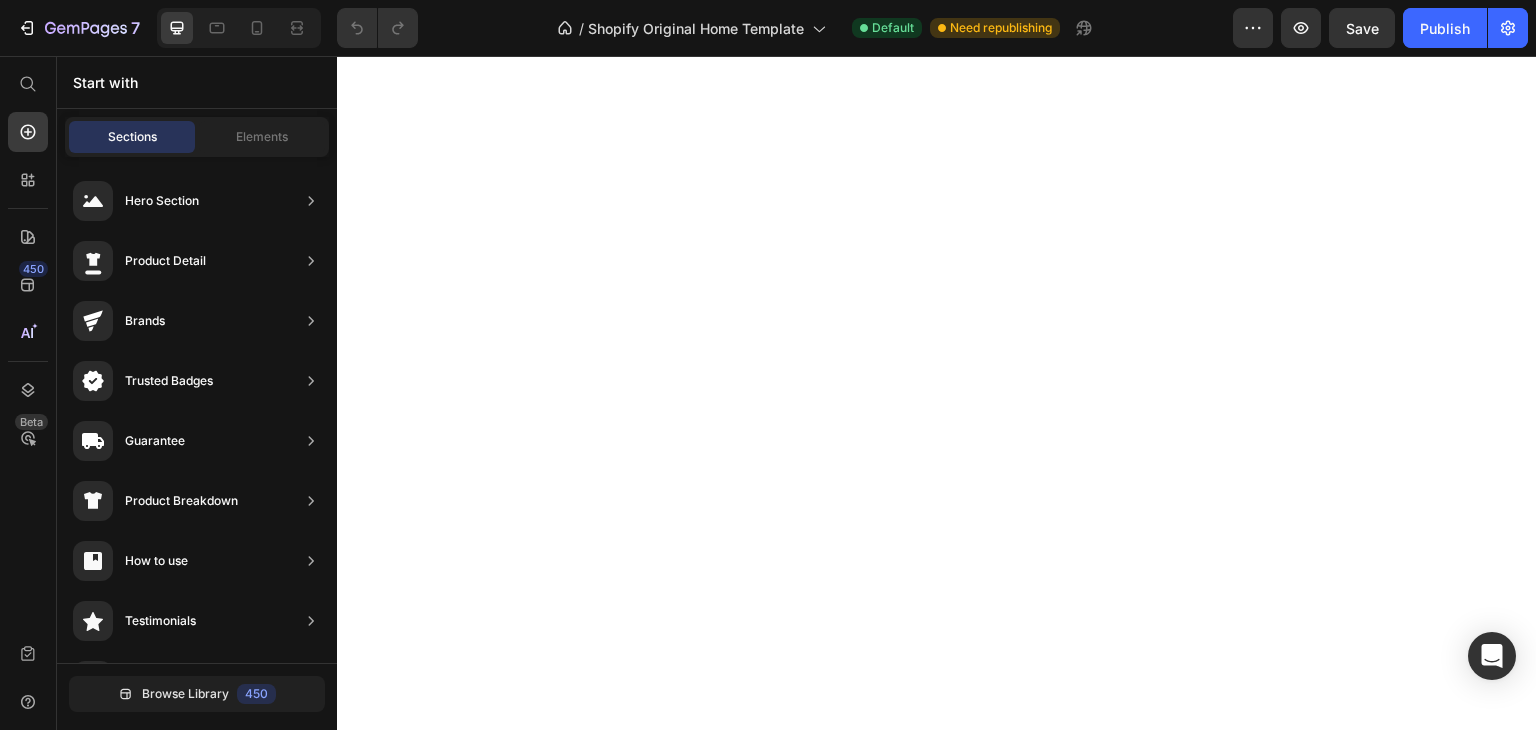 scroll, scrollTop: 0, scrollLeft: 0, axis: both 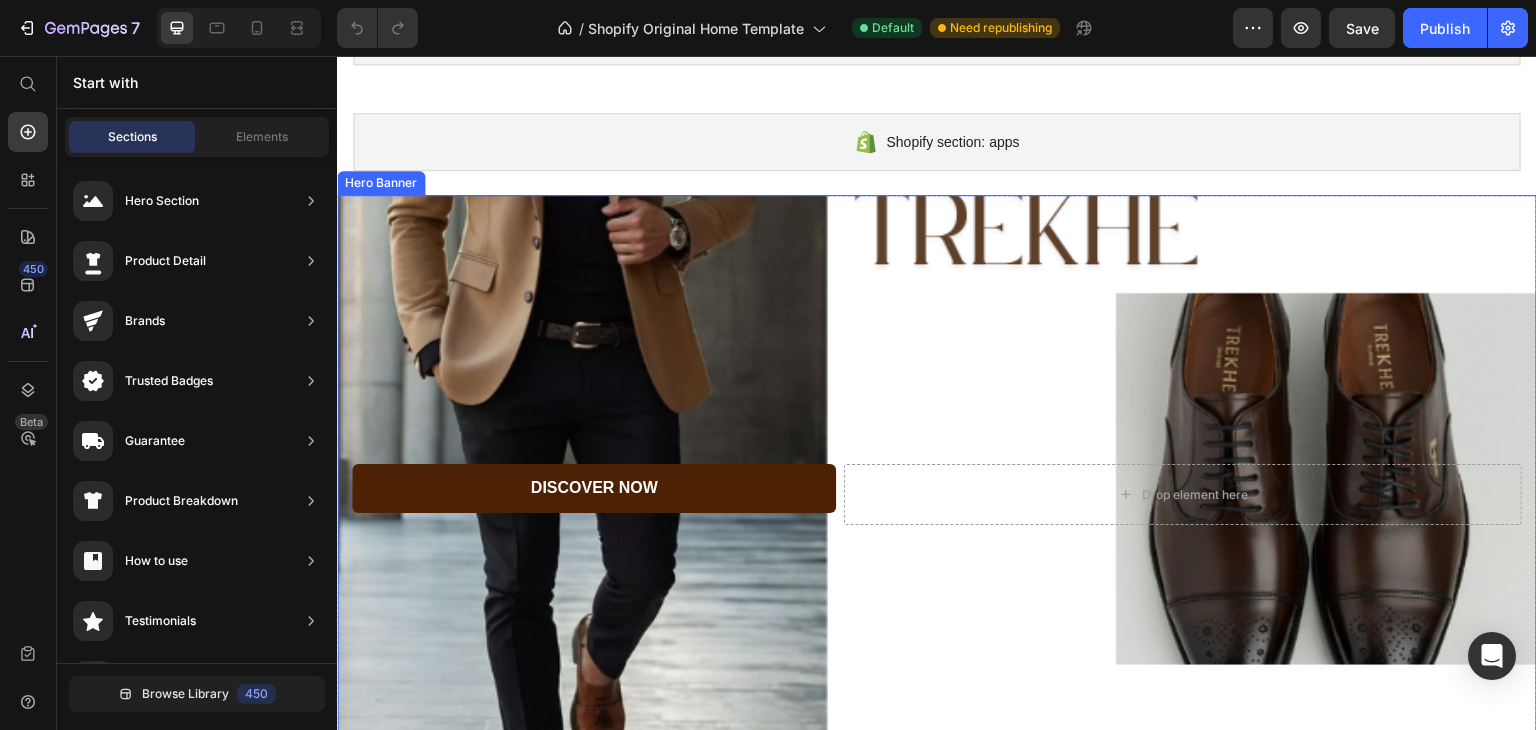 click at bounding box center (937, 495) 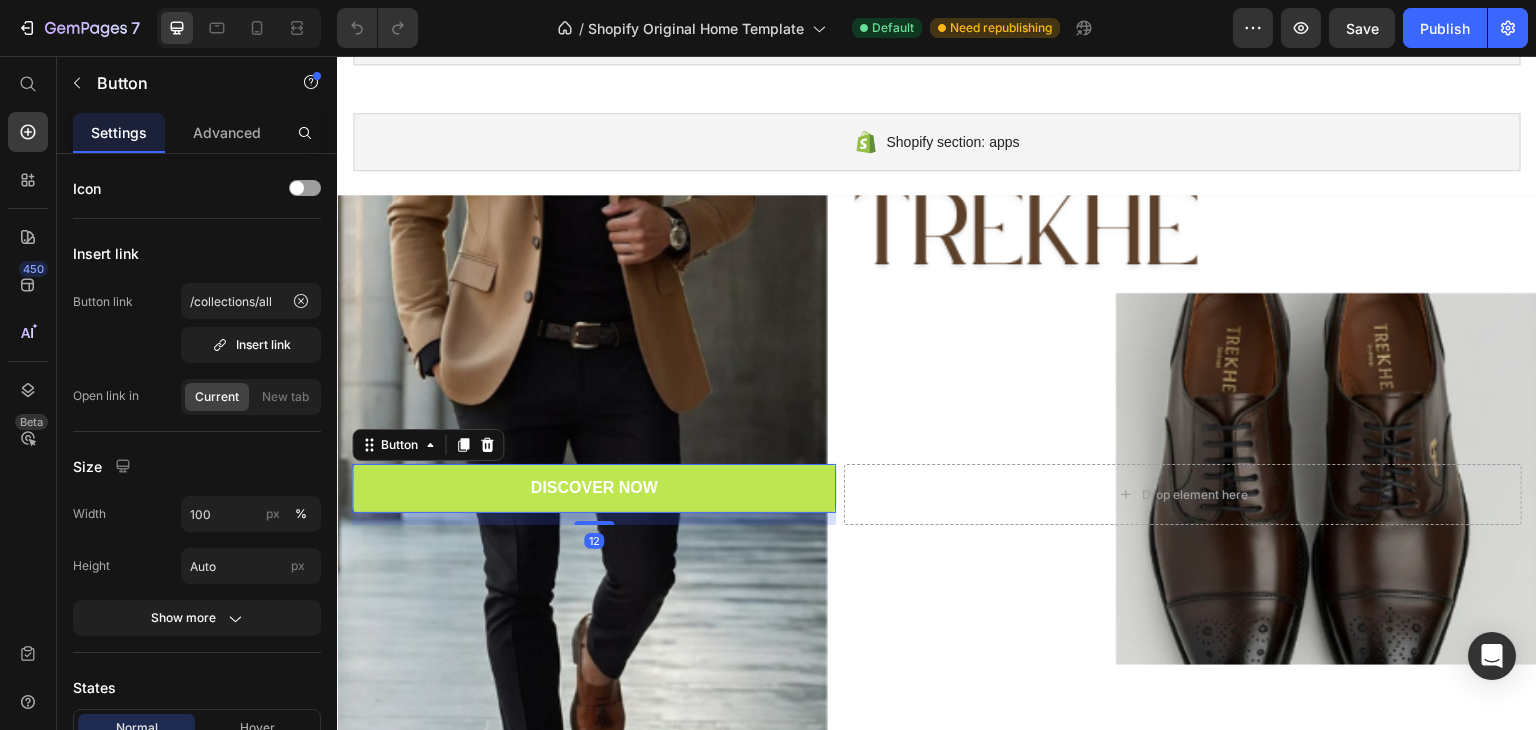 click on "Discover Now" at bounding box center [594, 488] 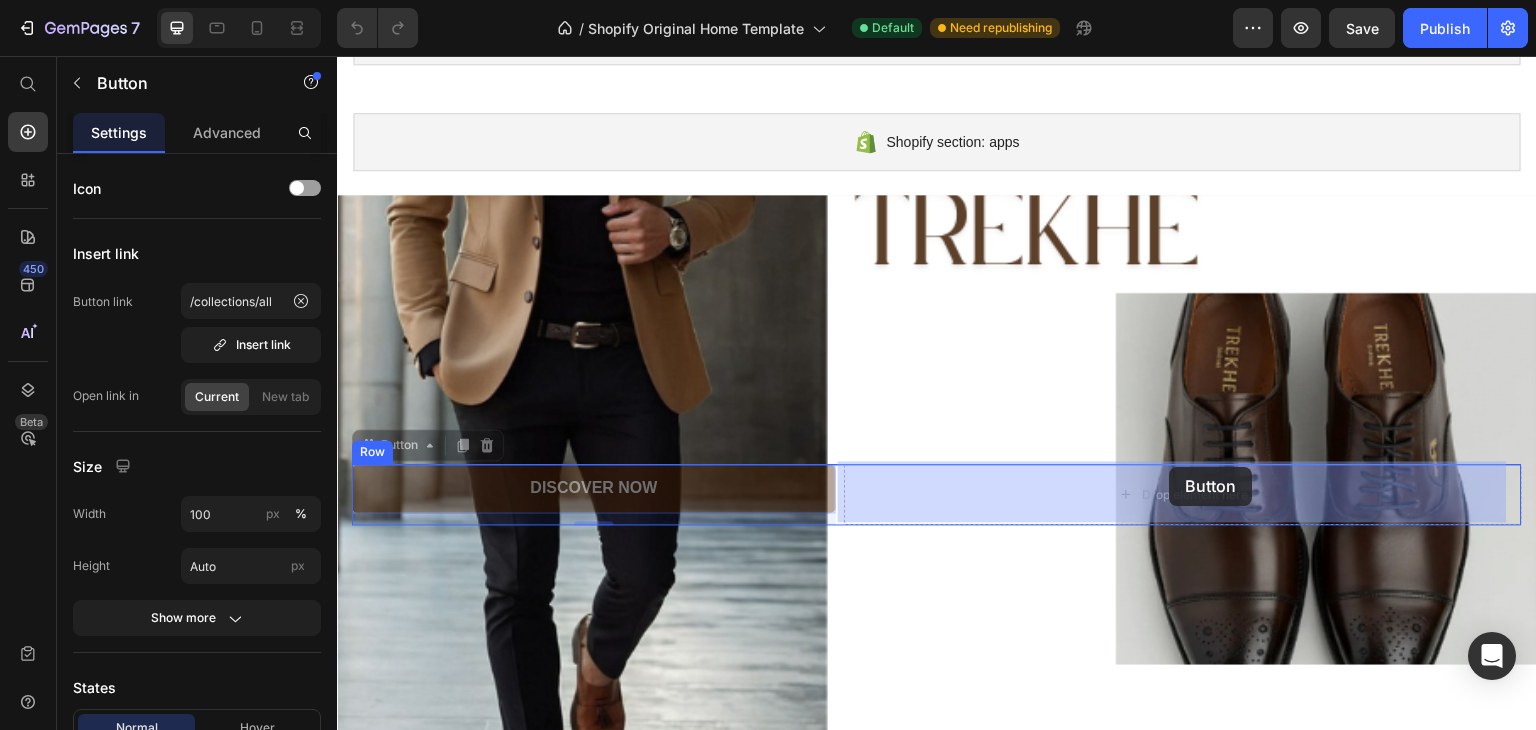 drag, startPoint x: 665, startPoint y: 502, endPoint x: 1172, endPoint y: 471, distance: 507.94684 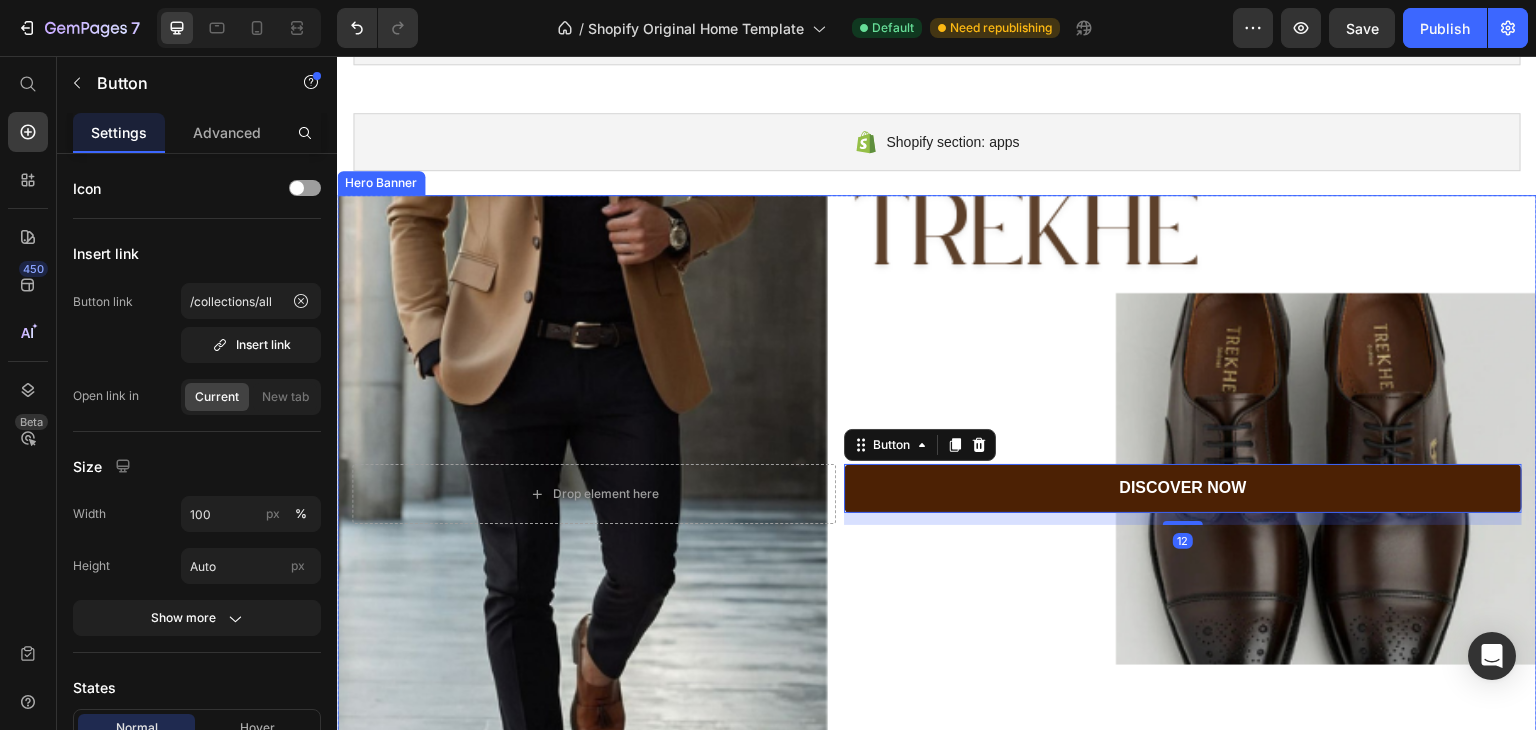 click at bounding box center (937, 495) 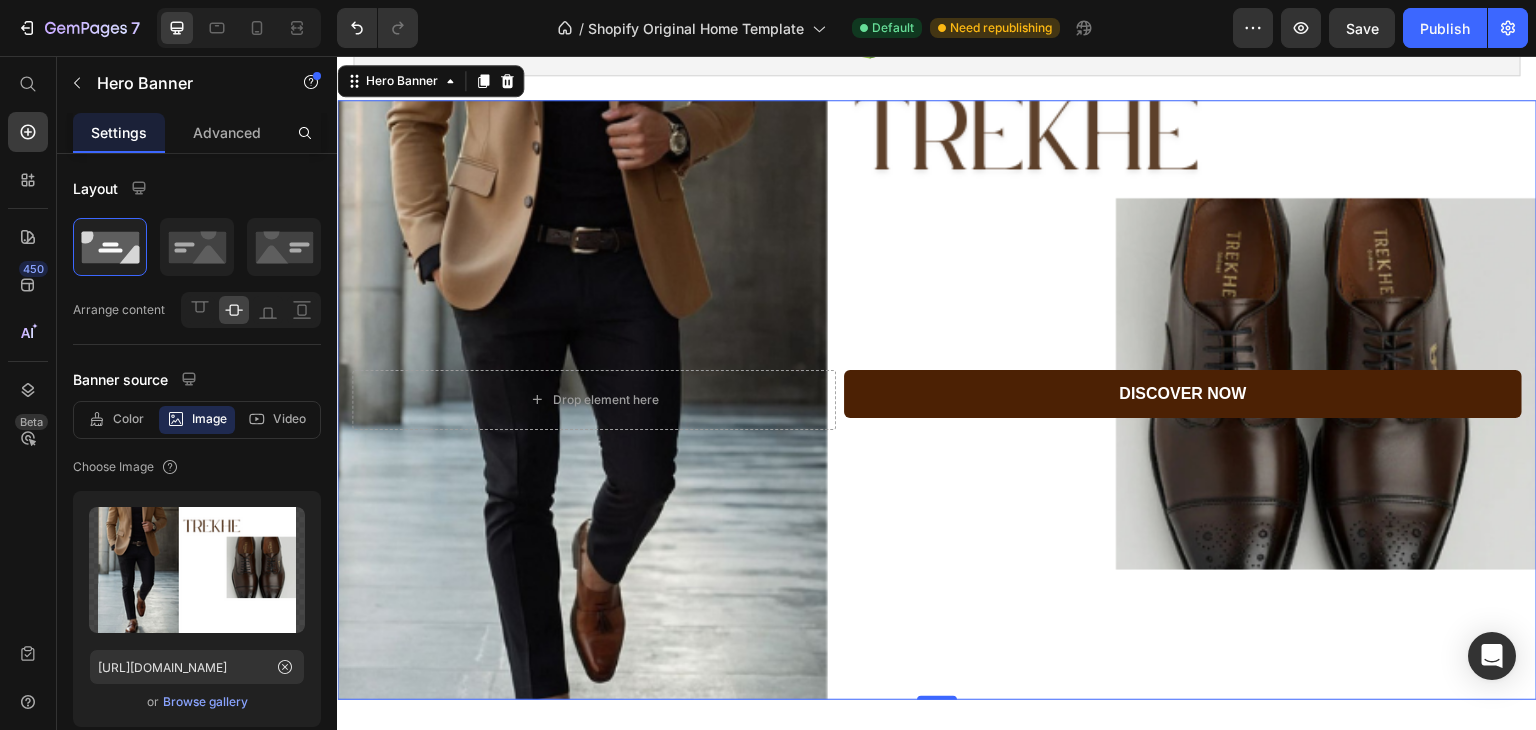 scroll, scrollTop: 1689, scrollLeft: 0, axis: vertical 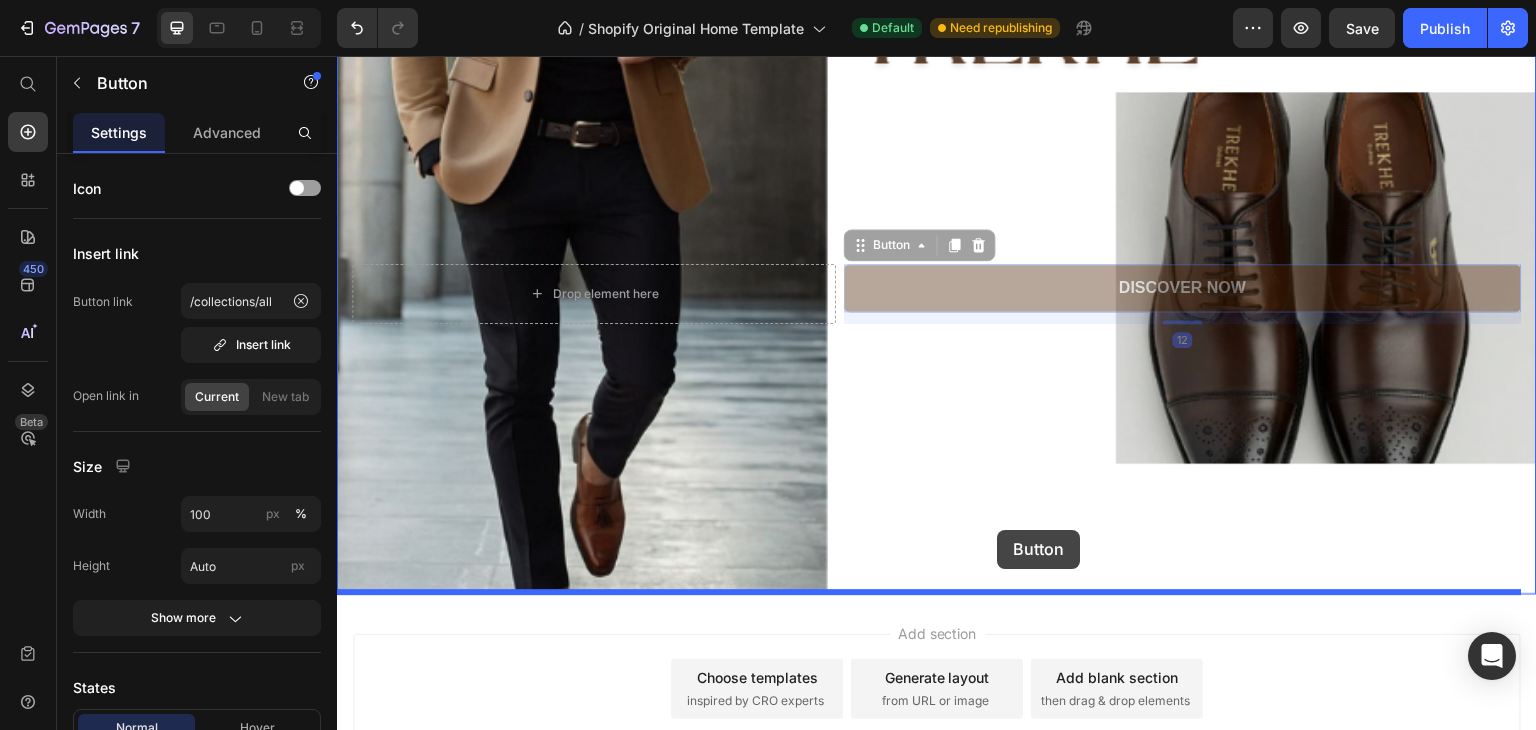 drag, startPoint x: 998, startPoint y: 300, endPoint x: 998, endPoint y: 530, distance: 230 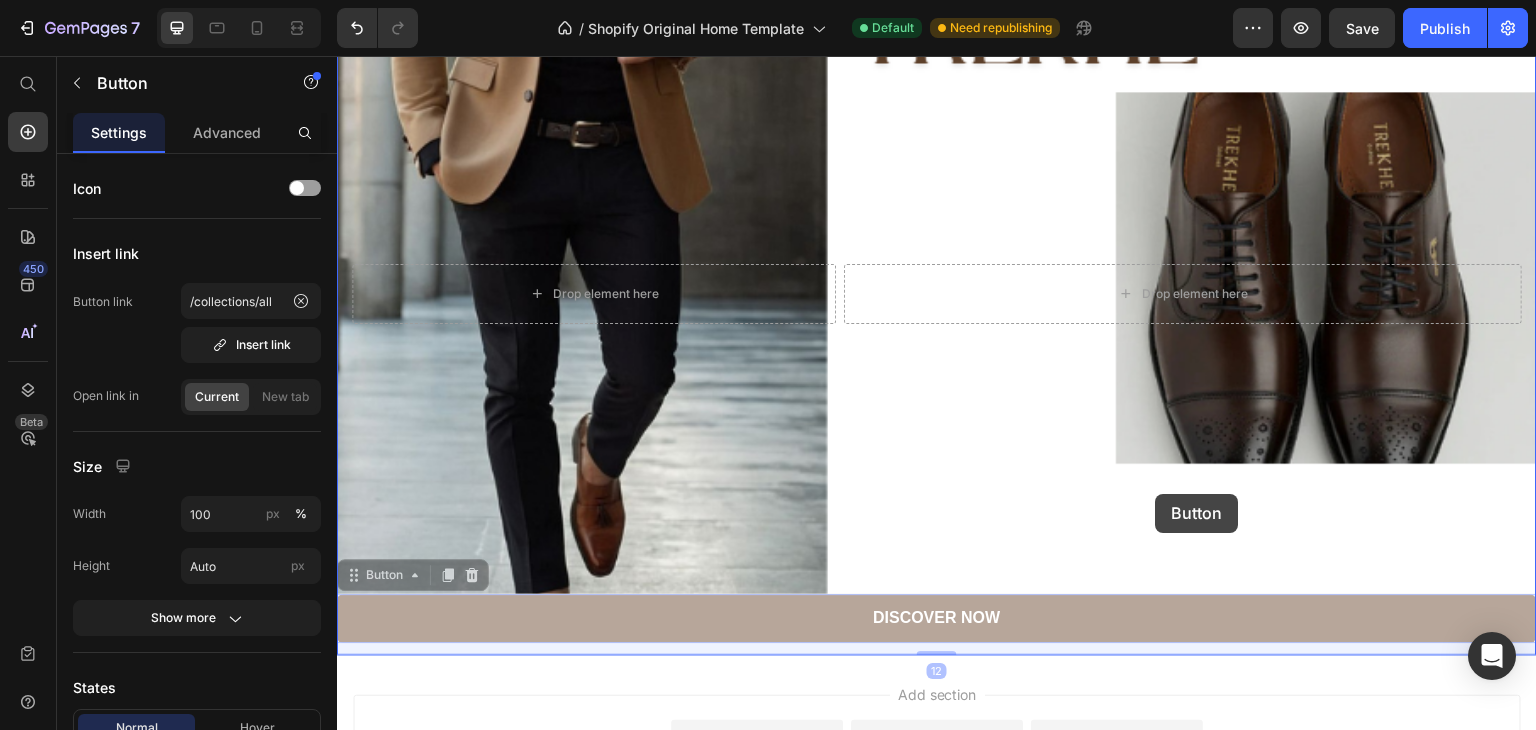 drag, startPoint x: 1091, startPoint y: 611, endPoint x: 1156, endPoint y: 494, distance: 133.84319 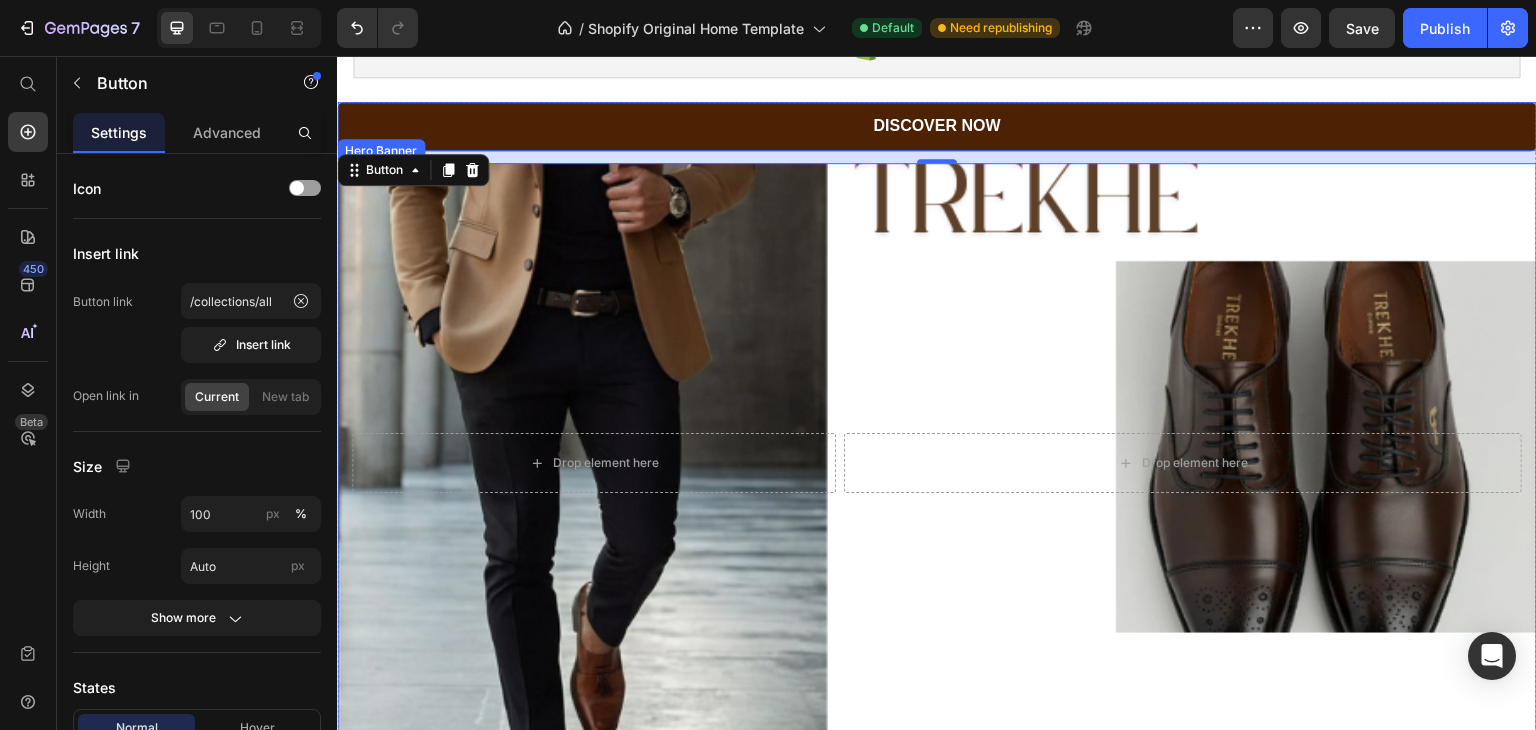 scroll, scrollTop: 1550, scrollLeft: 0, axis: vertical 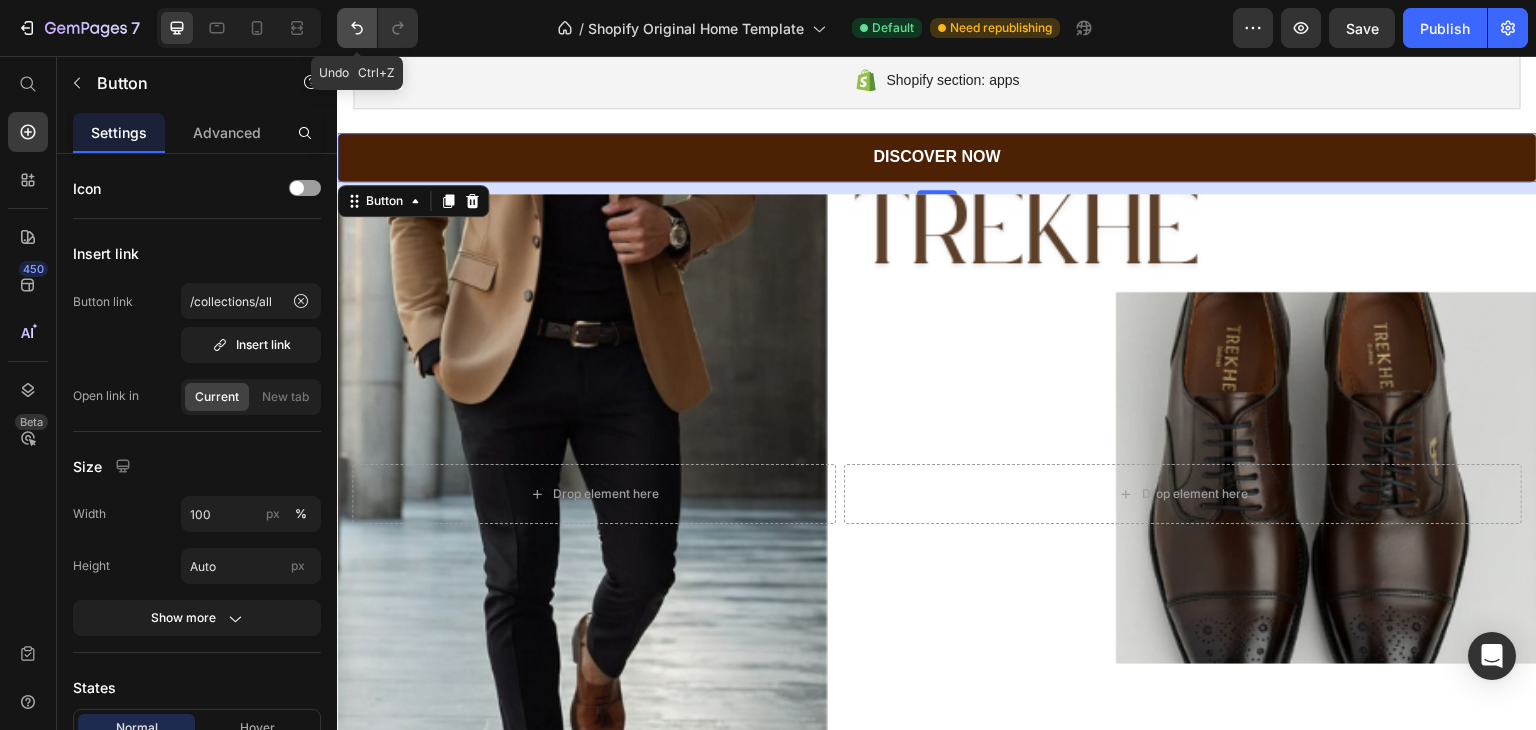 click 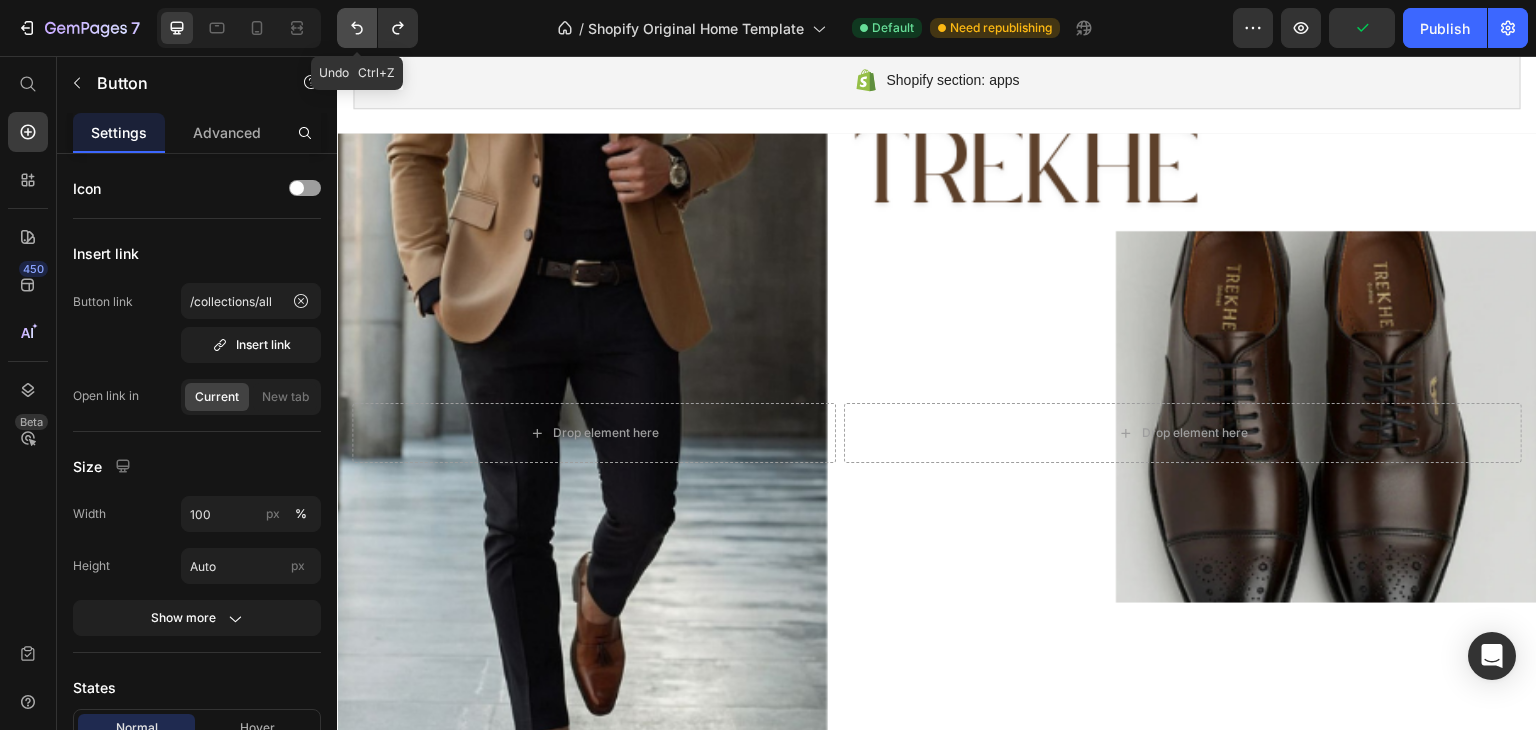 click 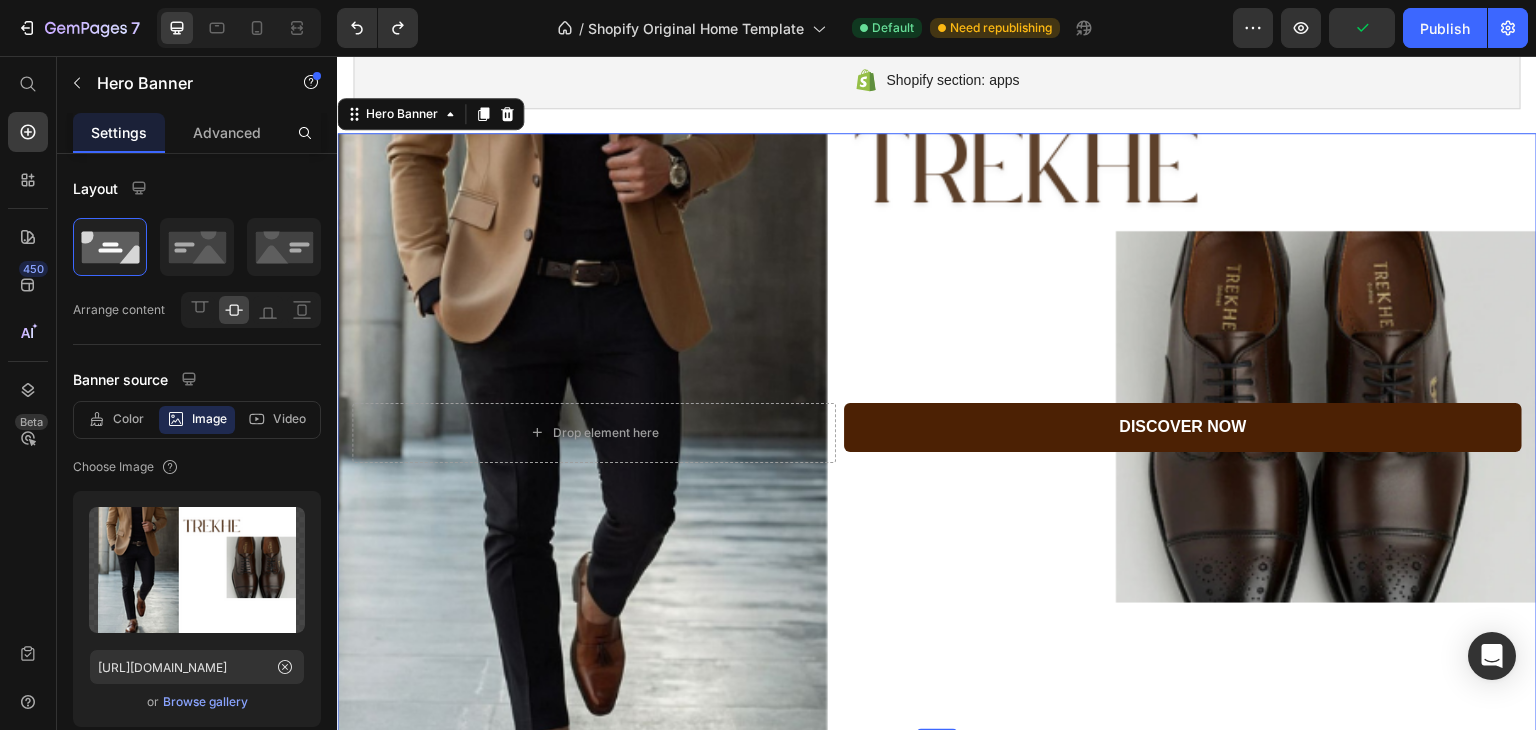 click at bounding box center [937, 433] 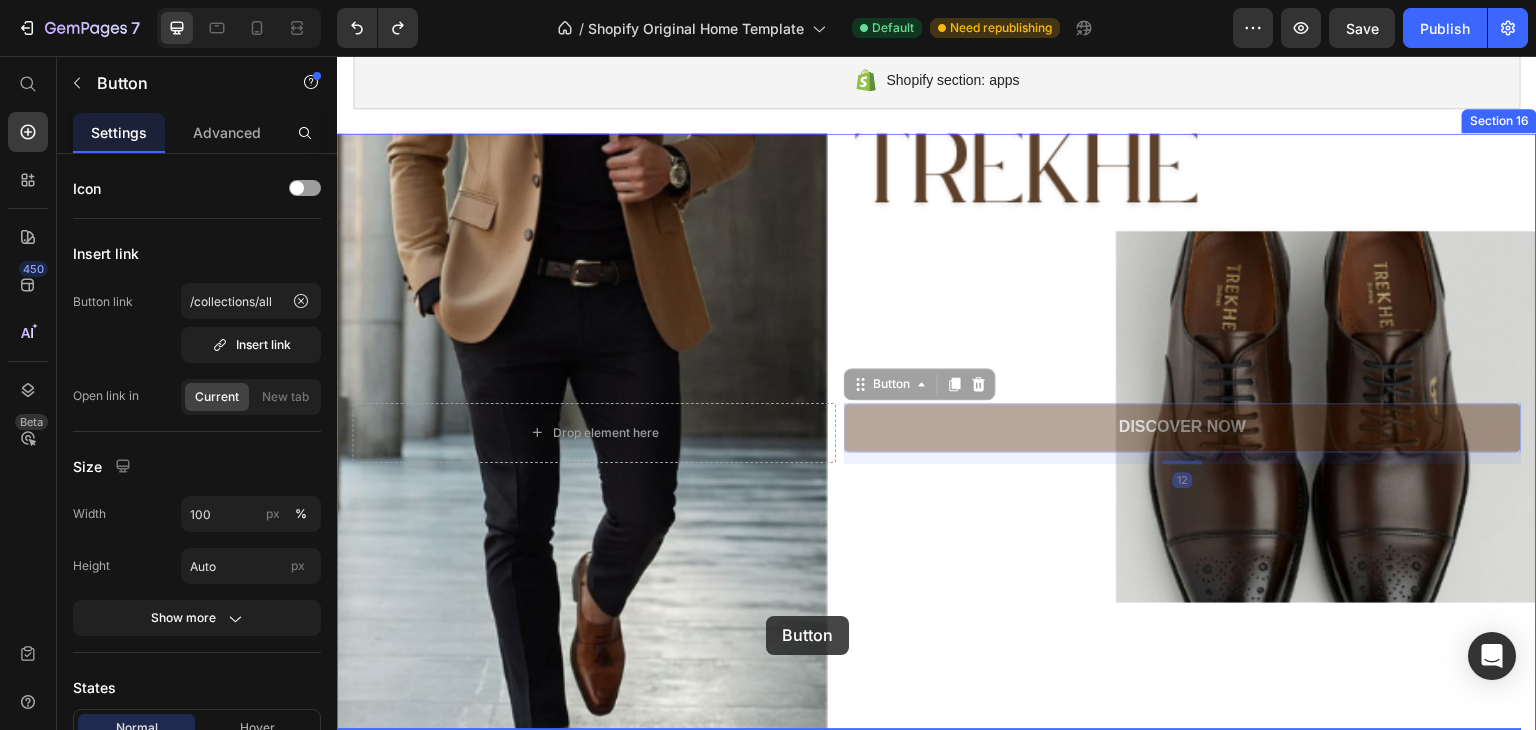 drag, startPoint x: 982, startPoint y: 420, endPoint x: 706, endPoint y: 587, distance: 322.59106 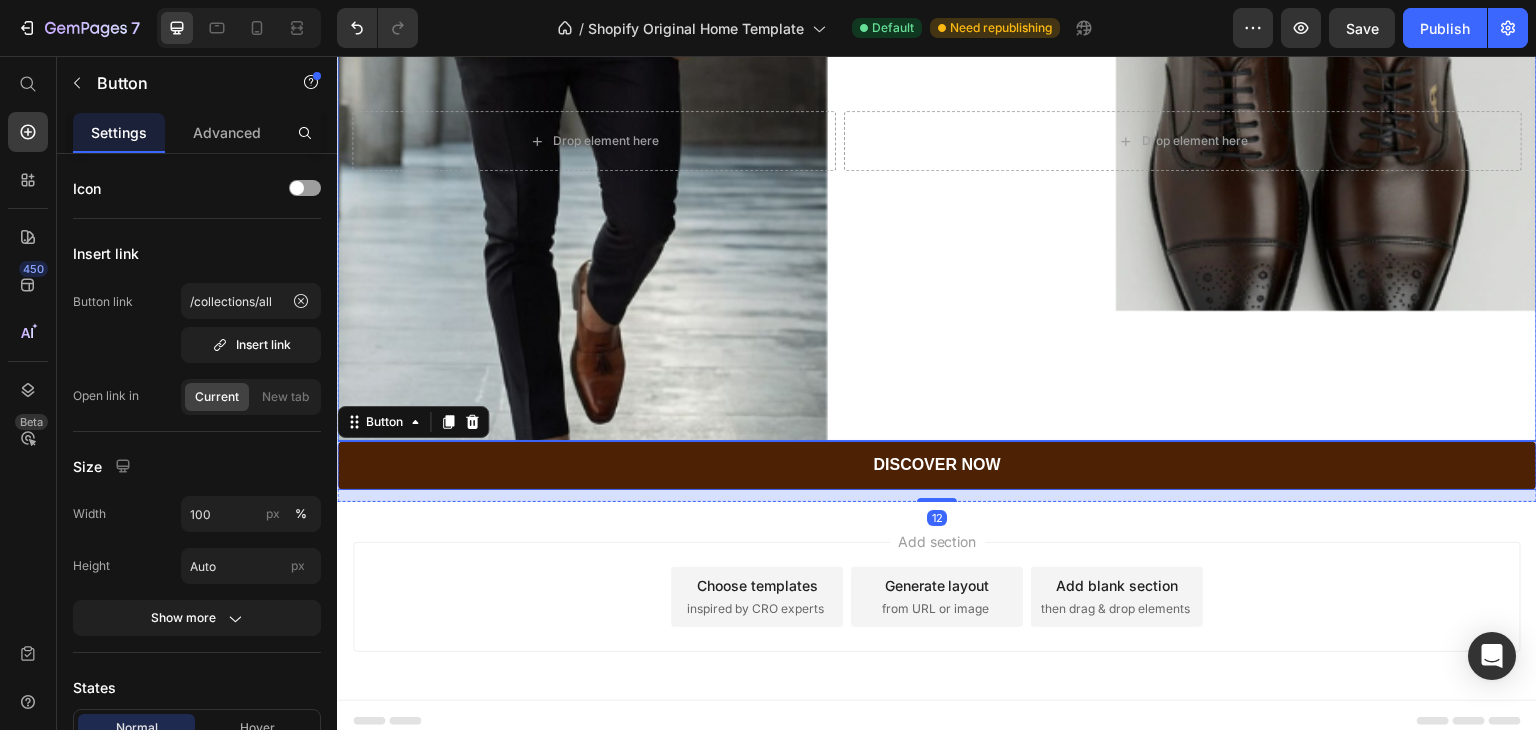 scroll, scrollTop: 1850, scrollLeft: 0, axis: vertical 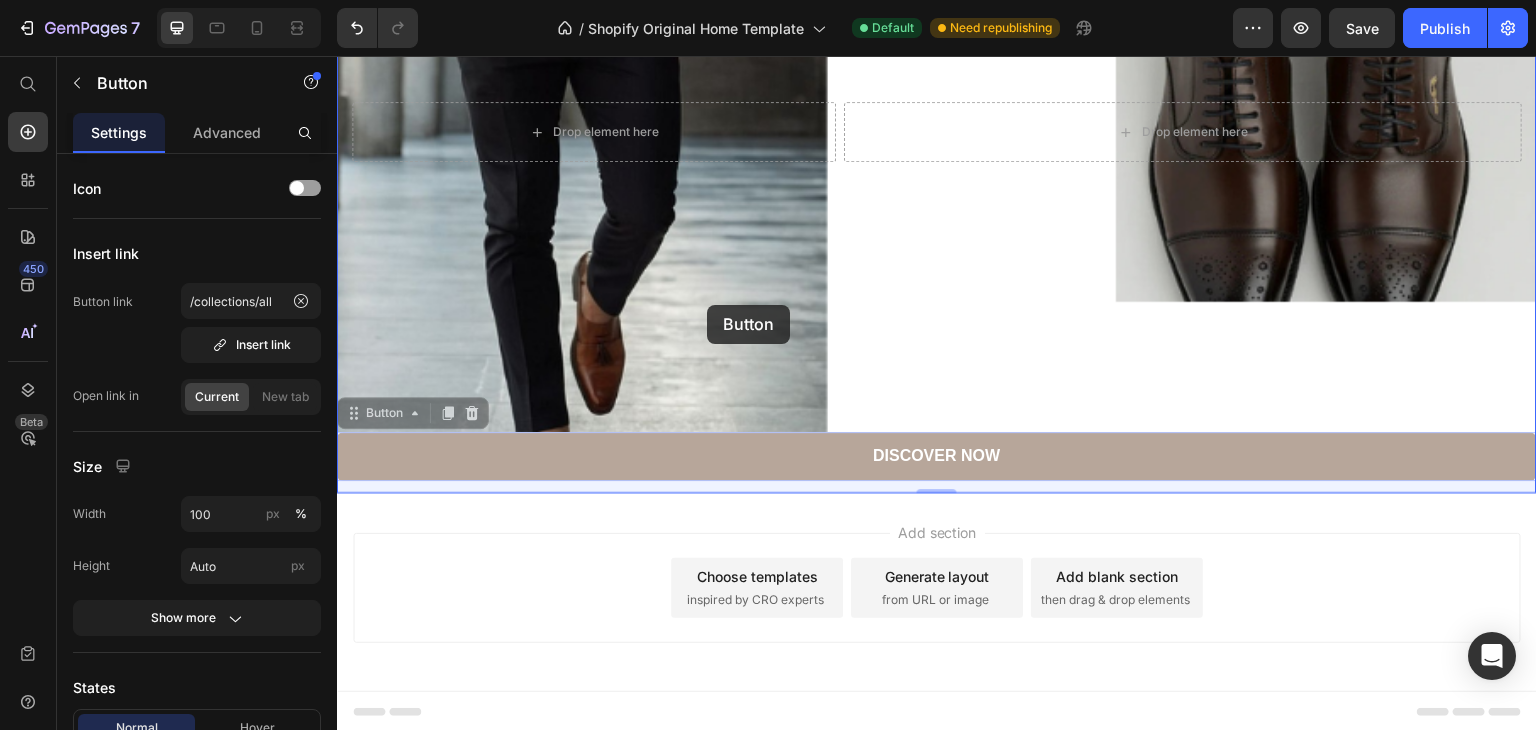 drag, startPoint x: 1040, startPoint y: 463, endPoint x: 707, endPoint y: 305, distance: 368.58243 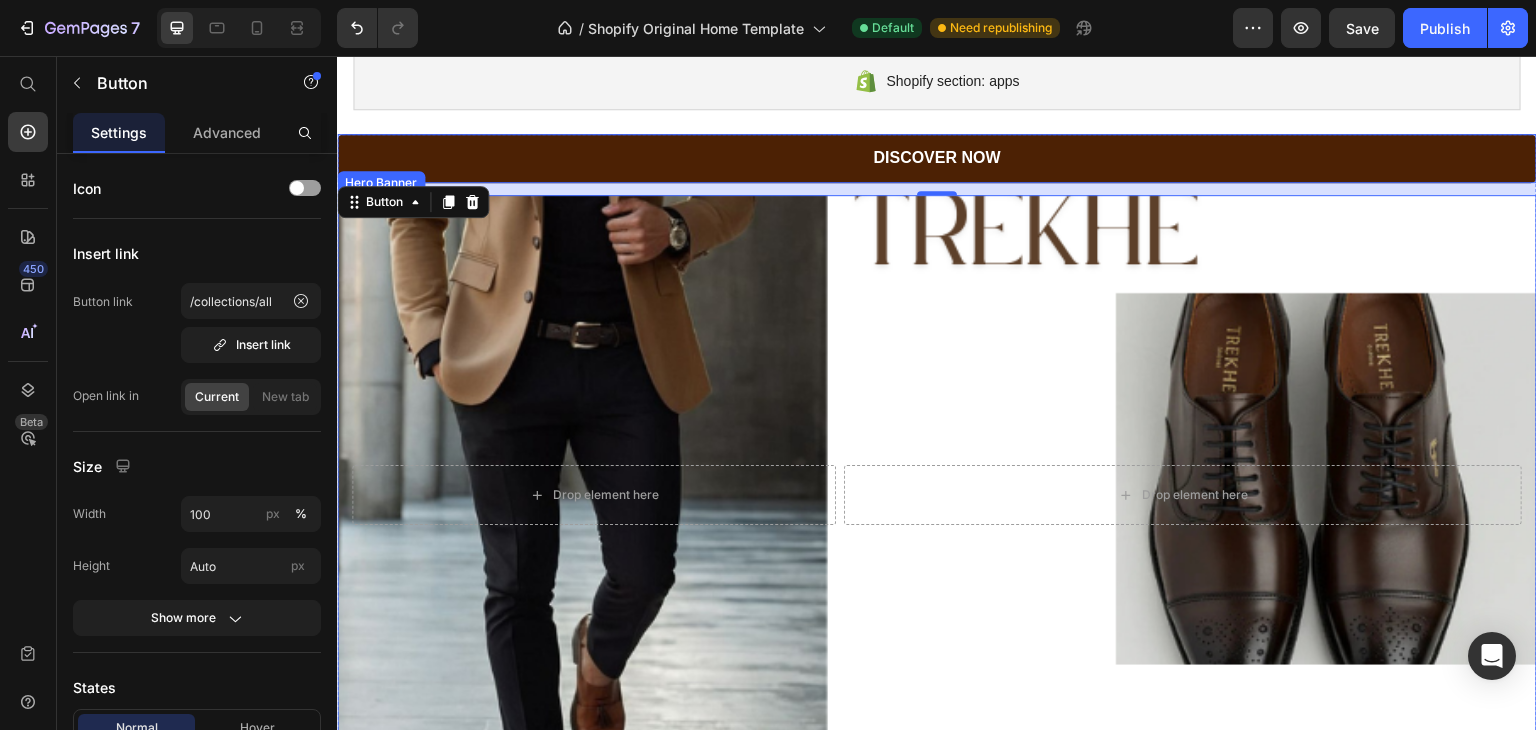 scroll, scrollTop: 1550, scrollLeft: 0, axis: vertical 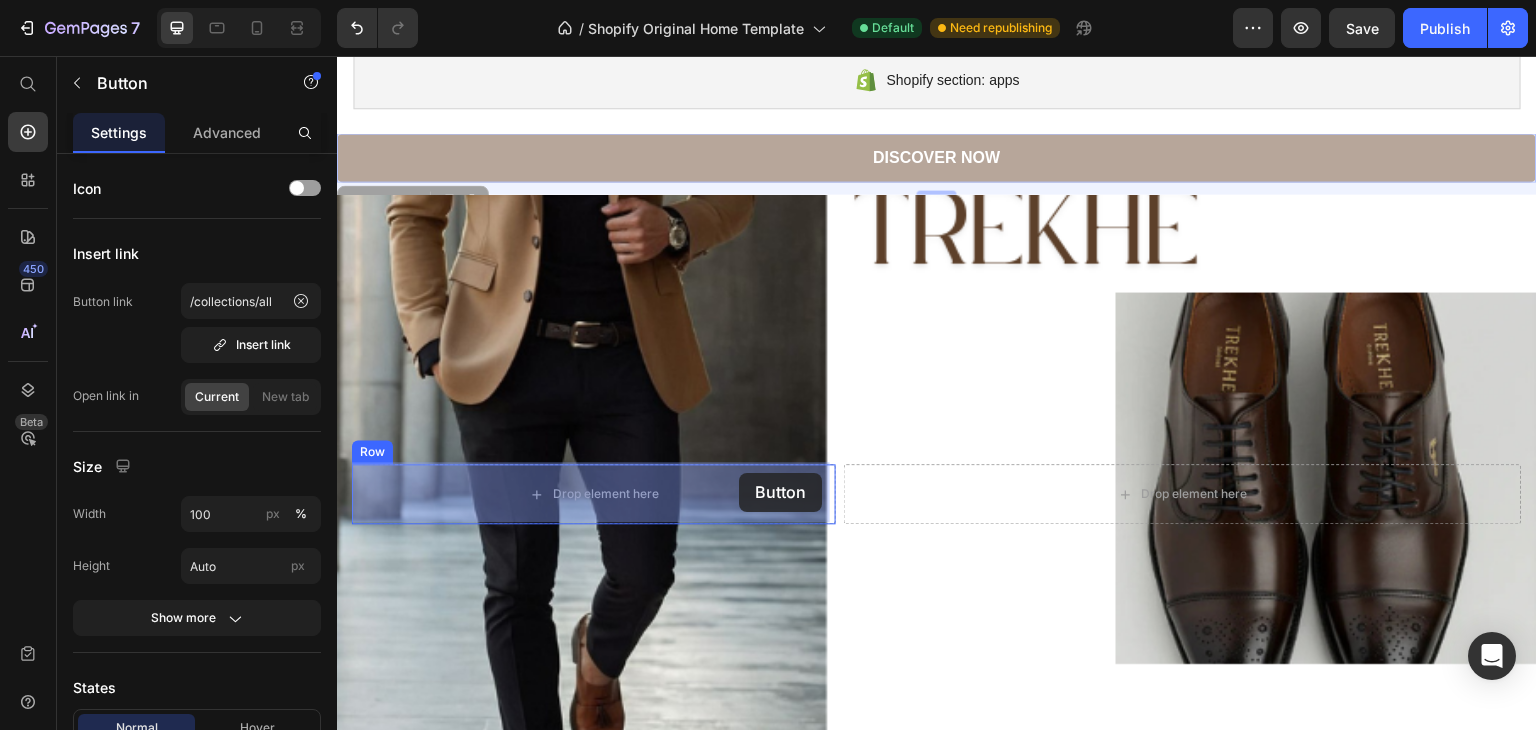 drag, startPoint x: 709, startPoint y: 157, endPoint x: 739, endPoint y: 473, distance: 317.42087 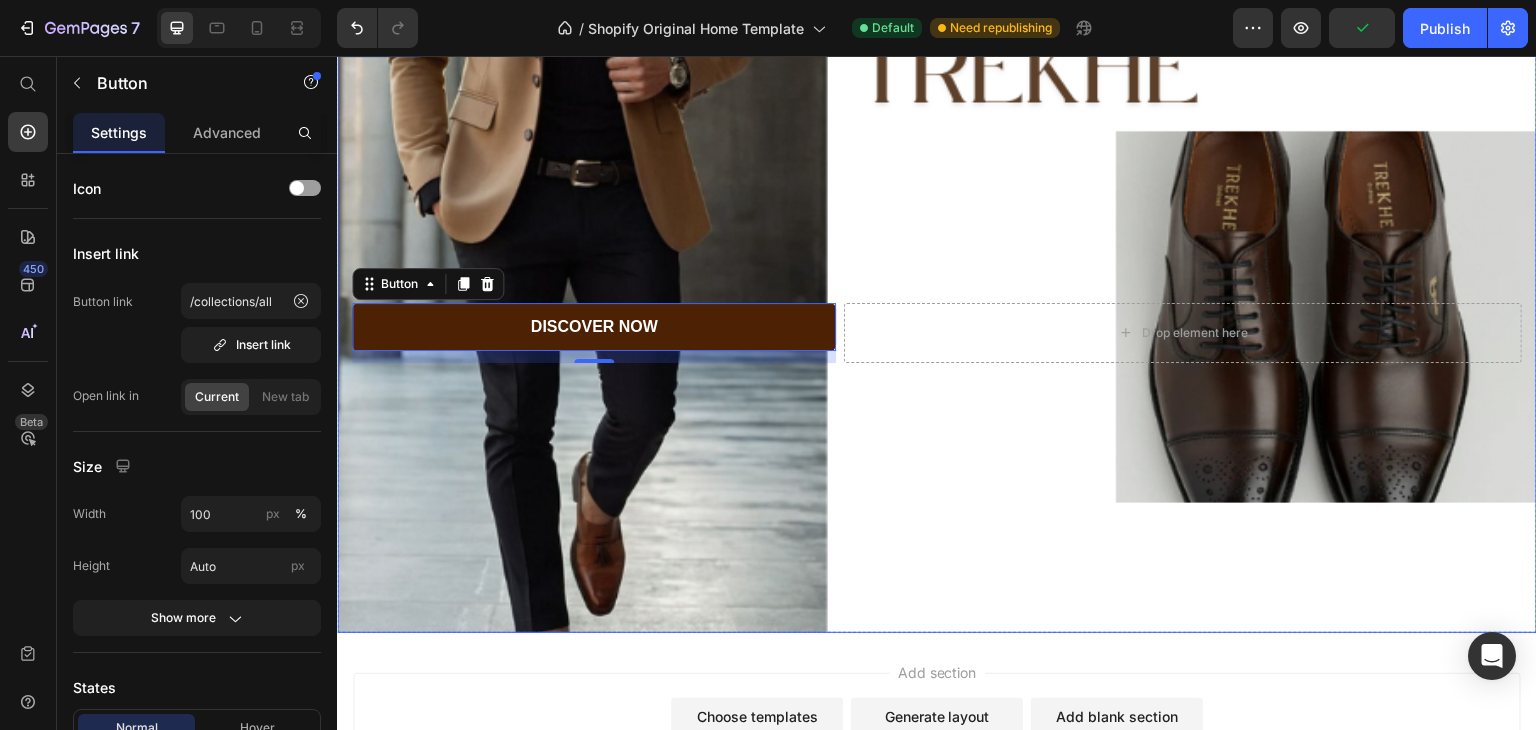scroll, scrollTop: 1715, scrollLeft: 0, axis: vertical 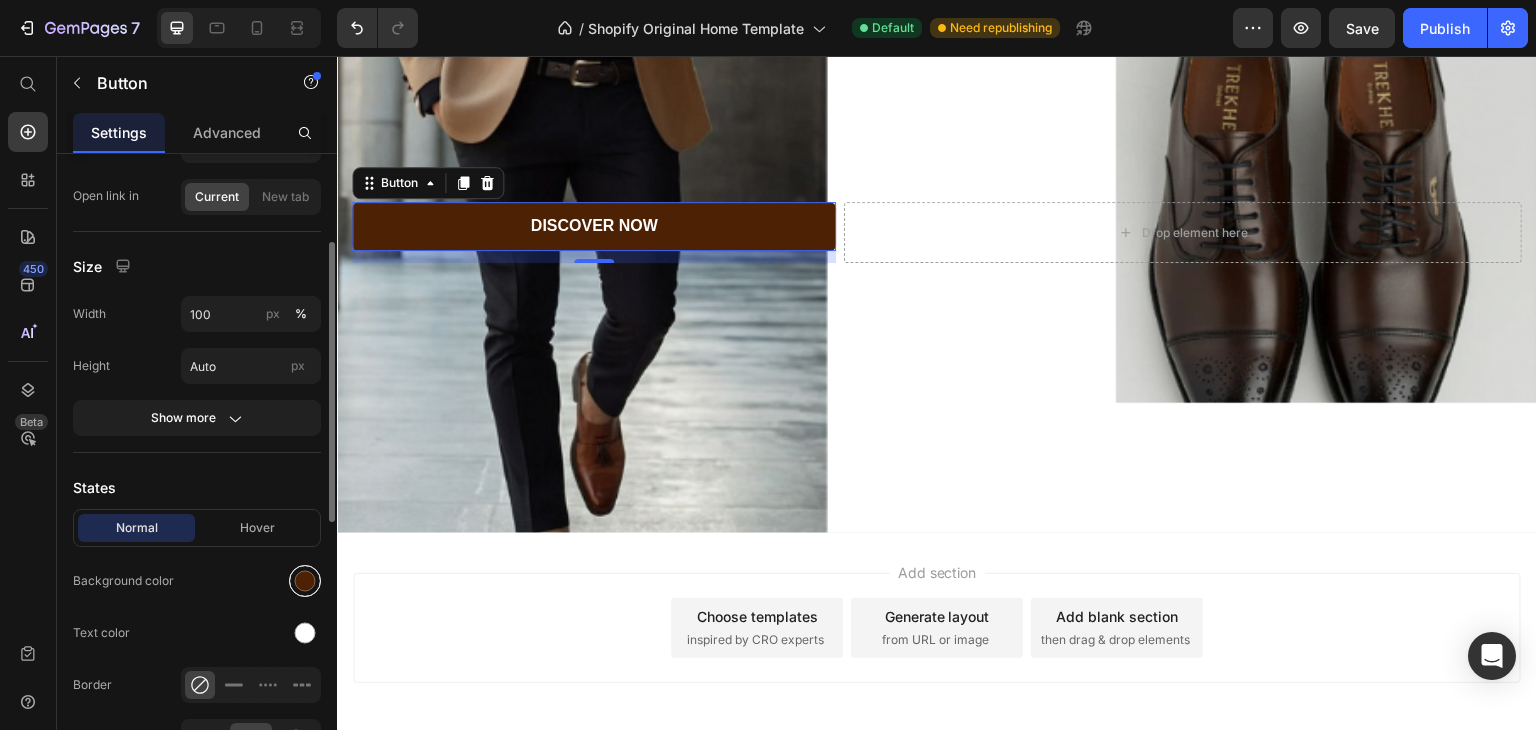 click at bounding box center [305, 581] 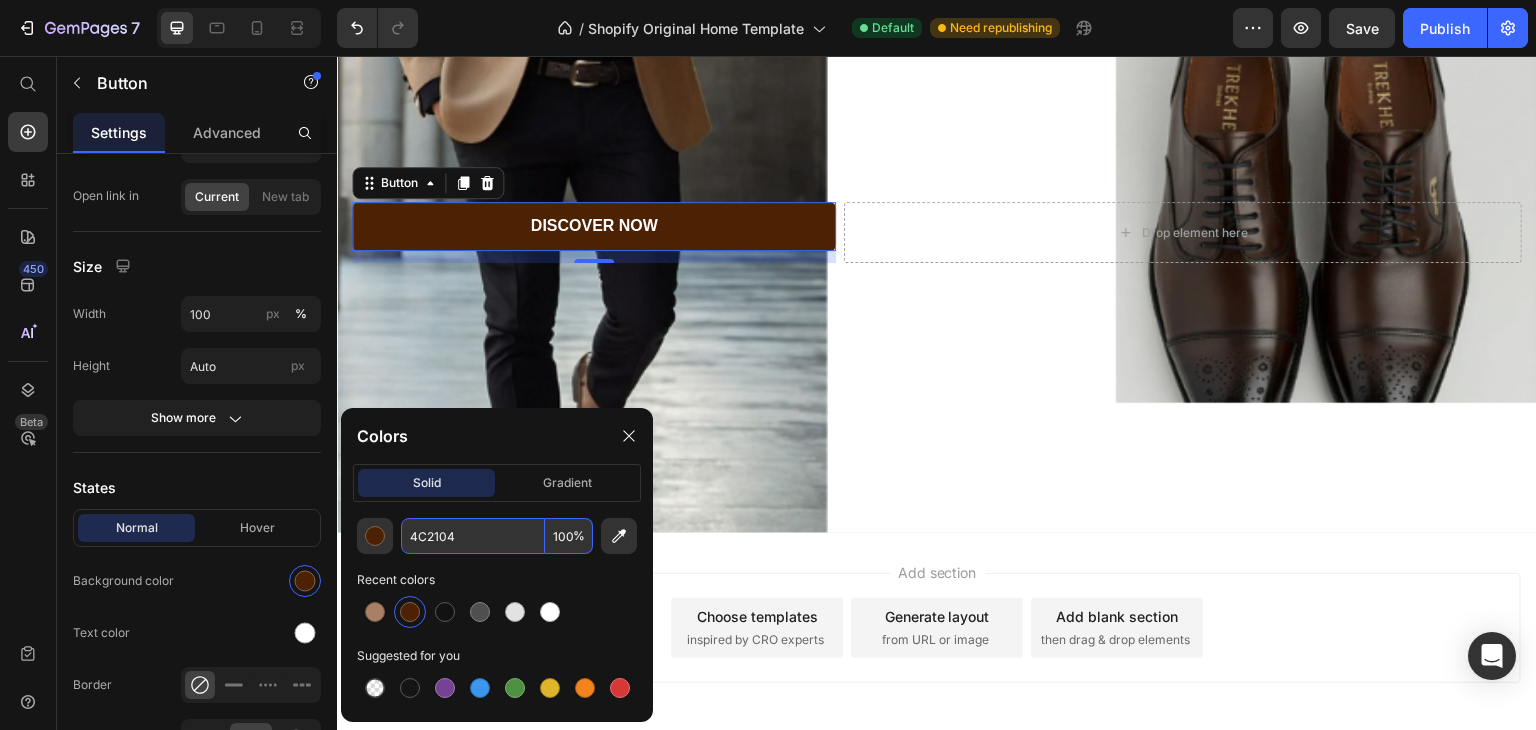 click on "4C2104" at bounding box center [473, 536] 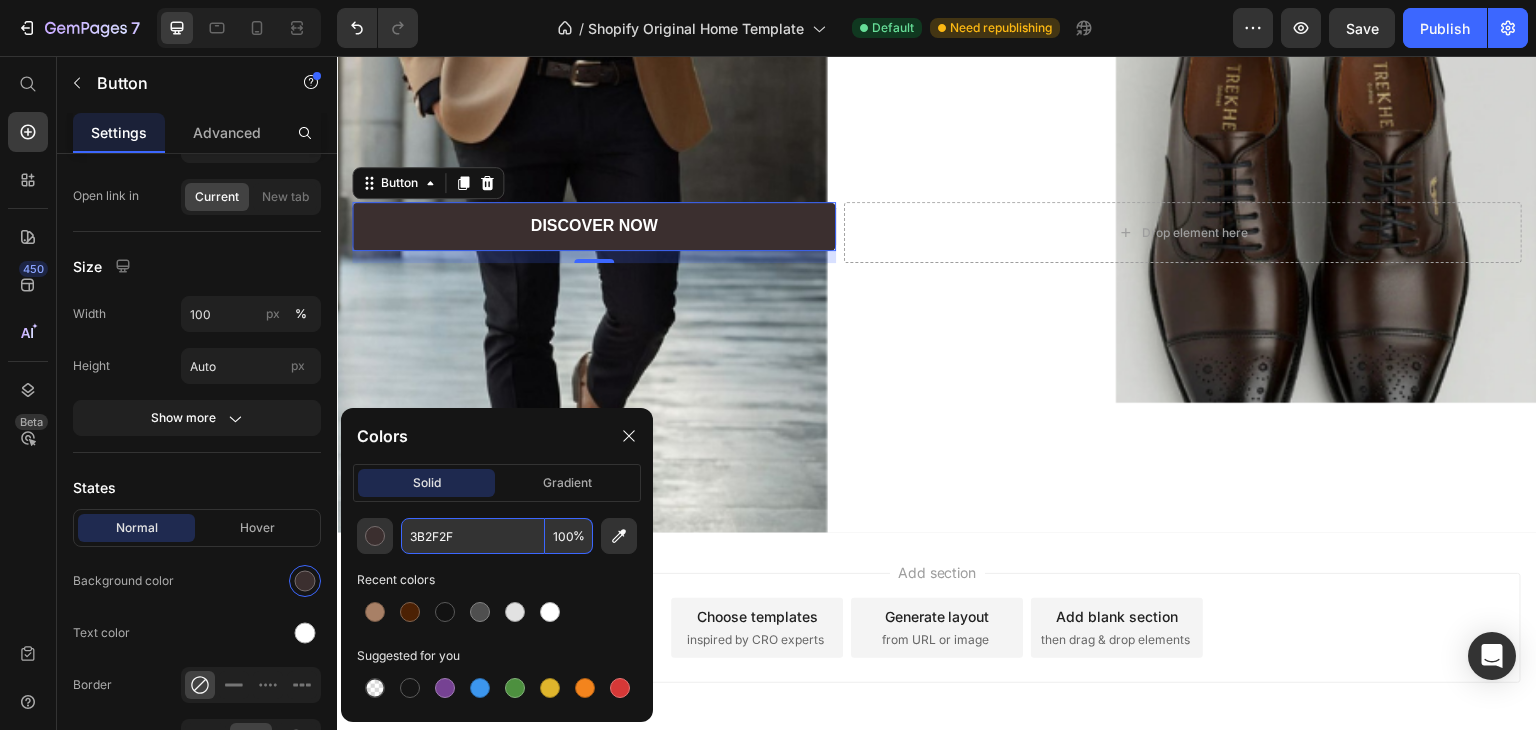 click on "Add section Choose templates inspired by CRO experts Generate layout from URL or image Add blank section then drag & drop elements" at bounding box center [937, 632] 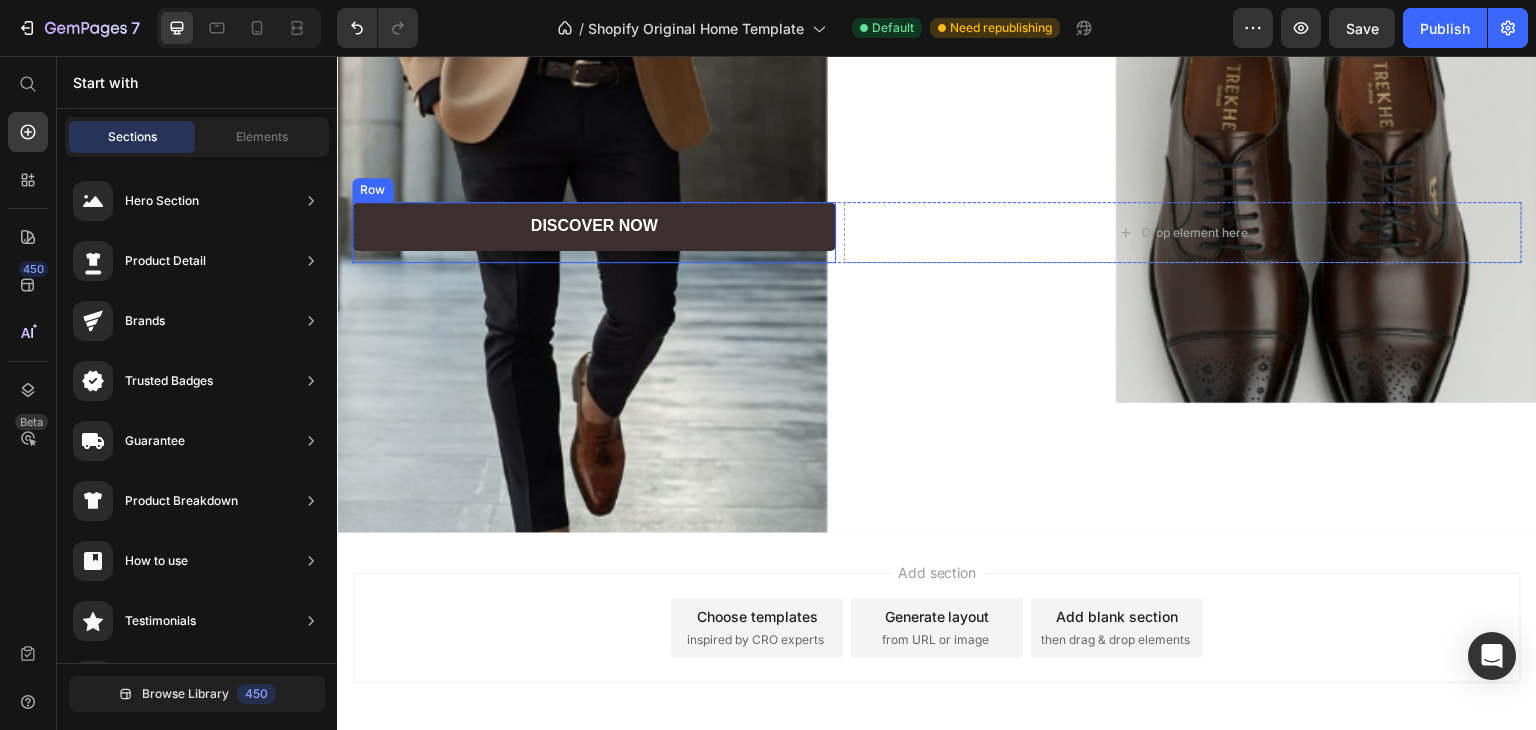 click on "Discover Now Button" at bounding box center (594, 232) 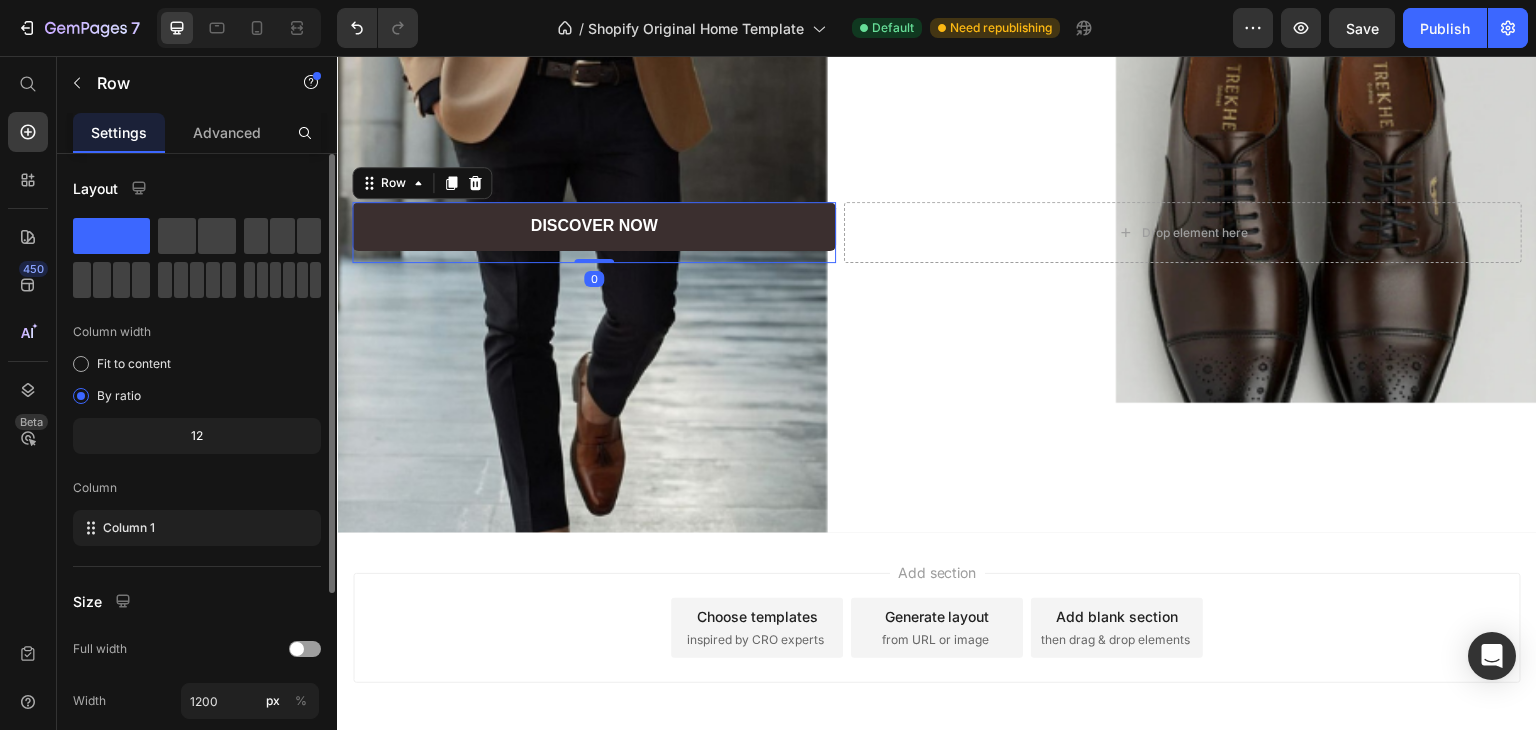 scroll, scrollTop: 277, scrollLeft: 0, axis: vertical 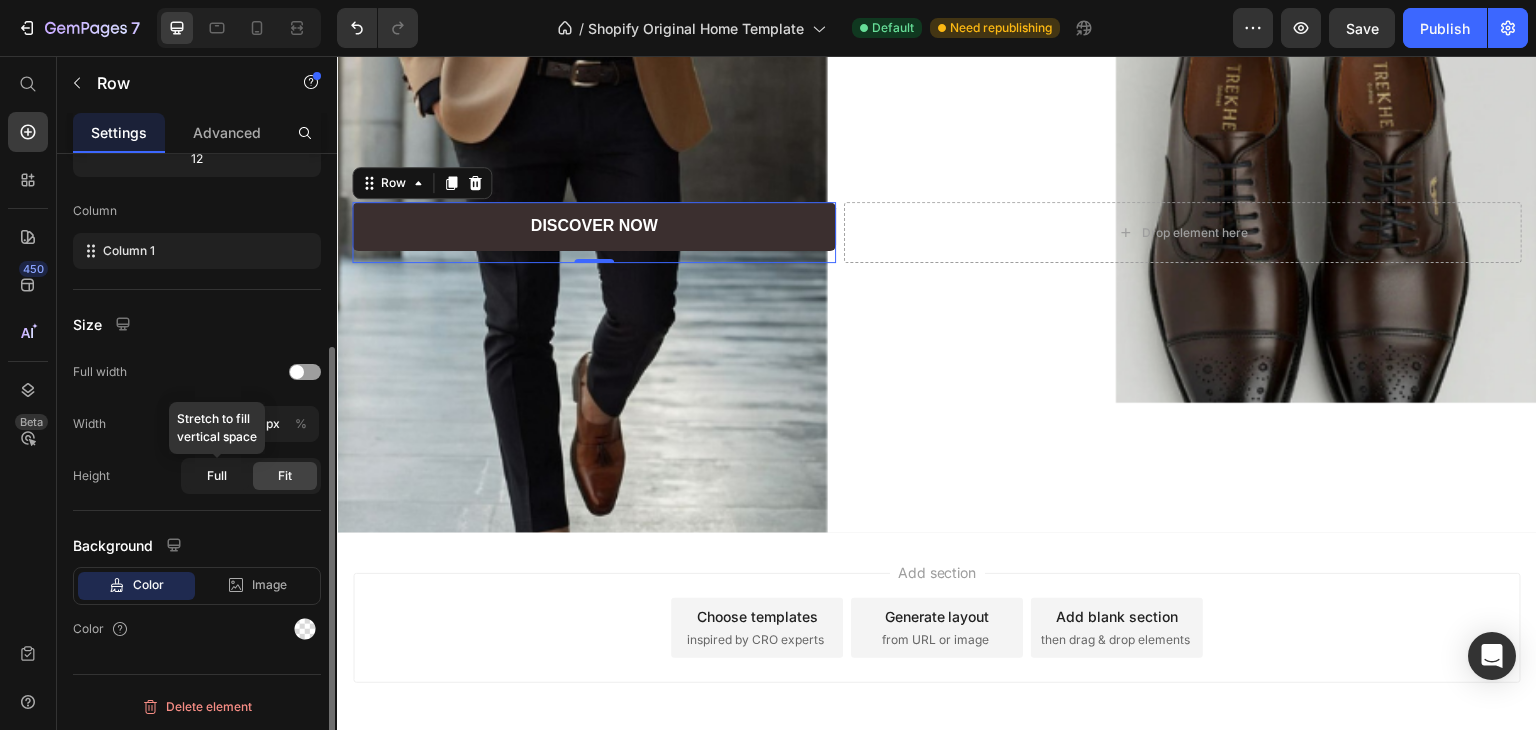 click on "Full" 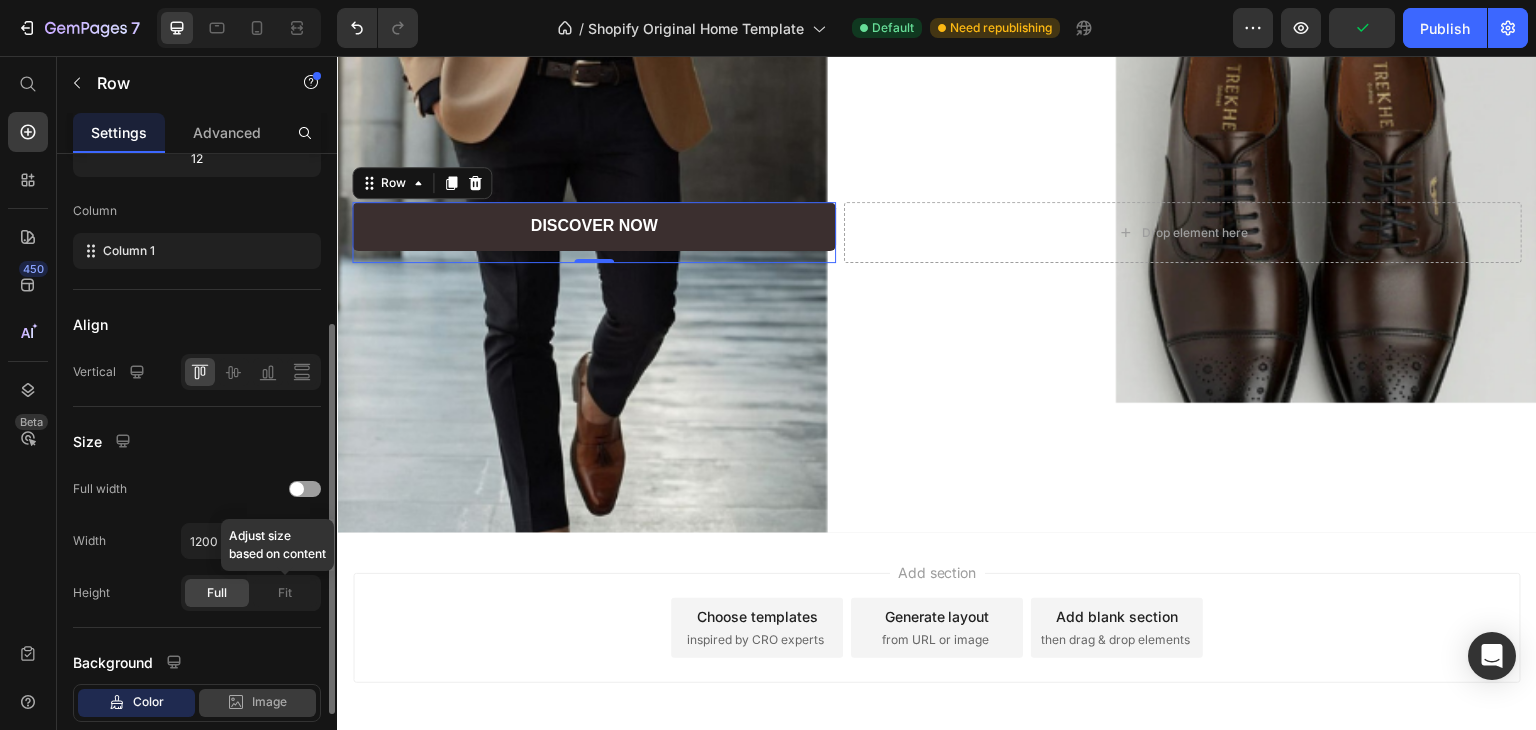 click on "Fit" 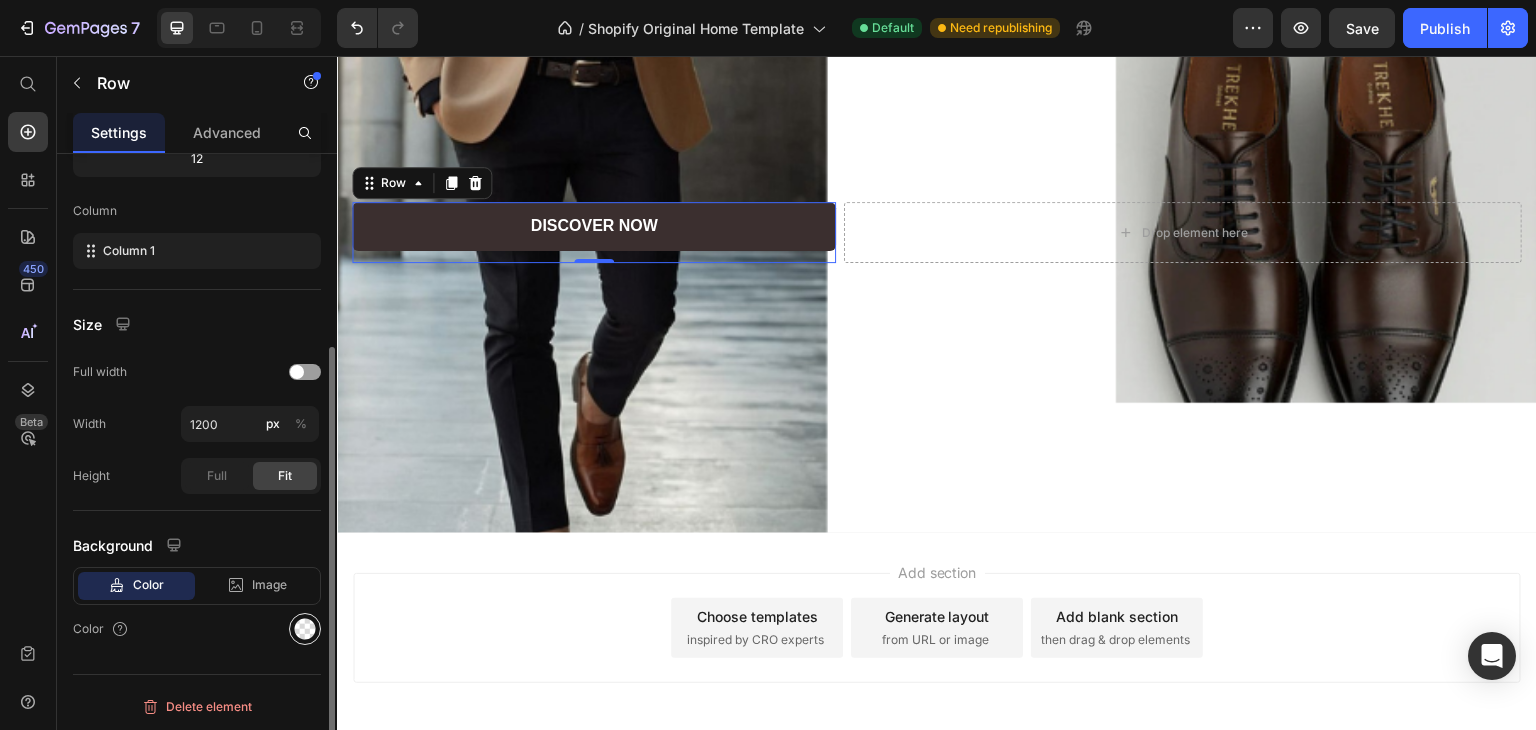 click 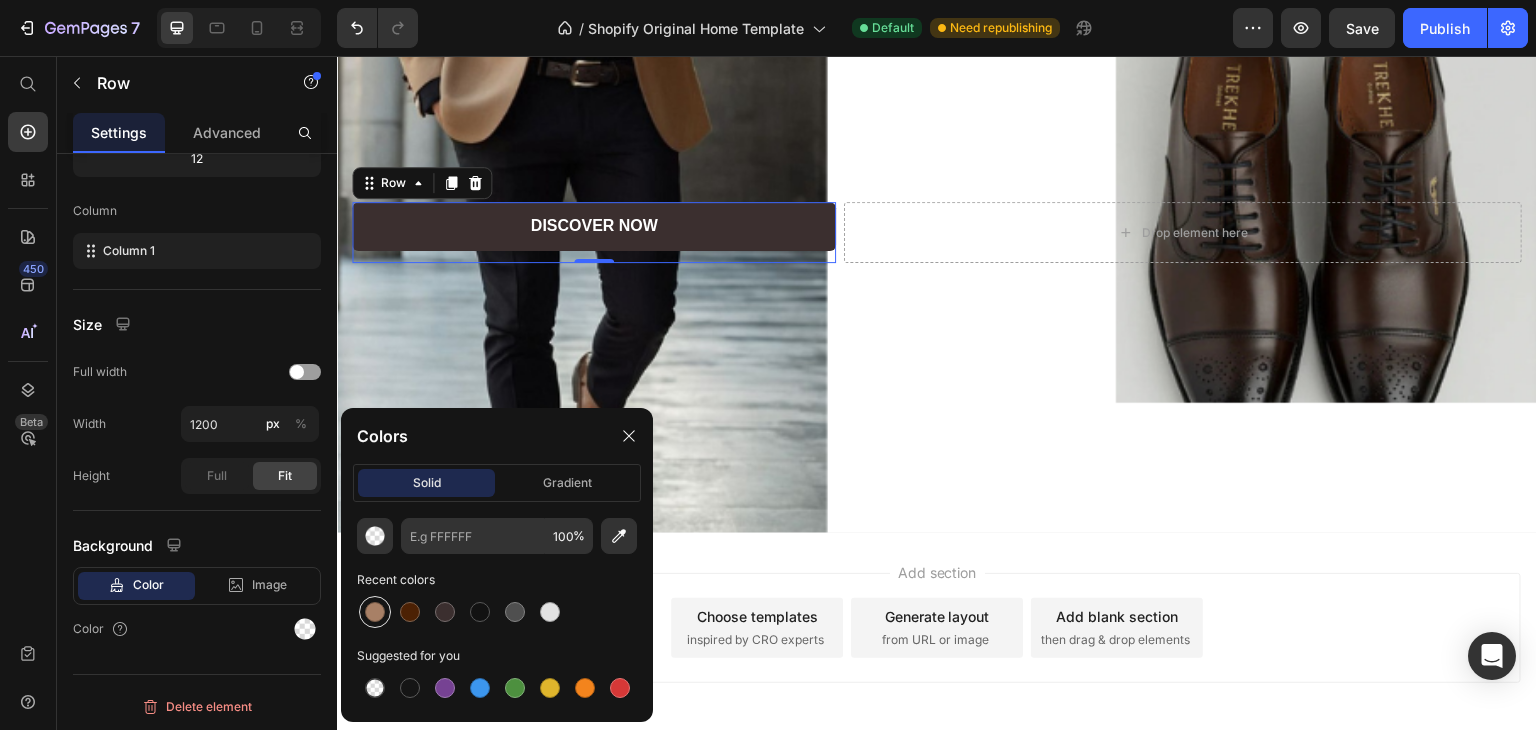 click at bounding box center (375, 612) 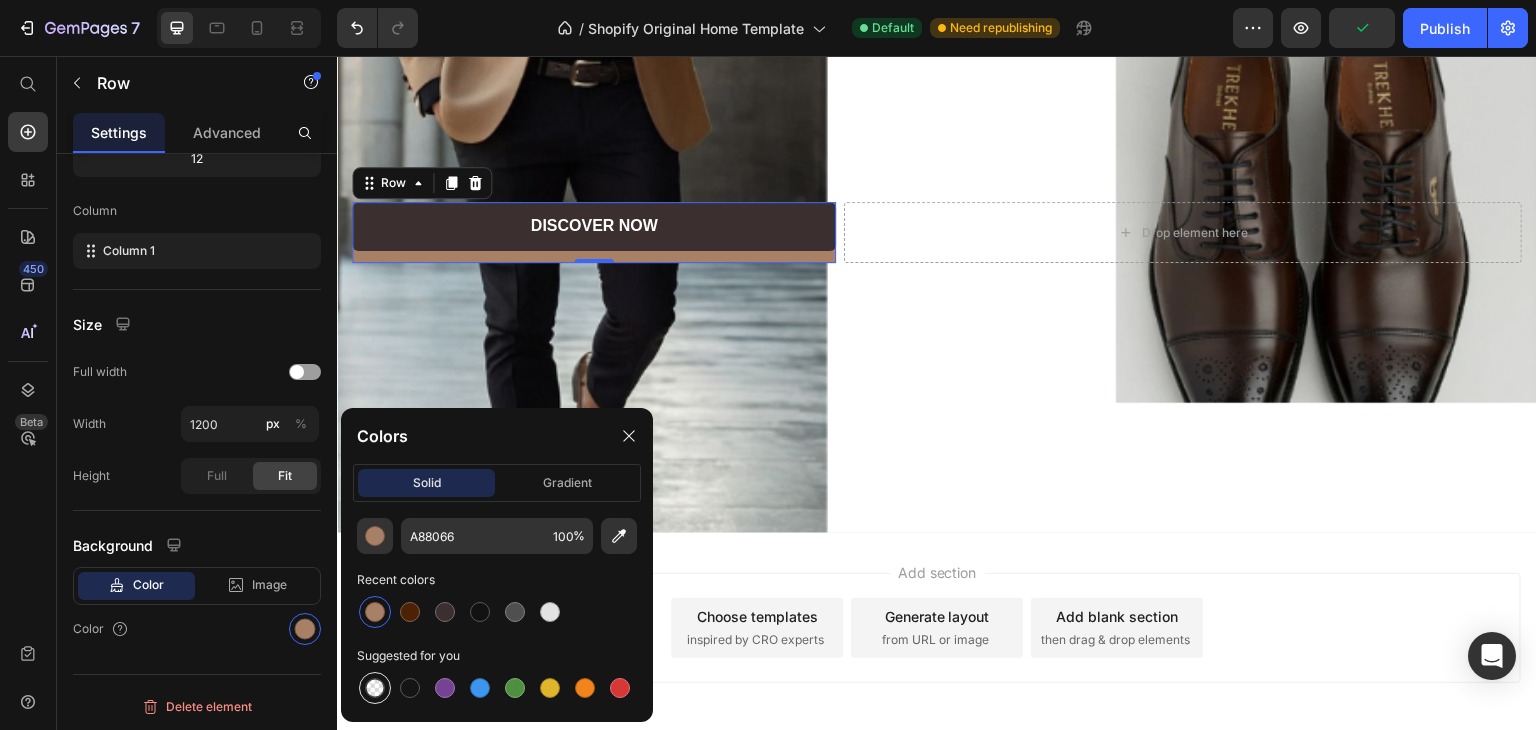 click at bounding box center [375, 688] 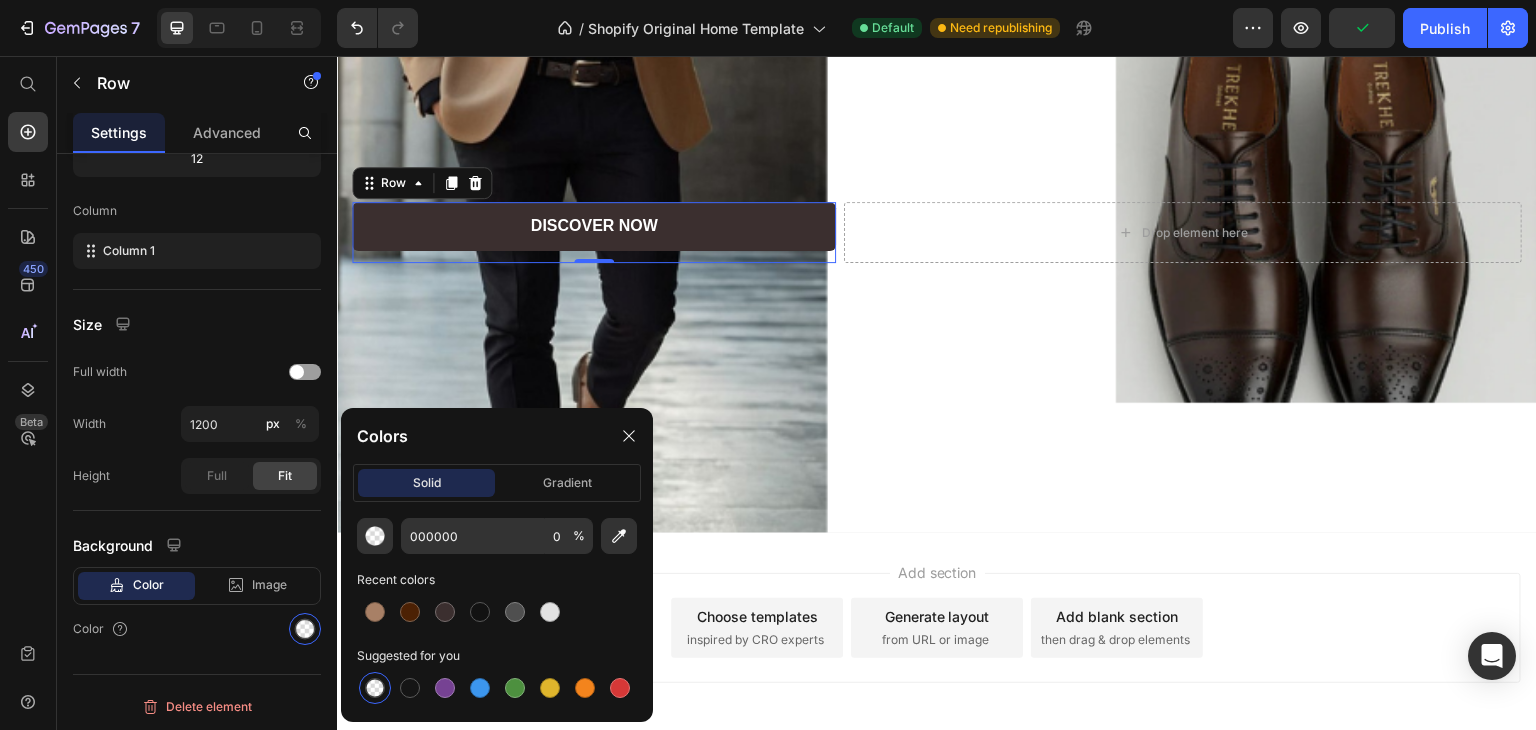 click at bounding box center [375, 688] 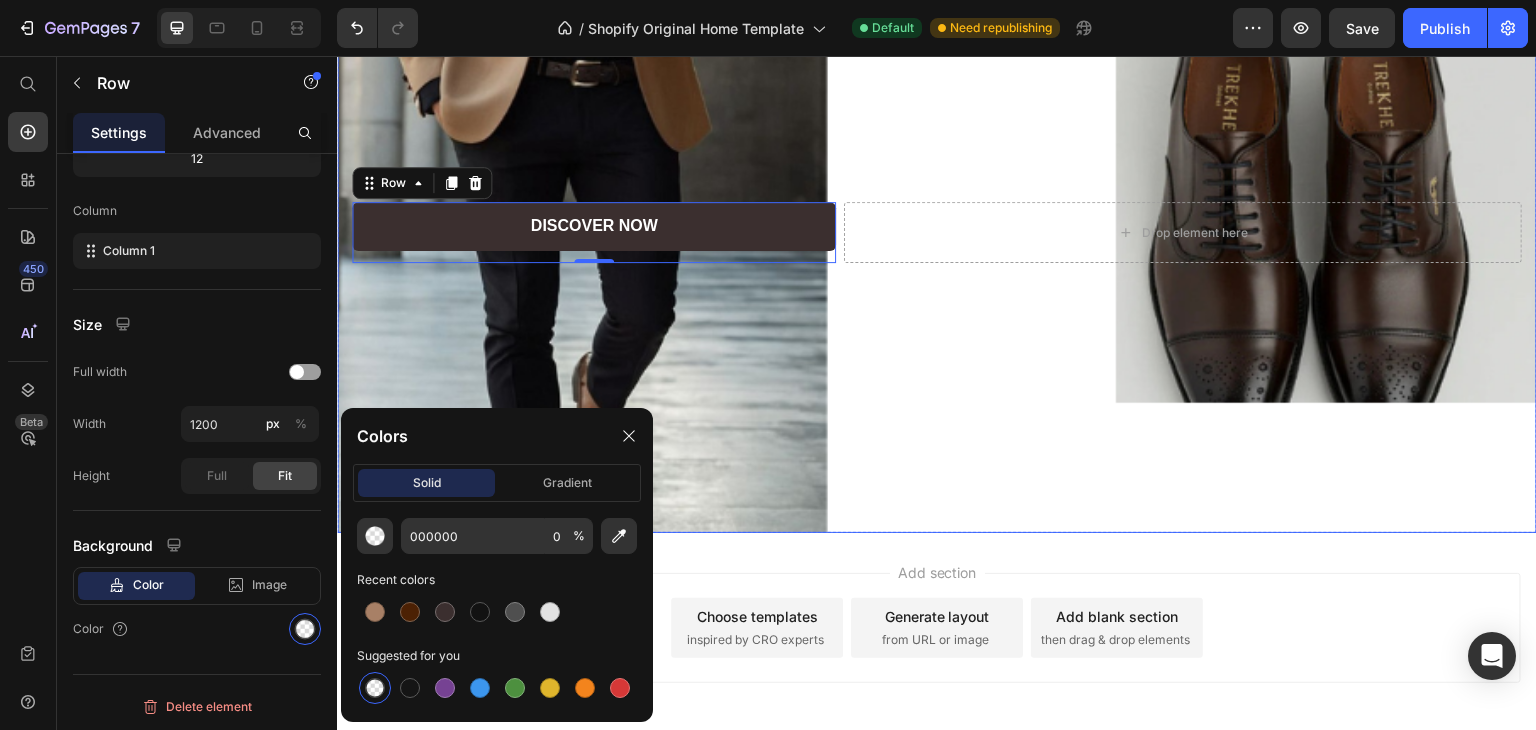click at bounding box center [937, 233] 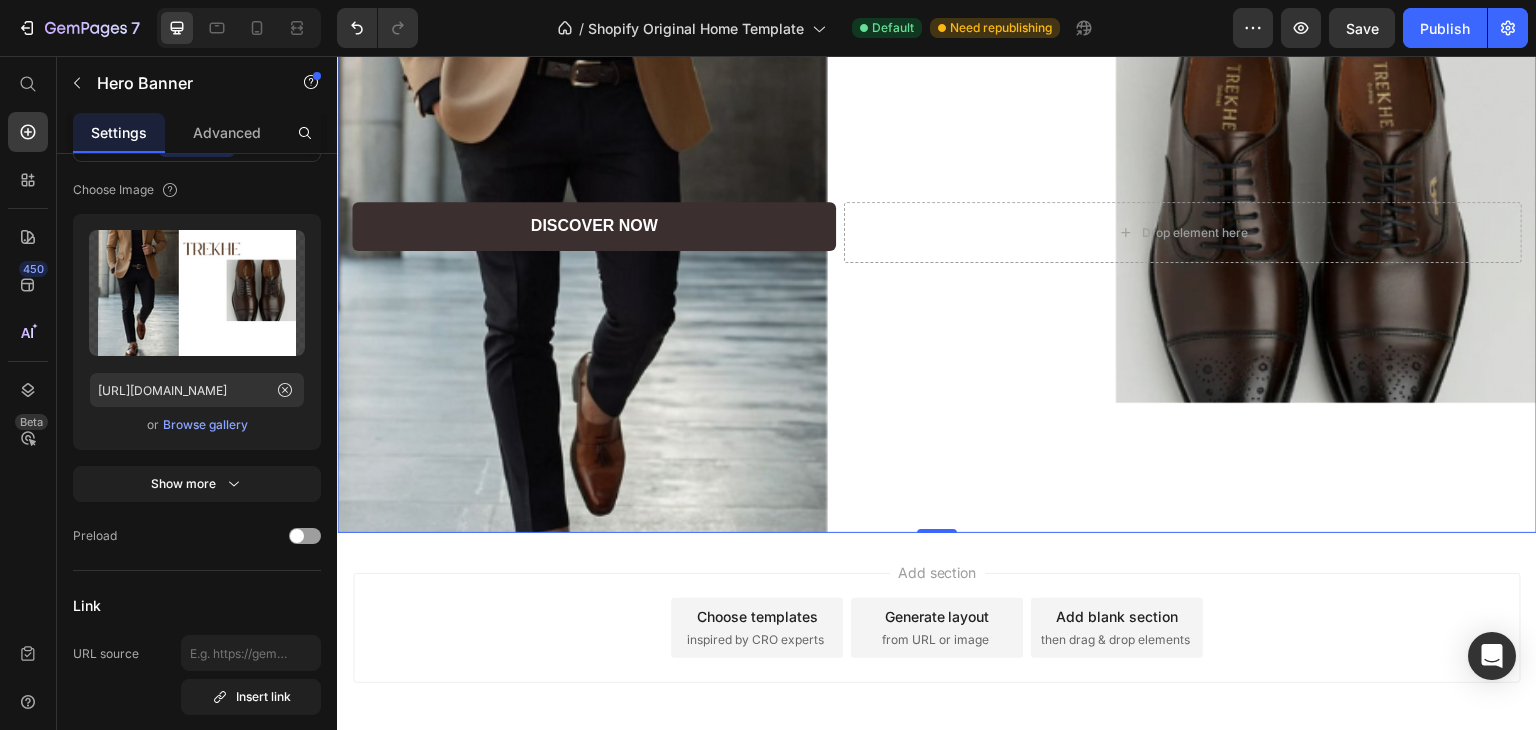 scroll, scrollTop: 0, scrollLeft: 0, axis: both 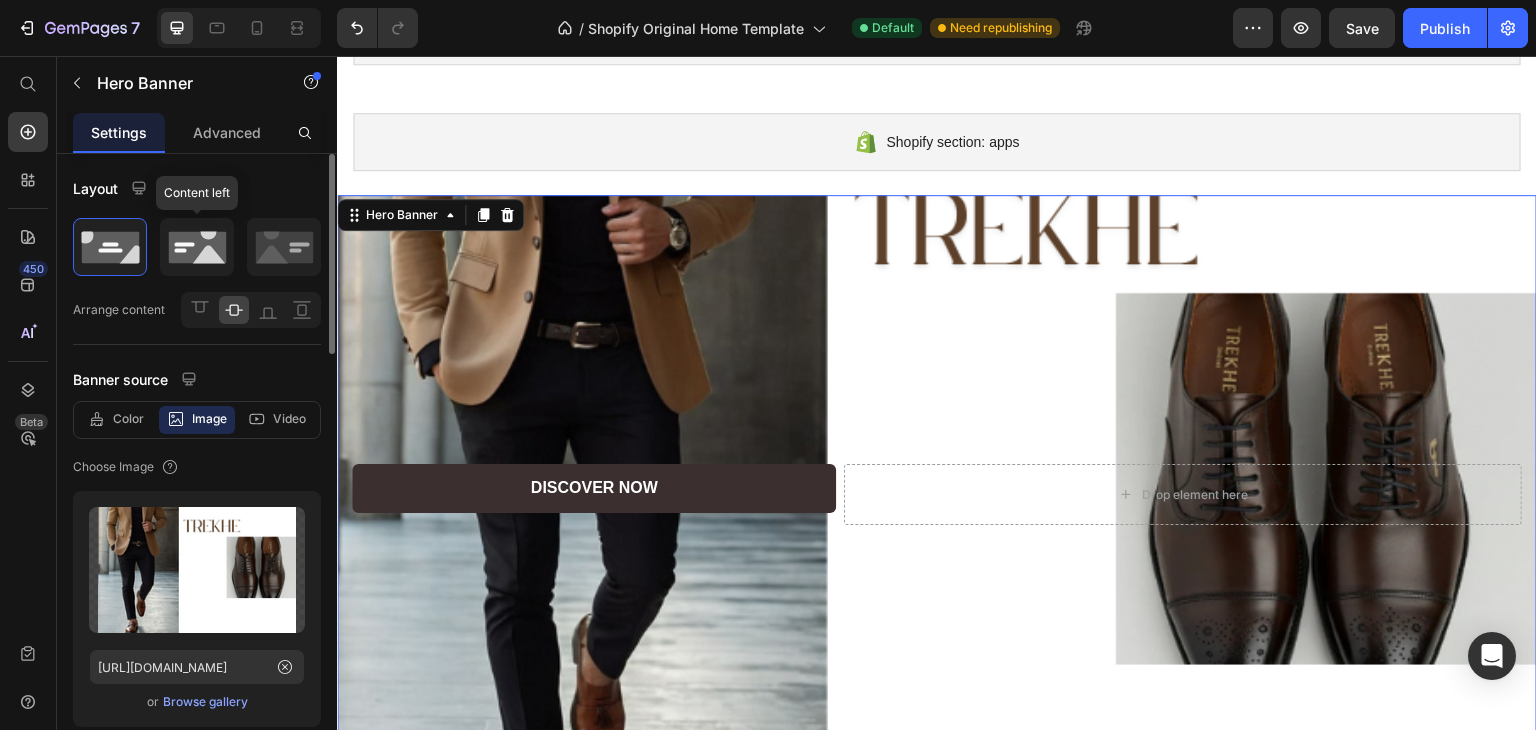 click 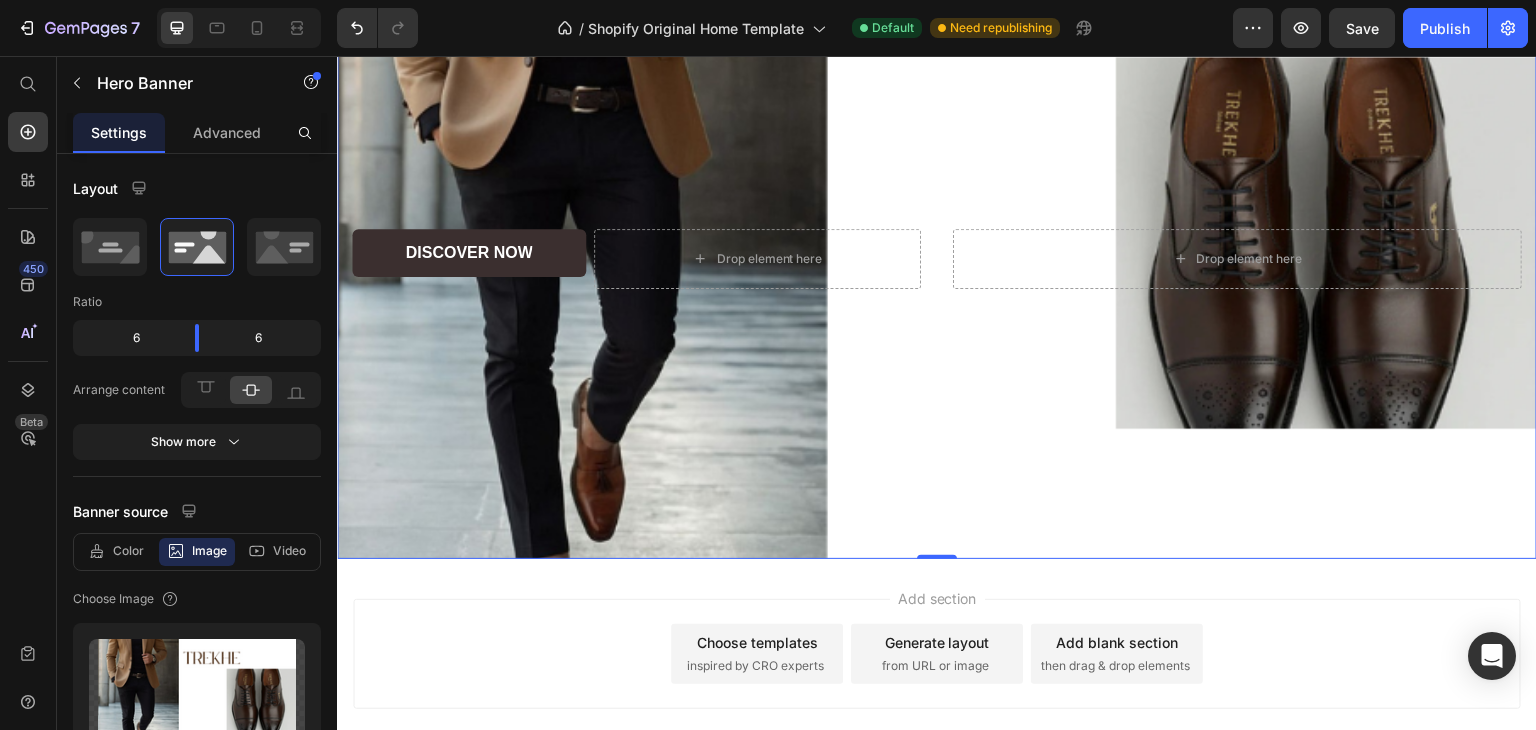 scroll, scrollTop: 1589, scrollLeft: 0, axis: vertical 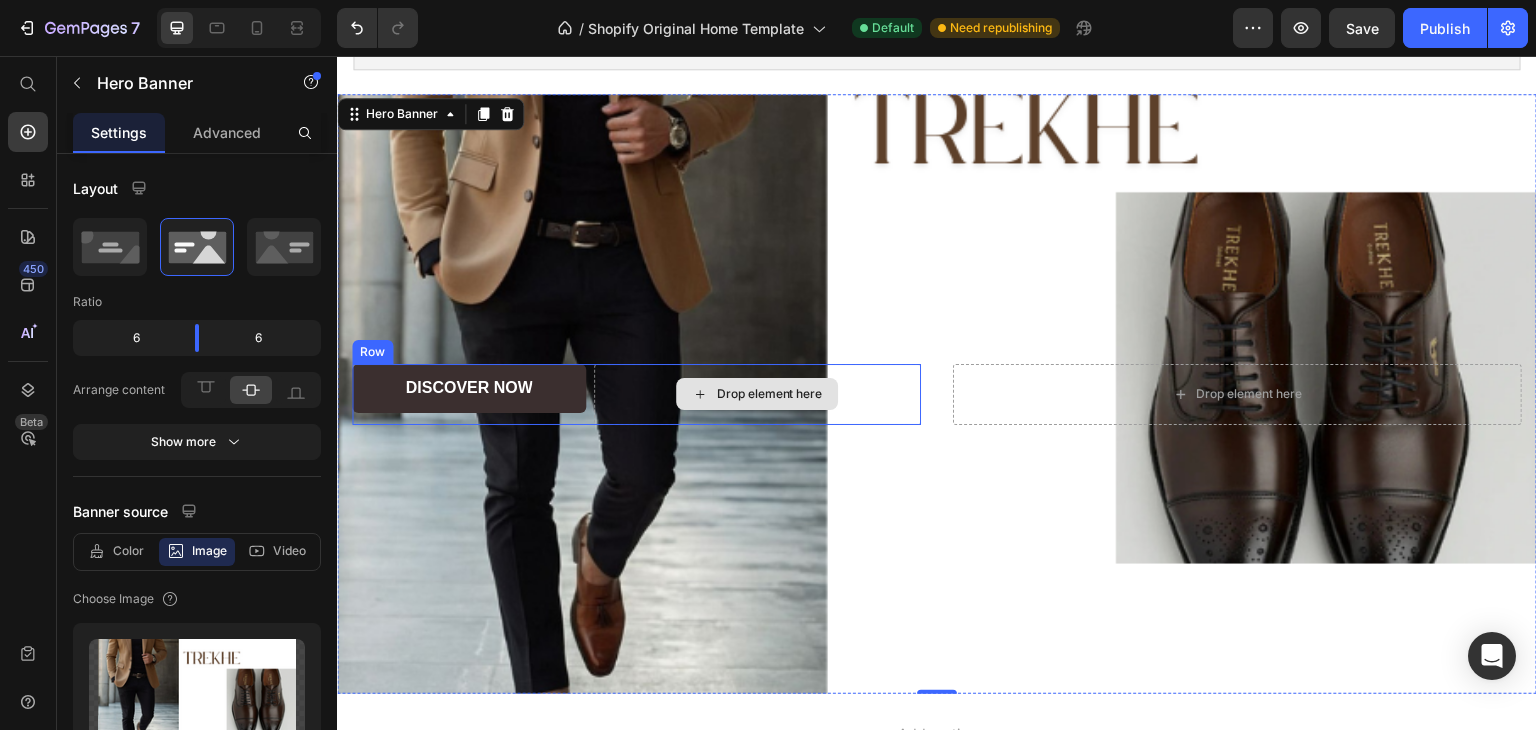 click on "Drop element here" at bounding box center (757, 394) 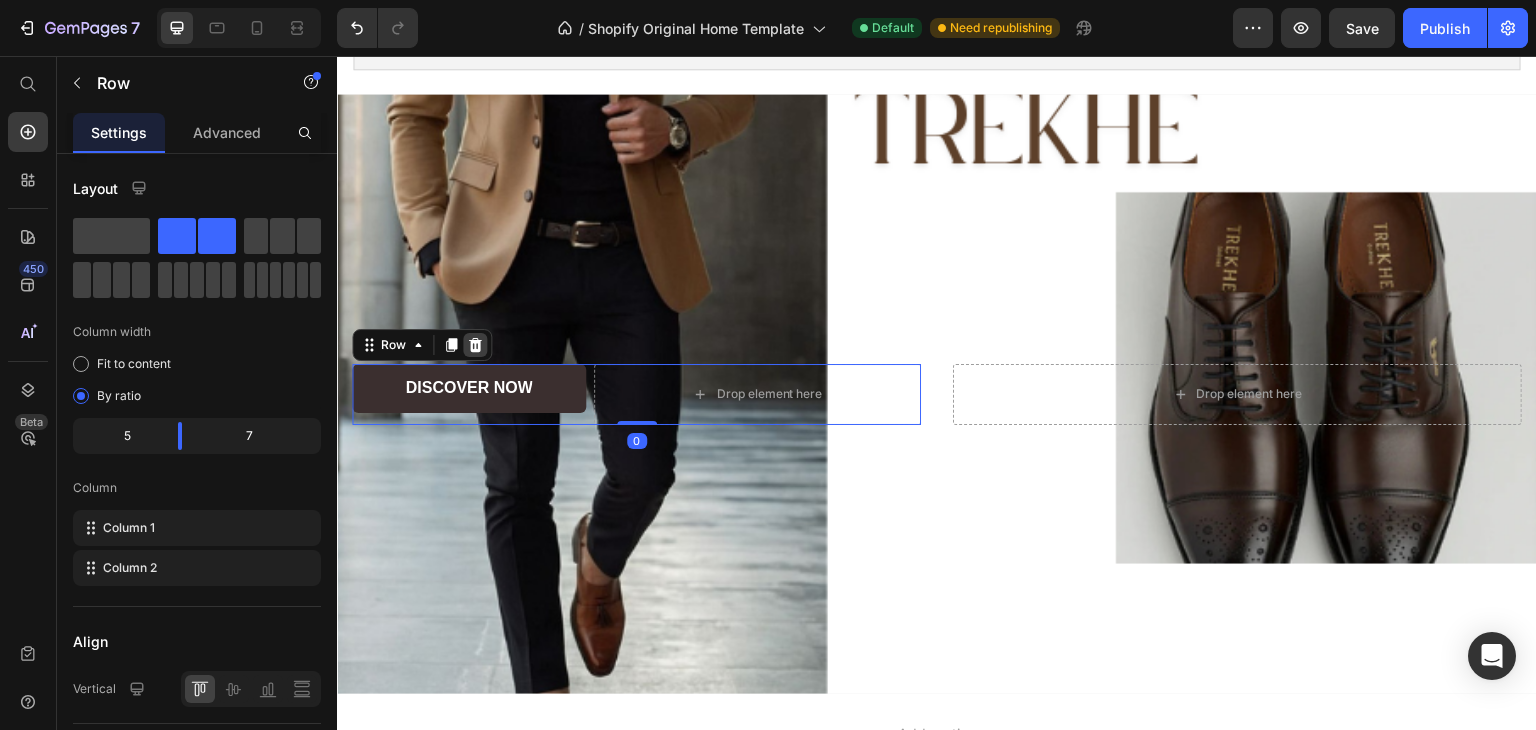 click at bounding box center [475, 345] 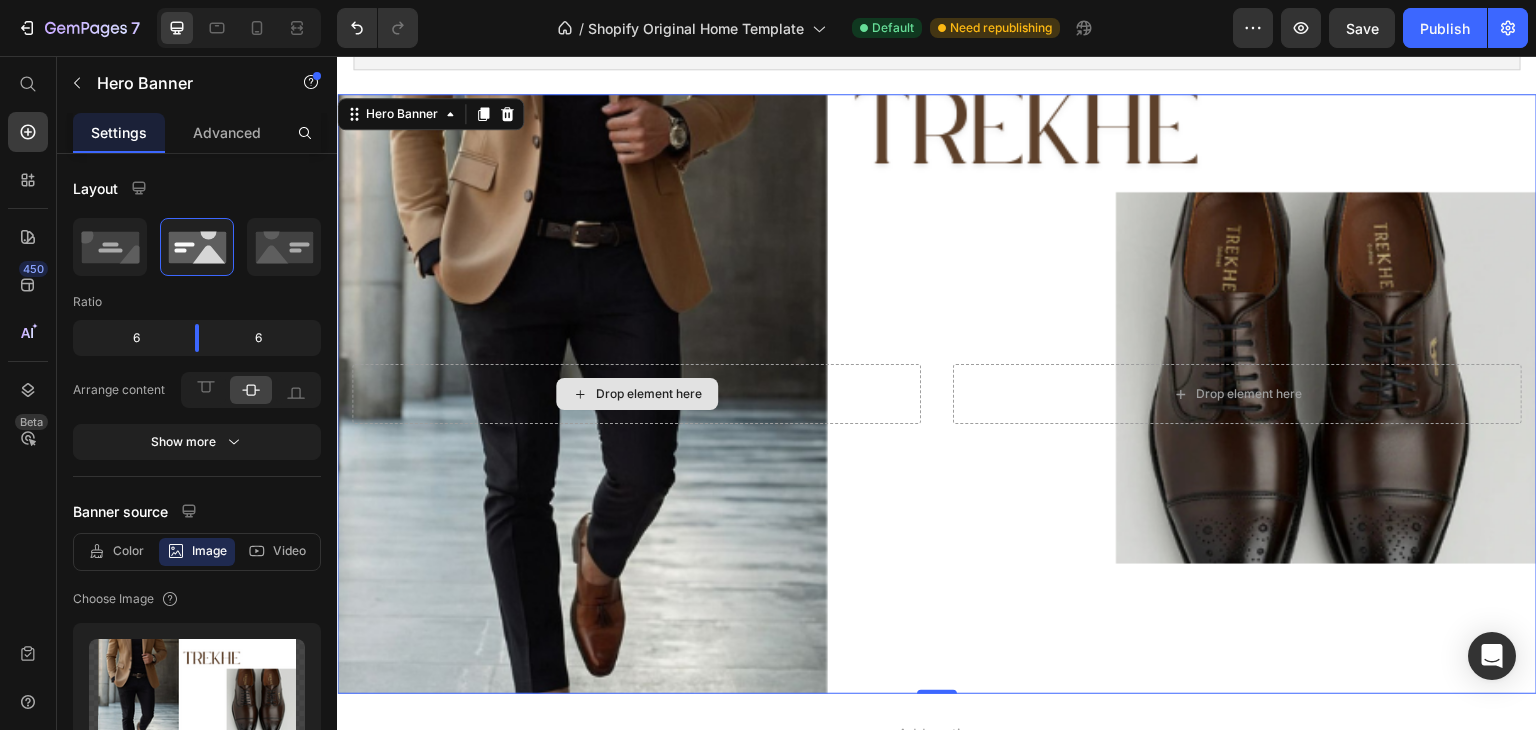 click on "Drop element here" at bounding box center (636, 394) 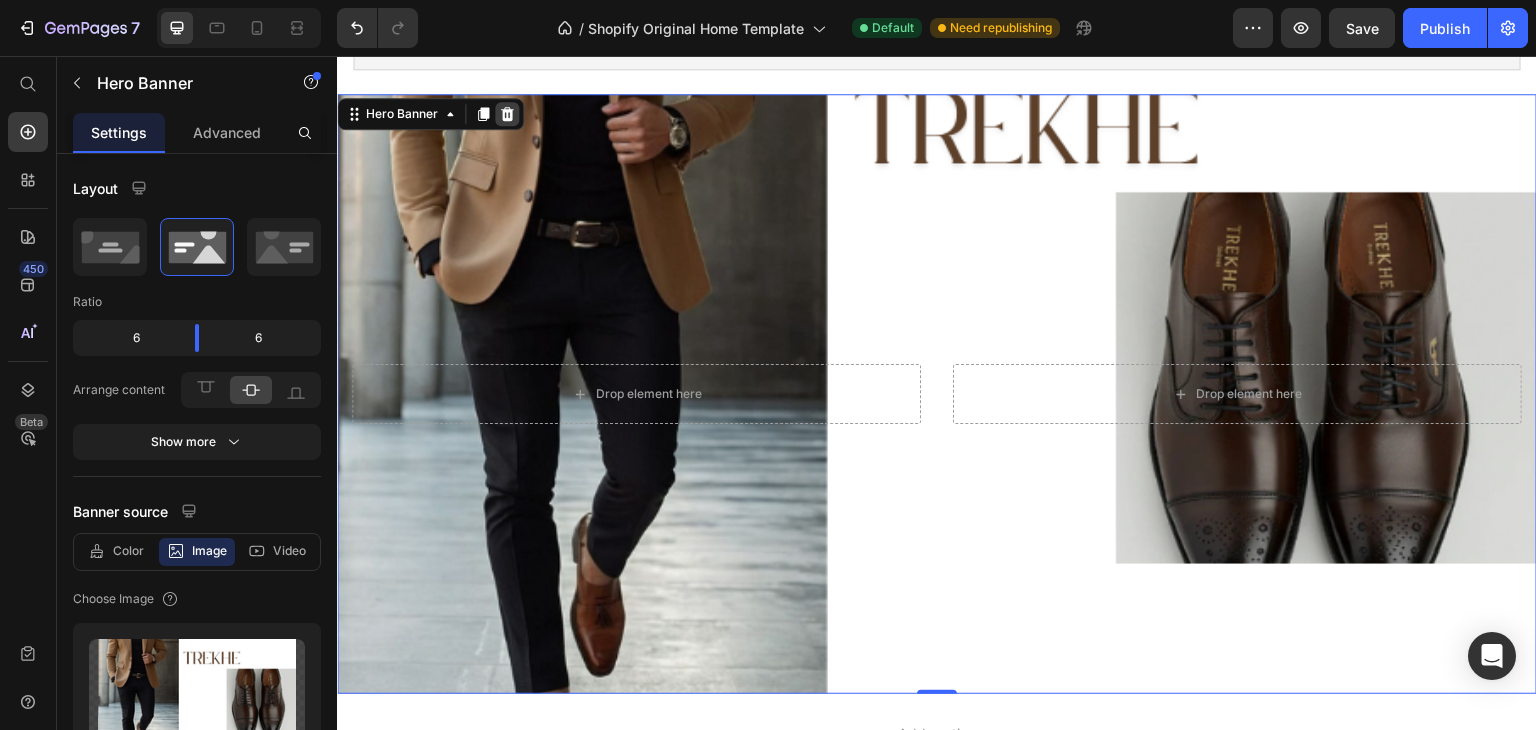 click 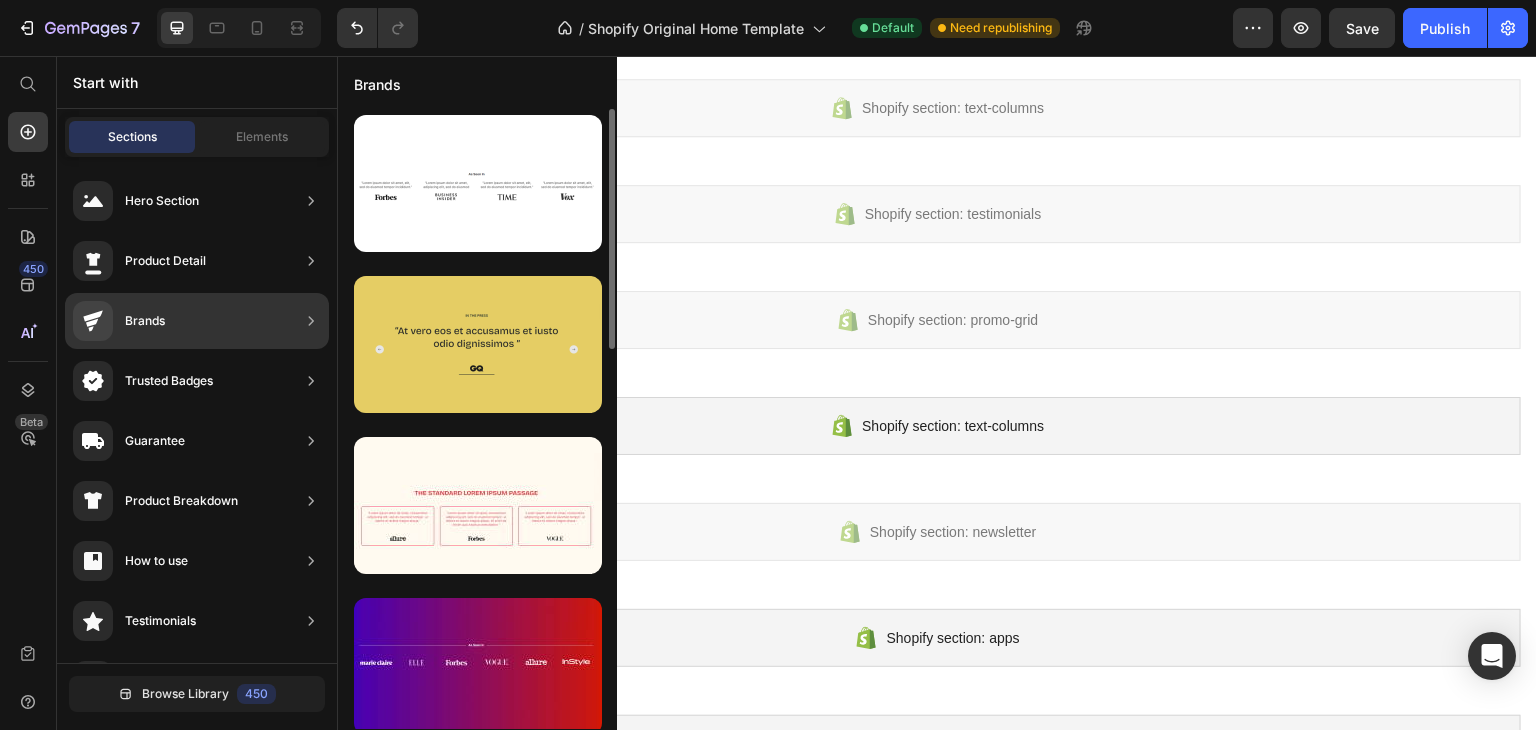scroll, scrollTop: 849, scrollLeft: 0, axis: vertical 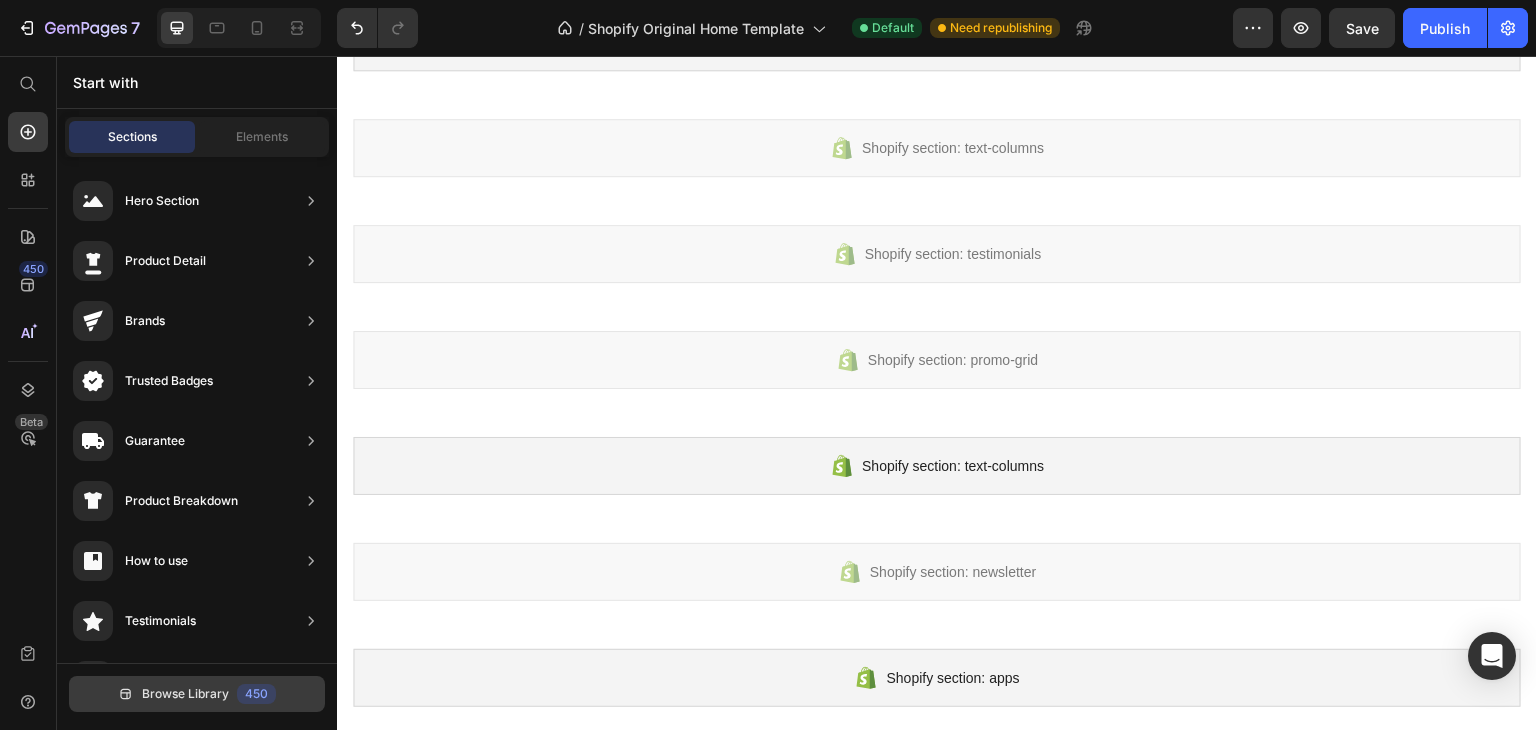 click on "Browse Library" at bounding box center [185, 694] 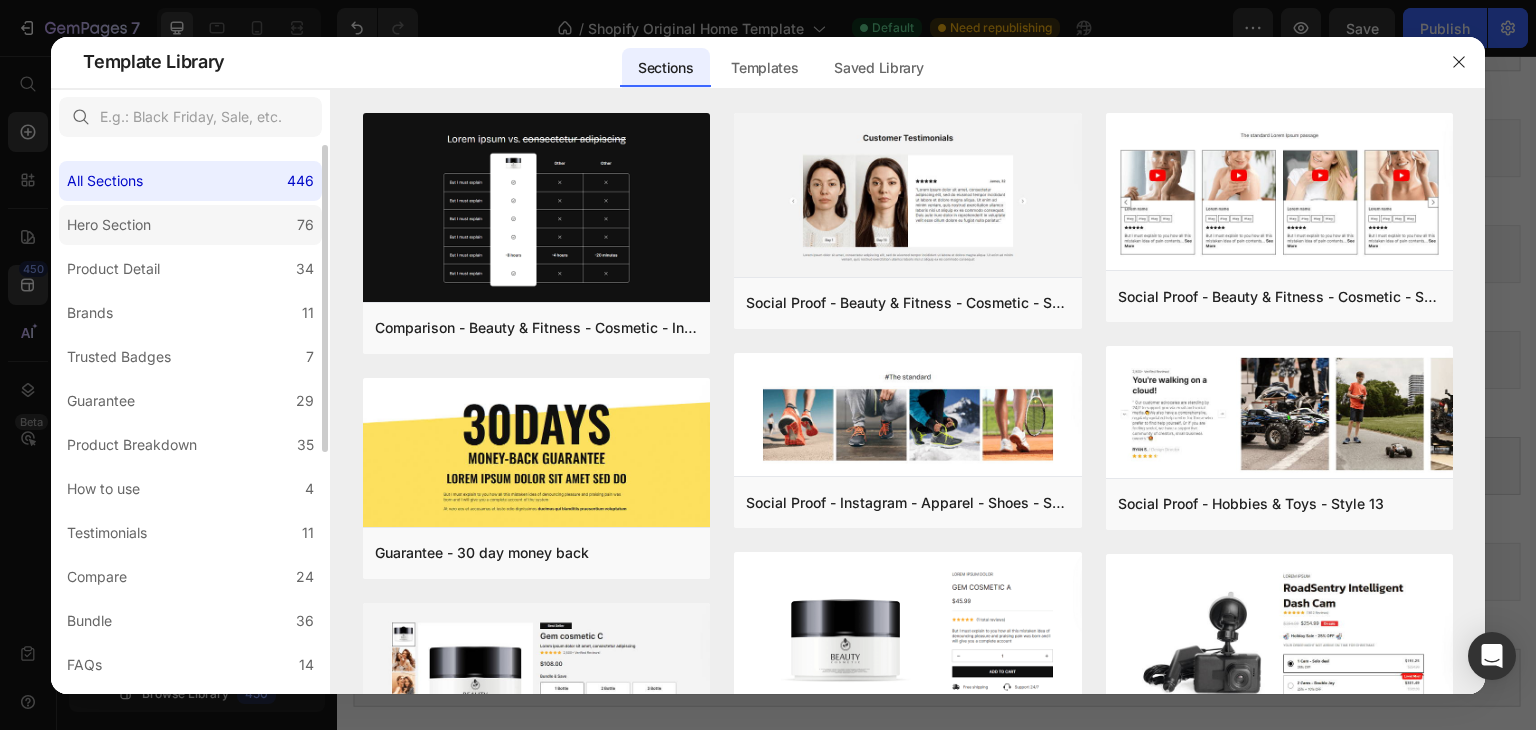 click on "Hero Section 76" 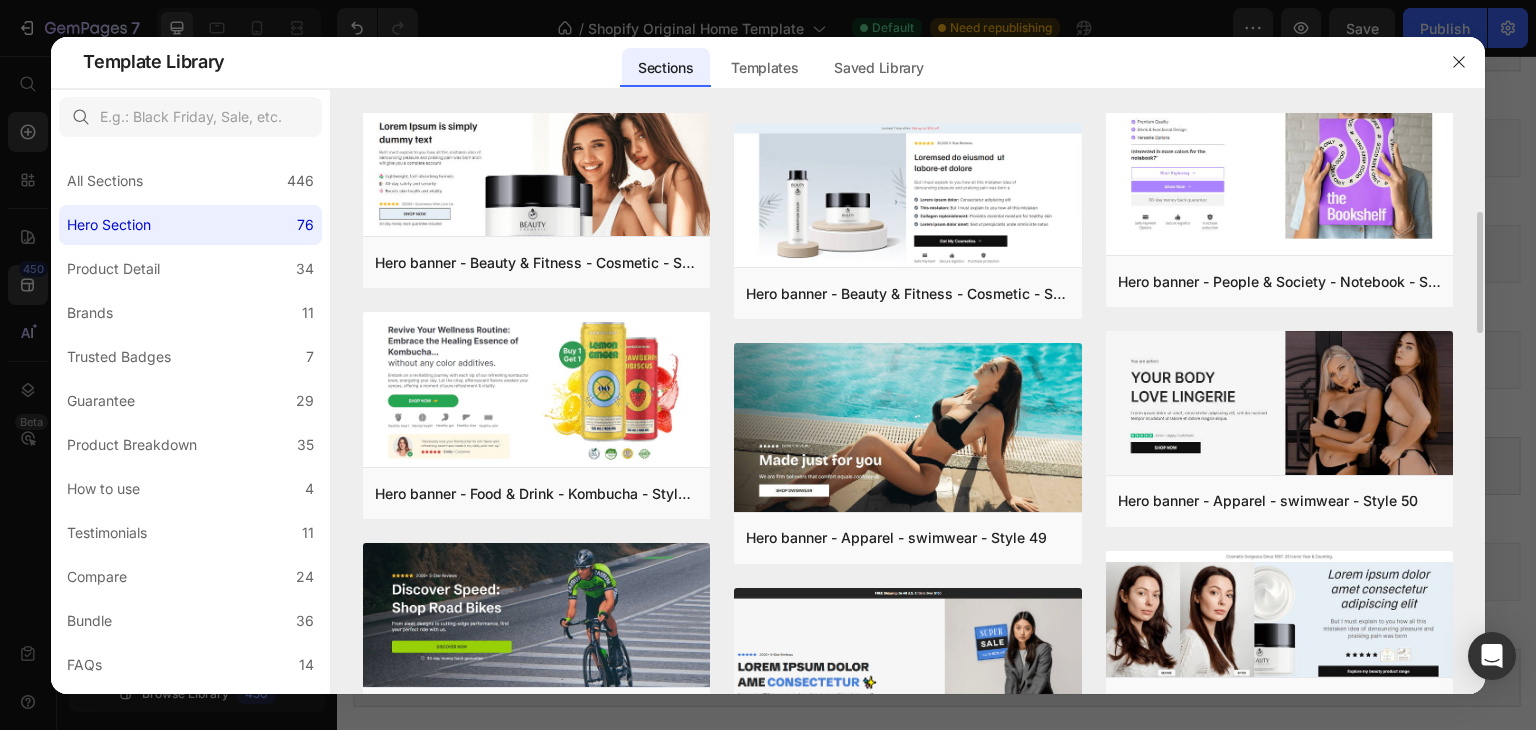scroll, scrollTop: 674, scrollLeft: 0, axis: vertical 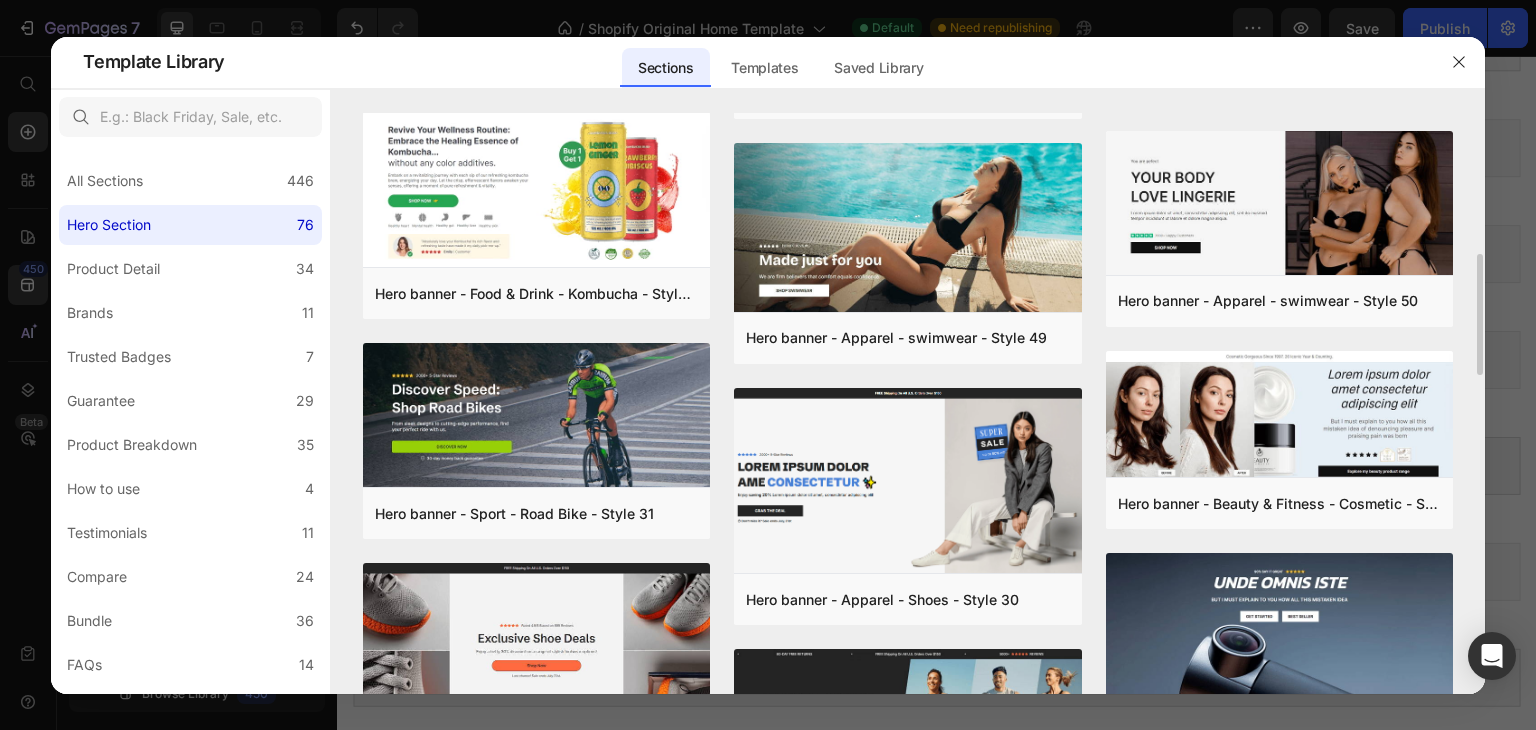 click at bounding box center [536, 645] 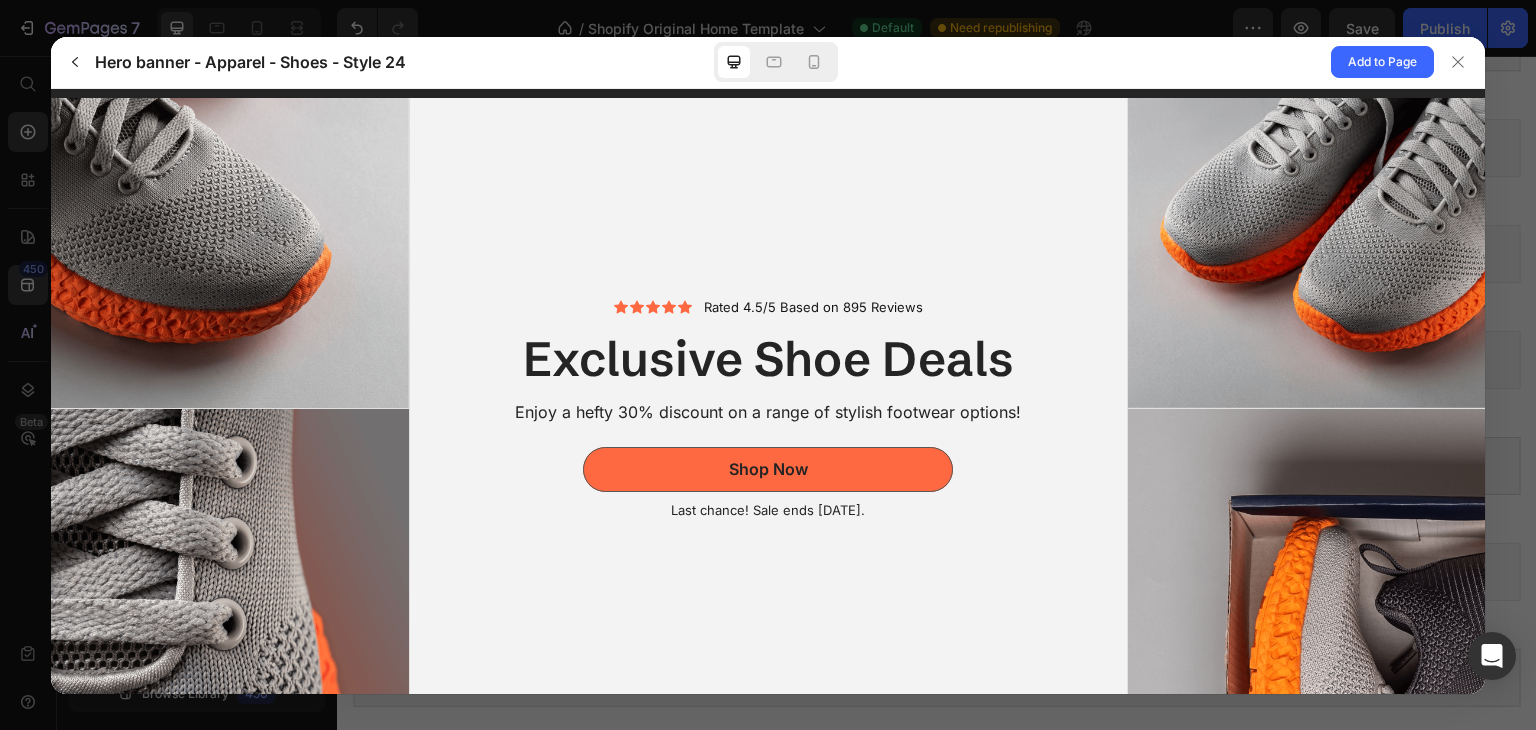 scroll, scrollTop: 52, scrollLeft: 0, axis: vertical 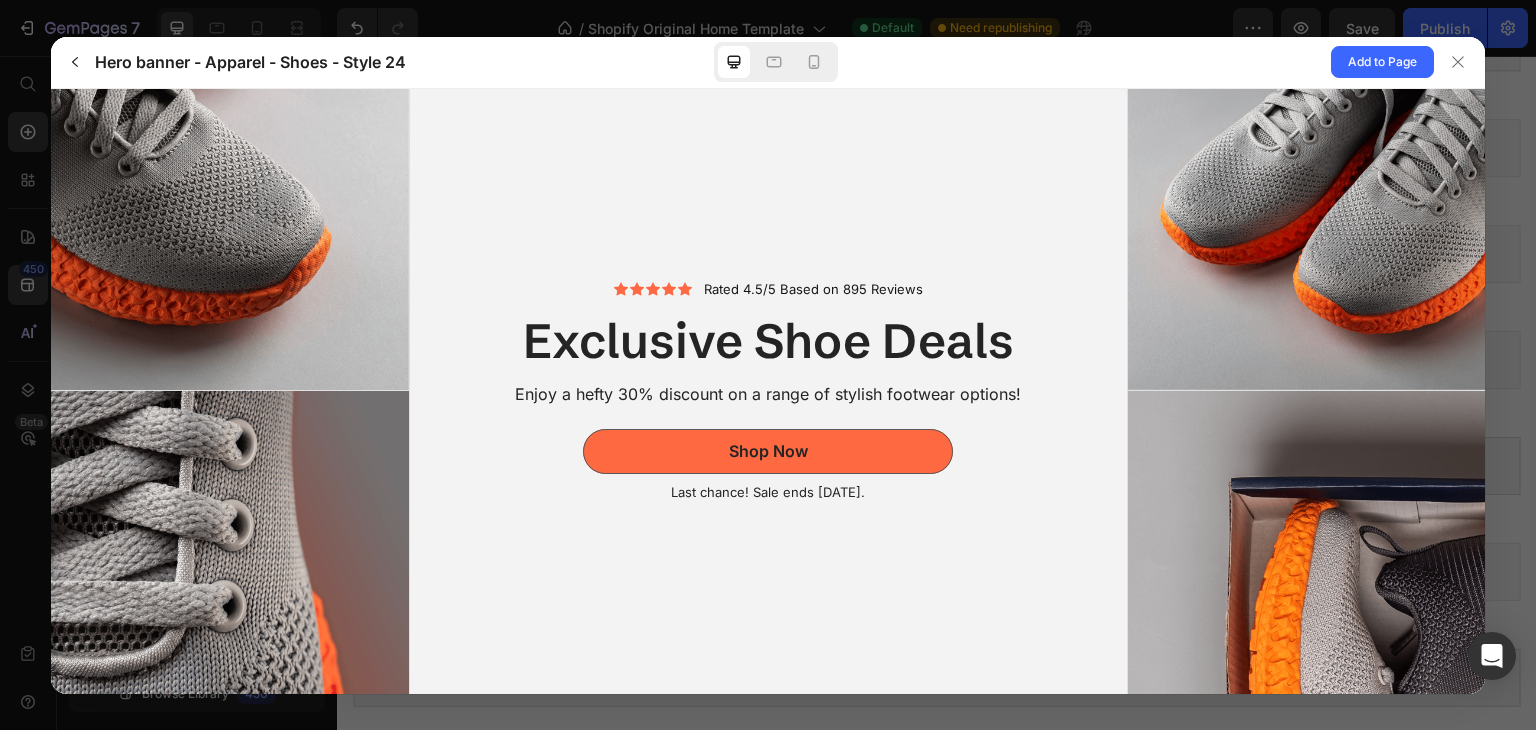 click on "Rated 4.5/5 Based on 895 Reviews" at bounding box center [813, 288] 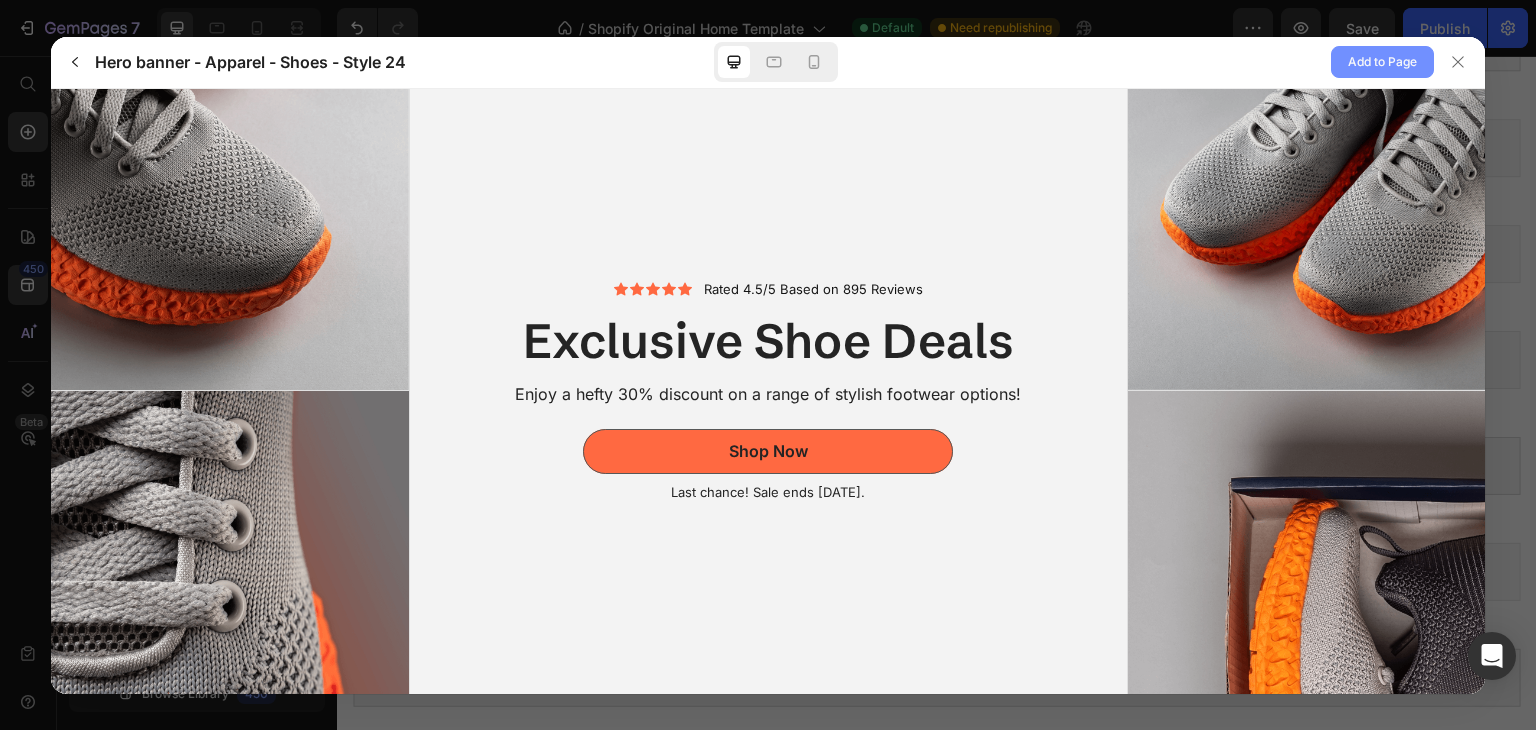 click on "Add to Page" 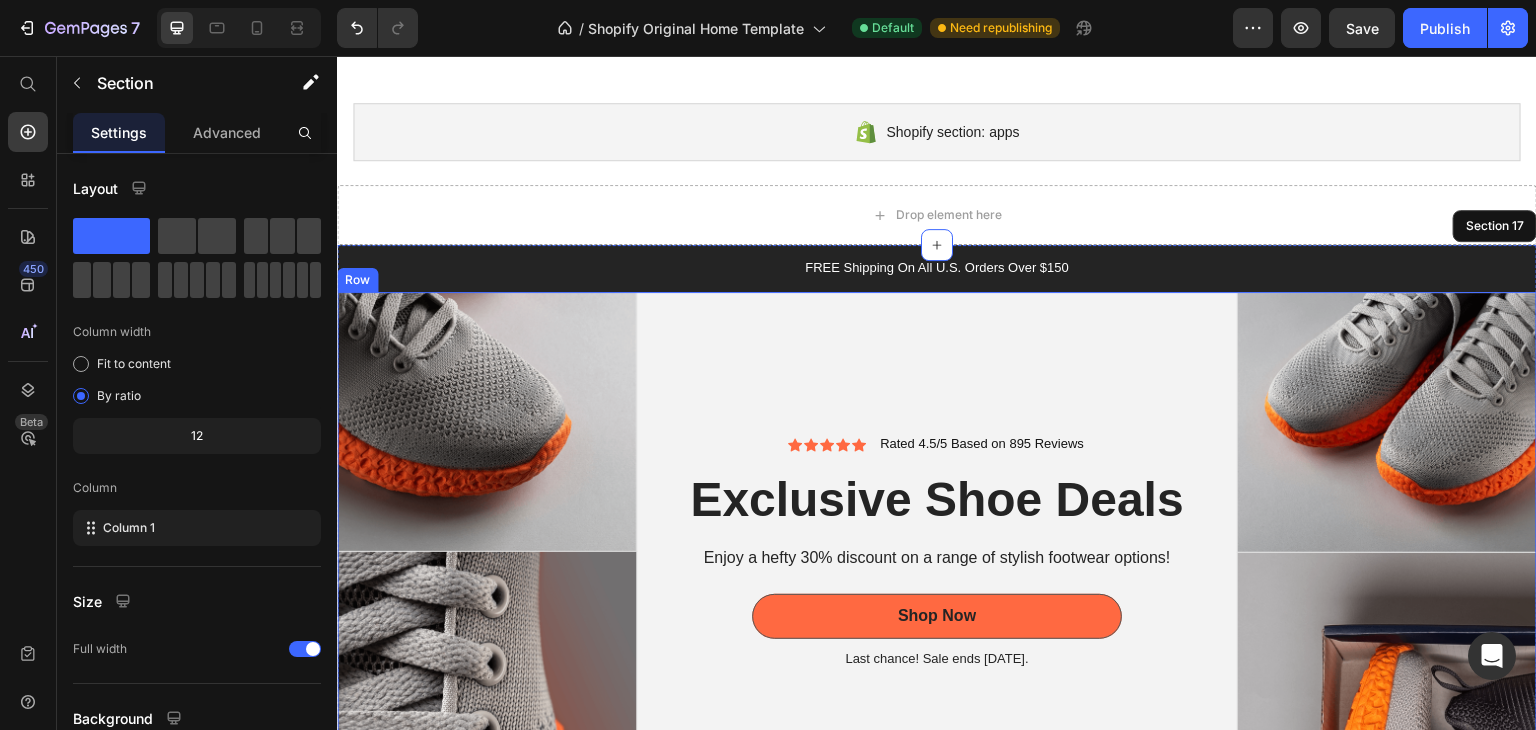 scroll, scrollTop: 1496, scrollLeft: 0, axis: vertical 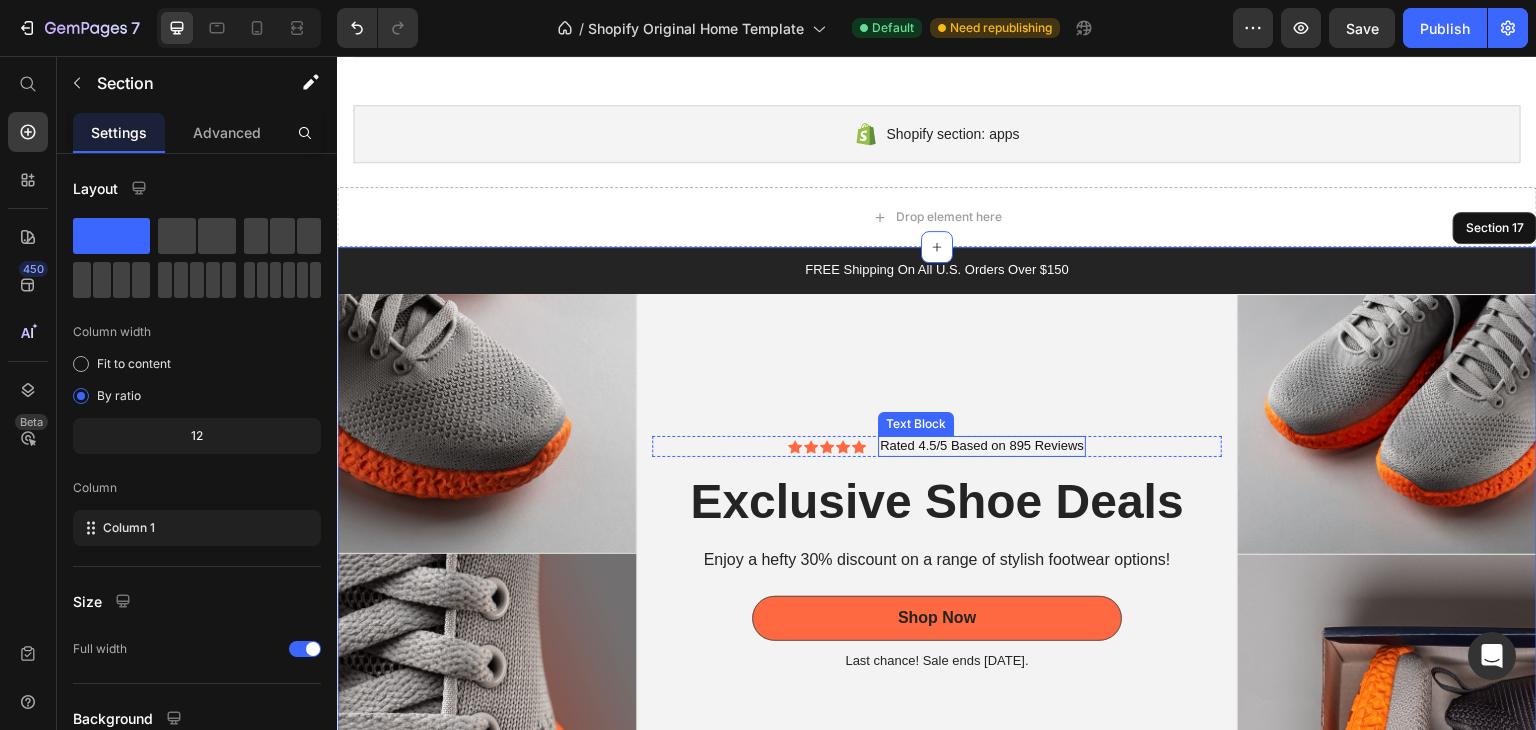 click on "Rated 4.5/5 Based on 895 Reviews" at bounding box center (982, 446) 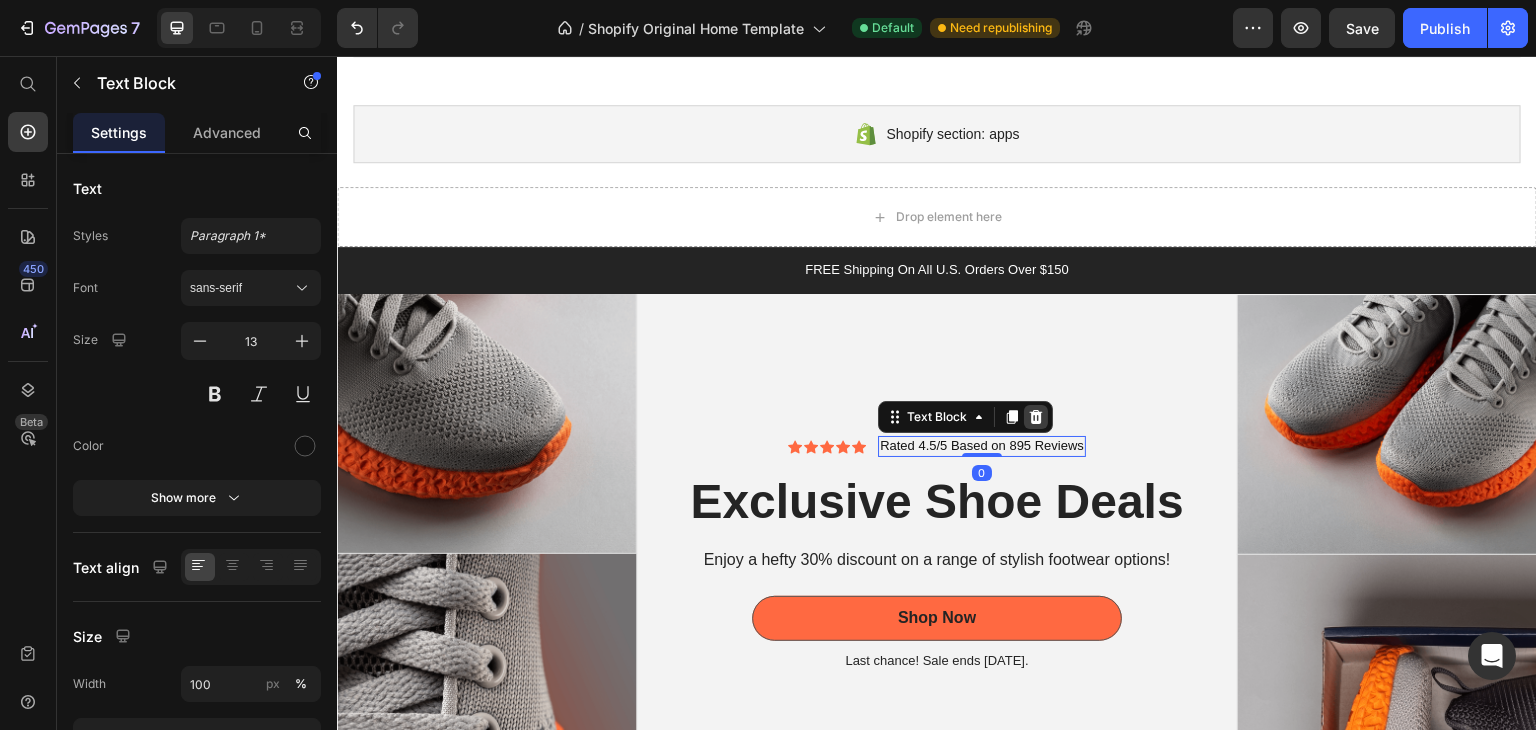 click 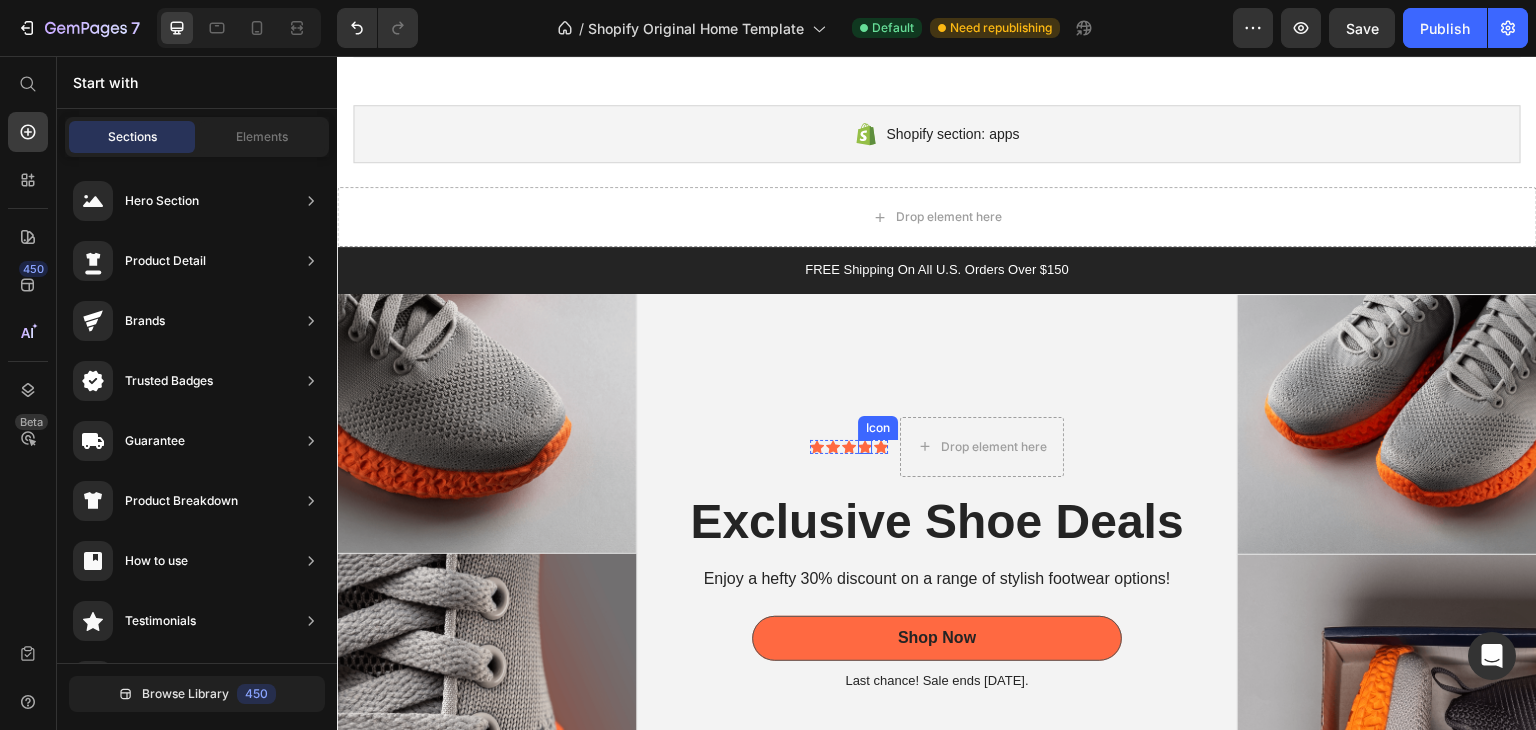 click on "Icon" at bounding box center (865, 447) 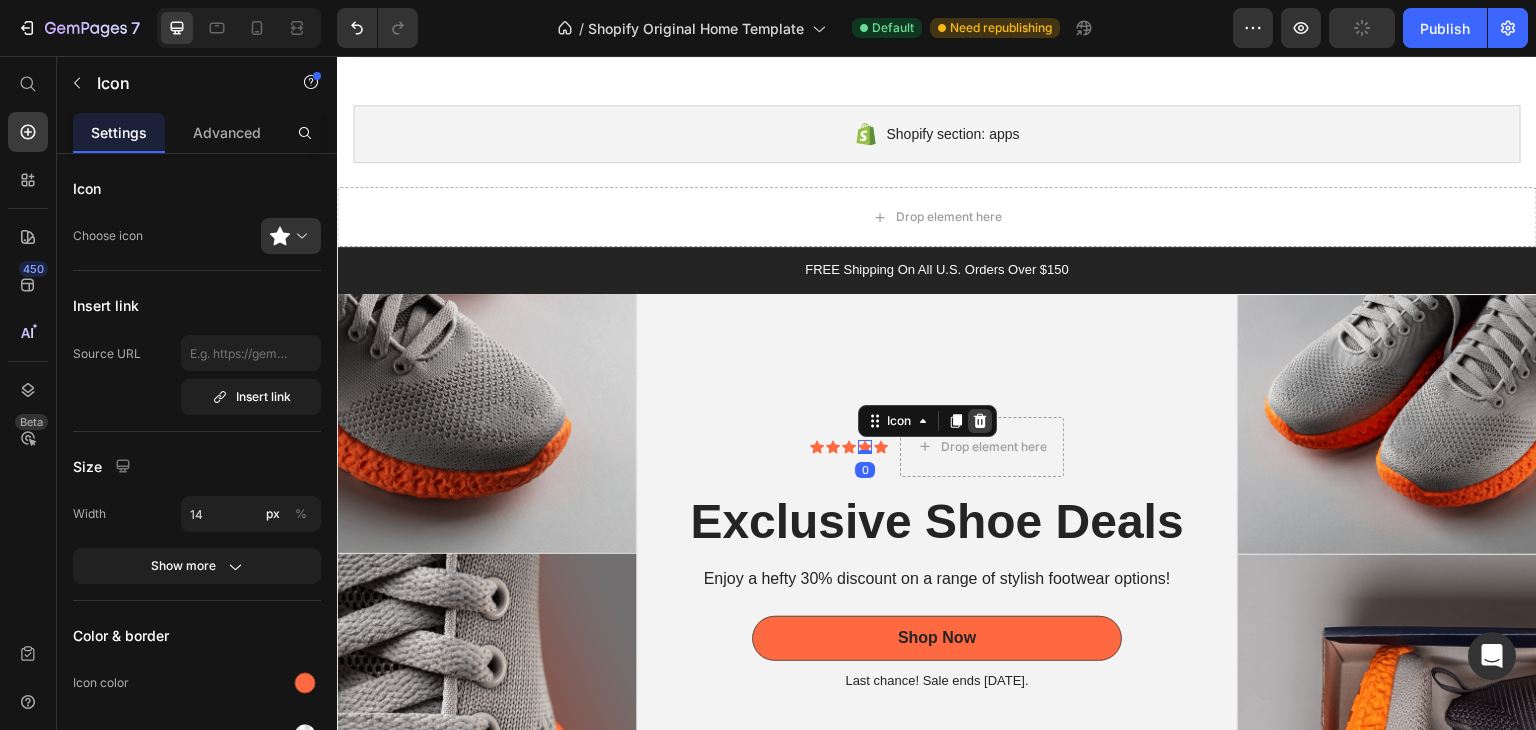 click 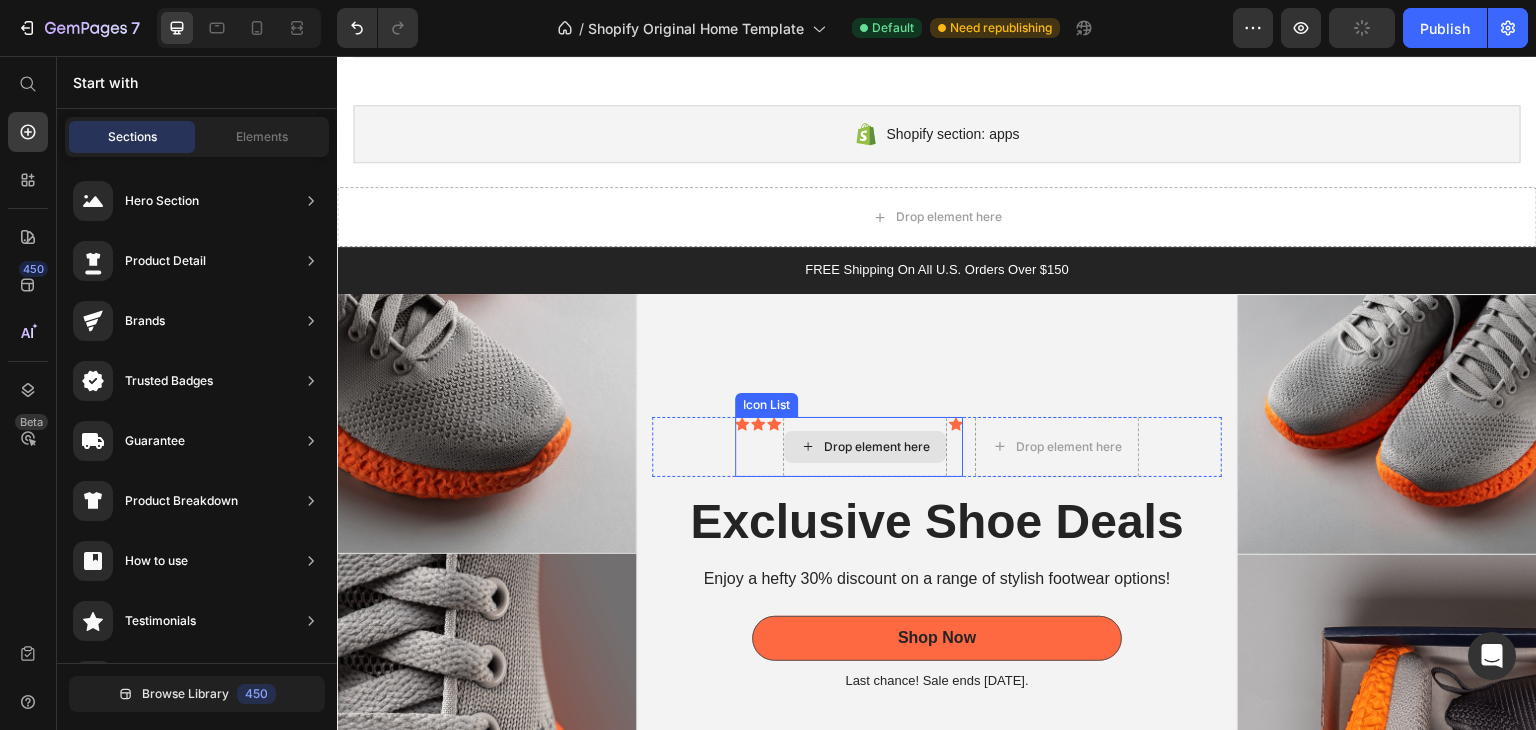click on "Drop element here" at bounding box center [865, 447] 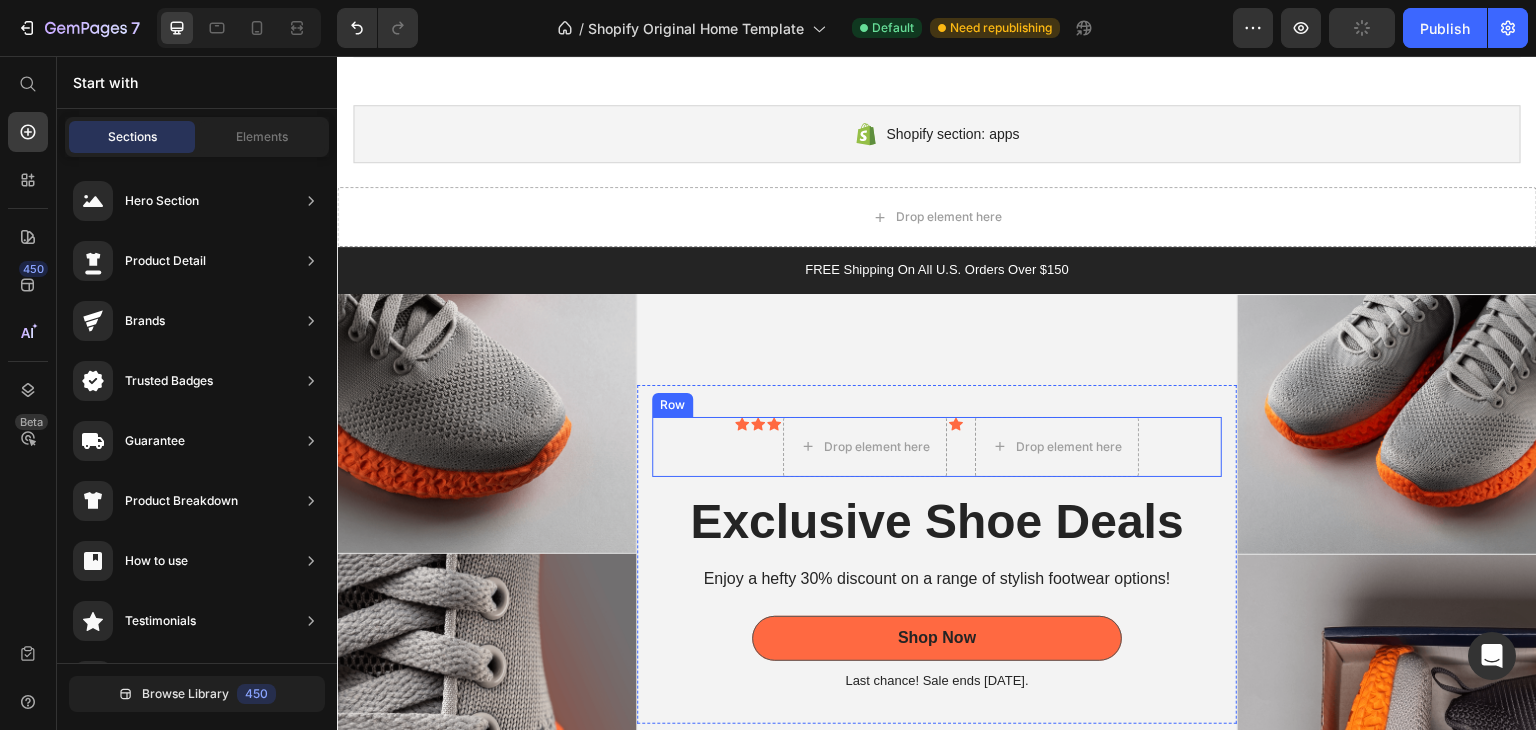 click on "Icon Icon Icon
Drop element here Icon Icon List
Drop element here Row" at bounding box center (937, 447) 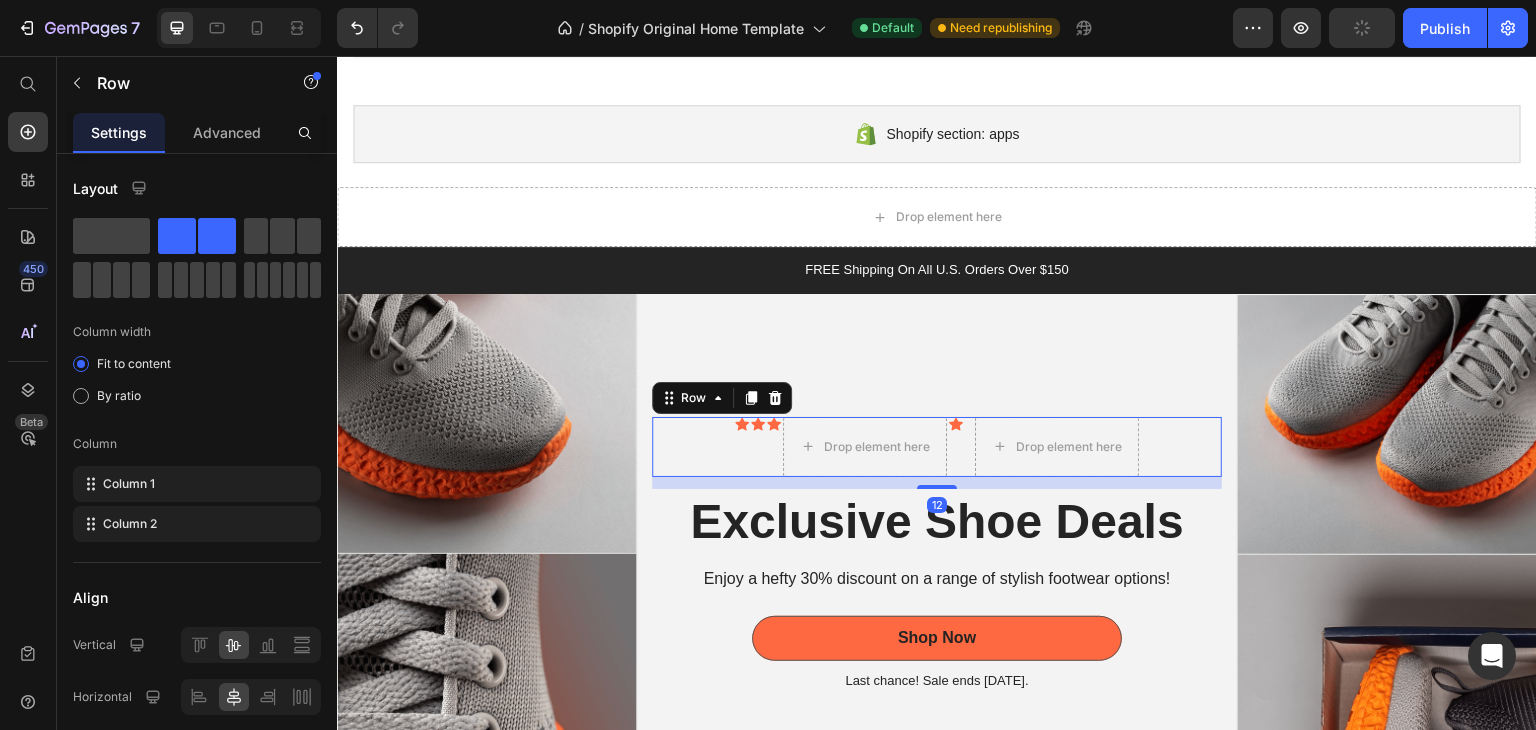 click 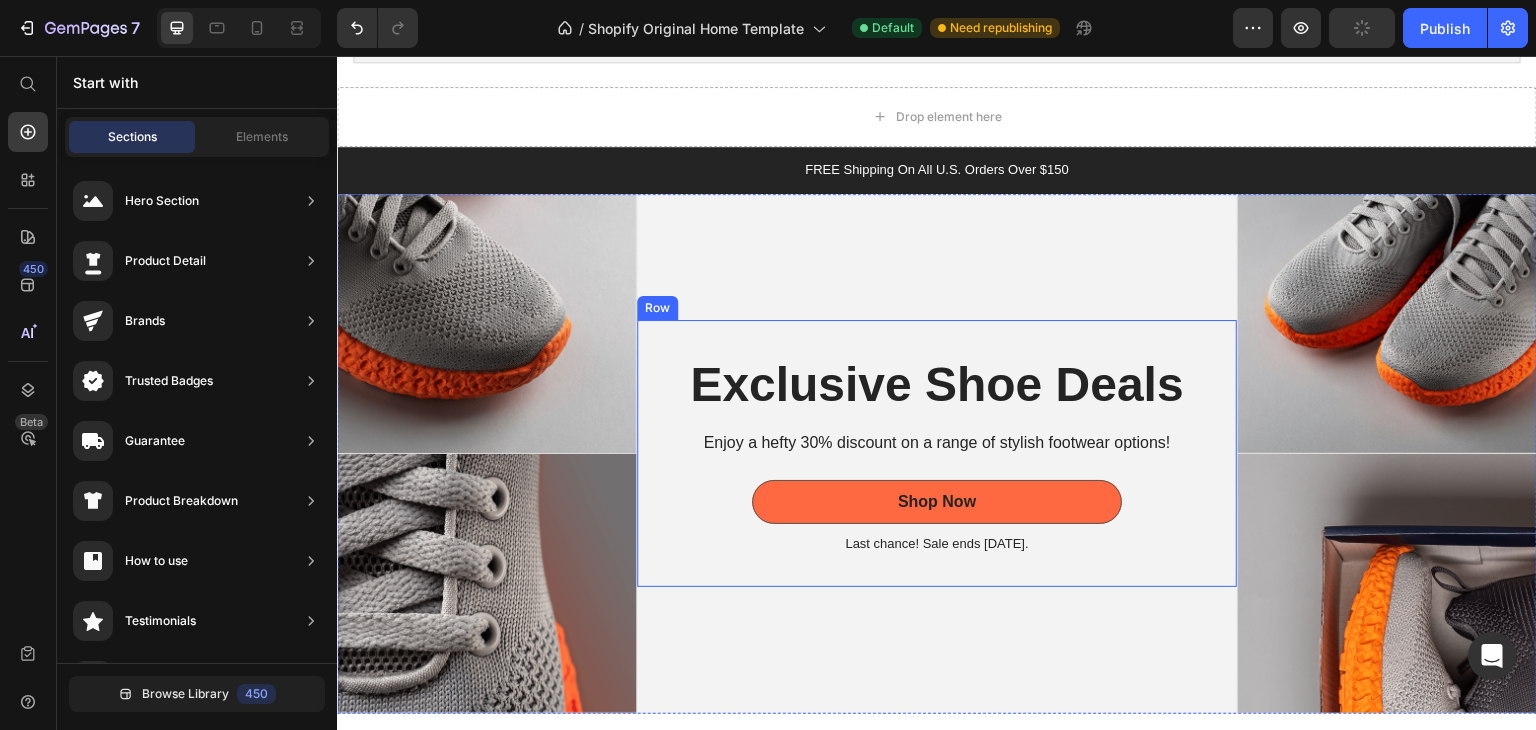 scroll, scrollTop: 1696, scrollLeft: 0, axis: vertical 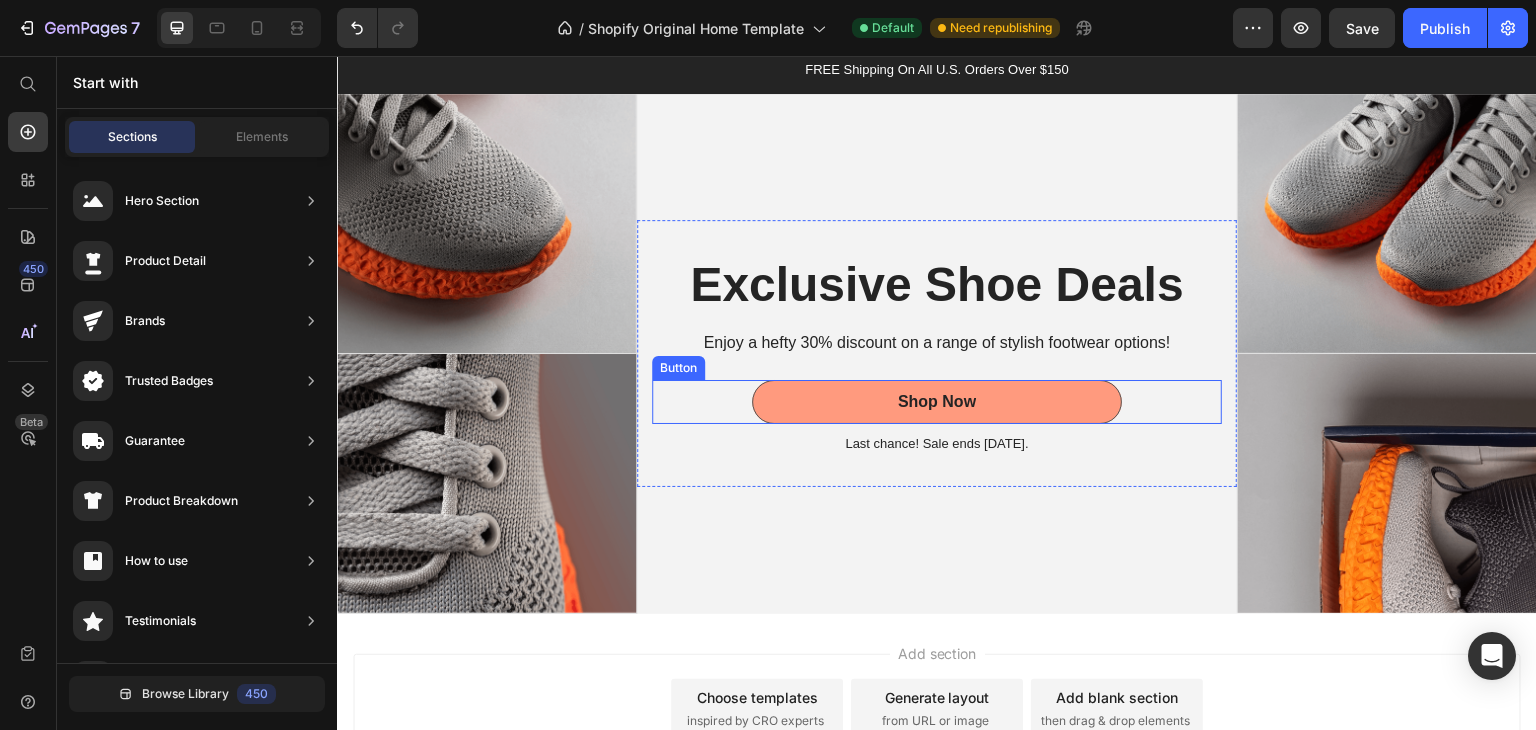 click on "Shop Now" at bounding box center (937, 402) 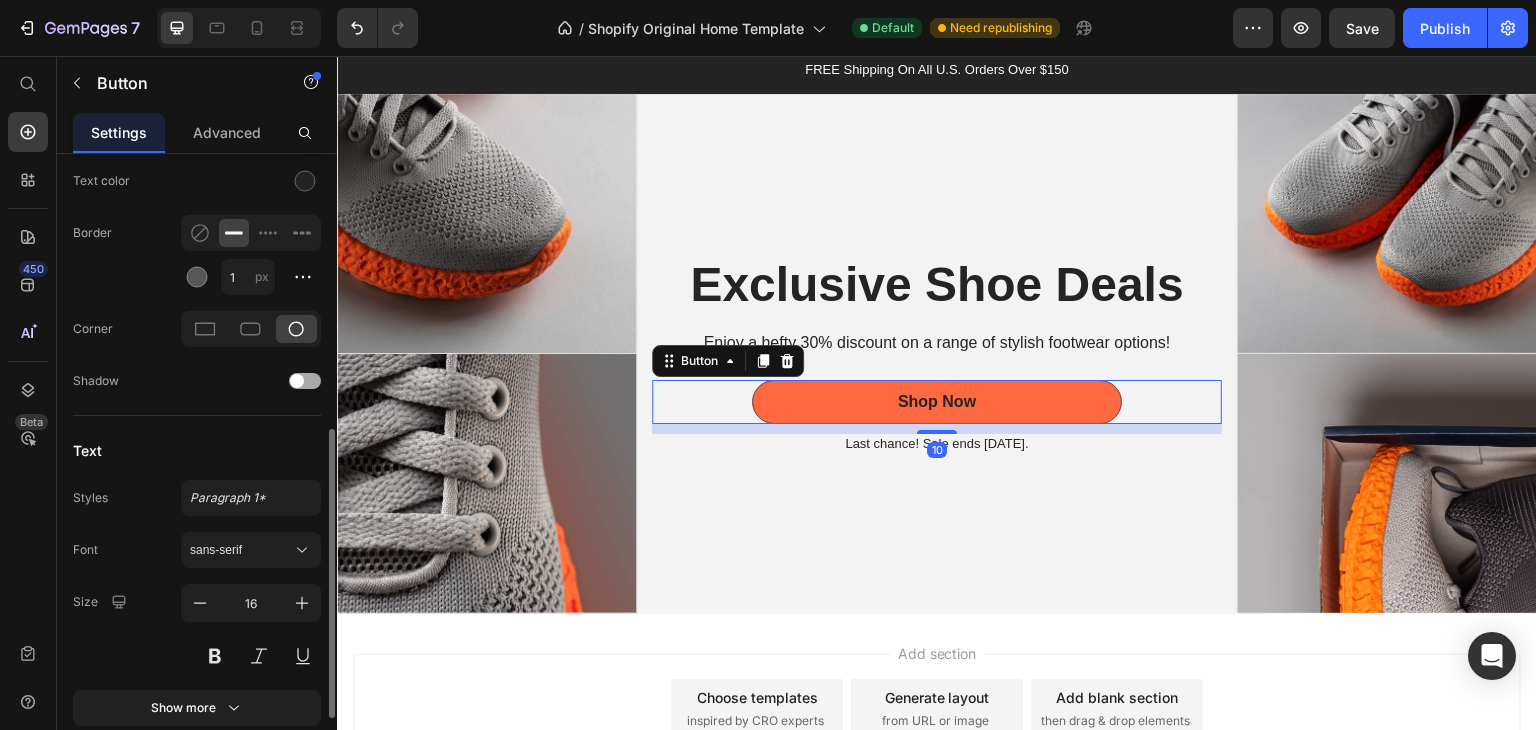 scroll, scrollTop: 400, scrollLeft: 0, axis: vertical 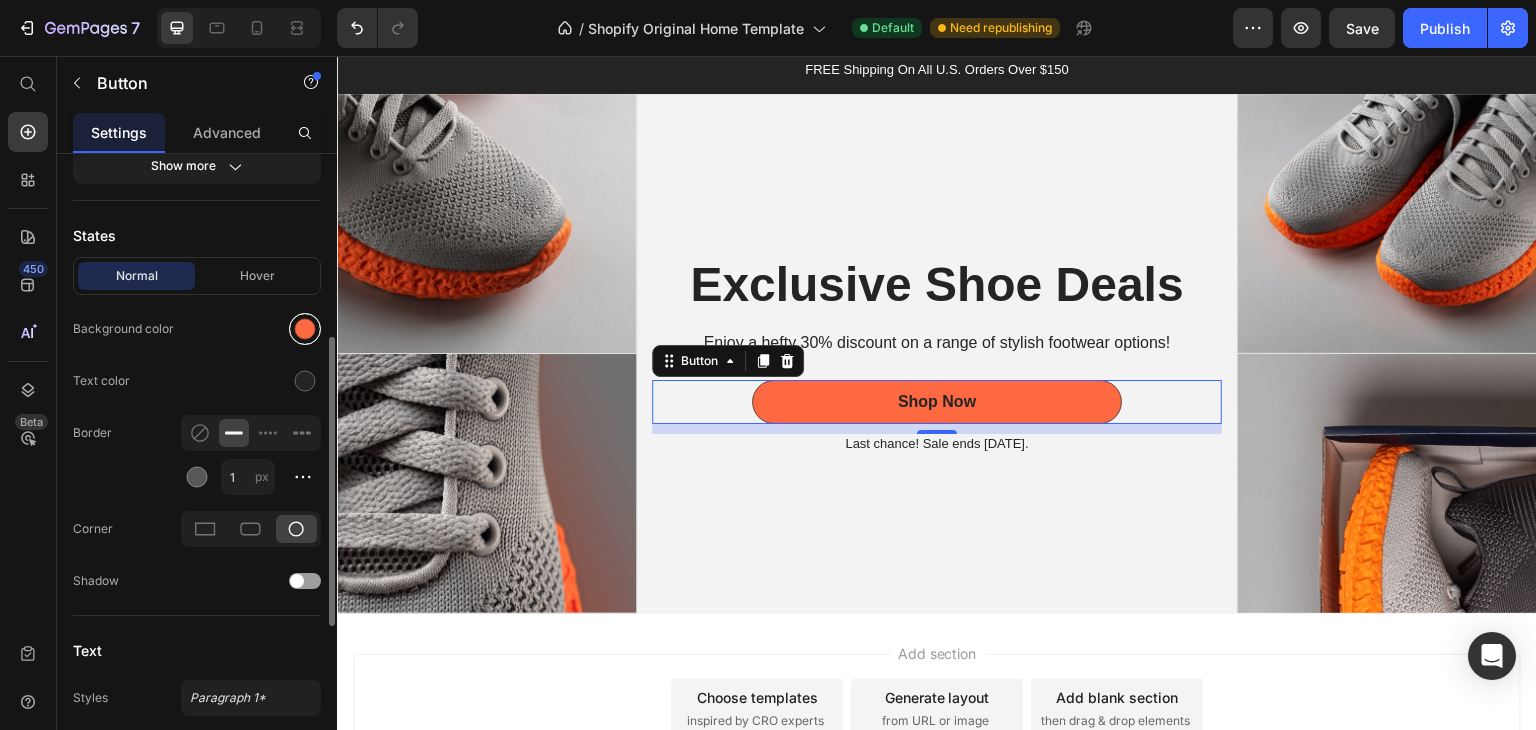 click at bounding box center (305, 329) 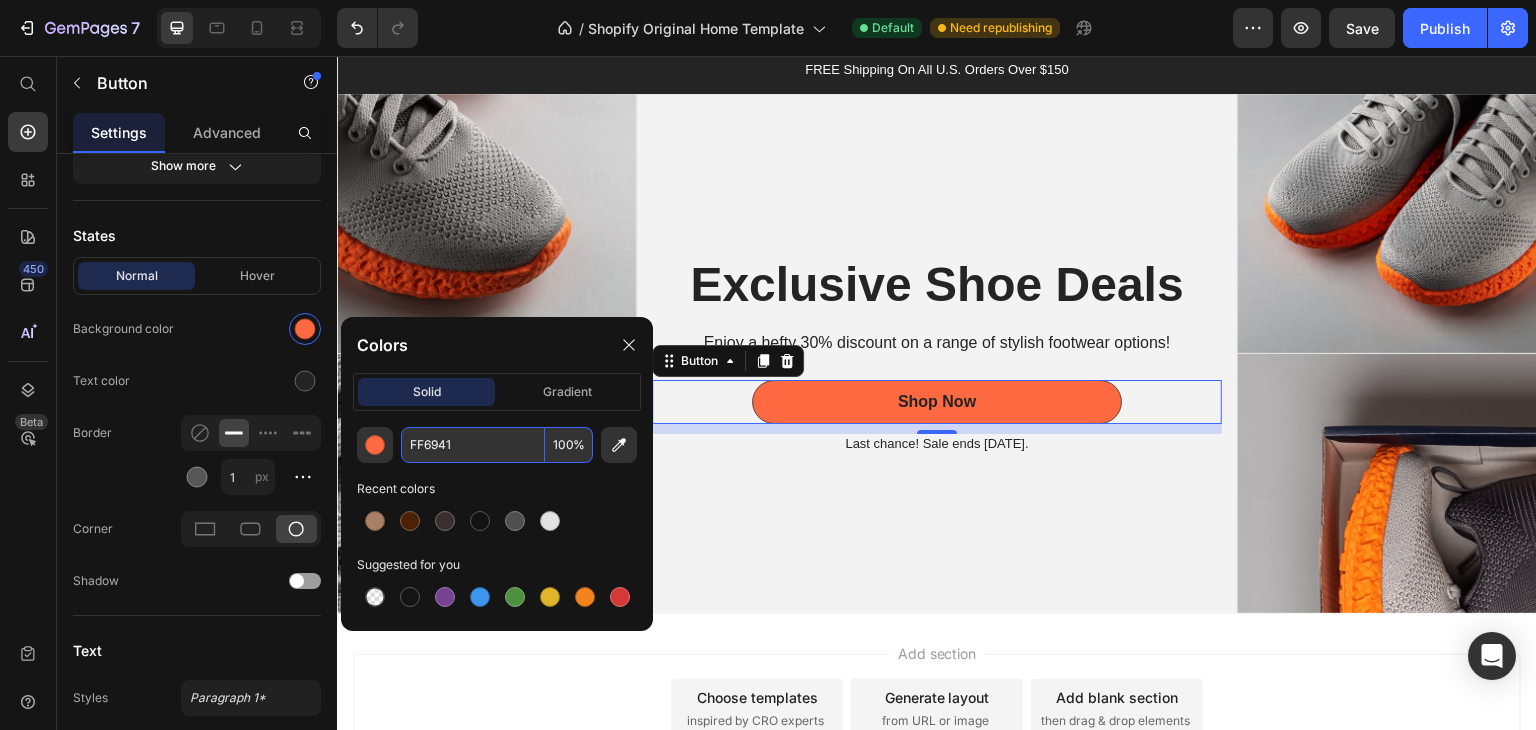 click on "FF6941" at bounding box center [473, 445] 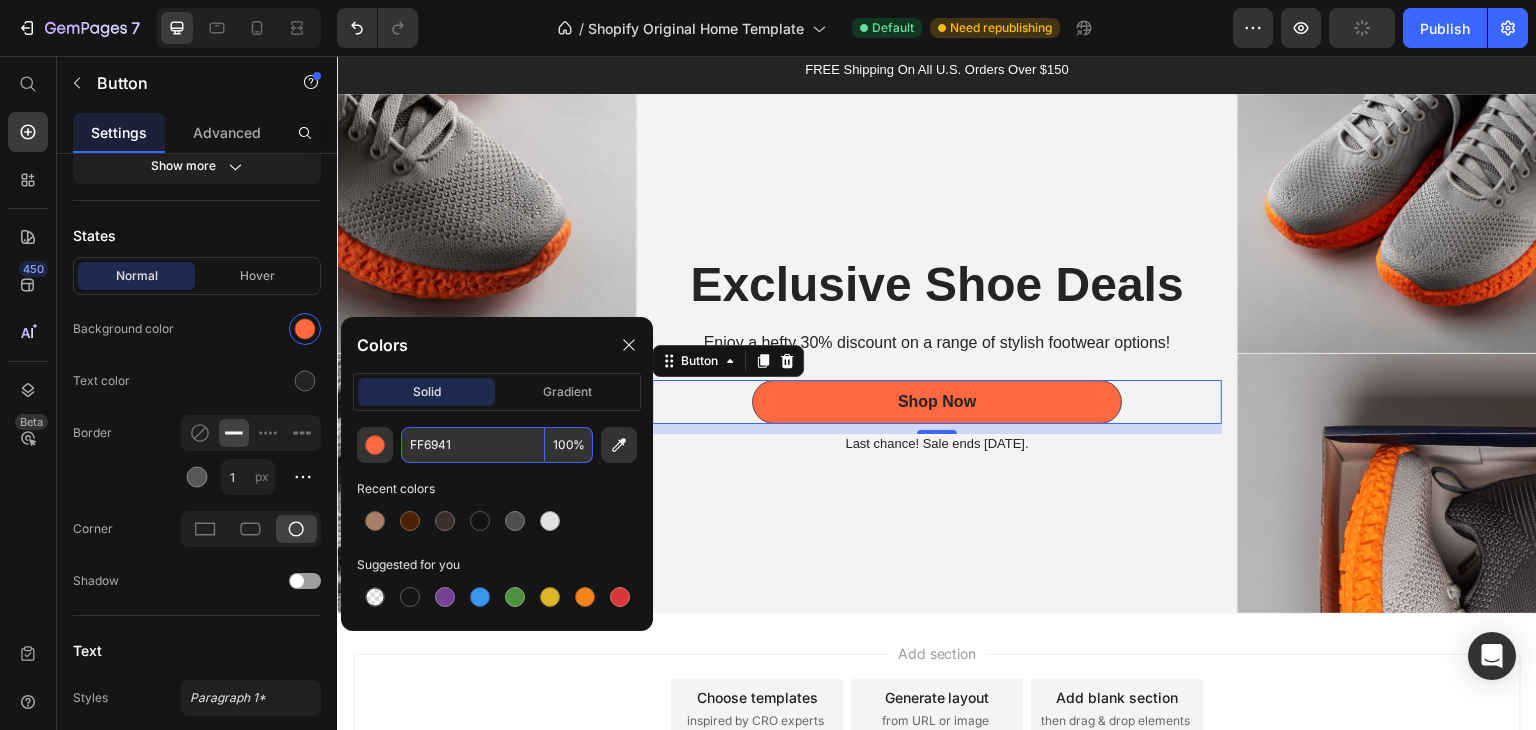 paste on "3B2F2F" 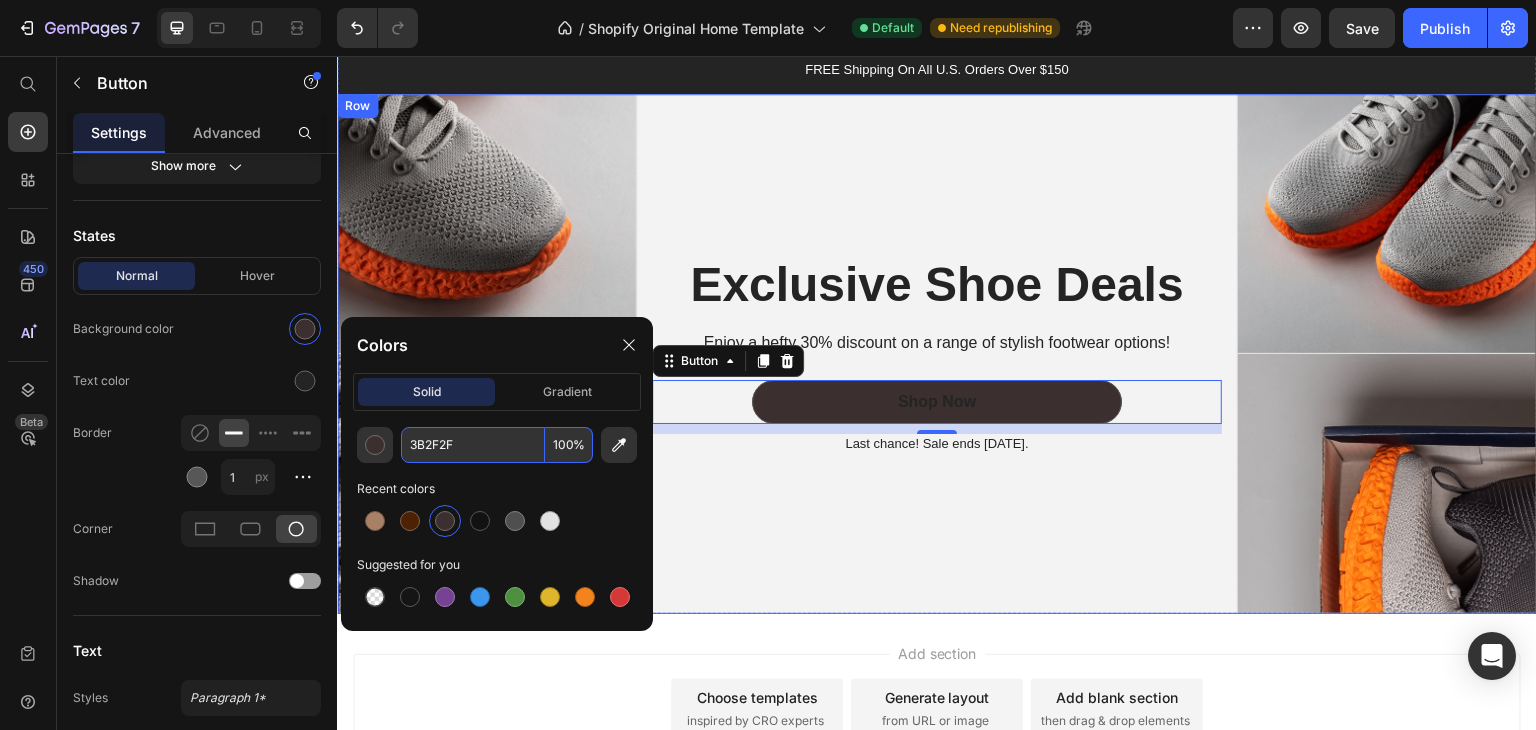 click on "Exclusive Shoe Deals Heading Enjoy a hefty 30% discount on a range of stylish footwear options! Text Block Shop Now Button   10 Last chance! Sale ends July 31st. Text Block Row" at bounding box center [937, 354] 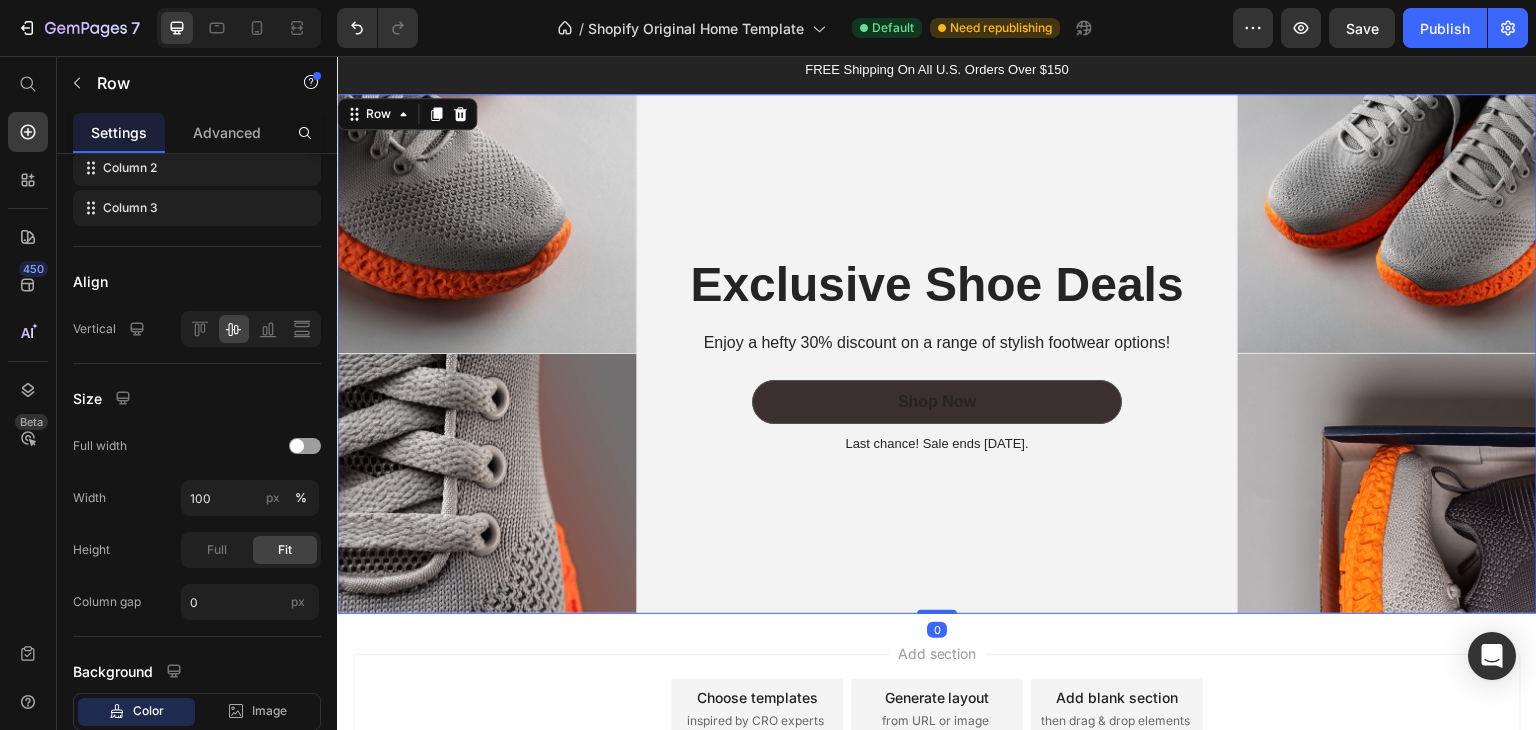 scroll, scrollTop: 0, scrollLeft: 0, axis: both 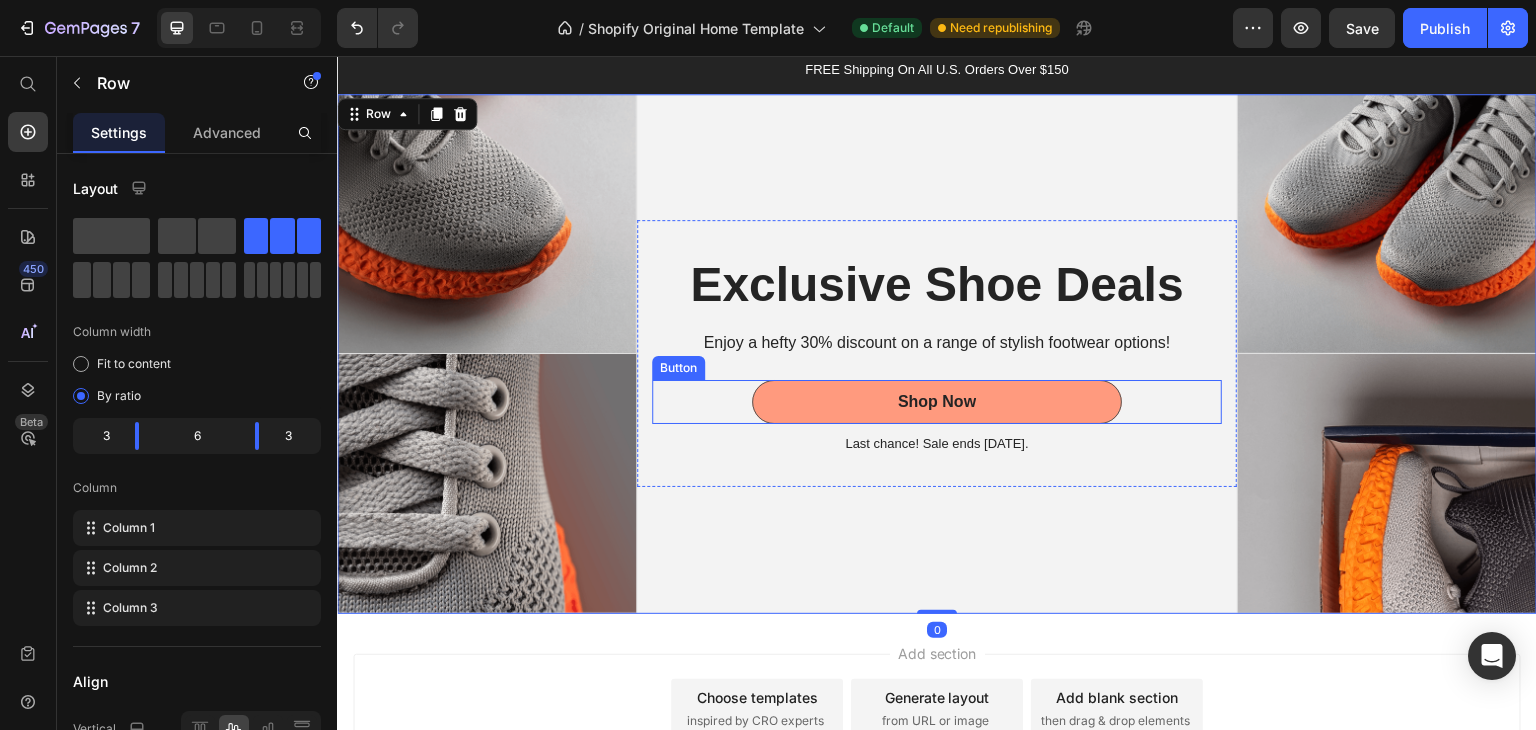 click on "Shop Now" at bounding box center (937, 402) 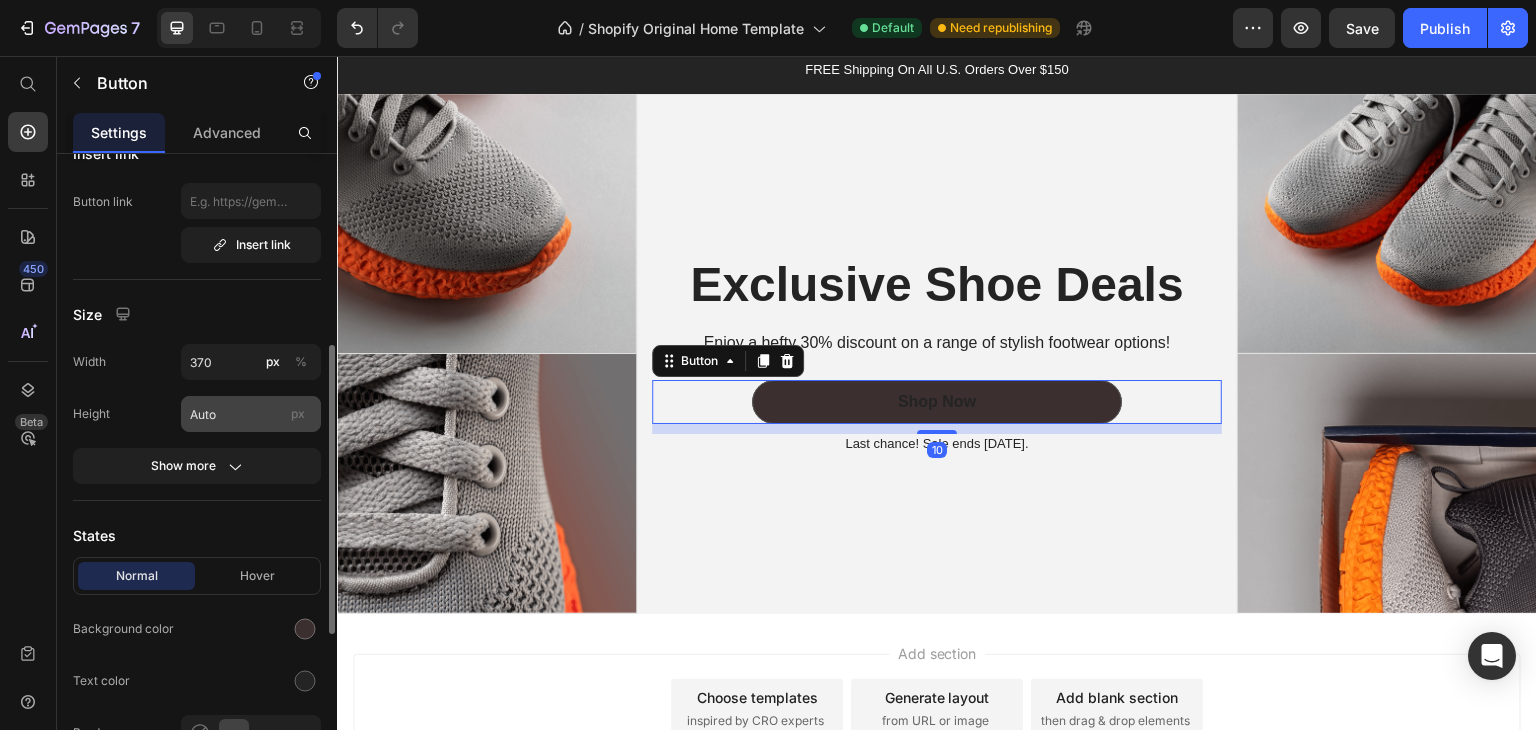 scroll, scrollTop: 200, scrollLeft: 0, axis: vertical 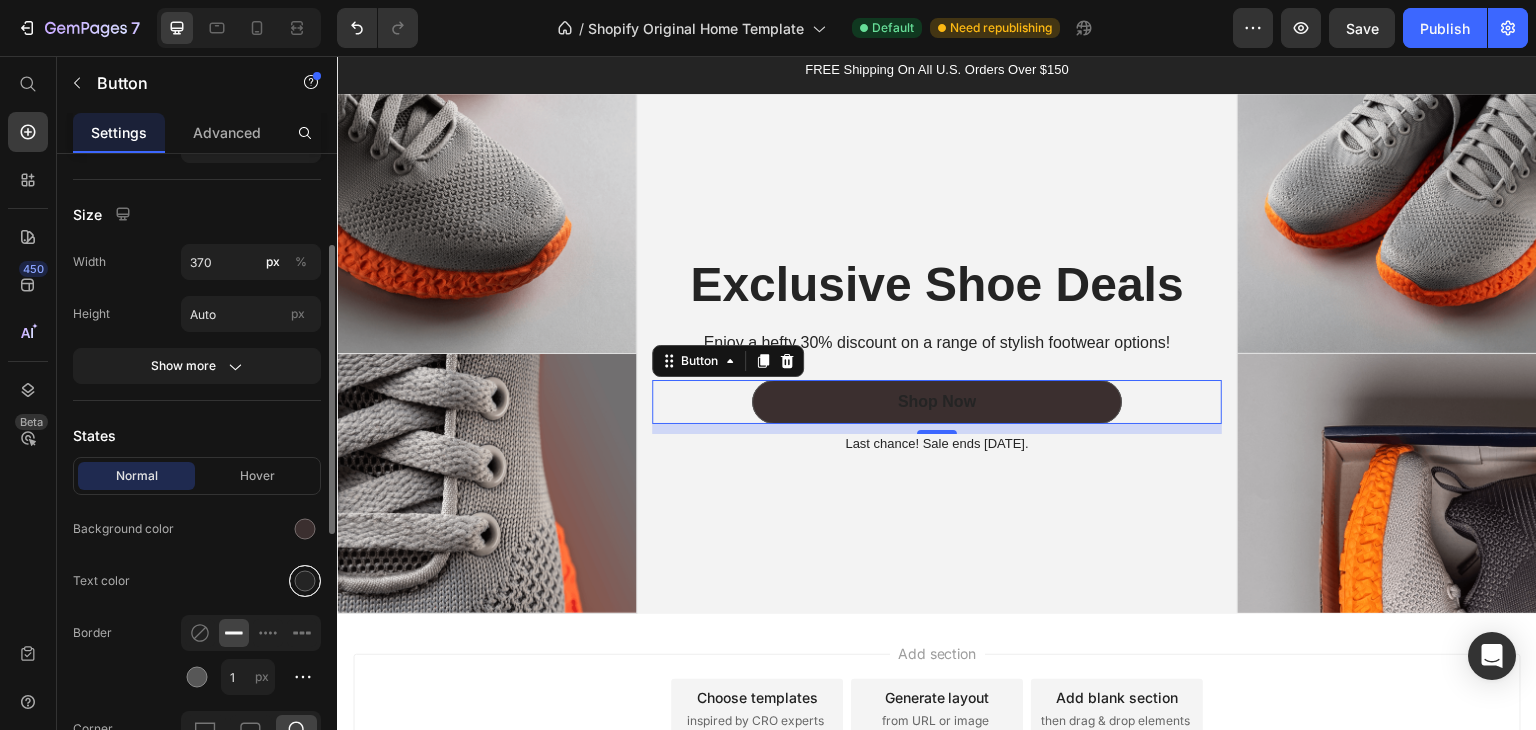 click at bounding box center (305, 581) 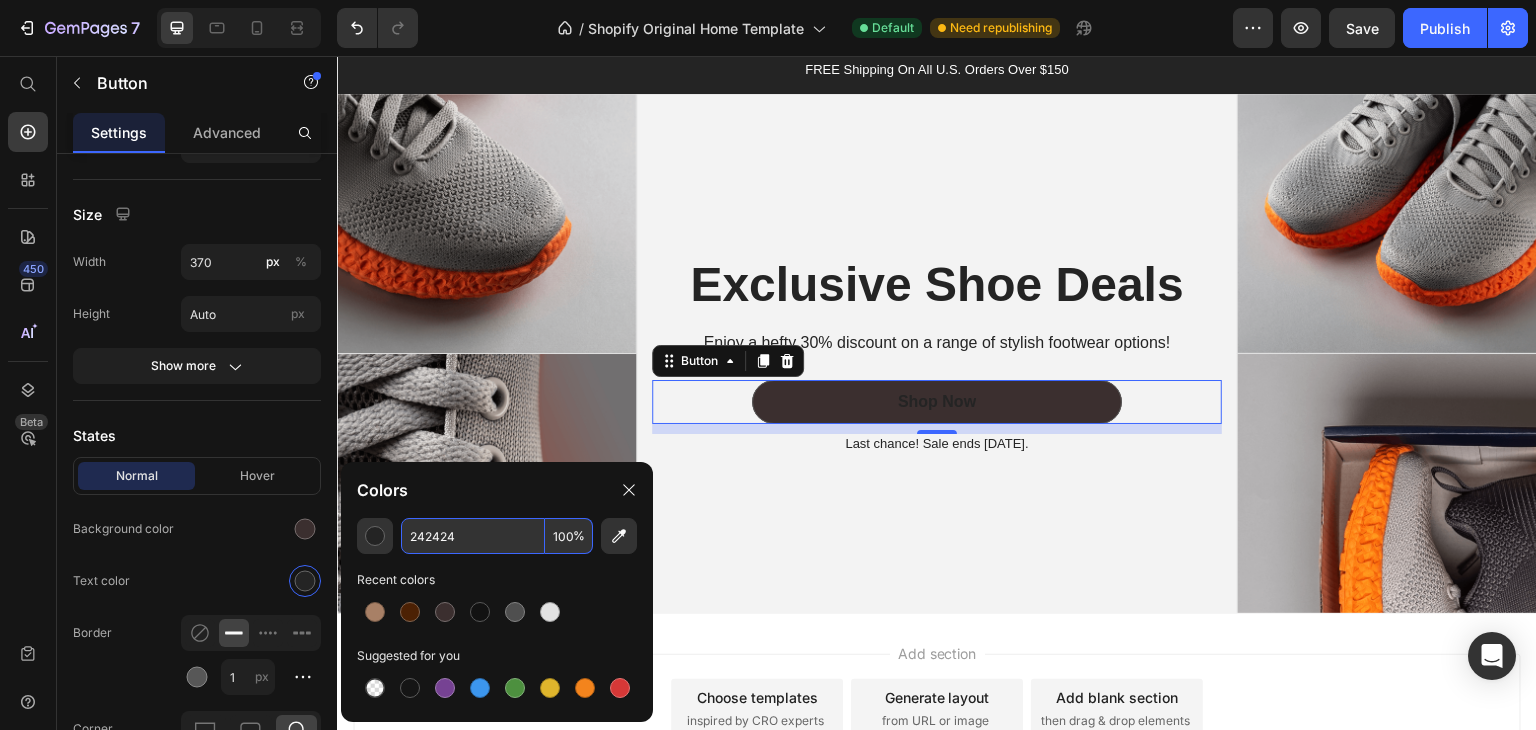 click on "242424" at bounding box center [473, 536] 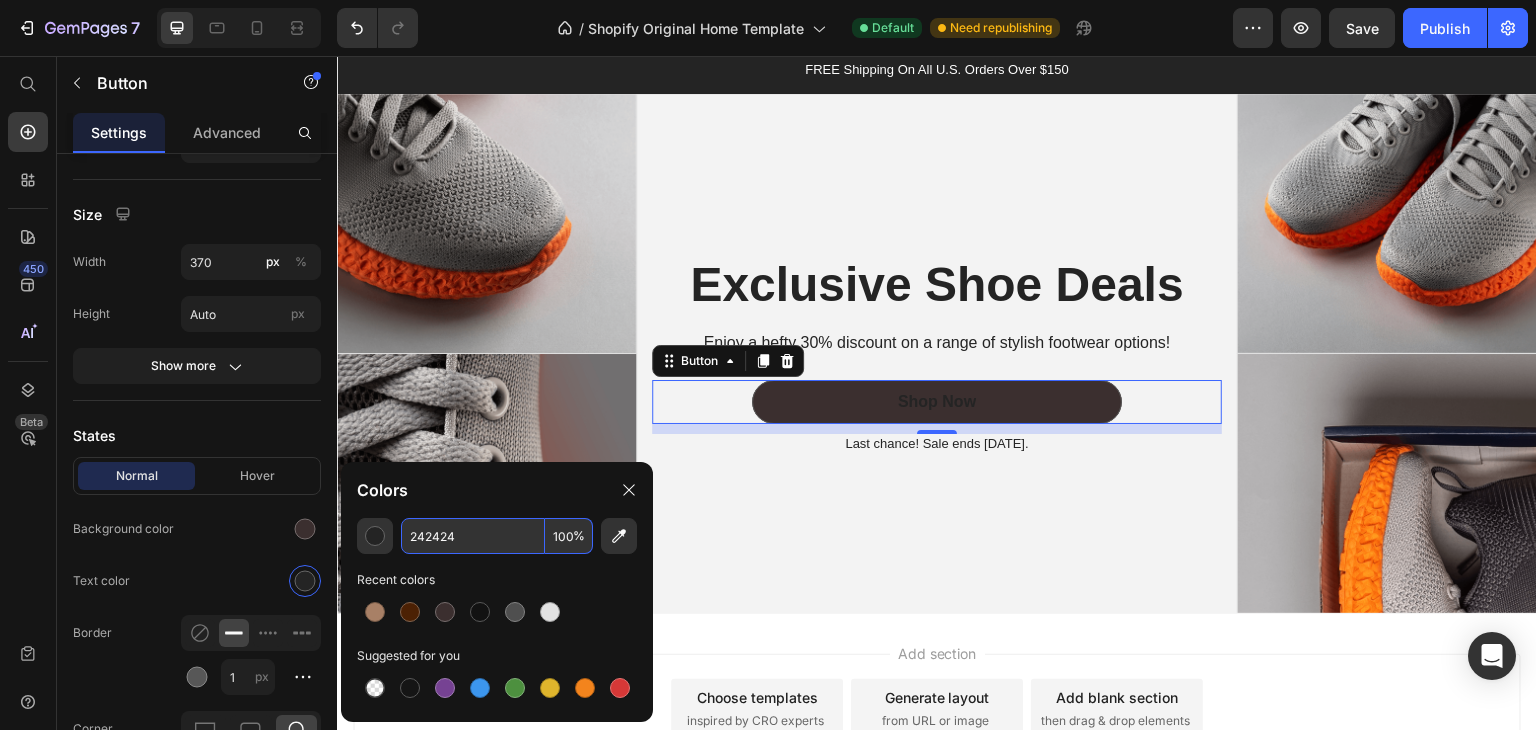 paste on "F5F3EA" 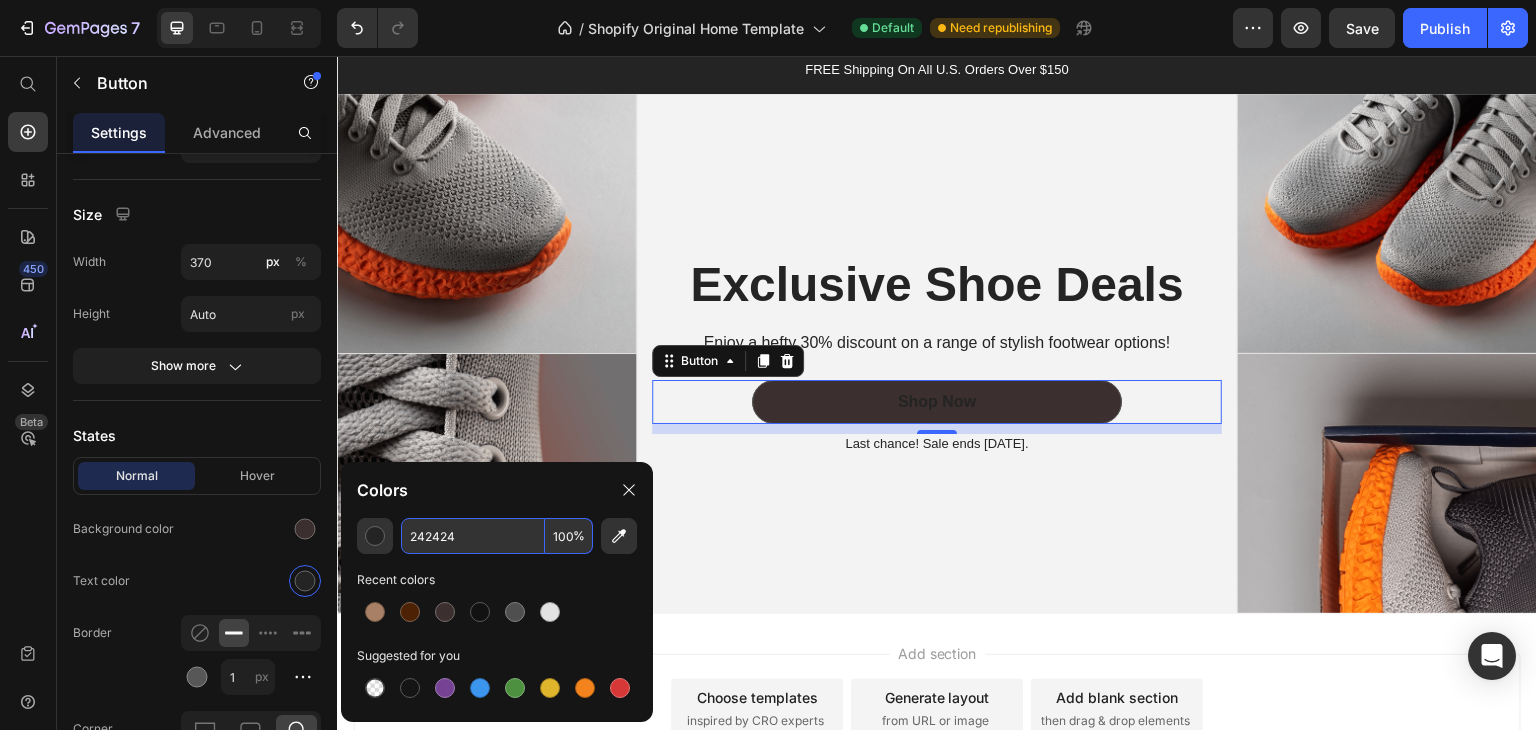 type on "F5F3EA" 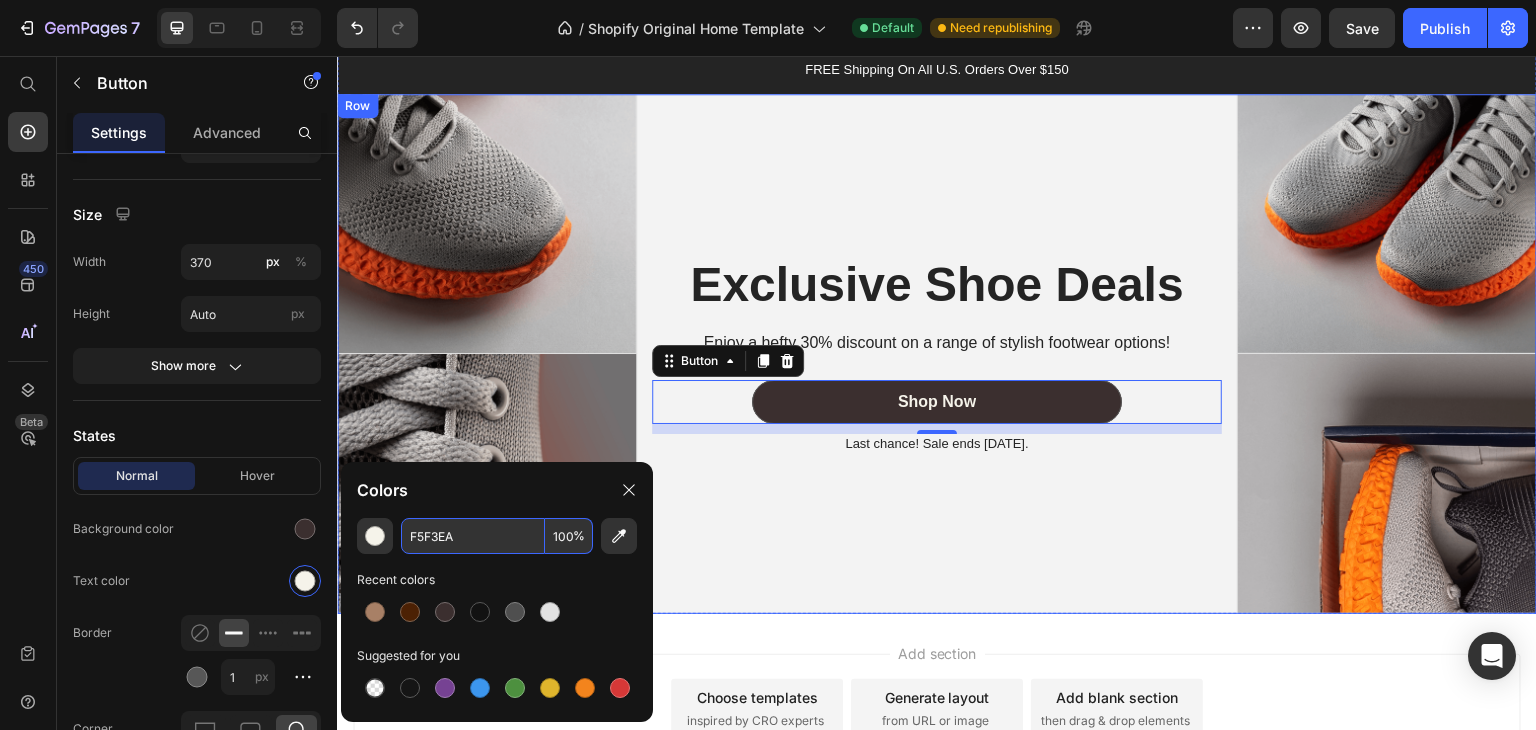 click on "Exclusive Shoe Deals Heading Enjoy a hefty 30% discount on a range of stylish footwear options! Text Block Shop Now Button   10 Last chance! Sale ends July 31st. Text Block Row" at bounding box center [937, 354] 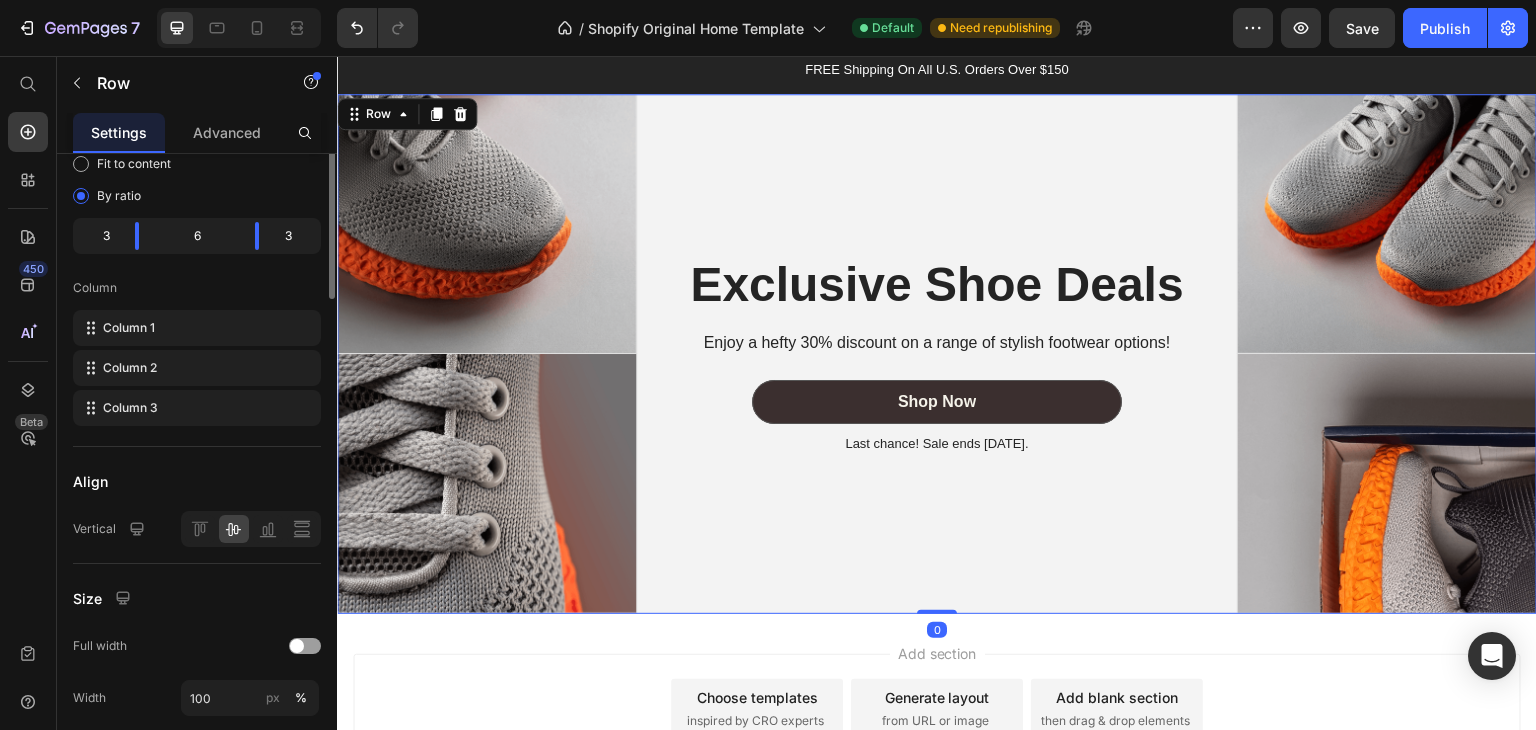 scroll, scrollTop: 0, scrollLeft: 0, axis: both 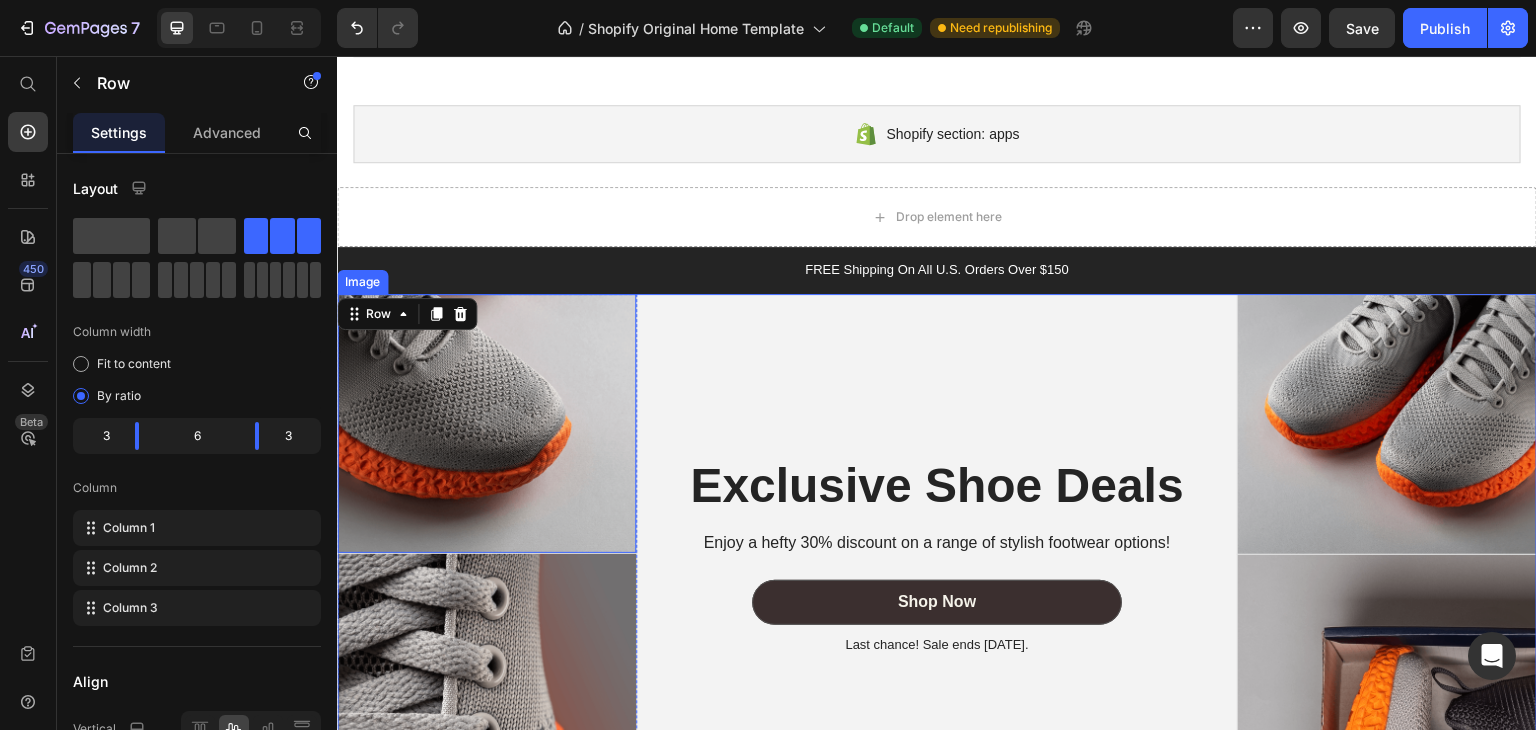 click at bounding box center [486, 423] 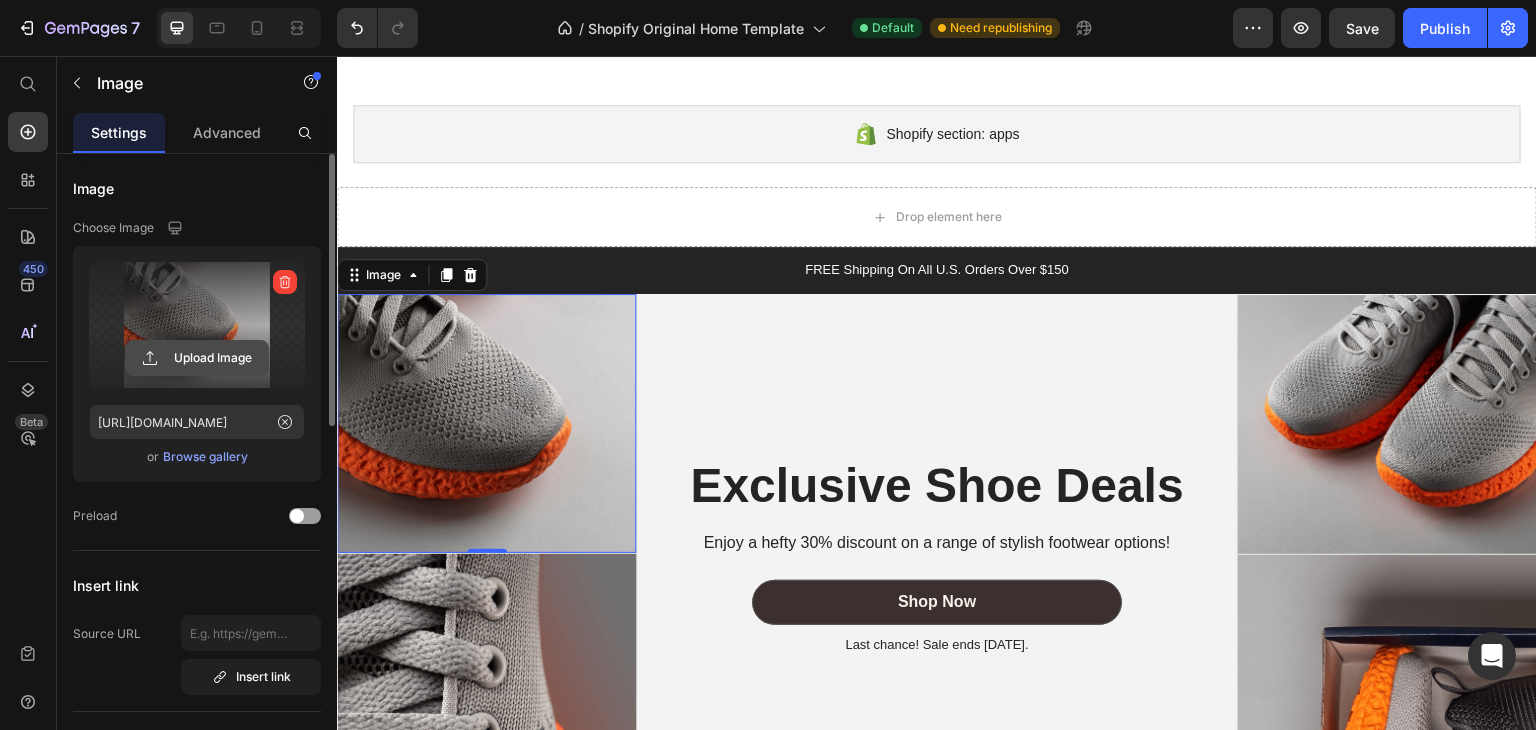 click 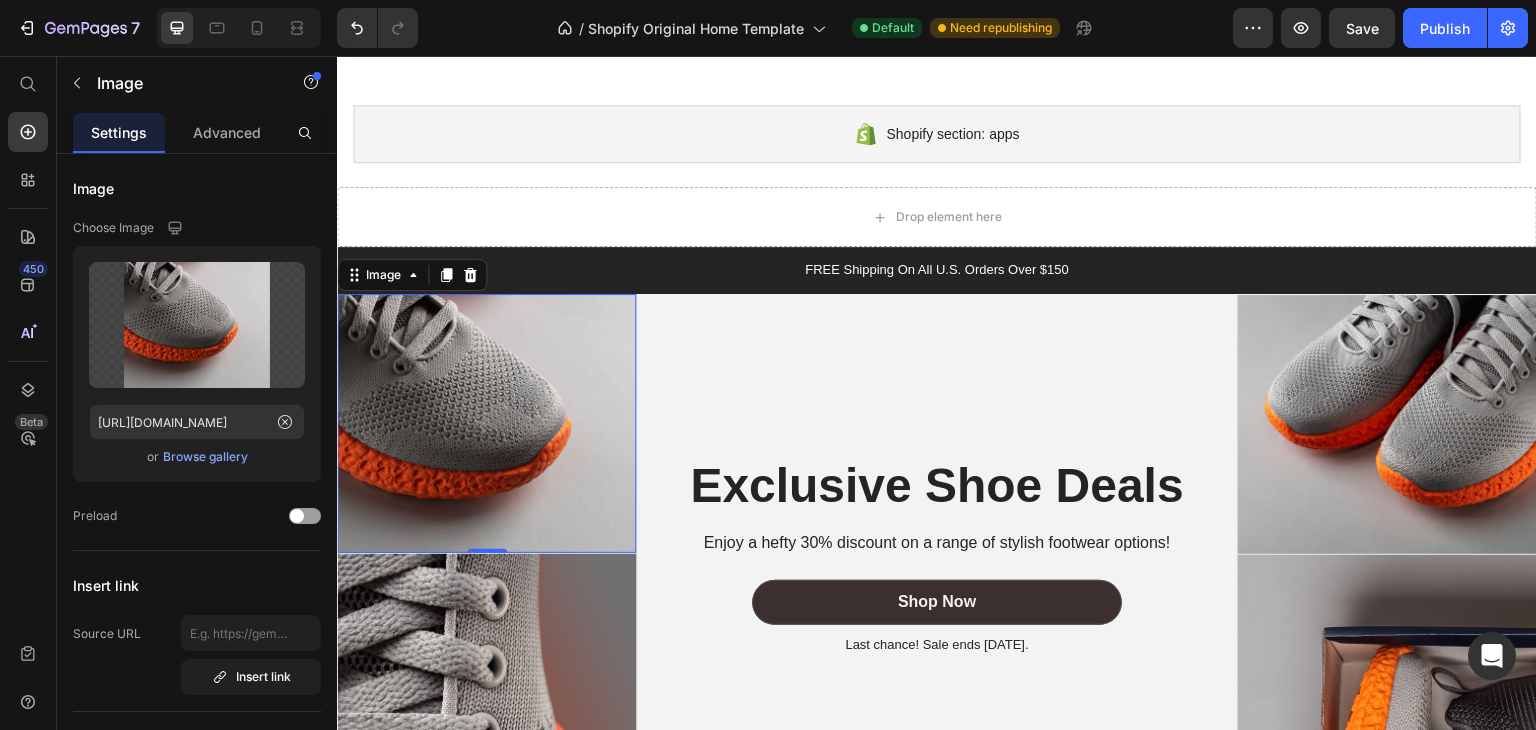 click at bounding box center [486, 423] 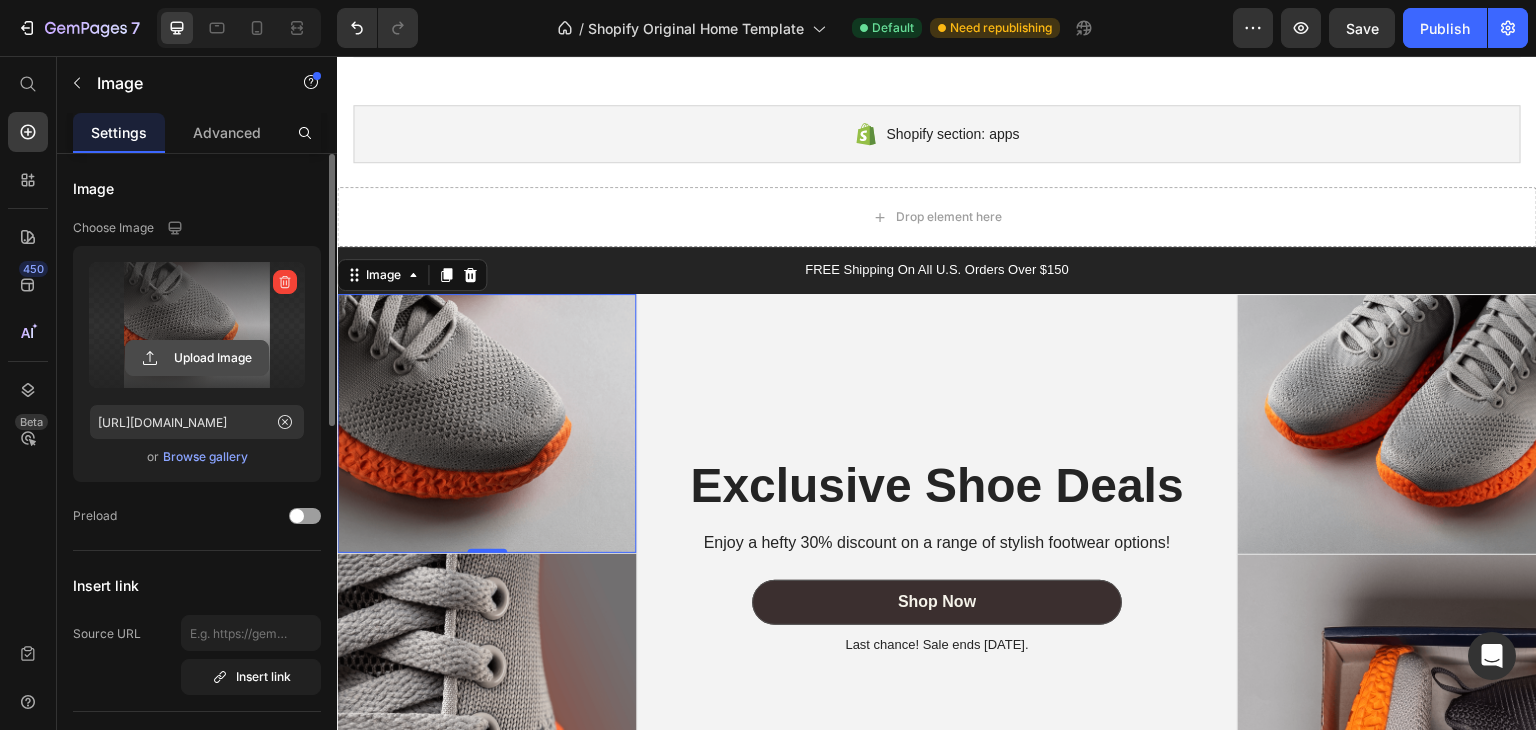 click 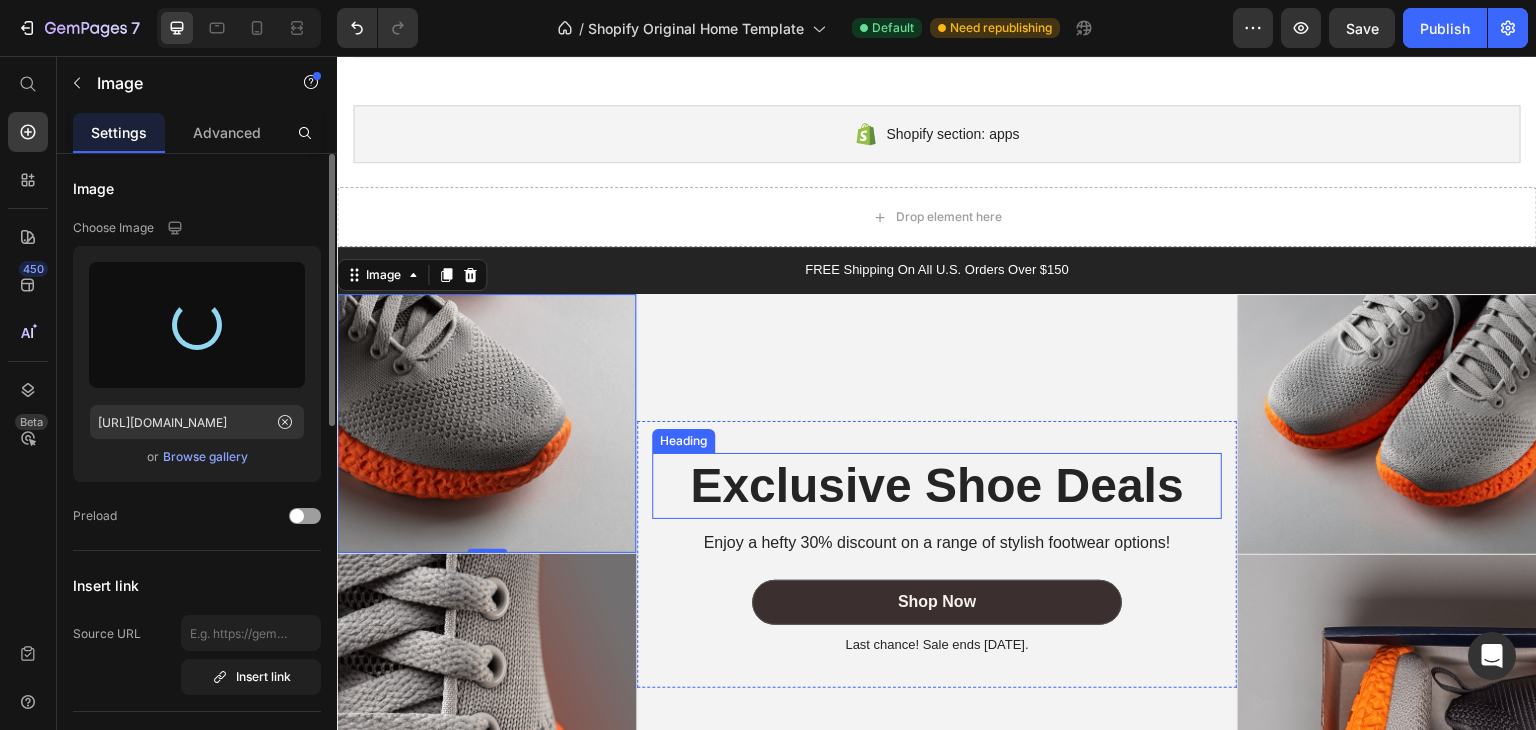 type on "https://cdn.shopify.com/s/files/1/0756/9116/3899/files/gempages_574666207408424165-85a4b262-febb-4678-b67c-d60873b76d68.jpg" 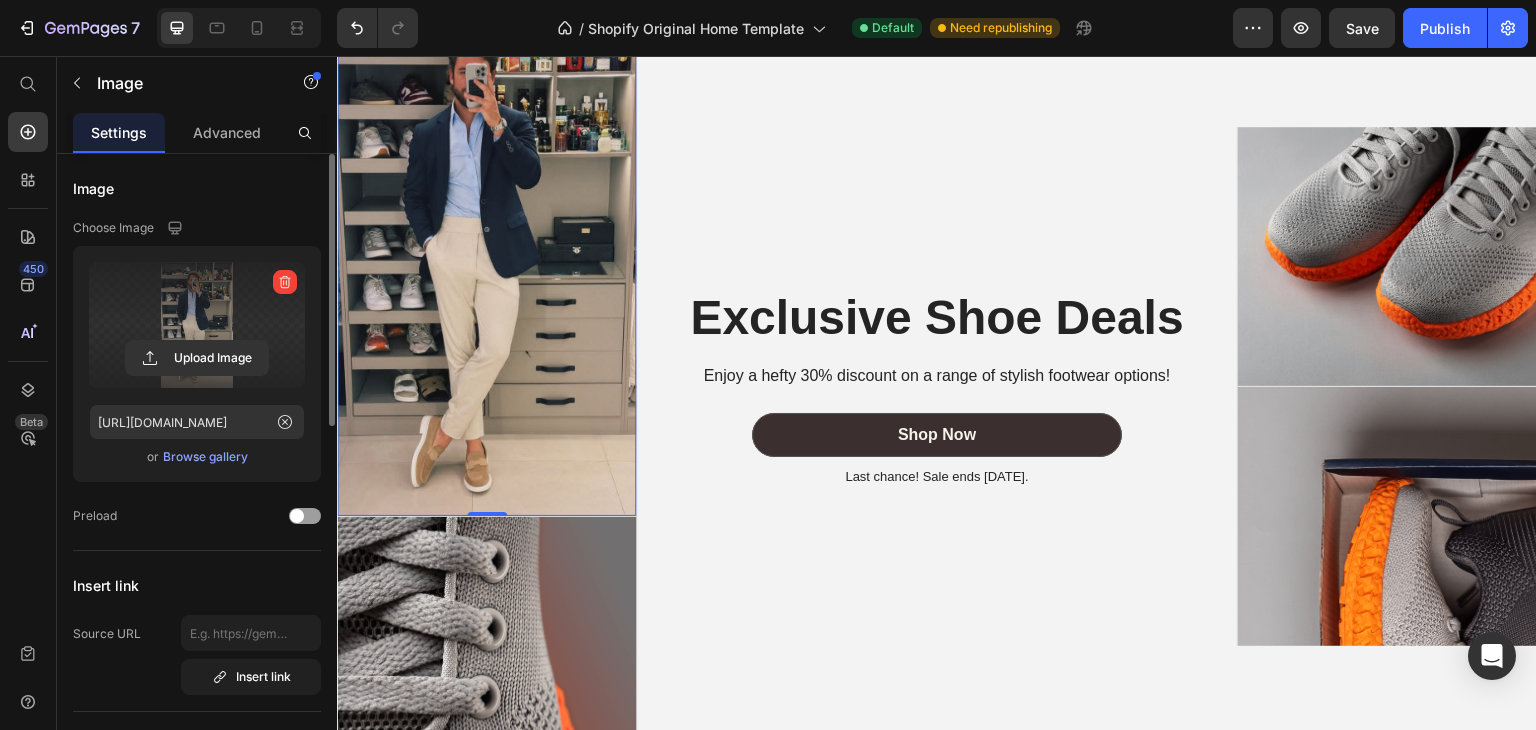 scroll, scrollTop: 1796, scrollLeft: 0, axis: vertical 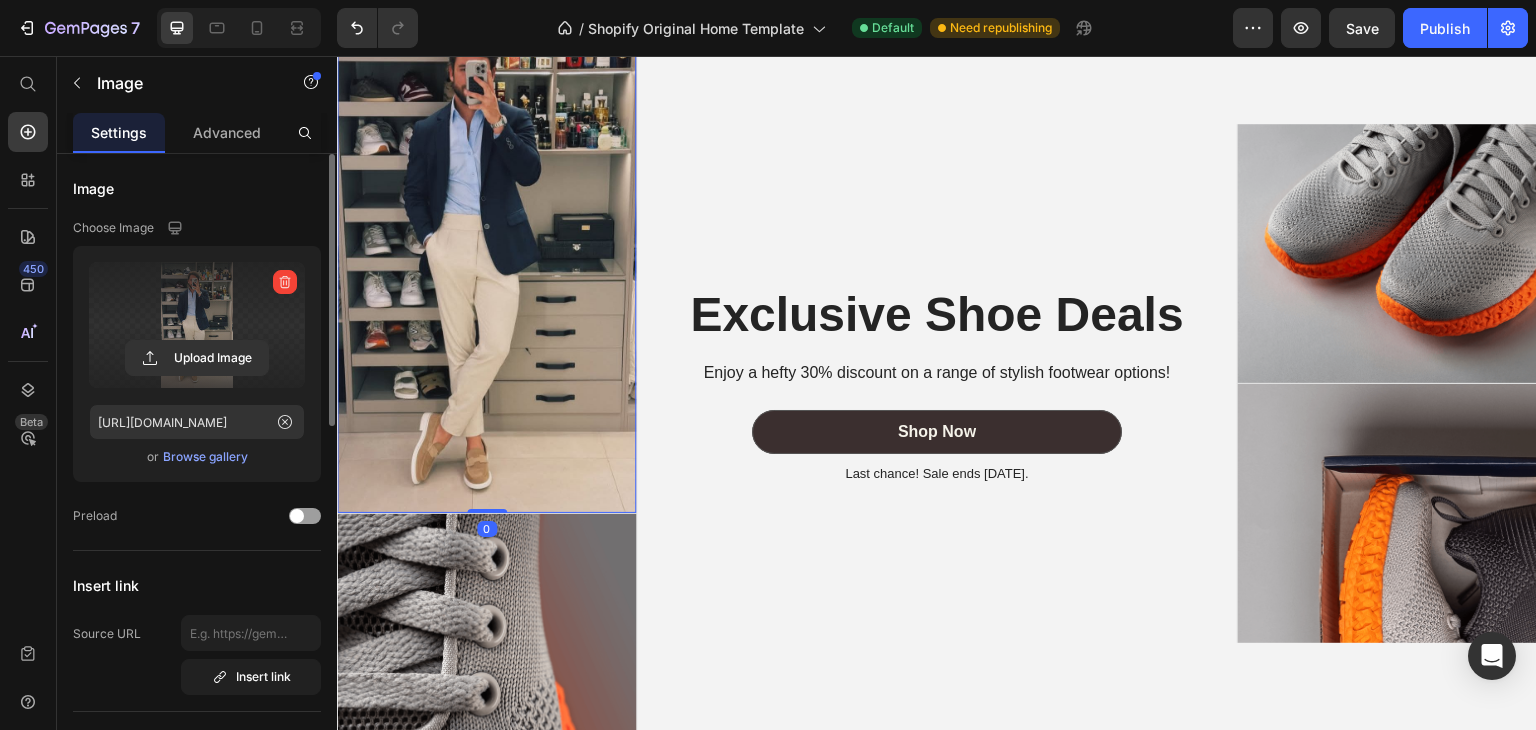 drag, startPoint x: 493, startPoint y: 502, endPoint x: 516, endPoint y: 322, distance: 181.4635 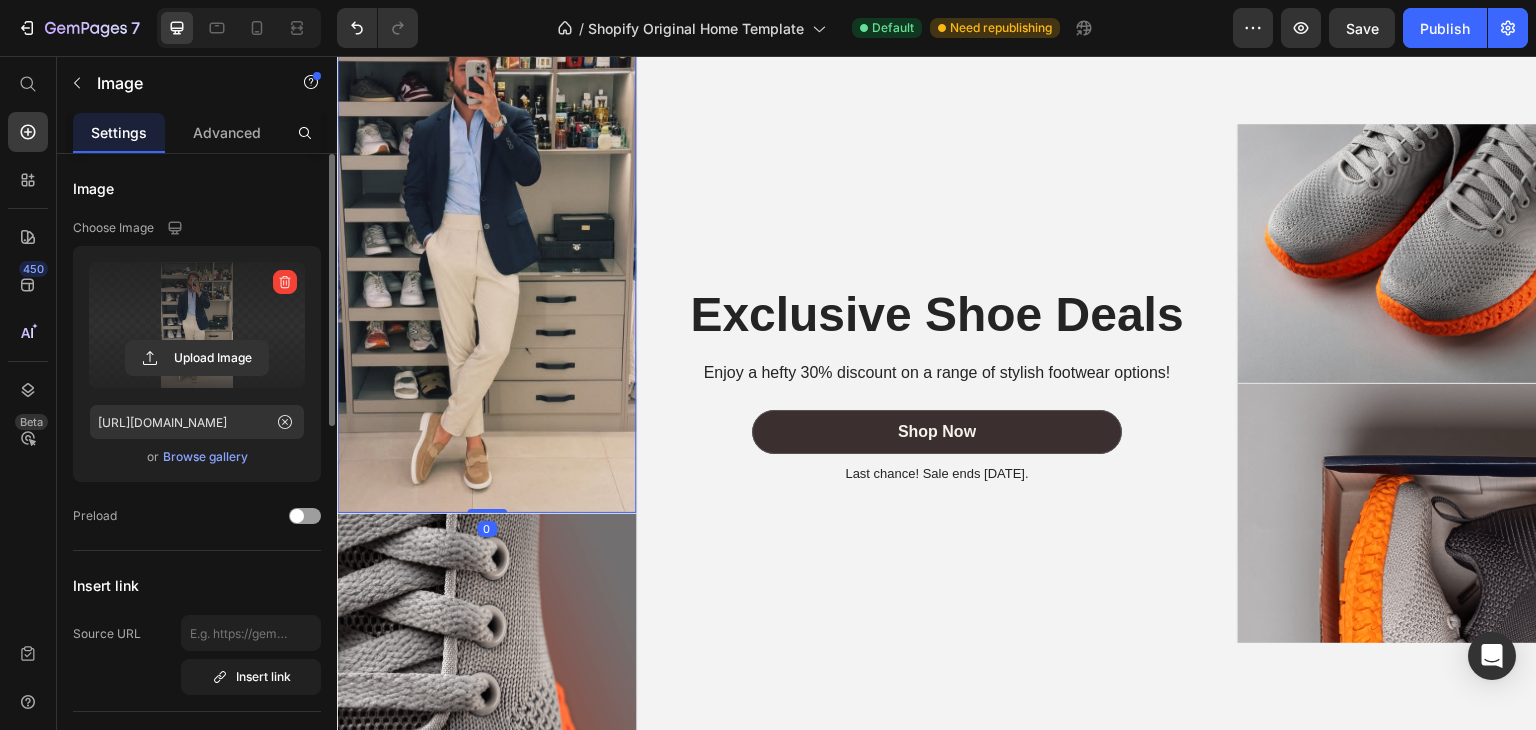 click on "Image   0" at bounding box center (487, 253) 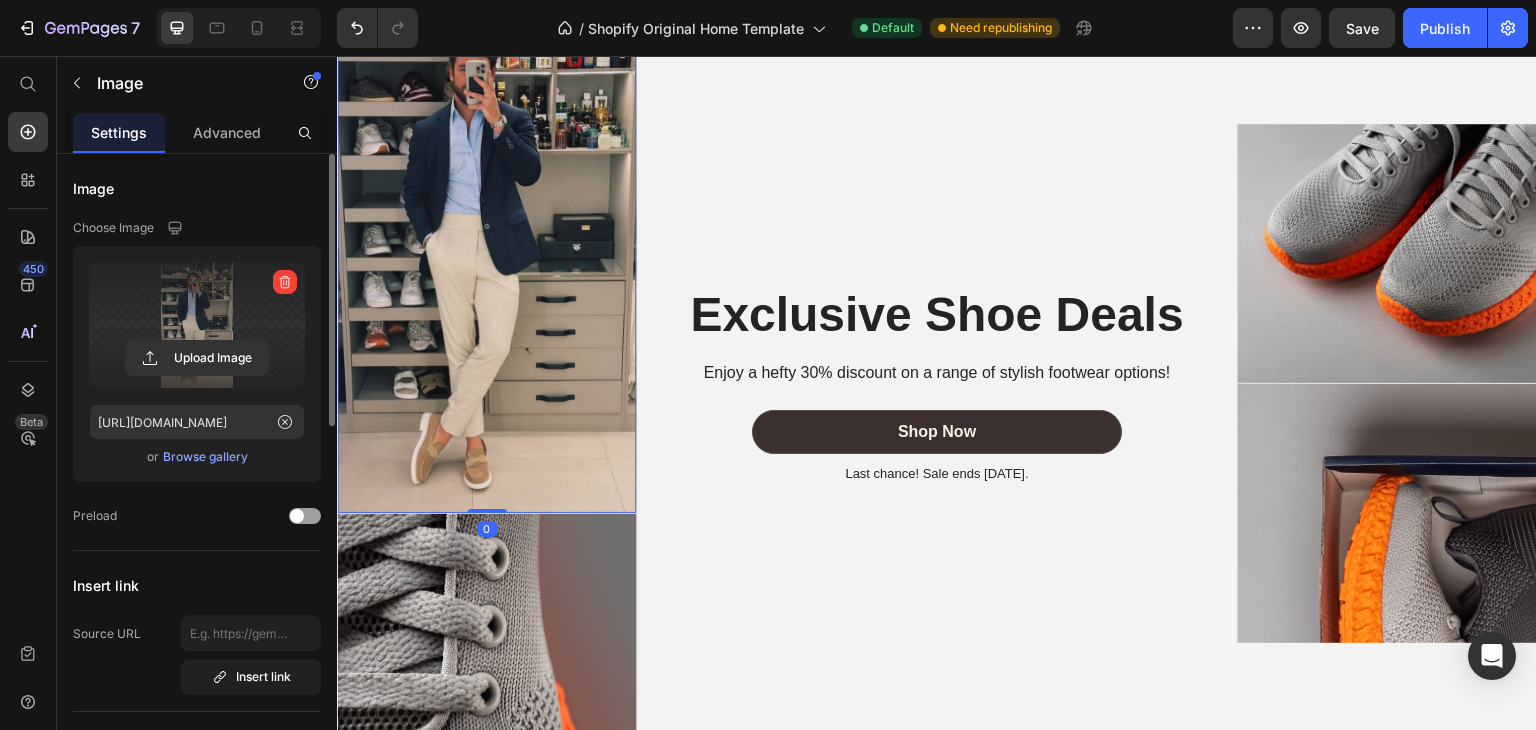 drag, startPoint x: 480, startPoint y: 503, endPoint x: 494, endPoint y: 448, distance: 56.753853 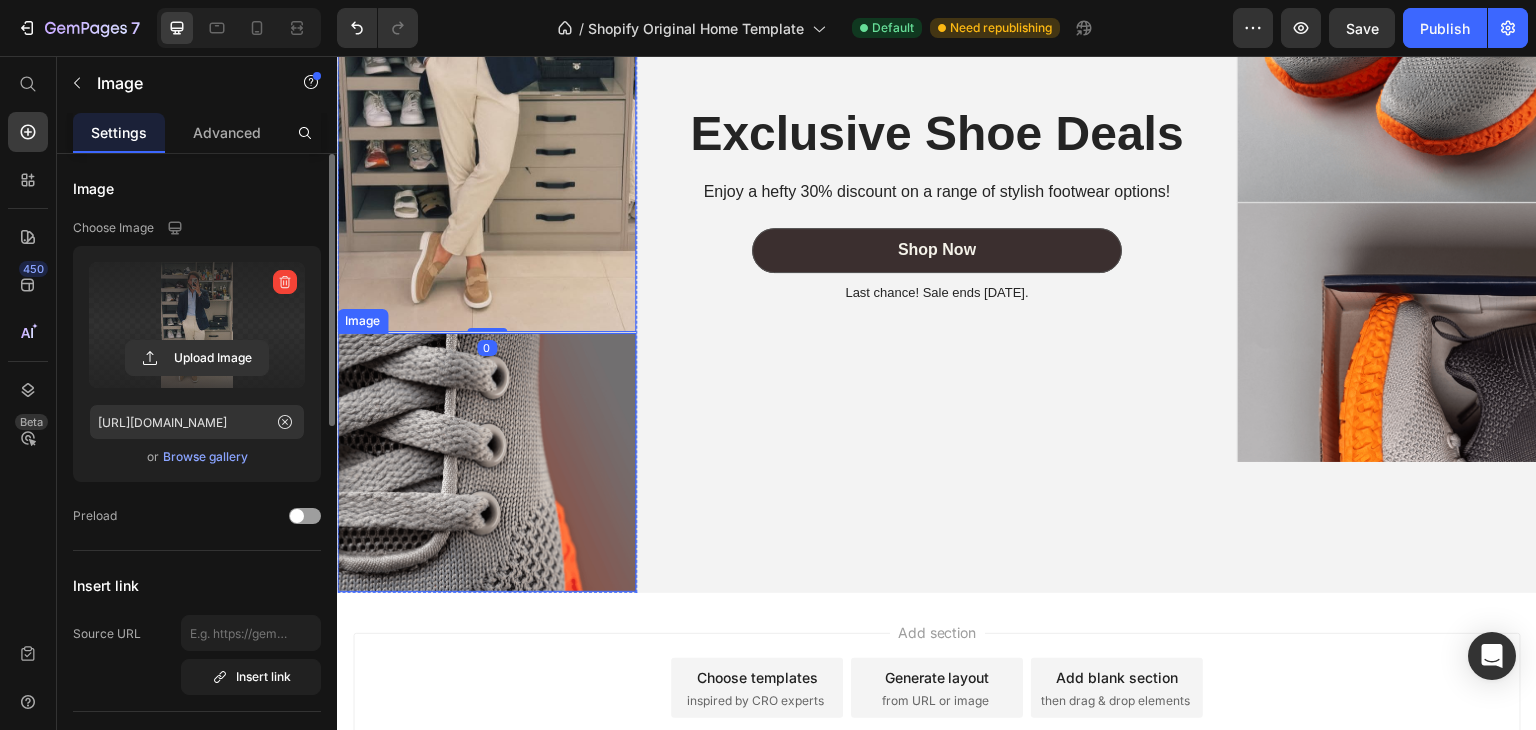 scroll, scrollTop: 1868, scrollLeft: 0, axis: vertical 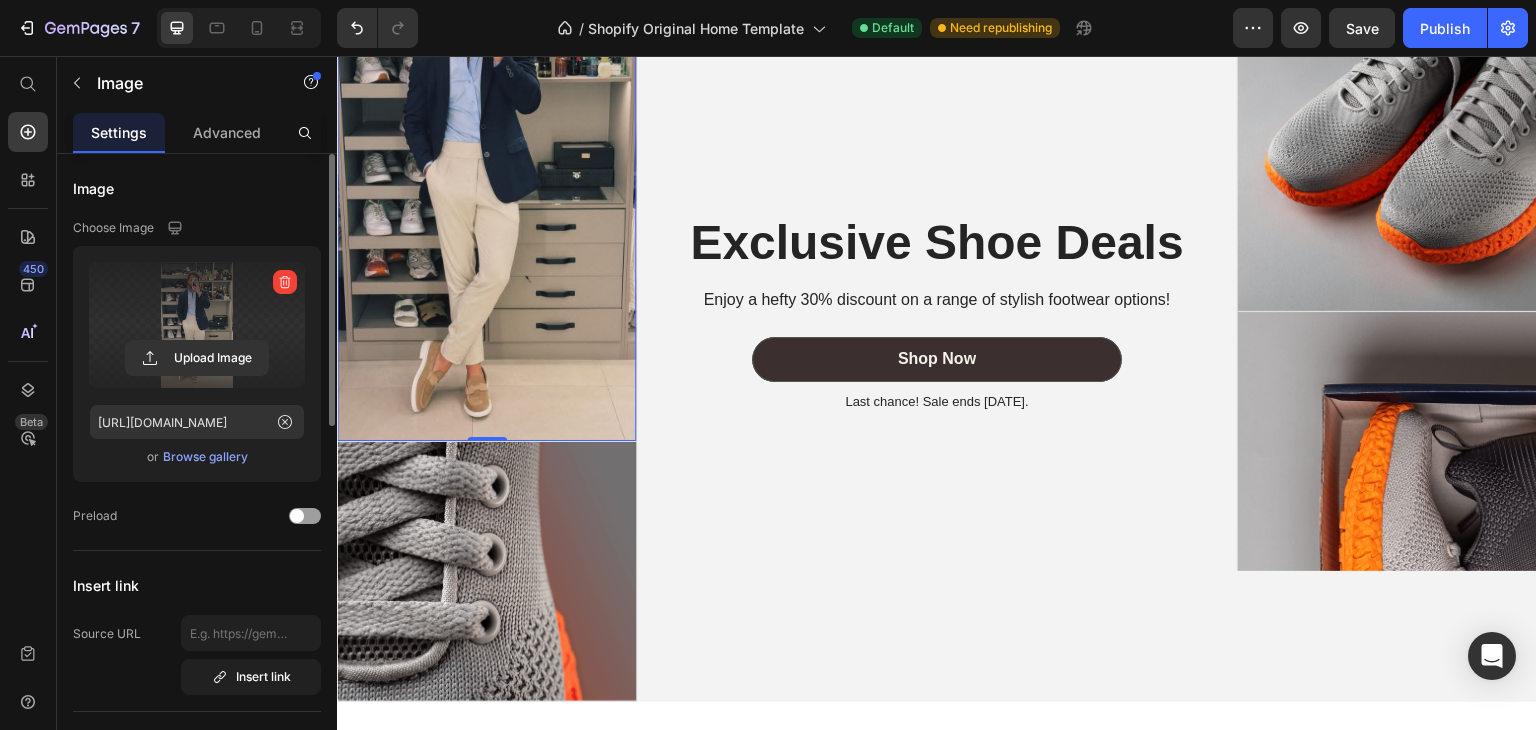 click at bounding box center [197, 325] 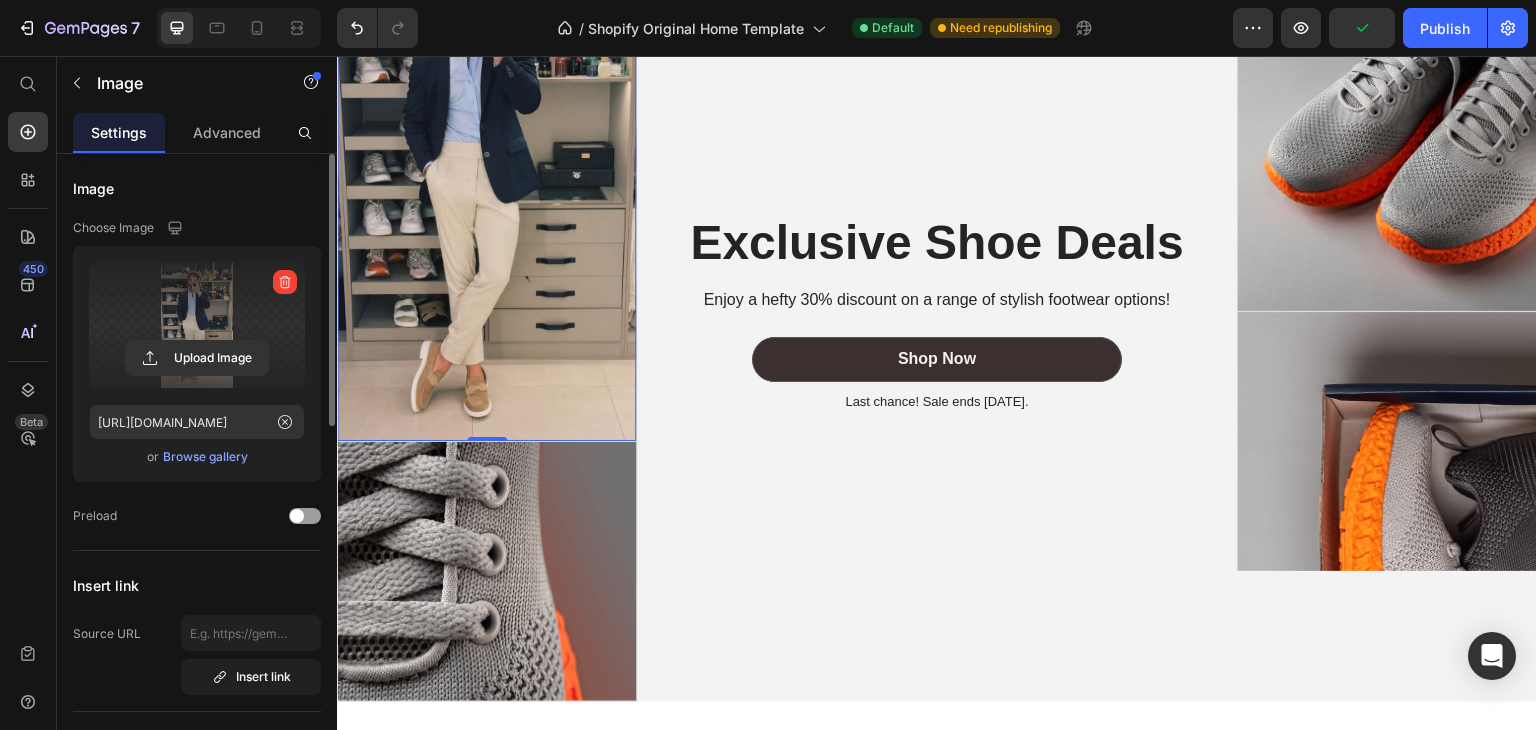 click at bounding box center [197, 325] 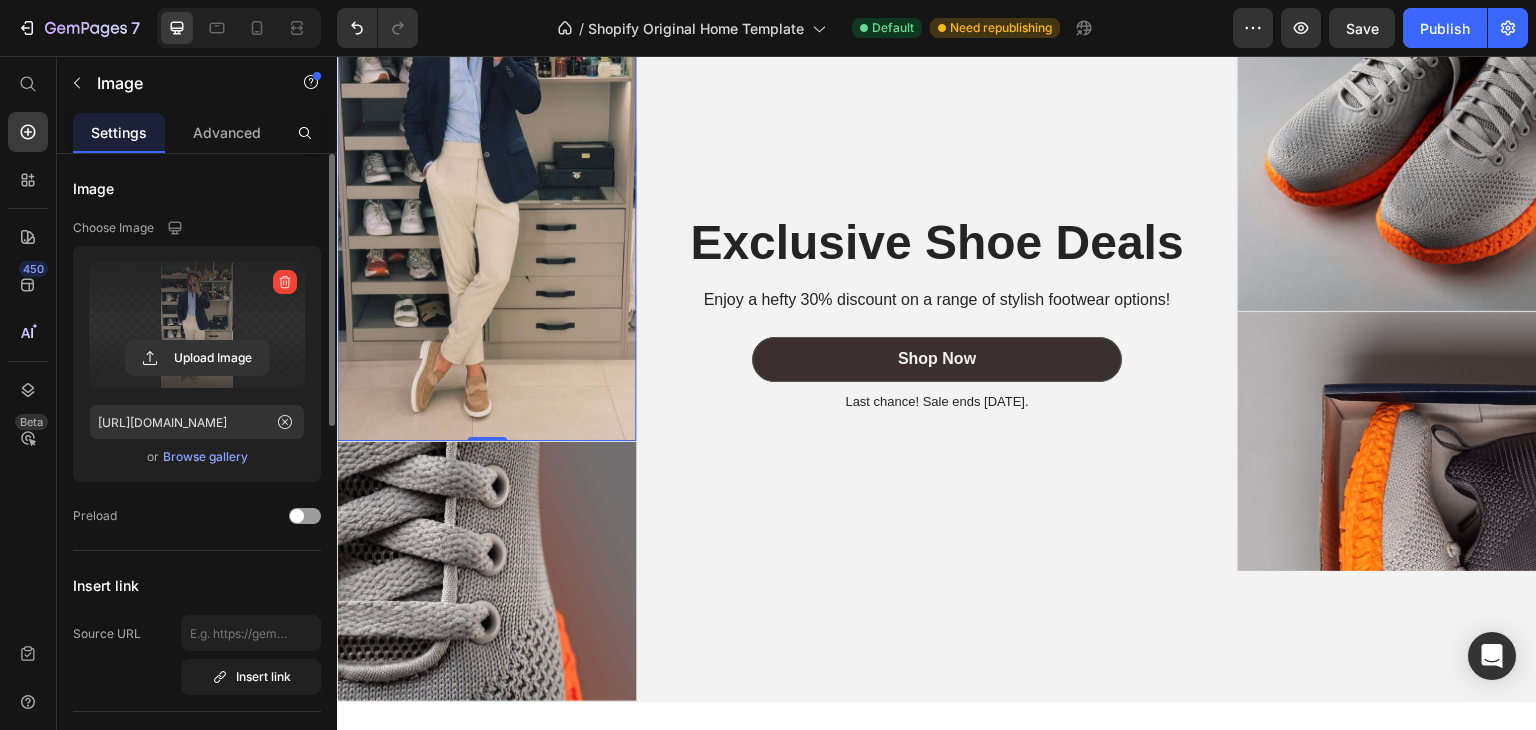 drag, startPoint x: 185, startPoint y: 297, endPoint x: 187, endPoint y: 327, distance: 30.066593 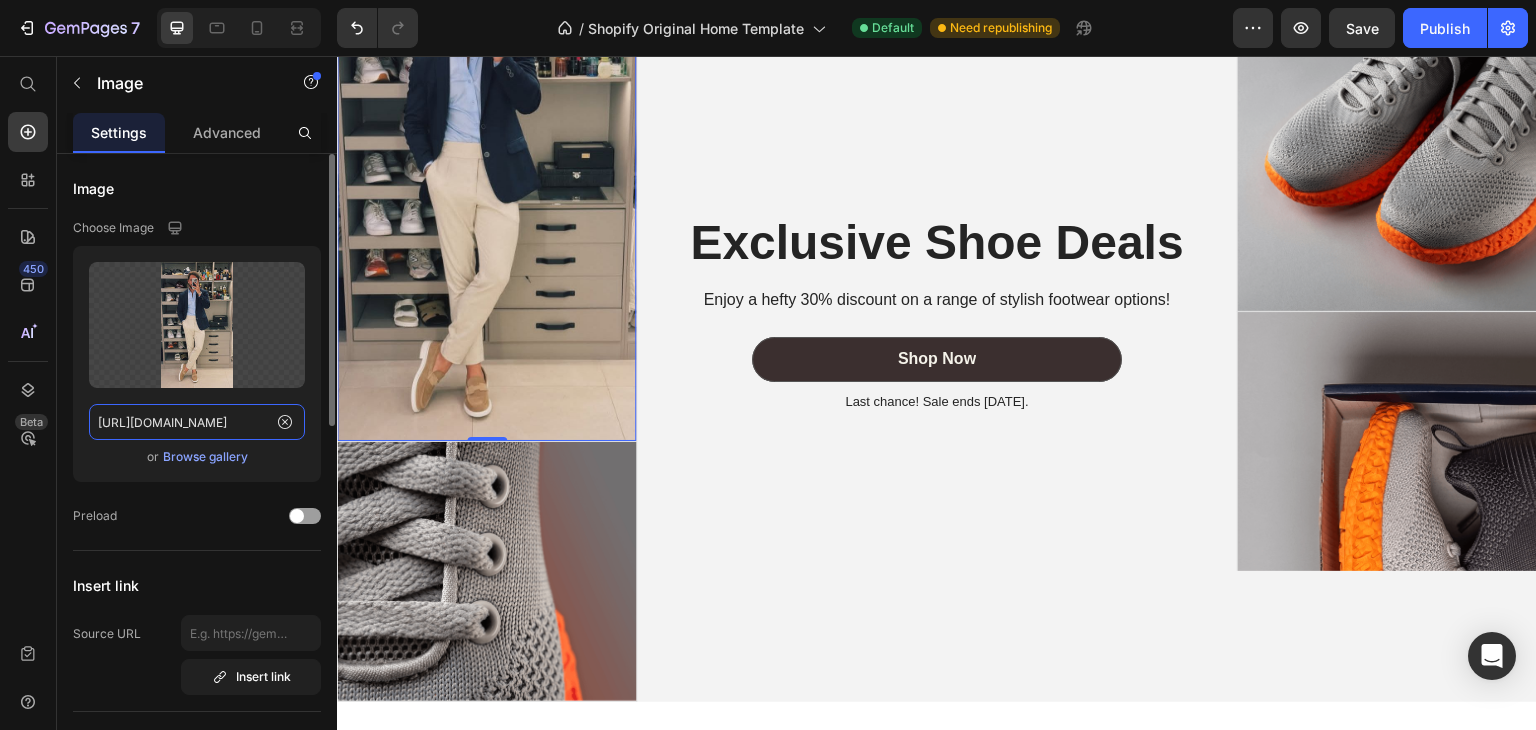 click on "https://cdn.shopify.com/s/files/1/0756/9116/3899/files/gempages_574666207408424165-85a4b262-febb-4678-b67c-d60873b76d68.jpg" 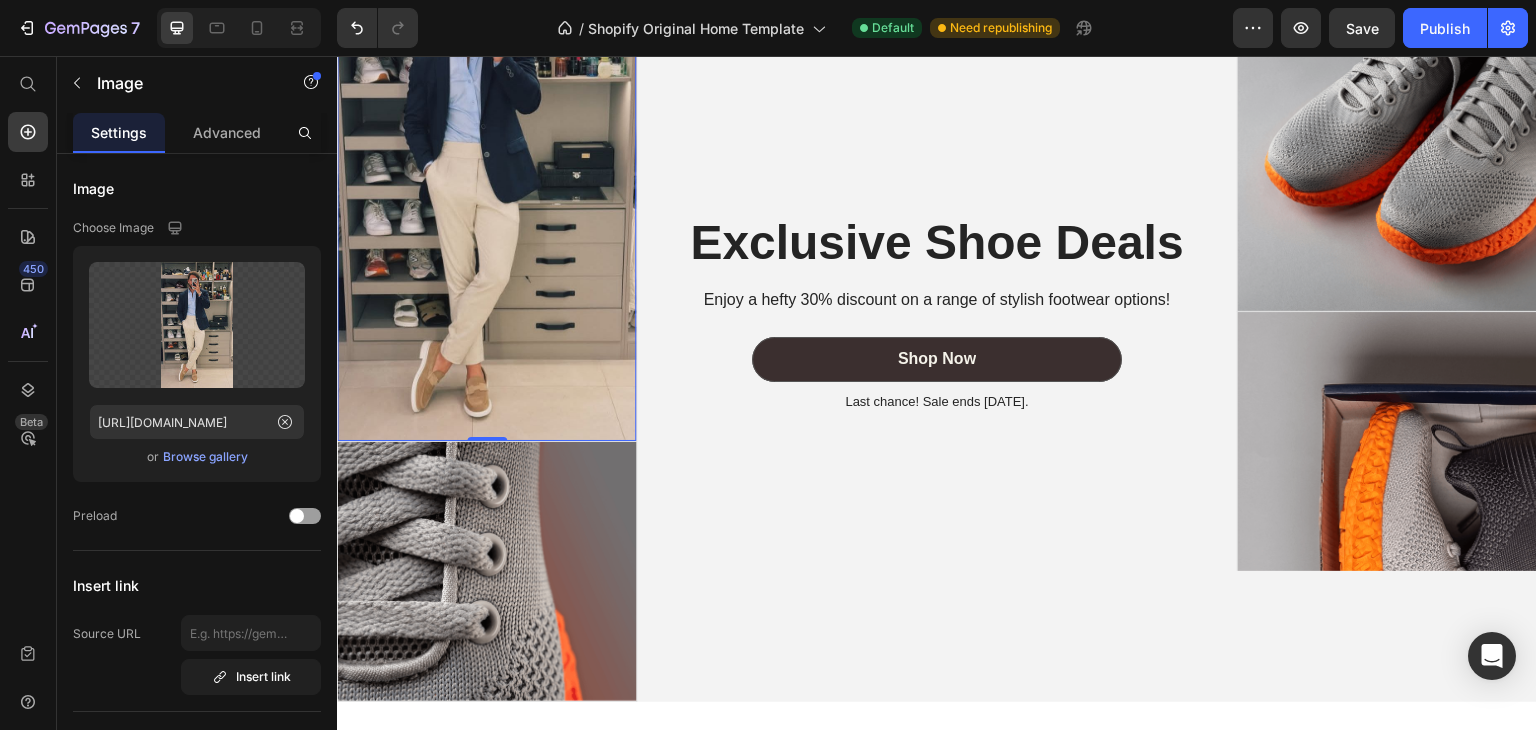 click at bounding box center (486, 181) 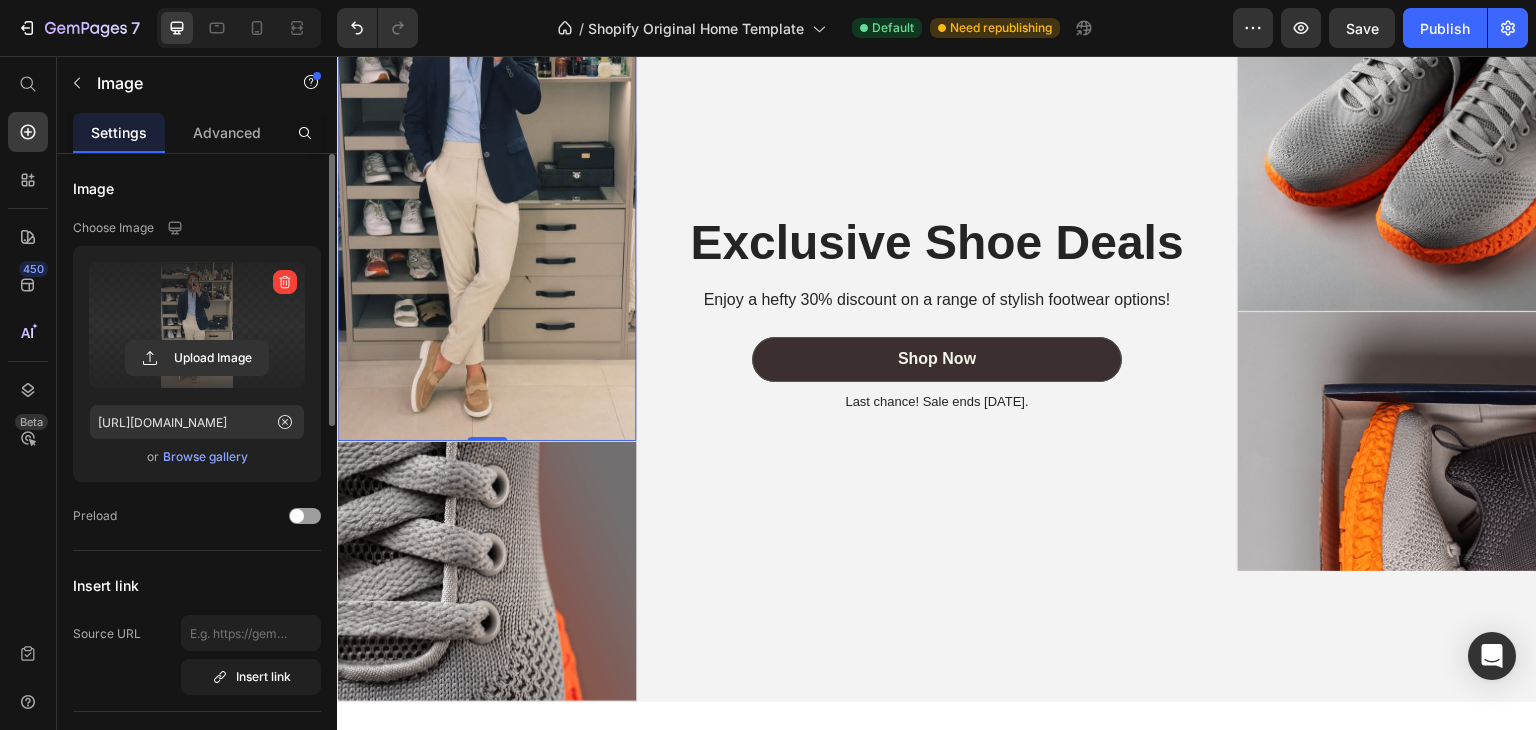 click at bounding box center (197, 325) 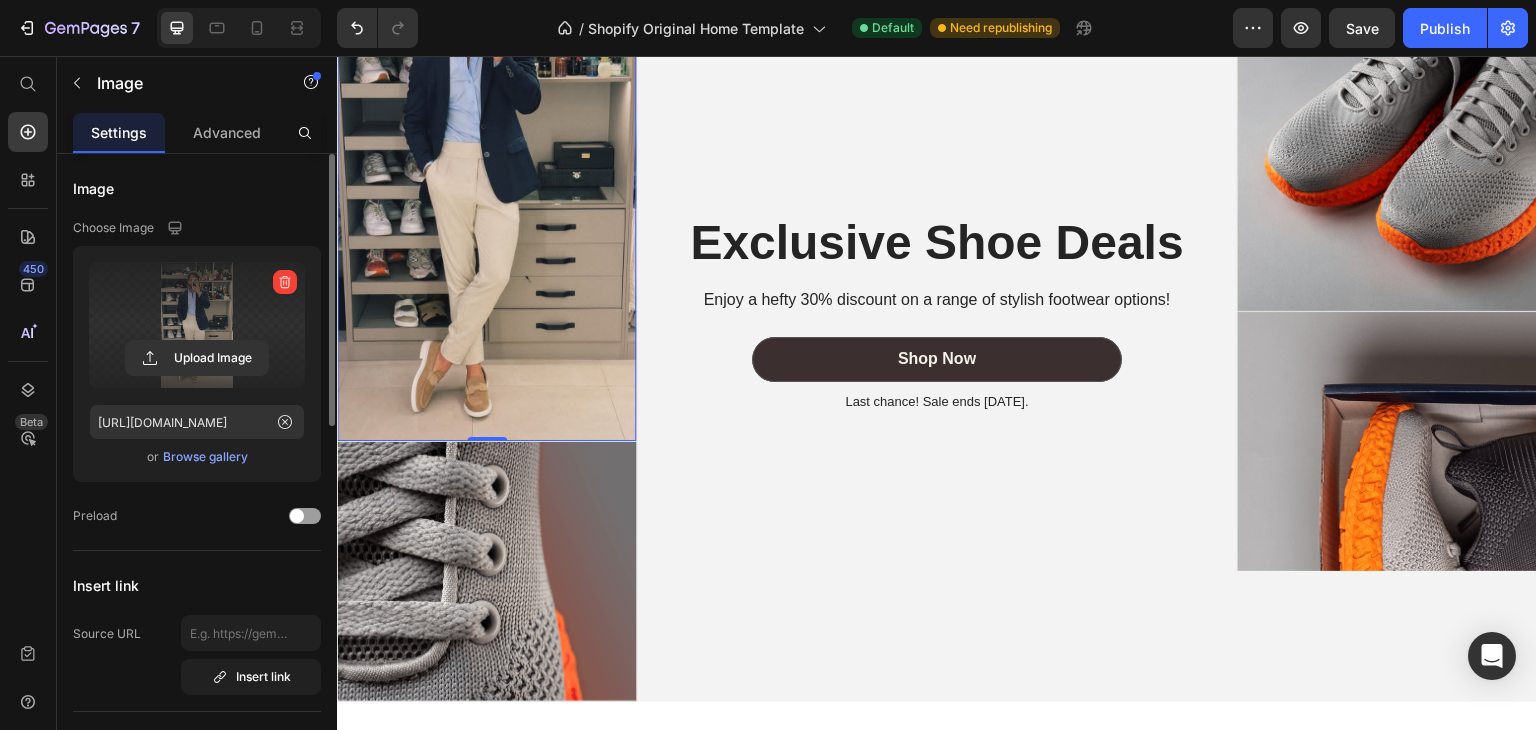 click 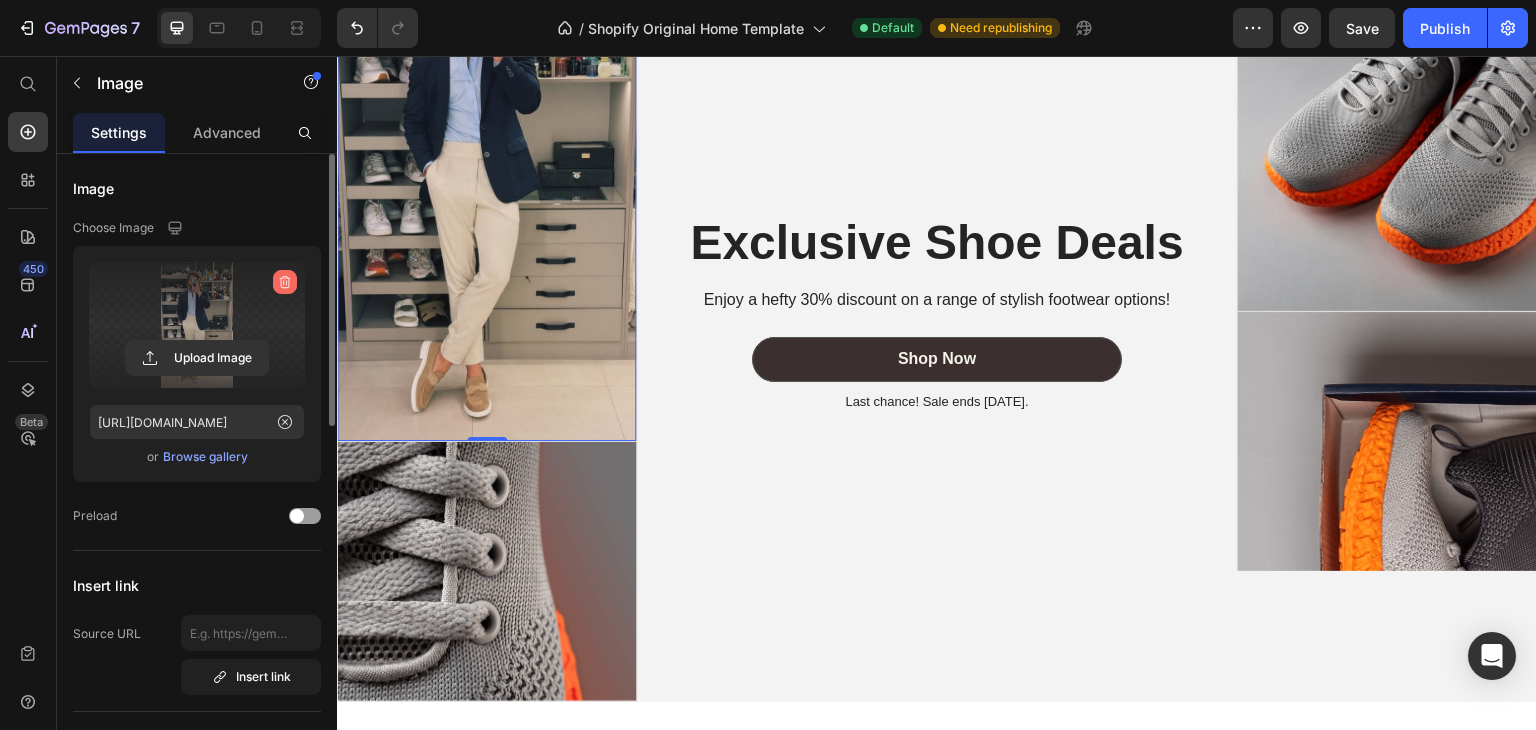 click at bounding box center (285, 282) 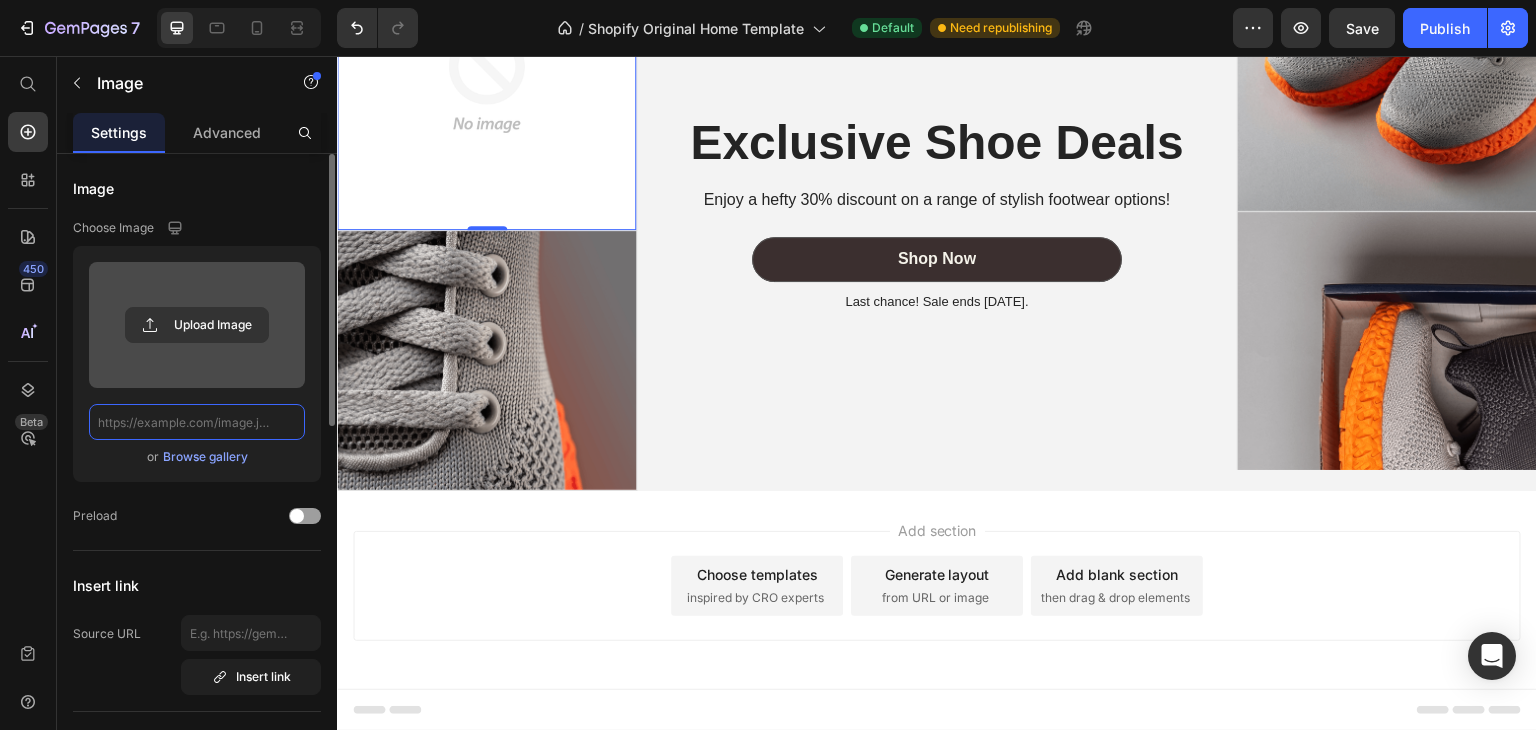 scroll, scrollTop: 1849, scrollLeft: 0, axis: vertical 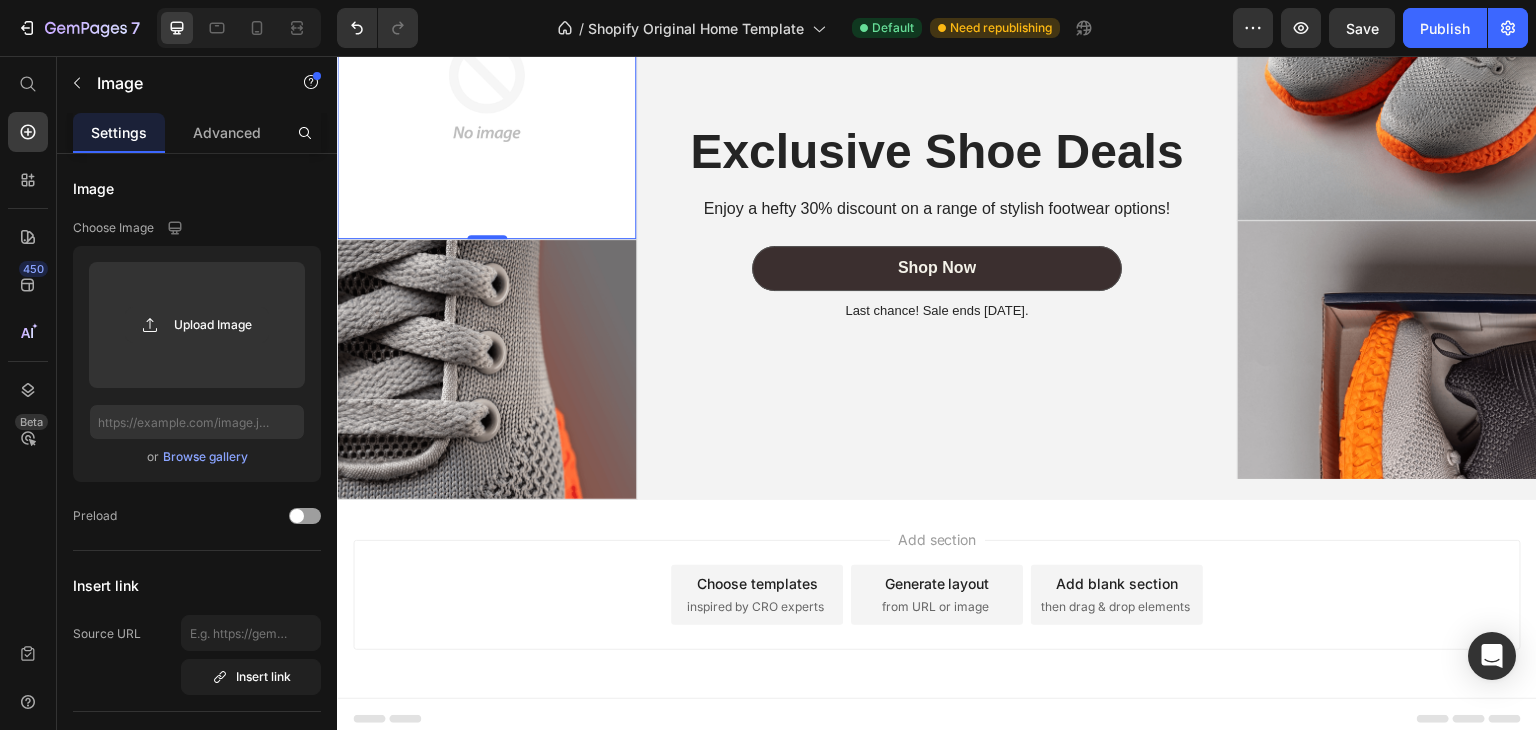 click at bounding box center (486, 89) 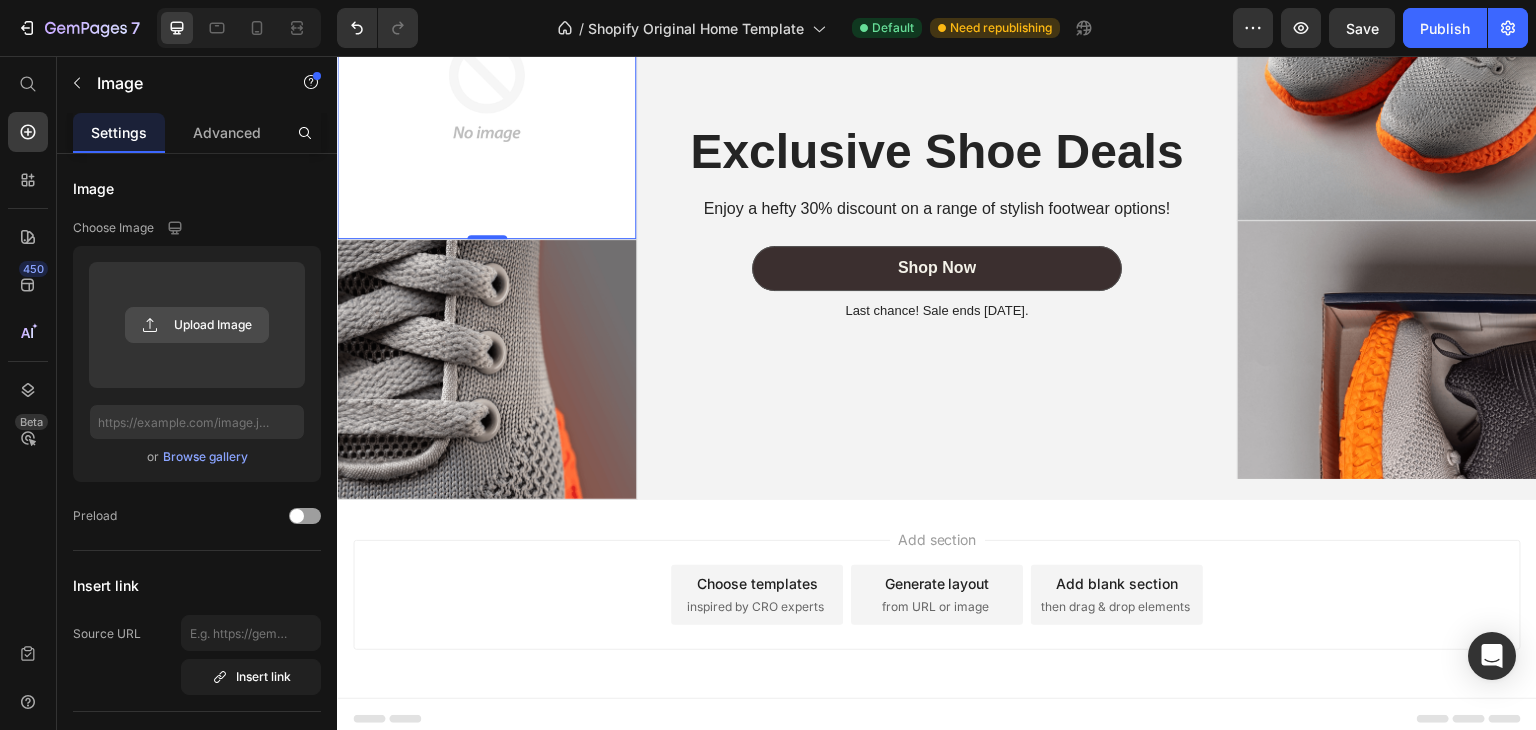 click 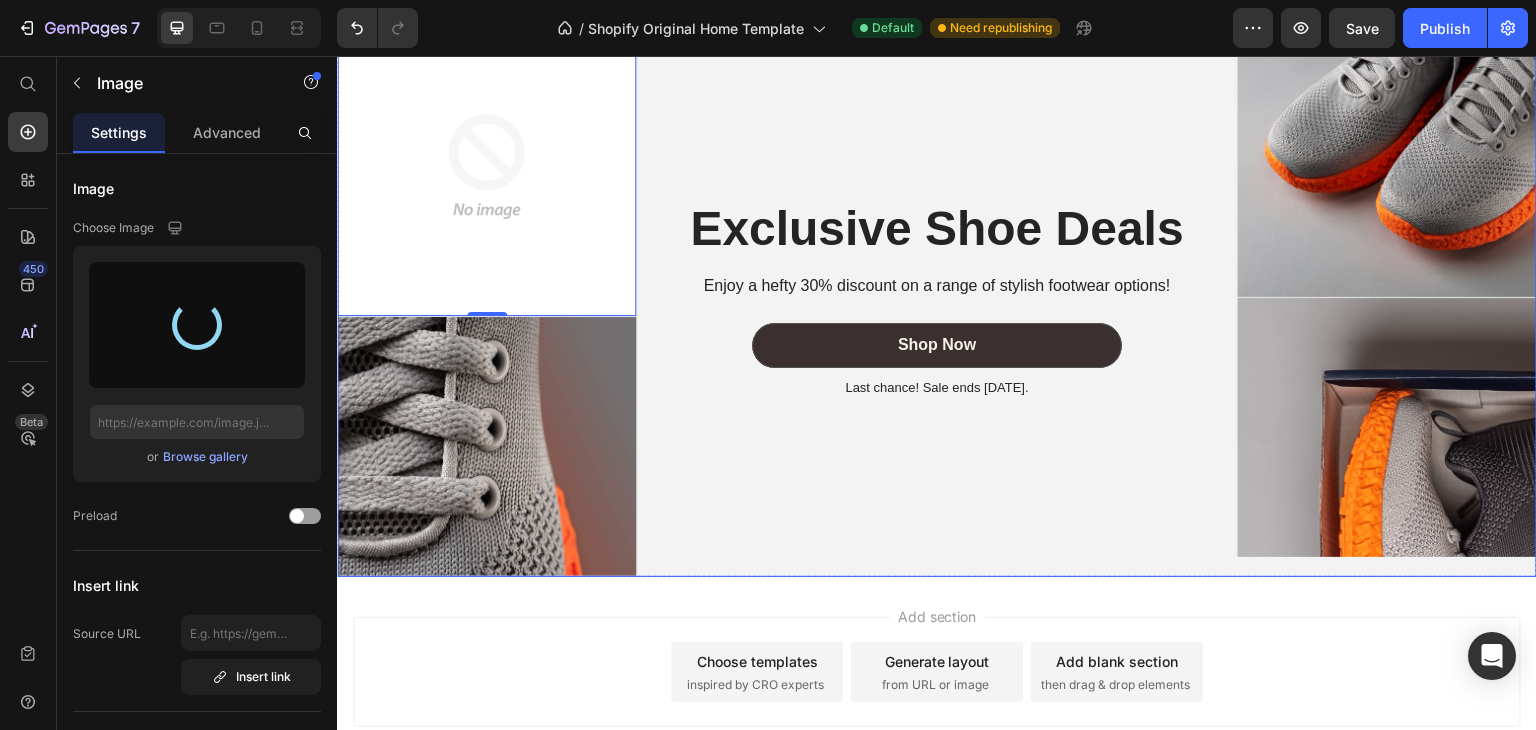 scroll, scrollTop: 1649, scrollLeft: 0, axis: vertical 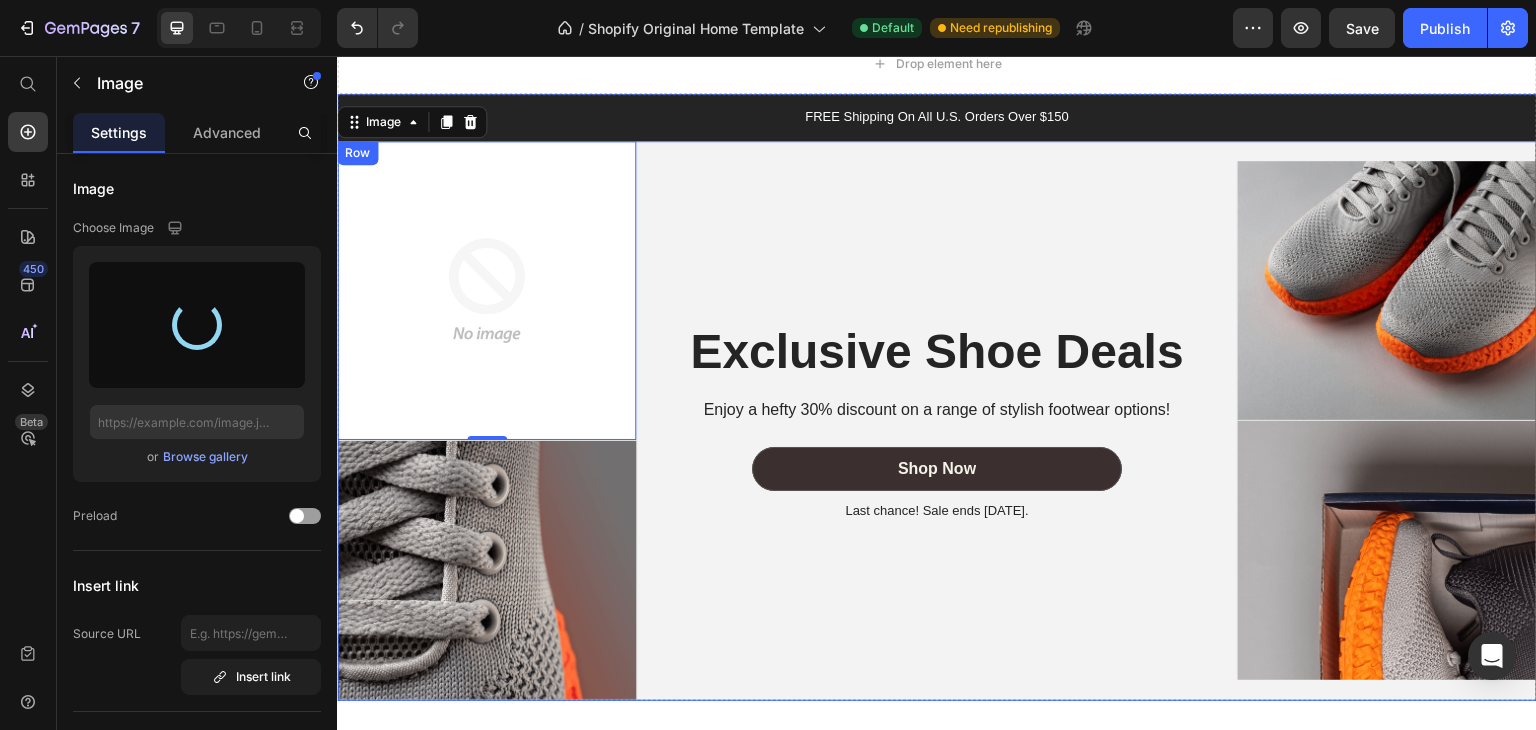 type on "https://cdn.shopify.com/s/files/1/0756/9116/3899/files/gempages_574666207408424165-baf6f08a-1b5a-4ca5-8955-b96e8060c6b5.jpg" 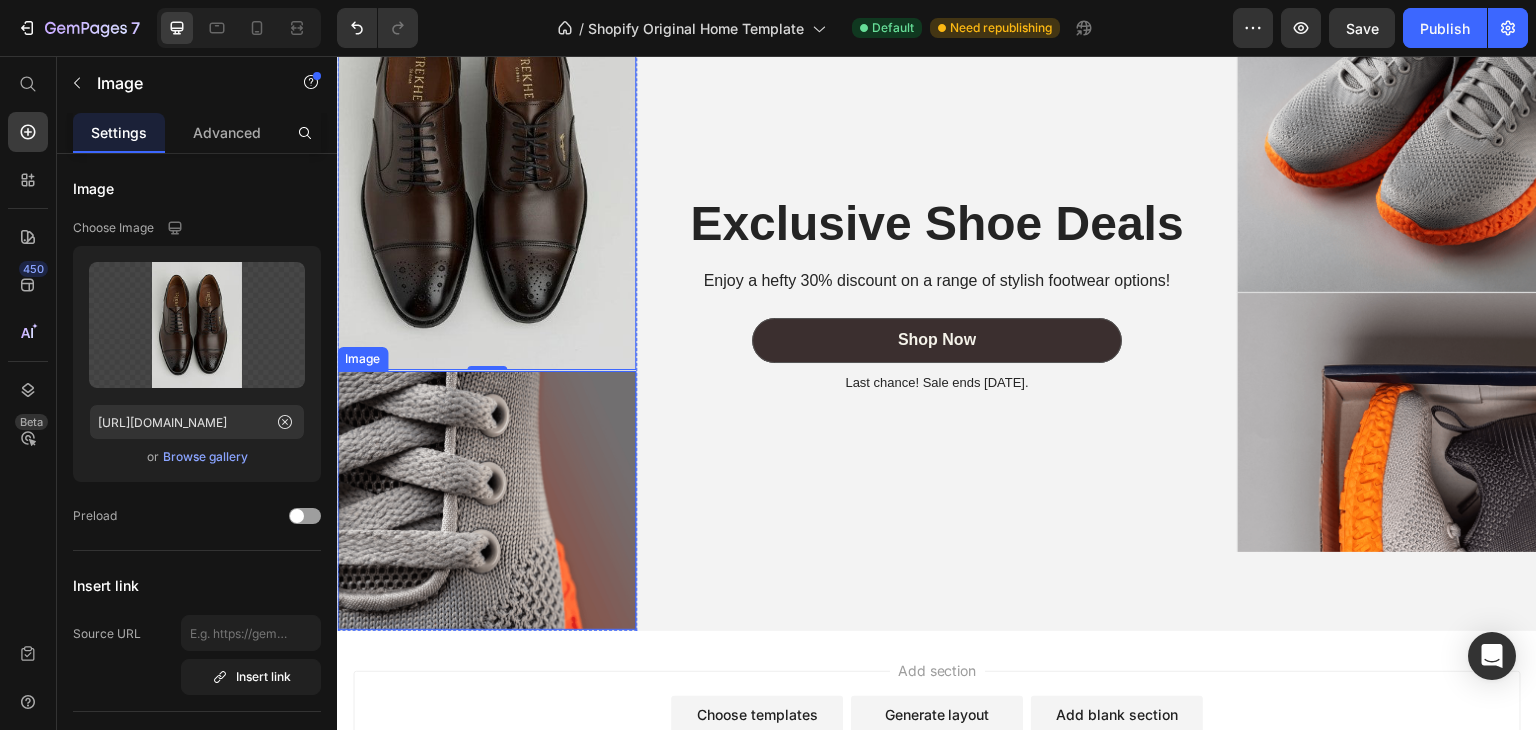 scroll, scrollTop: 1849, scrollLeft: 0, axis: vertical 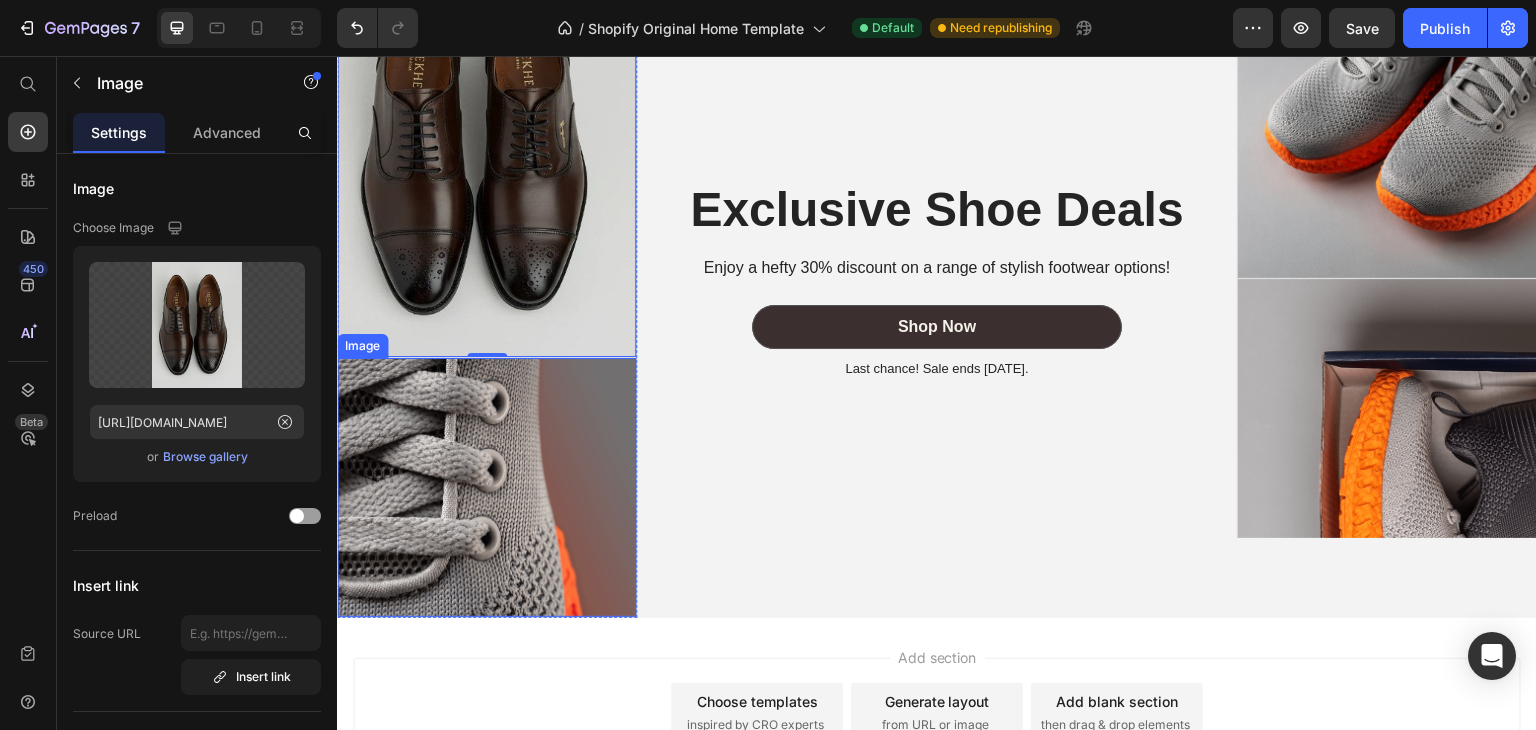 click at bounding box center (486, 487) 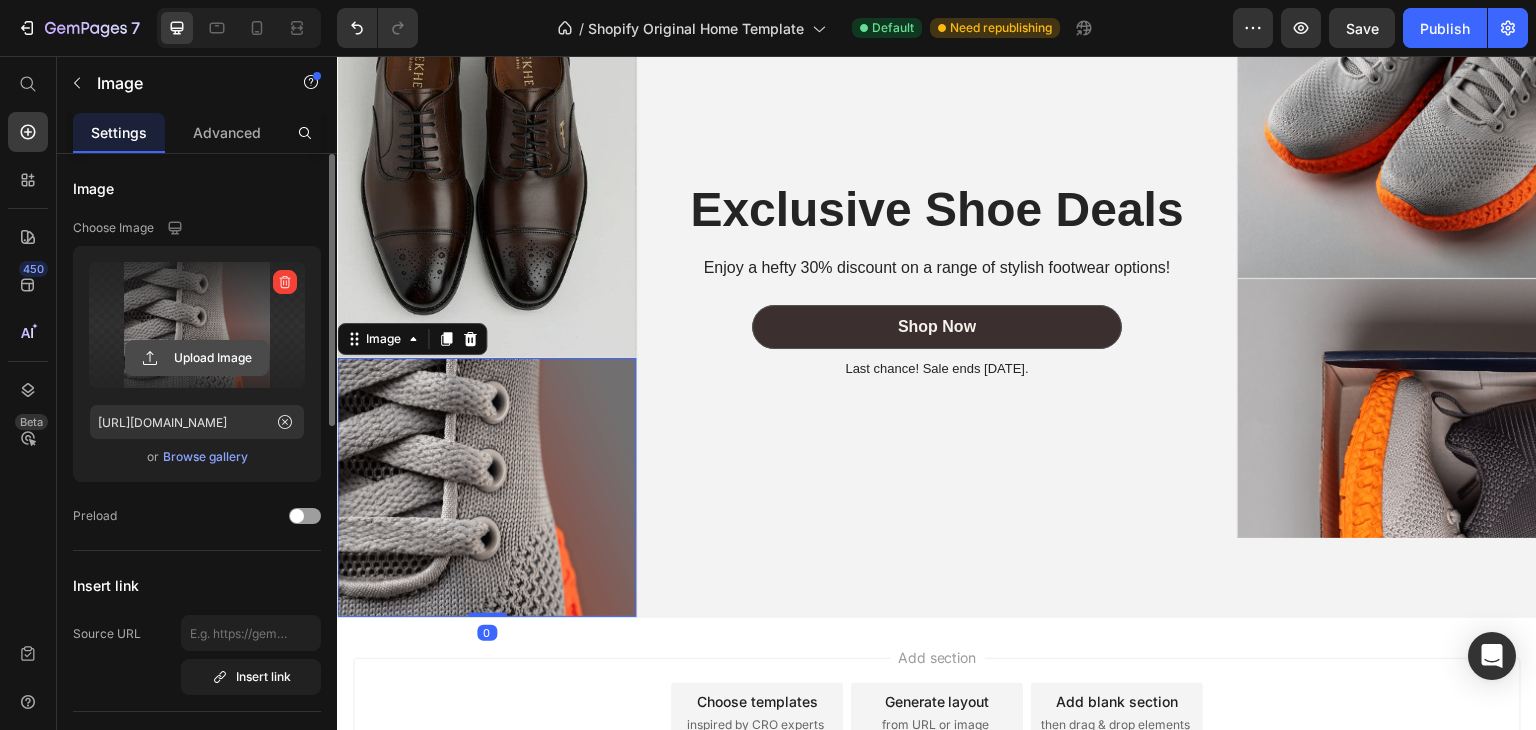 click 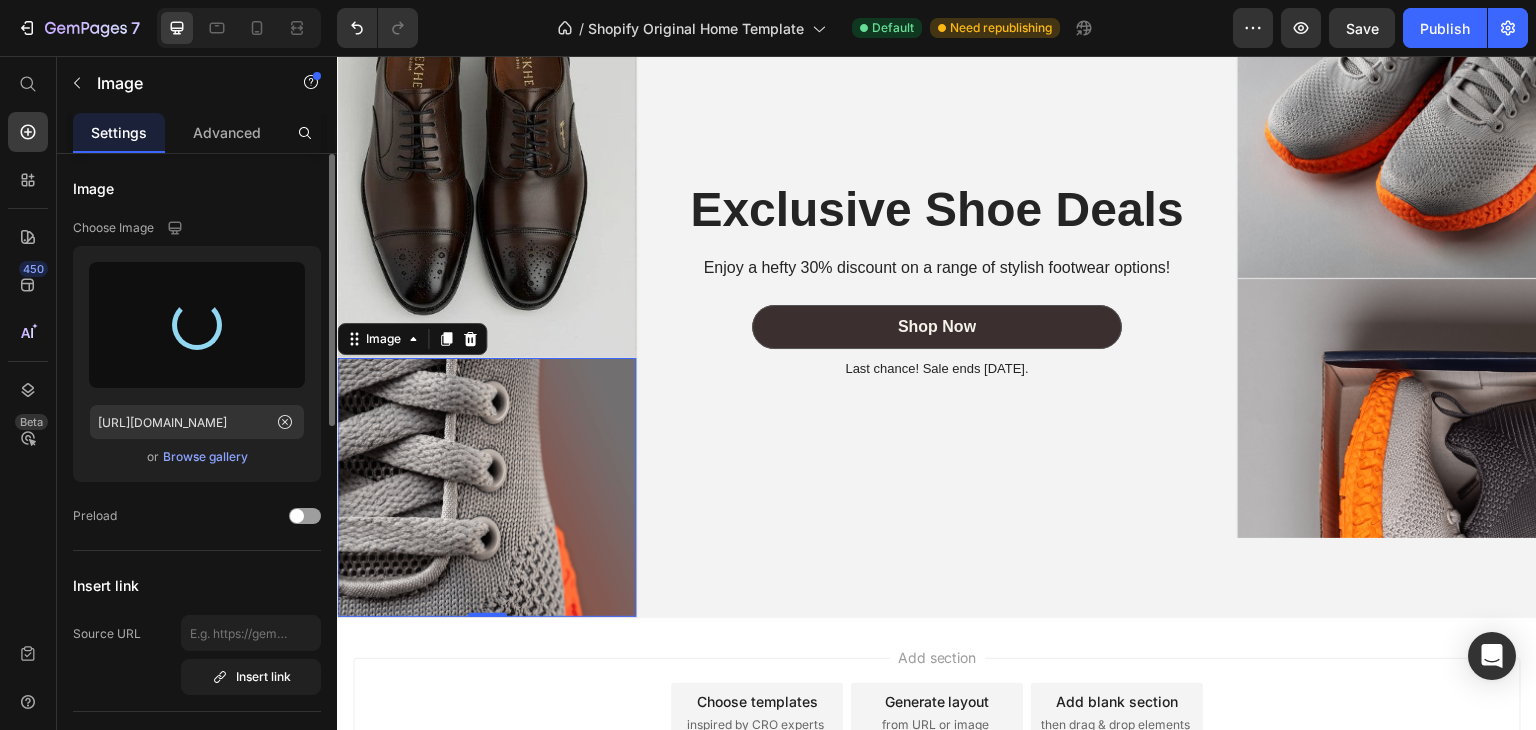type on "https://cdn.shopify.com/s/files/1/0756/9116/3899/files/gempages_574666207408424165-56d63a31-506c-4502-a606-57a0a57d4405.jpg" 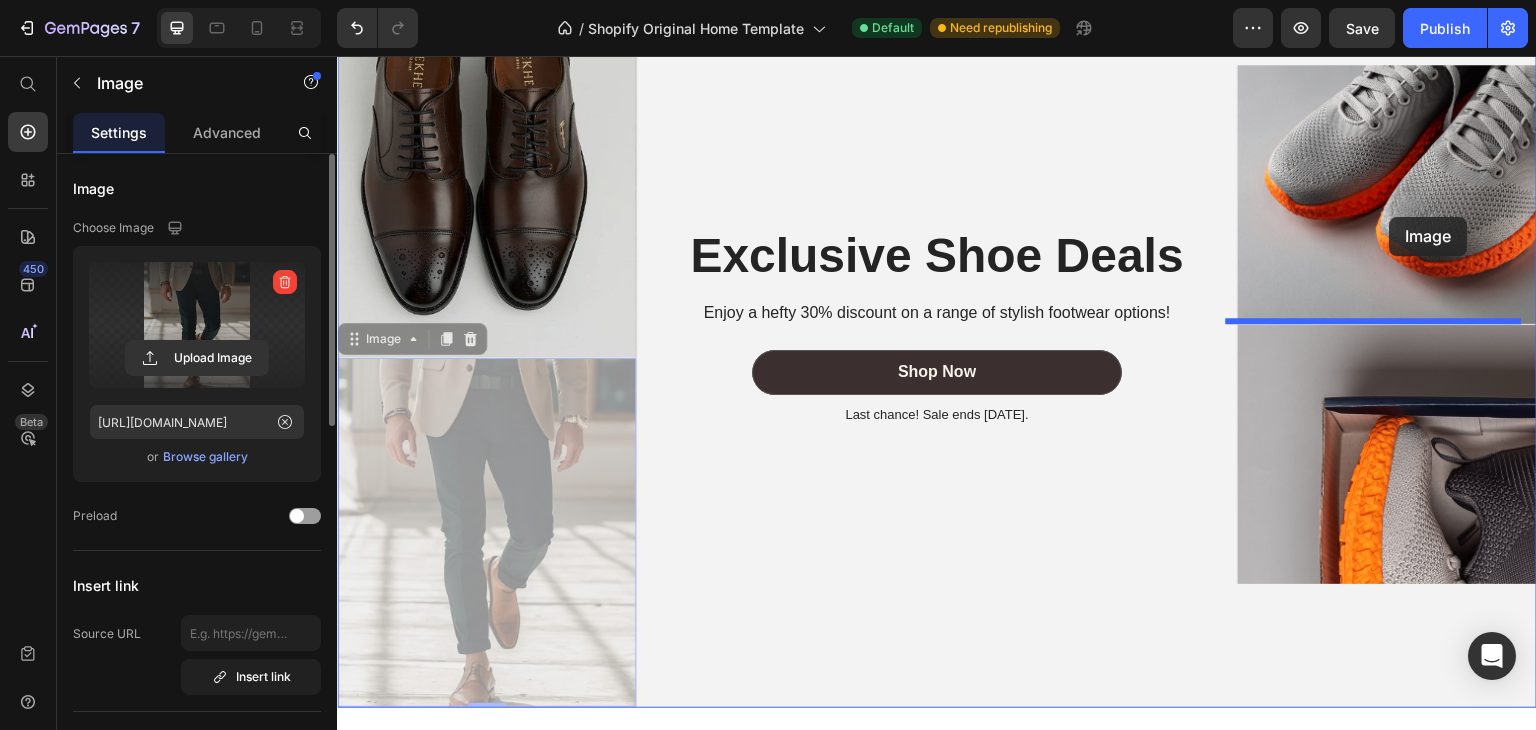 drag, startPoint x: 544, startPoint y: 434, endPoint x: 1390, endPoint y: 217, distance: 873.3871 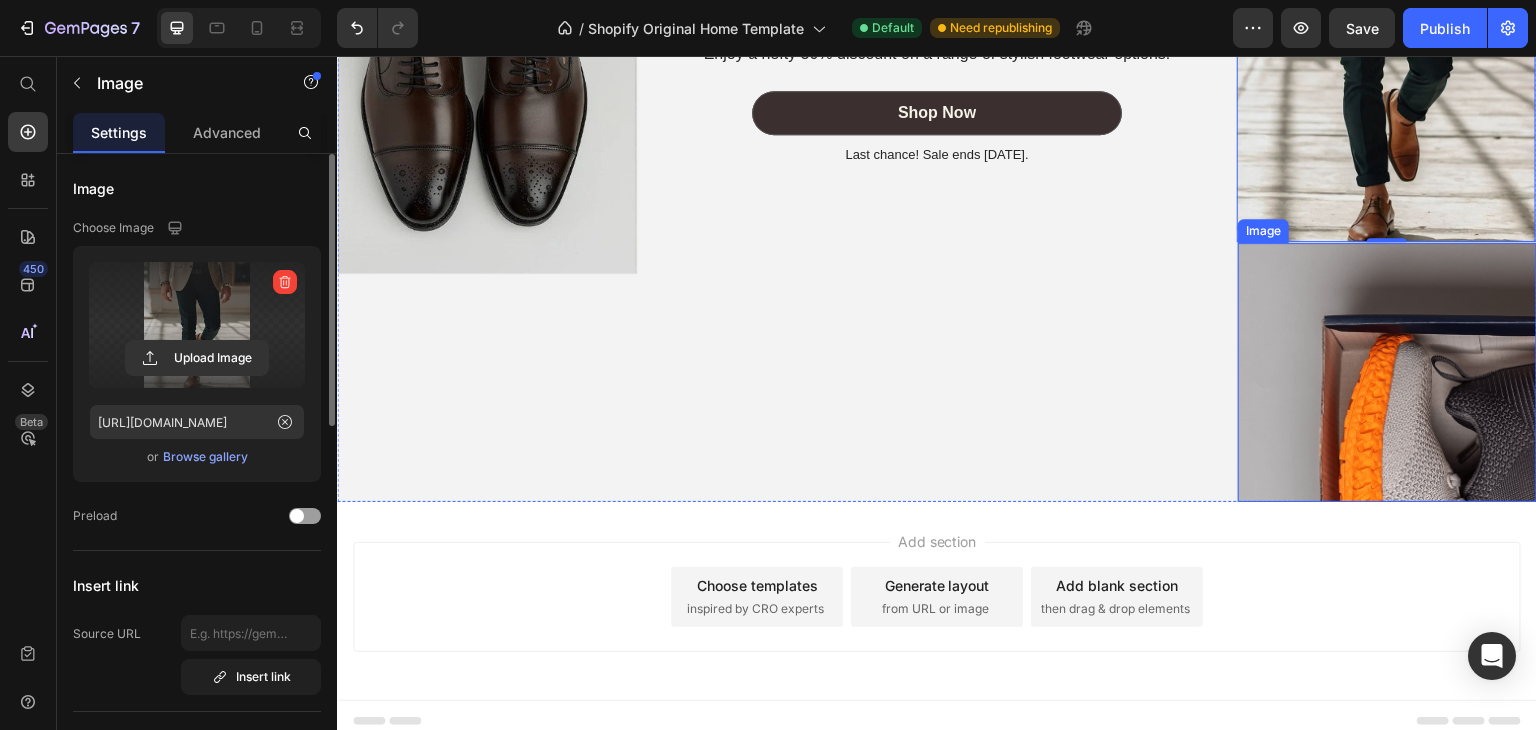 scroll, scrollTop: 1960, scrollLeft: 0, axis: vertical 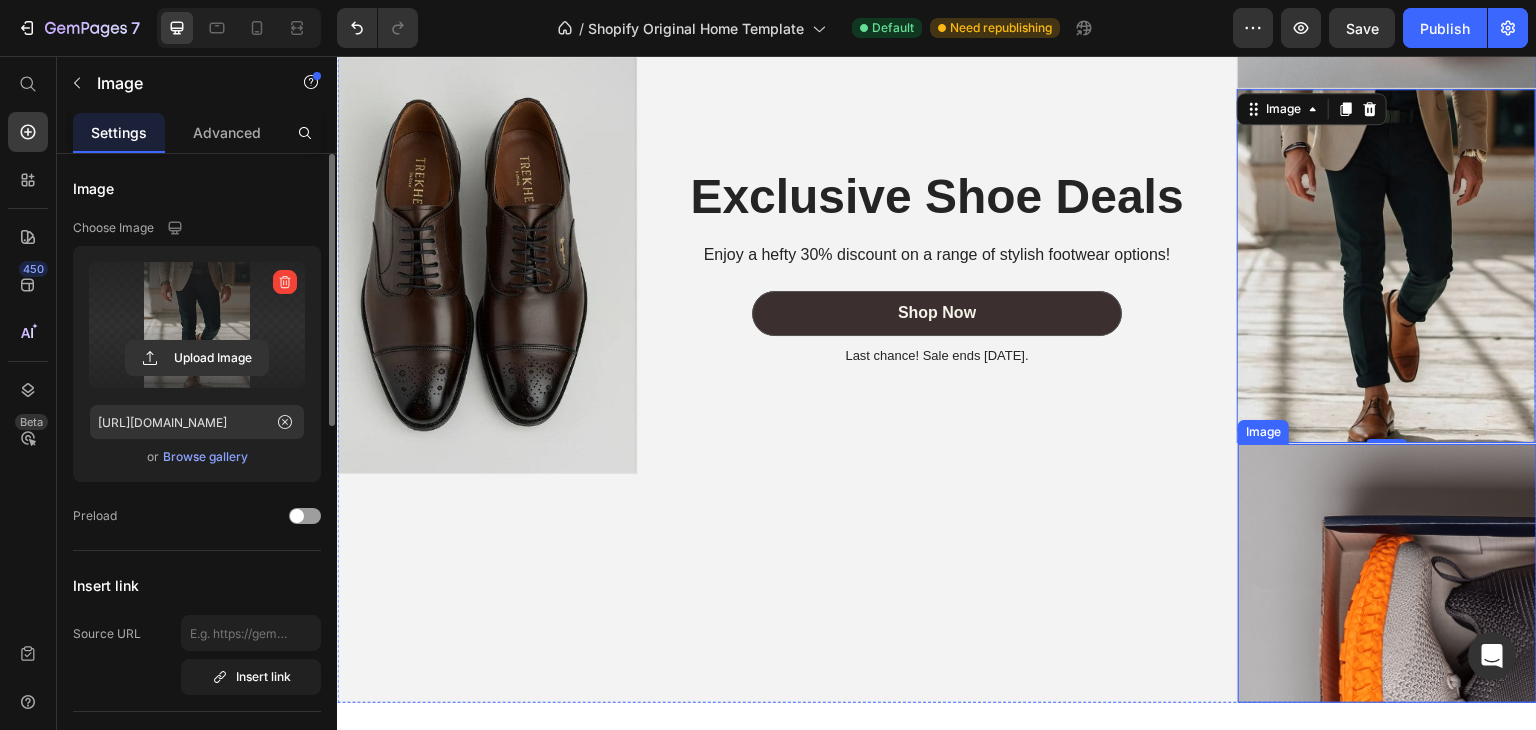 click at bounding box center (1387, 573) 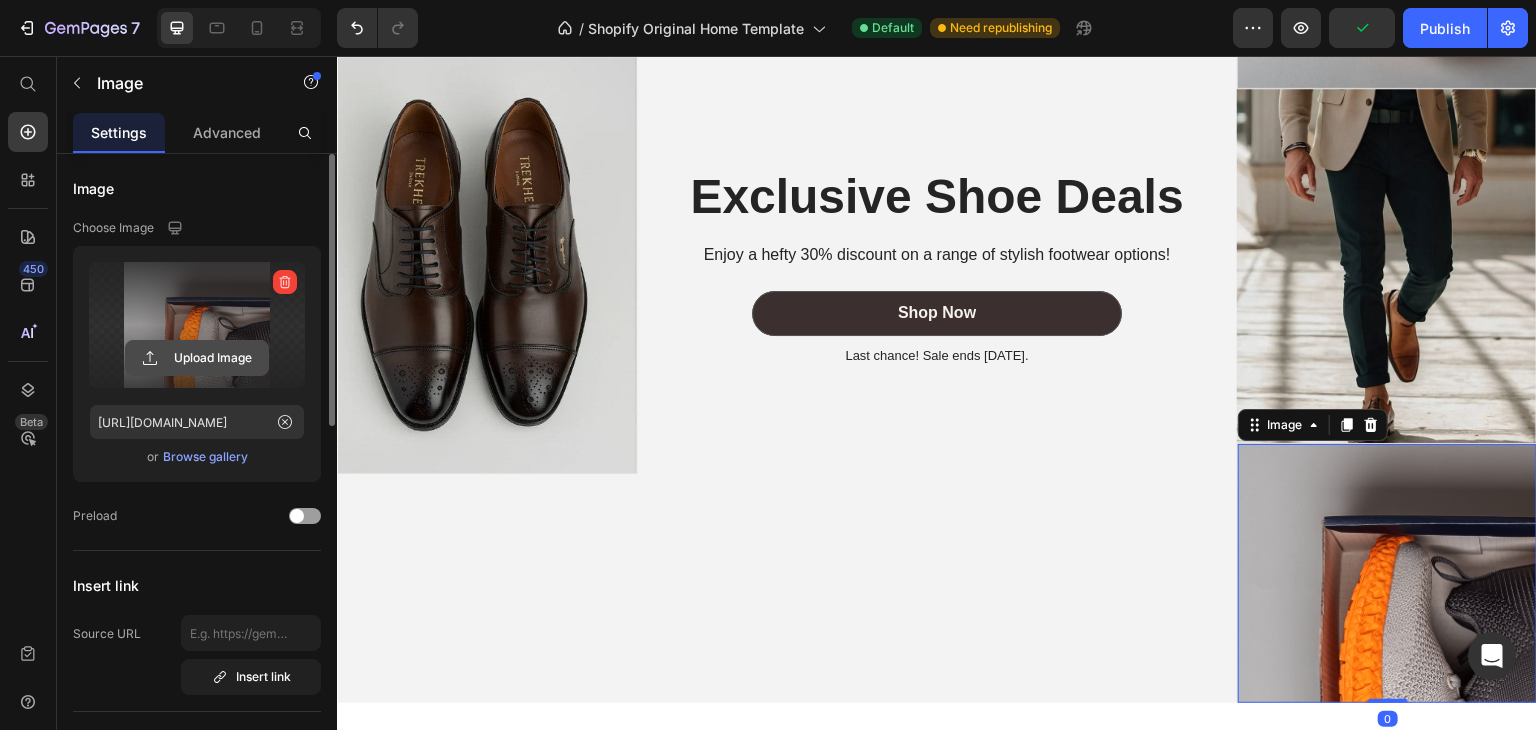 click 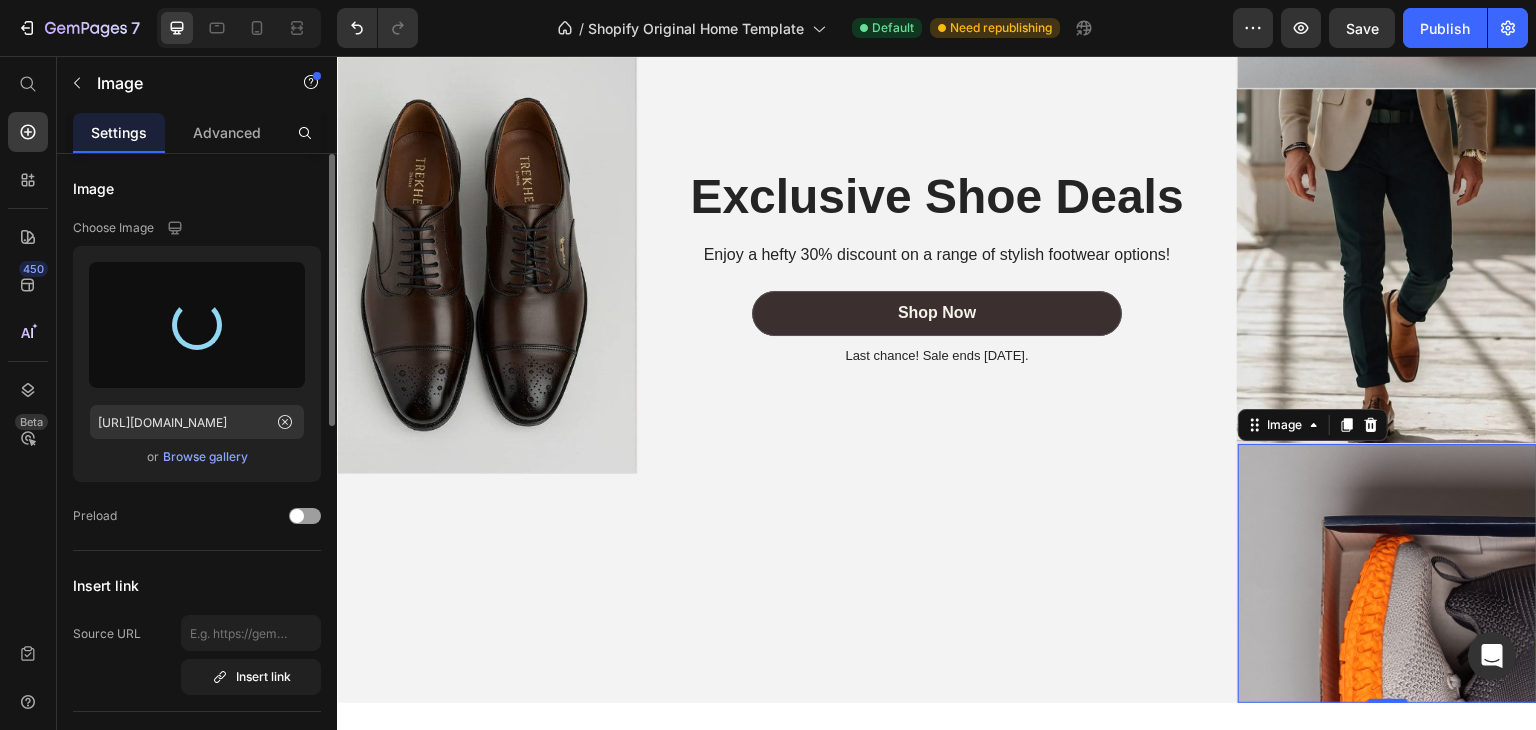 type on "https://cdn.shopify.com/s/files/1/0756/9116/3899/files/gempages_574666207408424165-baf6f08a-1b5a-4ca5-8955-b96e8060c6b5.jpg" 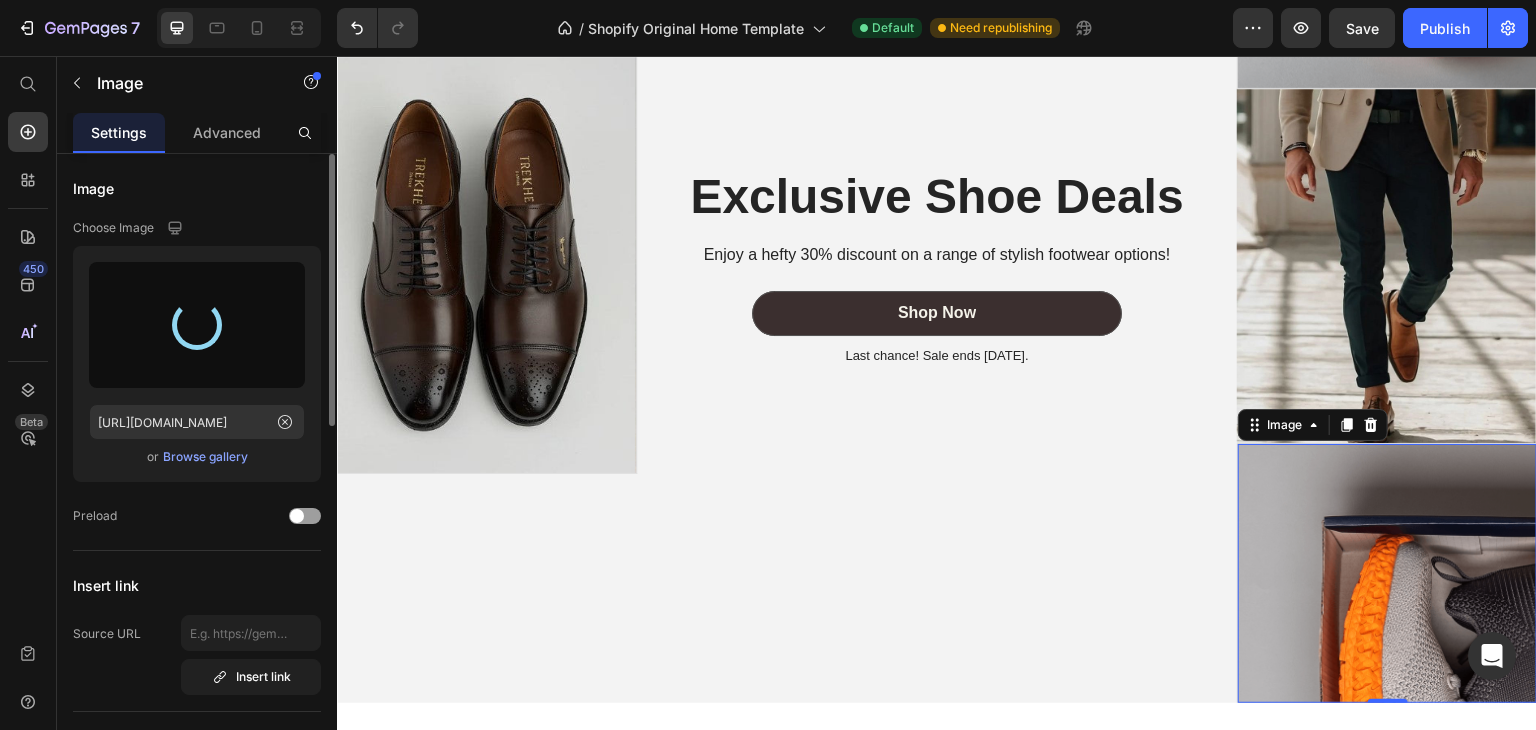 scroll, scrollTop: 2038, scrollLeft: 0, axis: vertical 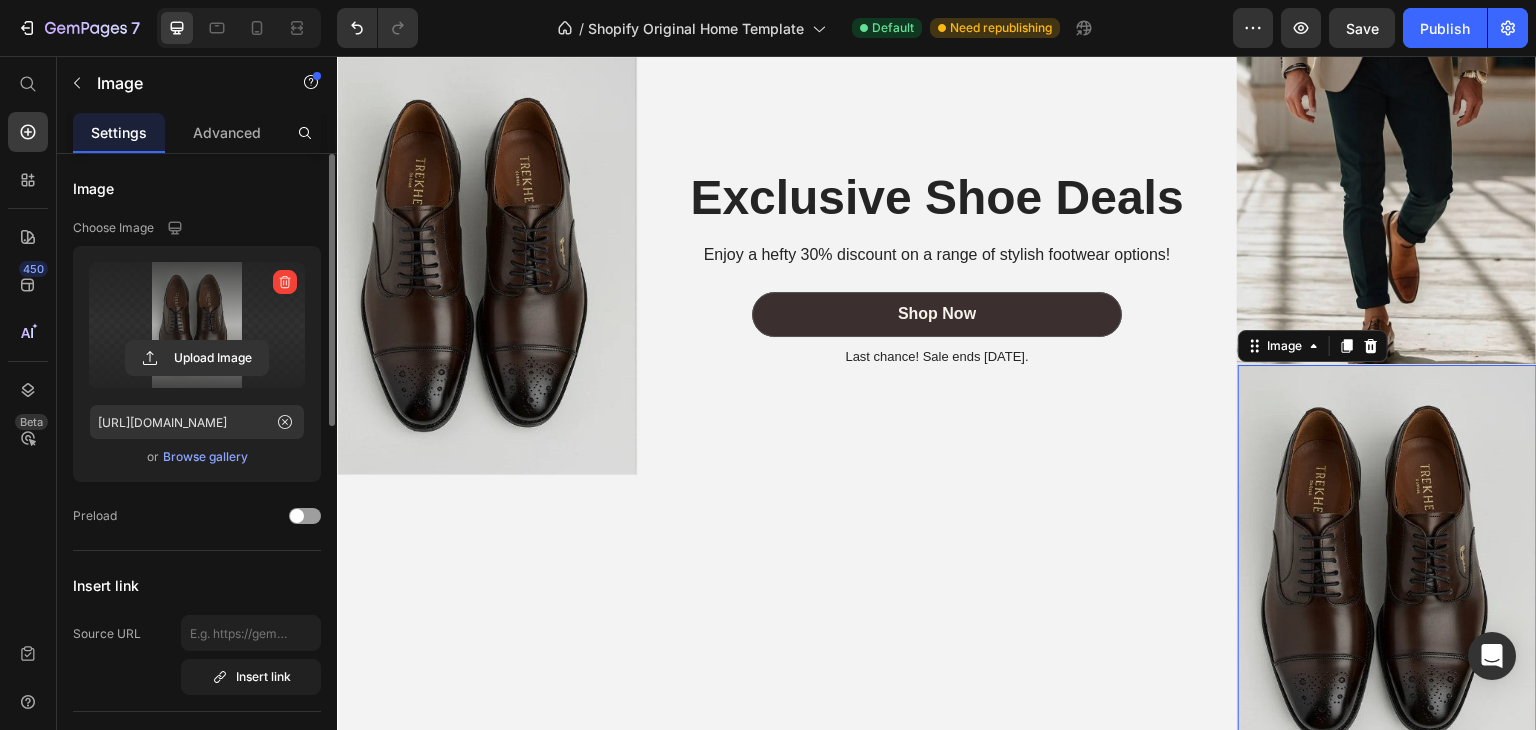 click at bounding box center [1387, 573] 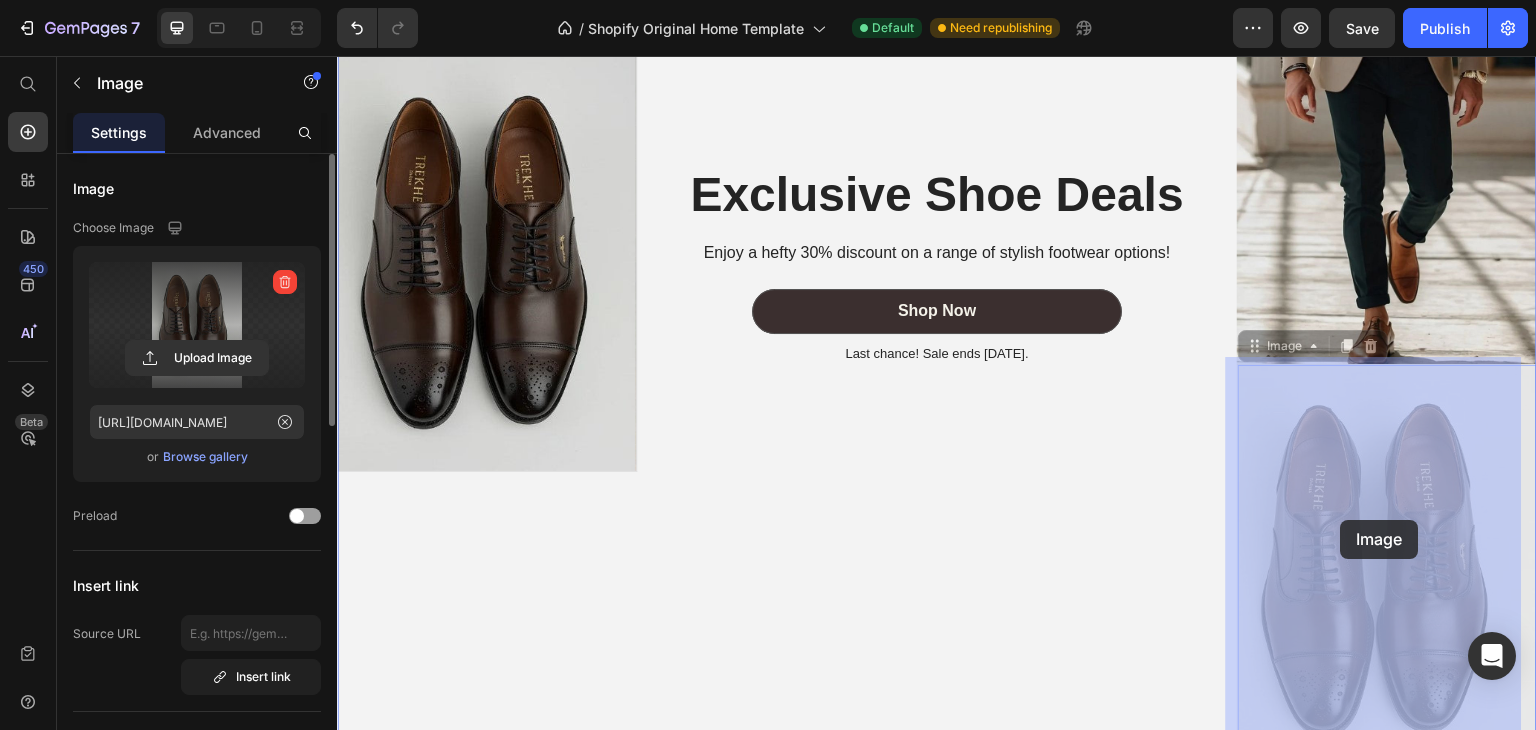 drag, startPoint x: 1271, startPoint y: 459, endPoint x: 1341, endPoint y: 520, distance: 92.84934 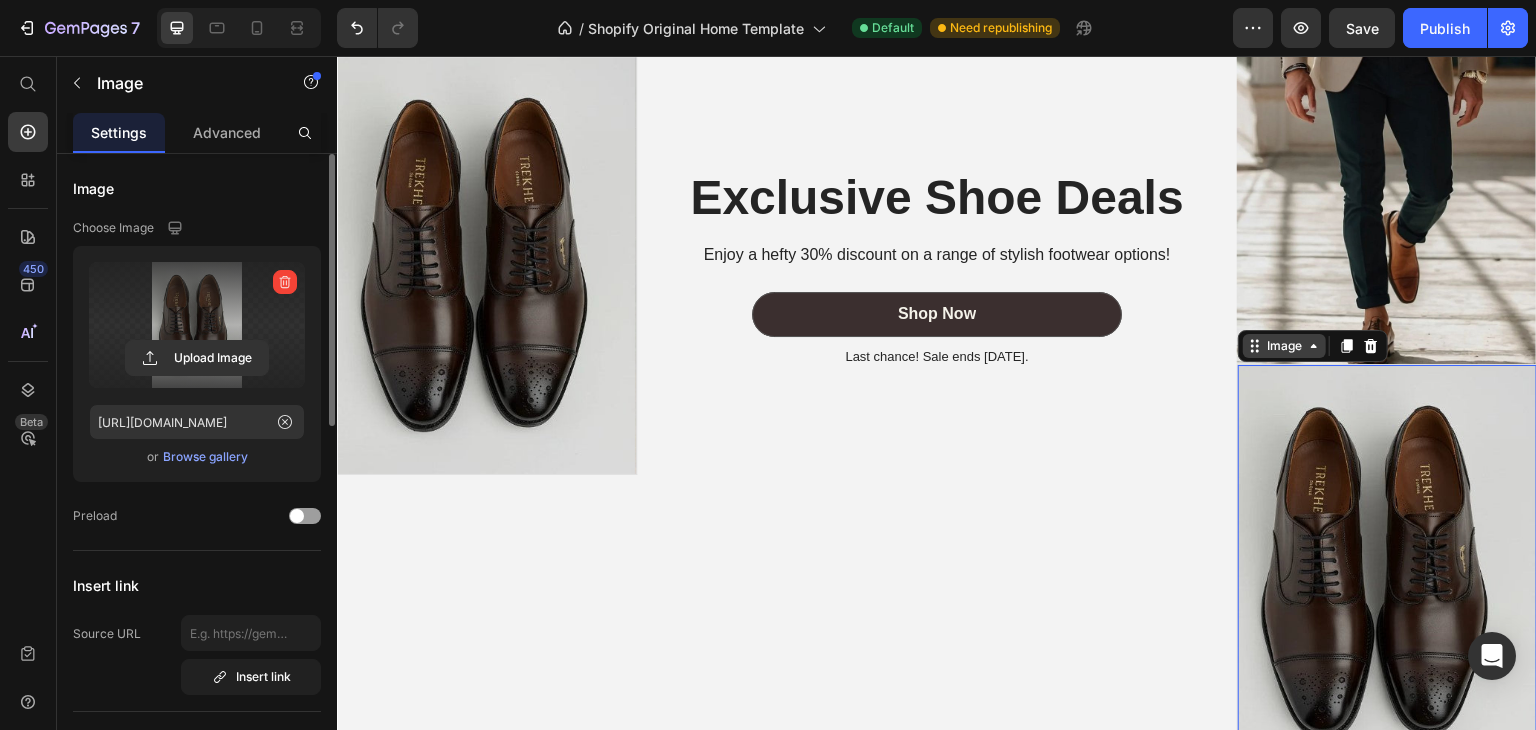 click on "Image" at bounding box center [1284, 346] 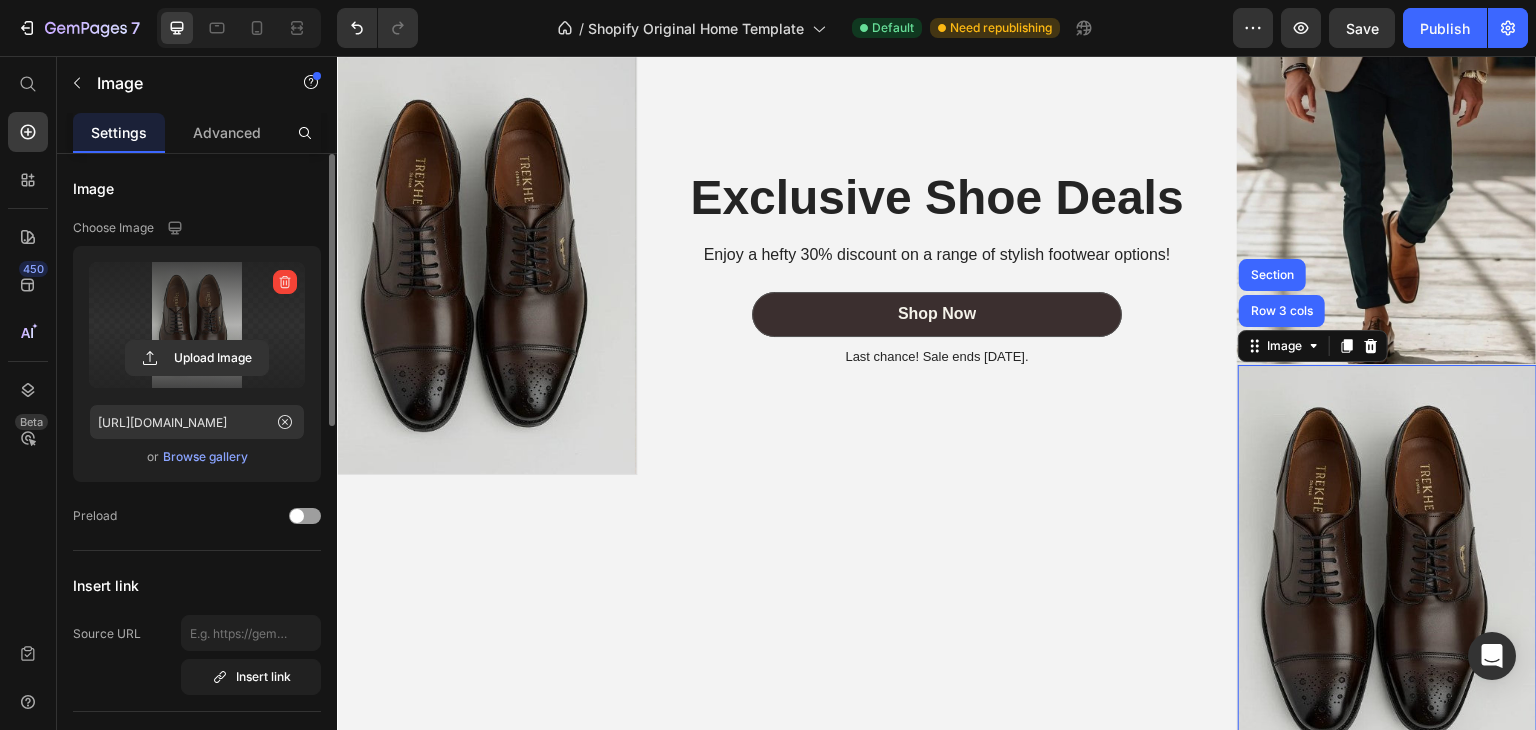 click at bounding box center [1387, 573] 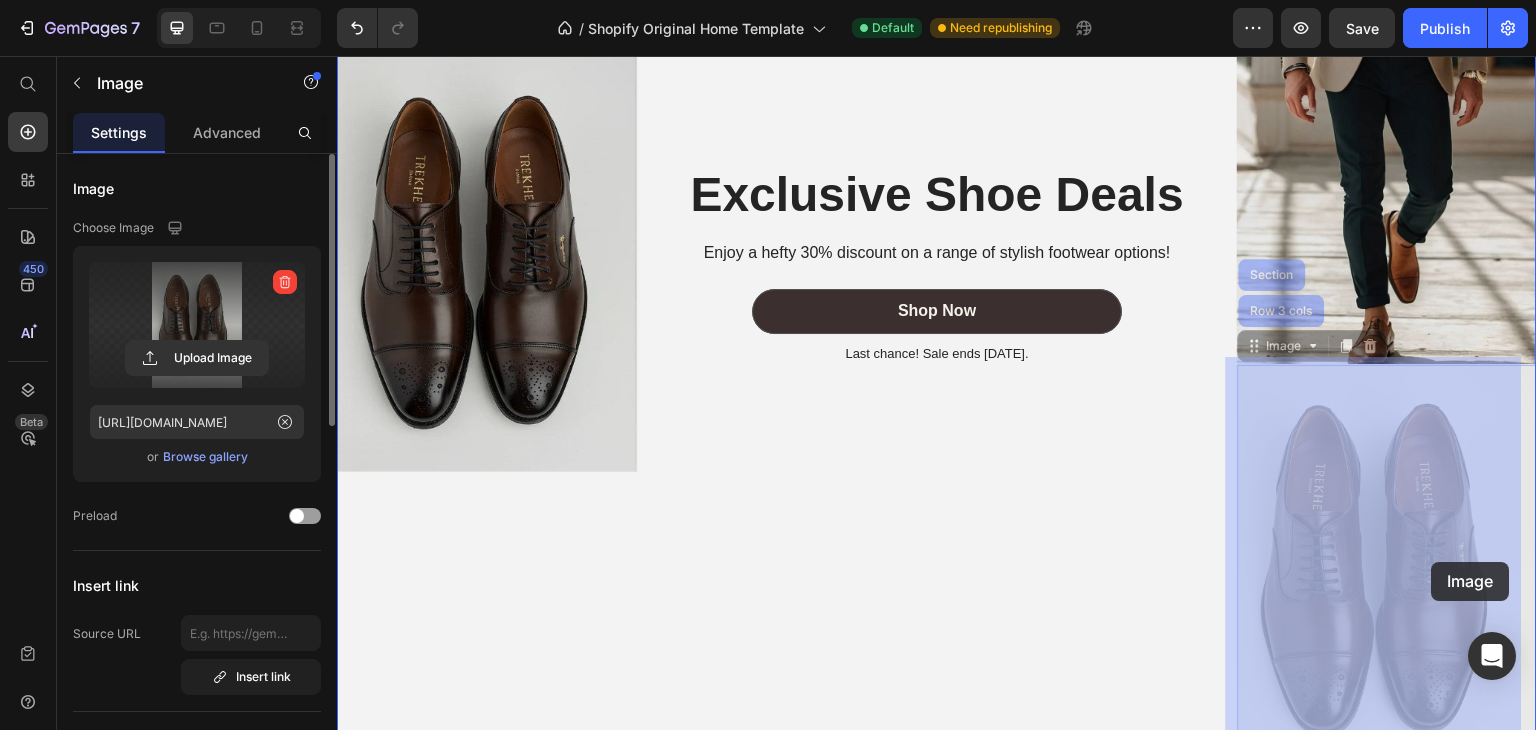drag, startPoint x: 1393, startPoint y: 502, endPoint x: 1452, endPoint y: 545, distance: 73.00685 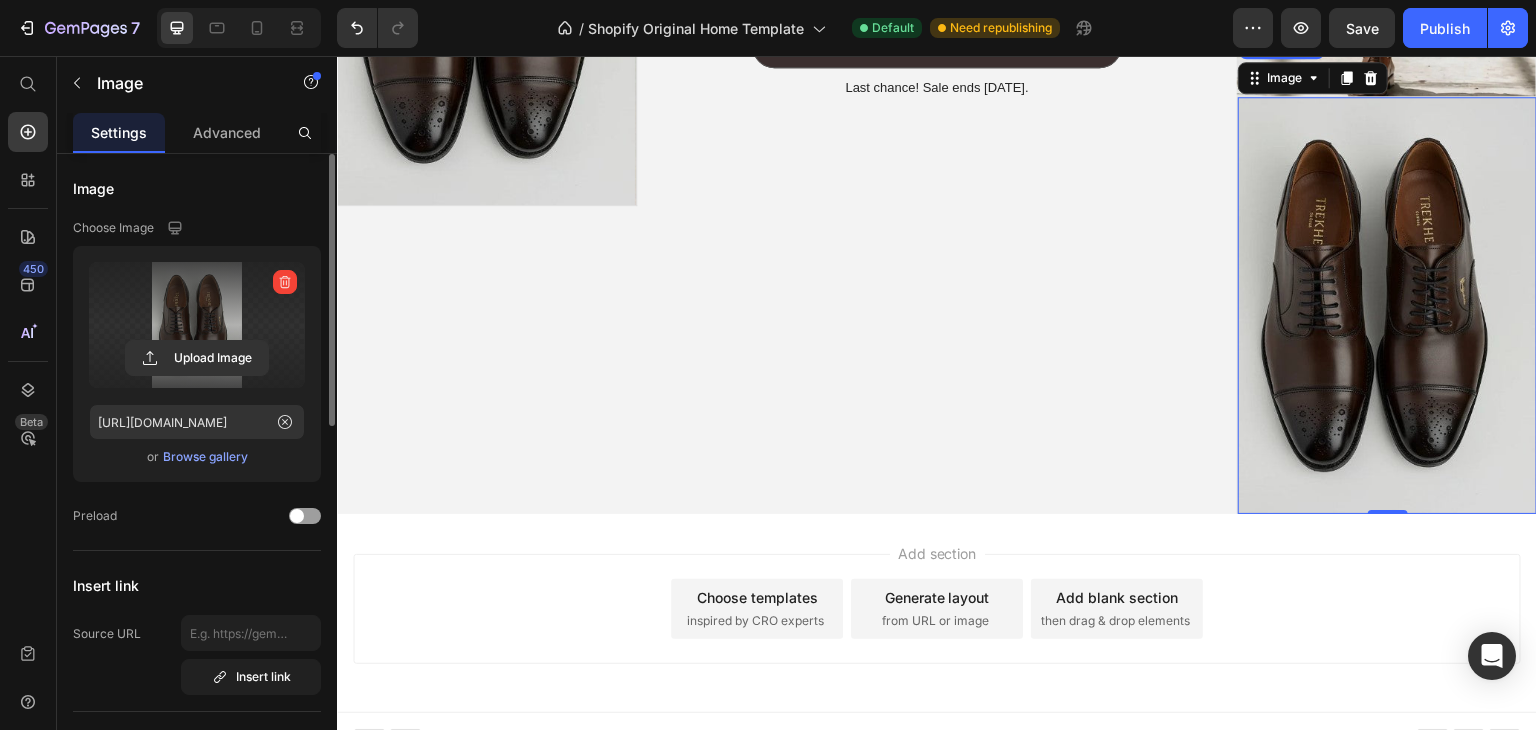 scroll, scrollTop: 2315, scrollLeft: 0, axis: vertical 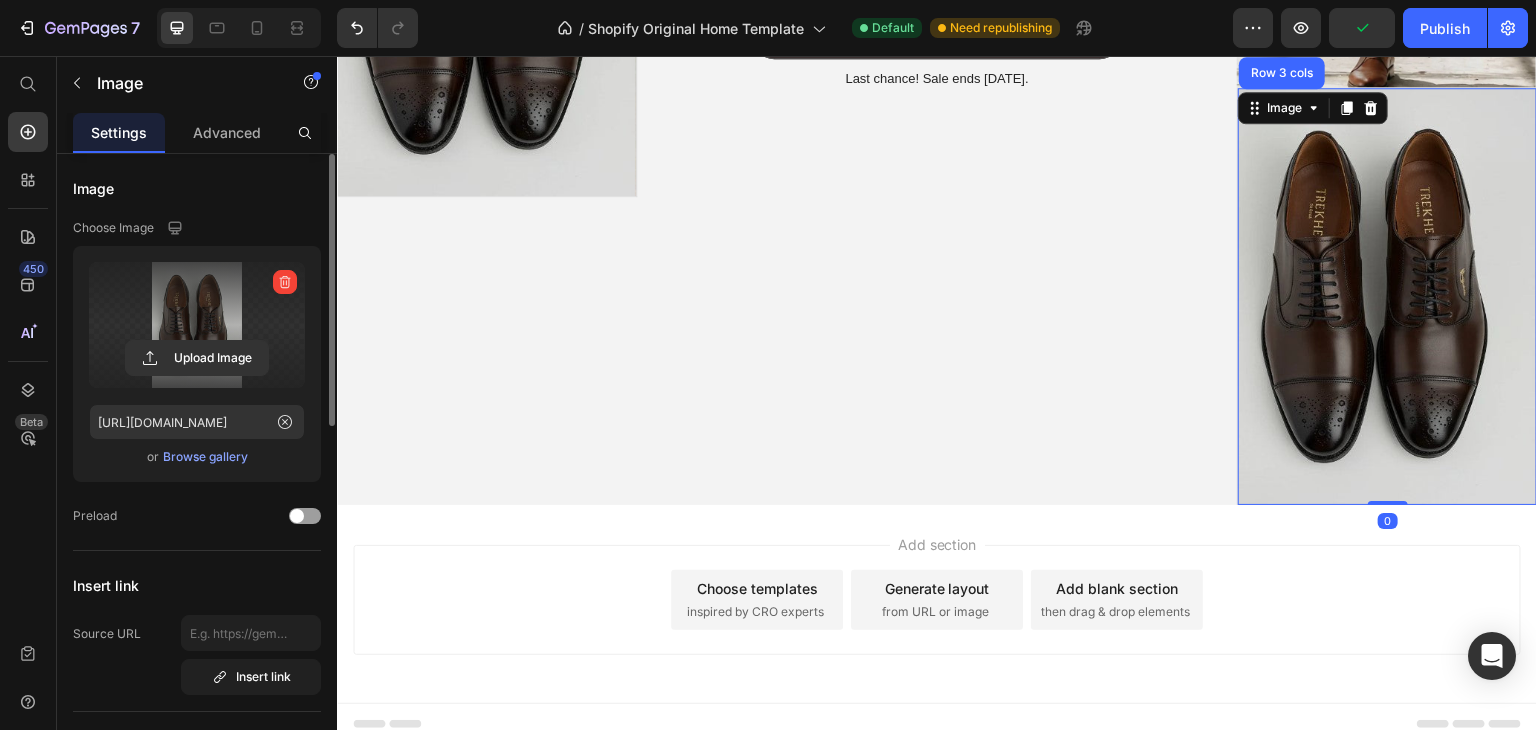 drag, startPoint x: 1381, startPoint y: 489, endPoint x: 1368, endPoint y: 386, distance: 103.81715 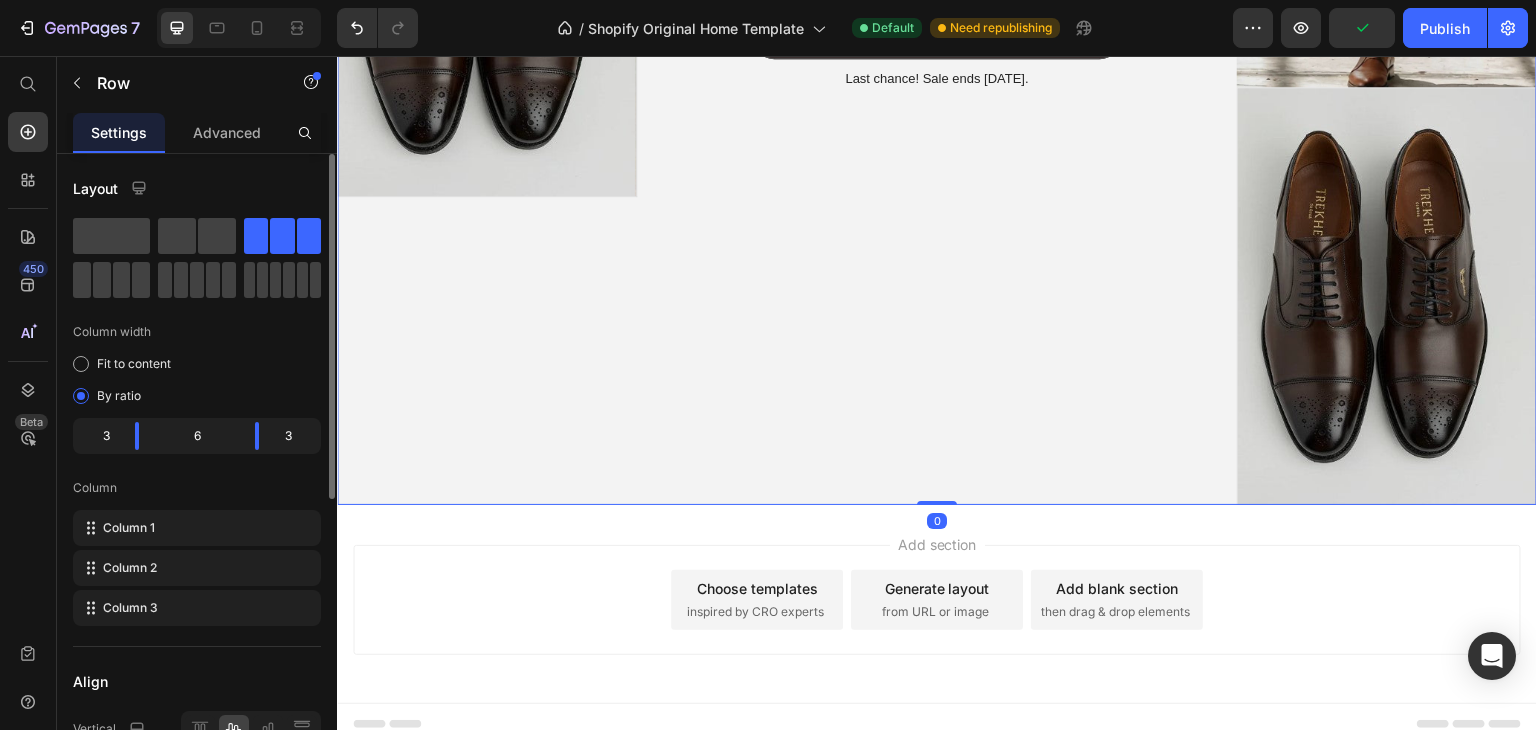 click on "Exclusive Shoe Deals Heading Enjoy a hefty 30% discount on a range of stylish footwear options! Text Block Shop Now Button Last chance! Sale ends July 31st. Text Block Row" at bounding box center (937, -11) 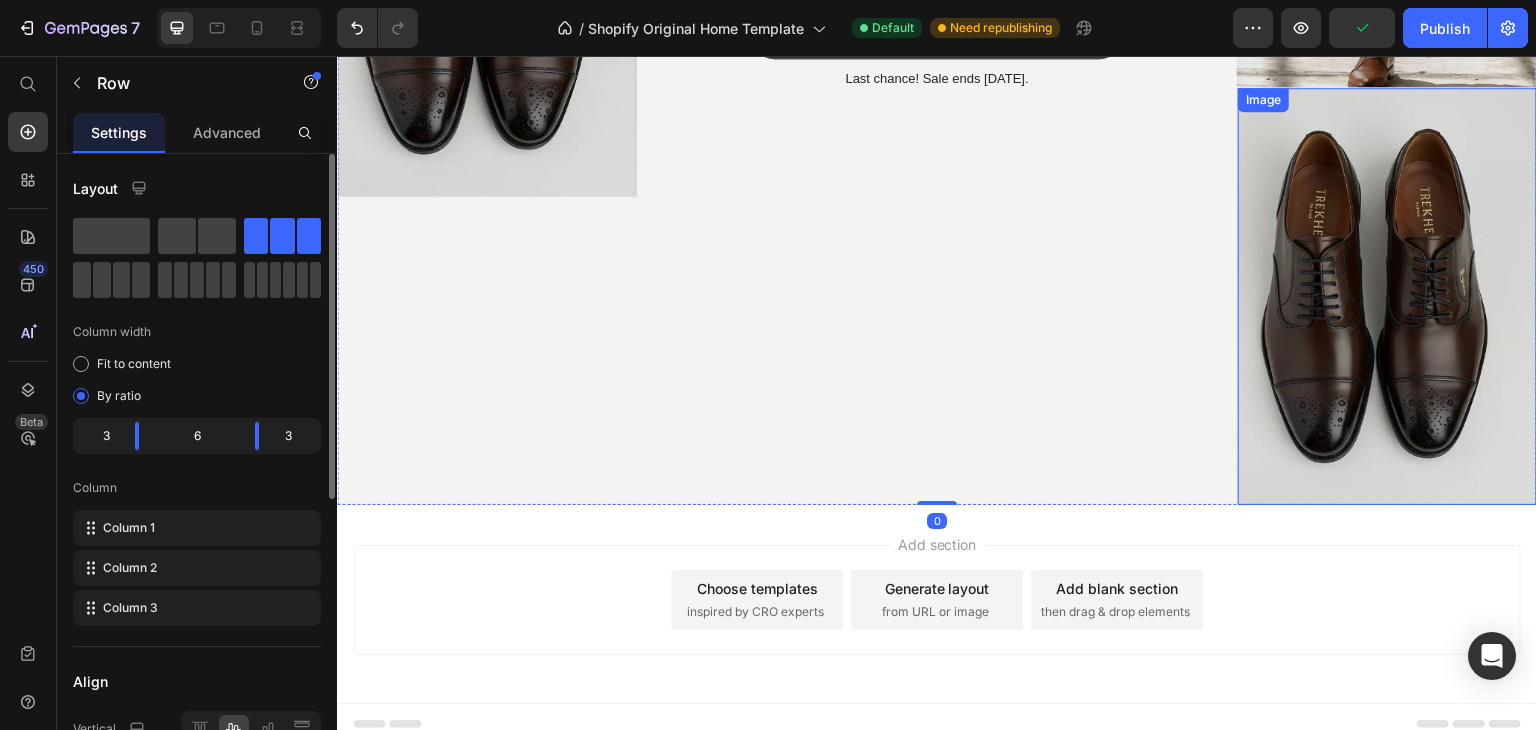 click at bounding box center [1387, 296] 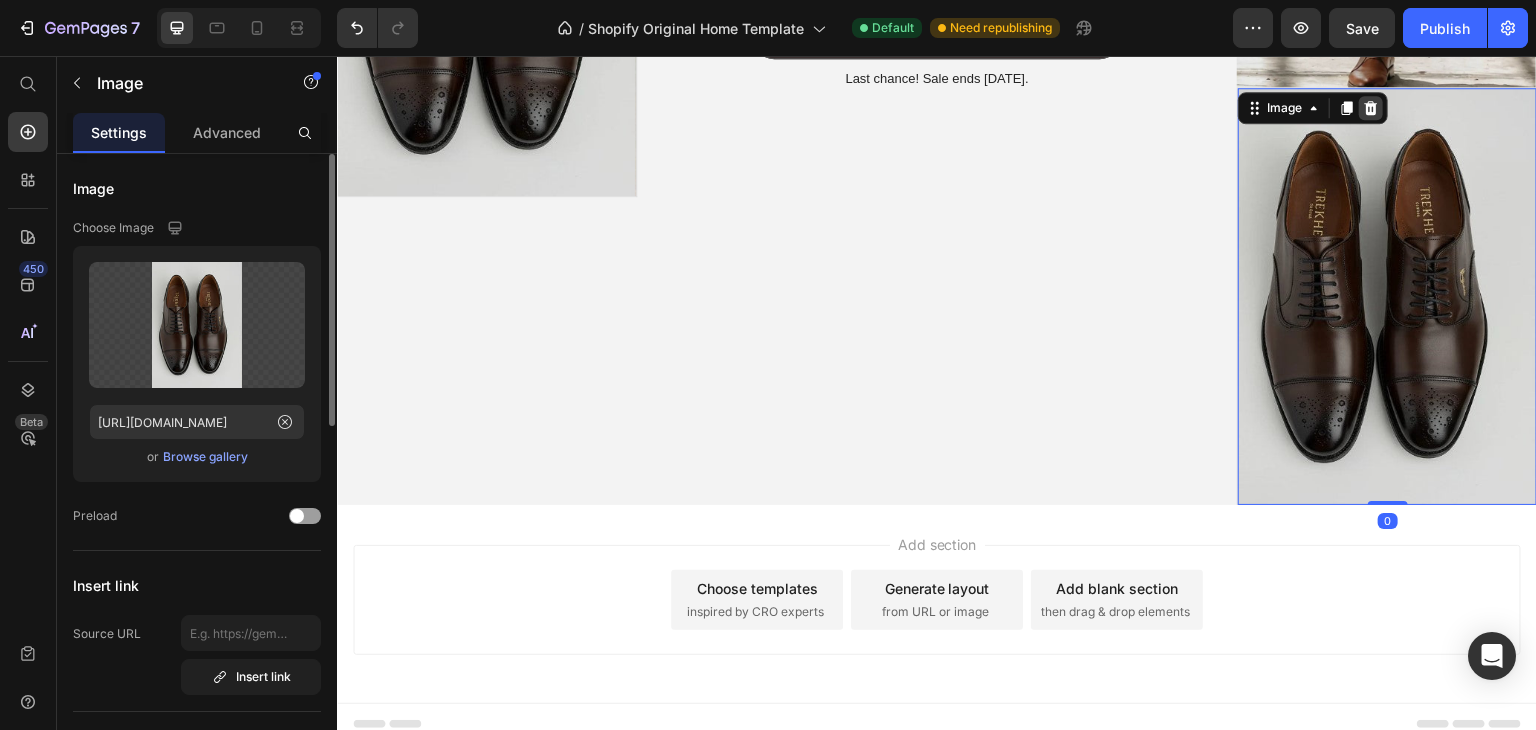 click 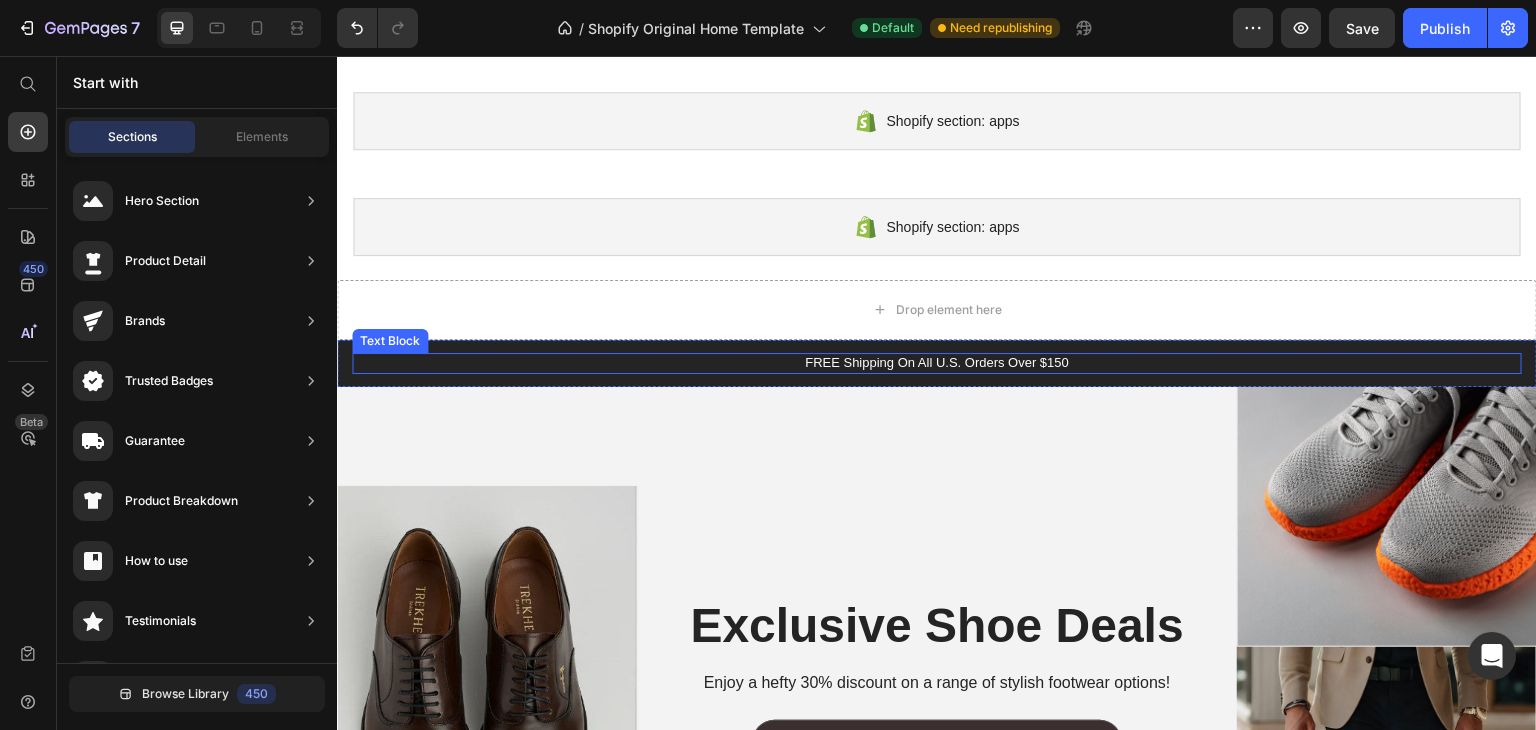 scroll, scrollTop: 1604, scrollLeft: 0, axis: vertical 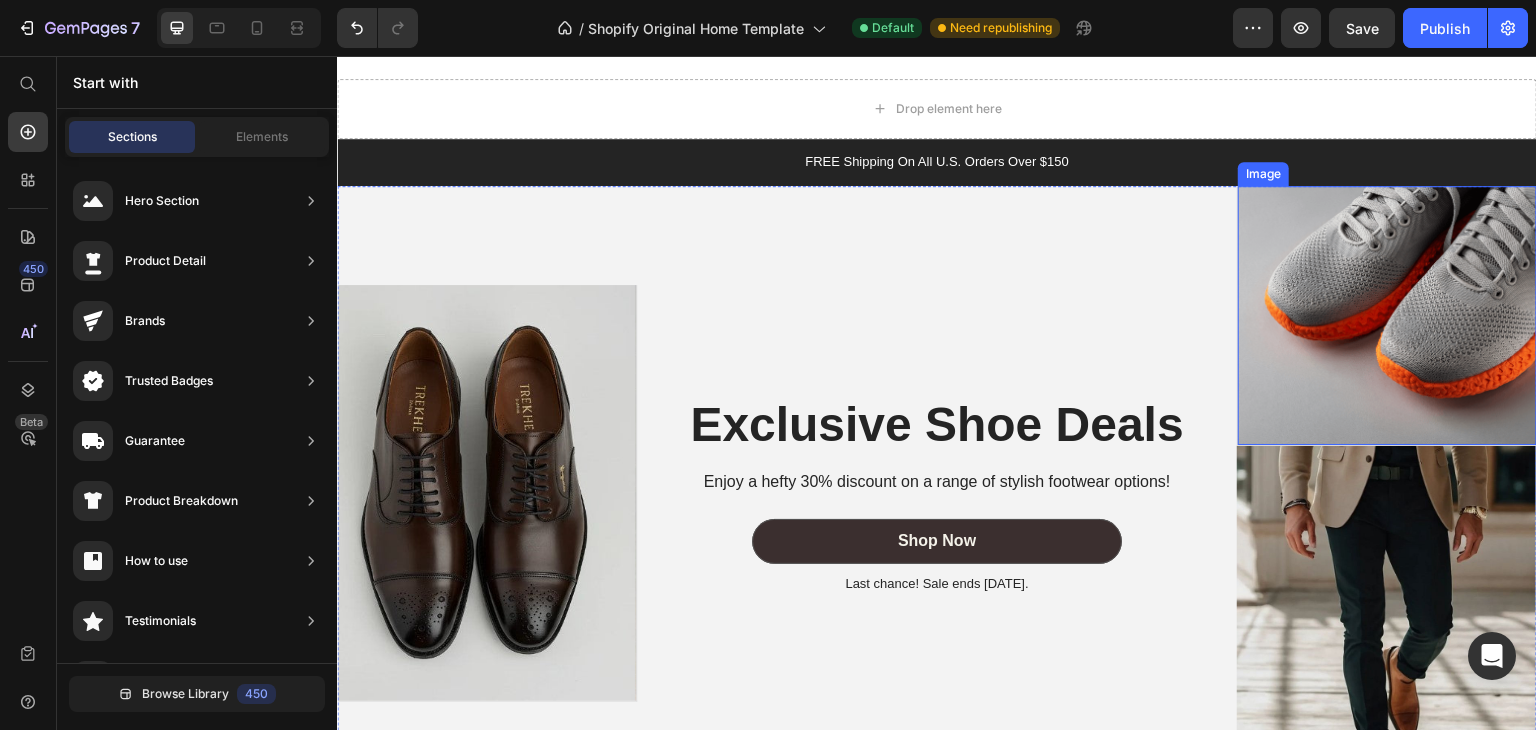 click at bounding box center [1387, 315] 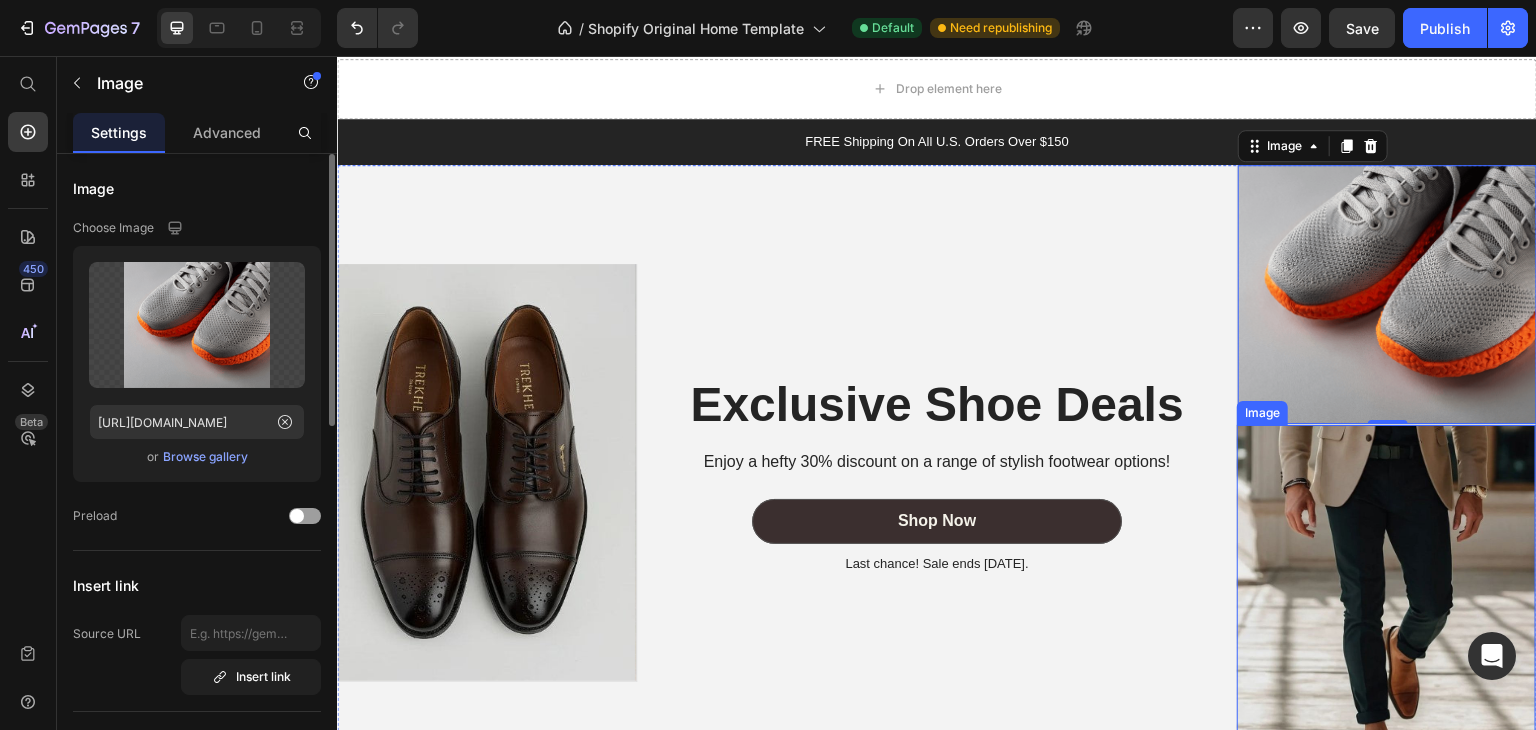 scroll, scrollTop: 1604, scrollLeft: 0, axis: vertical 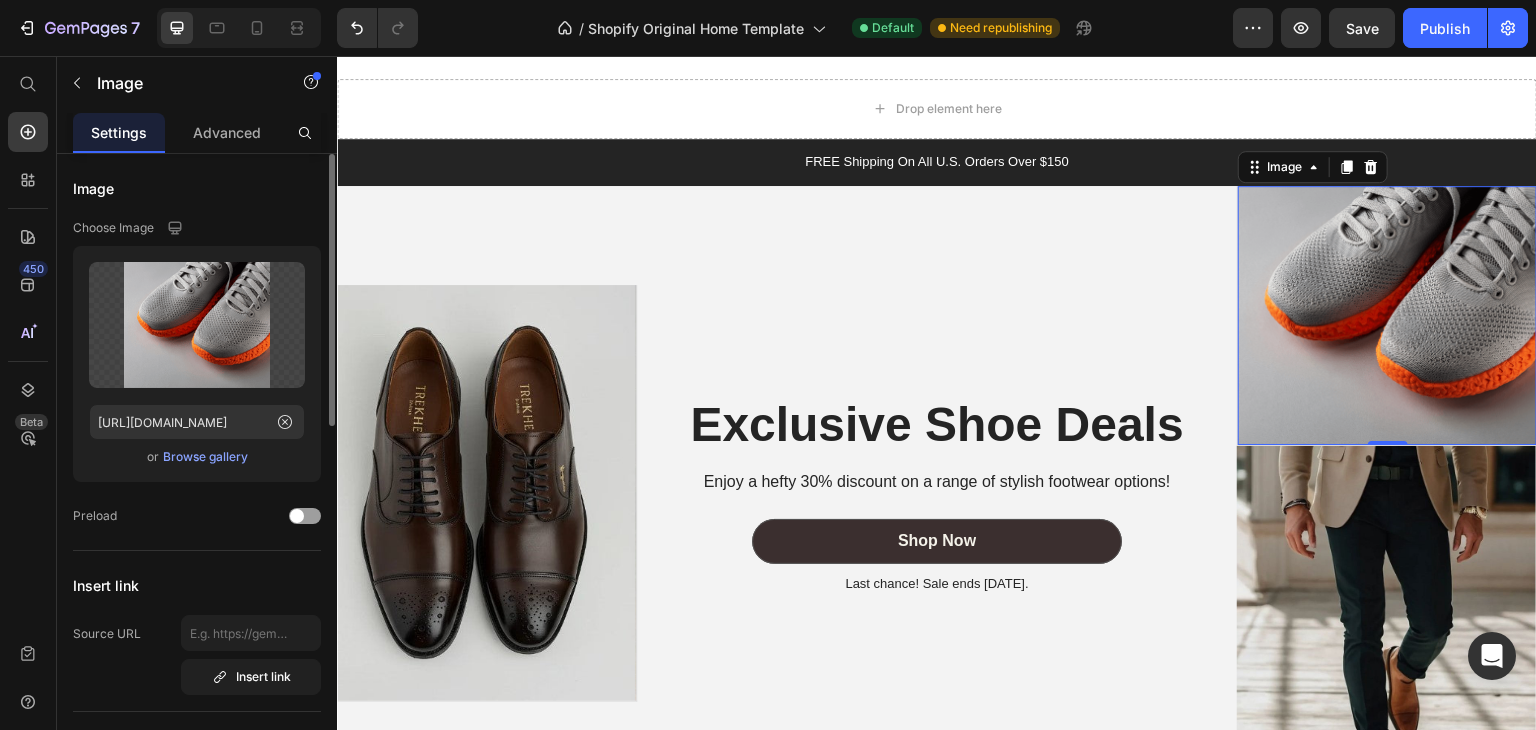 click at bounding box center (1387, 315) 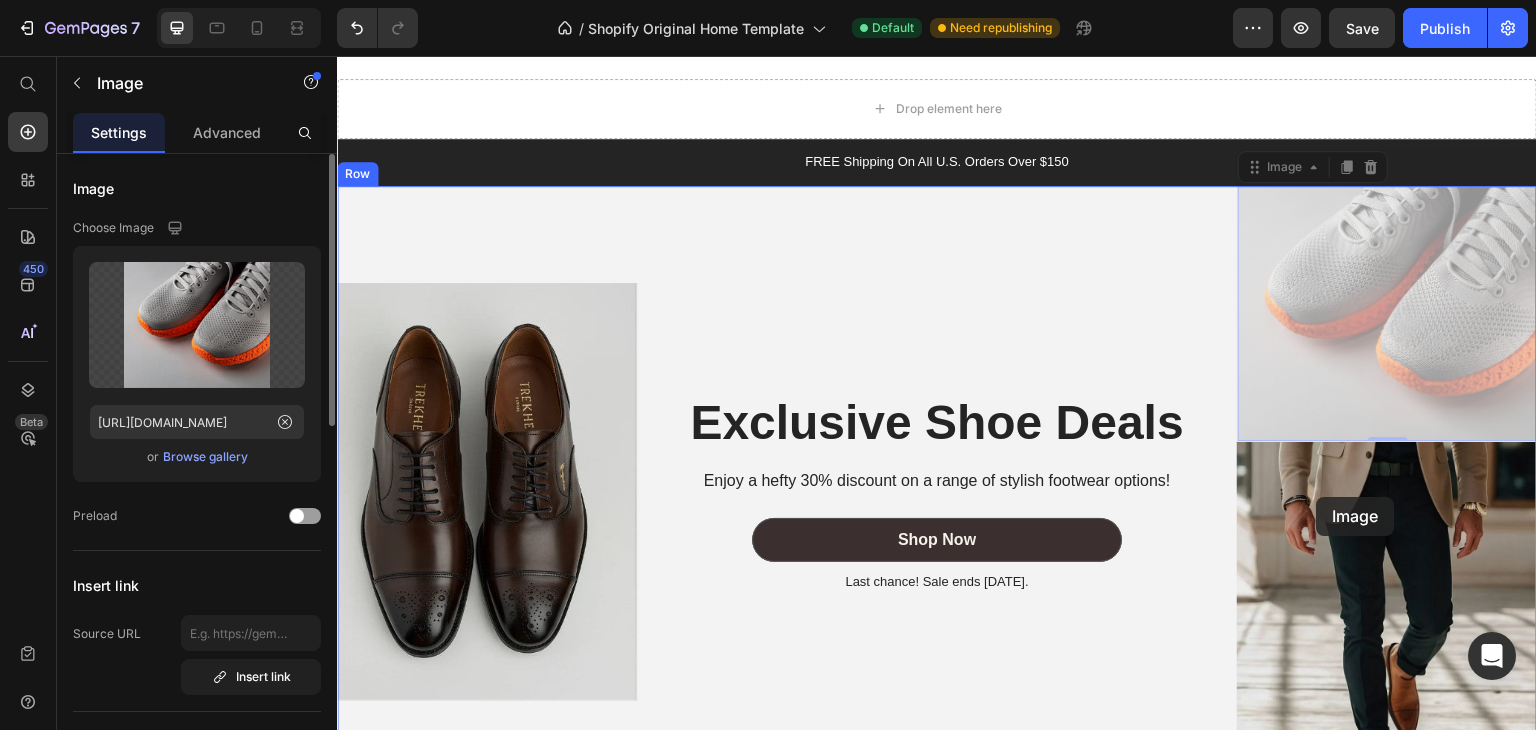 drag, startPoint x: 1308, startPoint y: 333, endPoint x: 1317, endPoint y: 495, distance: 162.2498 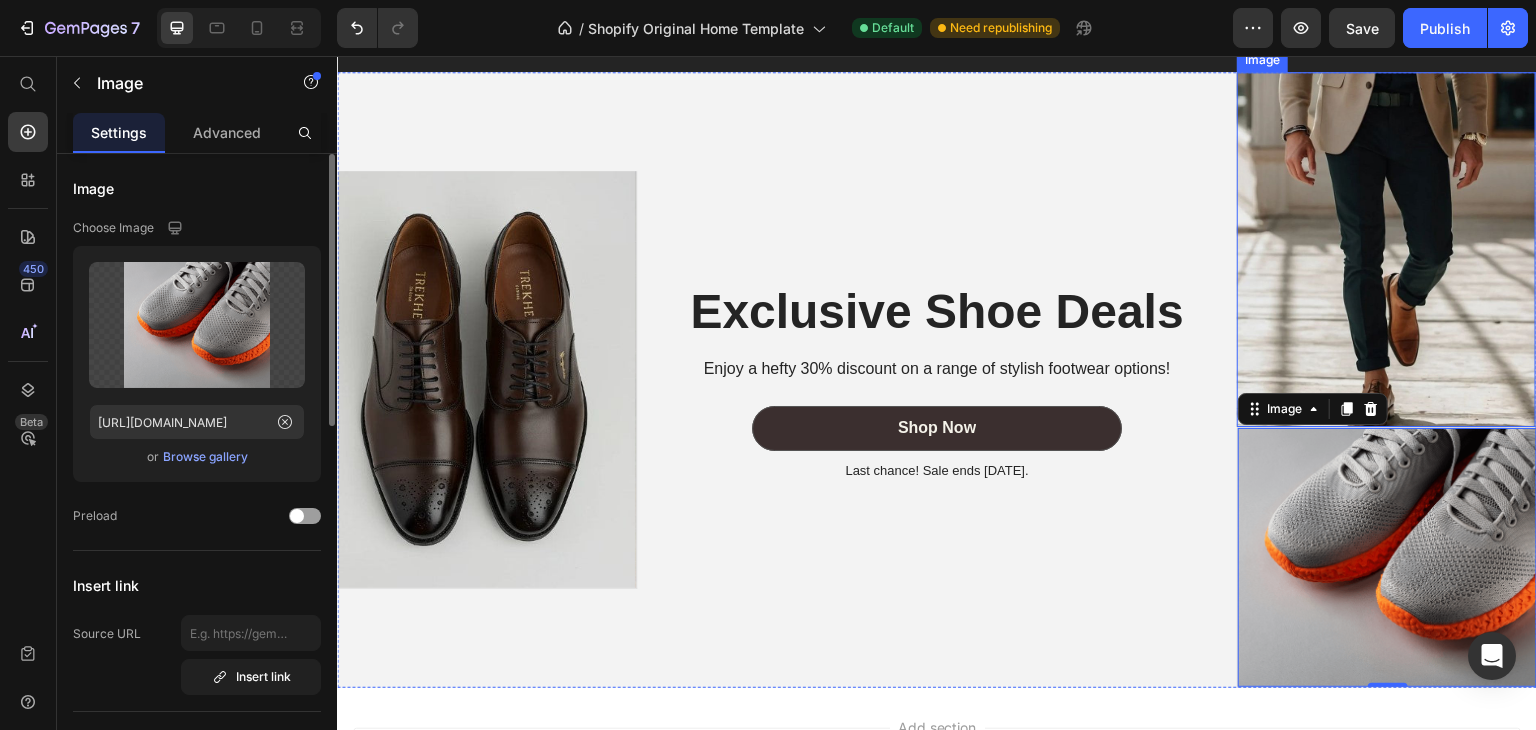 scroll, scrollTop: 1804, scrollLeft: 0, axis: vertical 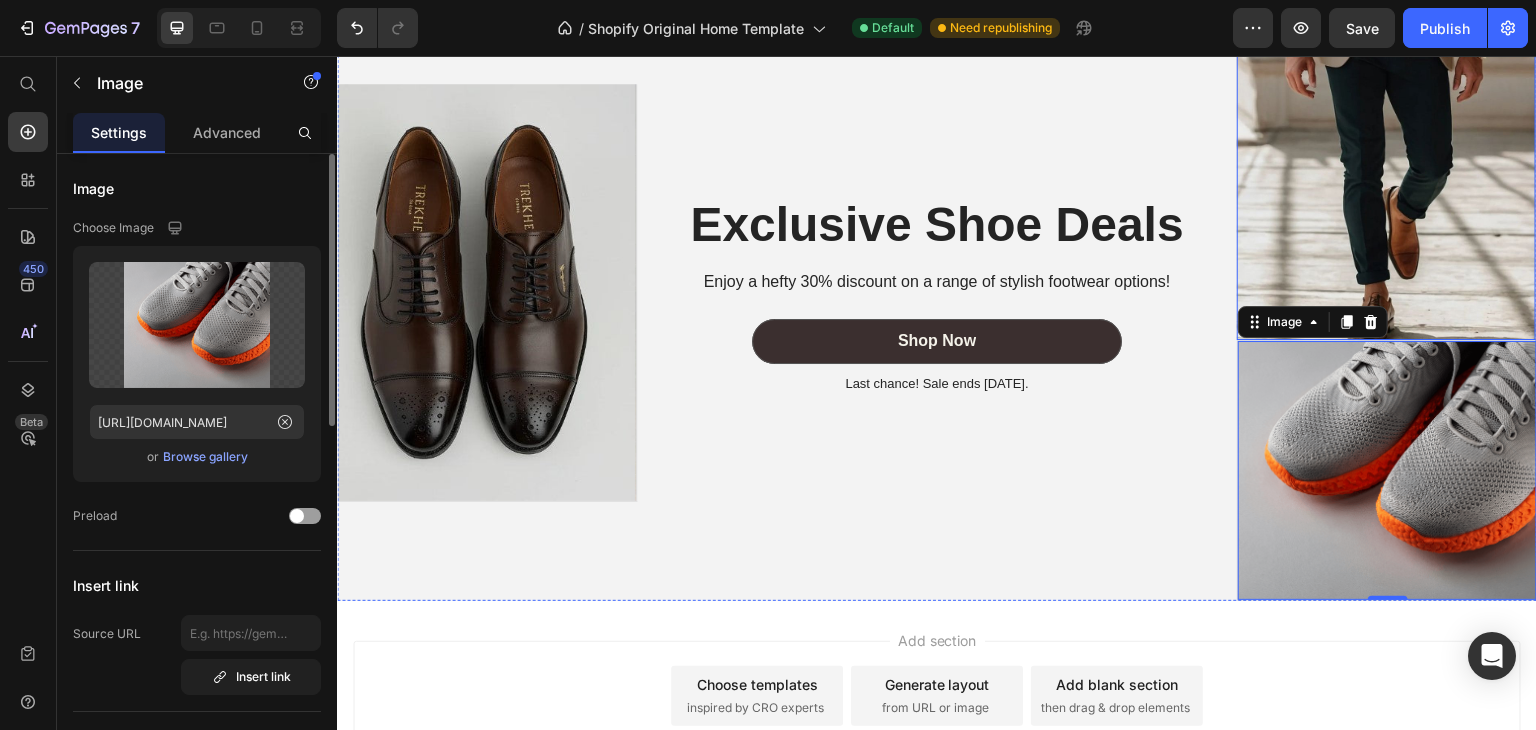 click at bounding box center (1387, 470) 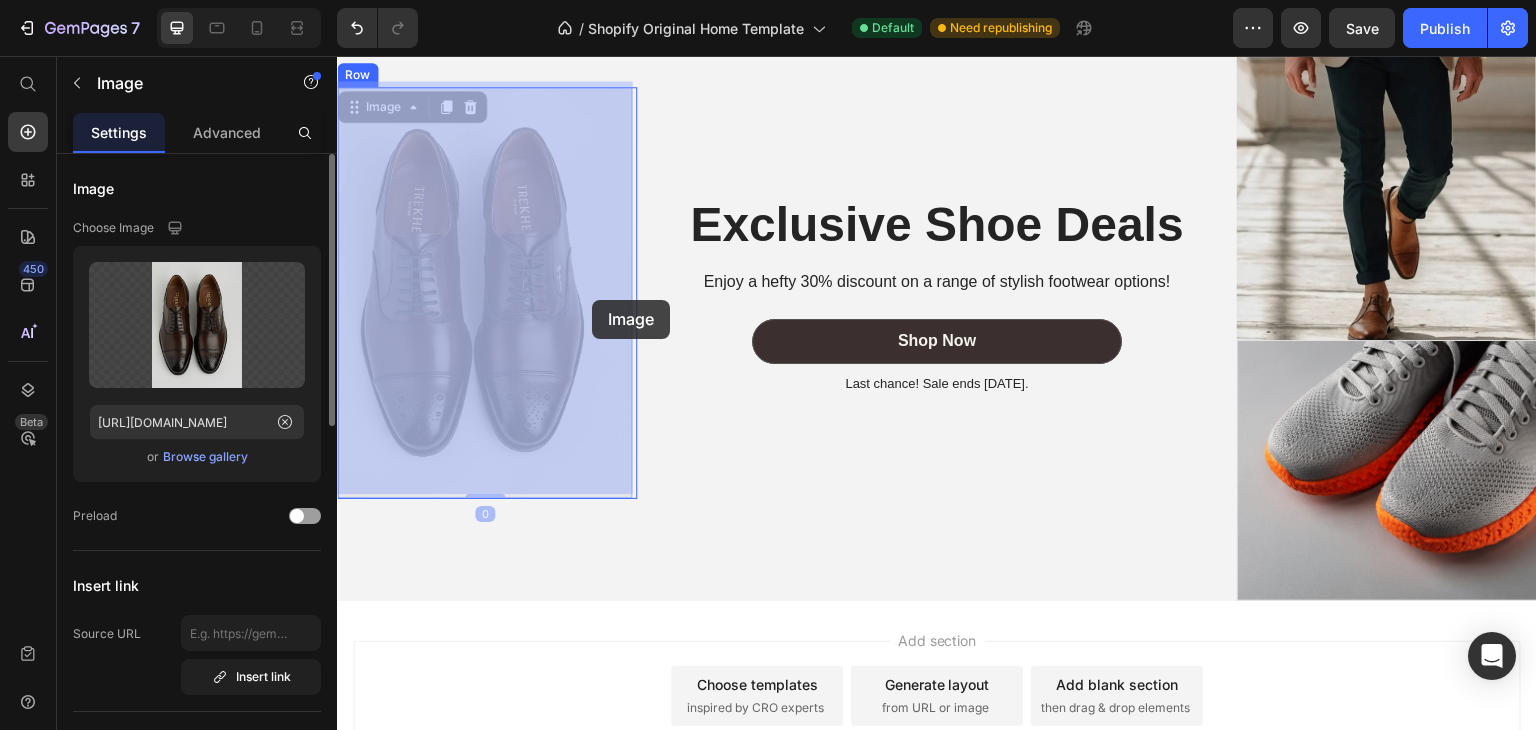 drag, startPoint x: 563, startPoint y: 360, endPoint x: 591, endPoint y: 300, distance: 66.211784 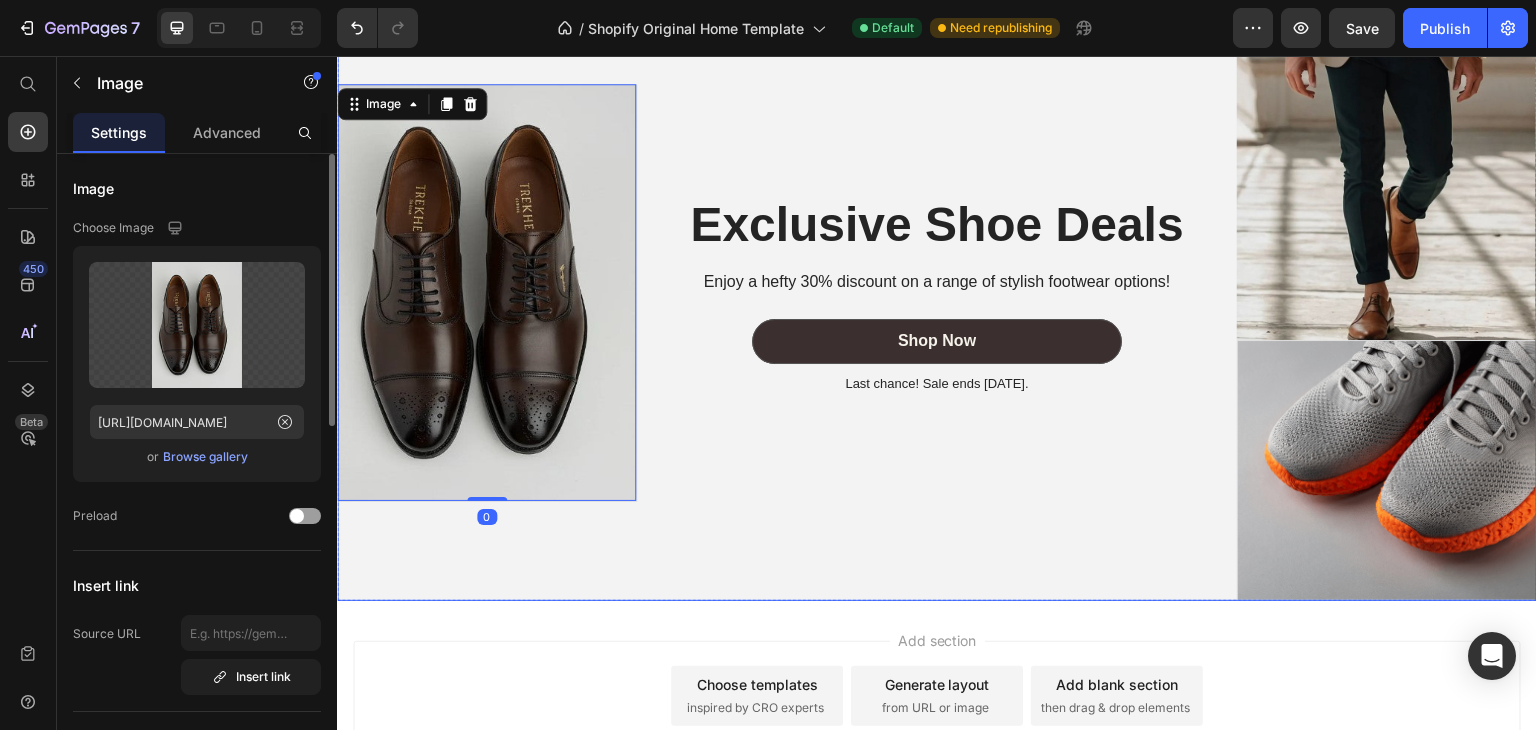 click on "Image   0 Image Image Row" at bounding box center (487, 292) 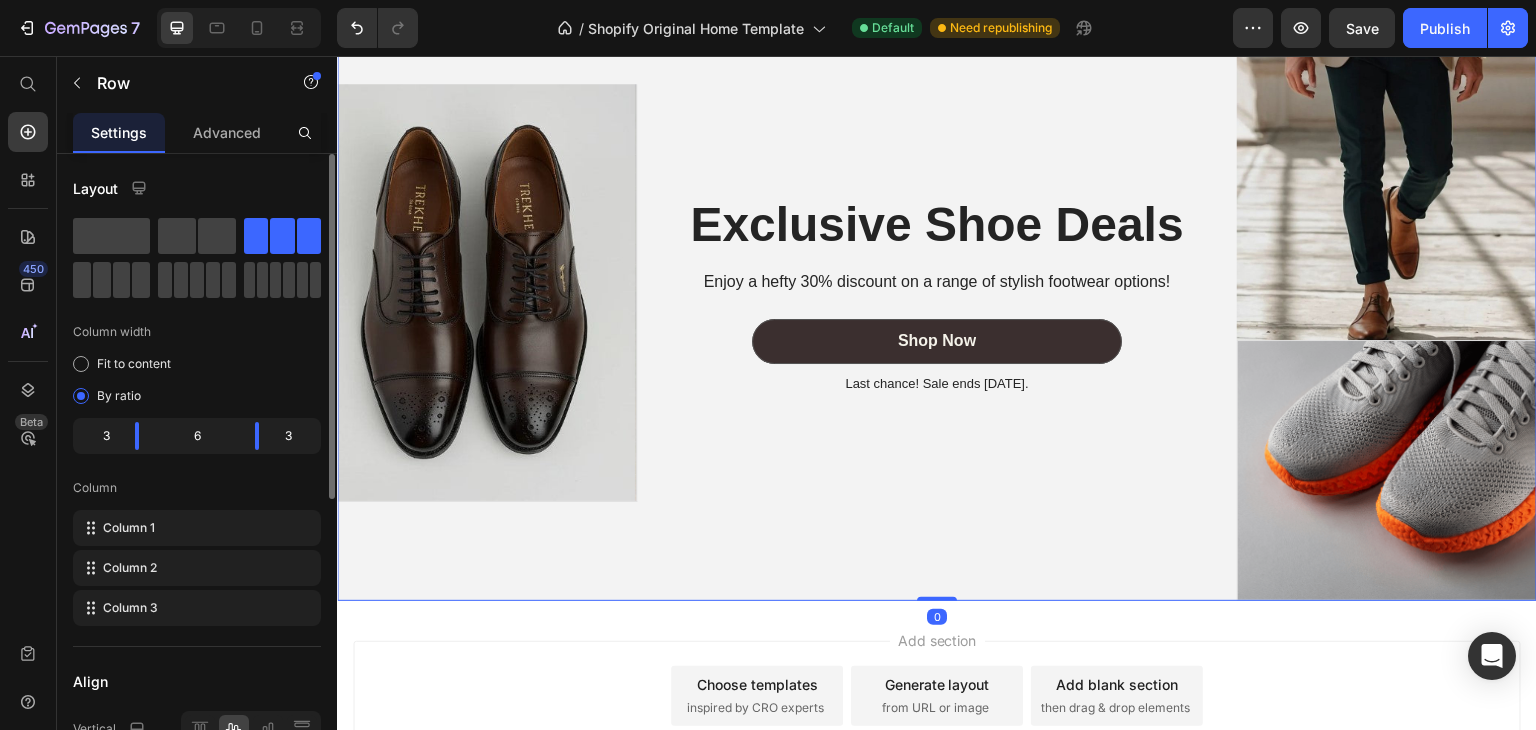 click on "Image Image Image Row" at bounding box center (487, 292) 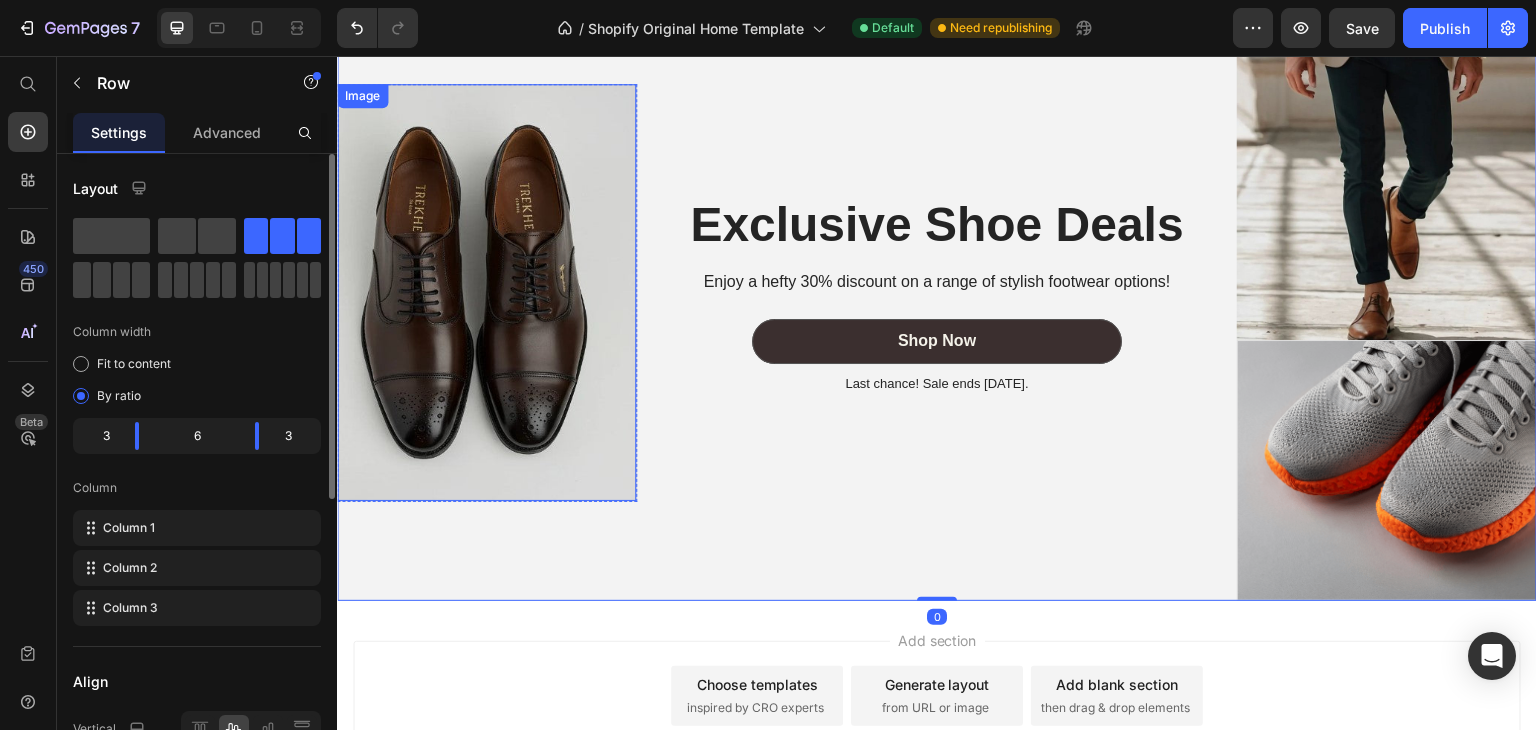 click at bounding box center (486, 292) 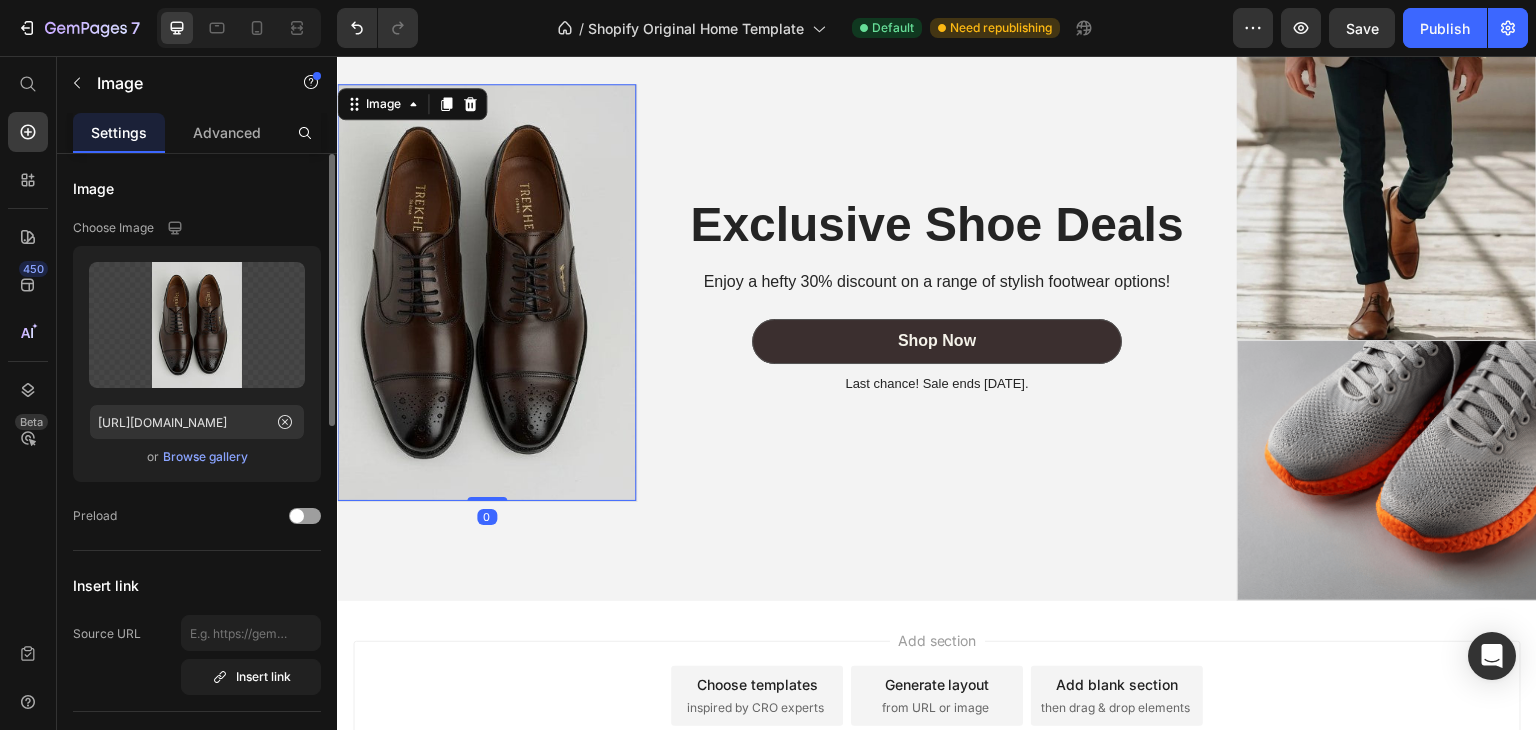 drag, startPoint x: 475, startPoint y: 488, endPoint x: 512, endPoint y: 410, distance: 86.33076 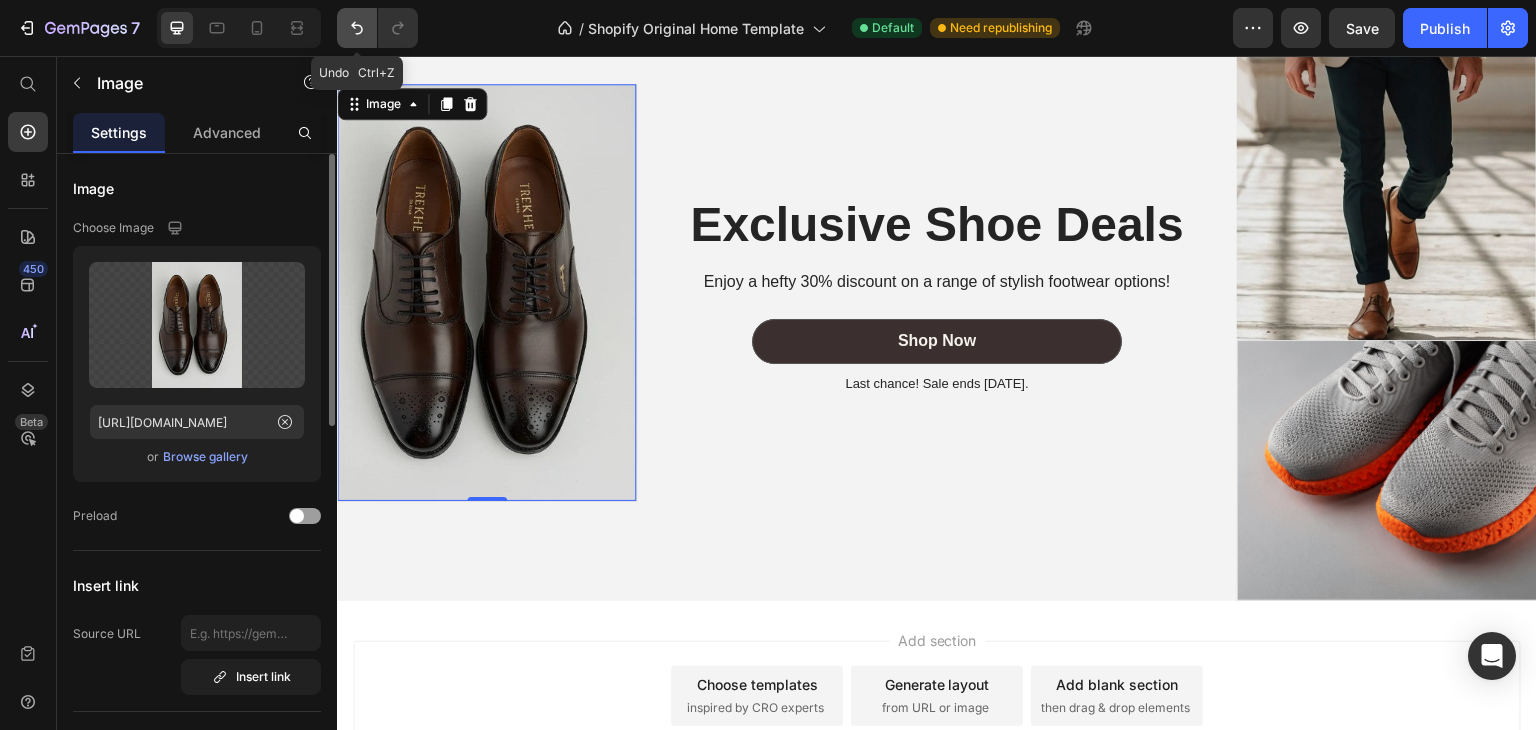 click 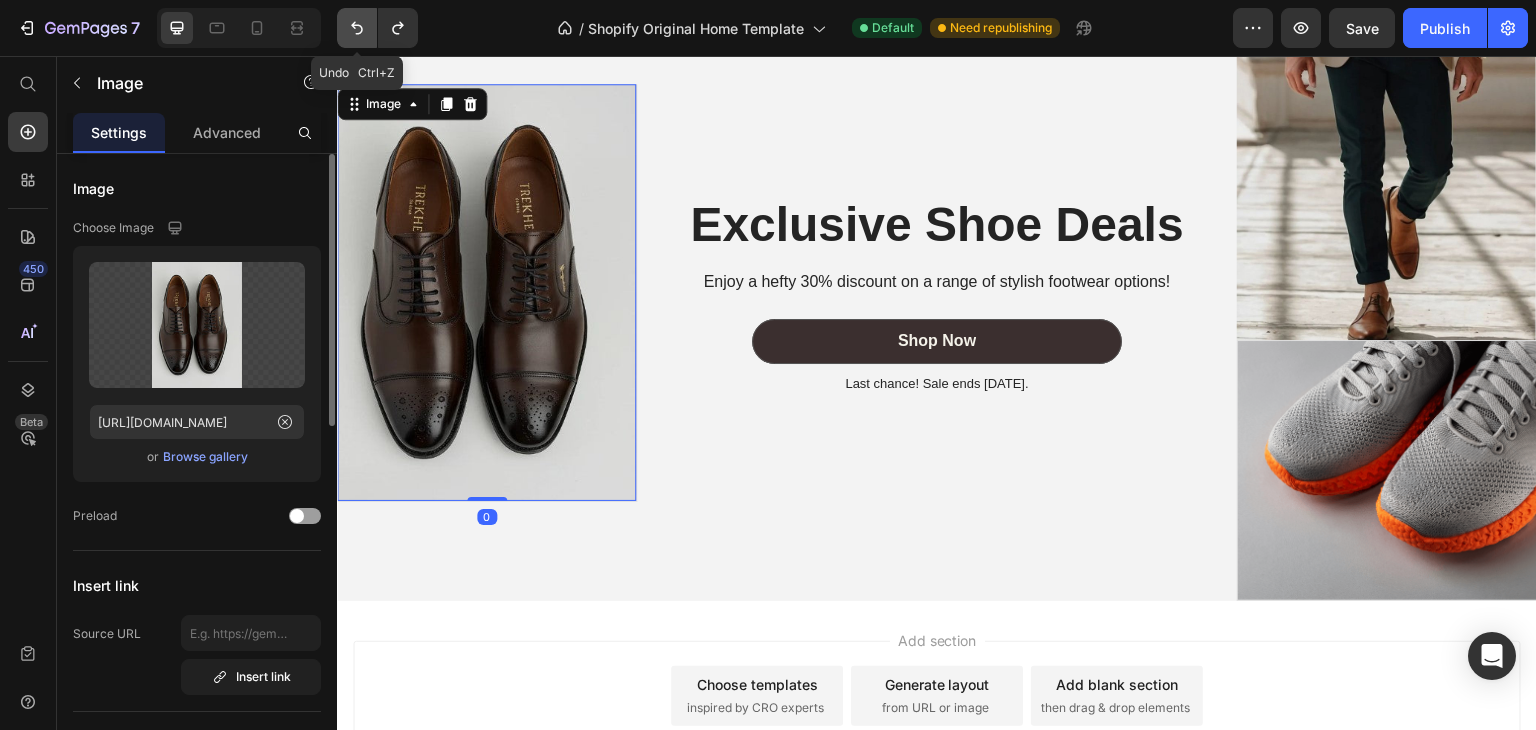 click 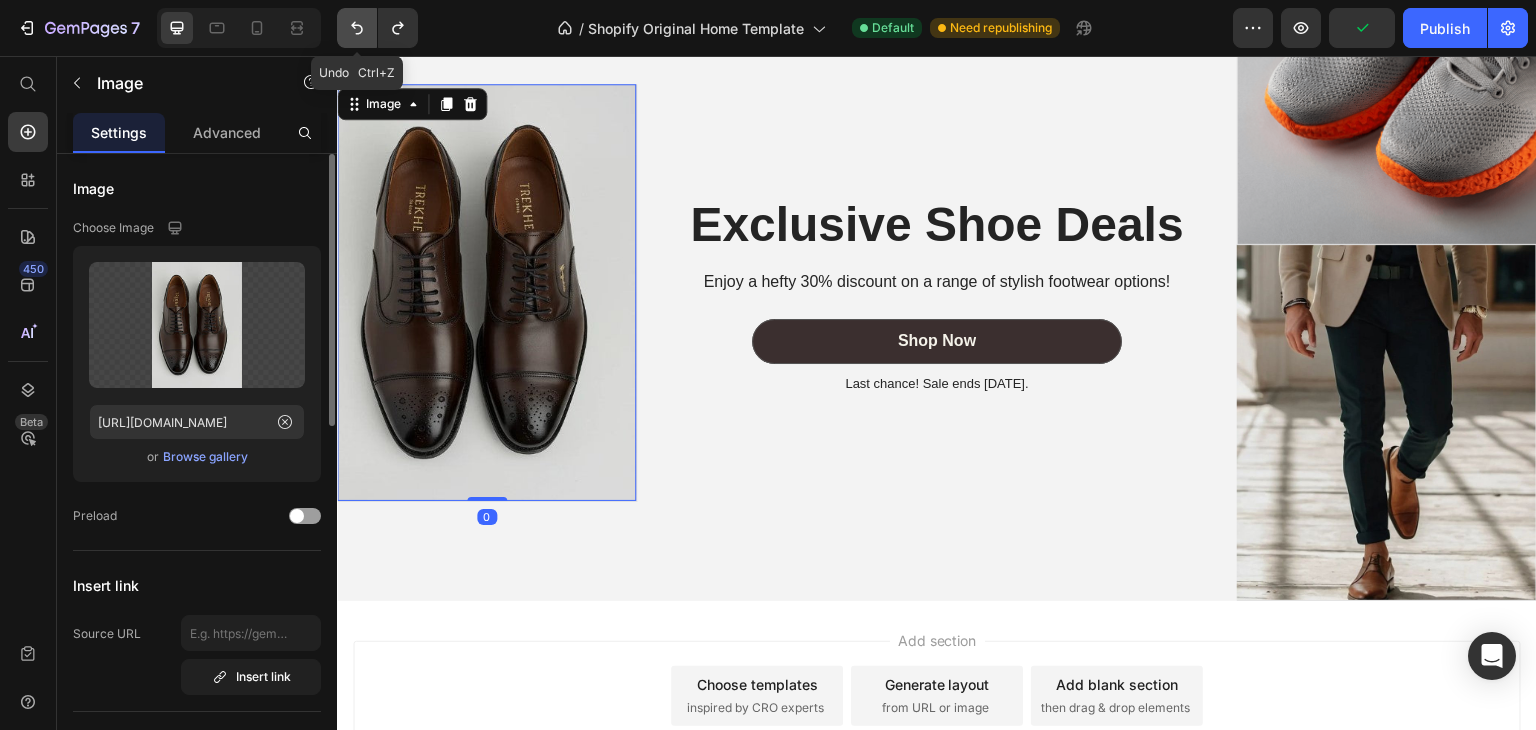 click 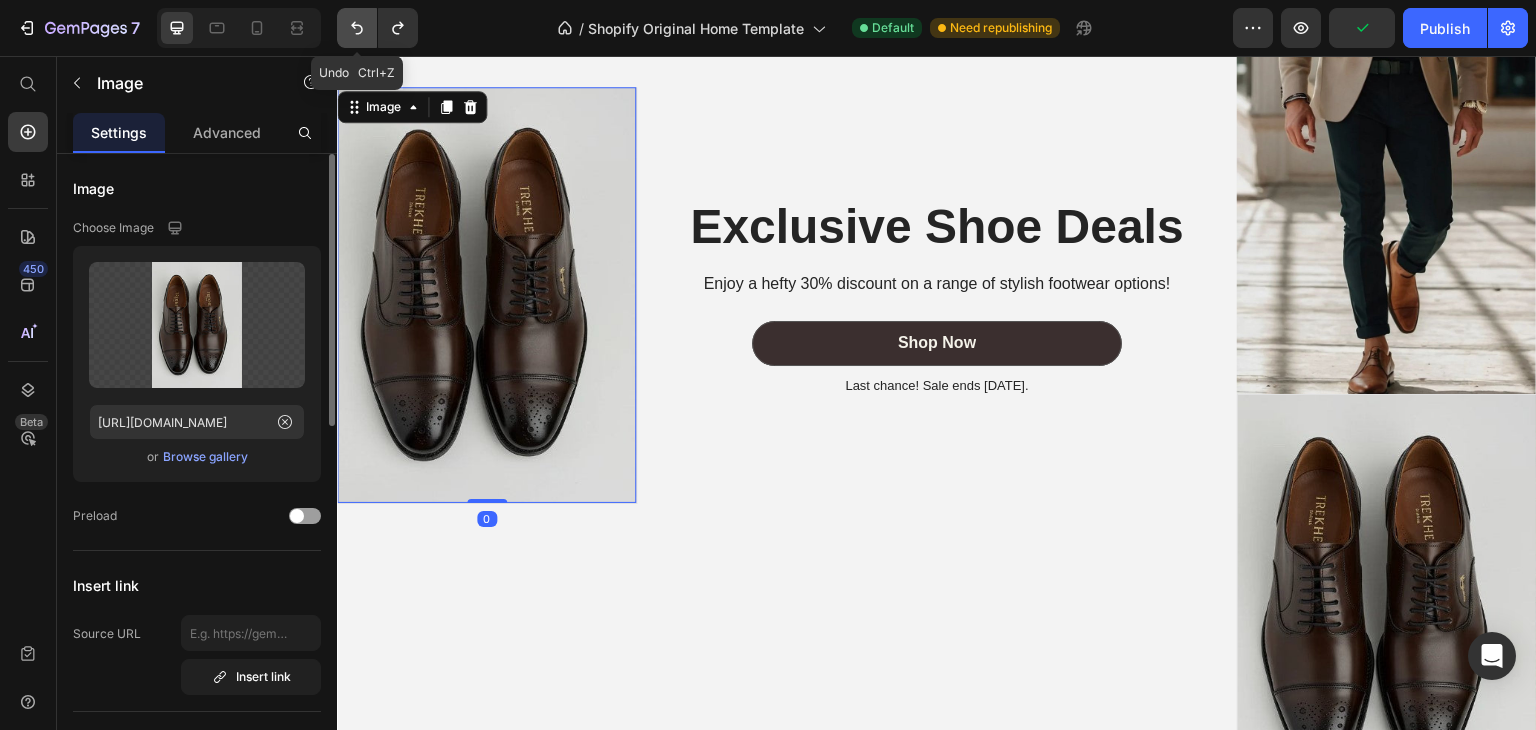 click 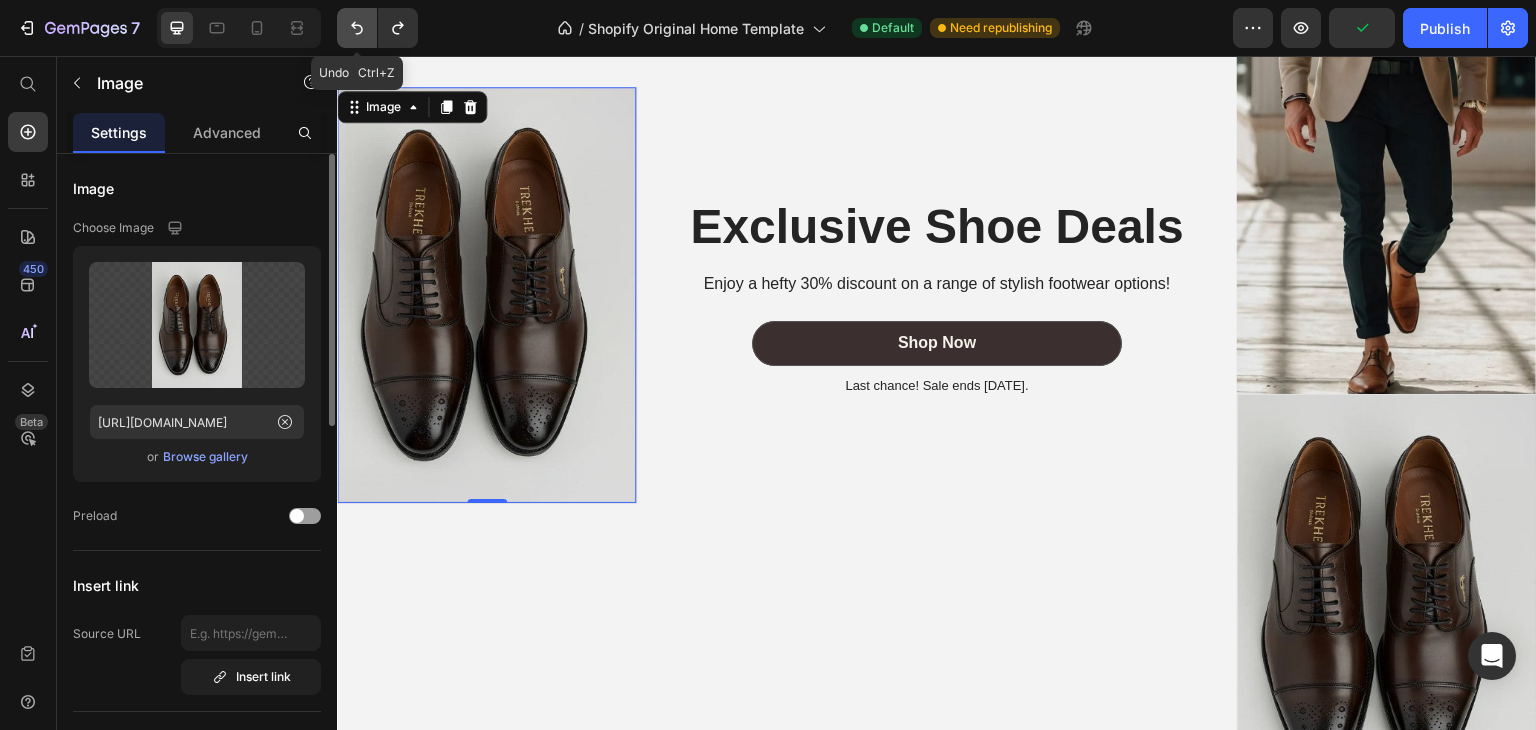 click 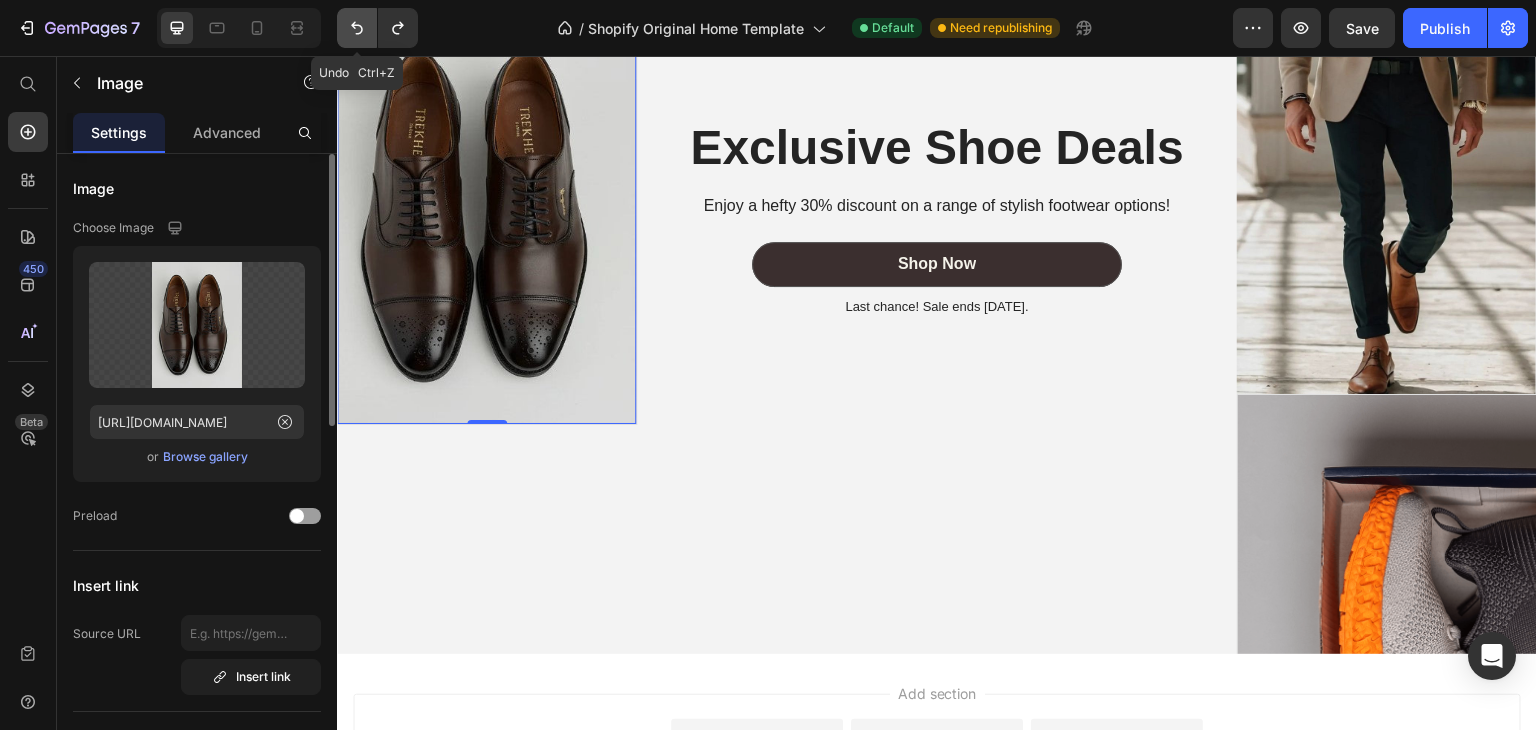 click 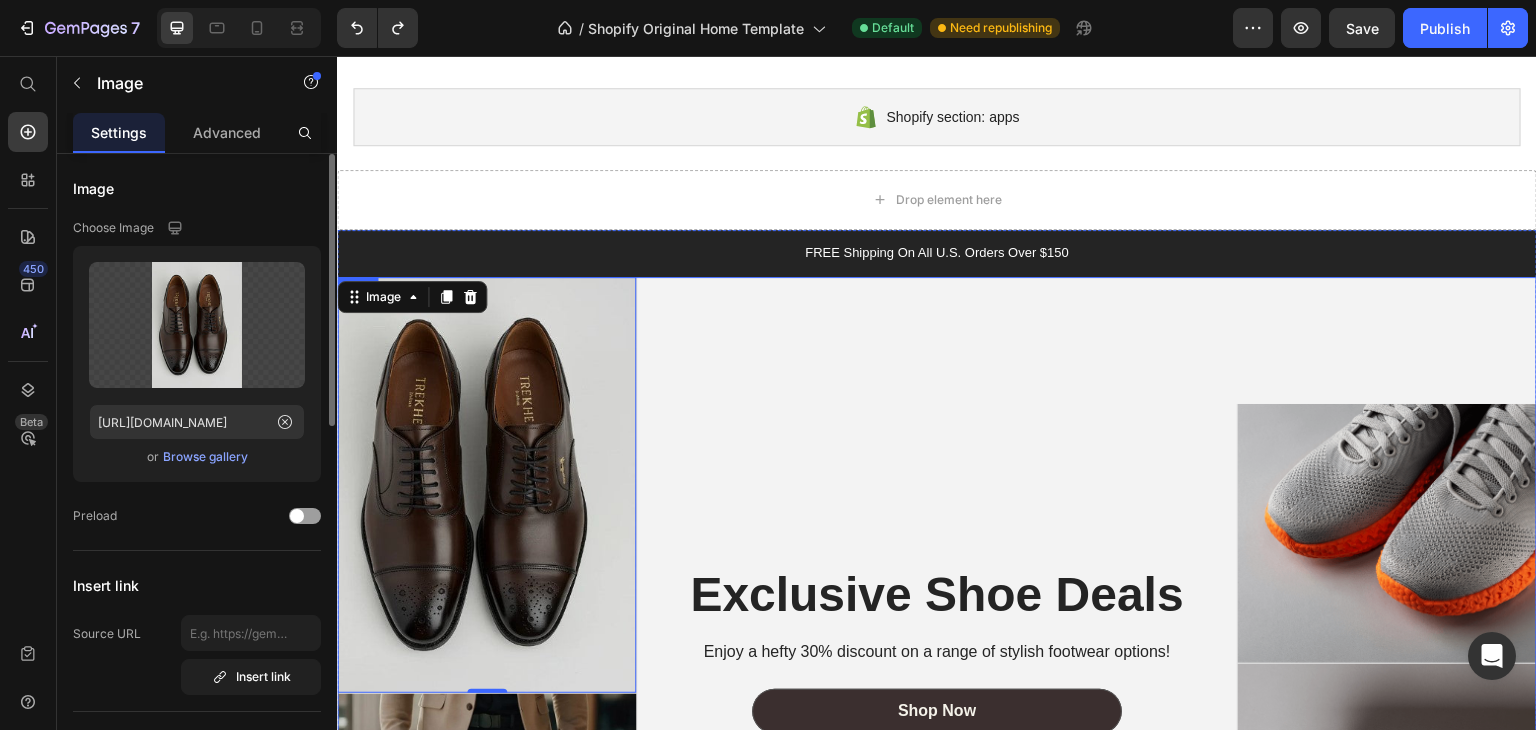 scroll, scrollTop: 1506, scrollLeft: 0, axis: vertical 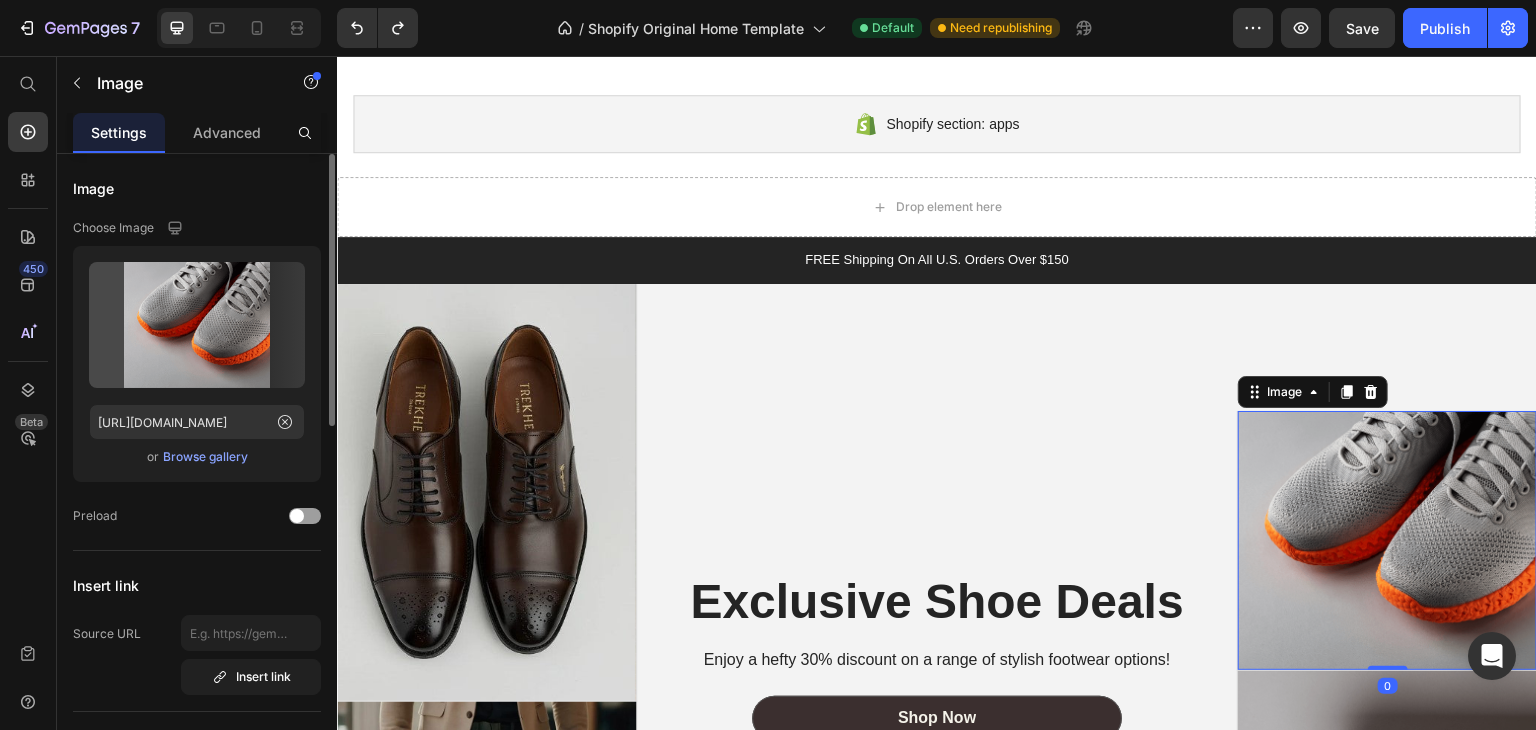 click at bounding box center (1387, 540) 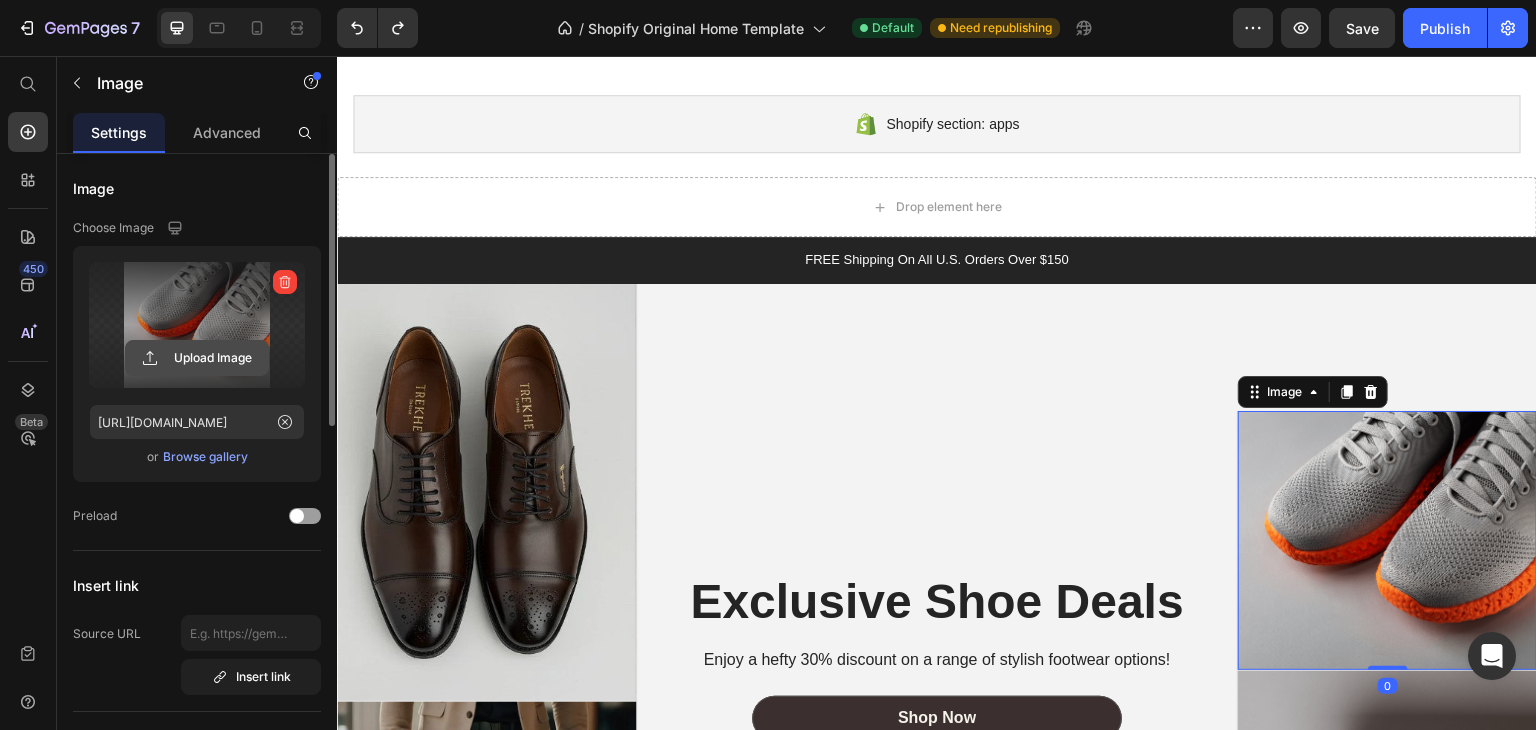click 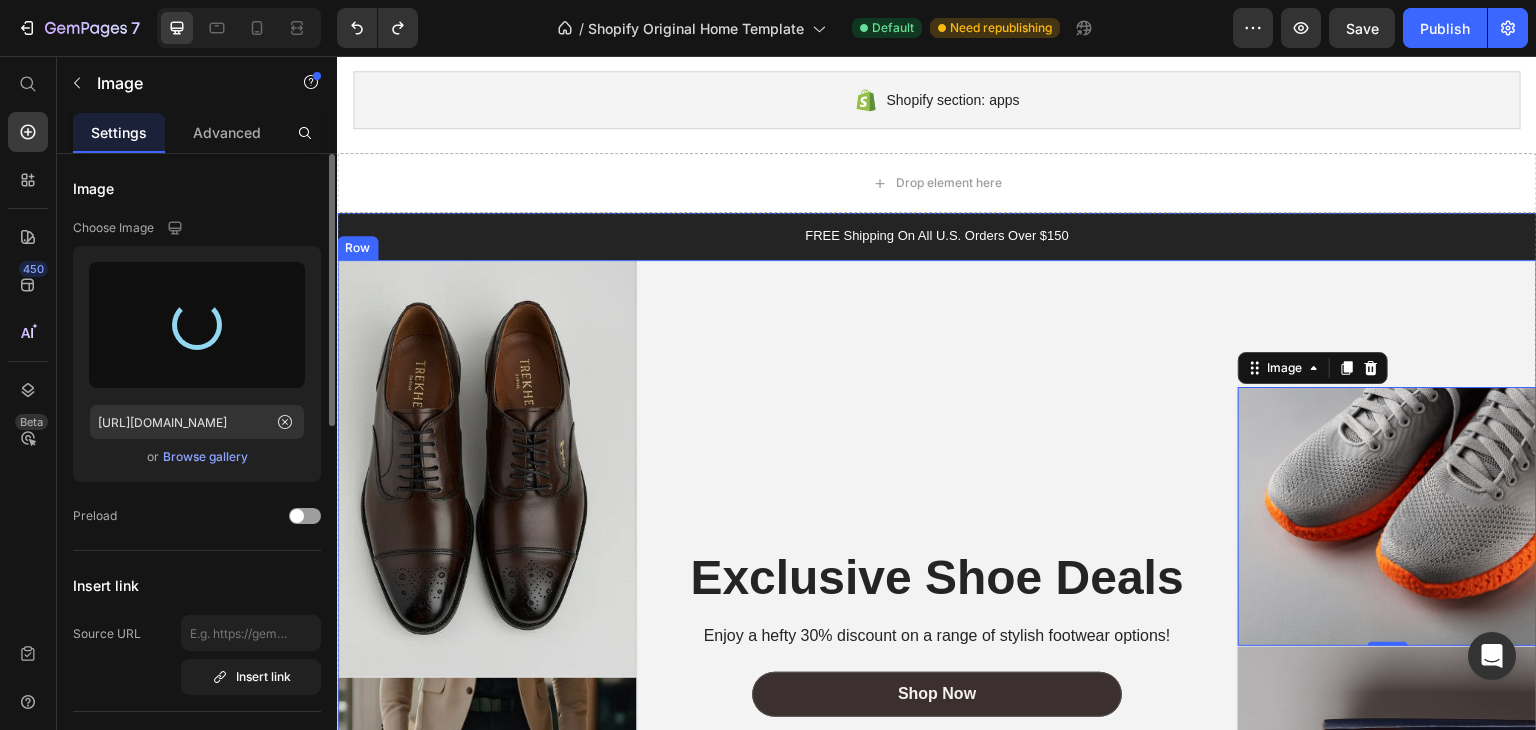 scroll, scrollTop: 1606, scrollLeft: 0, axis: vertical 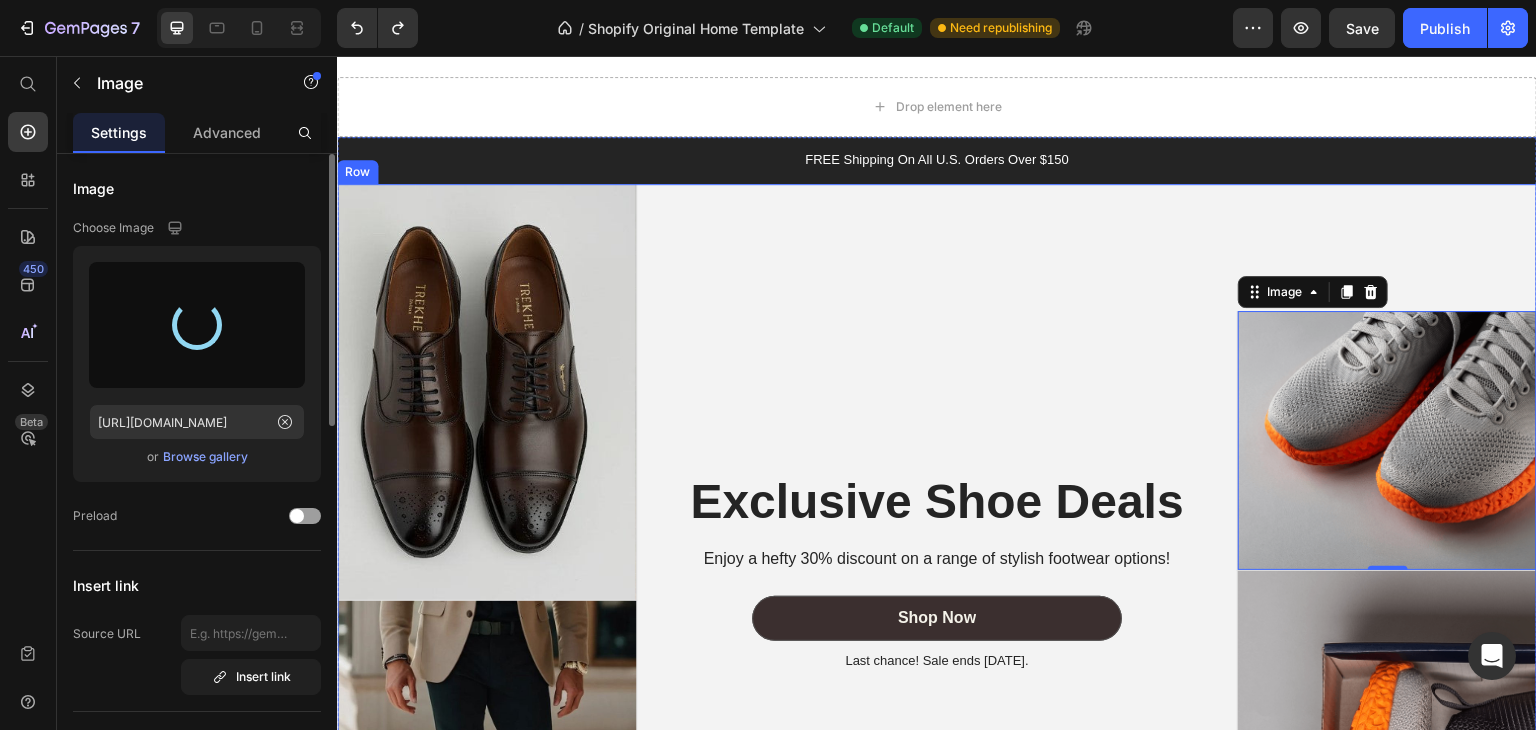type on "https://cdn.shopify.com/s/files/1/0756/9116/3899/files/gempages_574666207408424165-ed8b9399-6d13-4dd2-ad54-b62f076d8394.jpg" 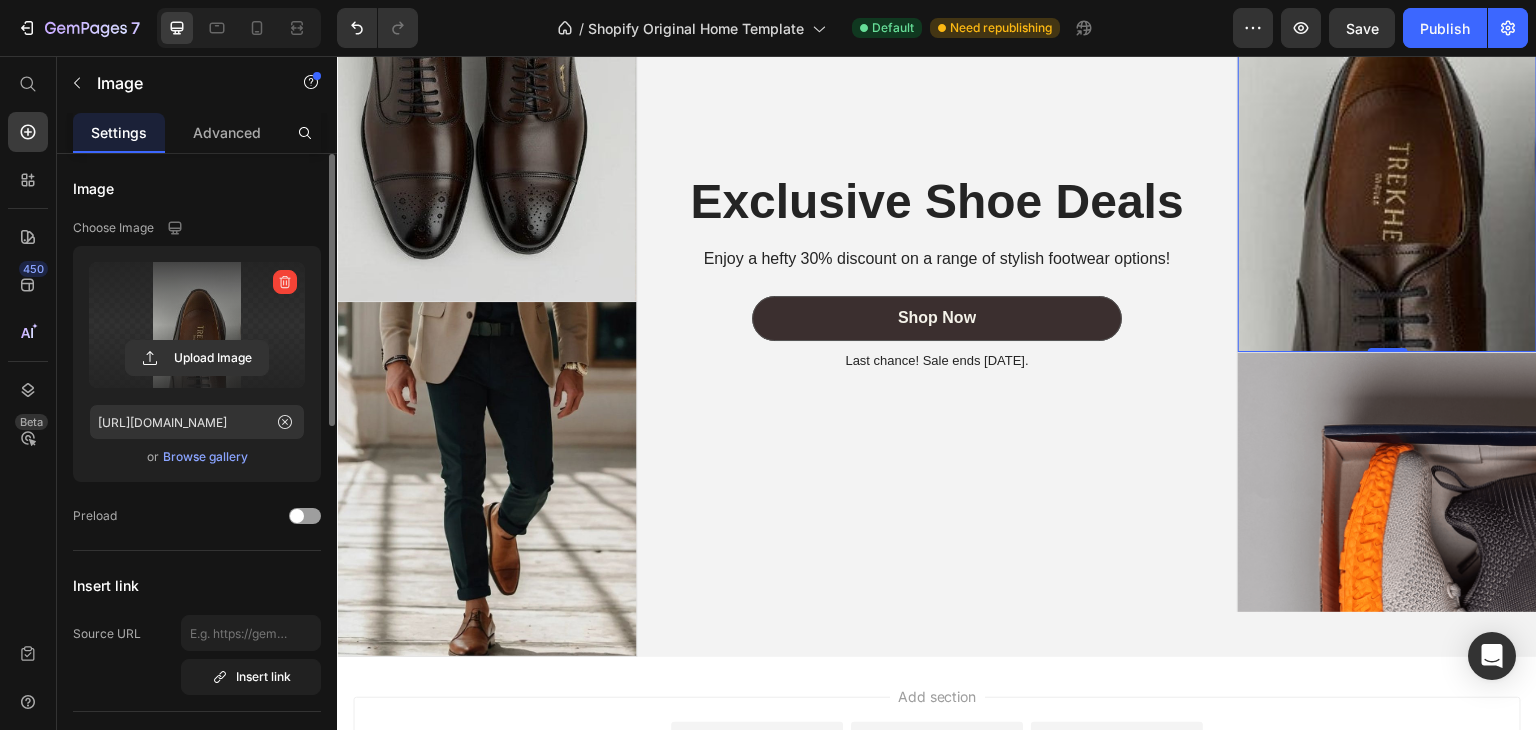 scroll, scrollTop: 1906, scrollLeft: 0, axis: vertical 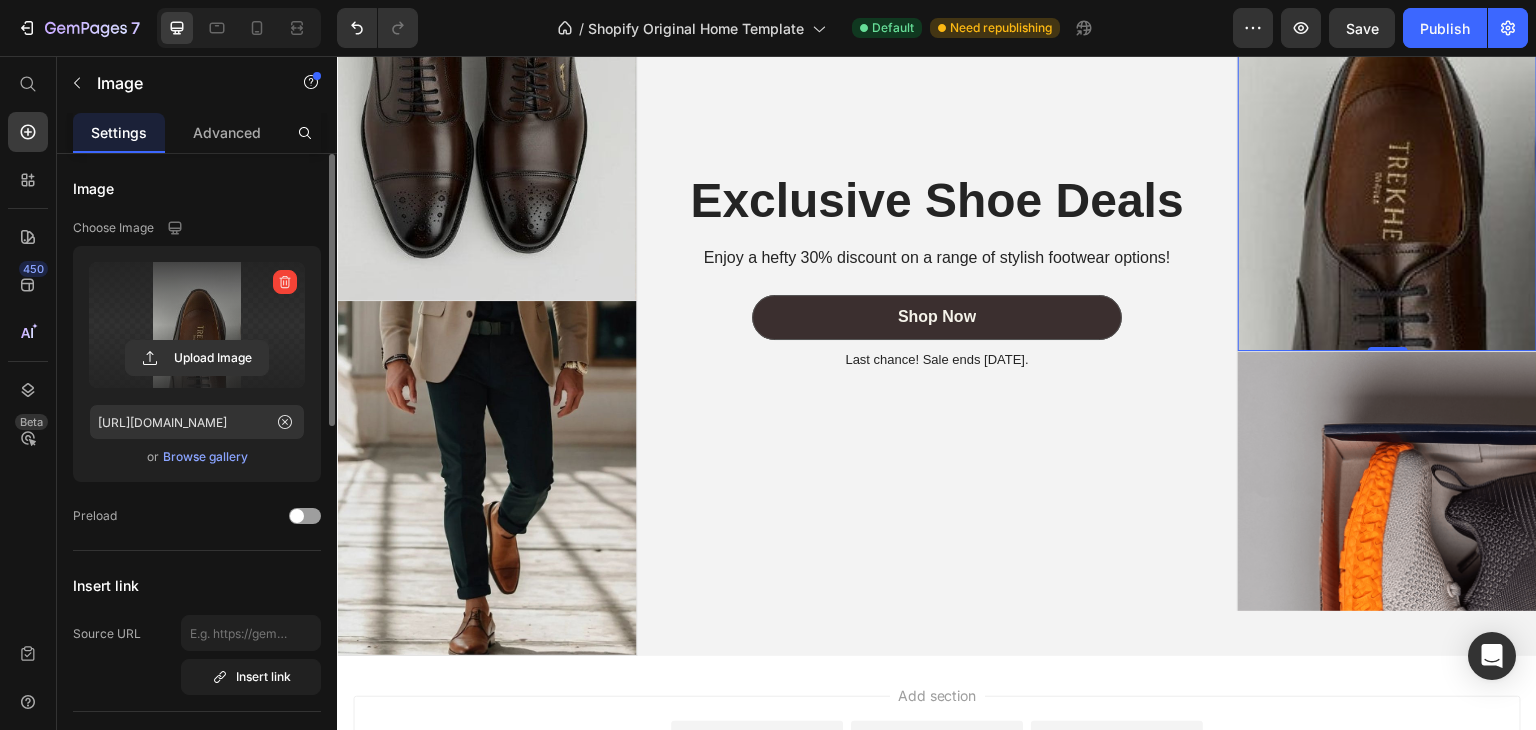 click at bounding box center (1387, 139) 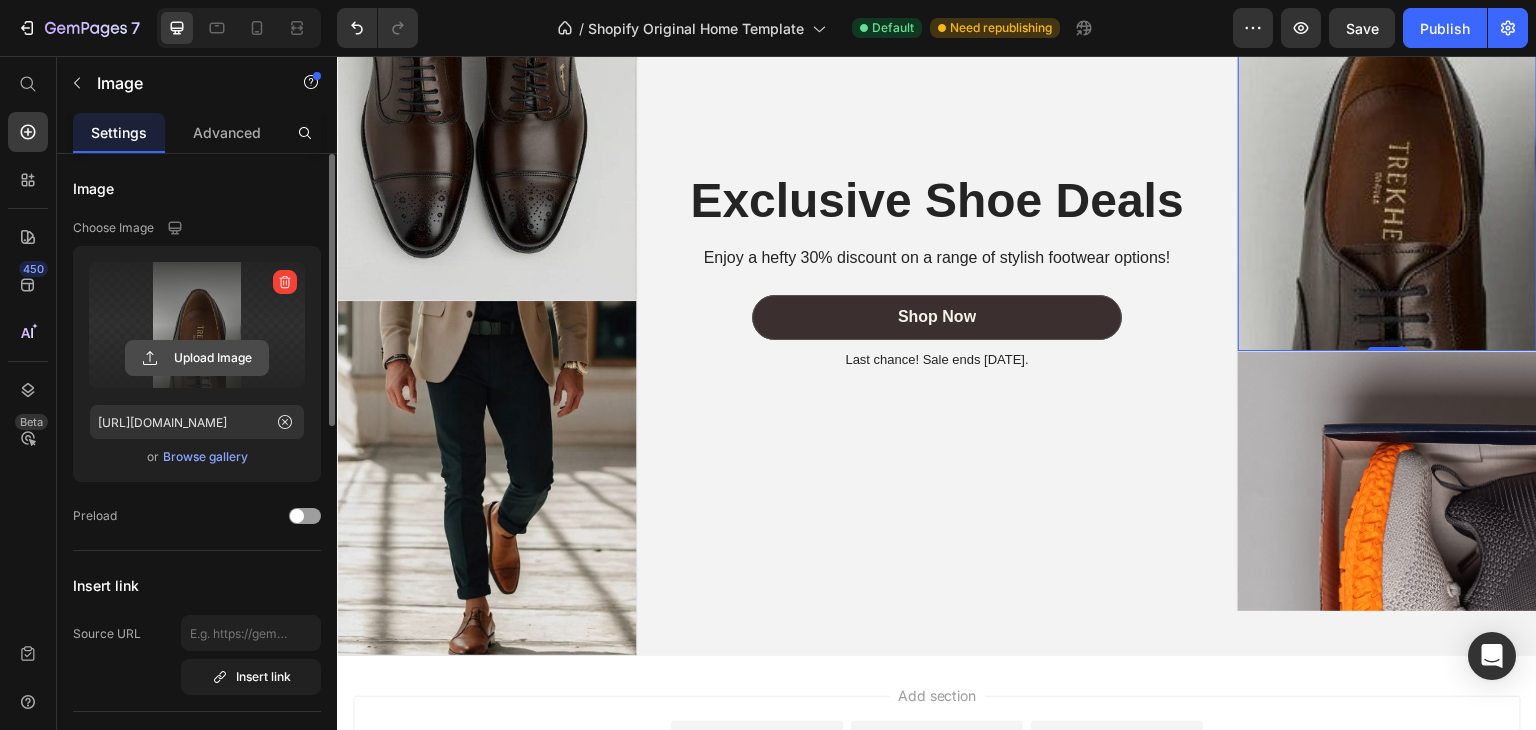 click 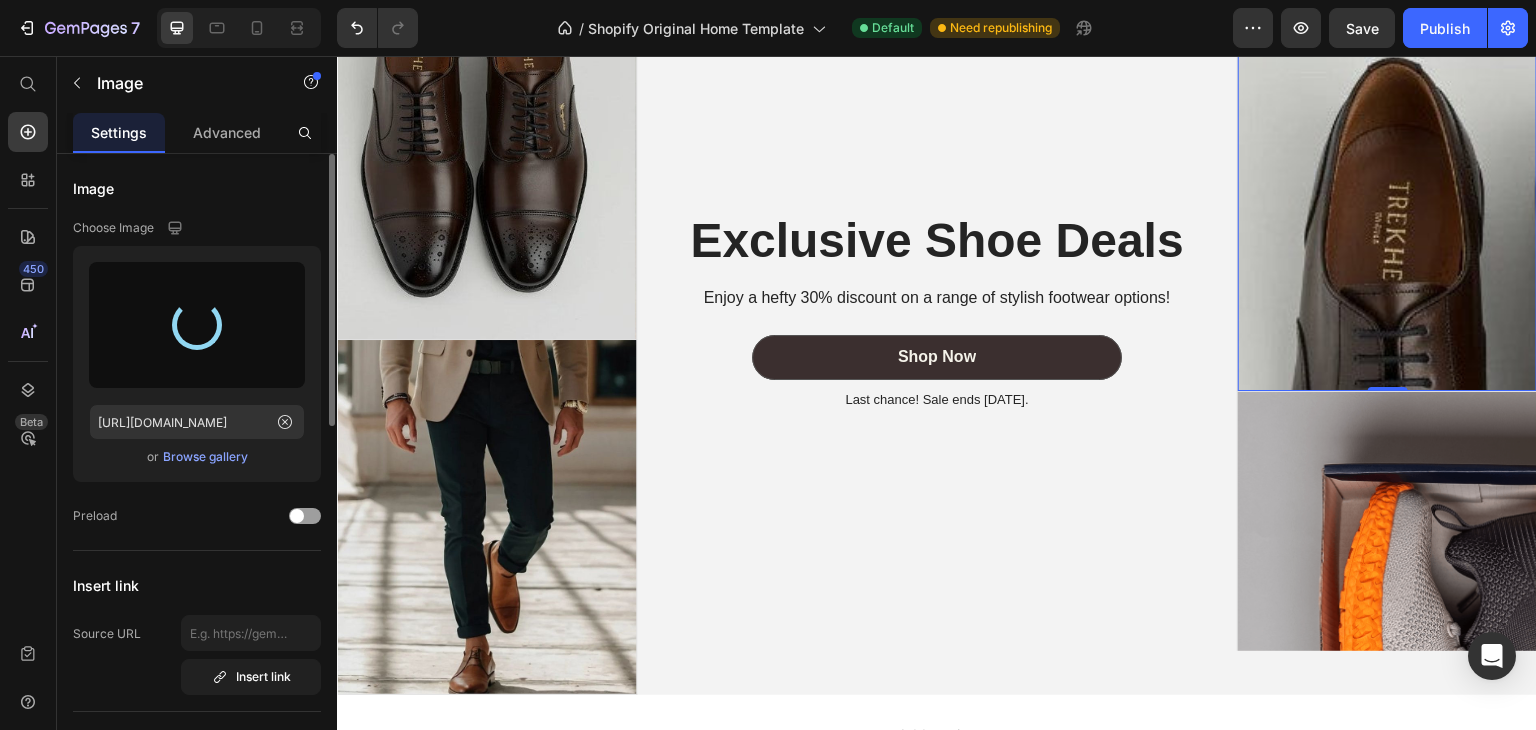 scroll, scrollTop: 1859, scrollLeft: 0, axis: vertical 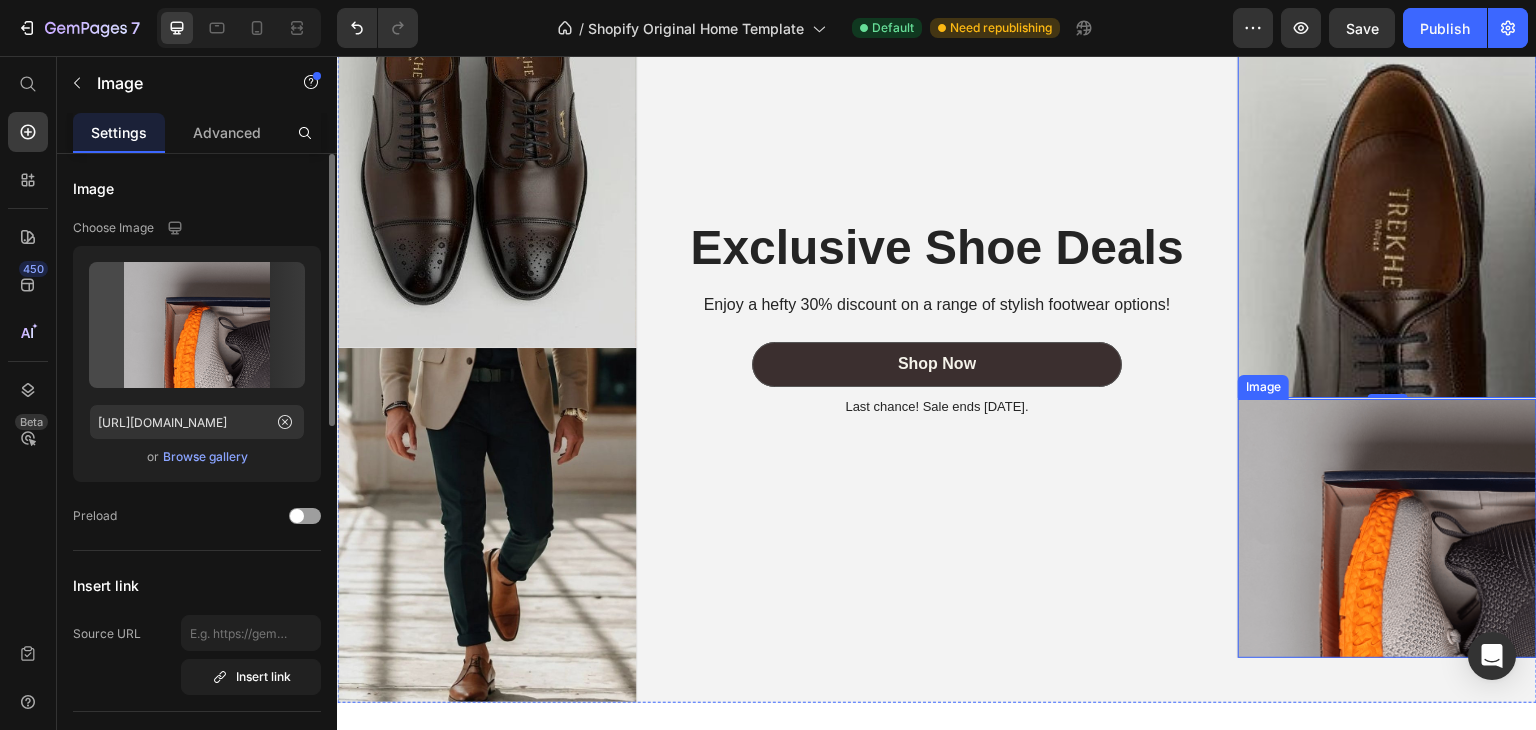 click at bounding box center (1387, 528) 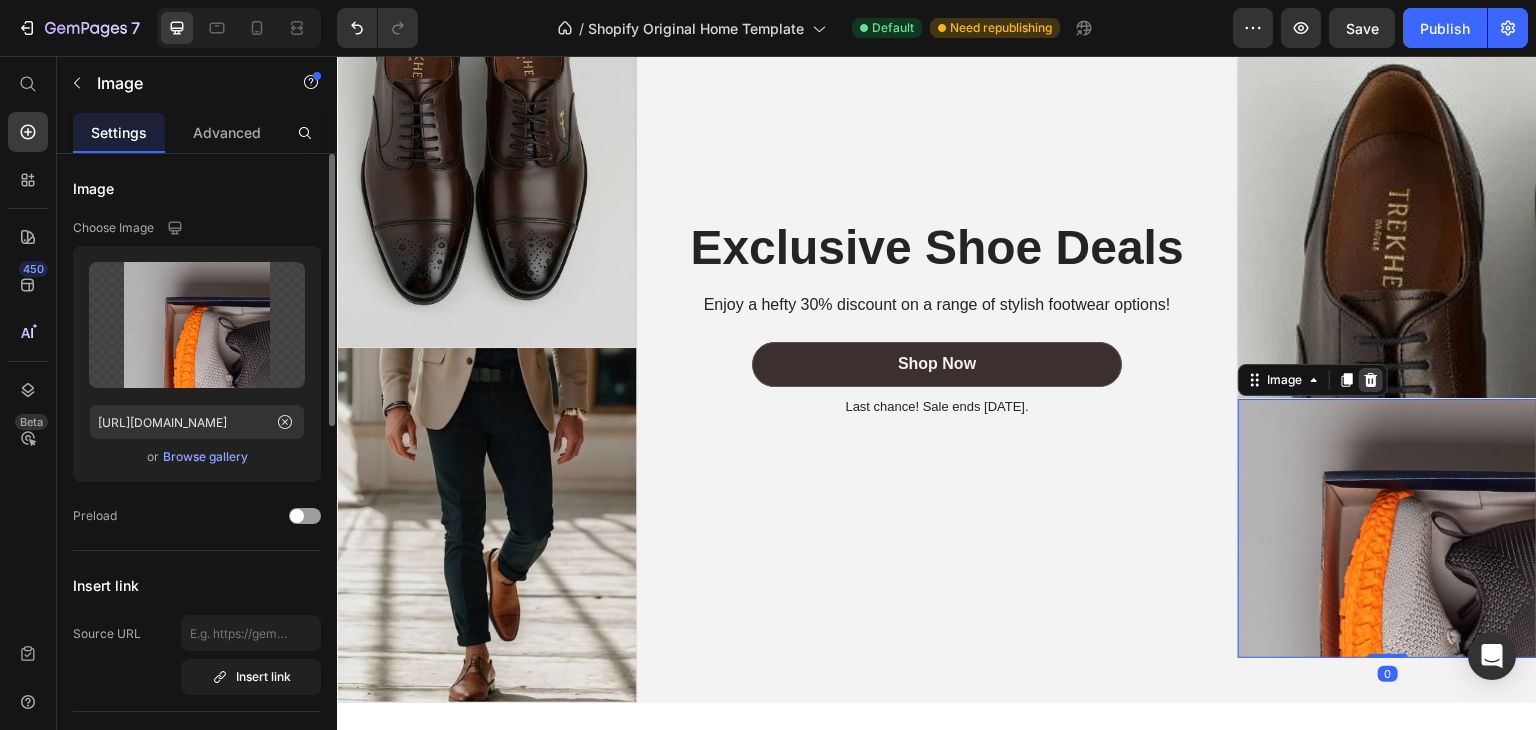 click 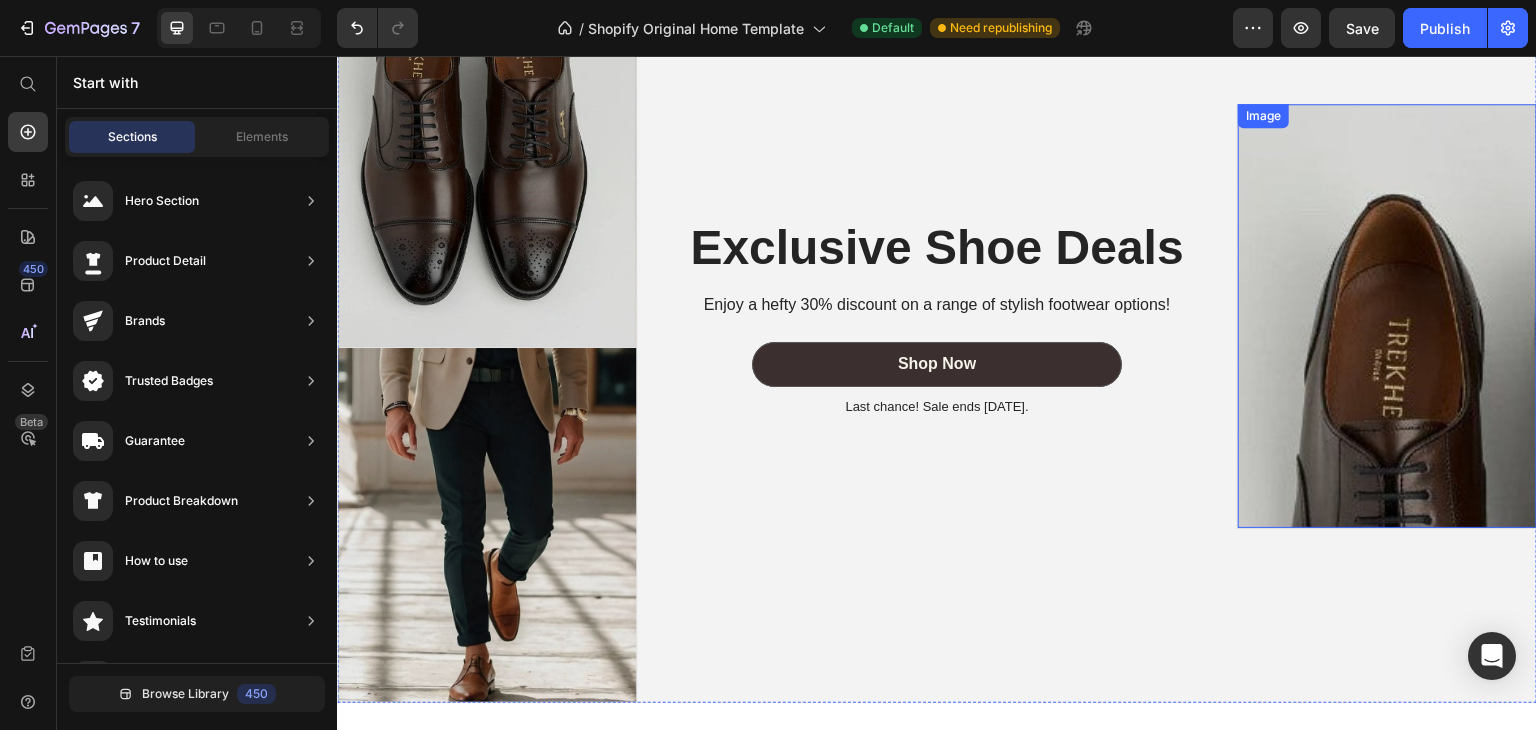click at bounding box center (1387, 316) 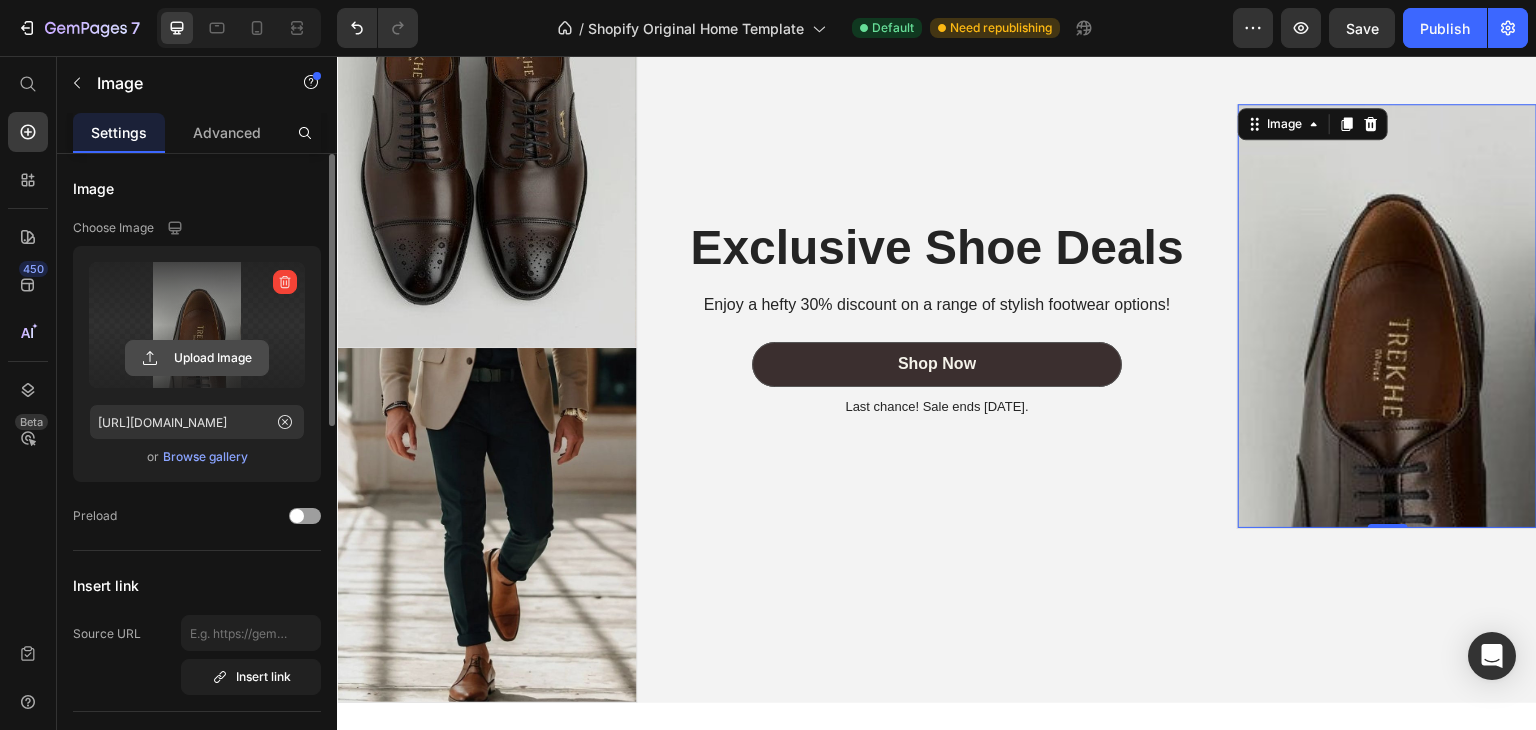 click 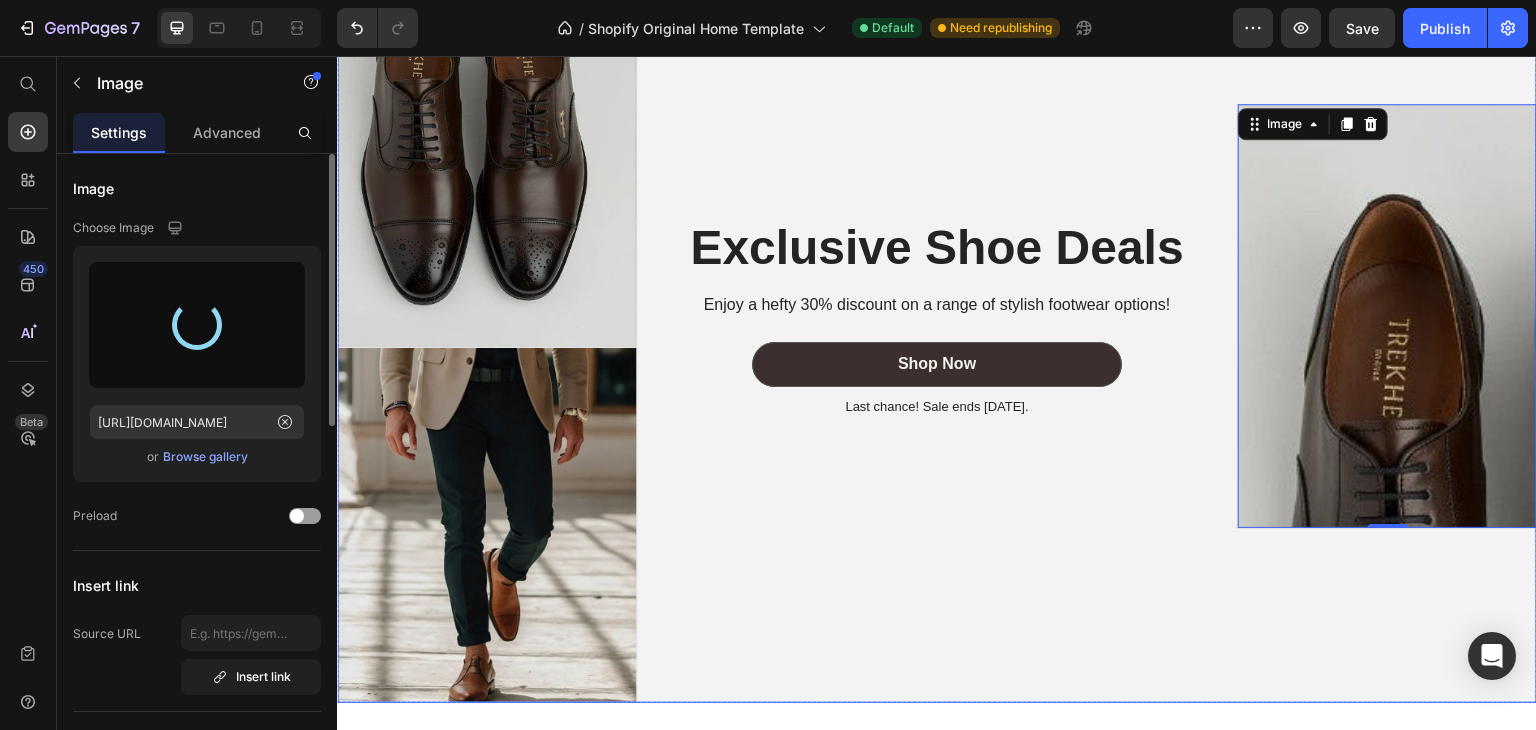 type on "https://cdn.shopify.com/s/files/1/0756/9116/3899/files/gempages_574666207408424165-6d6ac123-36dd-4154-9d6f-ccd8c41bea99.jpg" 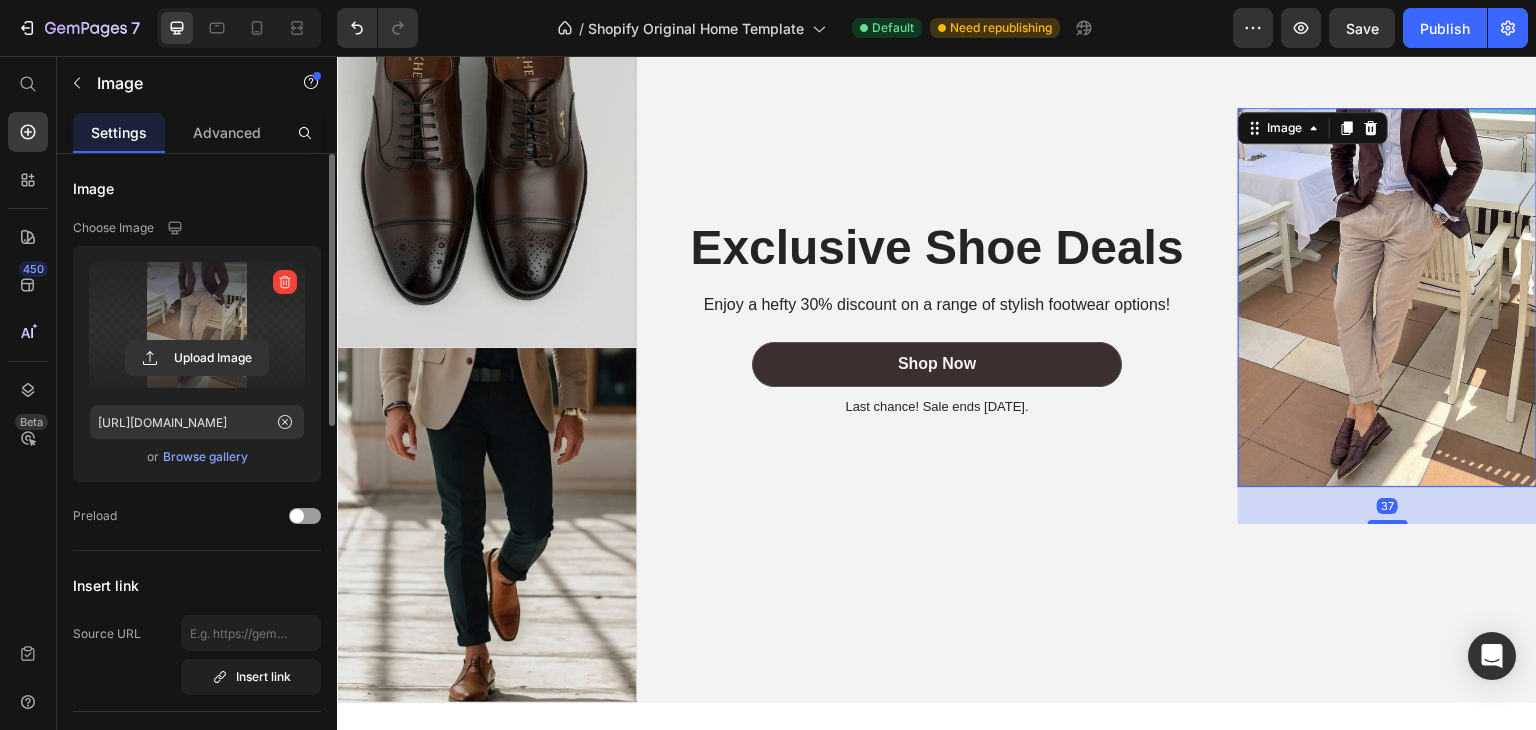 drag, startPoint x: 1380, startPoint y: 494, endPoint x: 1381, endPoint y: 539, distance: 45.01111 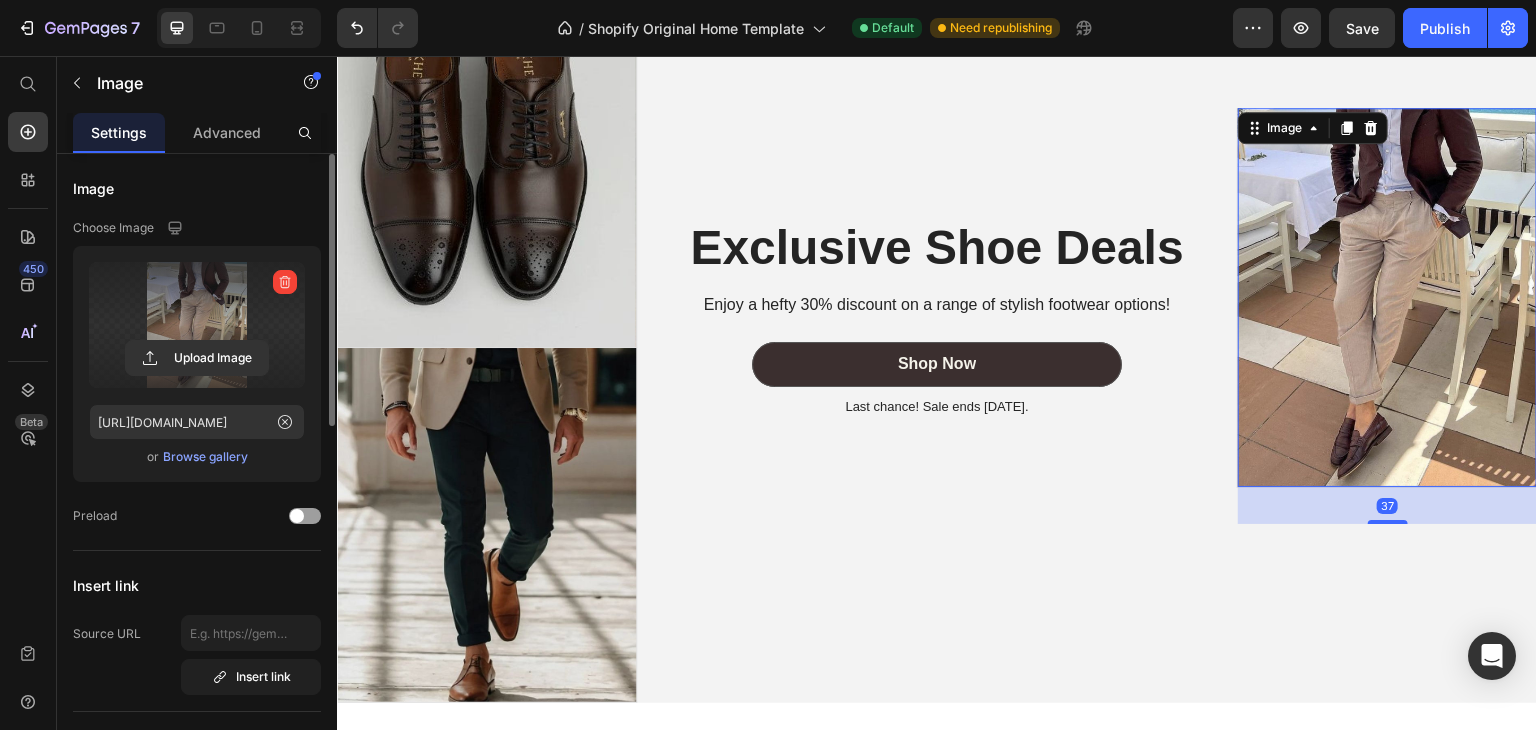 click on "Image   37" at bounding box center [1387, 316] 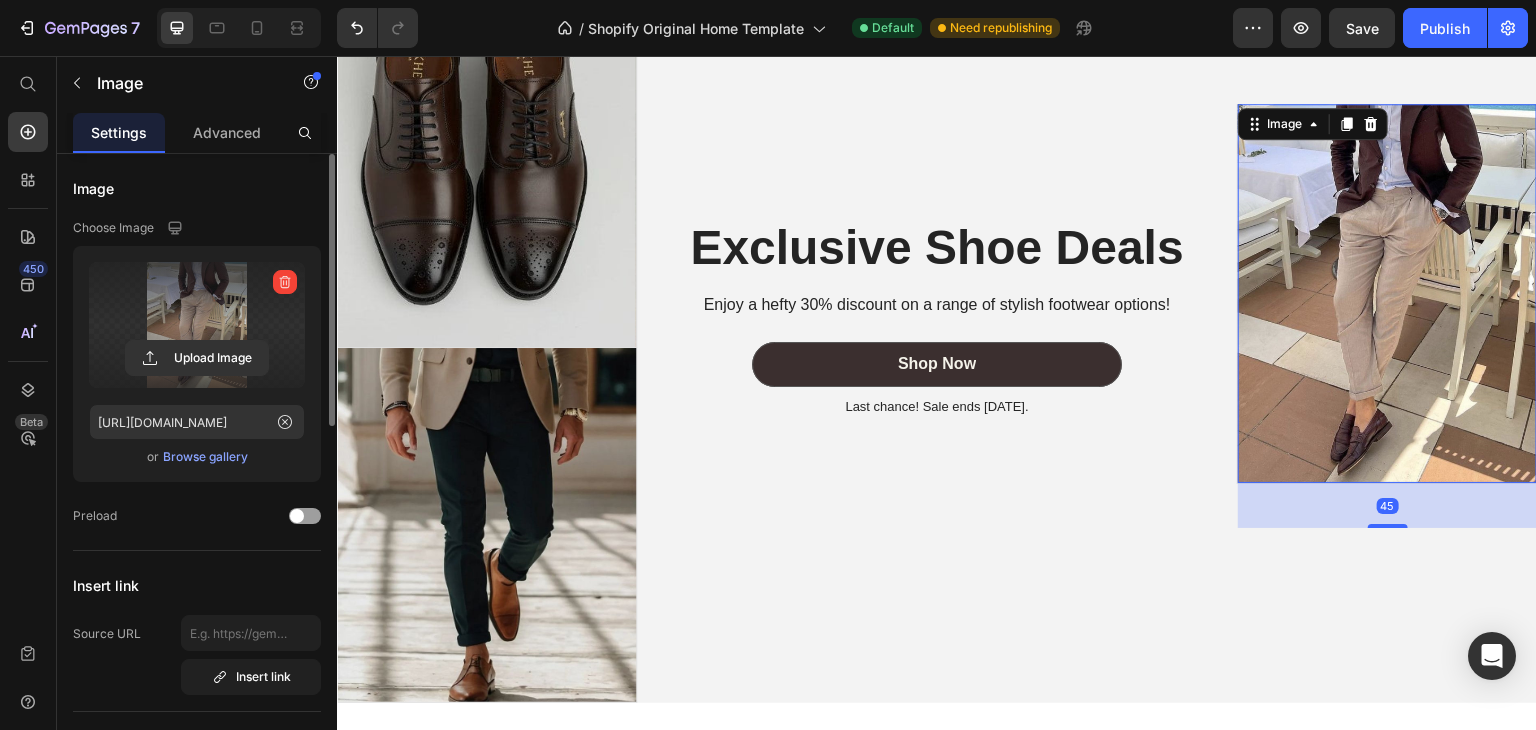 click at bounding box center (1387, 294) 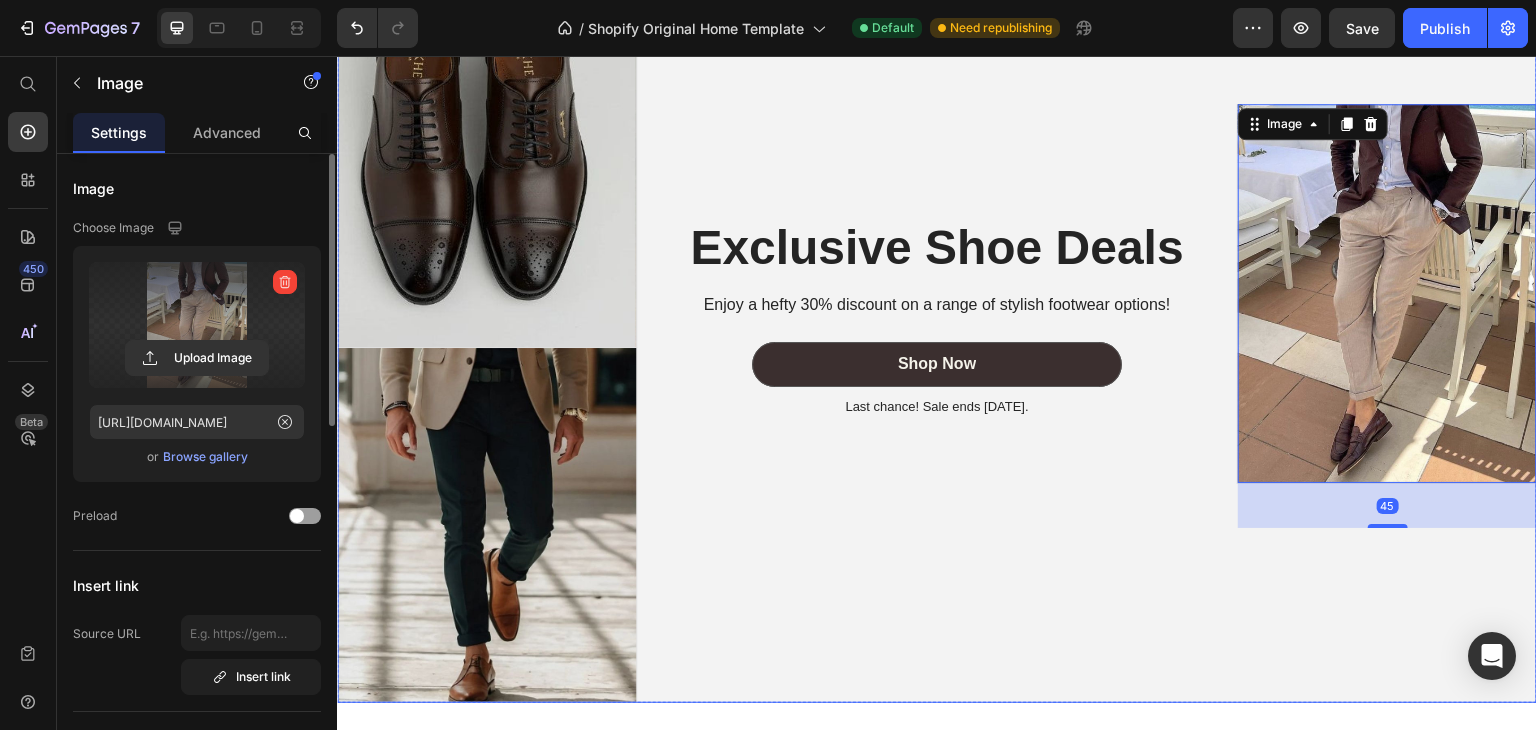 click on "Image   45" at bounding box center [1387, 316] 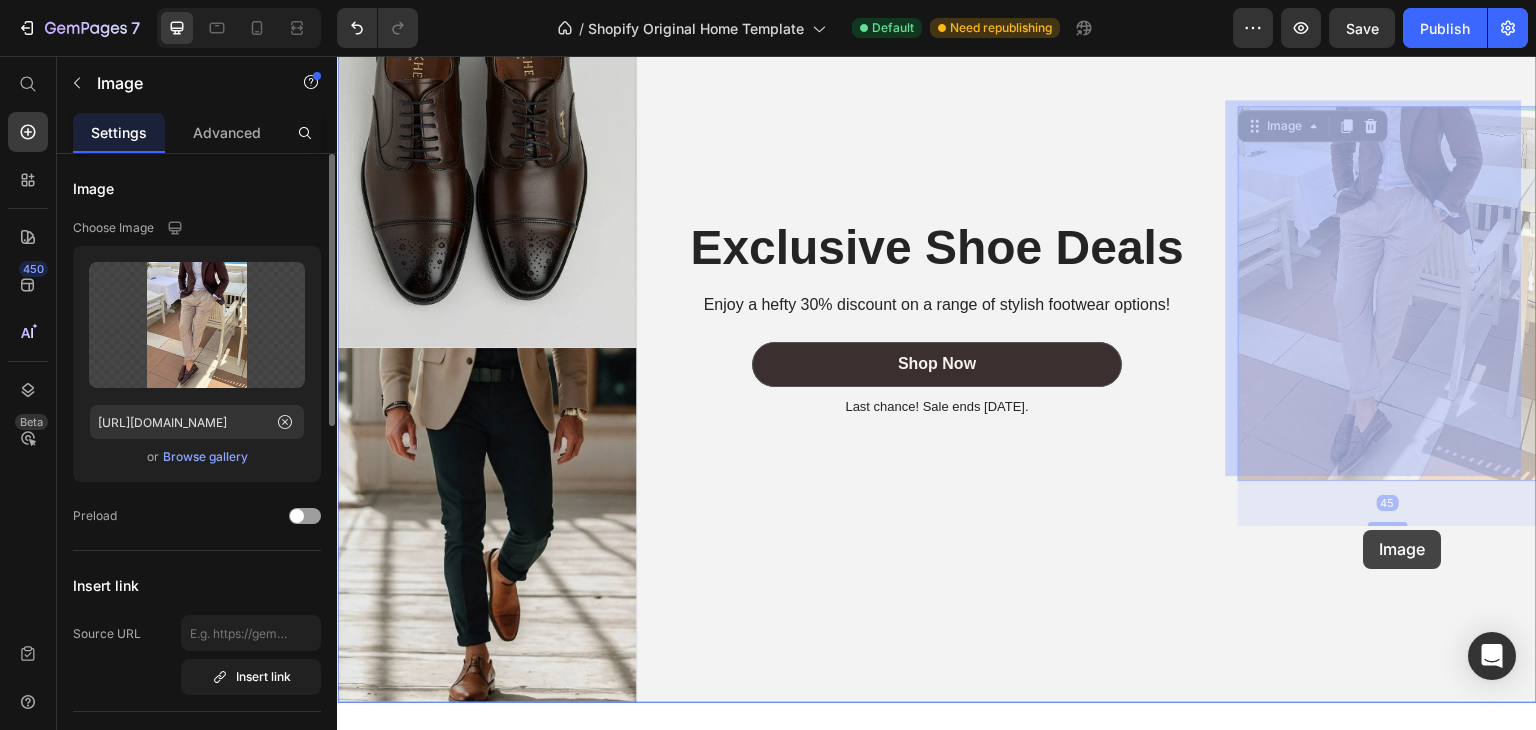 drag, startPoint x: 1360, startPoint y: 422, endPoint x: 1364, endPoint y: 530, distance: 108.07405 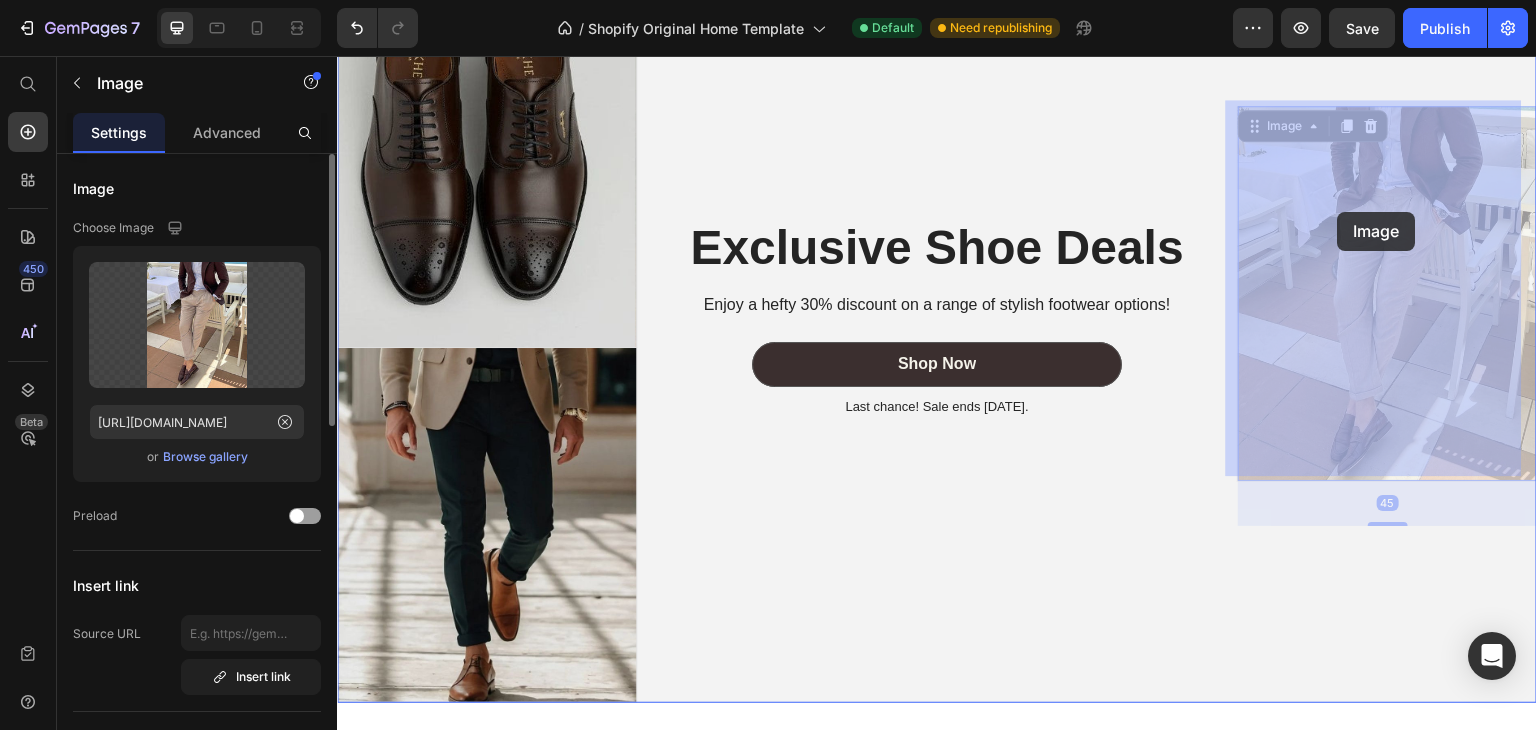 drag, startPoint x: 1360, startPoint y: 397, endPoint x: 1340, endPoint y: 188, distance: 209.95476 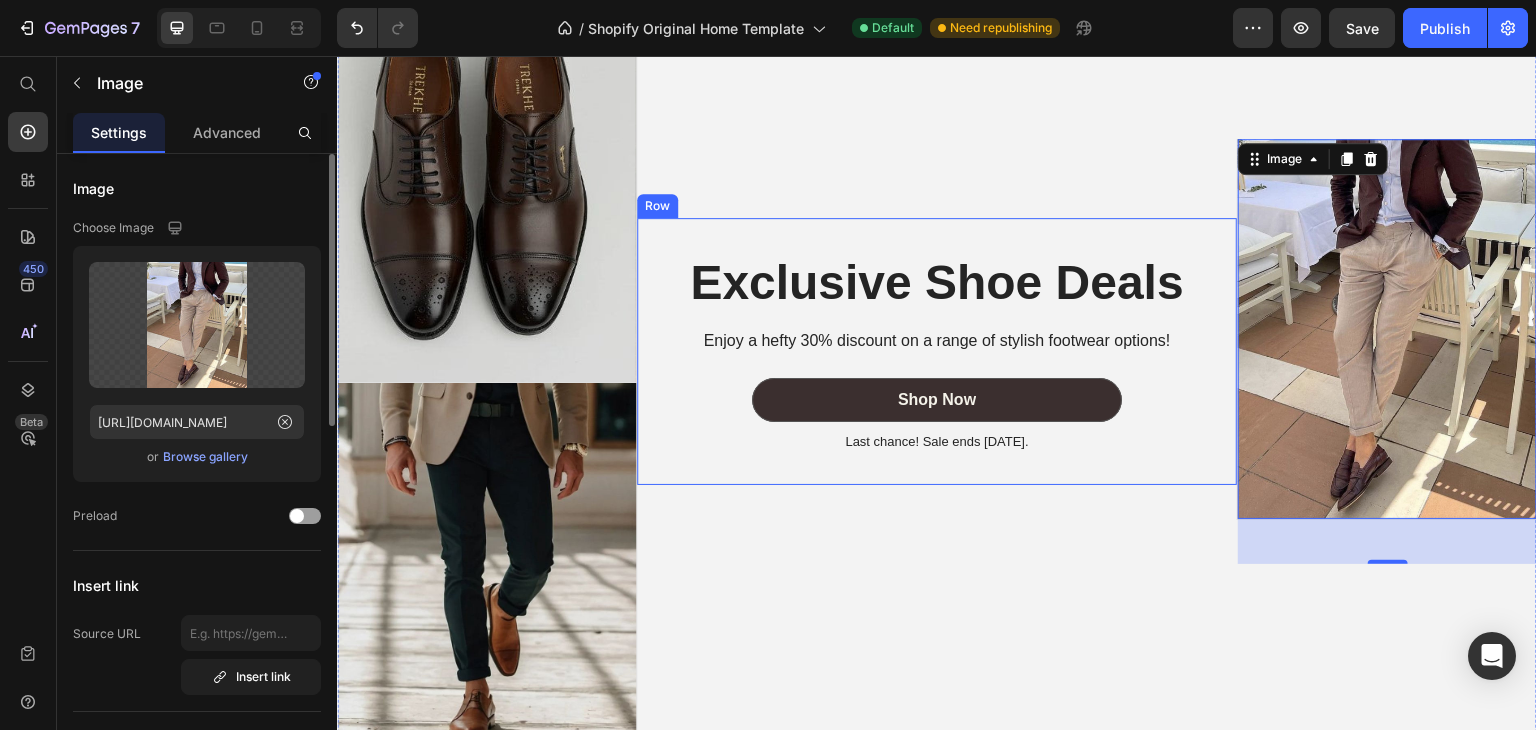 scroll, scrollTop: 1859, scrollLeft: 0, axis: vertical 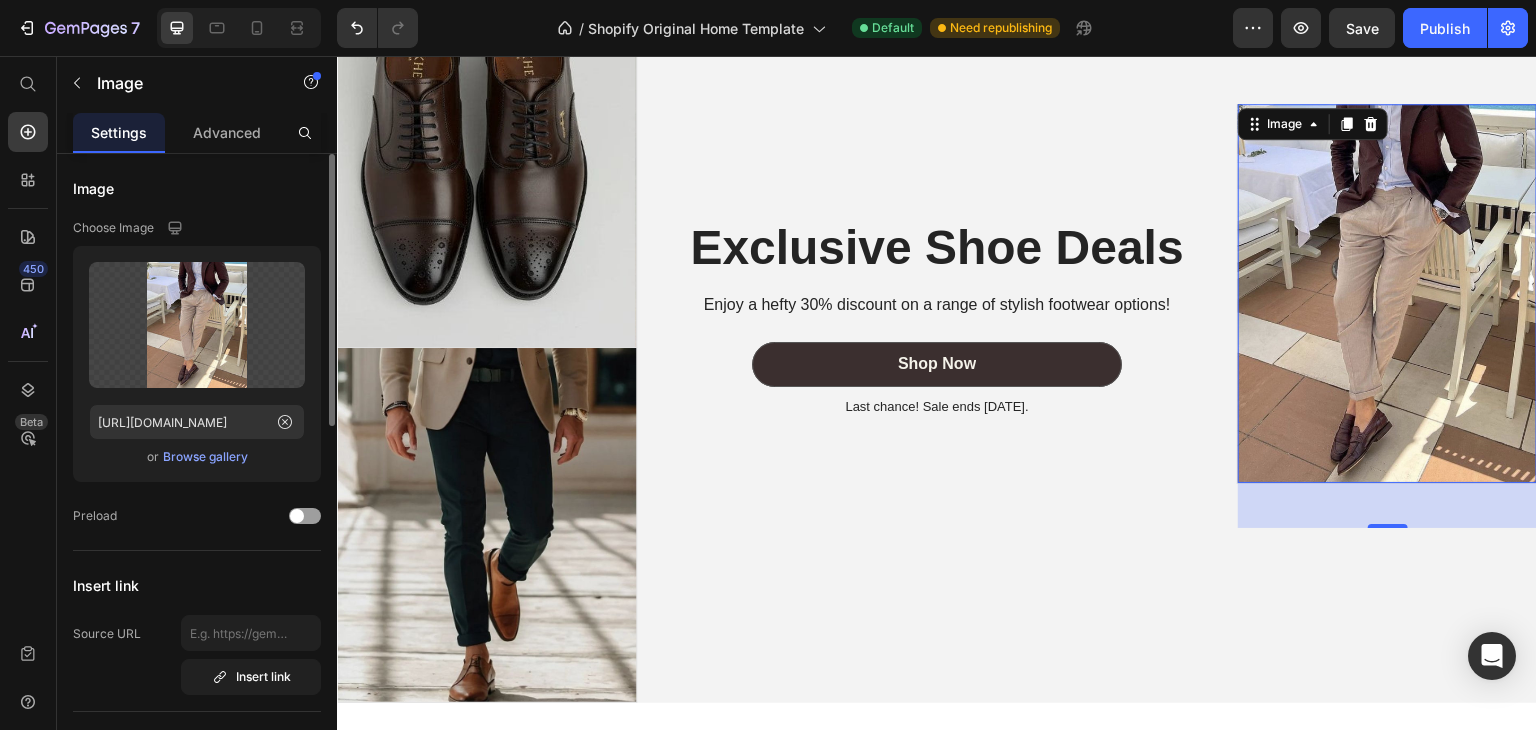 click at bounding box center [1387, 294] 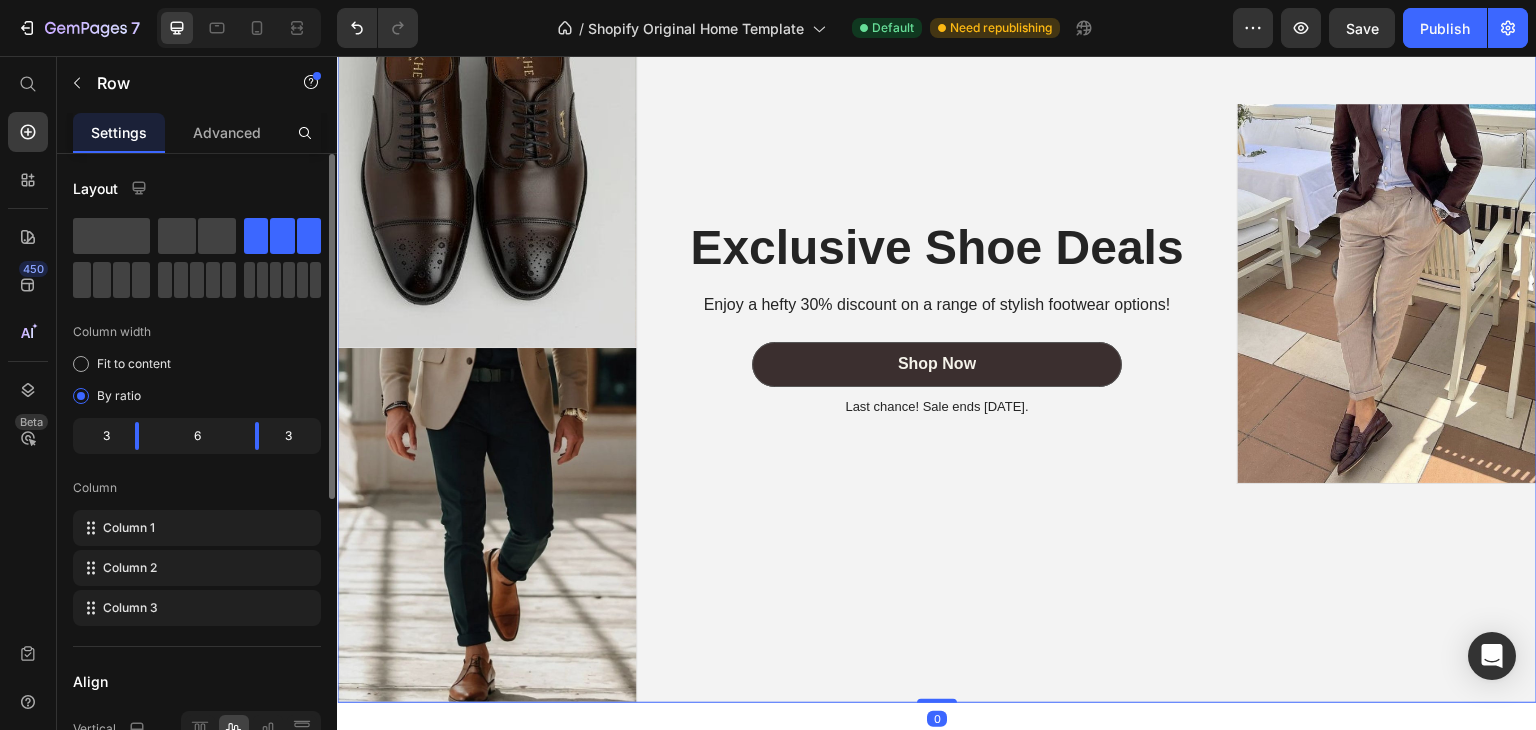 click on "Image" at bounding box center [1387, 316] 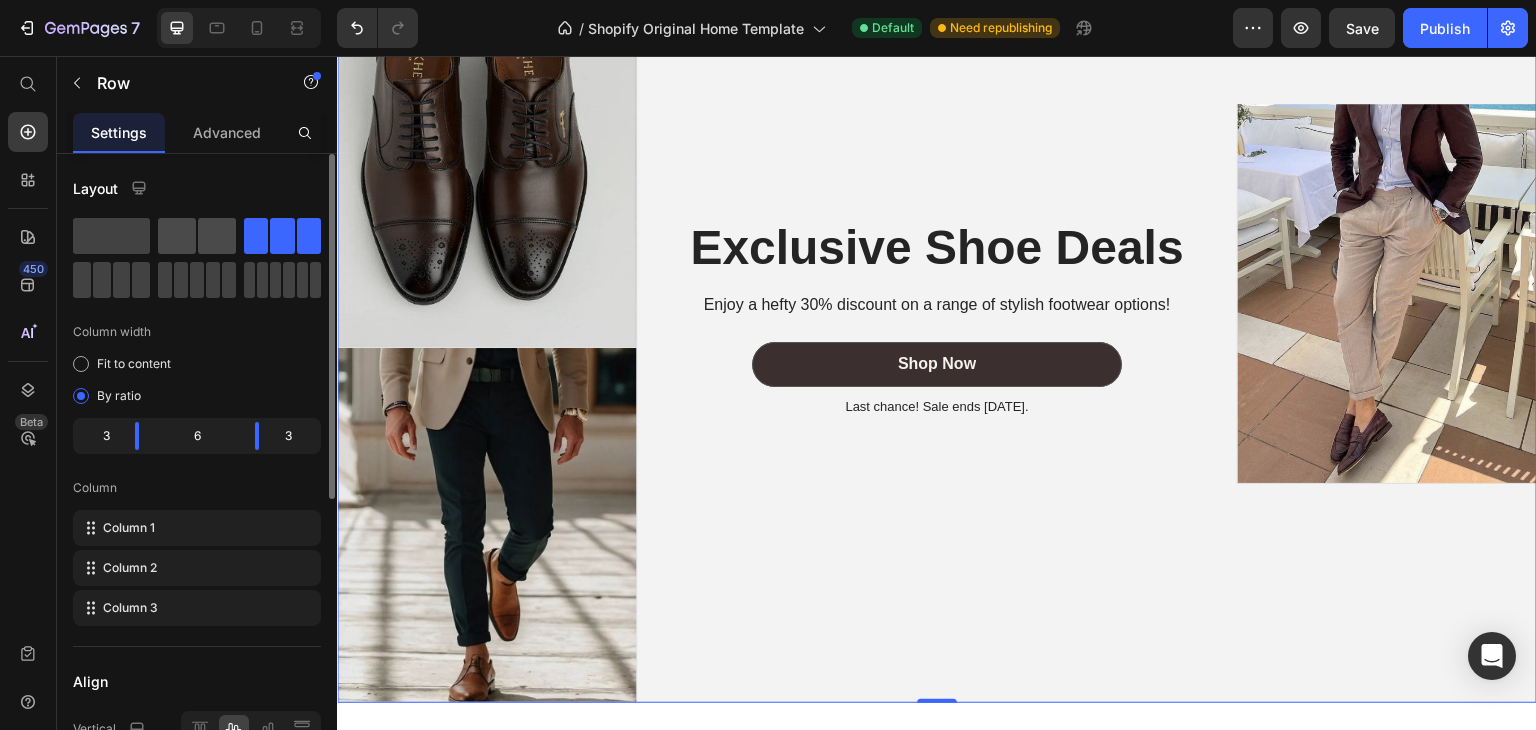 click 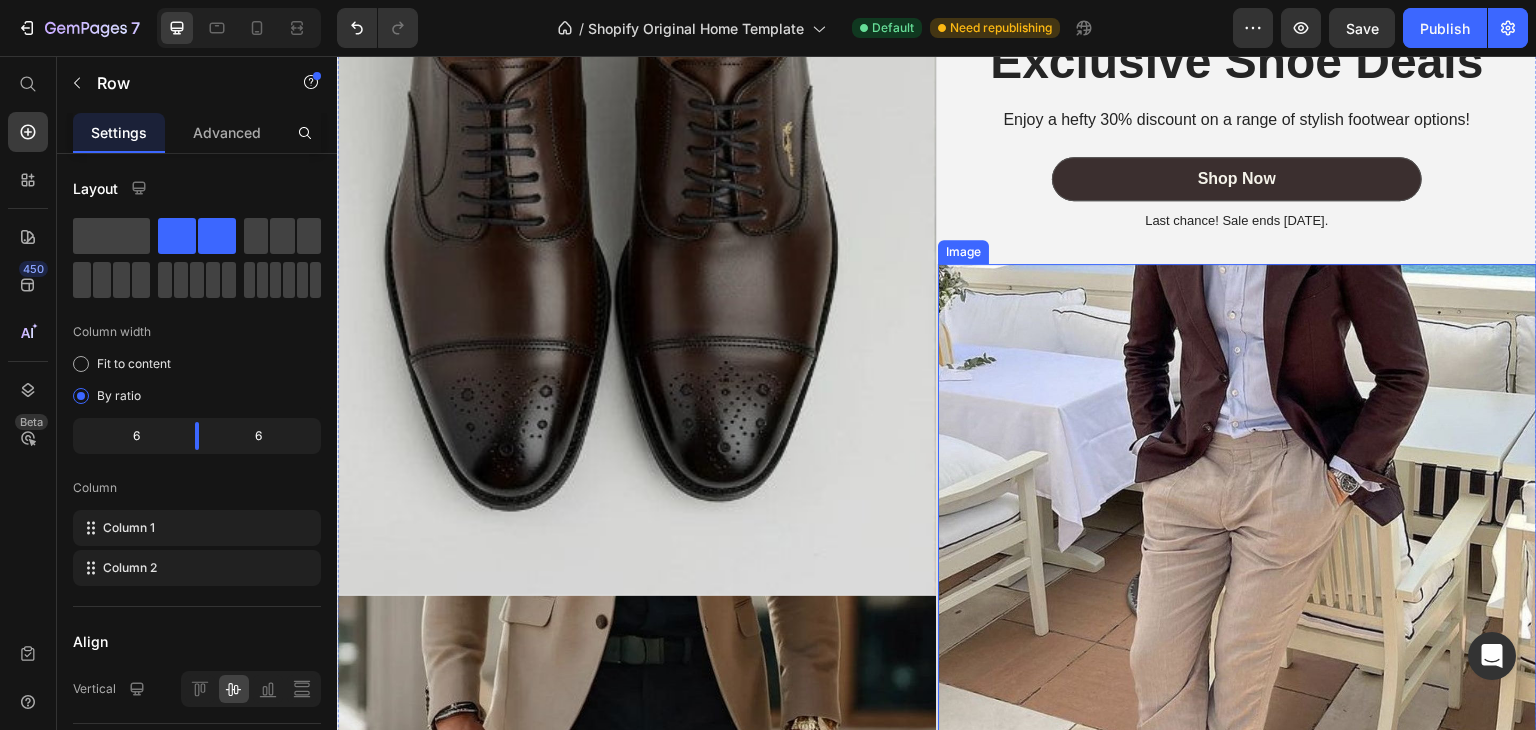 scroll, scrollTop: 1759, scrollLeft: 0, axis: vertical 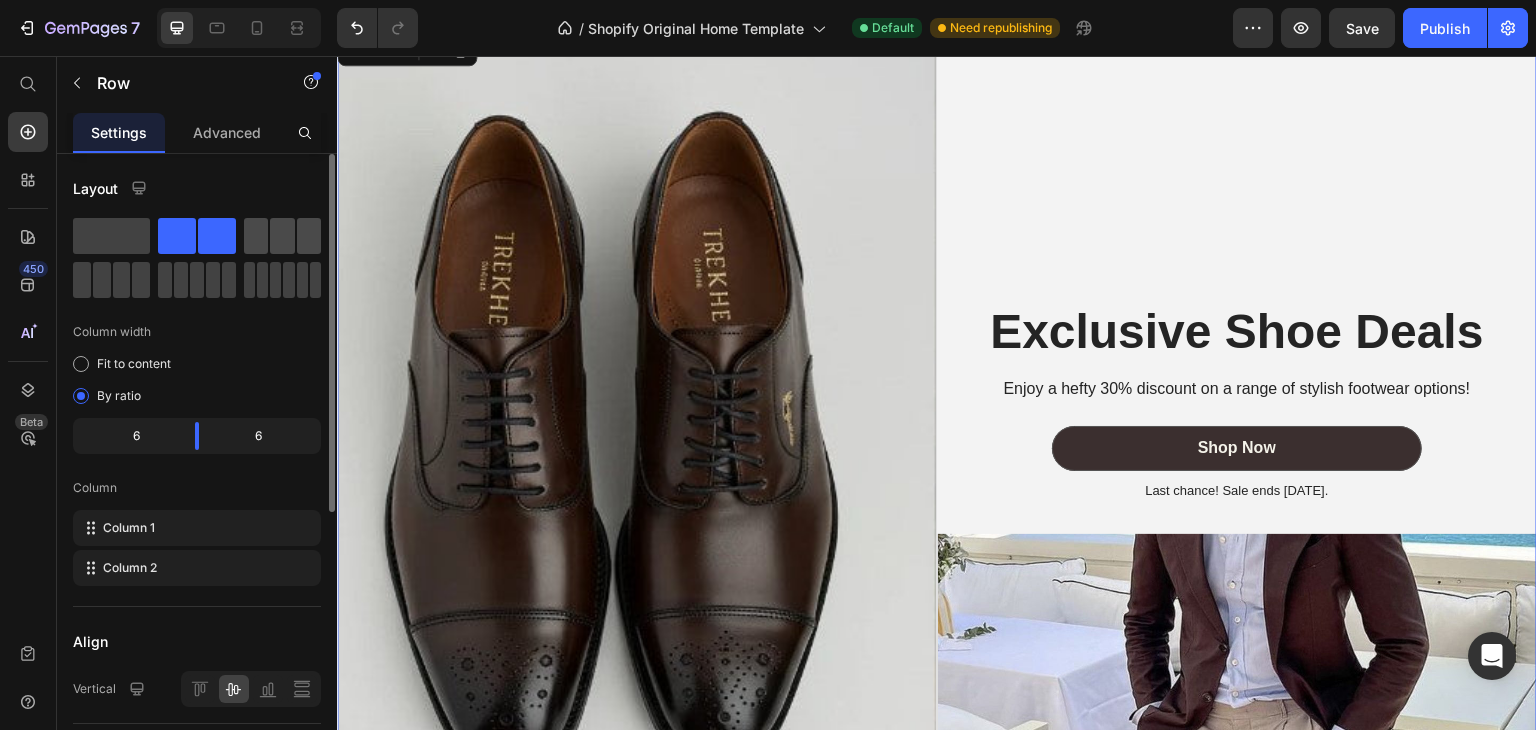 click 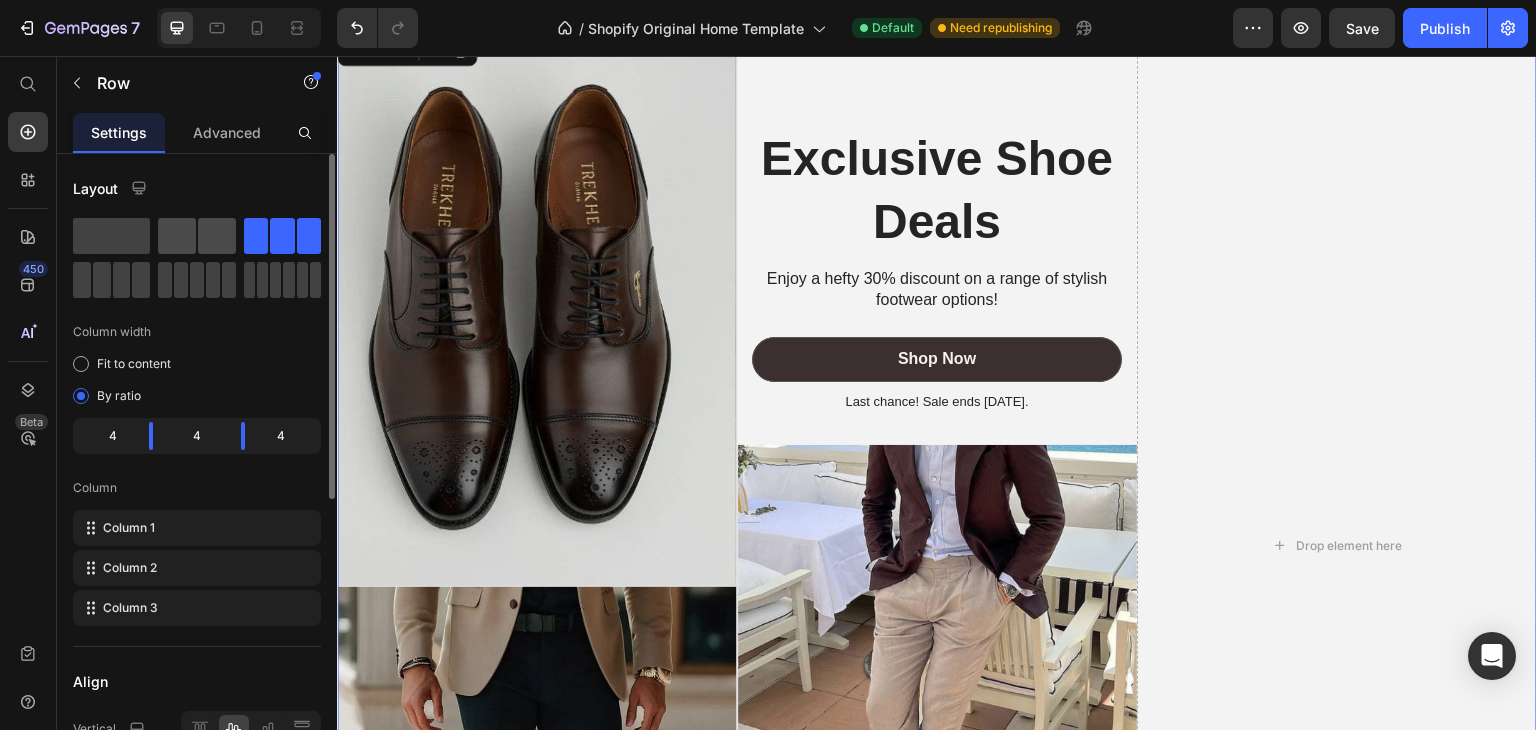 click 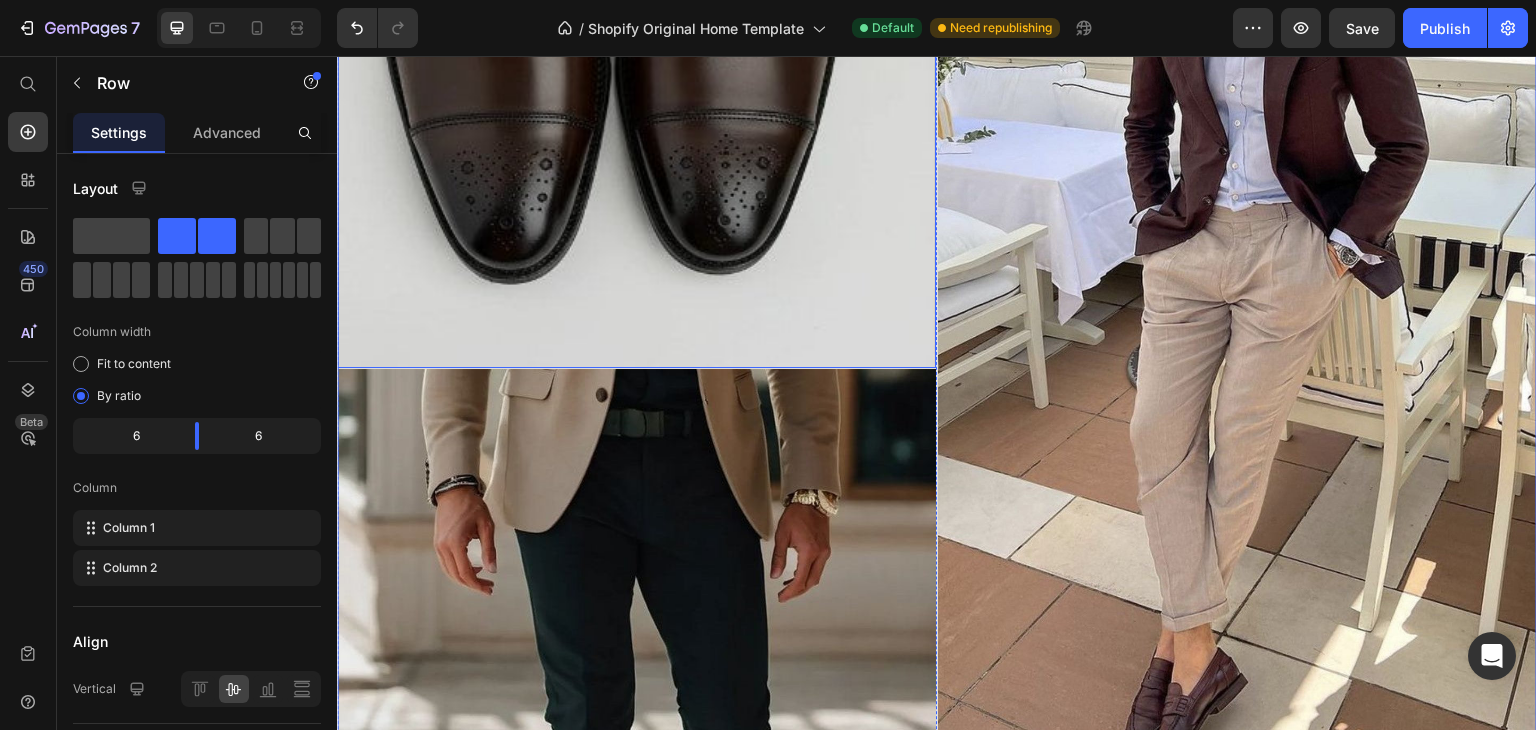 scroll, scrollTop: 2323, scrollLeft: 0, axis: vertical 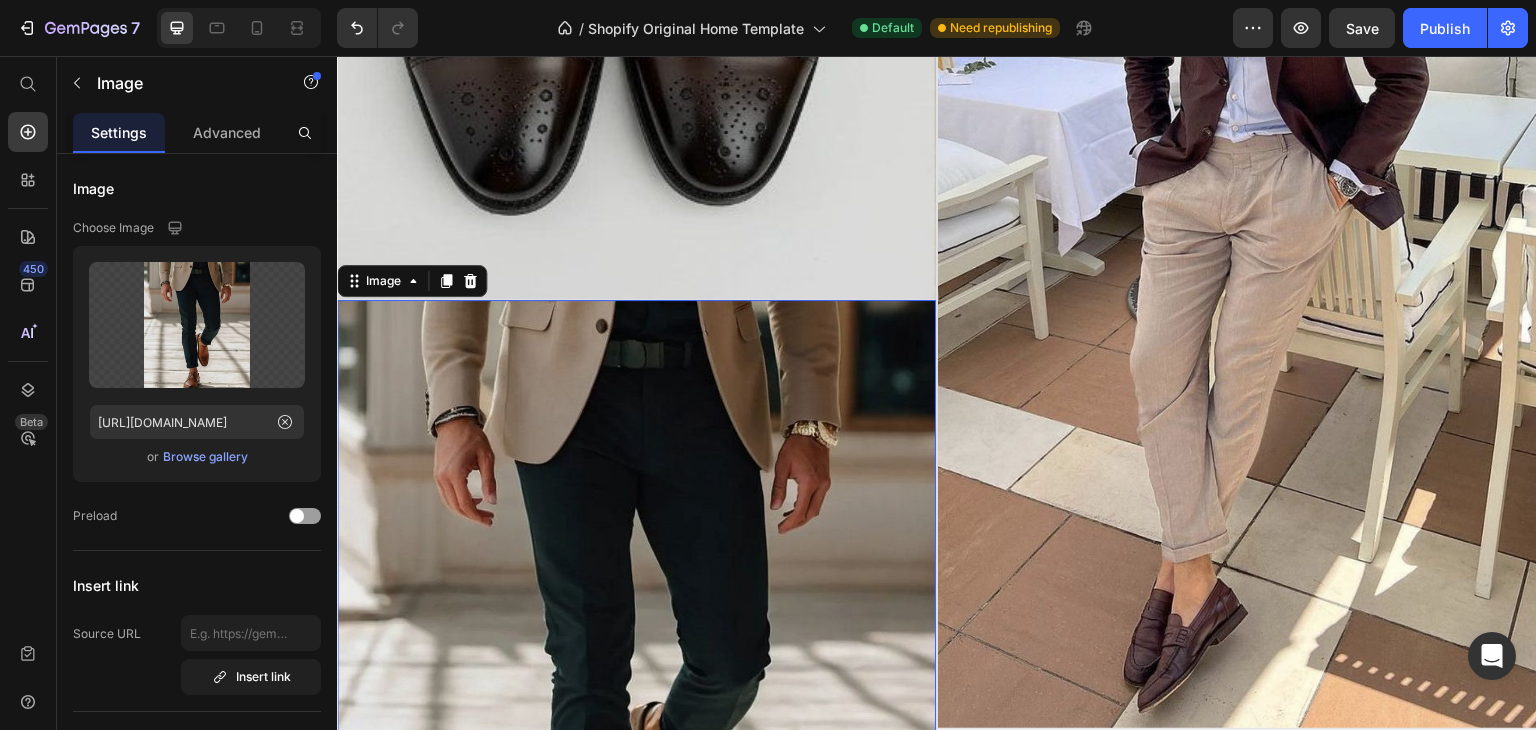 click at bounding box center (636, 655) 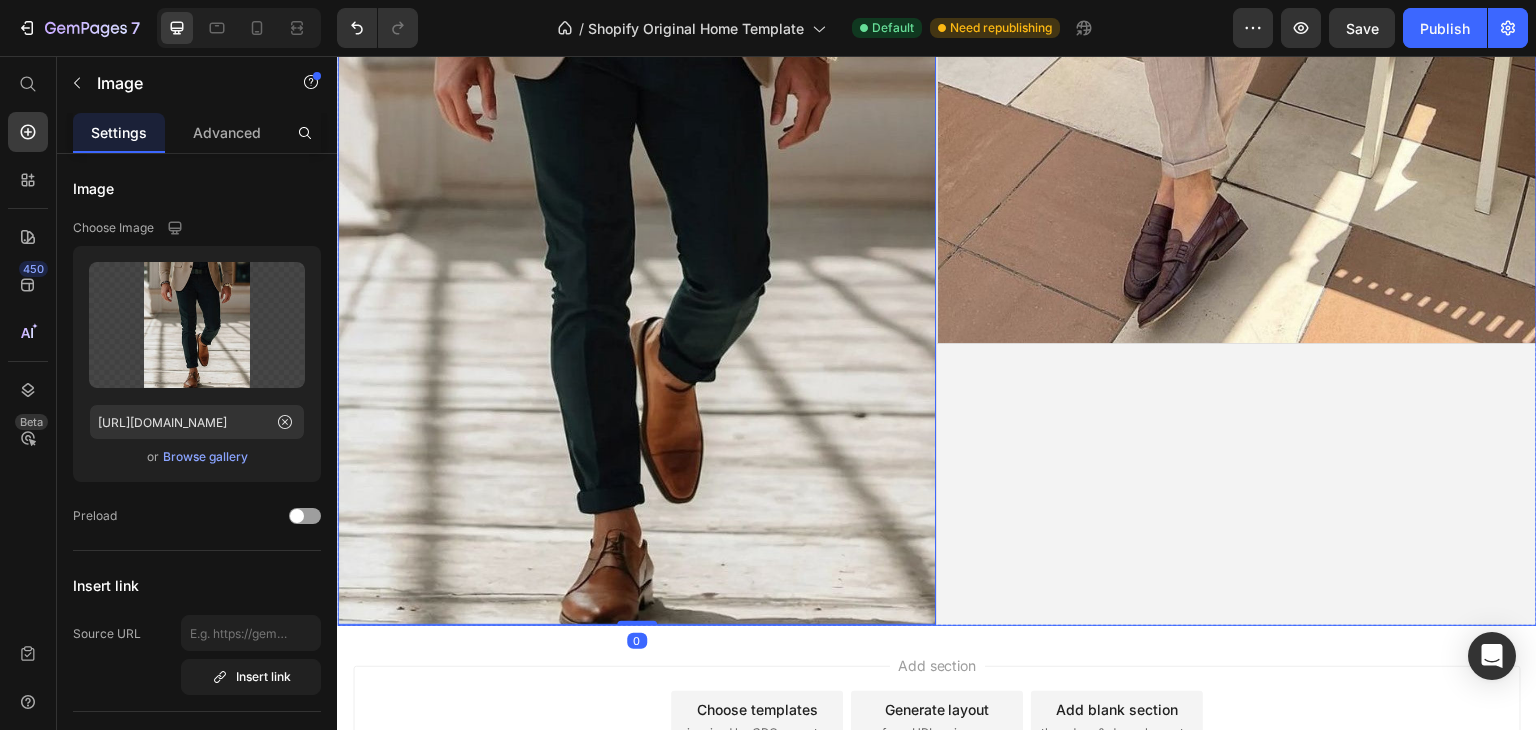 scroll, scrollTop: 2723, scrollLeft: 0, axis: vertical 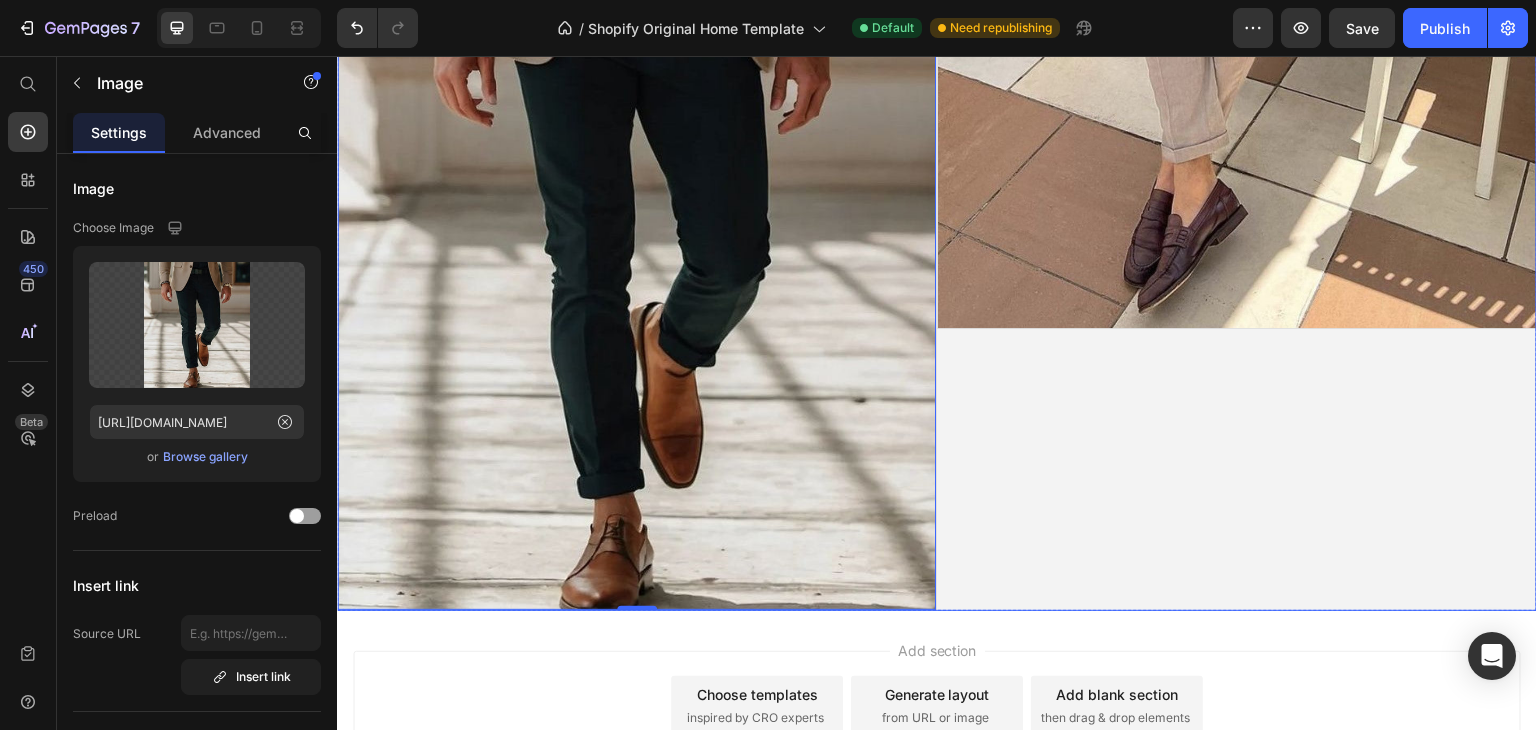 click on "Exclusive Shoe Deals Heading Enjoy a hefty 30% discount on a range of stylish footwear options! Text Block Shop Now Button Last chance! Sale ends July 31st. Text Block Row Image" at bounding box center (1237, -162) 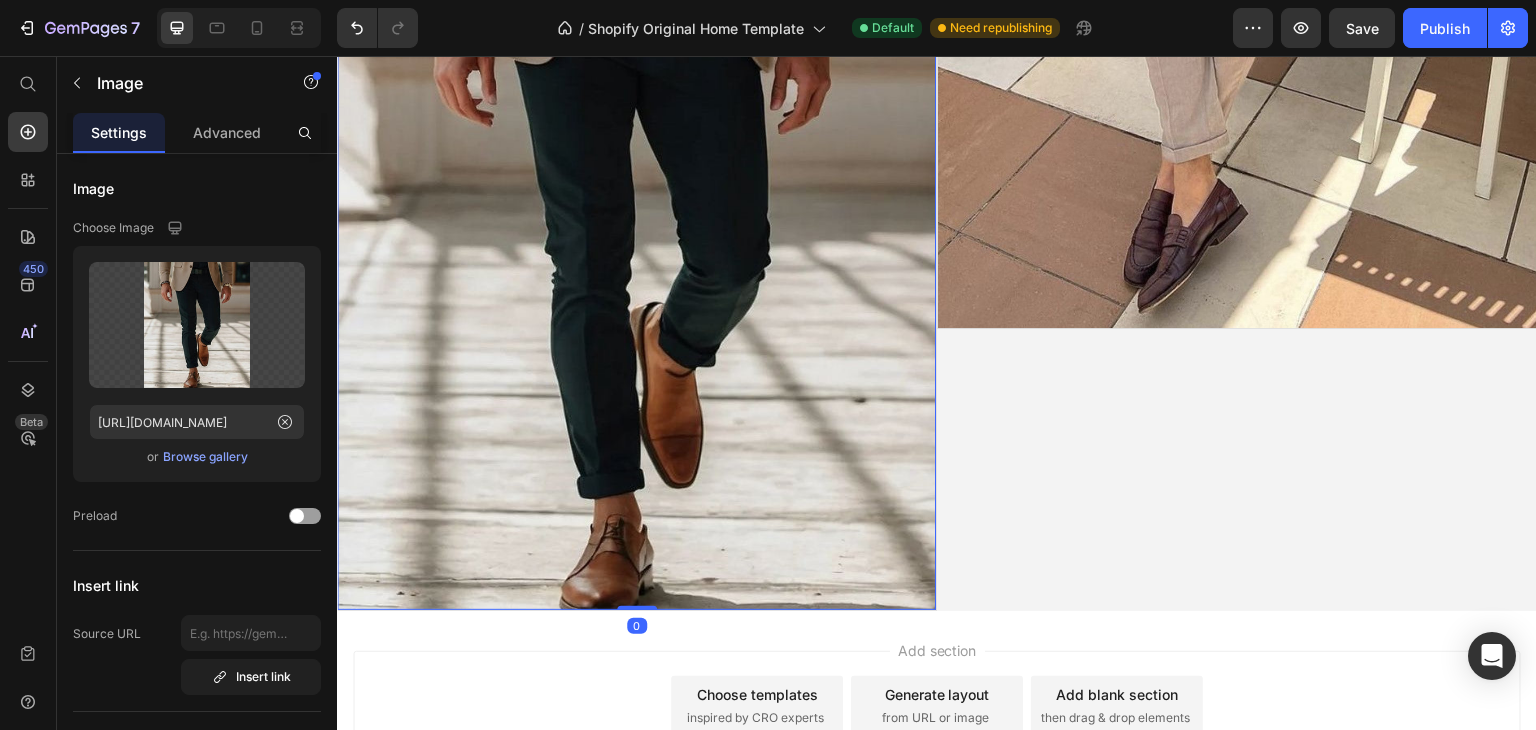click at bounding box center (636, 255) 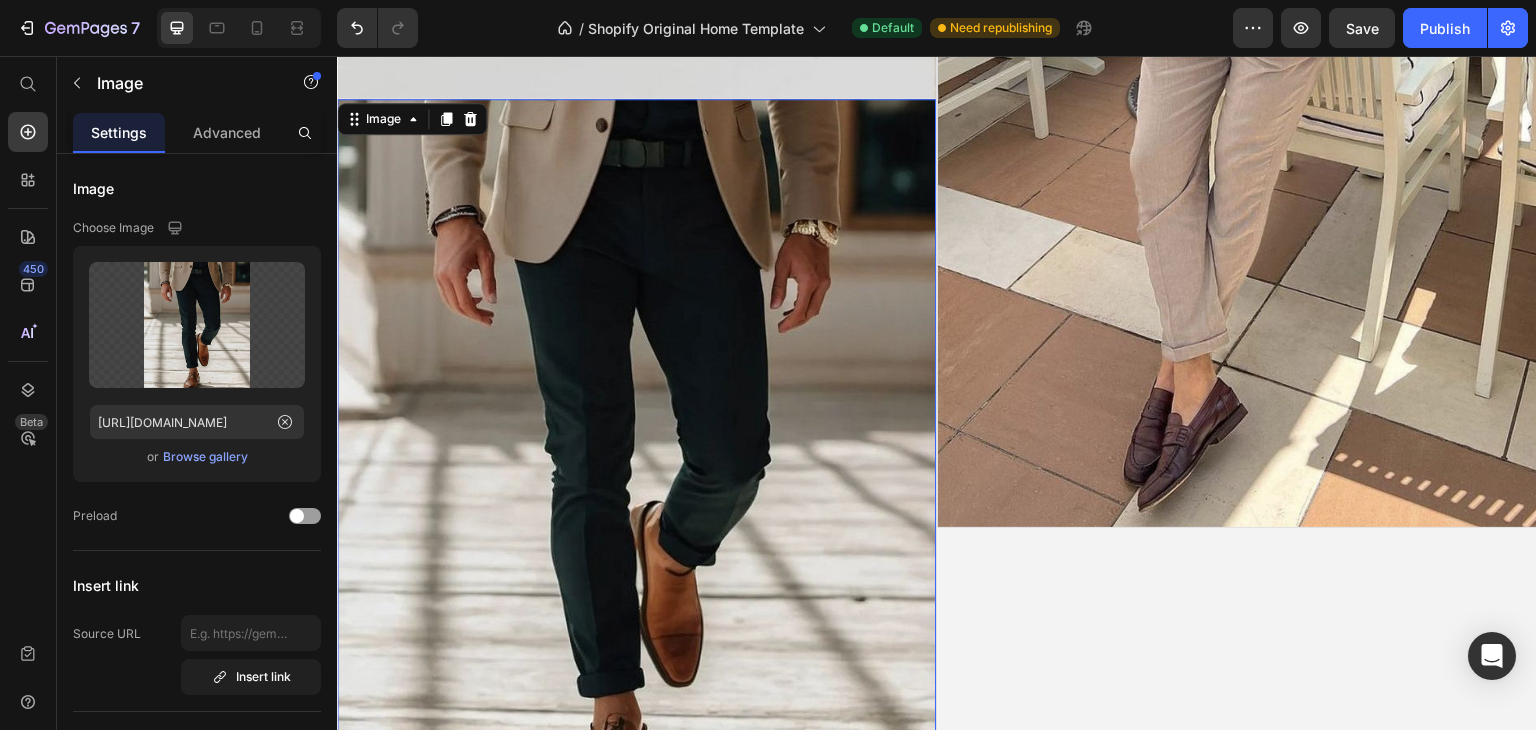 scroll, scrollTop: 2323, scrollLeft: 0, axis: vertical 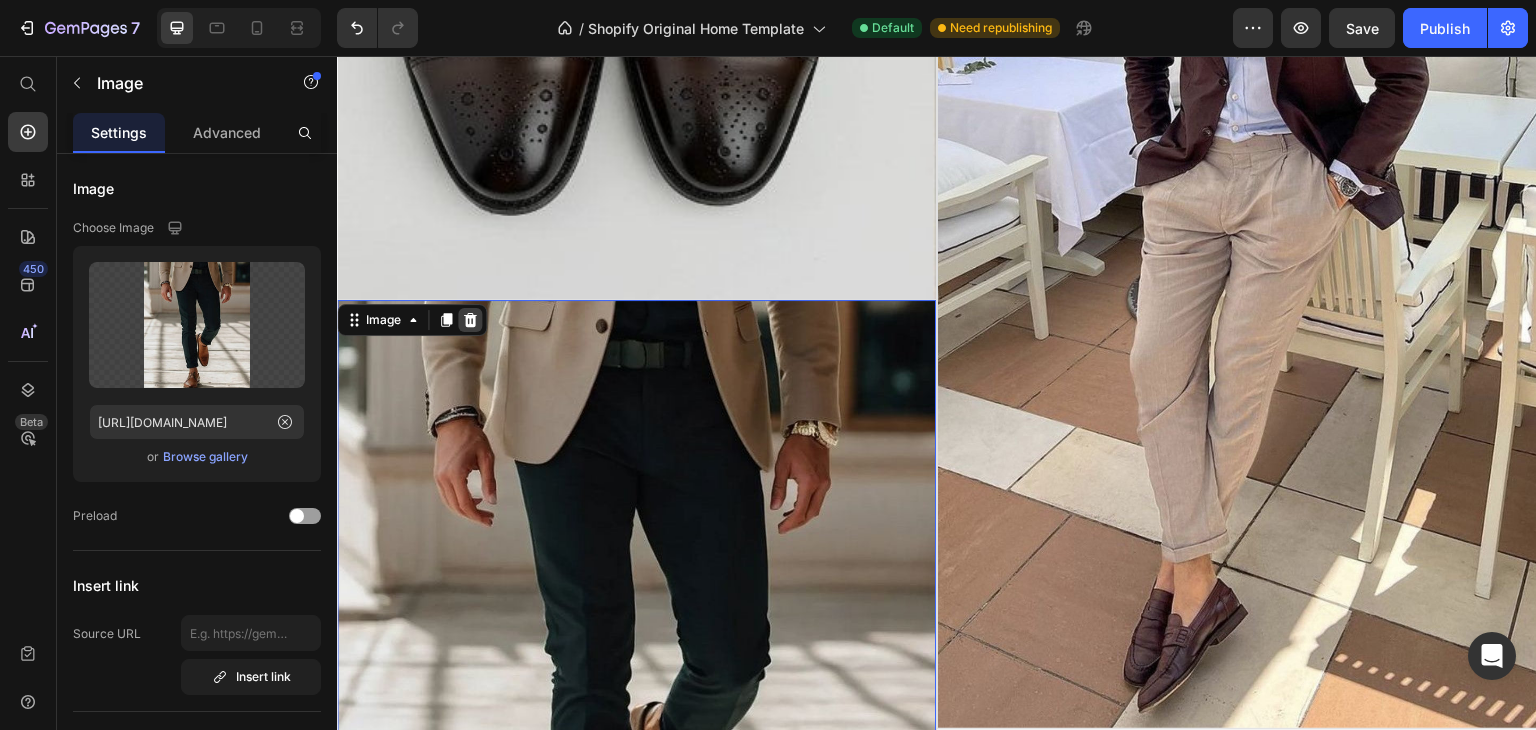 click at bounding box center (470, 320) 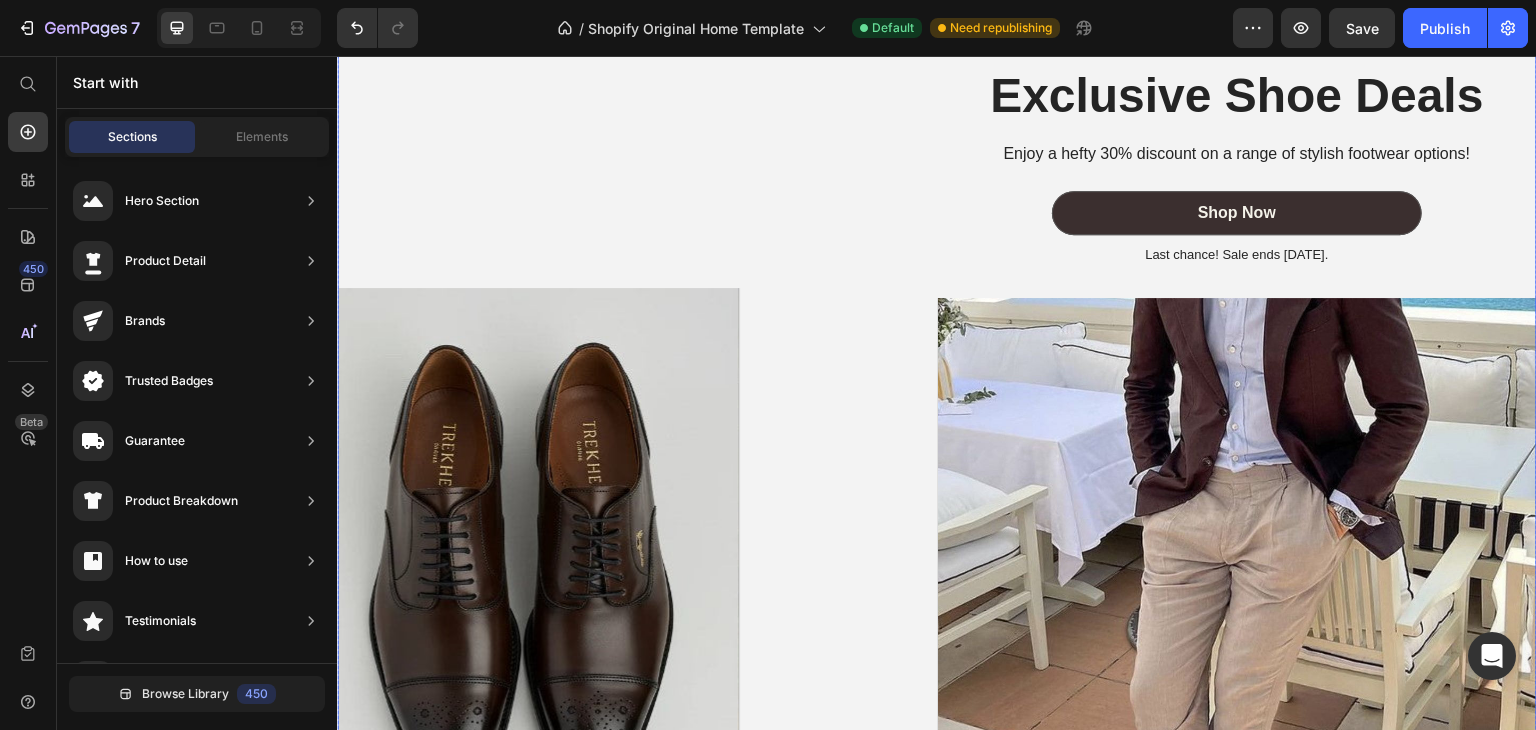 scroll, scrollTop: 1760, scrollLeft: 0, axis: vertical 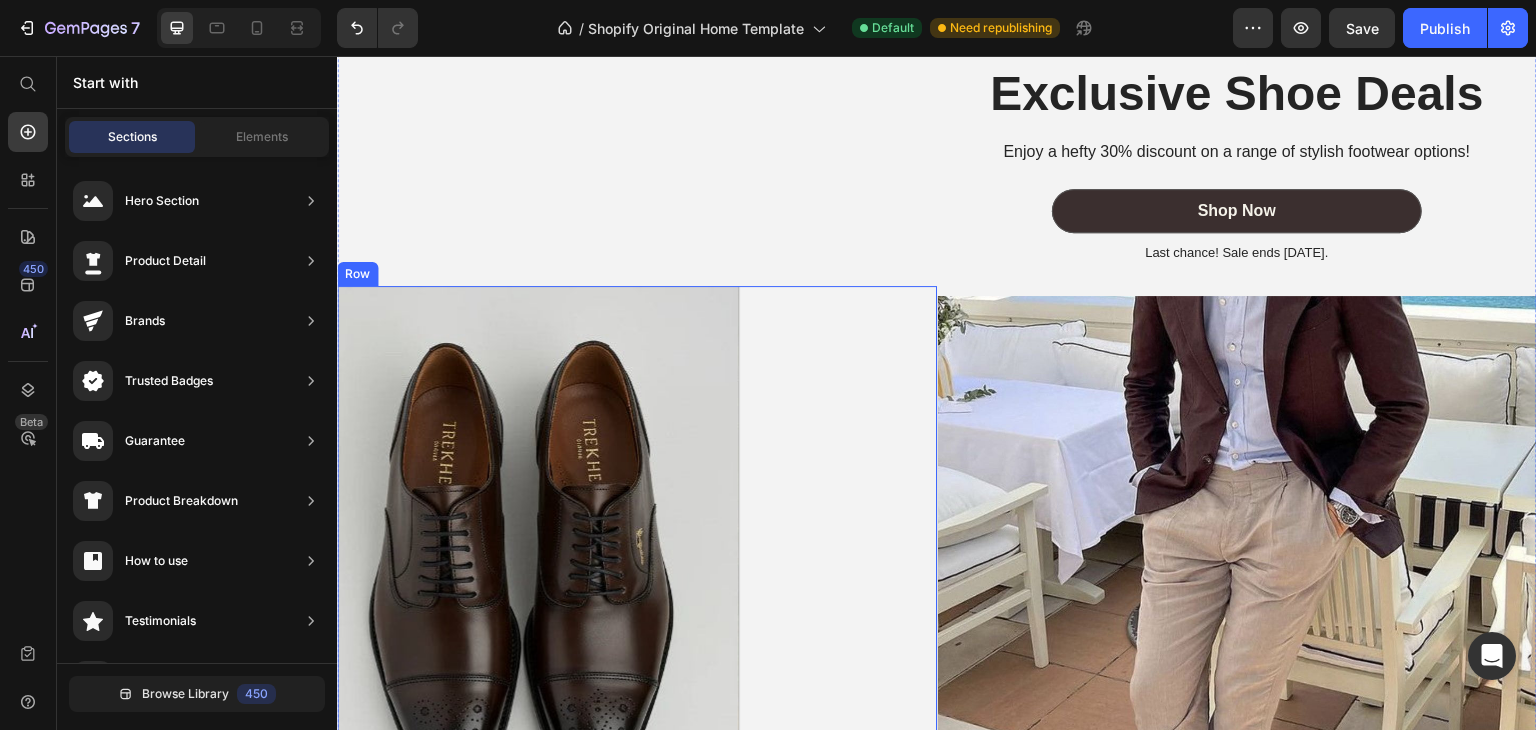click on "Image Image Image Row" at bounding box center [637, 566] 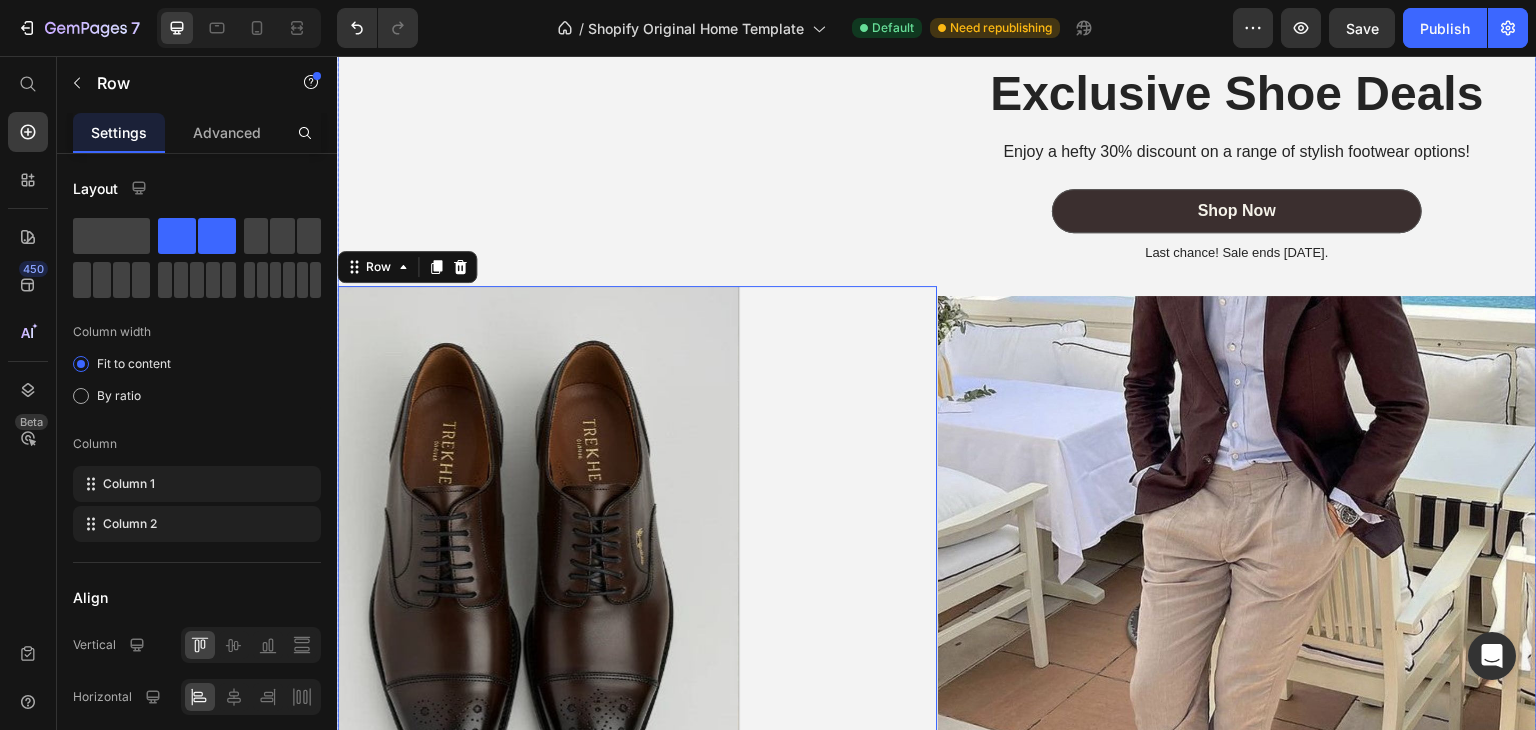 click on "Image Image Image Row   0" at bounding box center (637, 565) 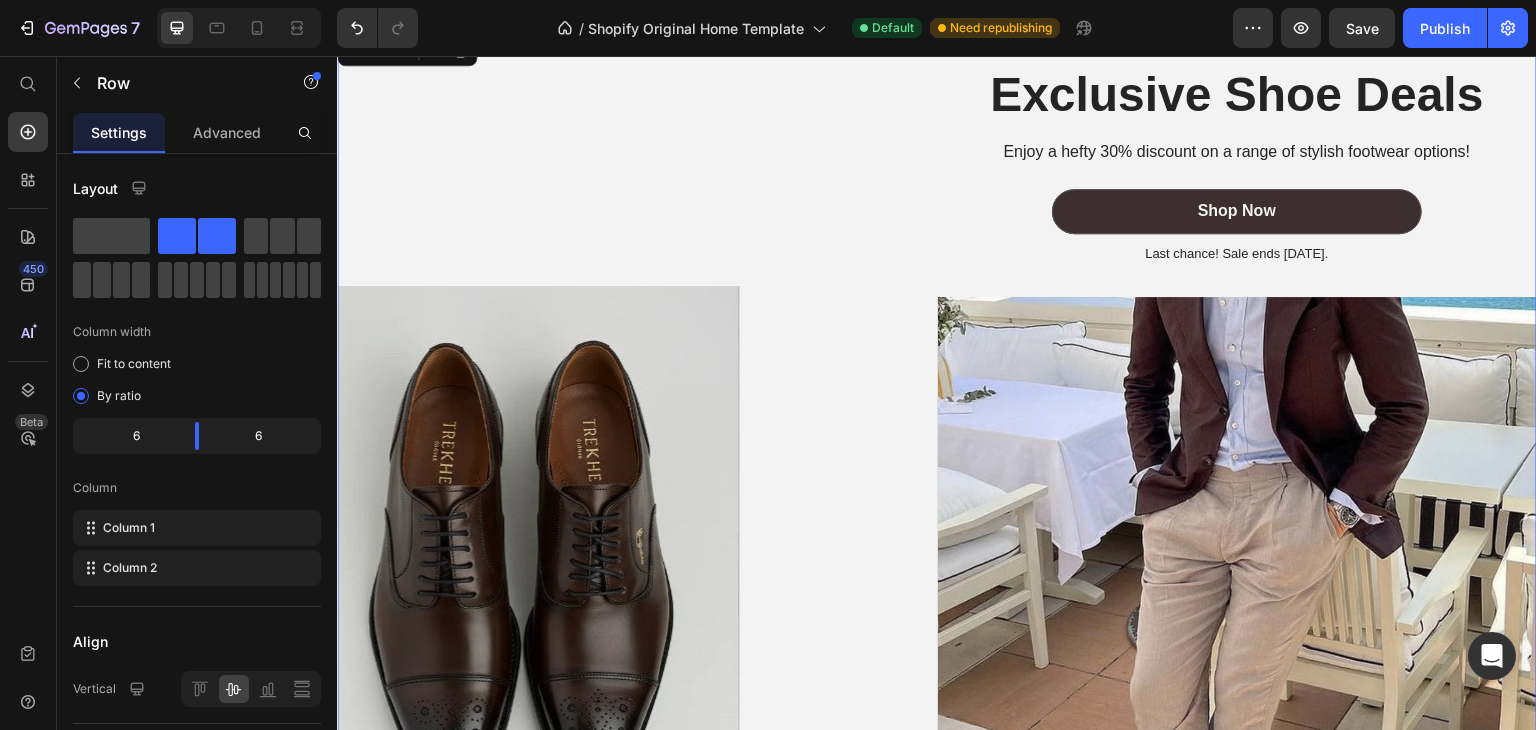 scroll, scrollTop: 1460, scrollLeft: 0, axis: vertical 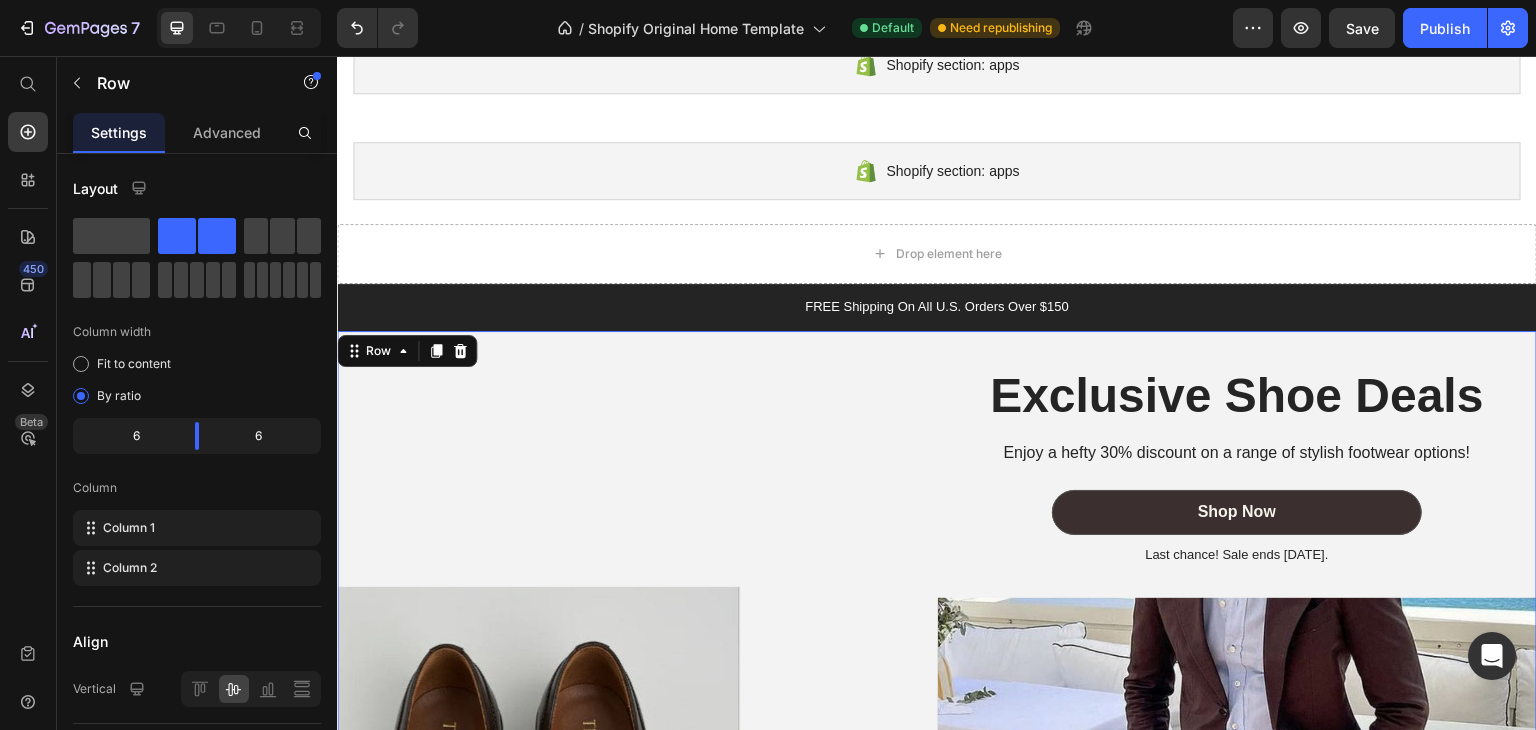 click on "Image Image Image Row" at bounding box center (637, 867) 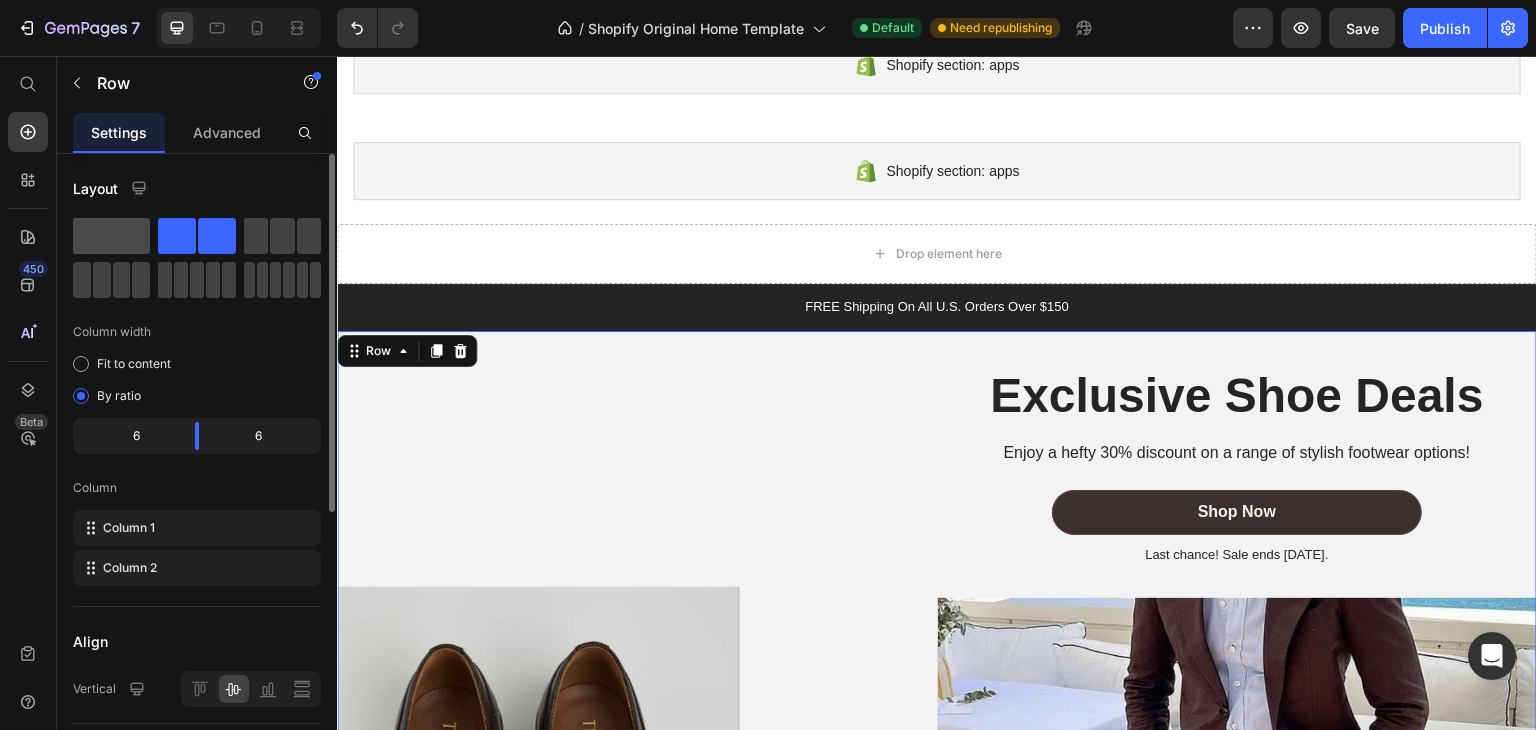 click 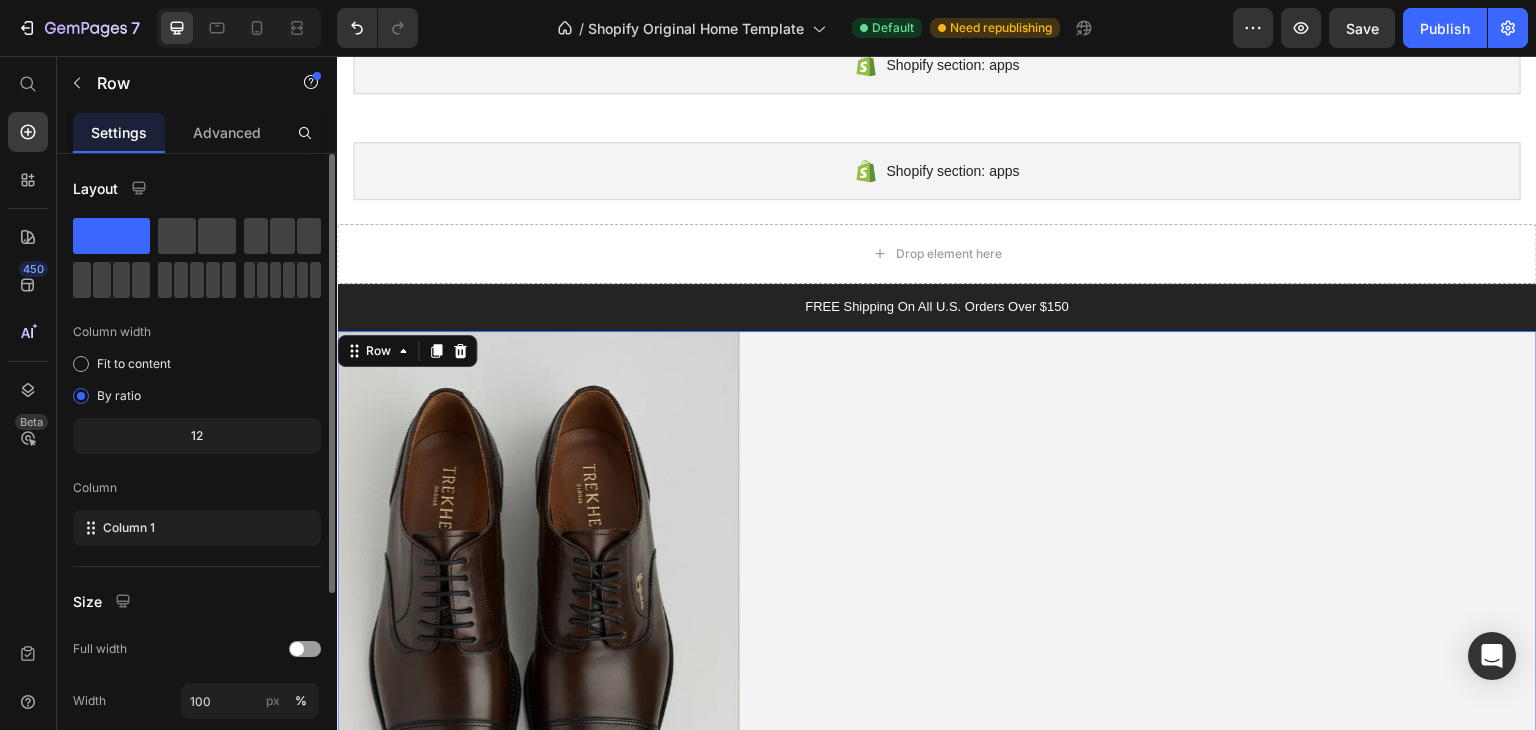 scroll, scrollTop: 277, scrollLeft: 0, axis: vertical 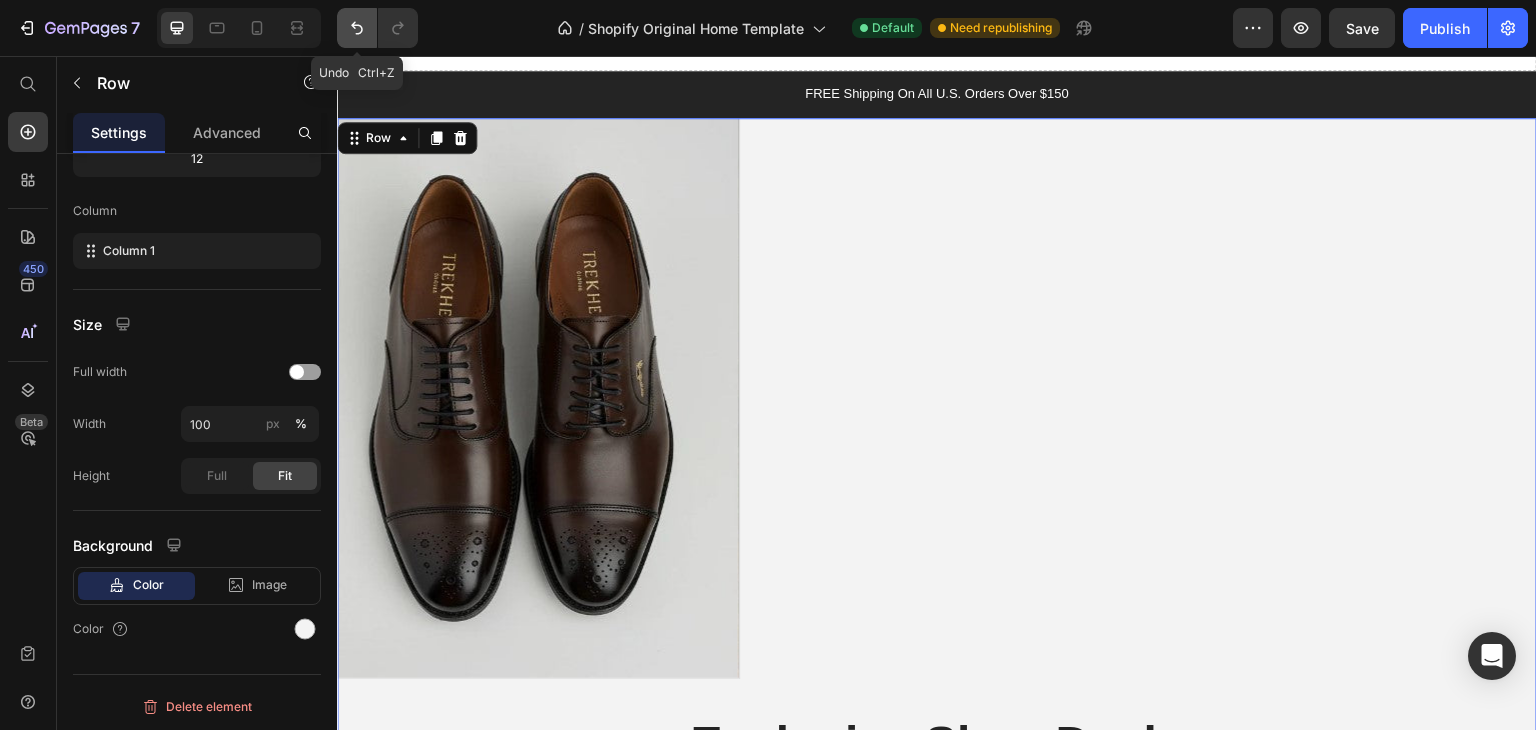 click 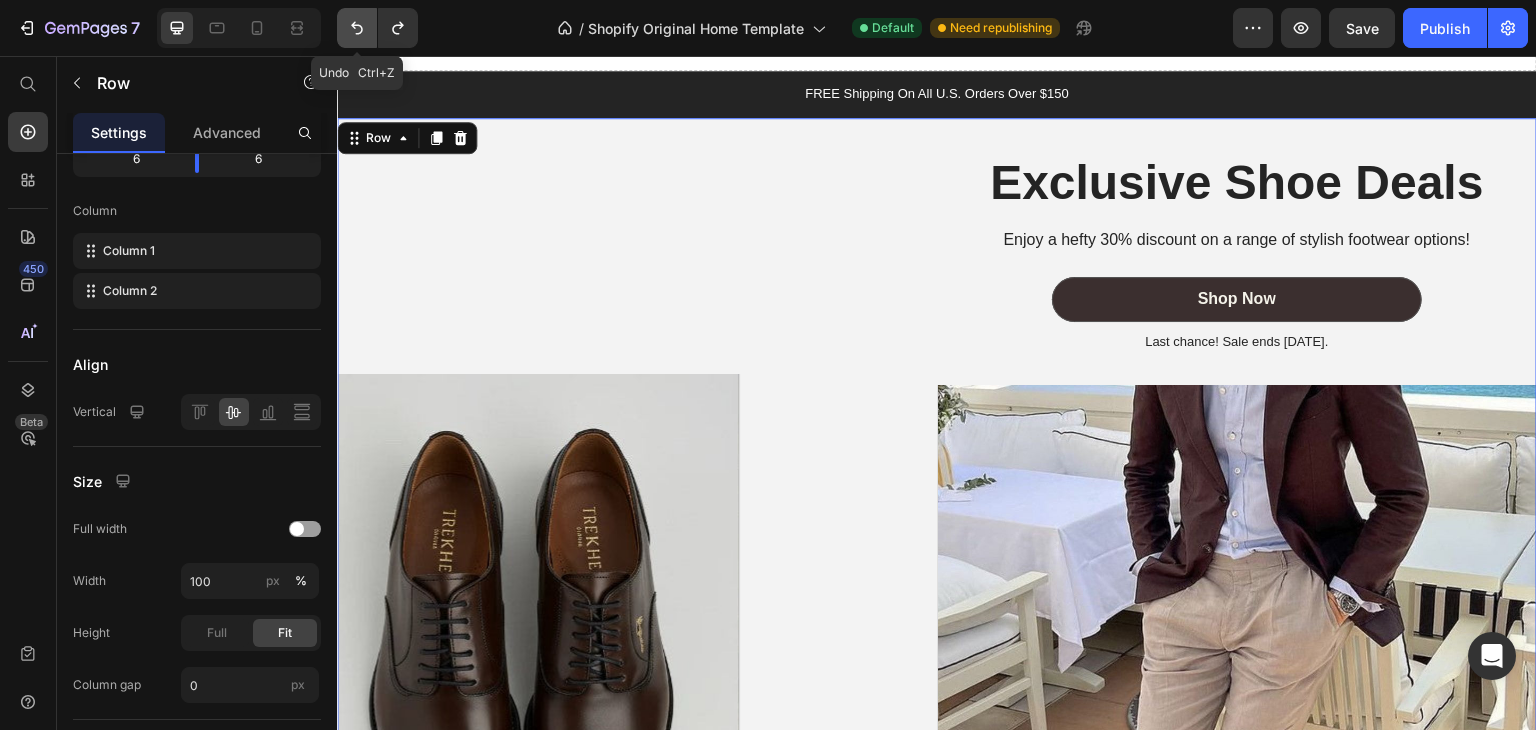 click 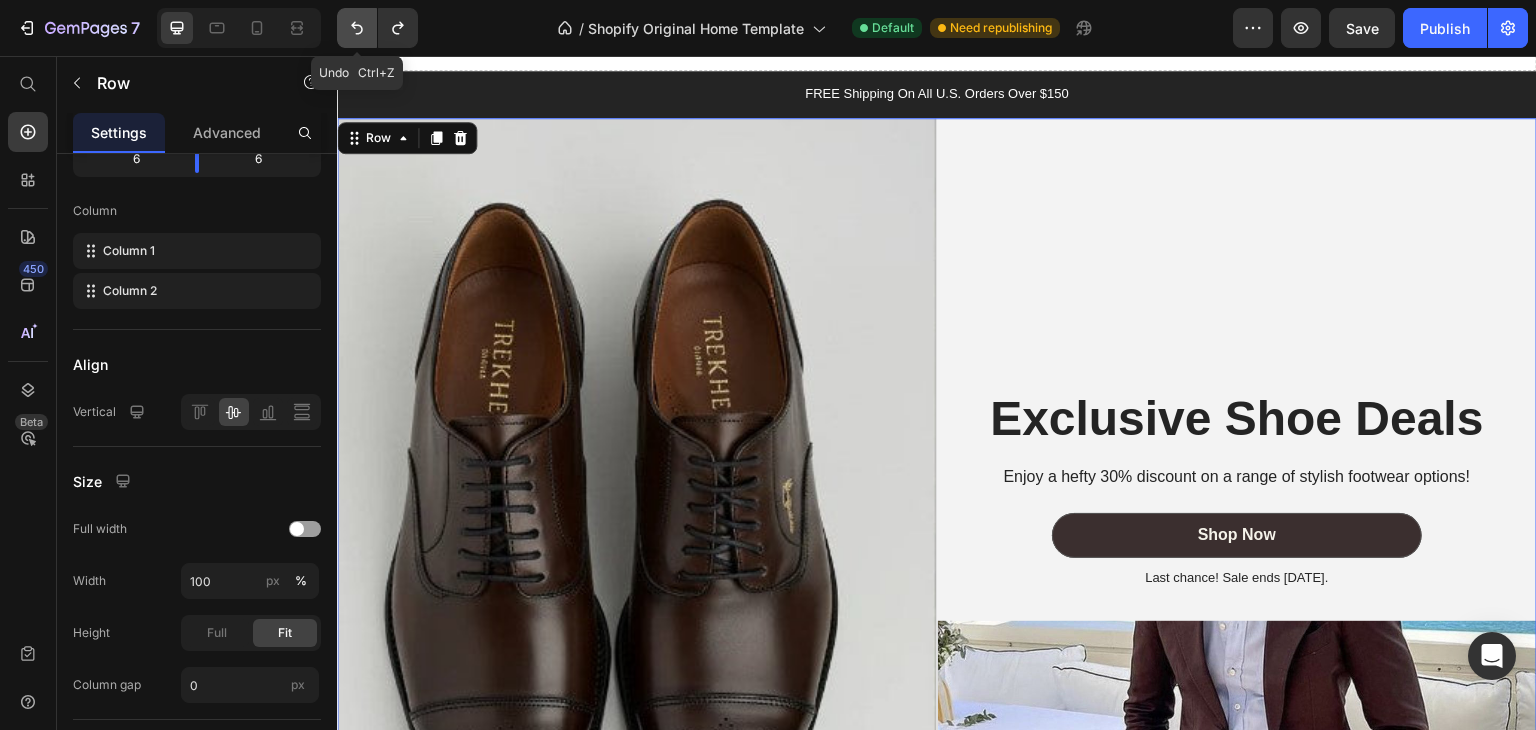 click 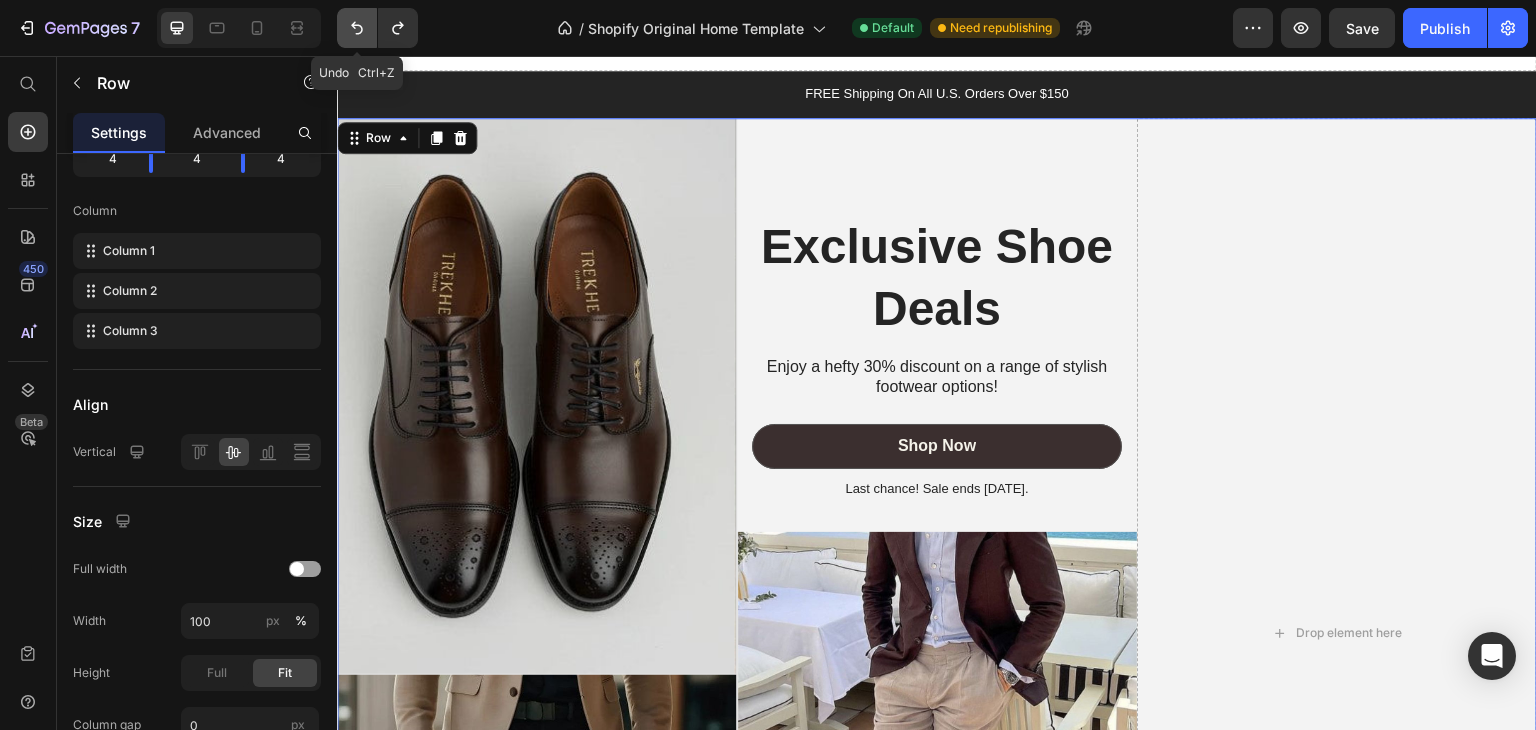 click 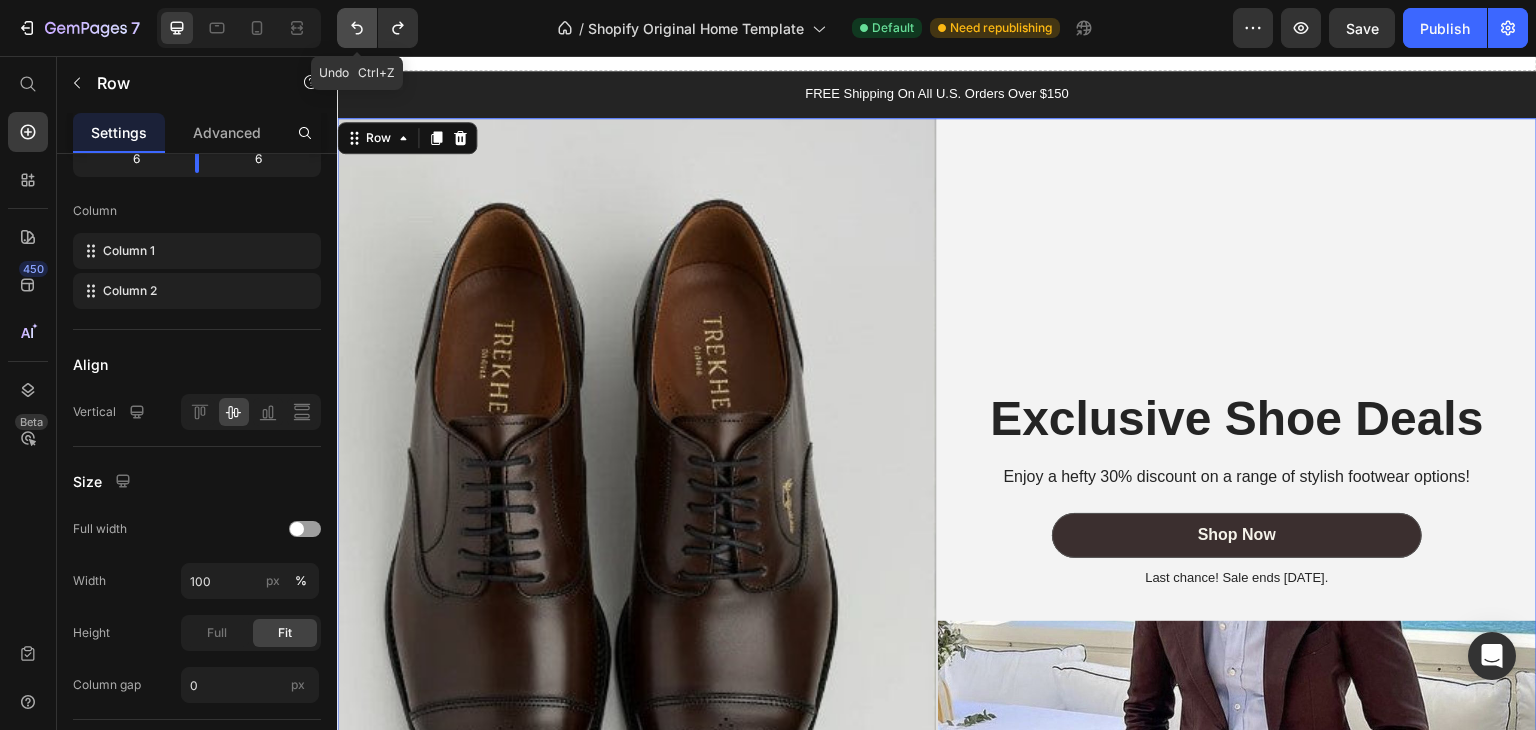 click 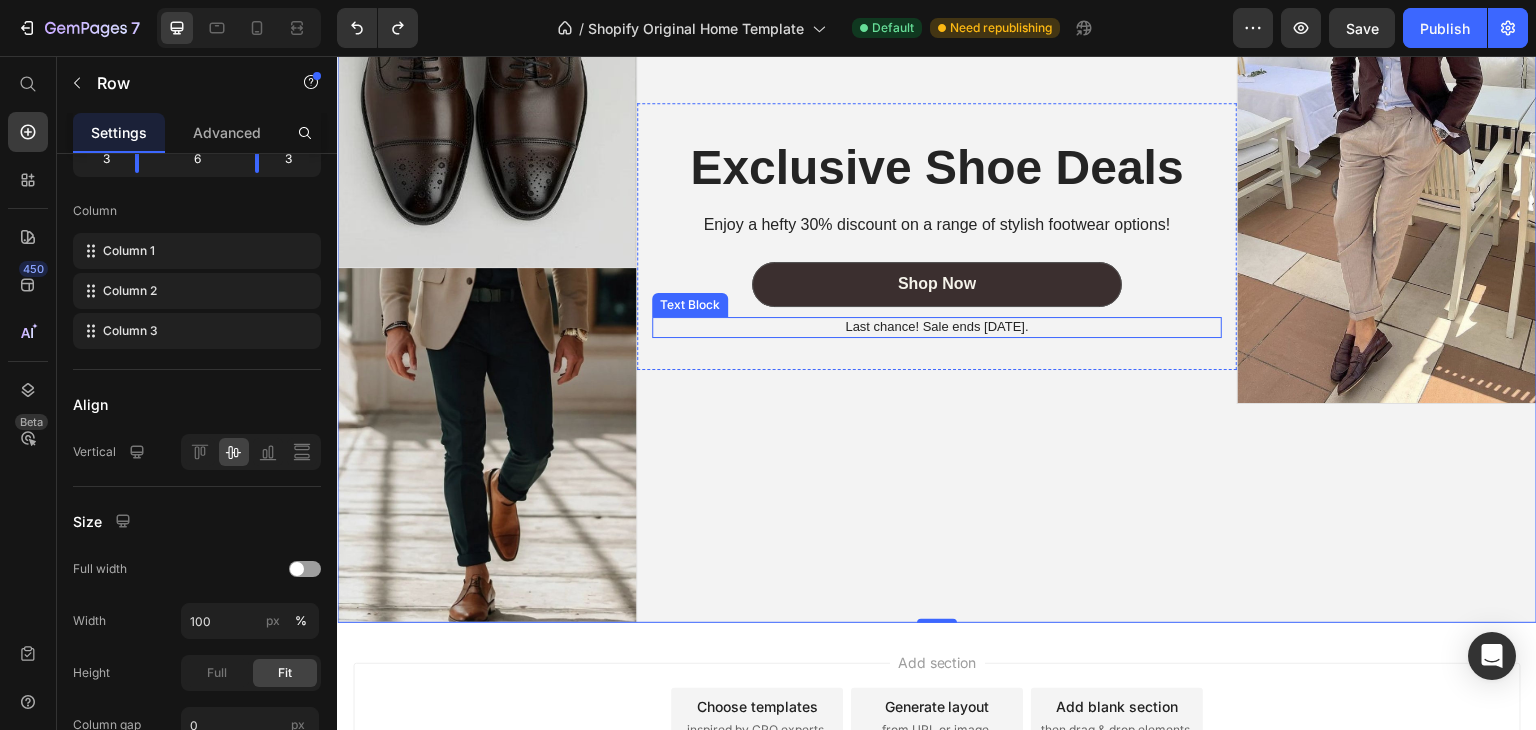scroll, scrollTop: 1972, scrollLeft: 0, axis: vertical 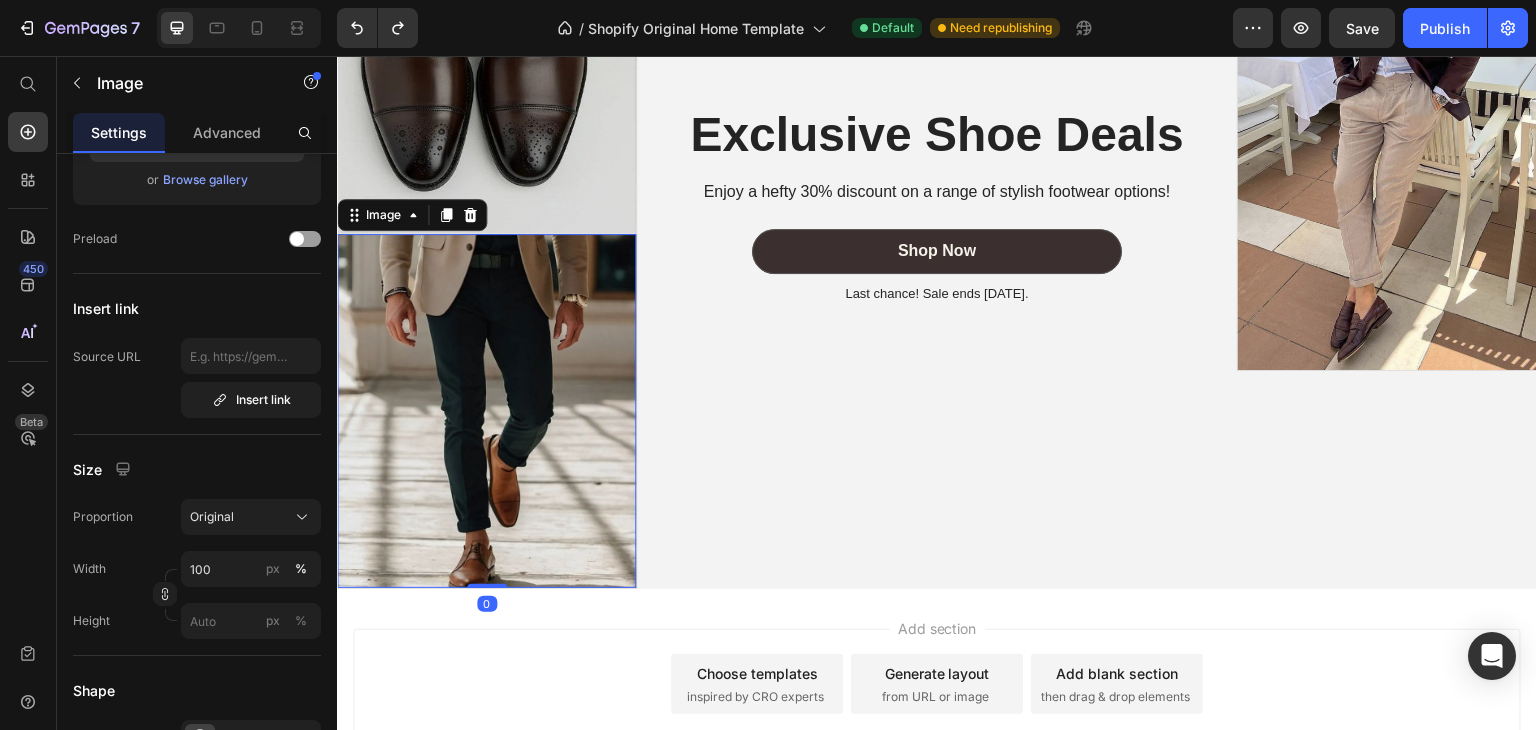 click at bounding box center (486, 411) 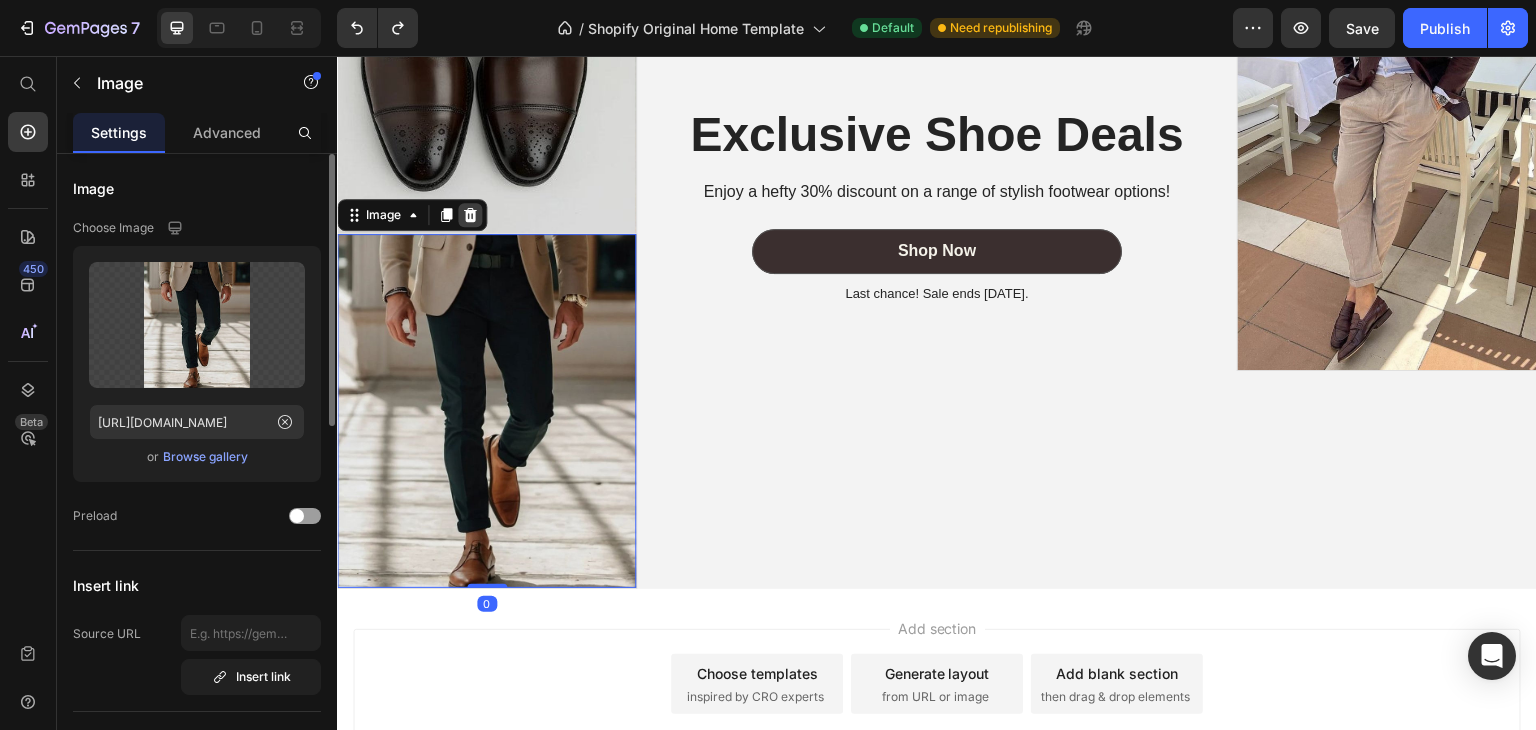 click at bounding box center [470, 215] 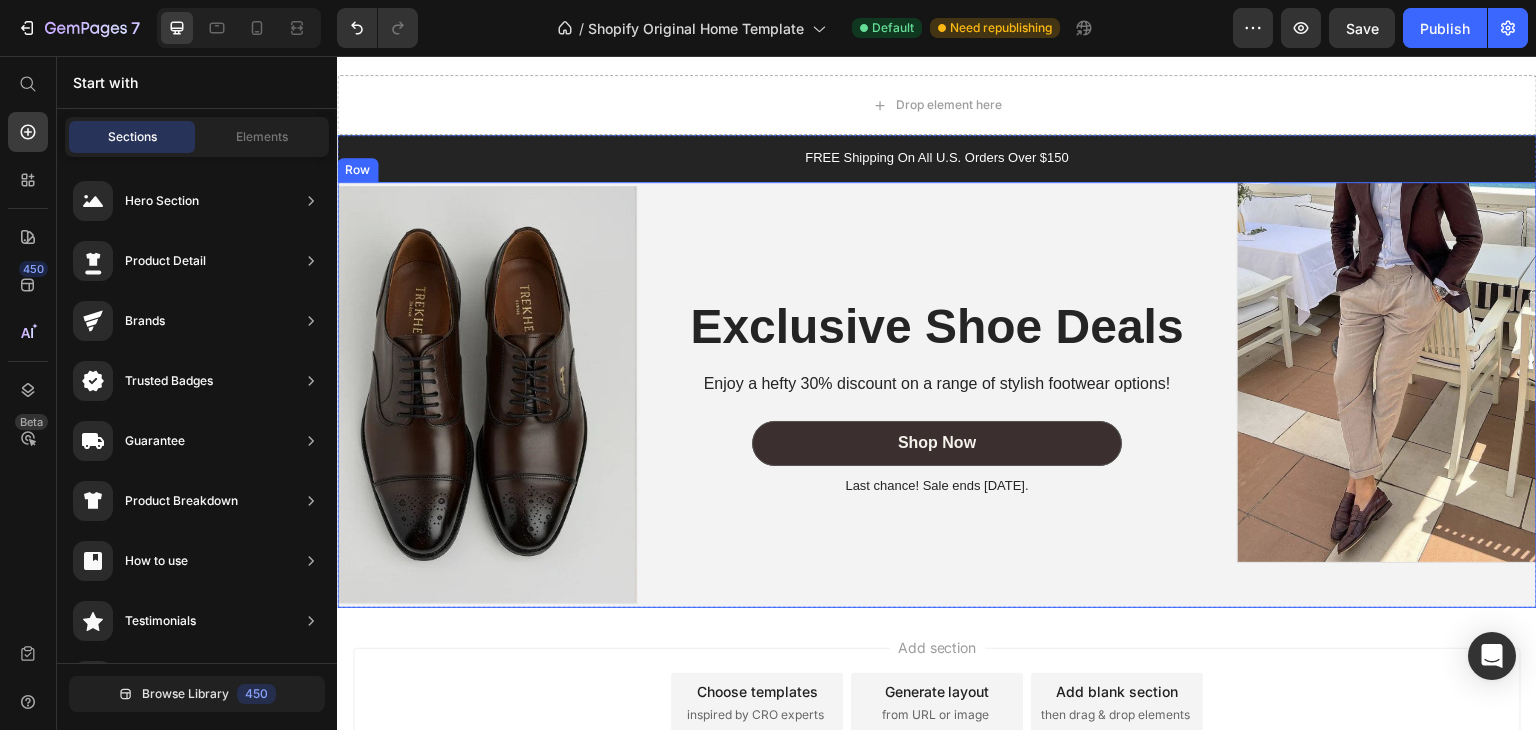 scroll, scrollTop: 1617, scrollLeft: 0, axis: vertical 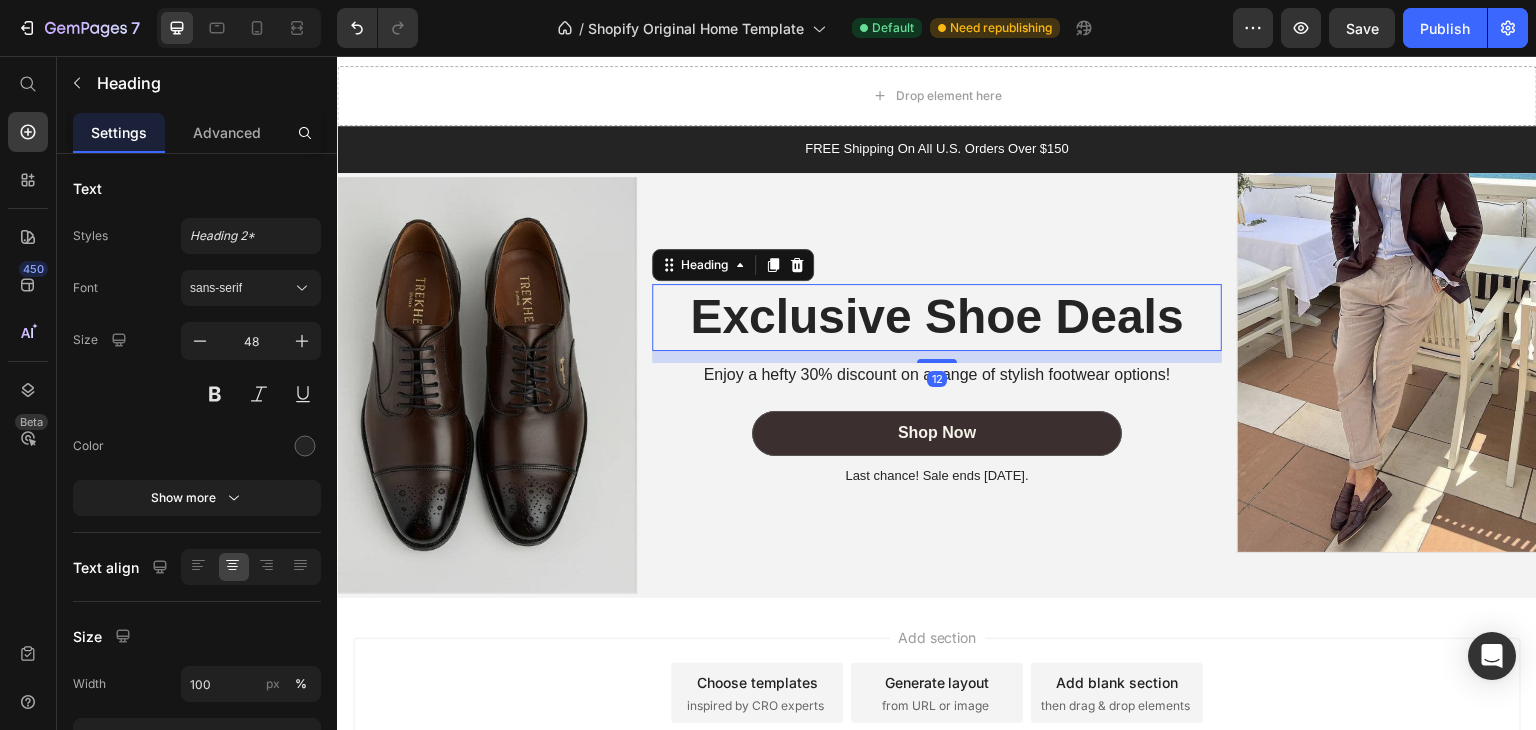 click on "Exclusive Shoe Deals" at bounding box center [937, 317] 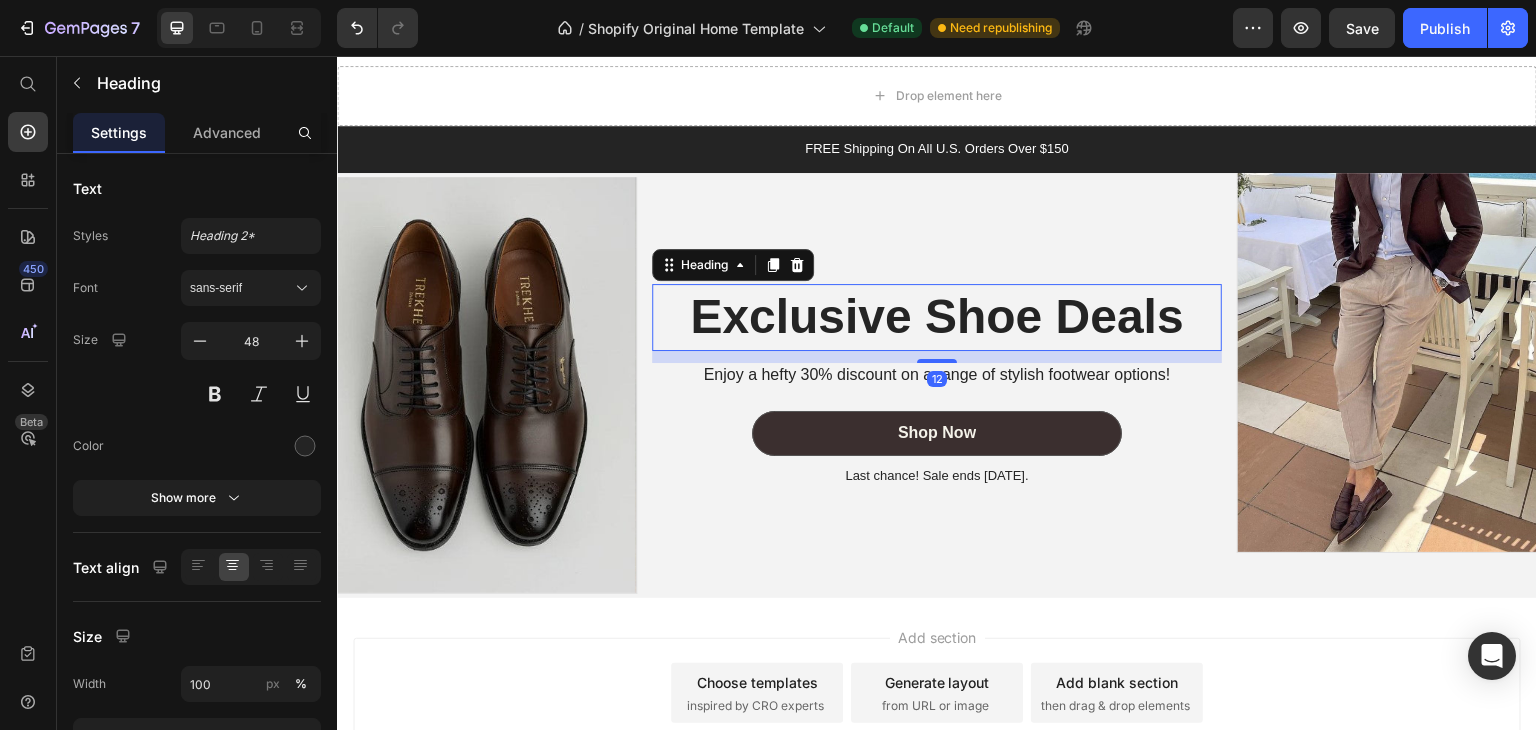 click on "Exclusive Shoe Deals" at bounding box center (937, 317) 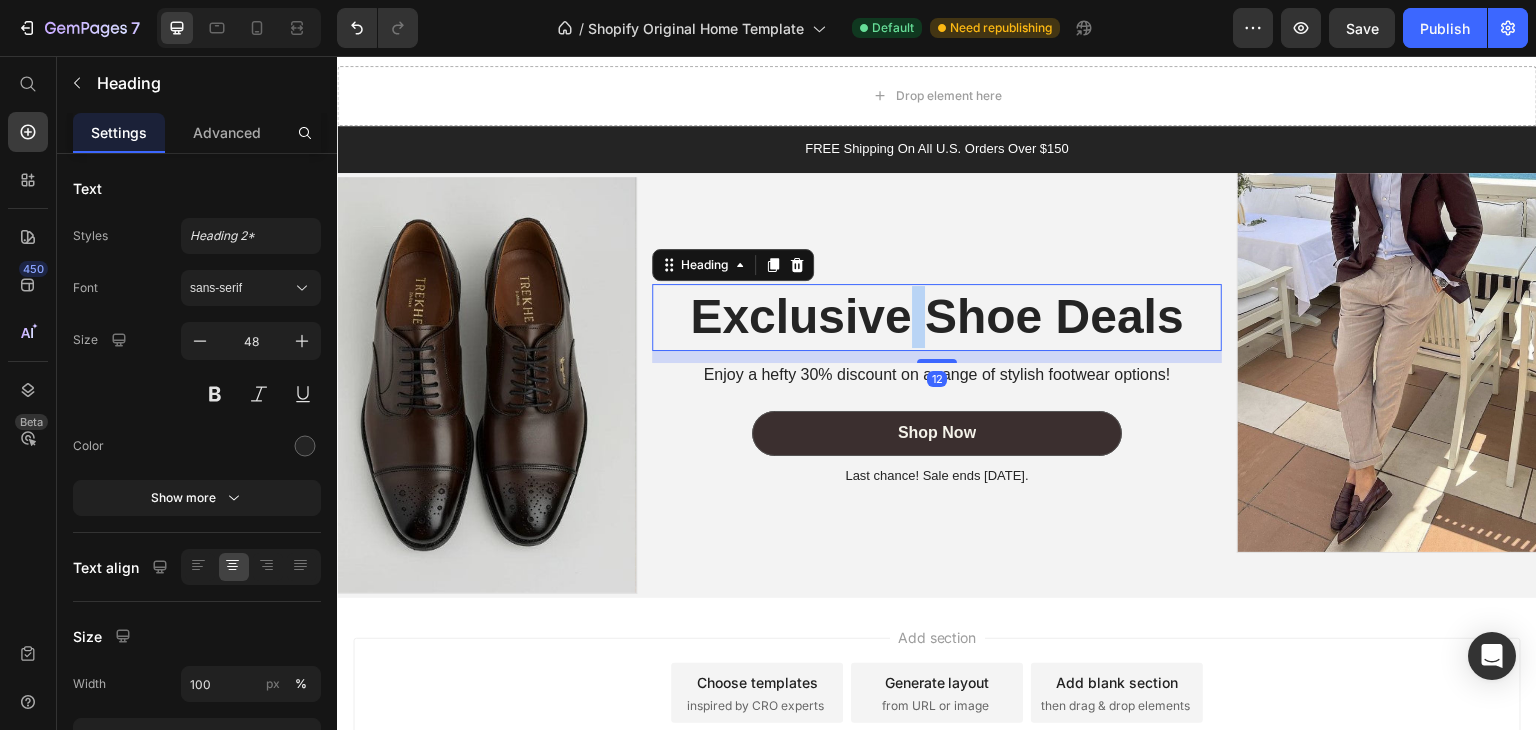 click on "Exclusive Shoe Deals" at bounding box center (937, 317) 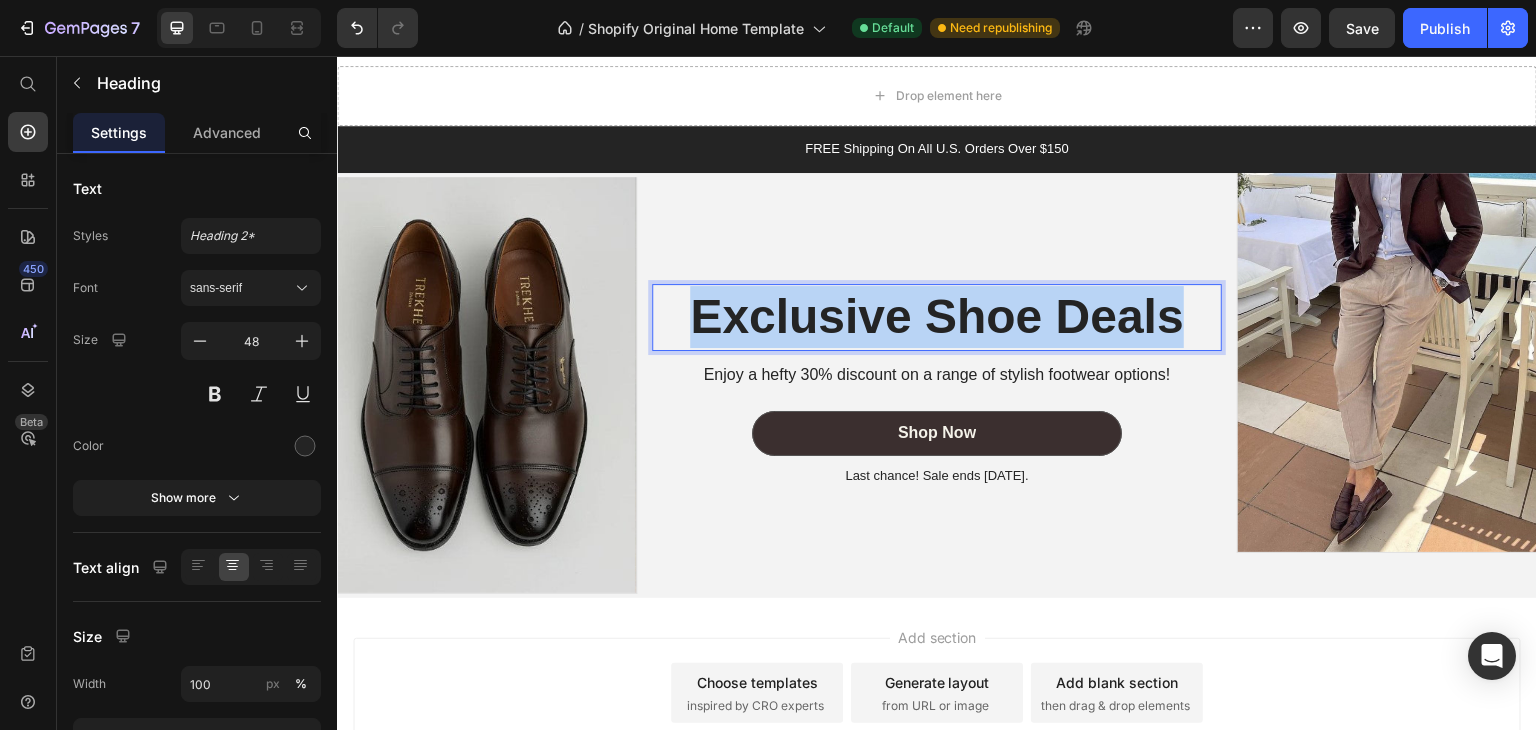 click on "Exclusive Shoe Deals" at bounding box center [937, 317] 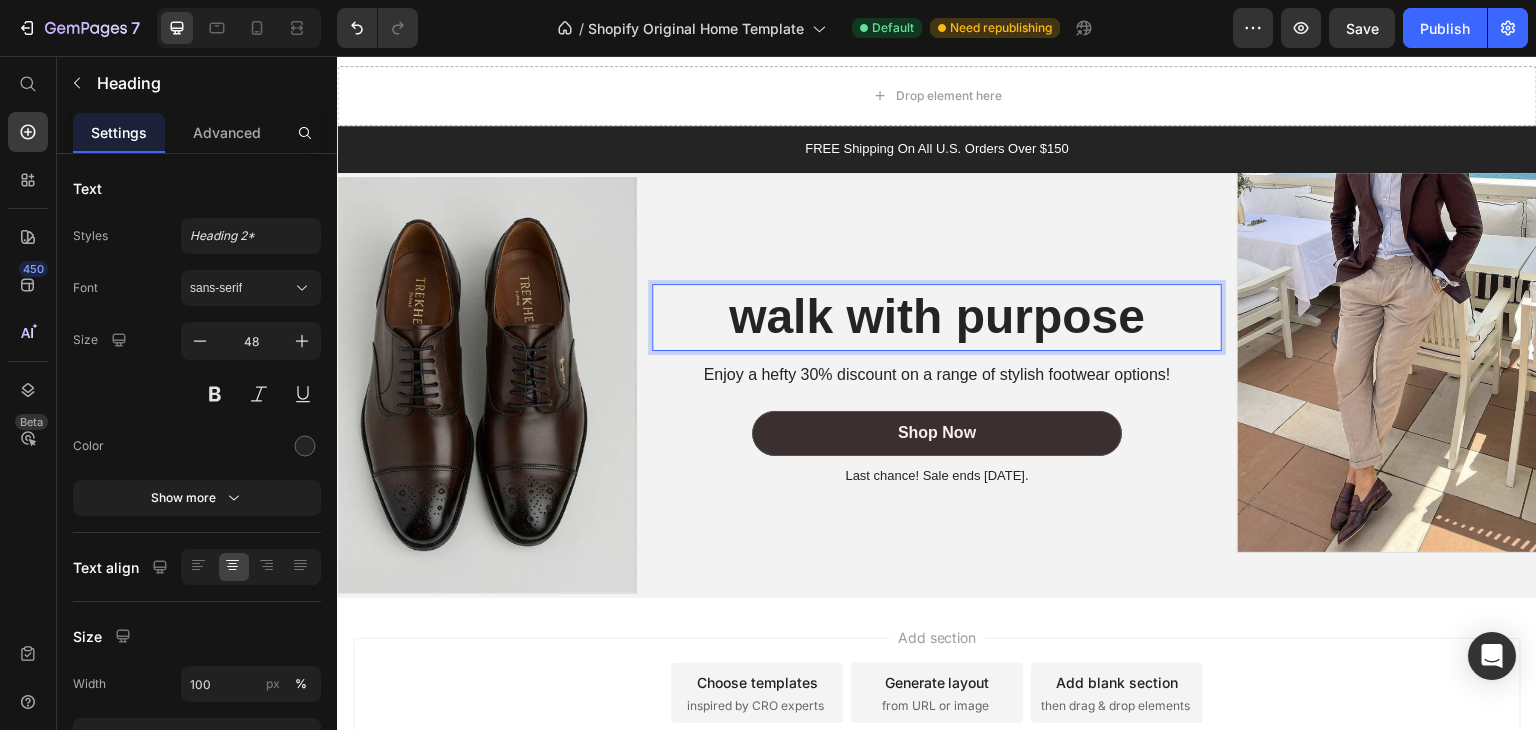 click on "walk with purpose" at bounding box center (937, 317) 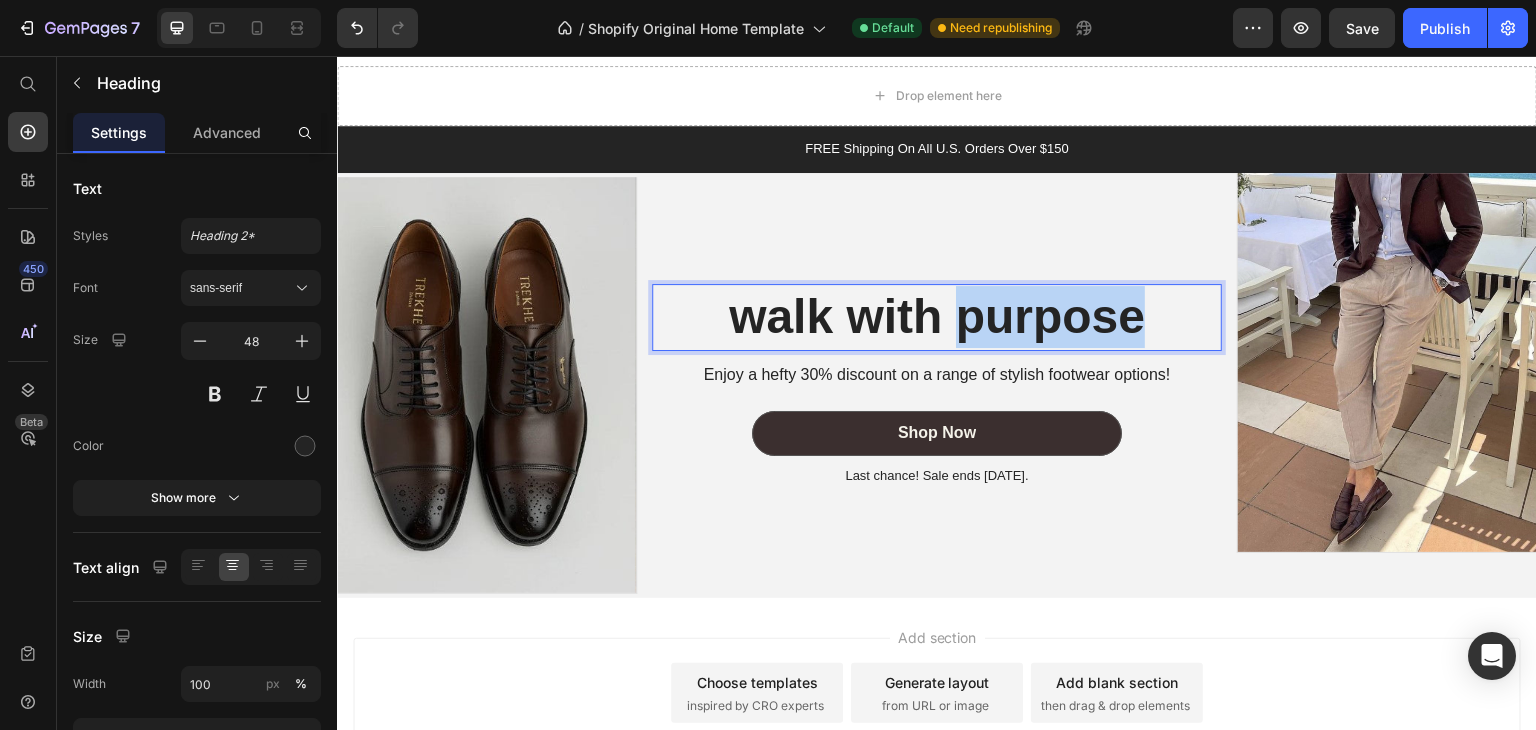 click on "walk with purpose" at bounding box center [937, 317] 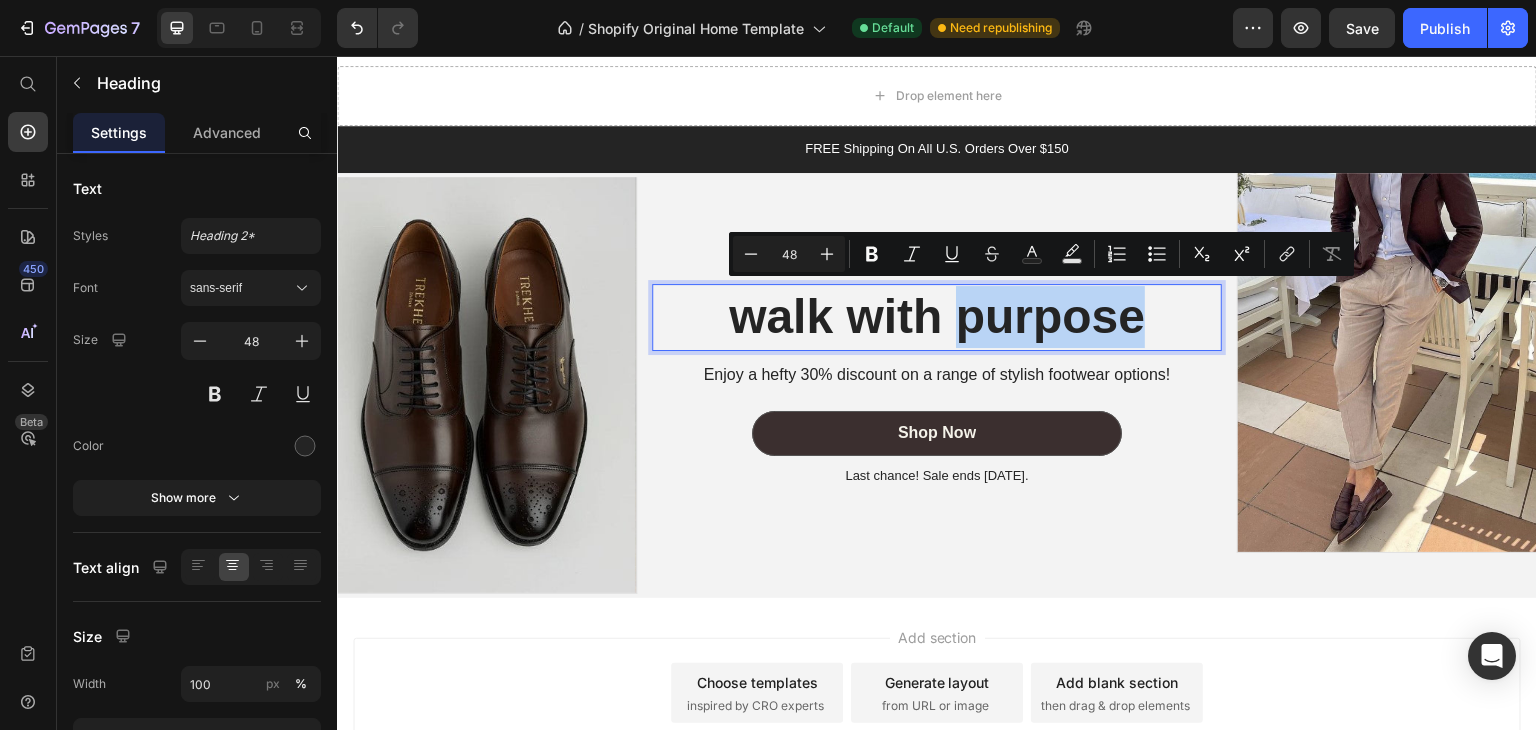 click on "walk with purpose" at bounding box center (937, 317) 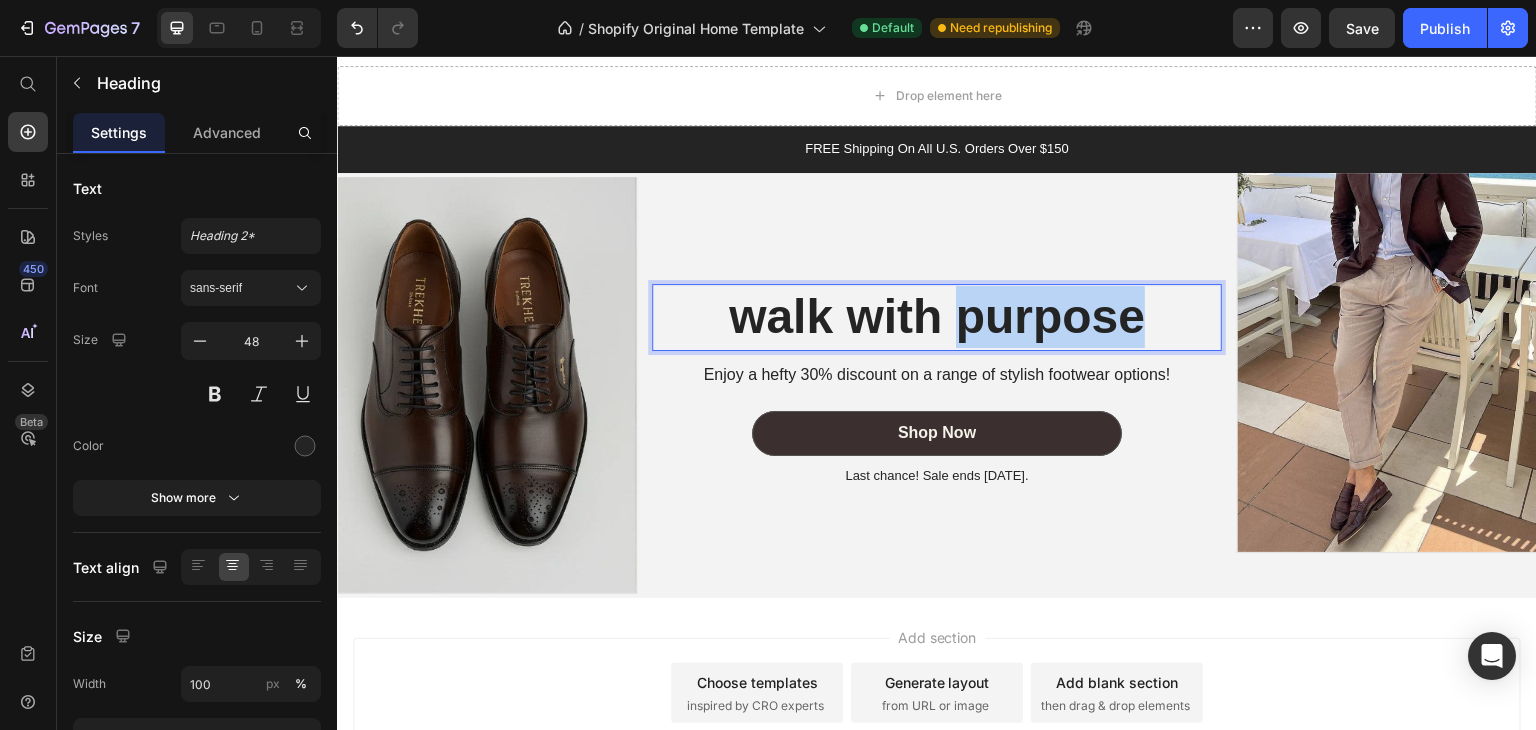 click on "walk with purpose" at bounding box center [937, 317] 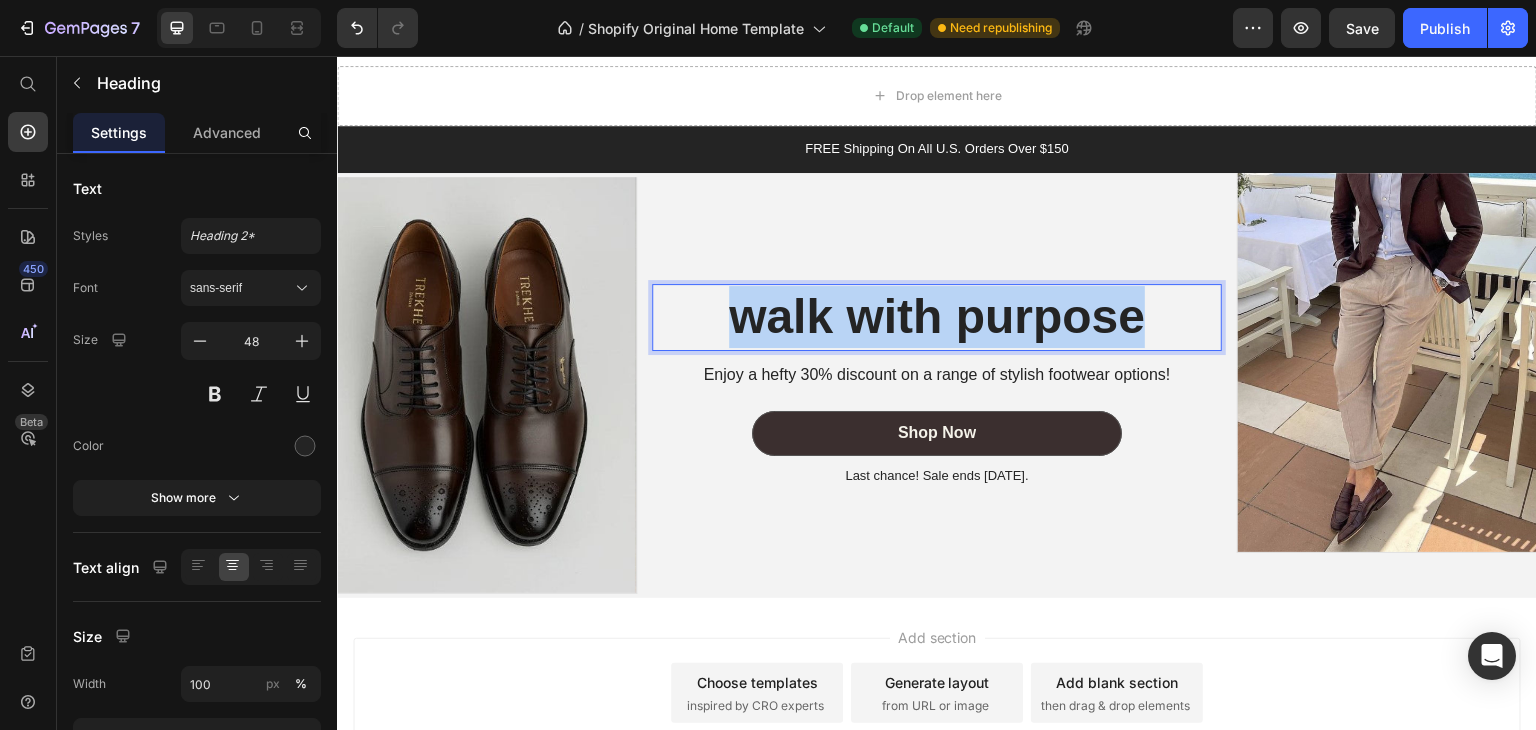 click on "walk with purpose" at bounding box center (937, 317) 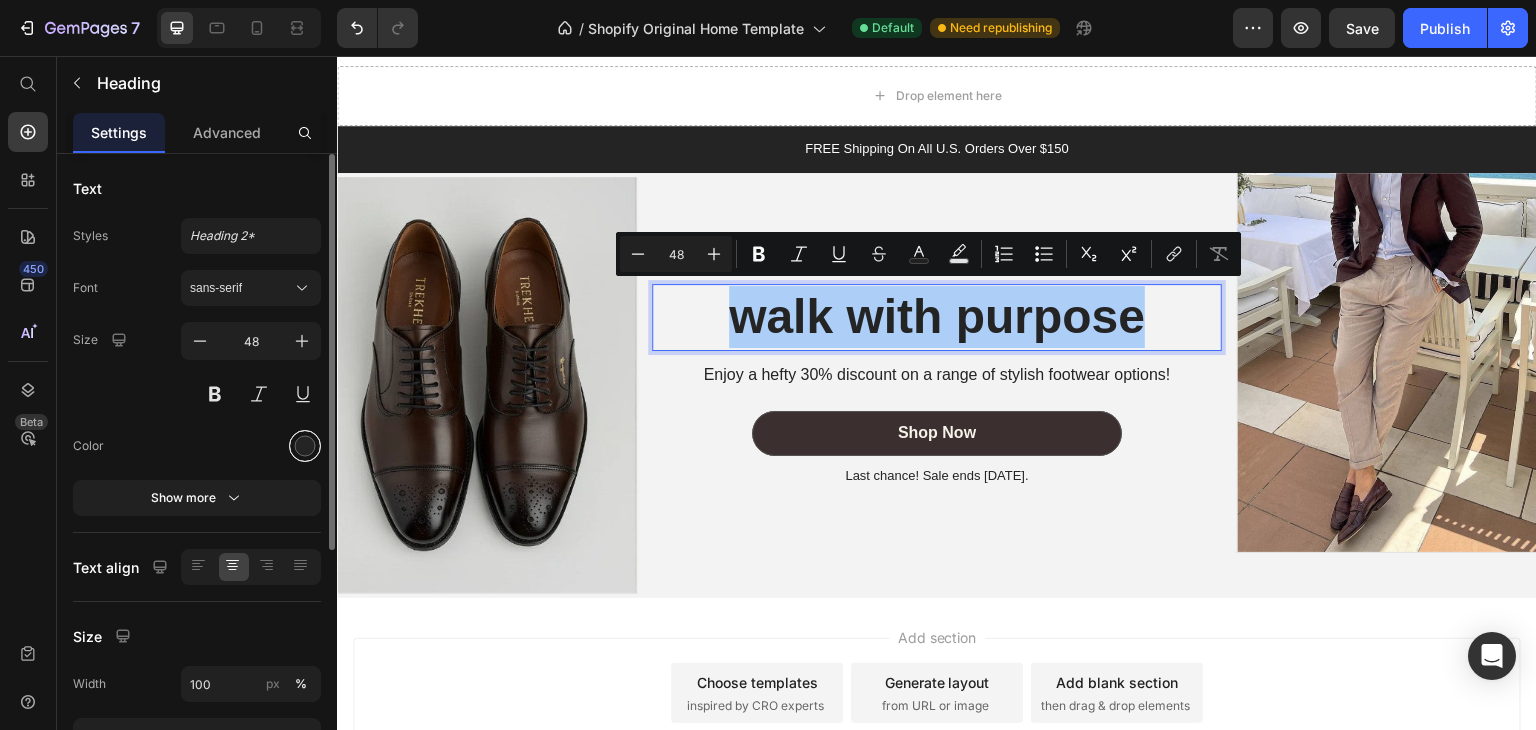 click at bounding box center [305, 446] 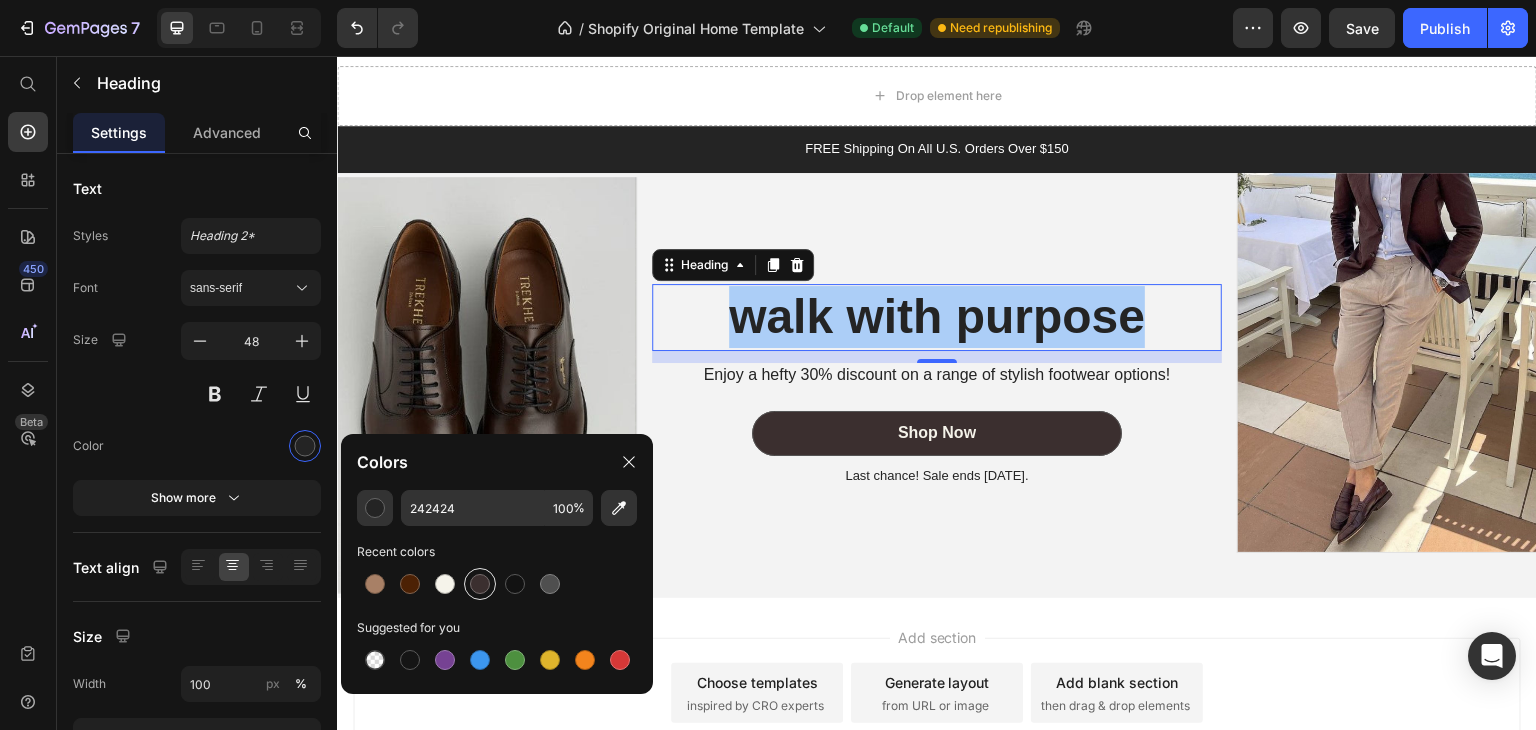click at bounding box center [480, 584] 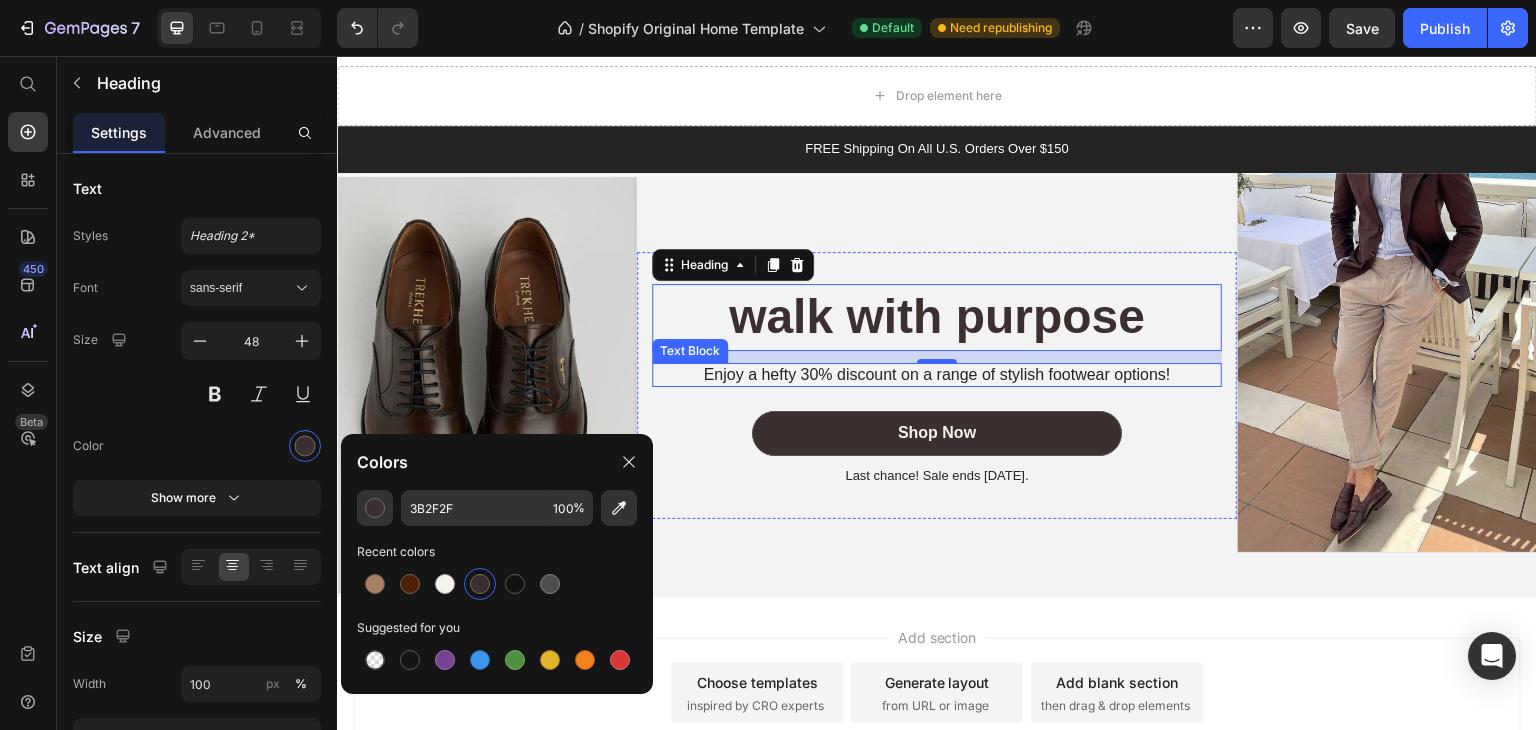 click on "Enjoy a hefty 30% discount on a range of stylish footwear options!" at bounding box center (937, 375) 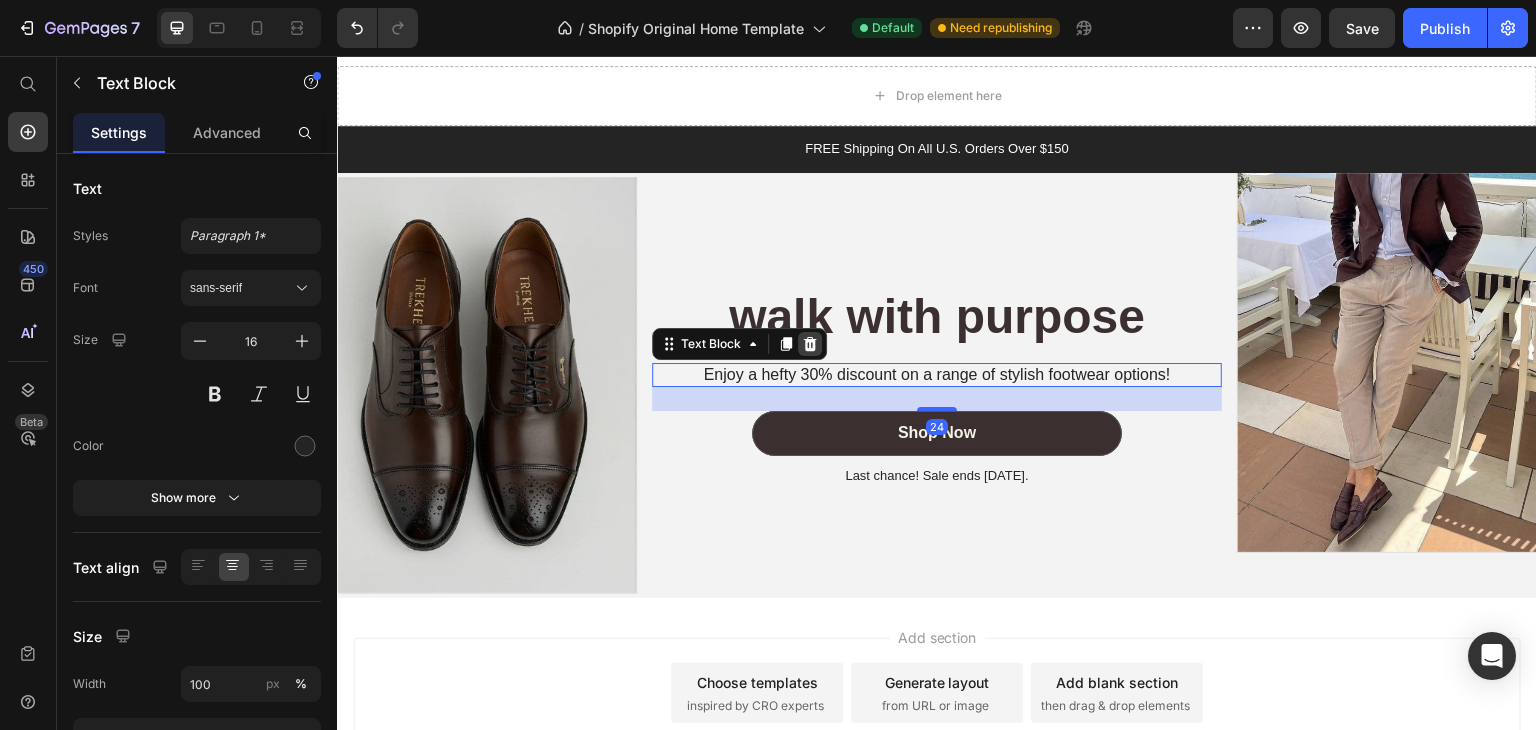 click 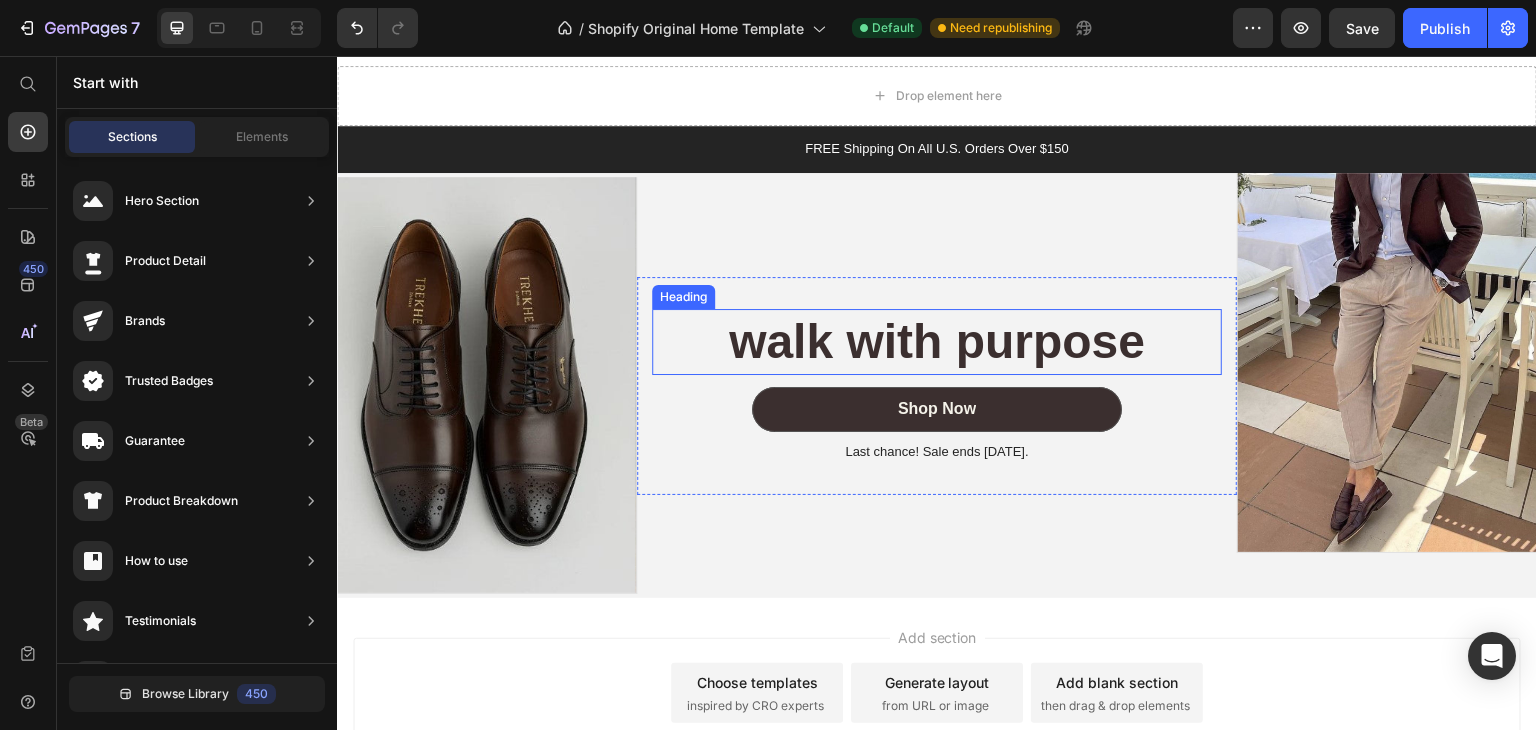 click on "walk with purpose" at bounding box center (937, 342) 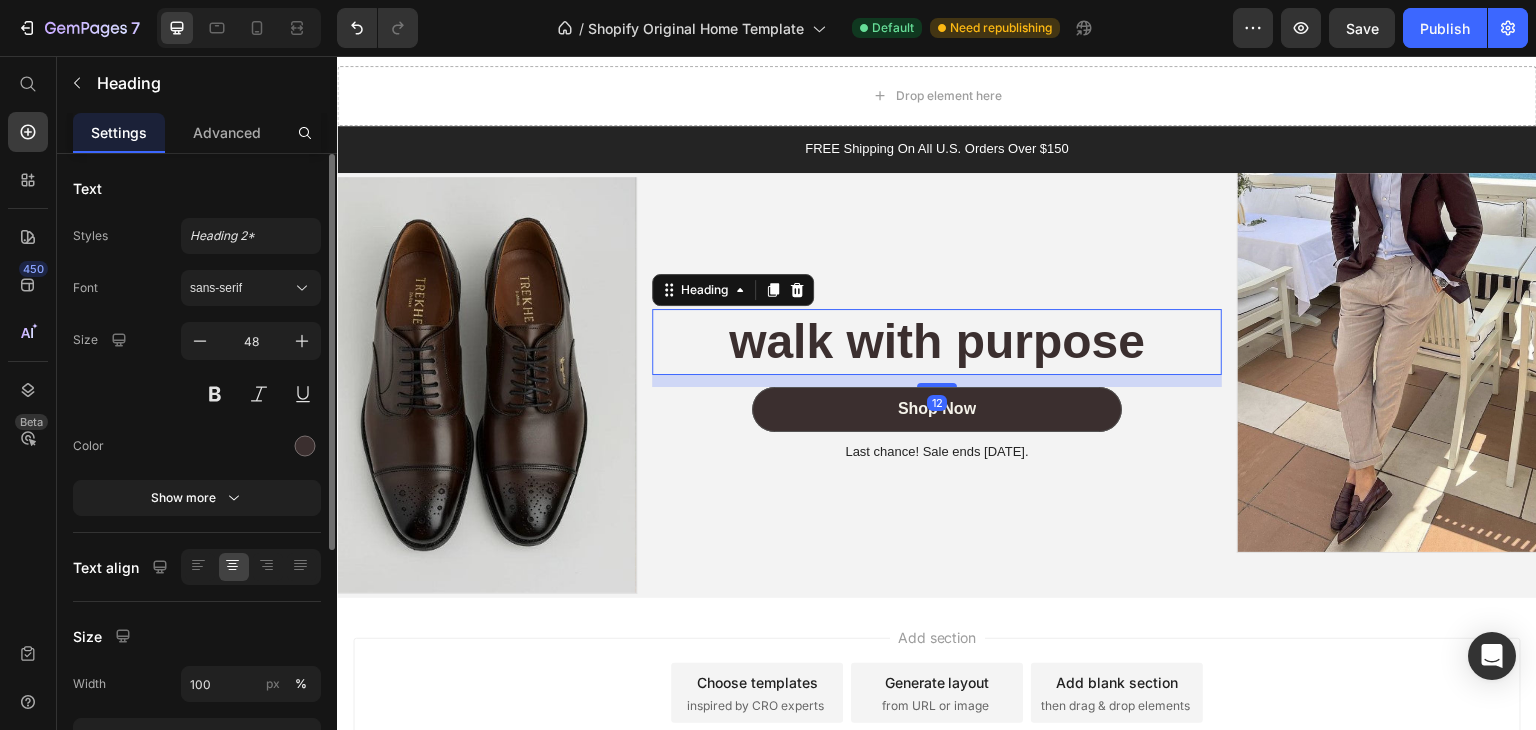 scroll, scrollTop: 100, scrollLeft: 0, axis: vertical 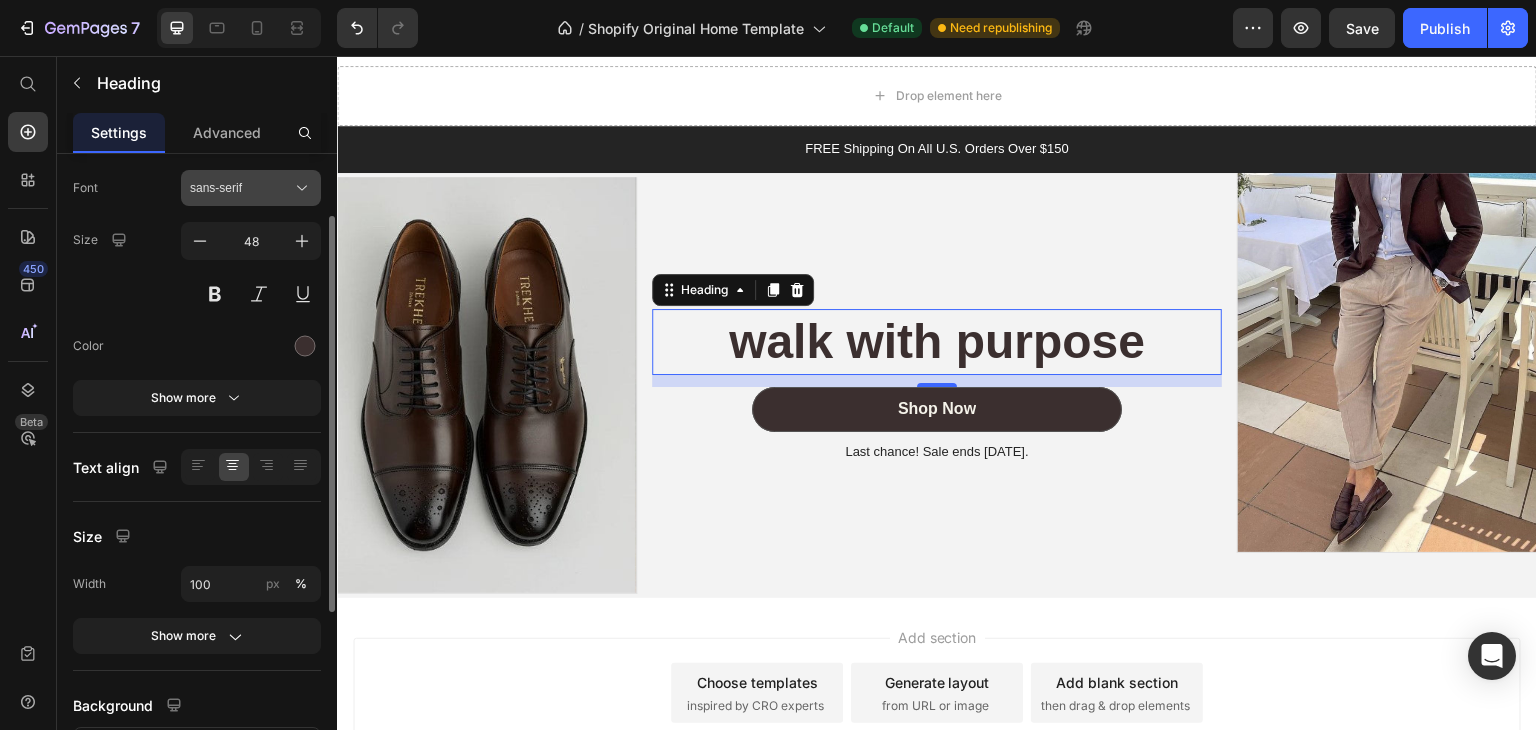click on "sans-serif" at bounding box center [251, 188] 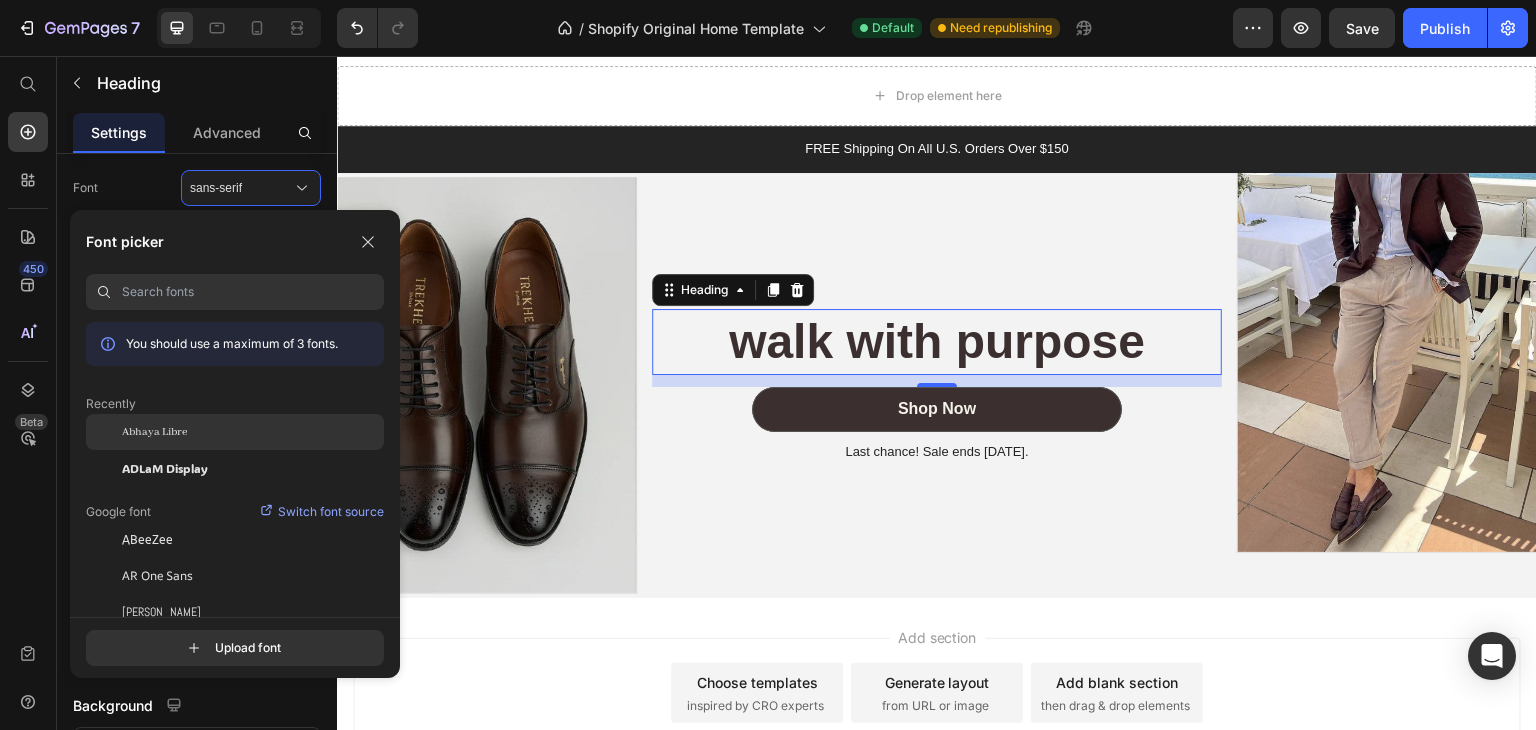 click on "Abhaya Libre" 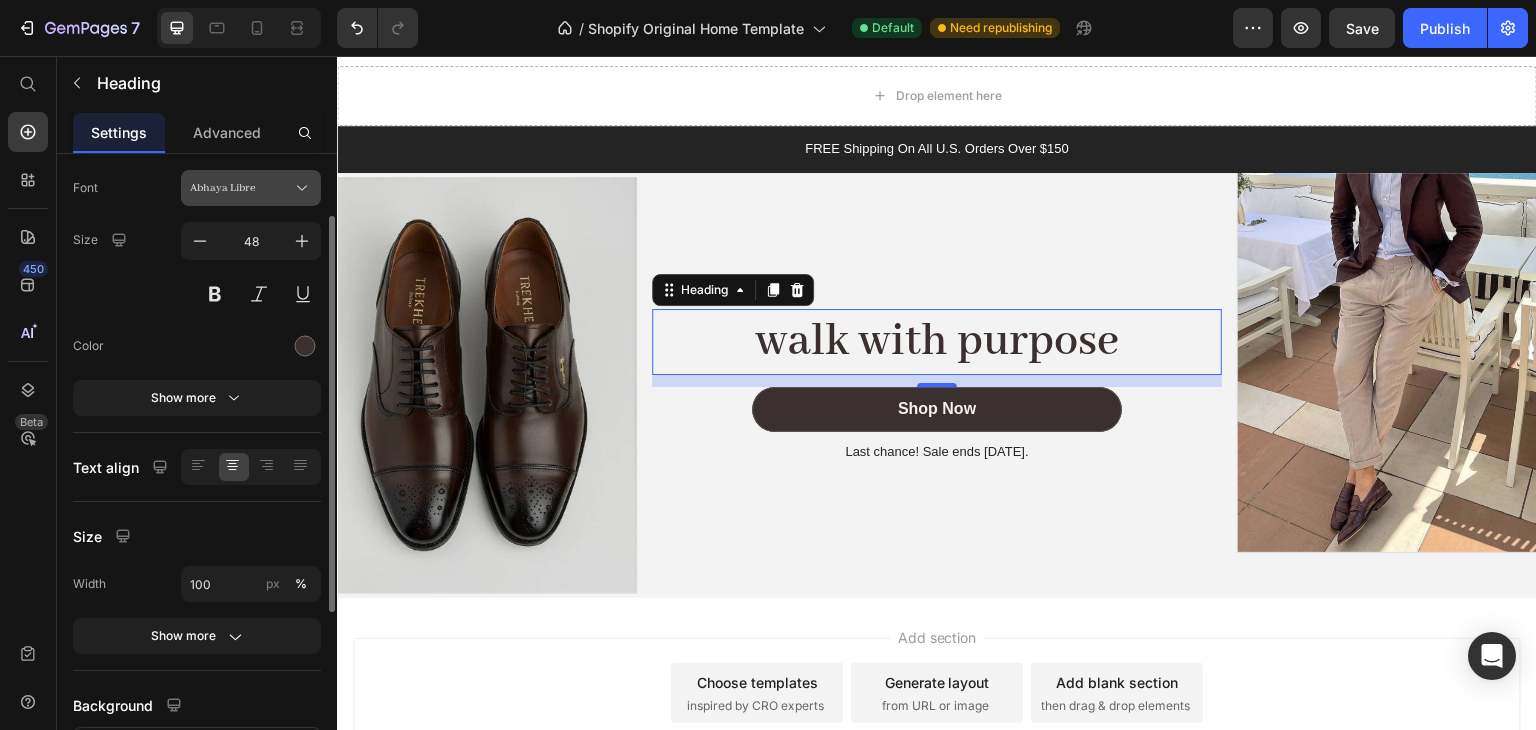 click on "Abhaya Libre" at bounding box center (241, 188) 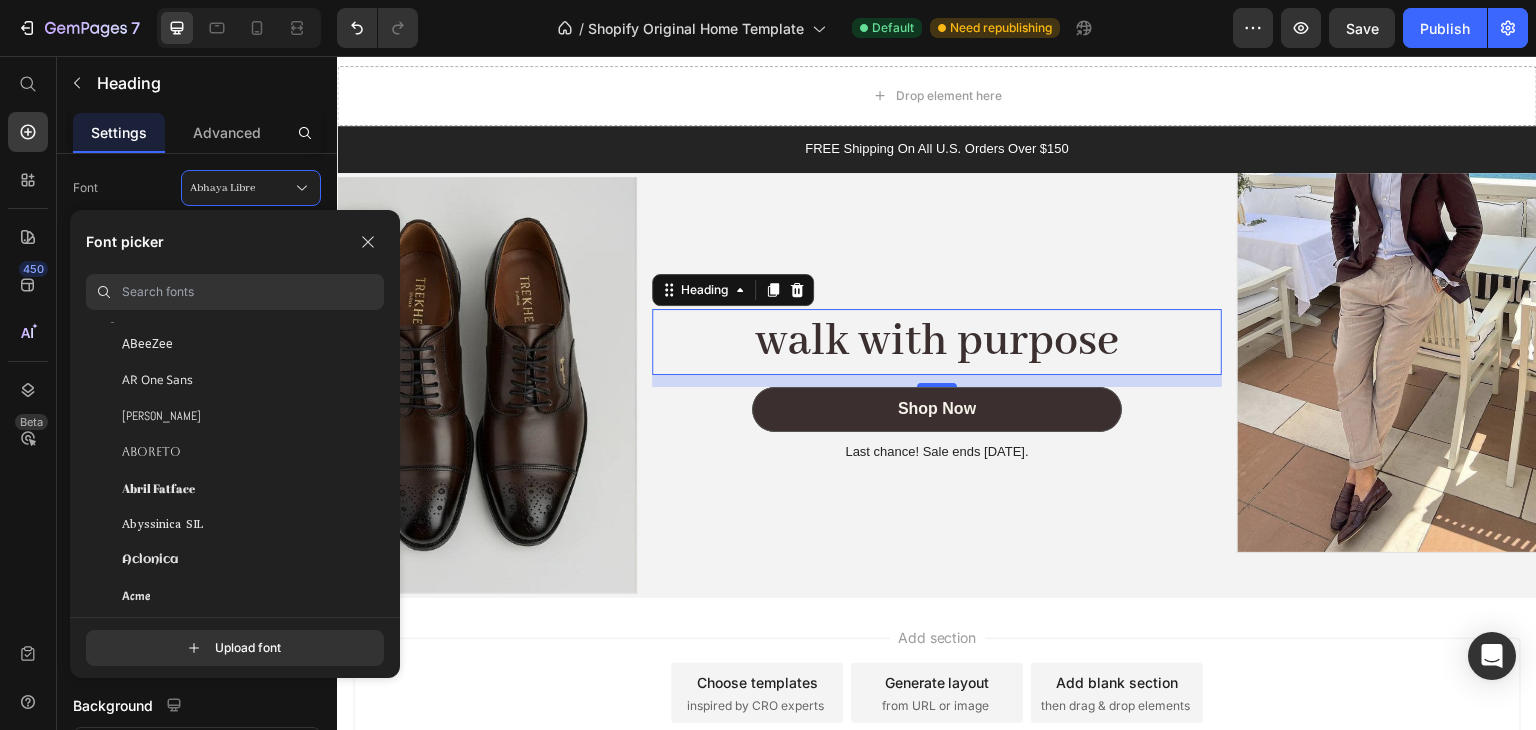 scroll, scrollTop: 200, scrollLeft: 0, axis: vertical 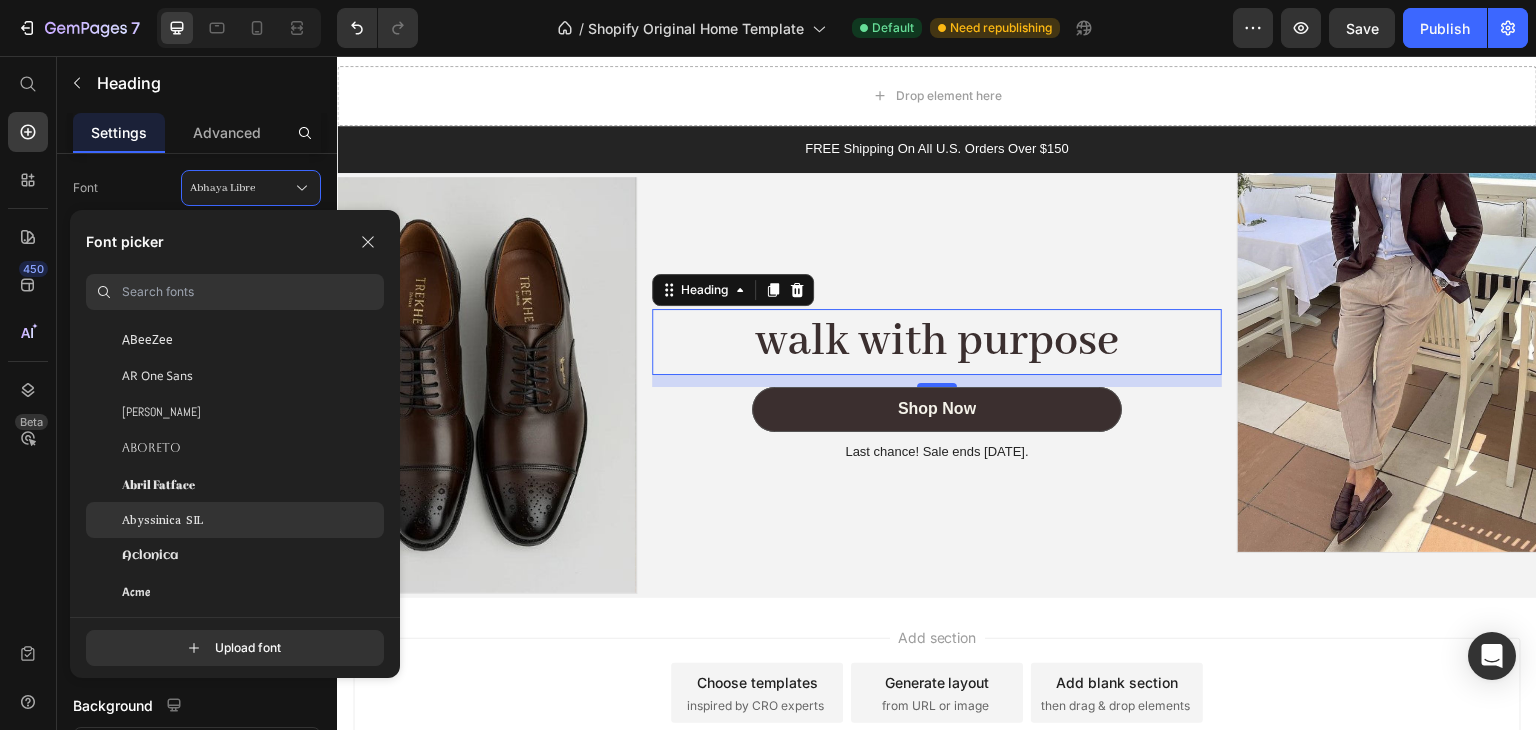click on "Abyssinica SIL" at bounding box center (162, 520) 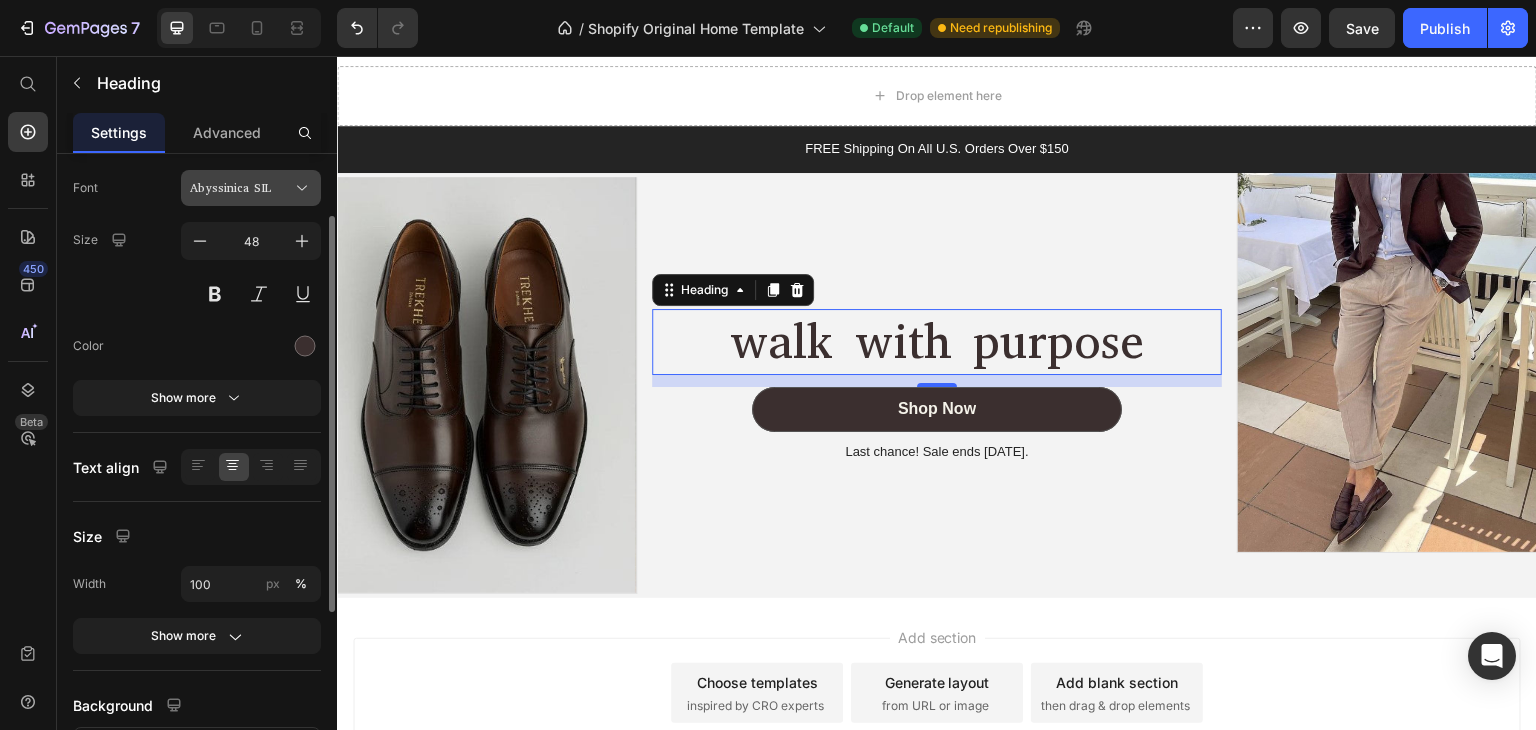click on "Abyssinica SIL" at bounding box center [241, 188] 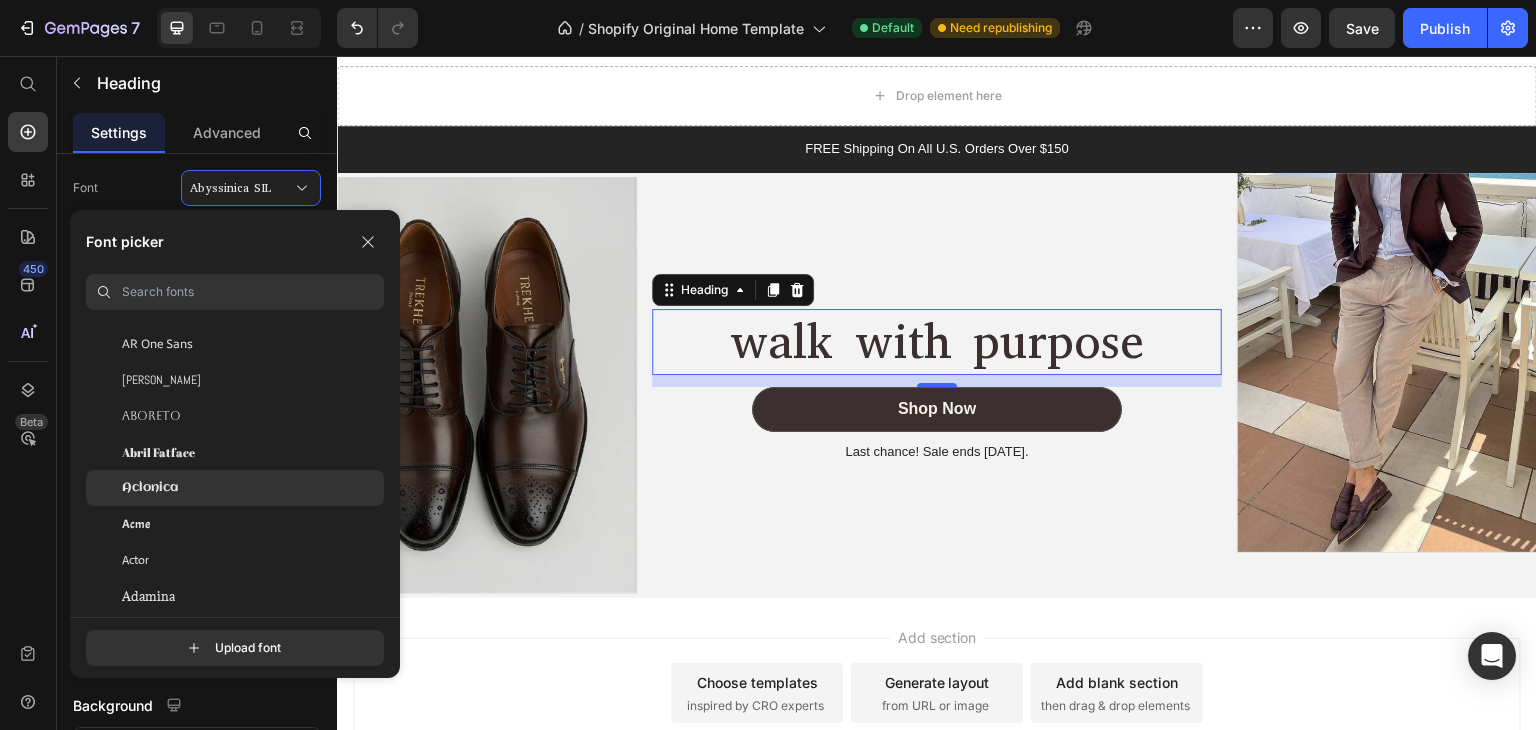 scroll, scrollTop: 300, scrollLeft: 0, axis: vertical 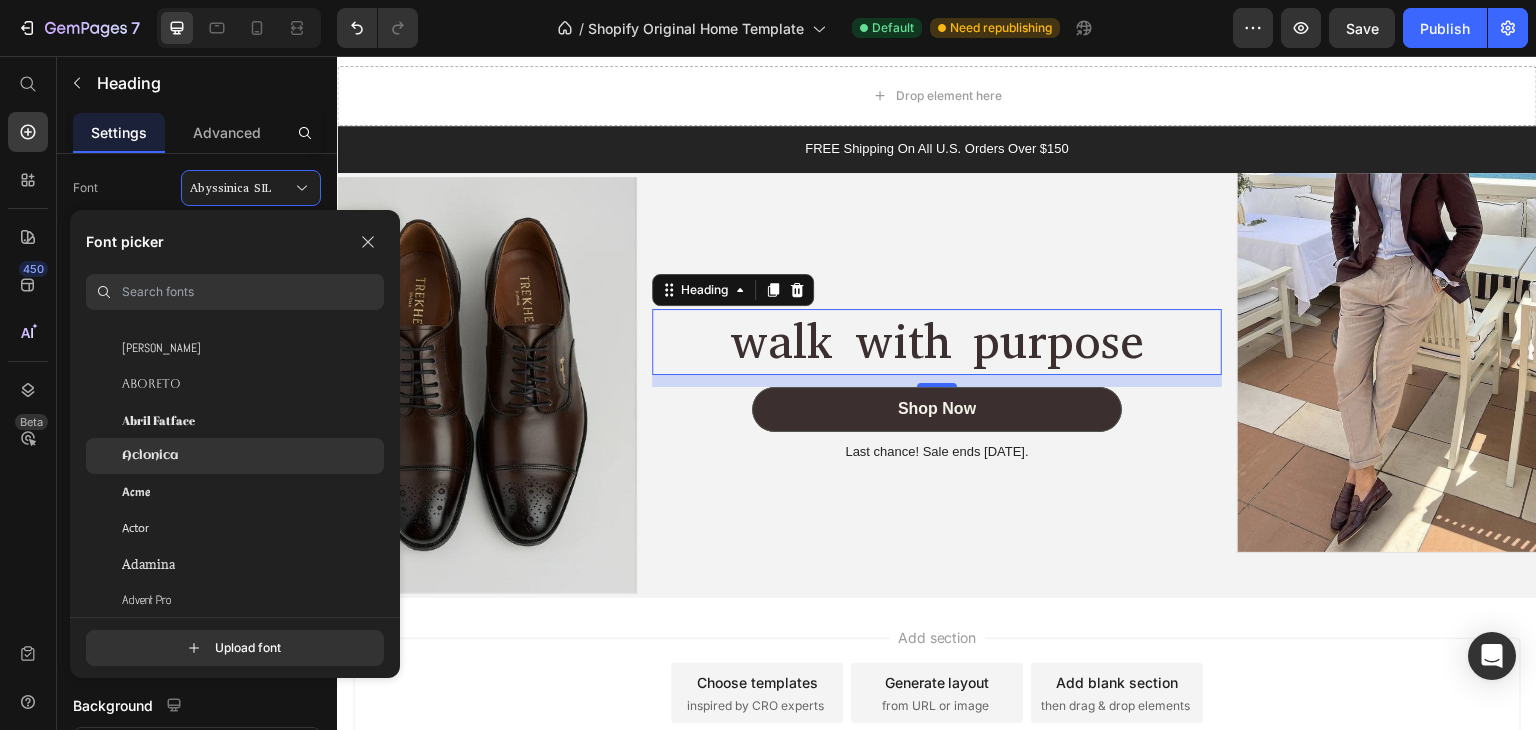 click on "Aclonica" at bounding box center [150, 456] 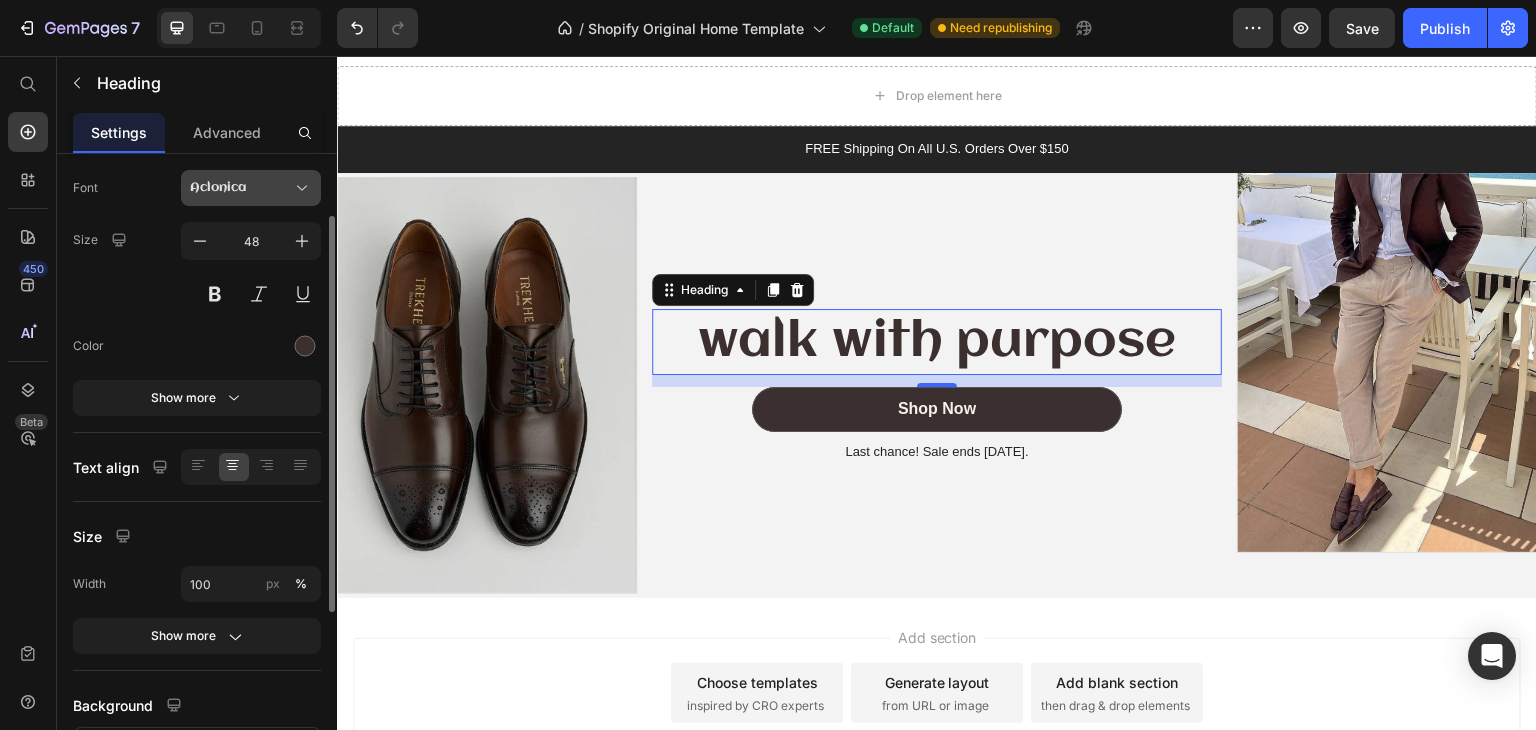 click on "Aclonica" at bounding box center [251, 188] 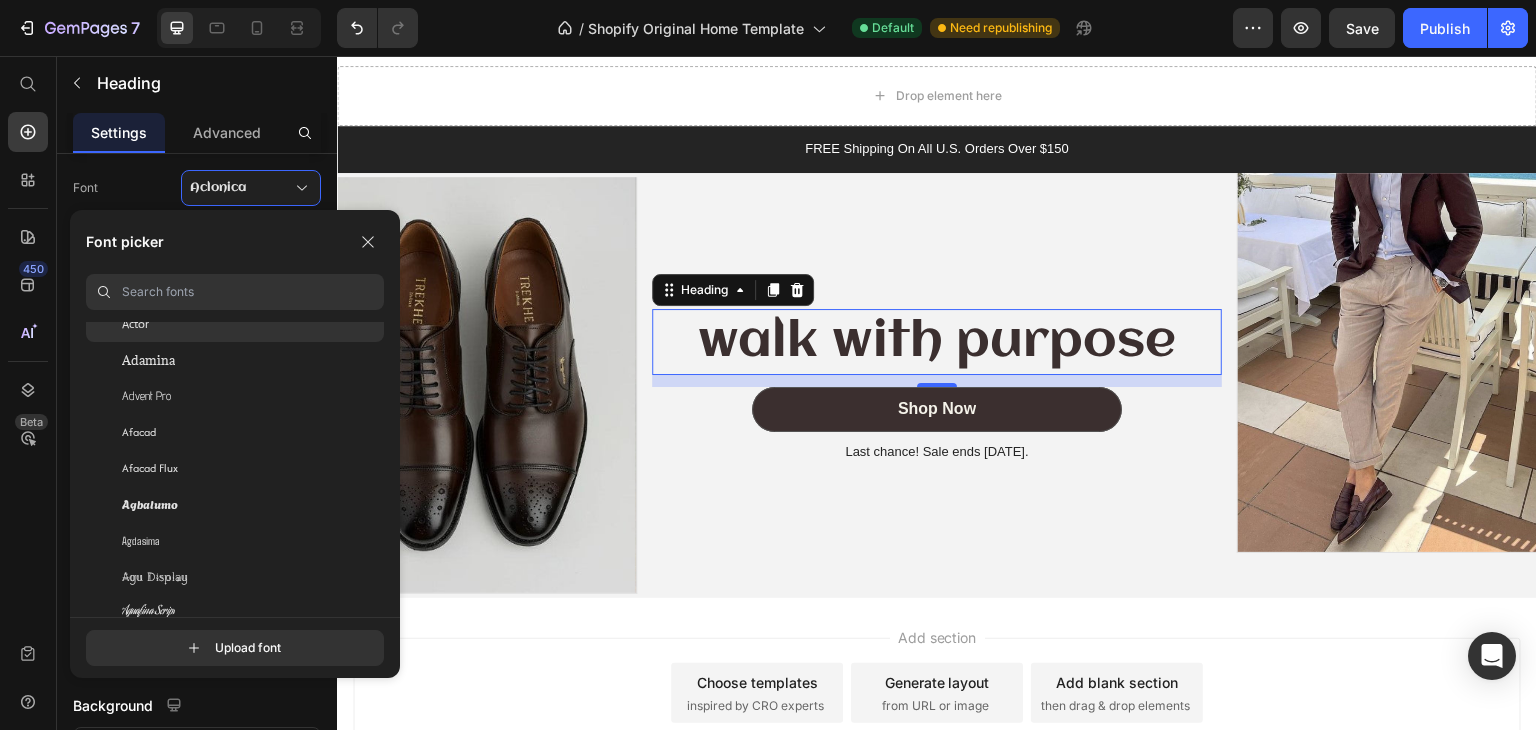 scroll, scrollTop: 600, scrollLeft: 0, axis: vertical 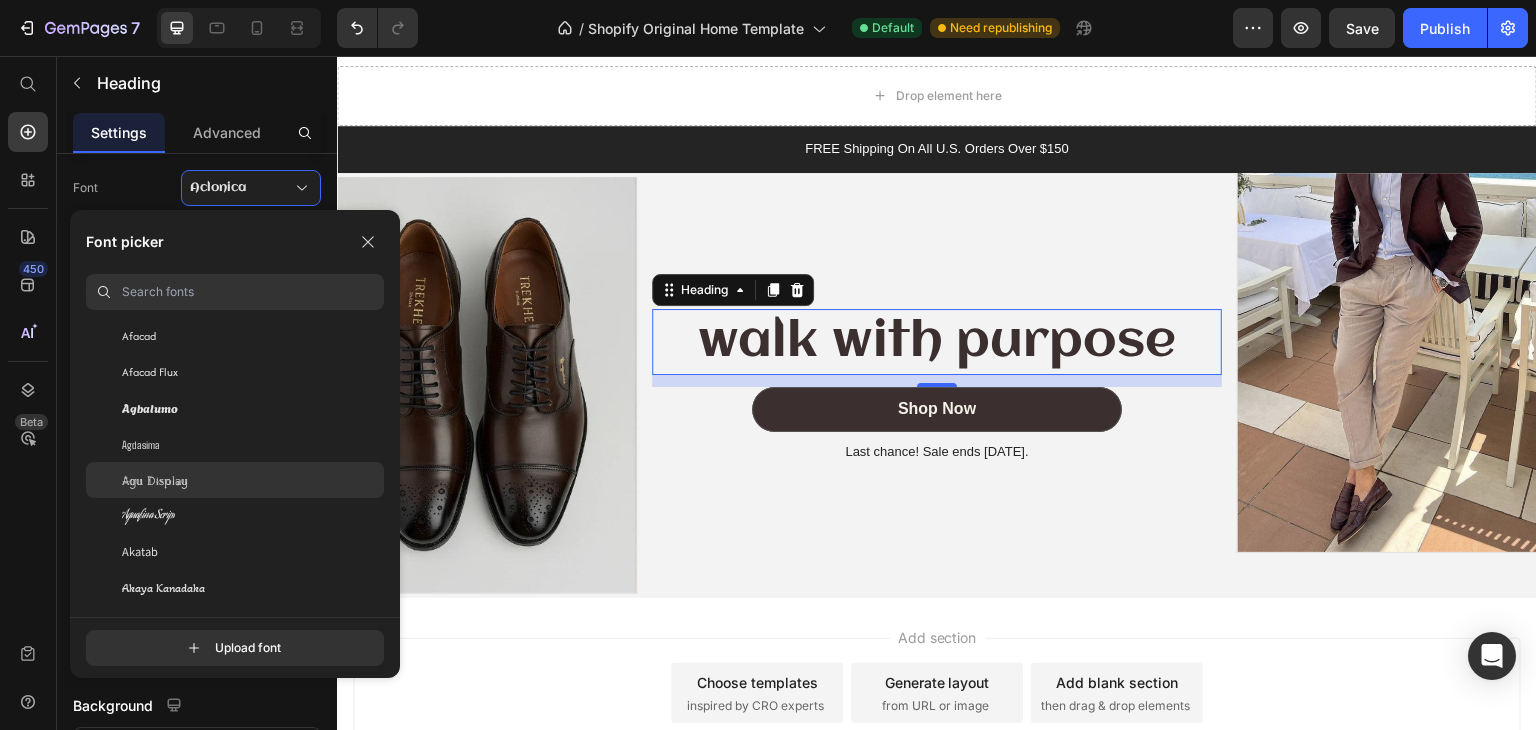 click on "Agu Display" 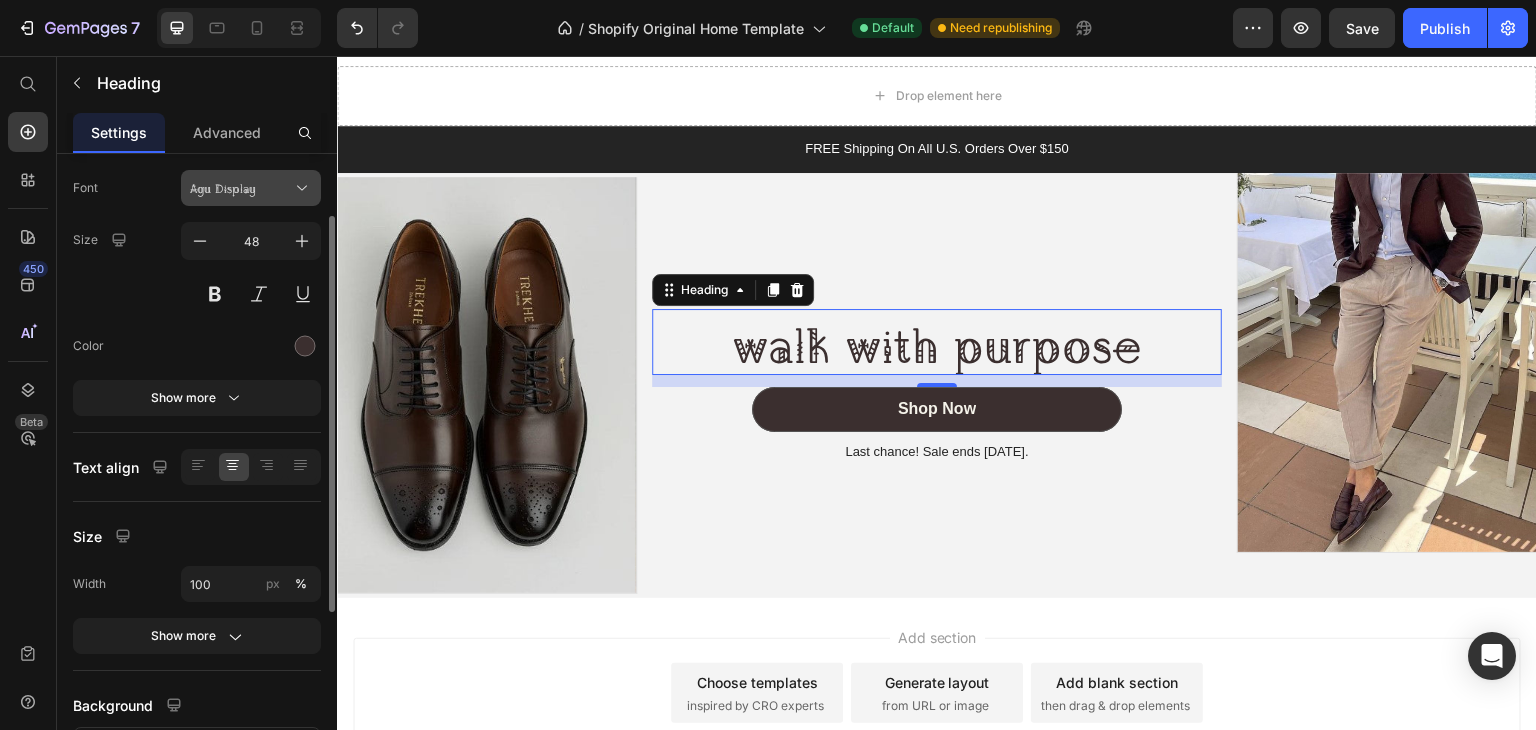 click on "Agu Display" at bounding box center (241, 188) 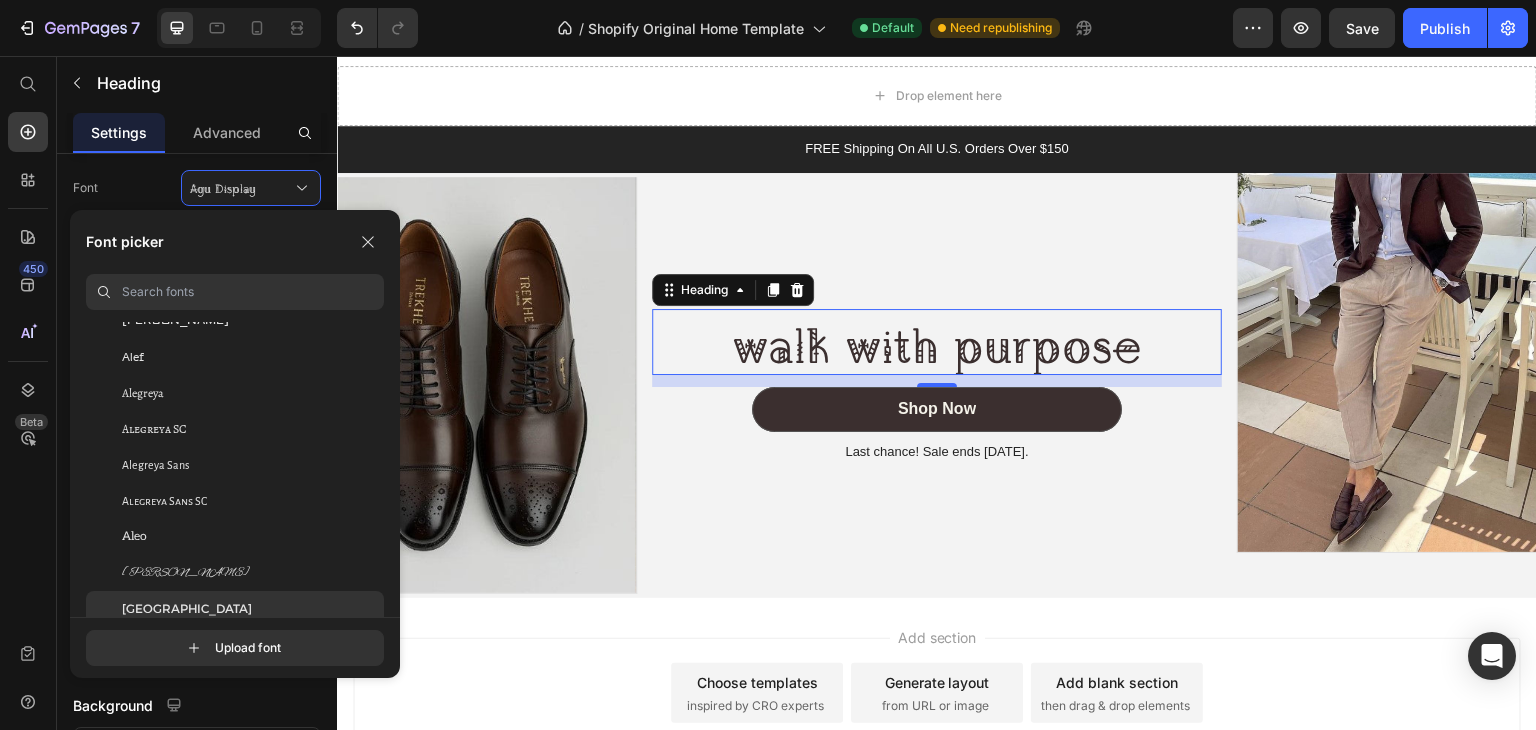 scroll, scrollTop: 1200, scrollLeft: 0, axis: vertical 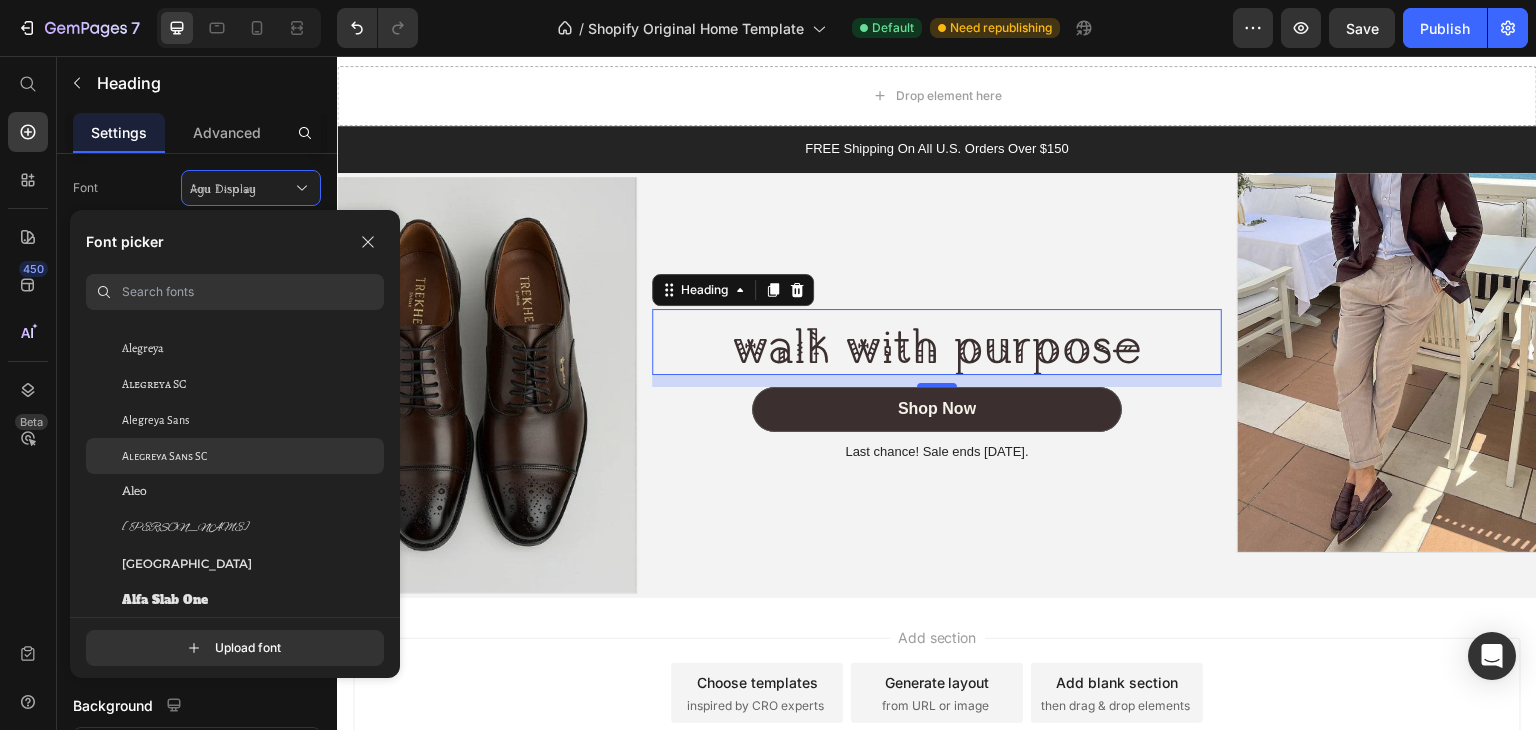 click on "Alegreya Sans SC" at bounding box center [164, 456] 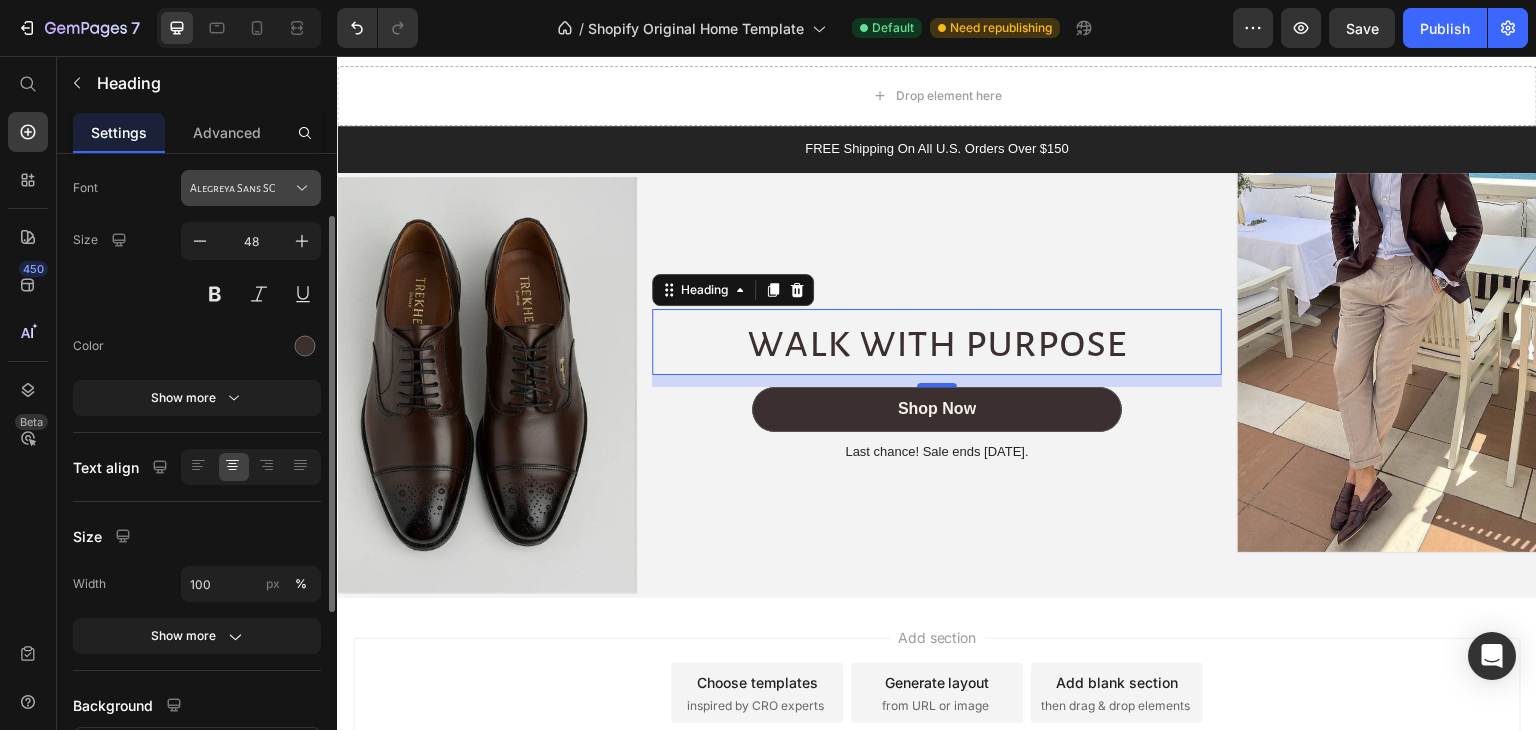 click on "Alegreya Sans SC" at bounding box center [241, 188] 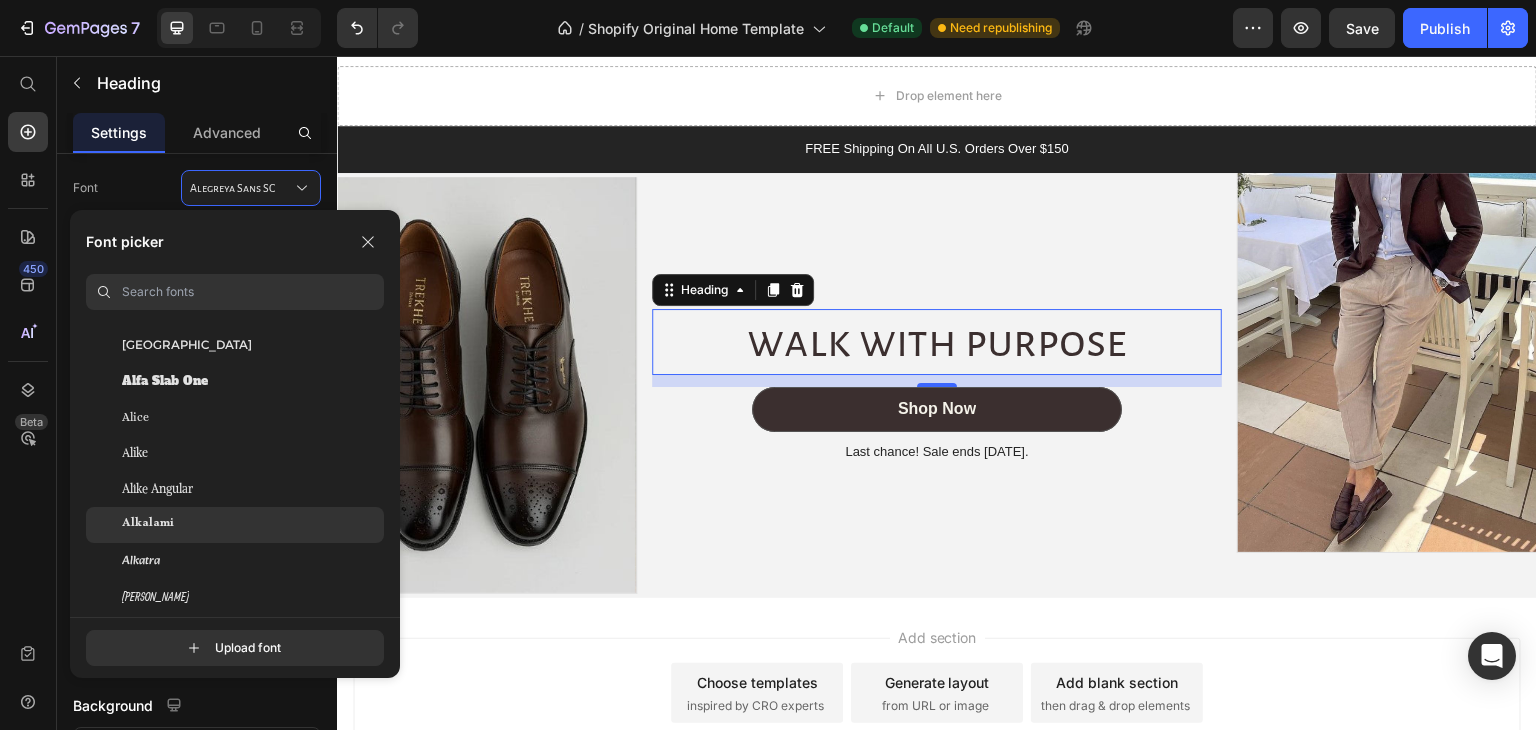 scroll, scrollTop: 1300, scrollLeft: 0, axis: vertical 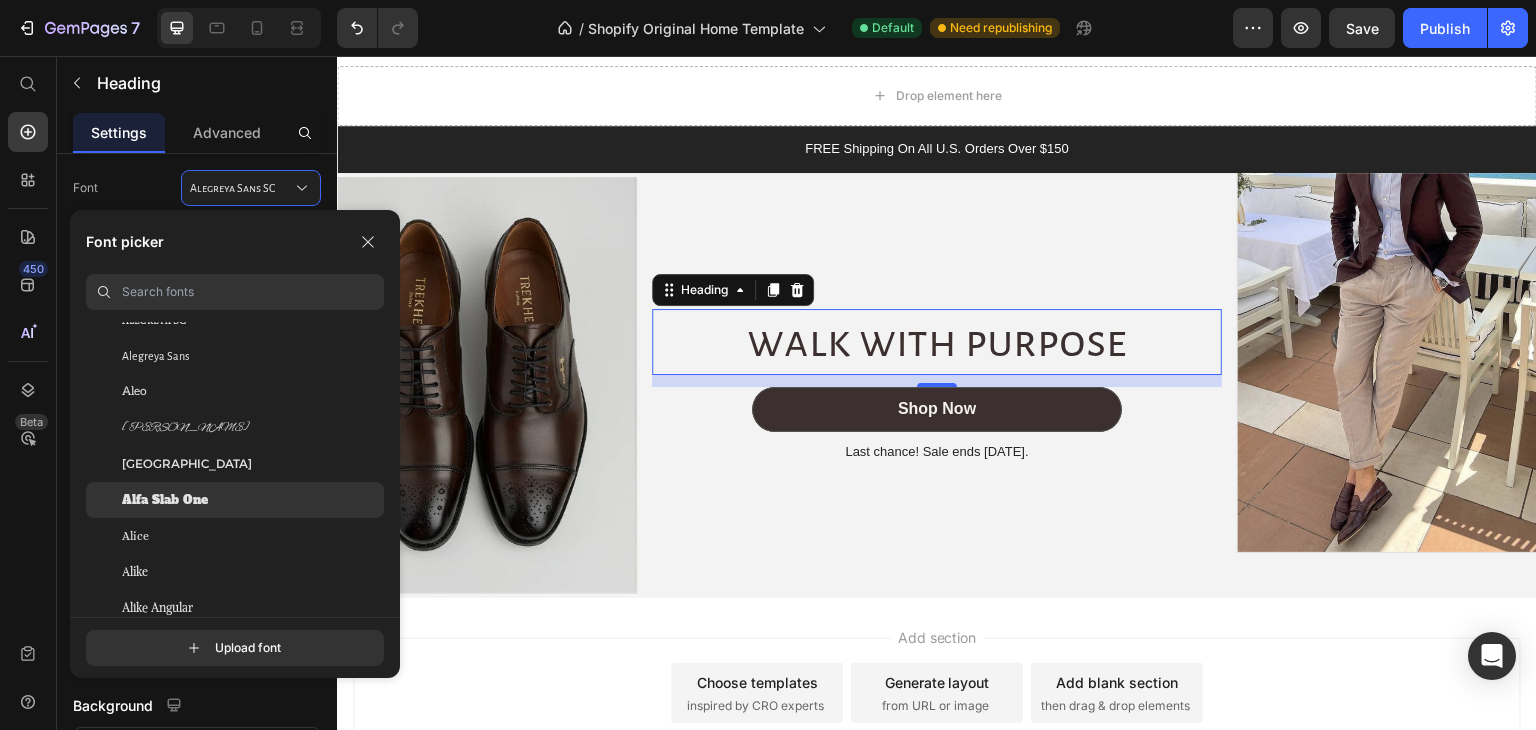 click on "Alfa Slab One" at bounding box center [165, 500] 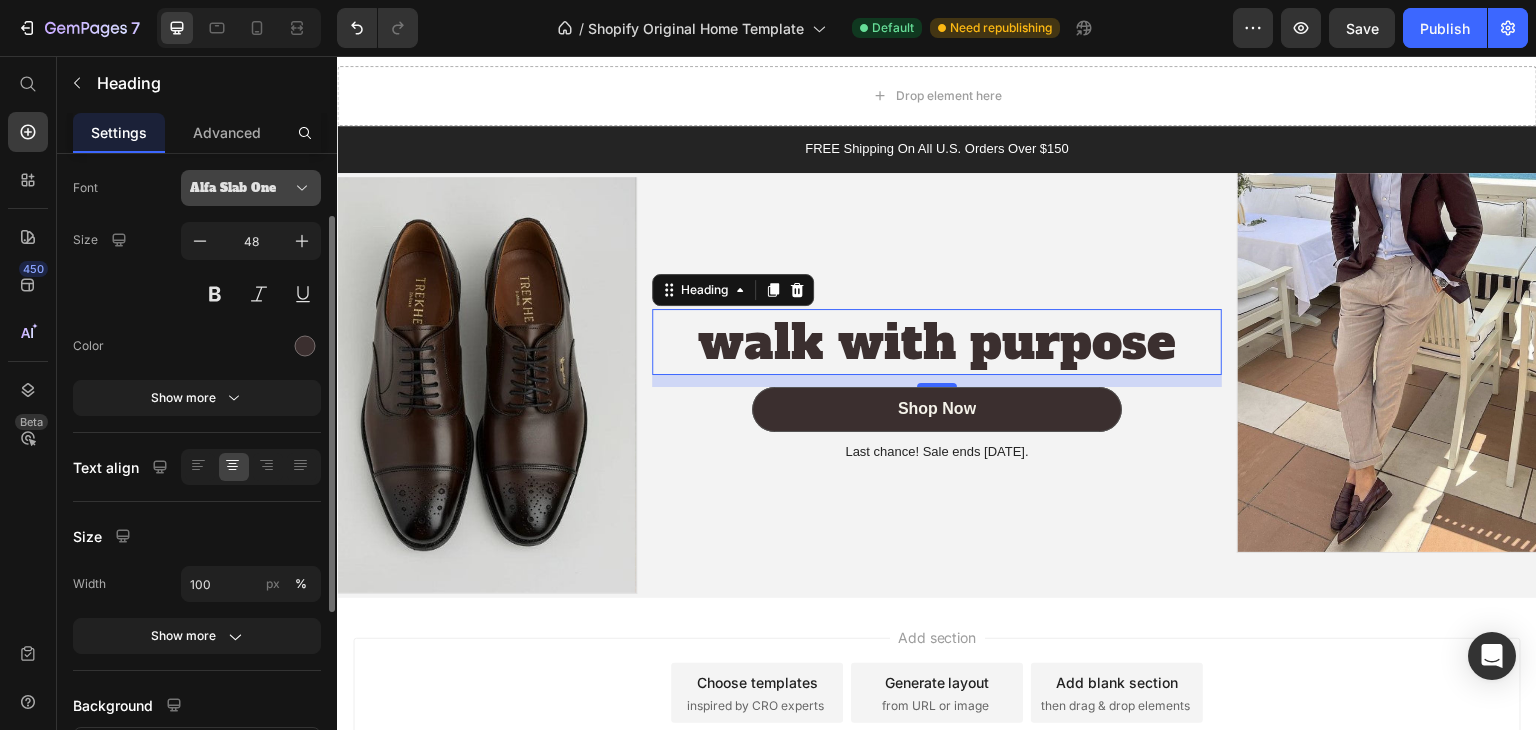 click on "Alfa Slab One" at bounding box center [251, 188] 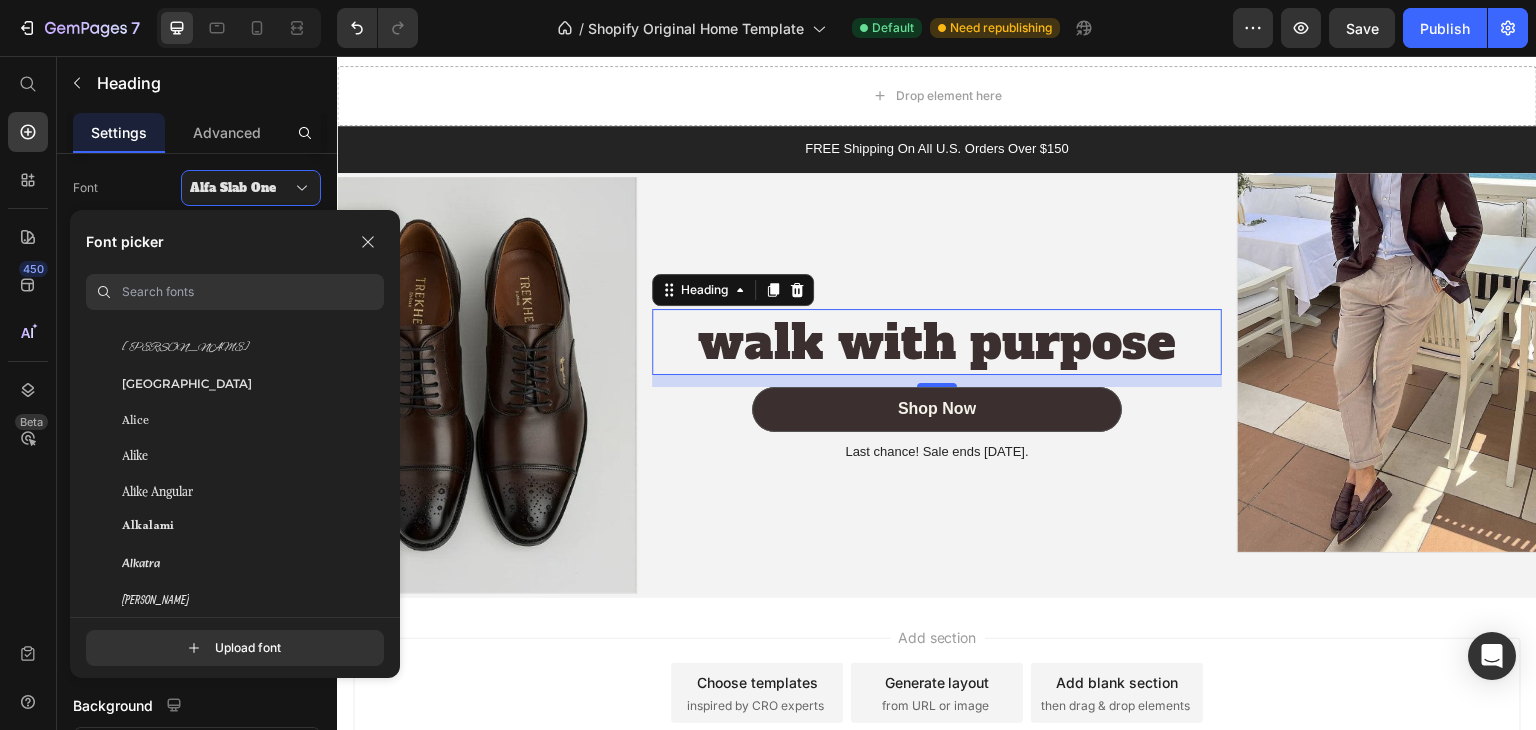 scroll, scrollTop: 1600, scrollLeft: 0, axis: vertical 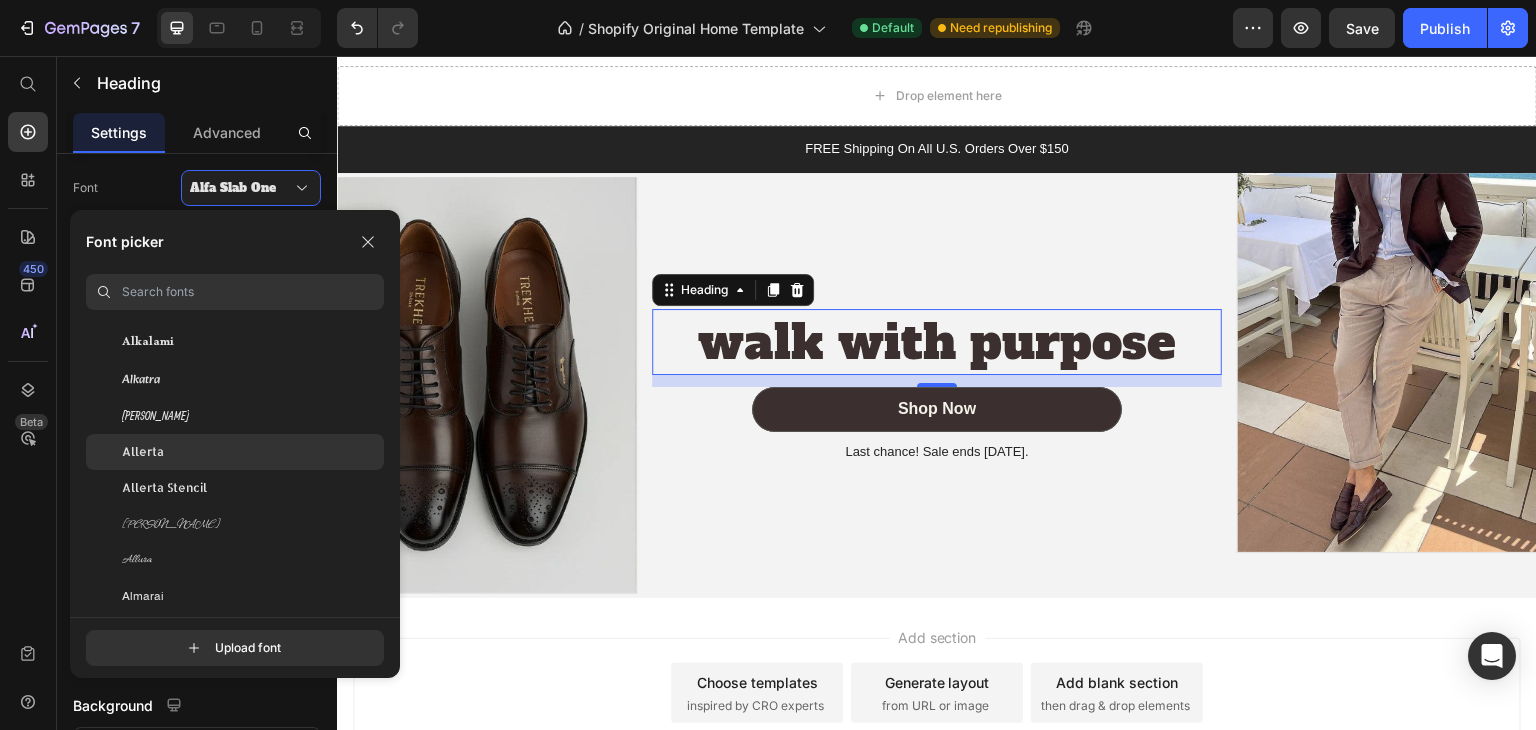 click on "Allerta" at bounding box center (143, 452) 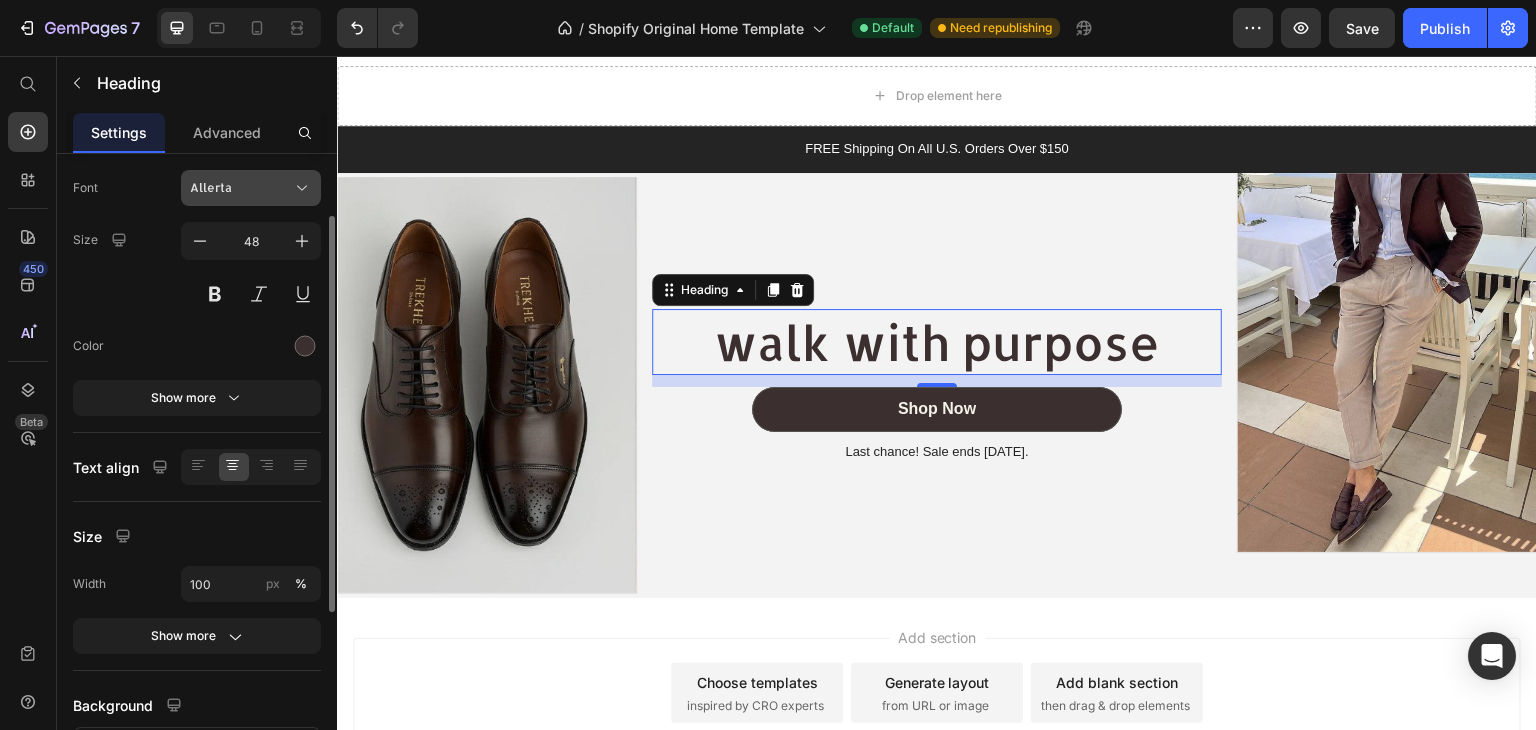 click on "Allerta" at bounding box center (251, 188) 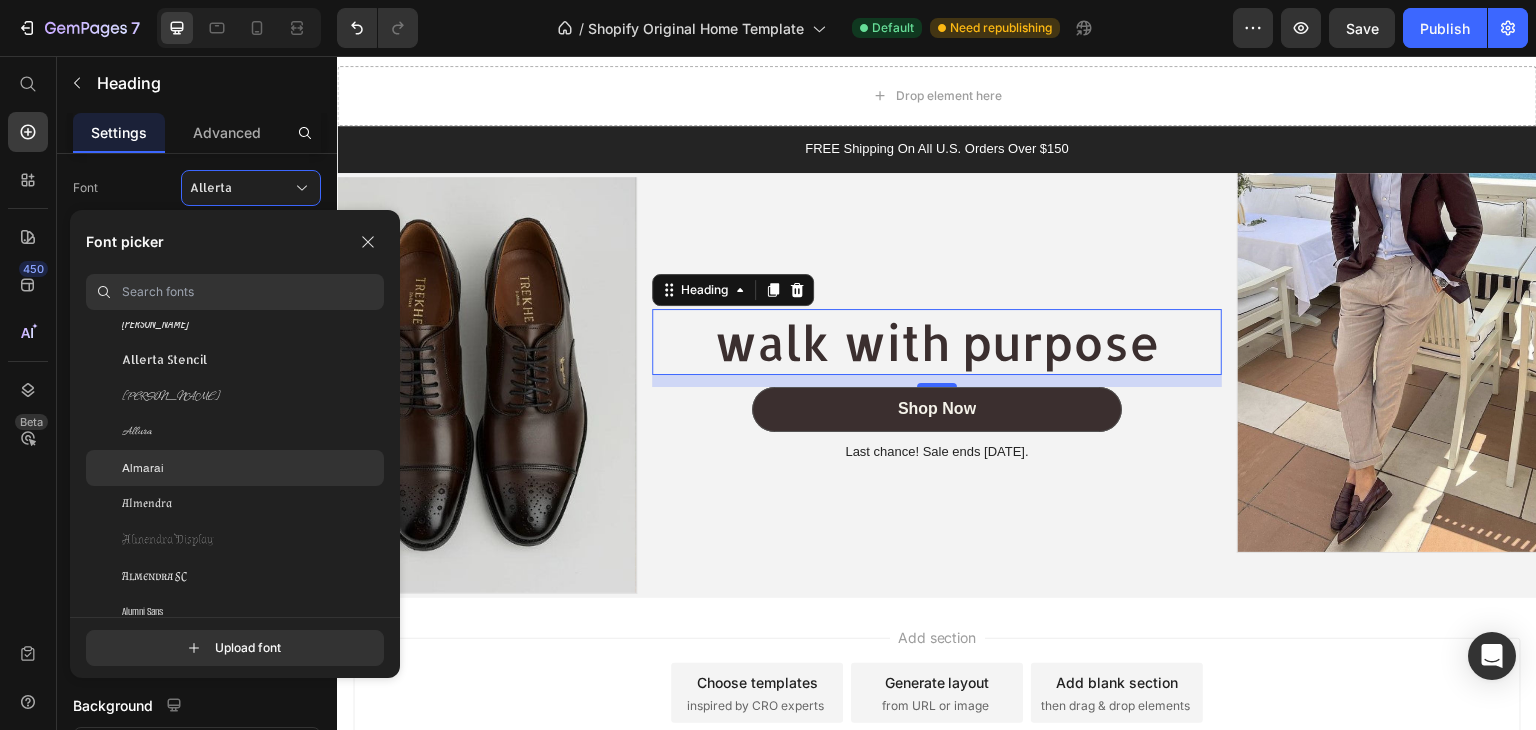 scroll, scrollTop: 1800, scrollLeft: 0, axis: vertical 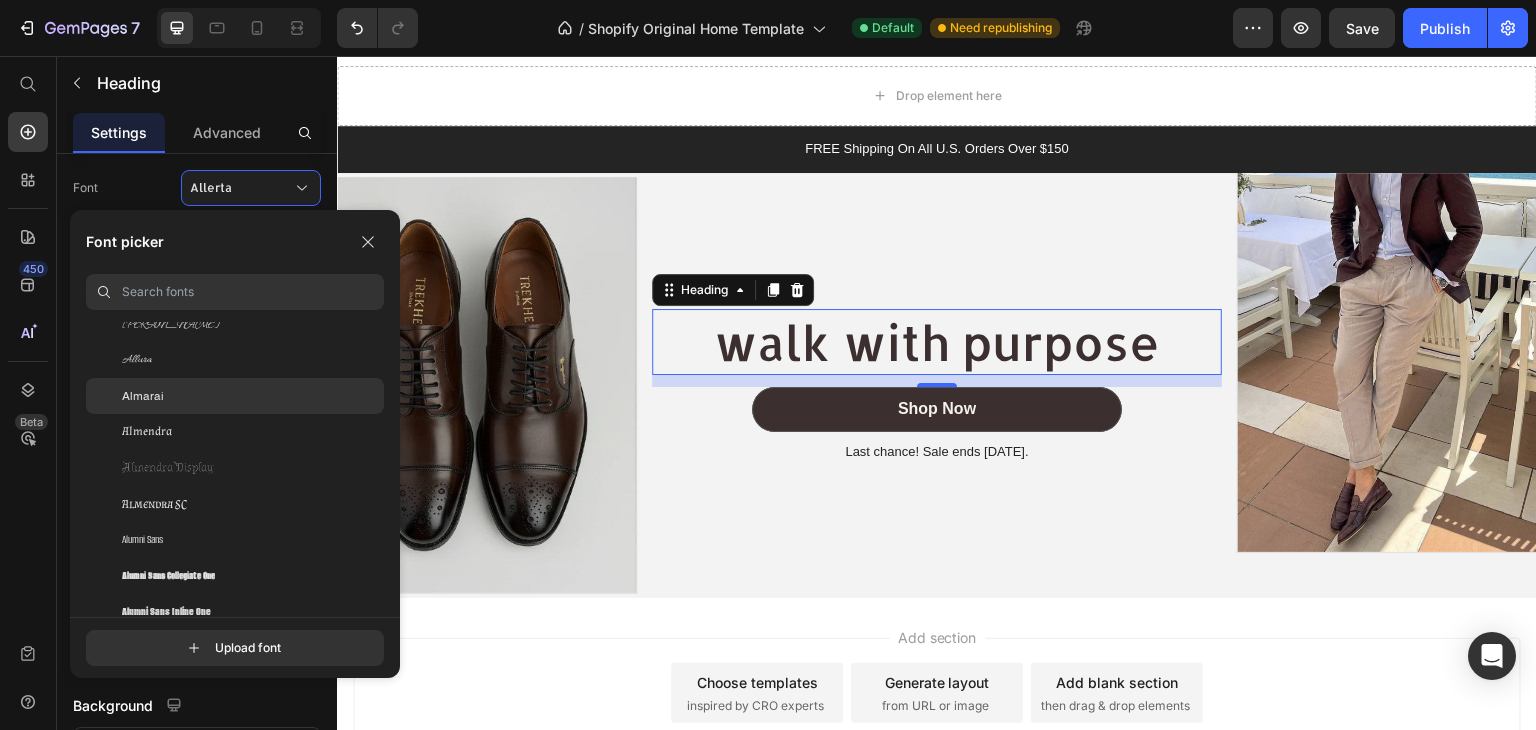 click on "Almarai" 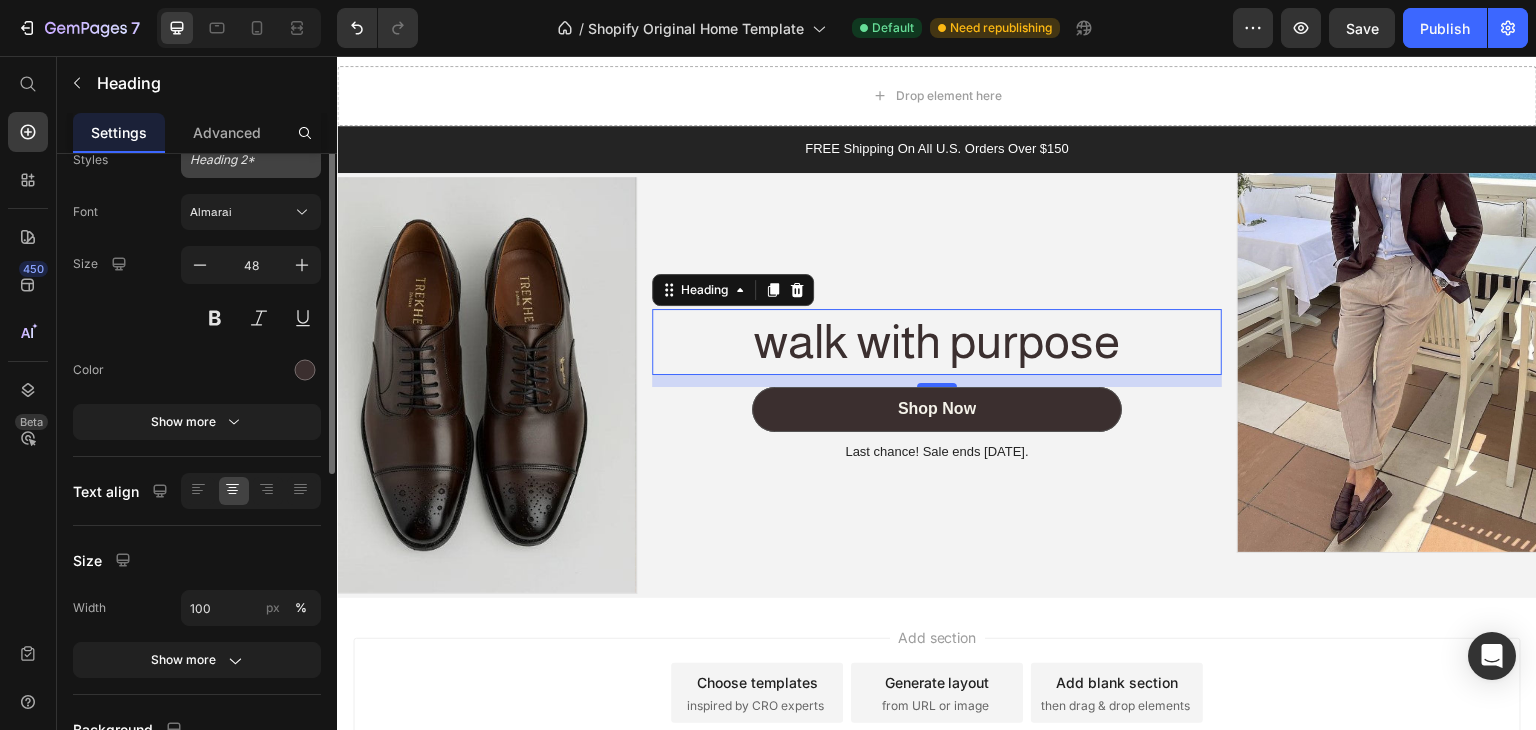 scroll, scrollTop: 0, scrollLeft: 0, axis: both 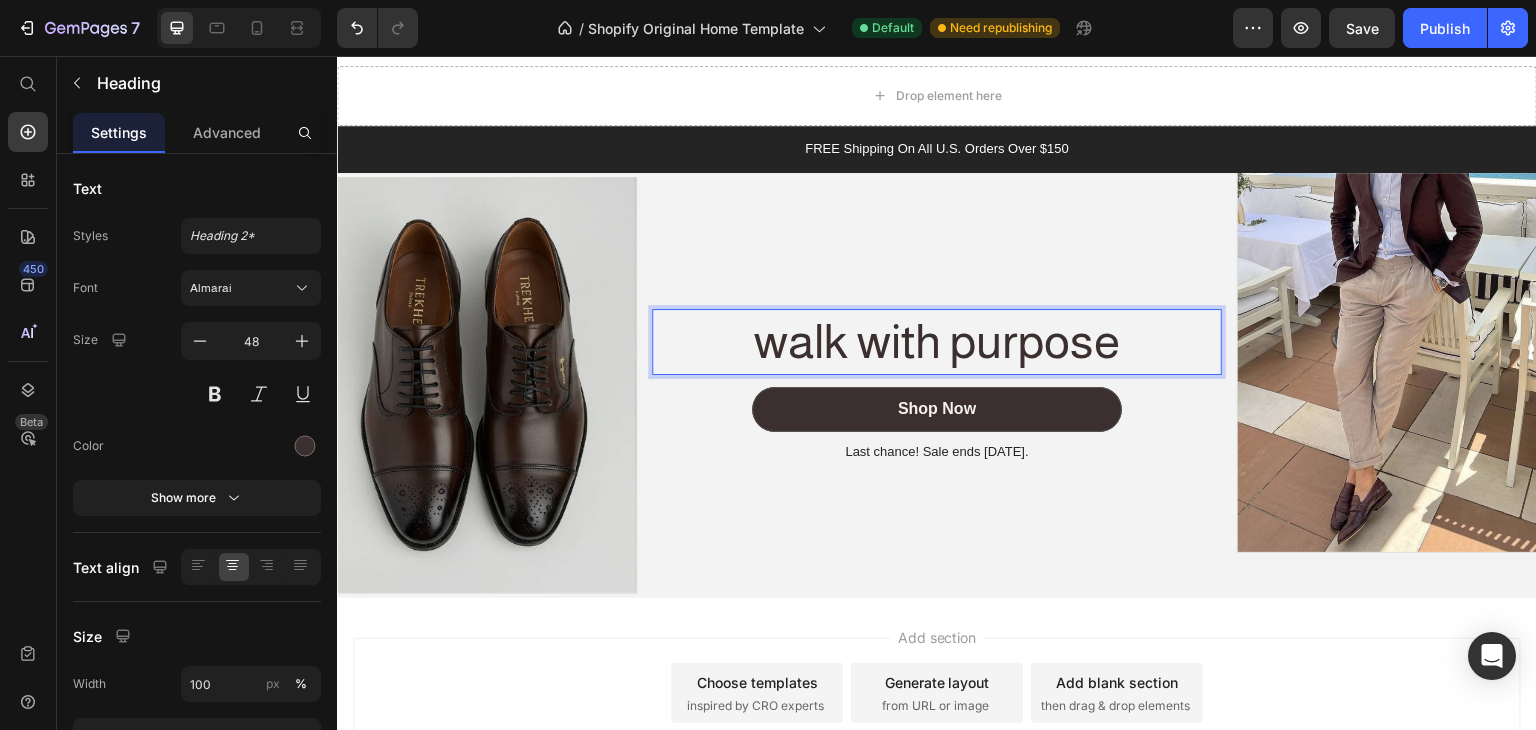 click on "walk with purpose" at bounding box center [937, 342] 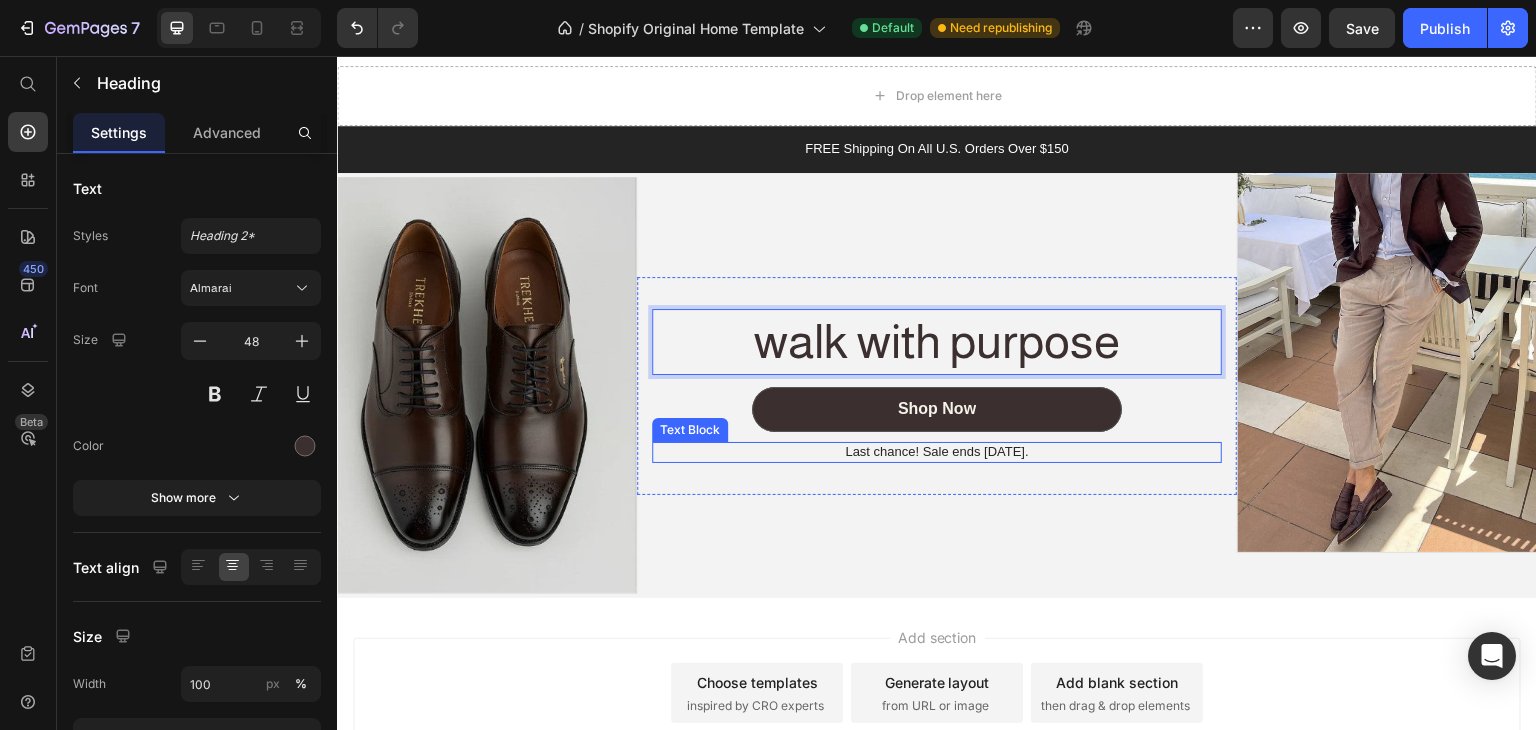 click on "Last chance! Sale ends July 31st." at bounding box center (937, 452) 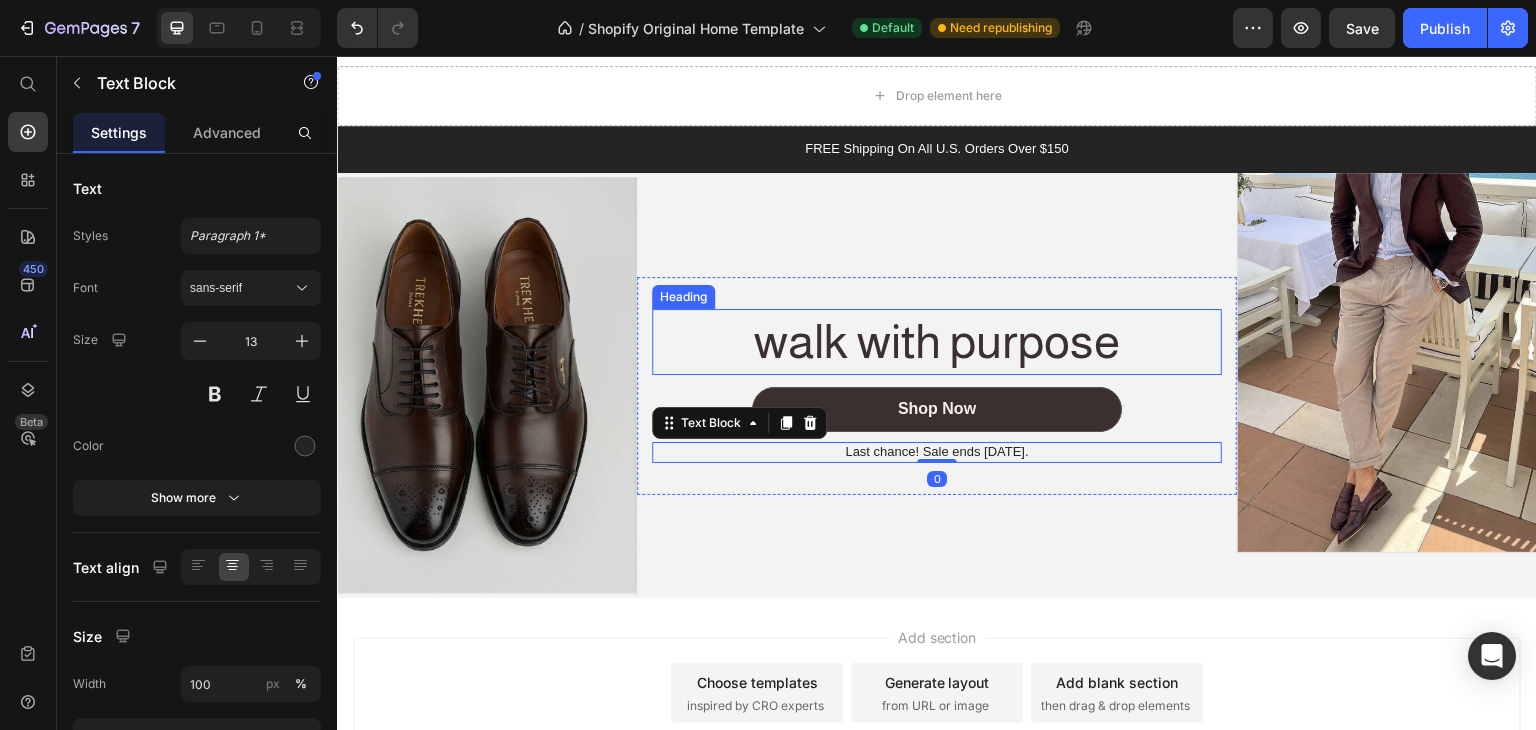 click on "walk with purpose" at bounding box center (937, 342) 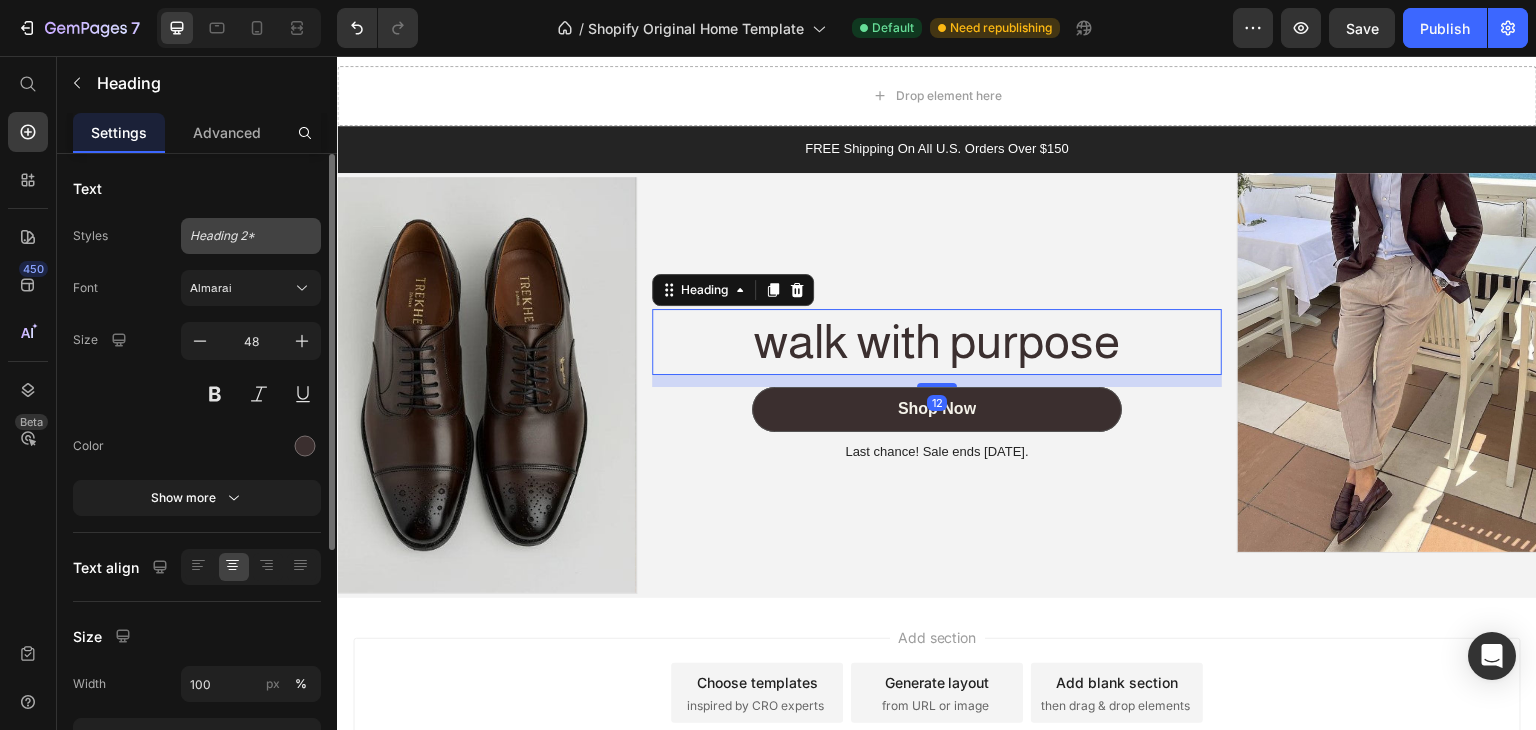 click on "Heading 2*" 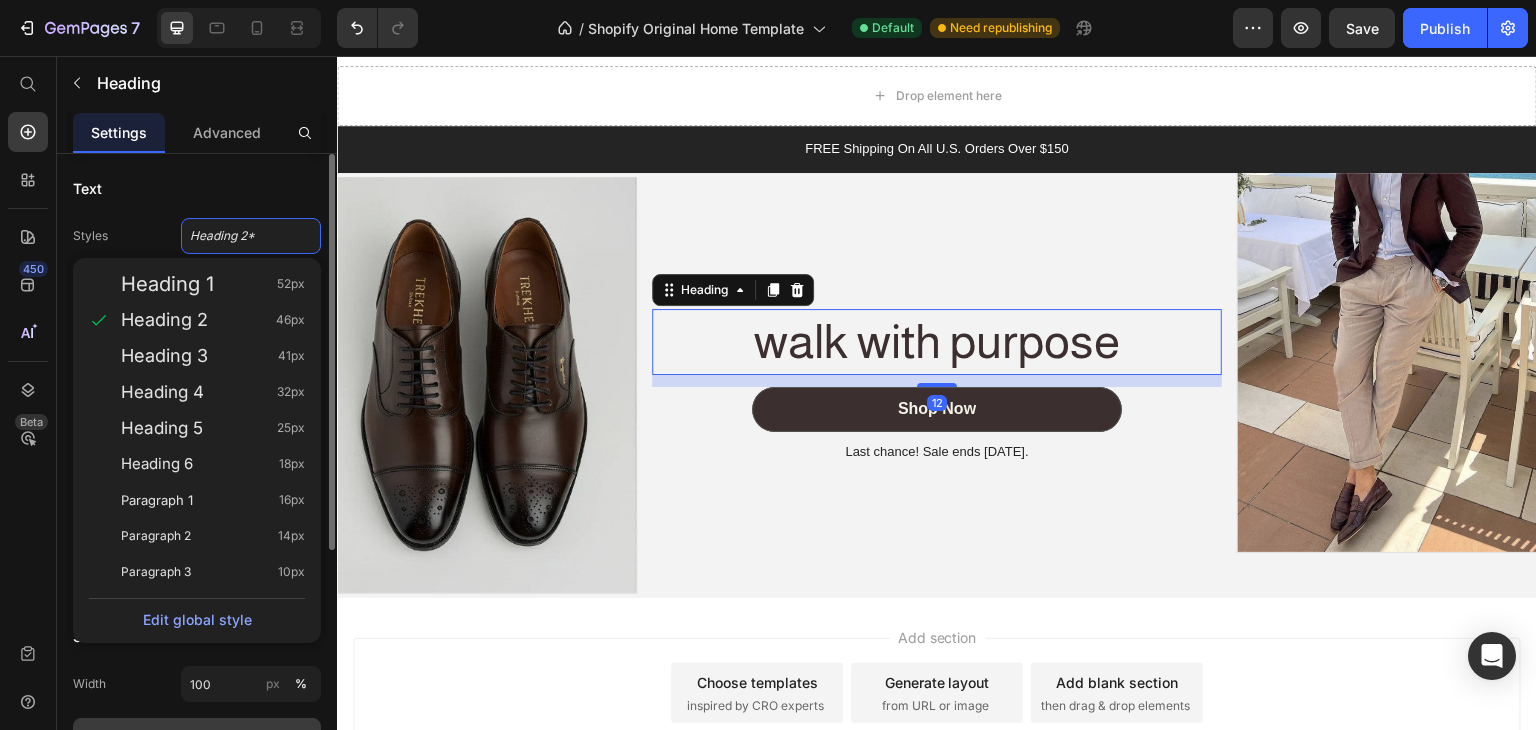 scroll, scrollTop: 300, scrollLeft: 0, axis: vertical 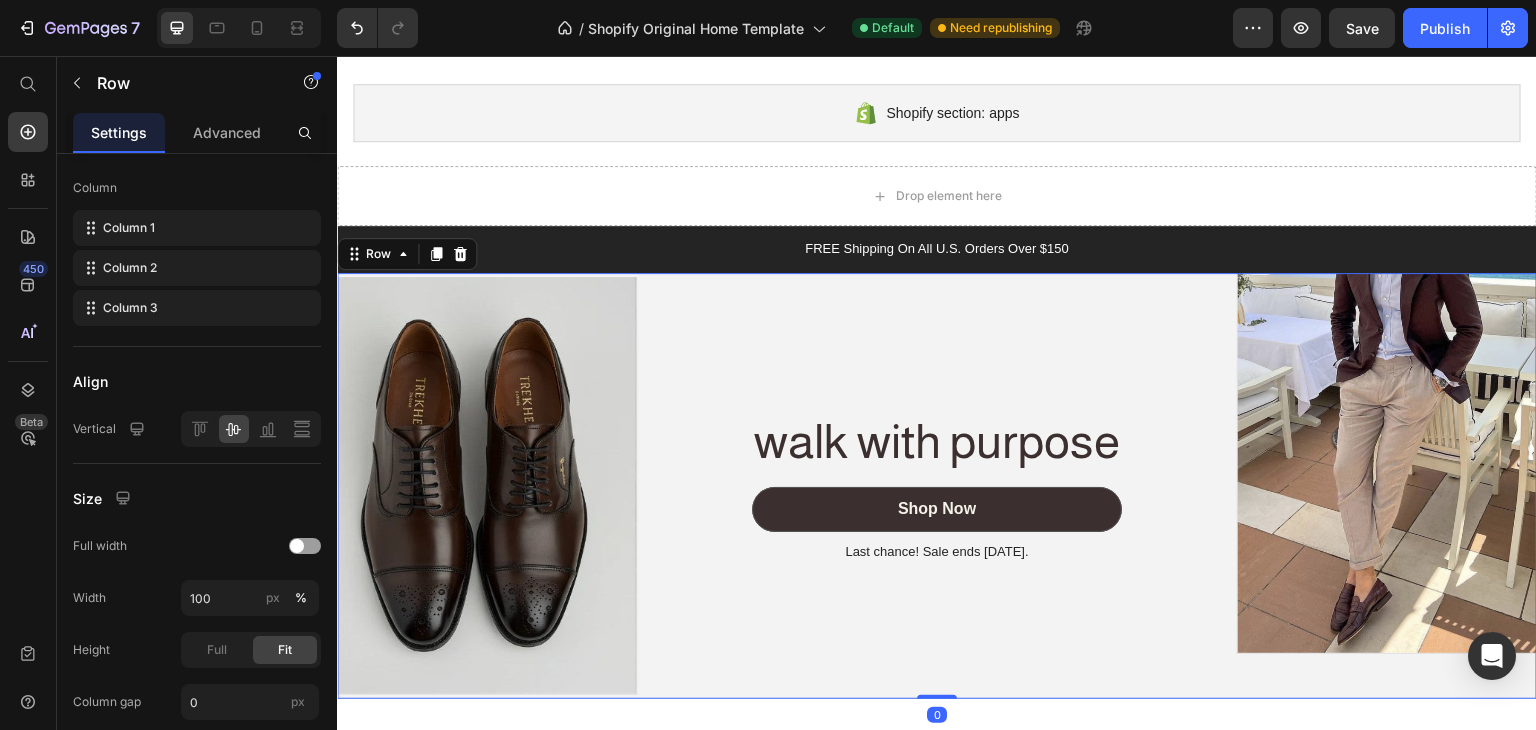 click on "walk with purpose Heading Shop Now Button Last chance! Sale ends July 31st. Text Block Row" at bounding box center [937, 486] 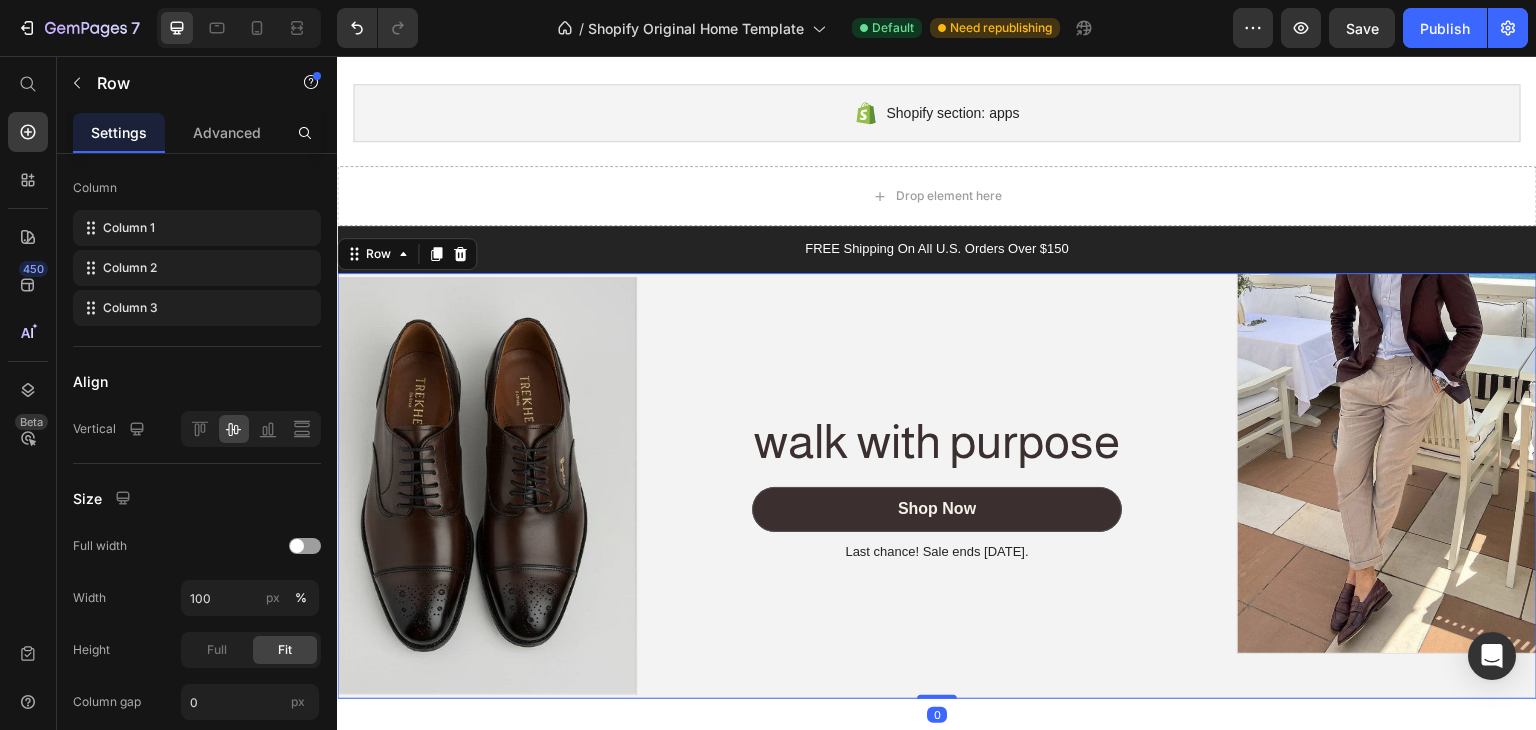 scroll, scrollTop: 0, scrollLeft: 0, axis: both 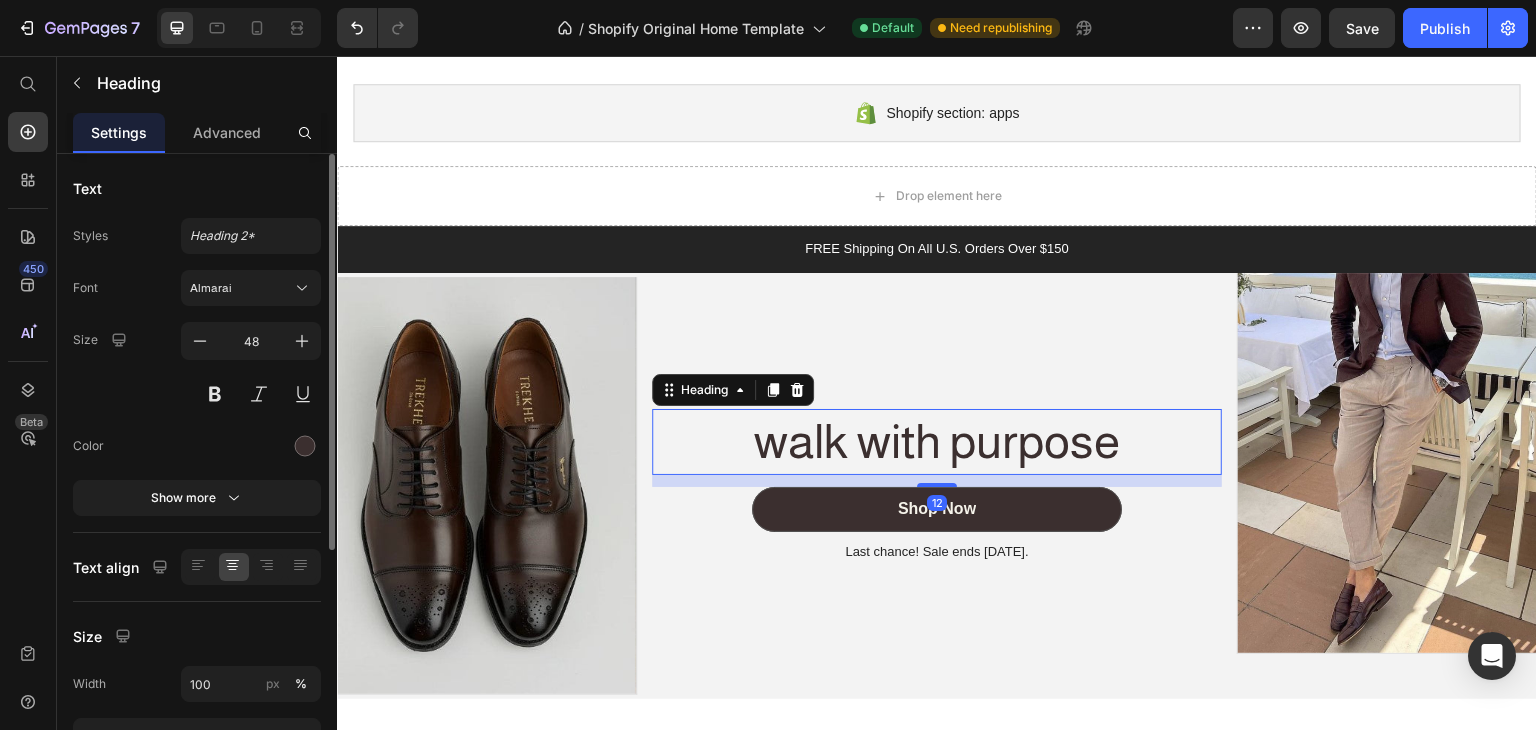 click on "walk with purpose" at bounding box center (937, 442) 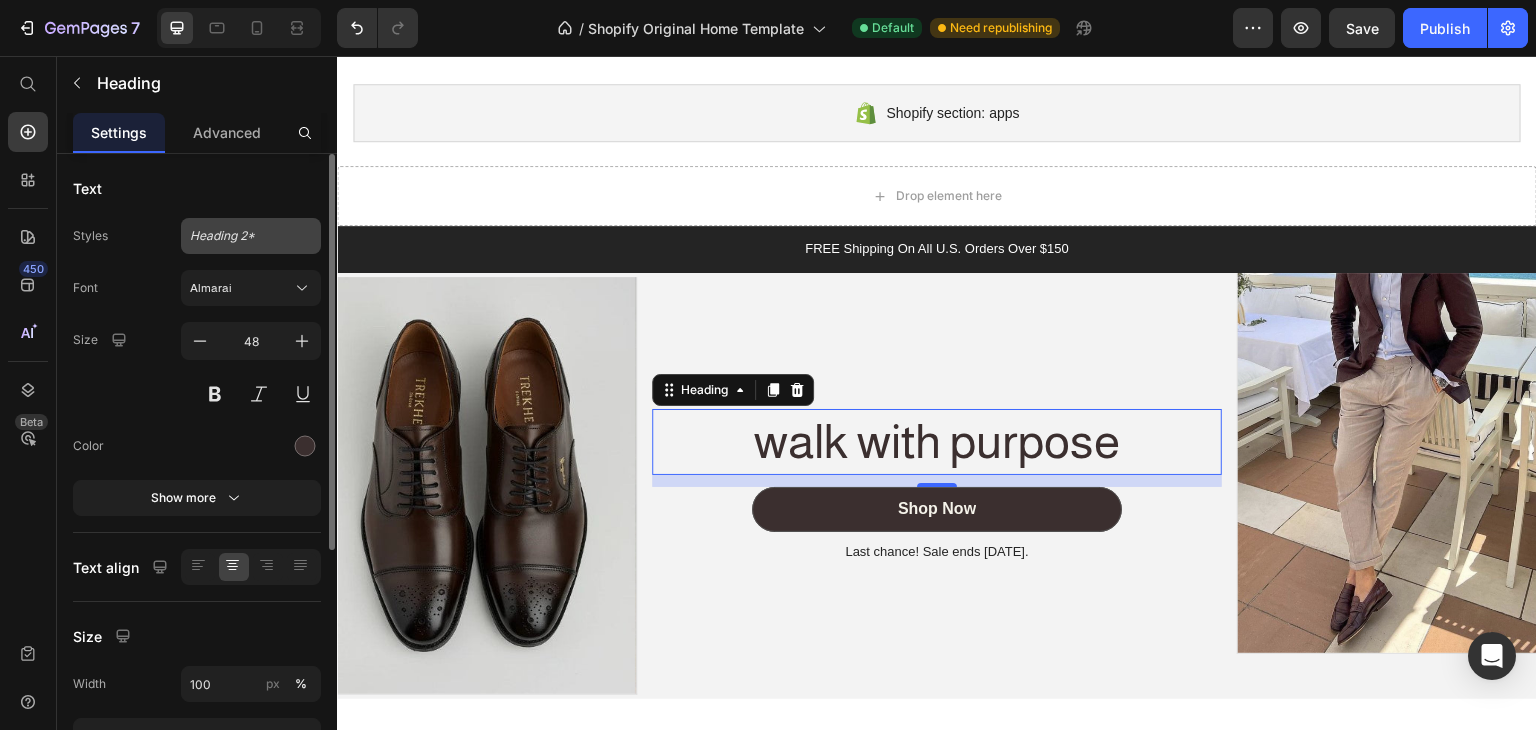 click on "Heading 2*" at bounding box center (239, 236) 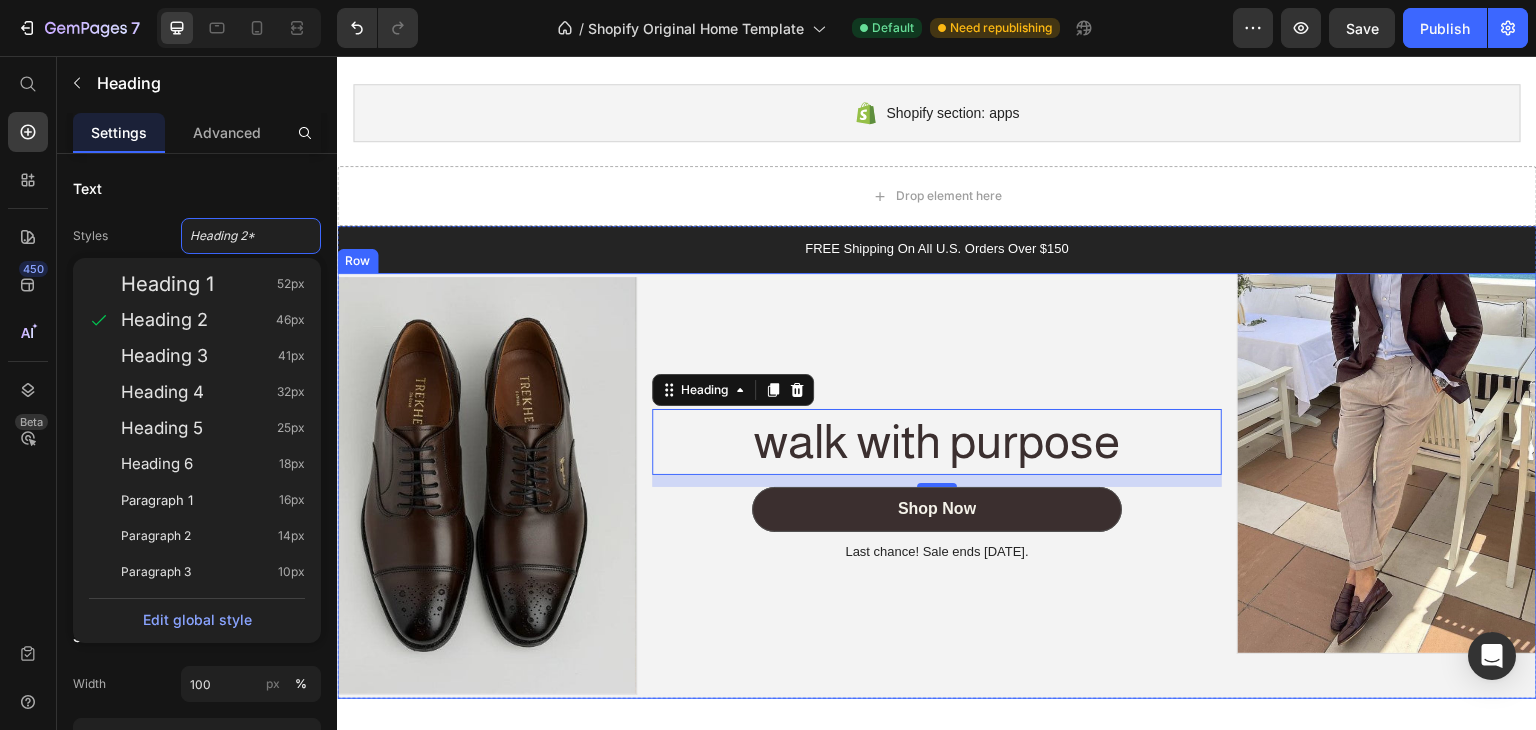 click on "walk with purpose Heading   12 Shop Now Button Last chance! Sale ends July 31st. Text Block Row" at bounding box center (937, 486) 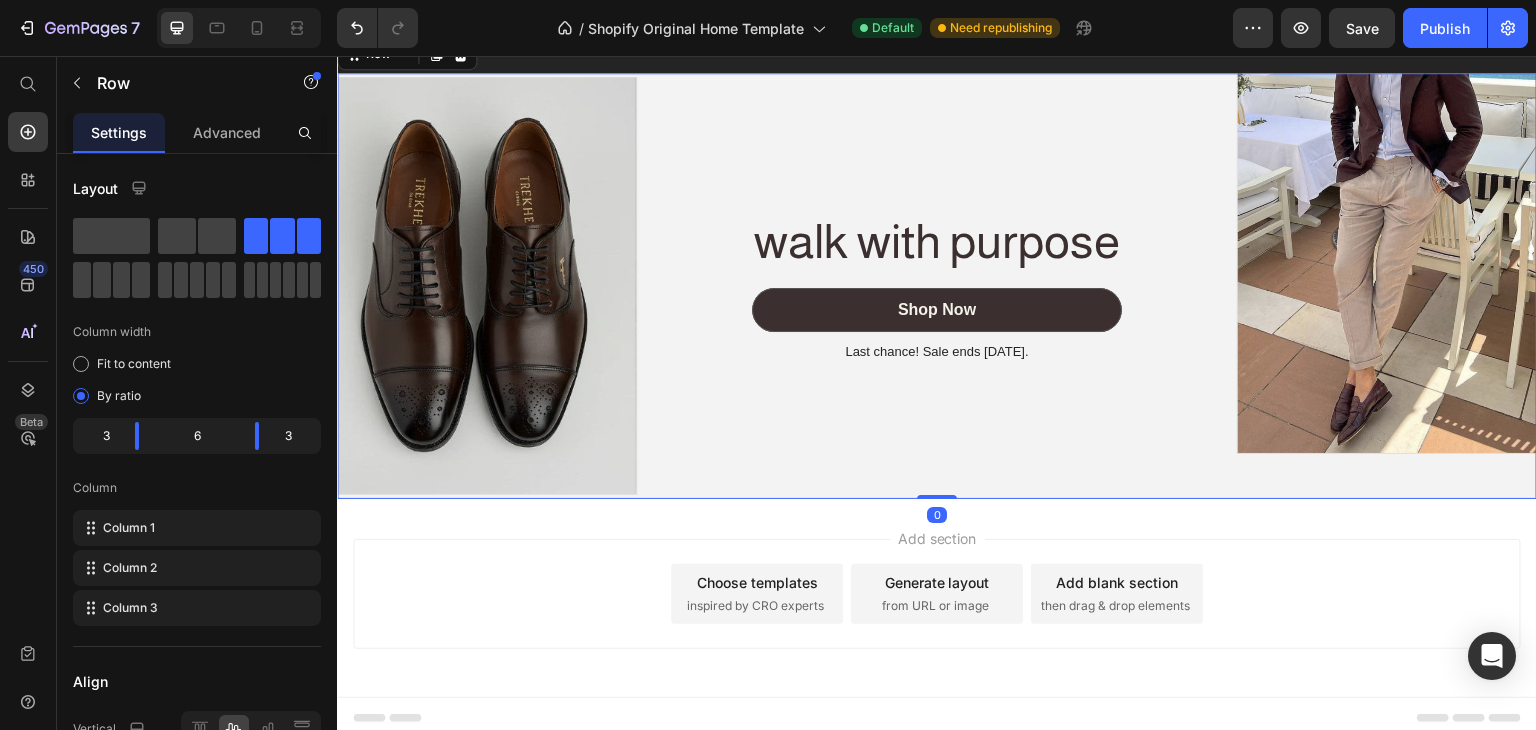 scroll, scrollTop: 1717, scrollLeft: 0, axis: vertical 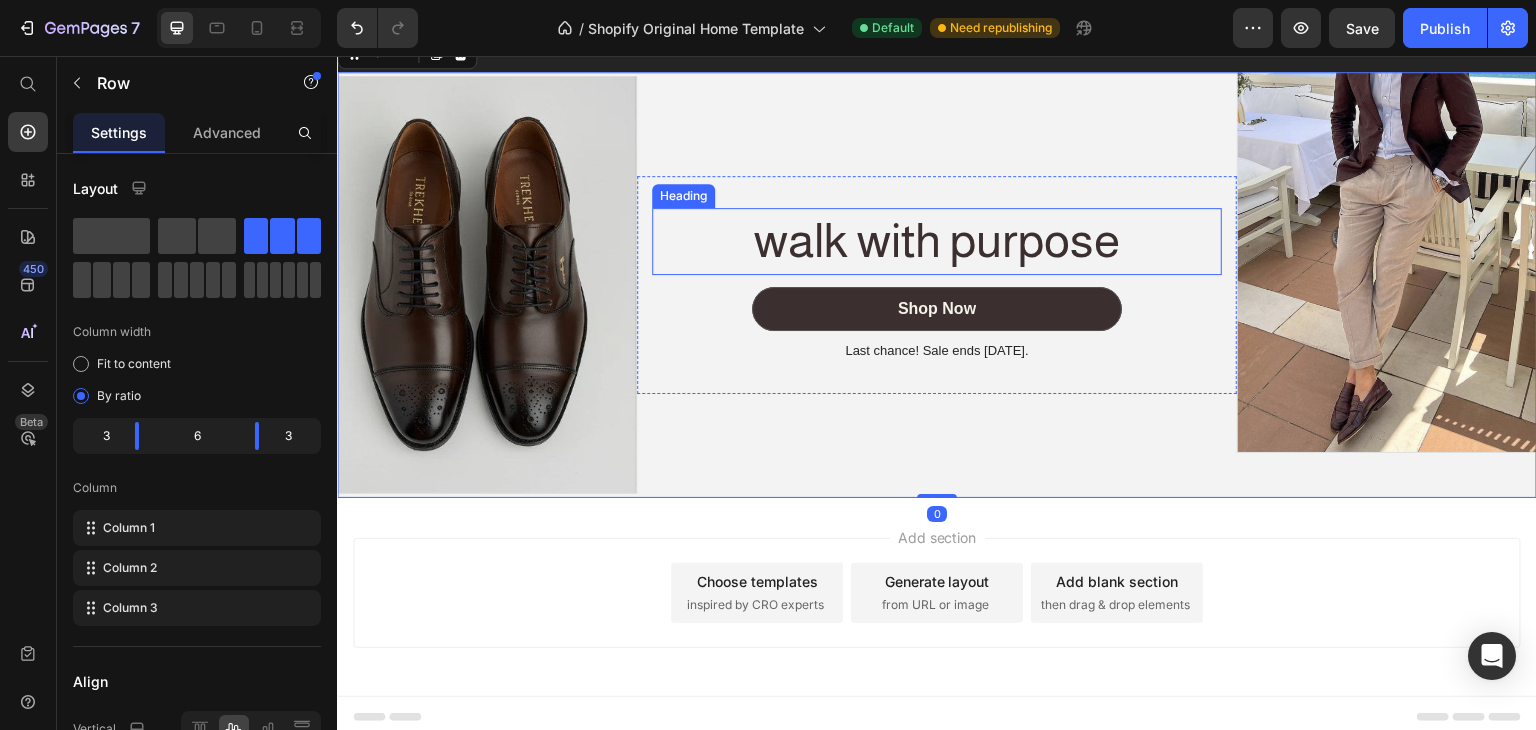 click on "walk with purpose" at bounding box center [937, 241] 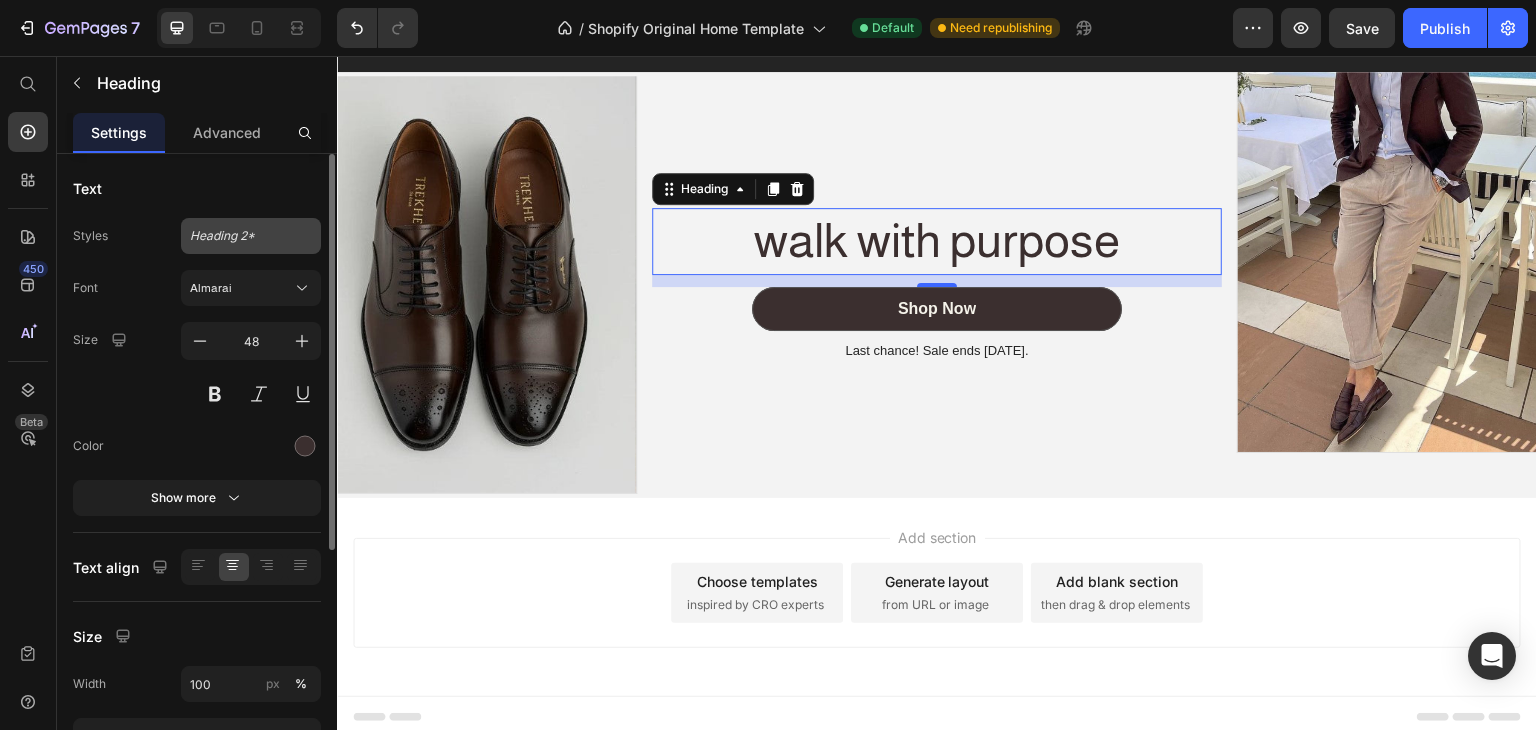 click on "Heading 2*" at bounding box center (251, 236) 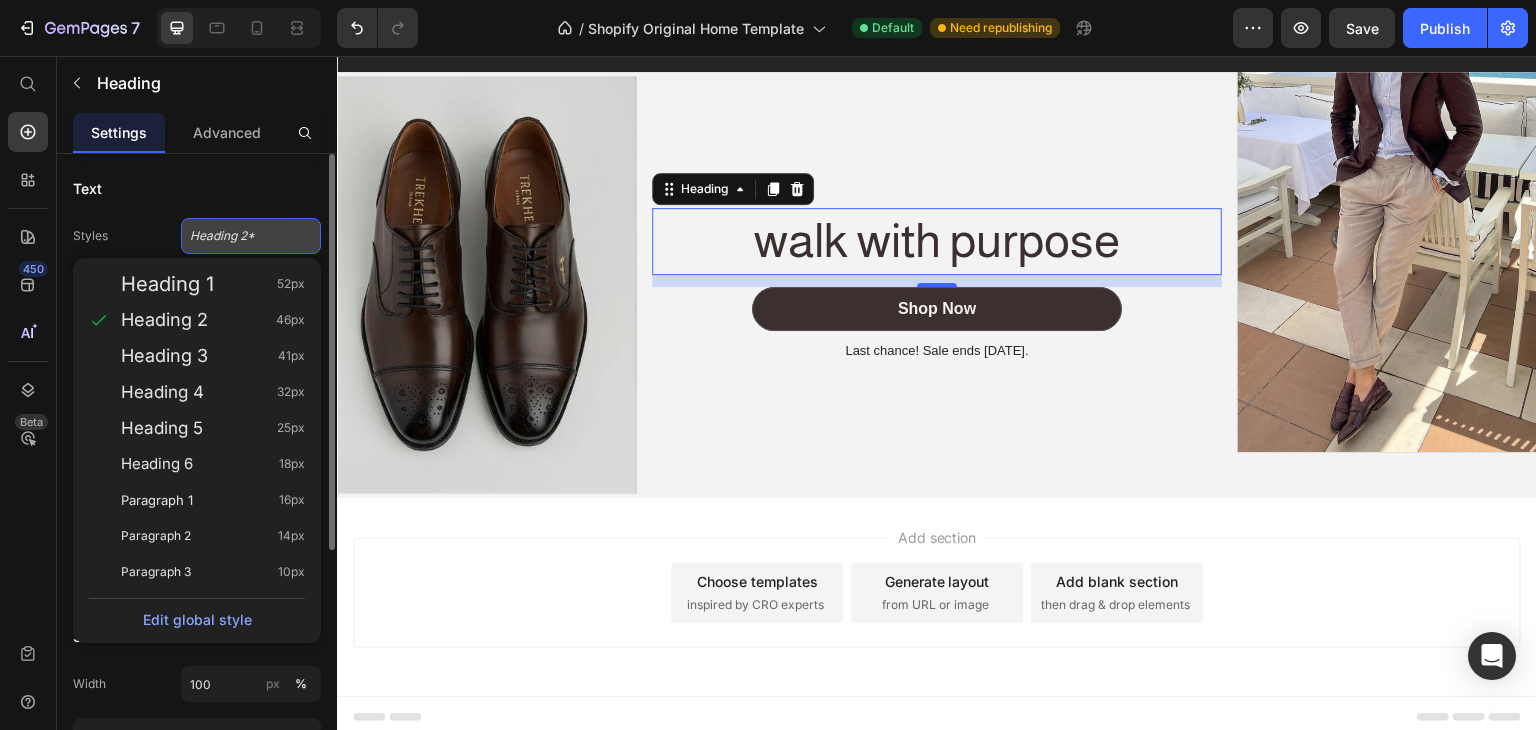 click on "Heading 2*" 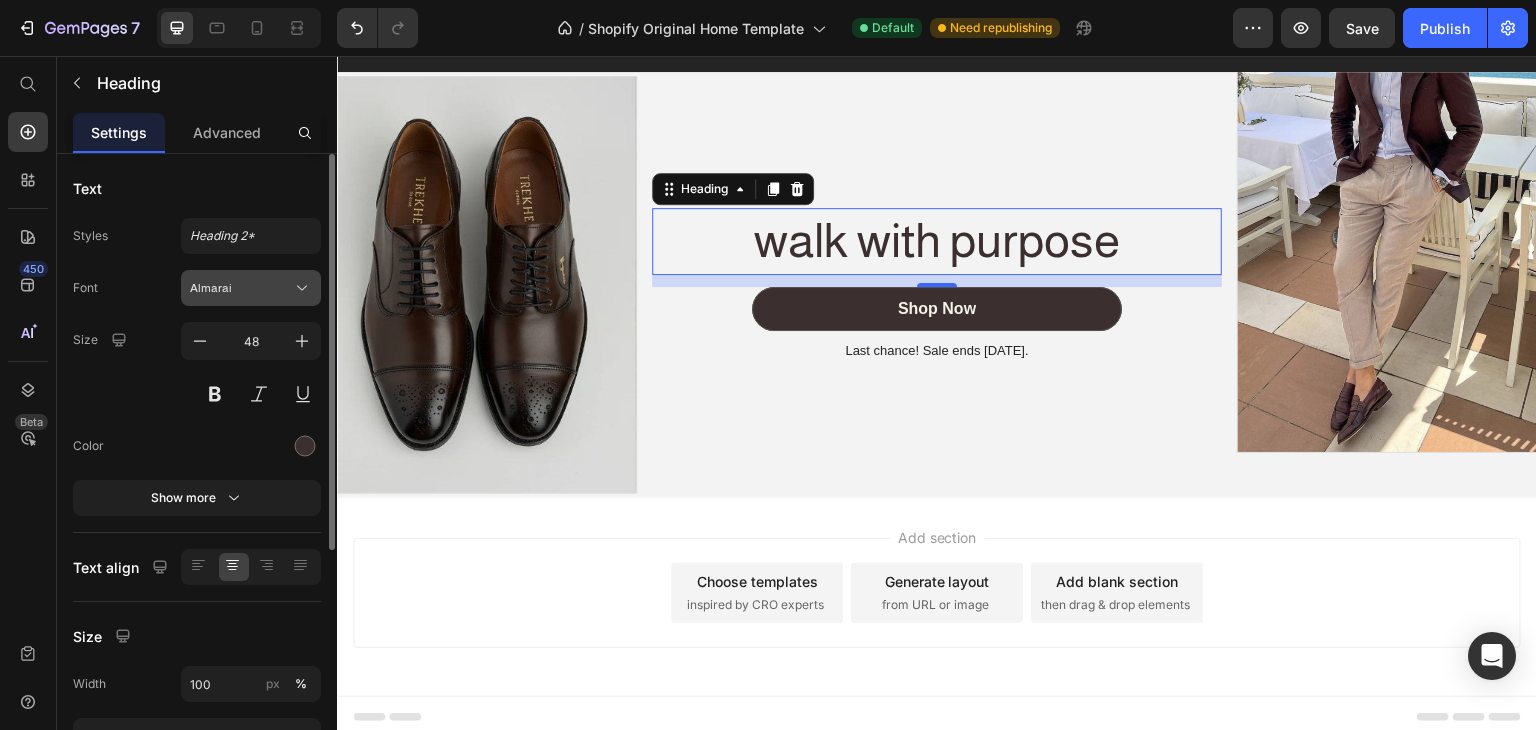 click on "Almarai" at bounding box center [241, 288] 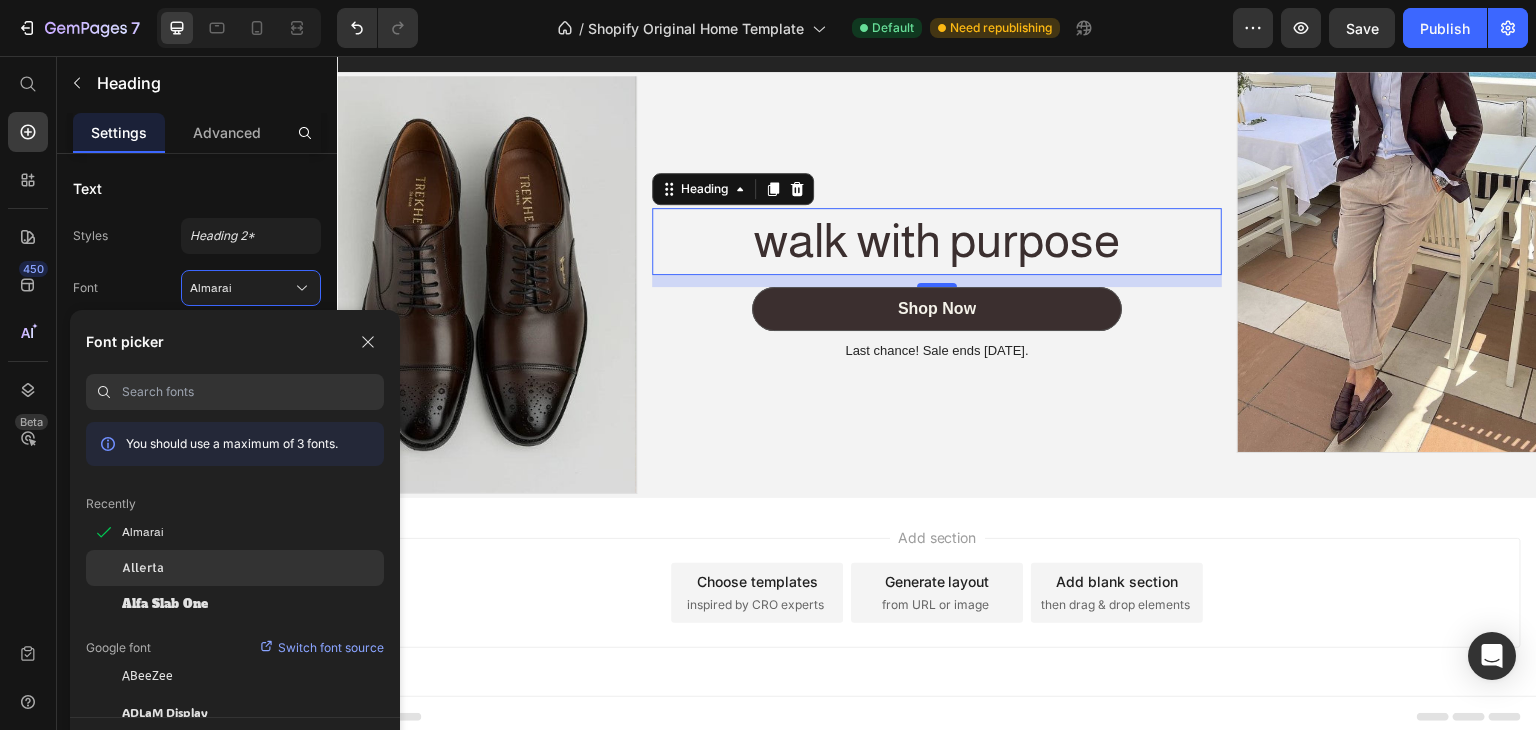 click on "Allerta" 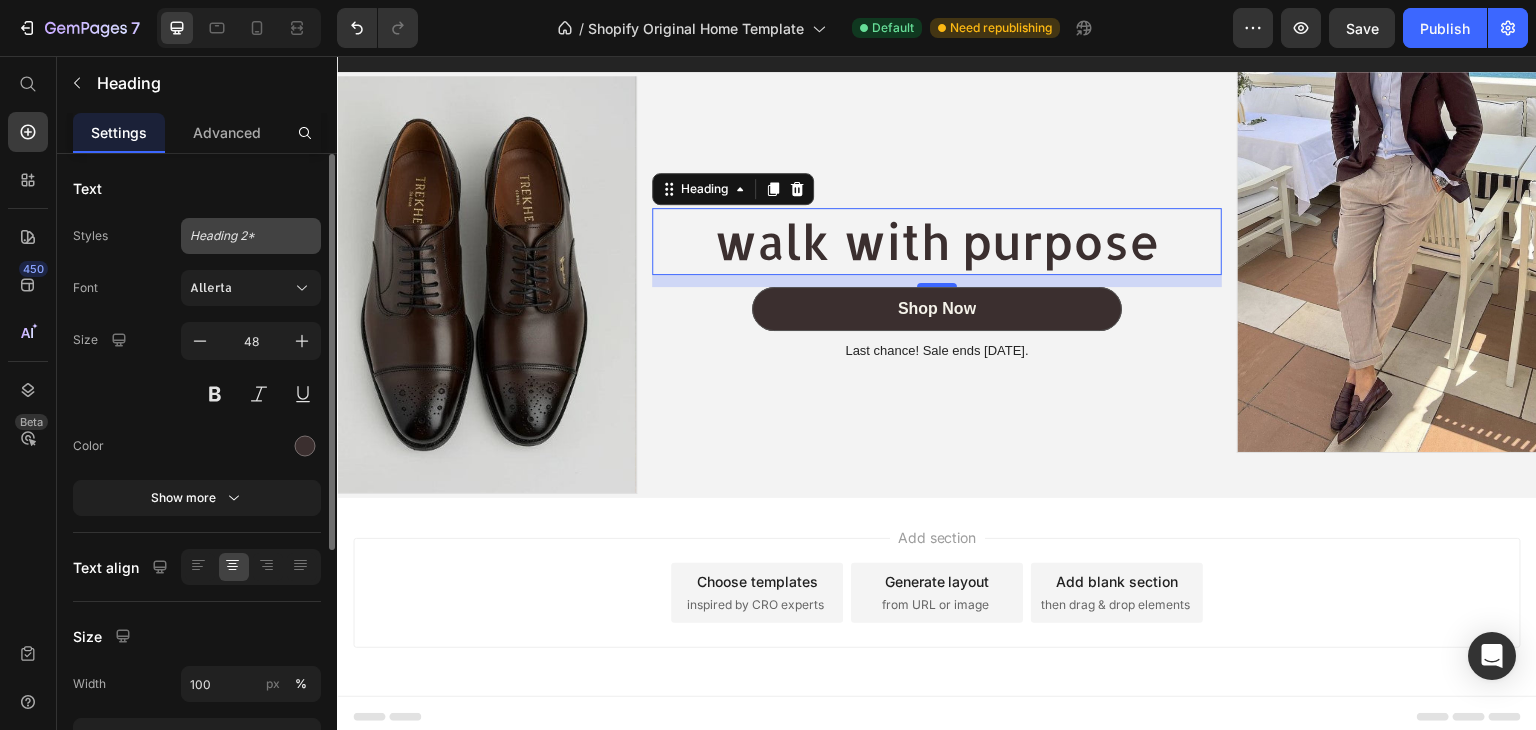 click on "Heading 2*" at bounding box center (251, 236) 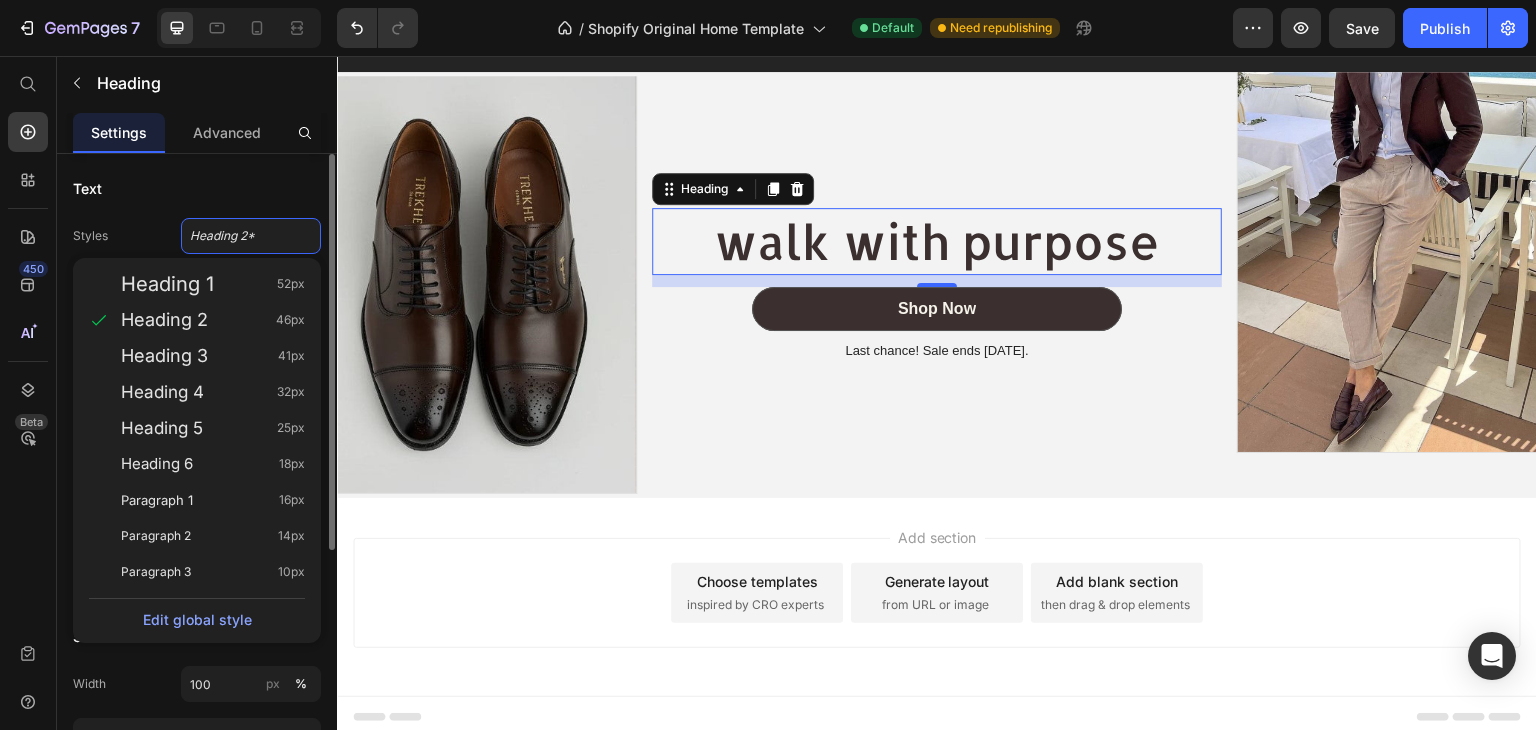 click on "Heading 2*" at bounding box center (251, 236) 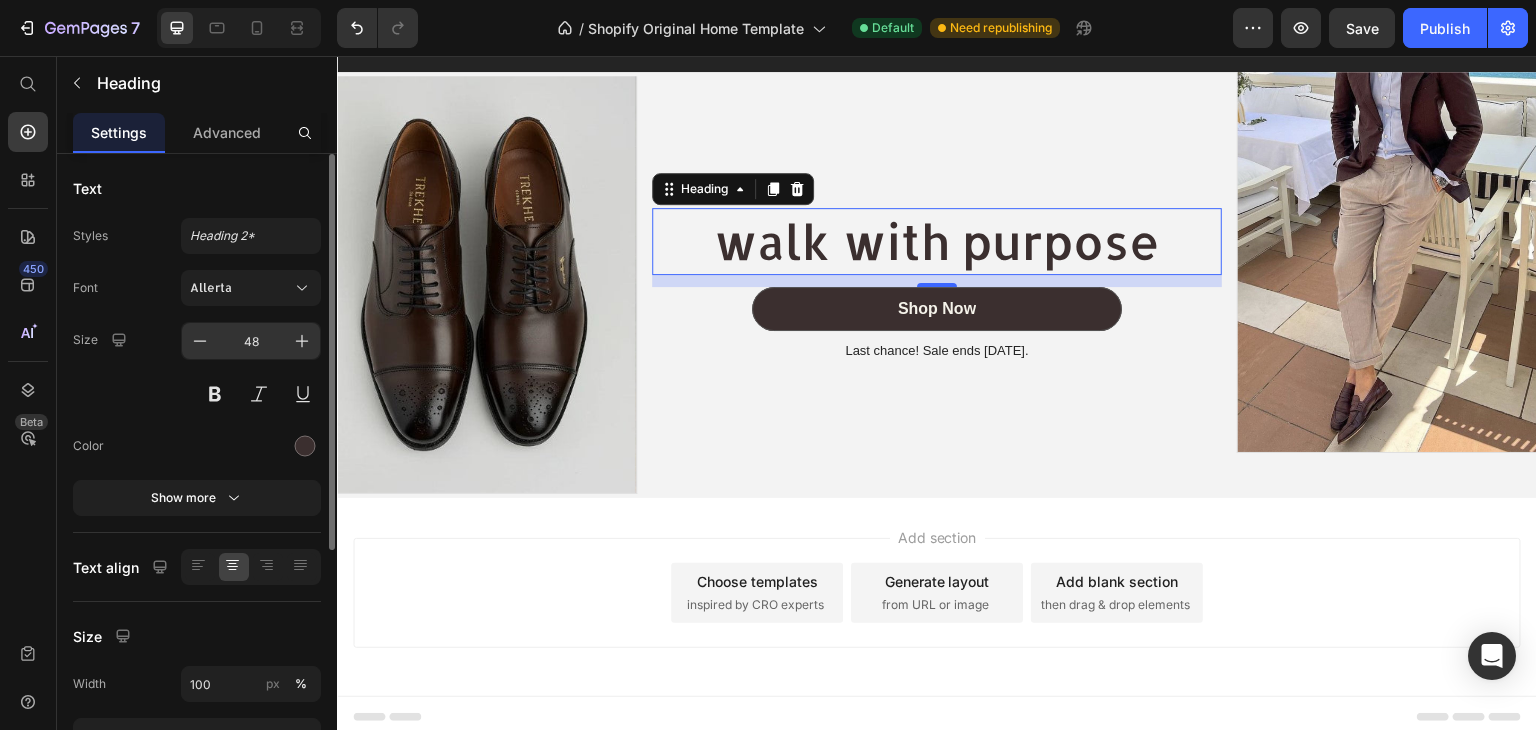 click on "48" at bounding box center [251, 341] 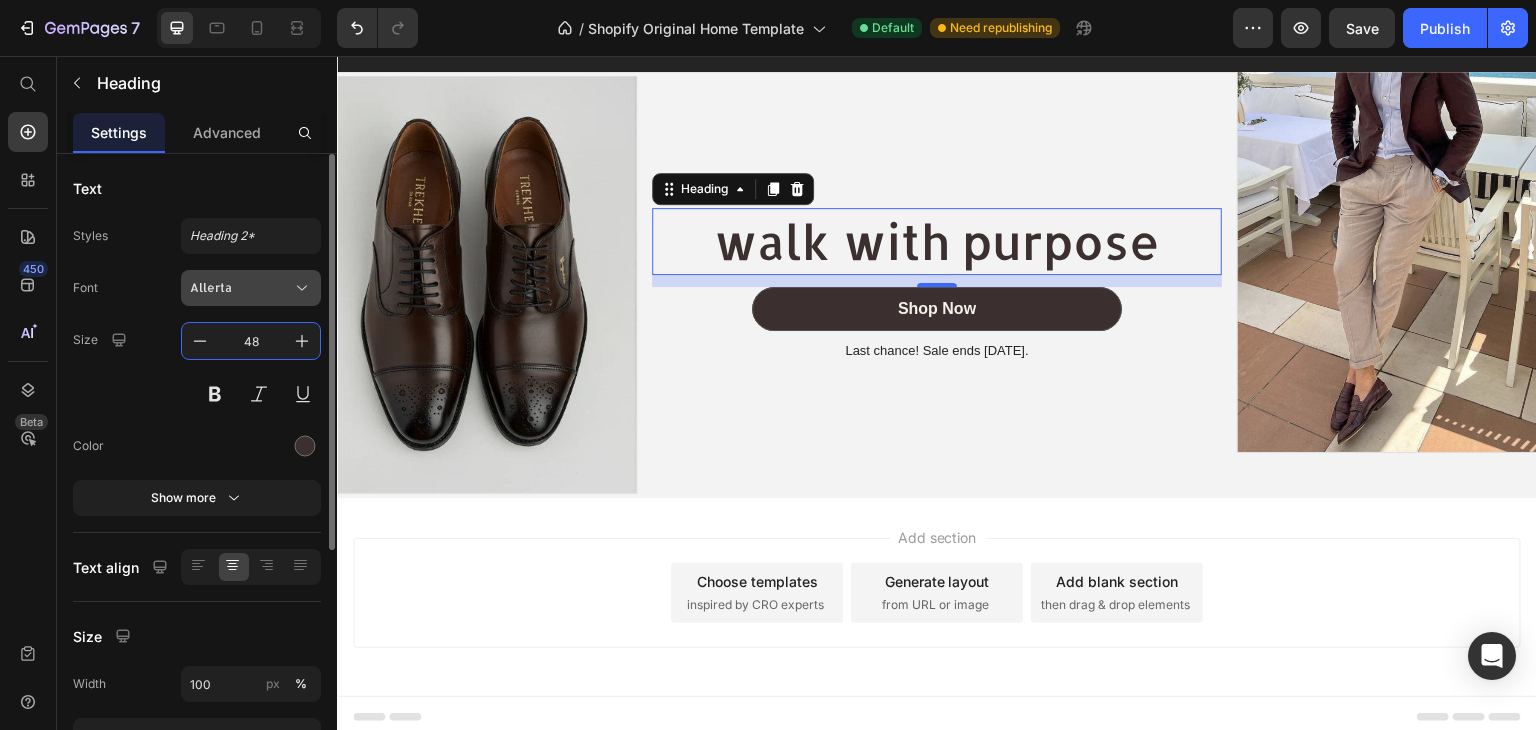 click on "Allerta" at bounding box center (251, 288) 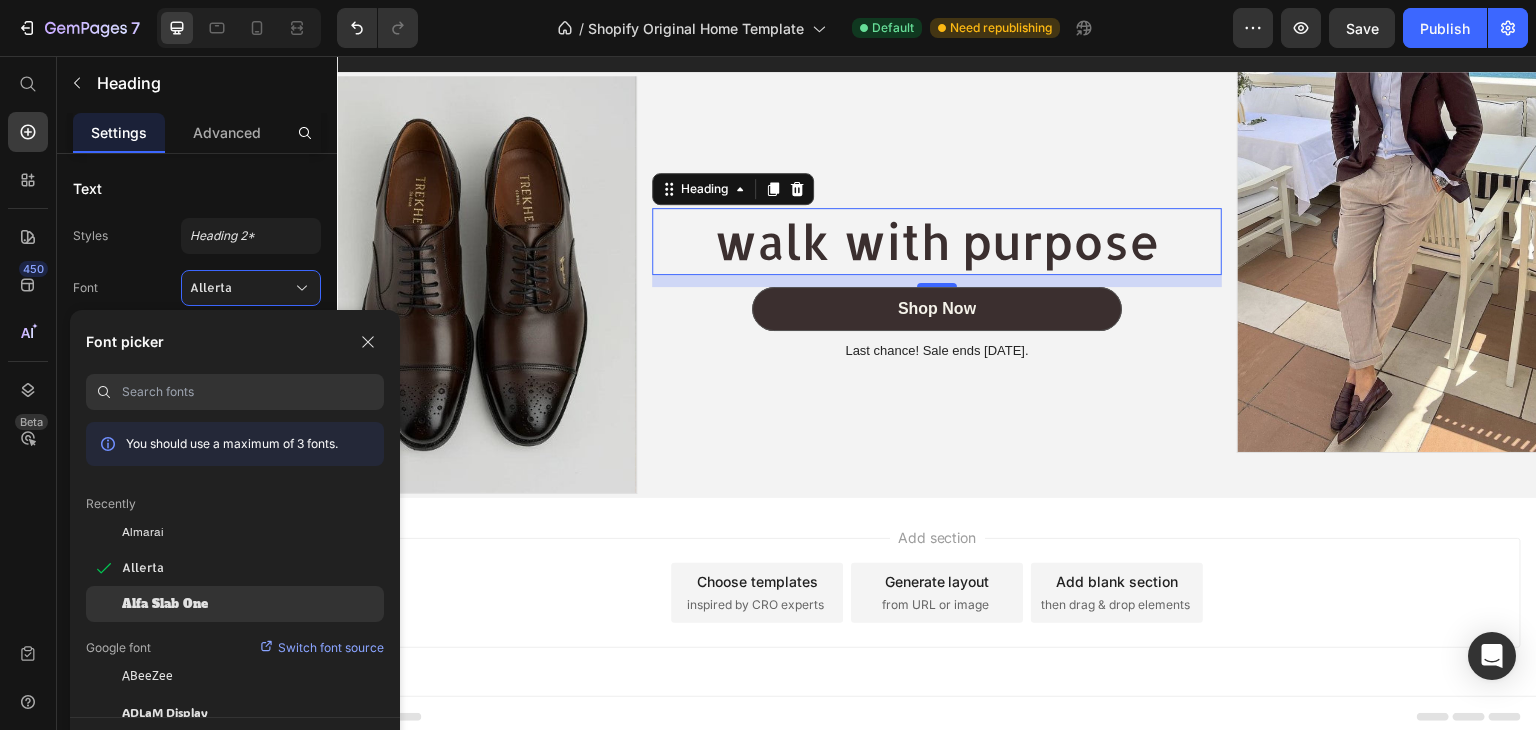 click on "Alfa Slab One" 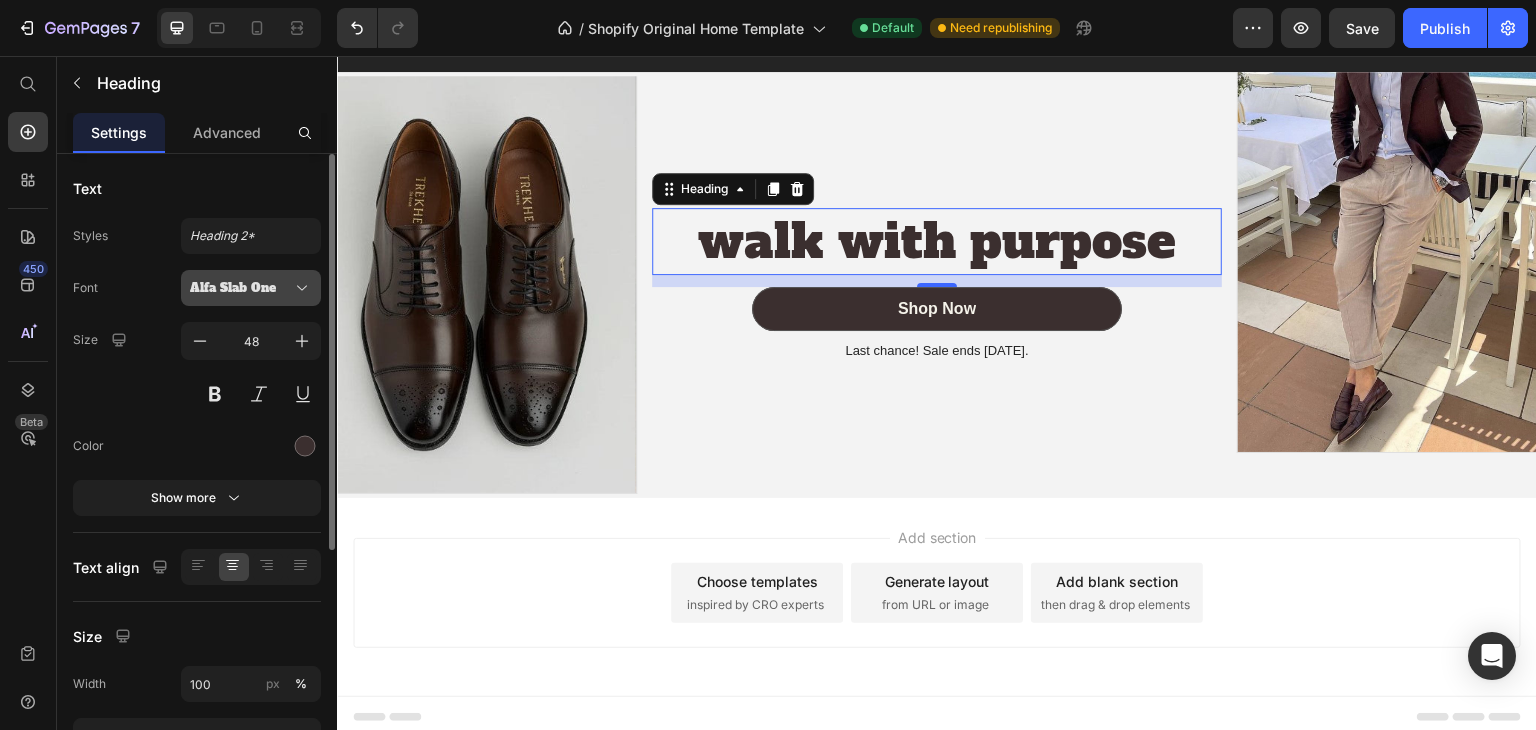 click on "Alfa Slab One" at bounding box center [251, 288] 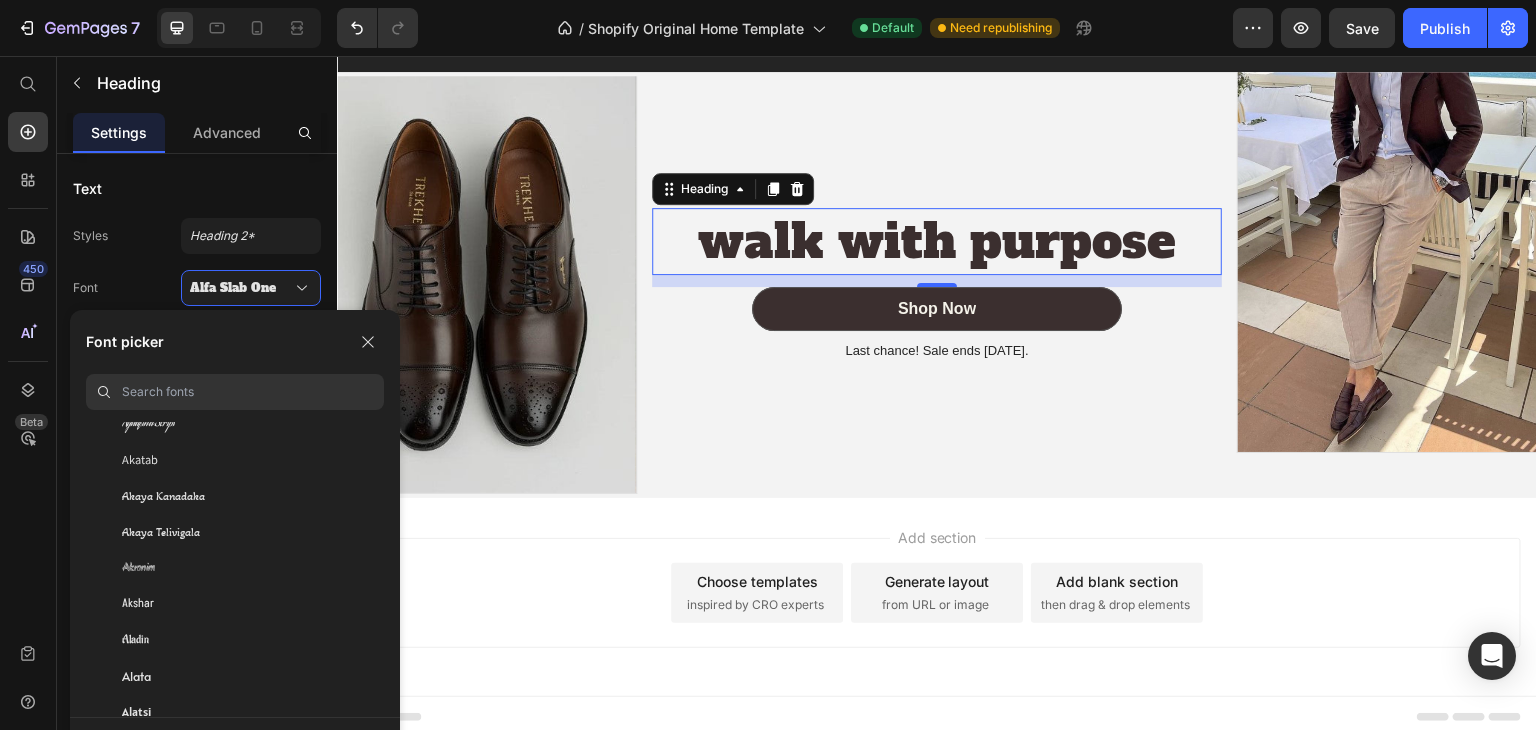 scroll, scrollTop: 1000, scrollLeft: 0, axis: vertical 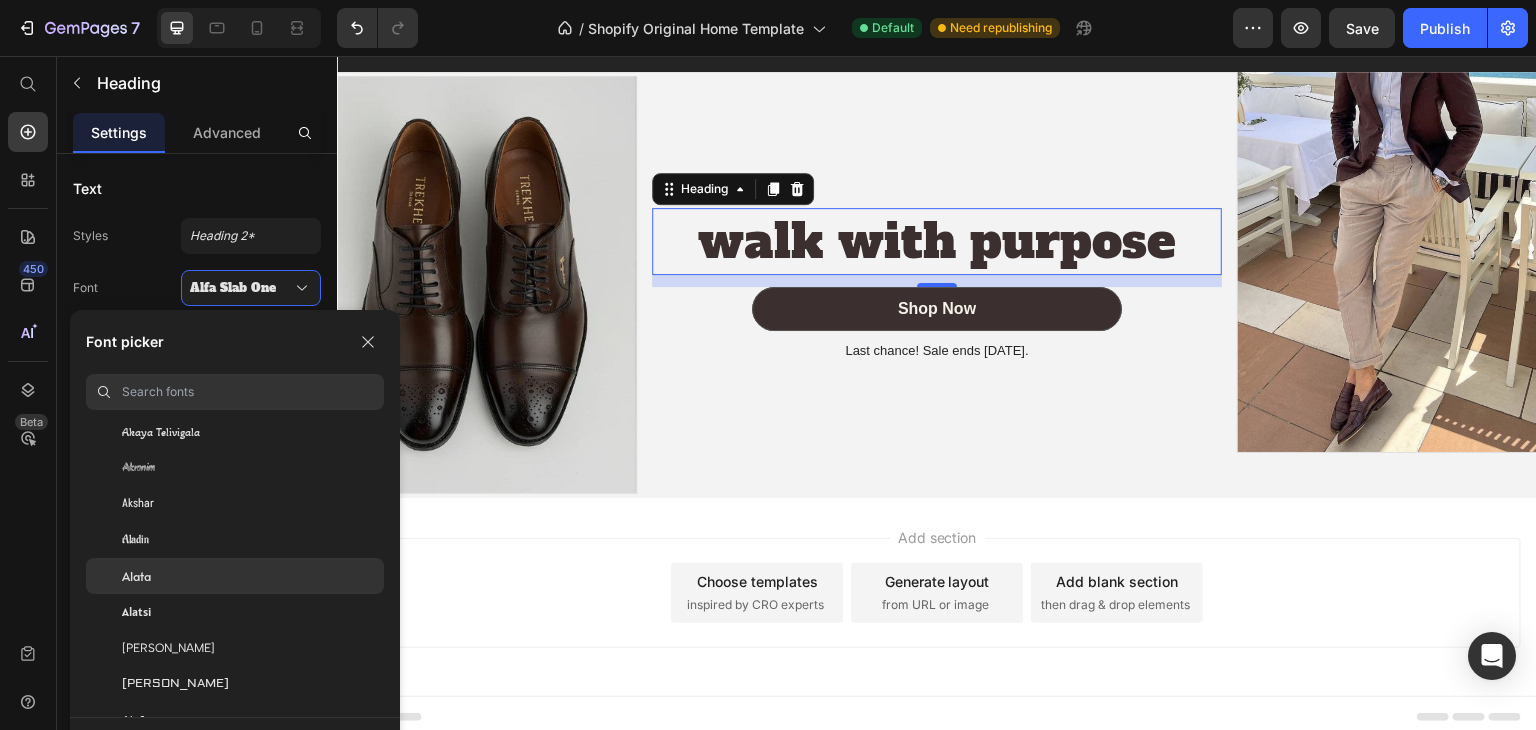 click on "Alata" 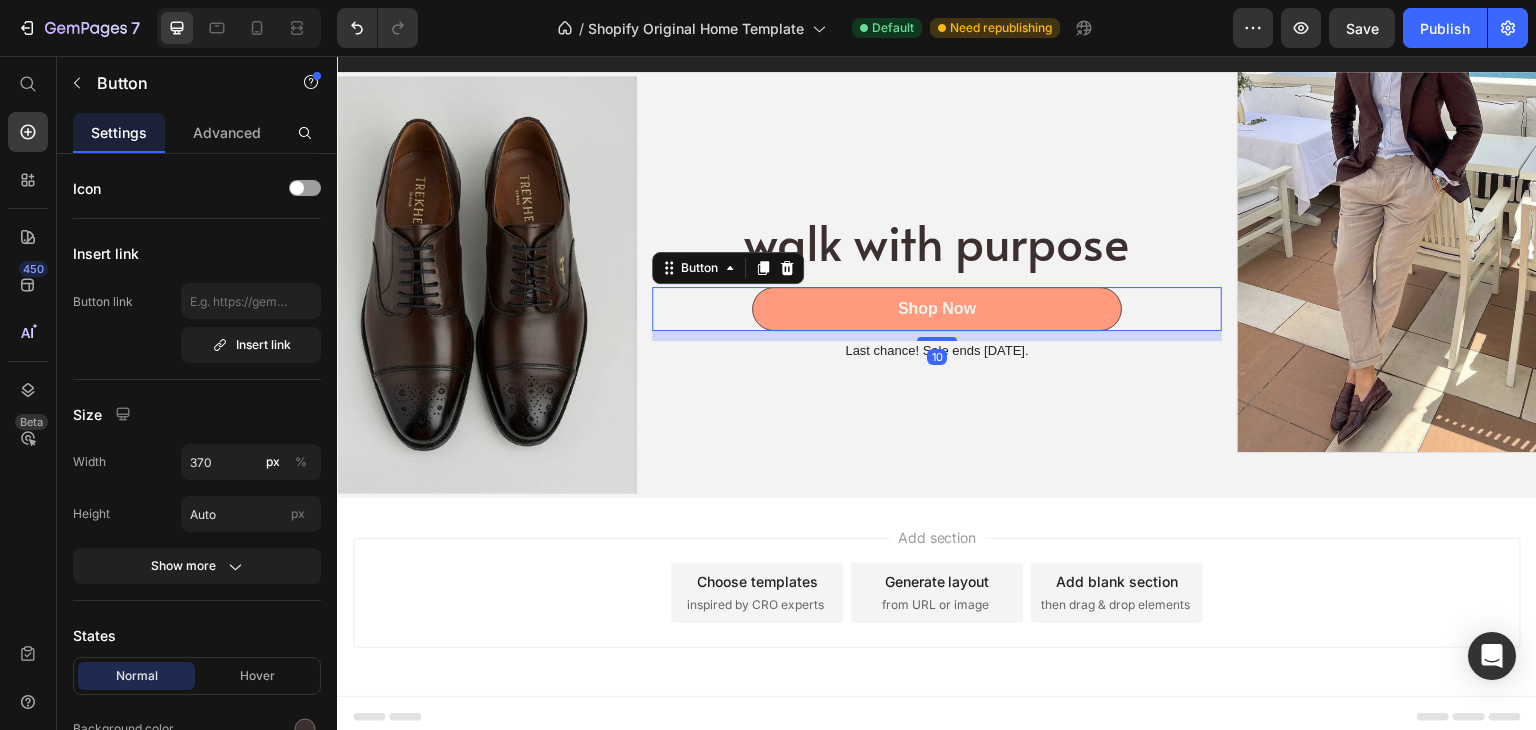 click on "Shop Now" at bounding box center (937, 309) 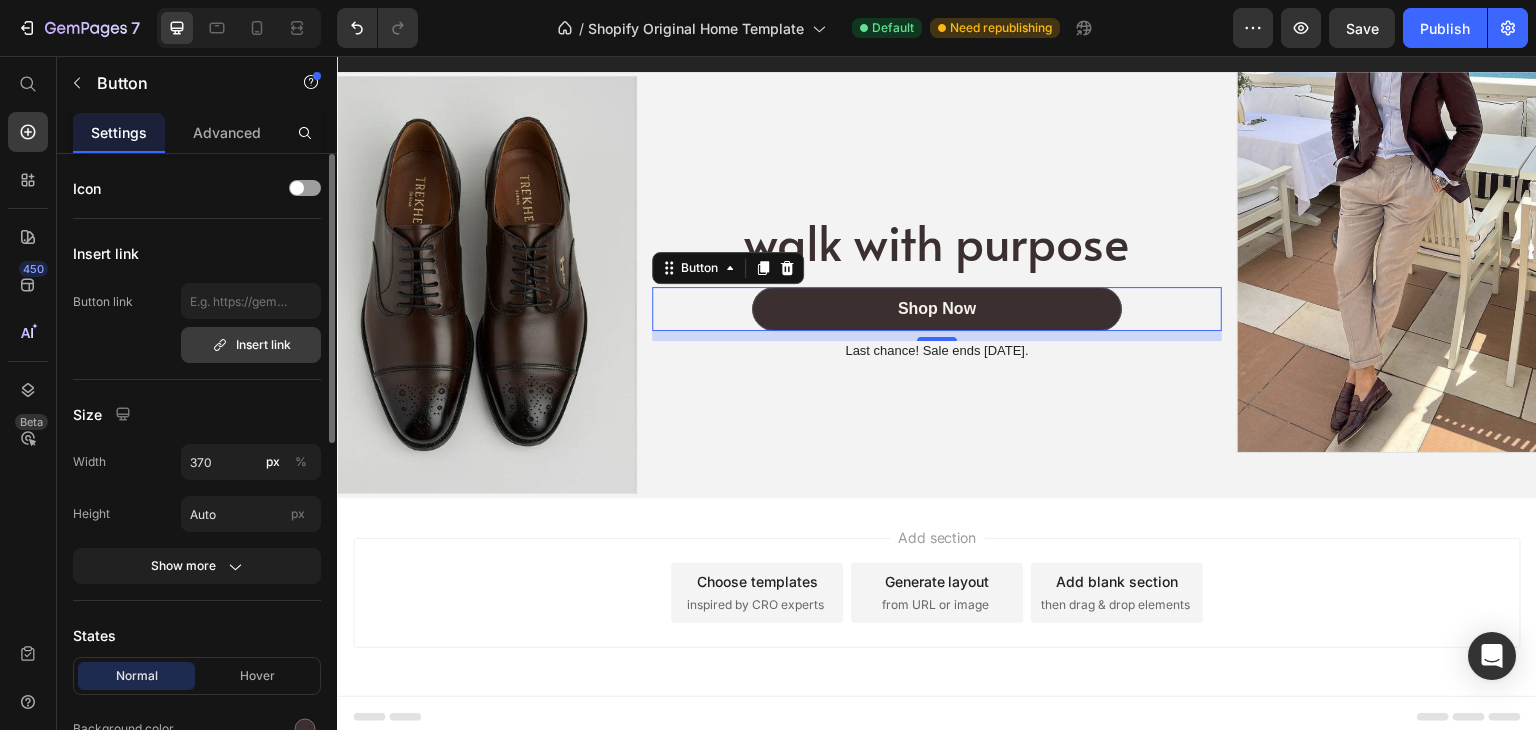 click on "Insert link" at bounding box center (251, 345) 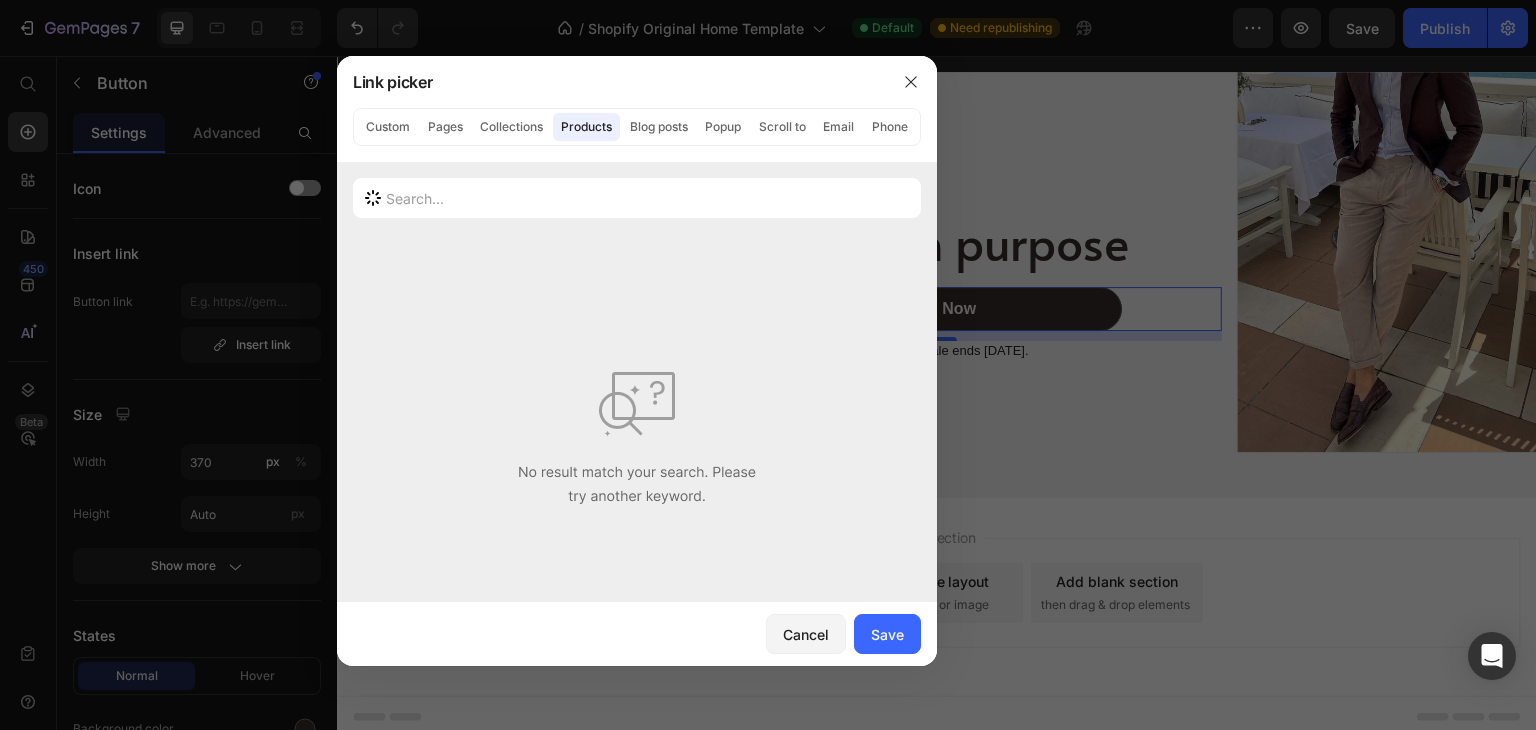 click on "Products" 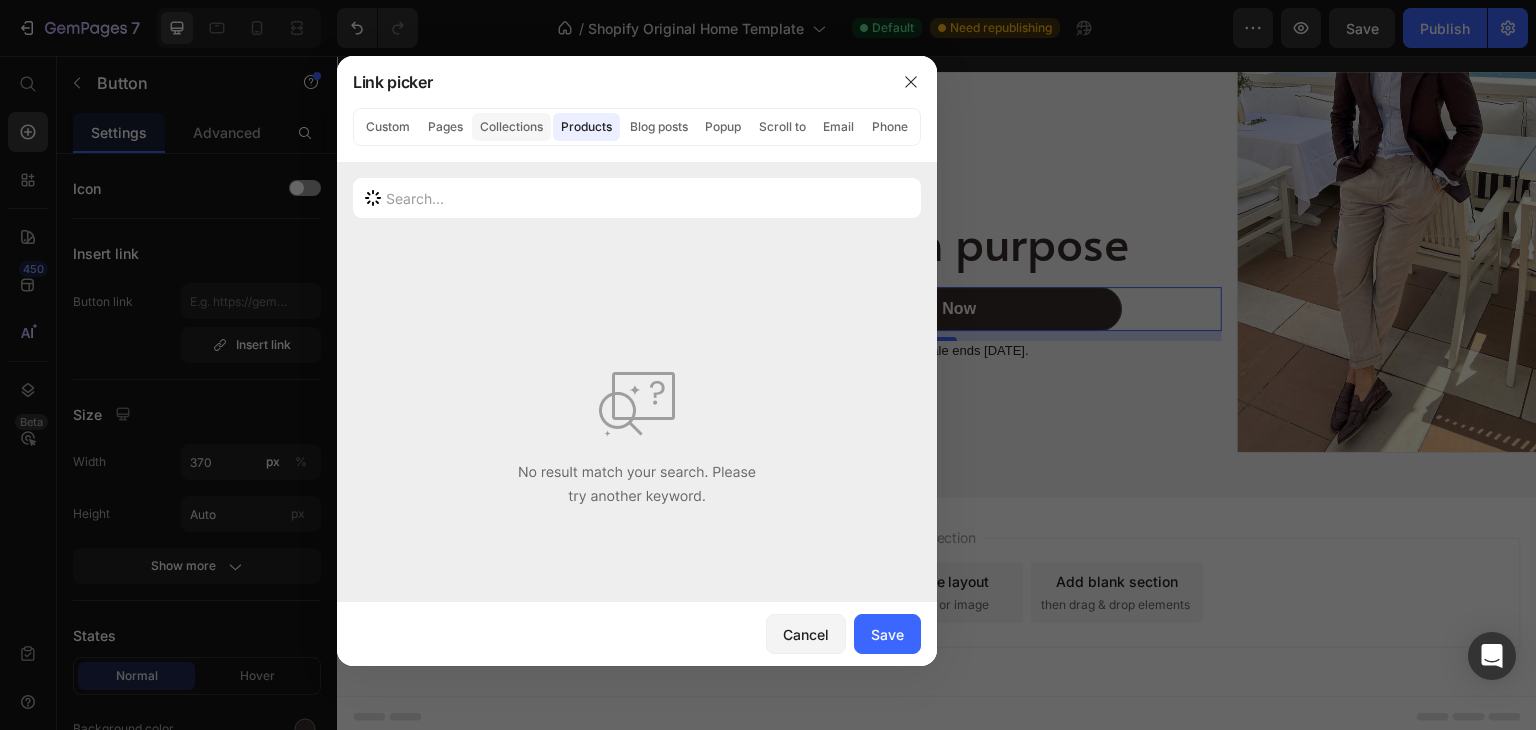 click on "Collections" 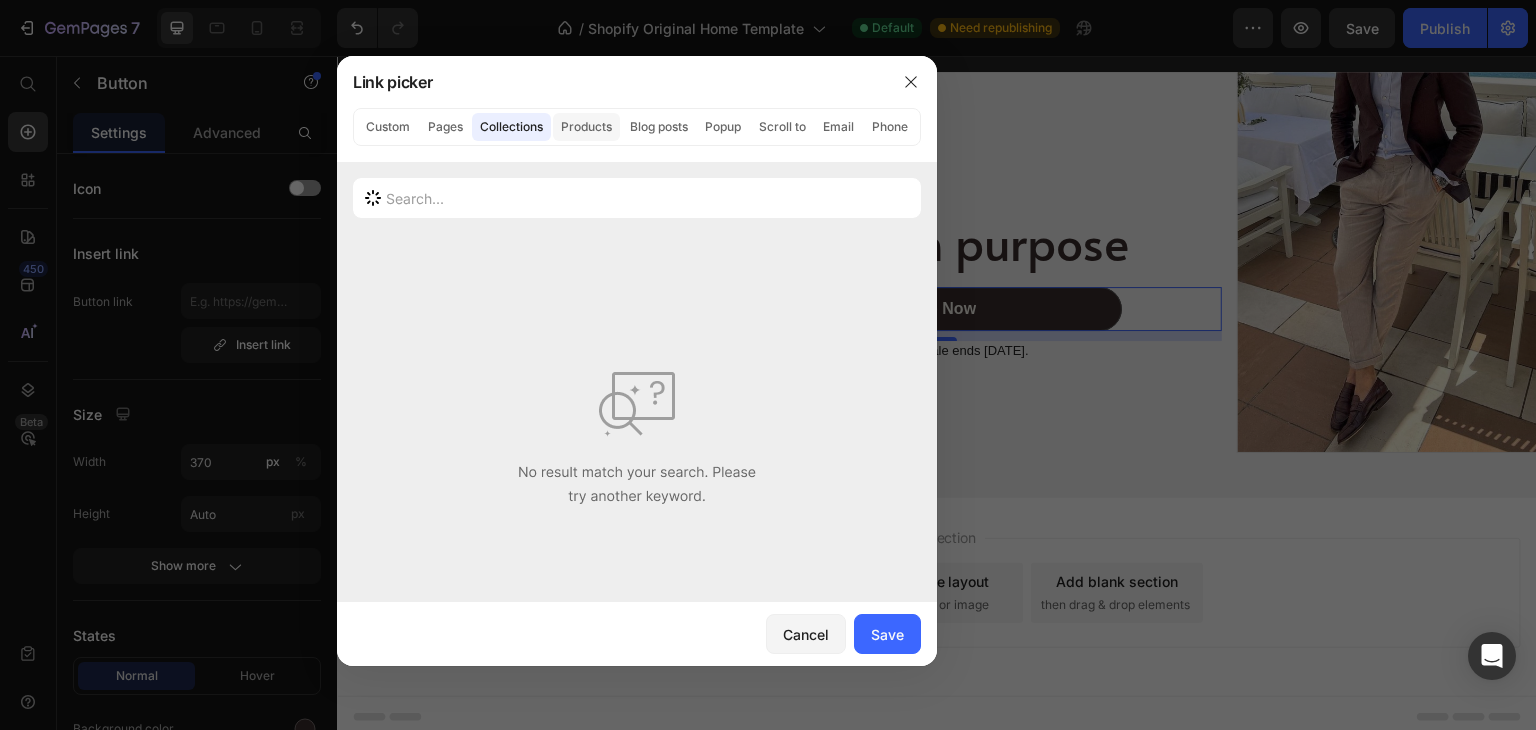 click on "Products" 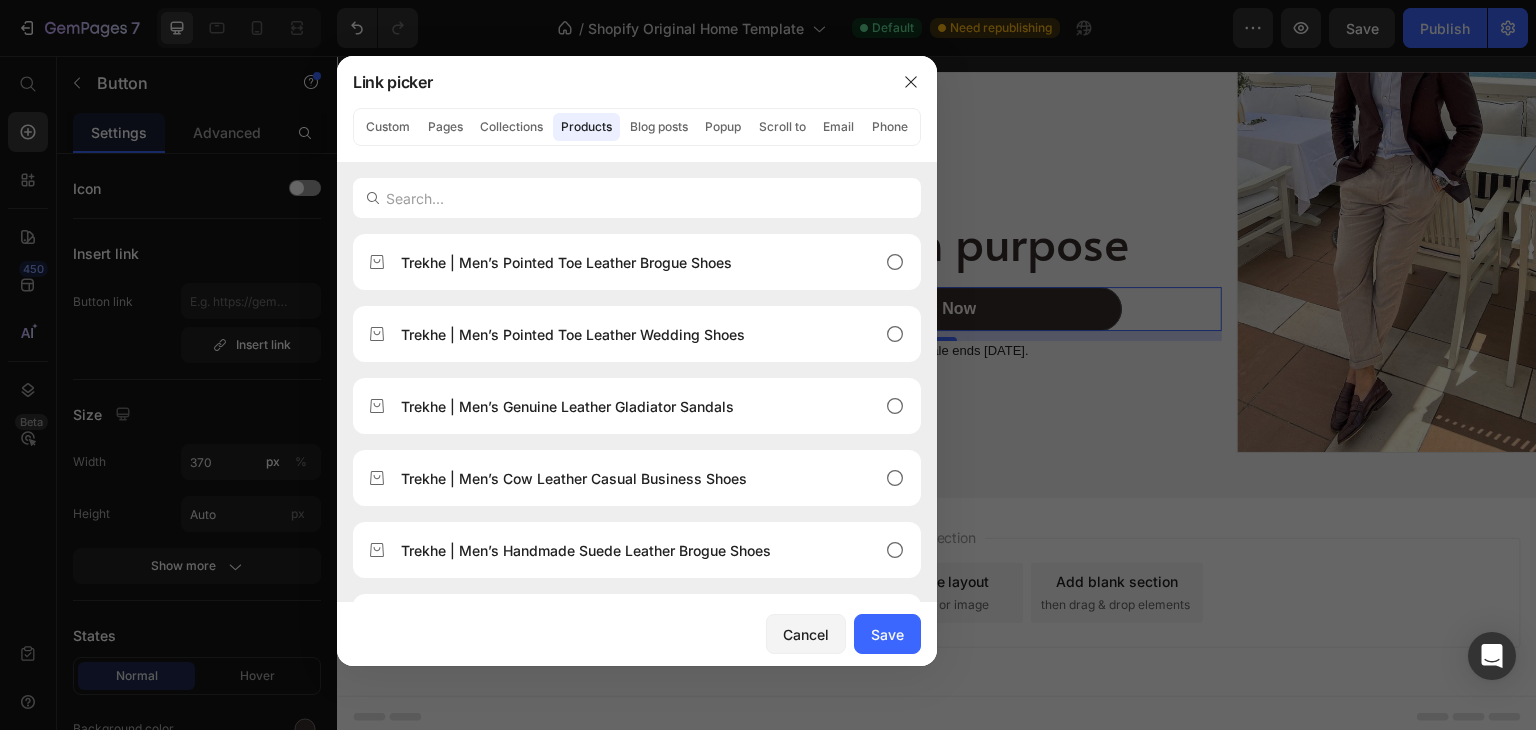 click on "Products" 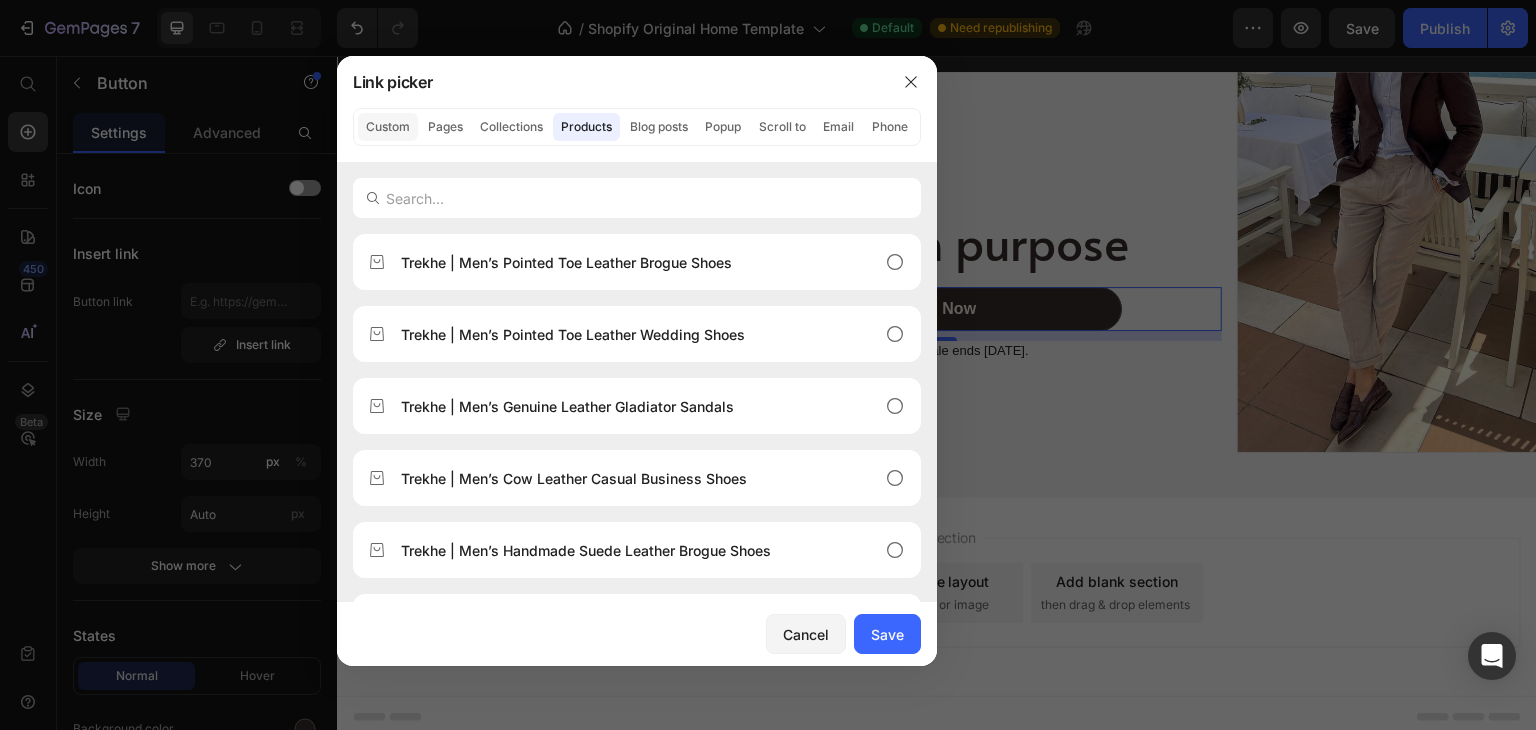 click on "Custom" 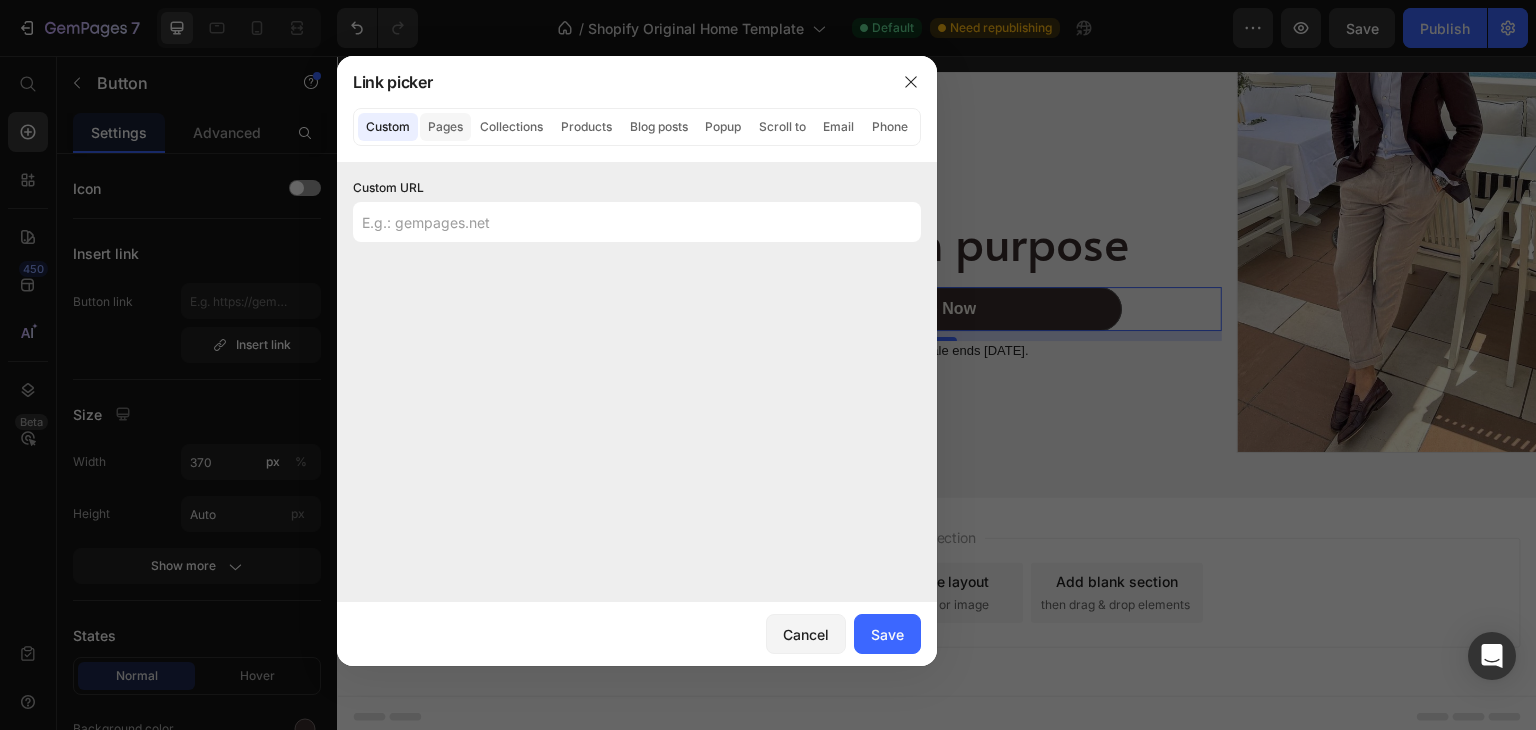 click on "Pages" 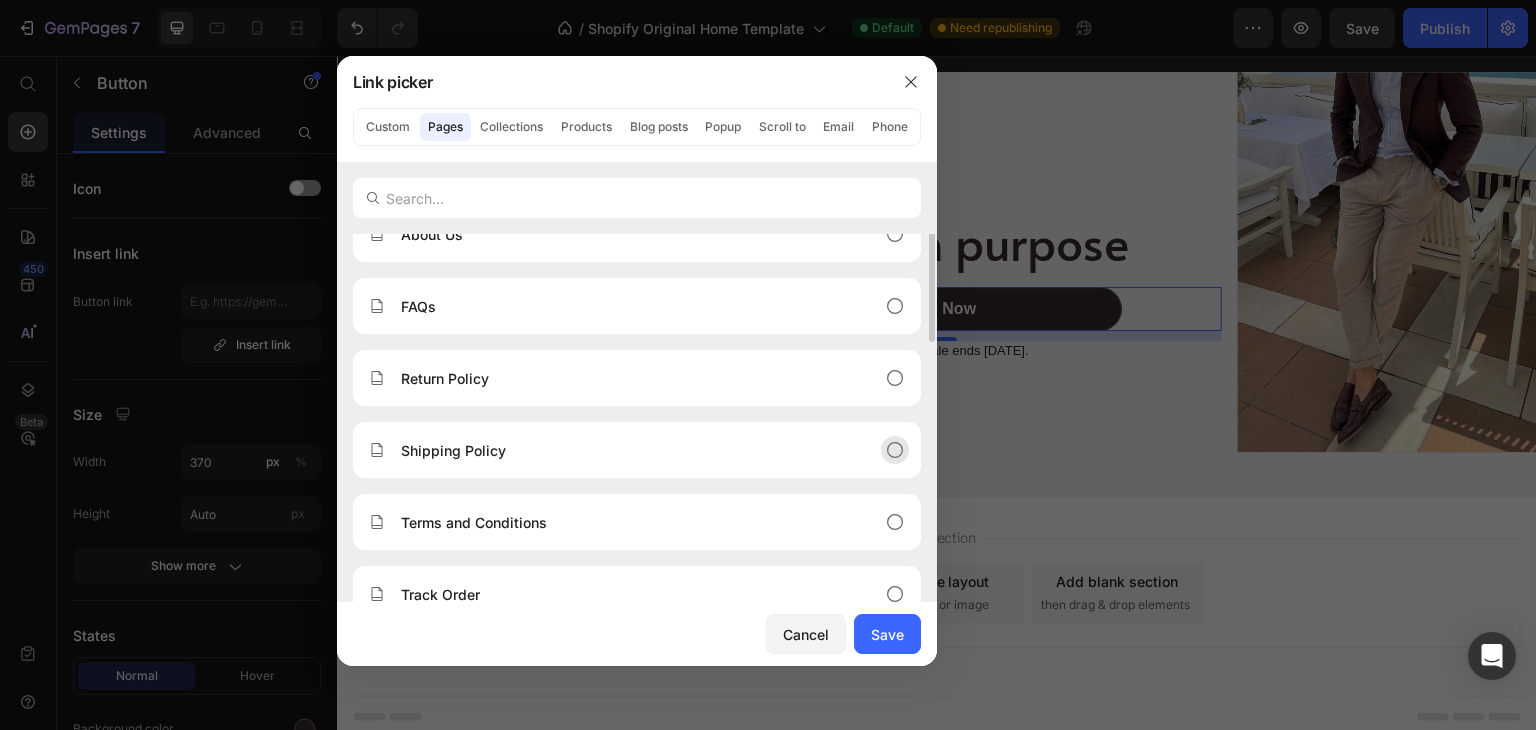 scroll, scrollTop: 0, scrollLeft: 0, axis: both 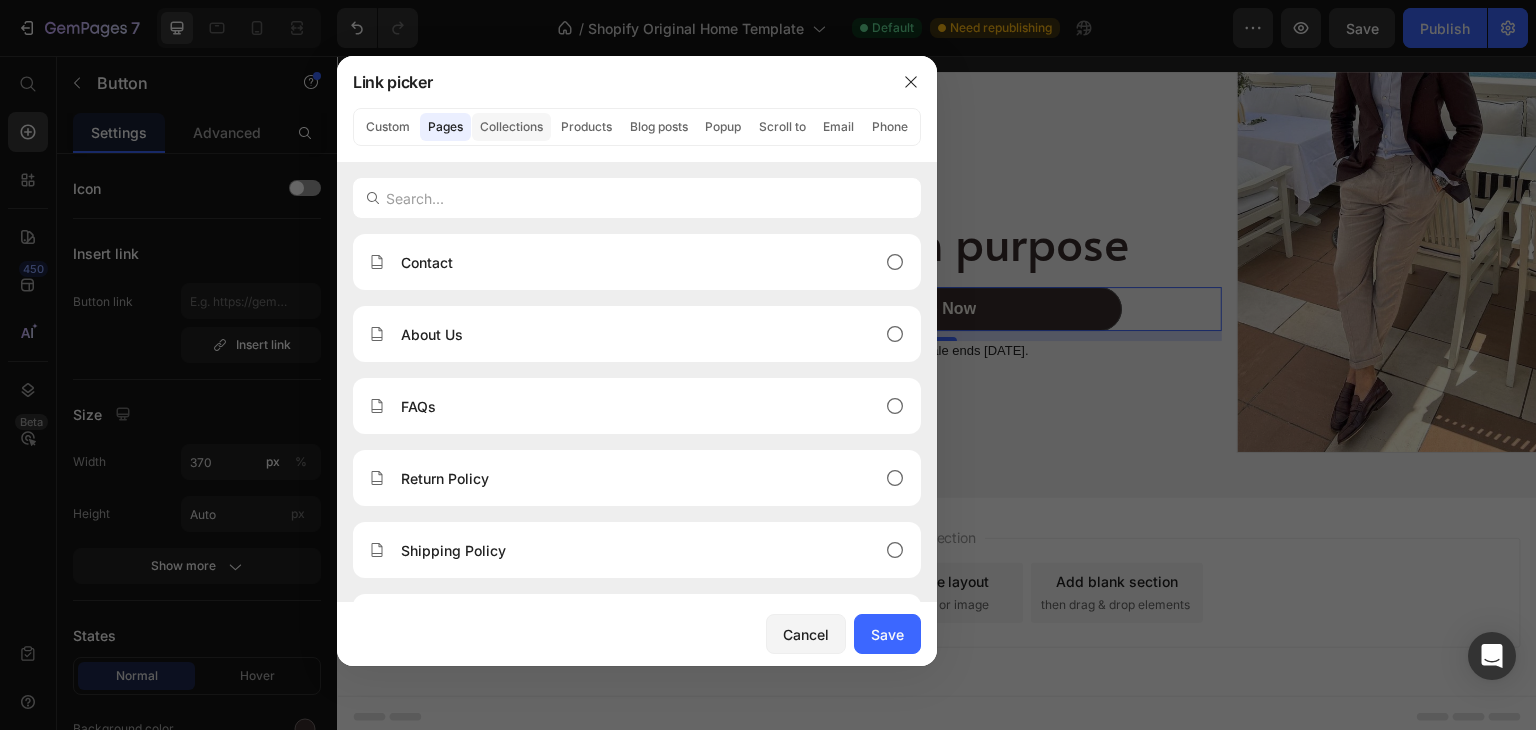 click on "Collections" 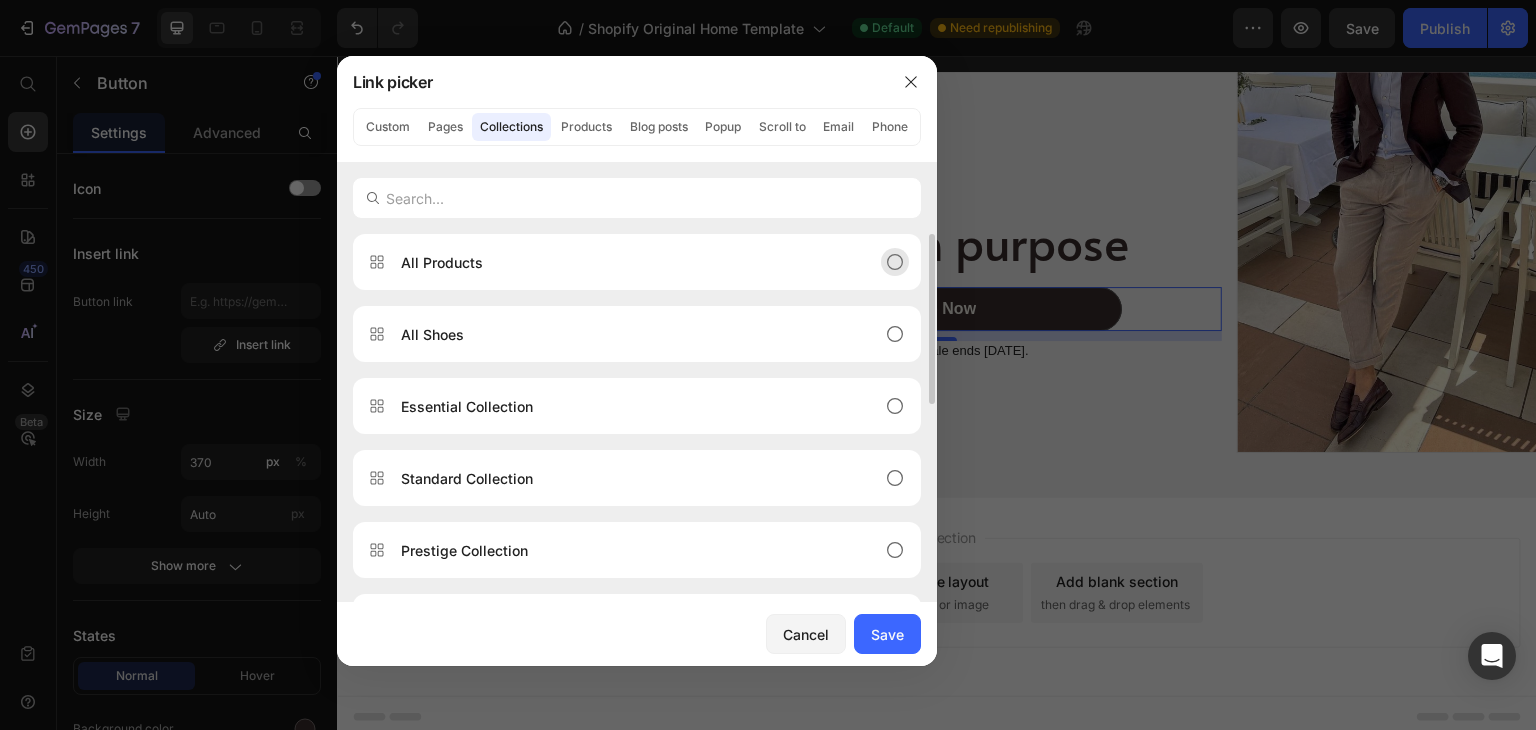 click on "All Products" at bounding box center [442, 262] 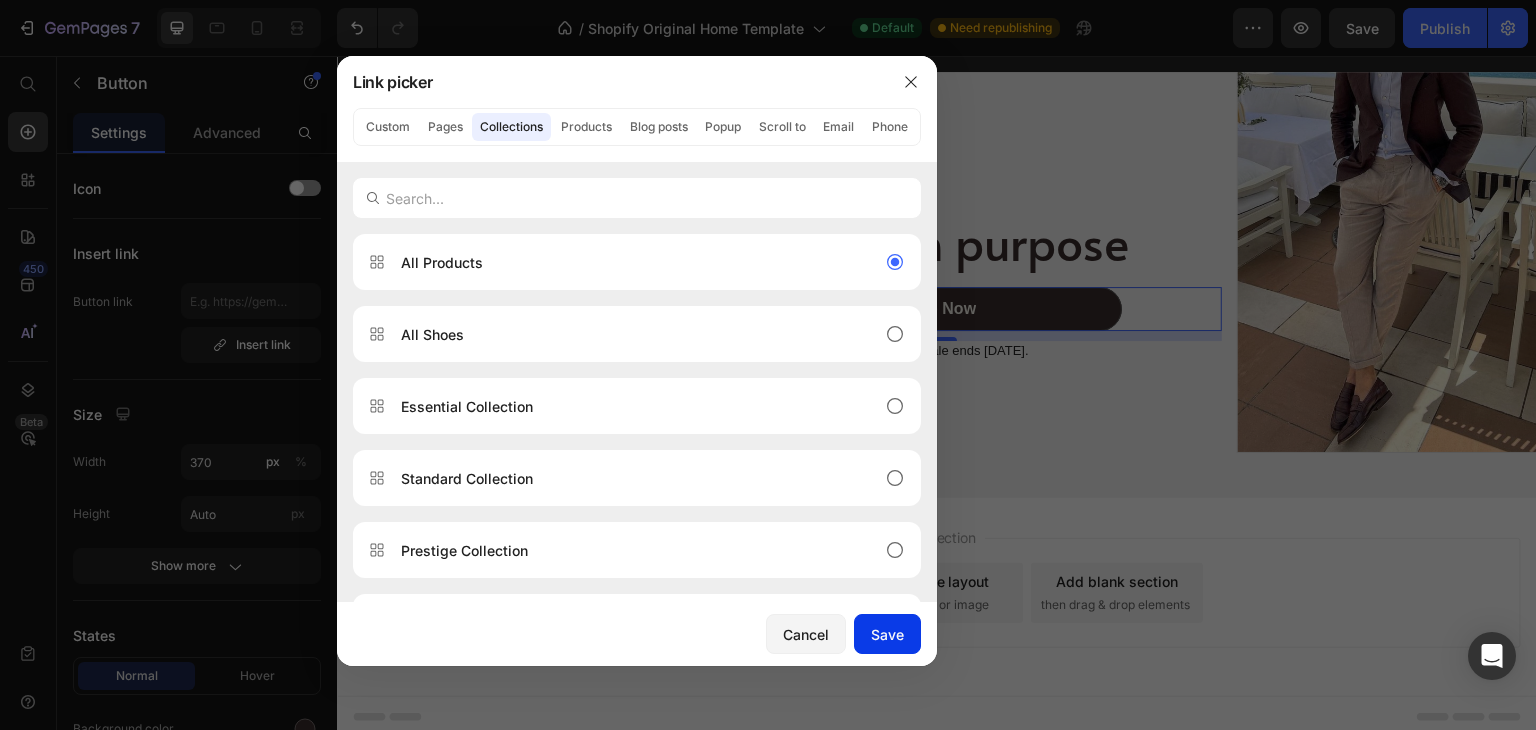 click on "Save" 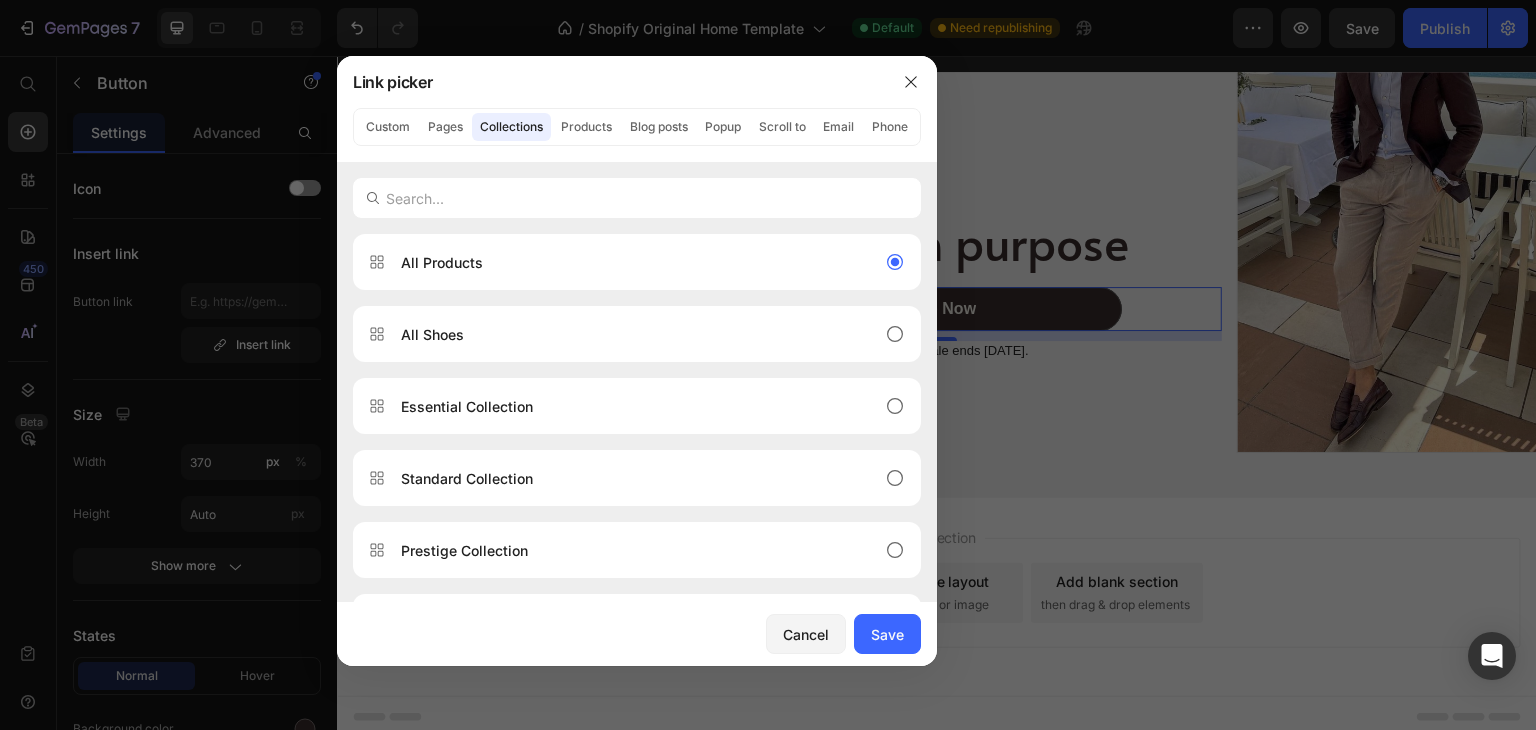 type on "/collections/all" 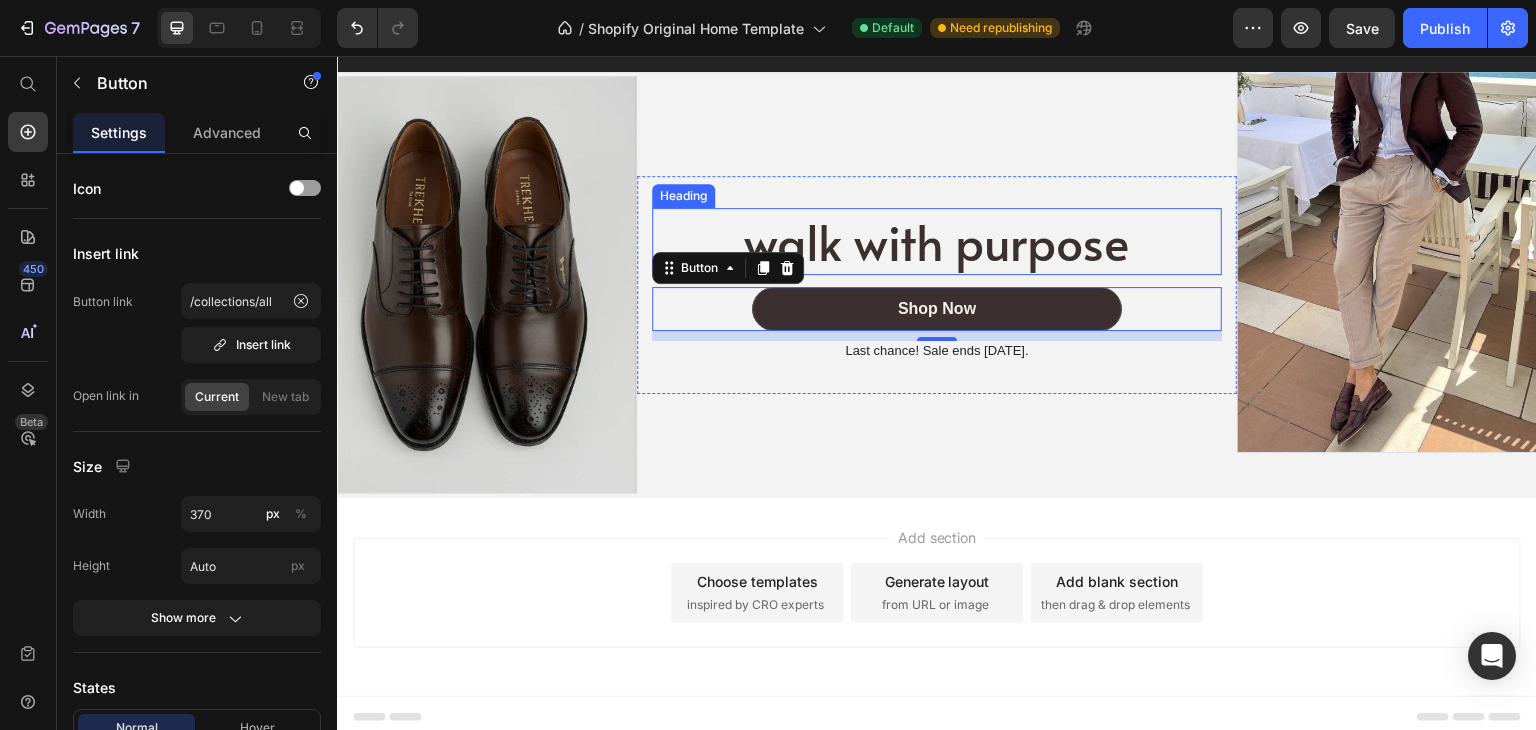 click on "walk with purpose" at bounding box center [937, 241] 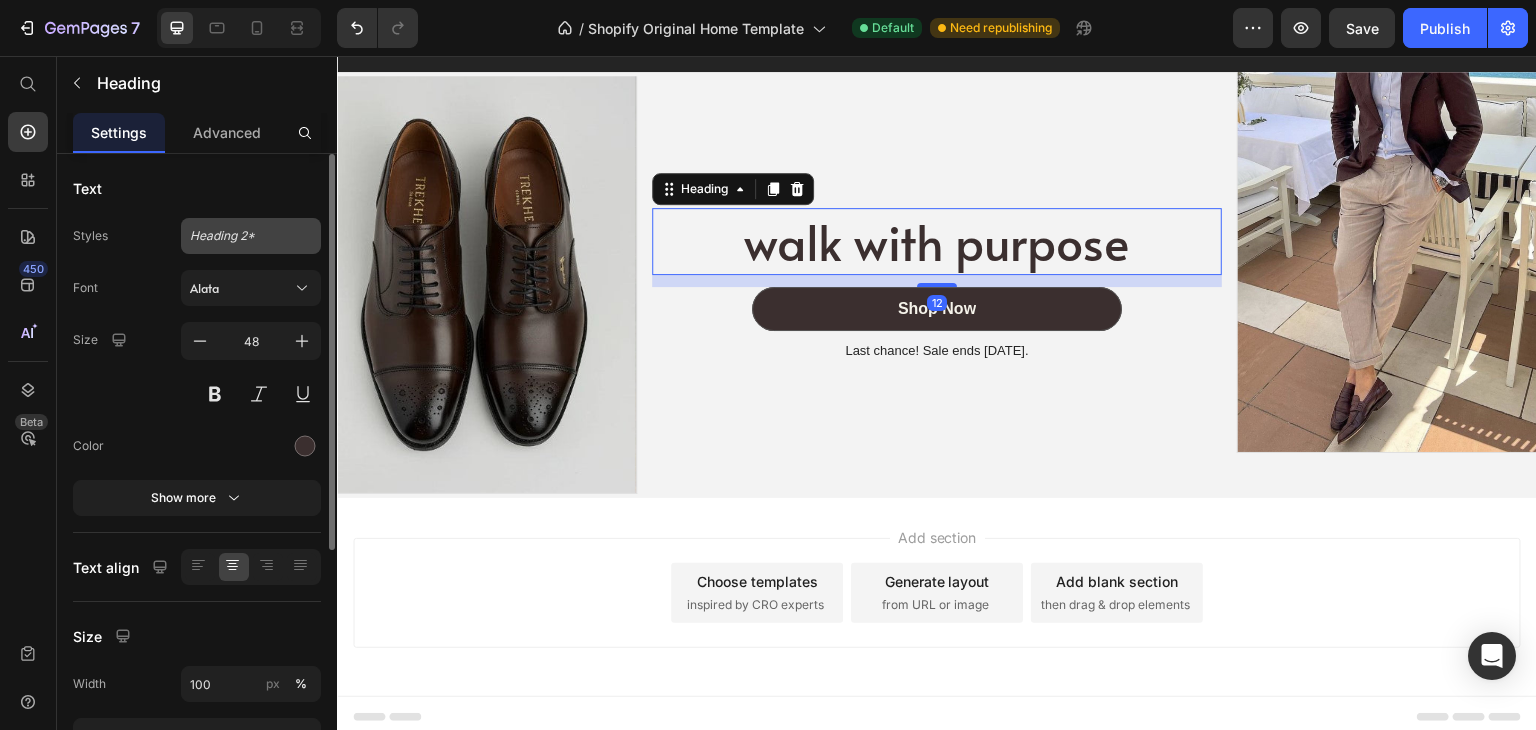 click on "Heading 2*" 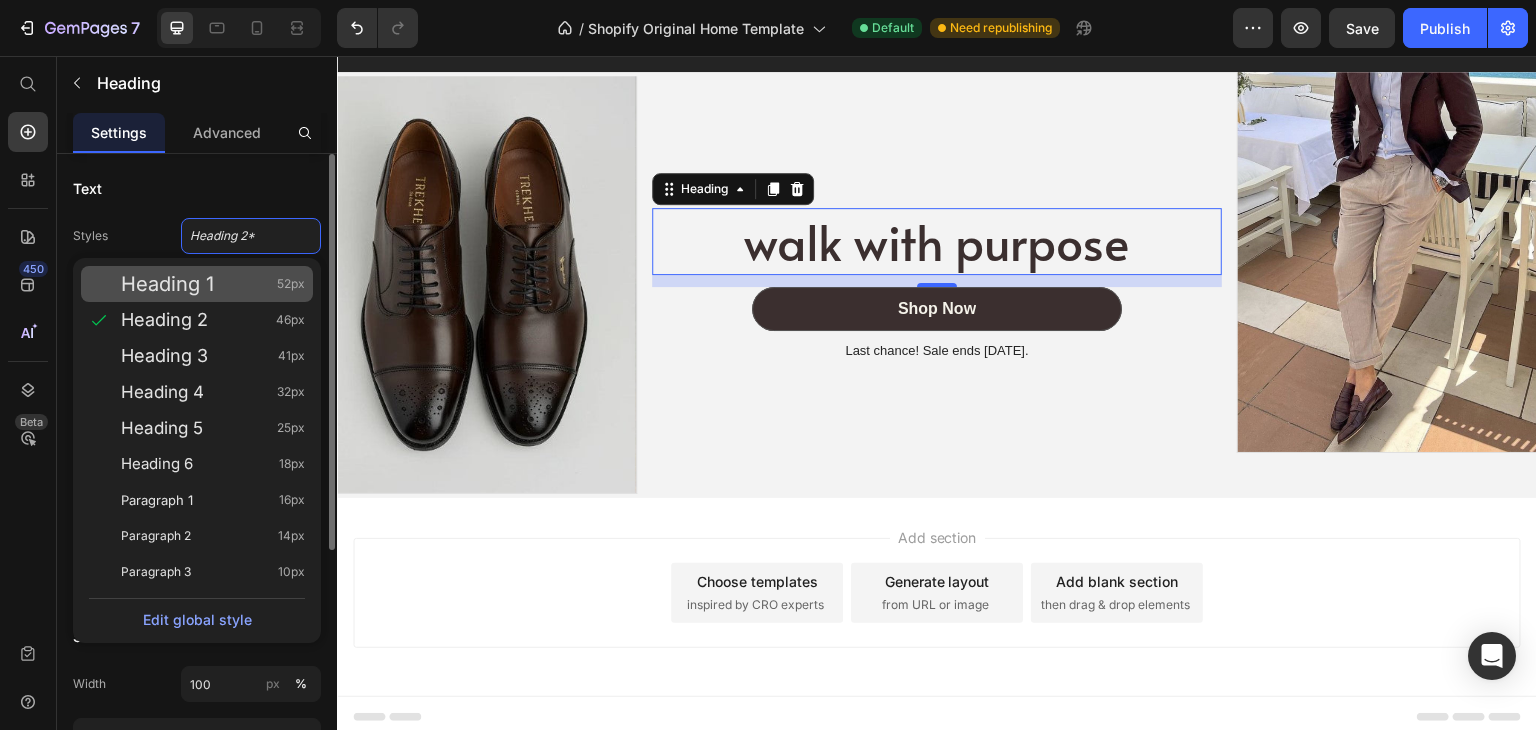 click on "Heading 1 52px" at bounding box center [213, 284] 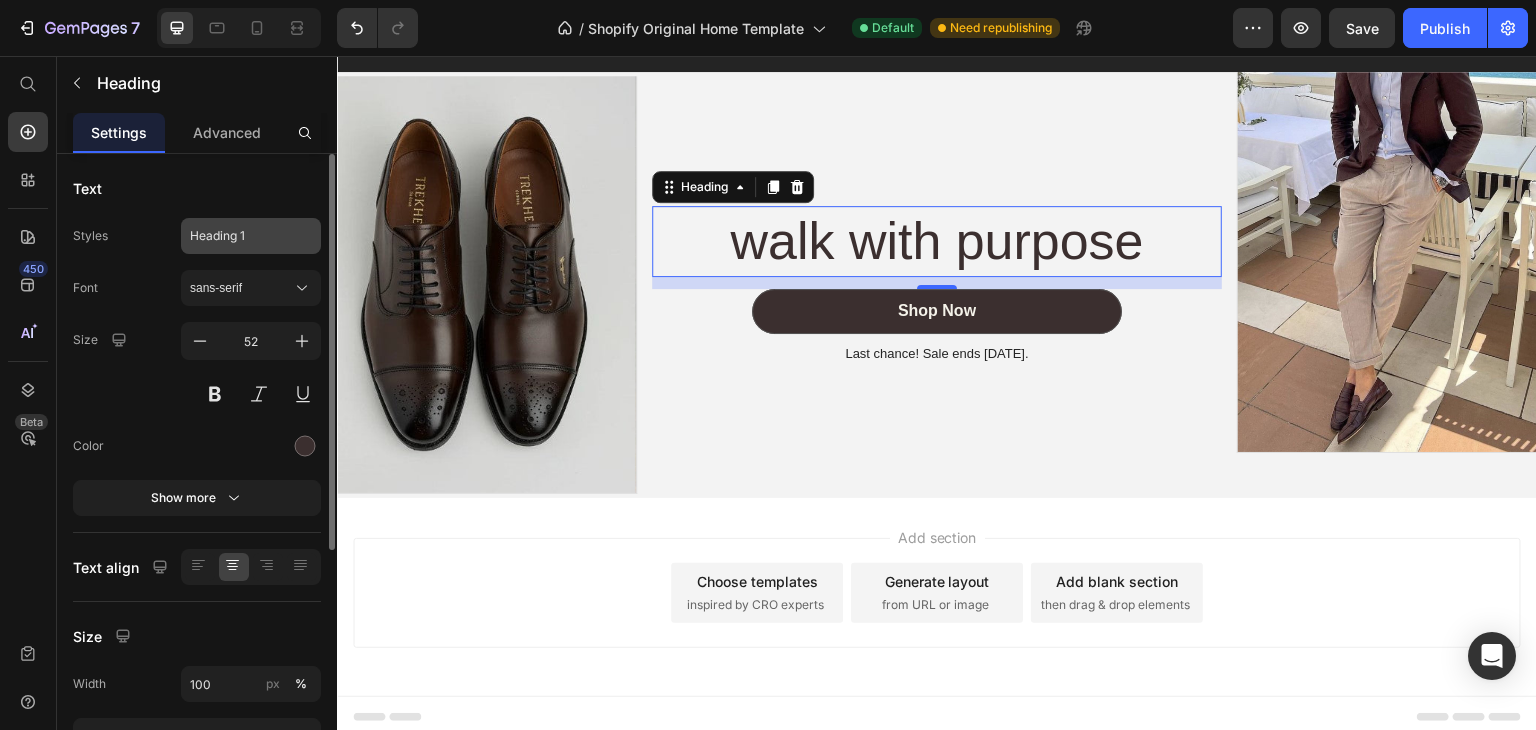 click on "Heading 1" at bounding box center (251, 236) 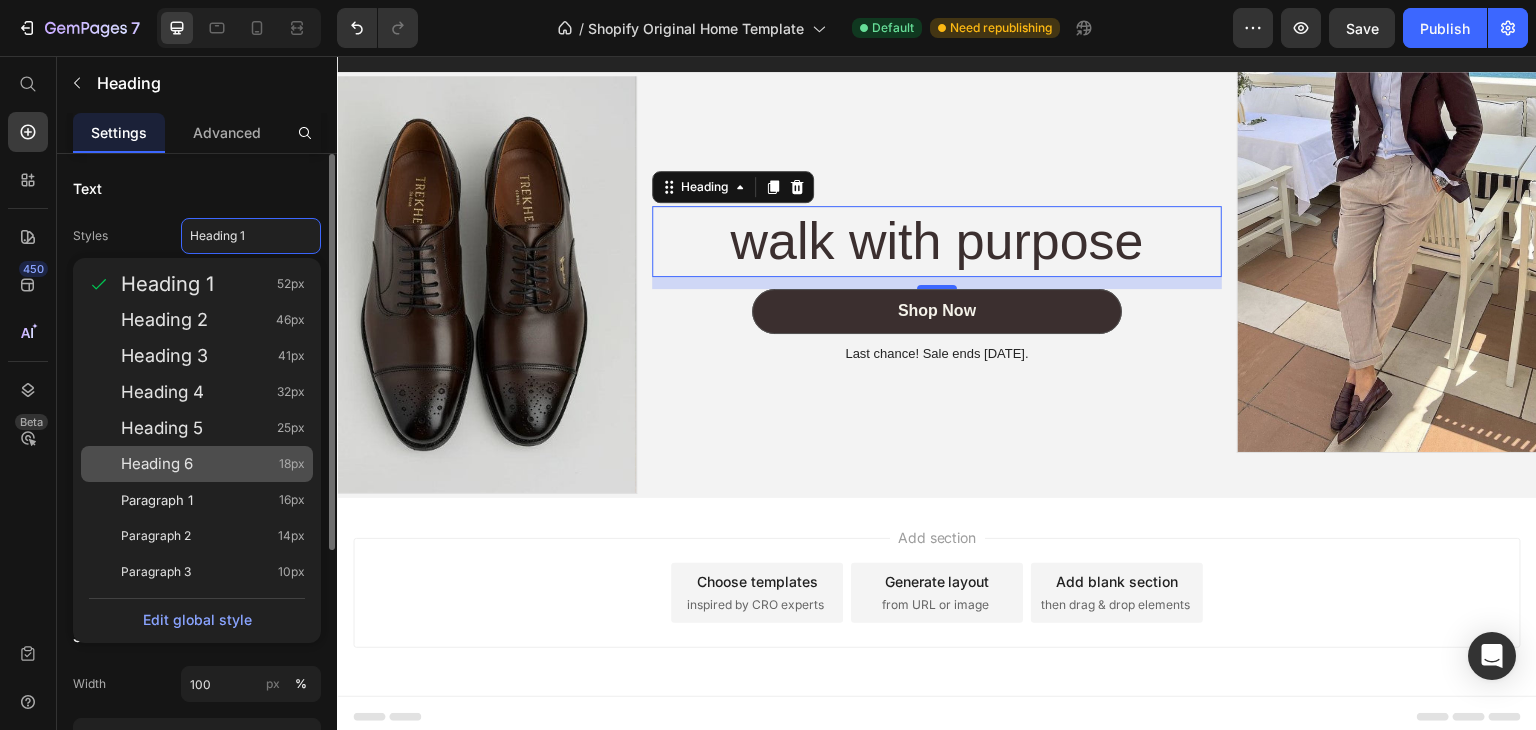 click on "Heading 6 18px" at bounding box center [213, 464] 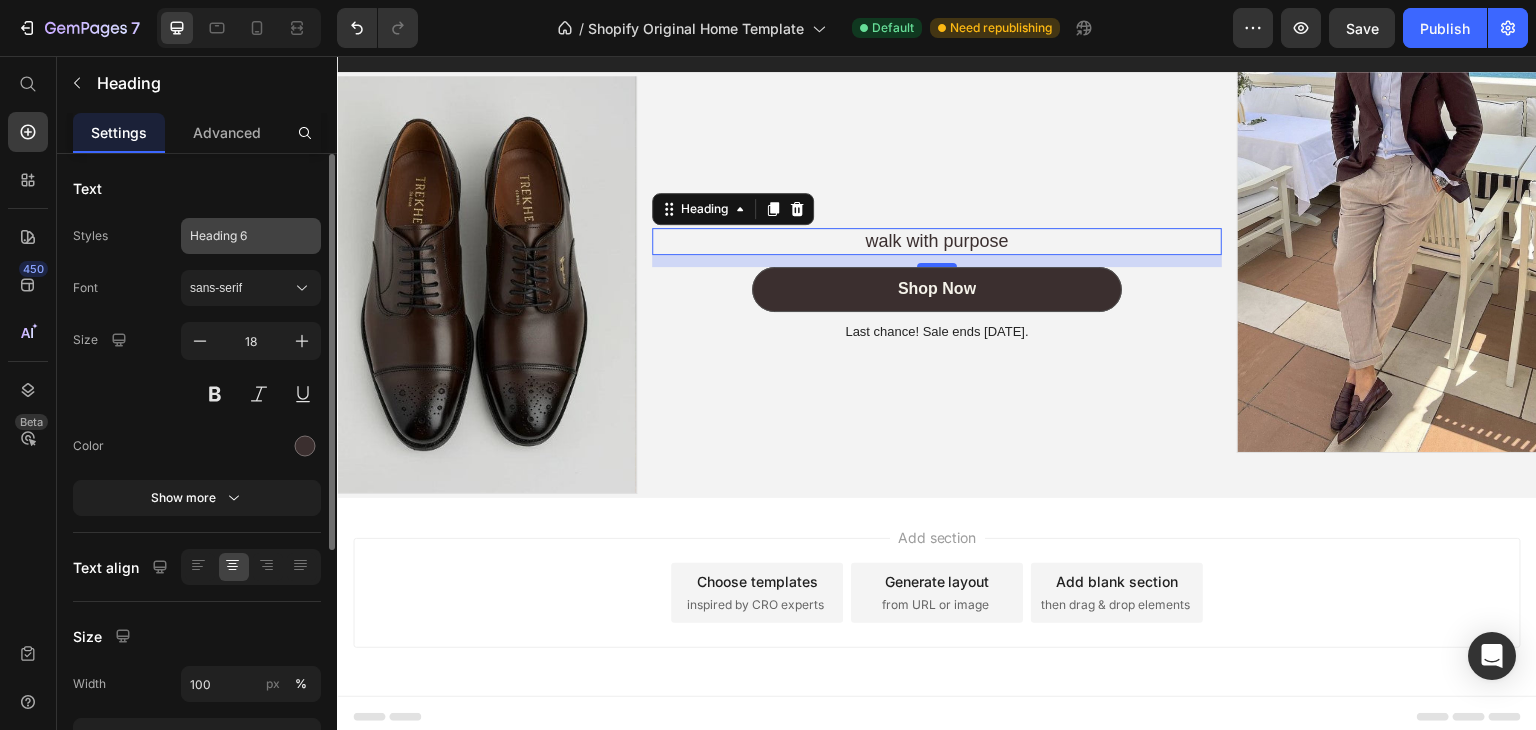 click on "Heading 6" 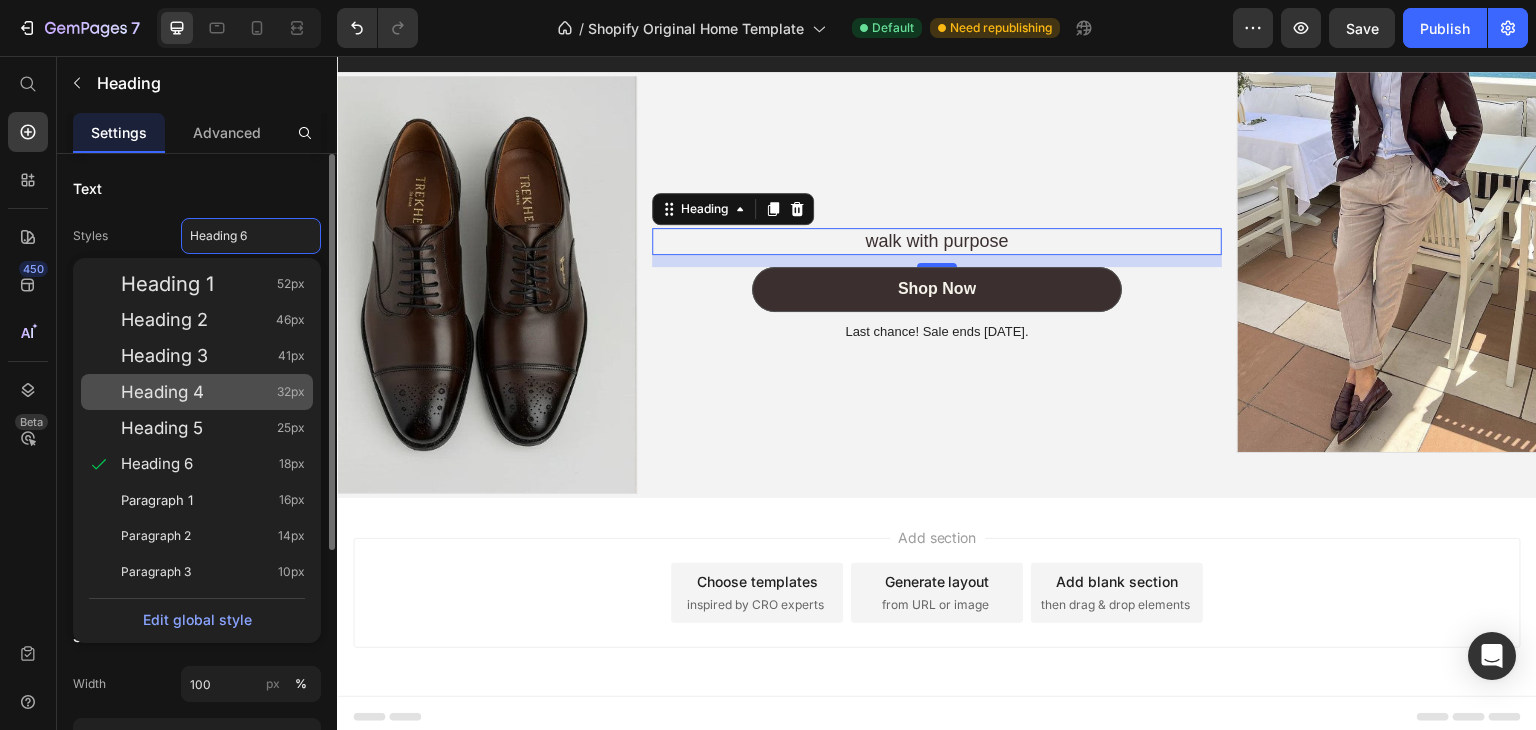 click on "Heading 4 32px" 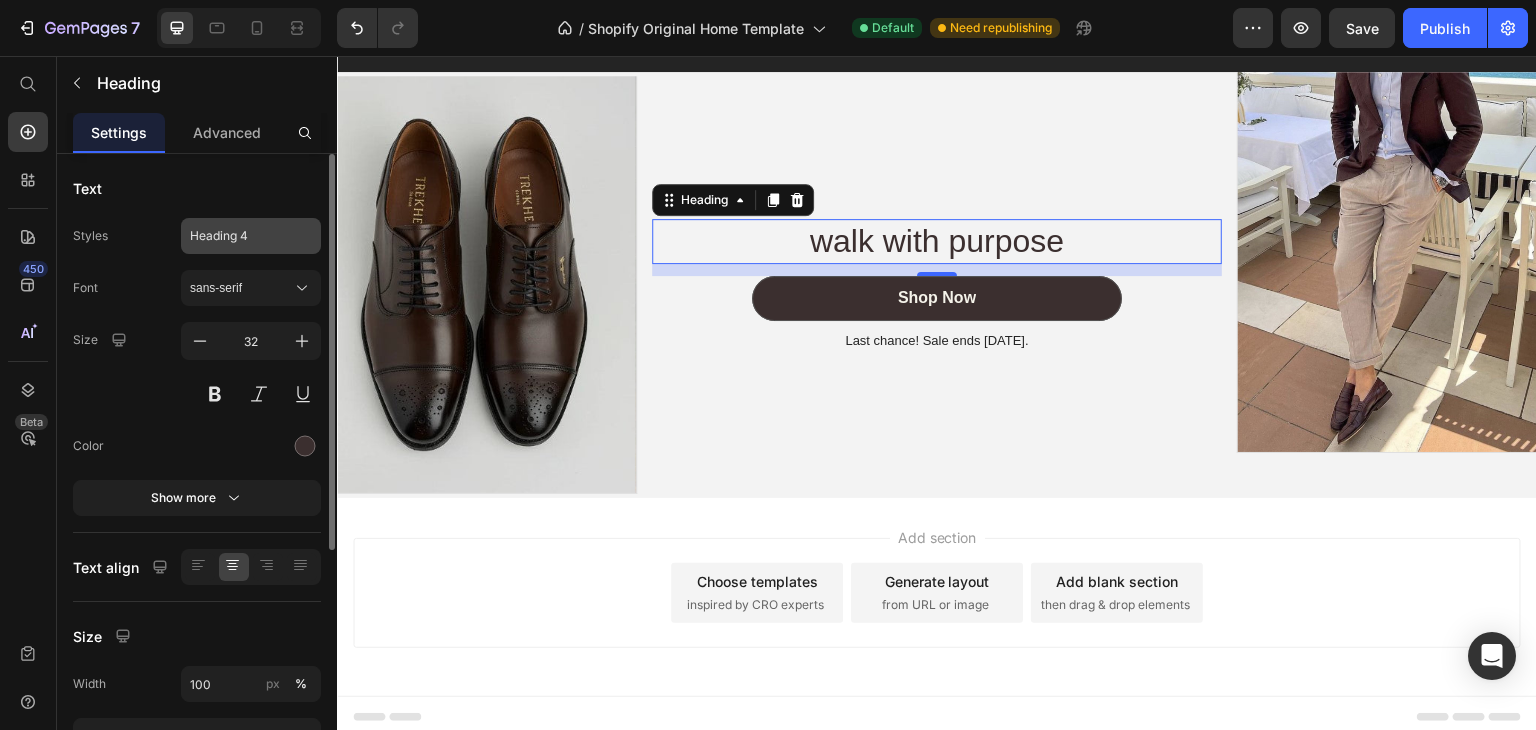 click on "Heading 4" at bounding box center (251, 236) 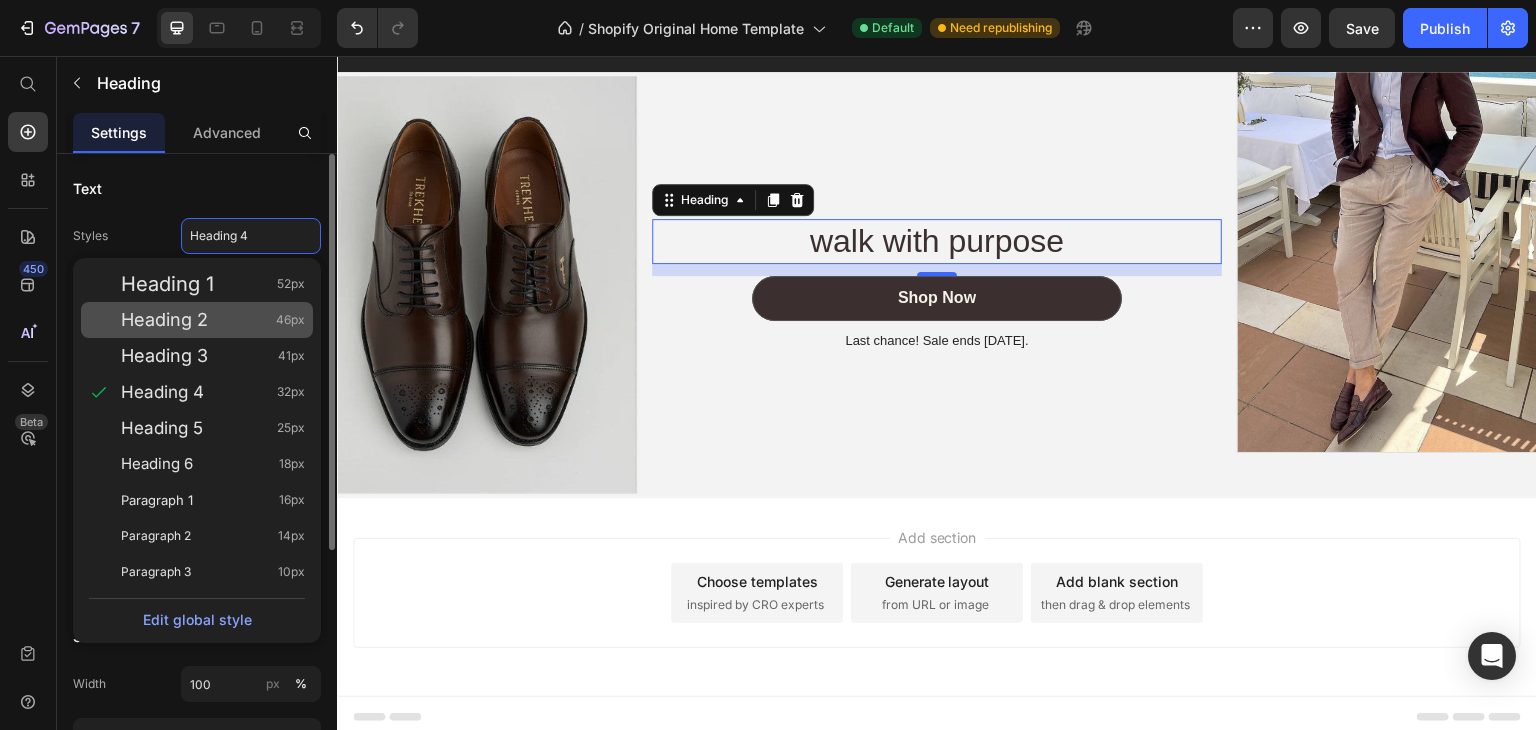 click on "Heading 2" at bounding box center [164, 320] 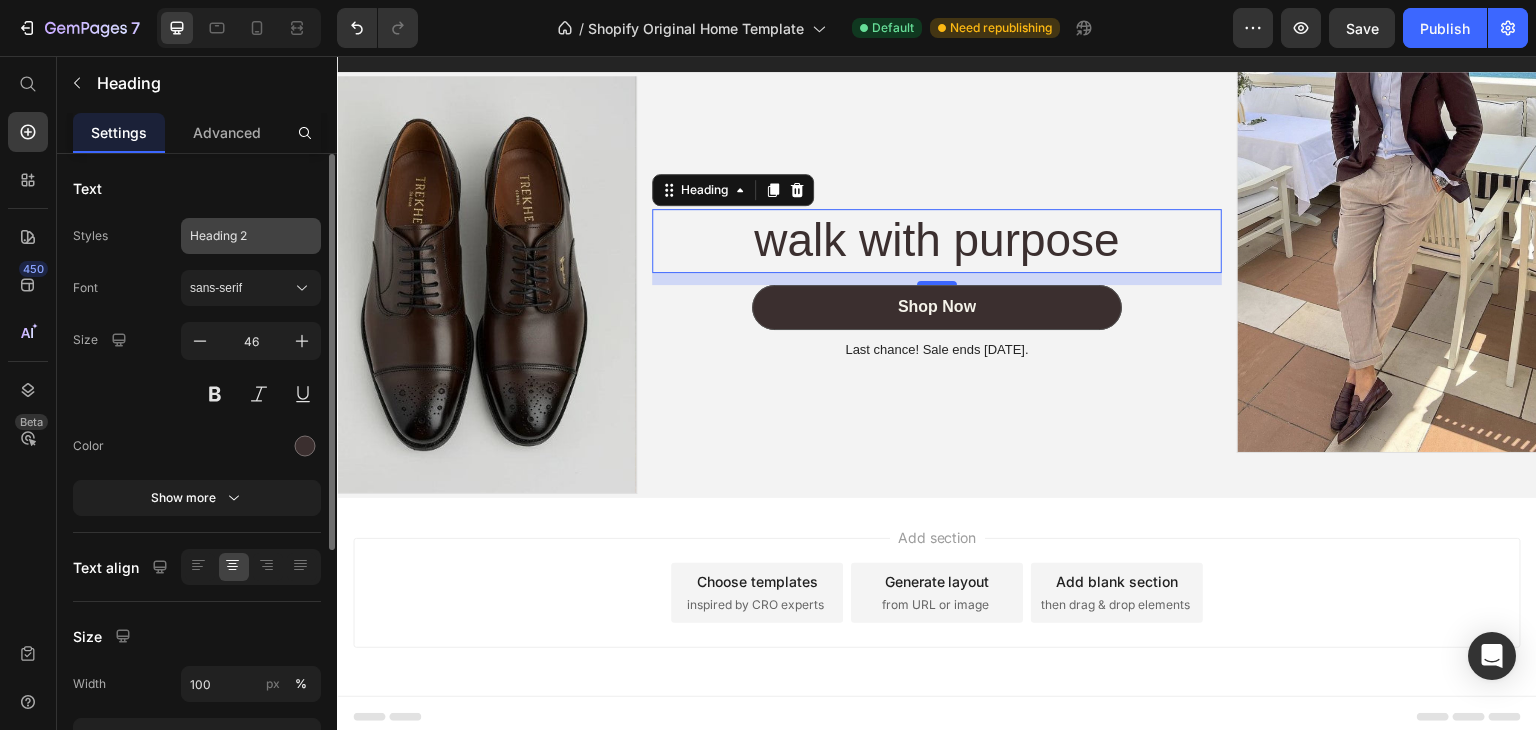 click on "Heading 2" 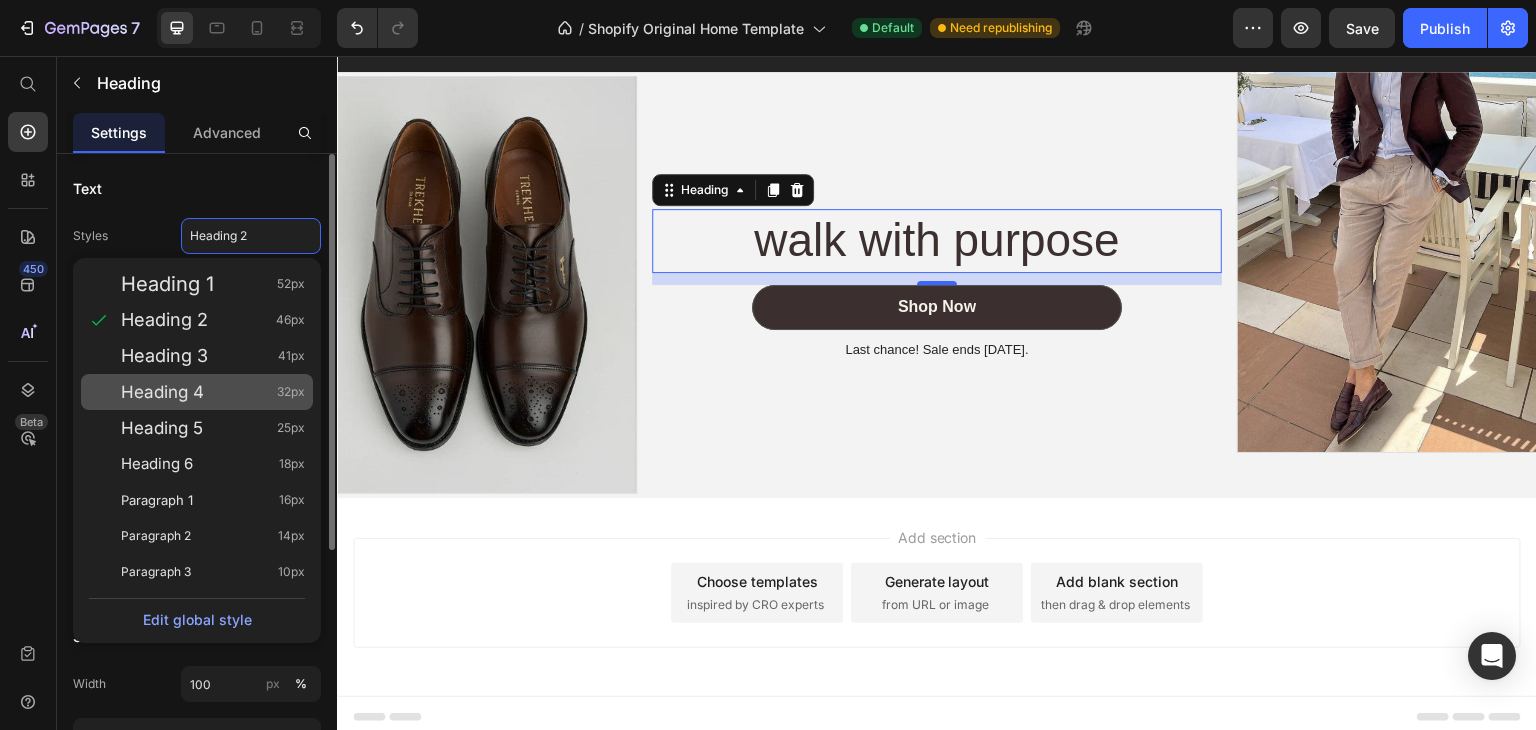 click on "Heading 4" at bounding box center (162, 392) 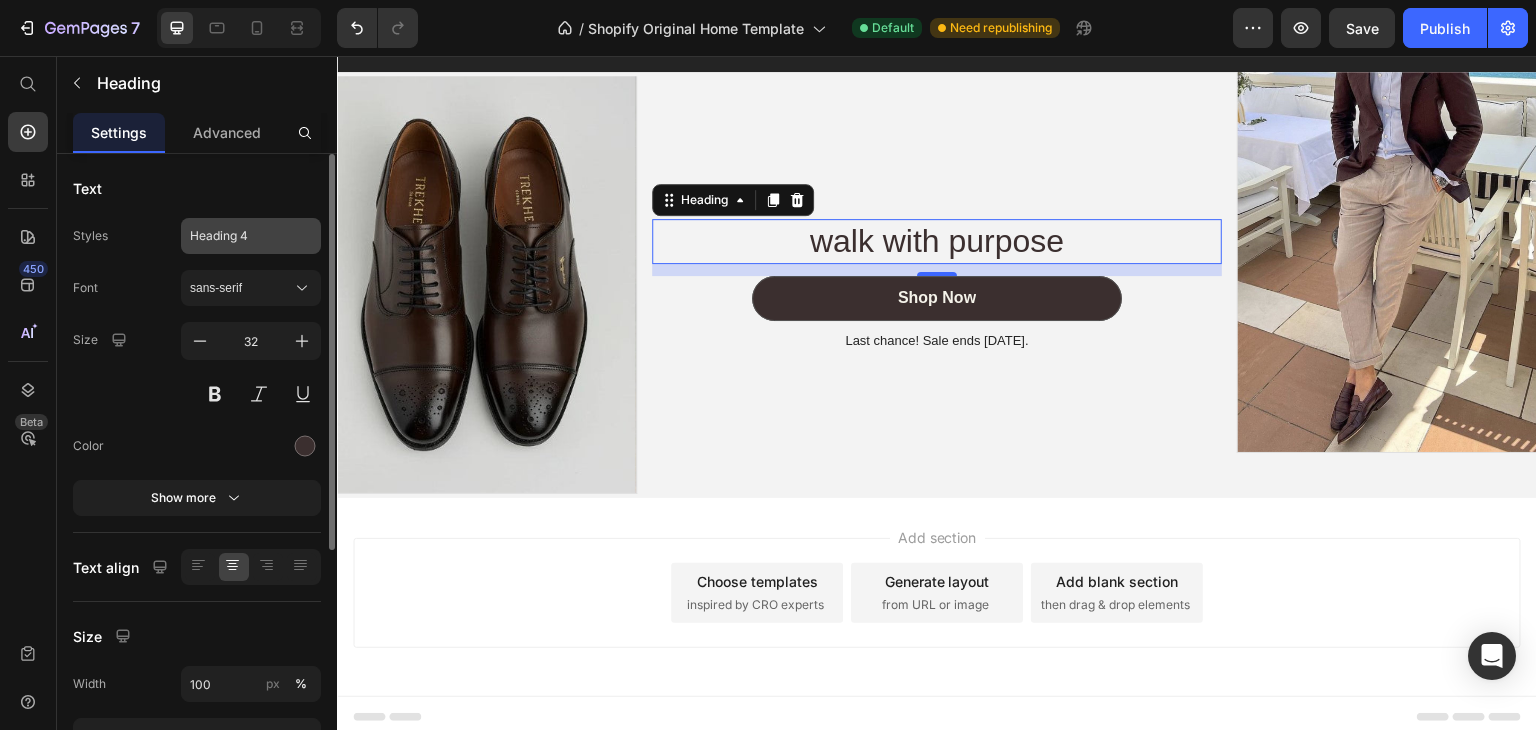 click on "Heading 4" 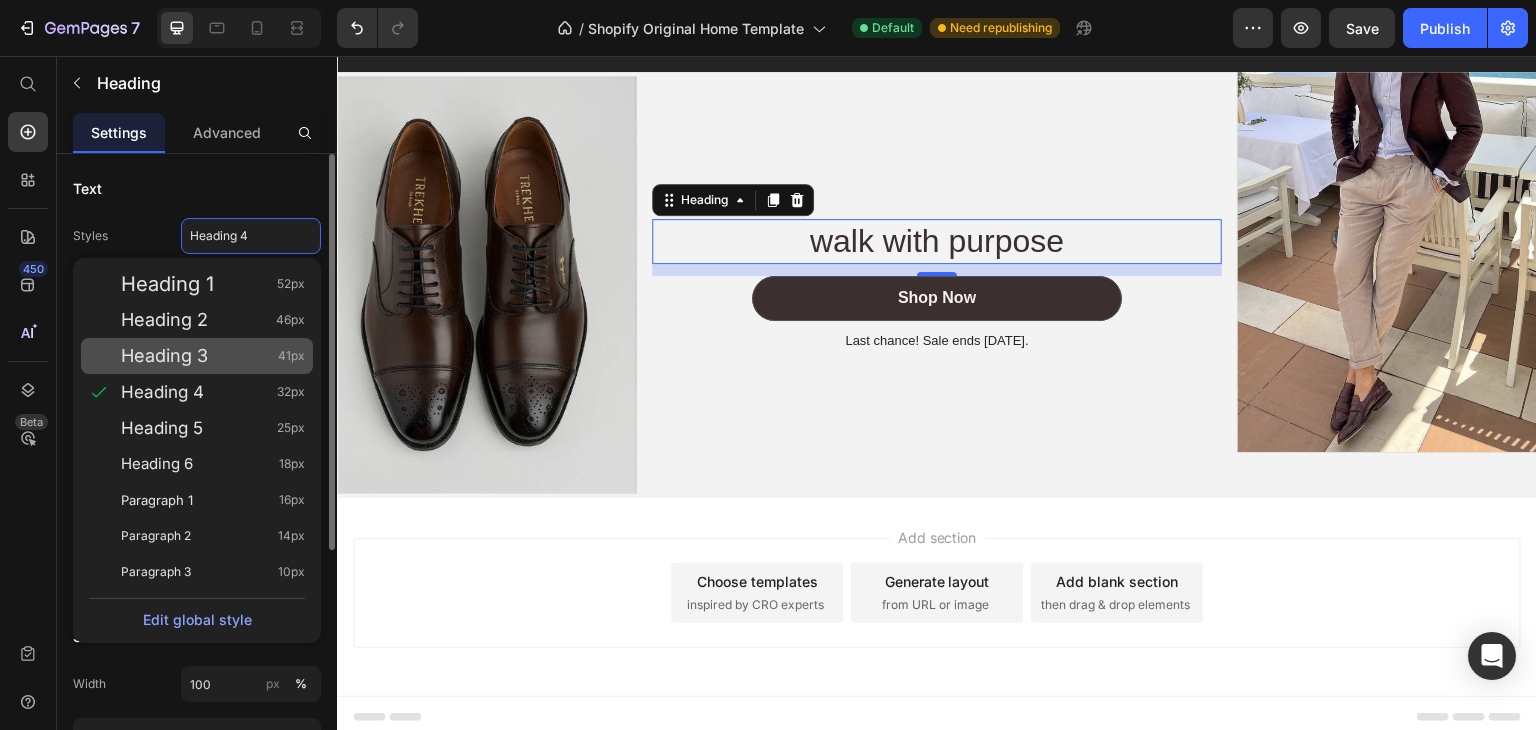 click on "Heading 3 41px" at bounding box center [213, 356] 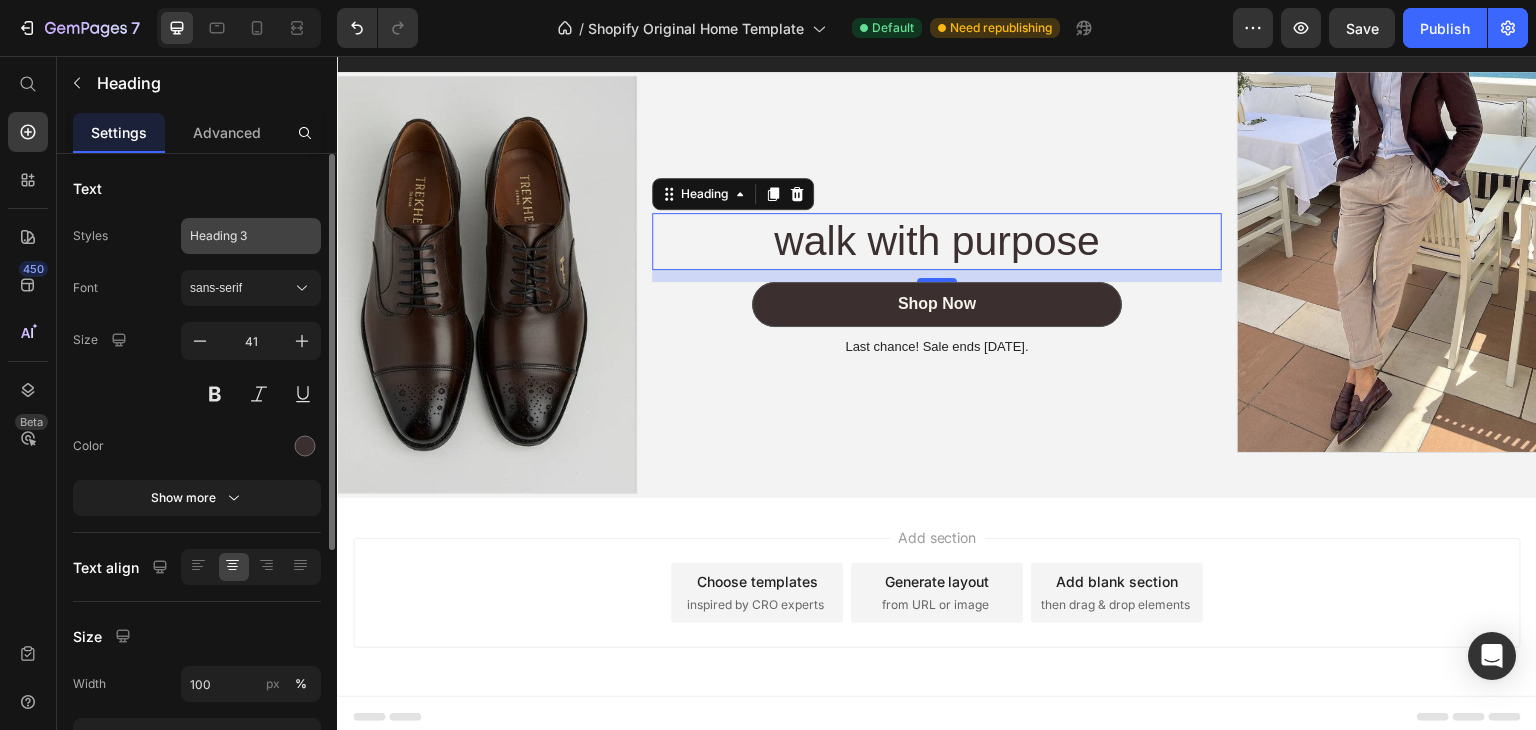 click on "Heading 3" at bounding box center (239, 236) 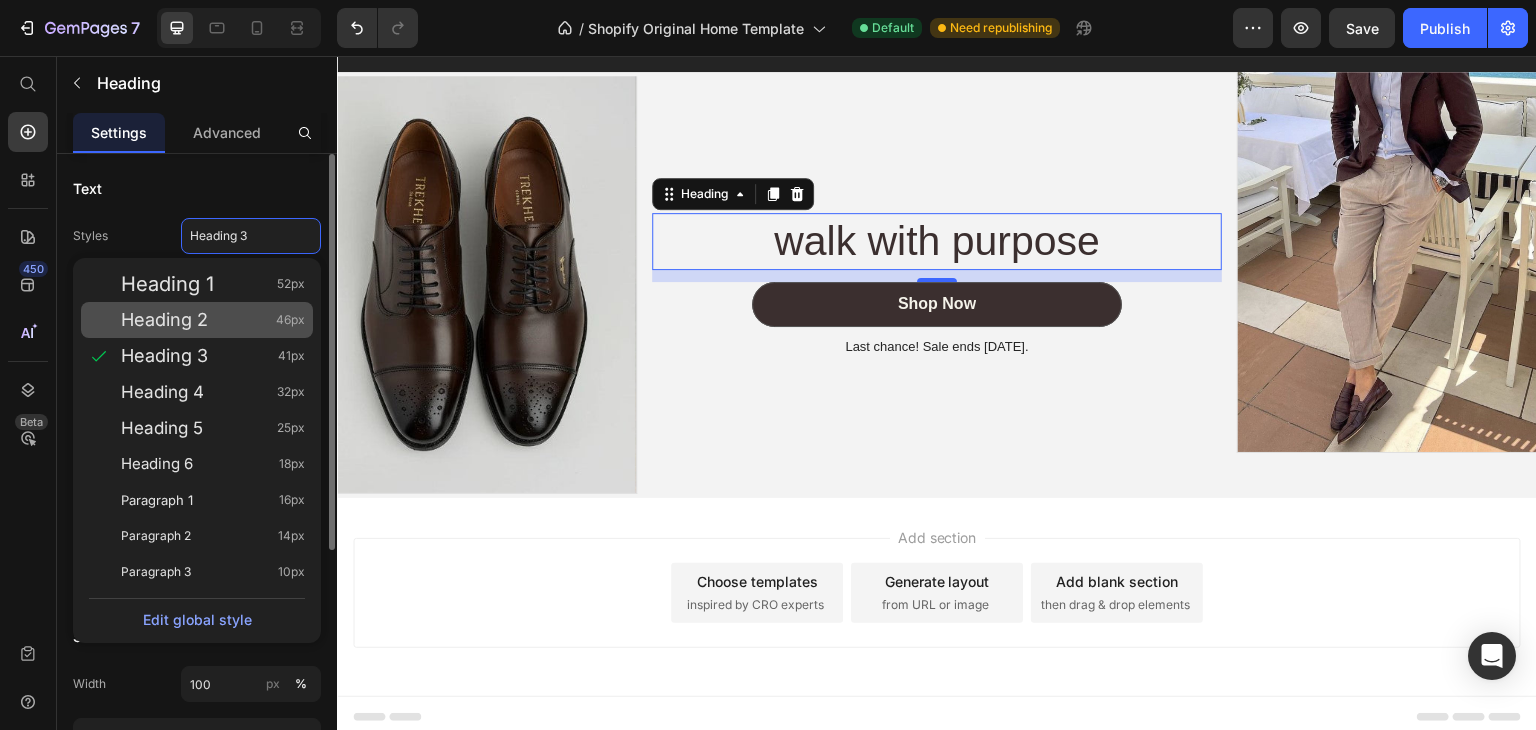 click on "Heading 2 46px" at bounding box center (213, 320) 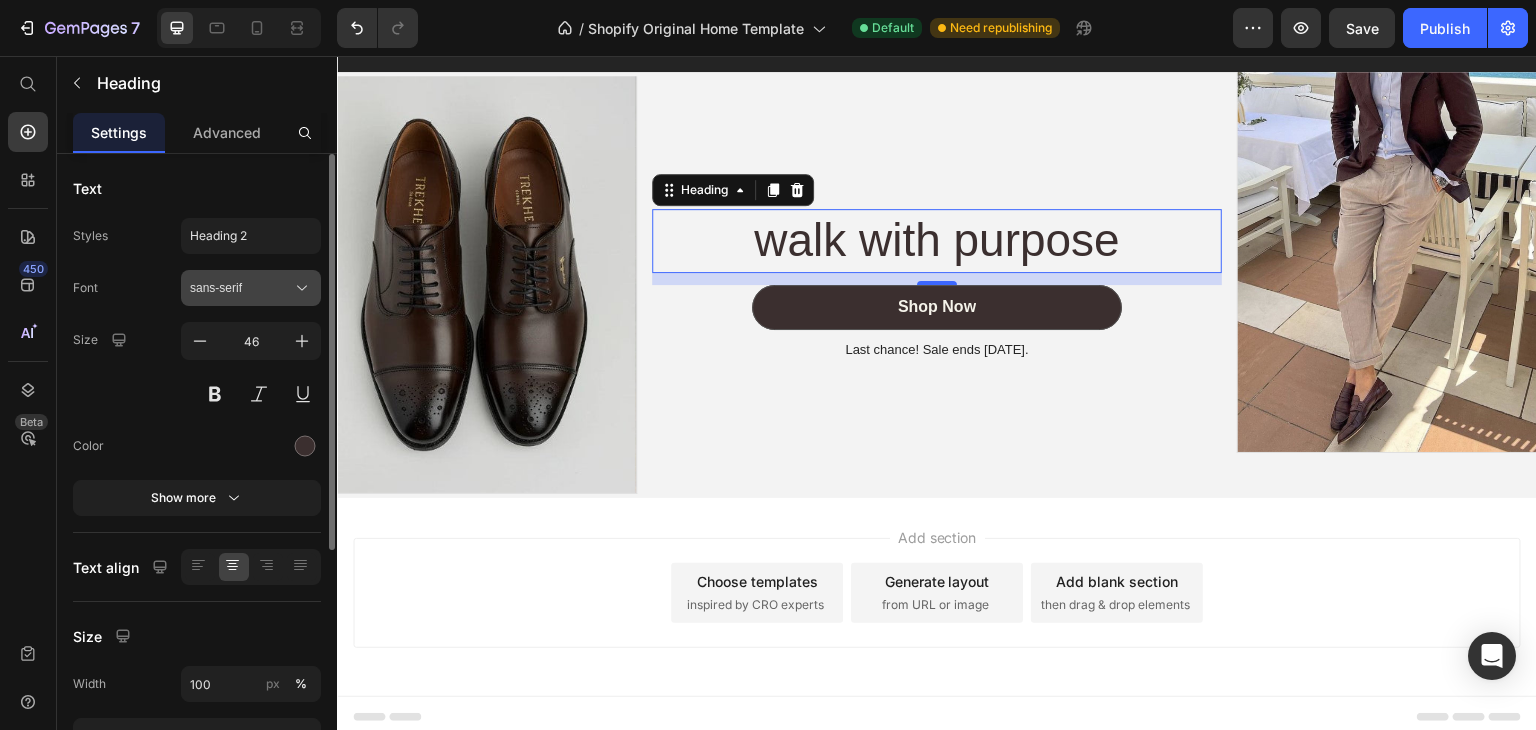 click on "sans-serif" at bounding box center (241, 288) 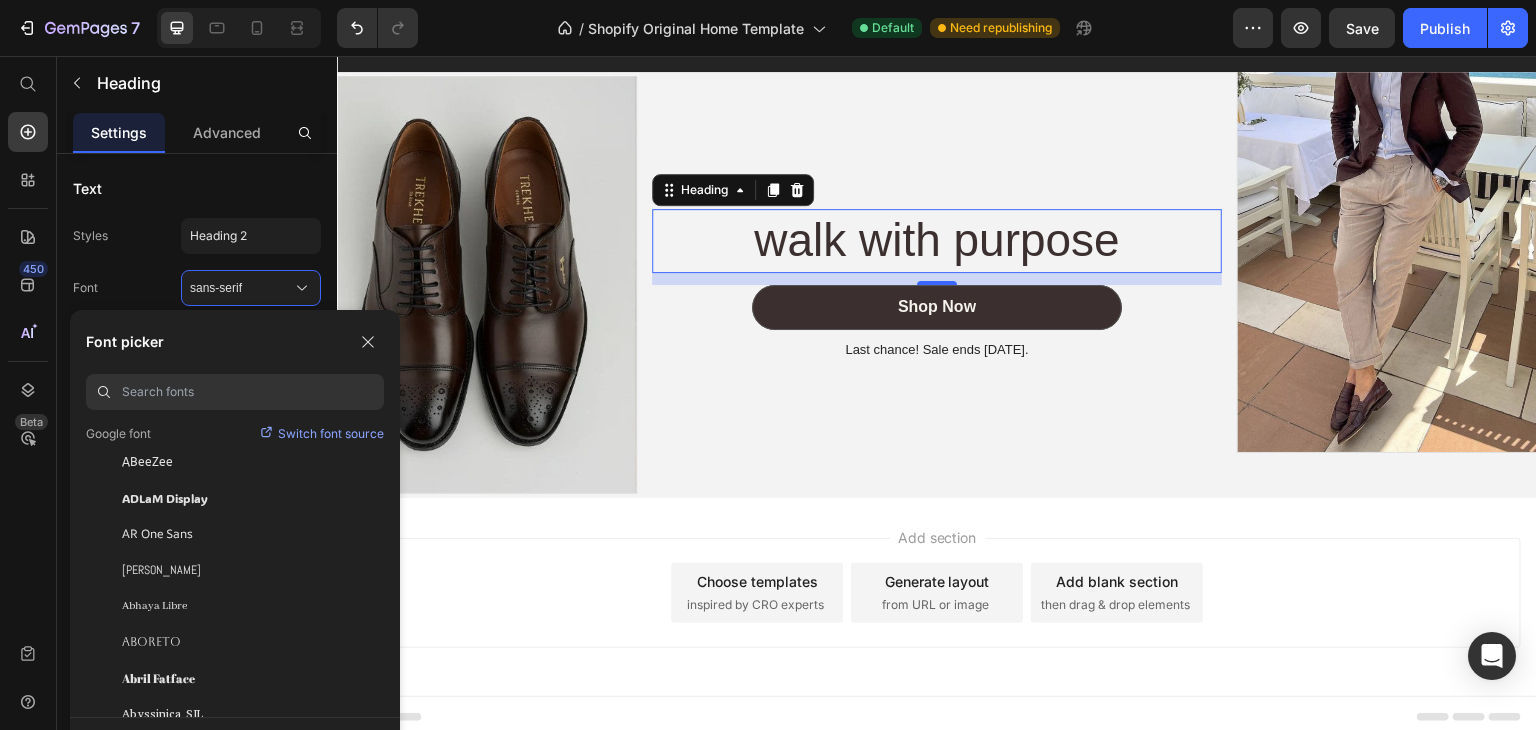 scroll, scrollTop: 300, scrollLeft: 0, axis: vertical 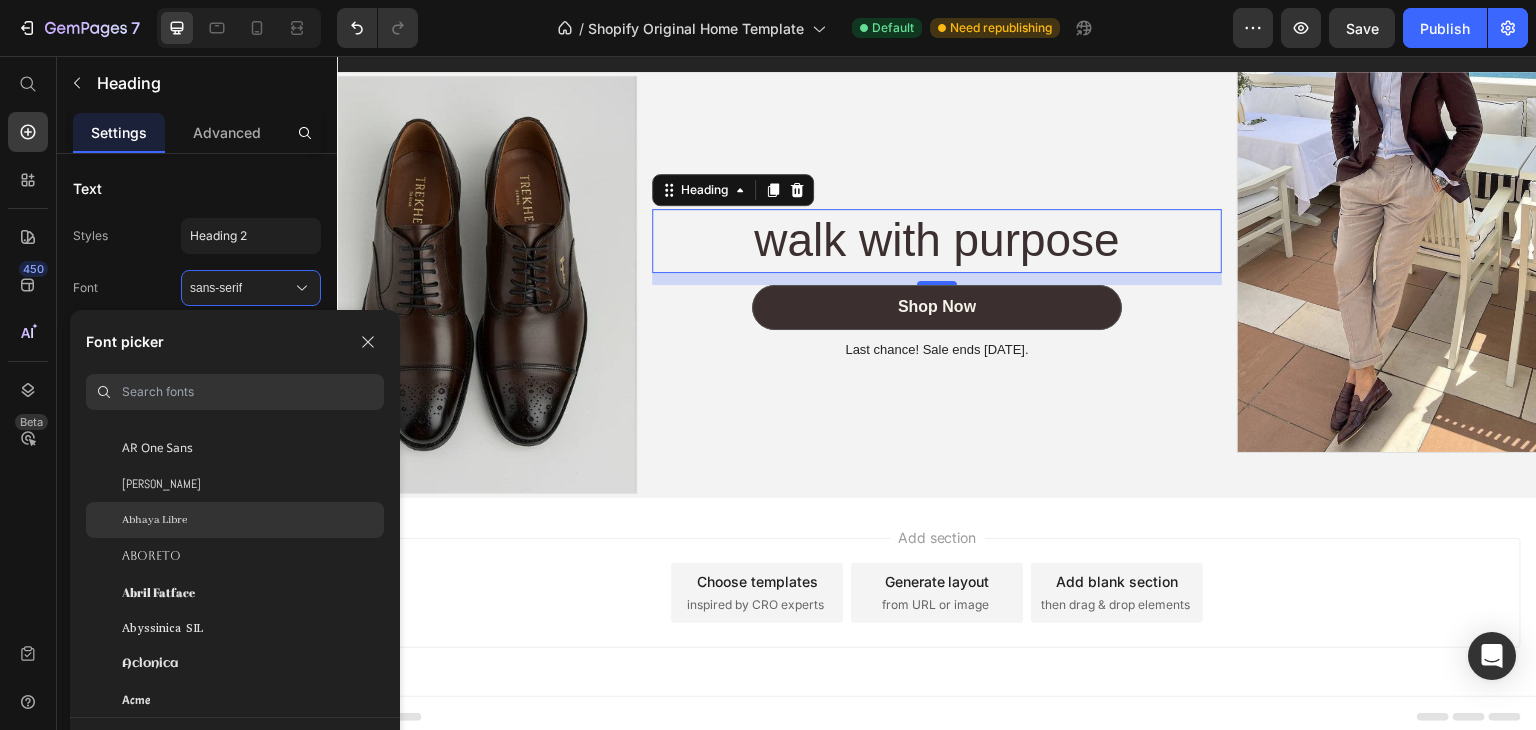 click on "Abhaya Libre" 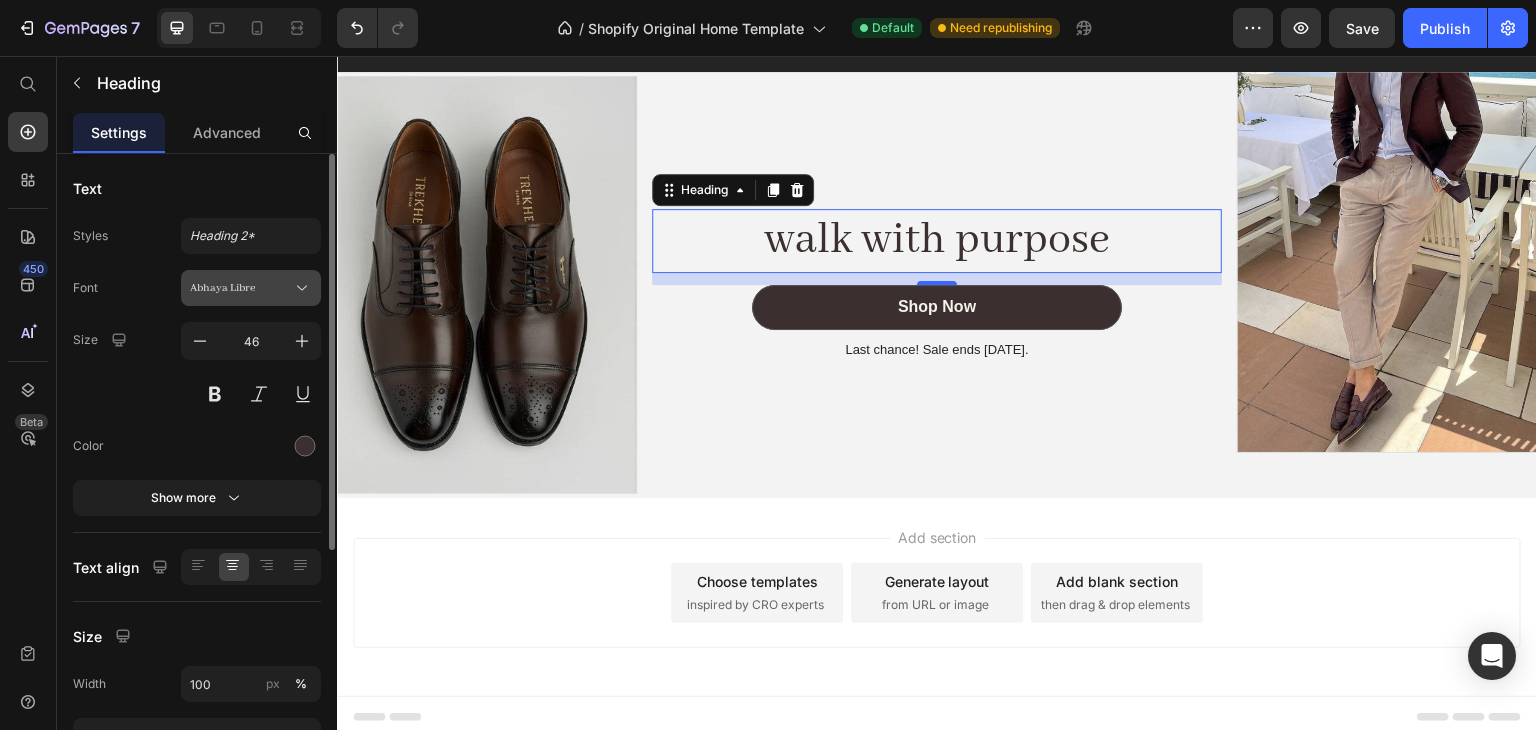 click on "Abhaya Libre" at bounding box center (251, 288) 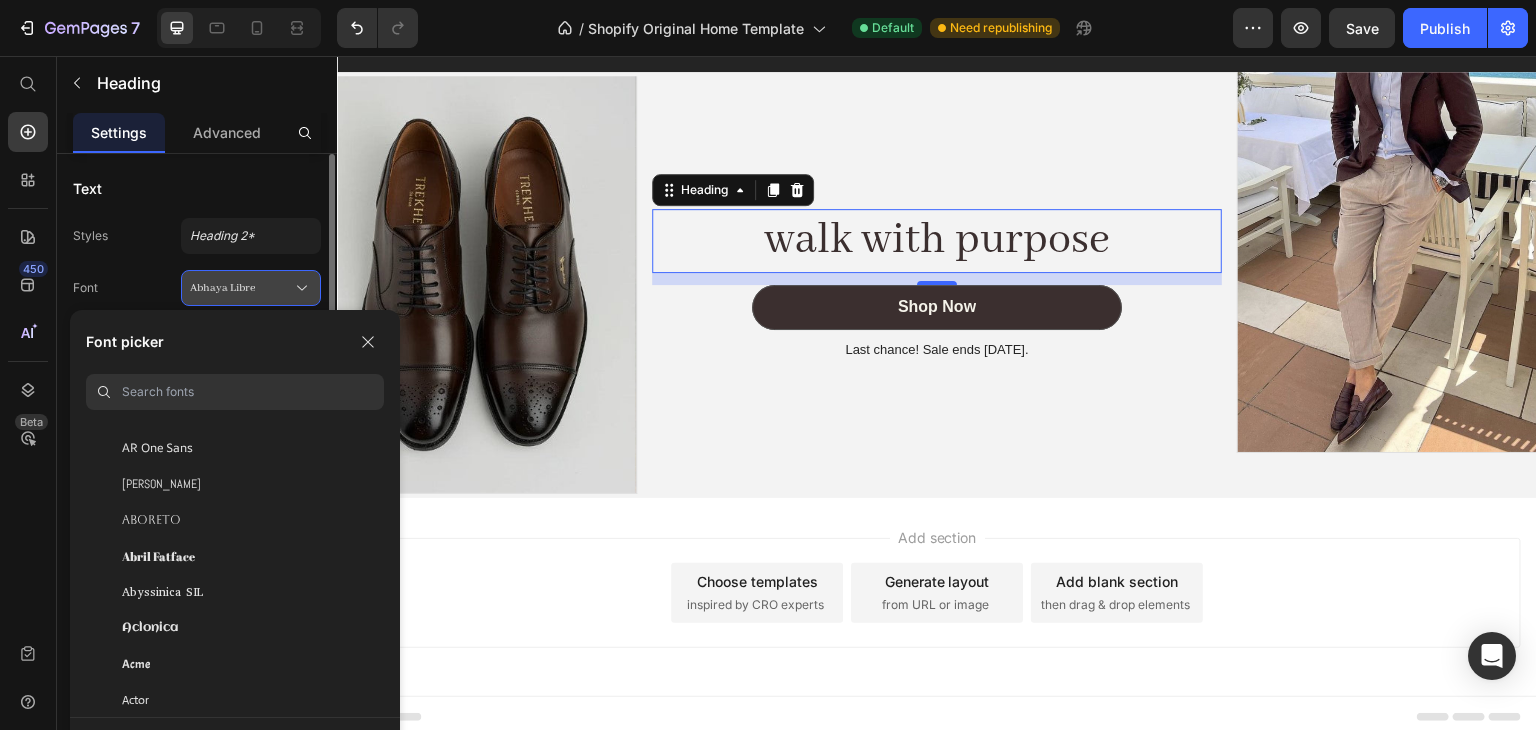 click on "Abhaya Libre" at bounding box center [251, 288] 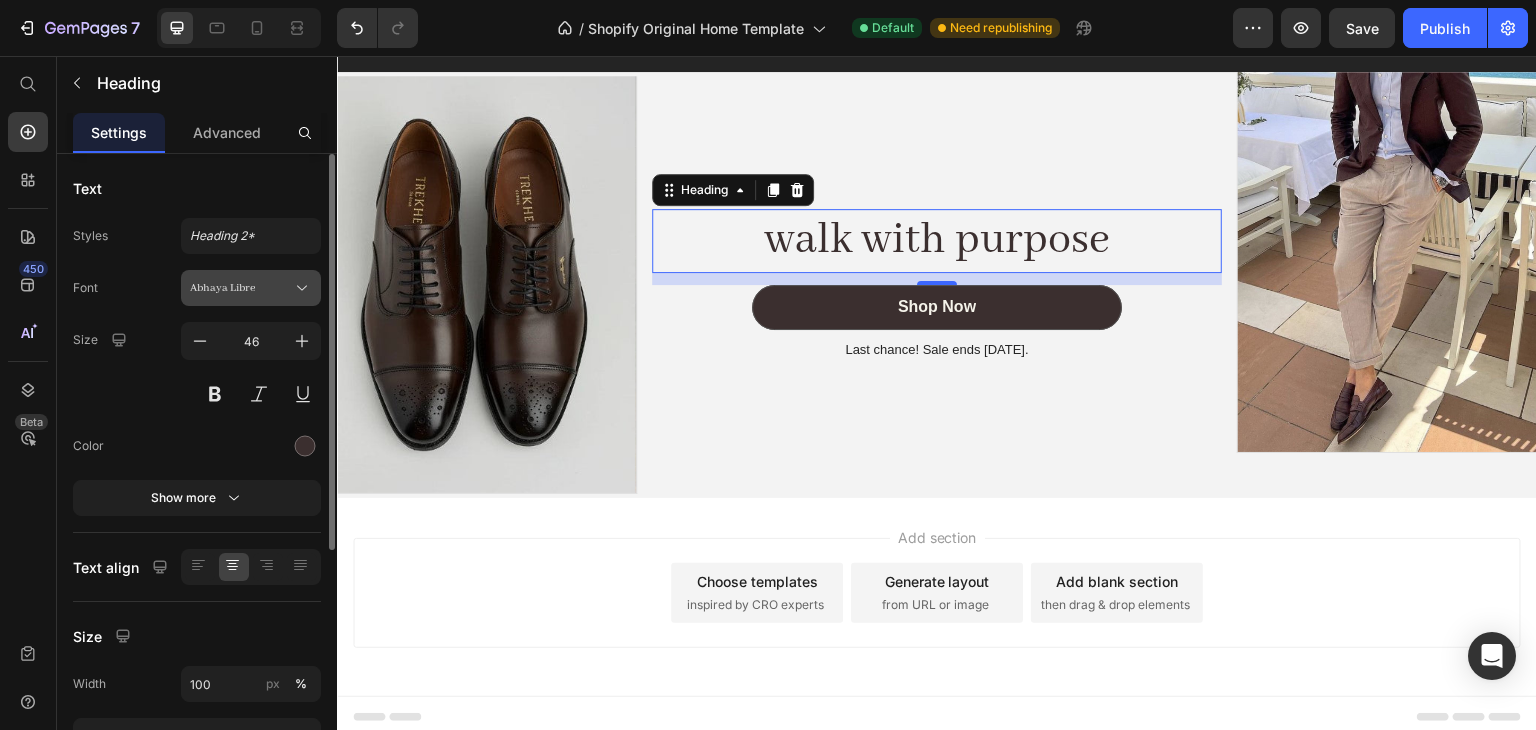 click on "Abhaya Libre" at bounding box center (251, 288) 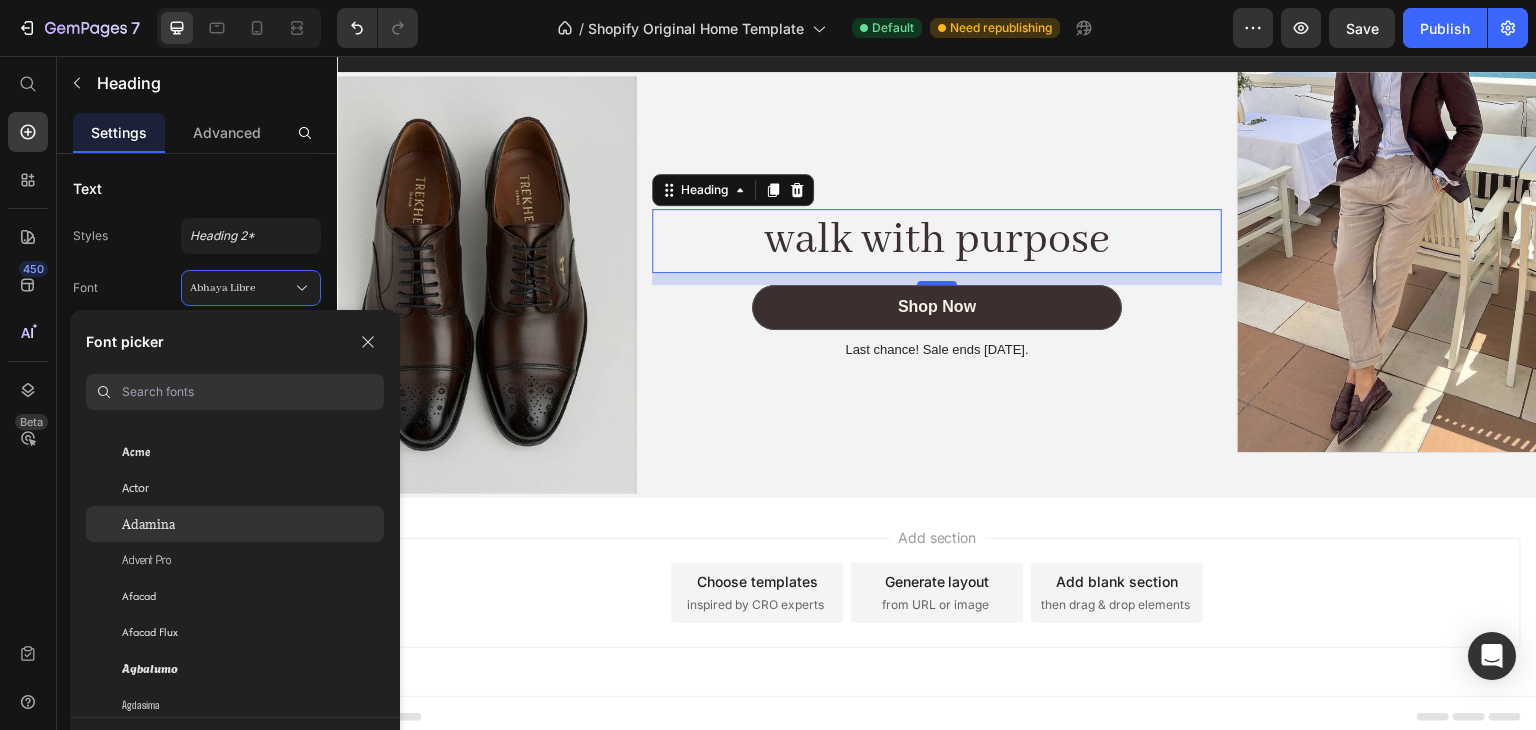 scroll, scrollTop: 800, scrollLeft: 0, axis: vertical 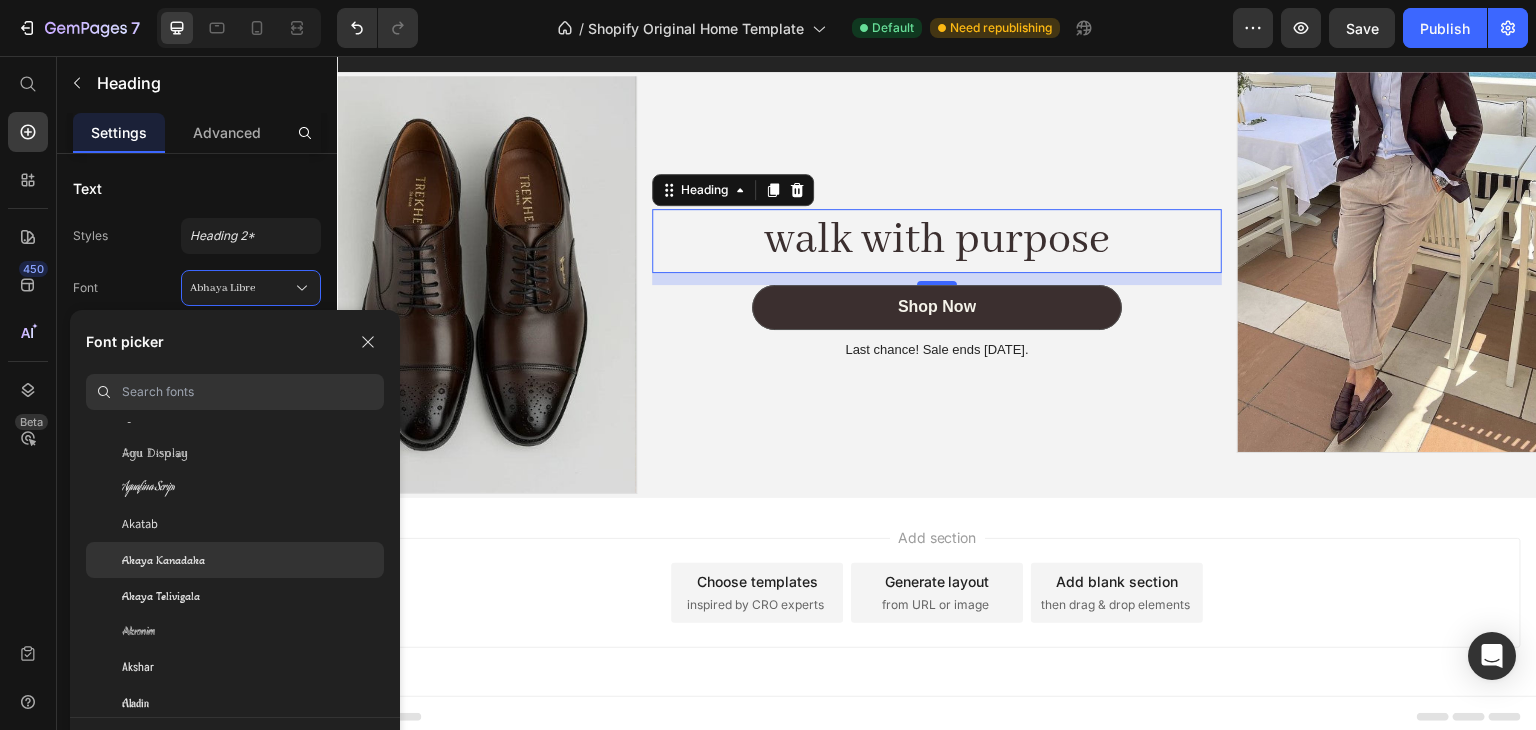 click on "Akaya Kanadaka" at bounding box center (163, 560) 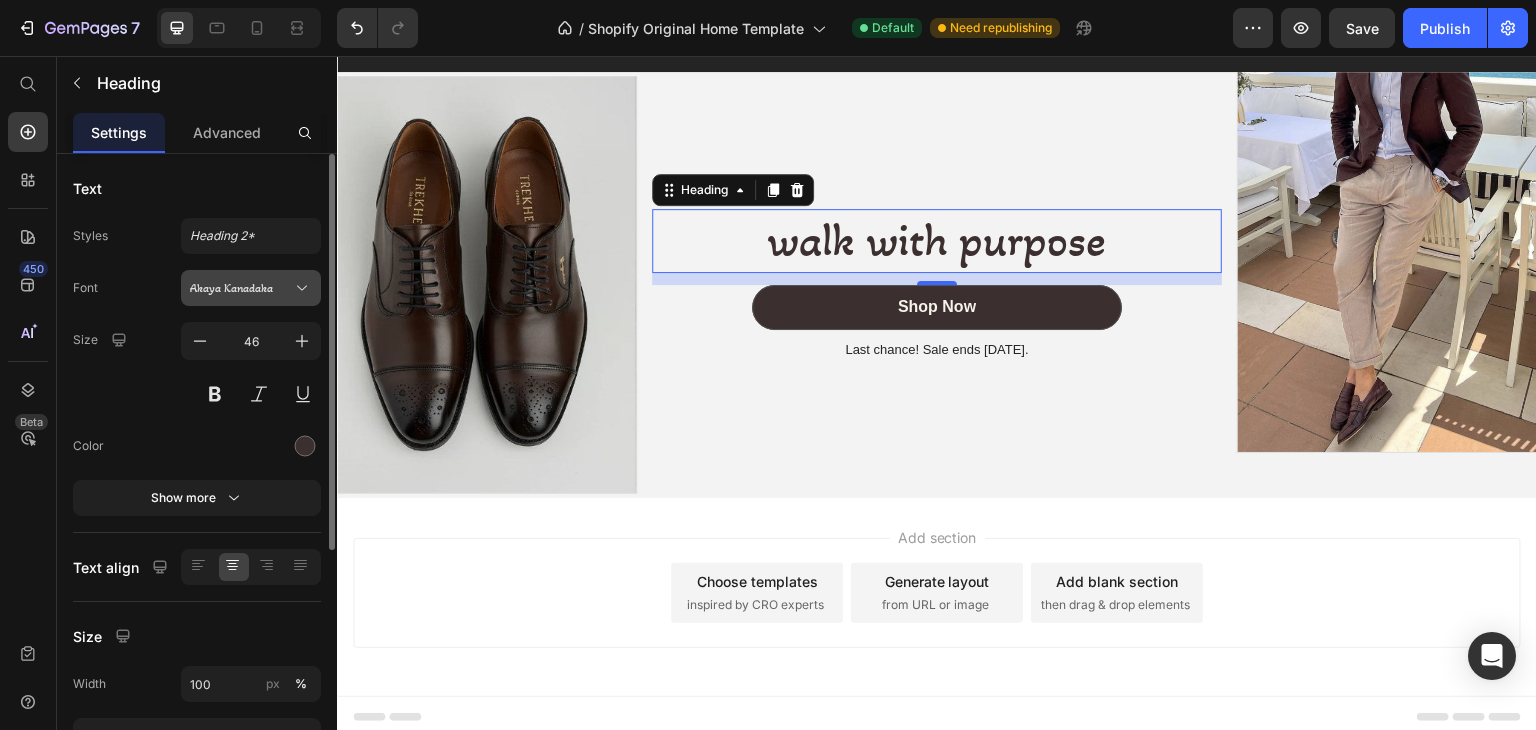click on "Akaya Kanadaka" at bounding box center [241, 288] 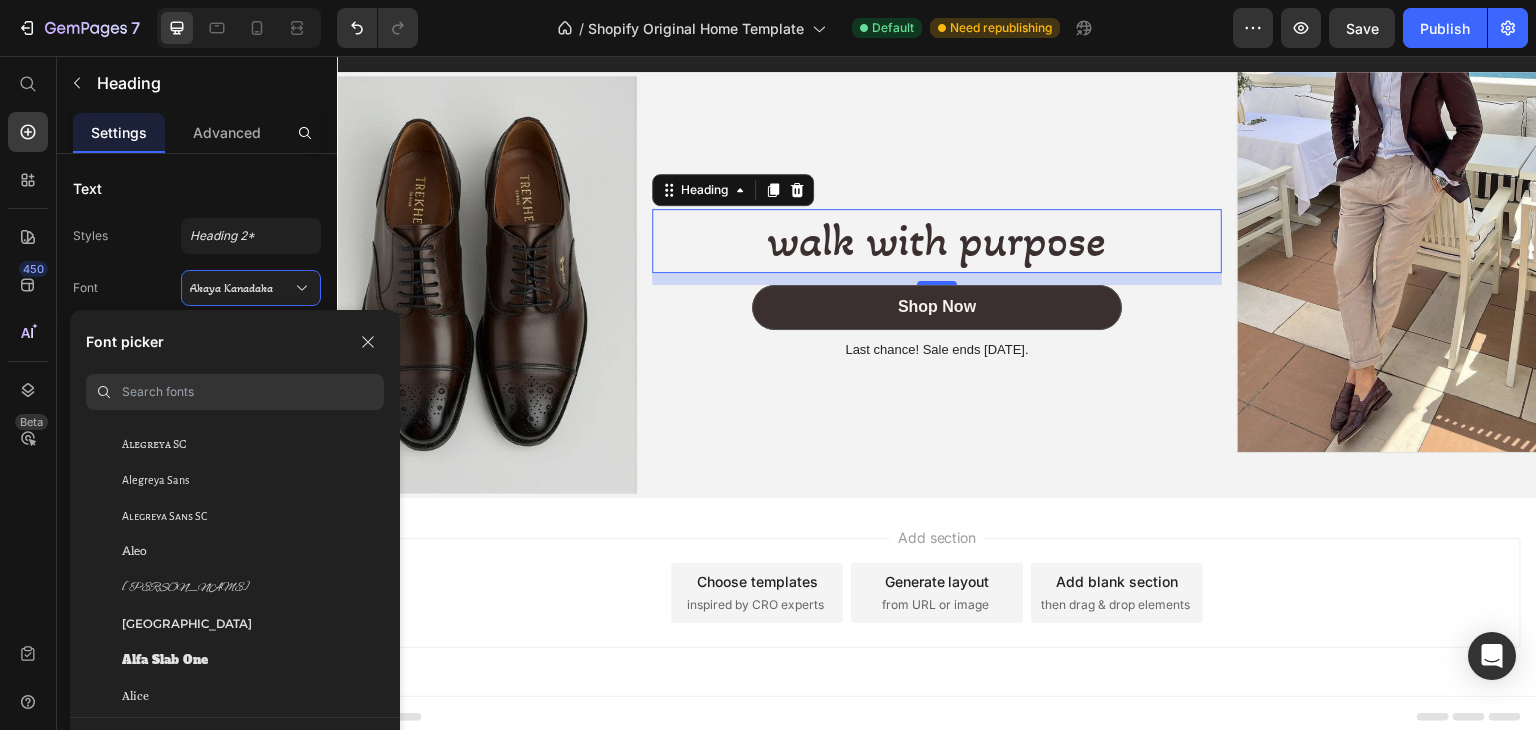 scroll, scrollTop: 1300, scrollLeft: 0, axis: vertical 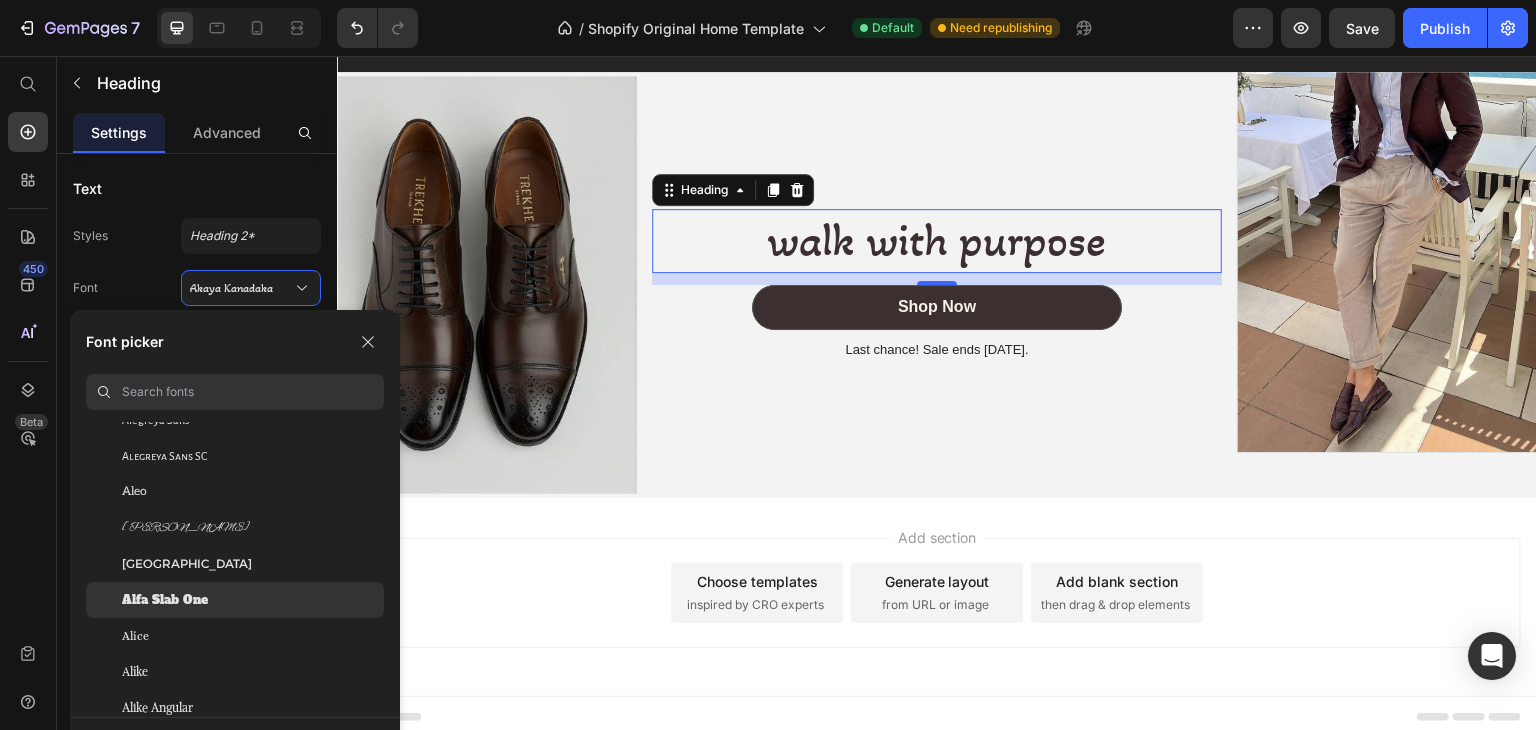 click on "Alfa Slab One" 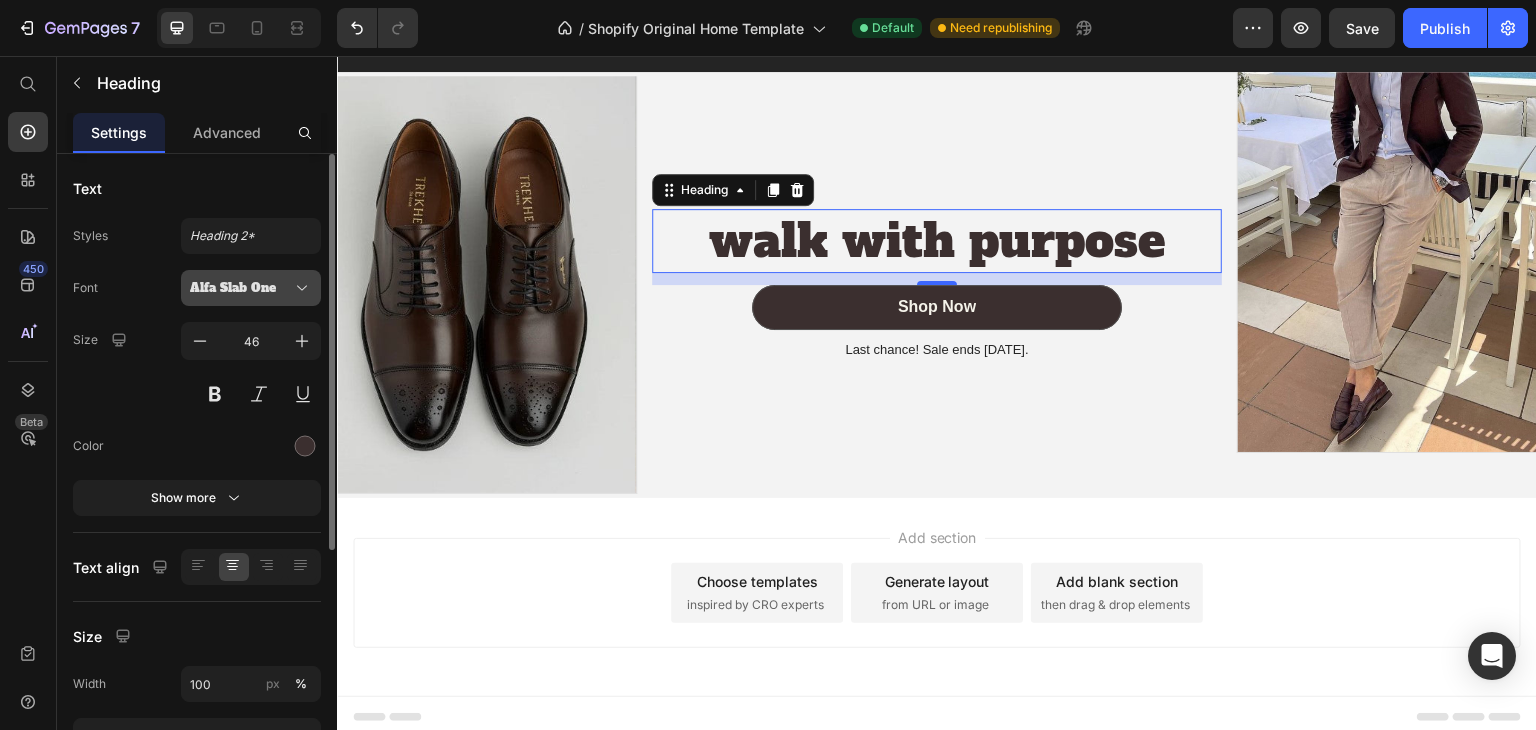 click on "Alfa Slab One" at bounding box center (241, 288) 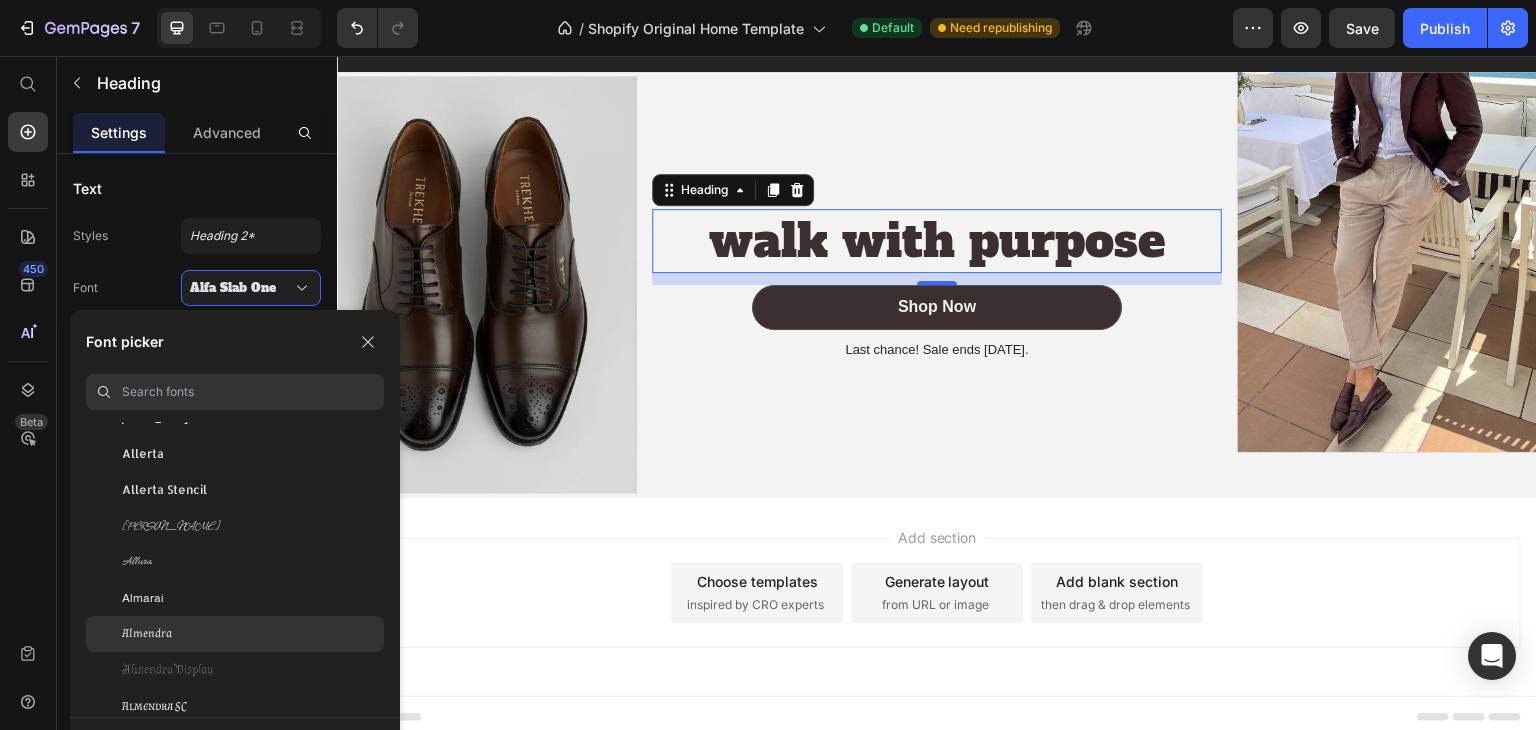scroll, scrollTop: 1700, scrollLeft: 0, axis: vertical 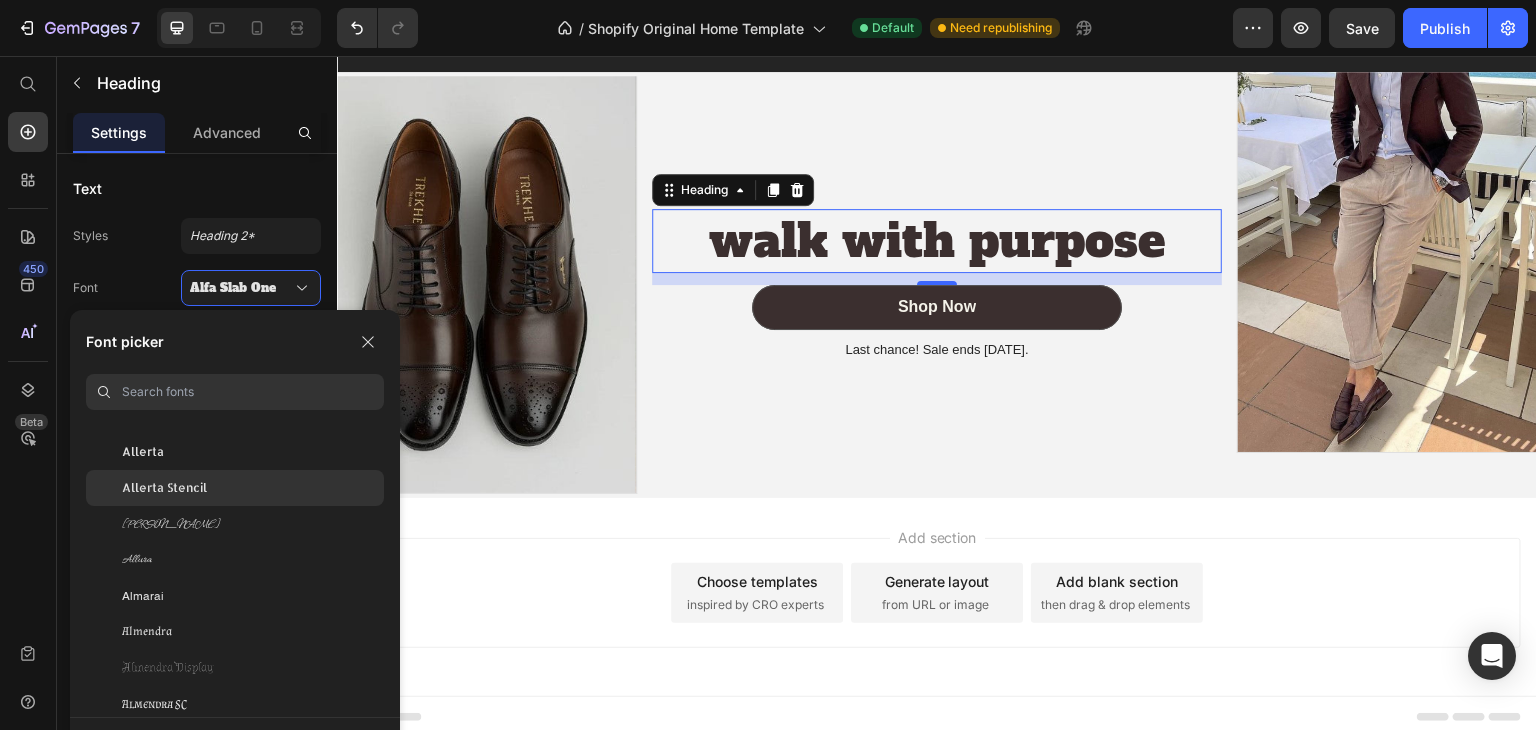 click on "Allerta Stencil" at bounding box center (164, 488) 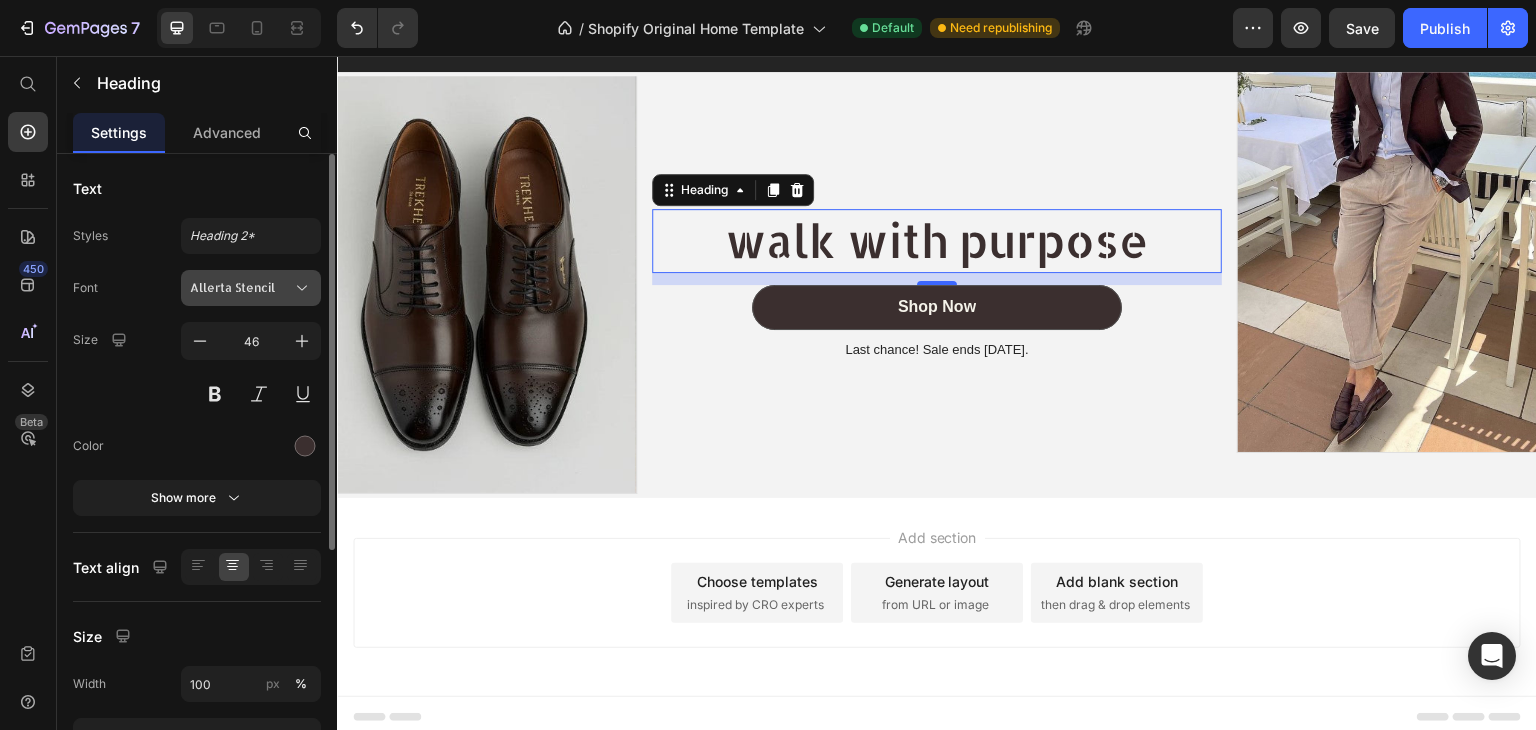 click on "Allerta Stencil" at bounding box center [251, 288] 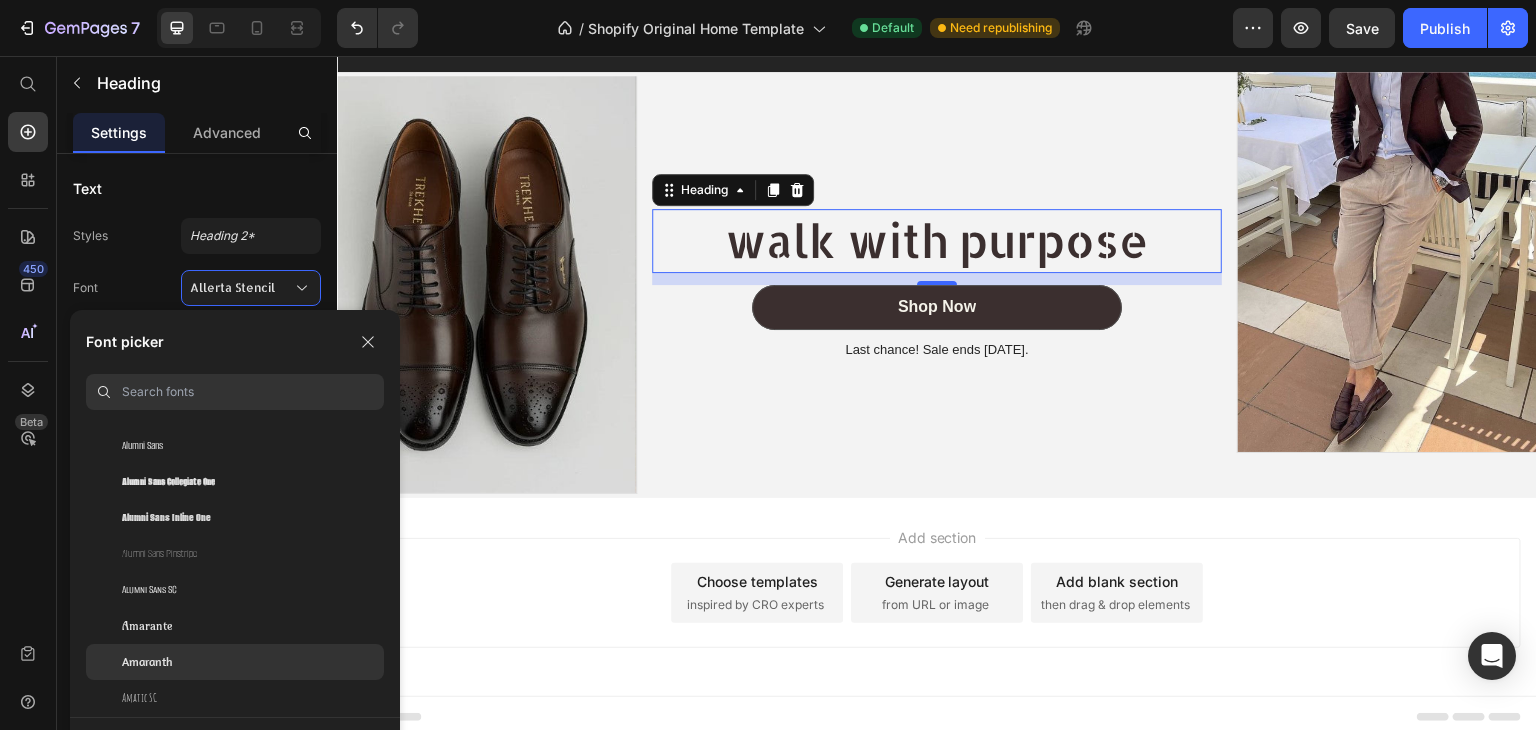 scroll, scrollTop: 2100, scrollLeft: 0, axis: vertical 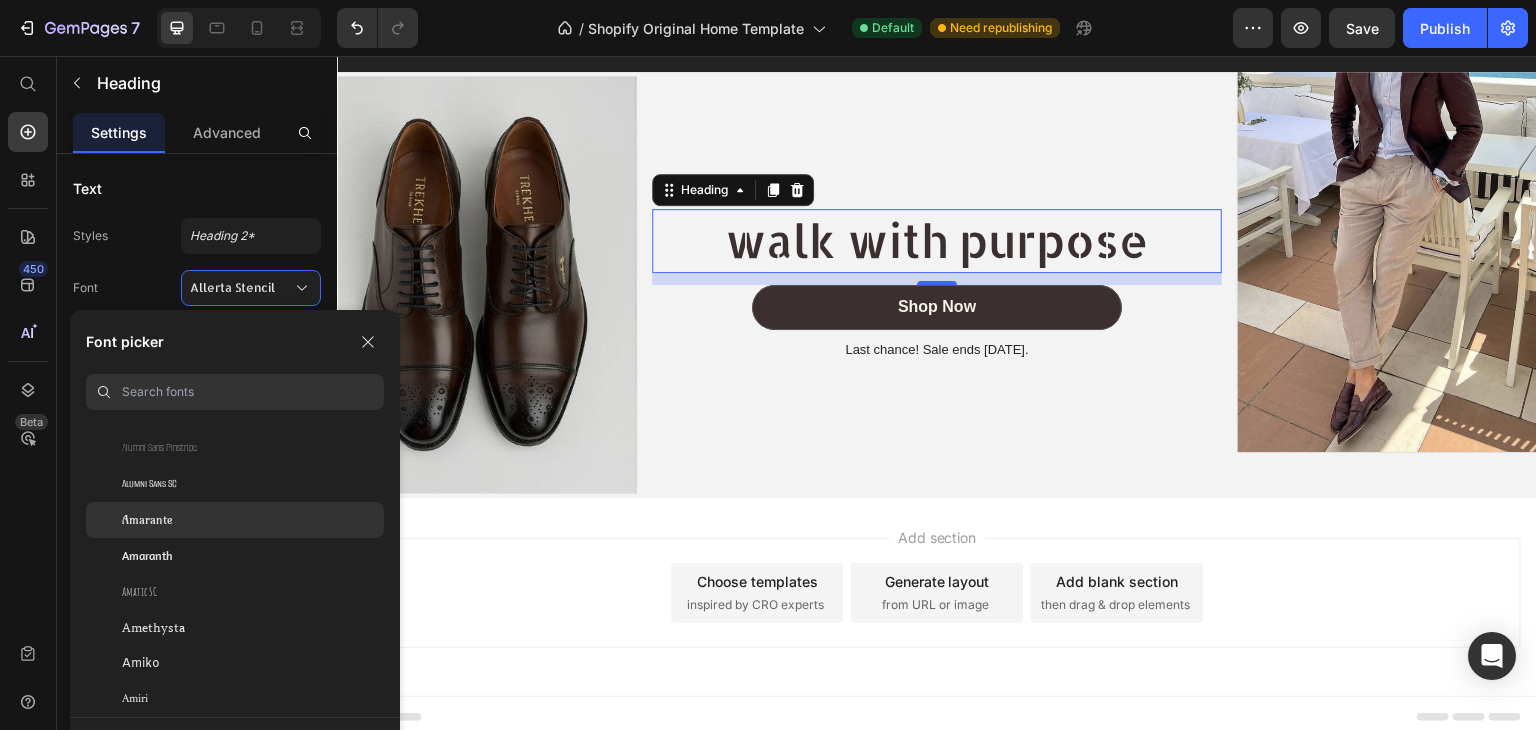 click on "Amarante" 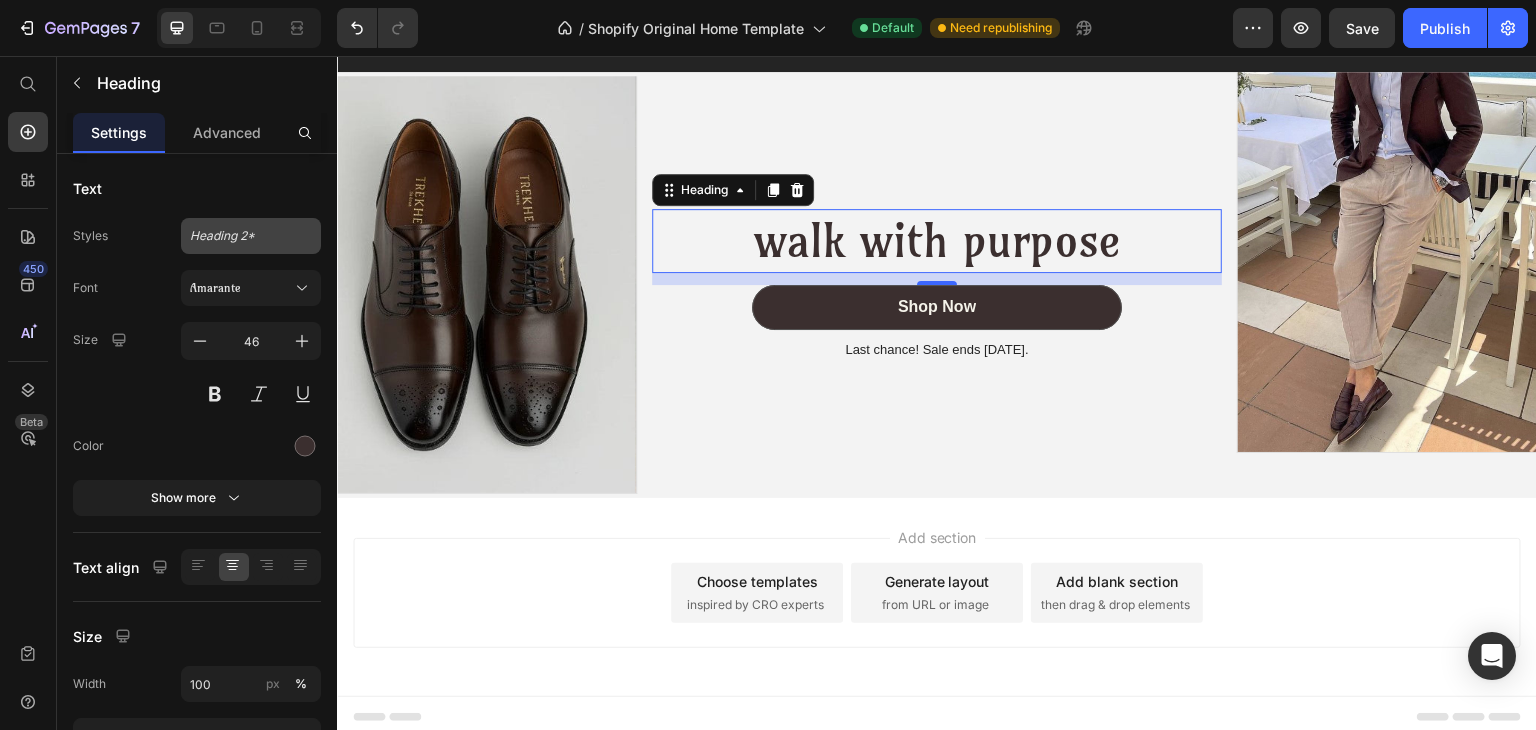 click on "Heading 2*" at bounding box center (239, 236) 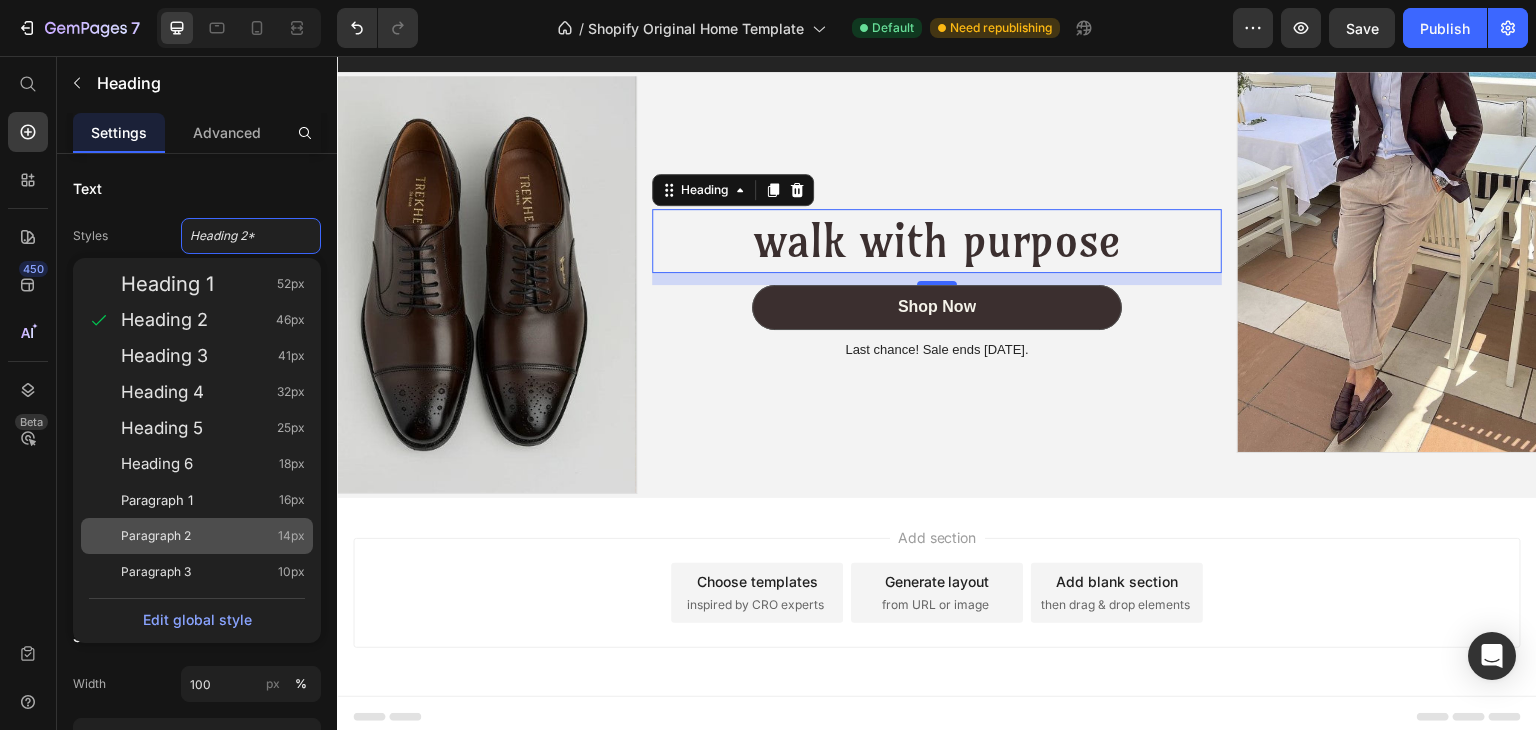 scroll, scrollTop: 300, scrollLeft: 0, axis: vertical 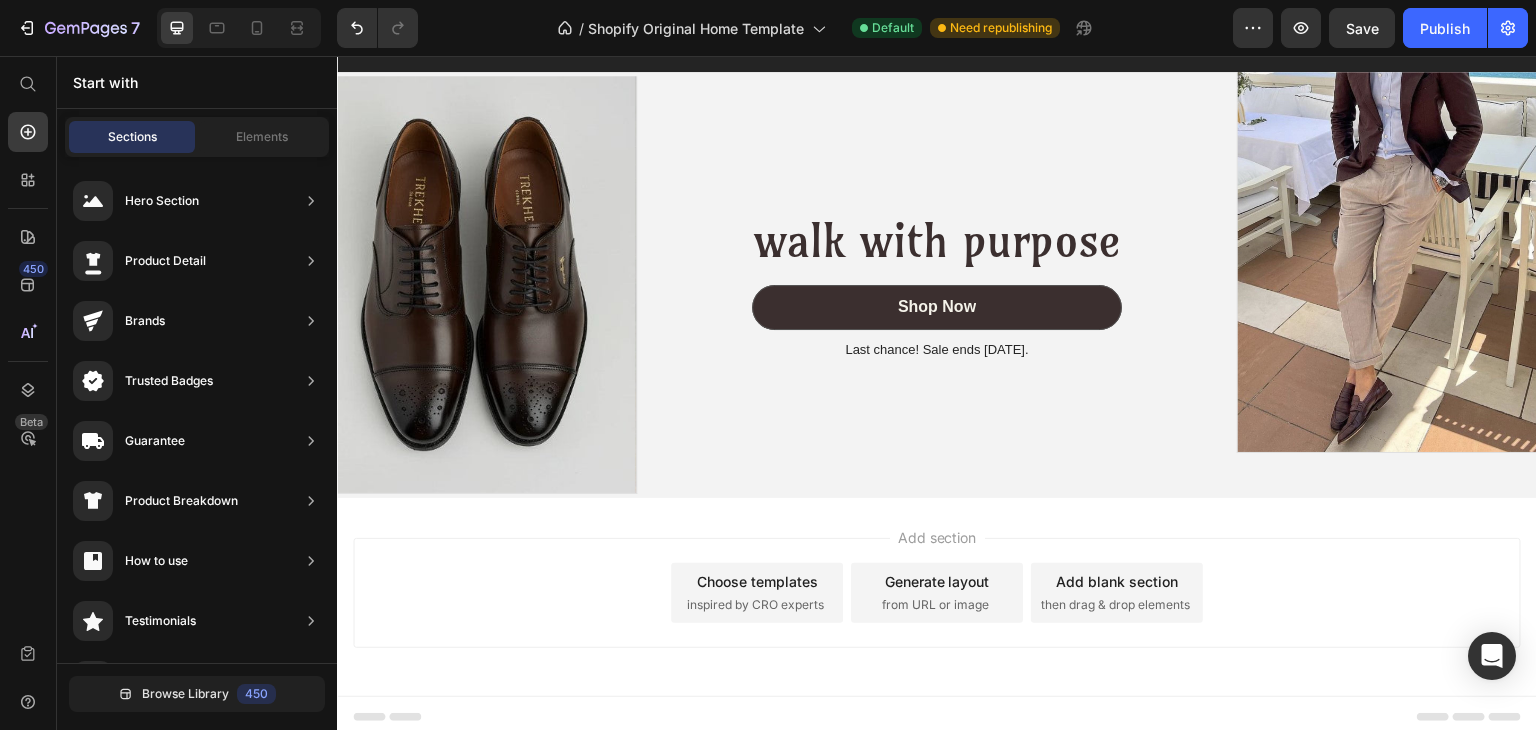 click on "Add section Choose templates inspired by CRO experts Generate layout from URL or image Add blank section then drag & drop elements" at bounding box center [937, 593] 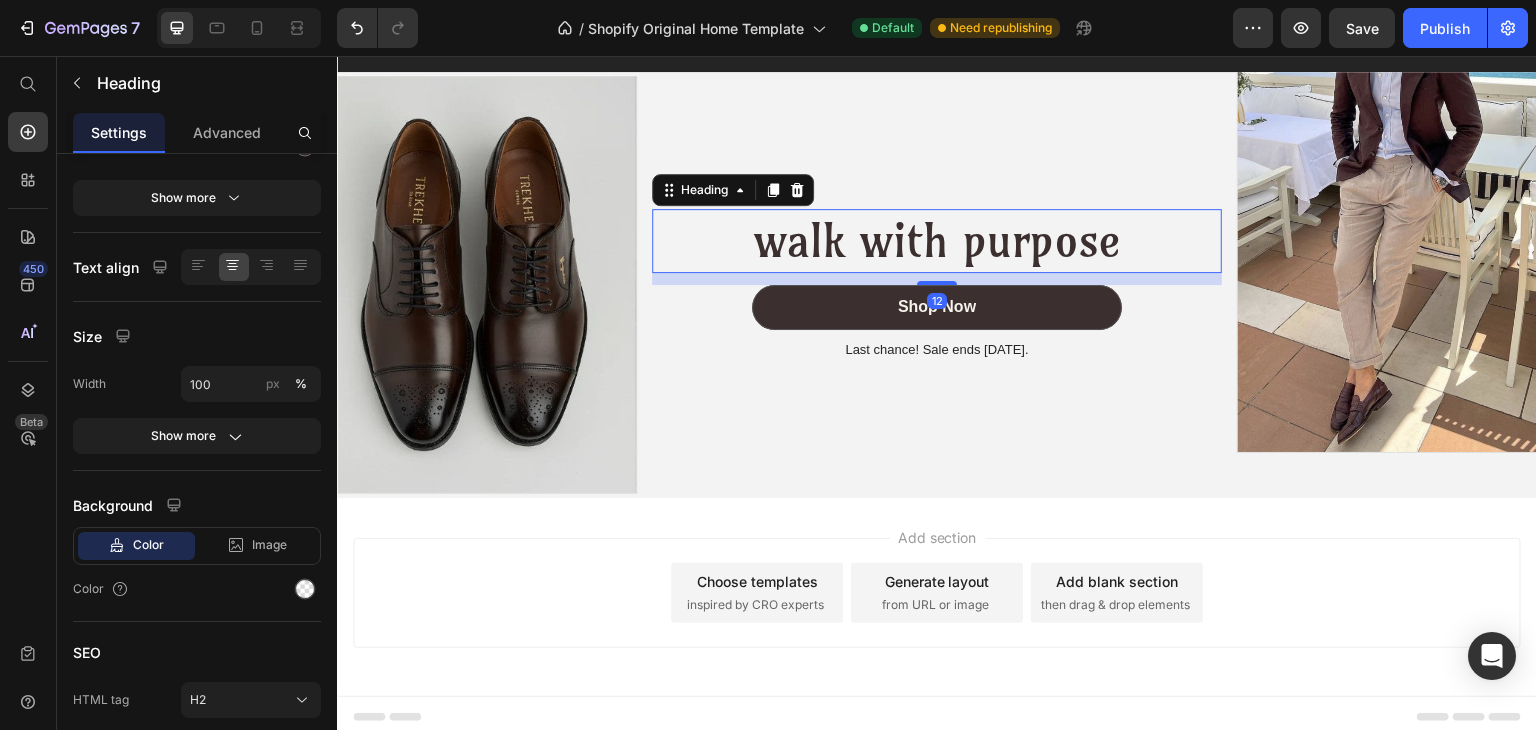 click on "walk with purpose" at bounding box center (937, 241) 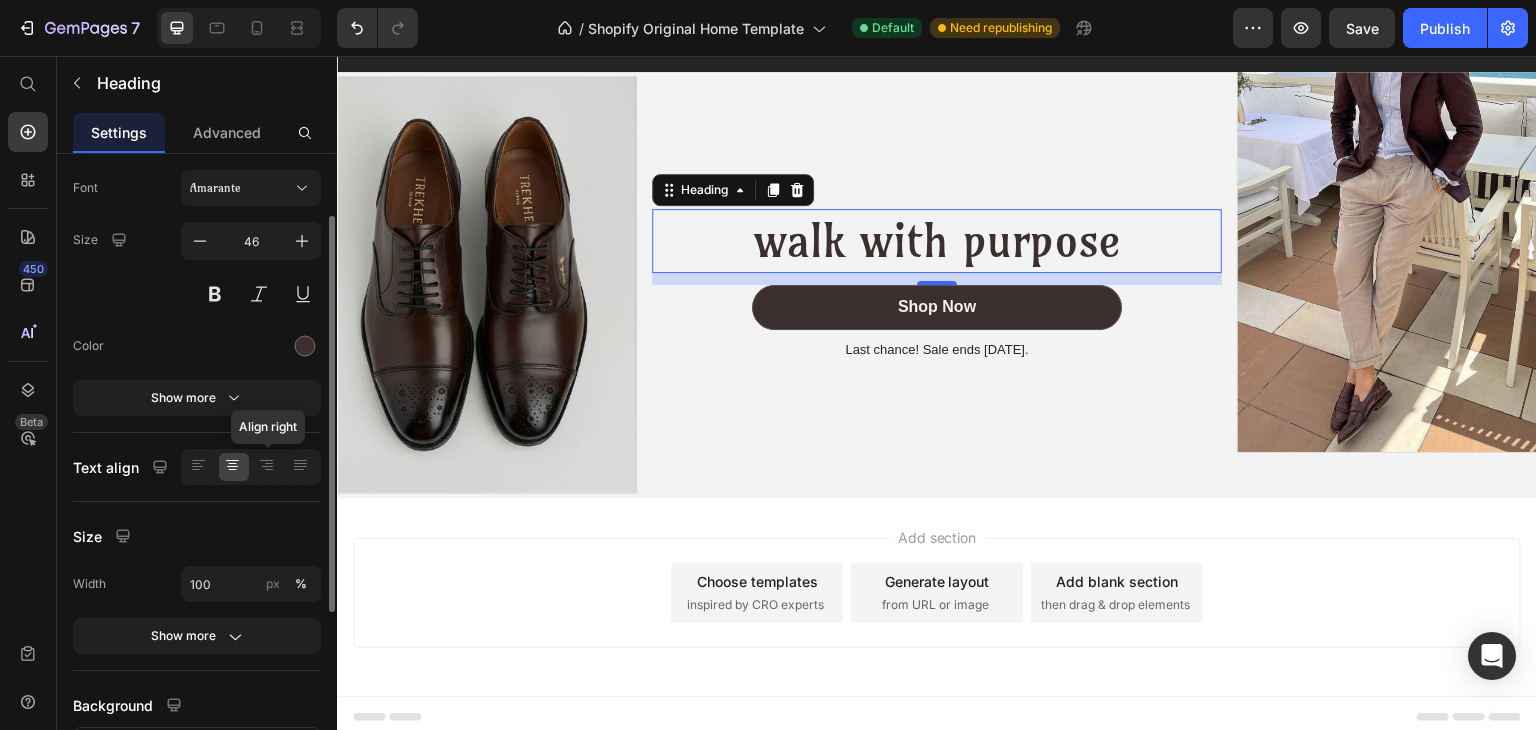 scroll, scrollTop: 0, scrollLeft: 0, axis: both 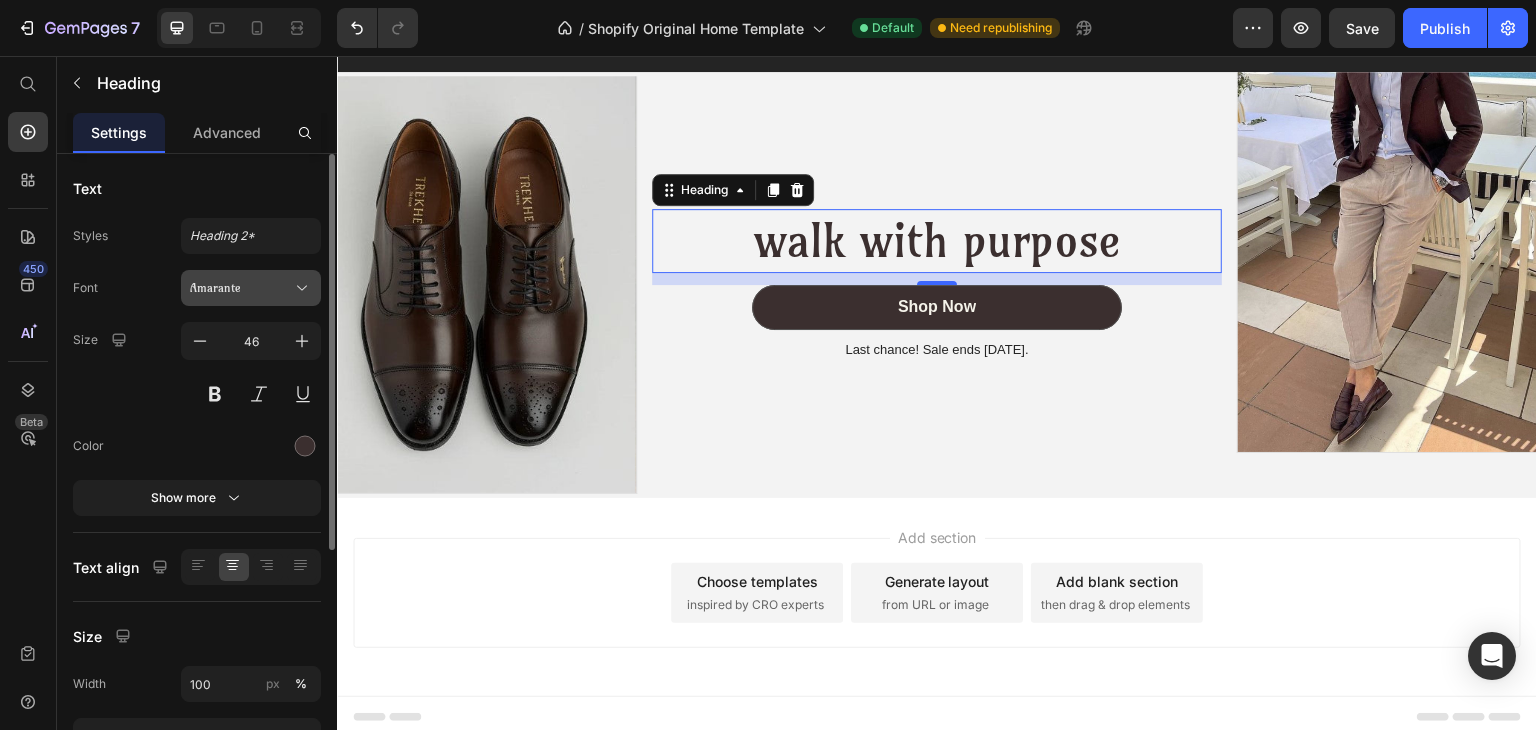 click on "Amarante" at bounding box center (241, 288) 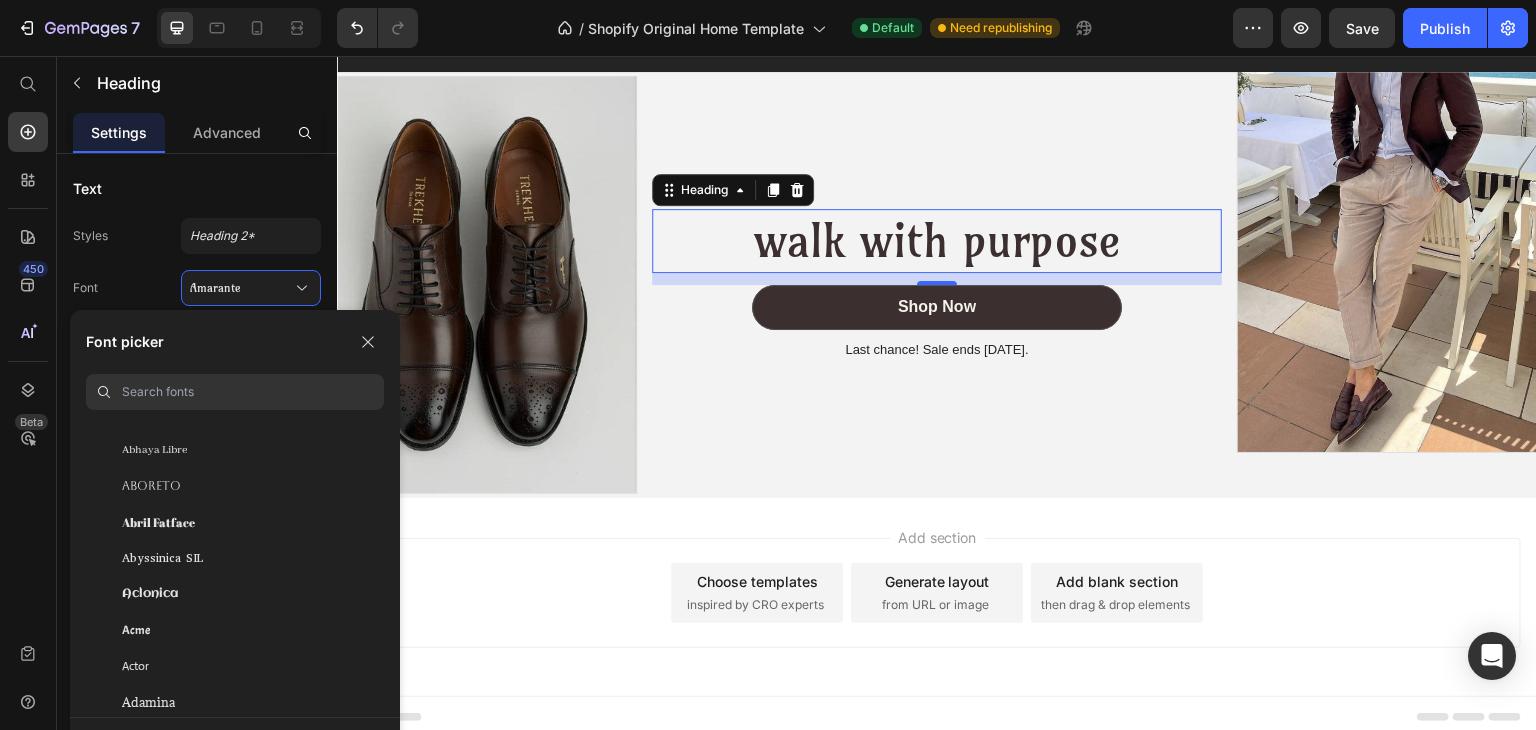 scroll, scrollTop: 400, scrollLeft: 0, axis: vertical 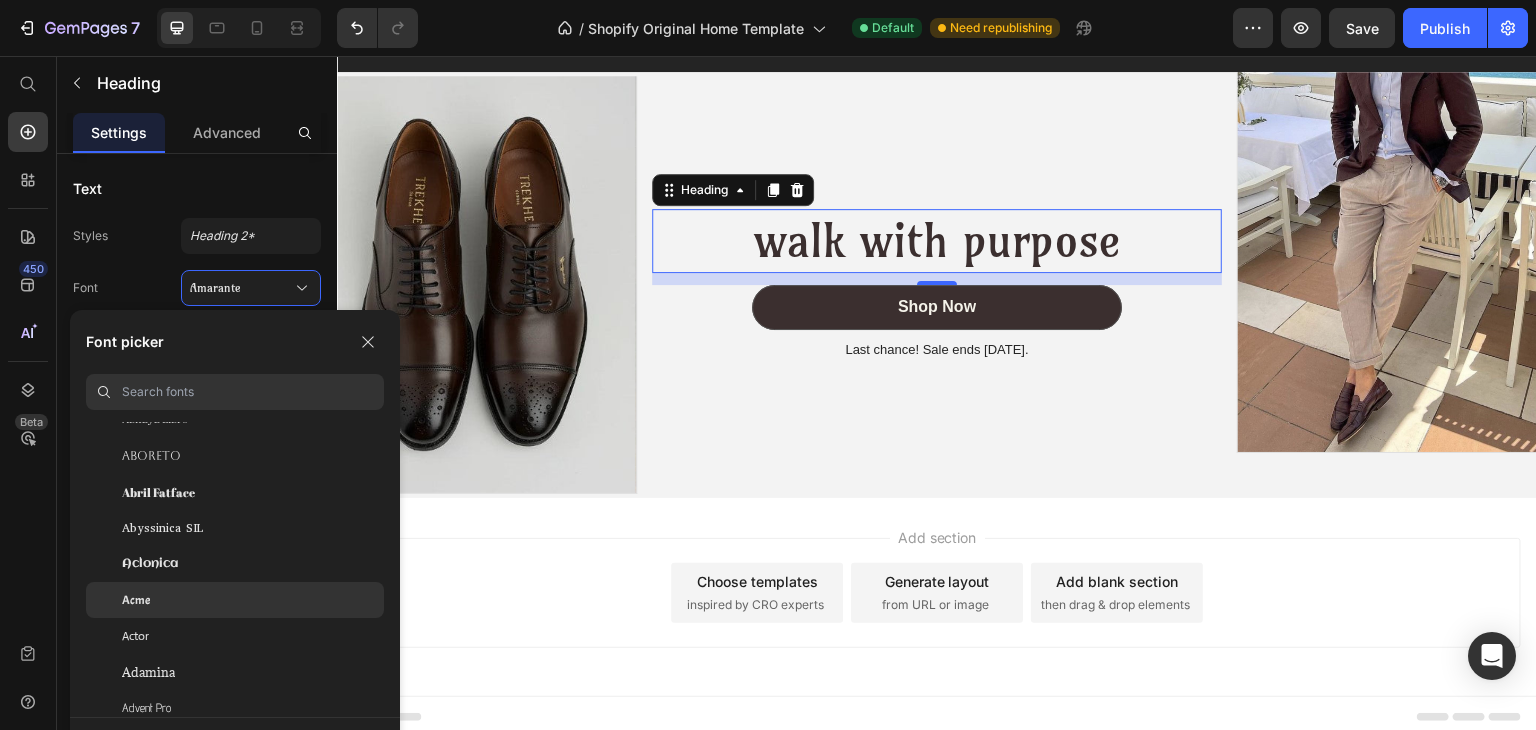 click on "Acme" 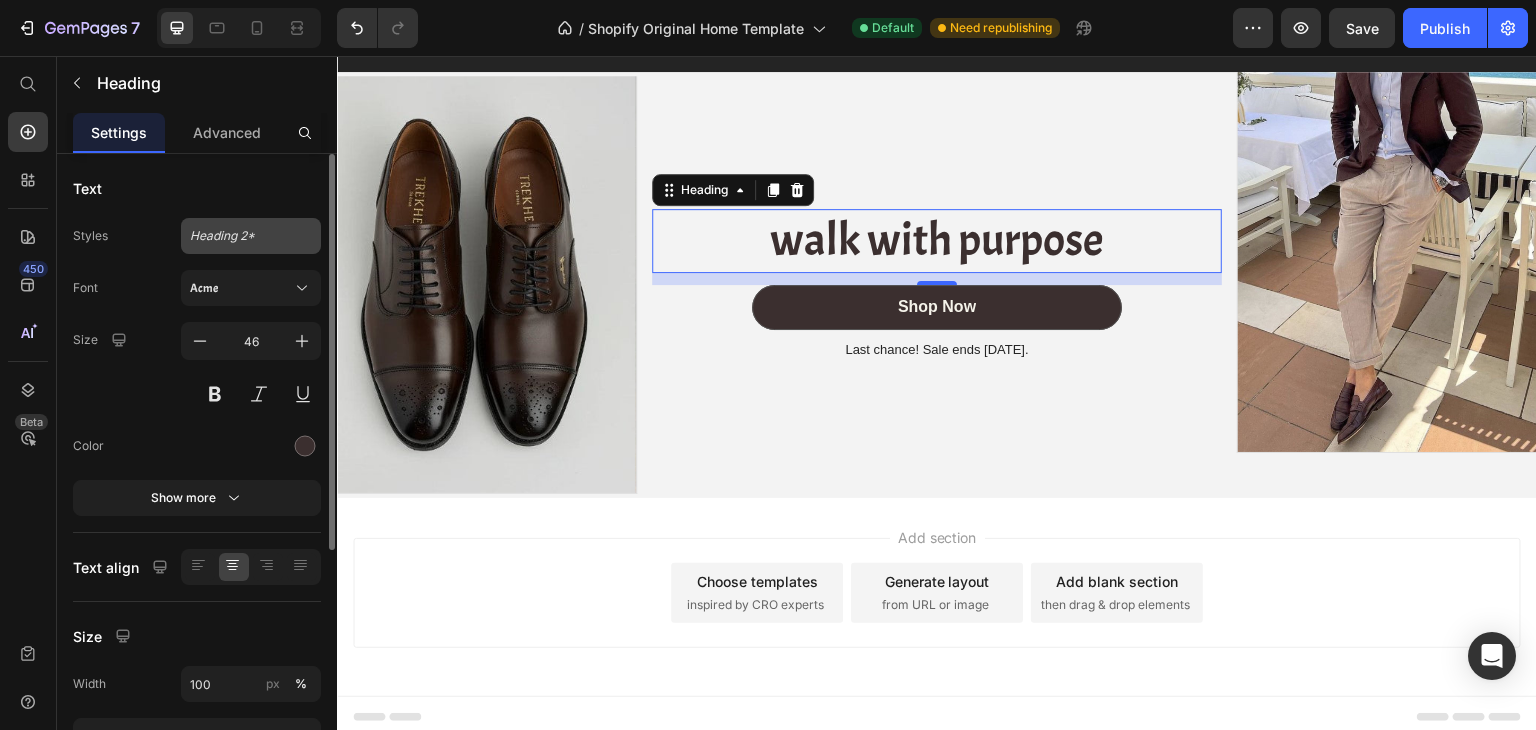 click on "Heading 2*" 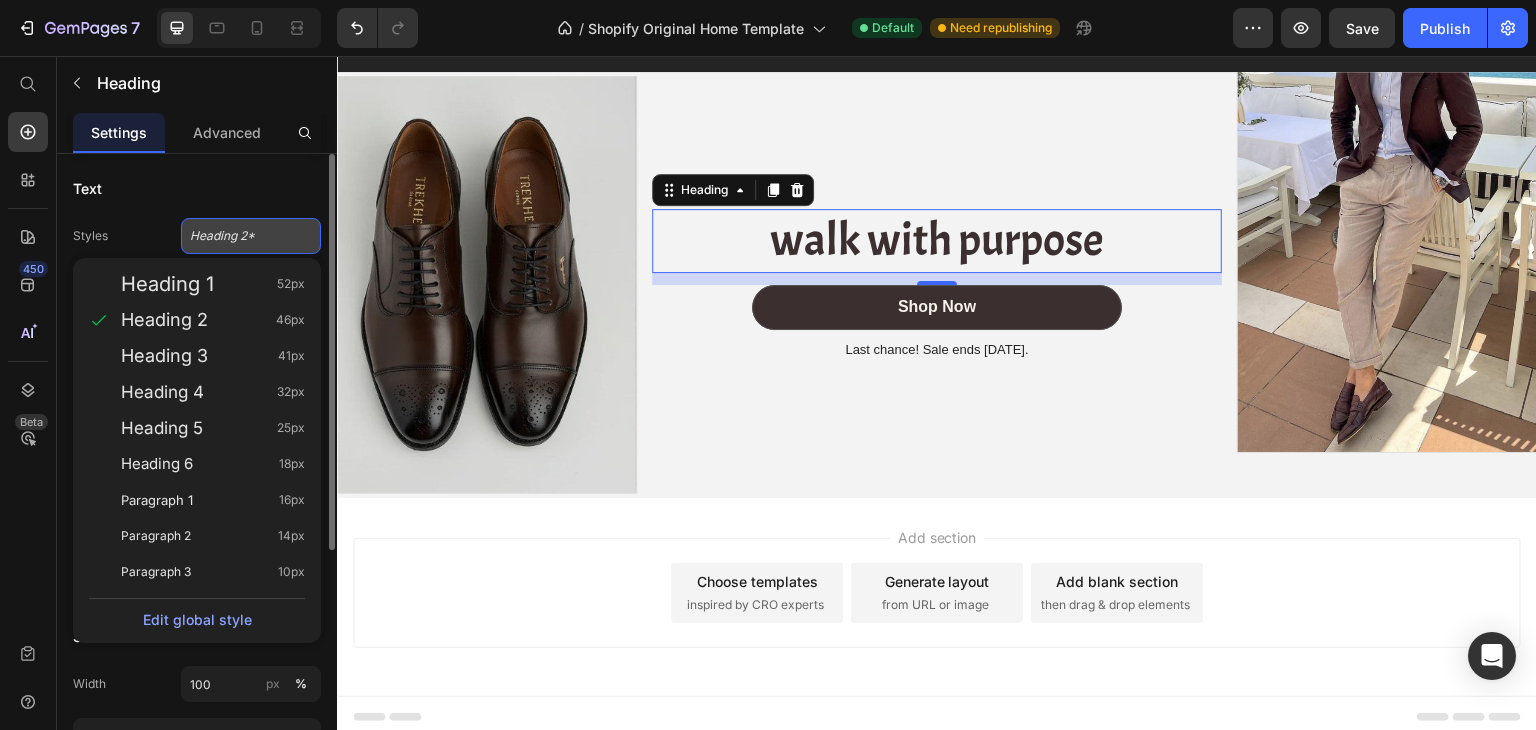 click on "Heading 2*" 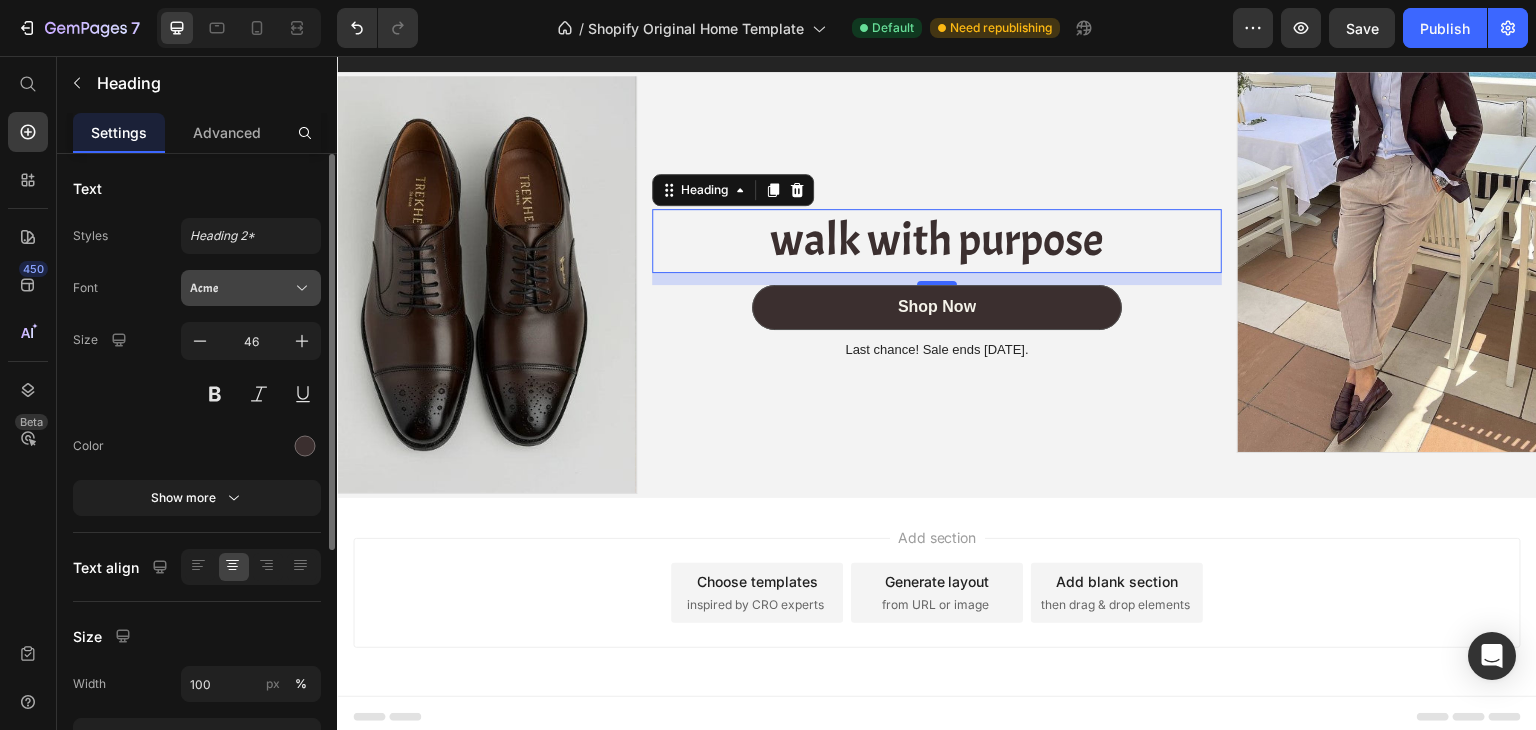 click on "Acme" at bounding box center (241, 288) 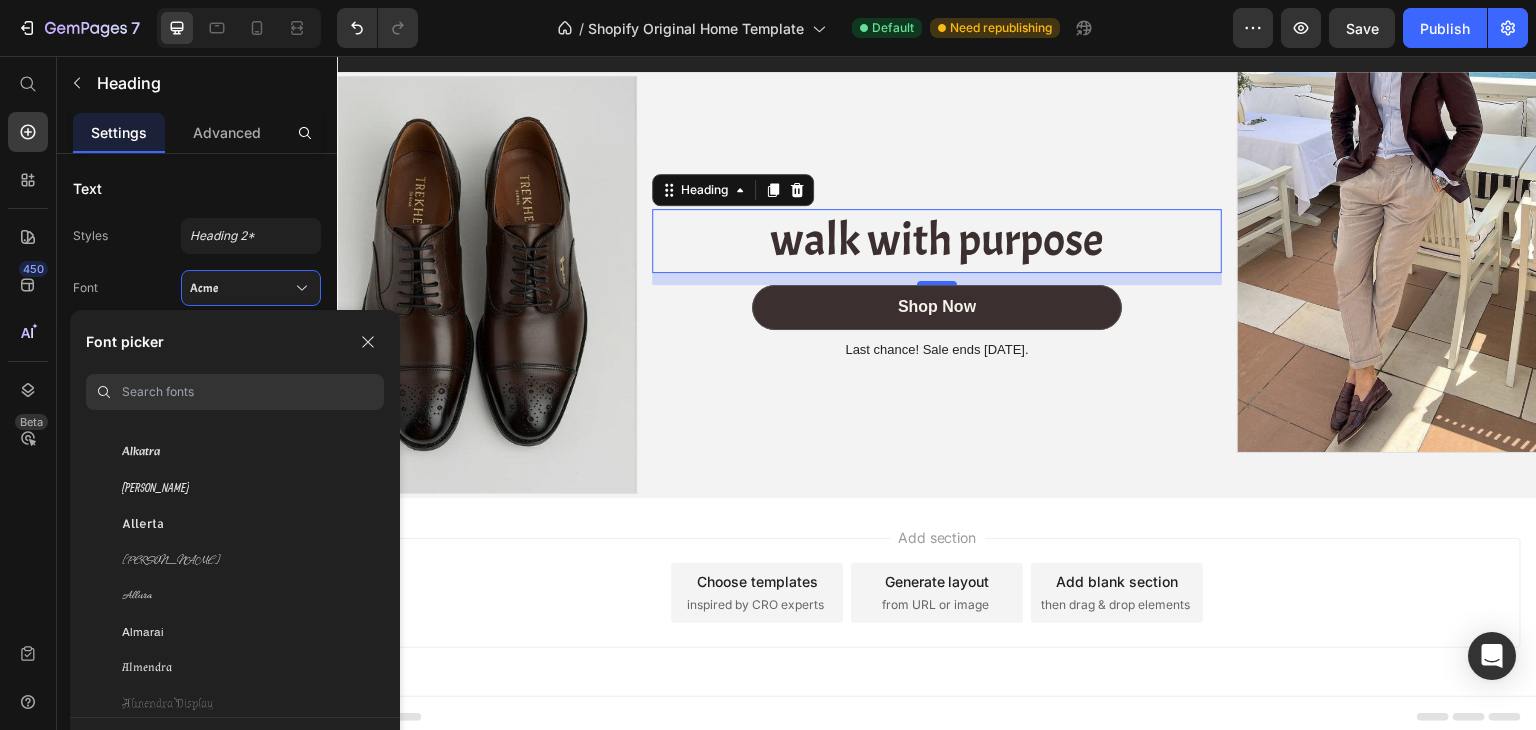 scroll, scrollTop: 1700, scrollLeft: 0, axis: vertical 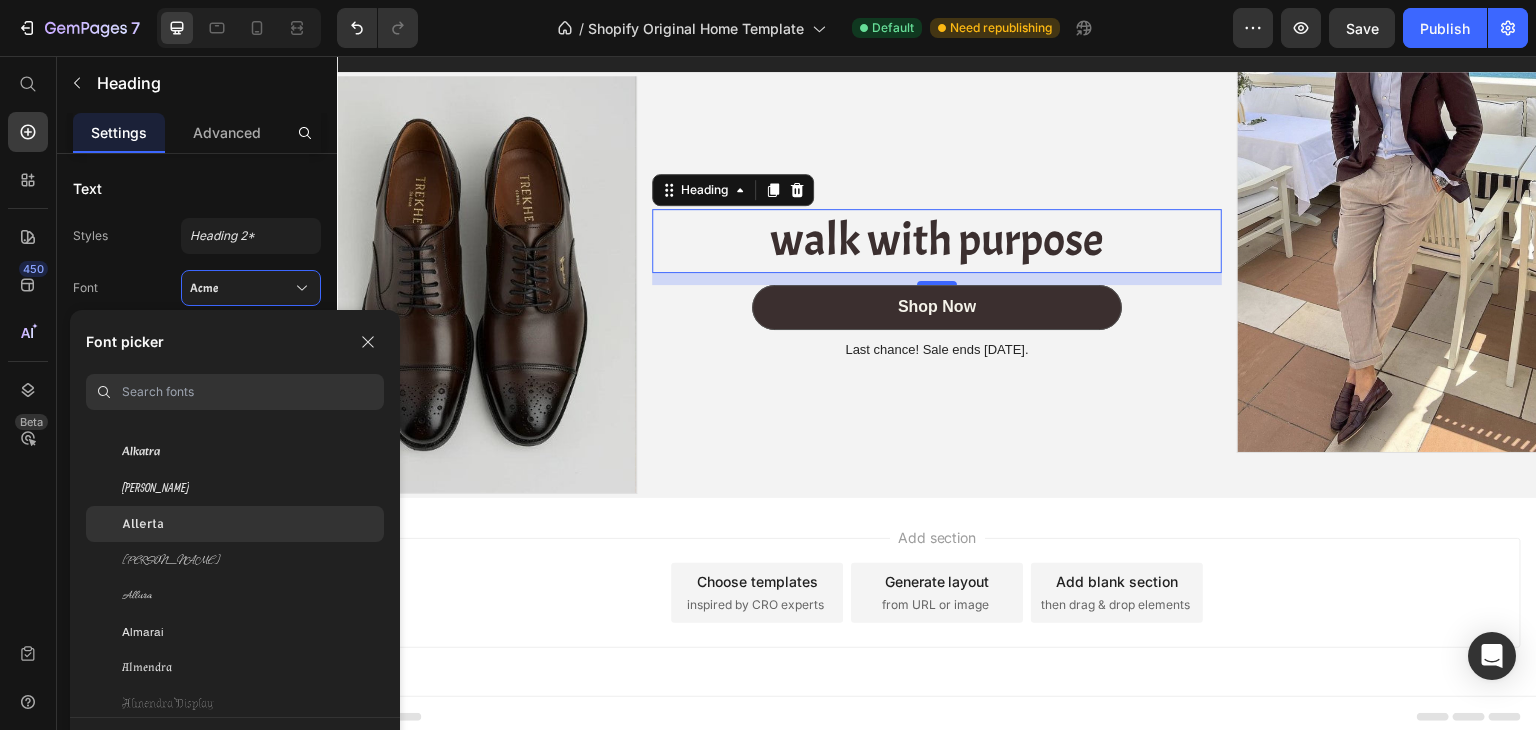 click on "Allerta" 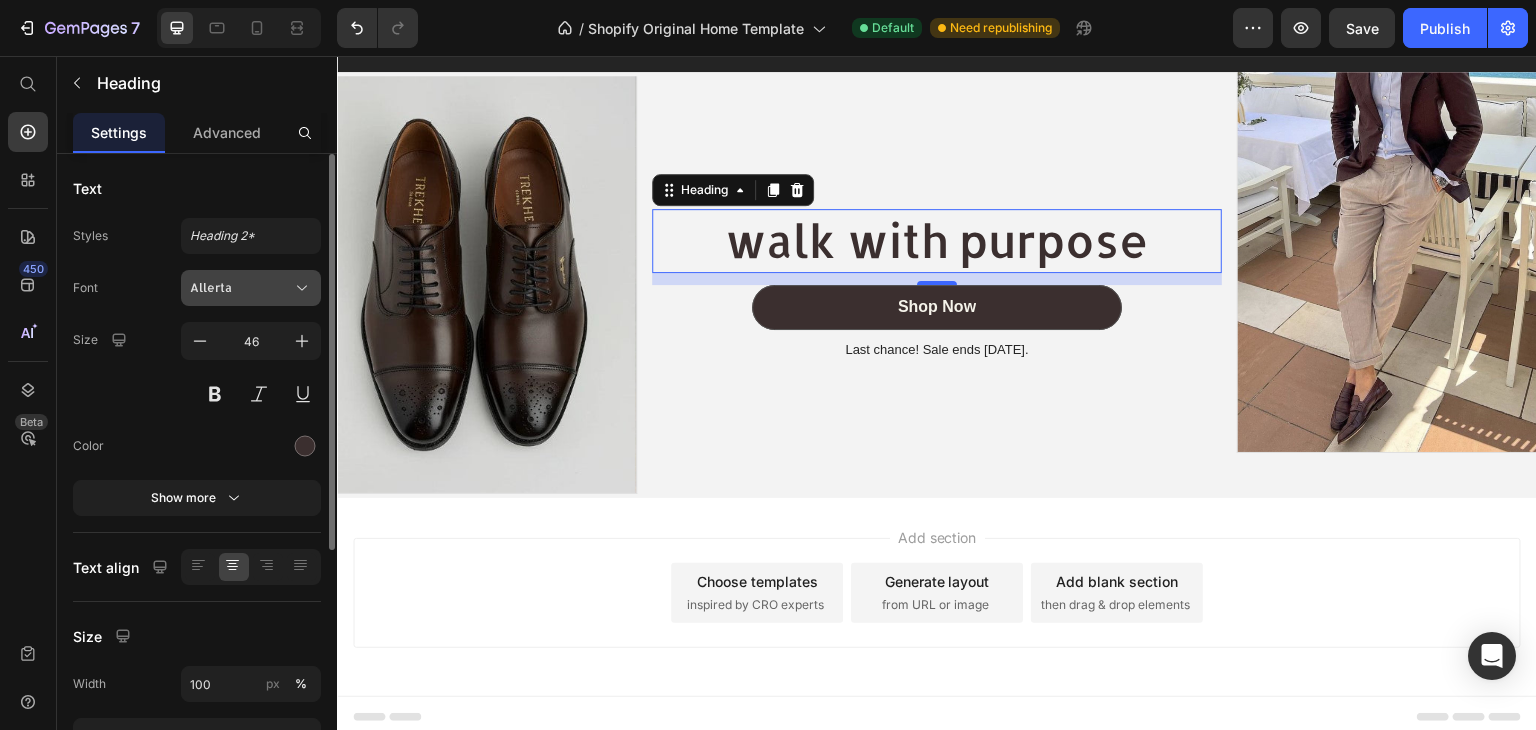 click on "Allerta" at bounding box center (241, 288) 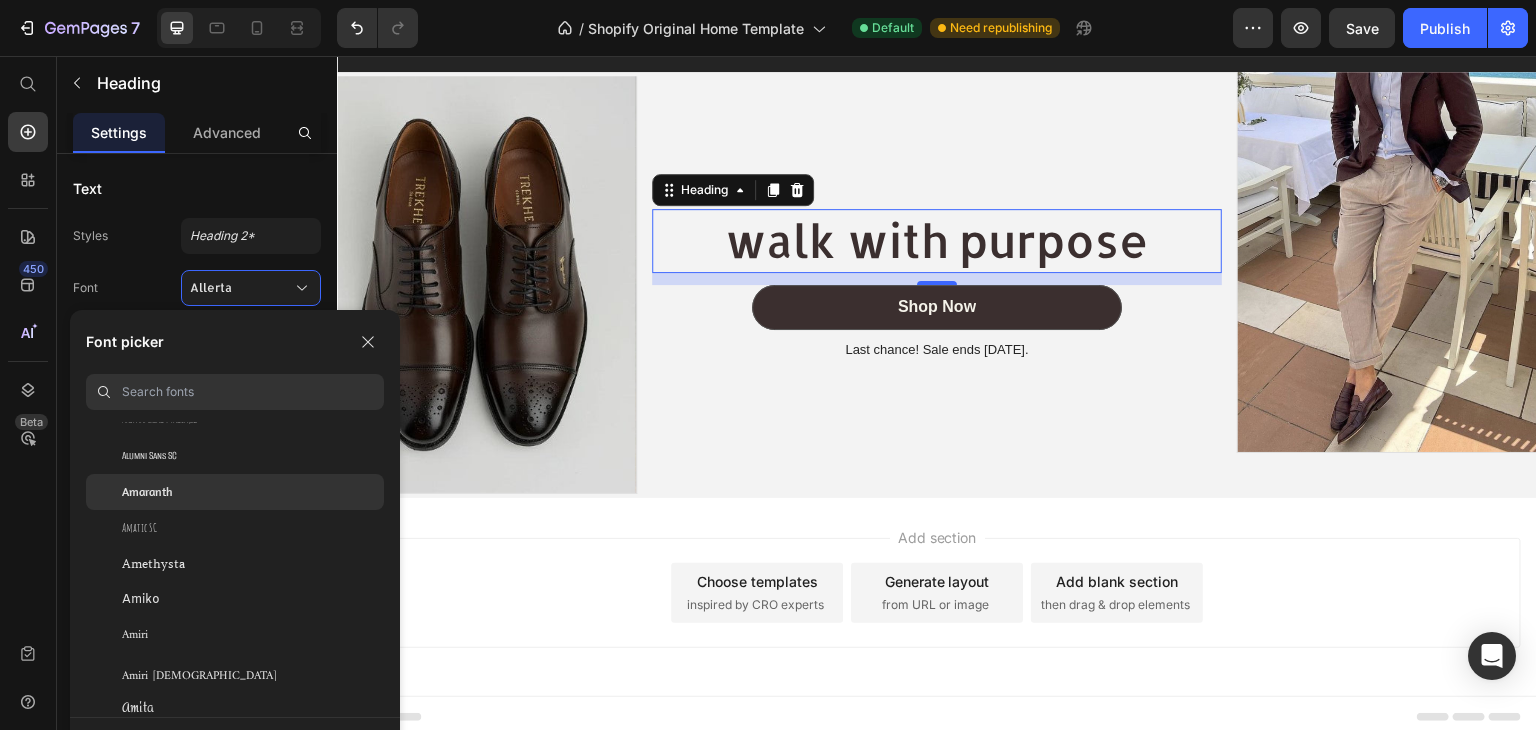 scroll, scrollTop: 2200, scrollLeft: 0, axis: vertical 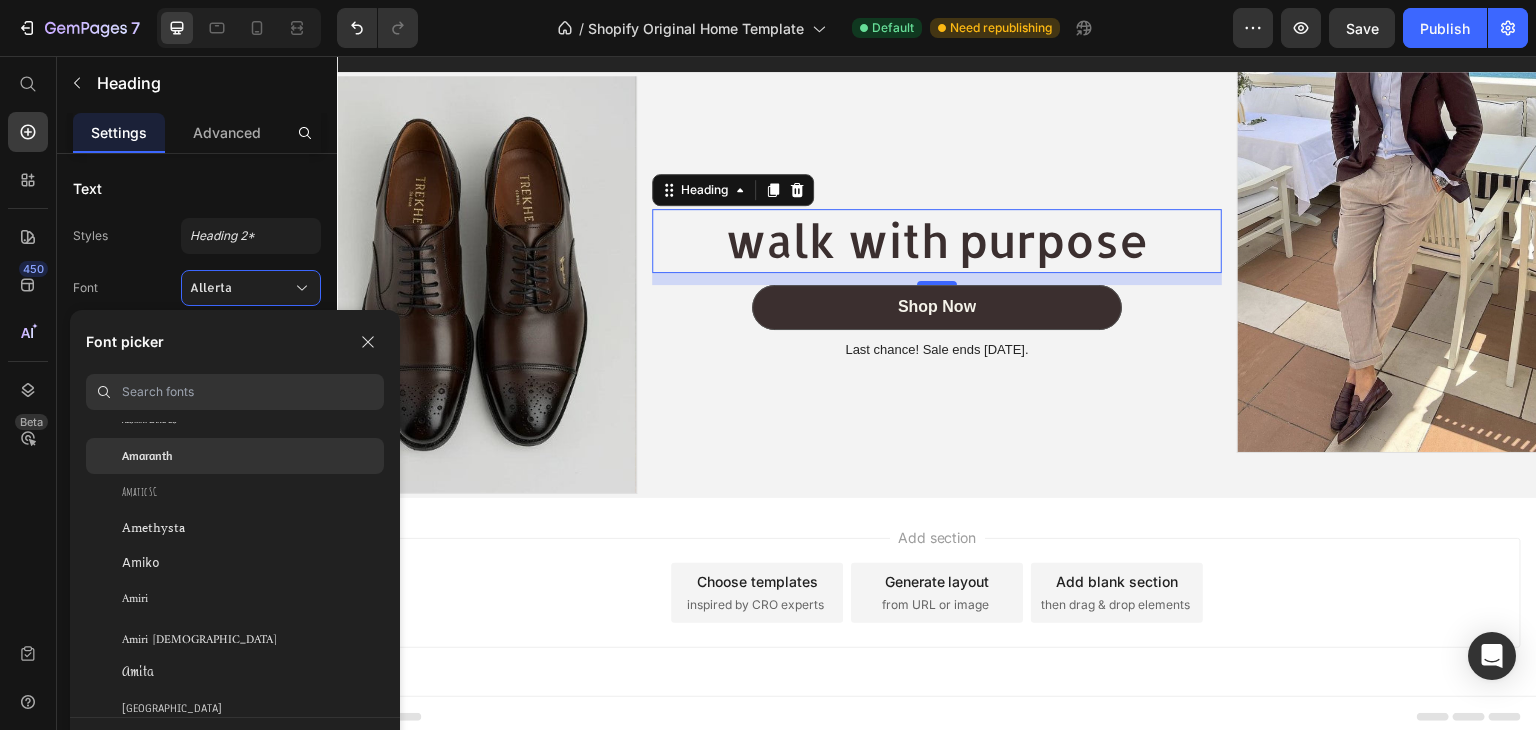 click on "Amiko" 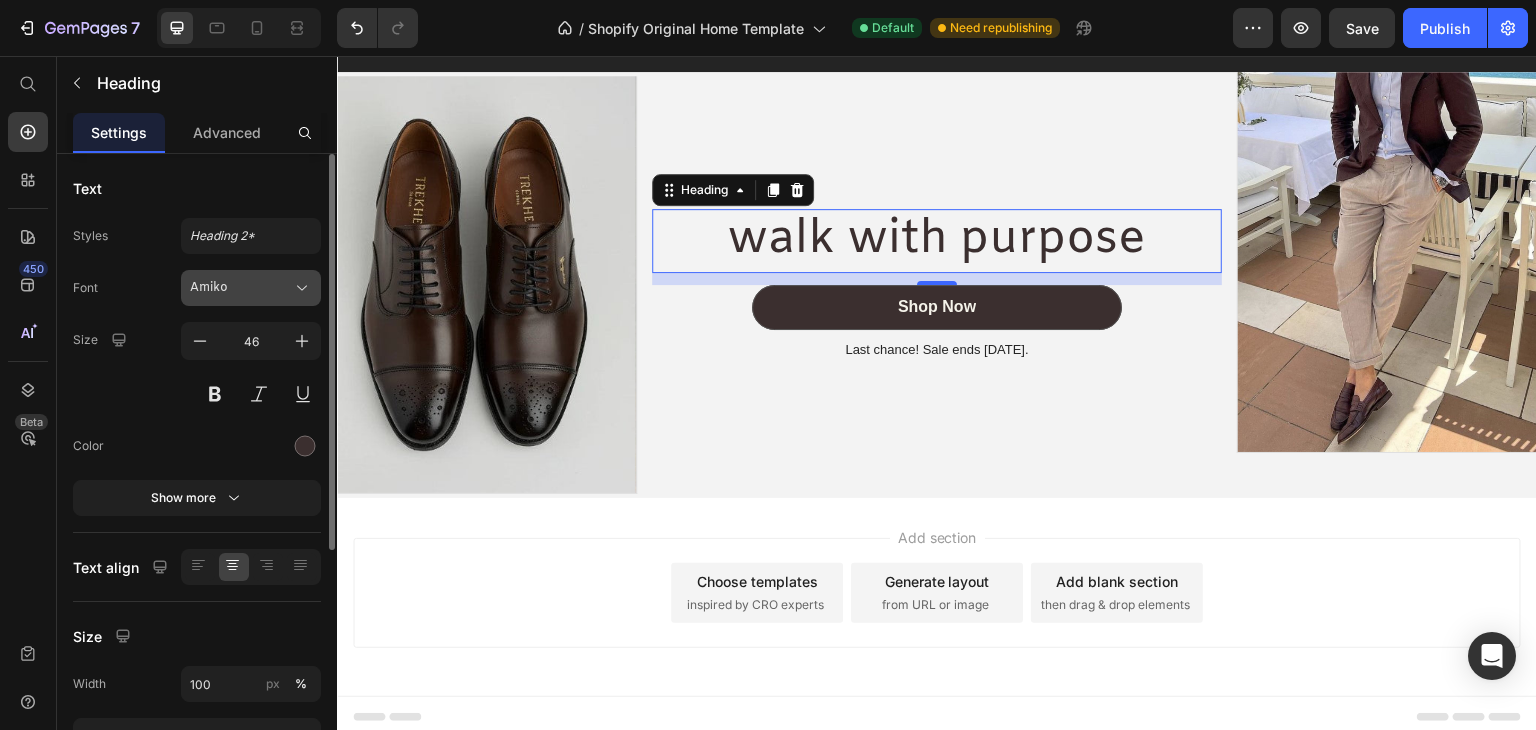 click on "Amiko" at bounding box center [241, 288] 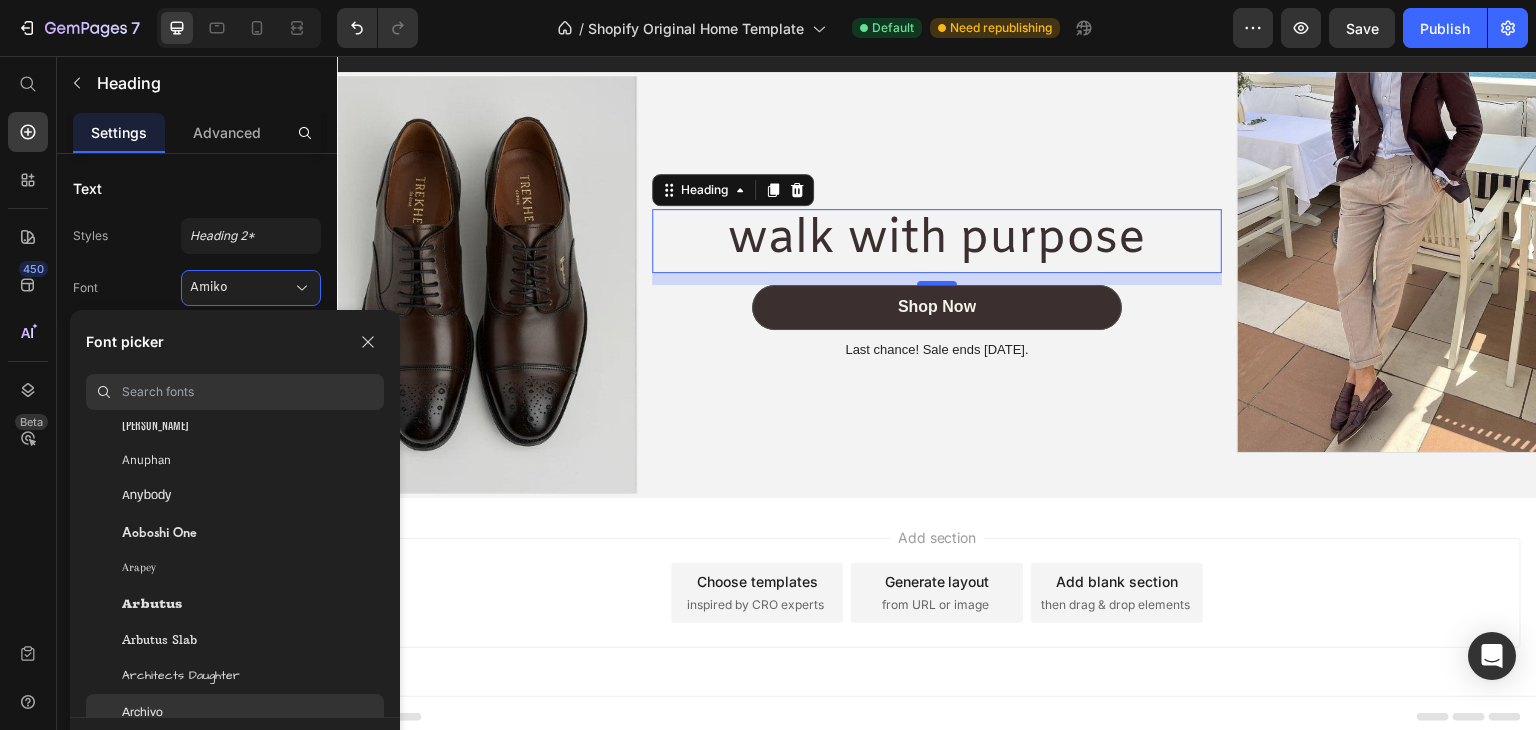 scroll, scrollTop: 3300, scrollLeft: 0, axis: vertical 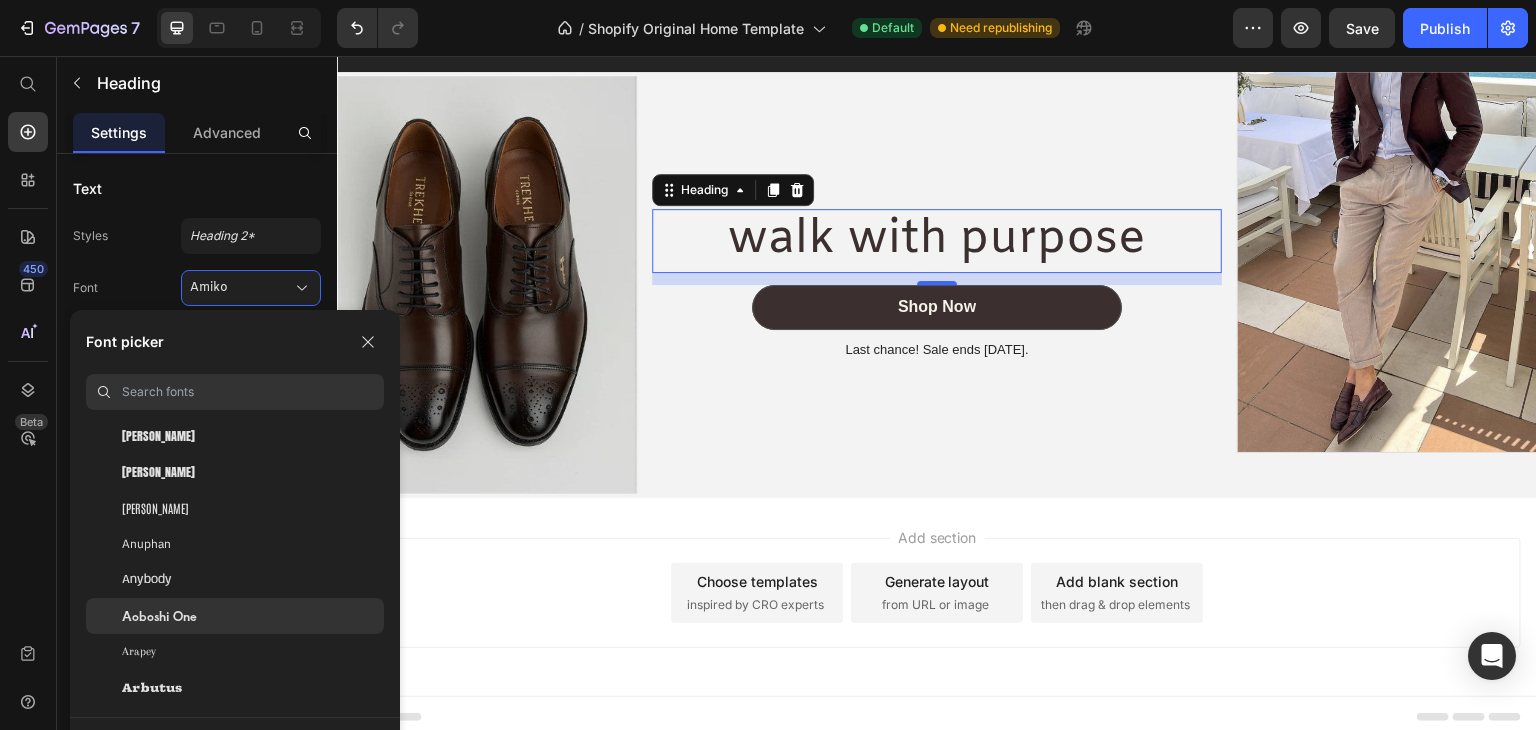 click on "Aoboshi One" 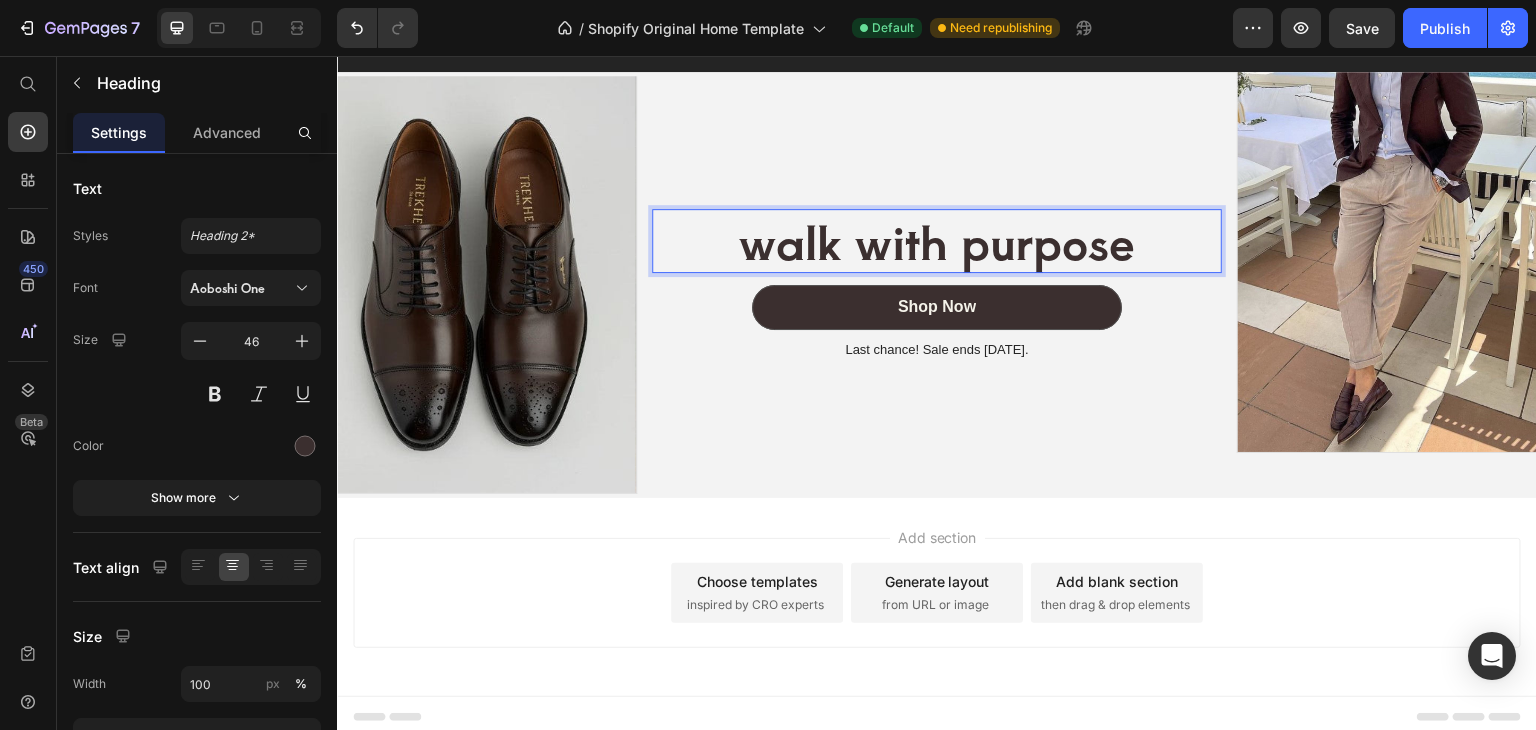 click on "walk with purpose" at bounding box center [937, 241] 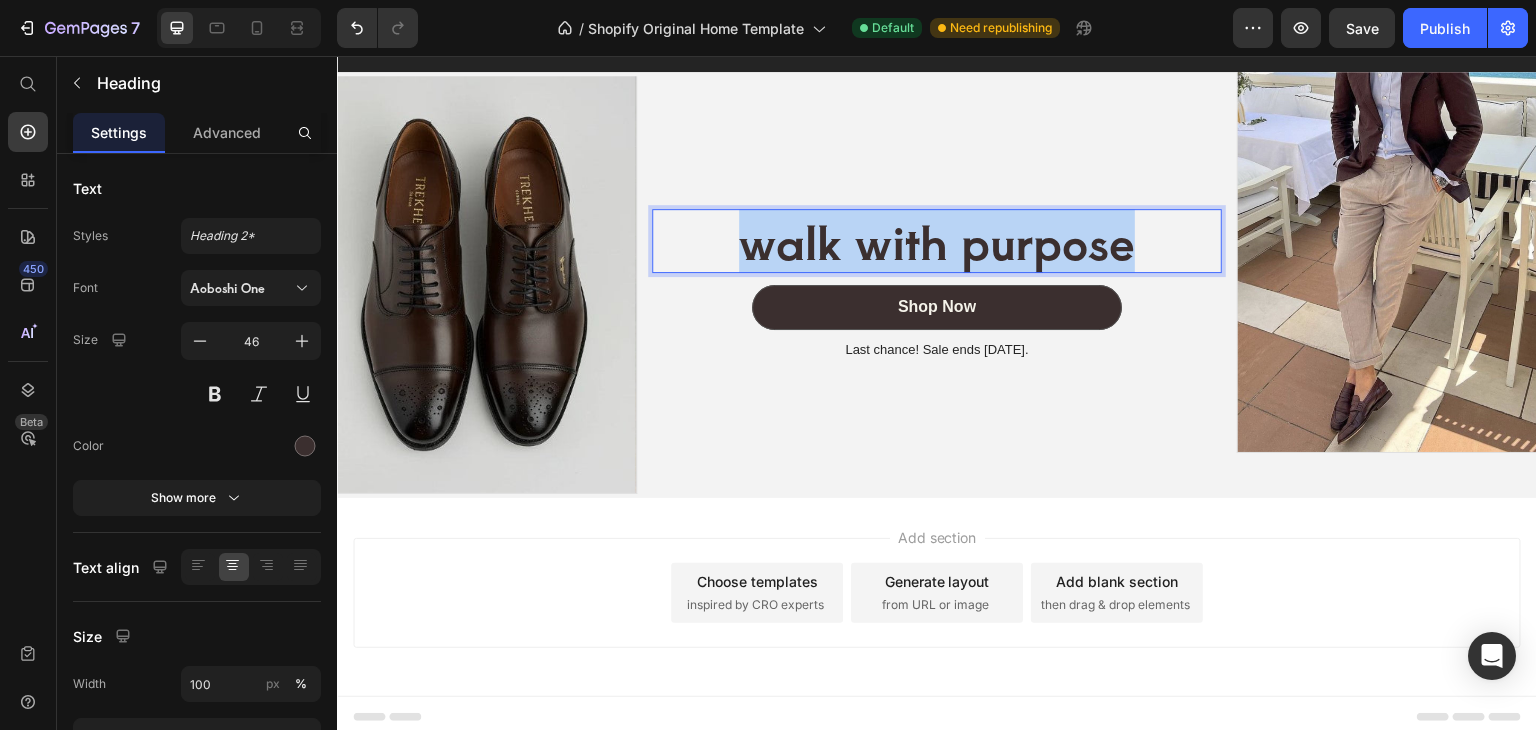 click on "walk with purpose" at bounding box center (937, 241) 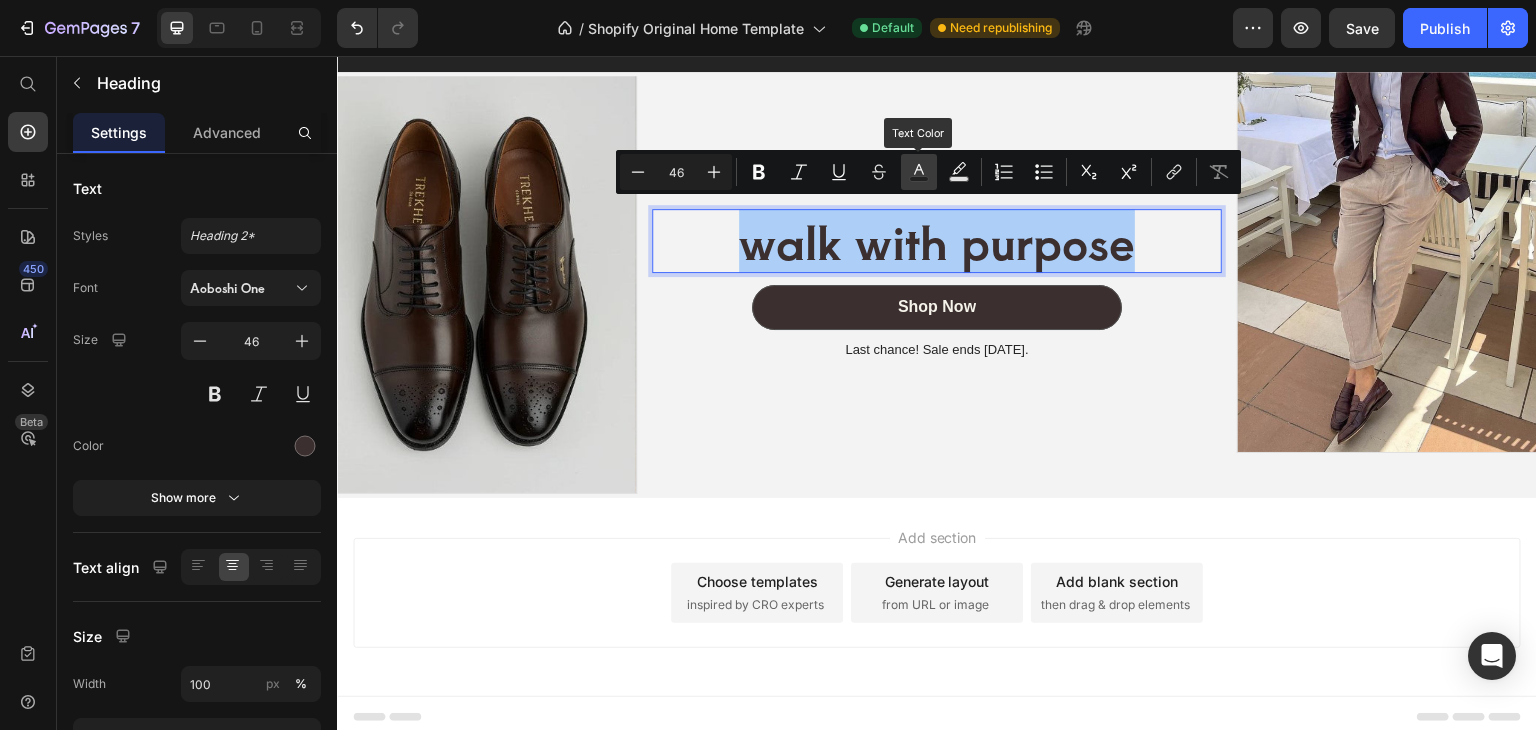 click 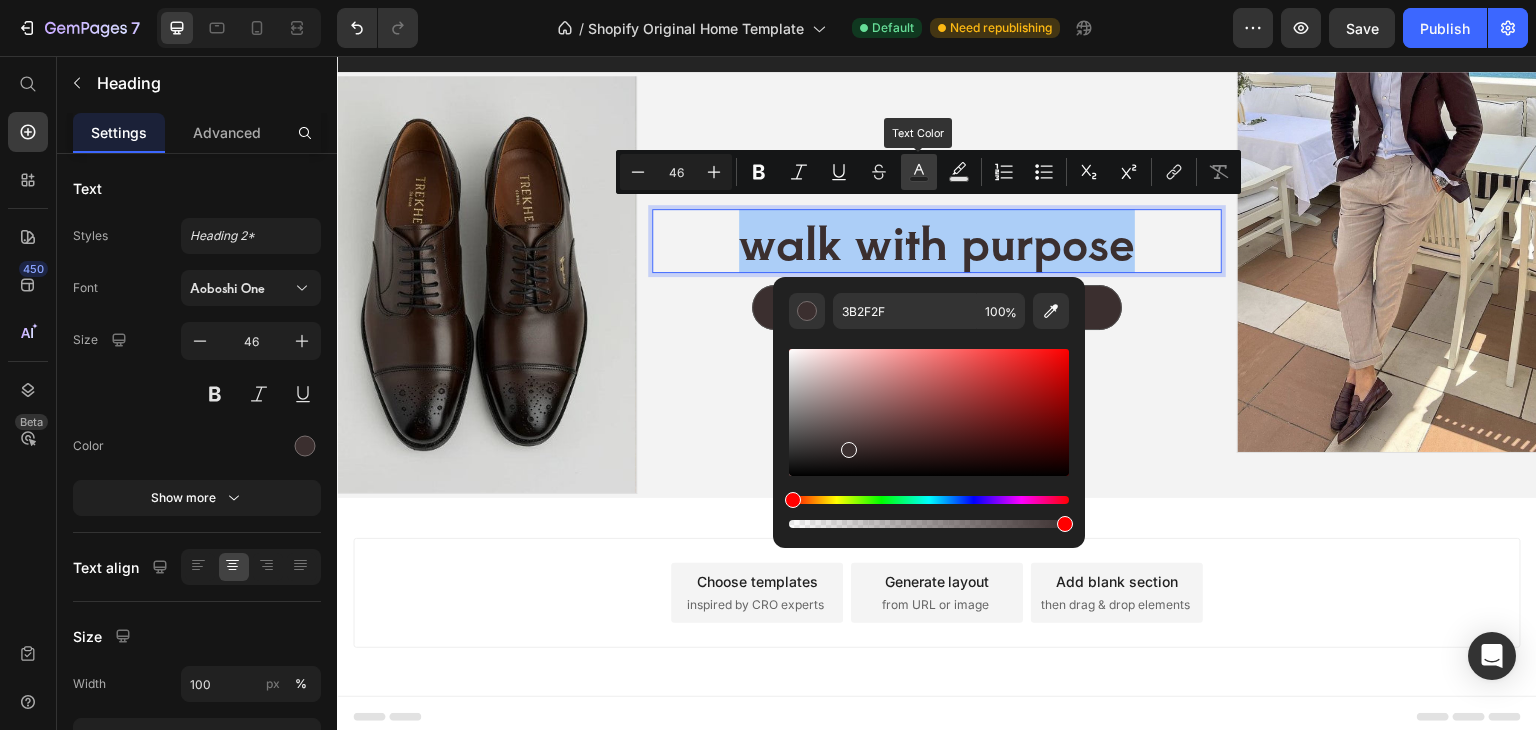 click 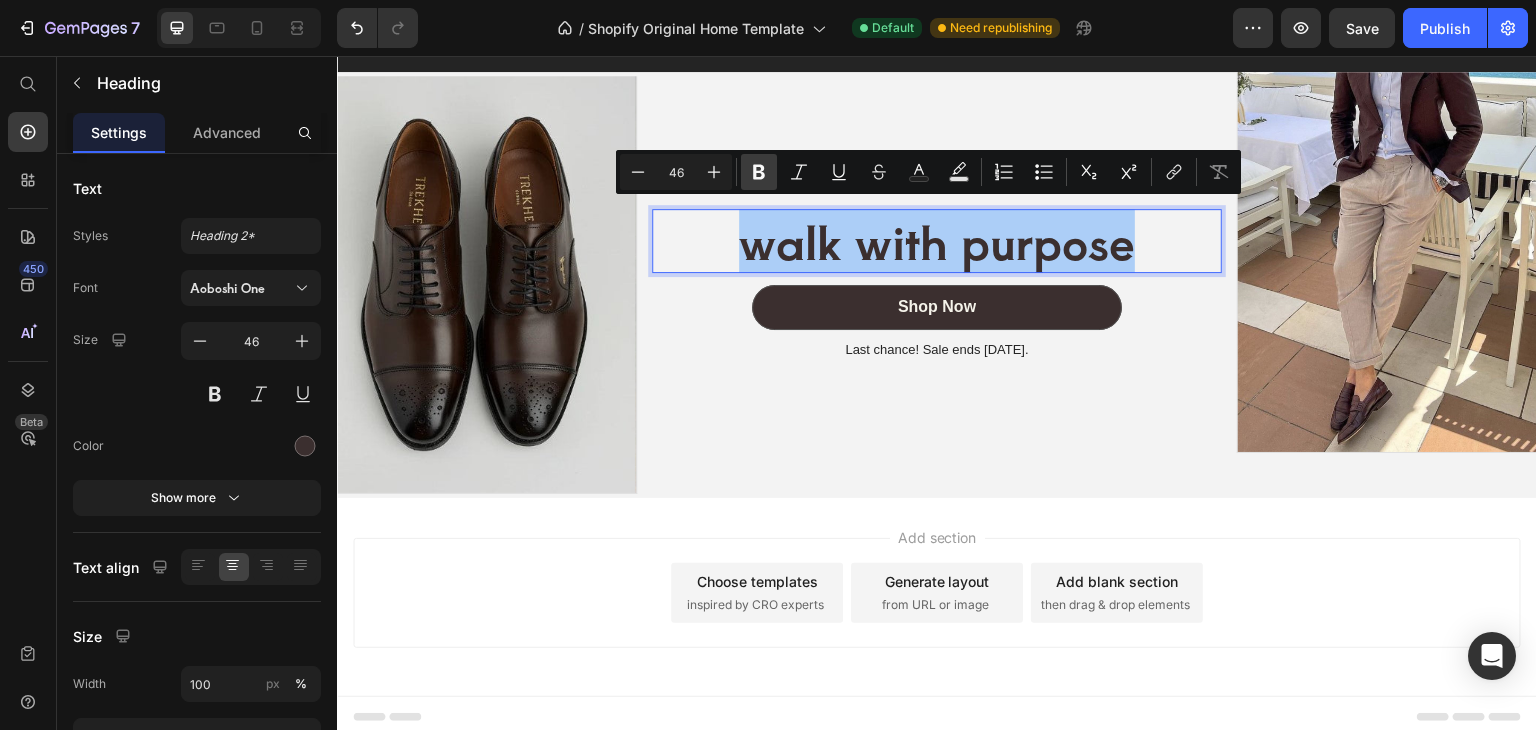 click on "Bold" at bounding box center (759, 172) 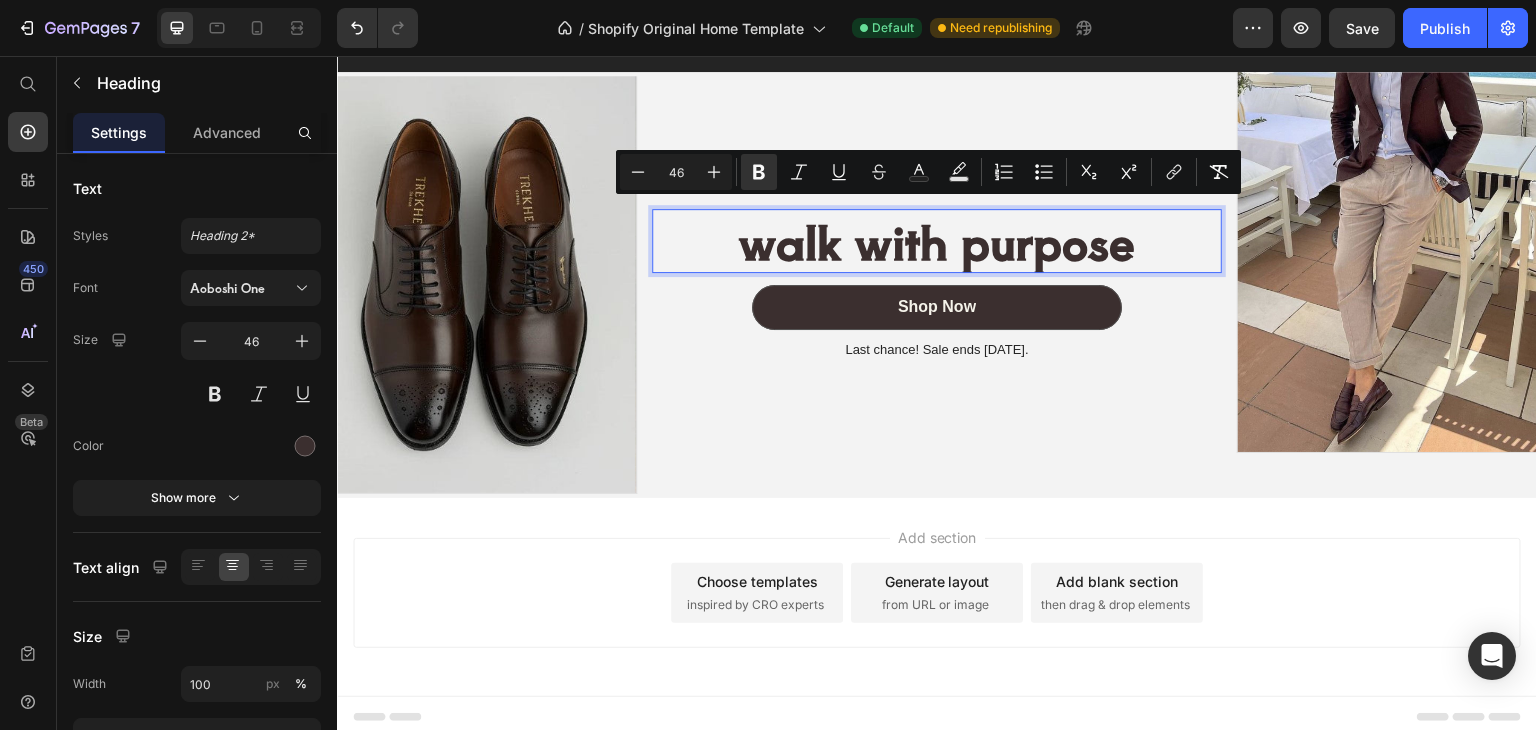 click on "walk with purpose" at bounding box center [937, 240] 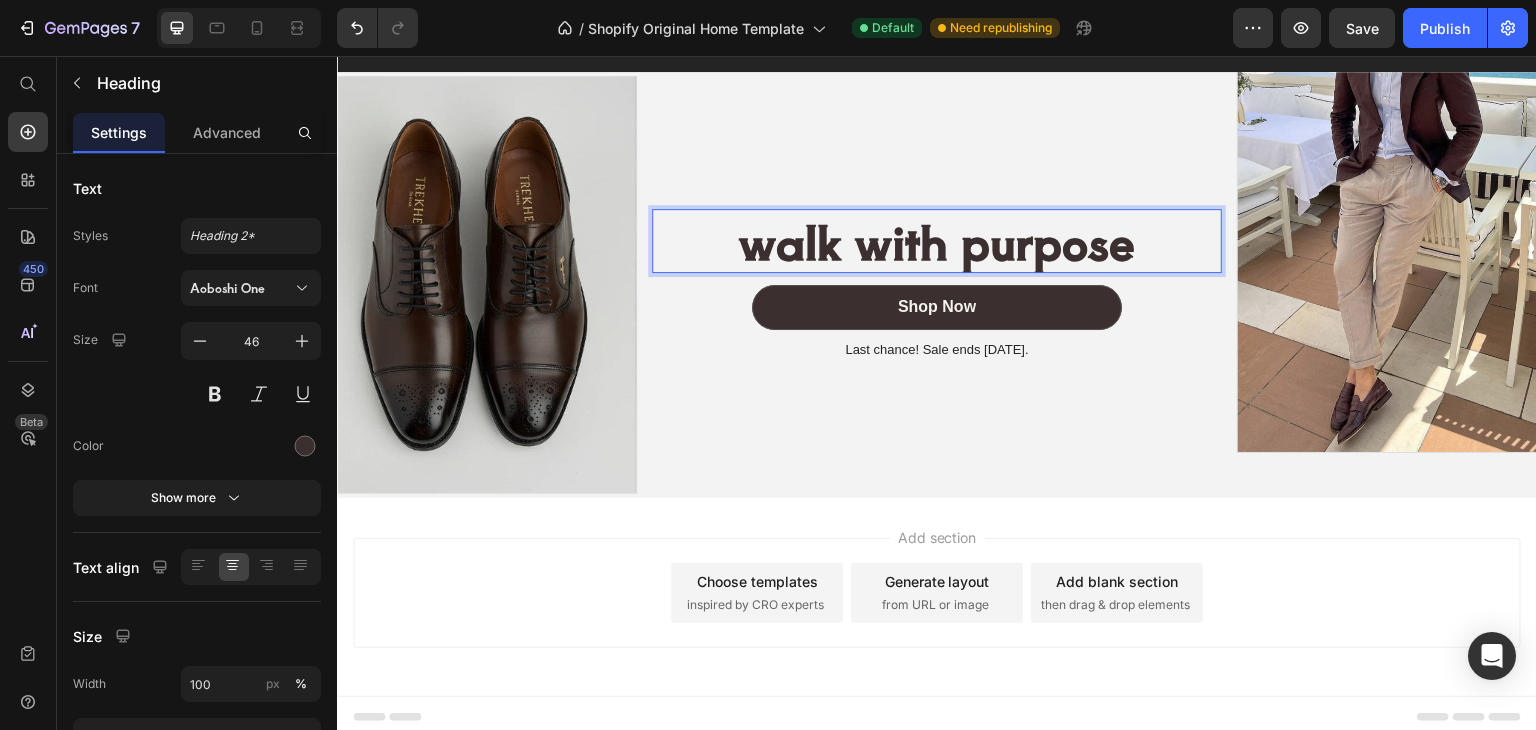 click on "walk with purpose" at bounding box center [937, 240] 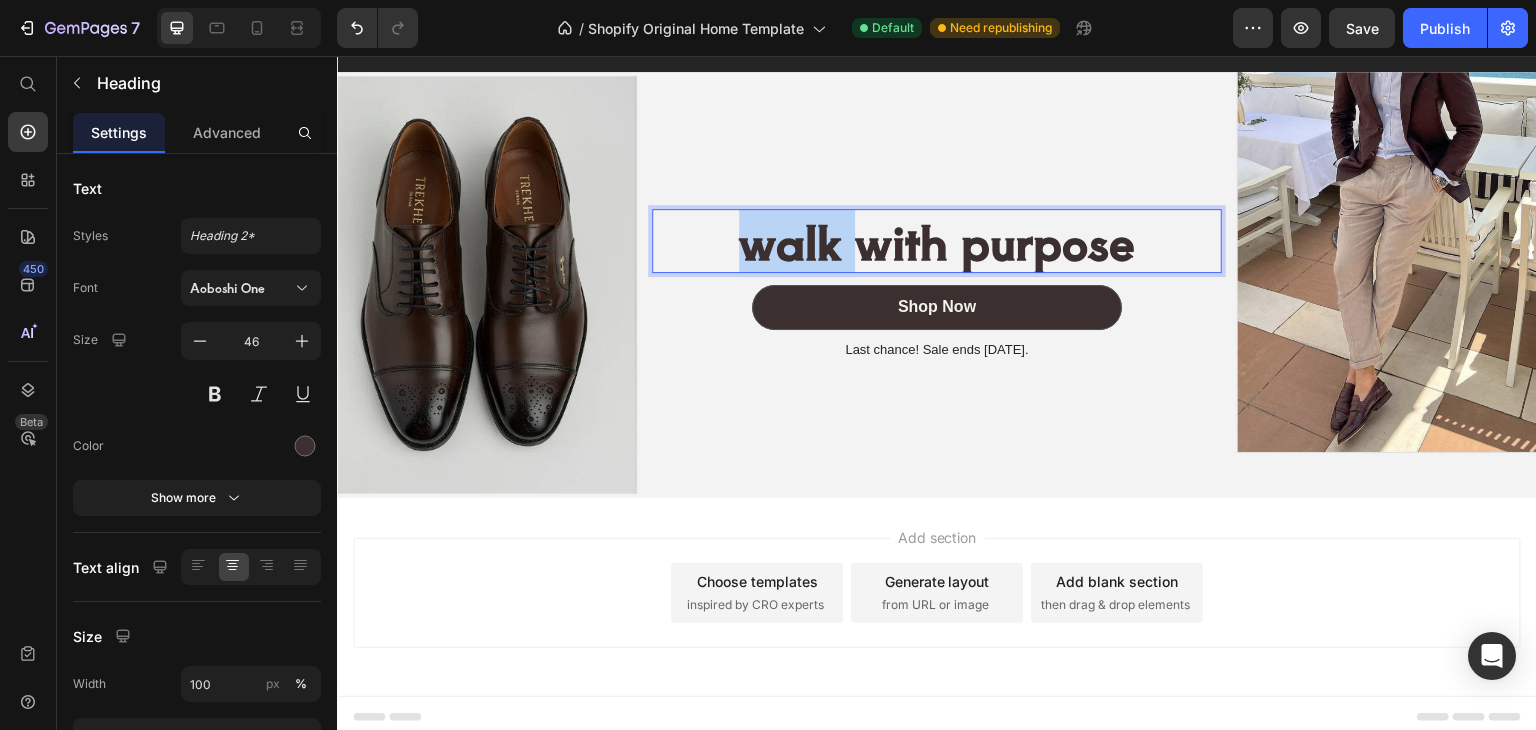 click on "walk with purpose" at bounding box center [937, 240] 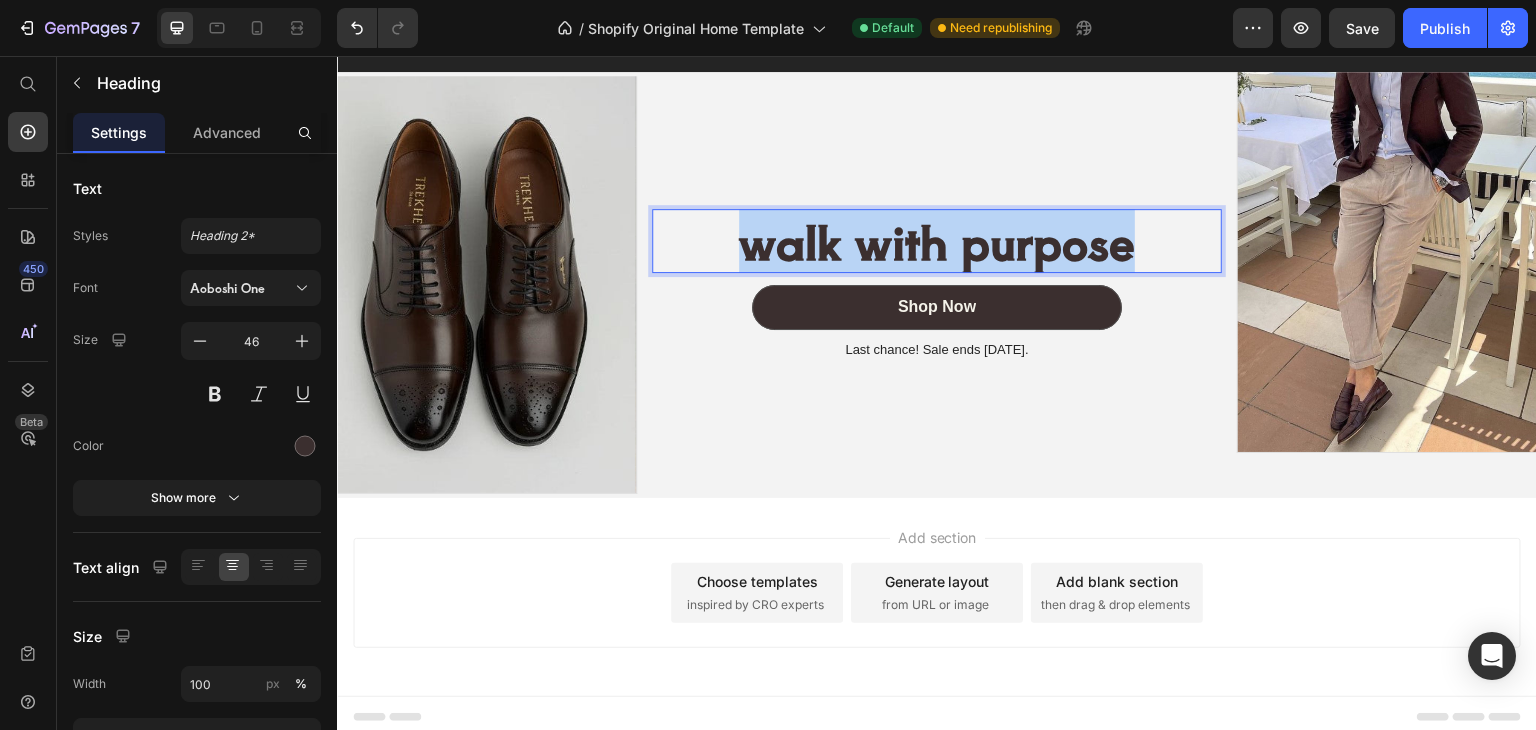 click on "walk with purpose" at bounding box center [937, 240] 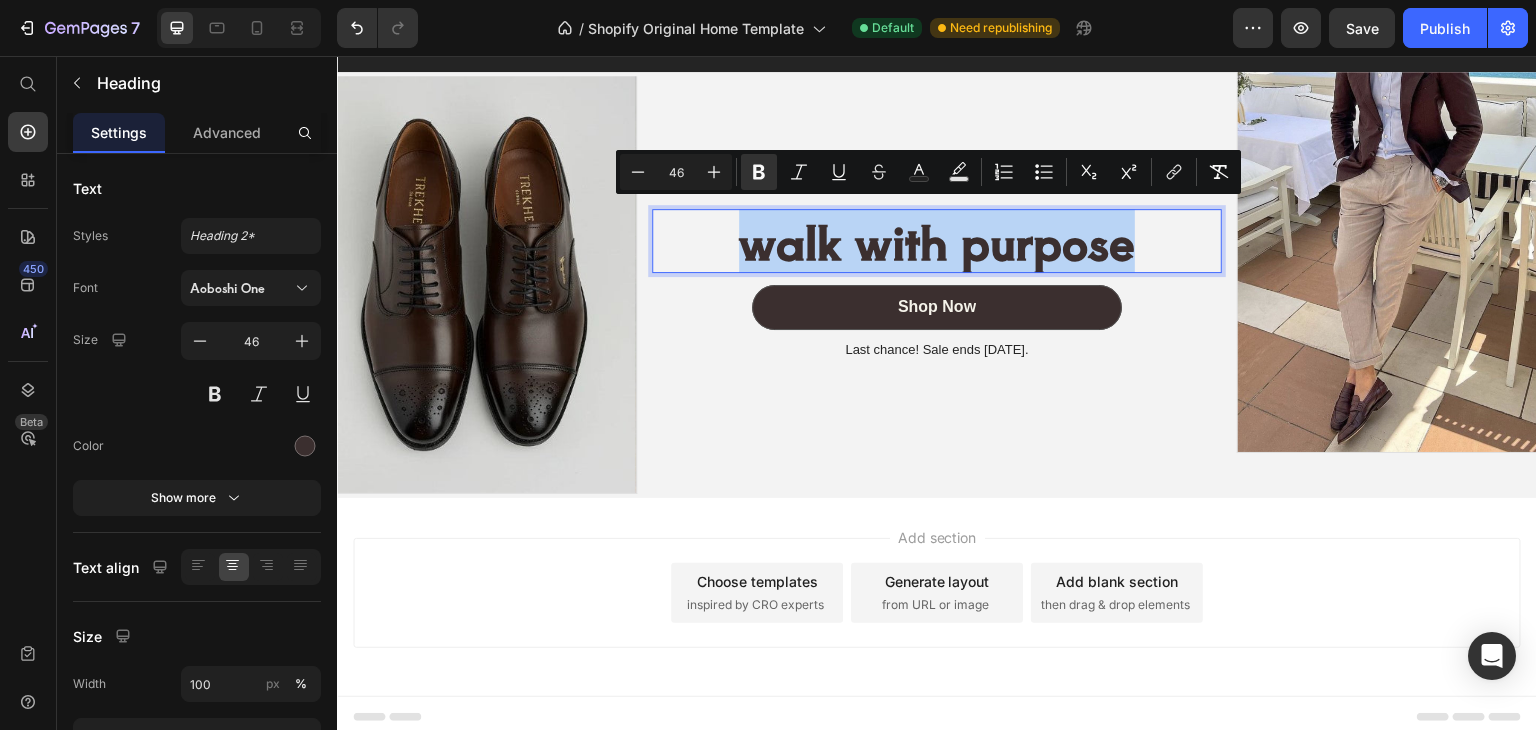 click on "walk with purpose" at bounding box center (937, 240) 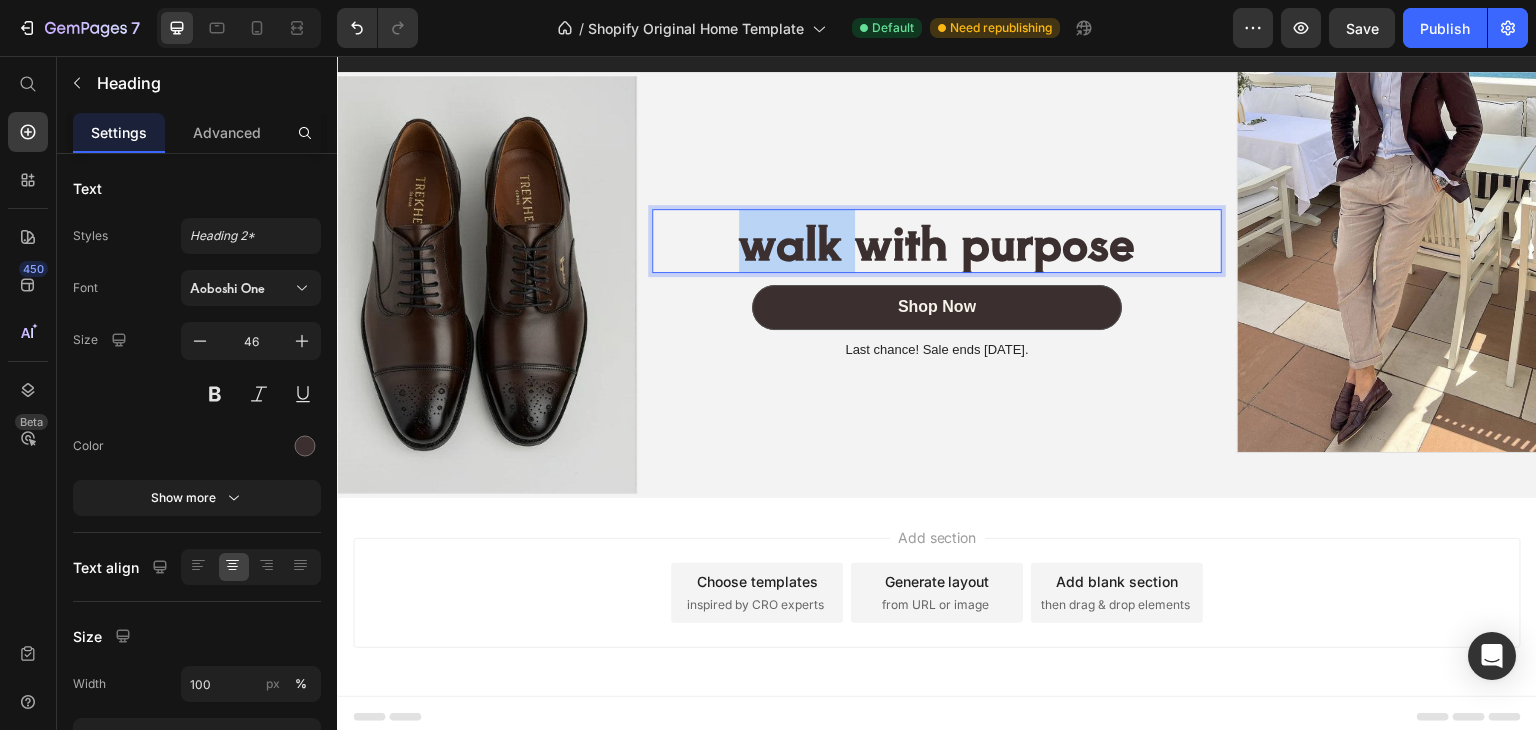 click on "walk with purpose" at bounding box center [937, 240] 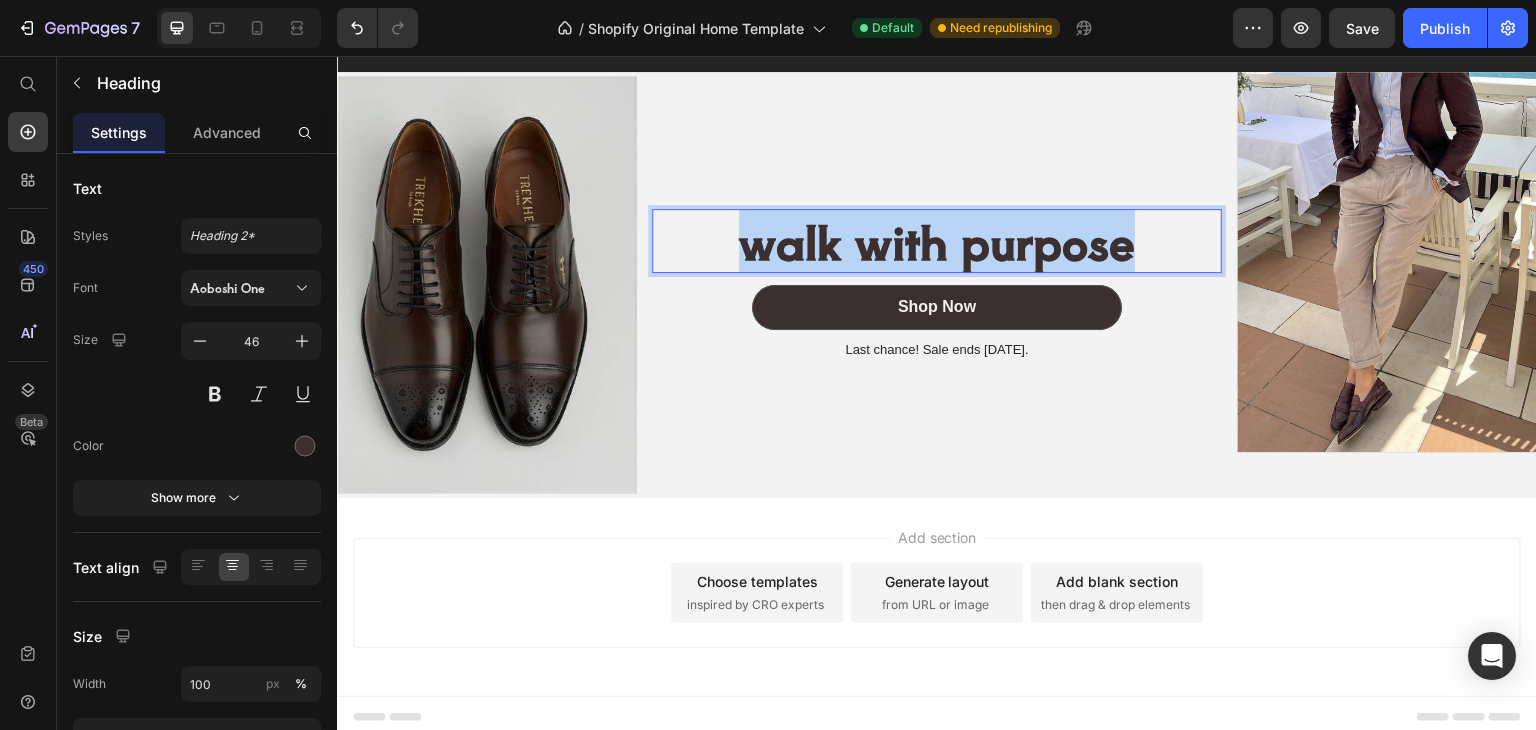 click on "walk with purpose" at bounding box center [937, 240] 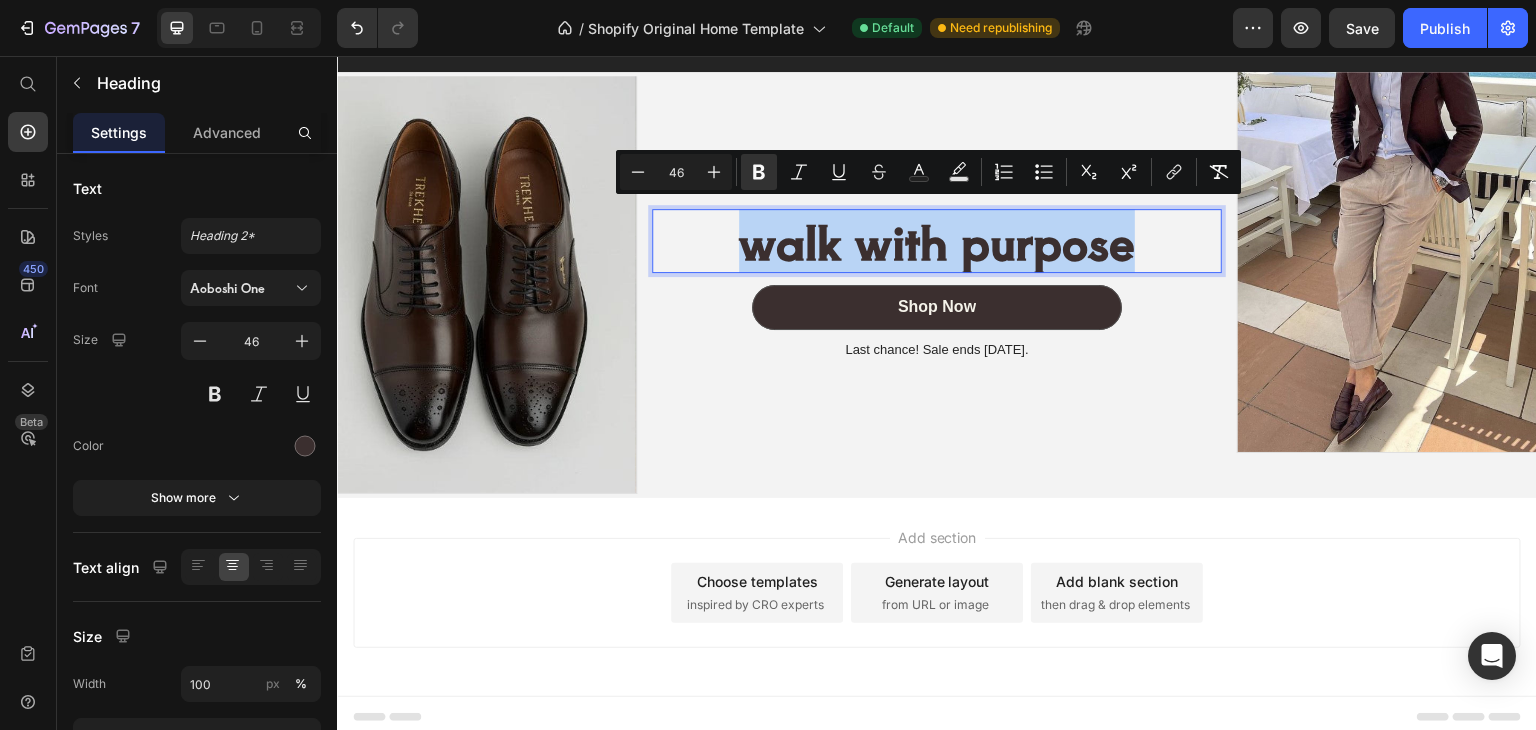 copy on "walk with purpose" 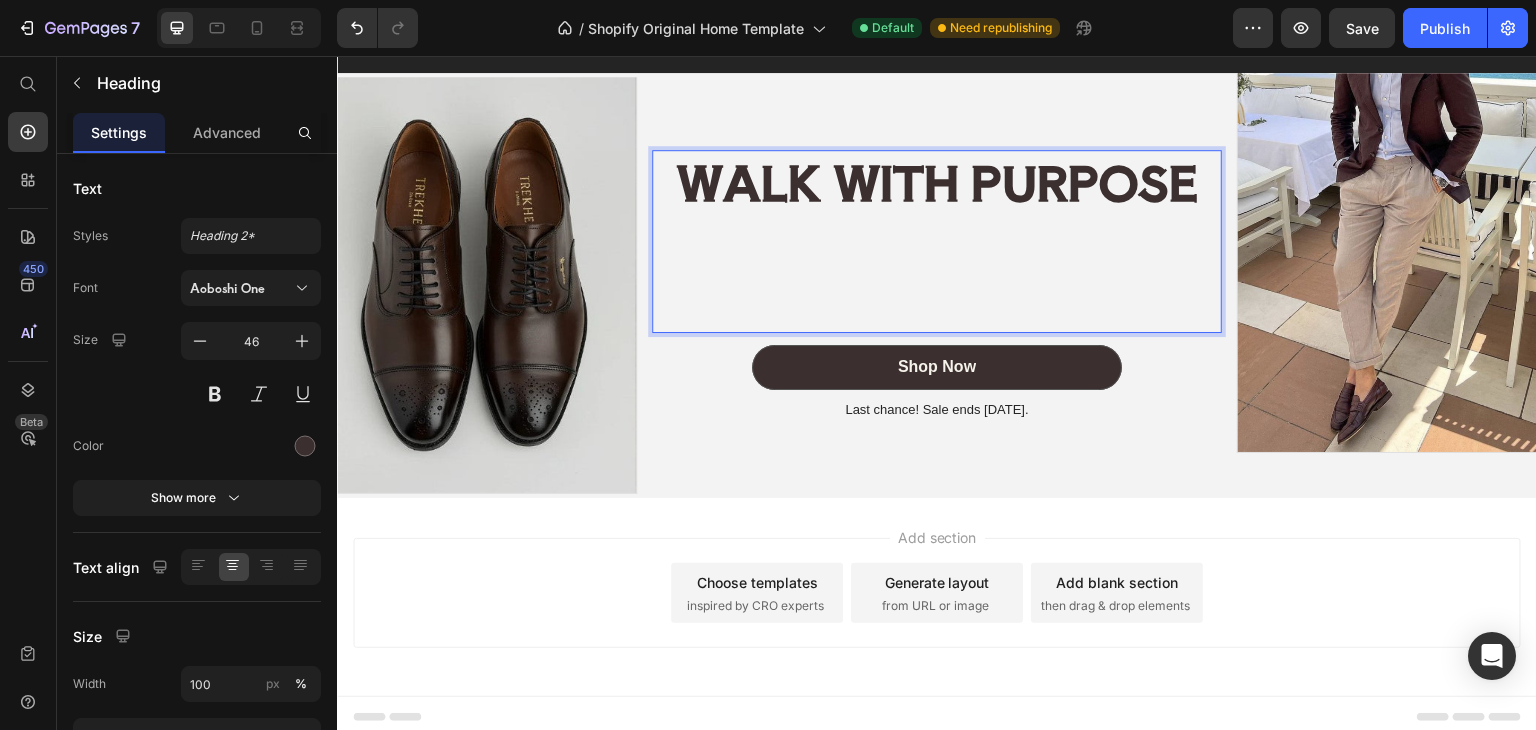 scroll, scrollTop: 1657, scrollLeft: 0, axis: vertical 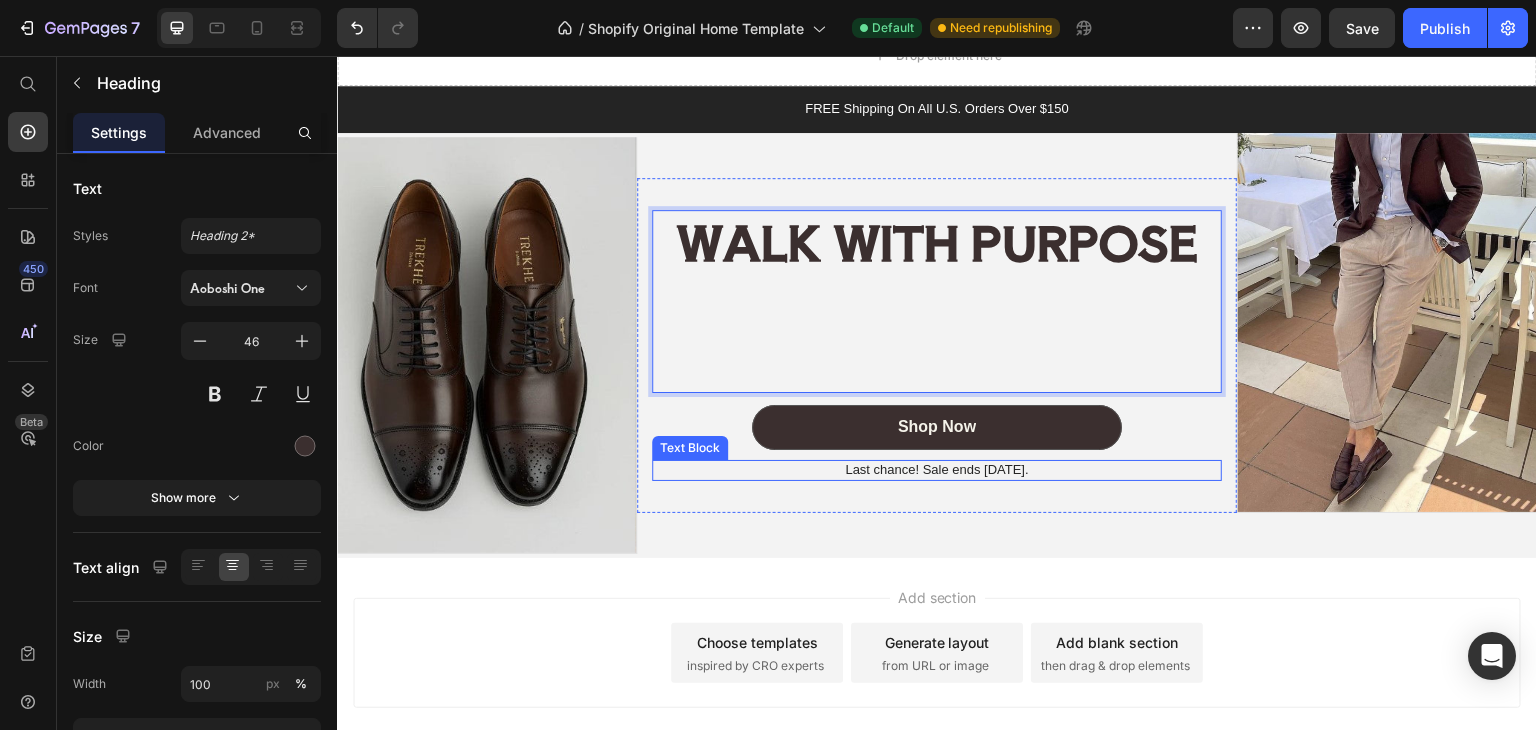 click on "Last chance! Sale ends July 31st." at bounding box center [937, 470] 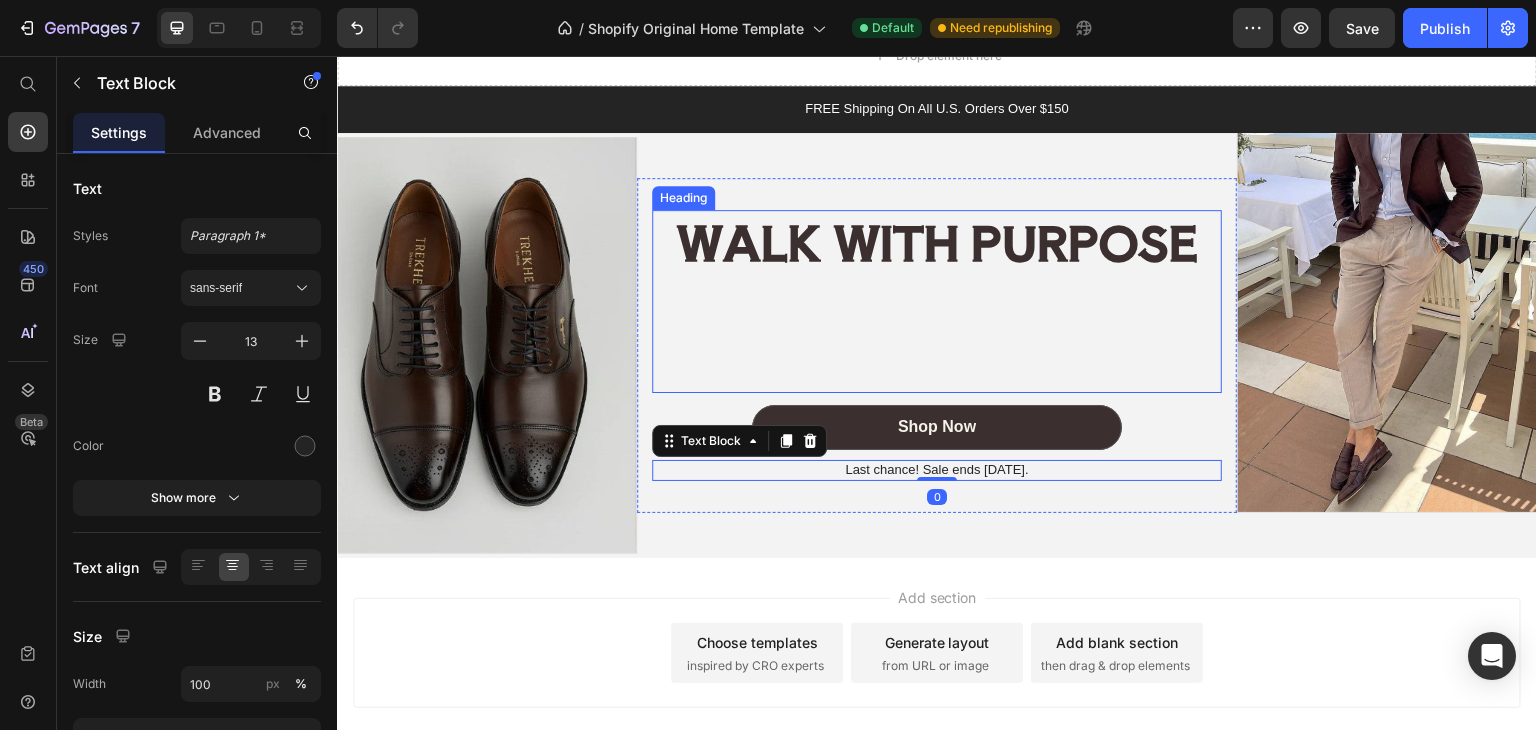 click on "⁠⁠⁠⁠⁠⁠⁠ WALK WITH PURPOSE" at bounding box center [937, 301] 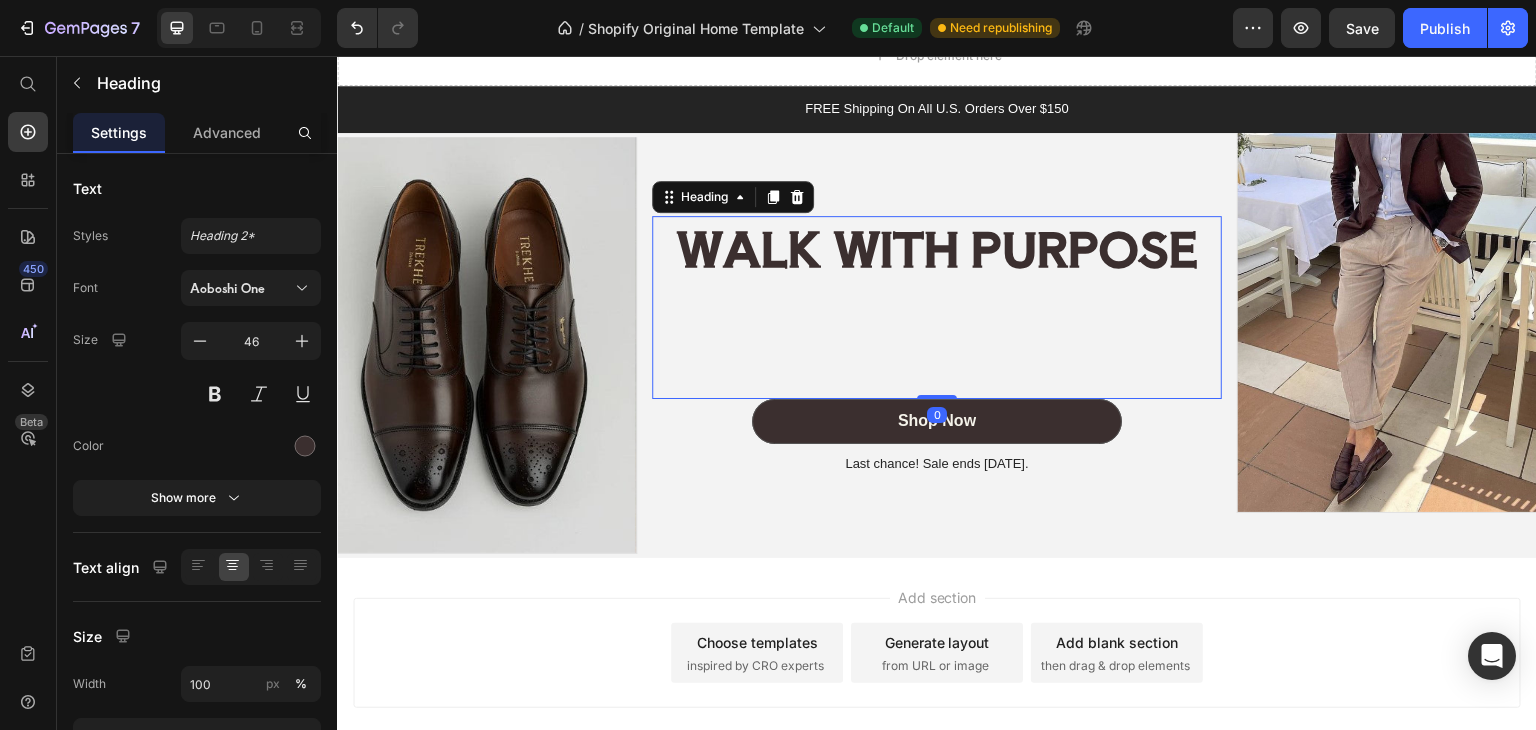 drag, startPoint x: 941, startPoint y: 397, endPoint x: 959, endPoint y: 288, distance: 110.47624 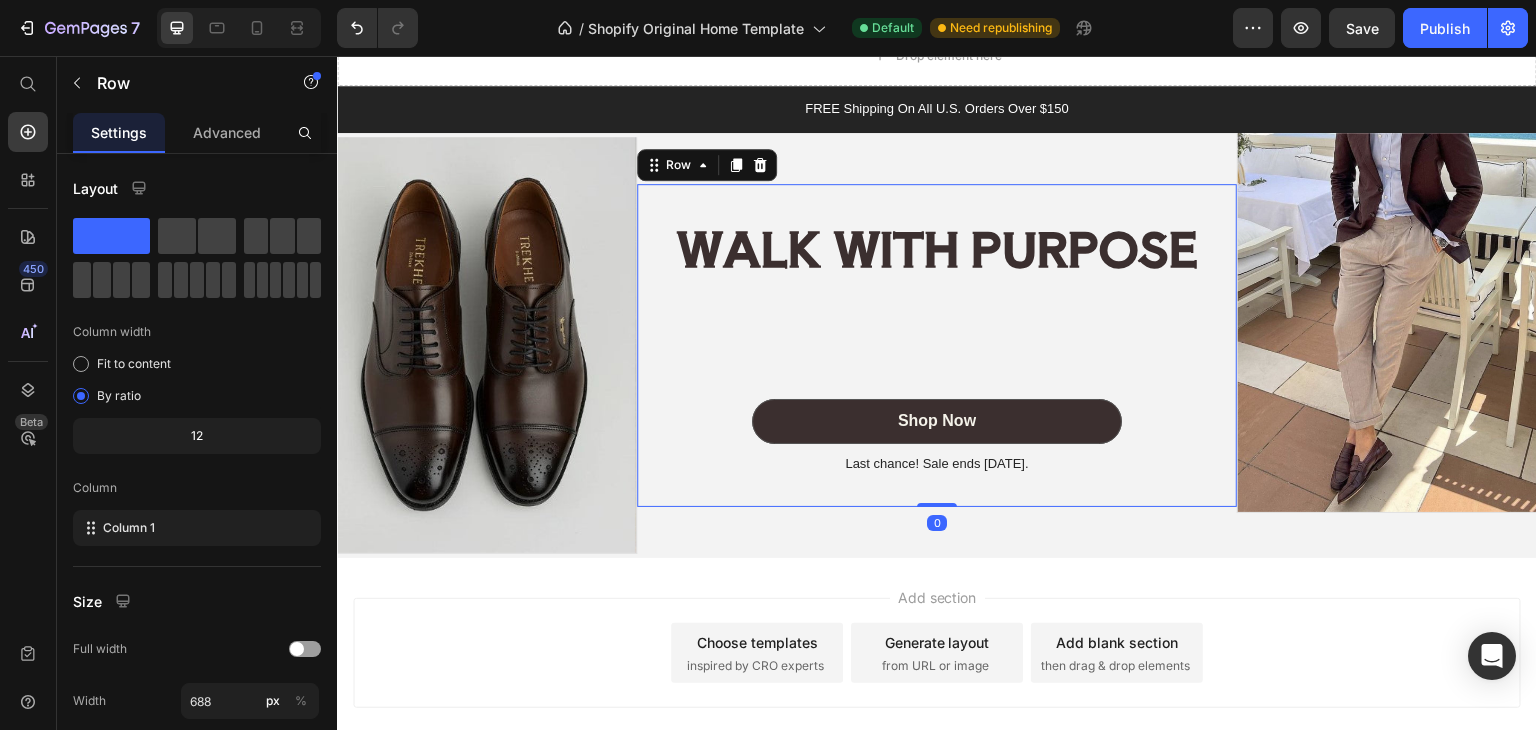 click on "⁠⁠⁠⁠⁠⁠⁠ WALK WITH PURPOSE     Heading Shop Now Button Last chance! Sale ends July 31st. Text Block Row   0" at bounding box center [937, 345] 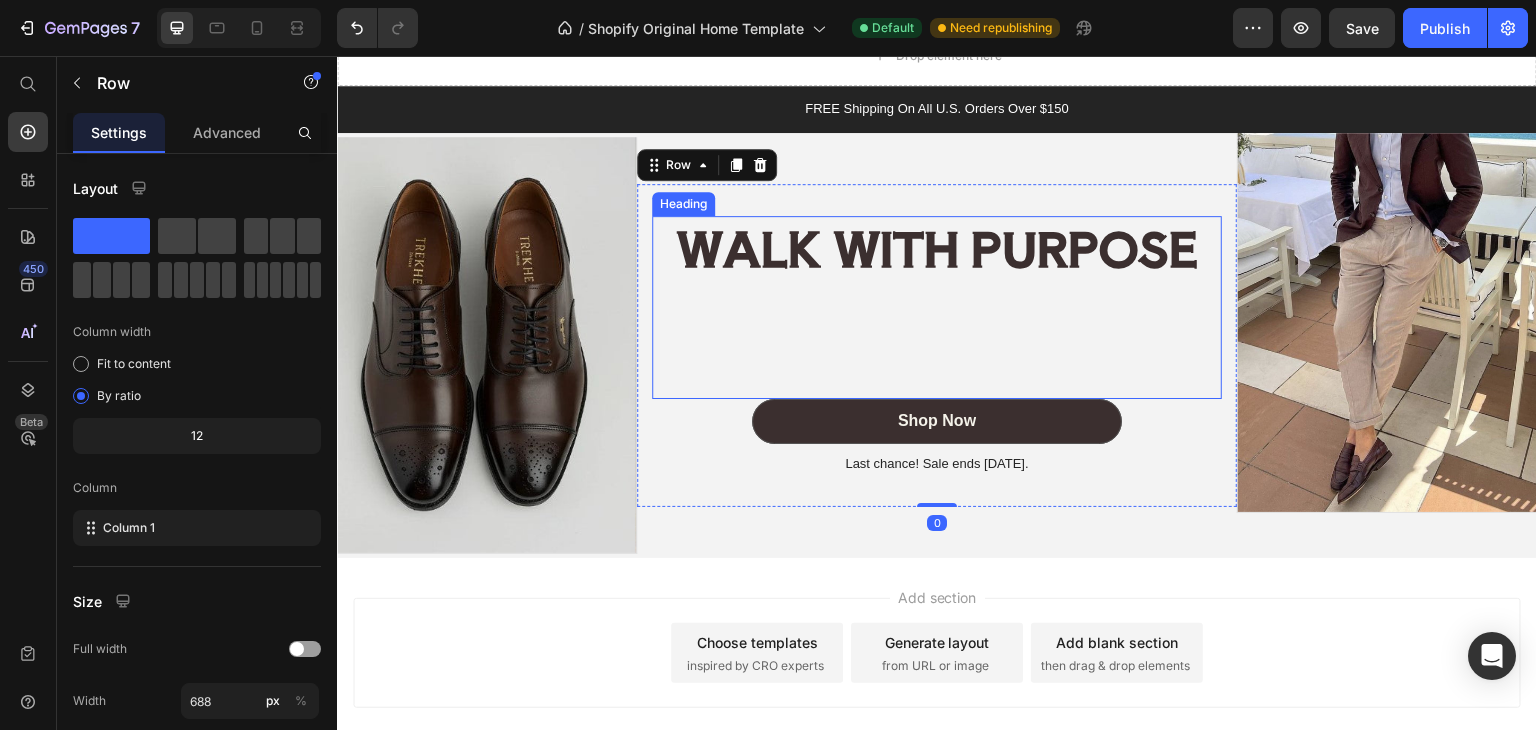click on "WALK WITH PURPOSE" at bounding box center [937, 247] 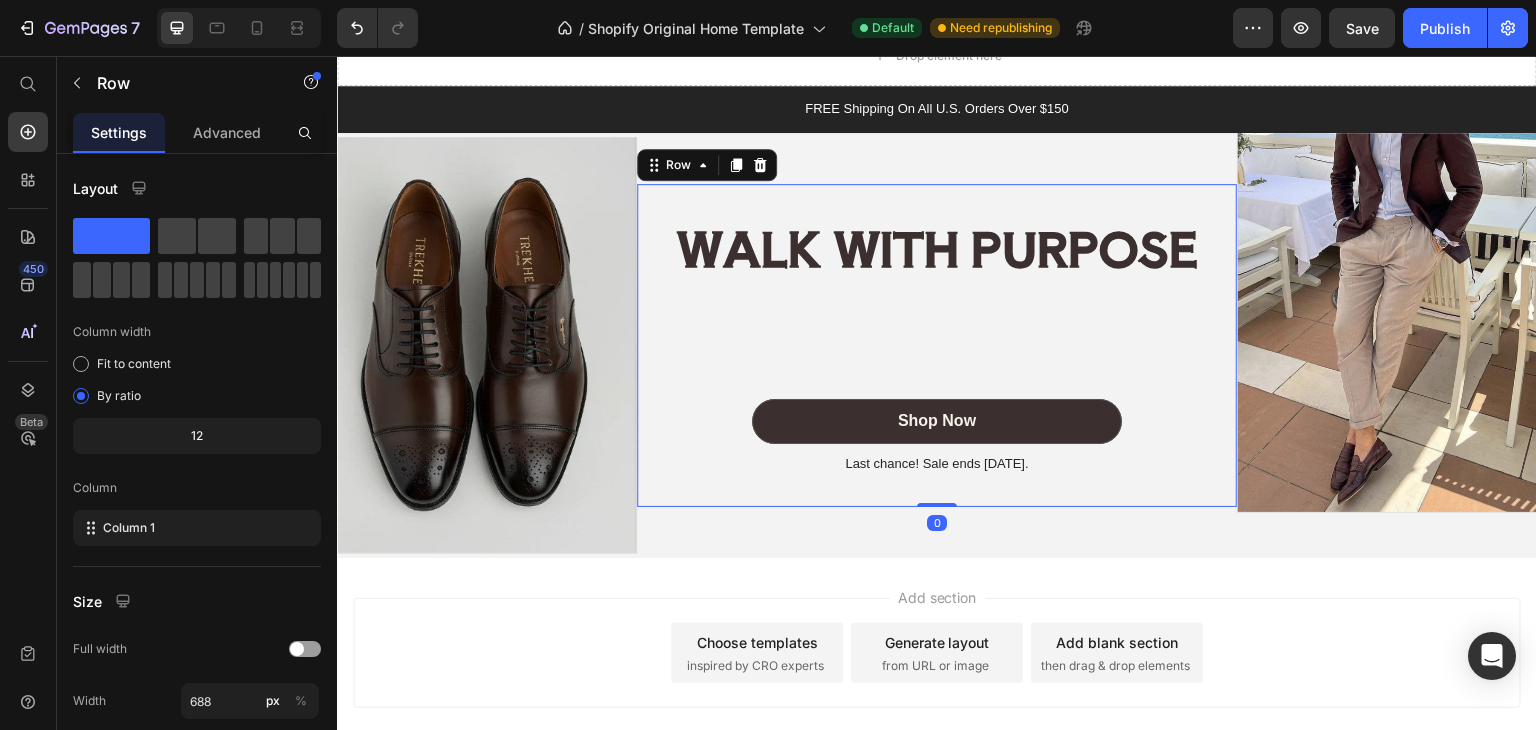 click on "⁠⁠⁠⁠⁠⁠⁠ WALK WITH PURPOSE     Heading Shop Now Button Last chance! Sale ends July 31st. Text Block" at bounding box center [937, 345] 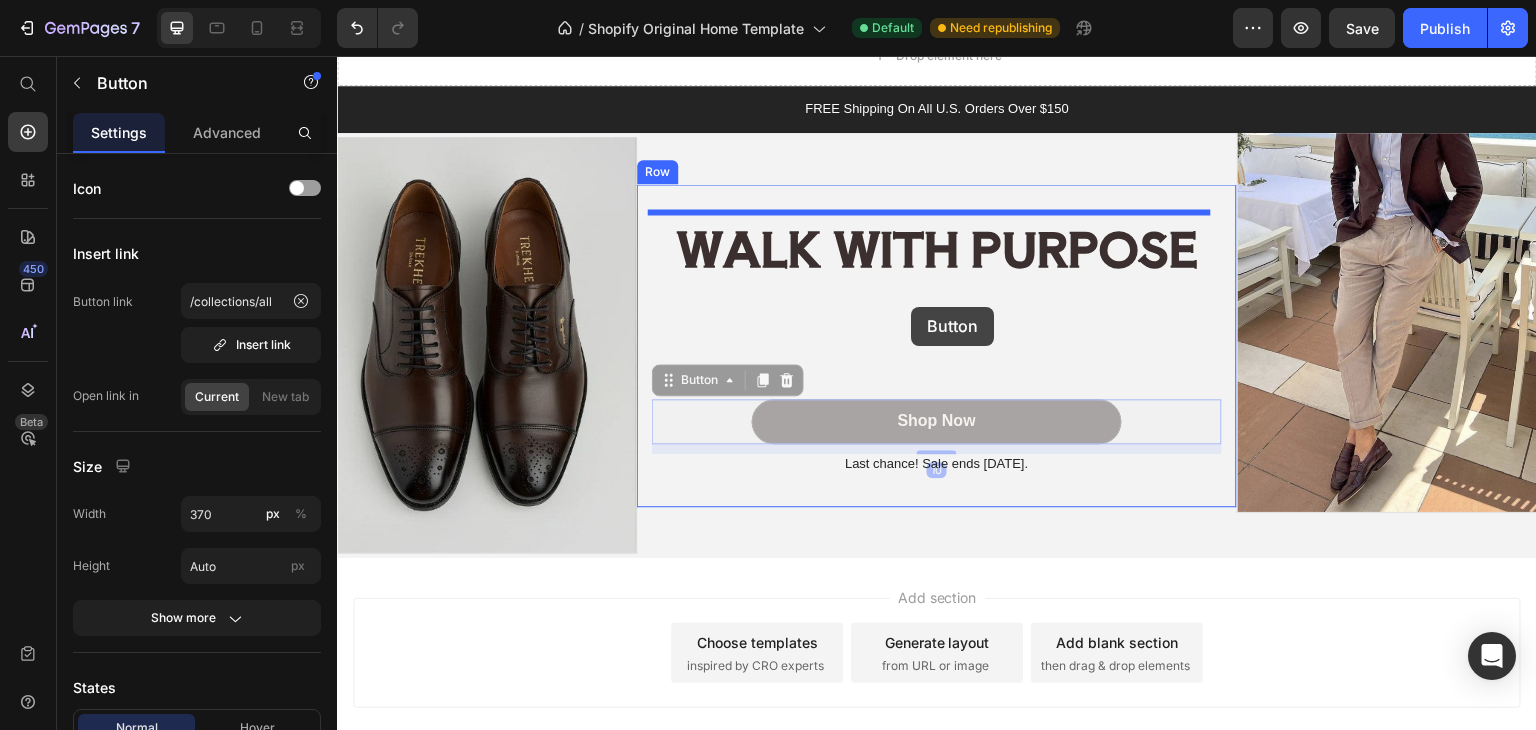 drag, startPoint x: 1066, startPoint y: 422, endPoint x: 911, endPoint y: 307, distance: 193.0026 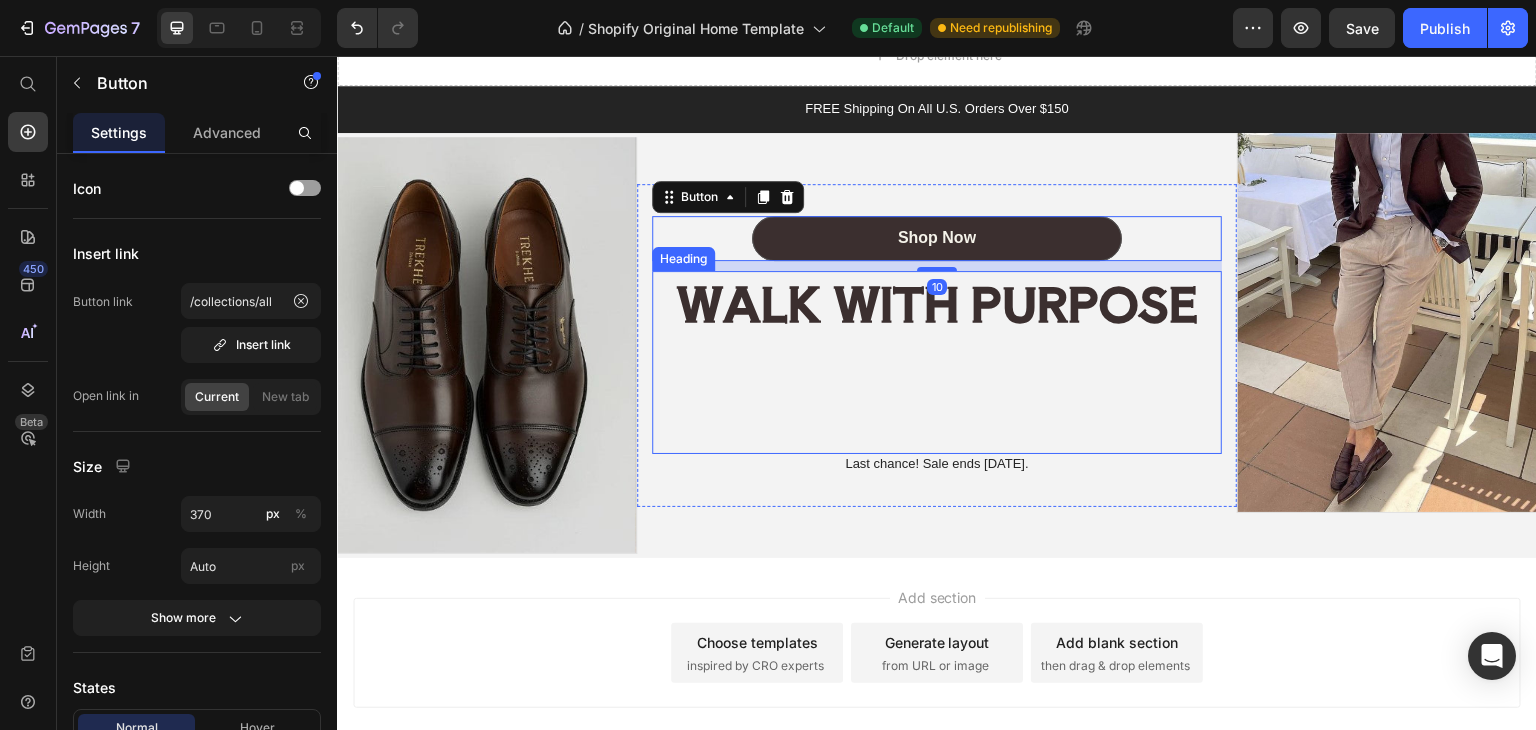 click on "⁠⁠⁠⁠⁠⁠⁠ WALK WITH PURPOSE" at bounding box center (937, 362) 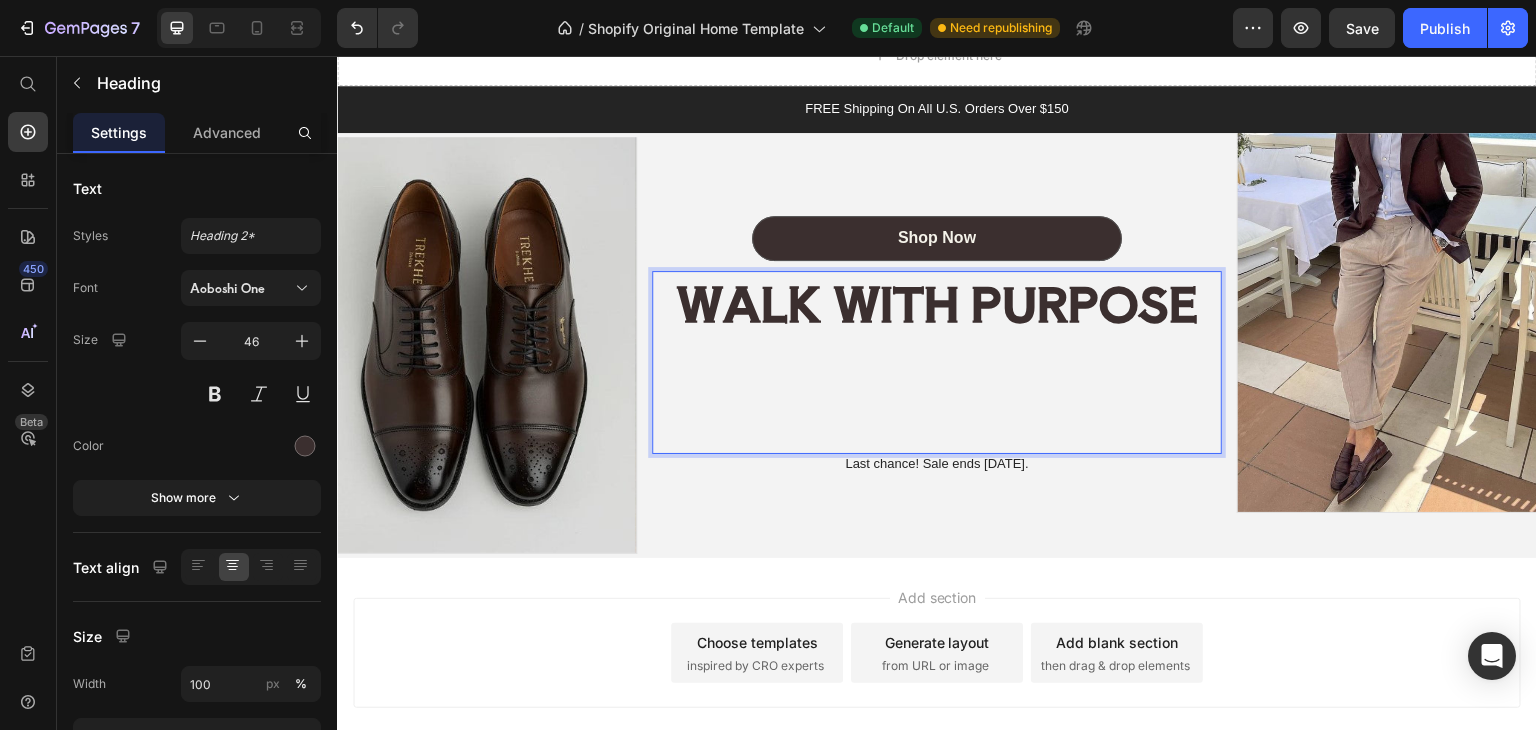 click on "WALK WITH PURPOSE" at bounding box center (937, 302) 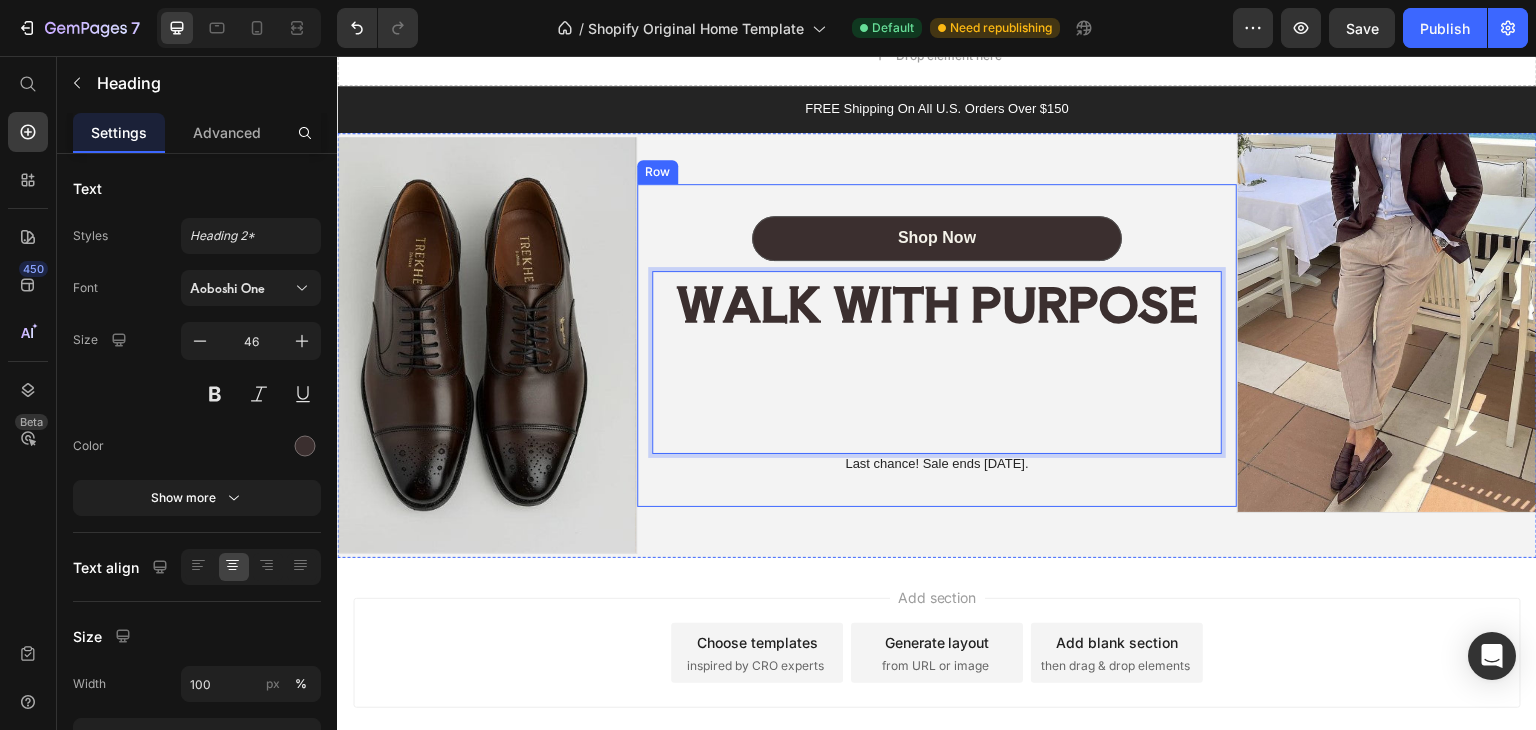 click on "Shop Now Button WALK WITH PURPOSE     Heading   0 Last chance! Sale ends July 31st. Text Block Row" at bounding box center [937, 345] 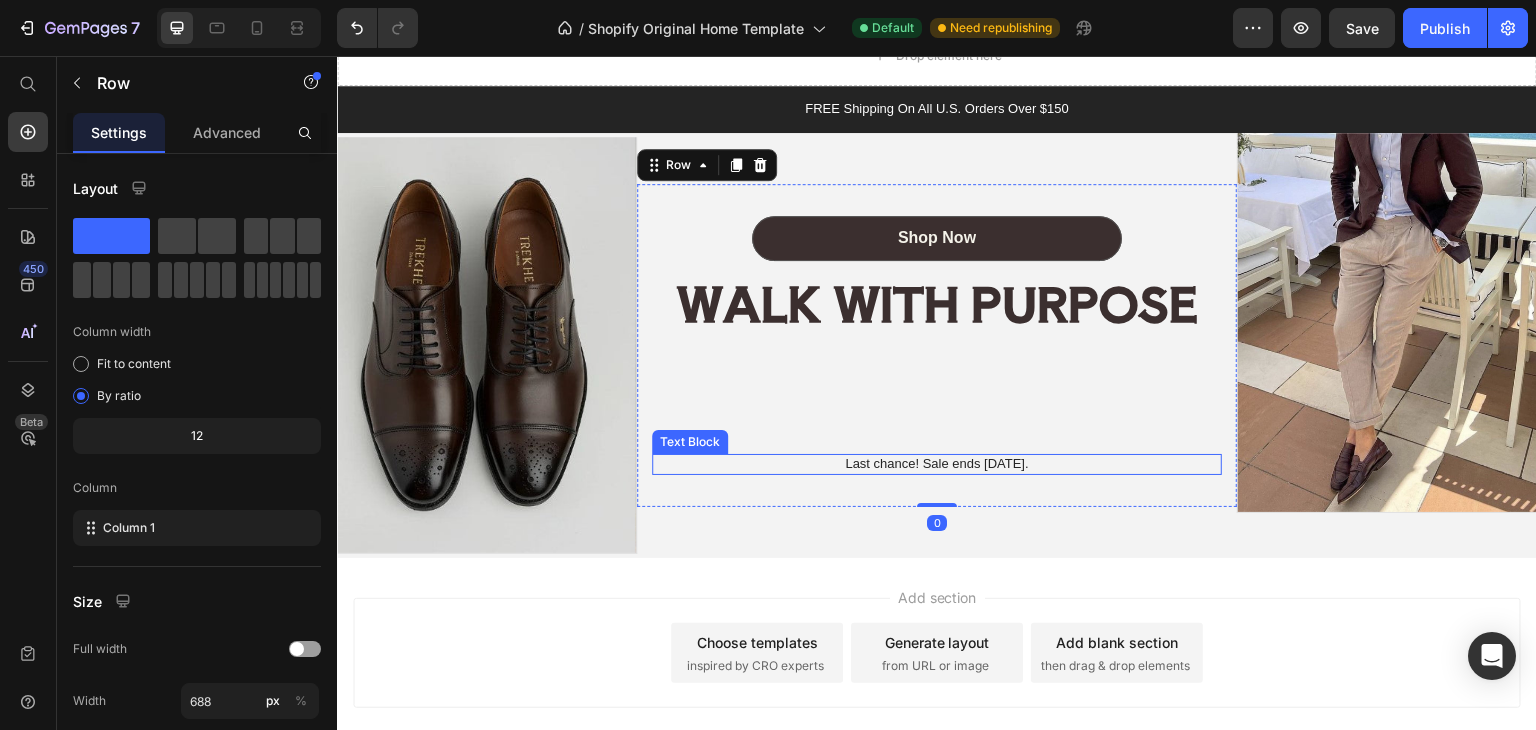 click on "Last chance! Sale ends July 31st." at bounding box center [937, 464] 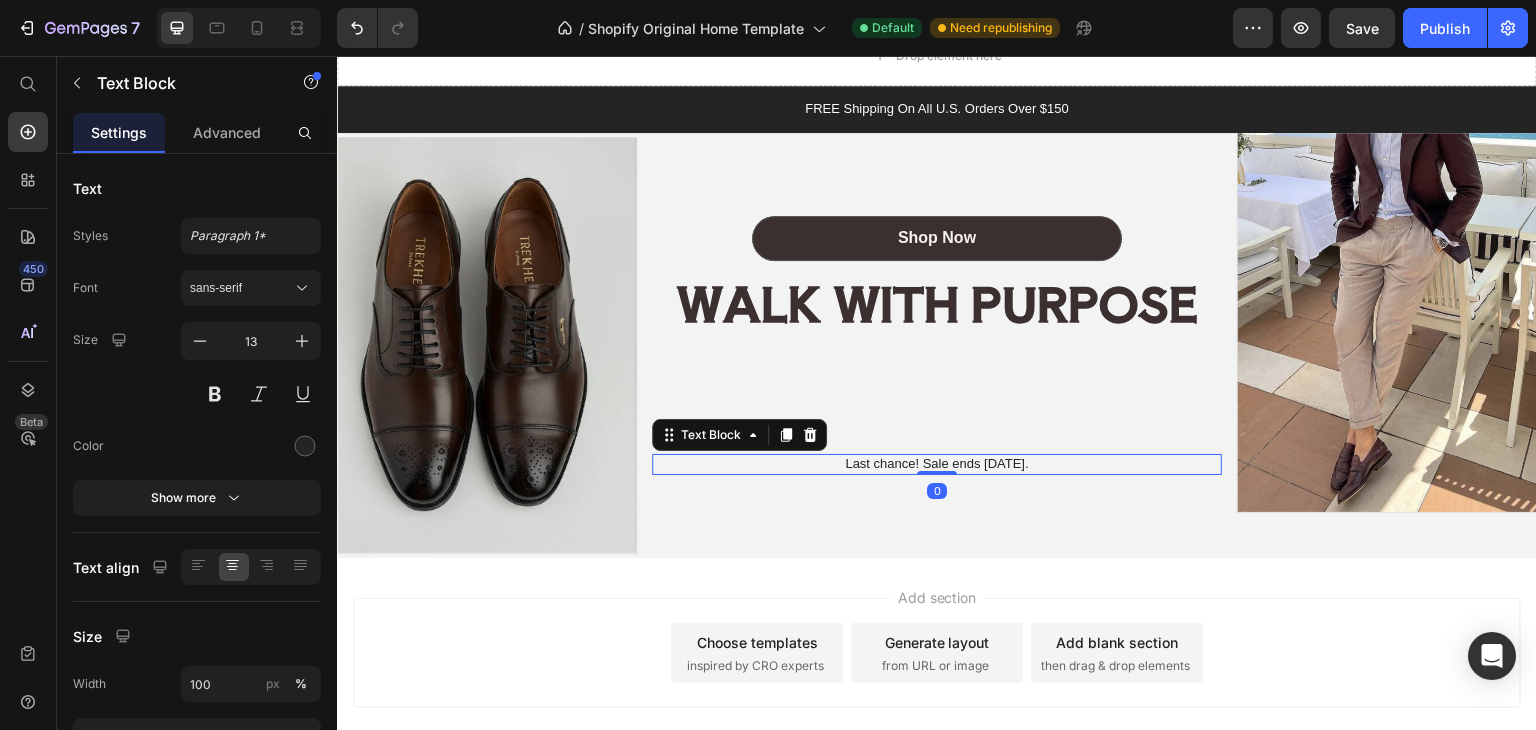 click at bounding box center [810, 435] 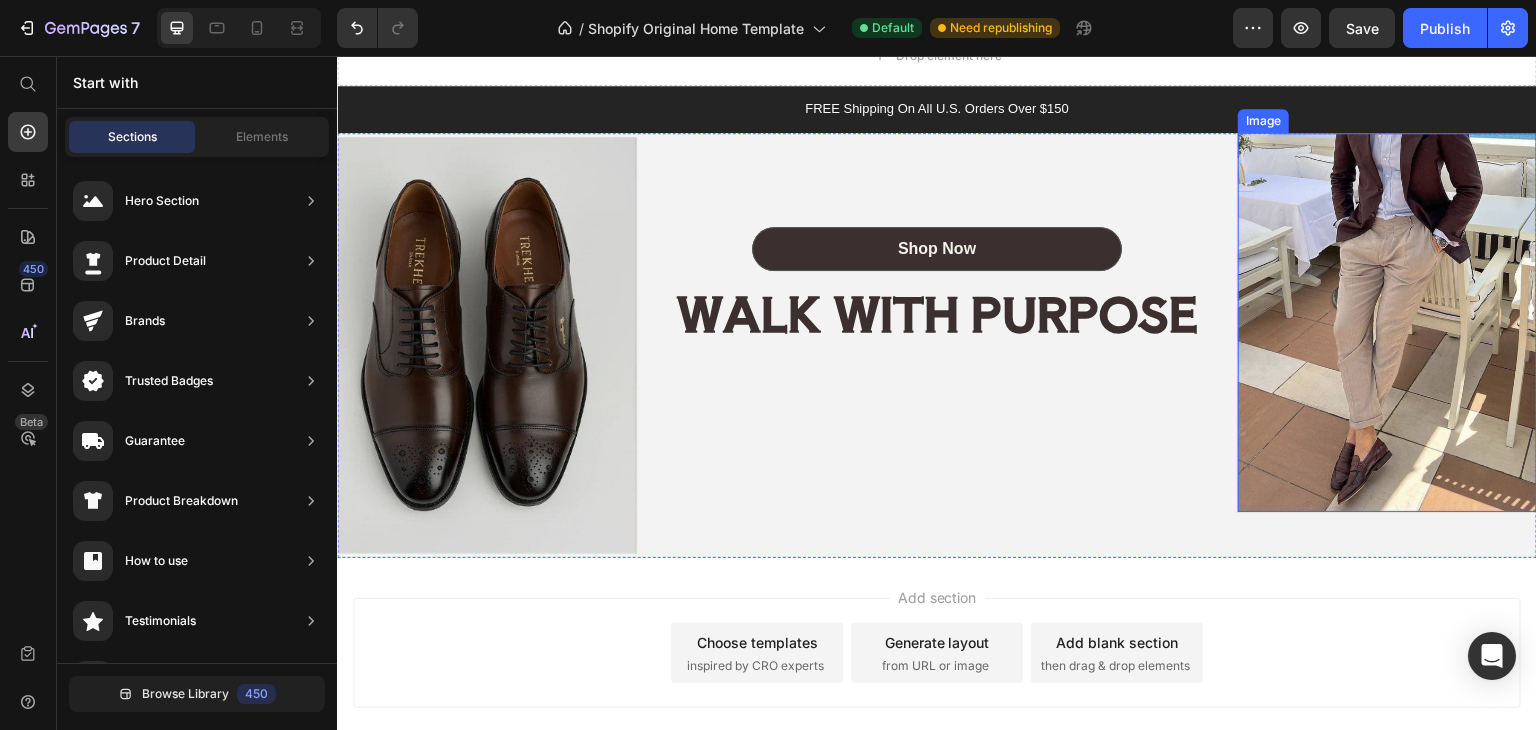 click at bounding box center [1387, 323] 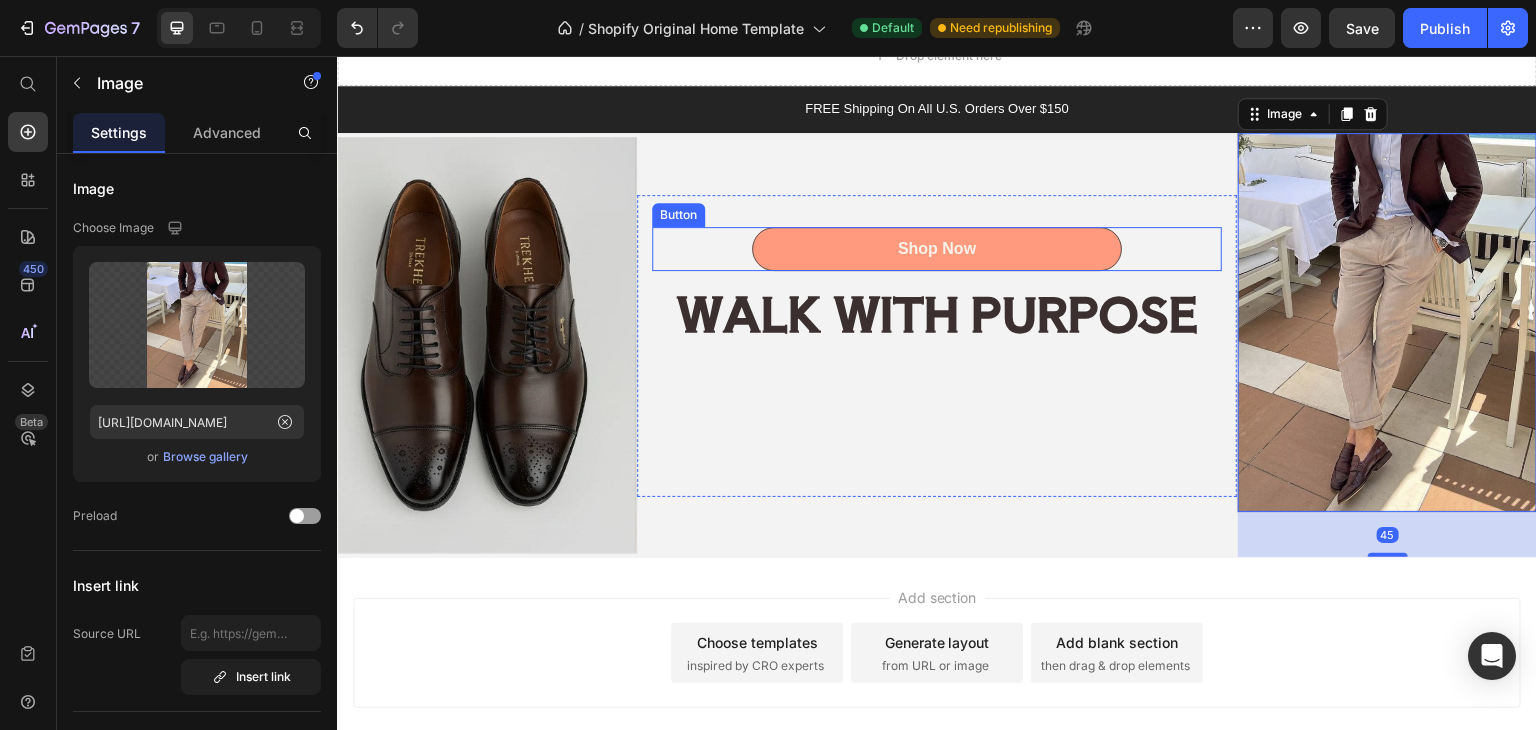 click on "Shop Now" at bounding box center [937, 249] 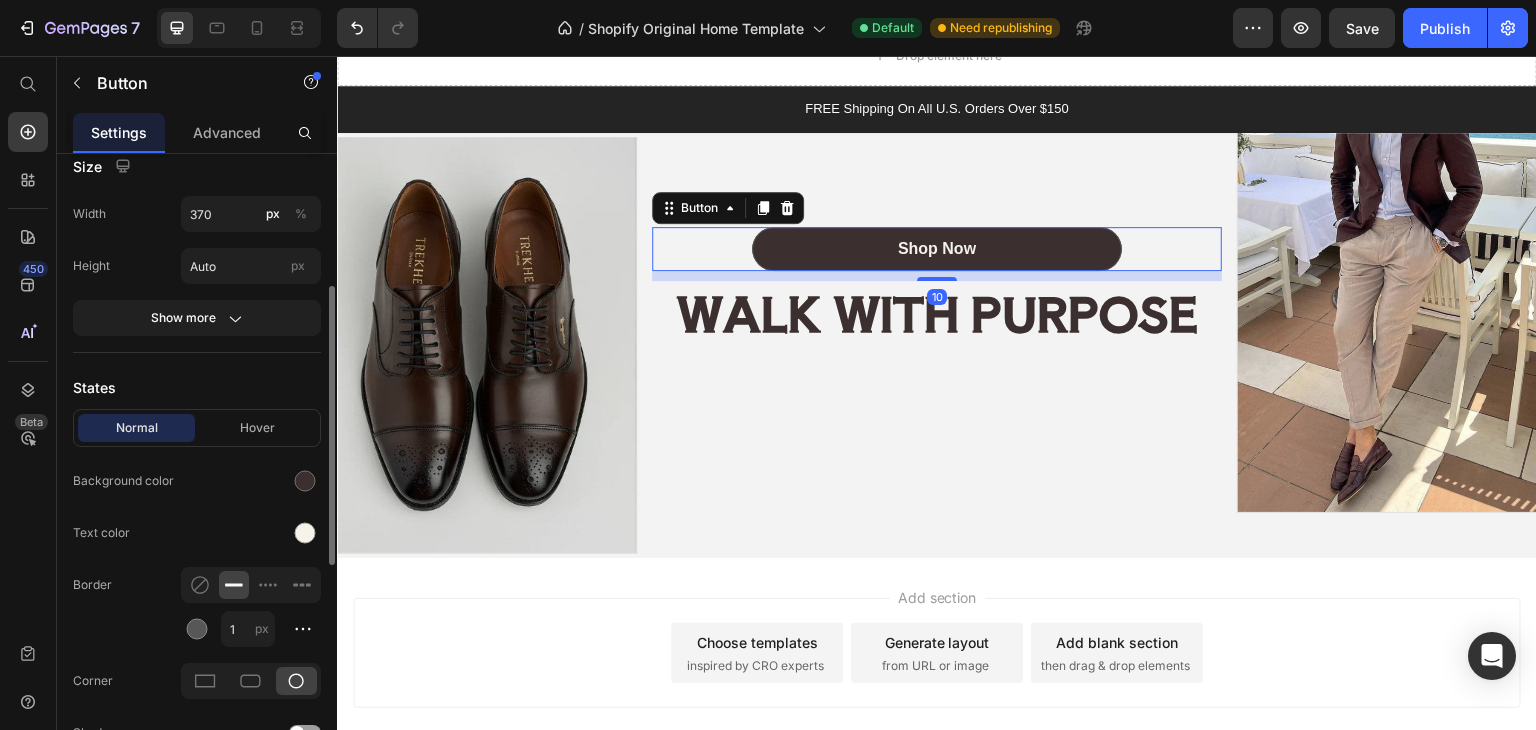 scroll, scrollTop: 400, scrollLeft: 0, axis: vertical 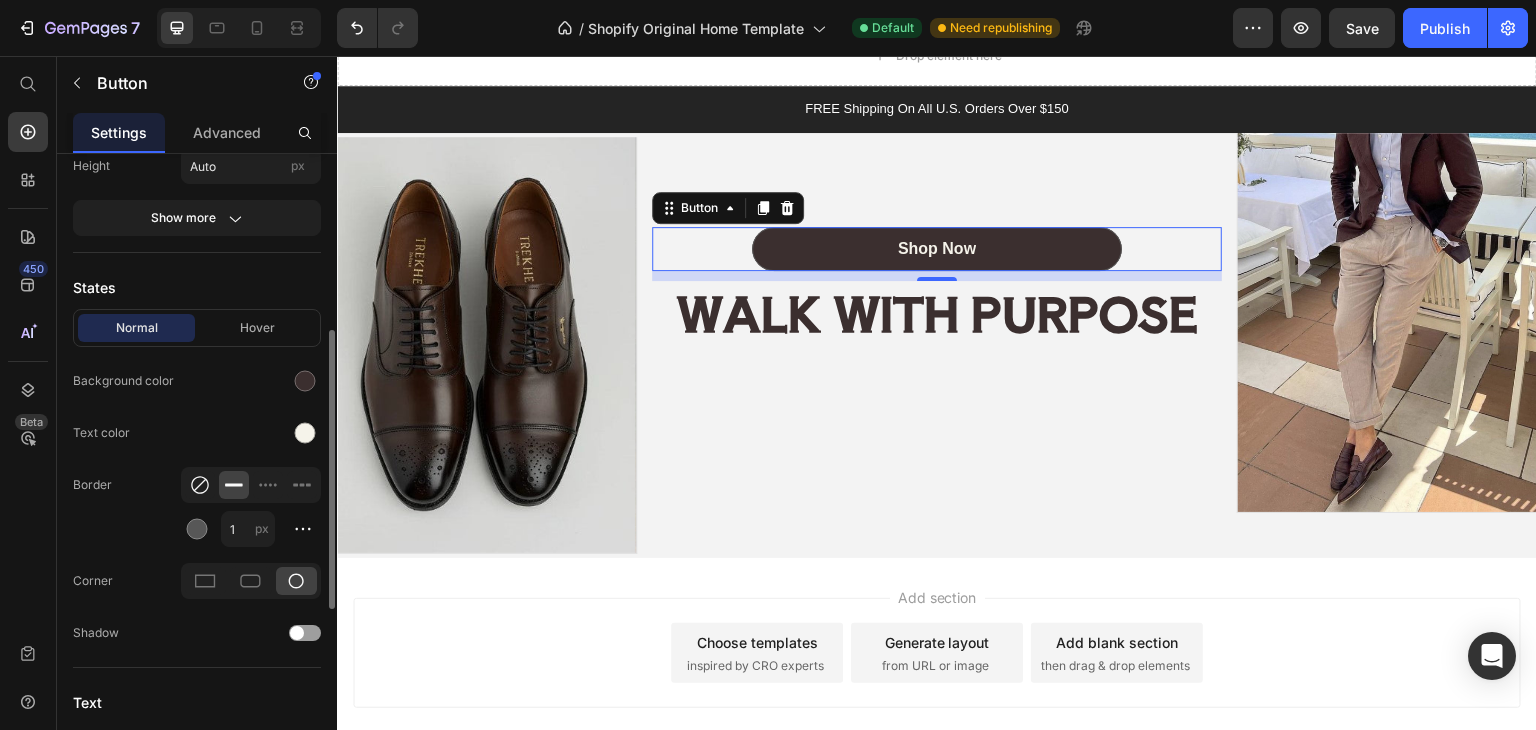 click 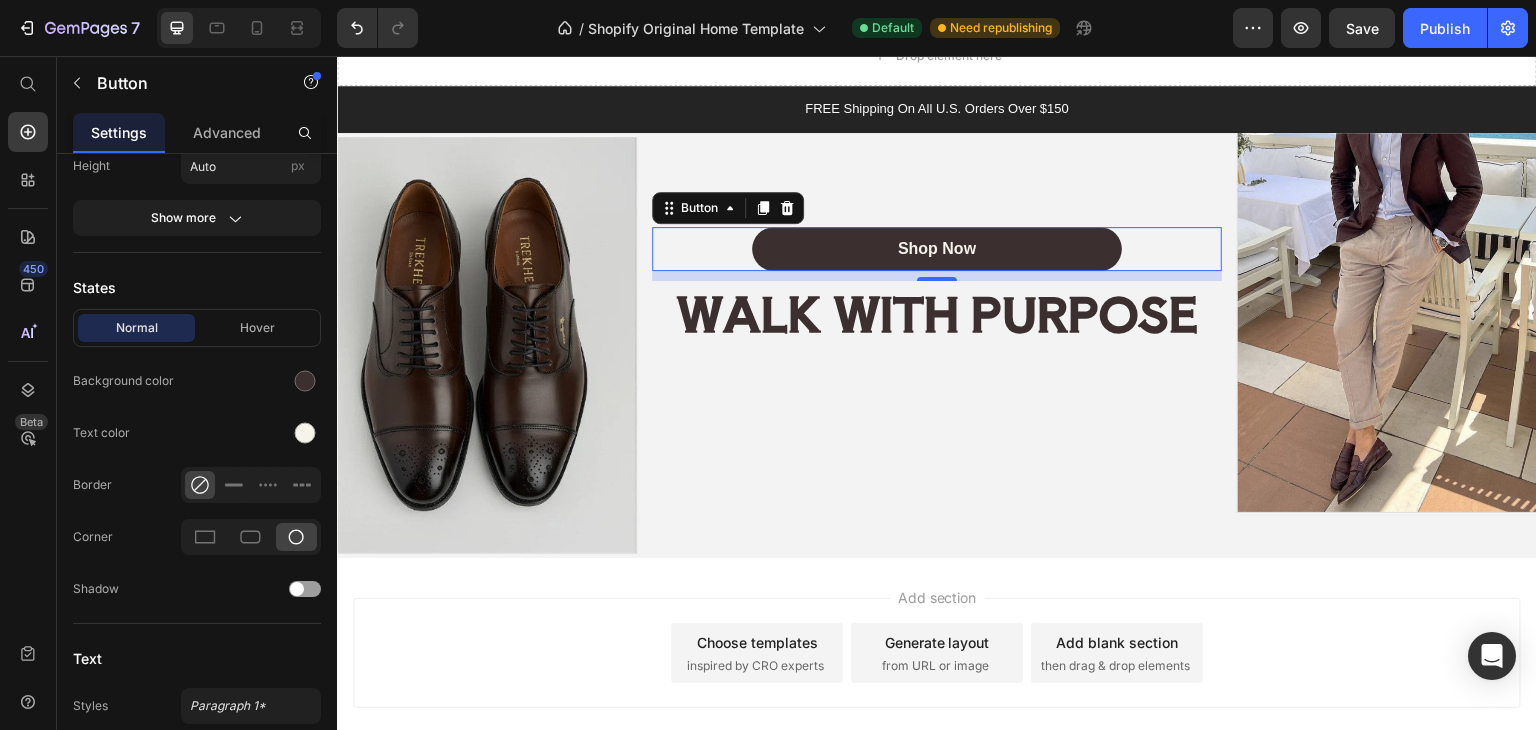 click on "Shop Now Button   10" at bounding box center [937, 249] 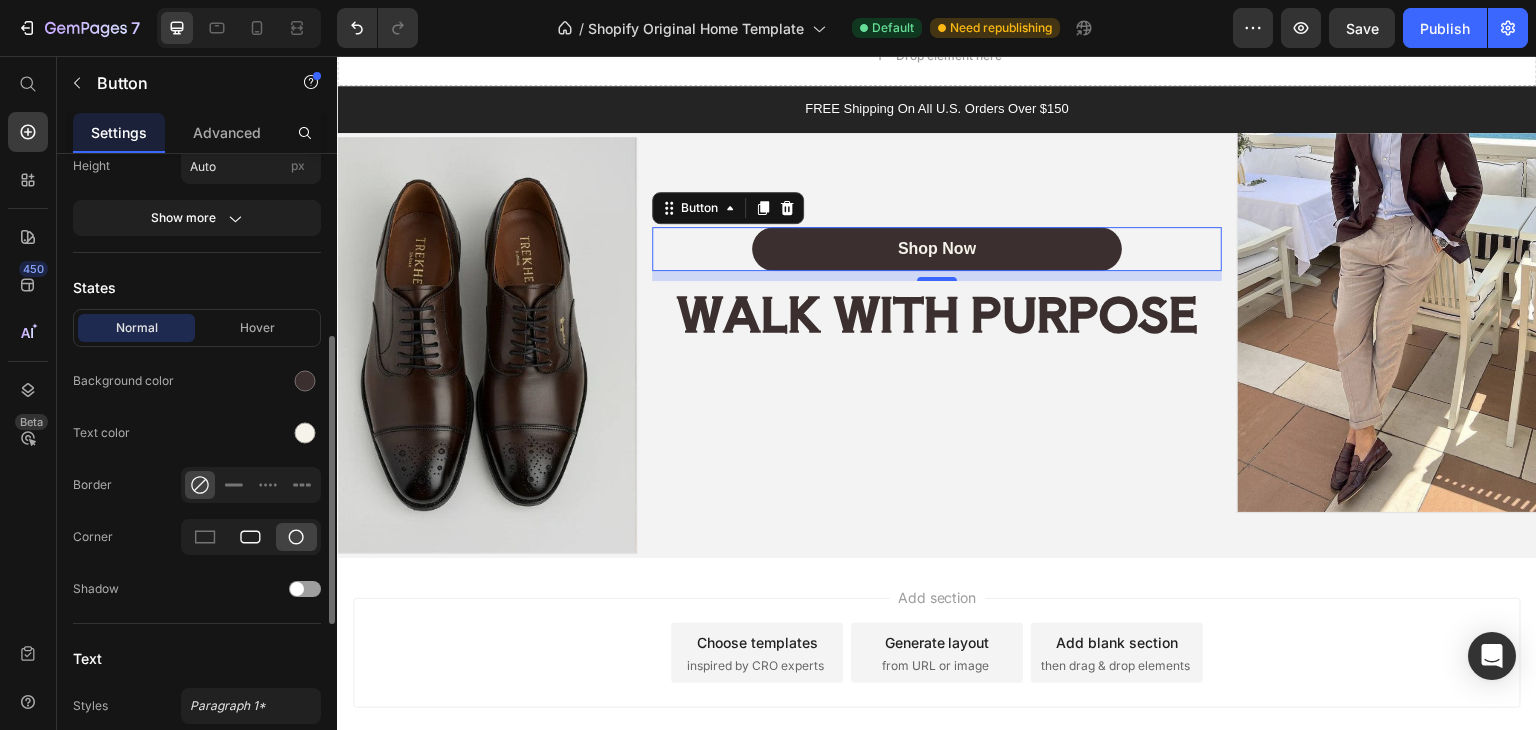 click 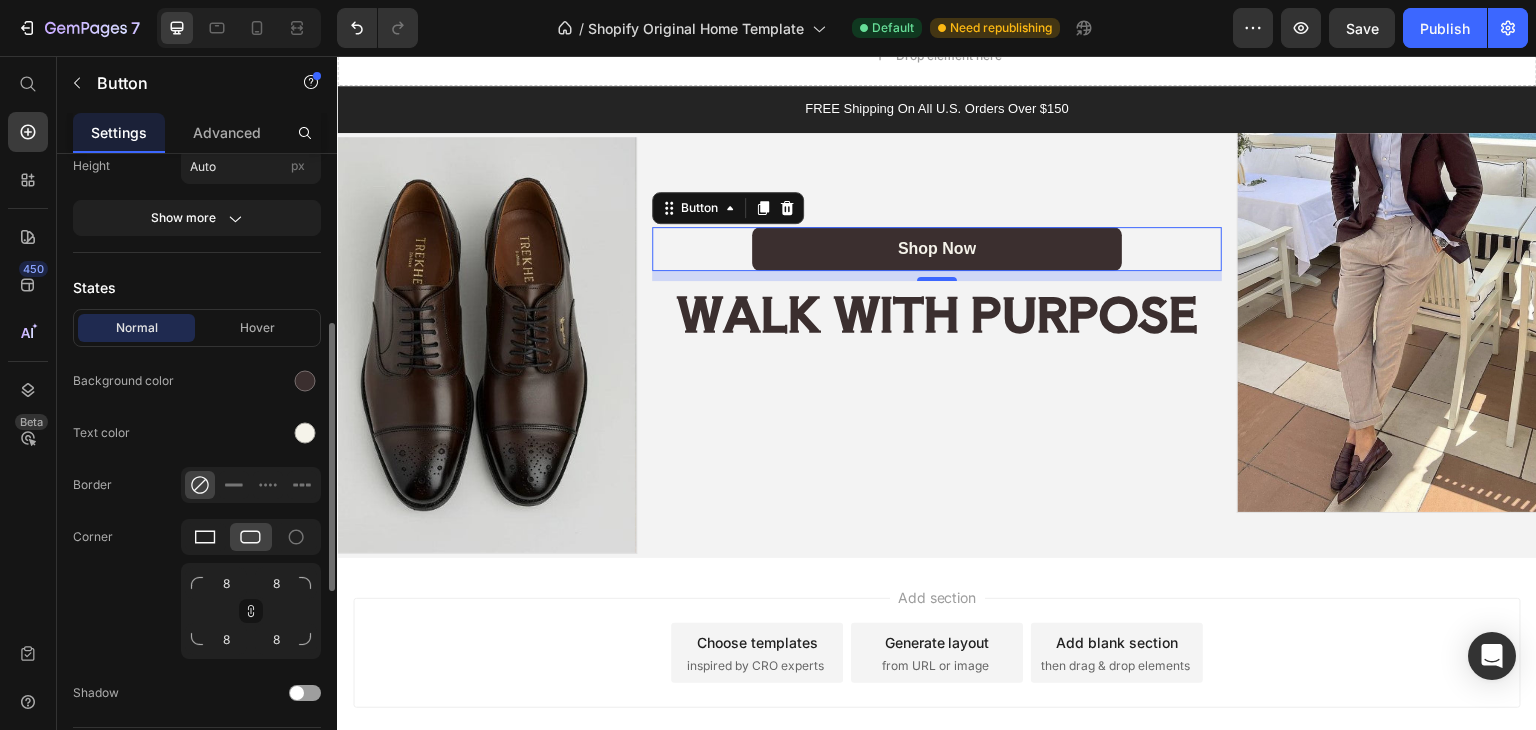 click 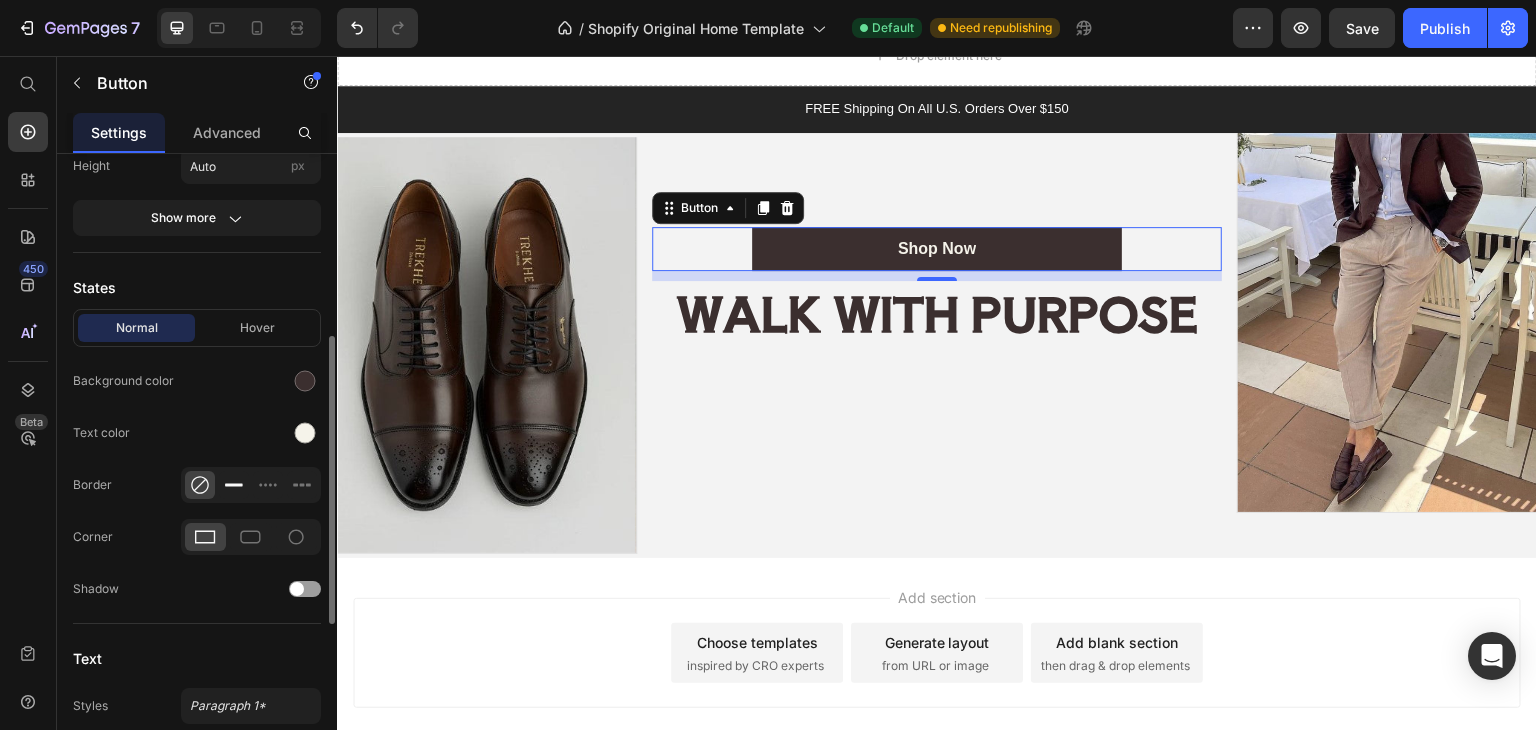 click 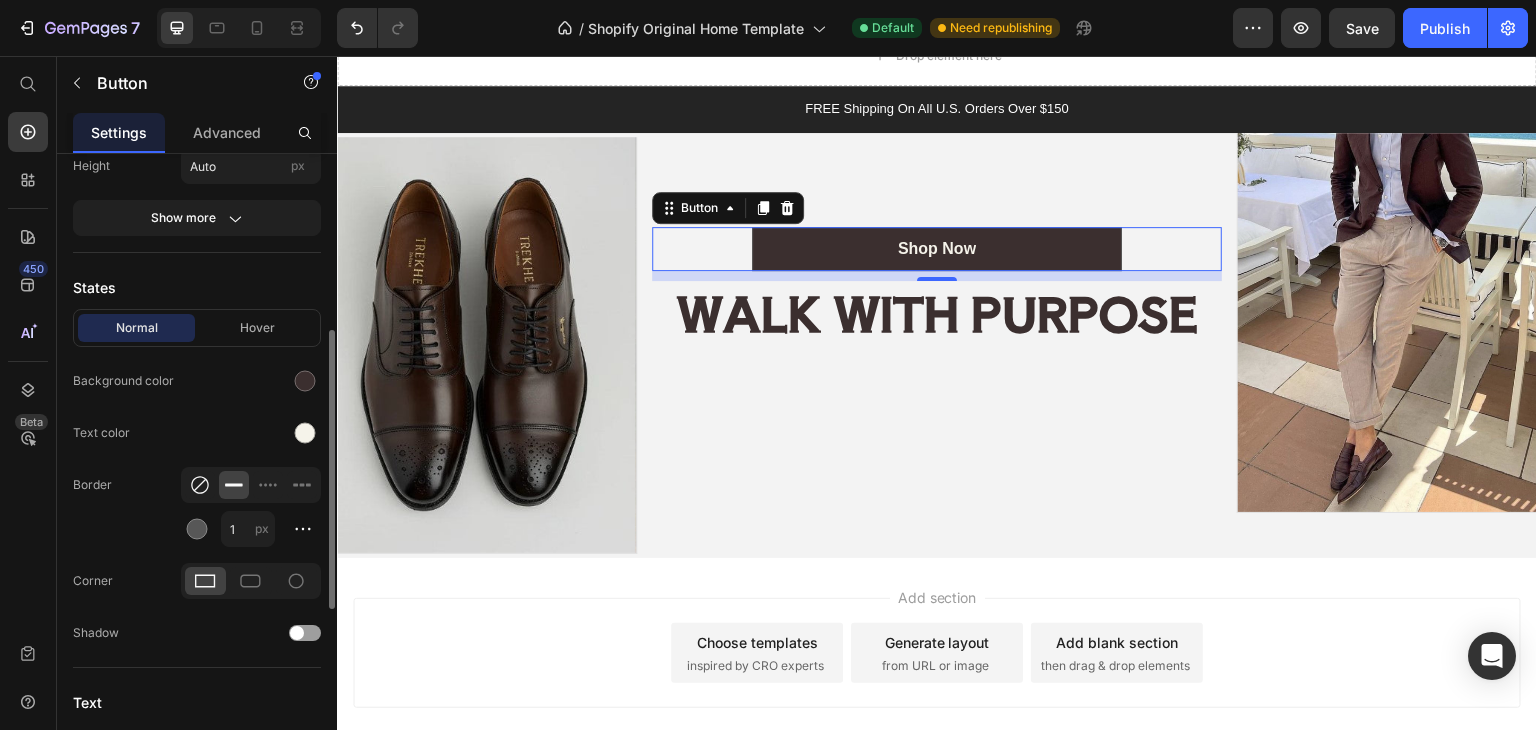 click 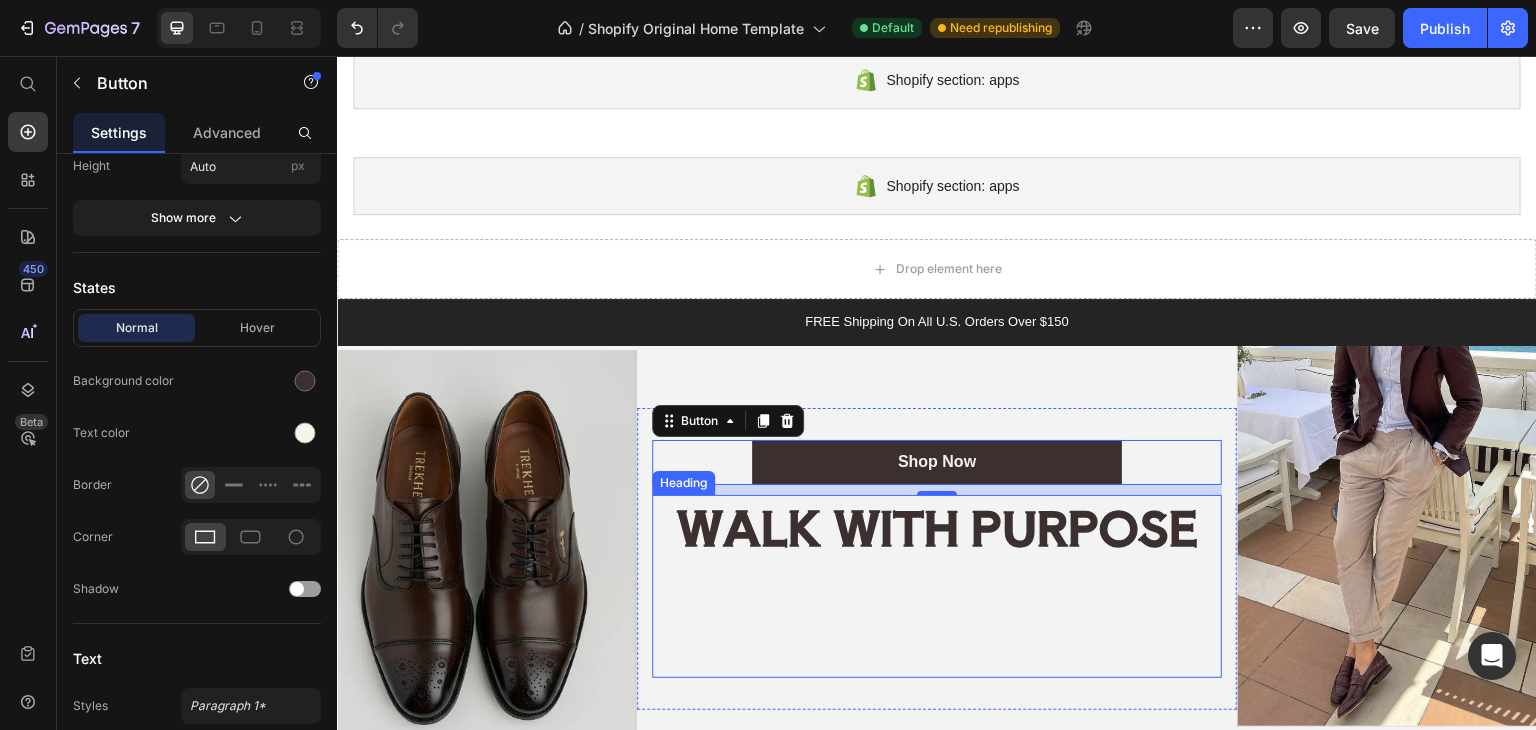 scroll, scrollTop: 1557, scrollLeft: 0, axis: vertical 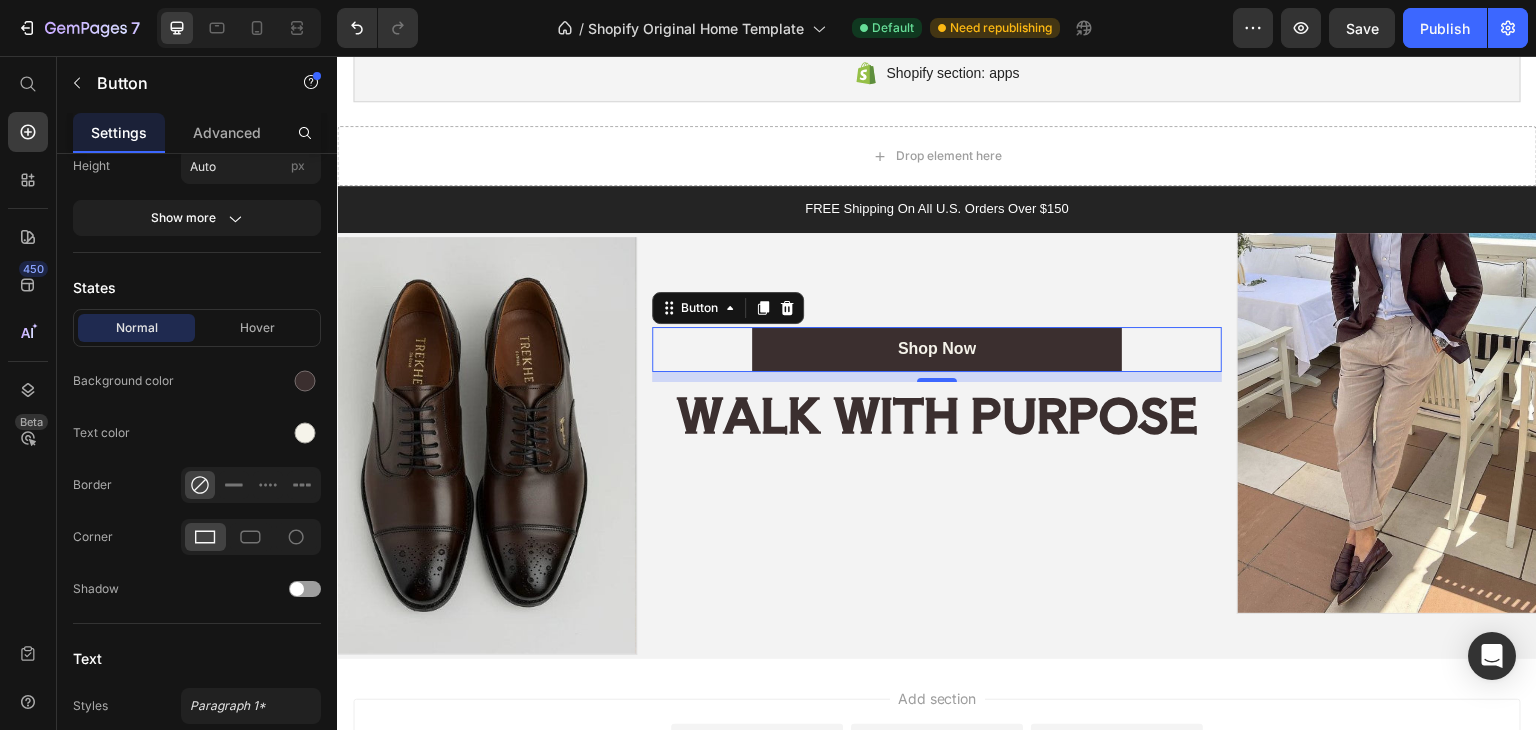 click on "Shop Now Button   10" at bounding box center [937, 349] 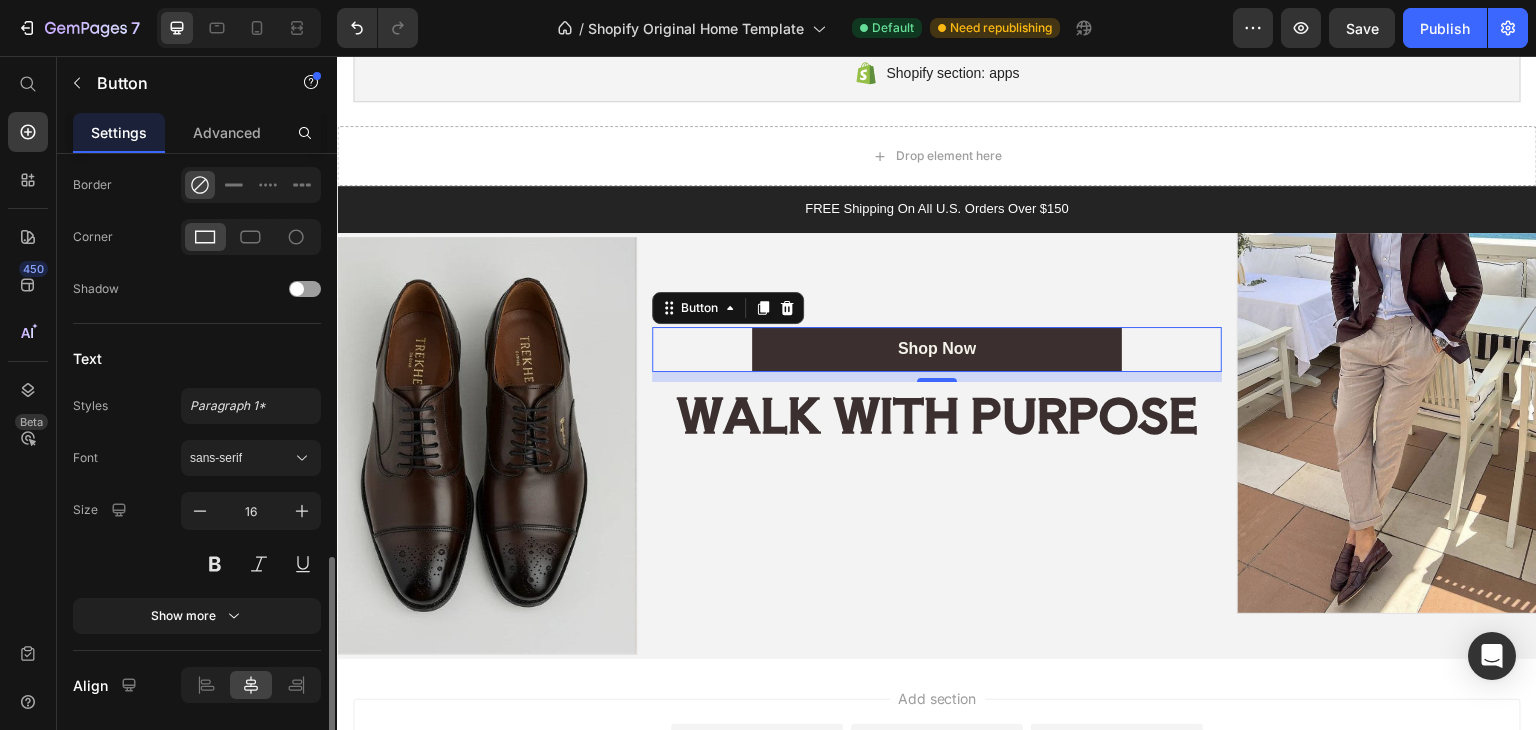 scroll, scrollTop: 758, scrollLeft: 0, axis: vertical 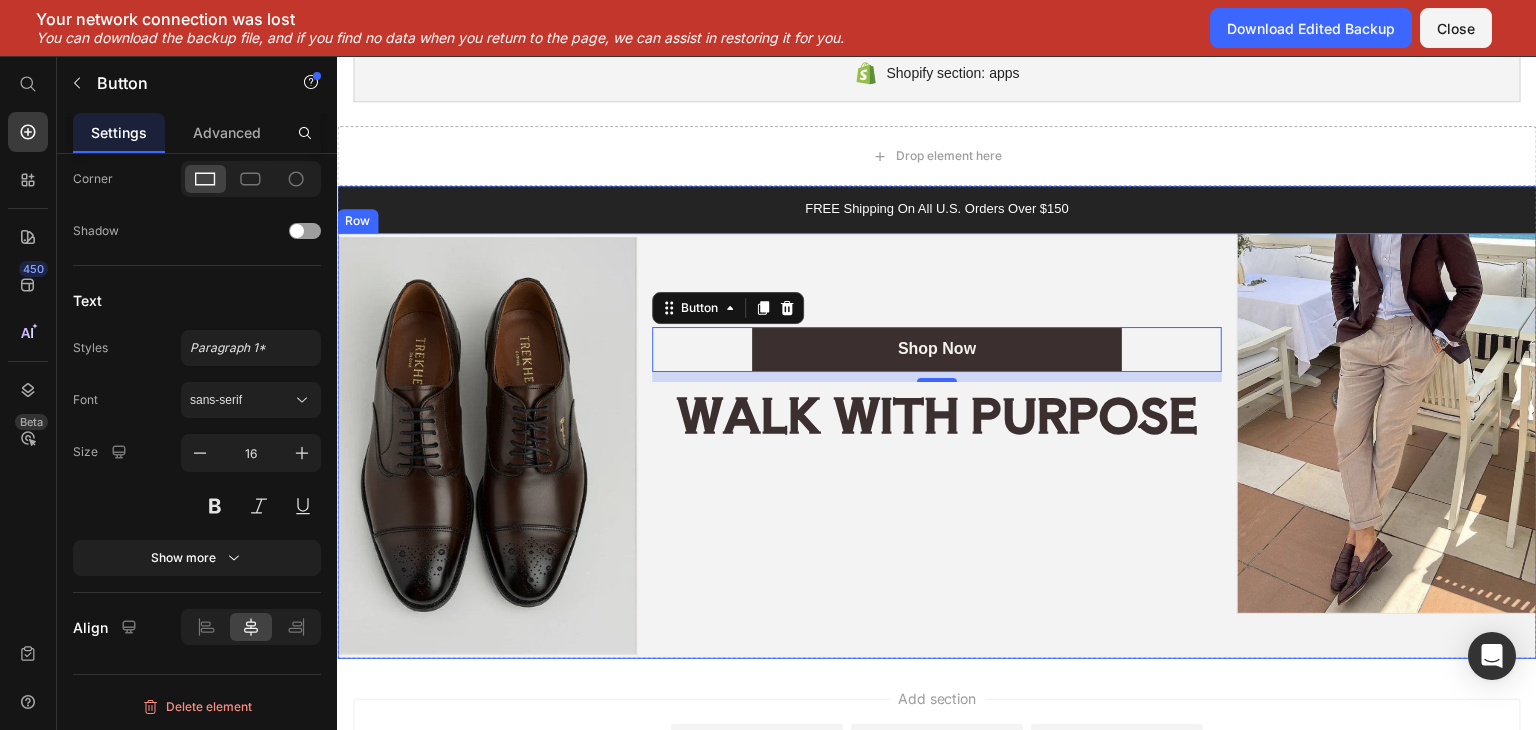 click on "Shop Now Button   10 ⁠⁠⁠⁠⁠⁠⁠ WALK WITH PURPOSE     Heading Row" at bounding box center (937, 446) 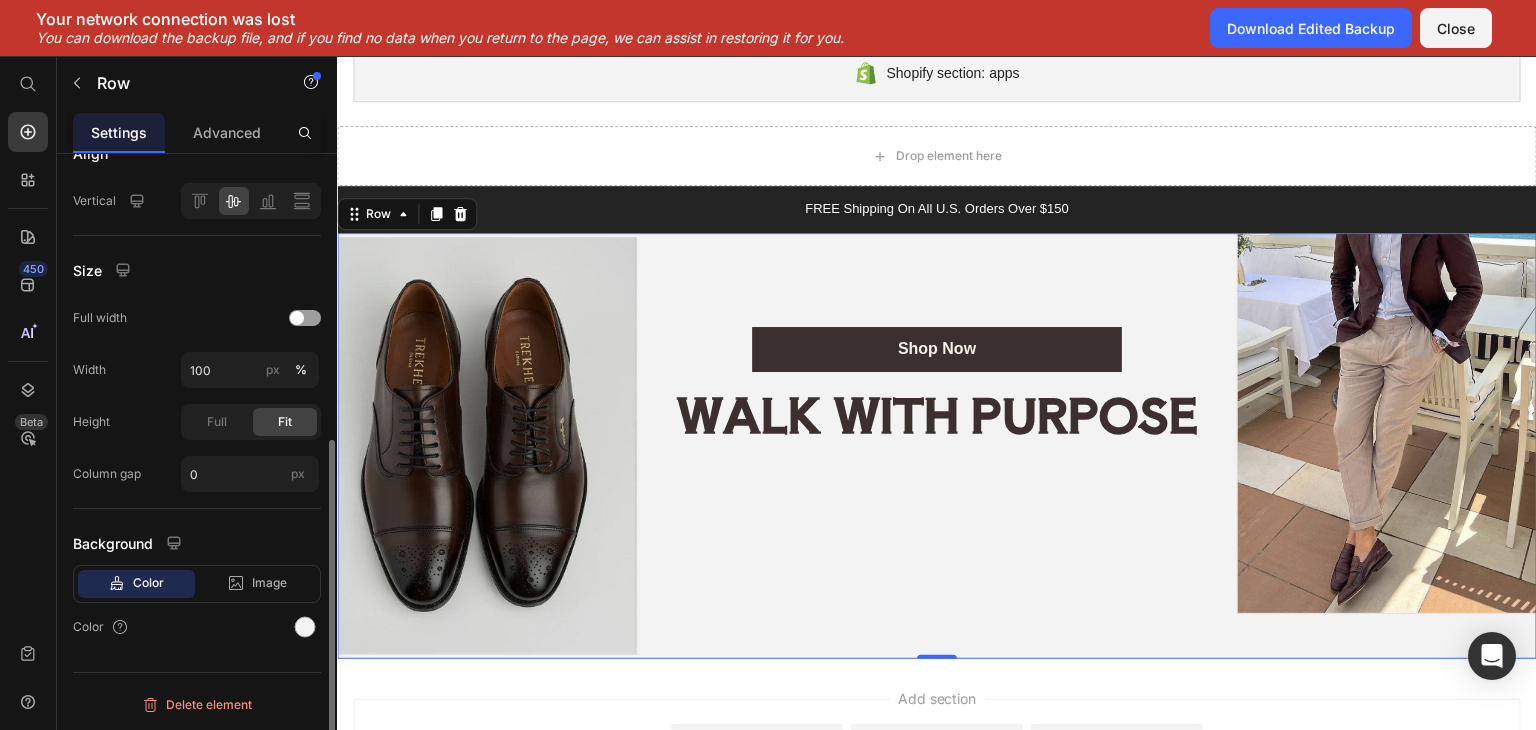 scroll, scrollTop: 0, scrollLeft: 0, axis: both 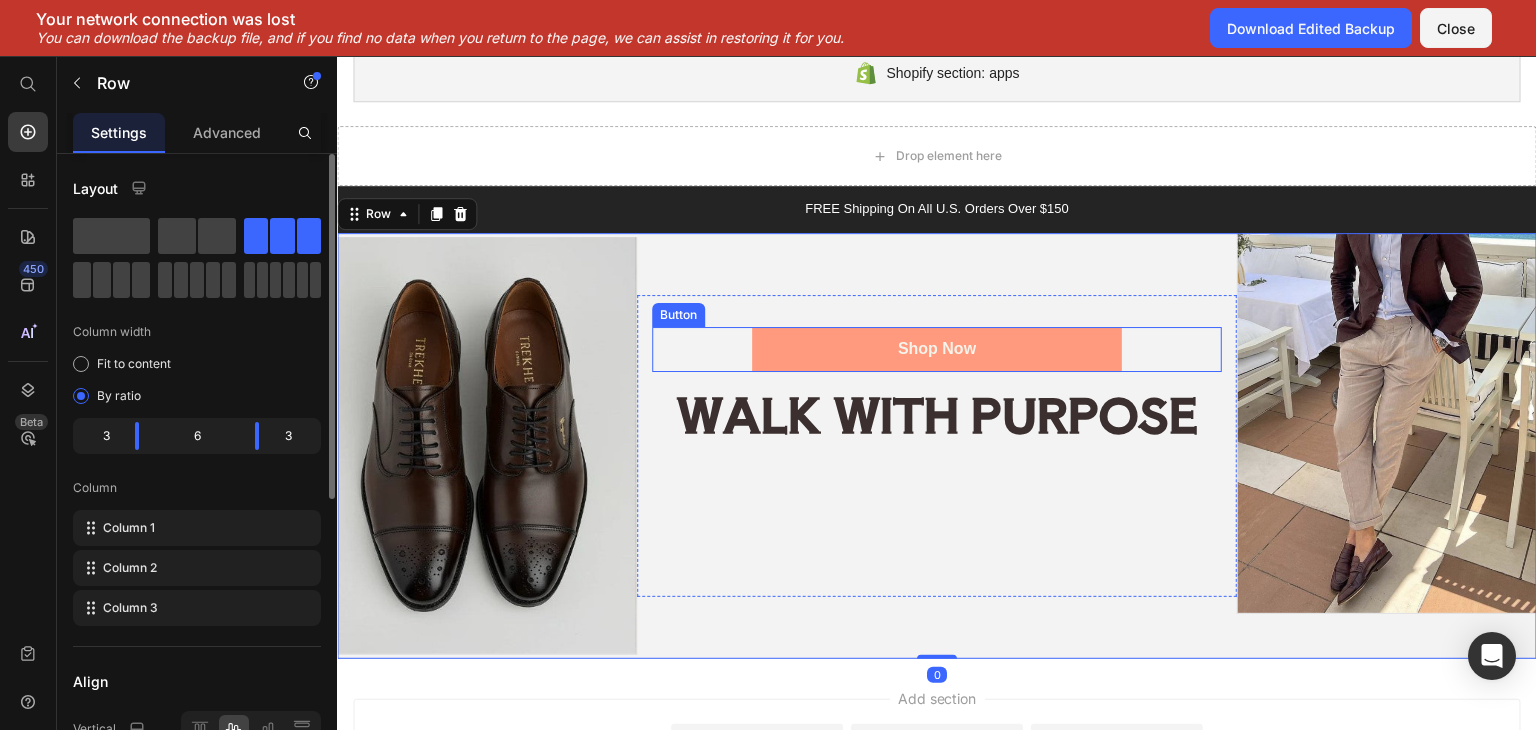 click on "Shop Now" at bounding box center [937, 349] 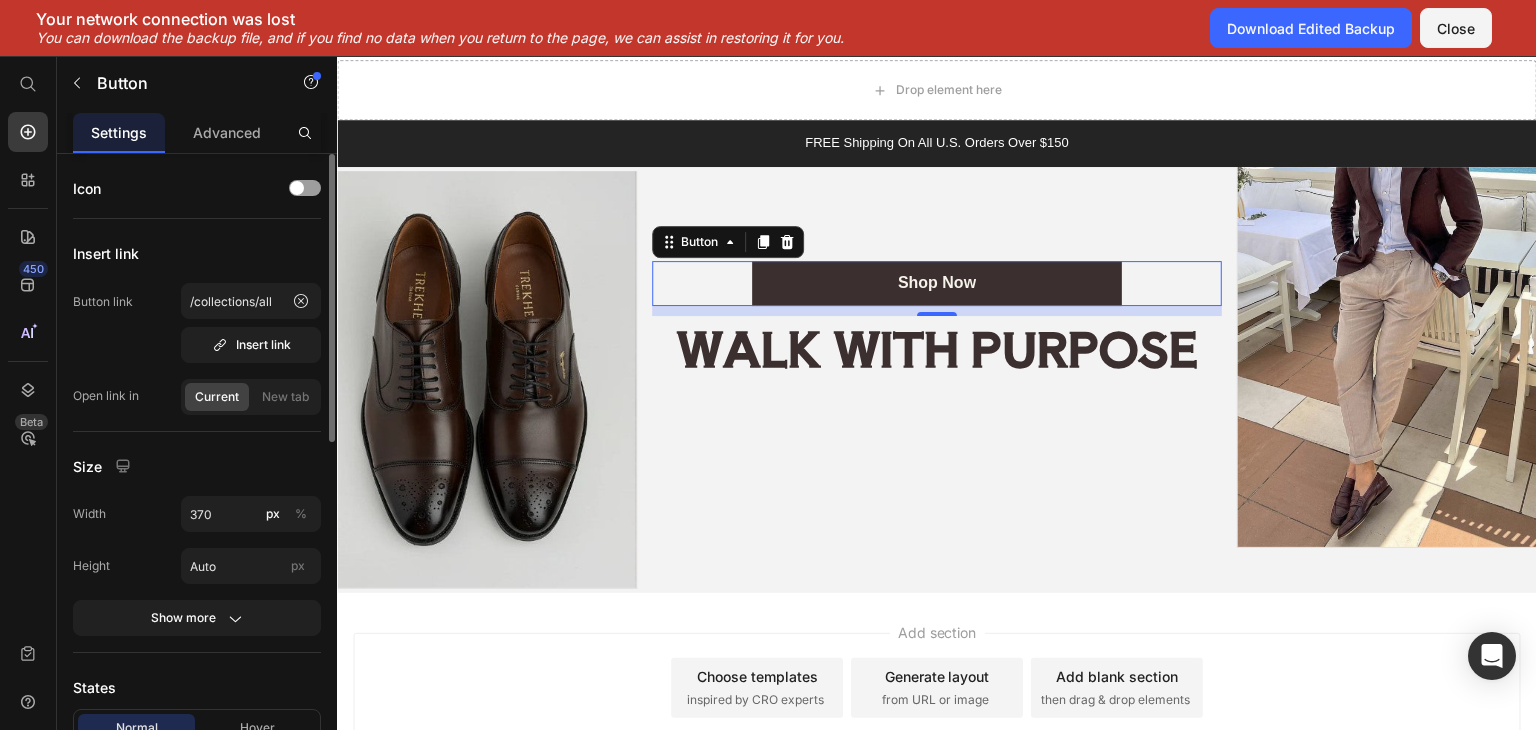 scroll, scrollTop: 1657, scrollLeft: 0, axis: vertical 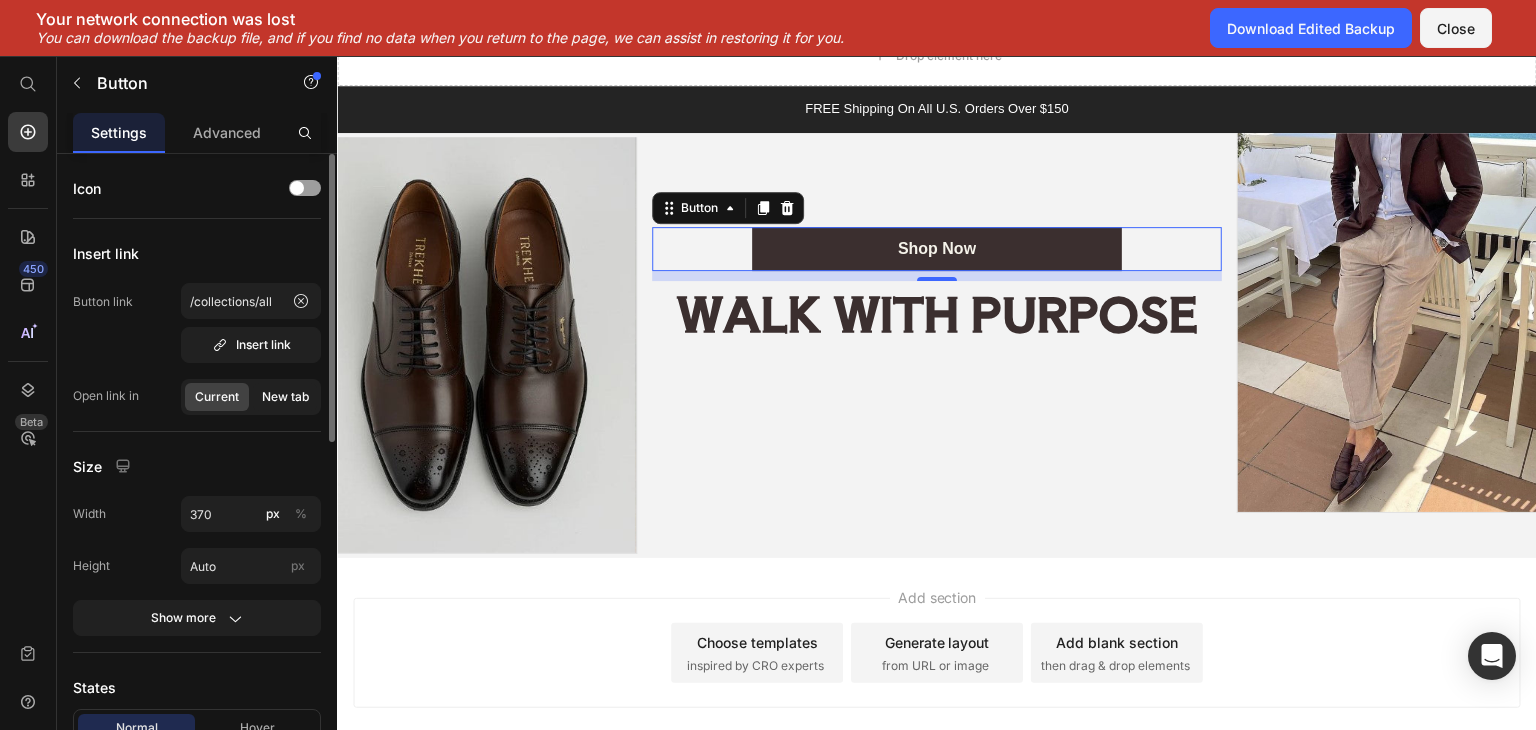 click on "New tab" 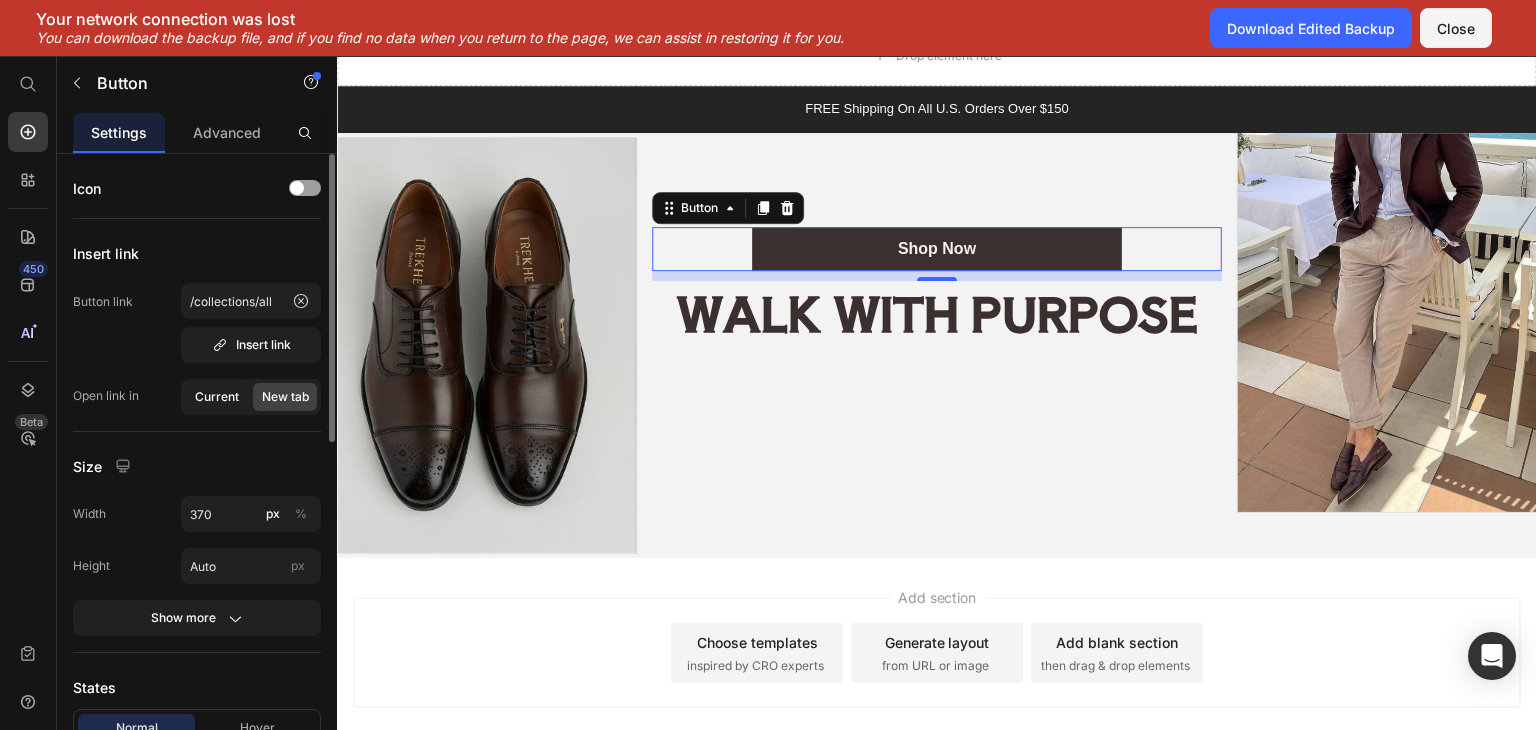 click on "Current" 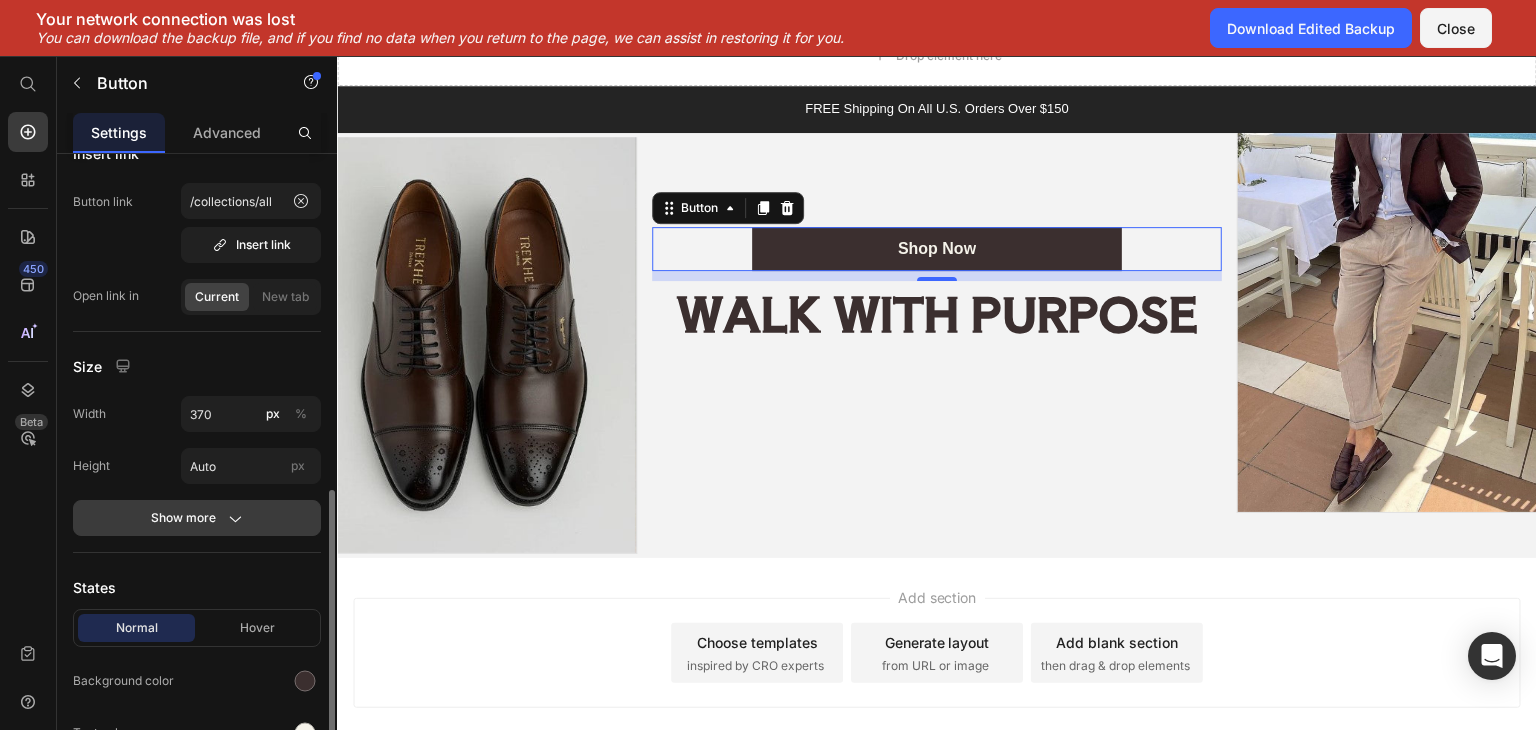 scroll, scrollTop: 300, scrollLeft: 0, axis: vertical 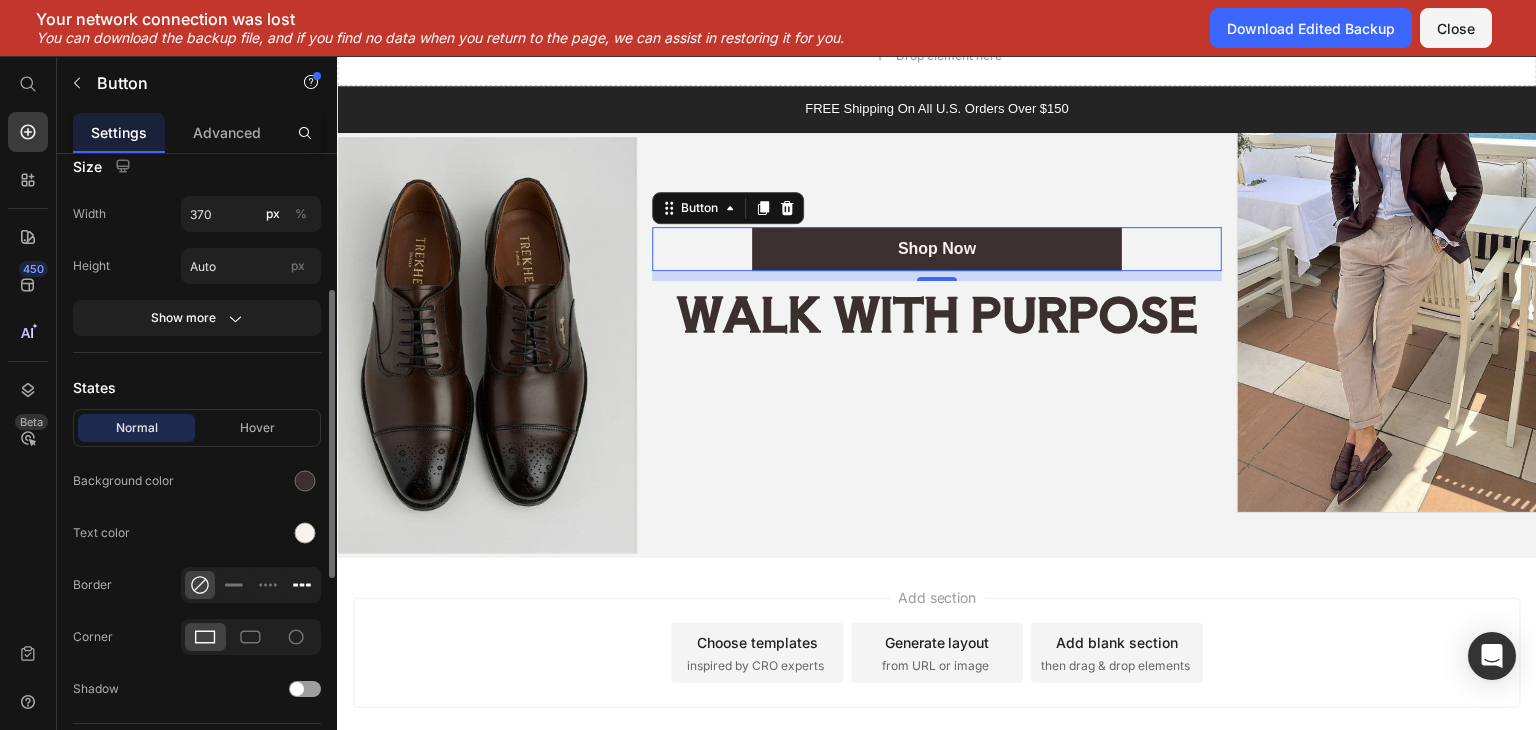 click 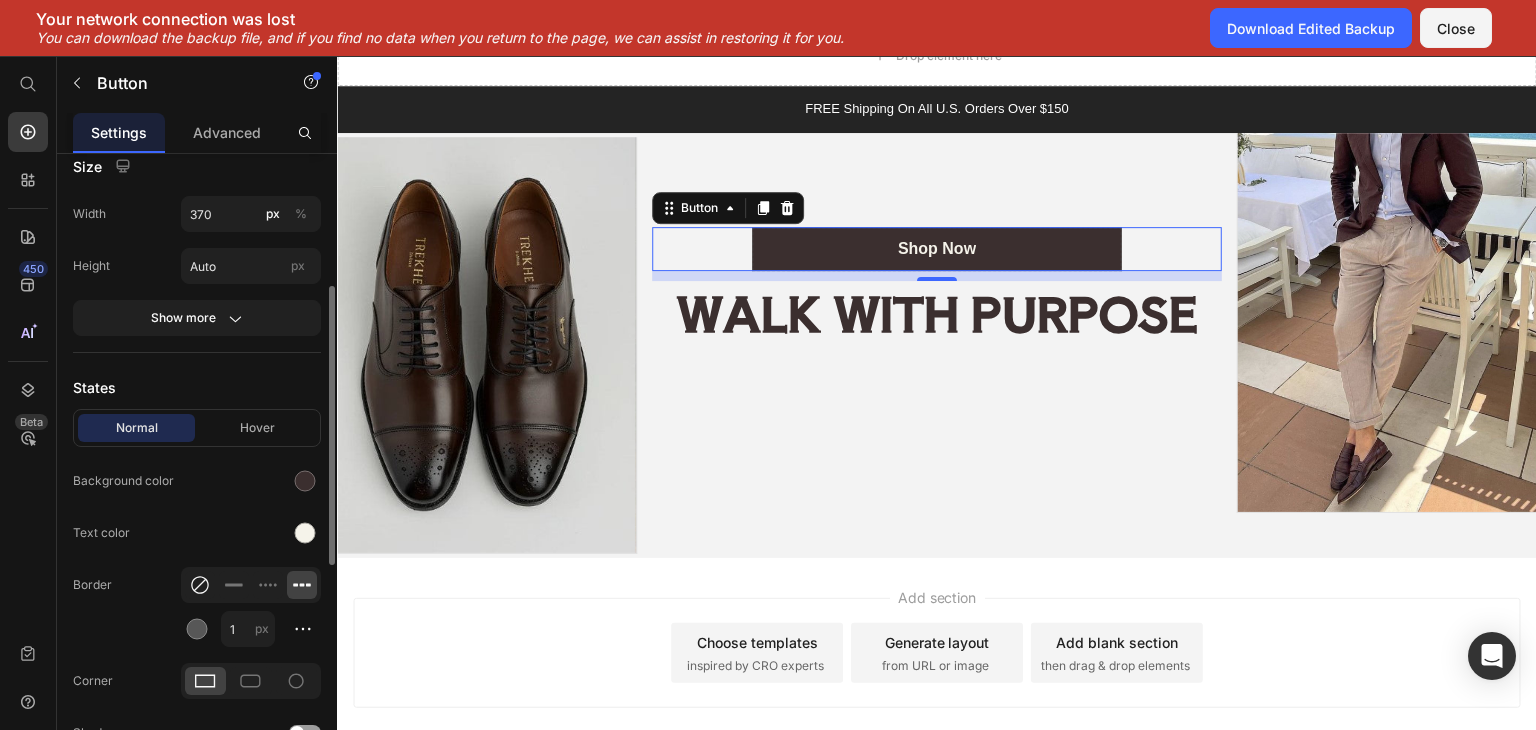 click 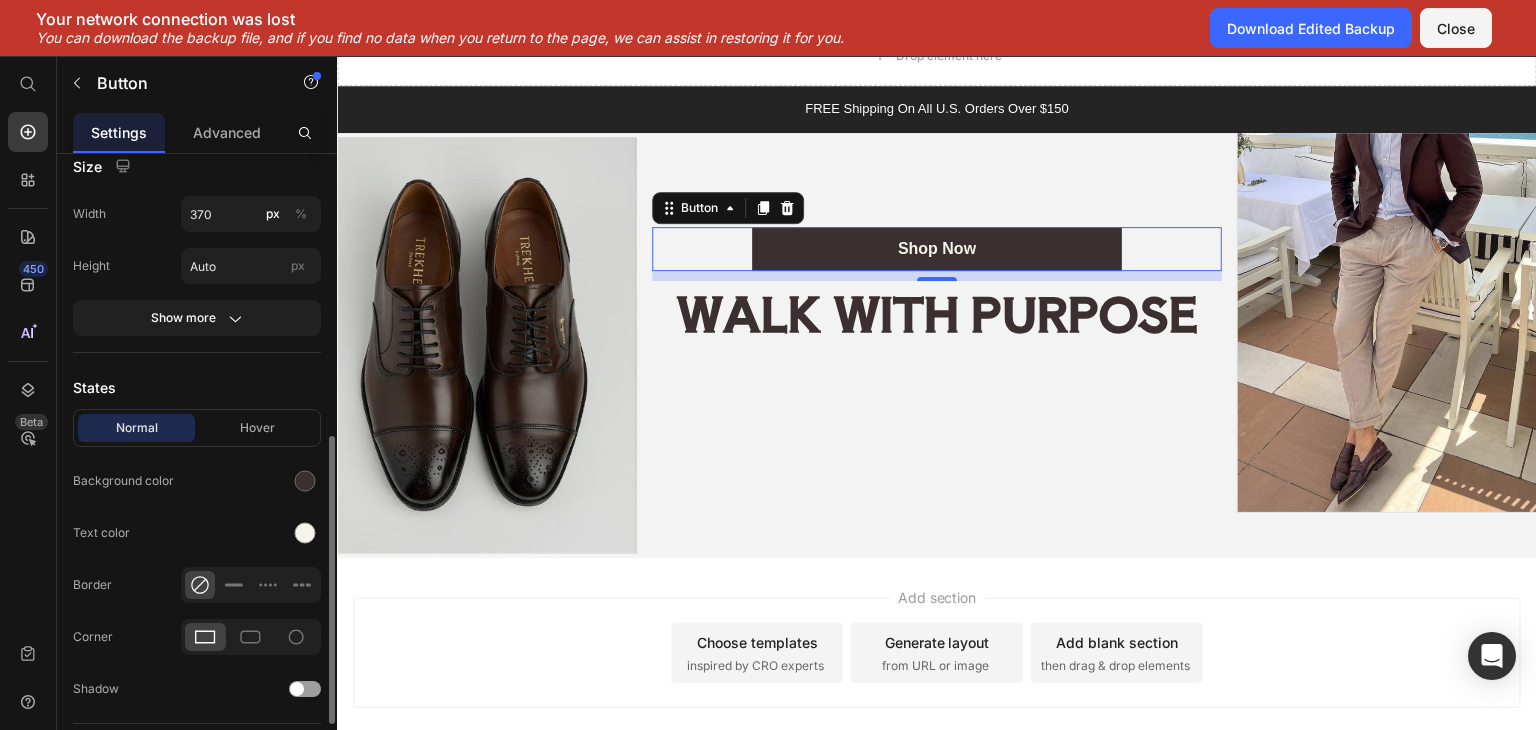 scroll, scrollTop: 400, scrollLeft: 0, axis: vertical 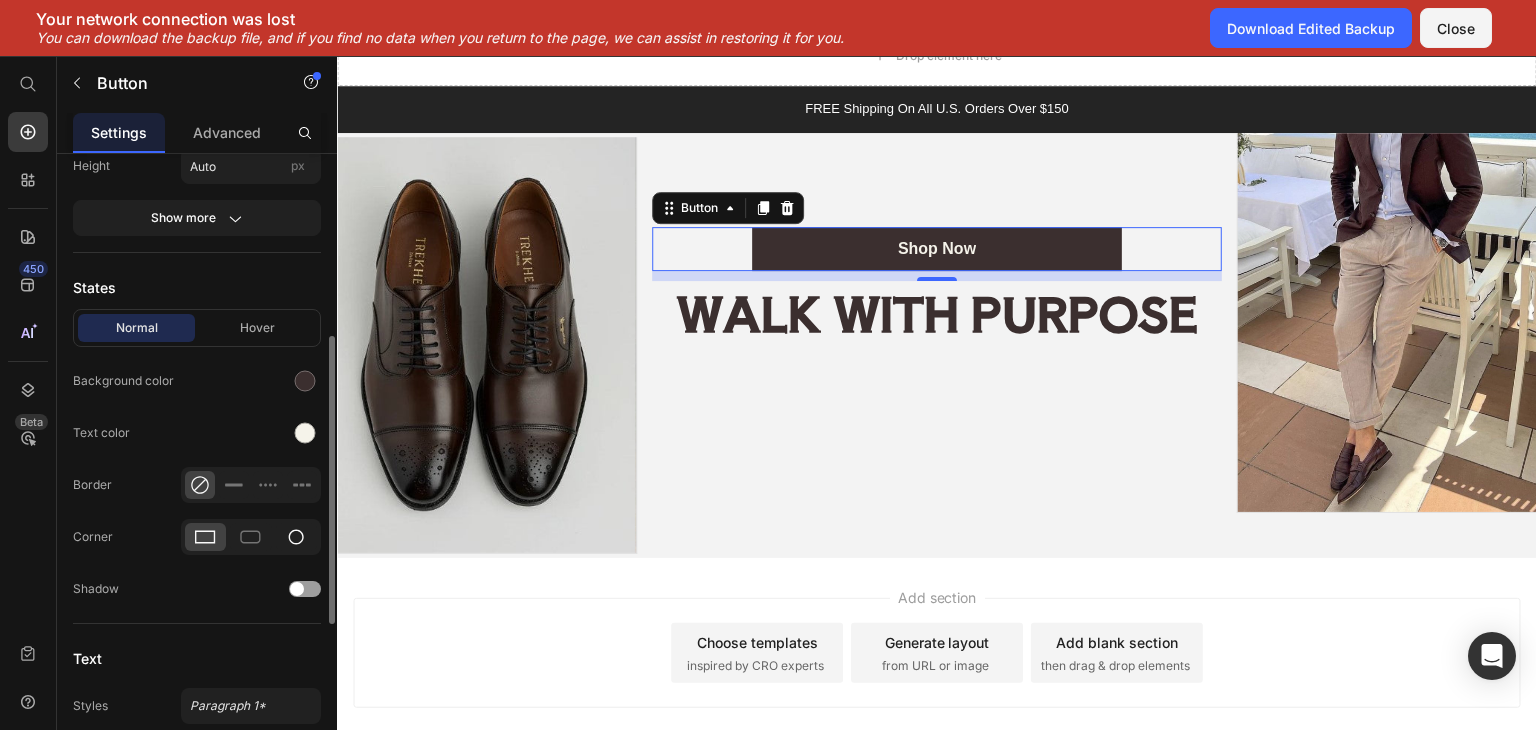 click 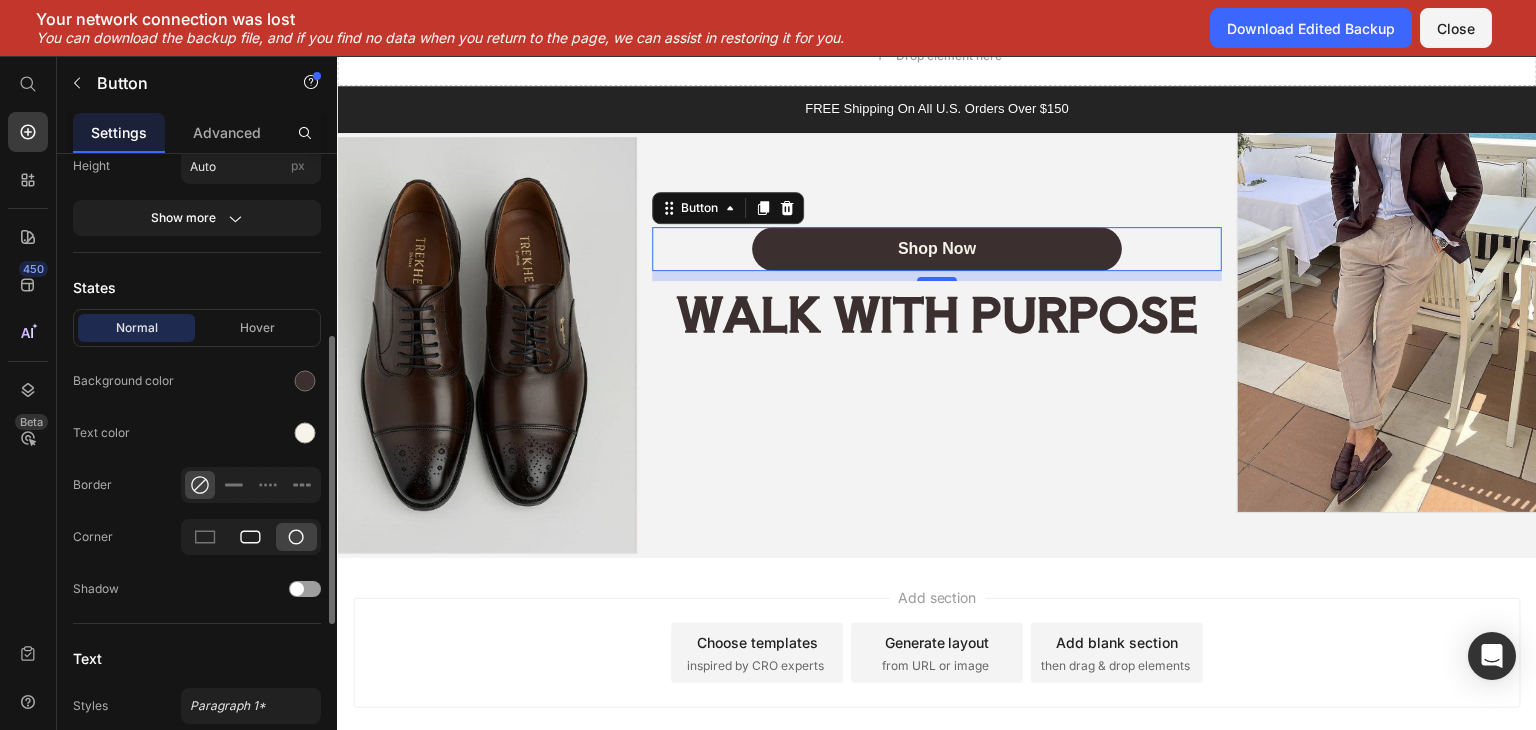 click 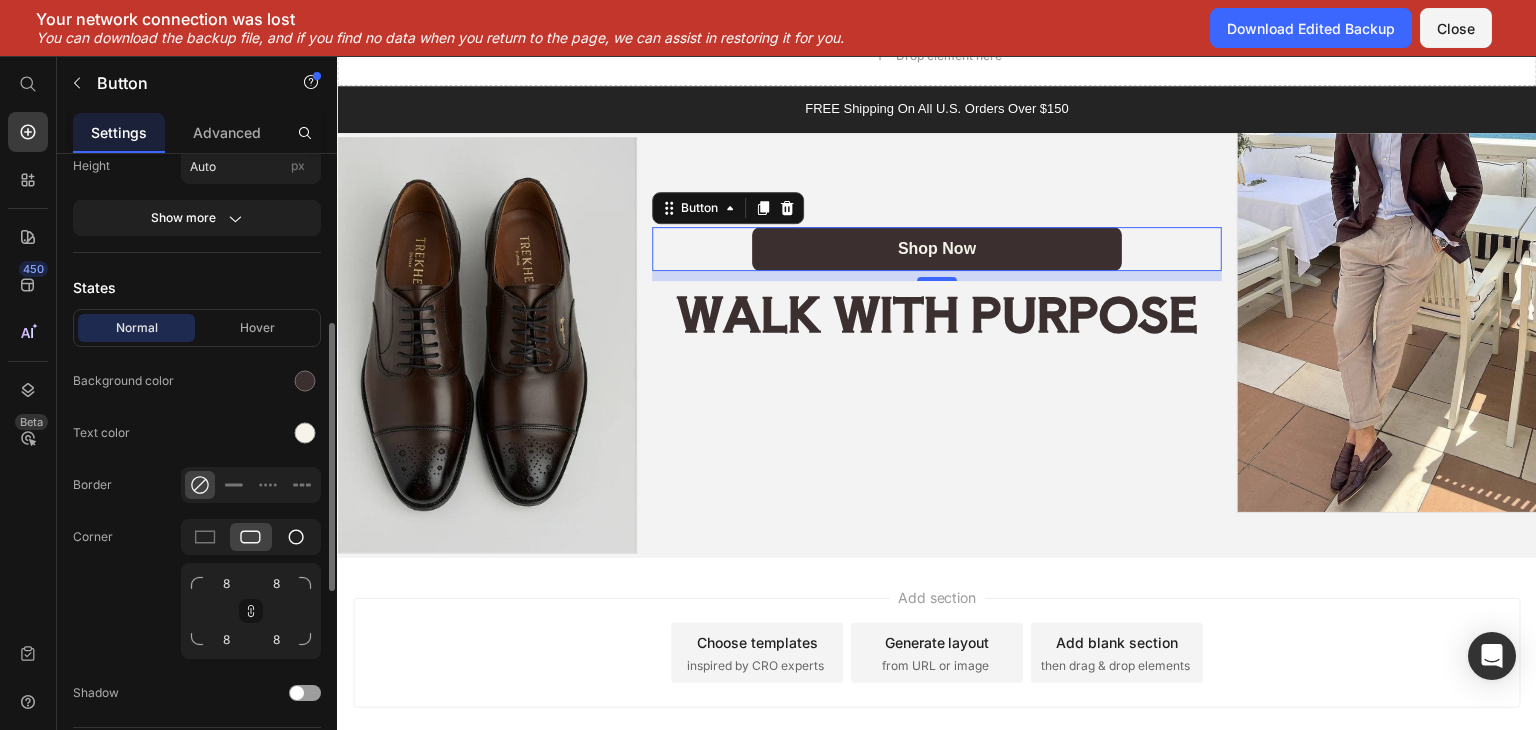 click 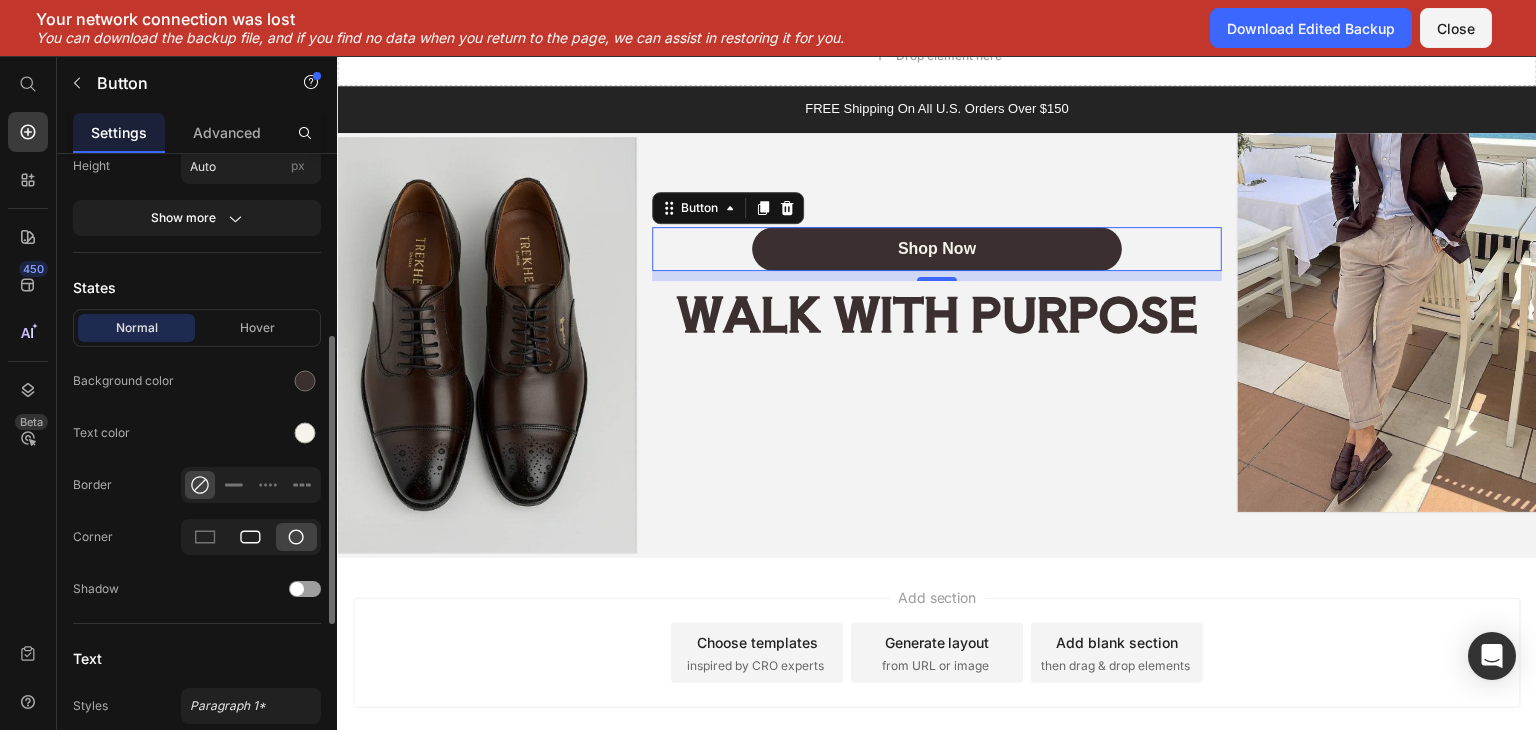 click 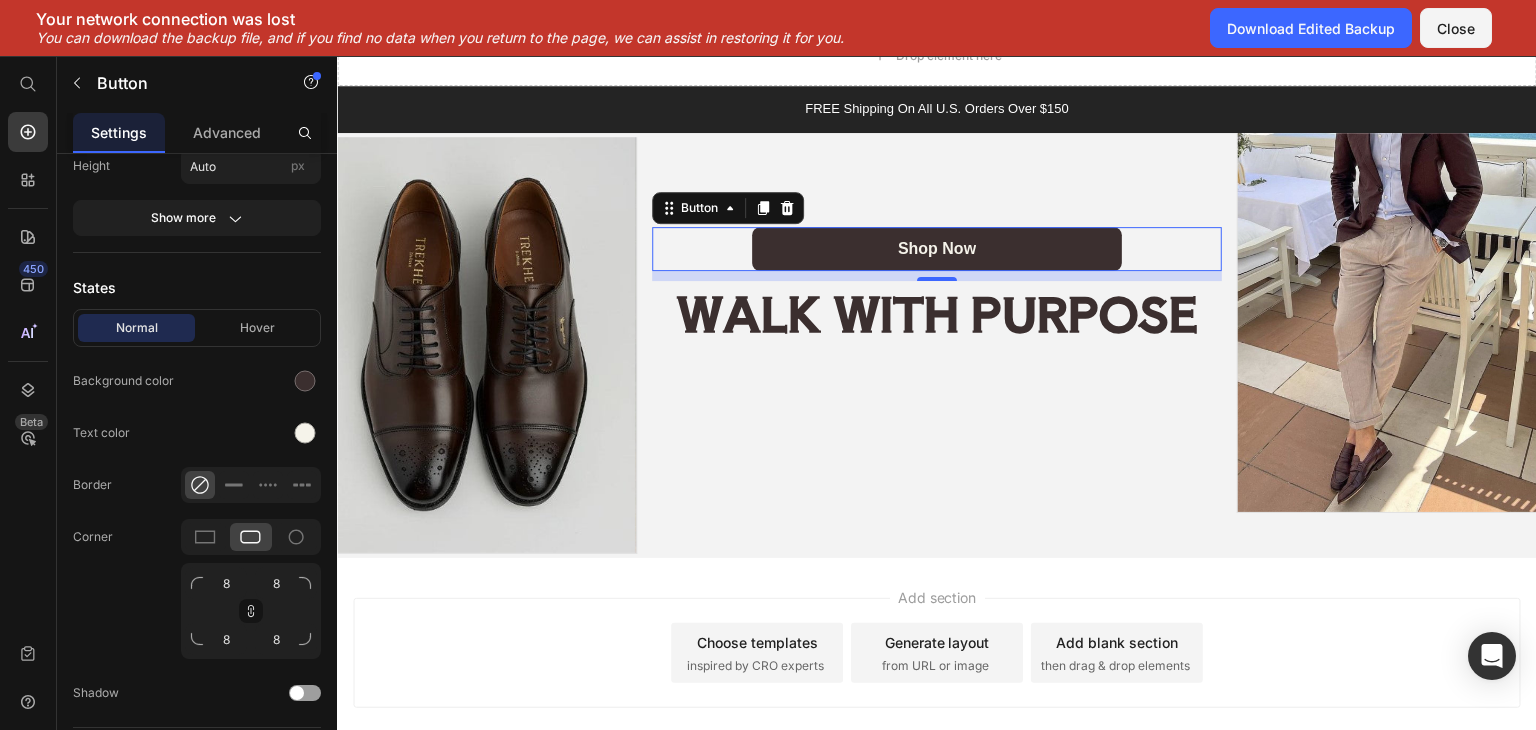 click on "Add section Choose templates inspired by CRO experts Generate layout from URL or image Add blank section then drag & drop elements" at bounding box center (937, 653) 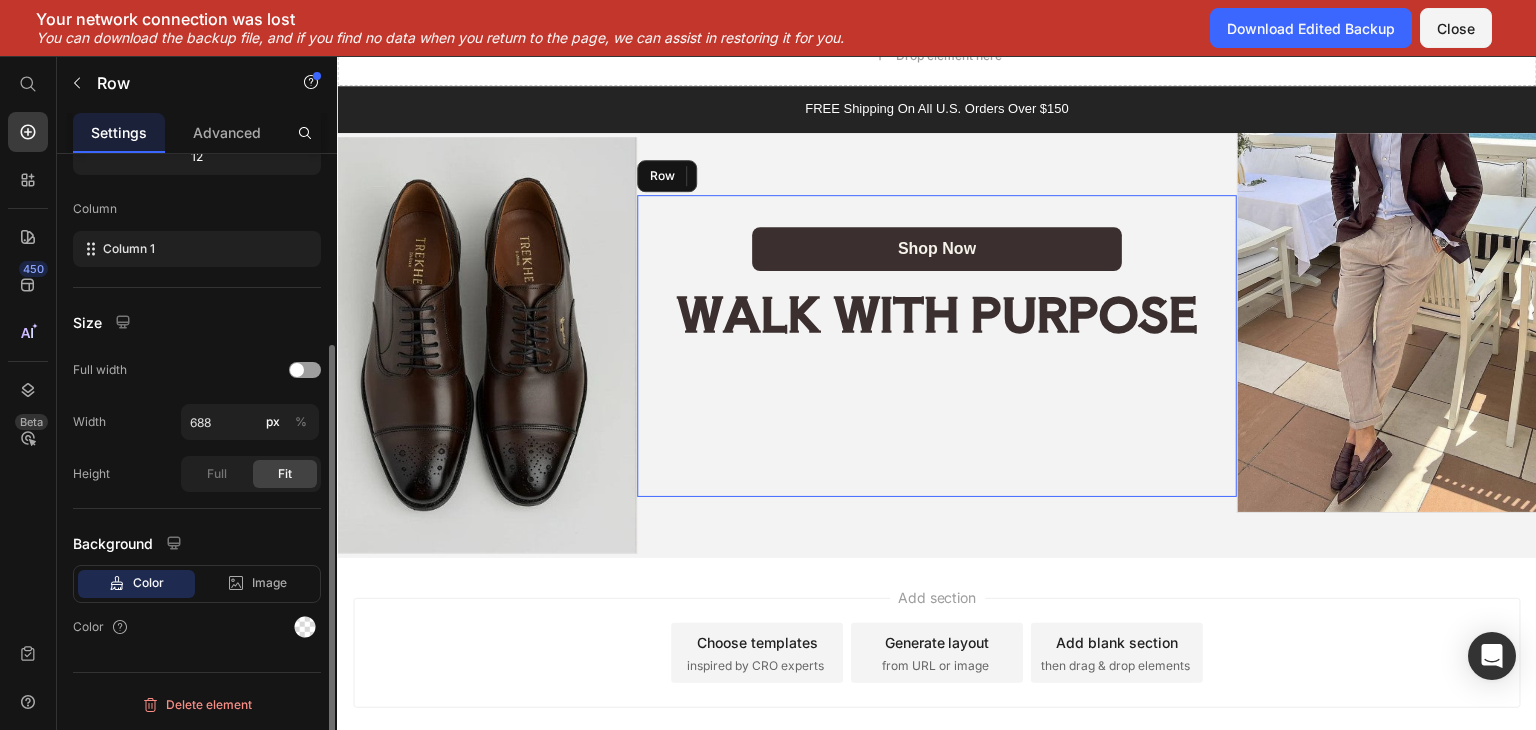 scroll, scrollTop: 0, scrollLeft: 0, axis: both 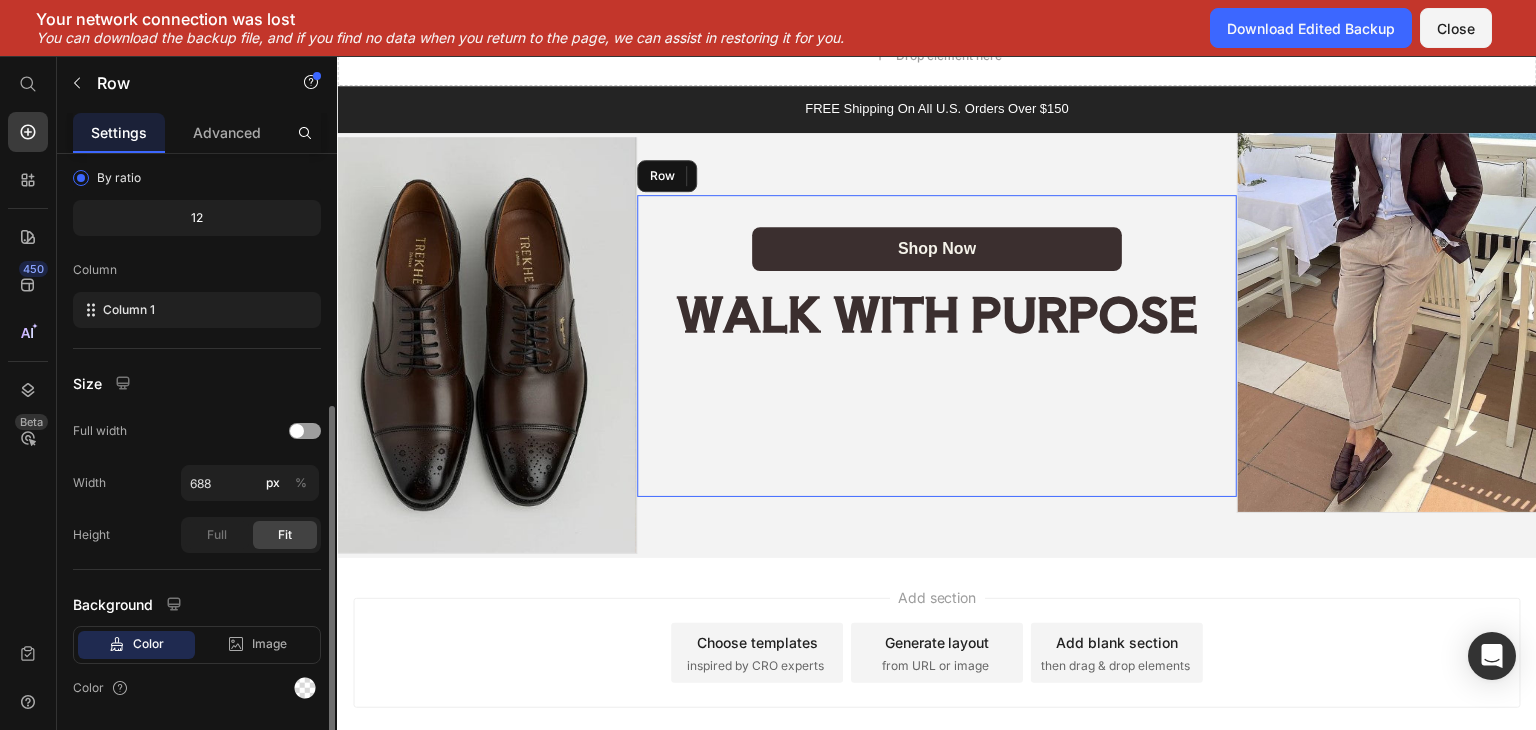 click on "Shop Now Button ⁠⁠⁠⁠⁠⁠⁠ WALK WITH PURPOSE     Heading Row" at bounding box center (937, 346) 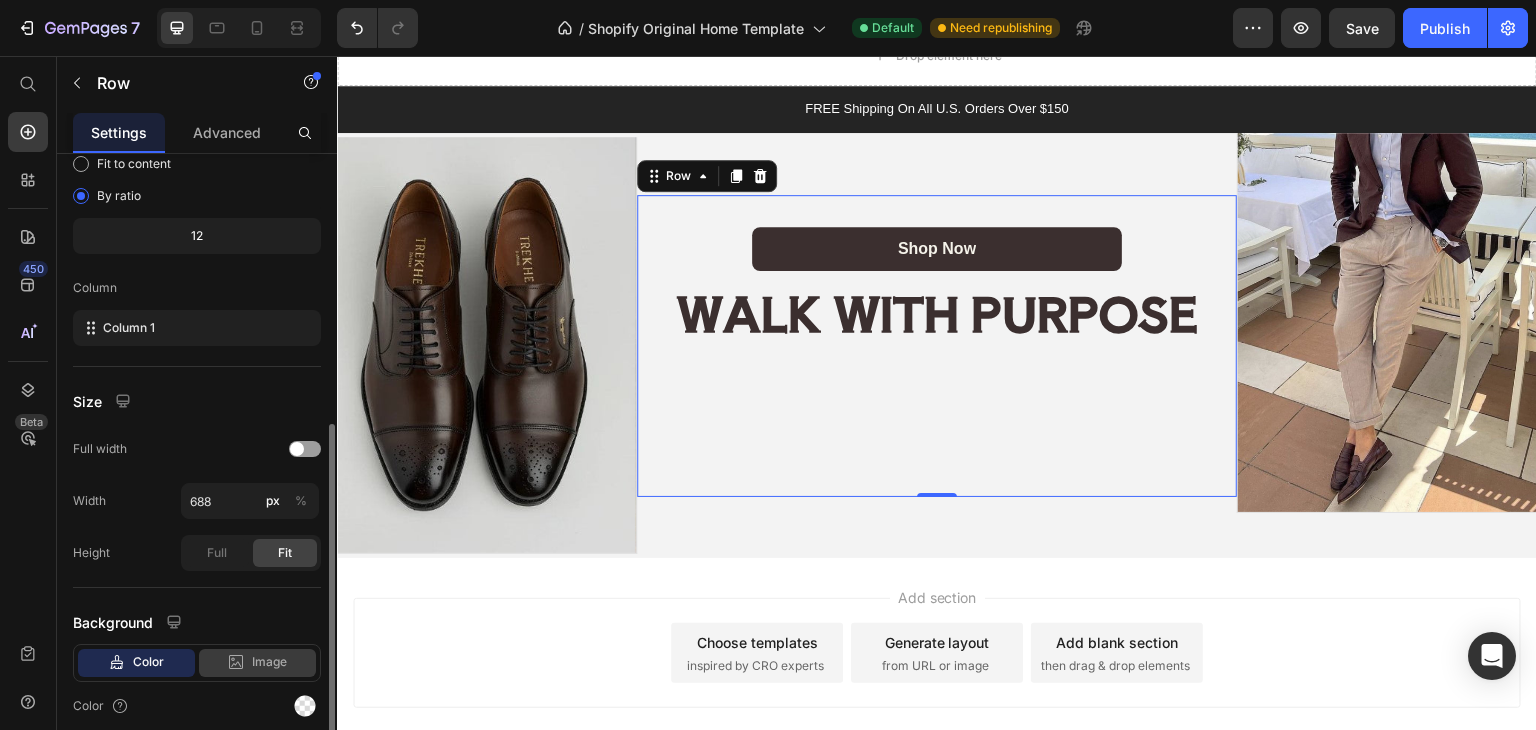 scroll, scrollTop: 277, scrollLeft: 0, axis: vertical 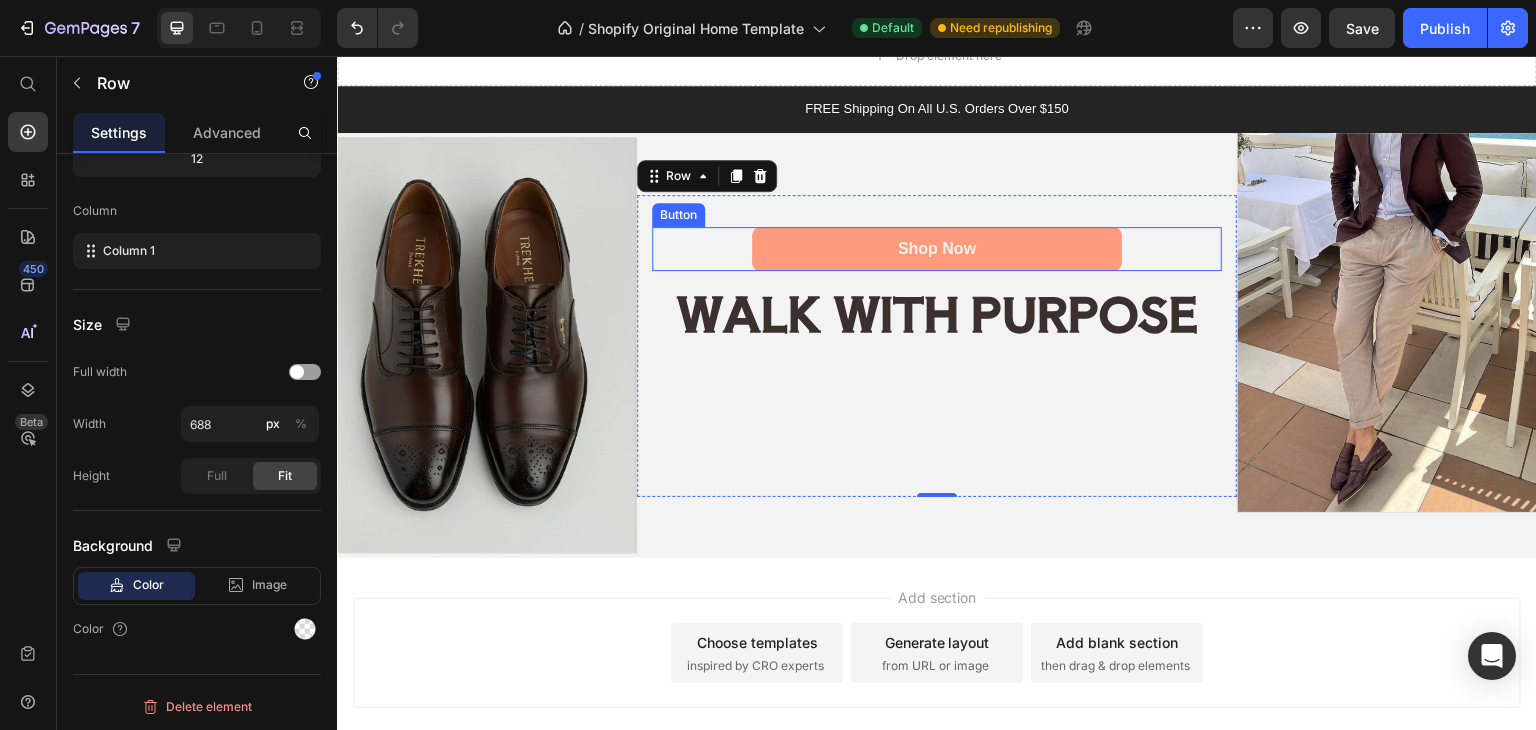 click on "Shop Now" at bounding box center [937, 249] 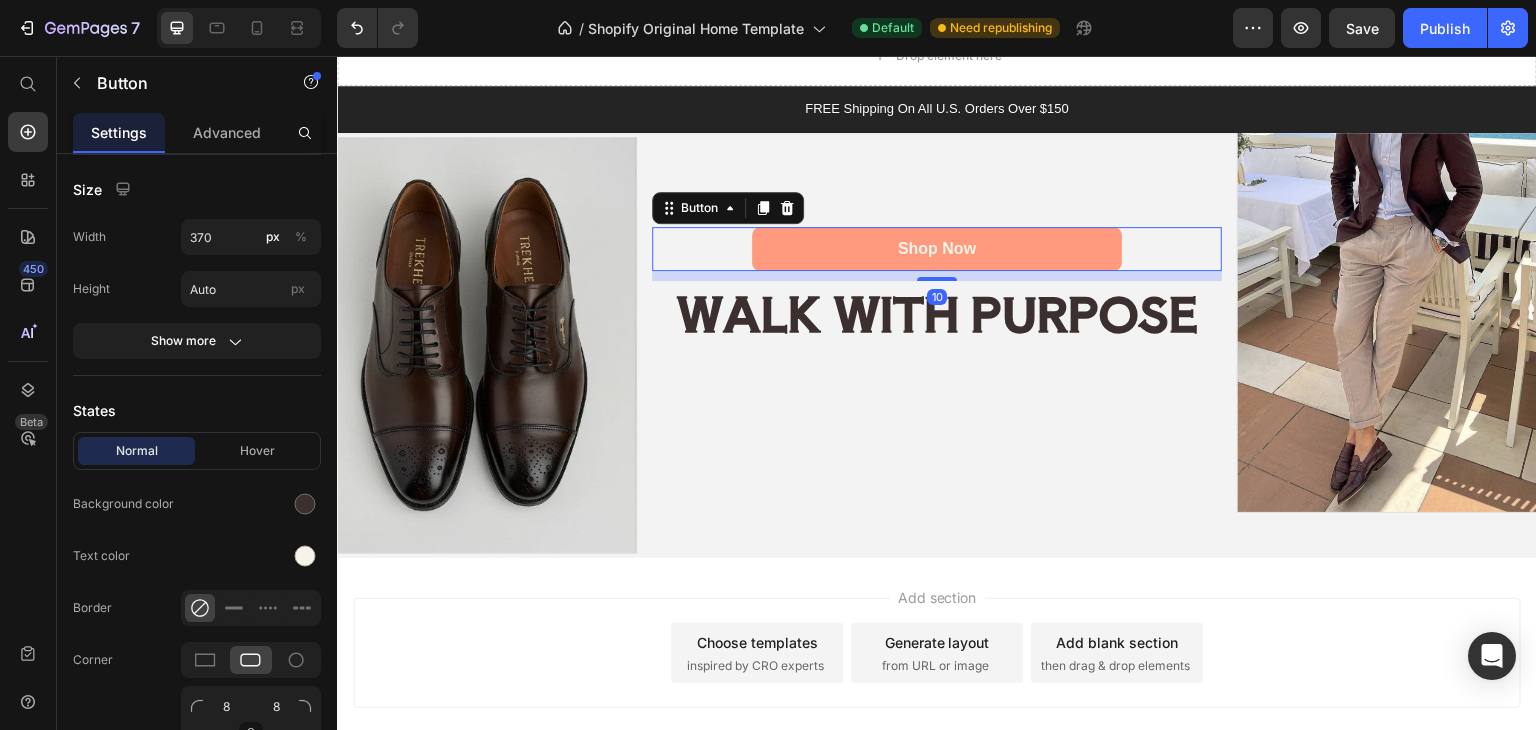 scroll, scrollTop: 0, scrollLeft: 0, axis: both 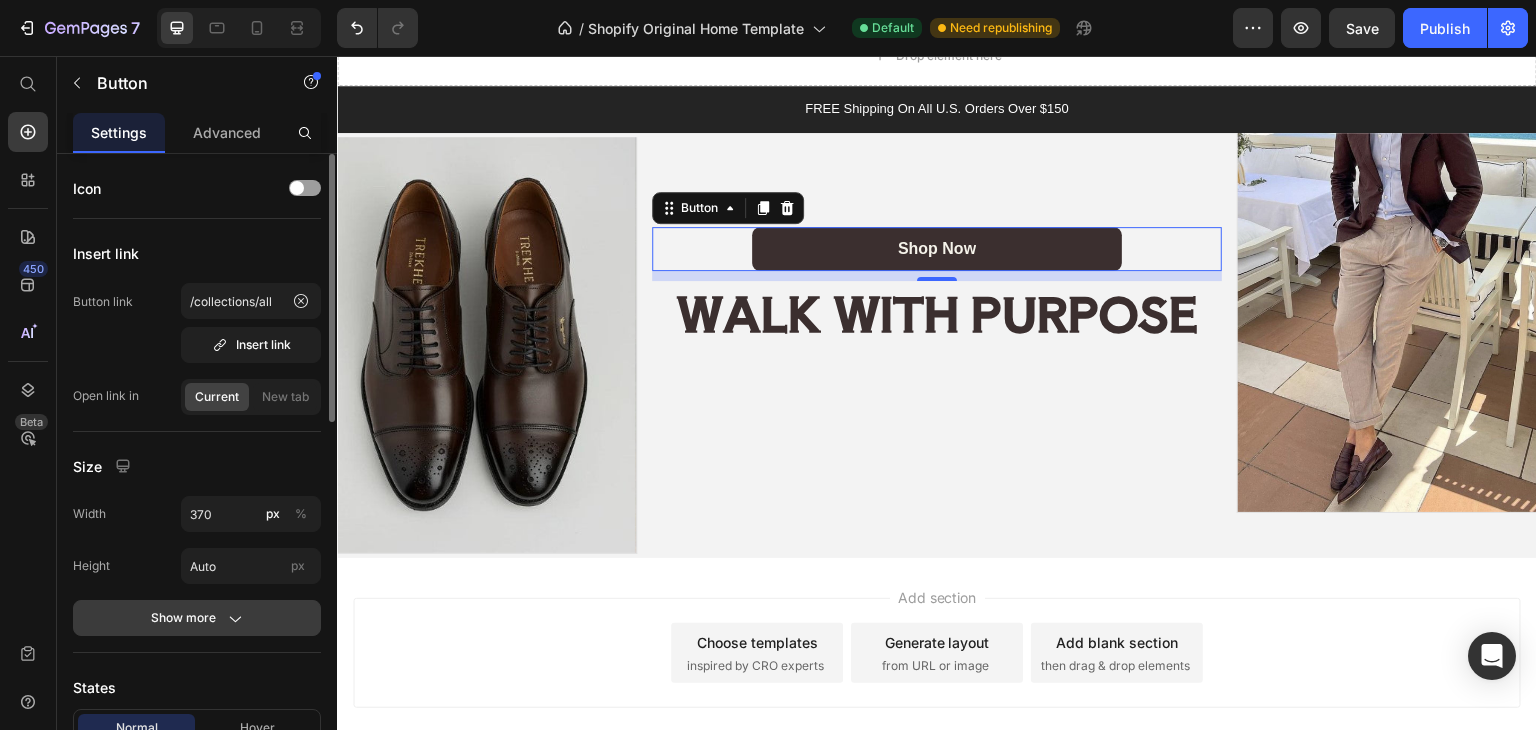 click 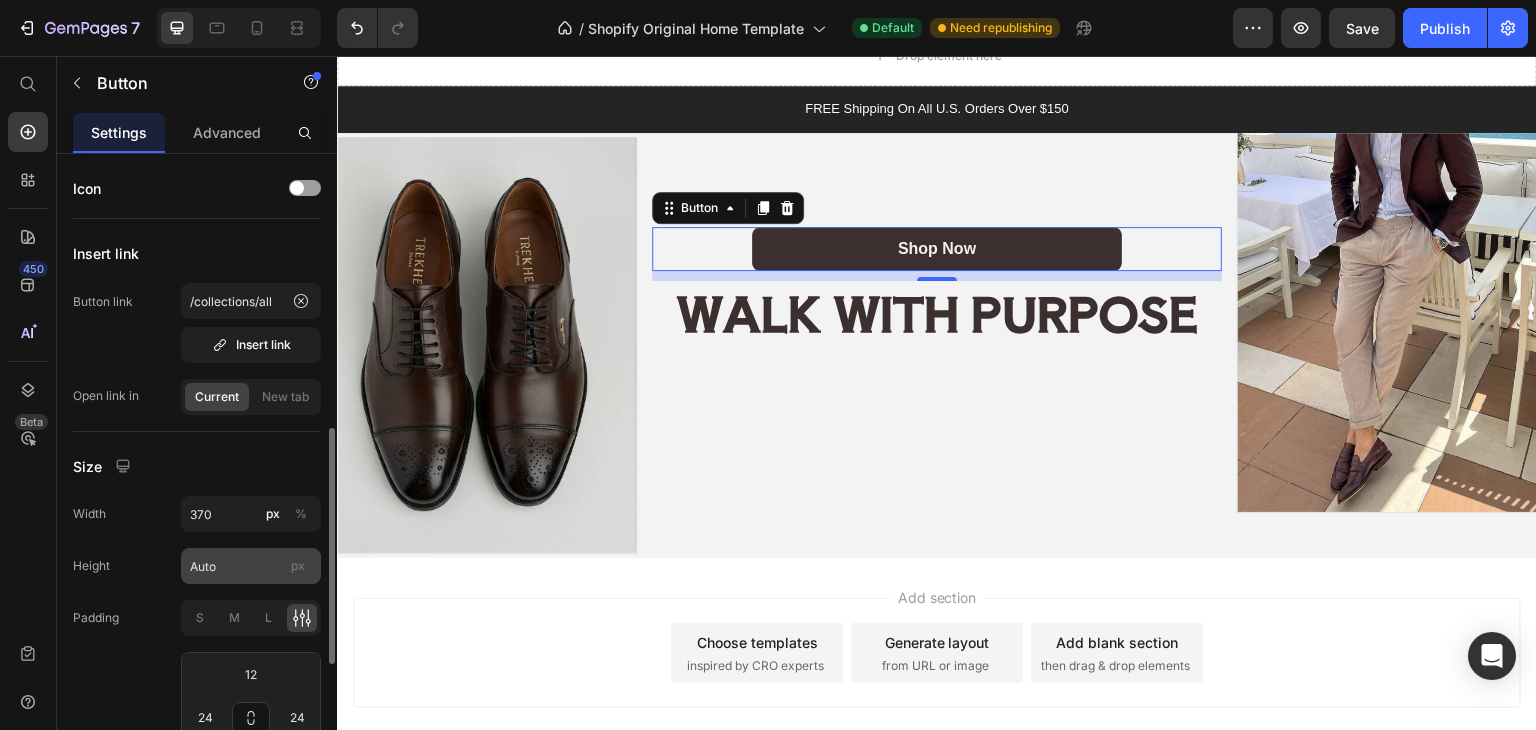 scroll, scrollTop: 200, scrollLeft: 0, axis: vertical 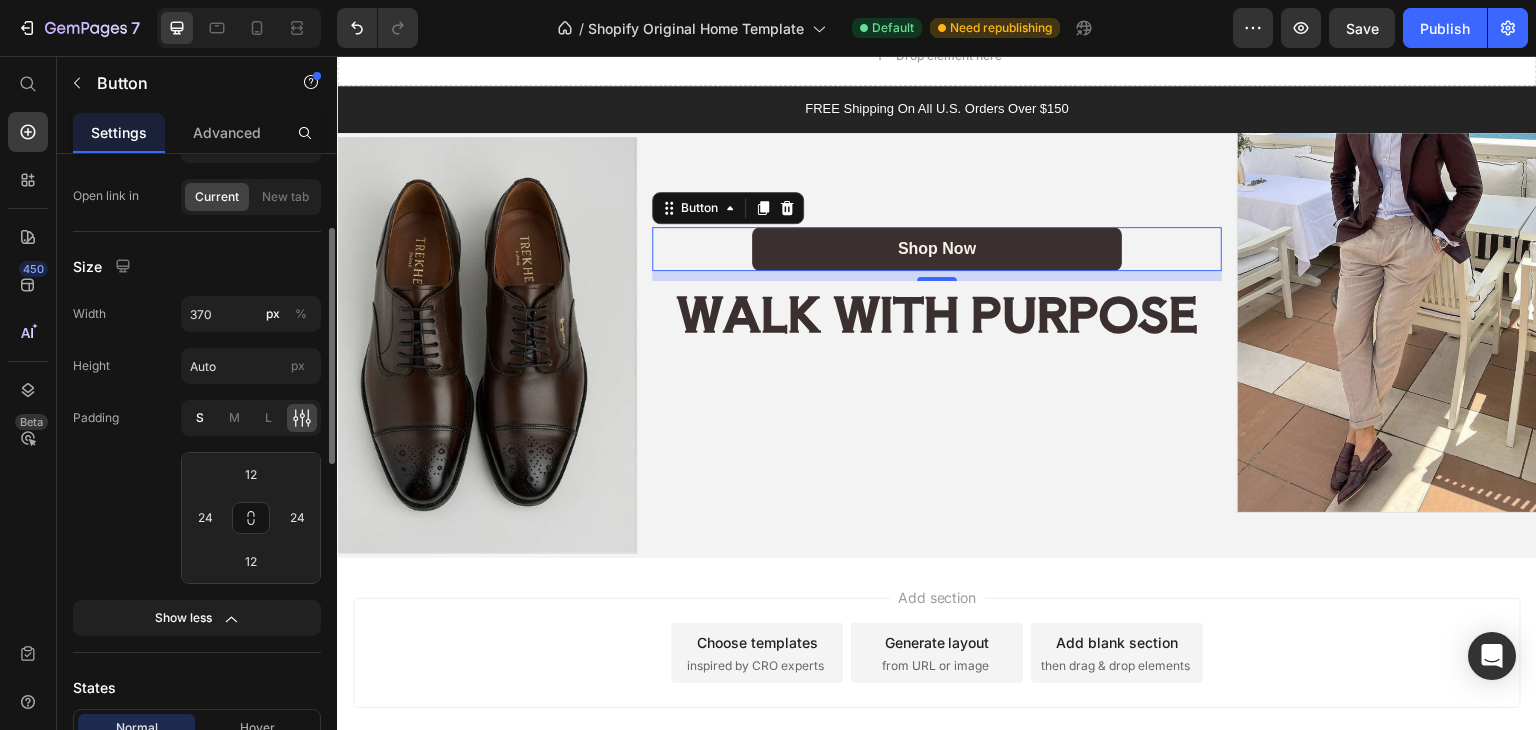 click on "S" 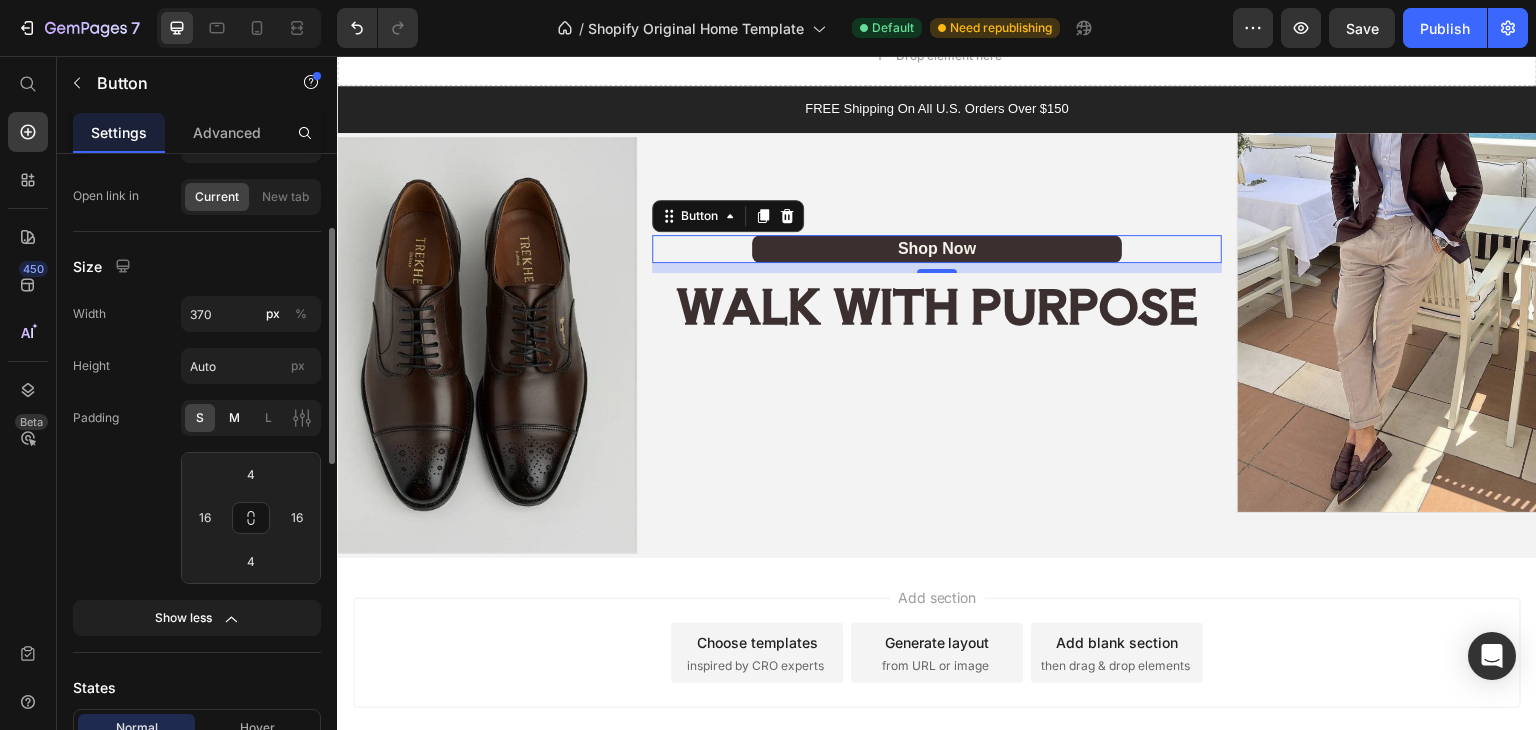 click on "M" 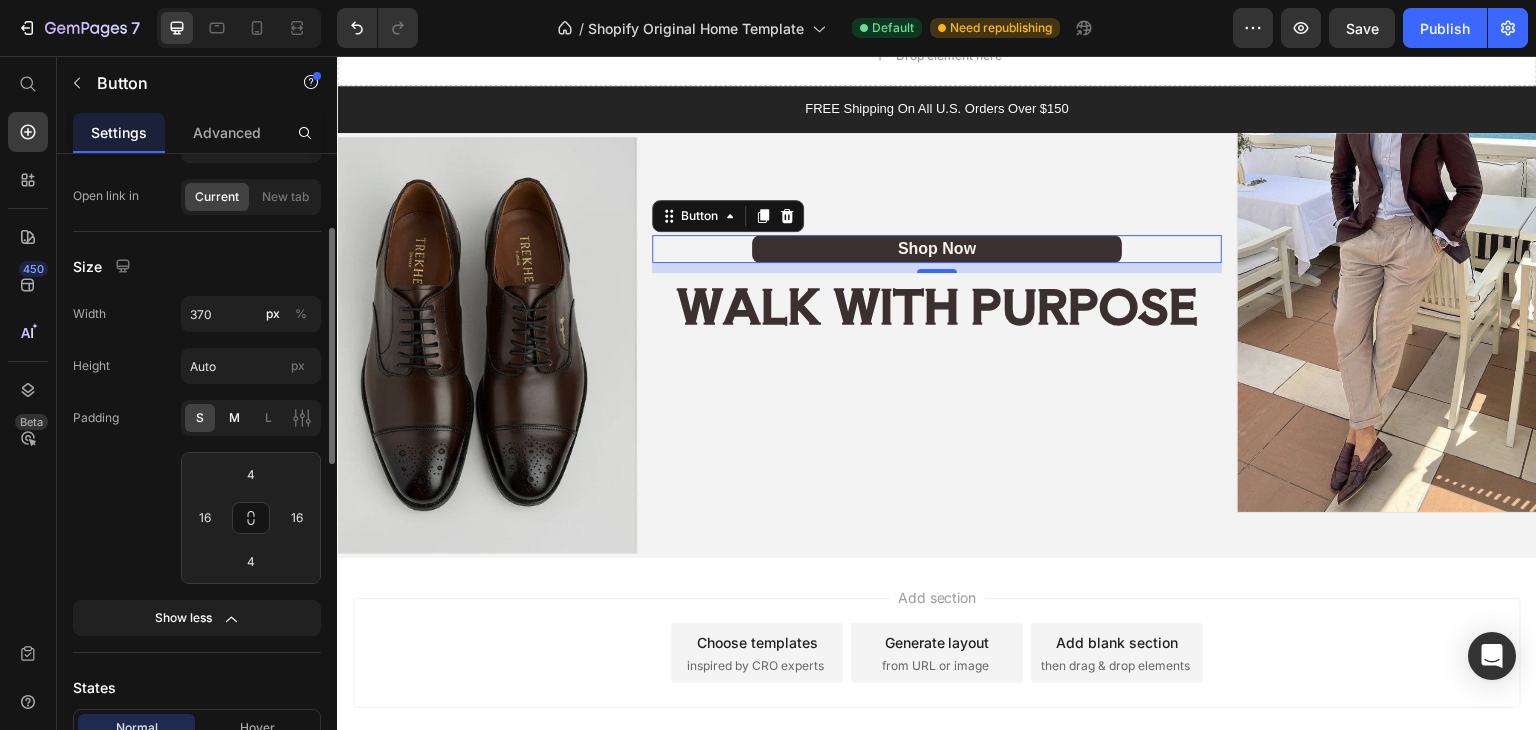 type on "8" 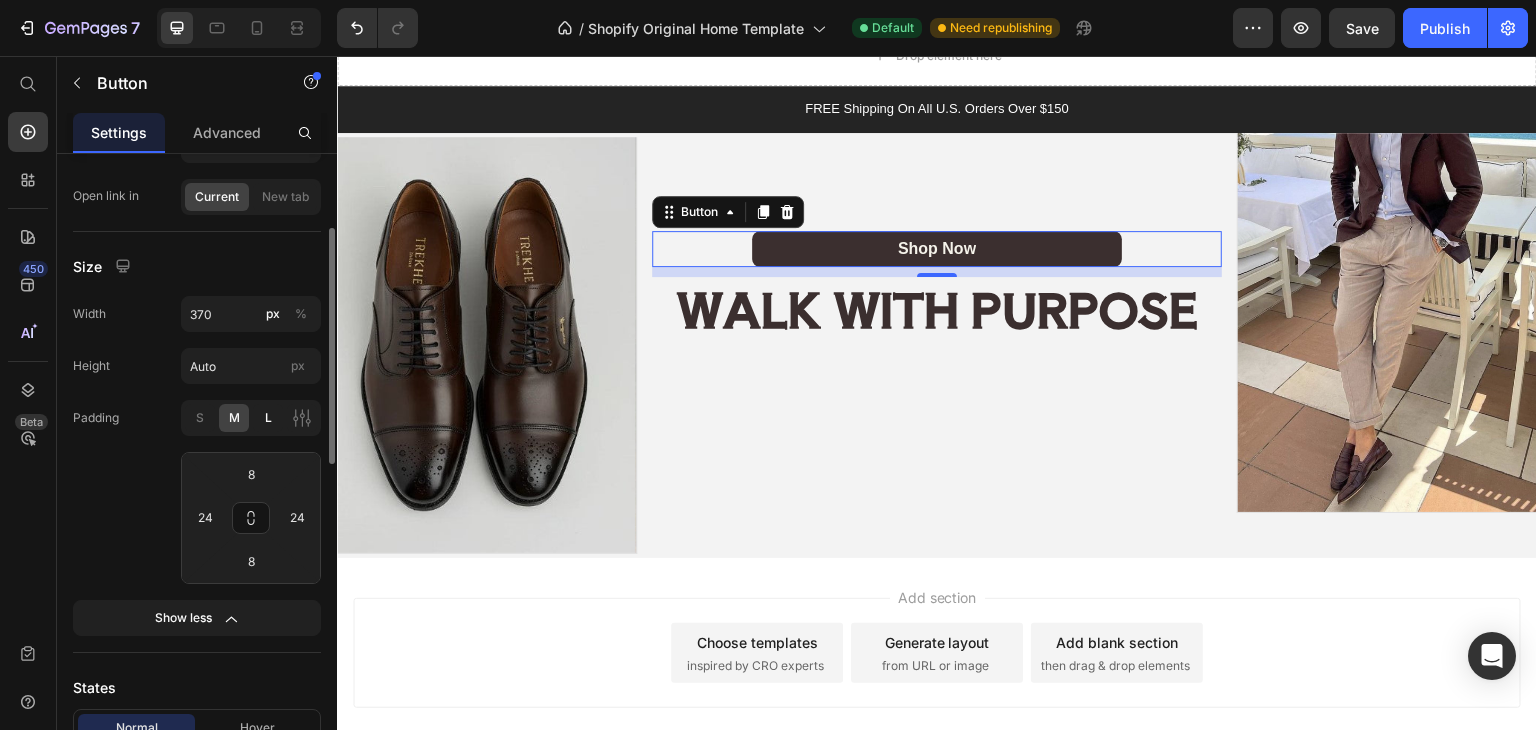 click on "L" 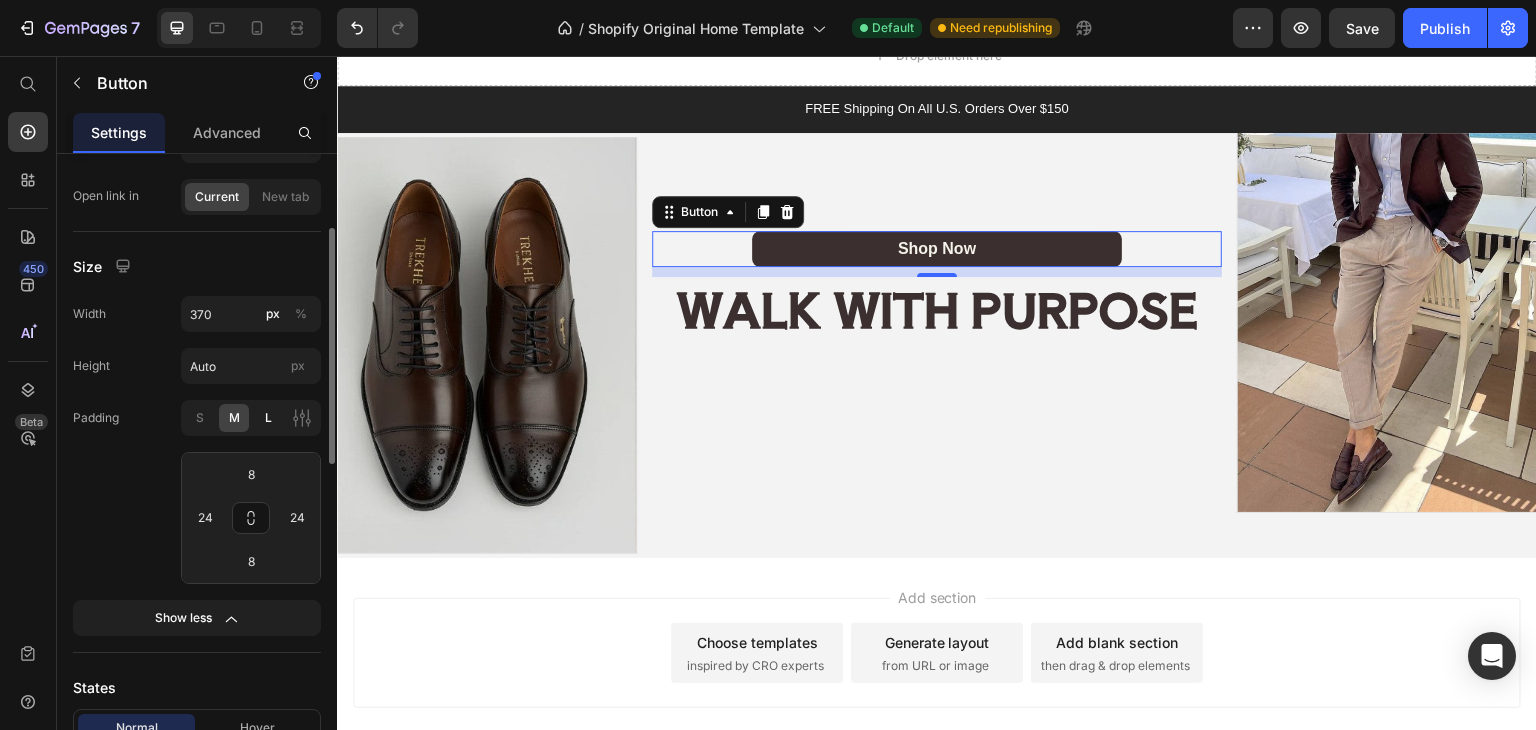 type on "12" 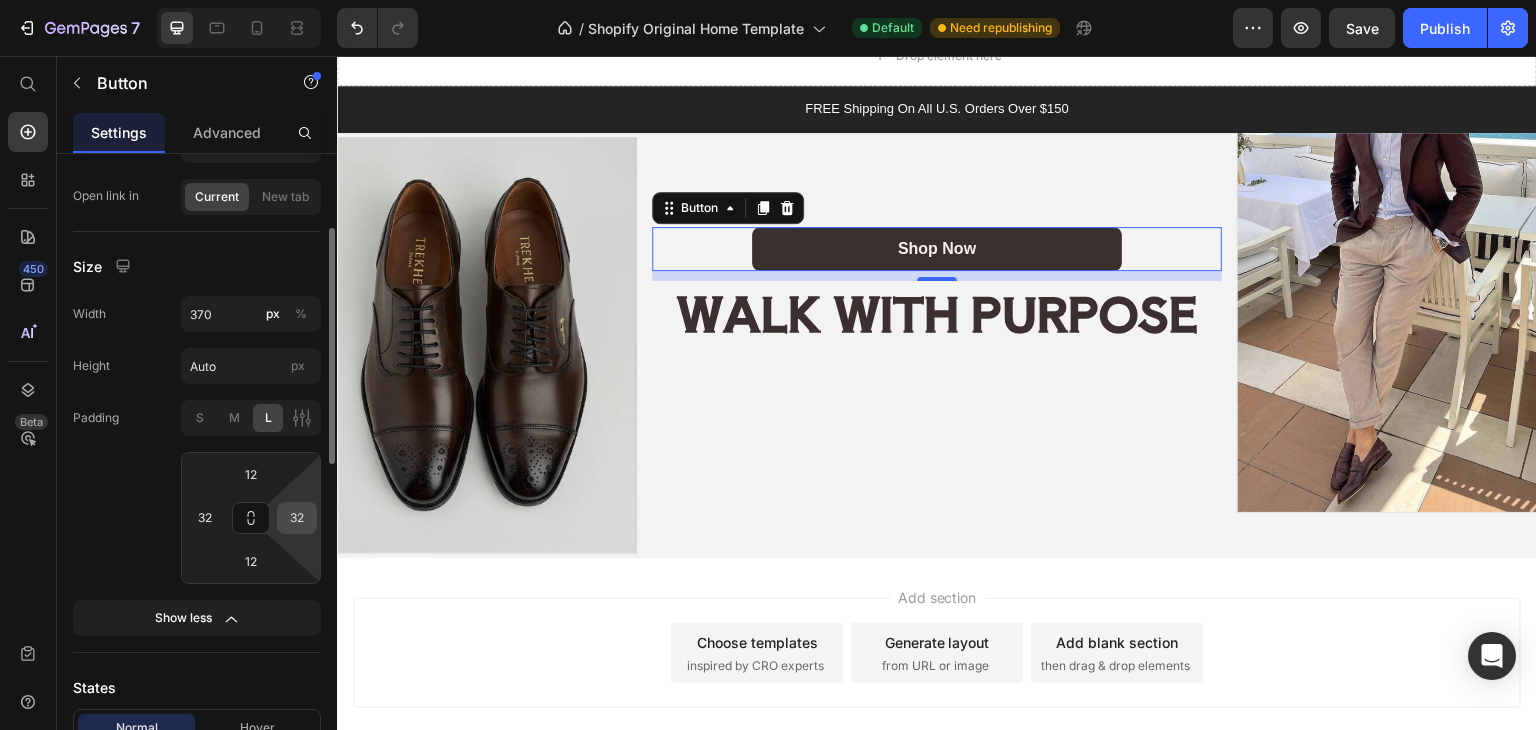 click on "32" at bounding box center [297, 518] 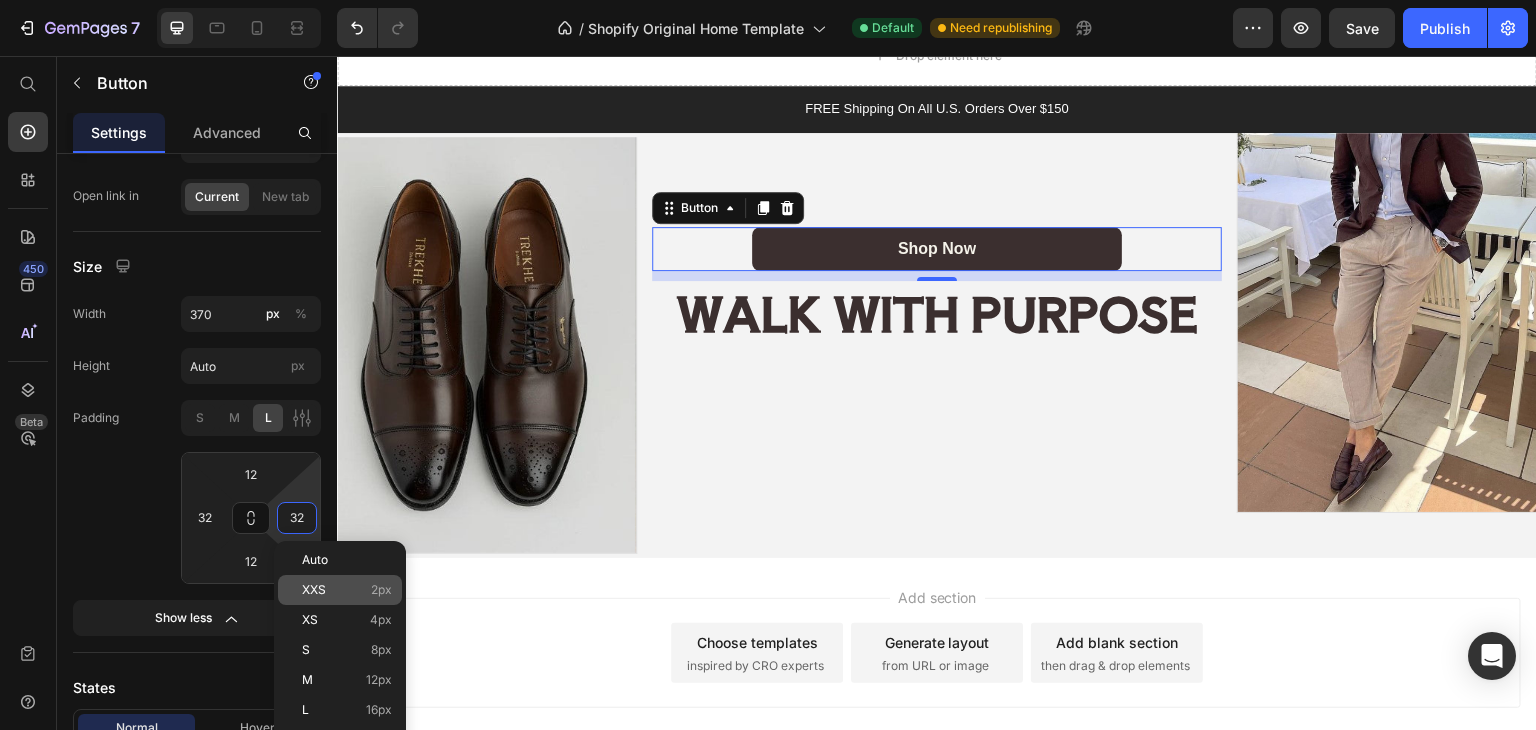 click on "XXS" at bounding box center (314, 590) 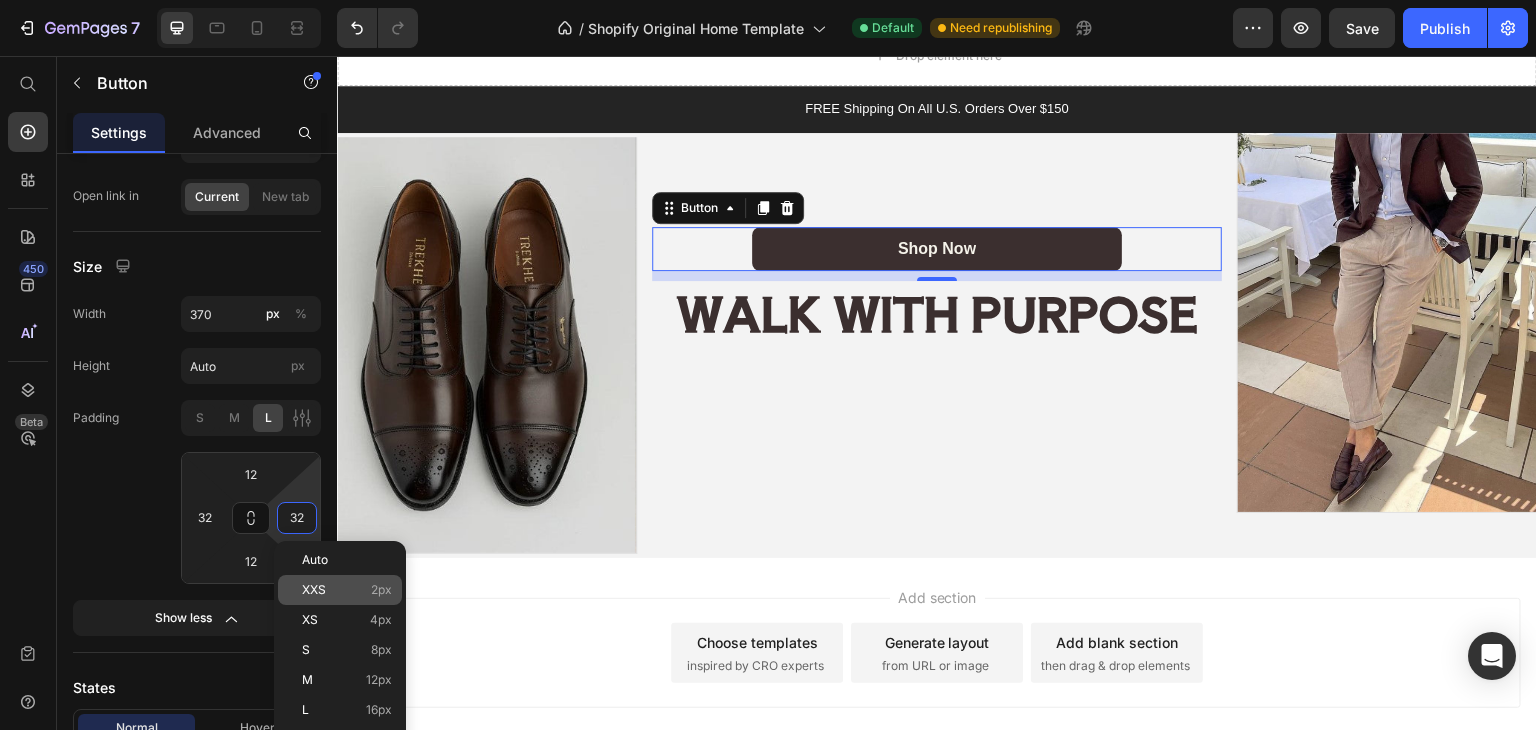 type on "2" 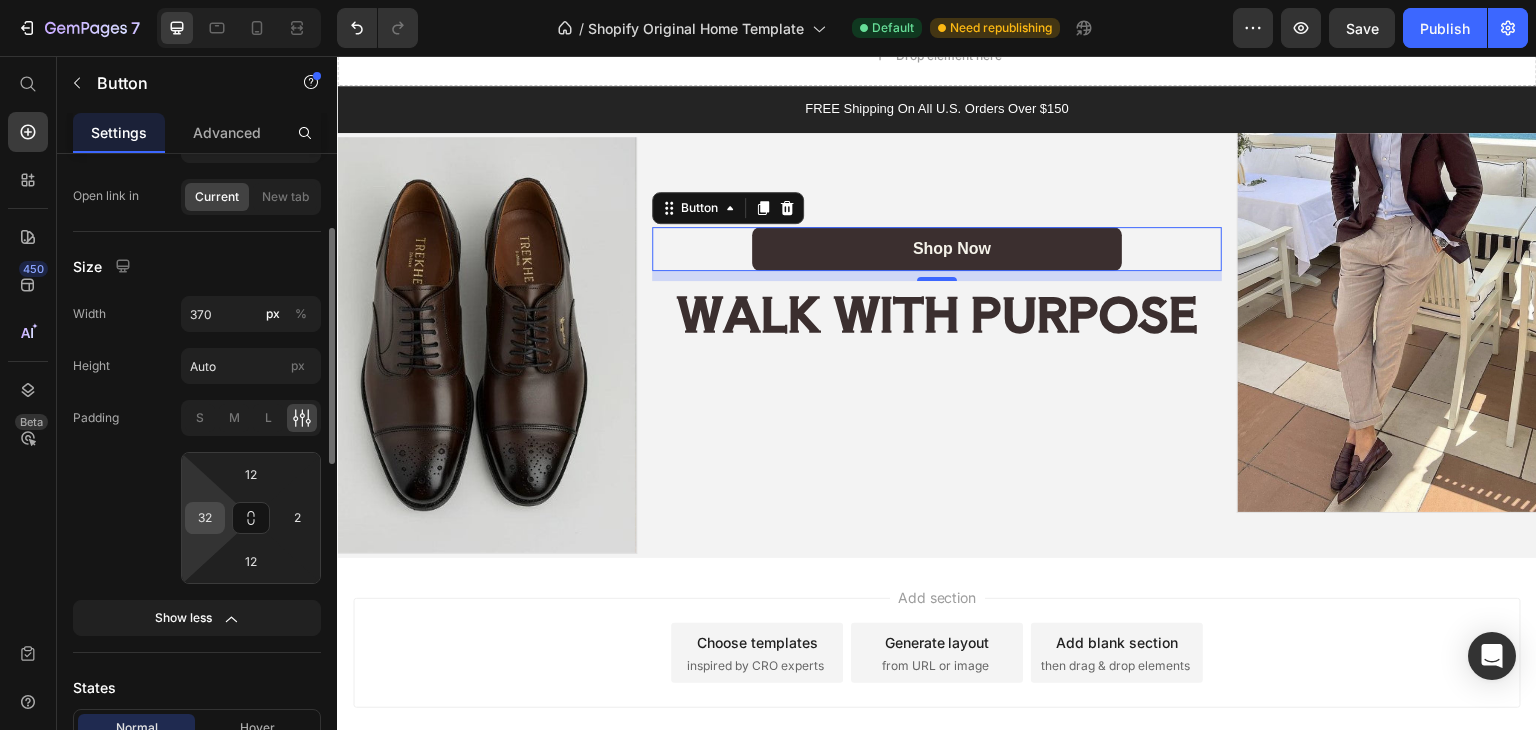 click on "32" at bounding box center [205, 518] 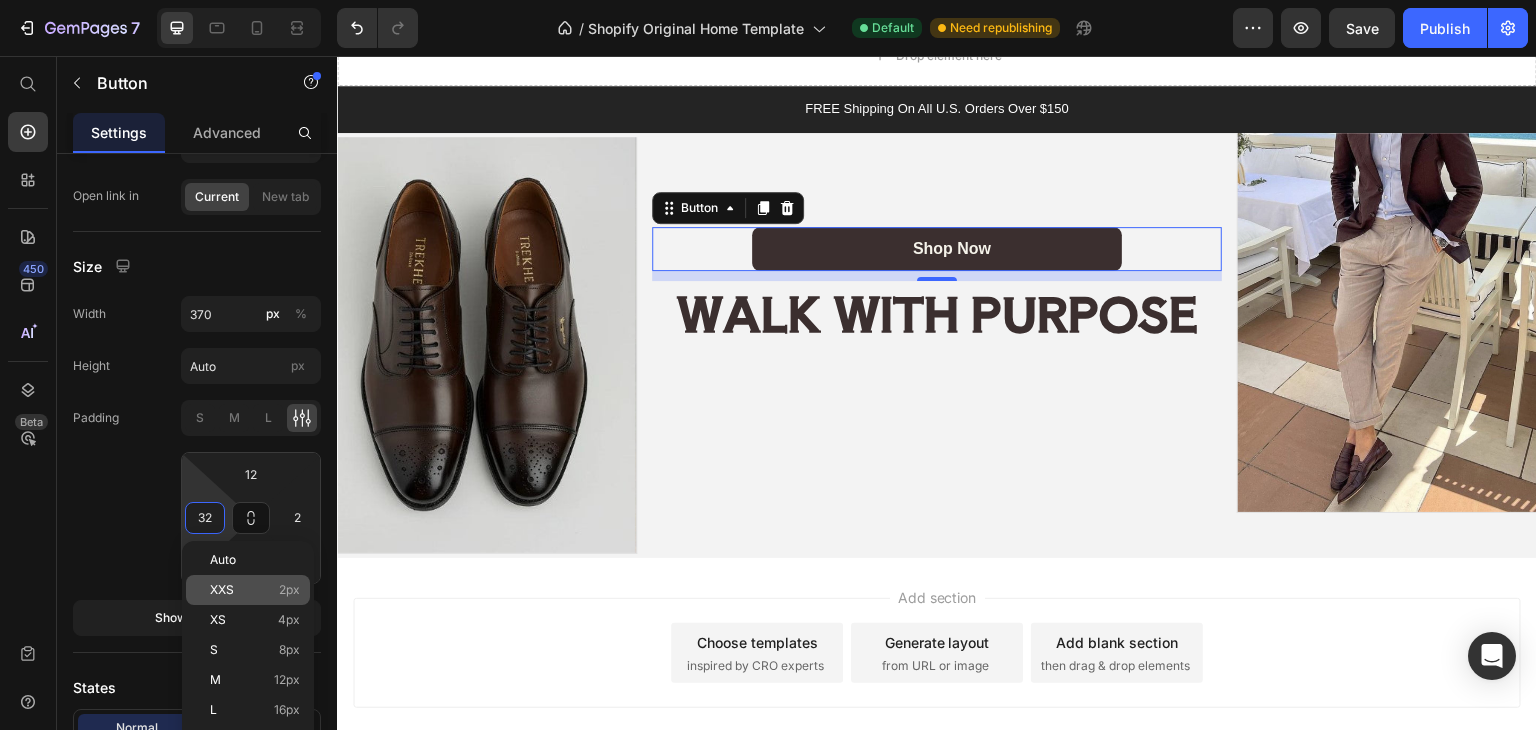 click on "XXS 2px" 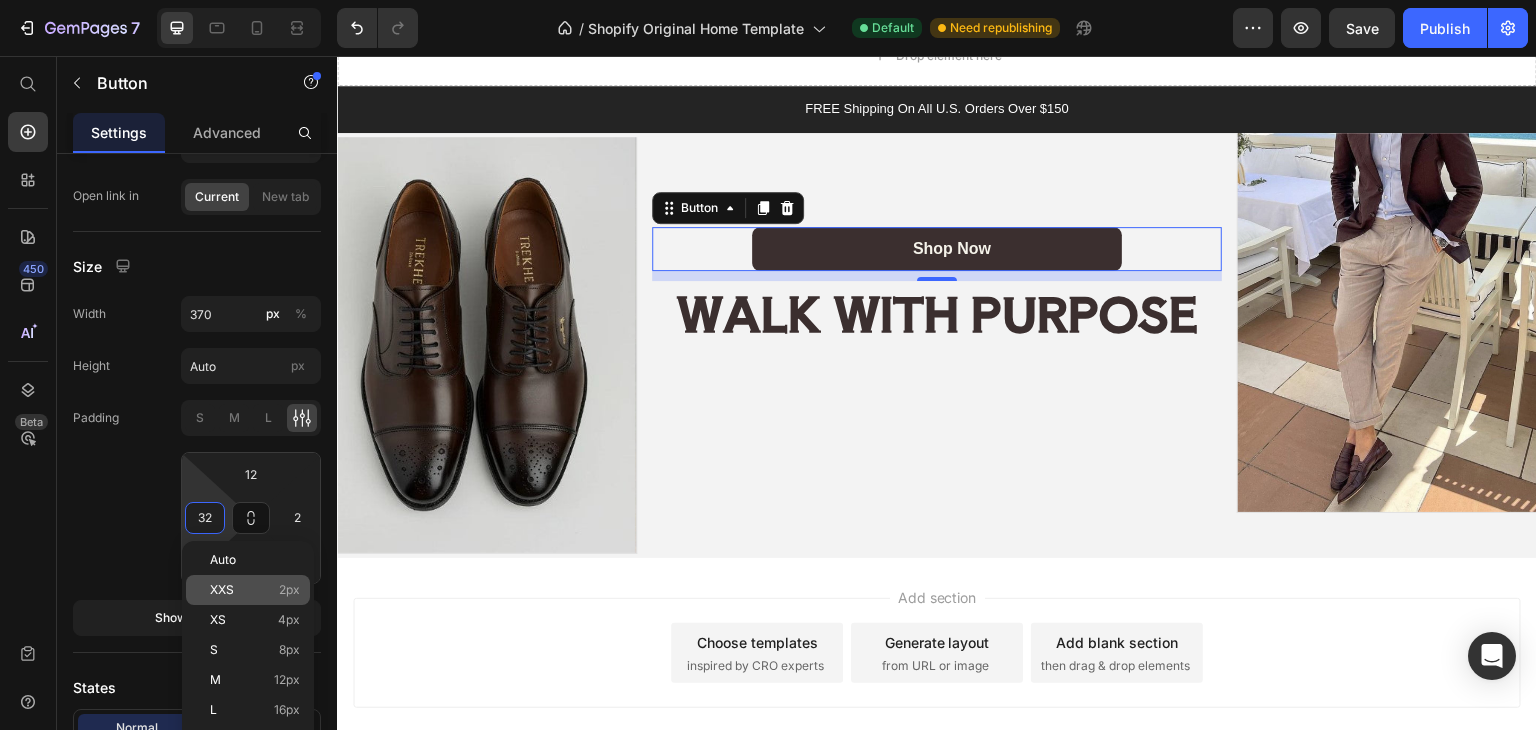 type on "2" 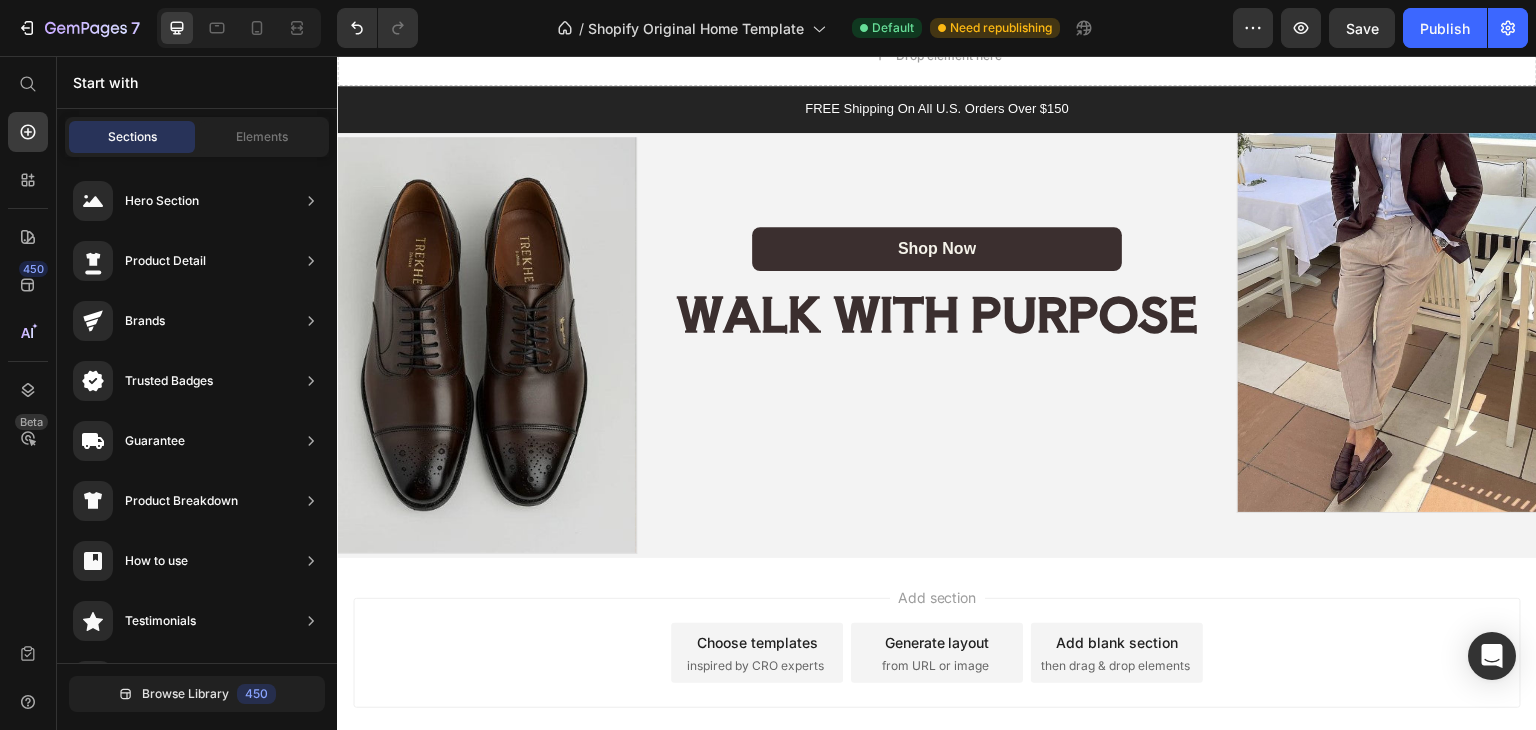 click on "Add section Choose templates inspired by CRO experts Generate layout from URL or image Add blank section then drag & drop elements" at bounding box center [937, 653] 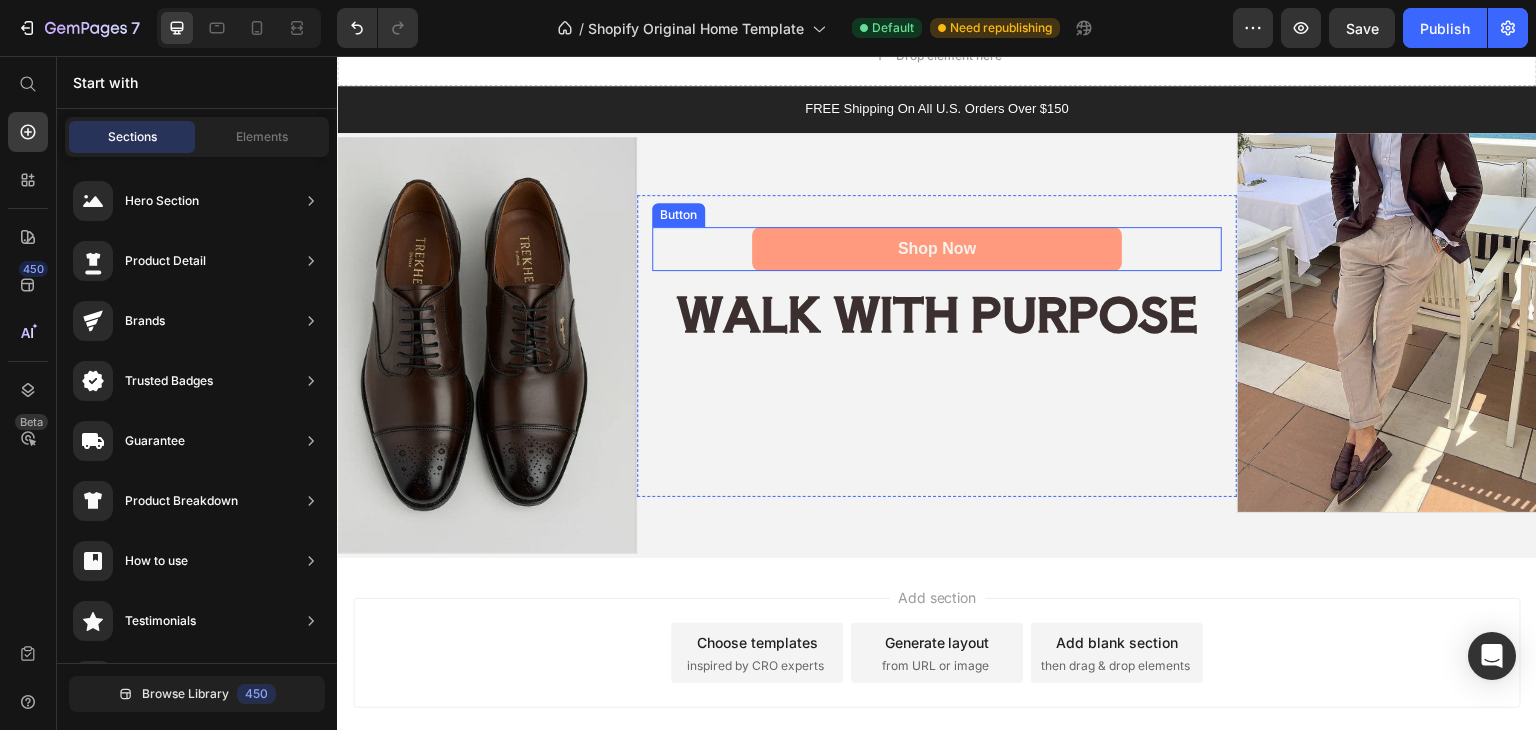 click on "Shop Now" at bounding box center (937, 249) 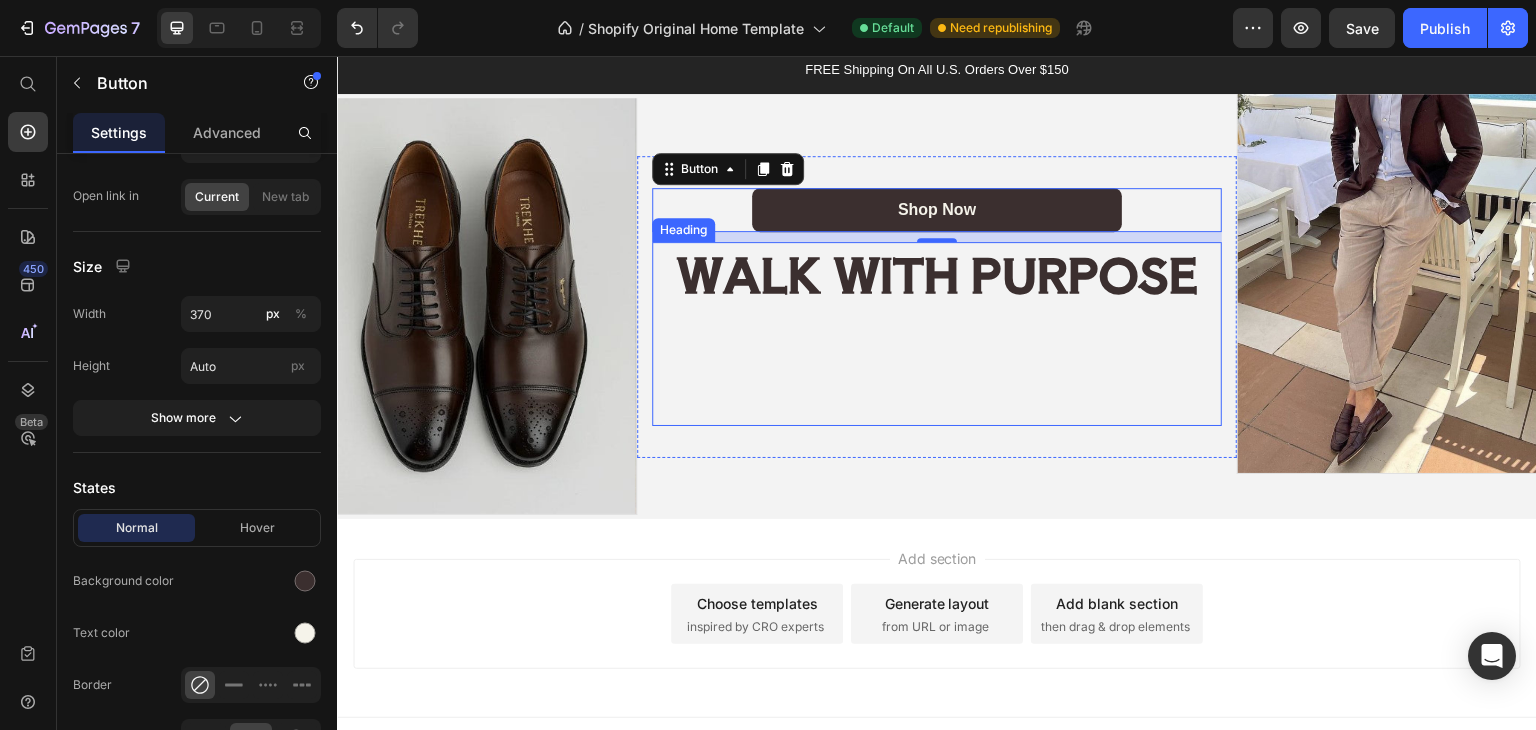 scroll, scrollTop: 1717, scrollLeft: 0, axis: vertical 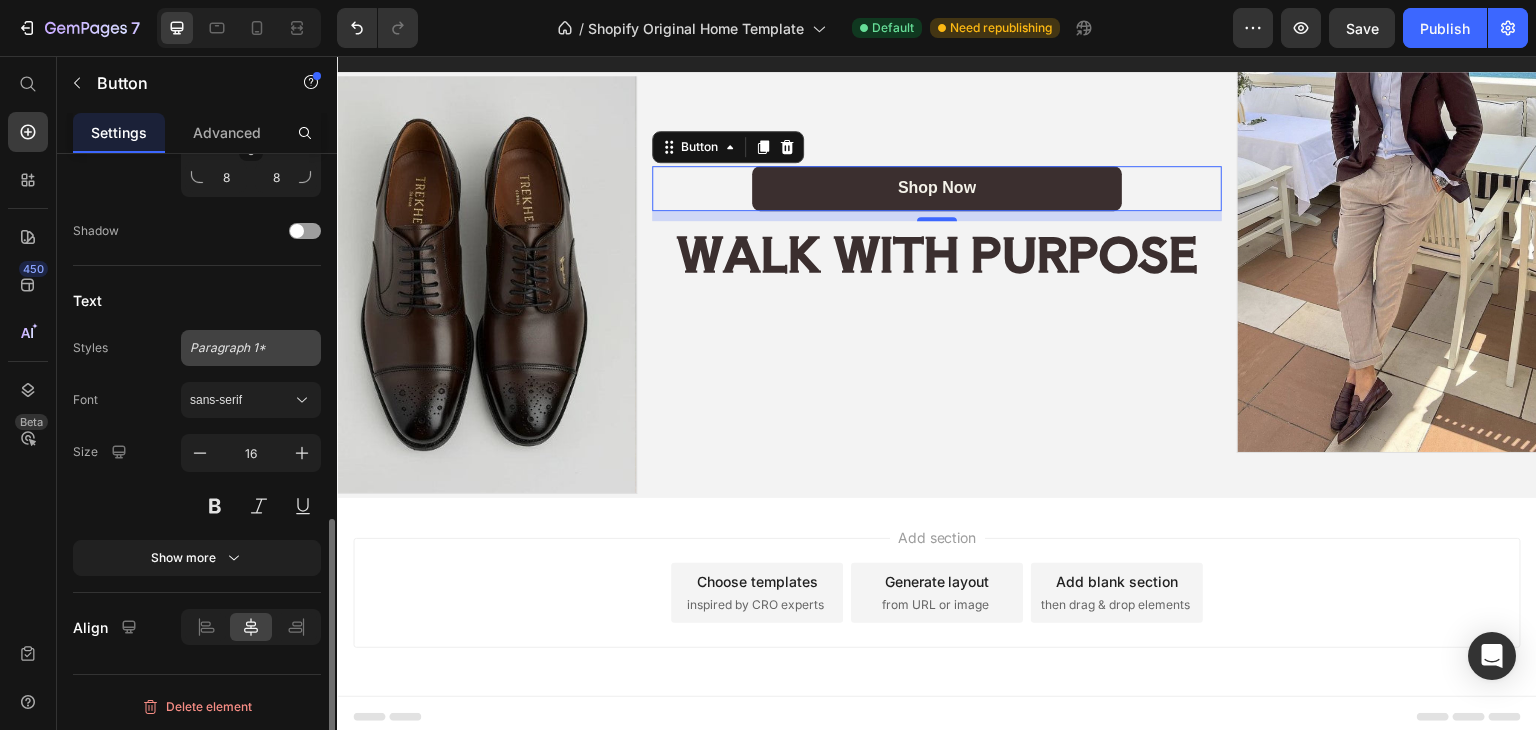 click on "Paragraph 1*" 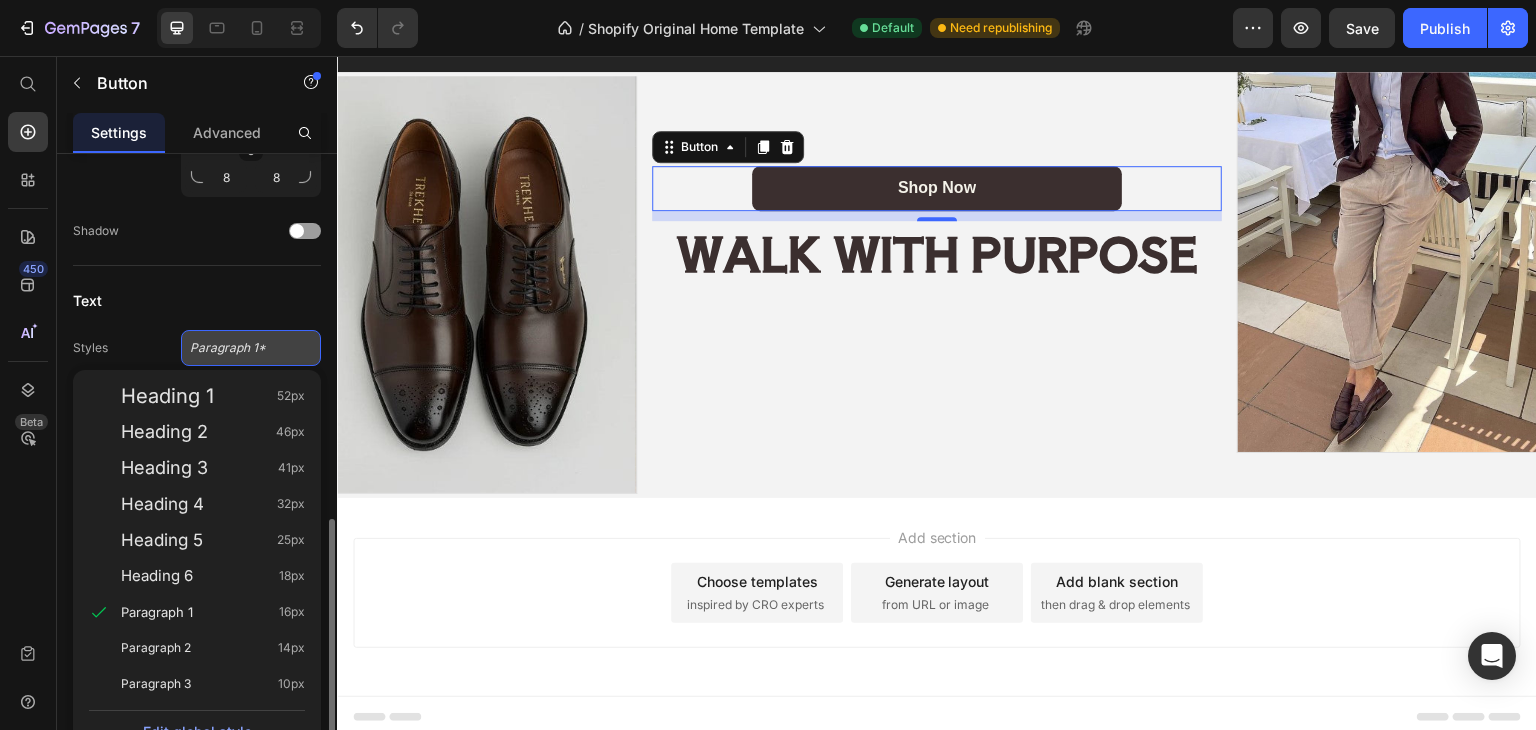 click on "Paragraph 1*" 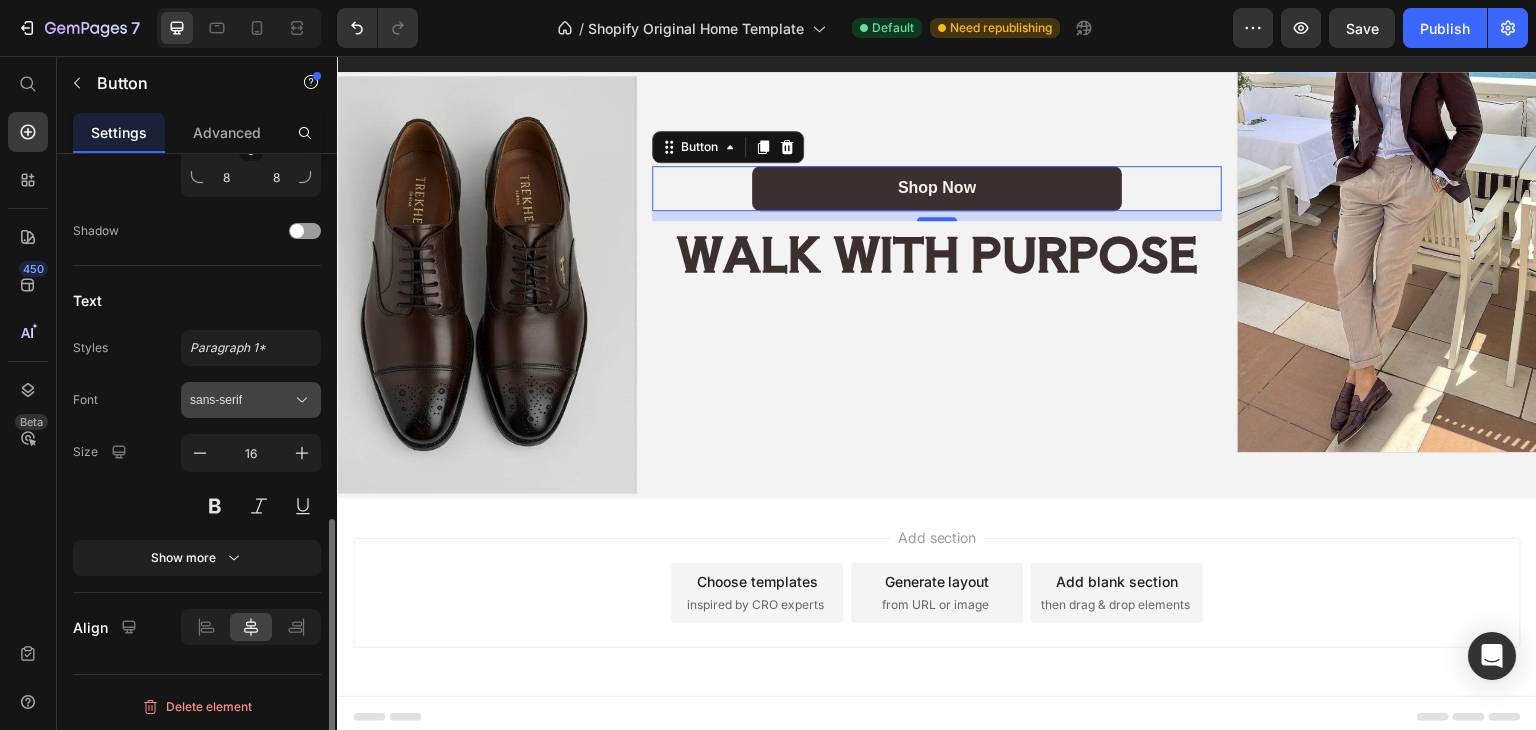 click on "sans-serif" at bounding box center (241, 400) 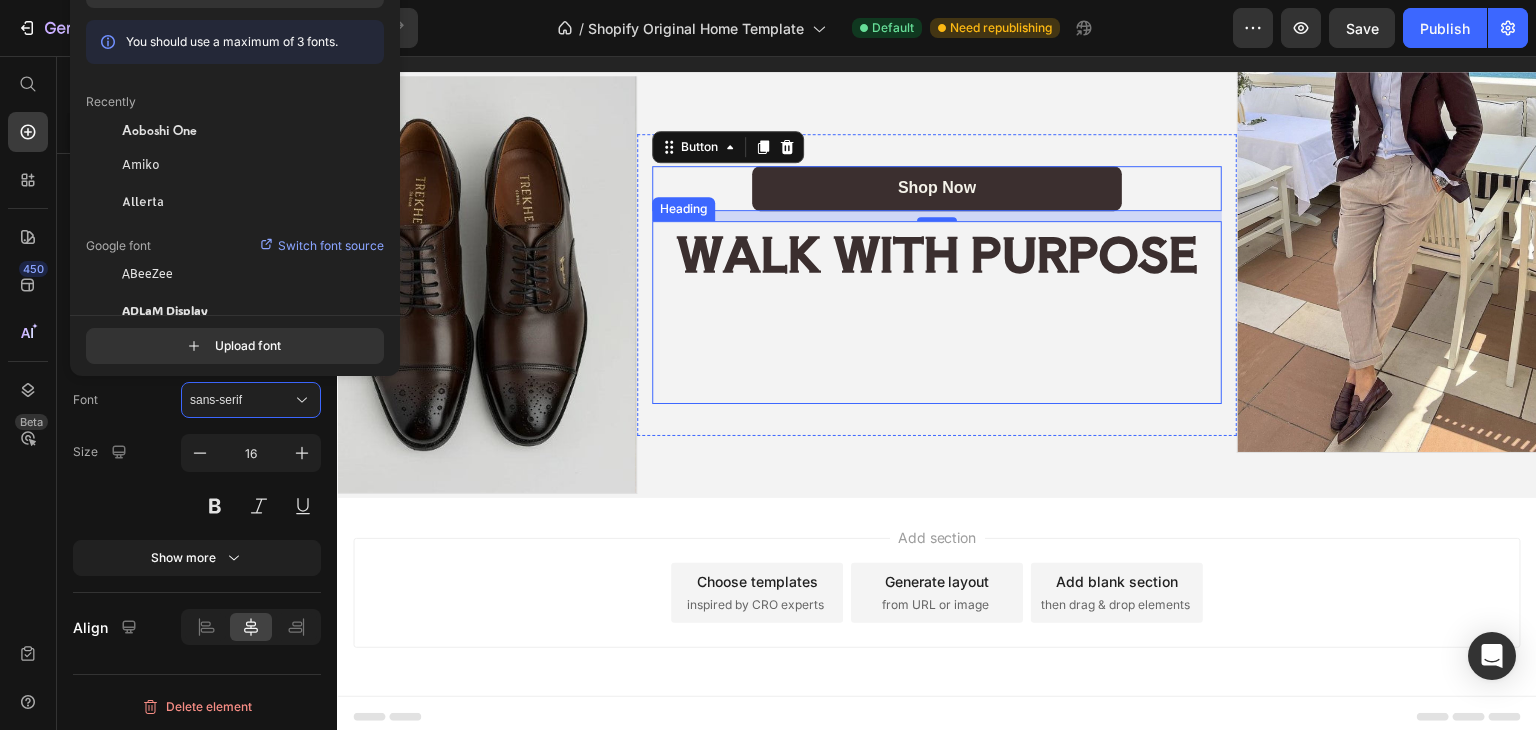 click on "WALK WITH PURPOSE" at bounding box center [937, 252] 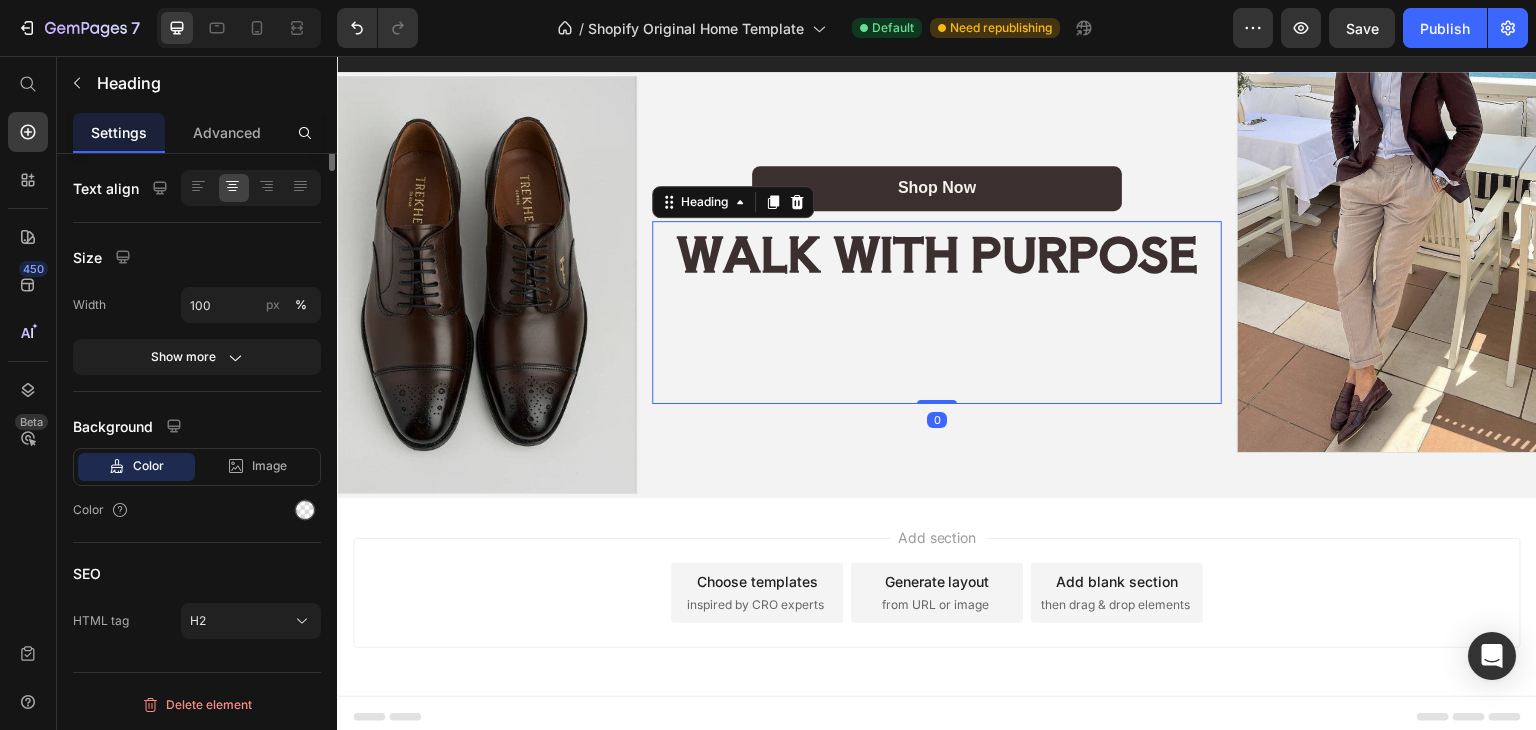 scroll, scrollTop: 0, scrollLeft: 0, axis: both 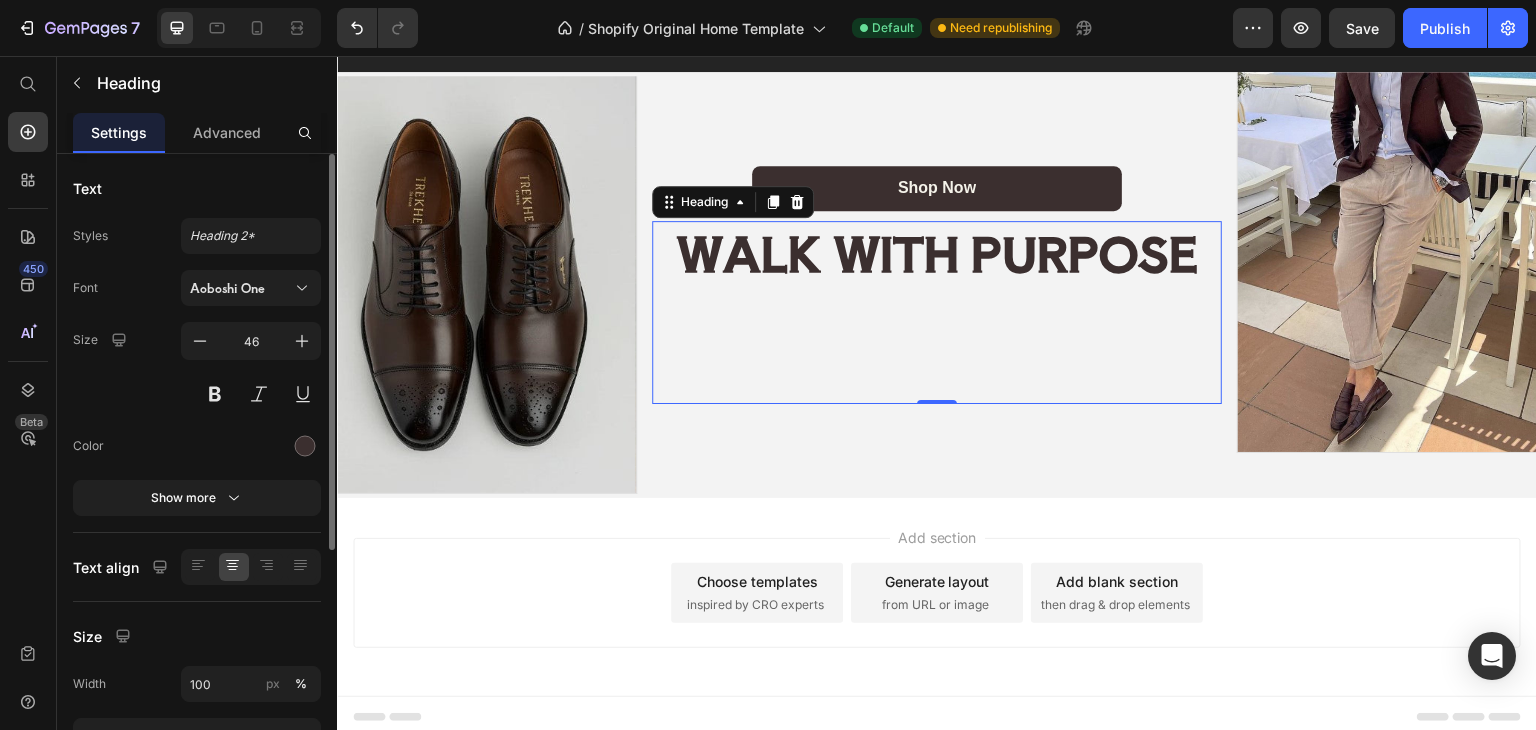 click on "Font Aoboshi One Size 46 Color Show more" at bounding box center (197, 393) 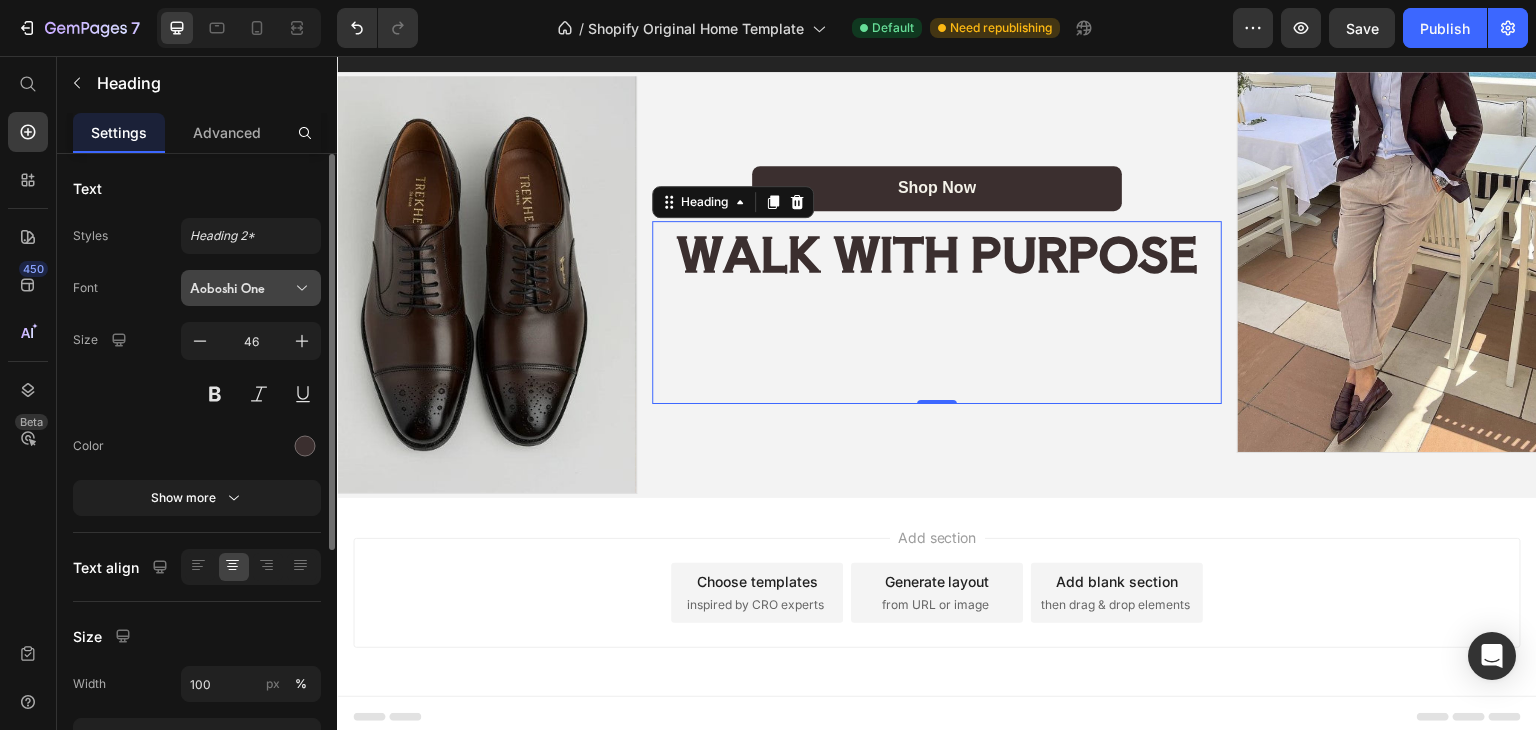click on "Aoboshi One" at bounding box center (251, 288) 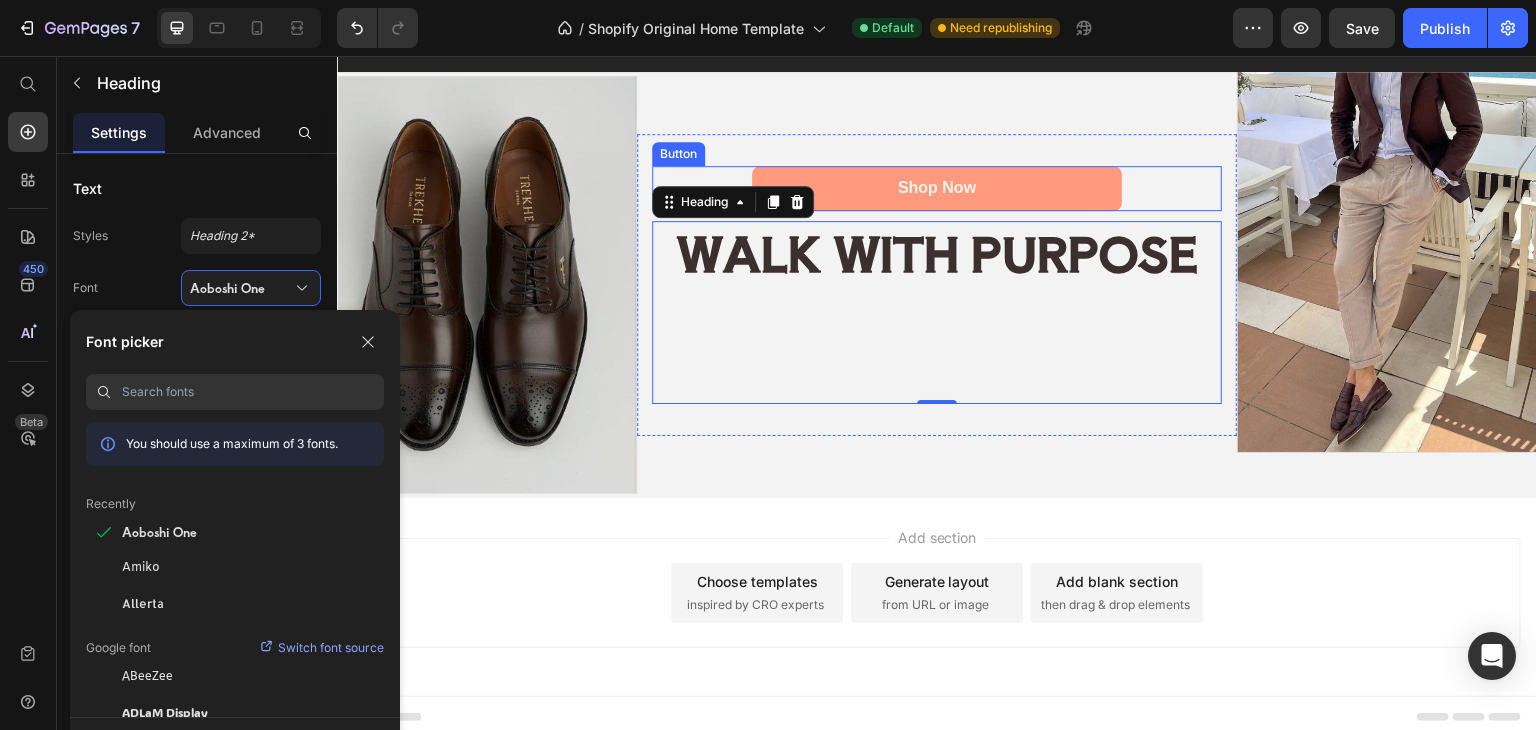 click on "Shop Now" at bounding box center (937, 188) 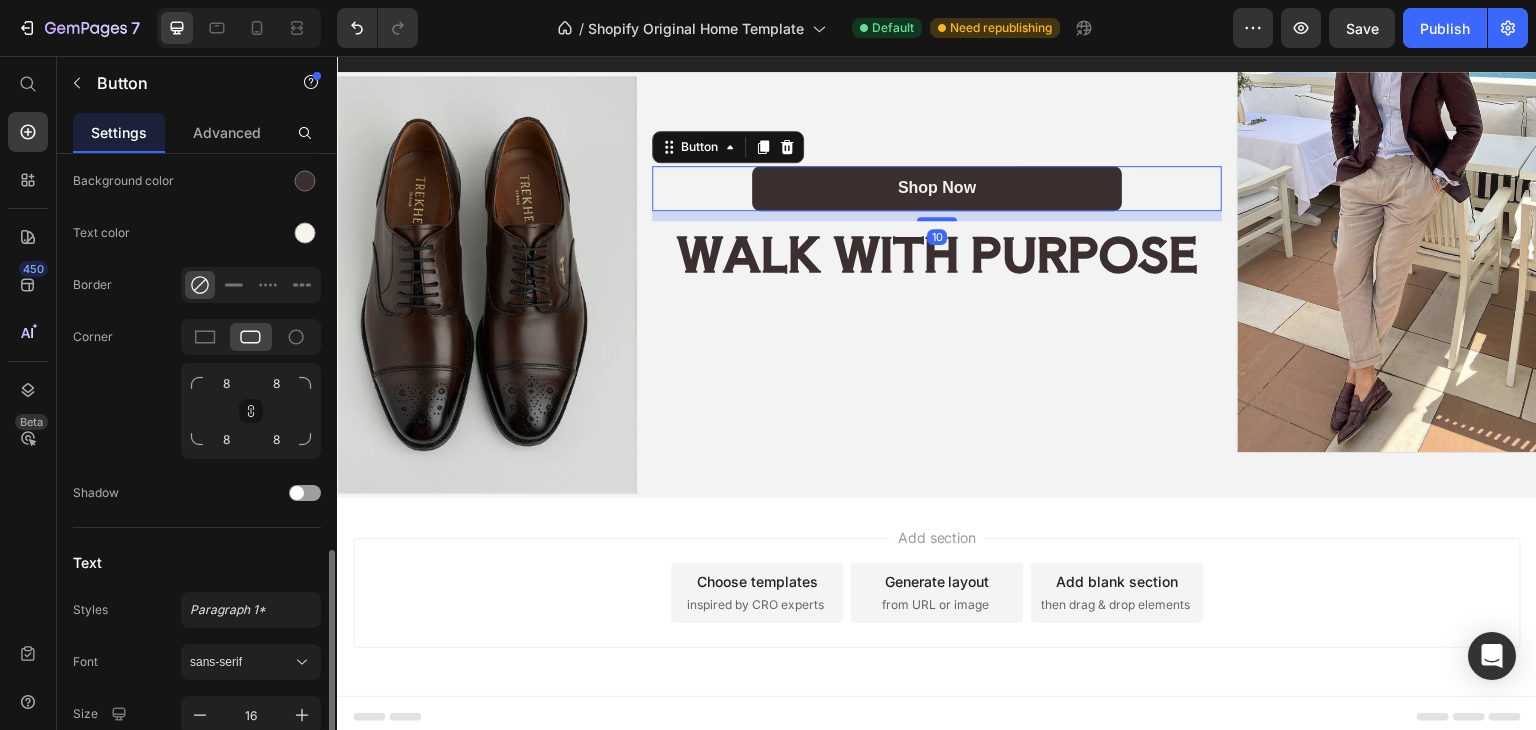 scroll, scrollTop: 700, scrollLeft: 0, axis: vertical 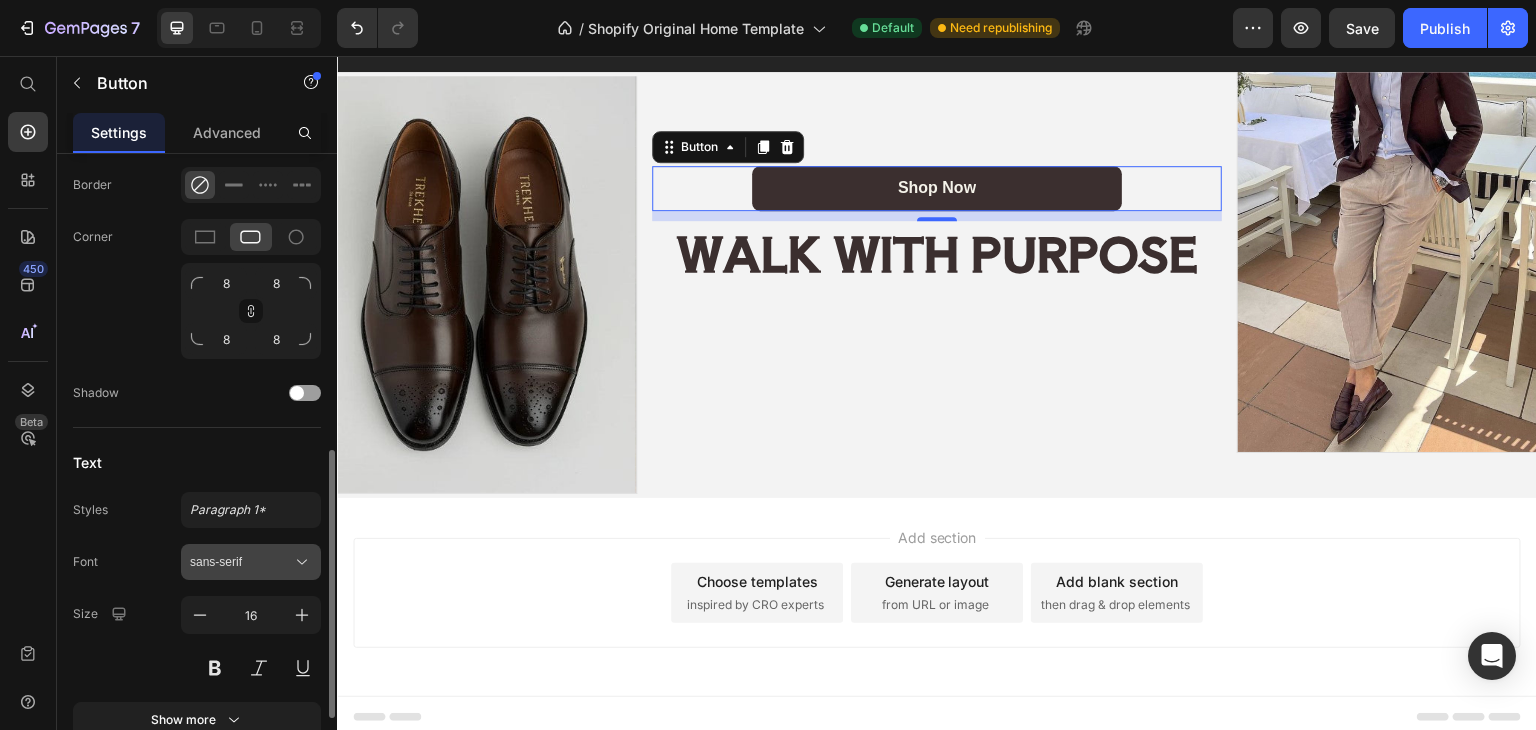 click on "sans-serif" at bounding box center [241, 562] 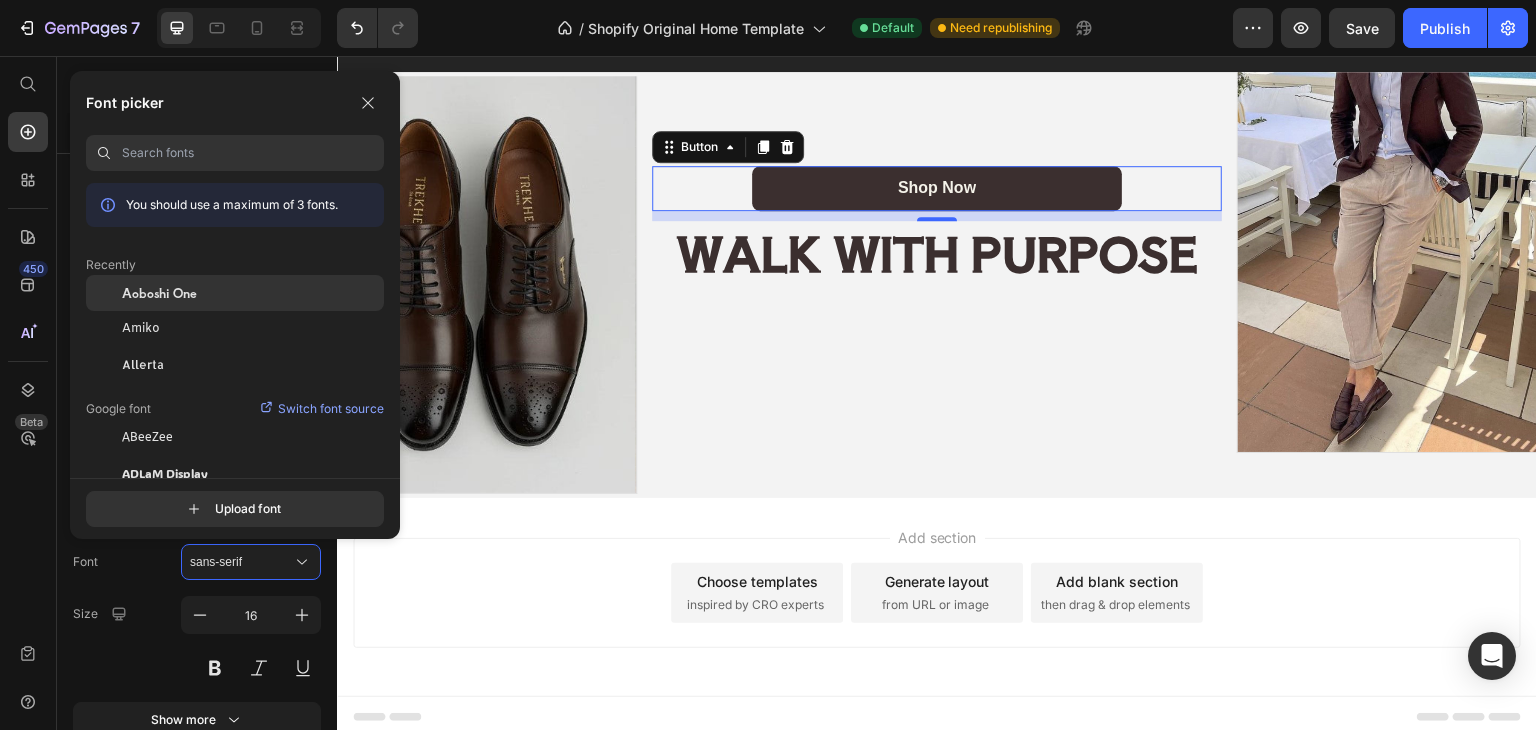 click on "Aoboshi One" 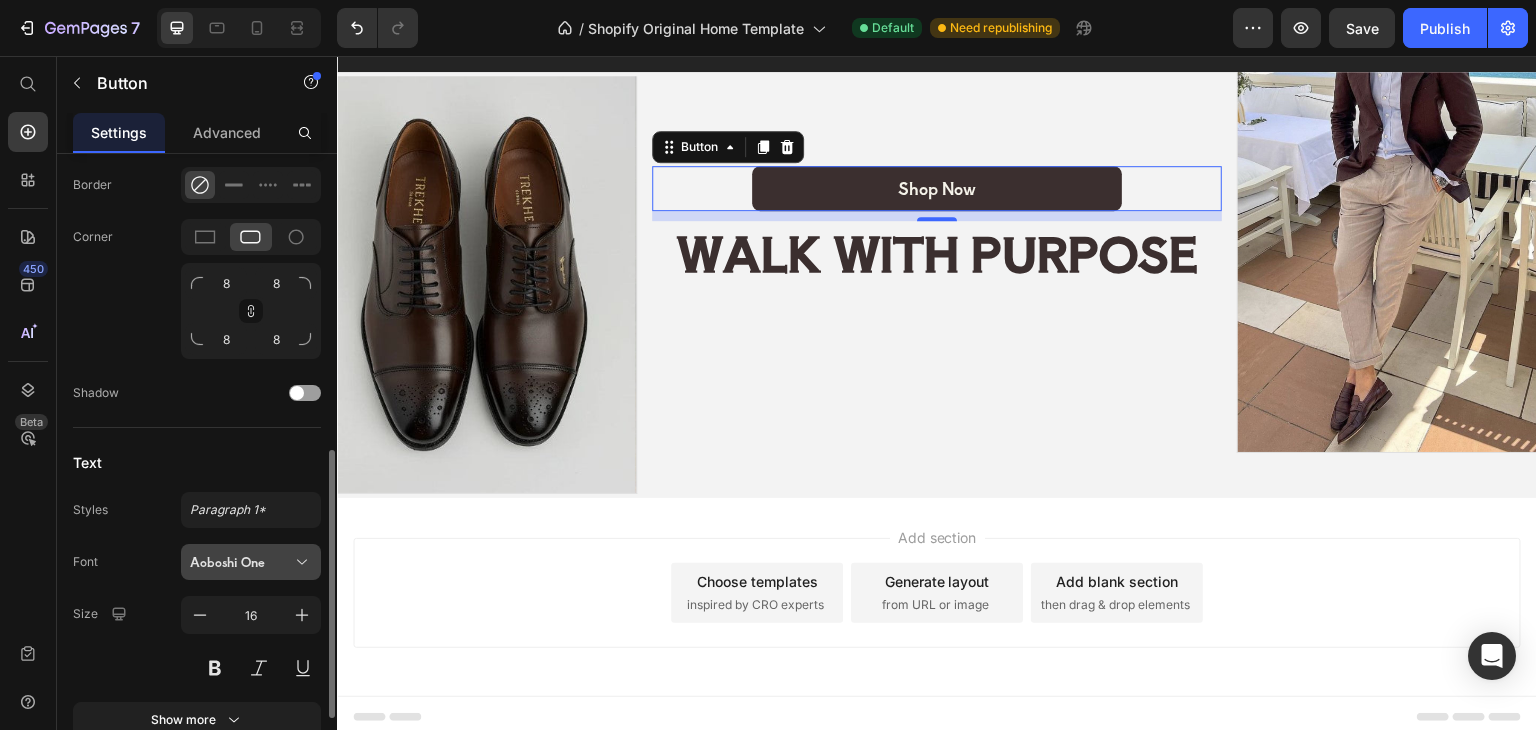 click on "Aoboshi One" at bounding box center [241, 562] 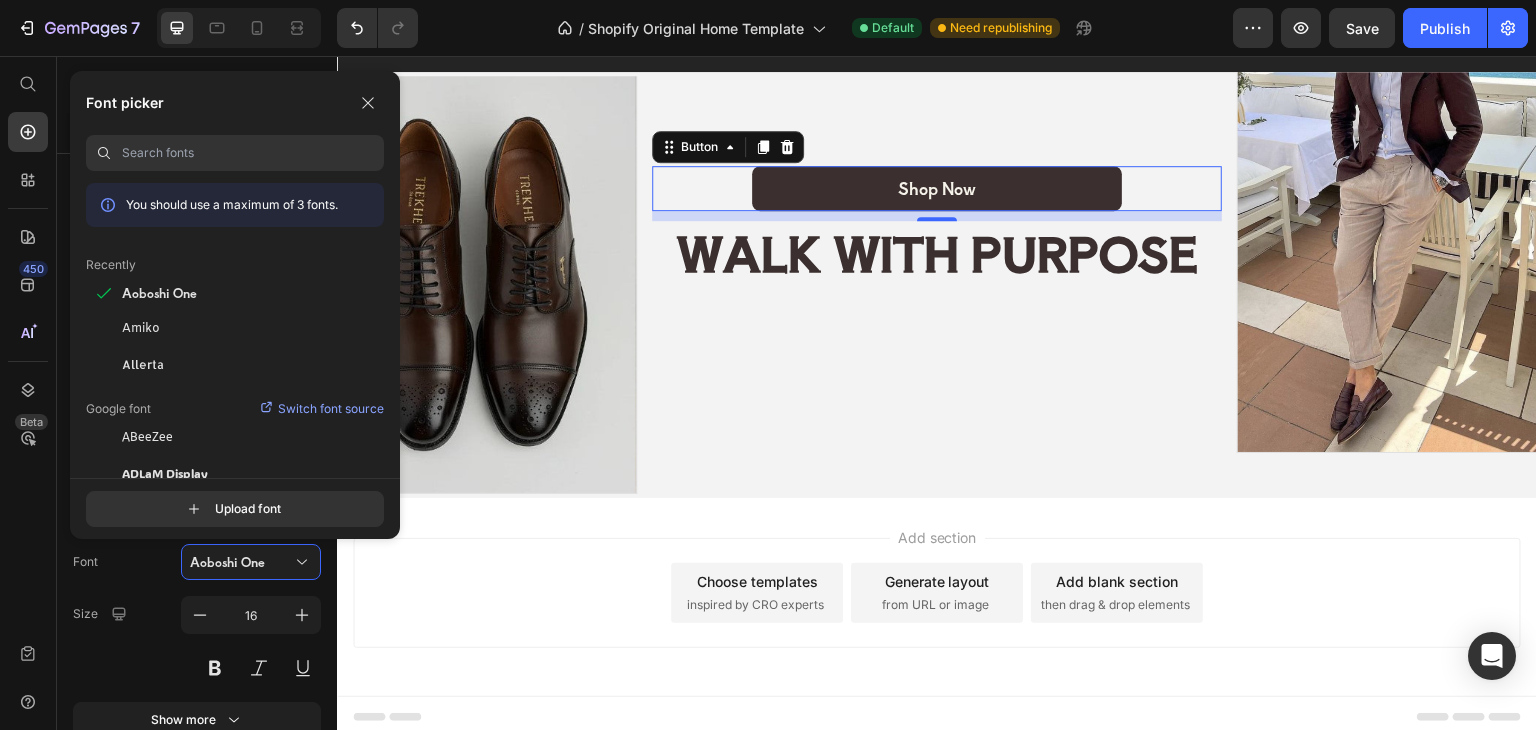 click on "Add section Choose templates inspired by CRO experts Generate layout from URL or image Add blank section then drag & drop elements" at bounding box center [937, 593] 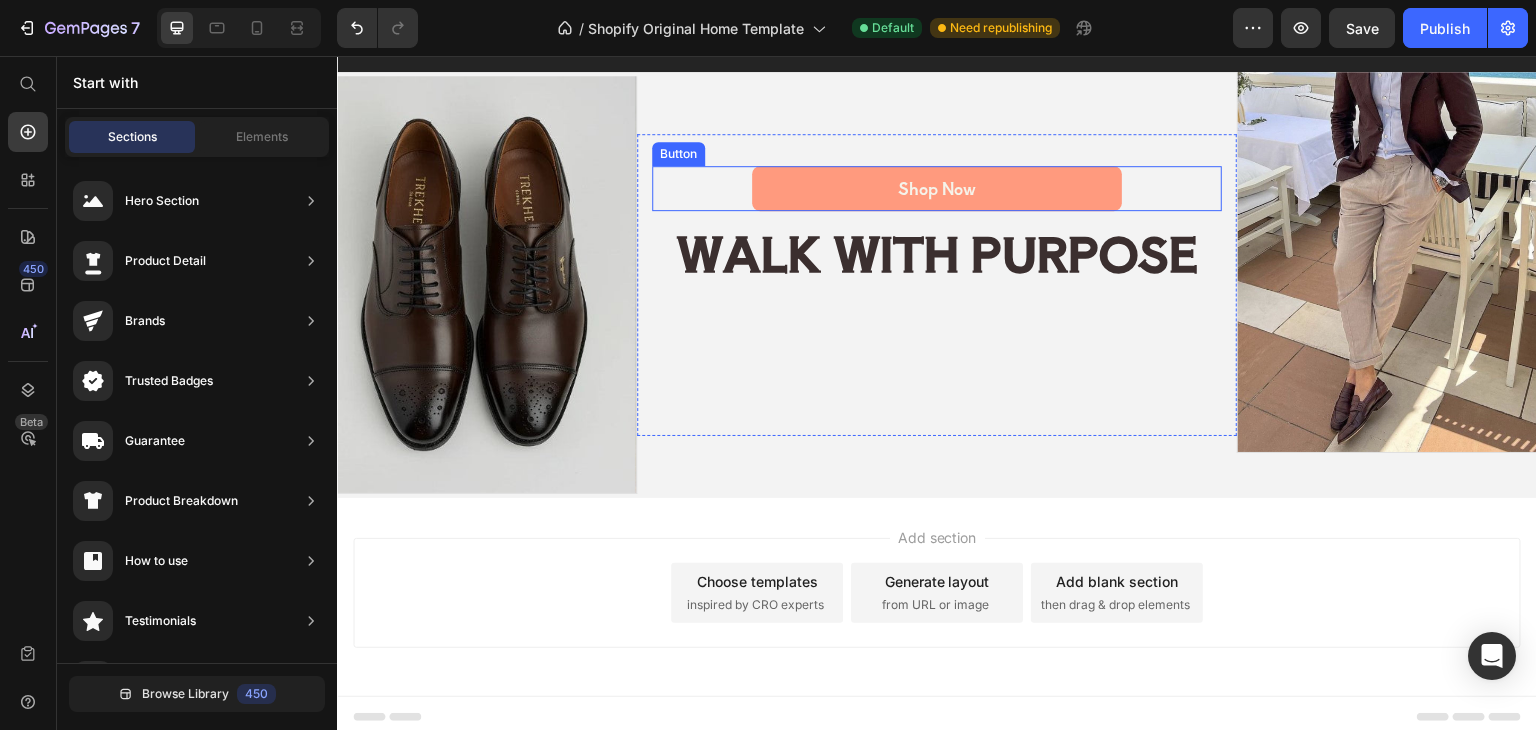 click on "Shop Now" at bounding box center [937, 188] 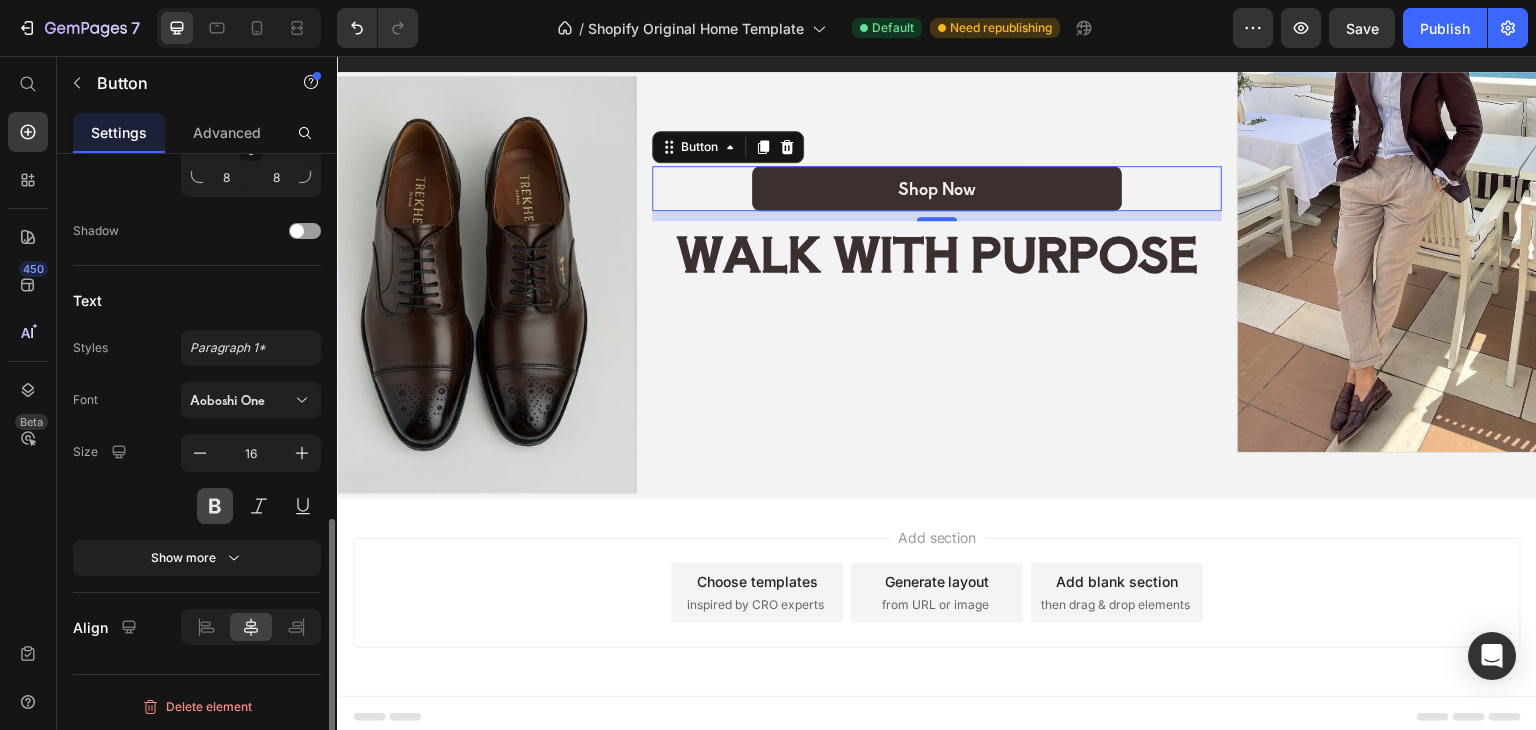 scroll, scrollTop: 562, scrollLeft: 0, axis: vertical 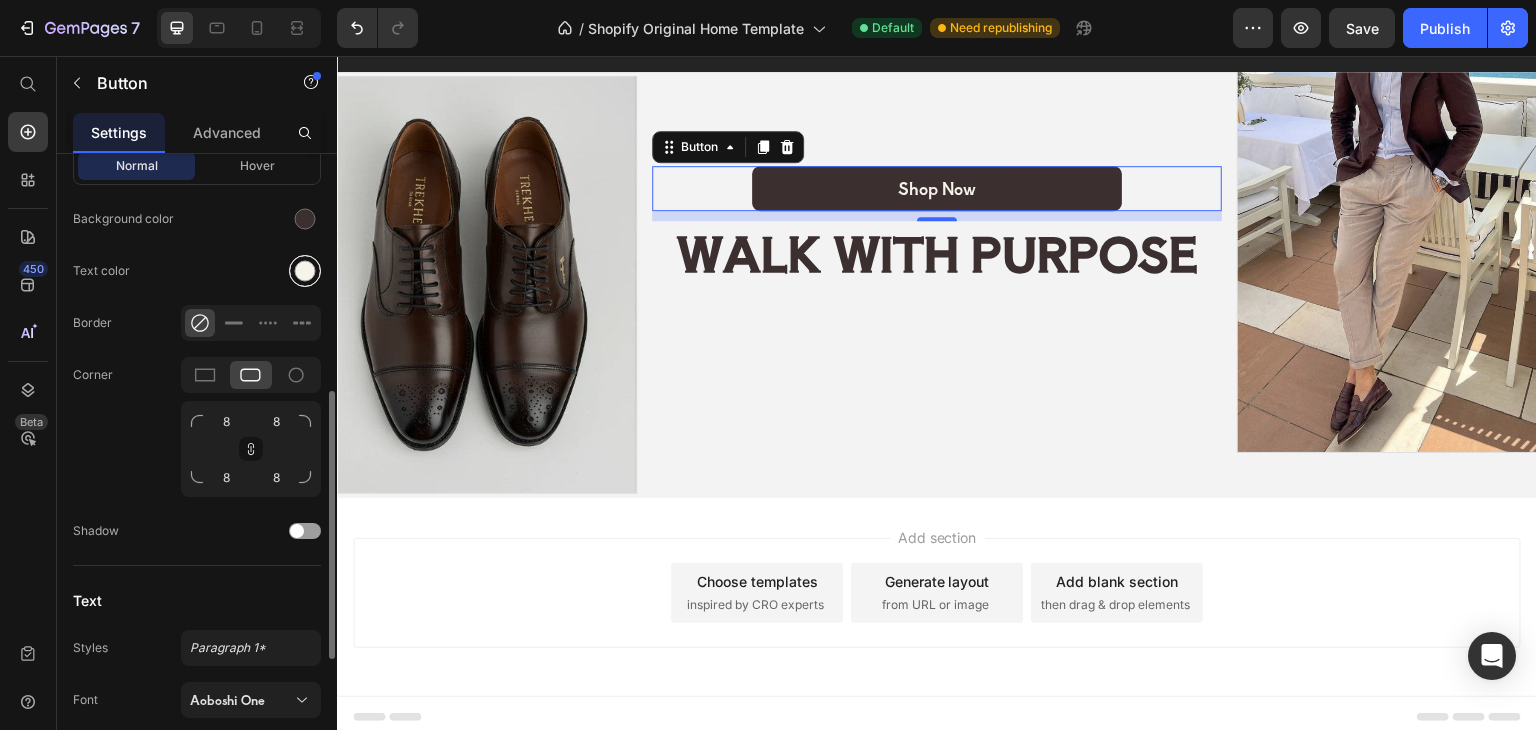 click at bounding box center (305, 271) 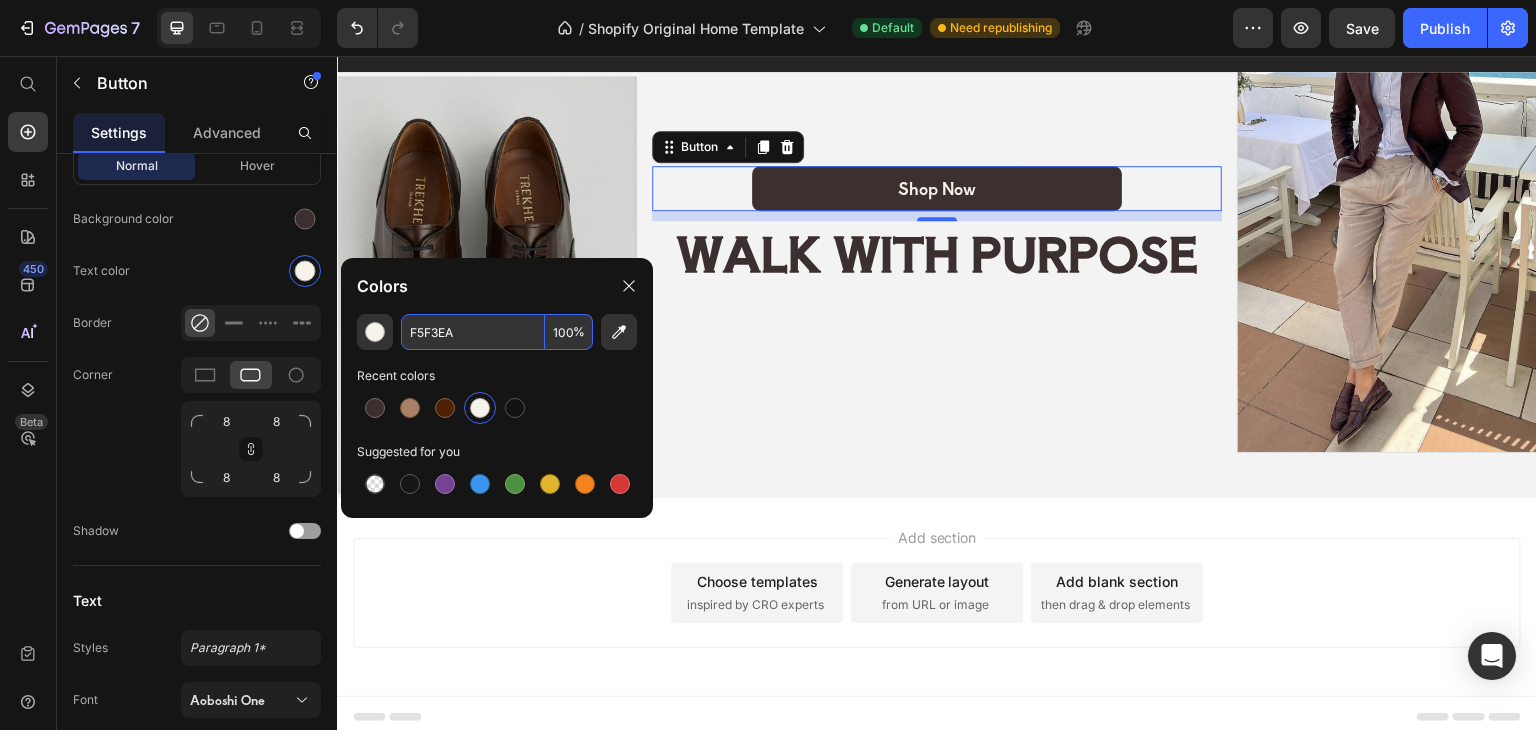 click on "F5F3EA" at bounding box center [473, 332] 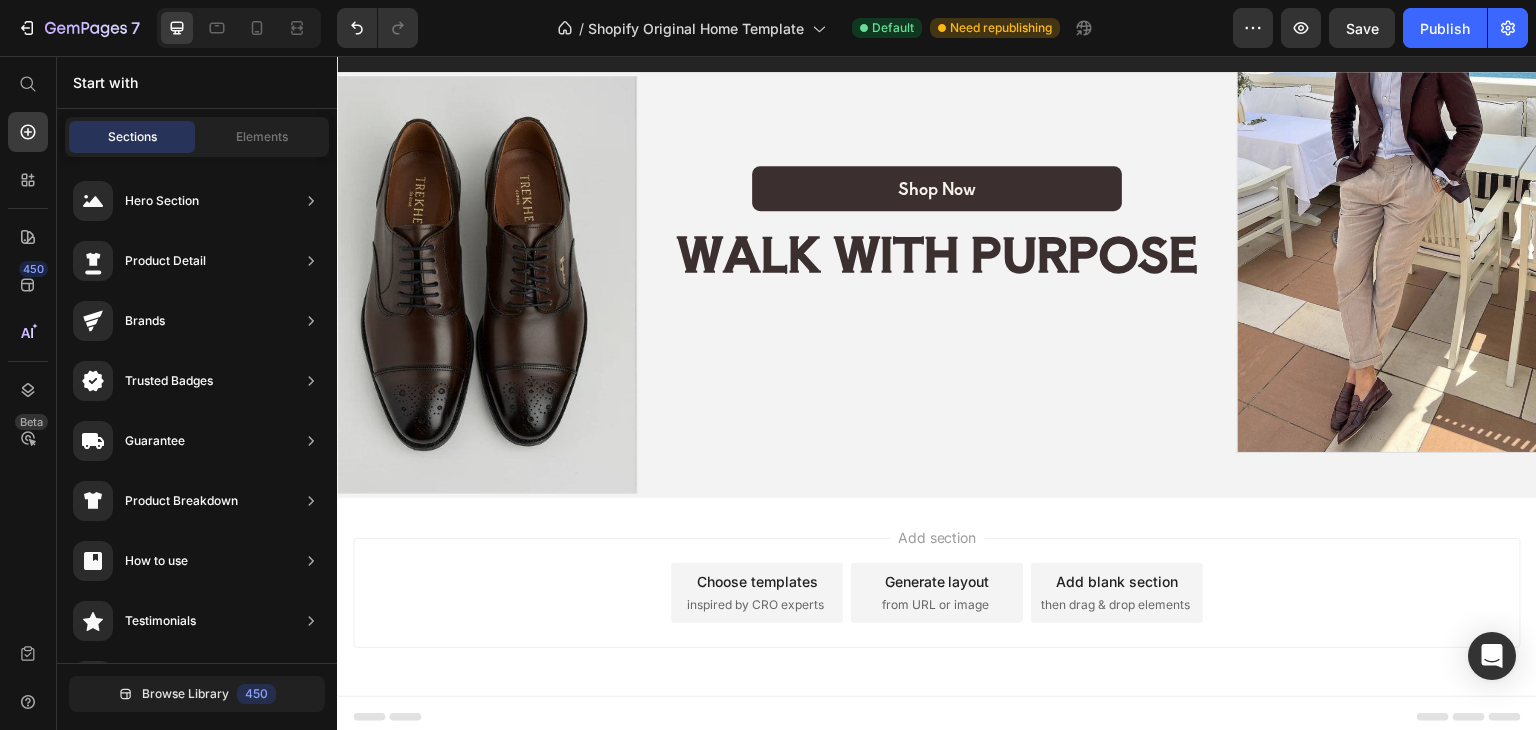 click on "Add section Choose templates inspired by CRO experts Generate layout from URL or image Add blank section then drag & drop elements" at bounding box center [937, 593] 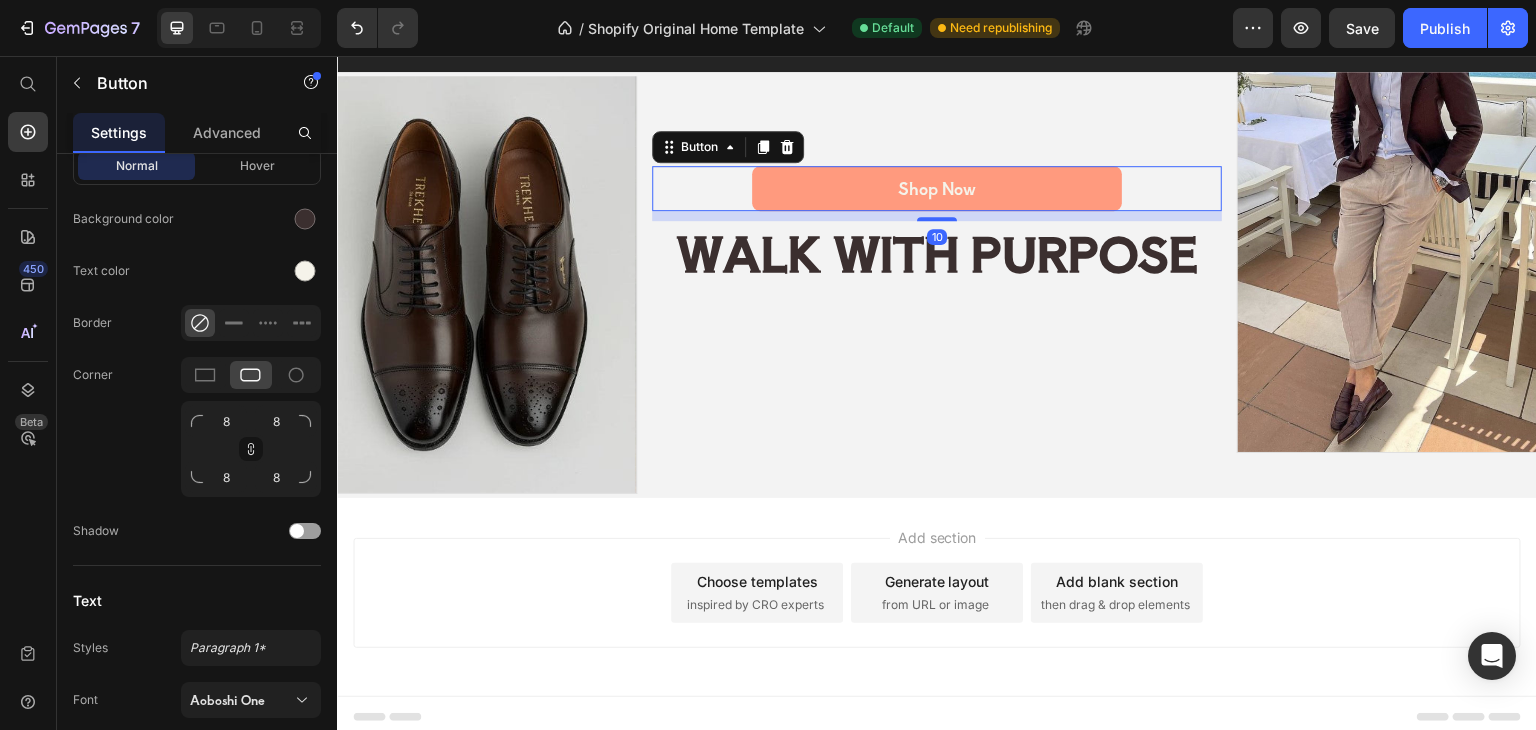 click on "Shop Now" at bounding box center [937, 188] 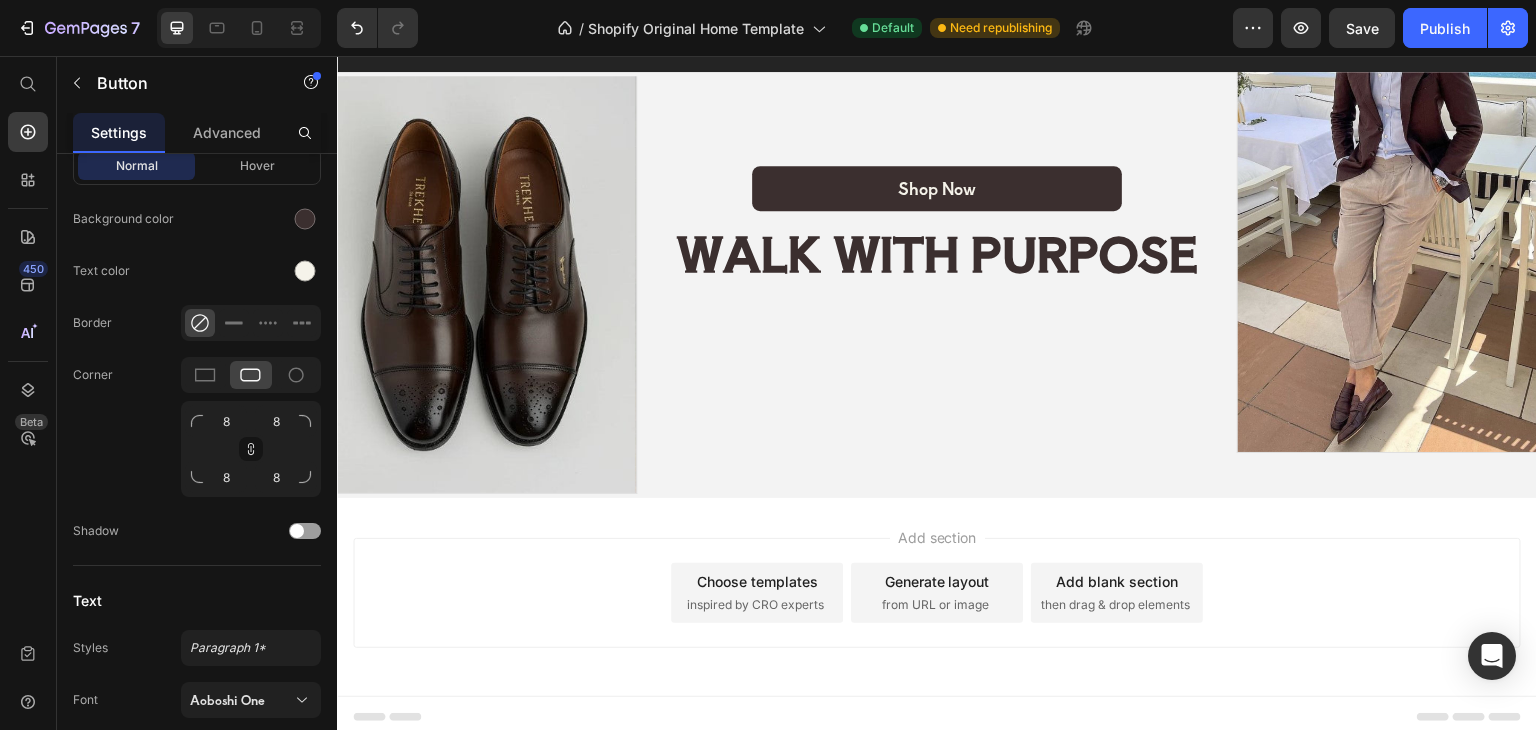 click on "Add section Choose templates inspired by CRO experts Generate layout from URL or image Add blank section then drag & drop elements" at bounding box center (937, 593) 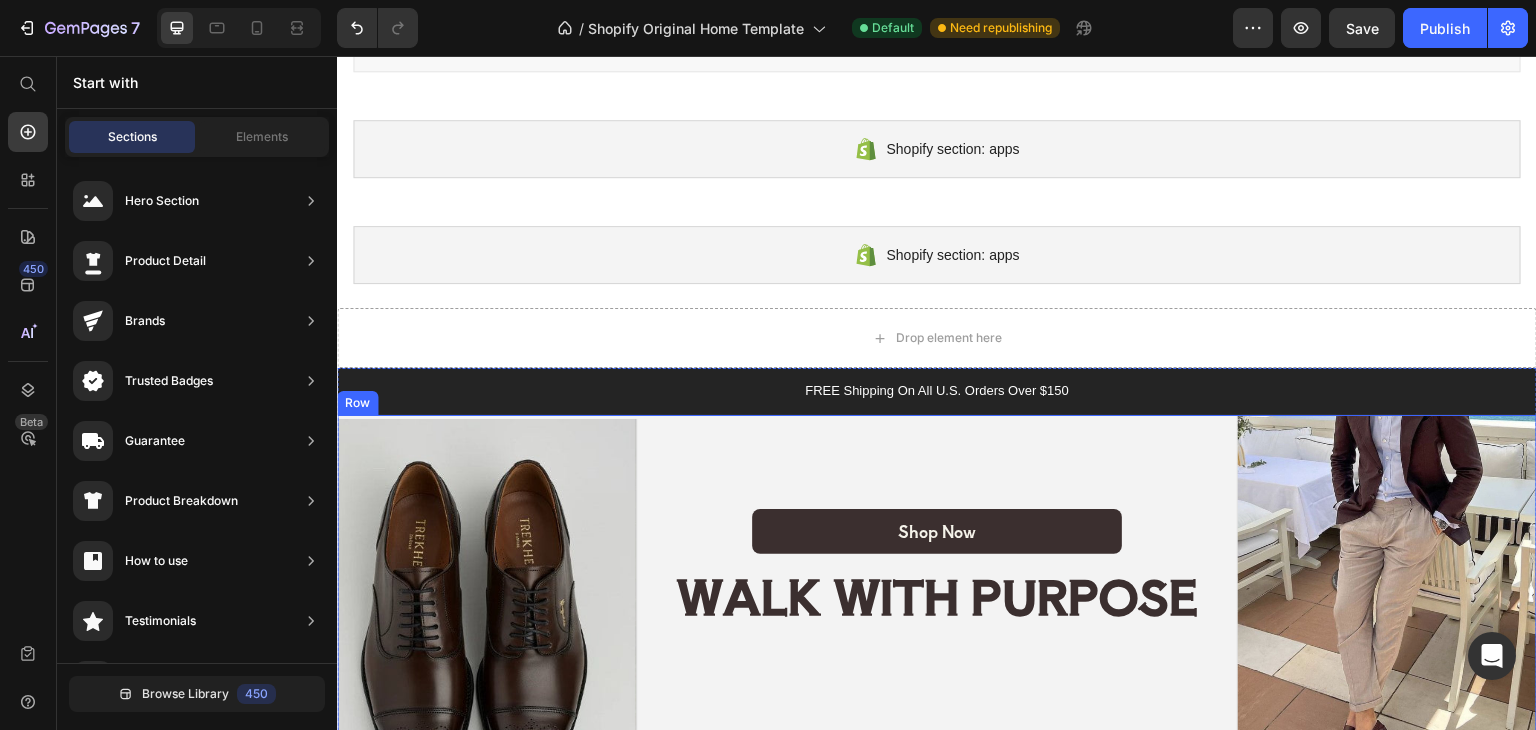 scroll, scrollTop: 1417, scrollLeft: 0, axis: vertical 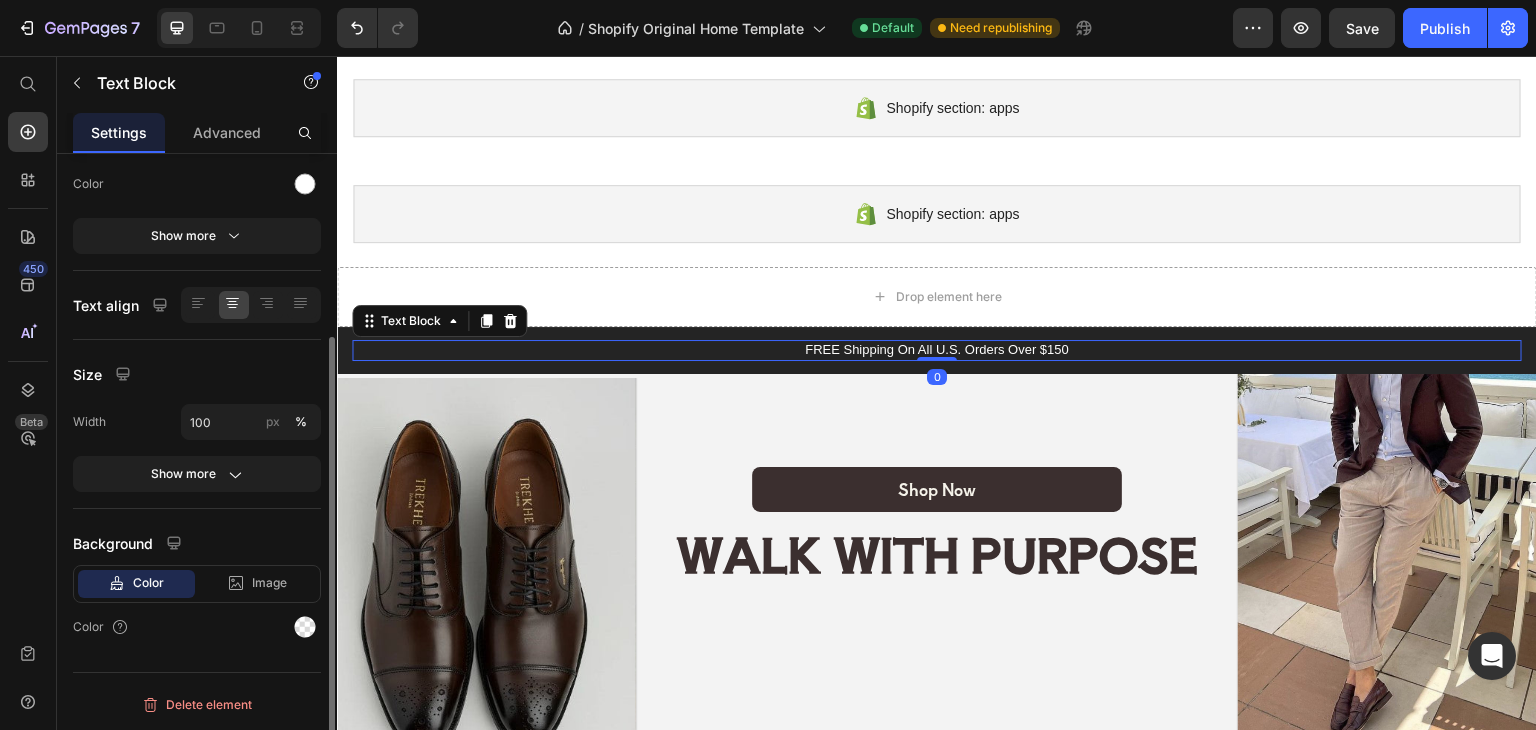click on "FREE Shipping On All U.S. Orders Over $150" at bounding box center [937, 350] 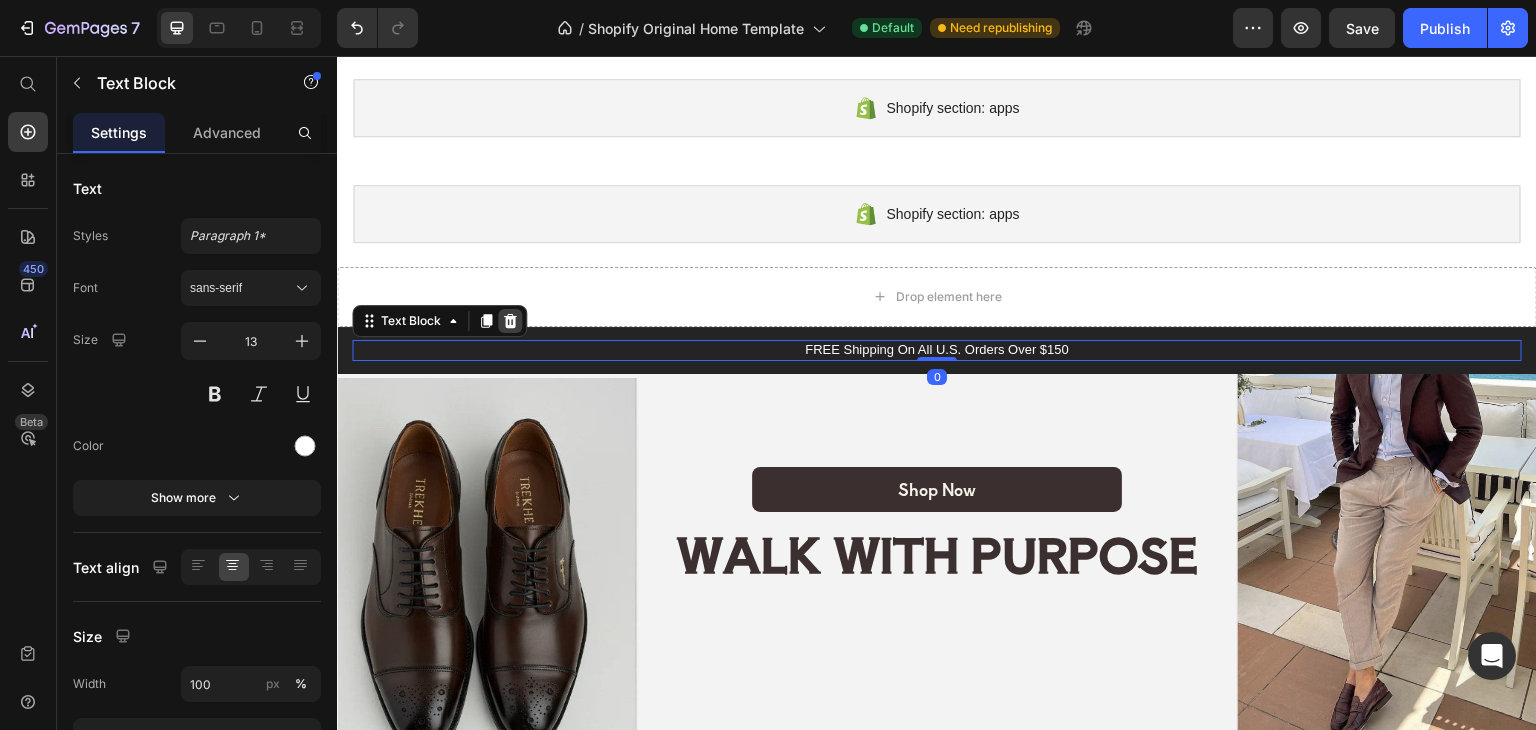 click 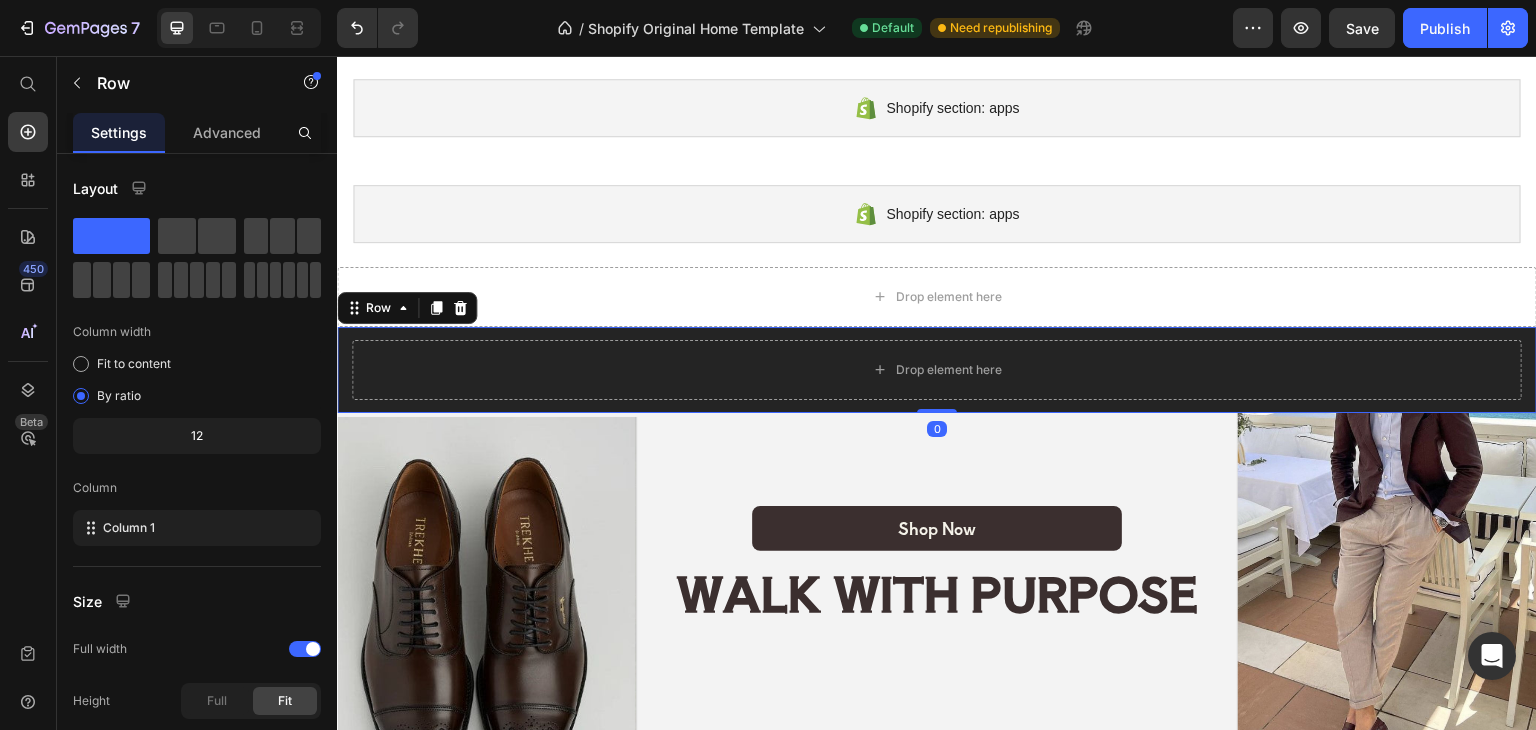 click on "Drop element here Row   0" at bounding box center [937, 370] 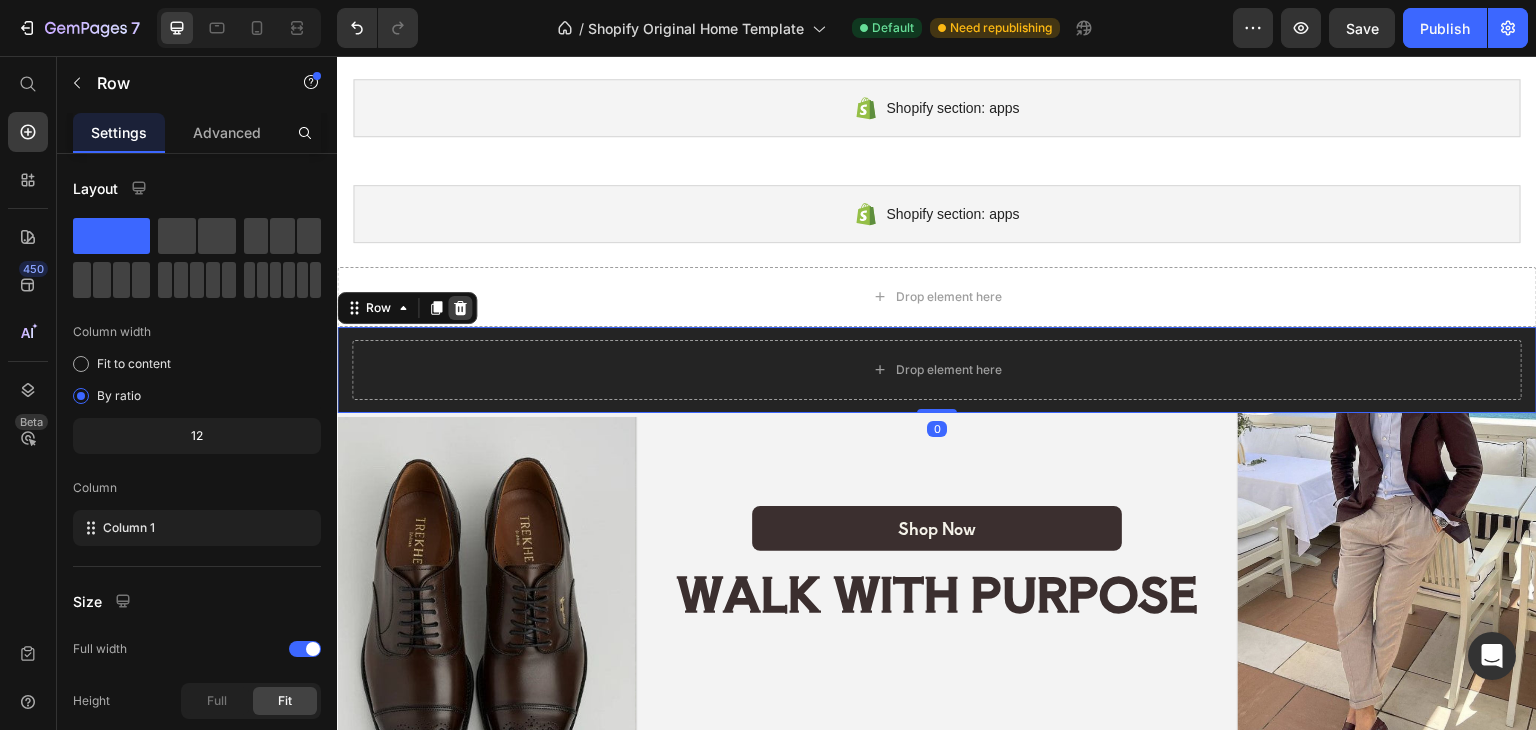 click 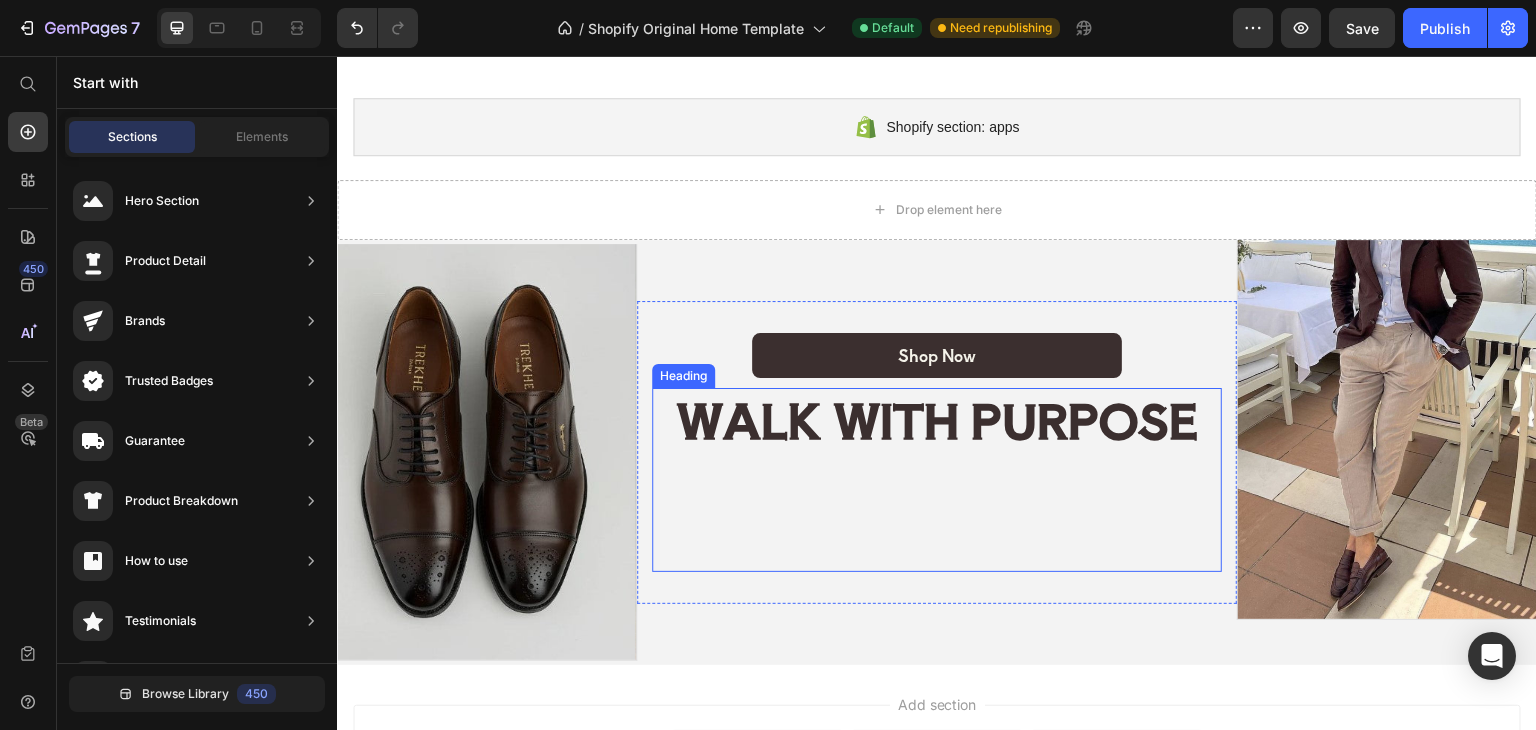 scroll, scrollTop: 1617, scrollLeft: 0, axis: vertical 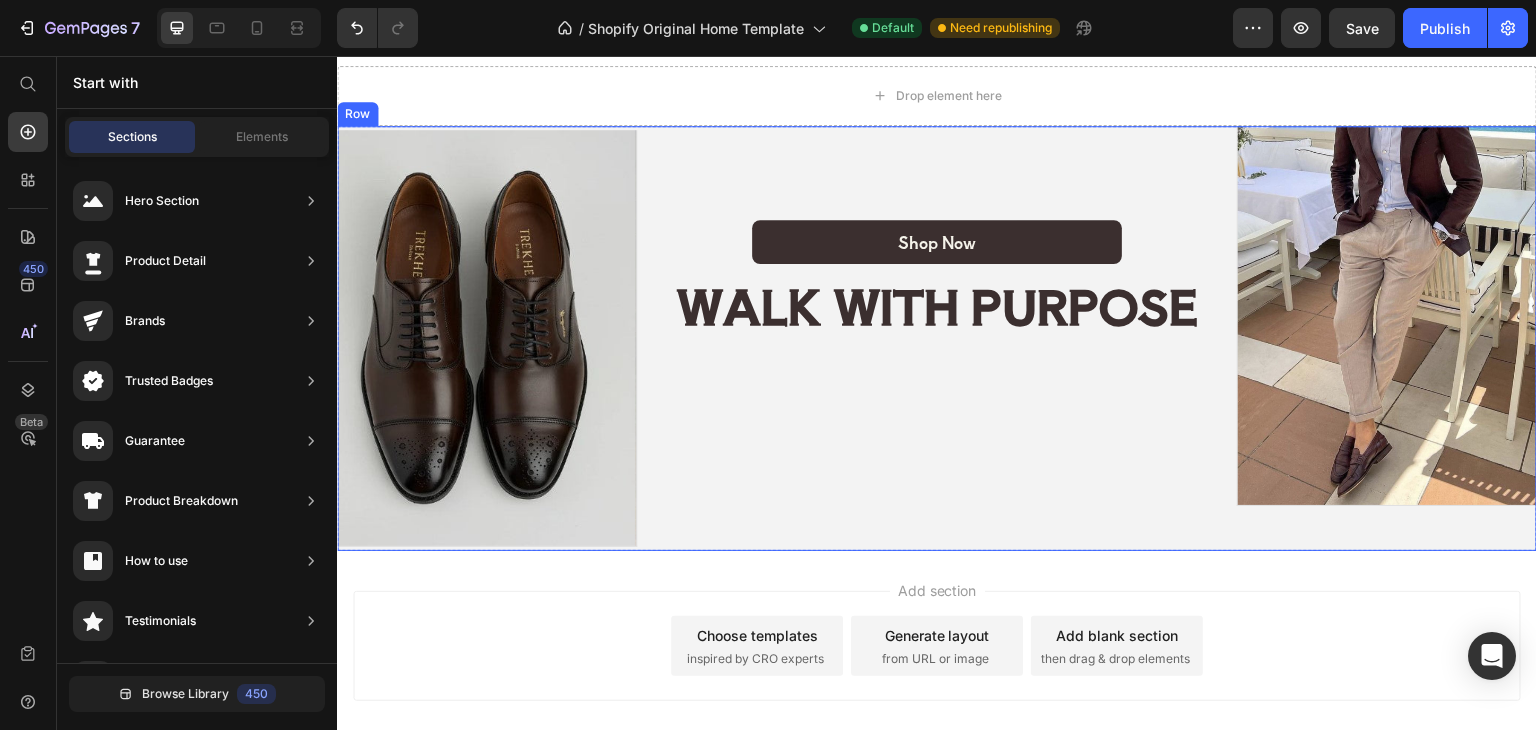 click on "Shop Now Button WALK WITH PURPOSE     Heading Row" at bounding box center (937, 339) 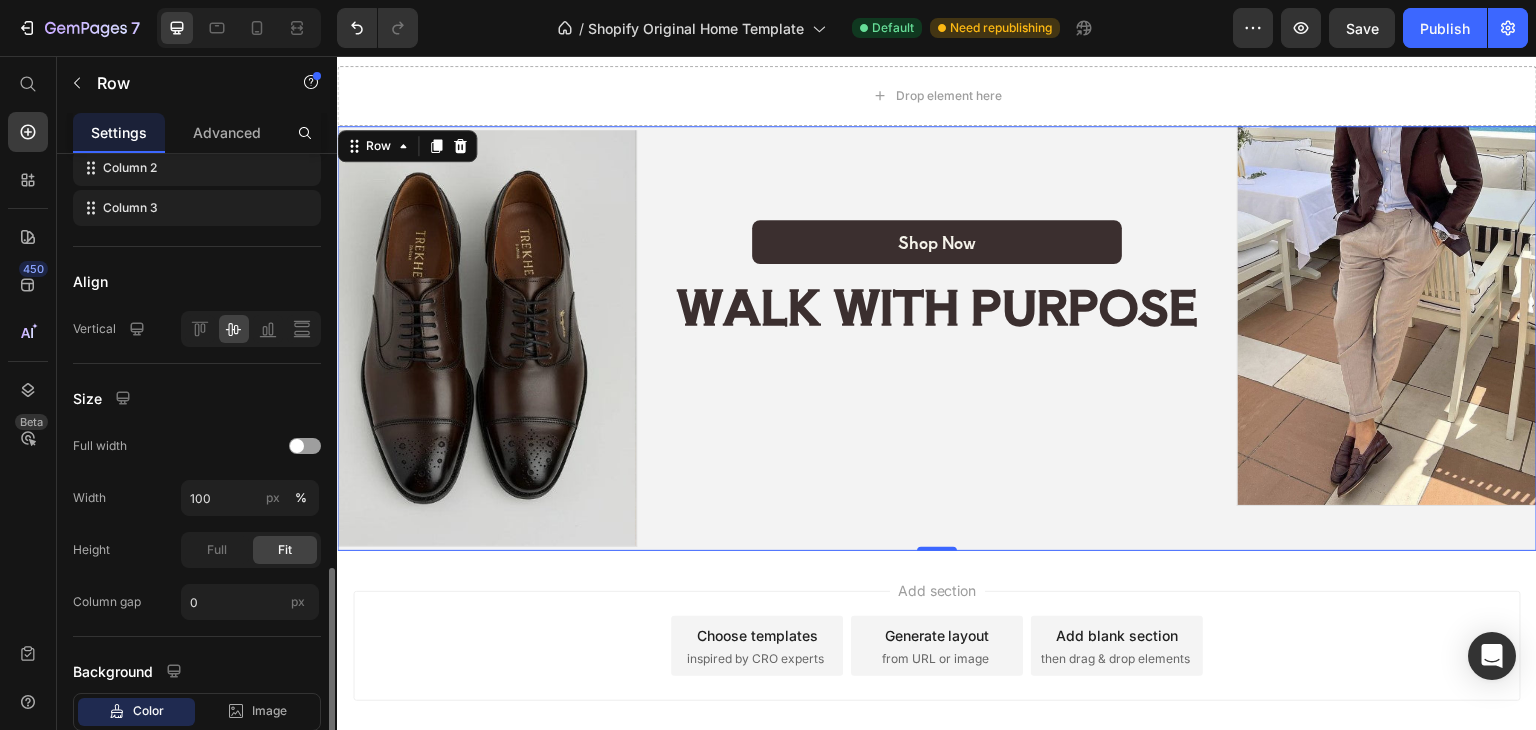 scroll, scrollTop: 526, scrollLeft: 0, axis: vertical 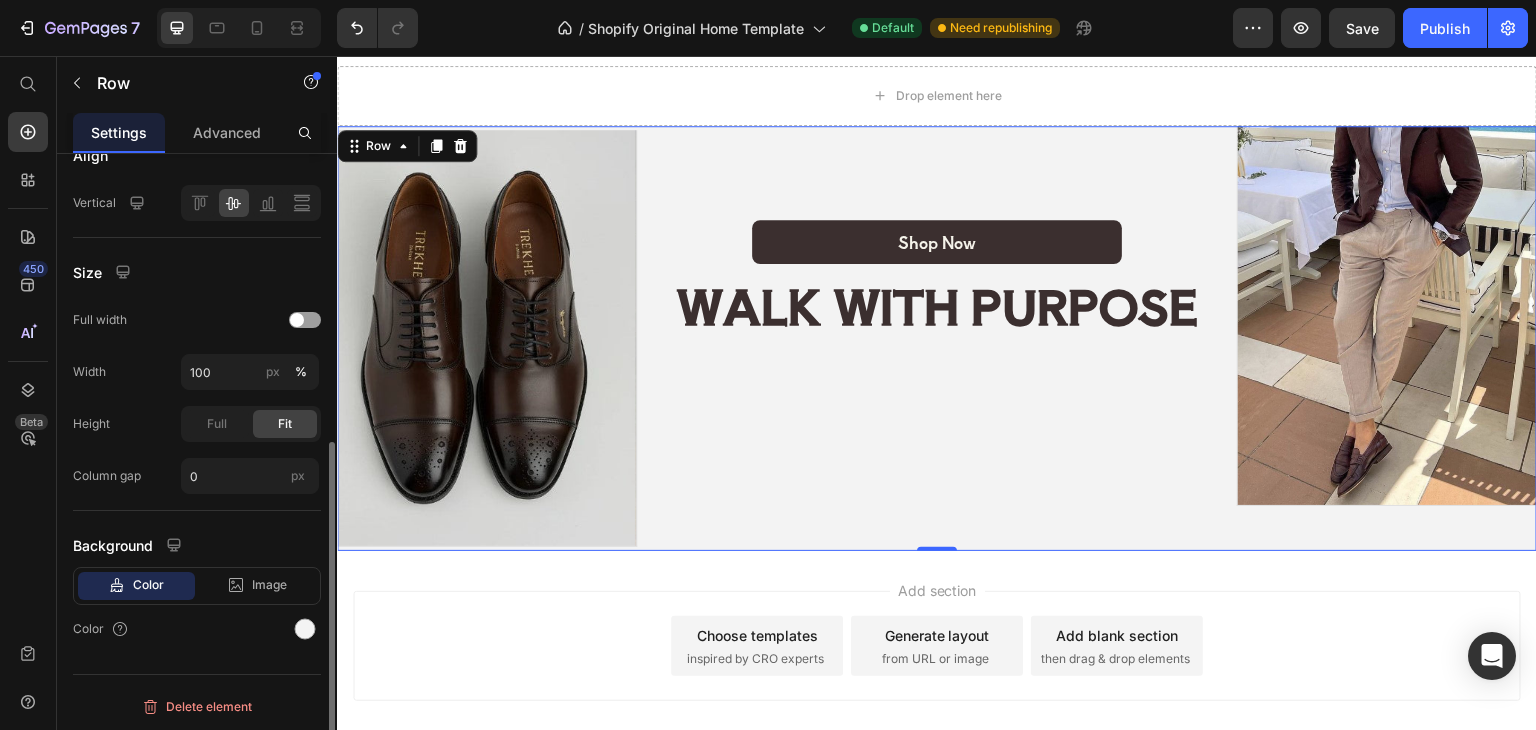 click on "Color" 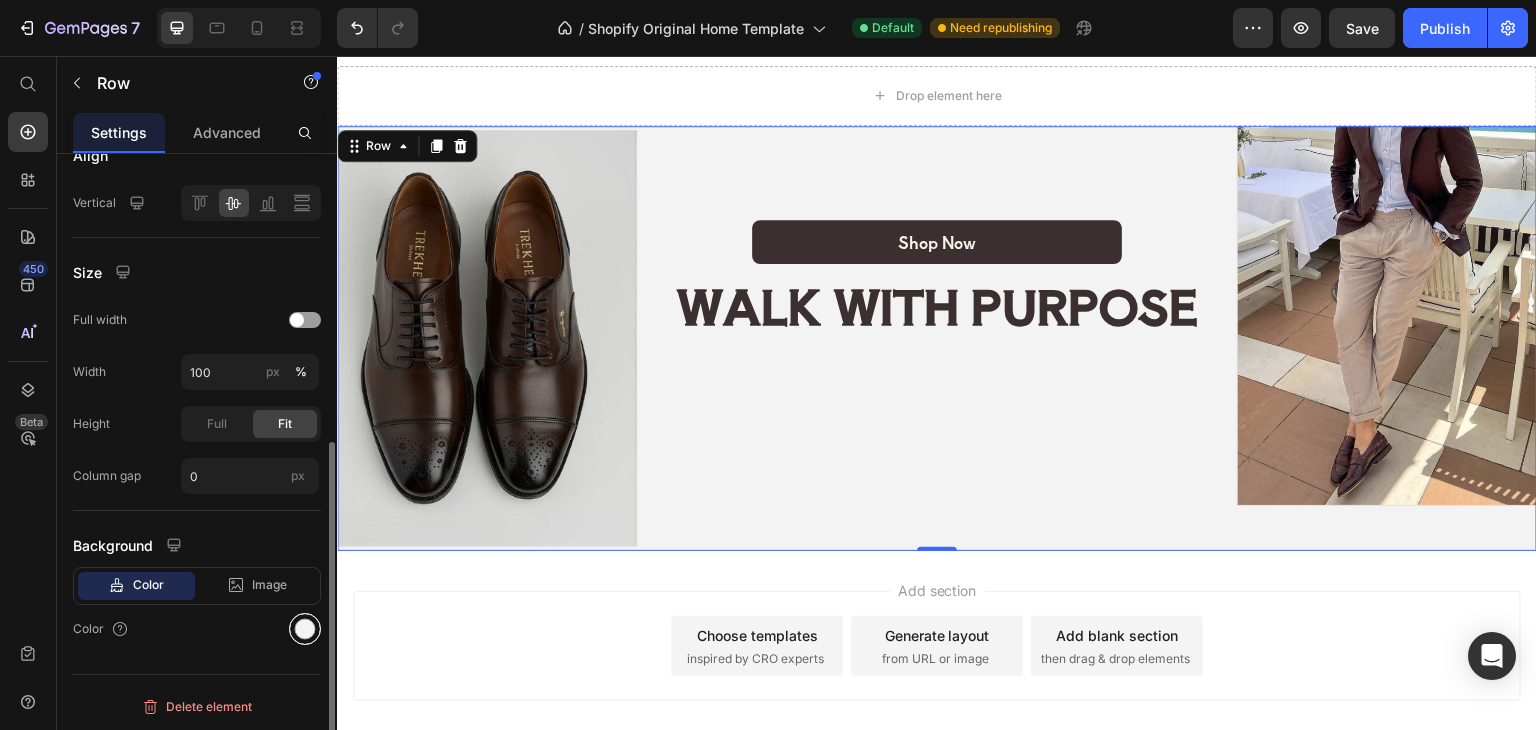 click at bounding box center (305, 629) 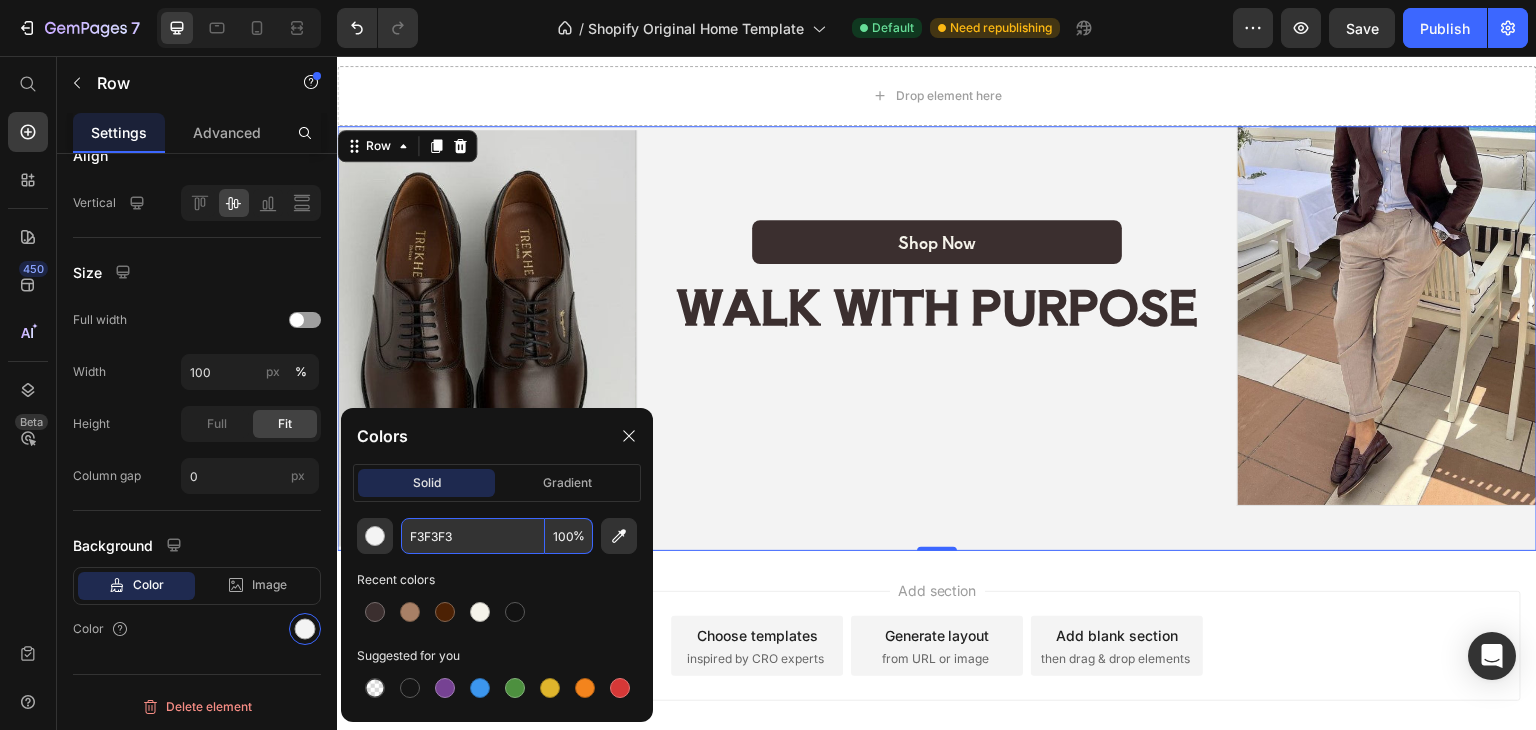 click on "F3F3F3" at bounding box center (473, 536) 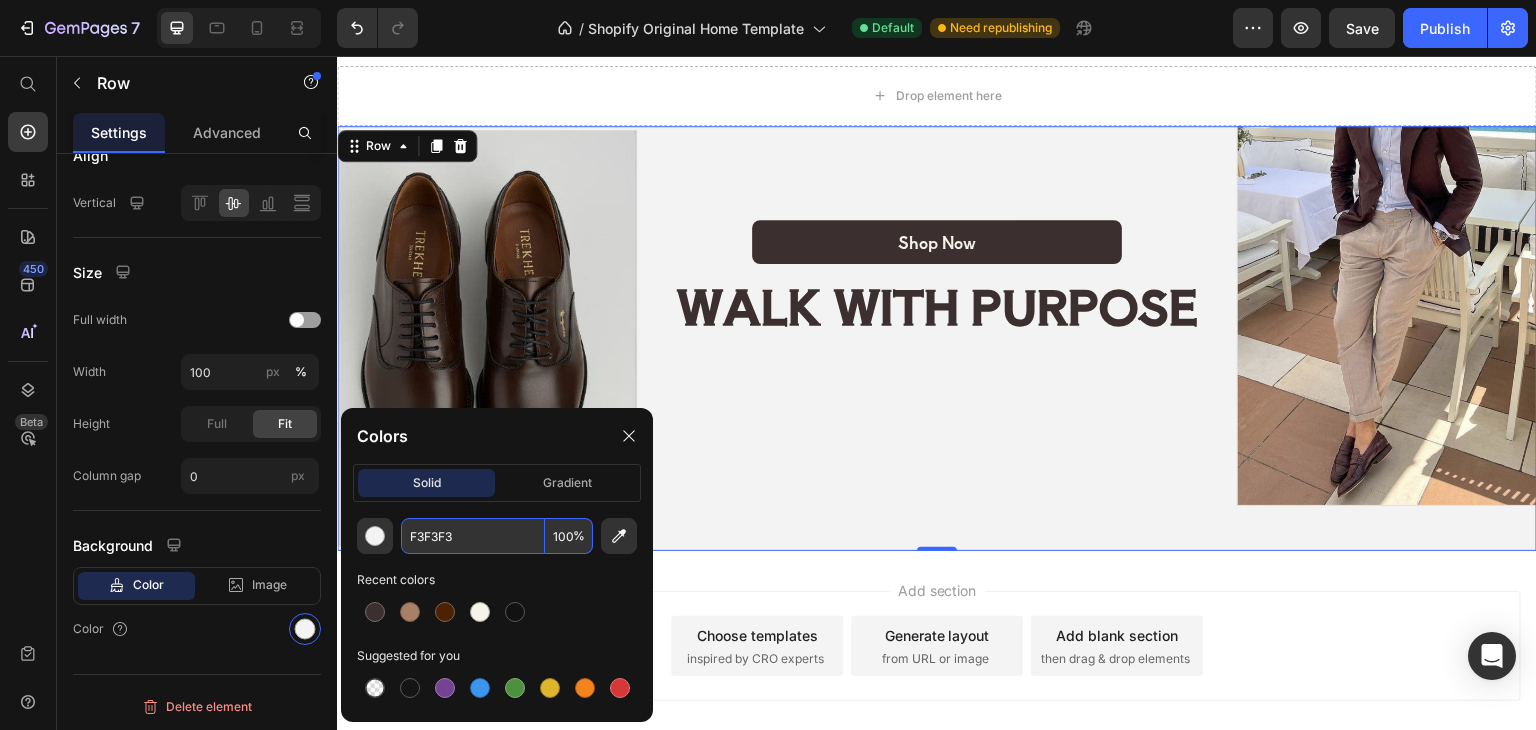 paste on "5F3EA" 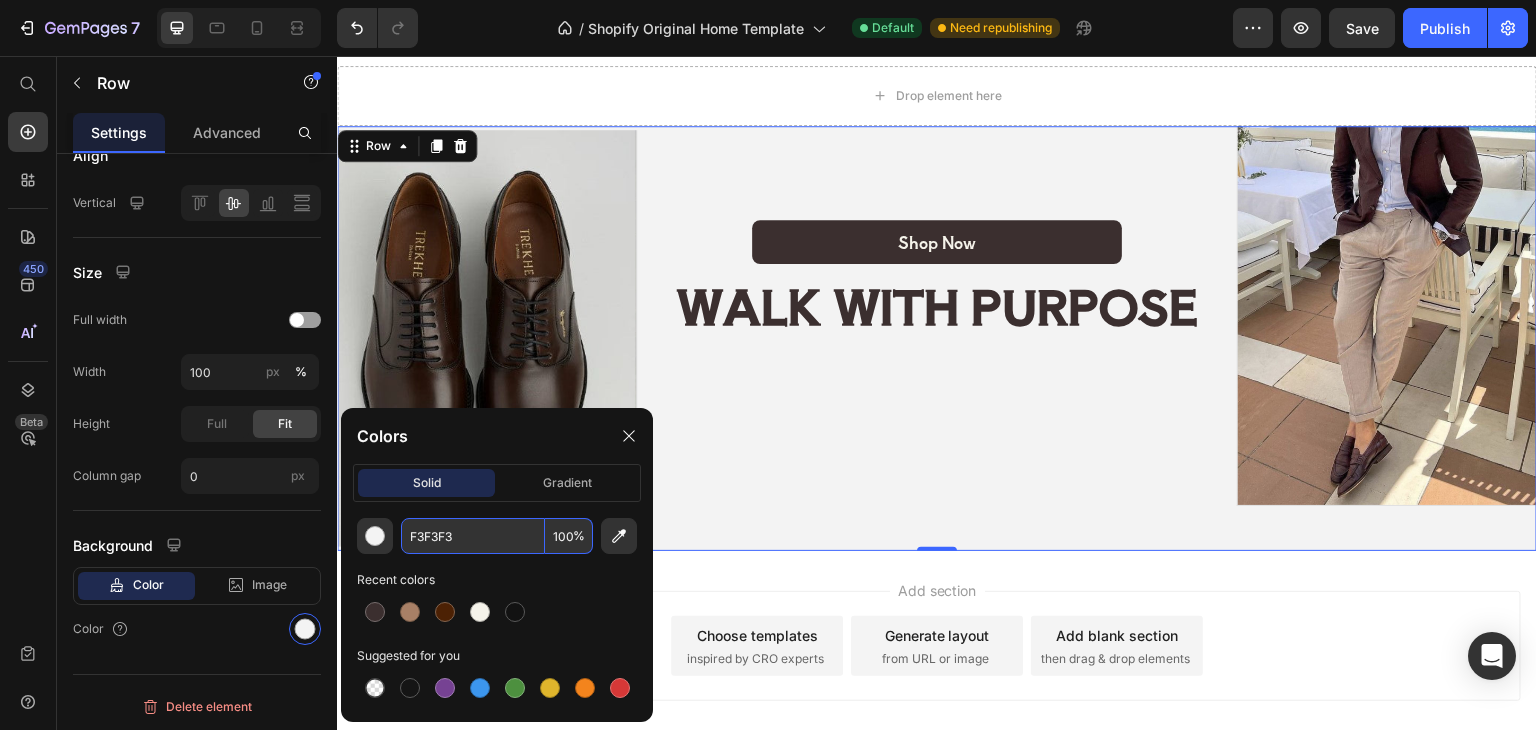 type on "F5F3EA" 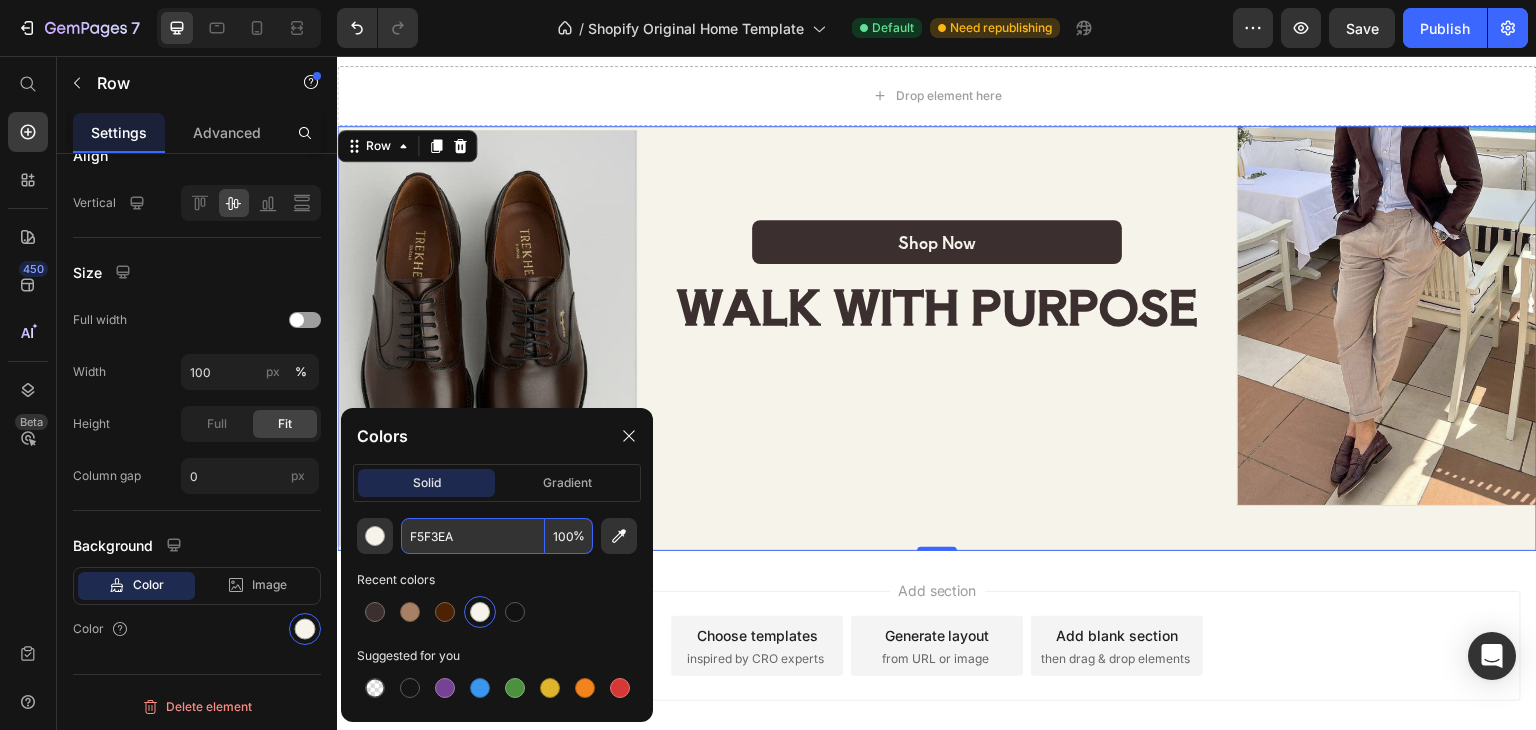 click on "Add section Choose templates inspired by CRO experts Generate layout from URL or image Add blank section then drag & drop elements" at bounding box center (937, 650) 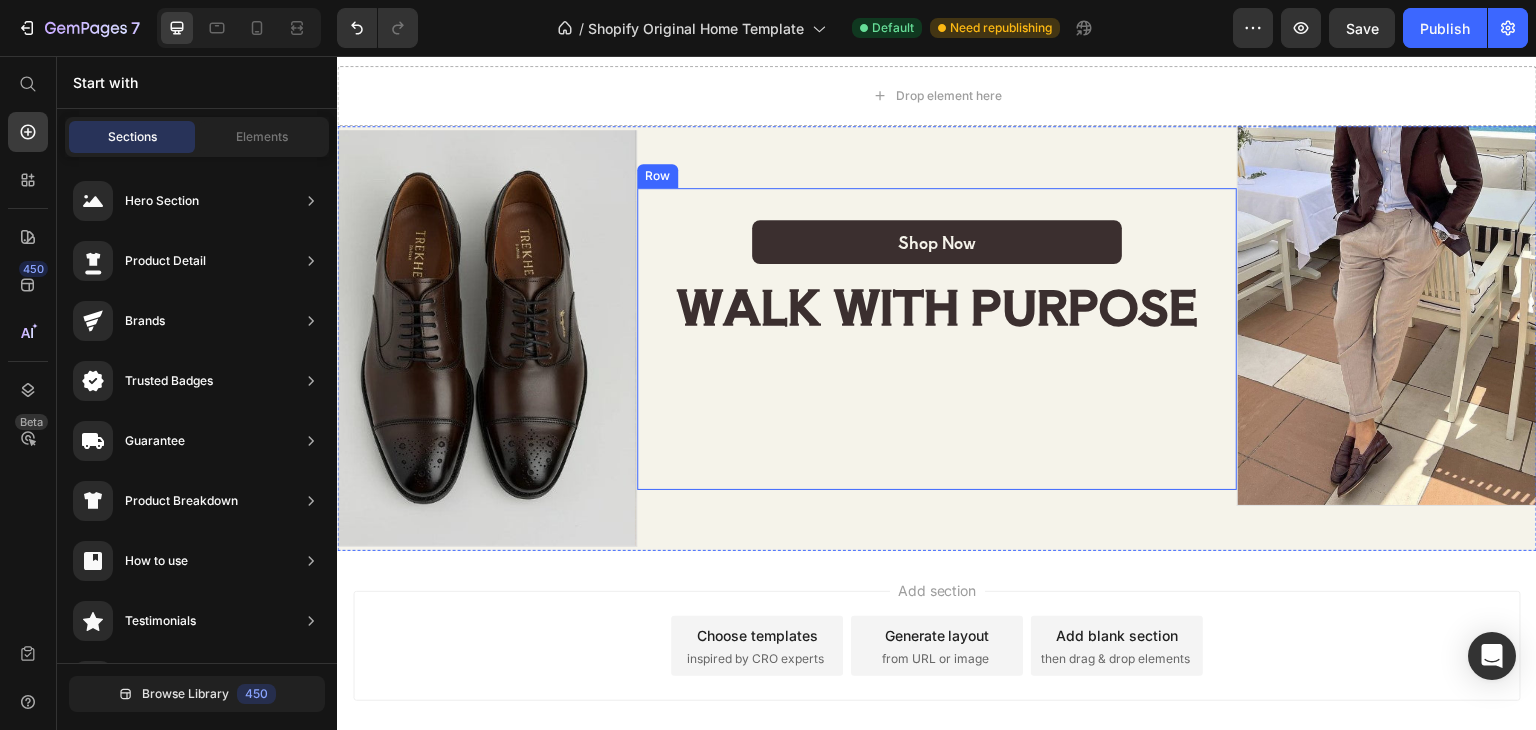 scroll, scrollTop: 1517, scrollLeft: 0, axis: vertical 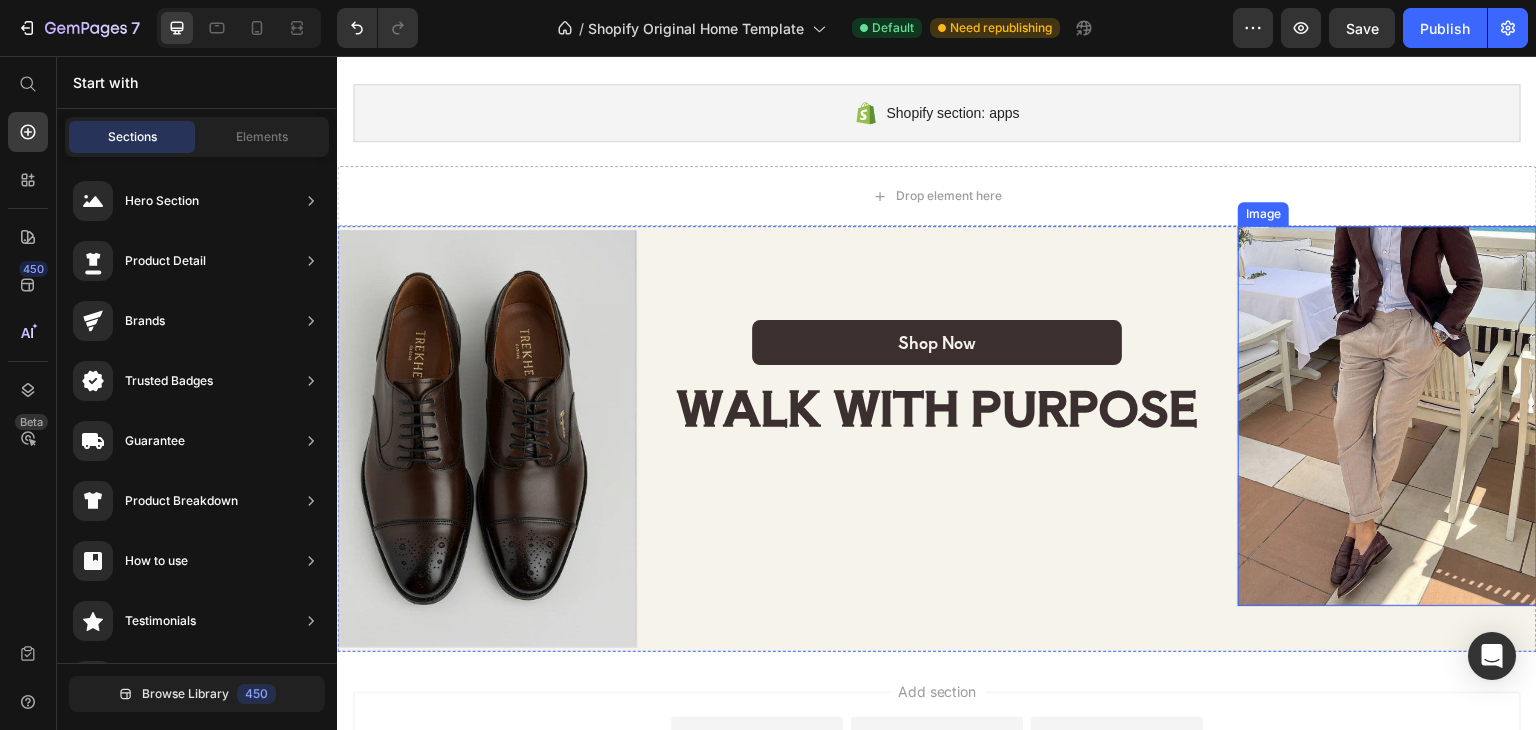 click at bounding box center [1387, 416] 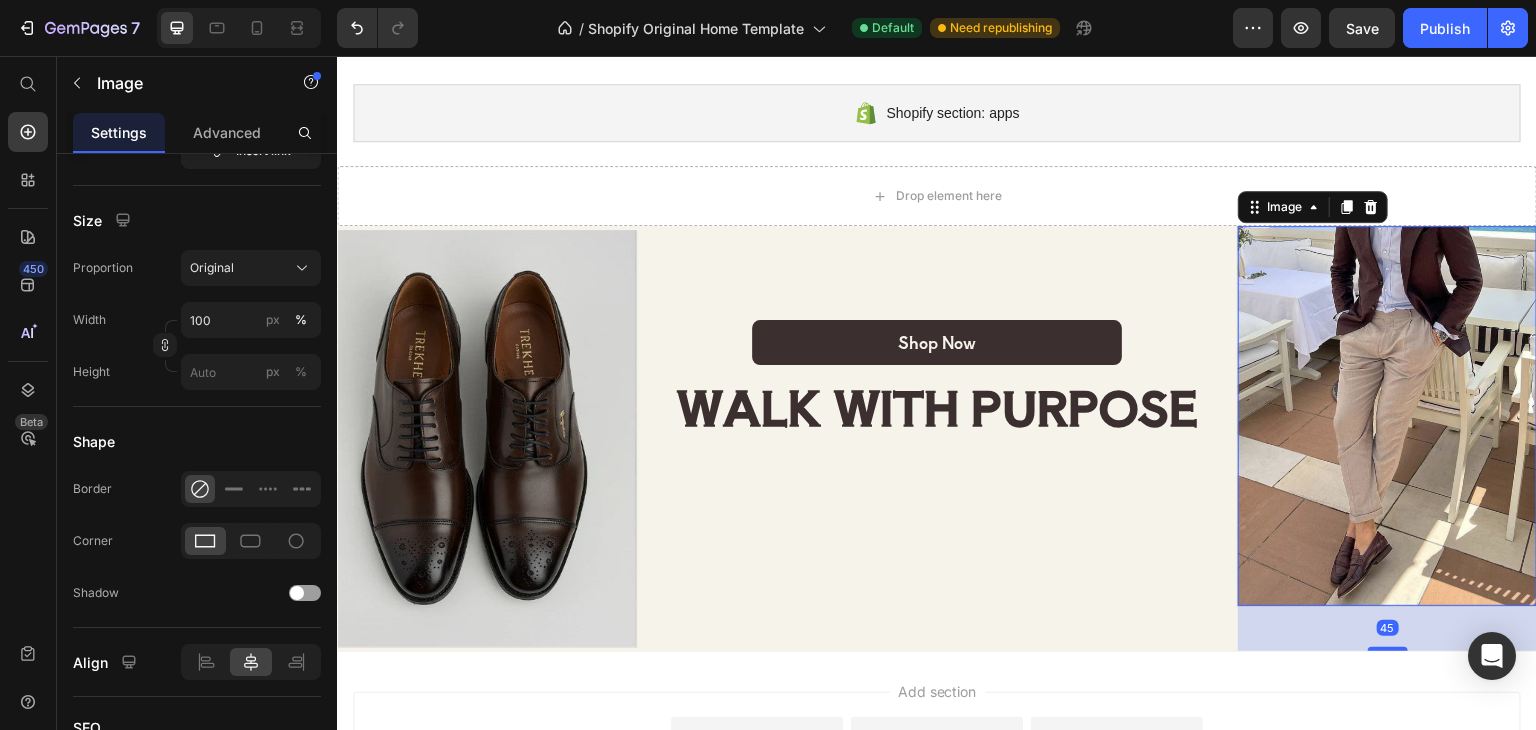 scroll, scrollTop: 0, scrollLeft: 0, axis: both 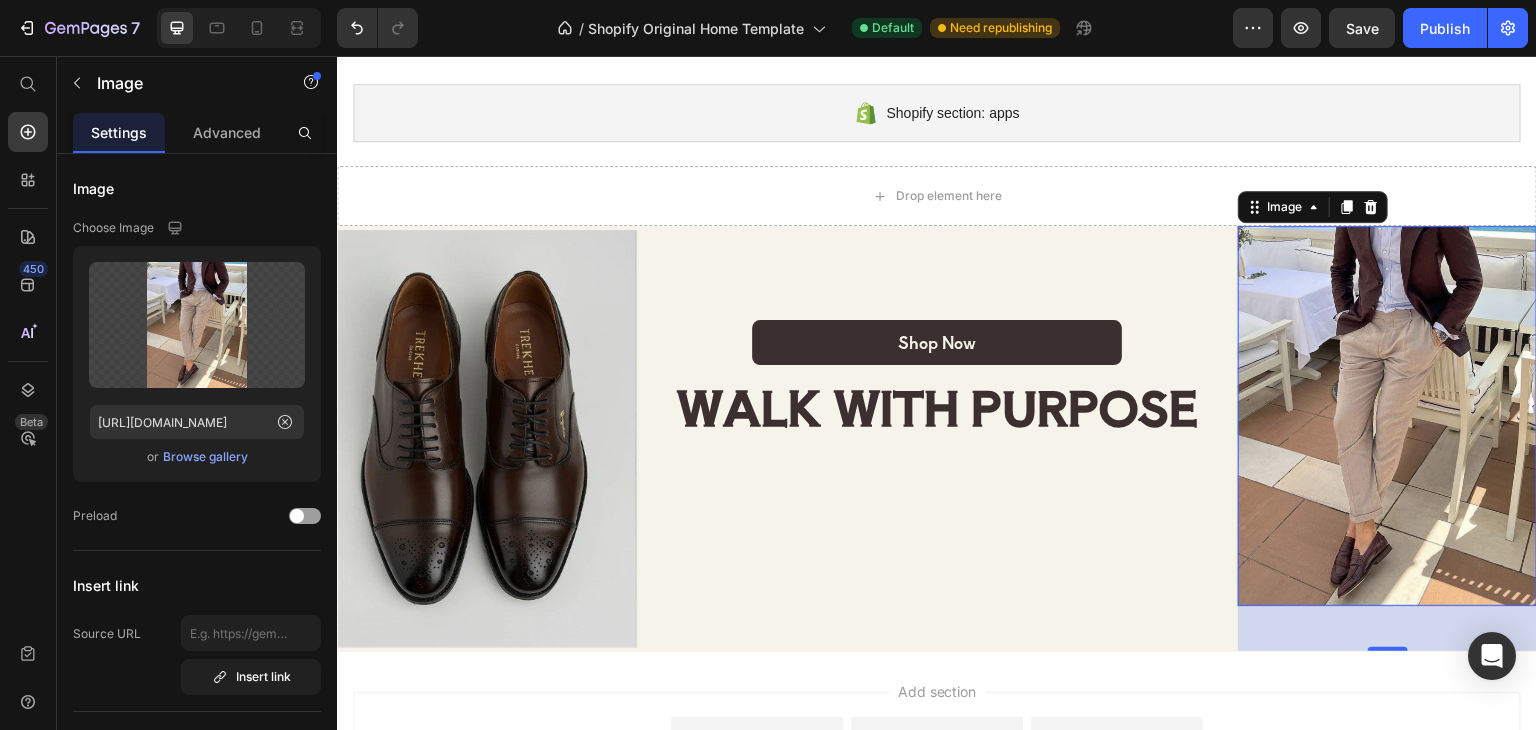 click on "45" at bounding box center [1387, 628] 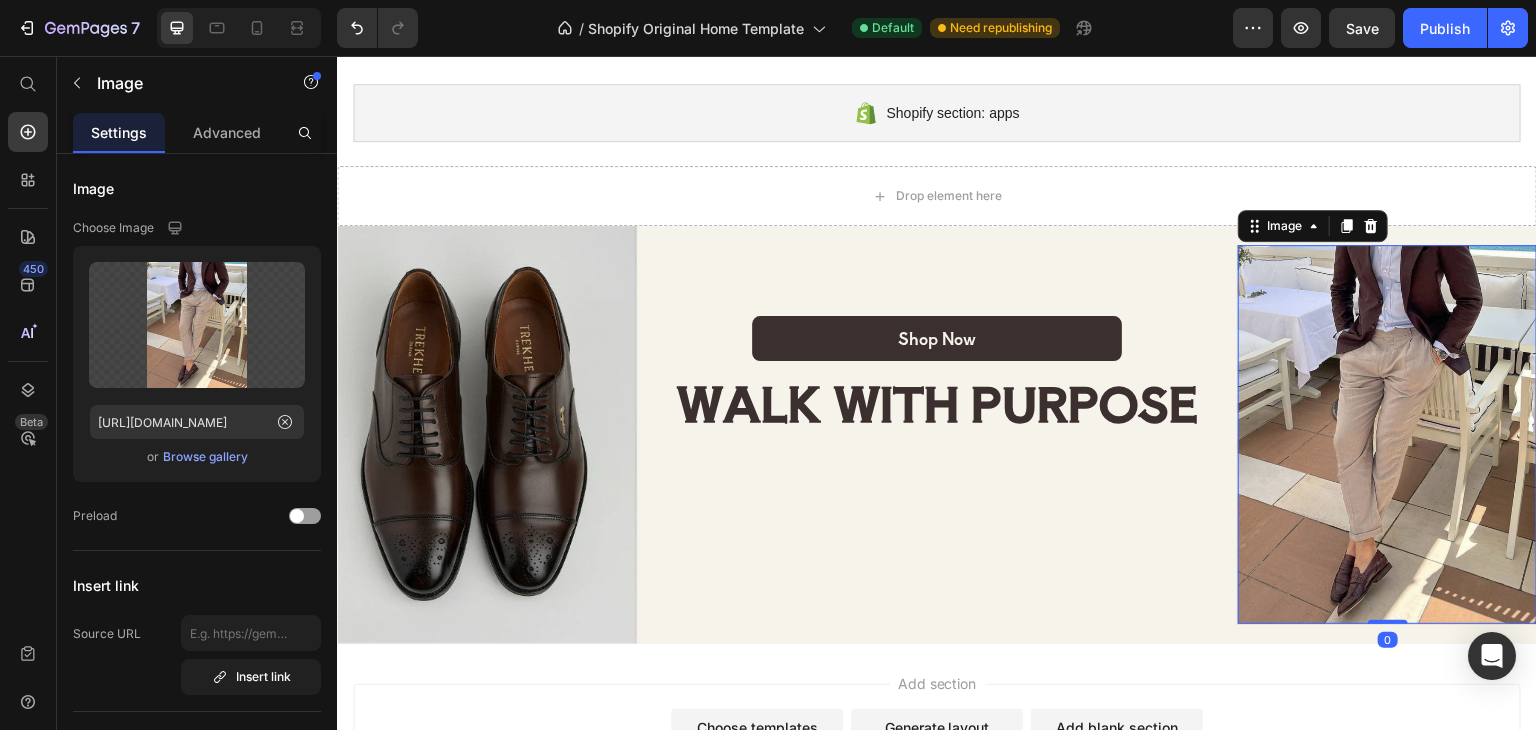 drag, startPoint x: 1375, startPoint y: 640, endPoint x: 1377, endPoint y: 591, distance: 49.0408 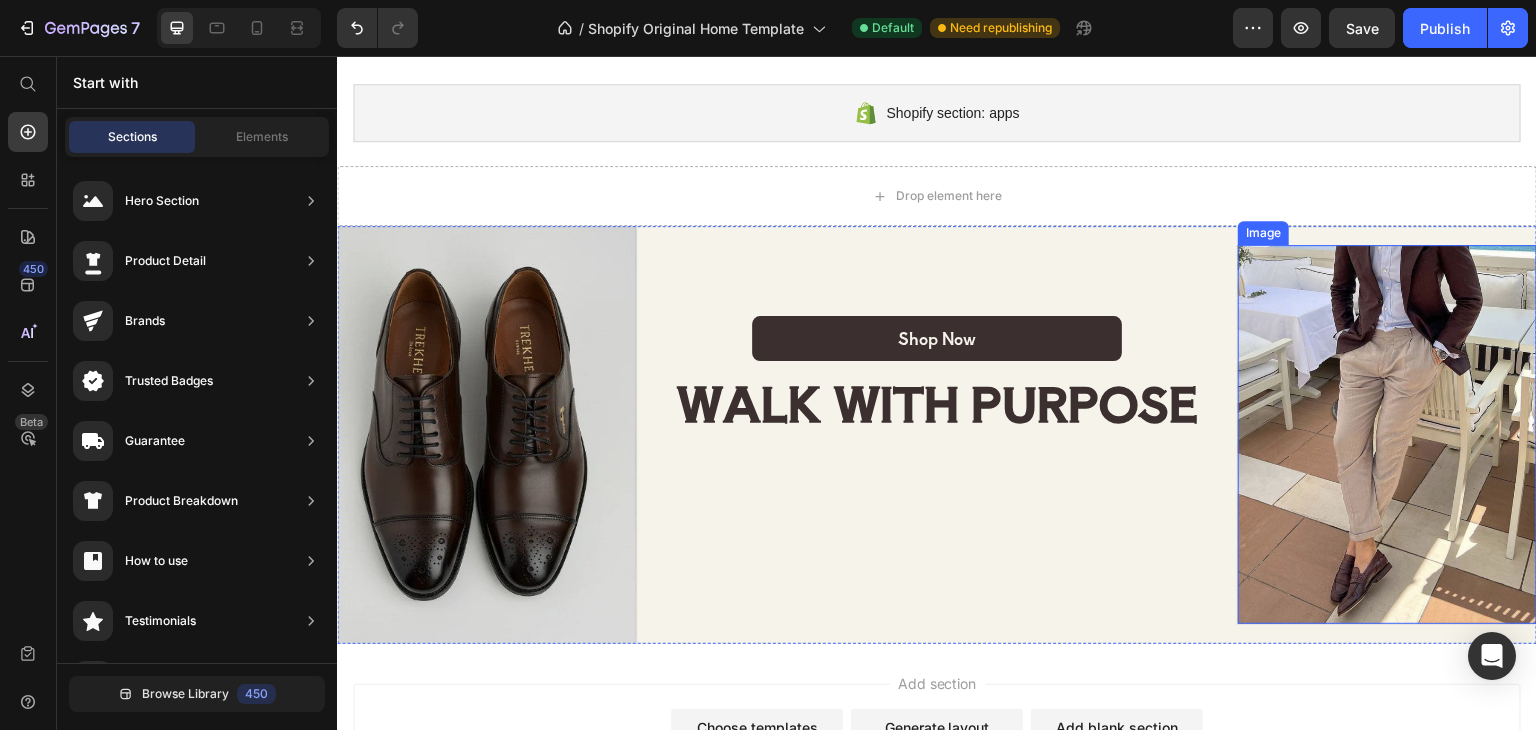 click at bounding box center (1387, 435) 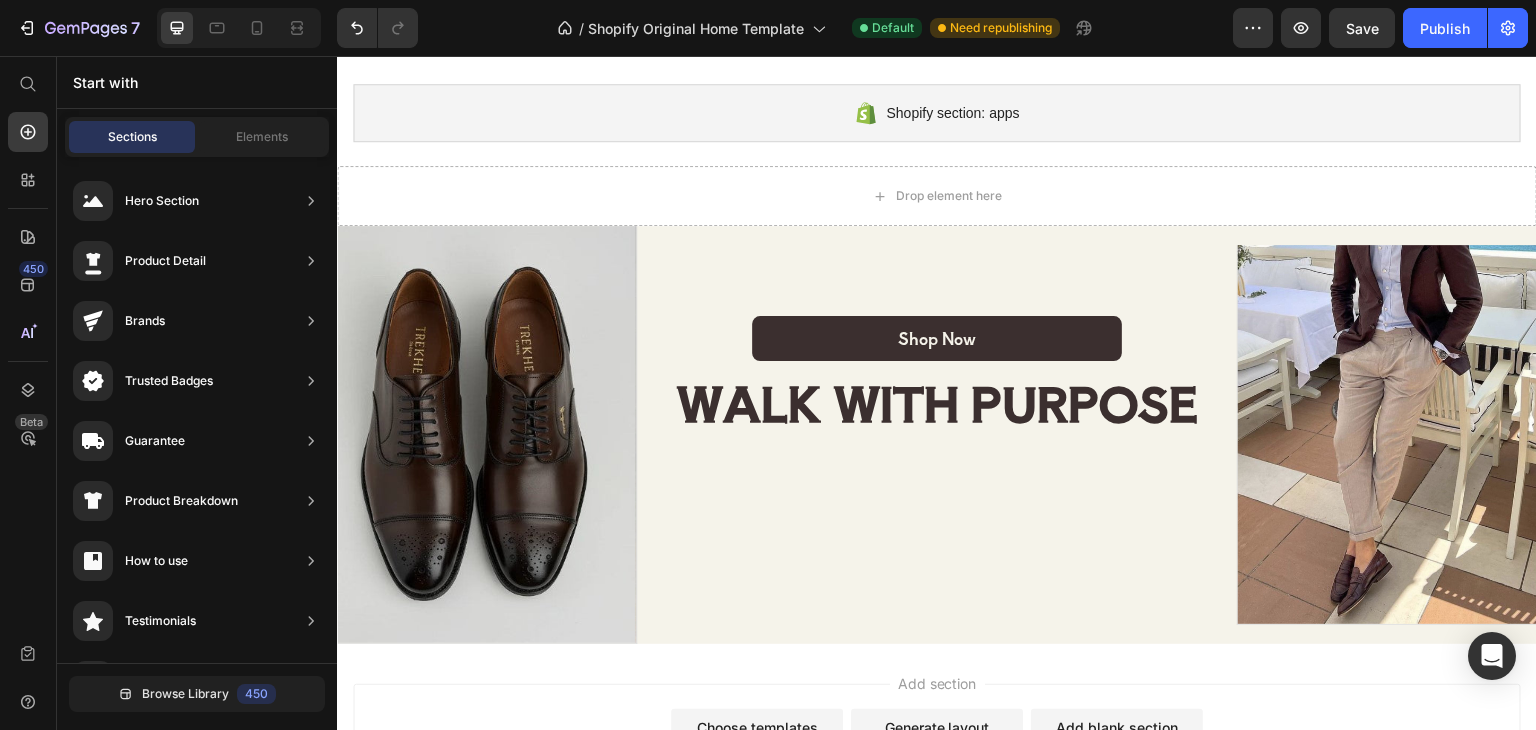 click on "Add section Choose templates inspired by CRO experts Generate layout from URL or image Add blank section then drag & drop elements" at bounding box center [937, 739] 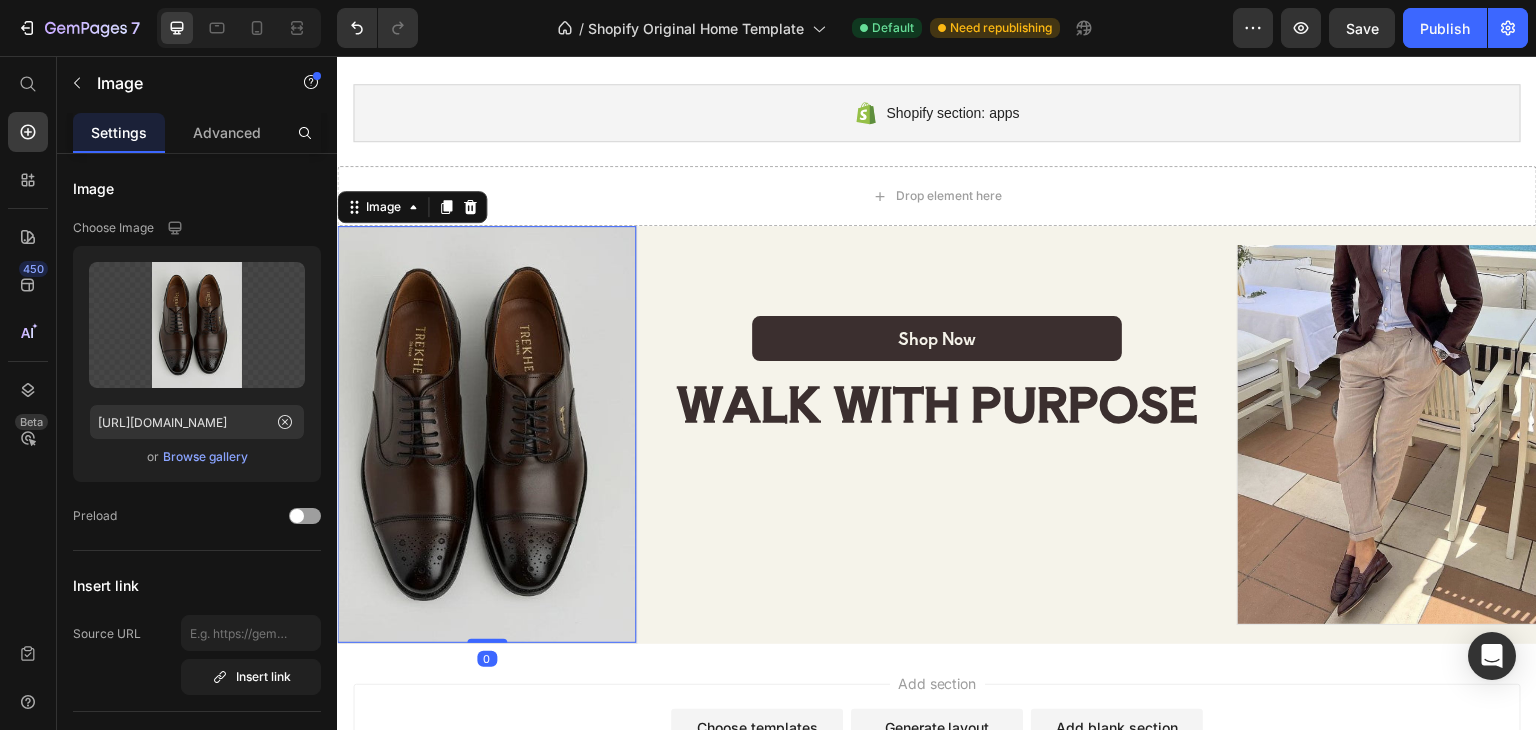 click at bounding box center [486, 434] 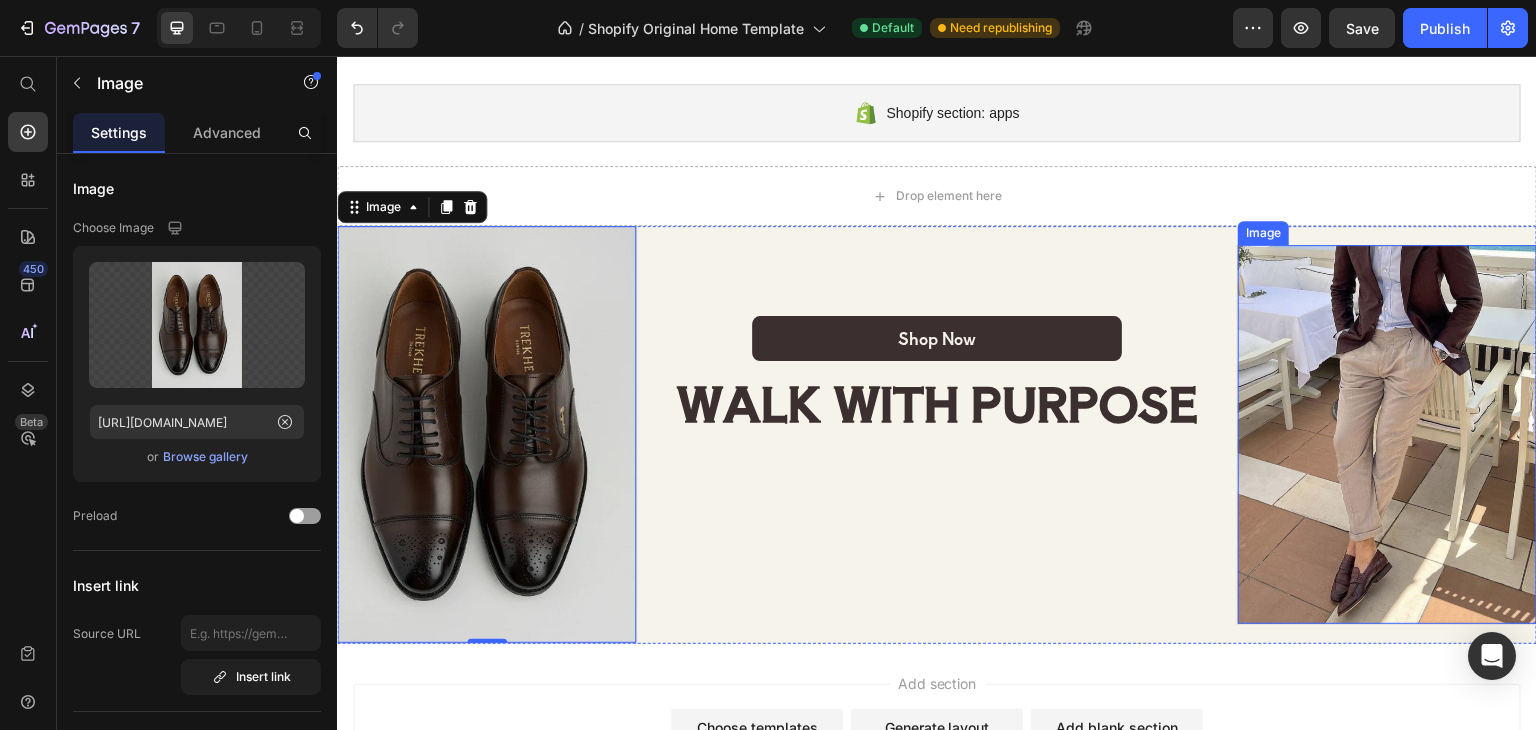 click at bounding box center [1387, 435] 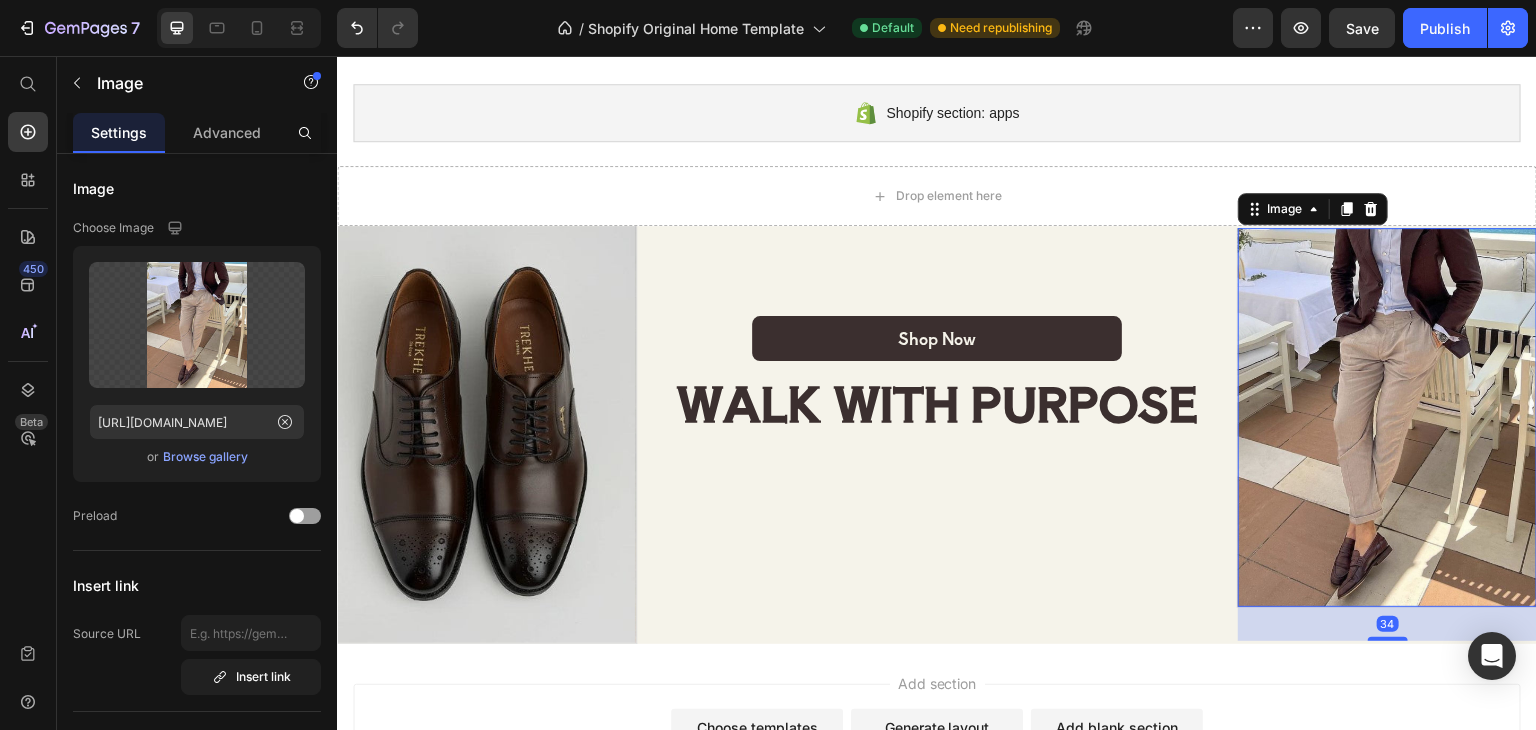drag, startPoint x: 1381, startPoint y: 614, endPoint x: 1382, endPoint y: 648, distance: 34.0147 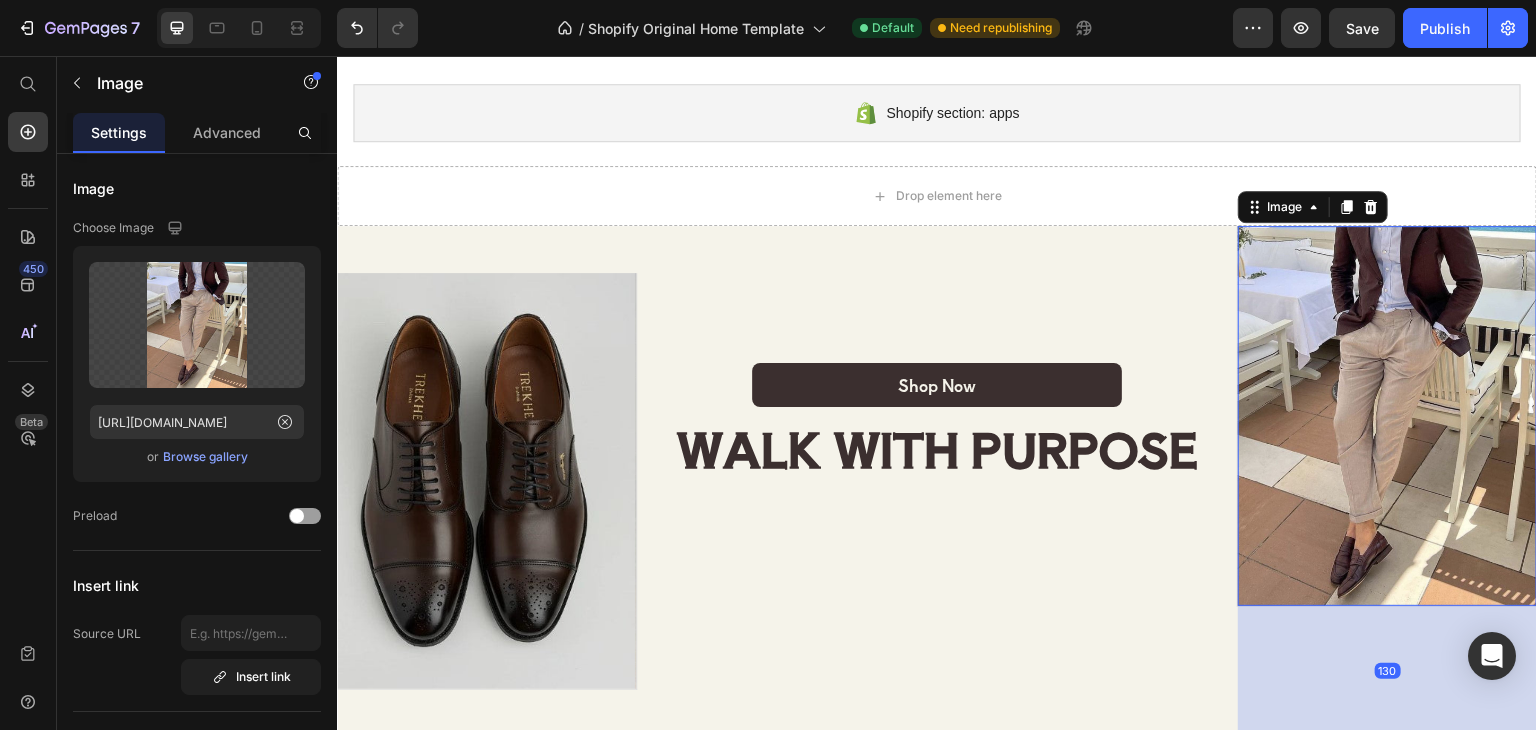 drag, startPoint x: 1391, startPoint y: 632, endPoint x: 1403, endPoint y: 720, distance: 88.814415 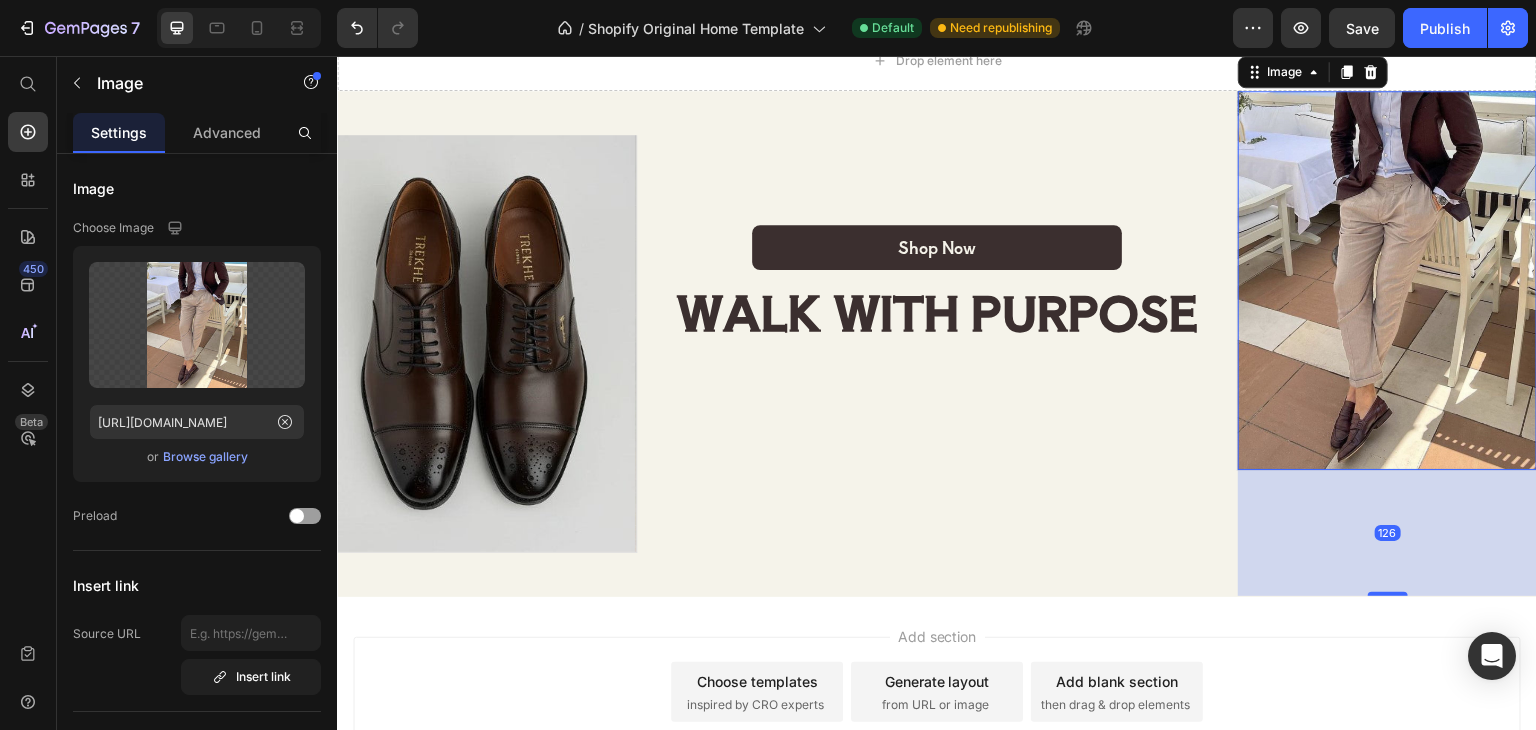 scroll, scrollTop: 1617, scrollLeft: 0, axis: vertical 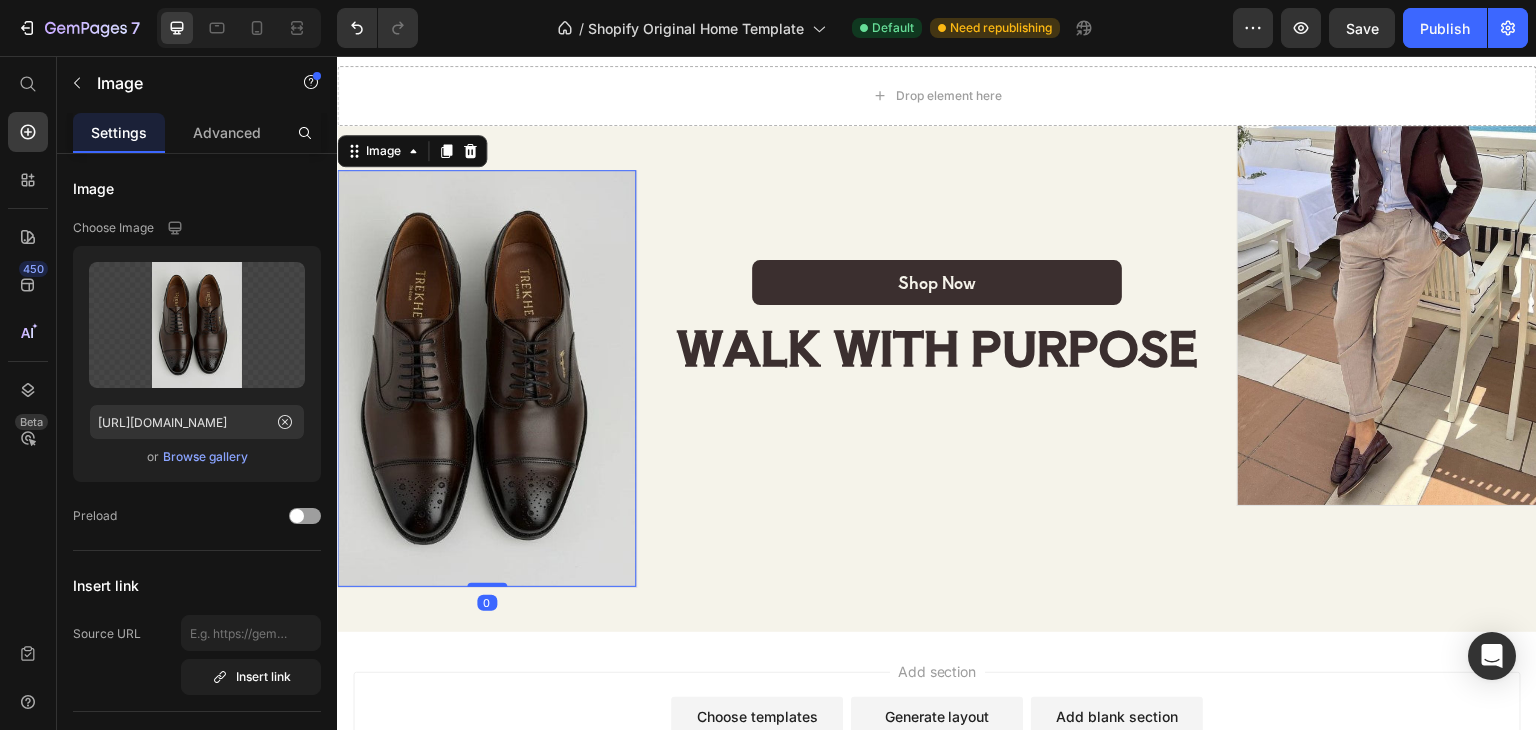click at bounding box center (486, 378) 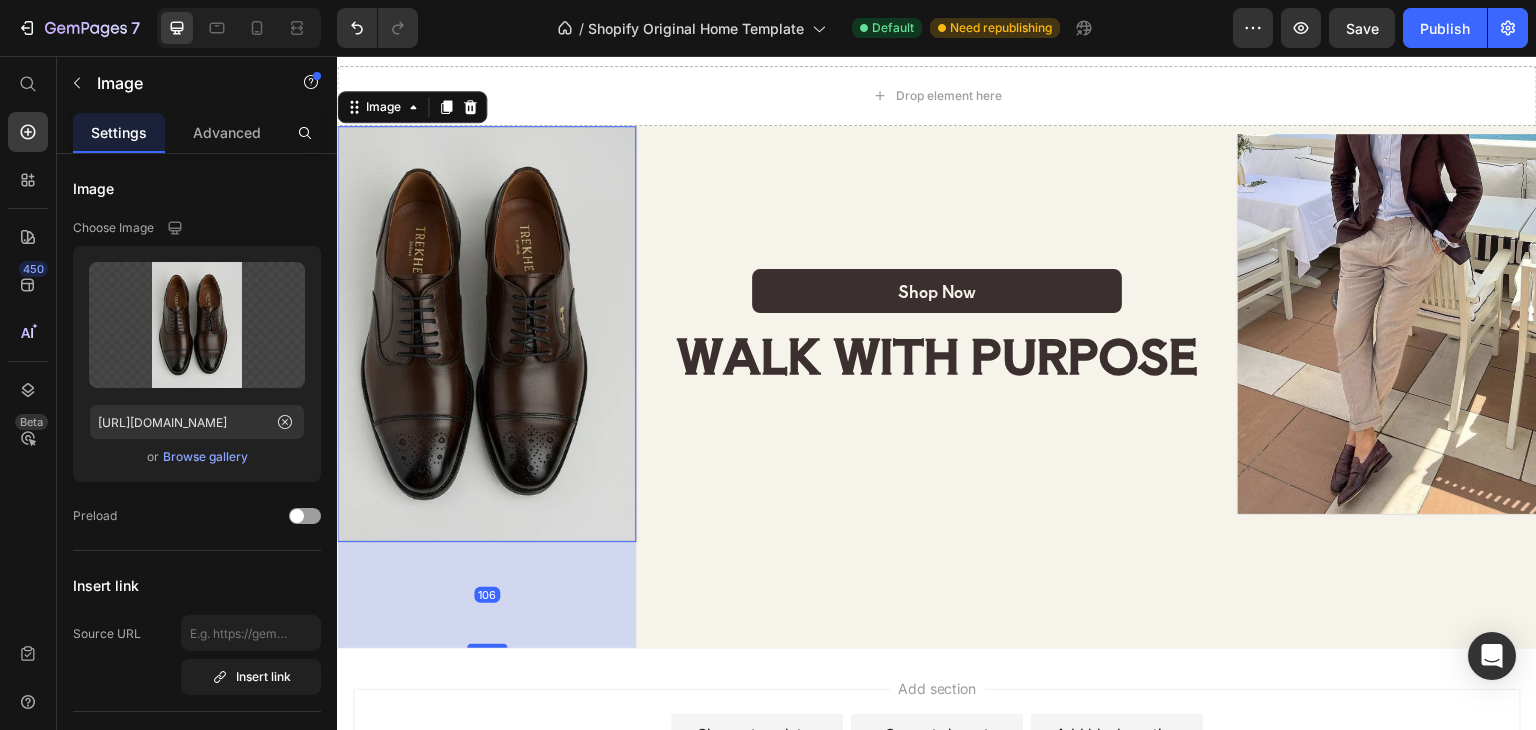 drag, startPoint x: 491, startPoint y: 578, endPoint x: 536, endPoint y: 675, distance: 106.929886 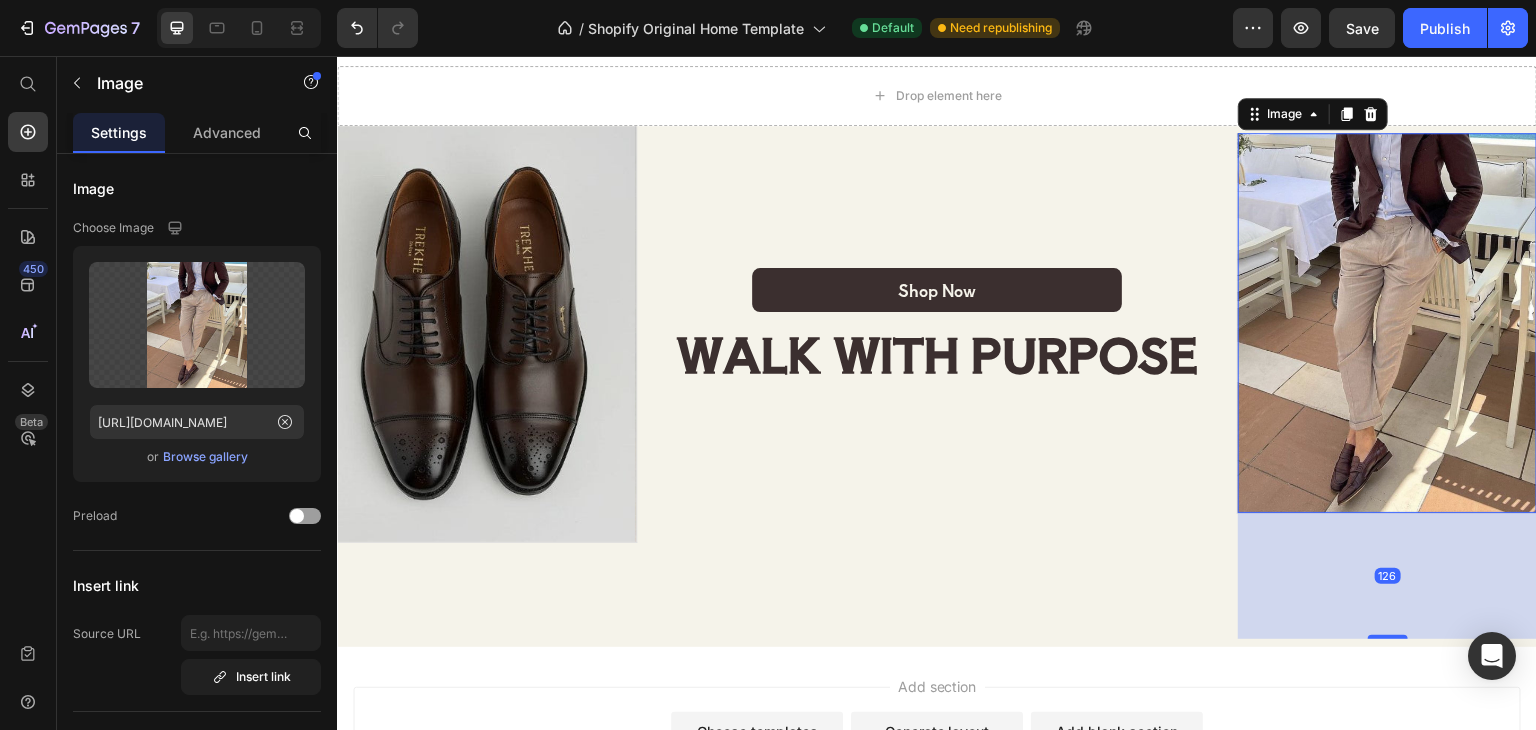 click at bounding box center [1387, 323] 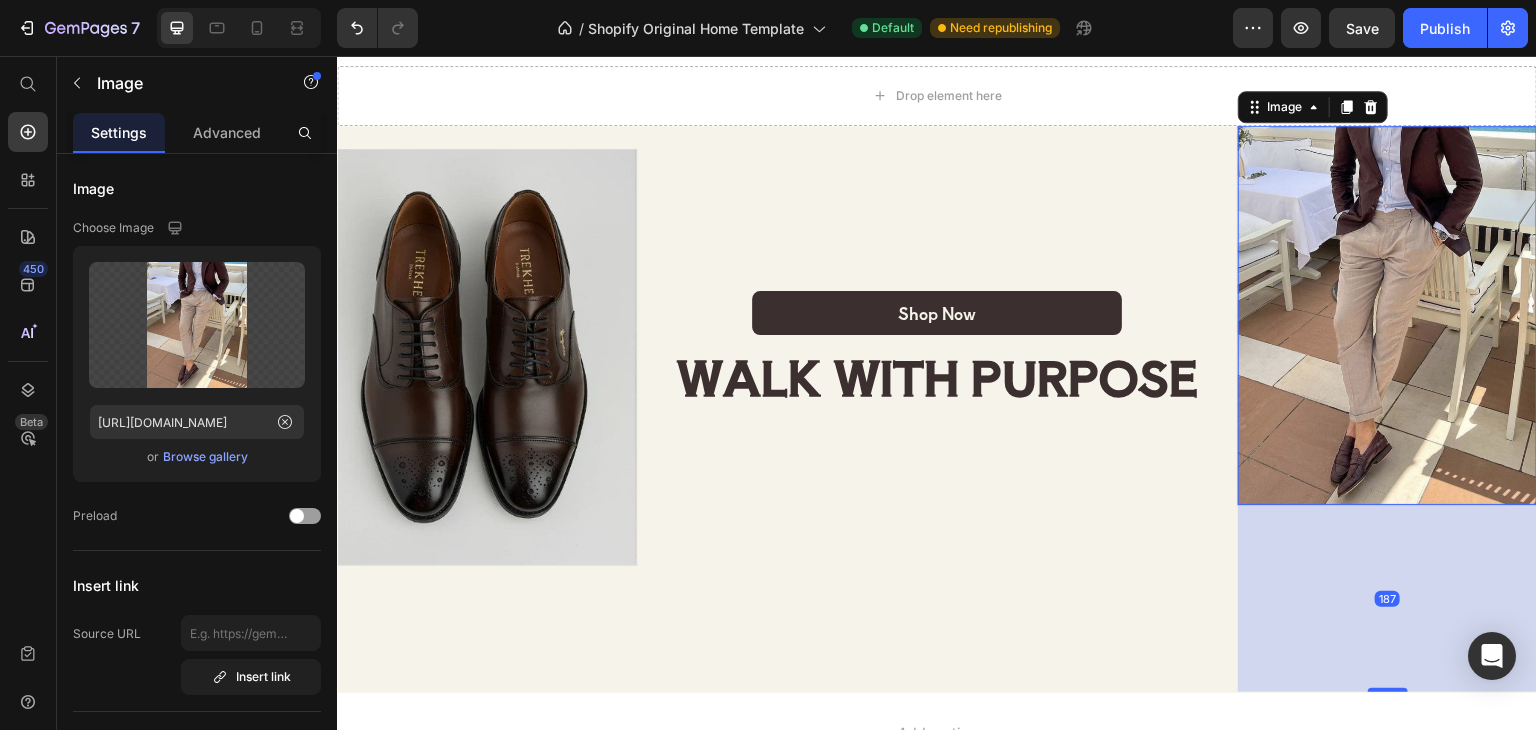 drag, startPoint x: 1388, startPoint y: 630, endPoint x: 1347, endPoint y: 673, distance: 59.413803 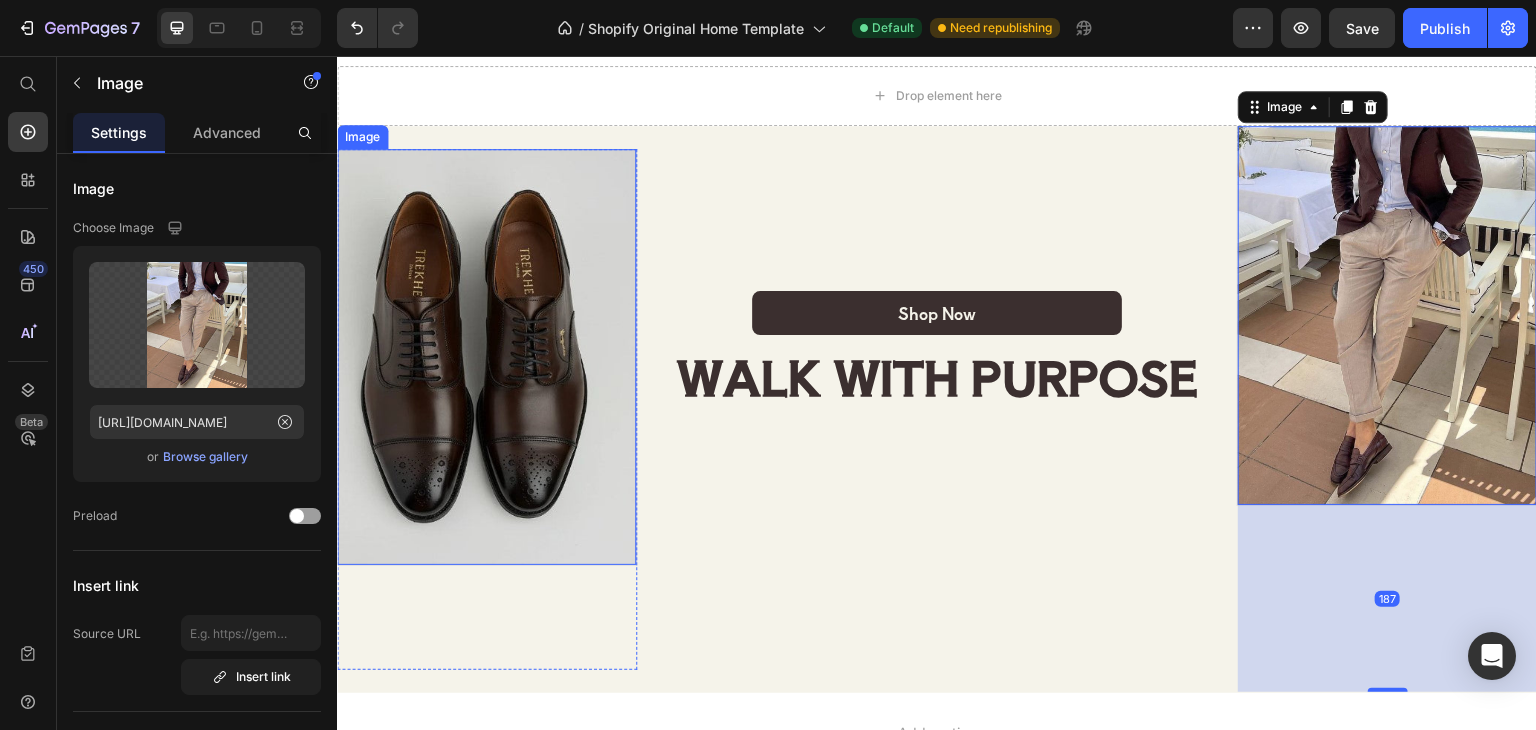 click at bounding box center (486, 357) 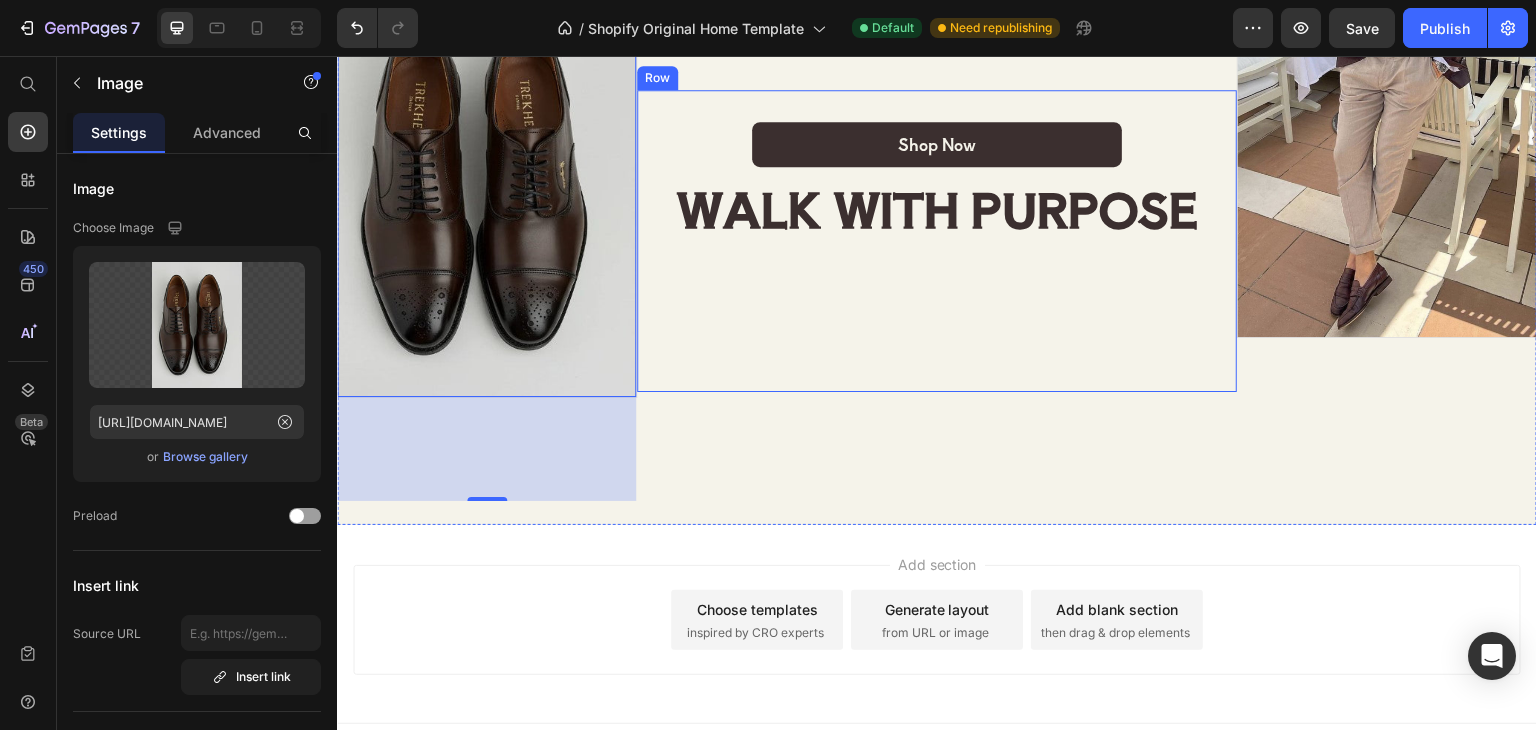scroll, scrollTop: 1812, scrollLeft: 0, axis: vertical 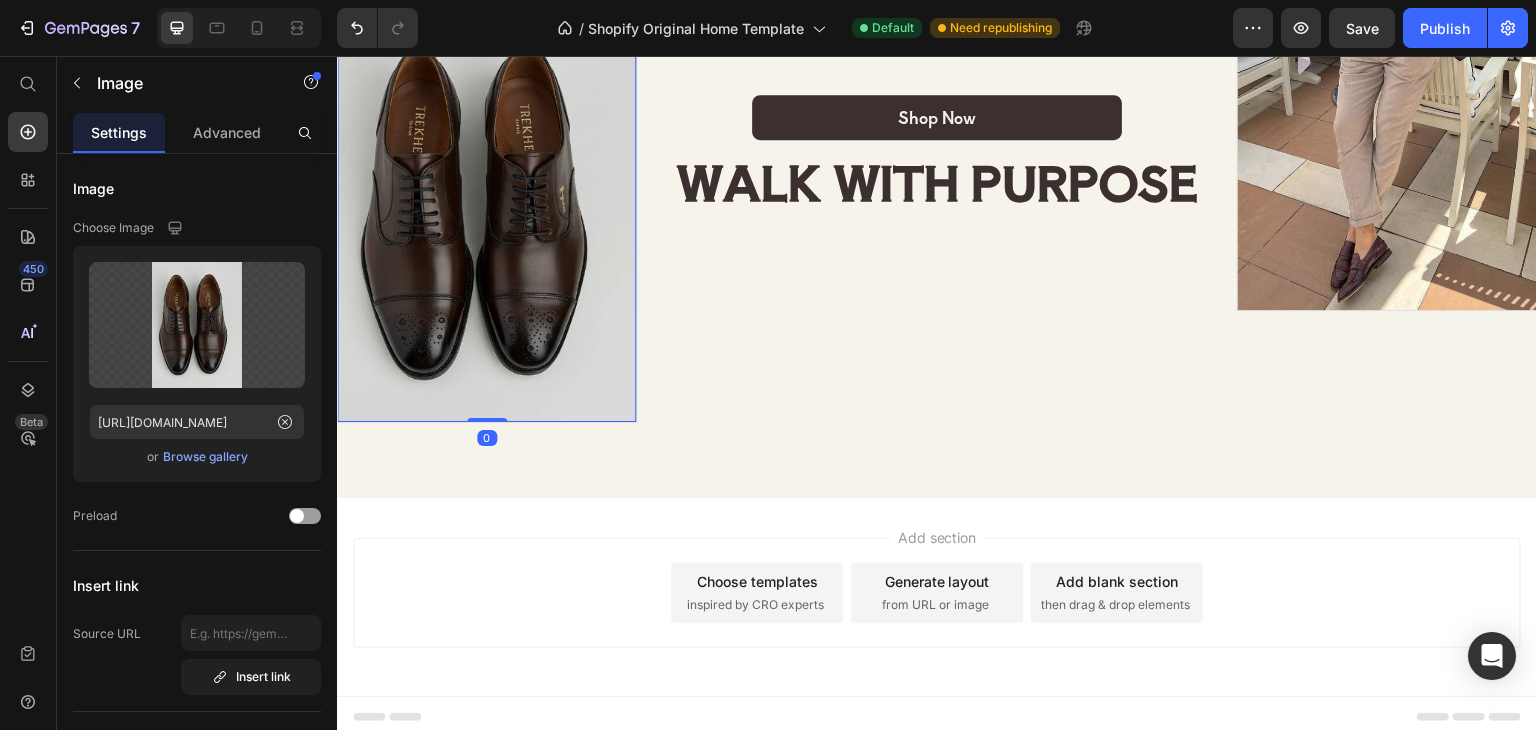 drag, startPoint x: 484, startPoint y: 465, endPoint x: 501, endPoint y: 332, distance: 134.08206 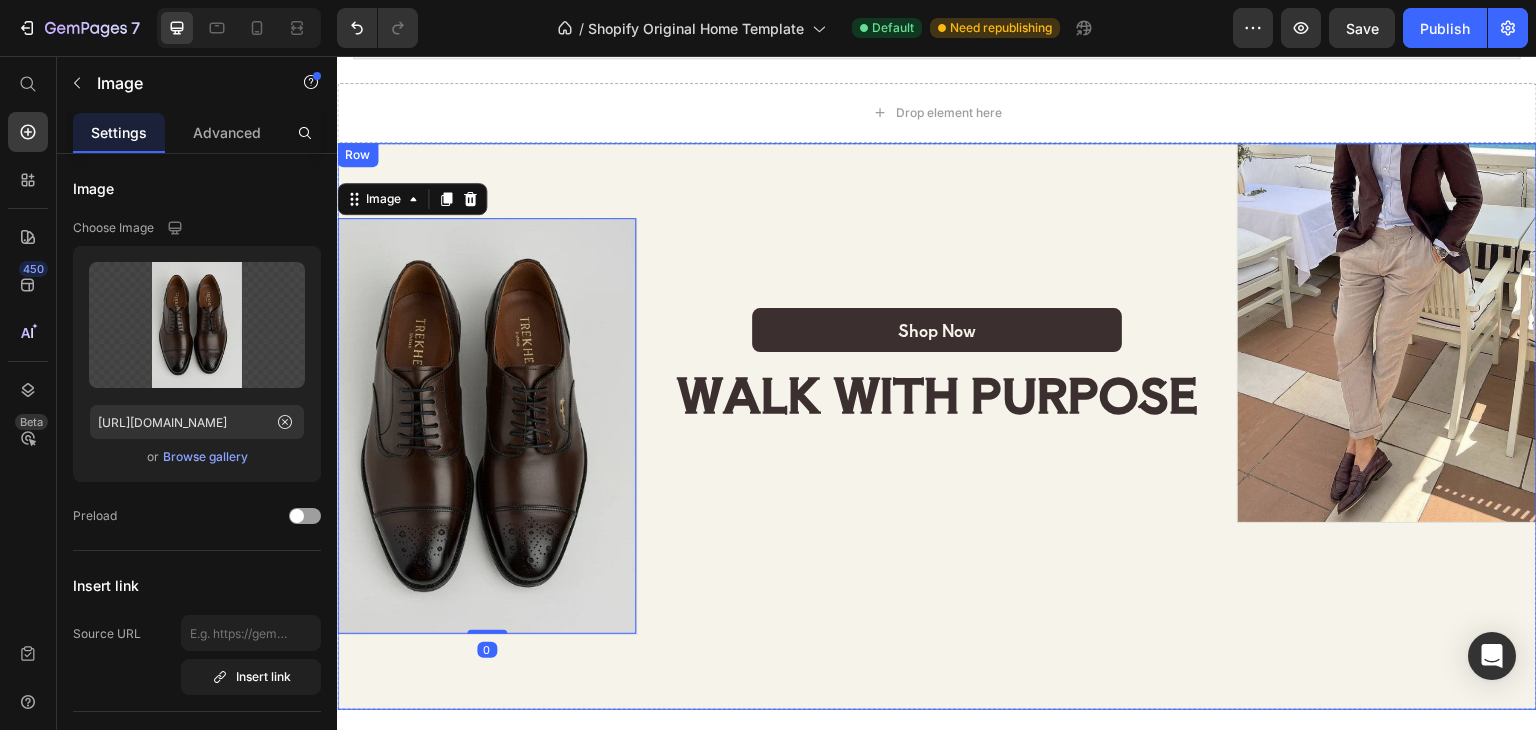 scroll, scrollTop: 1612, scrollLeft: 0, axis: vertical 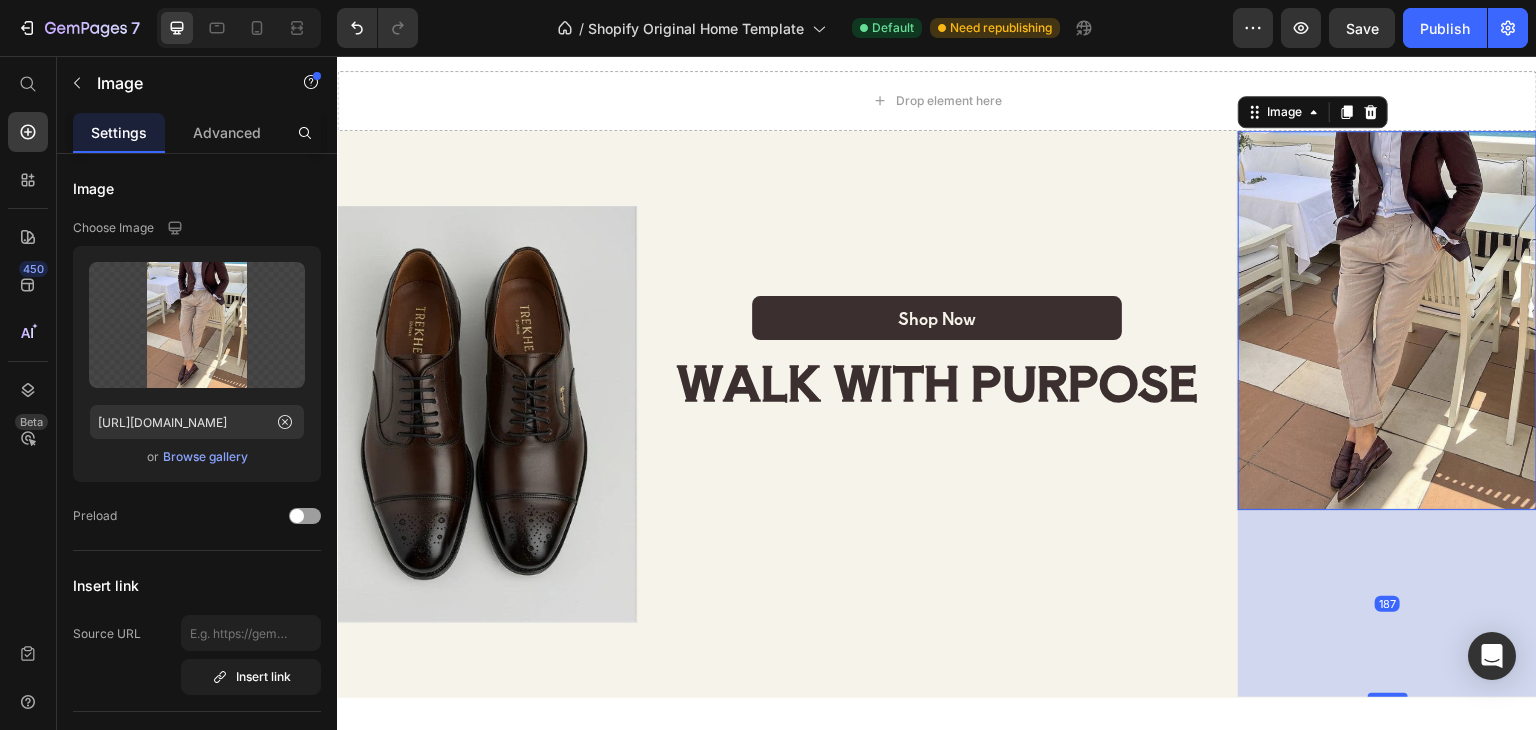 click at bounding box center [1387, 321] 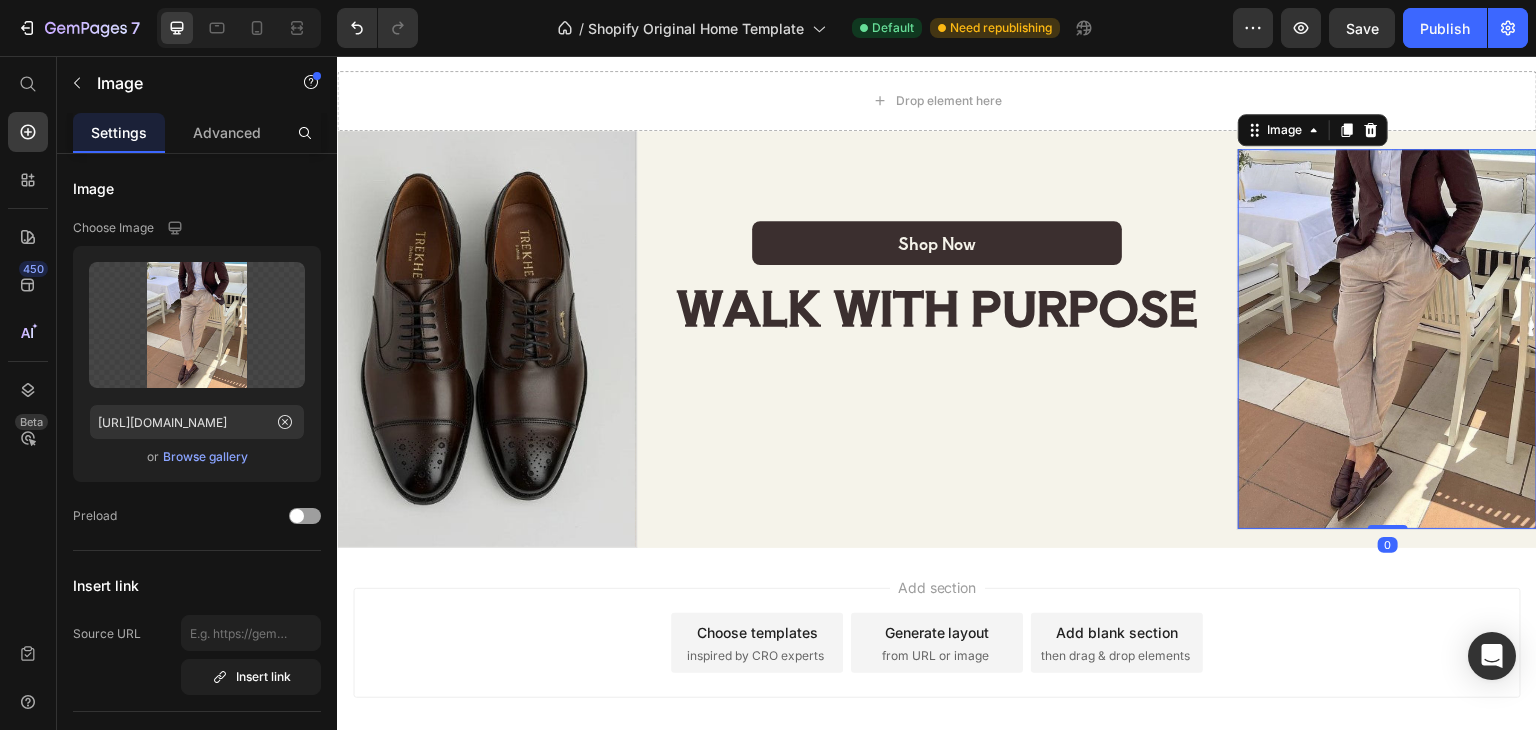 drag, startPoint x: 1376, startPoint y: 687, endPoint x: 1362, endPoint y: 459, distance: 228.42941 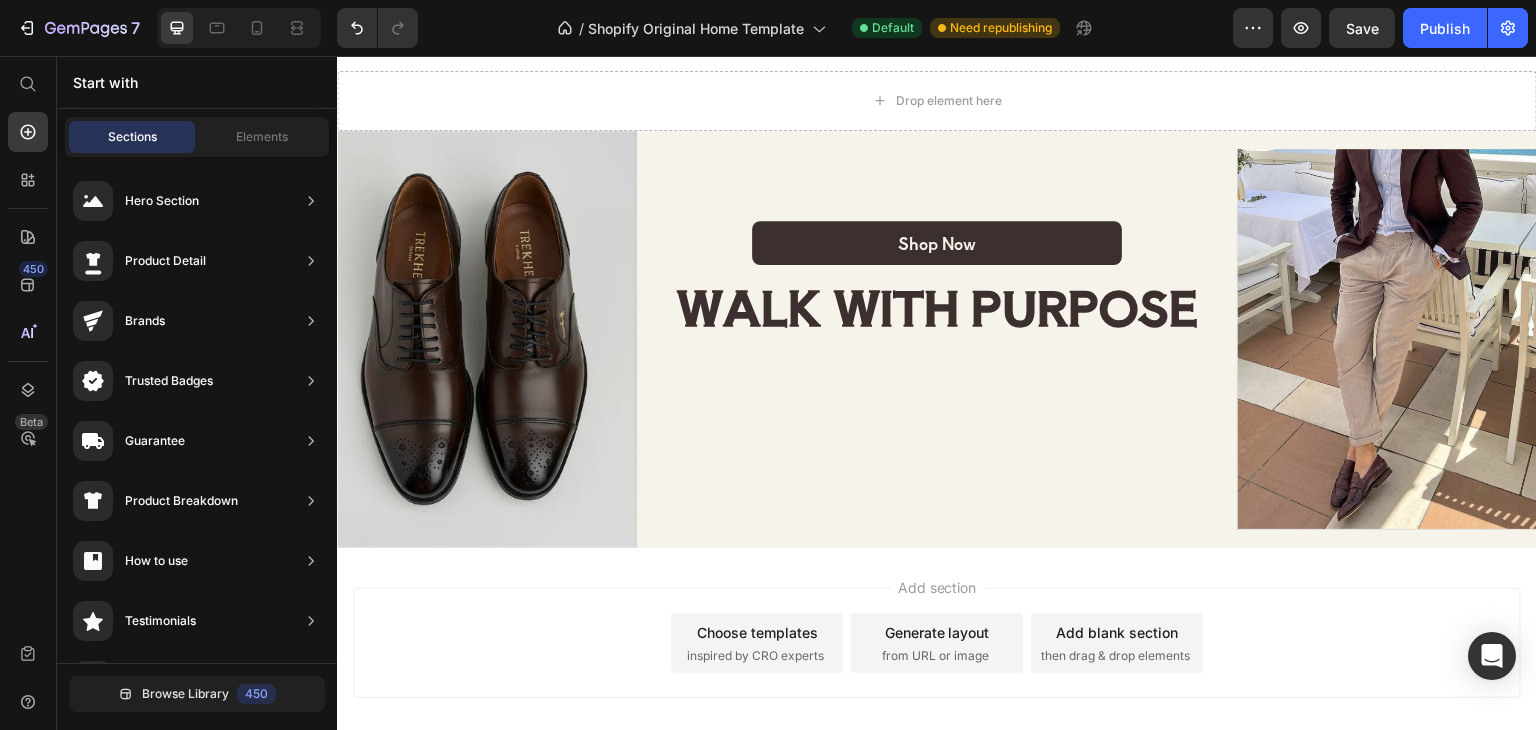 click on "Add section Choose templates inspired by CRO experts Generate layout from URL or image Add blank section then drag & drop elements" at bounding box center (937, 643) 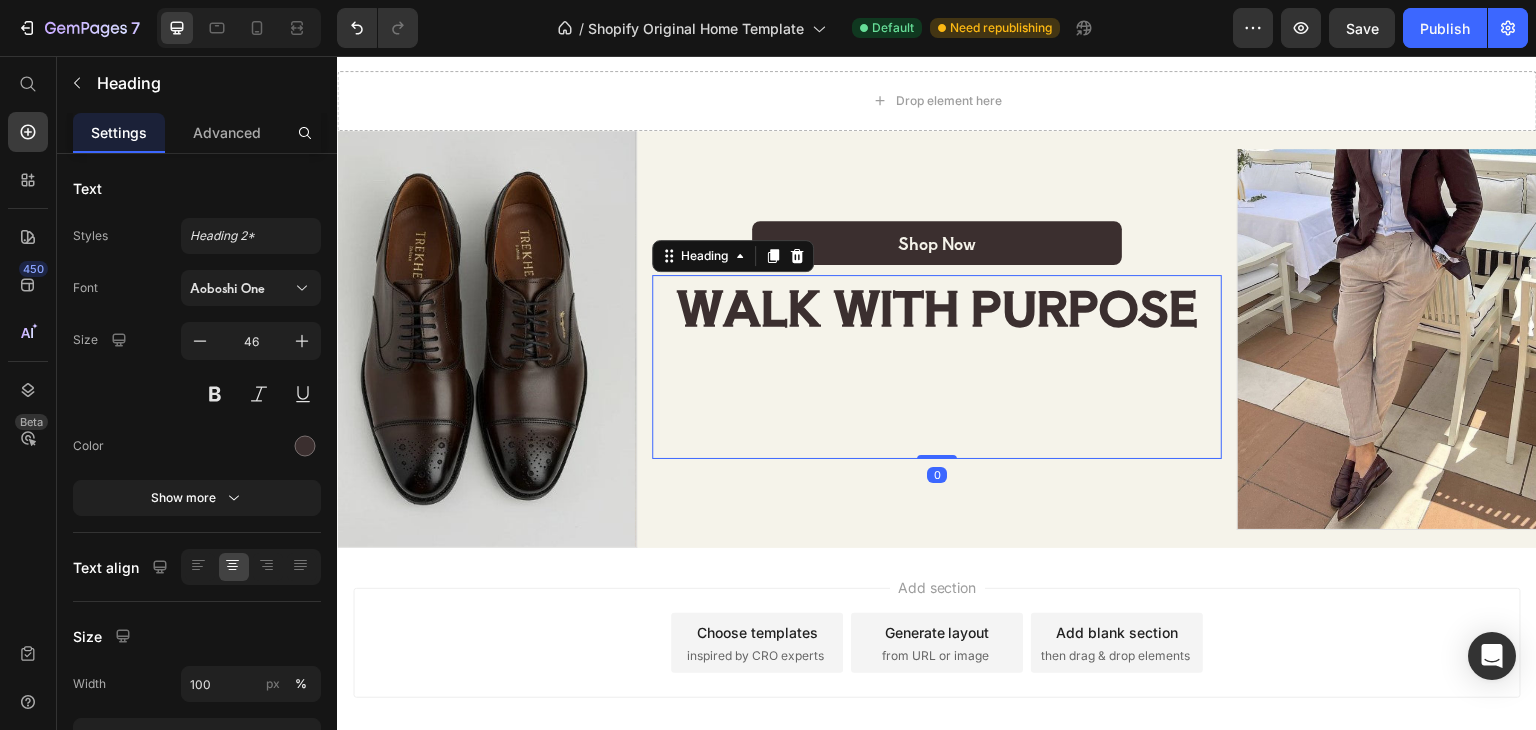 click on "WALK WITH PURPOSE" at bounding box center (937, 306) 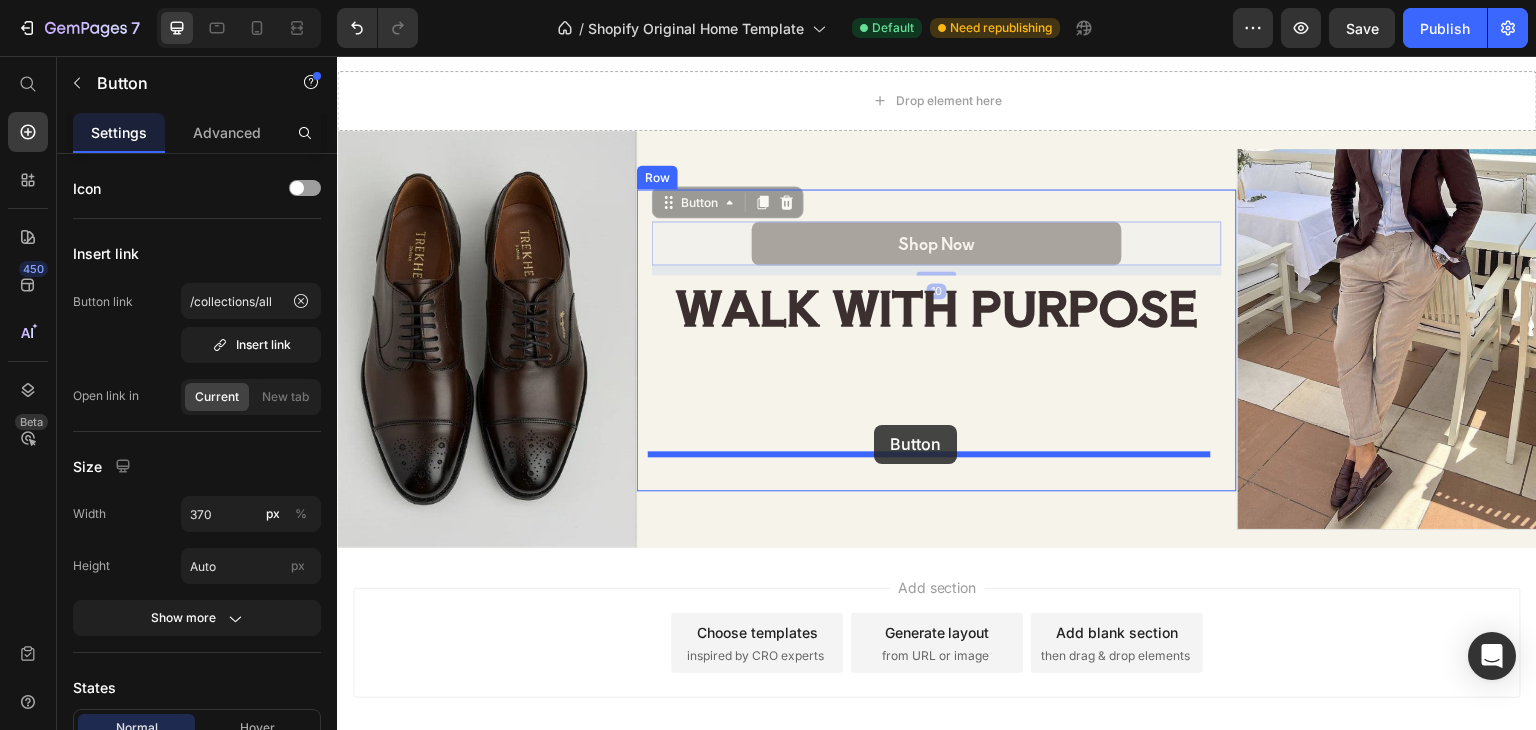 drag, startPoint x: 934, startPoint y: 238, endPoint x: 874, endPoint y: 424, distance: 195.43797 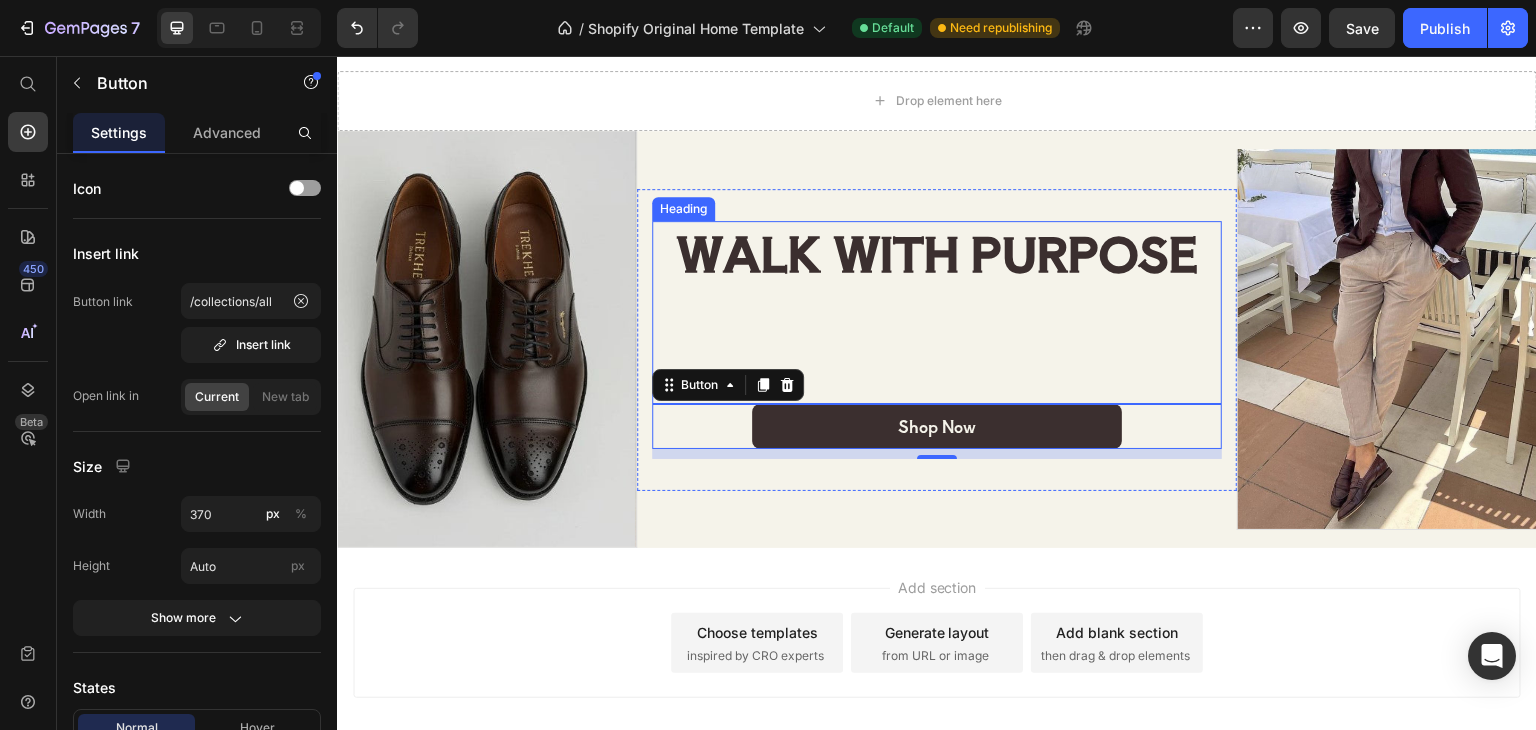 click on "WALK WITH PURPOSE" at bounding box center [937, 312] 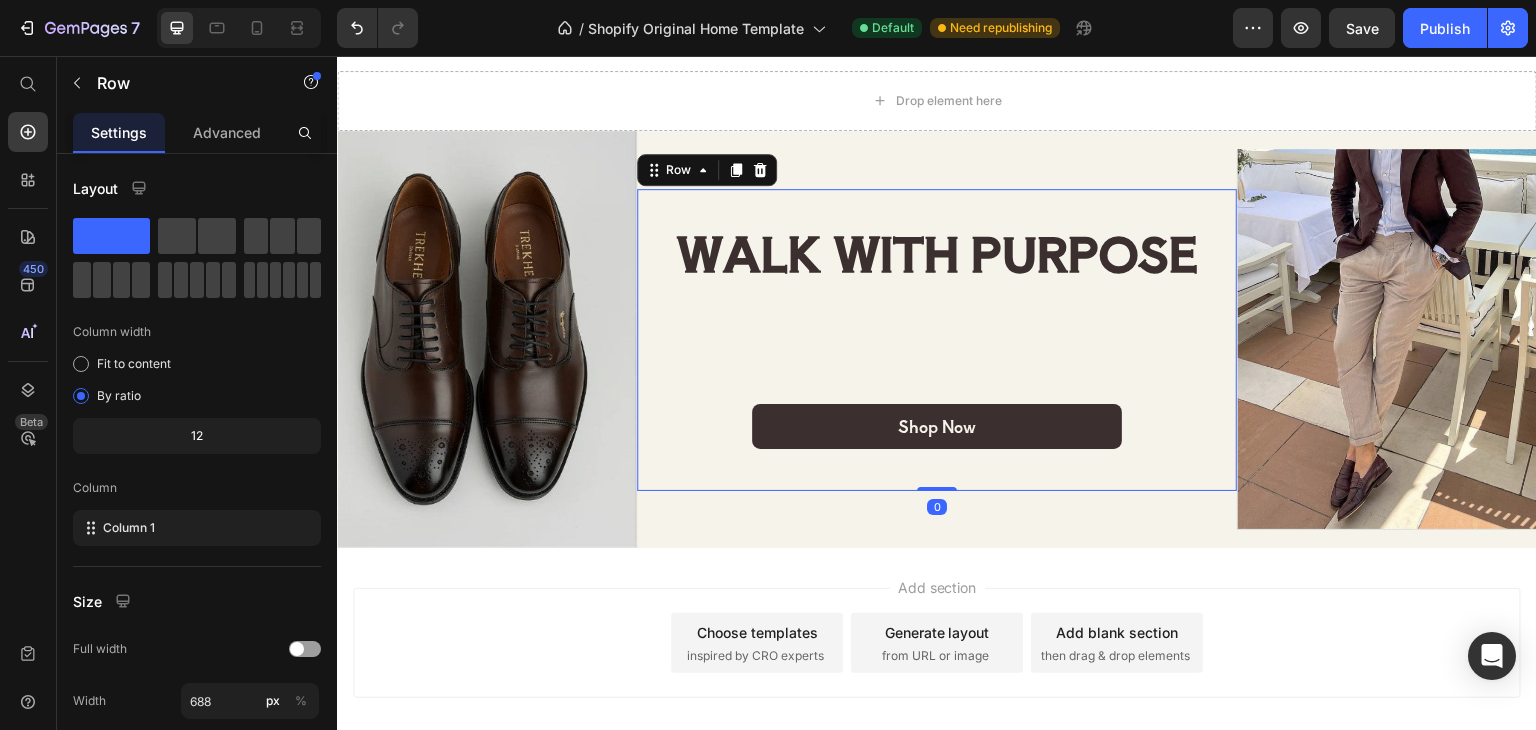 click on "WALK WITH PURPOSE     Heading Shop Now Button Row   0" at bounding box center [937, 340] 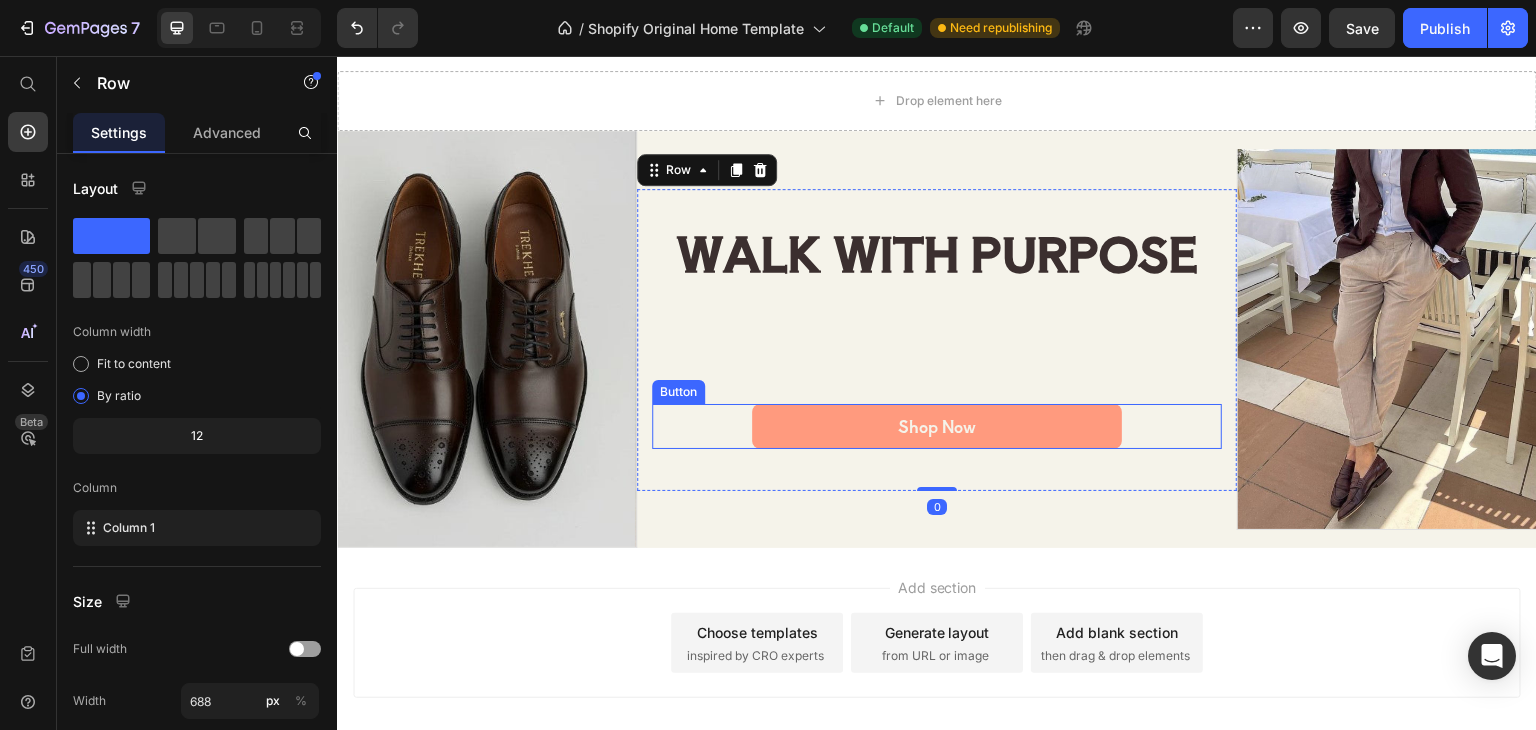 click on "Shop Now" at bounding box center (937, 426) 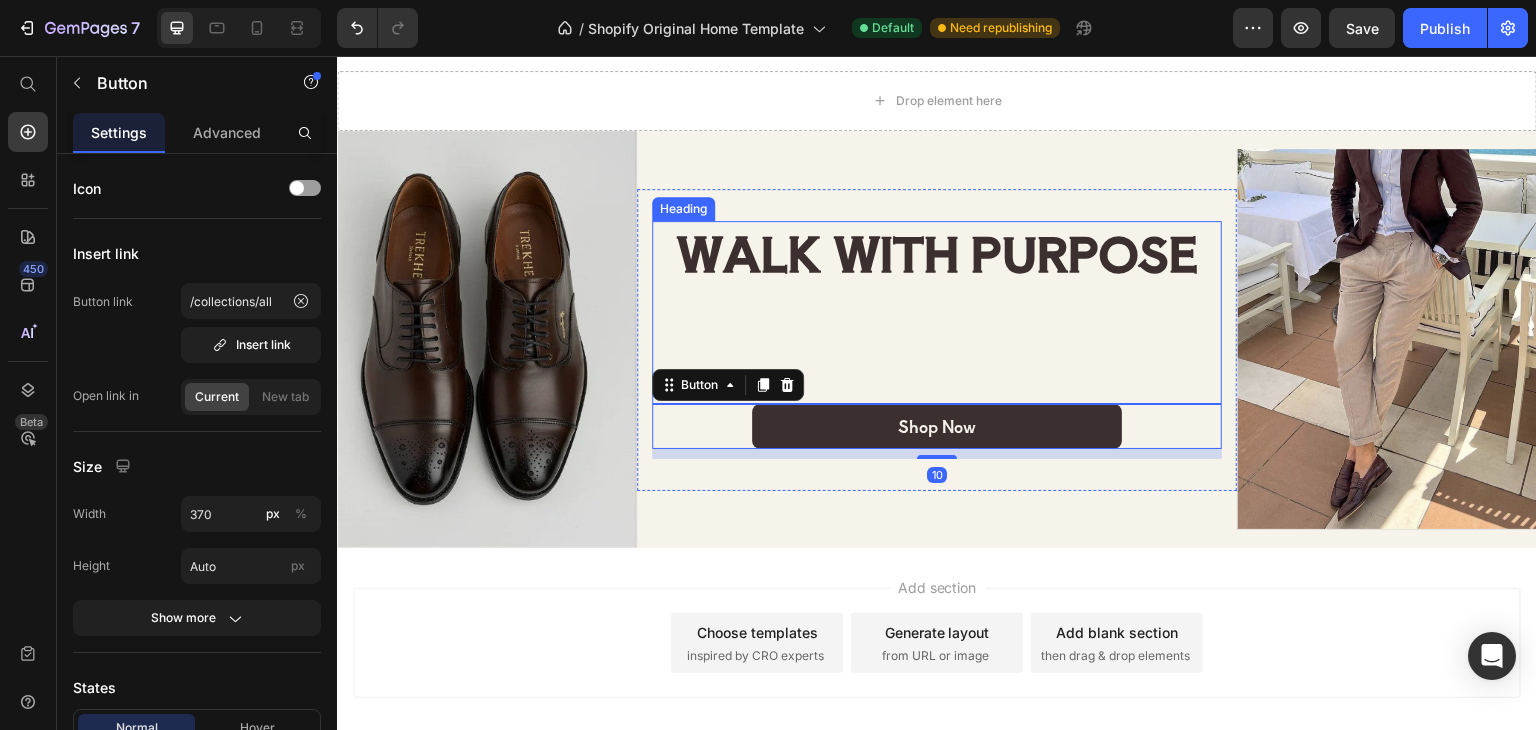 click on "WALK WITH PURPOSE" at bounding box center [937, 252] 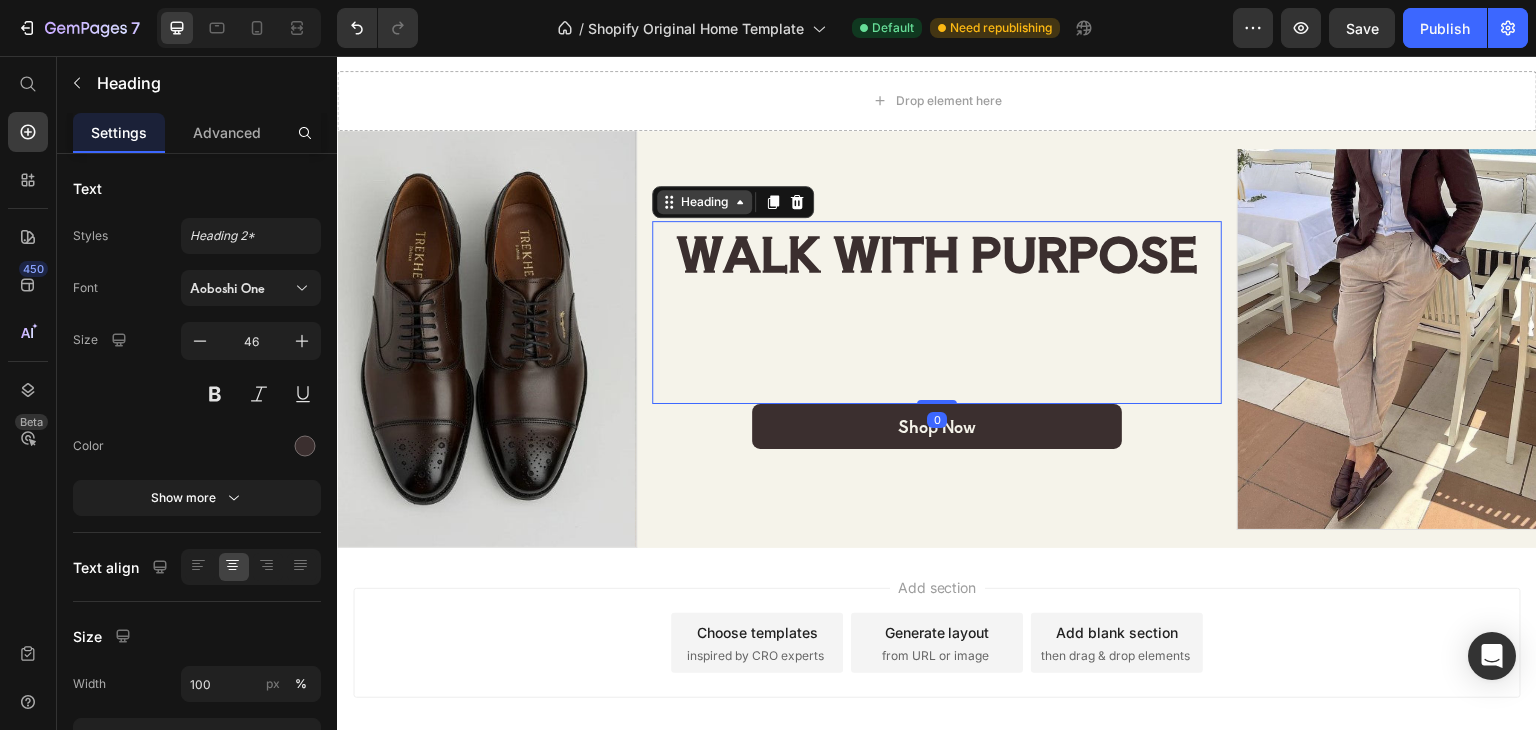 click 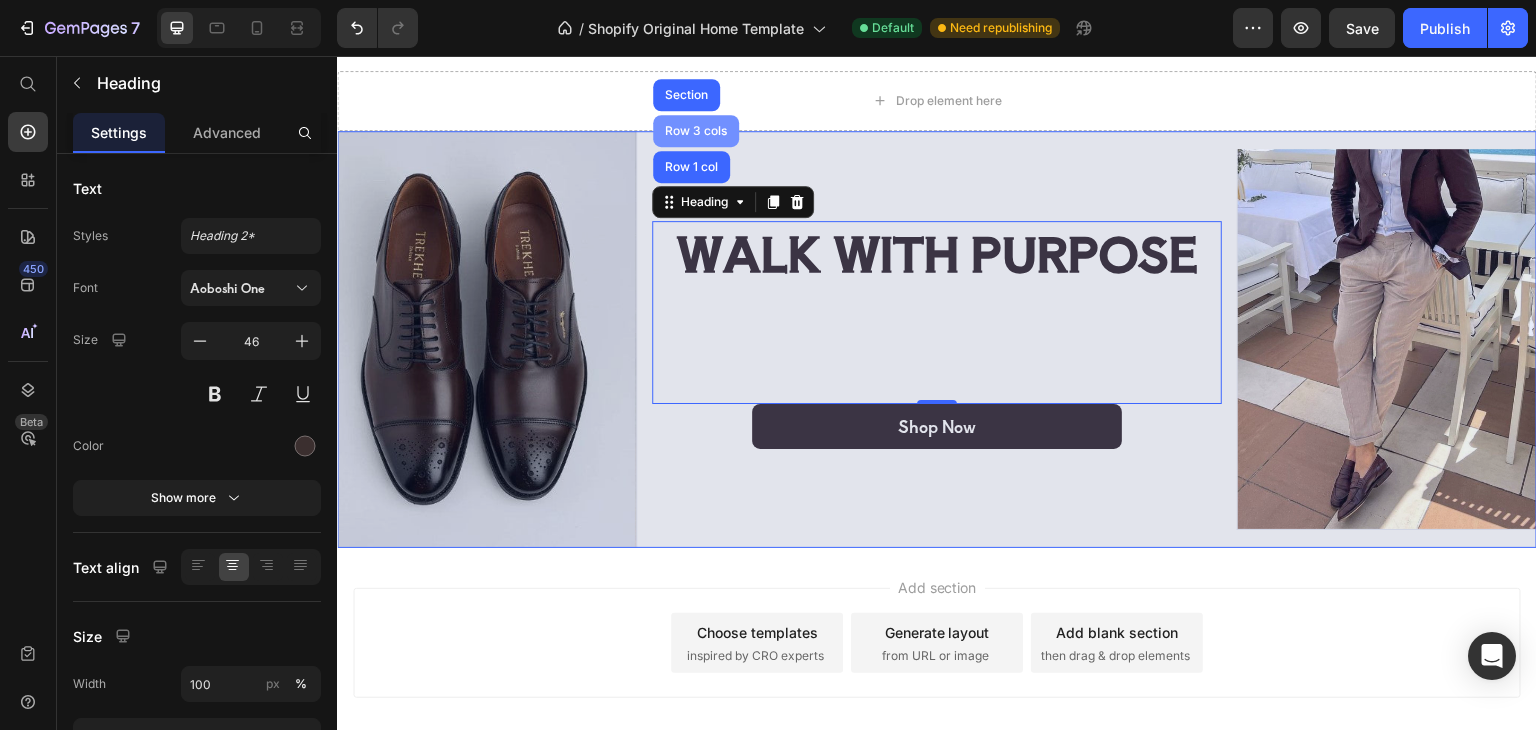click on "Row 3 cols" at bounding box center [696, 131] 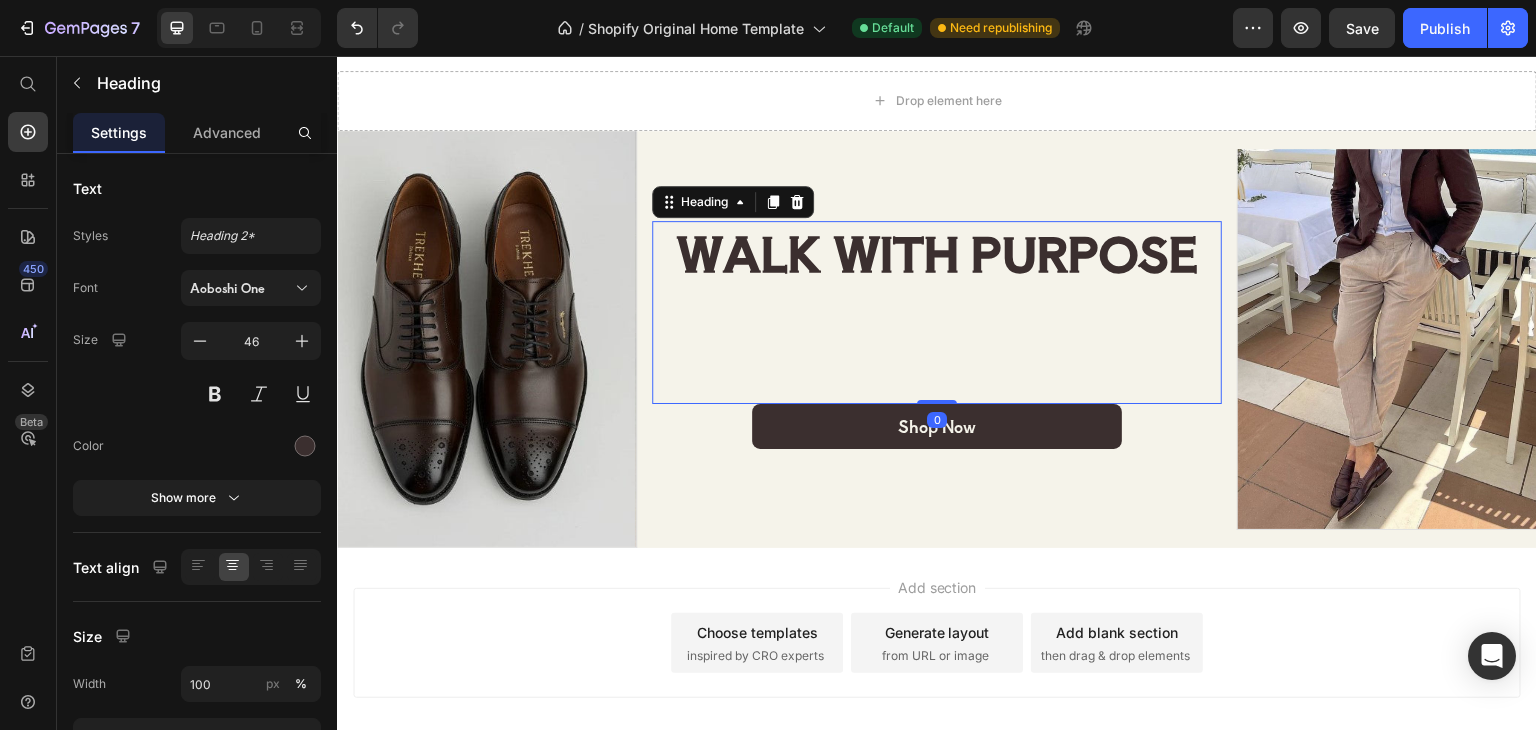 click on "WALK WITH PURPOSE" at bounding box center [937, 252] 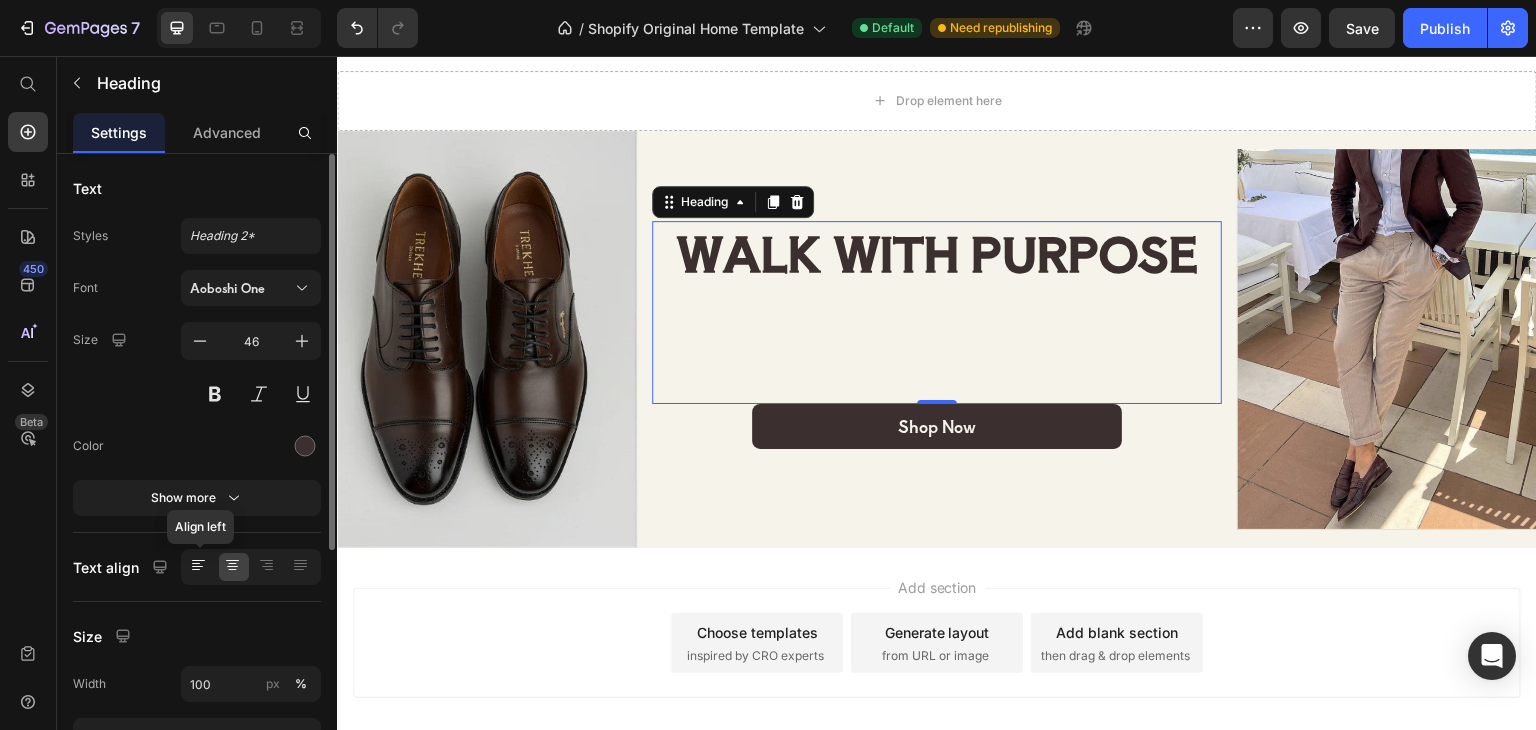 click 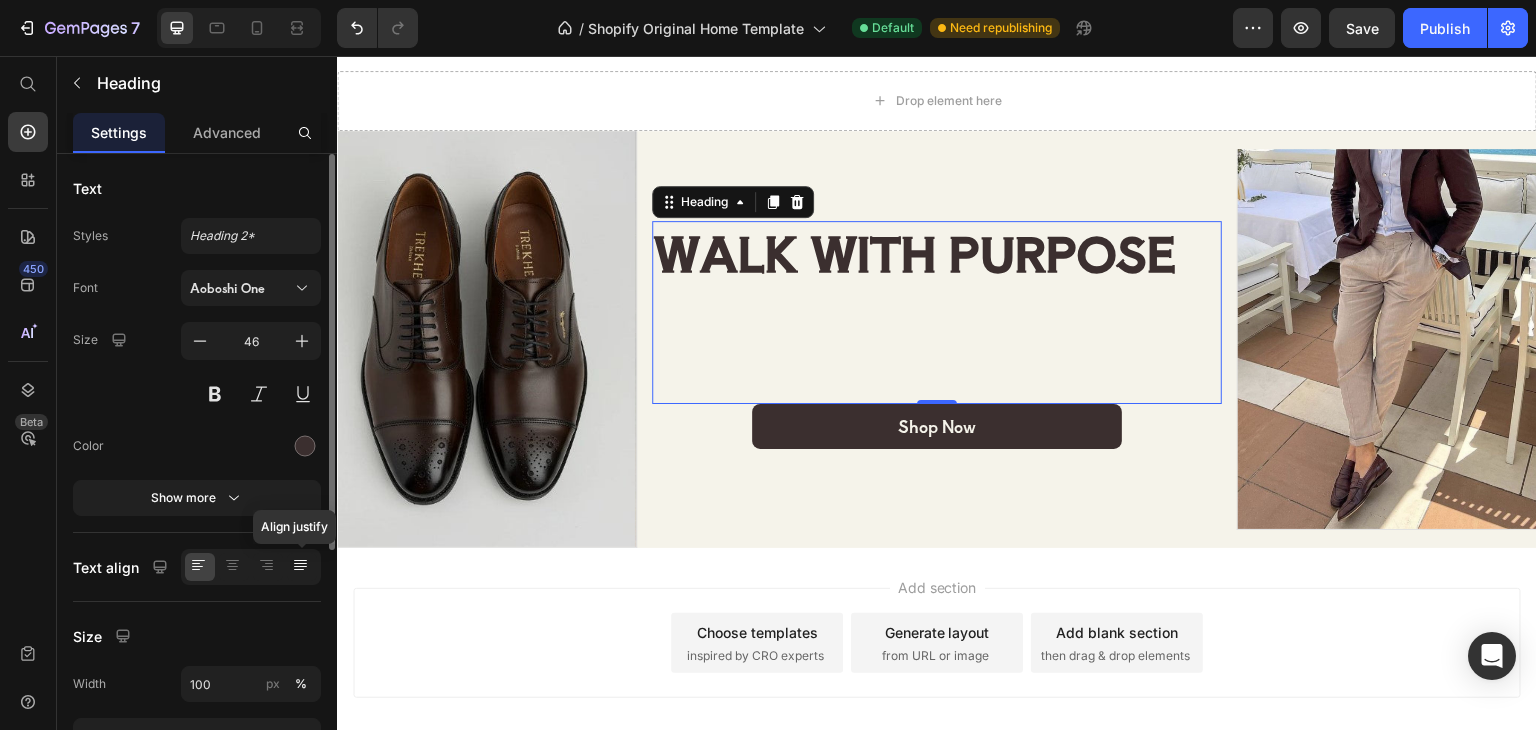 click 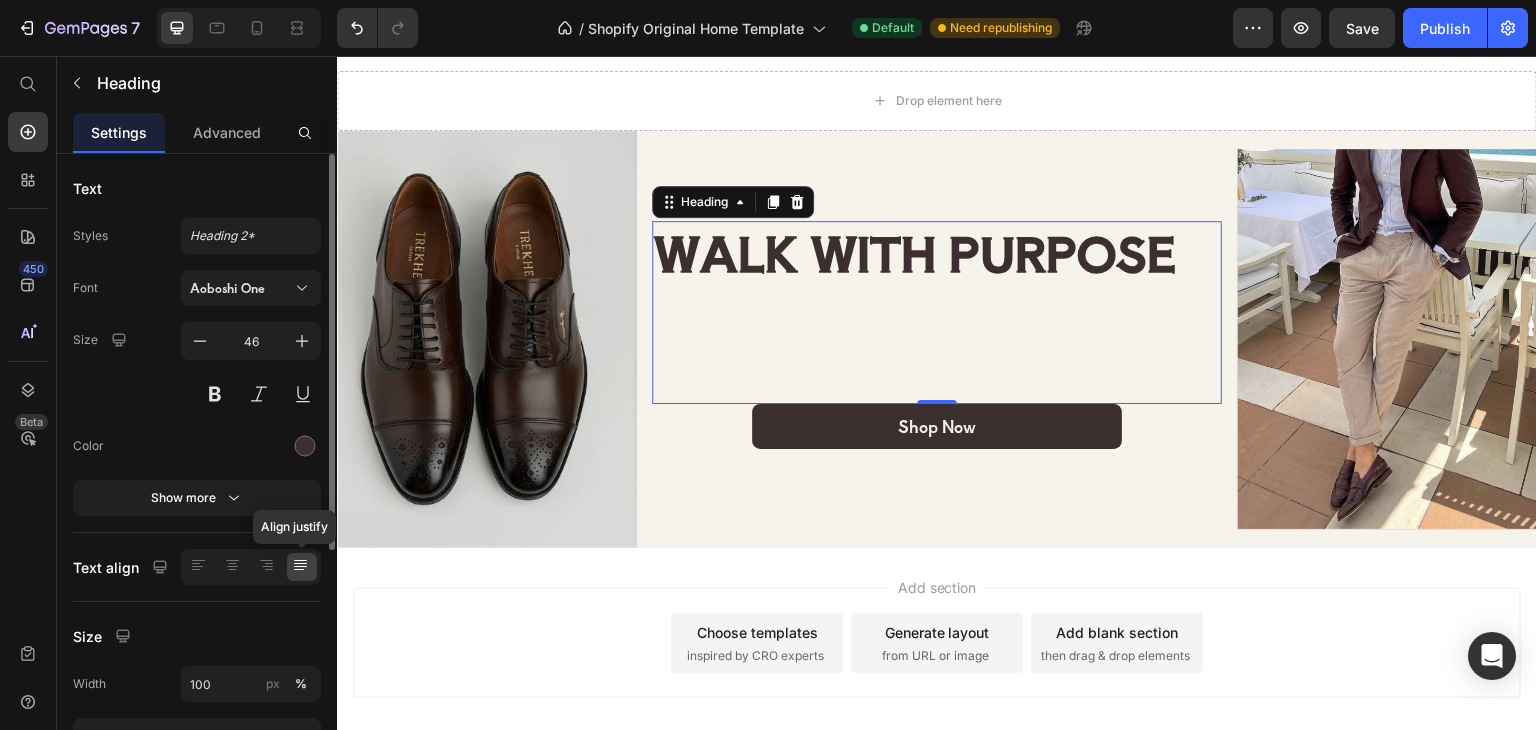 click 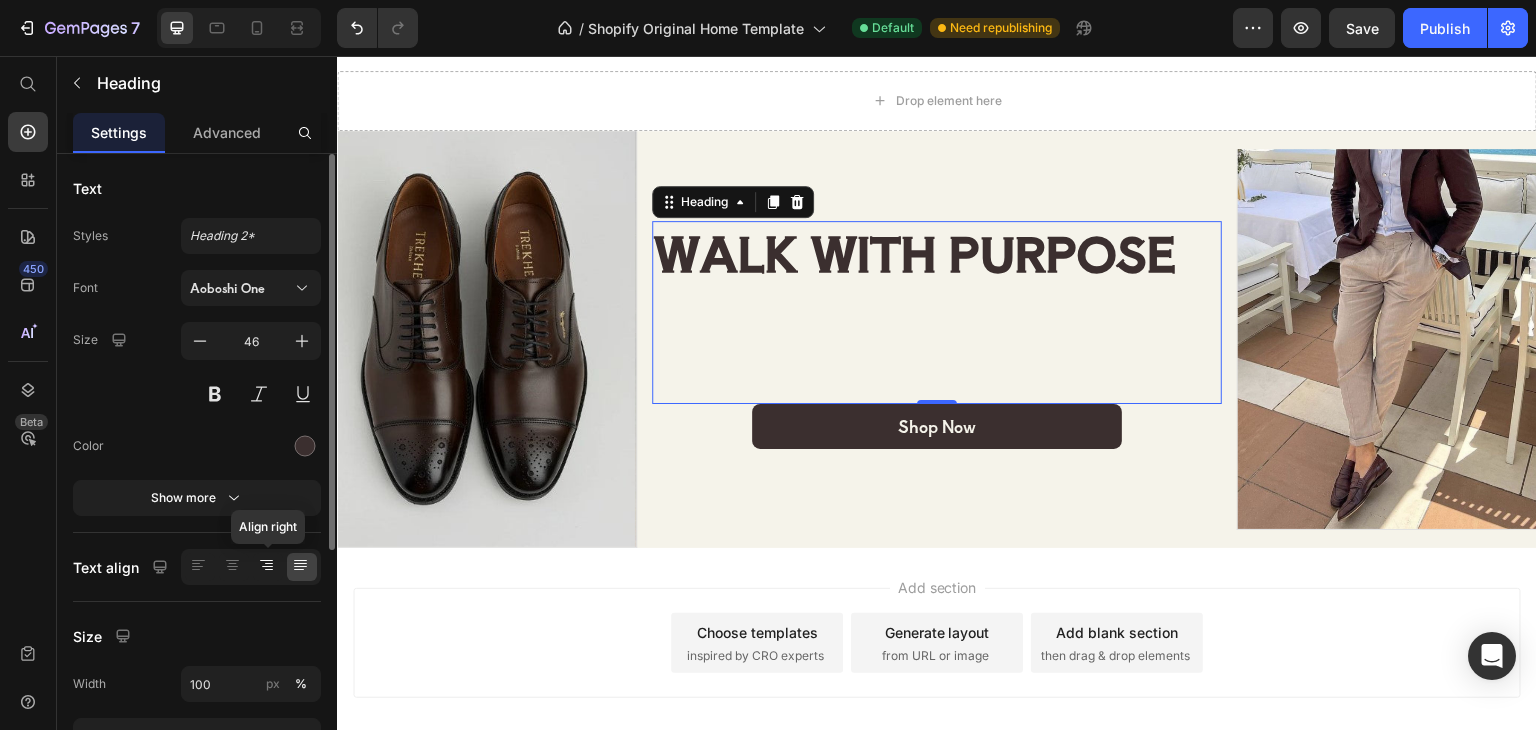 click 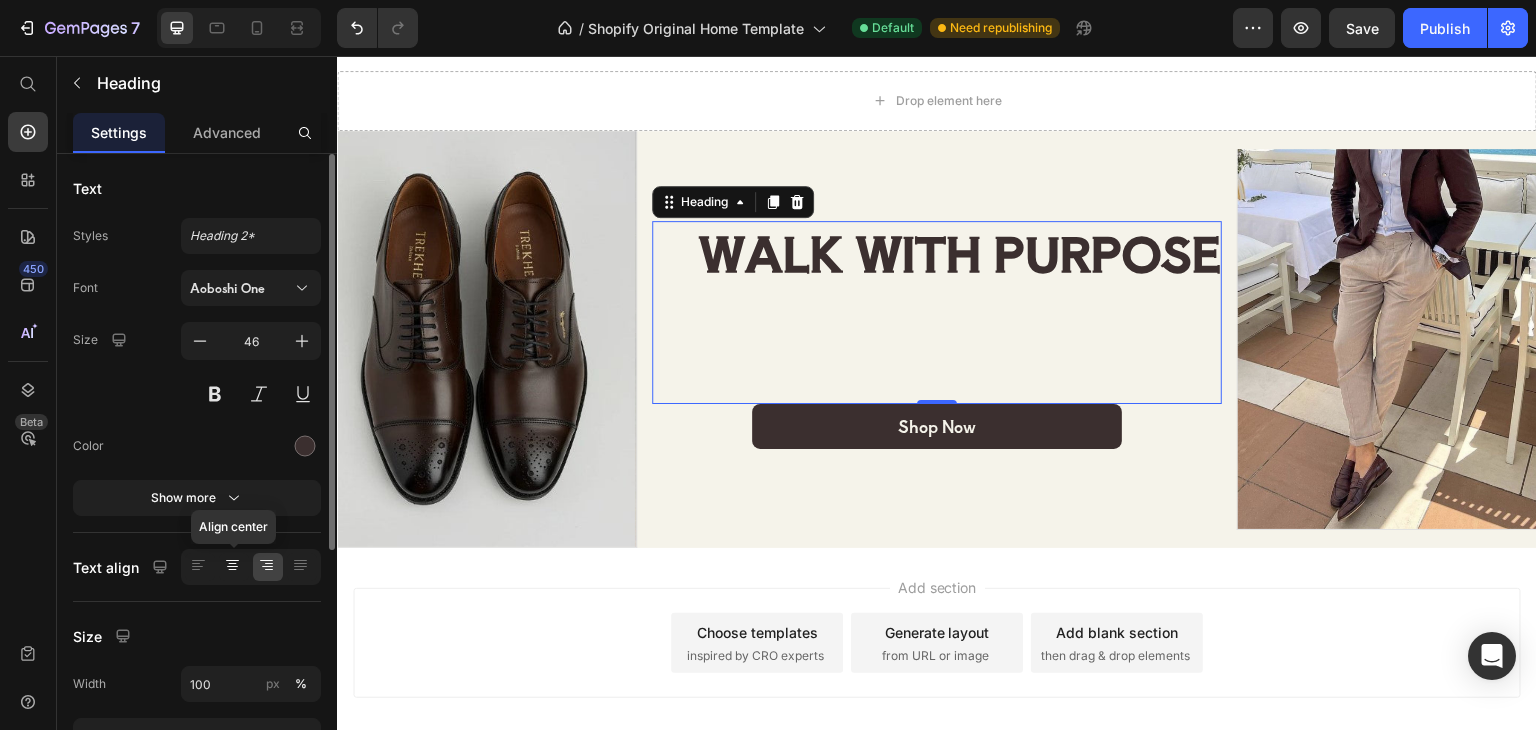 click 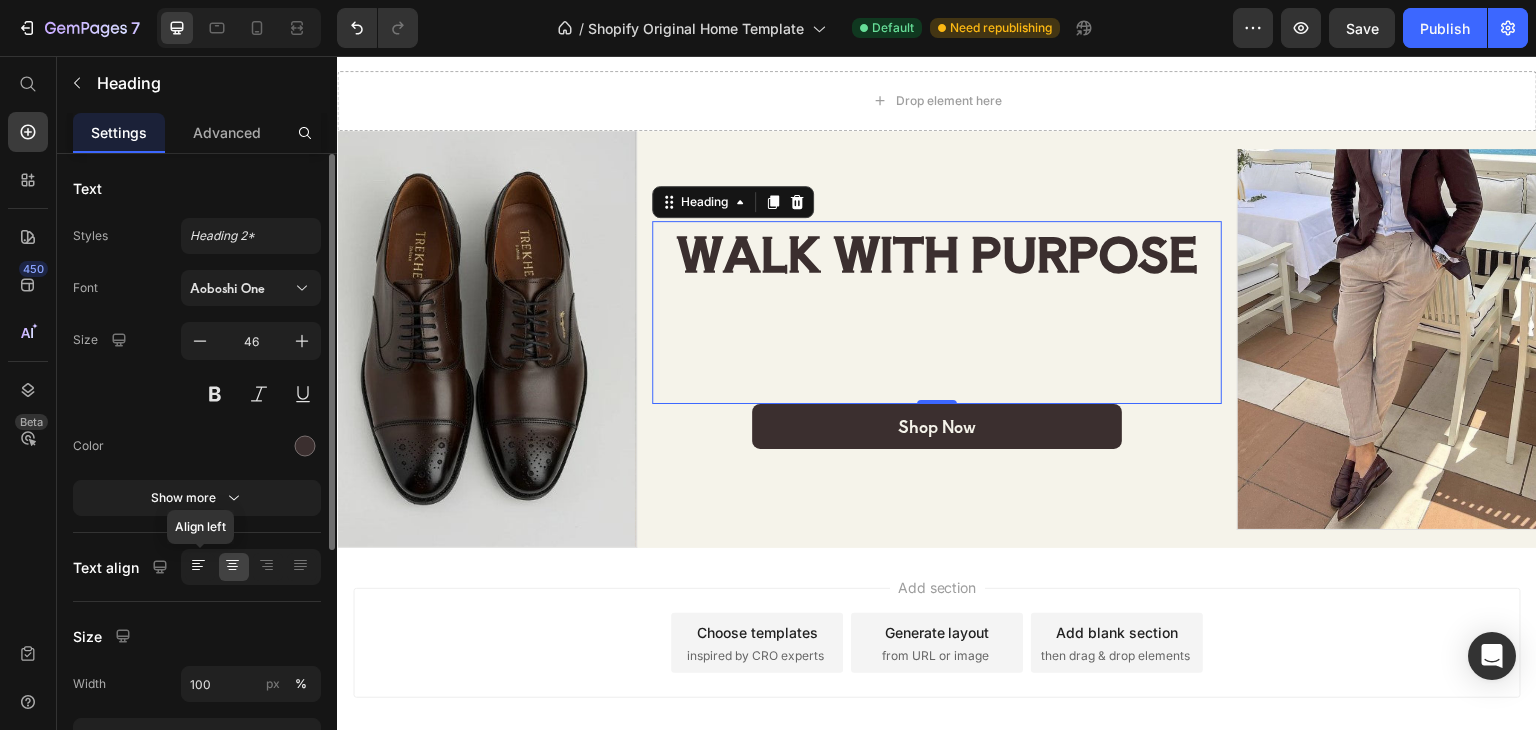 click 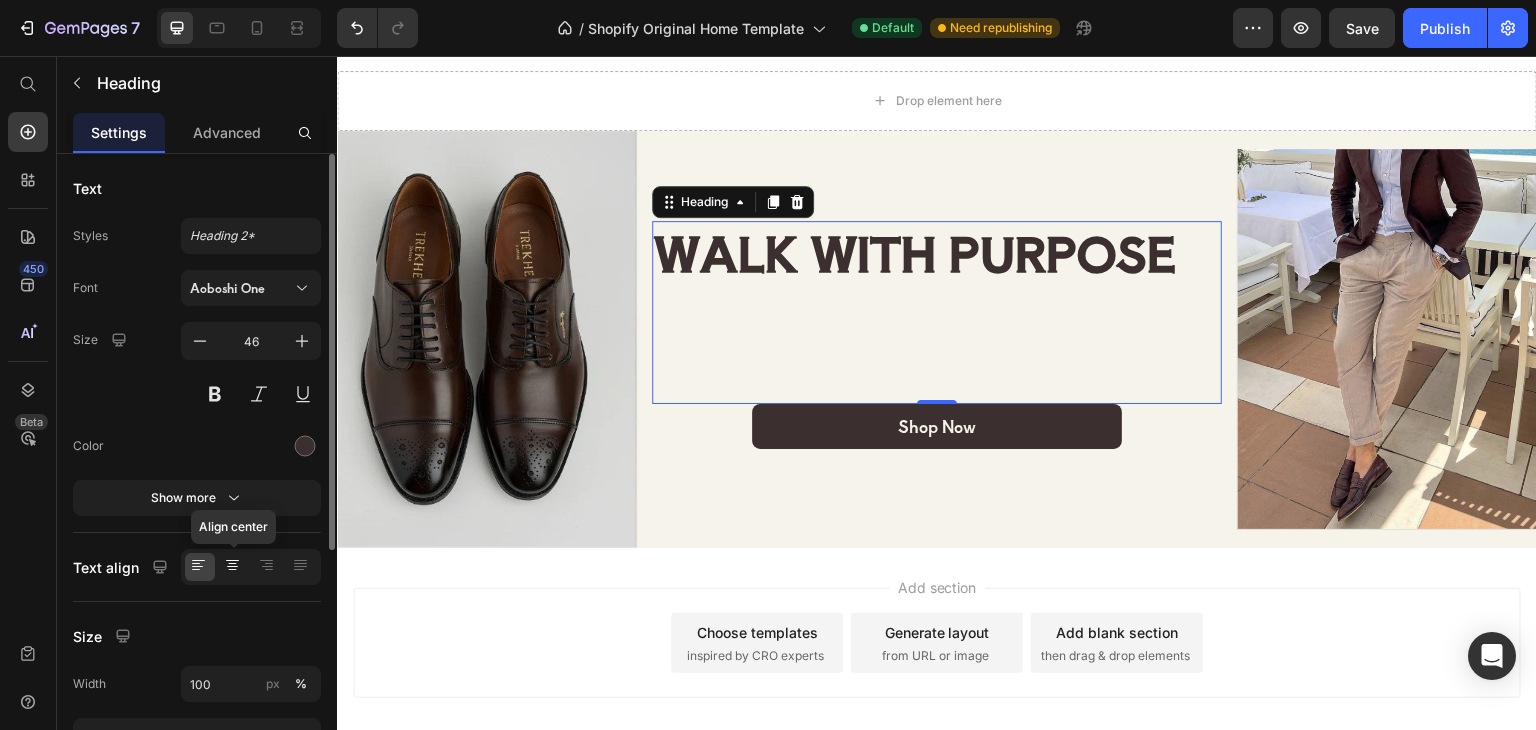 click 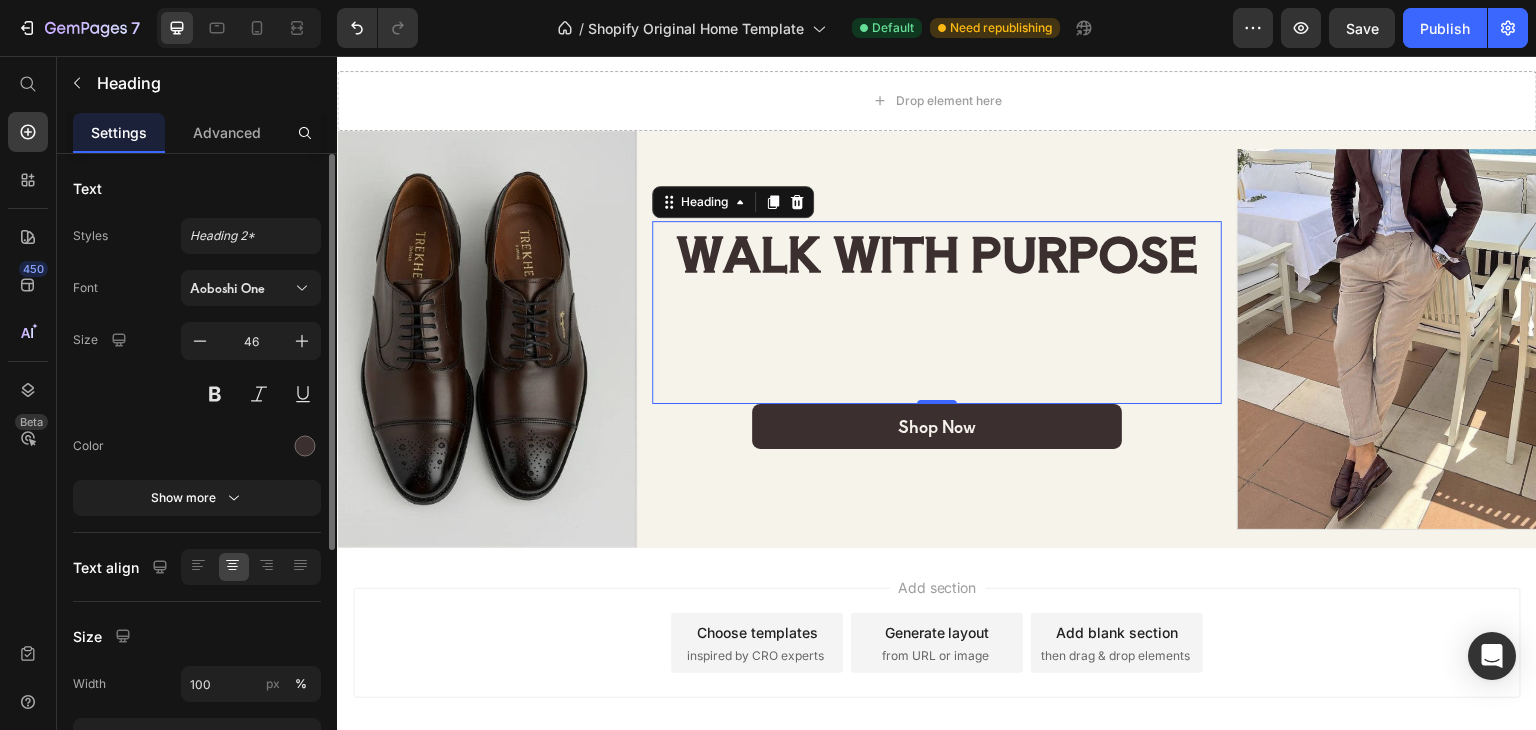 scroll, scrollTop: 100, scrollLeft: 0, axis: vertical 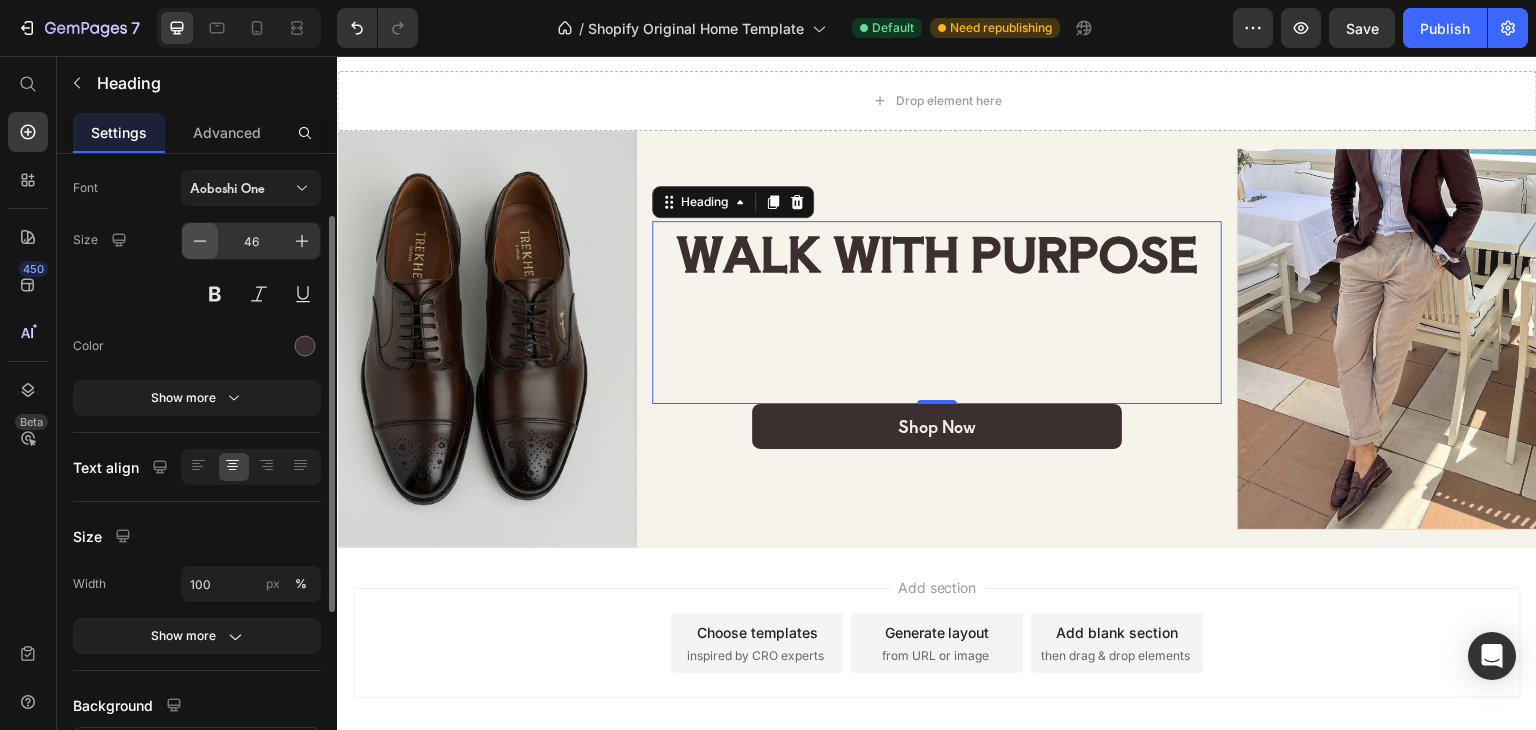 click 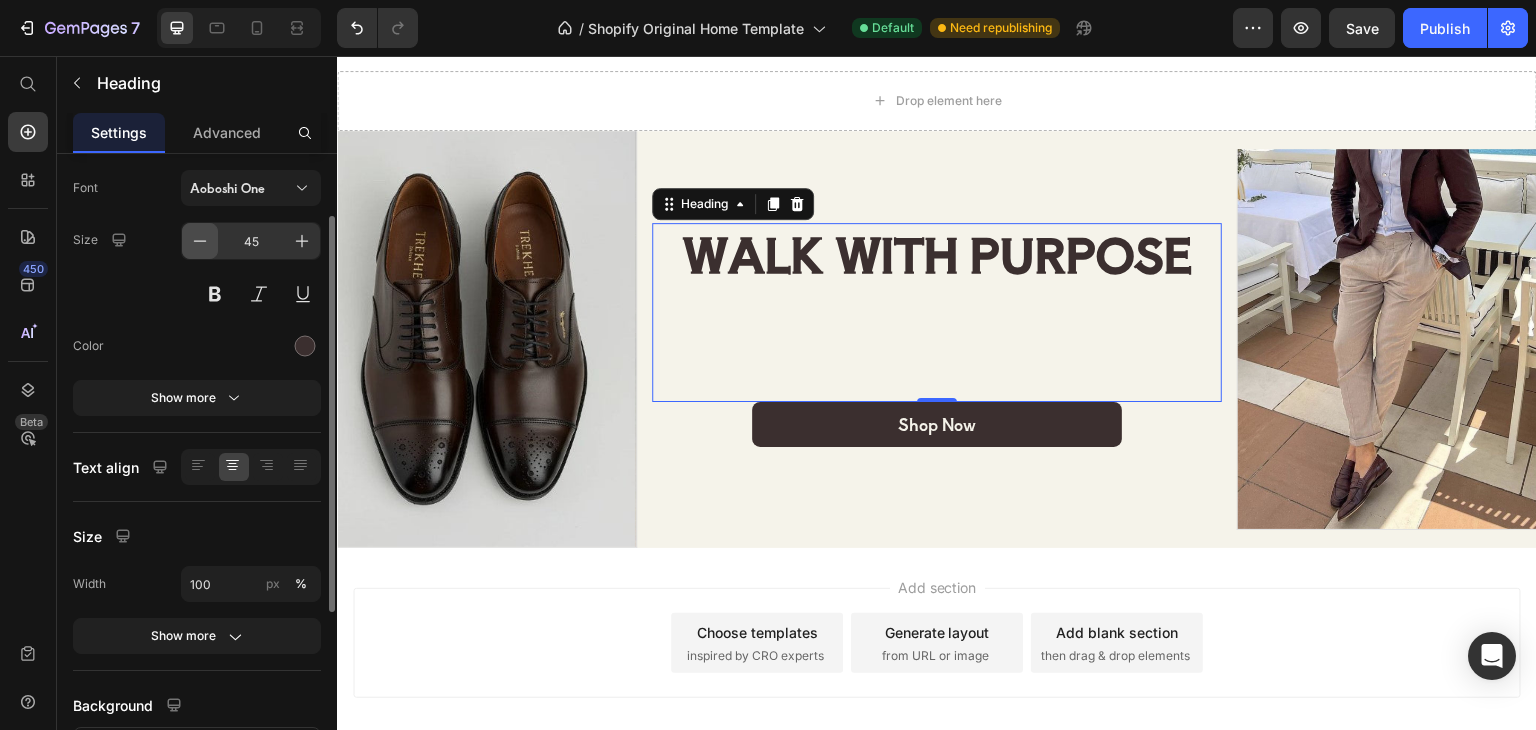 click 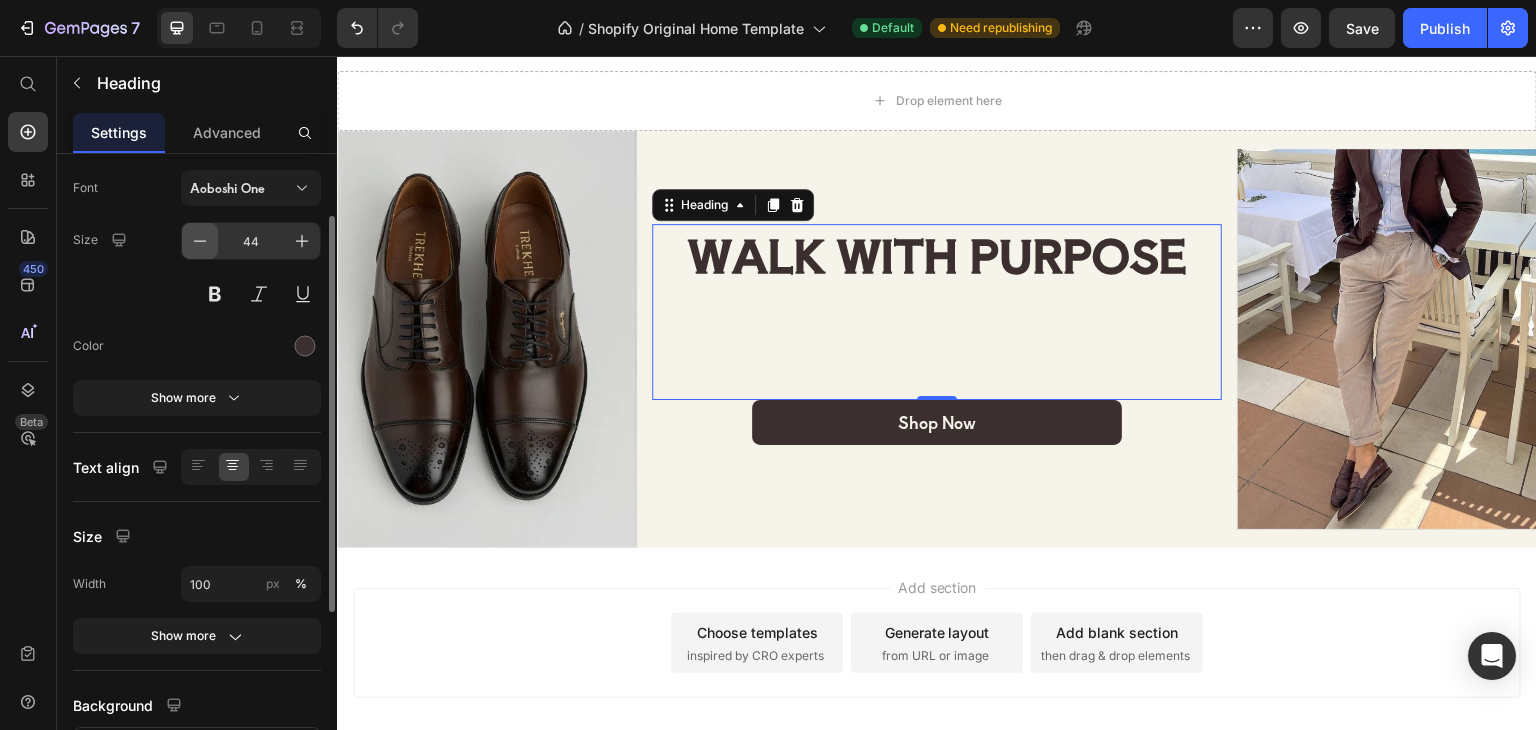 click 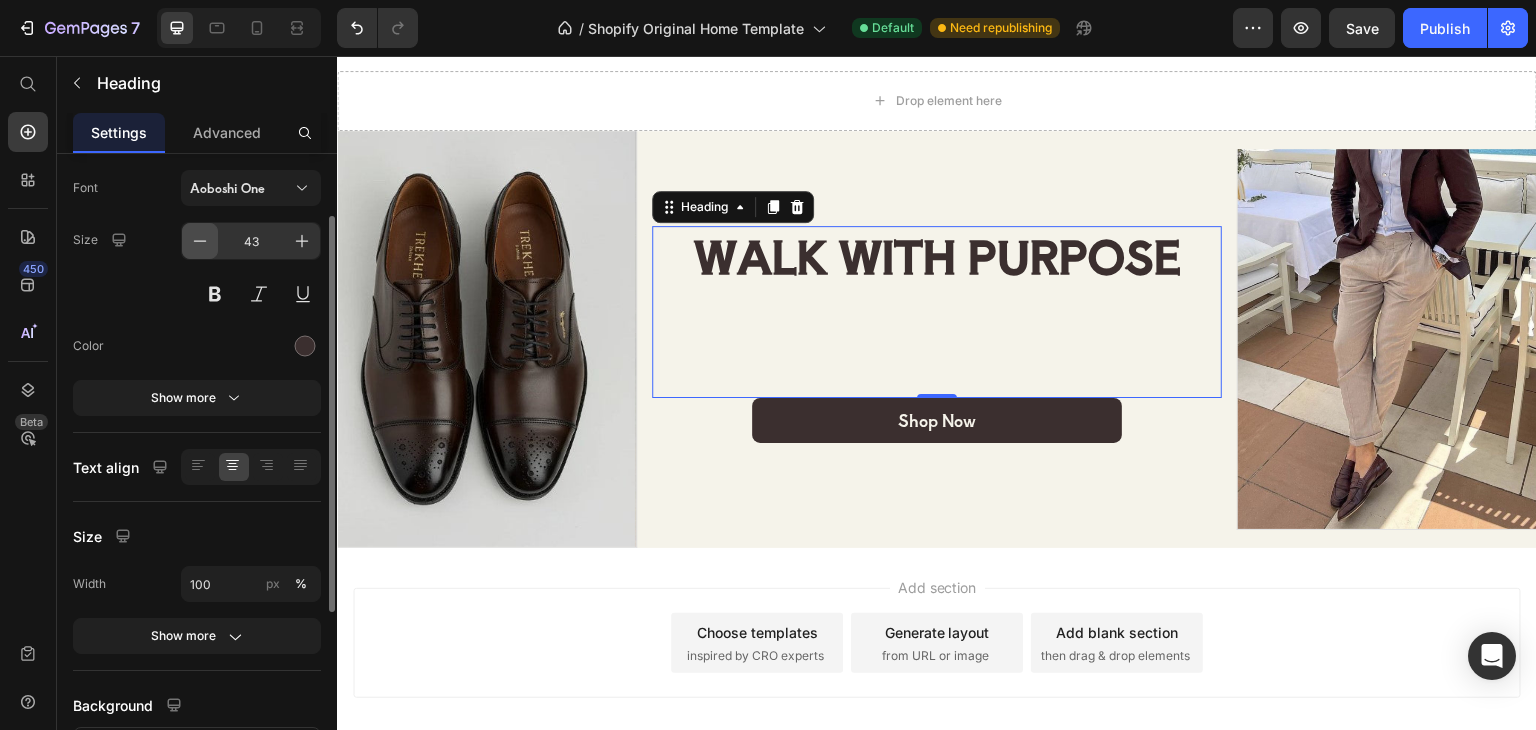 click 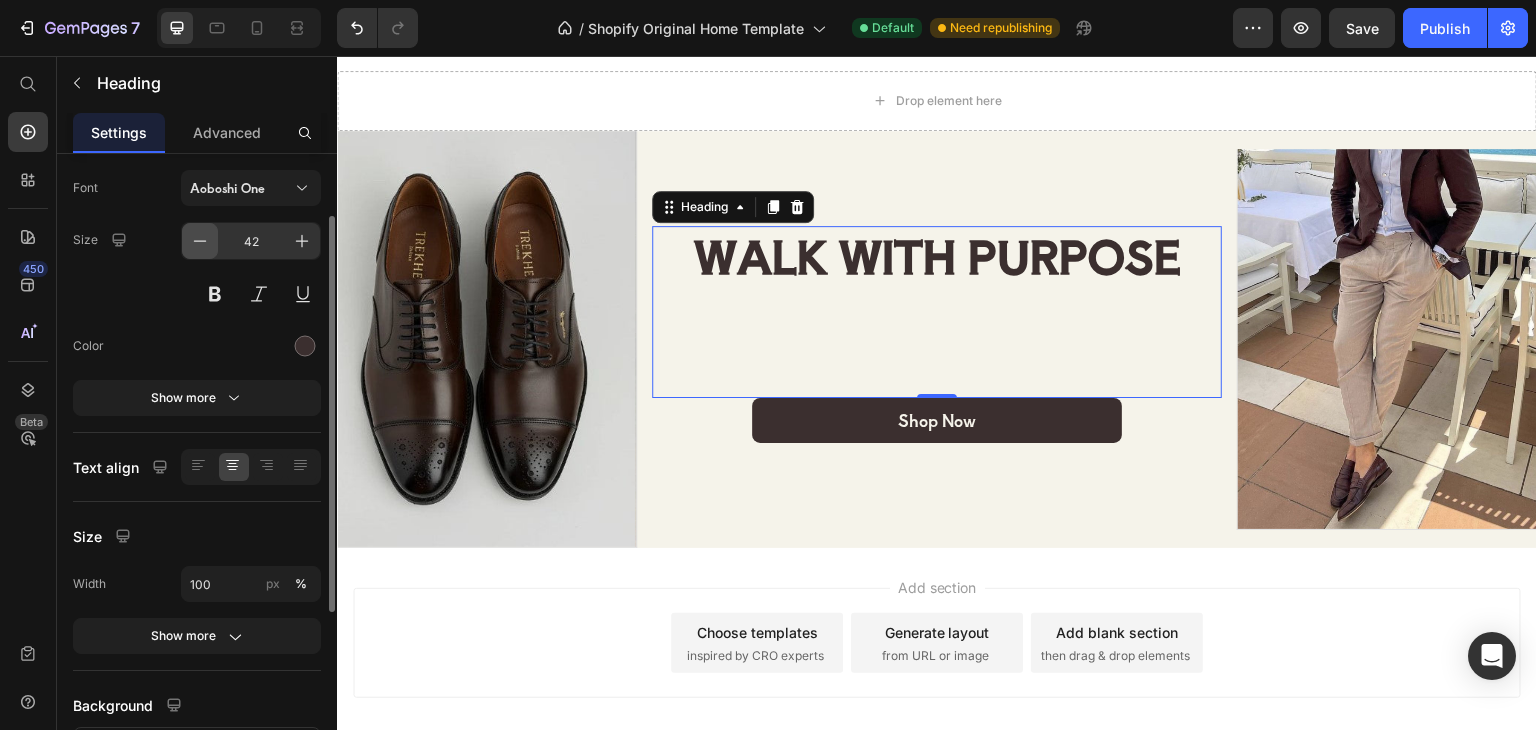 click 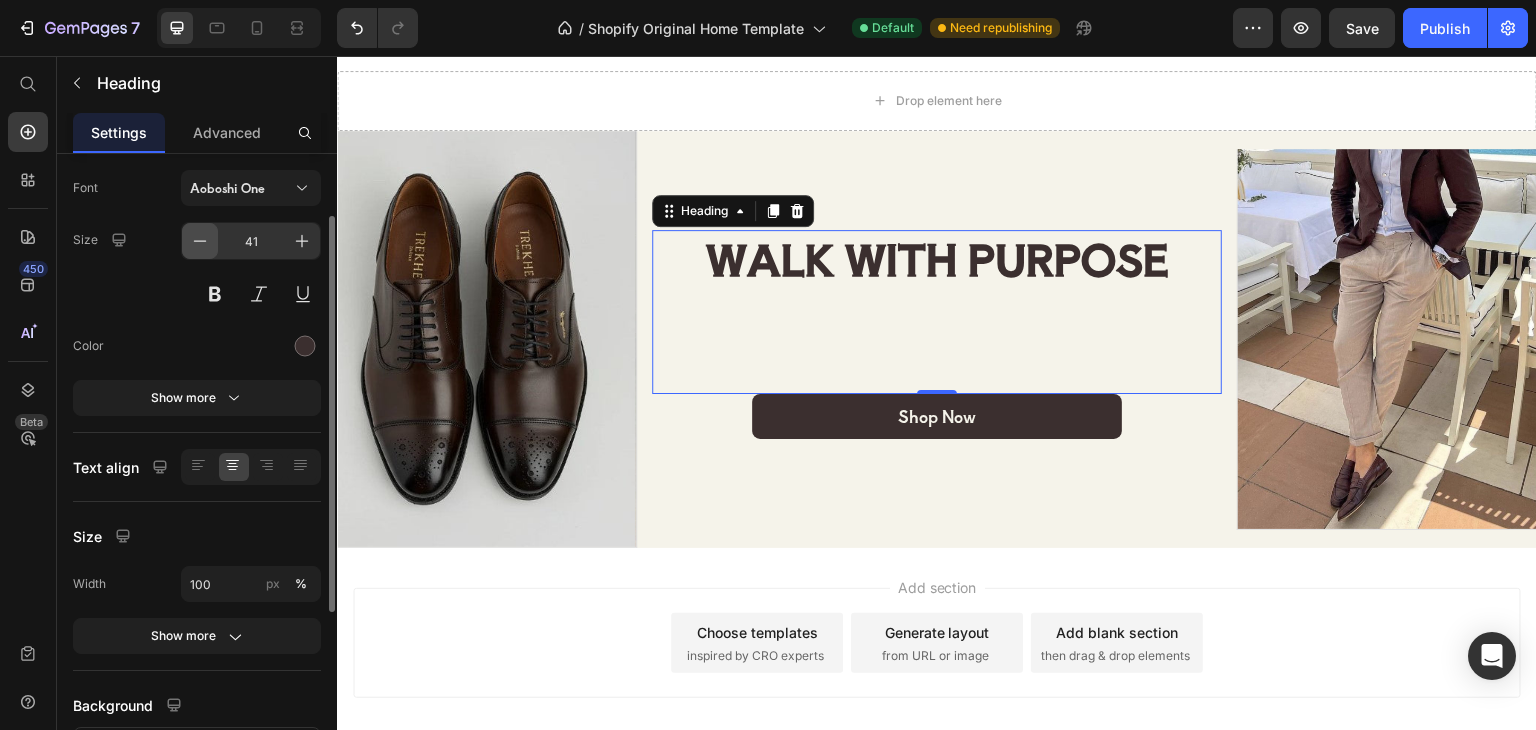 click 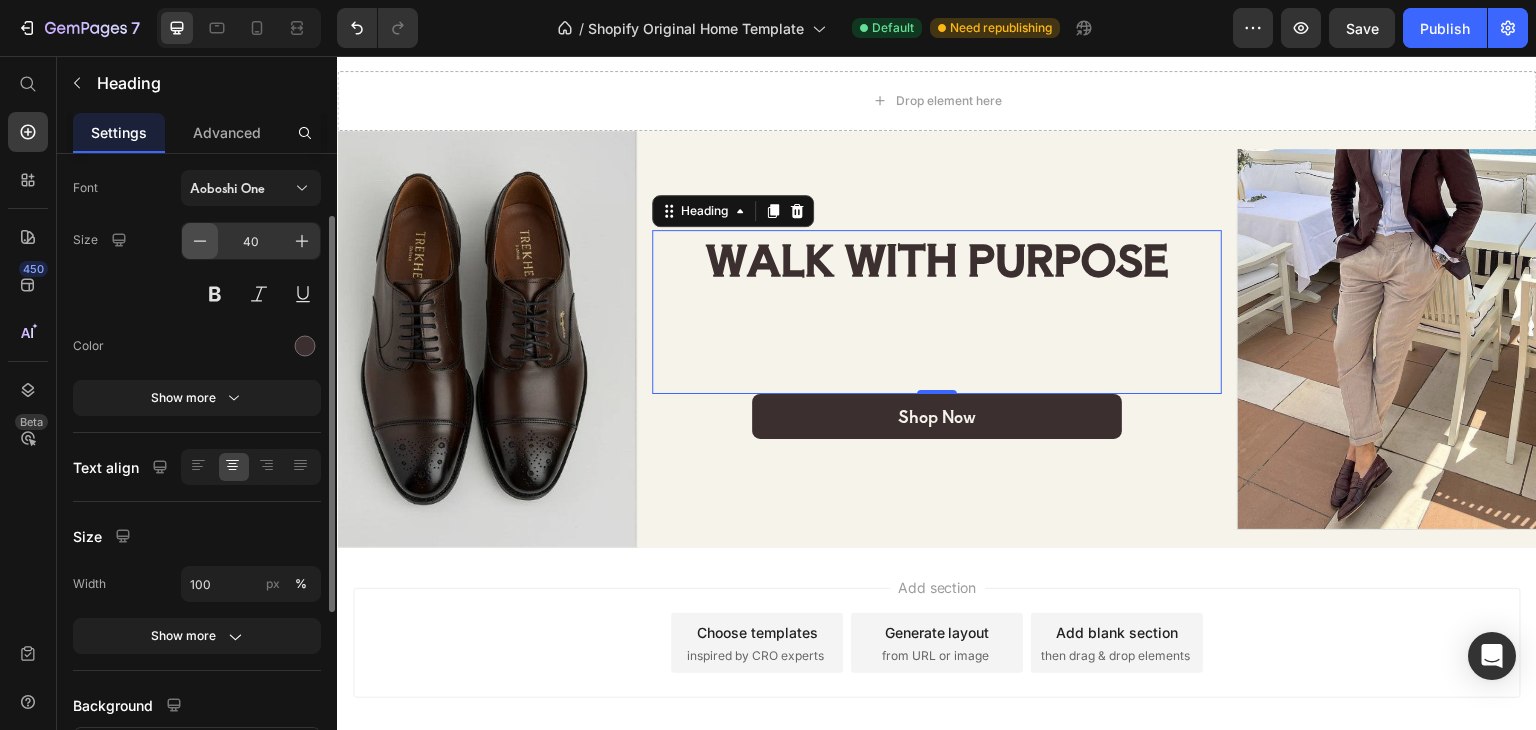 click 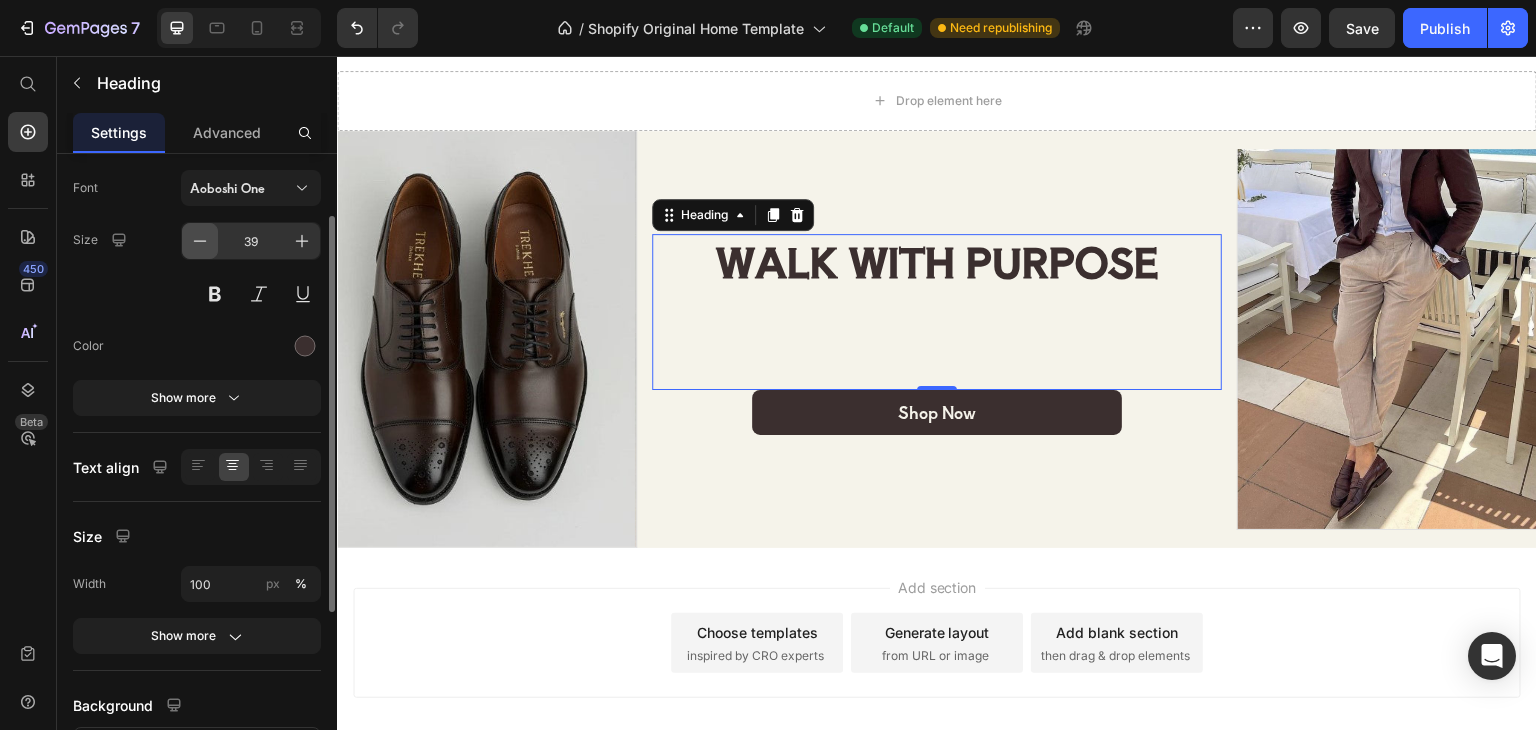 click 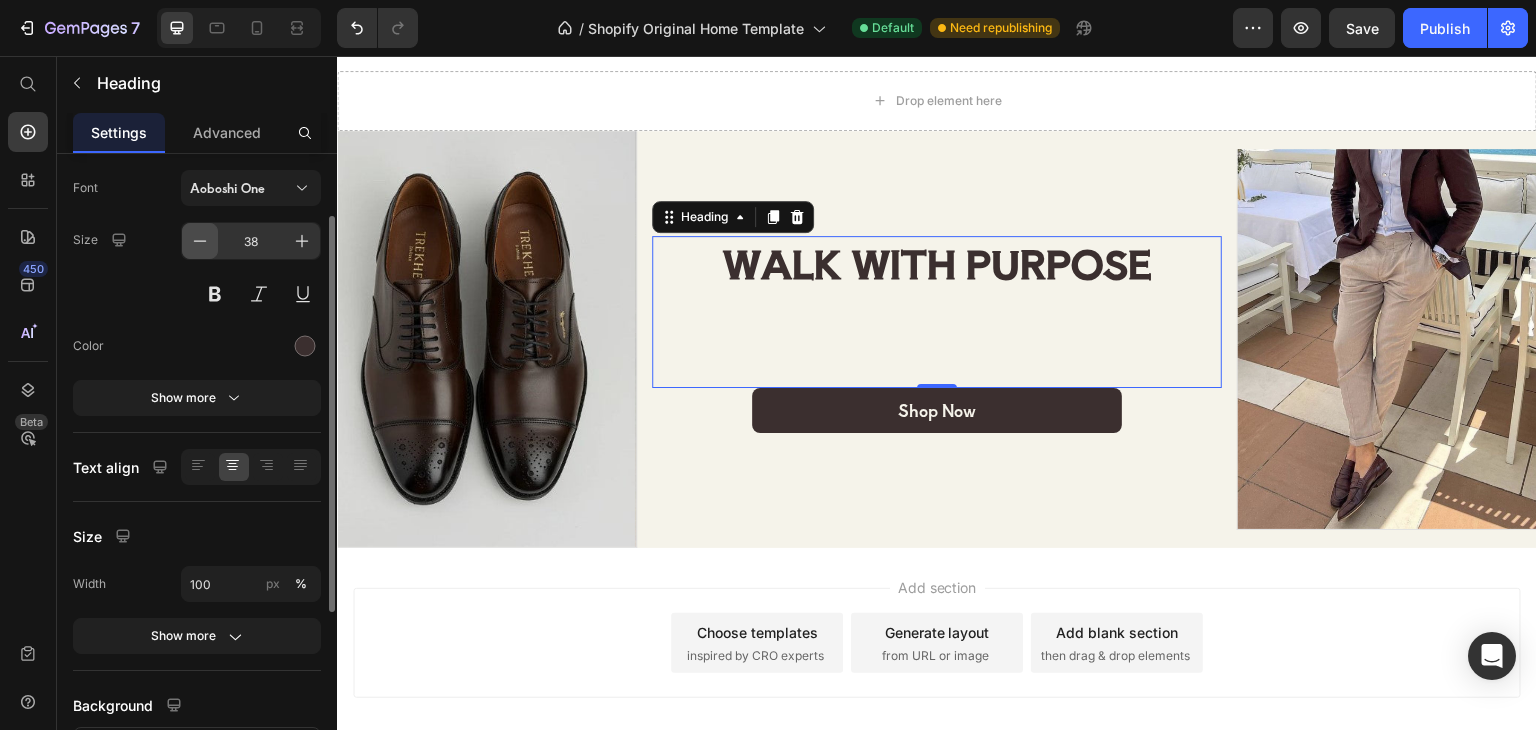 click 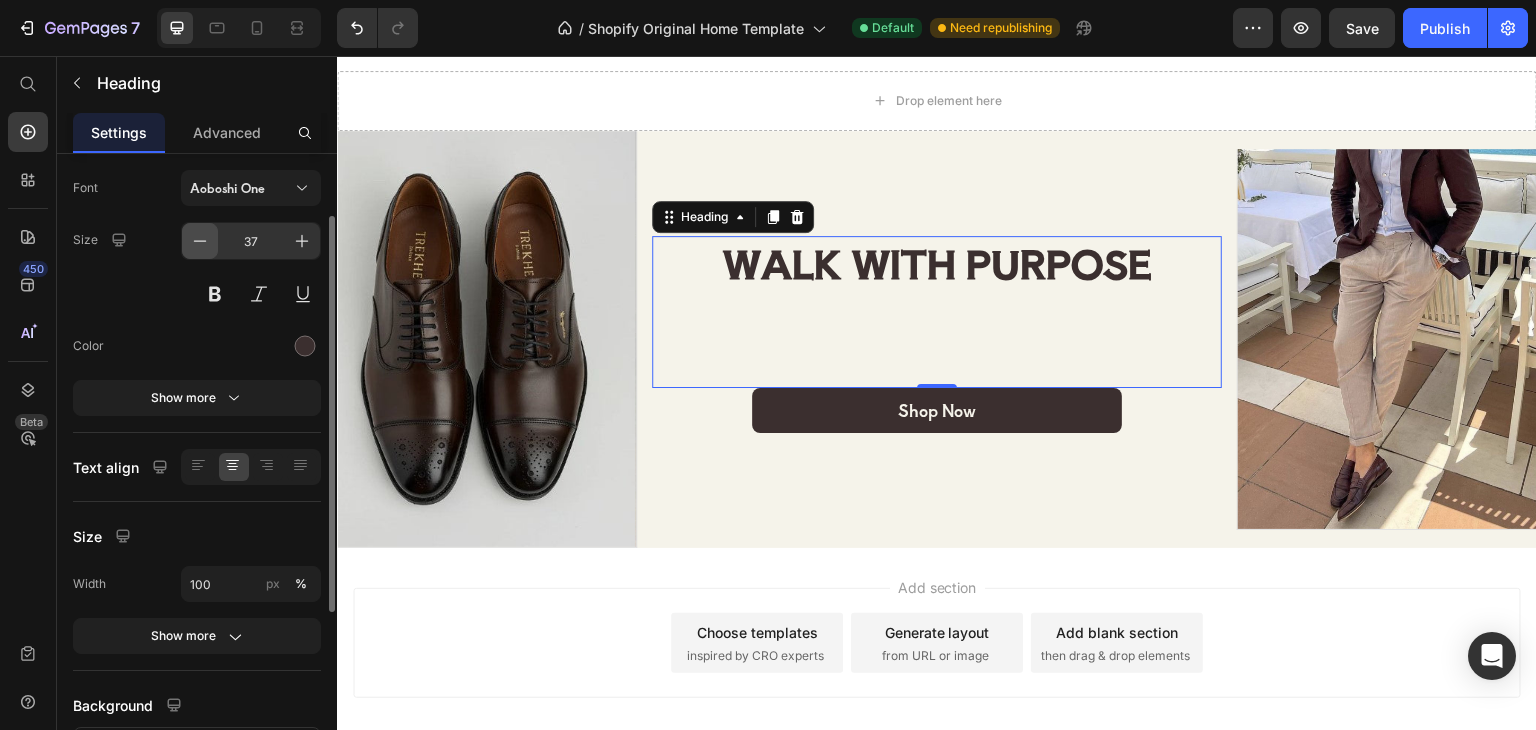 click 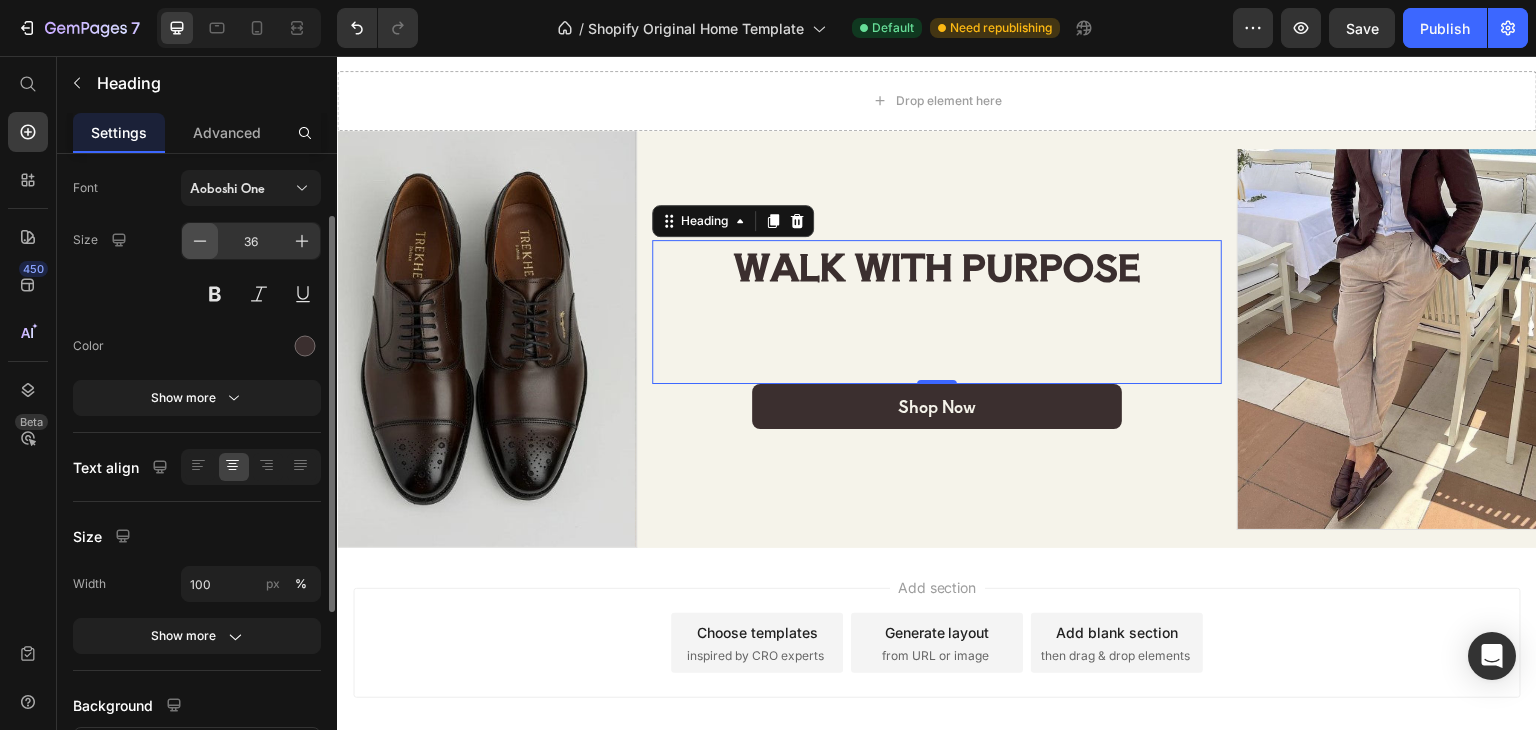 click 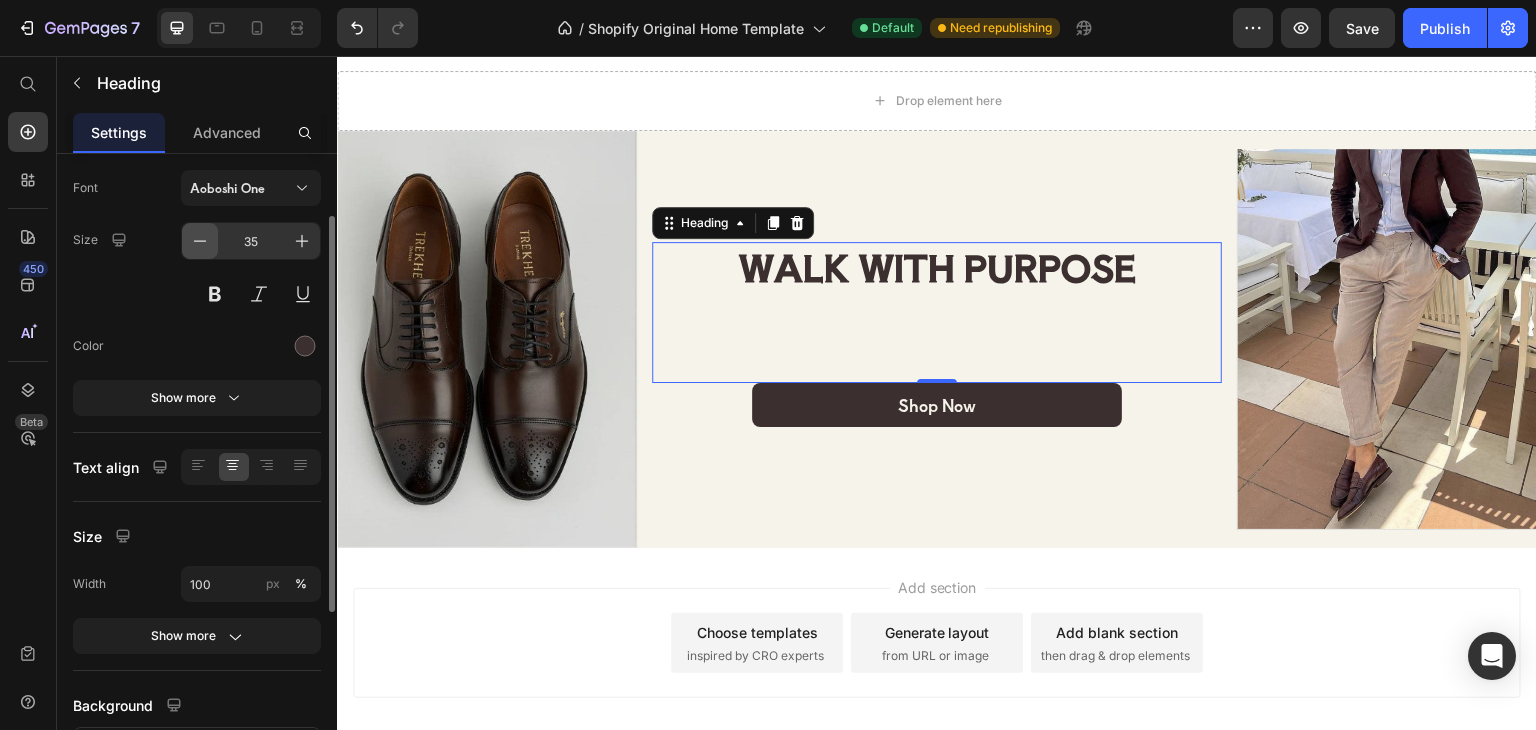 click 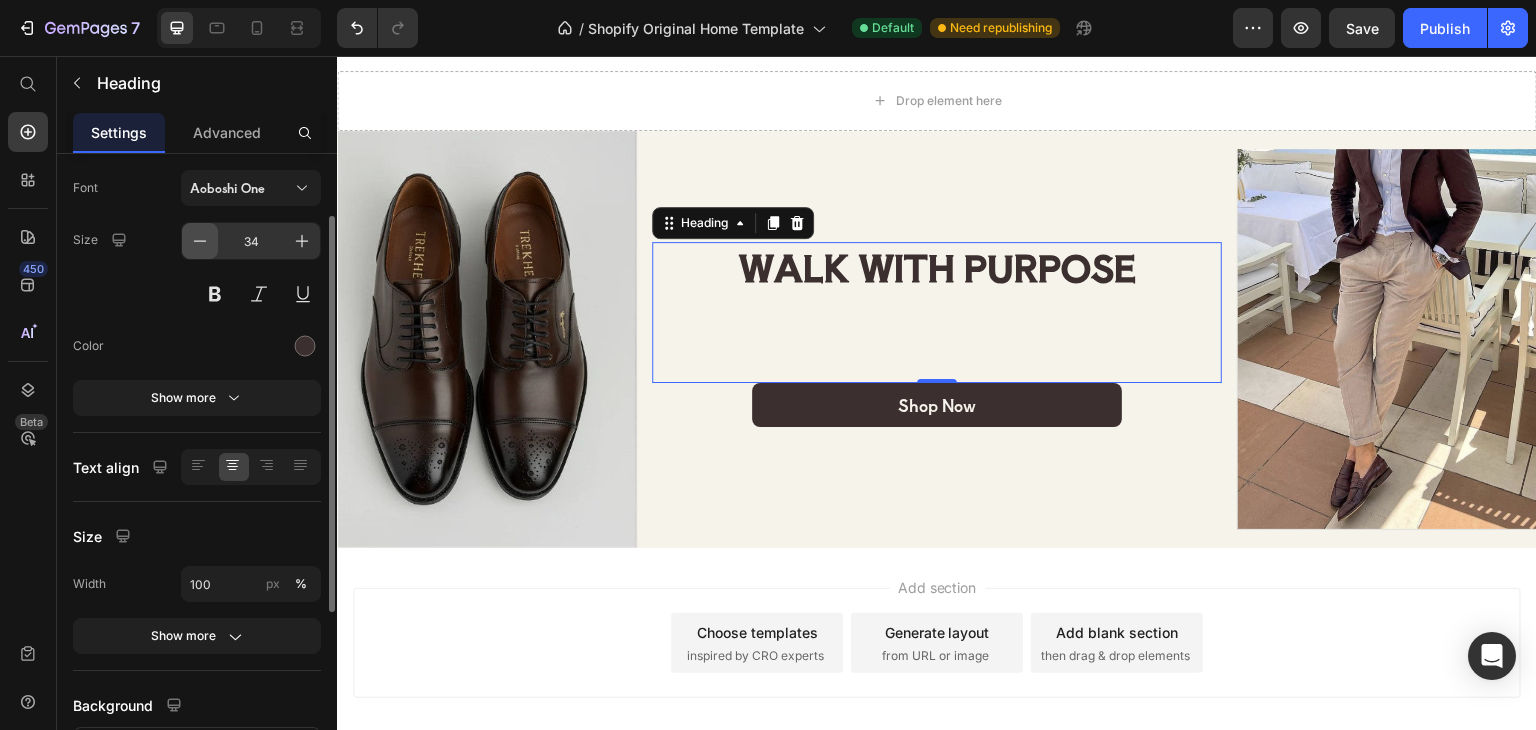 click 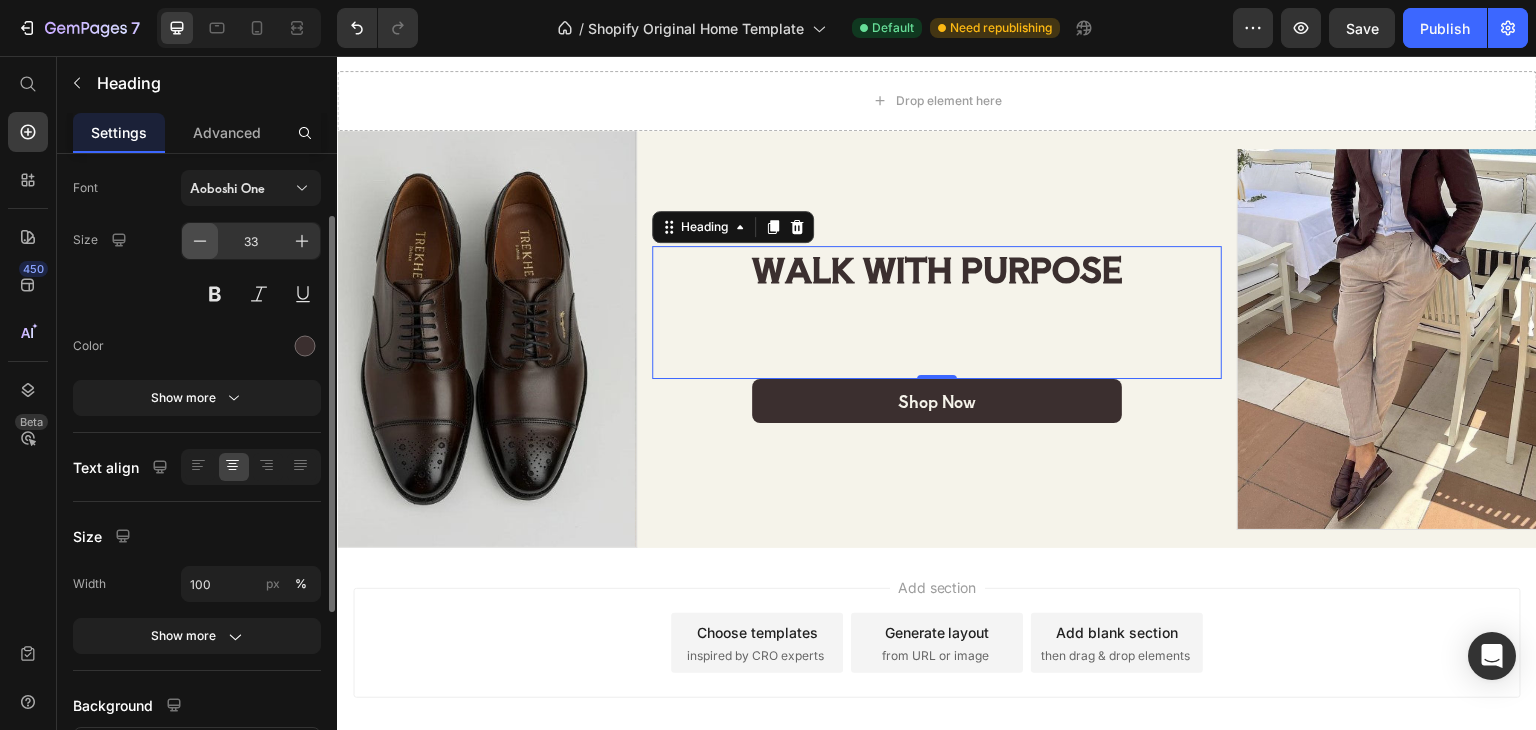click 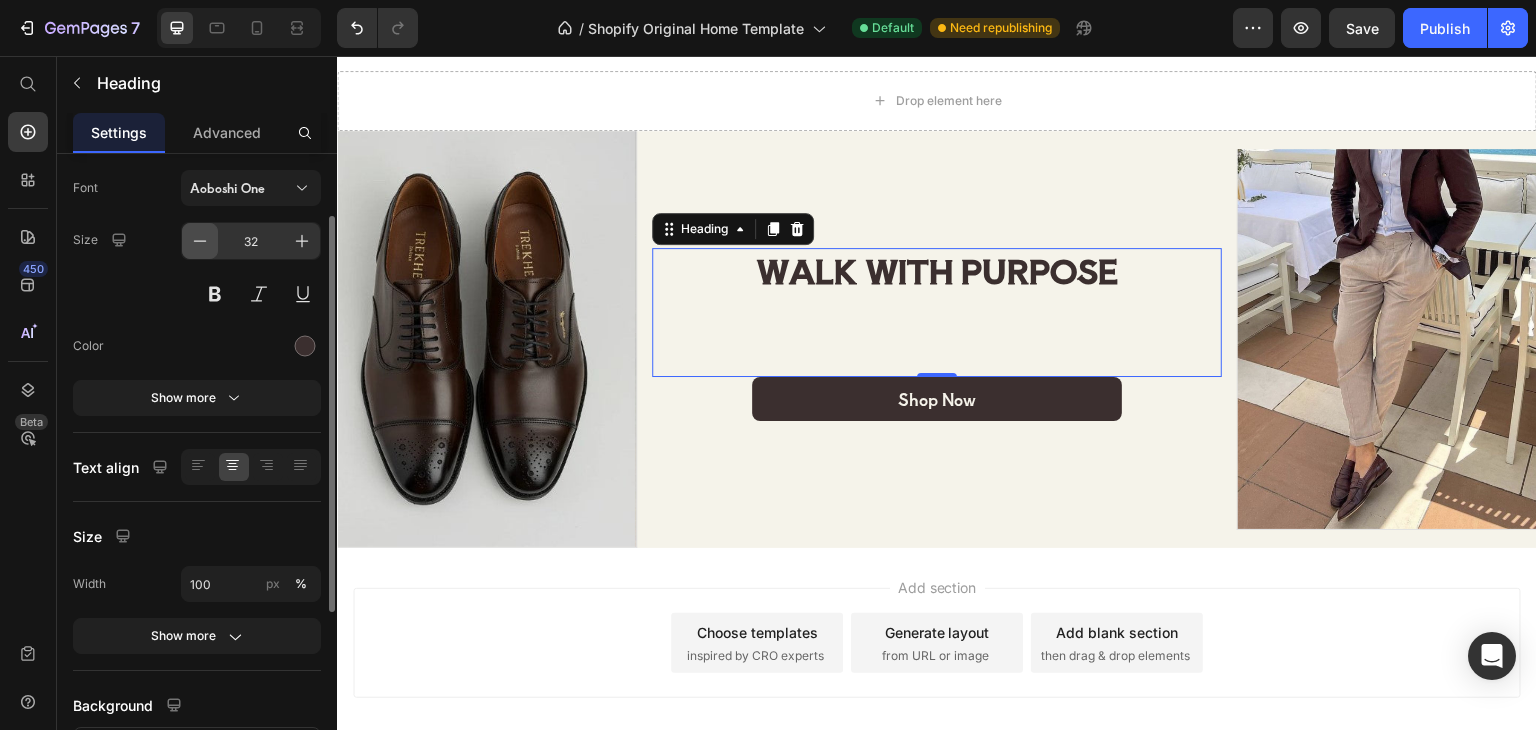 click 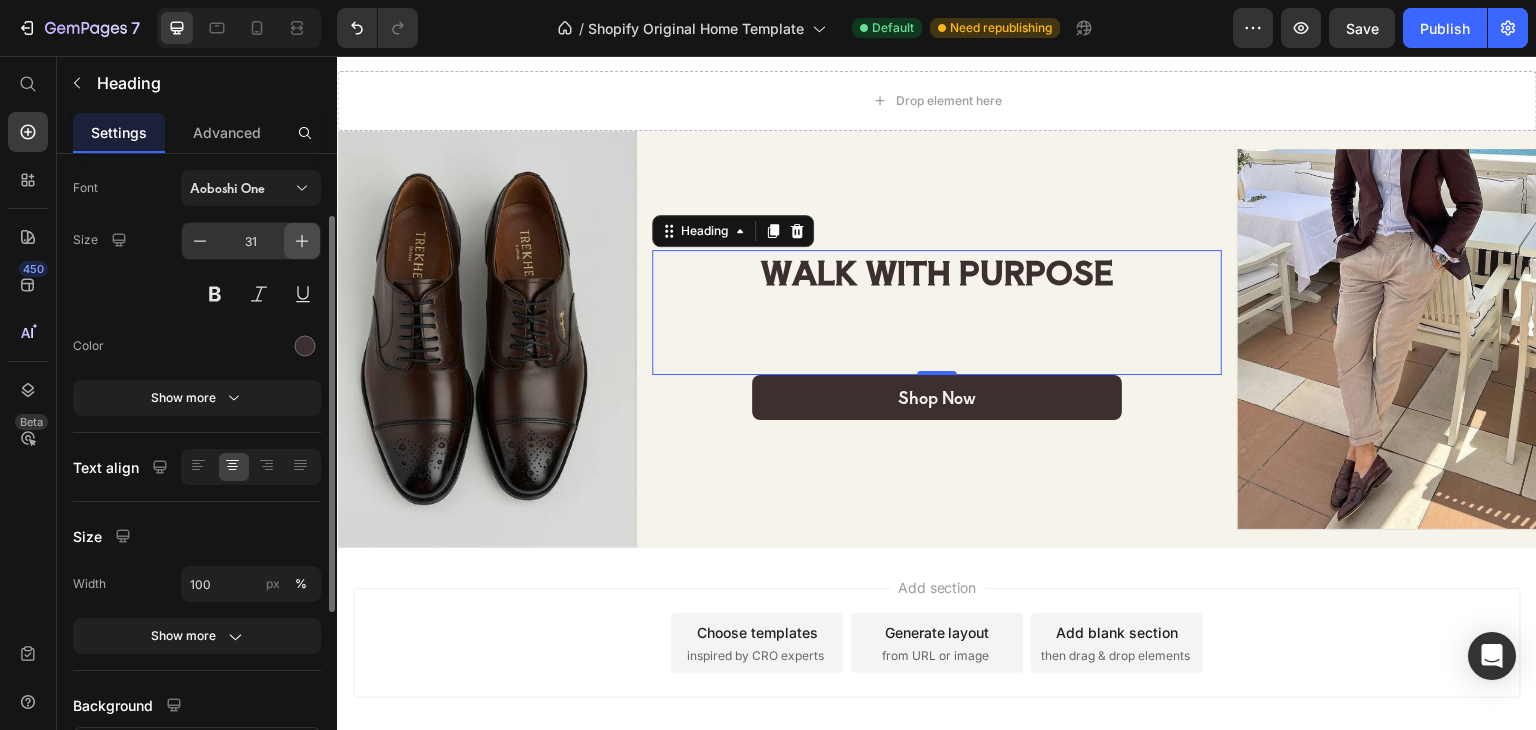 click 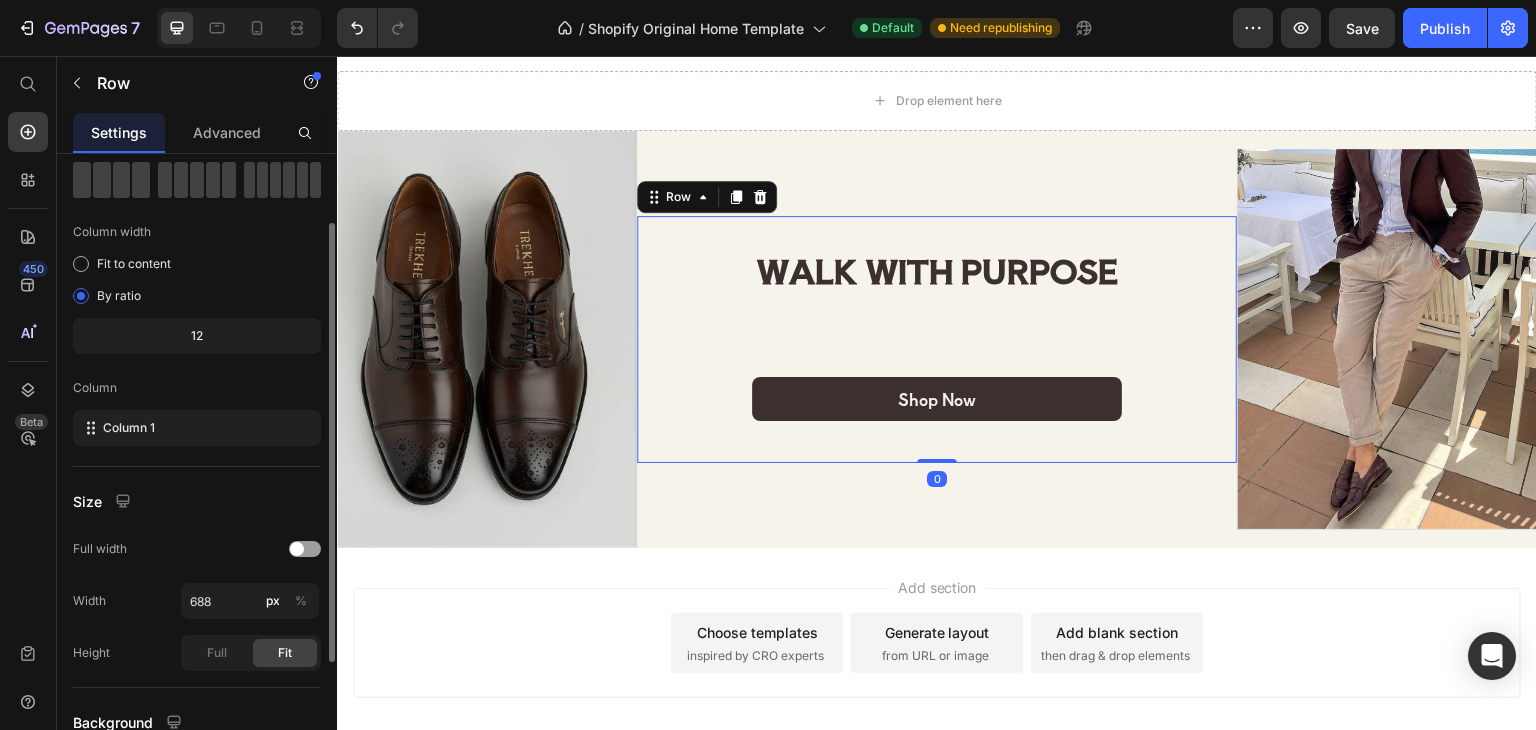 click on "WALK WITH PURPOSE     Heading Shop Now Button Row   0" at bounding box center (937, 340) 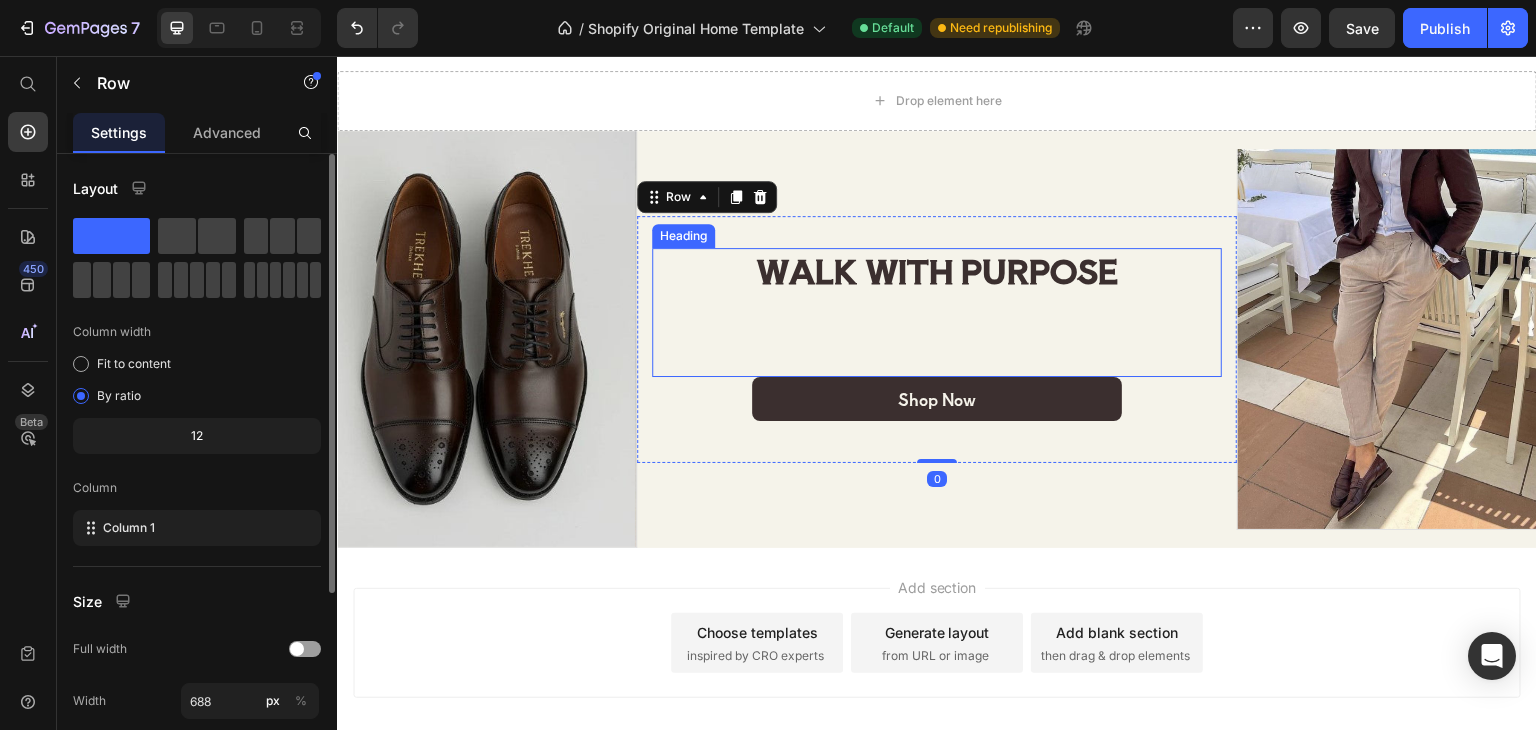 click on "WALK WITH PURPOSE" at bounding box center (937, 312) 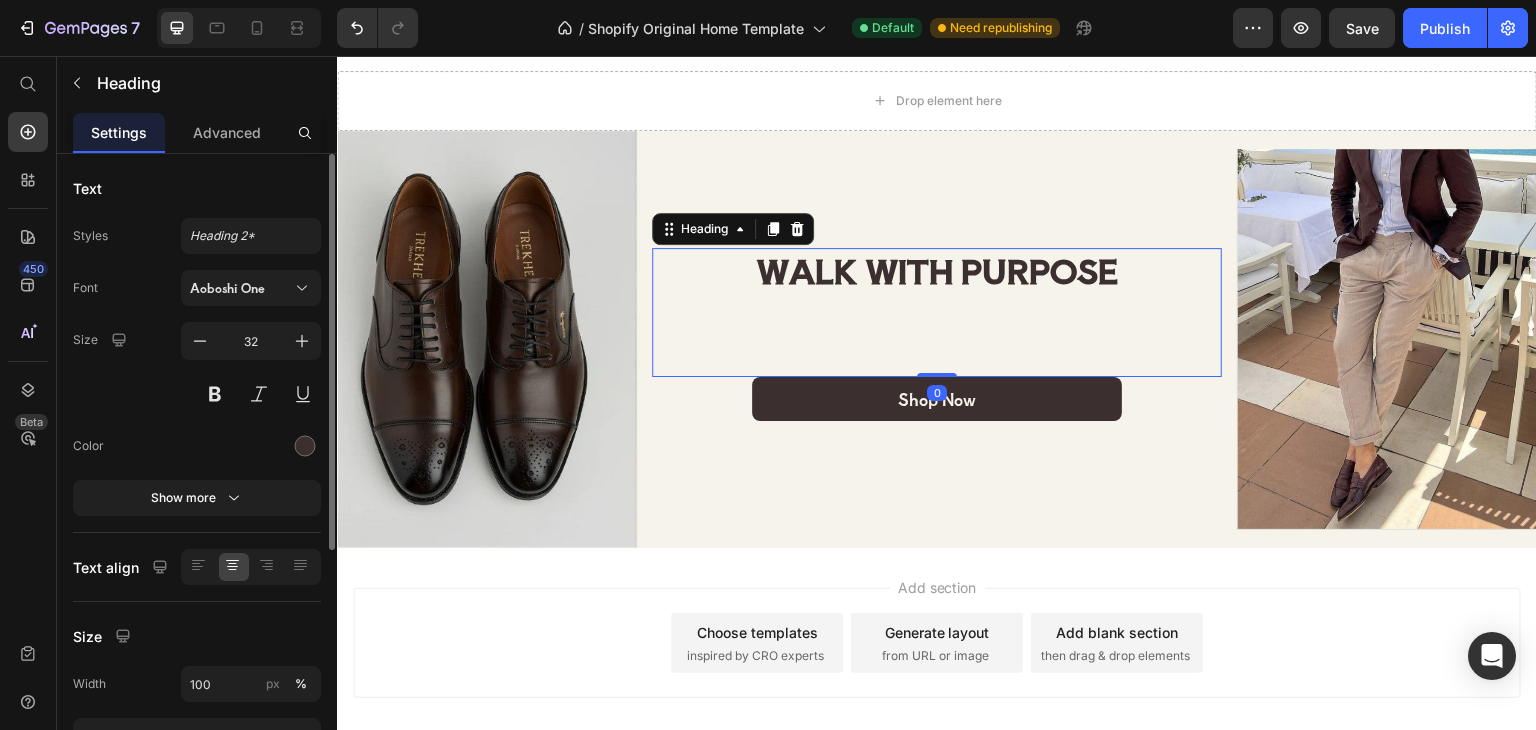 drag, startPoint x: 933, startPoint y: 367, endPoint x: 926, endPoint y: 346, distance: 22.135944 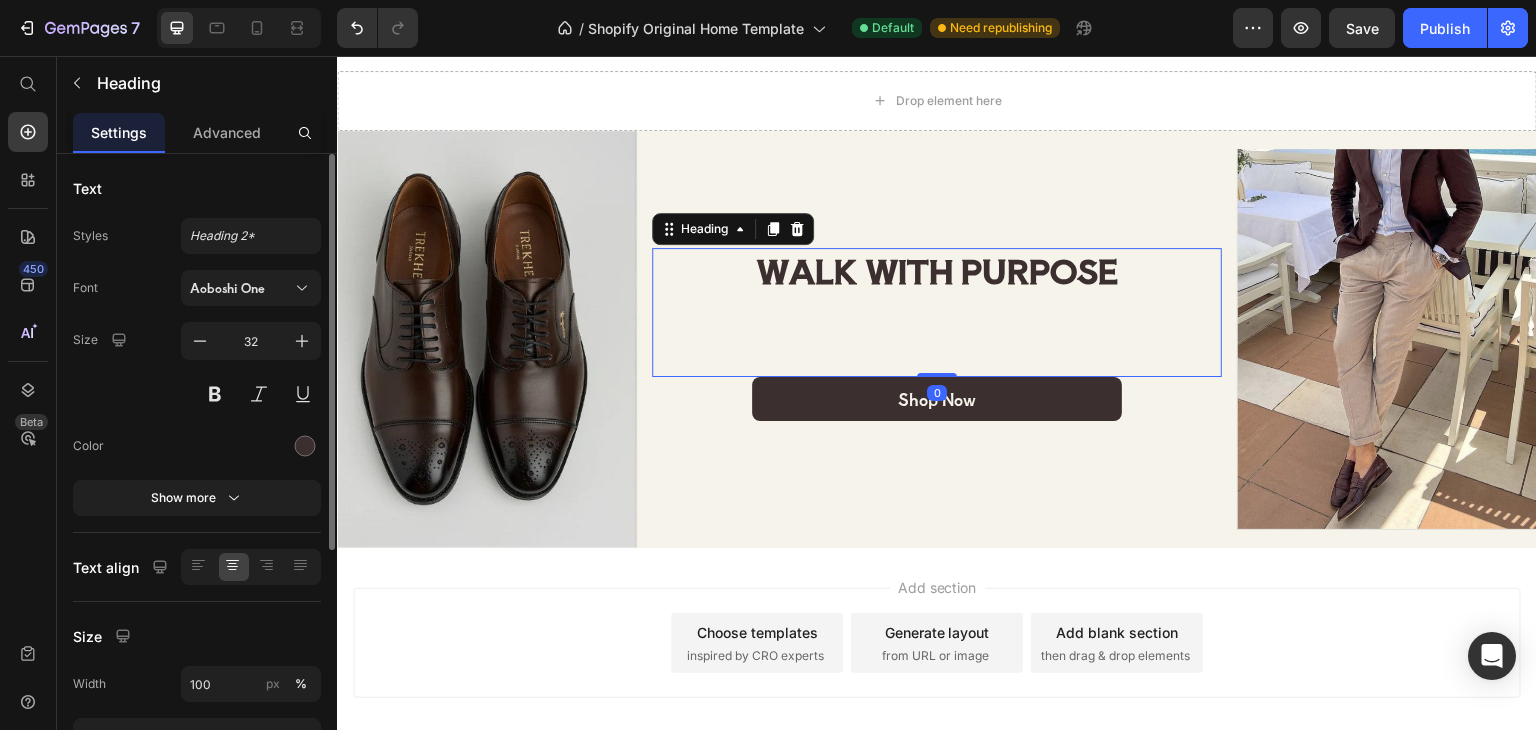 click on "WALK WITH PURPOSE" at bounding box center [937, 312] 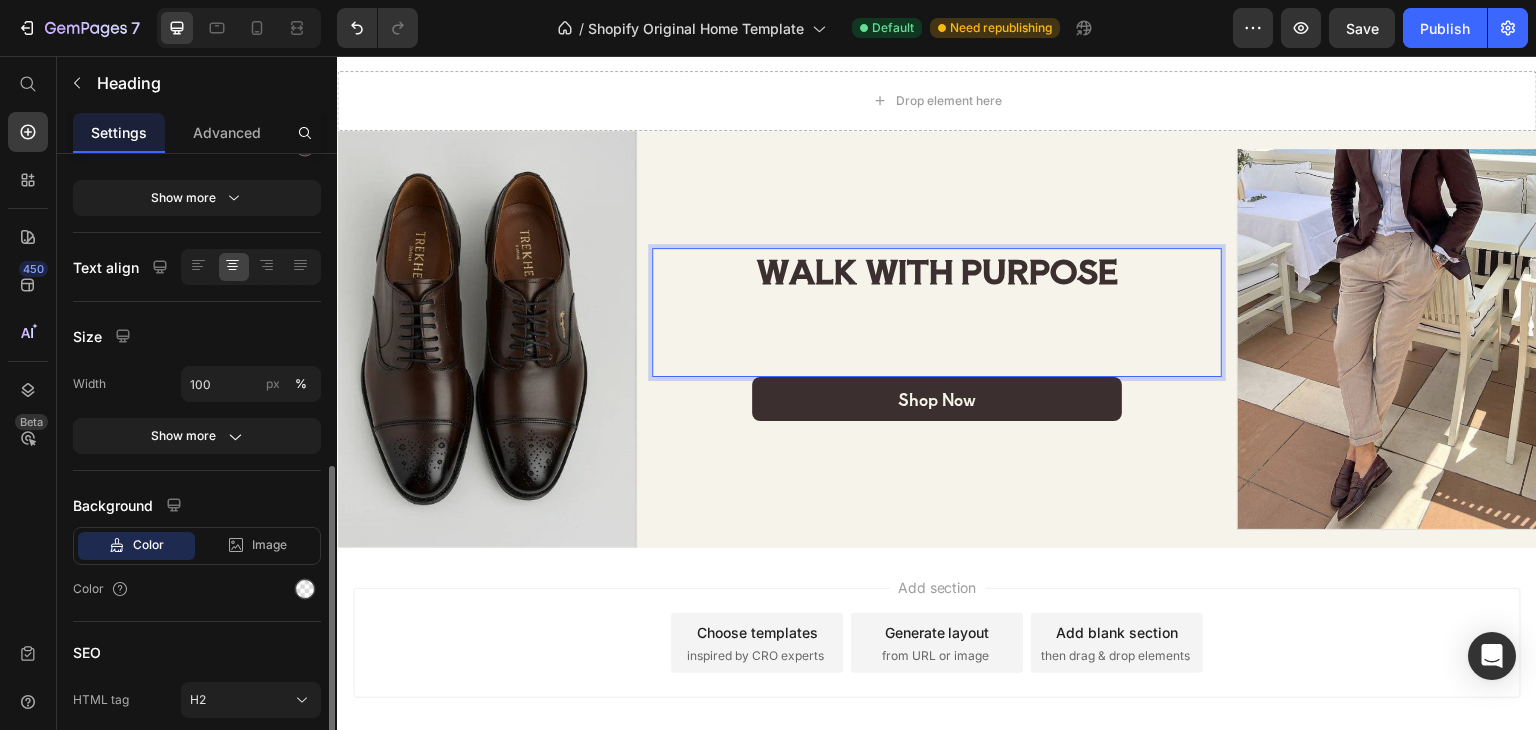 scroll, scrollTop: 376, scrollLeft: 0, axis: vertical 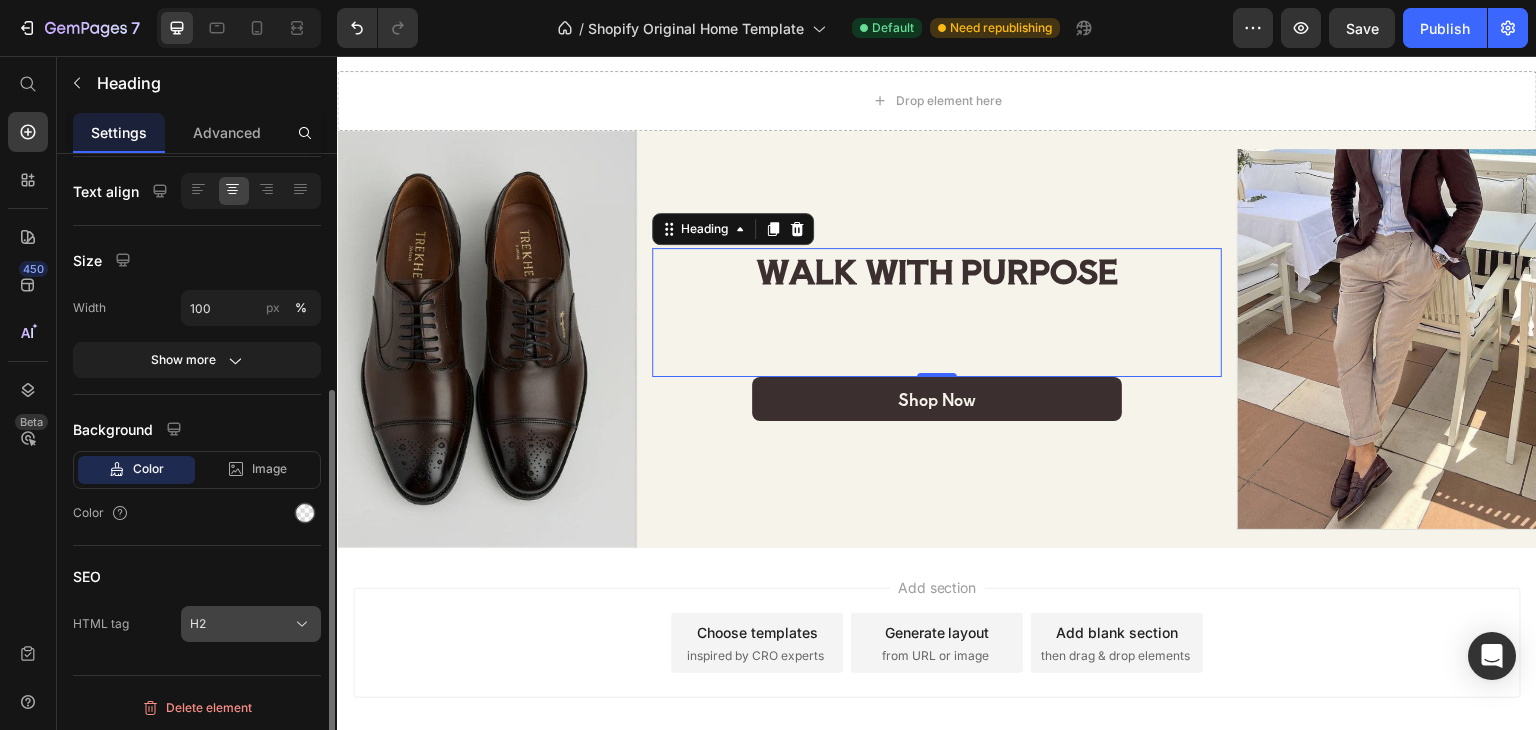click on "H2" at bounding box center [251, 624] 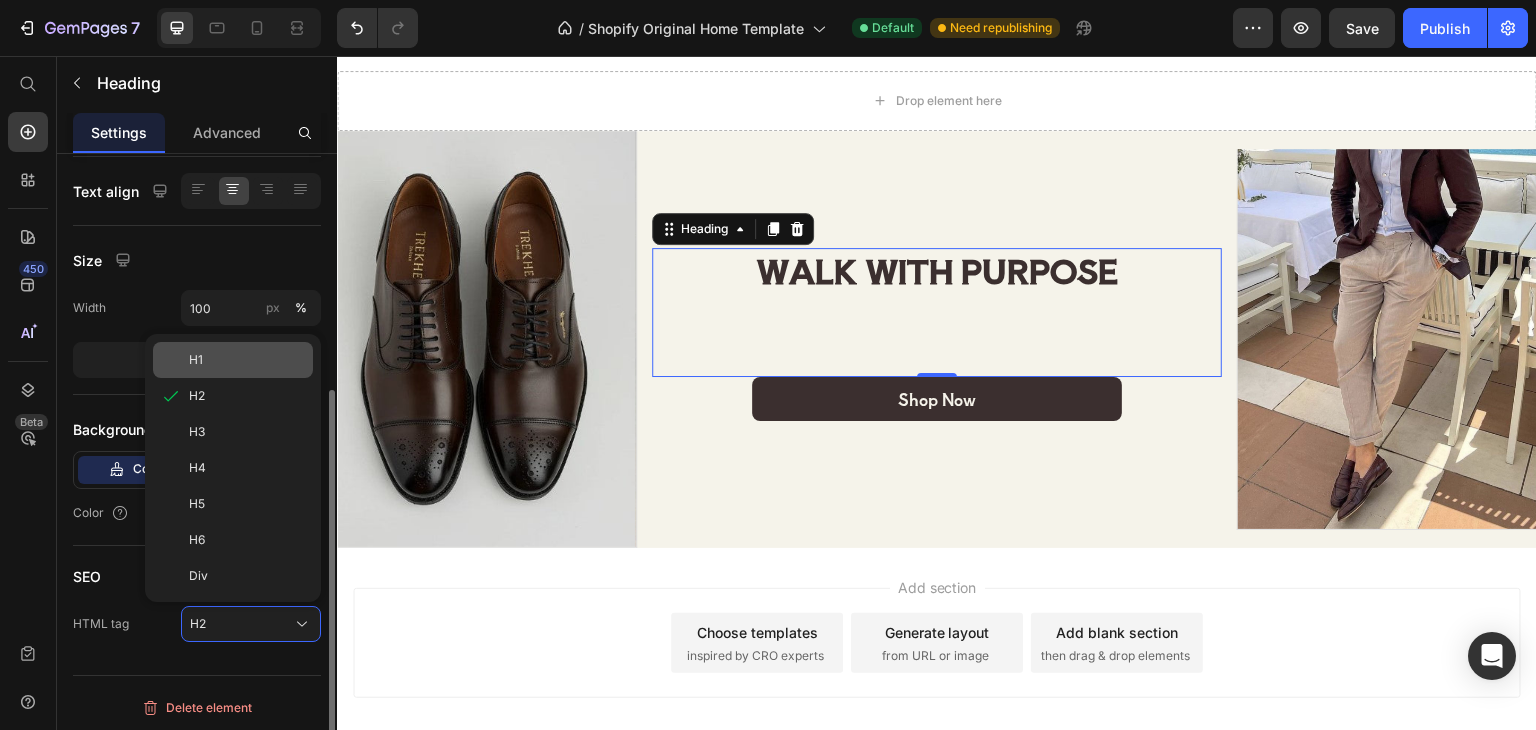 click on "H1" at bounding box center [247, 360] 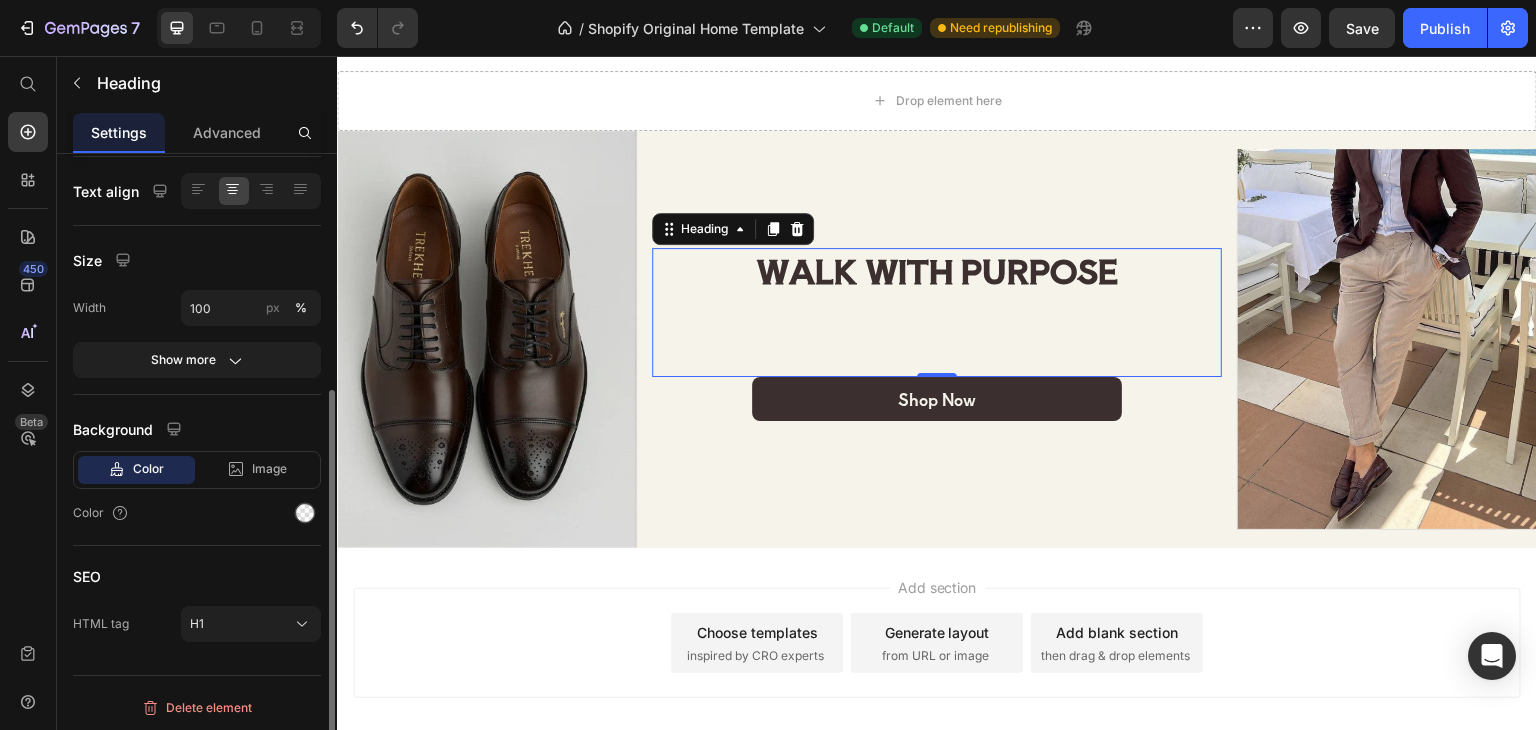 scroll, scrollTop: 0, scrollLeft: 0, axis: both 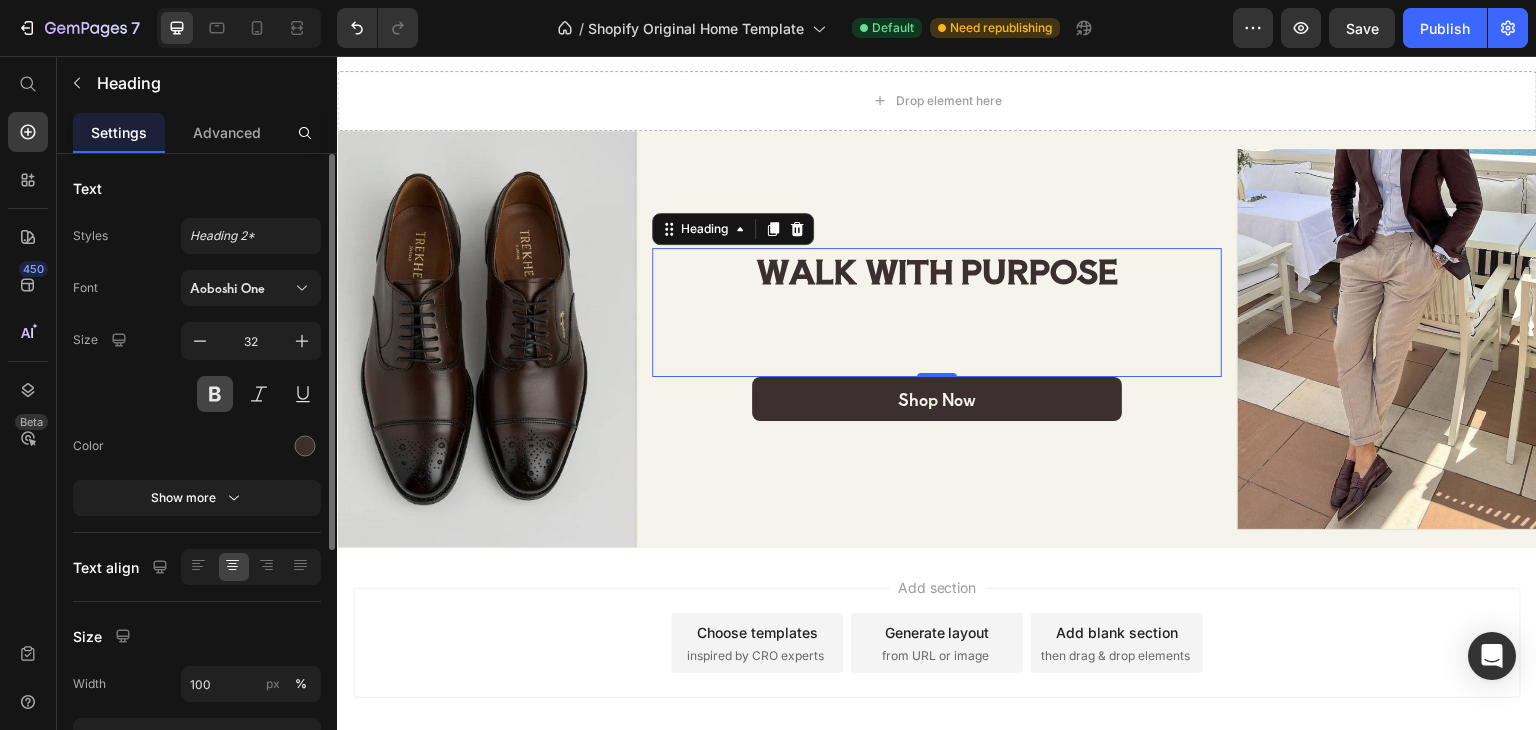 click at bounding box center [215, 394] 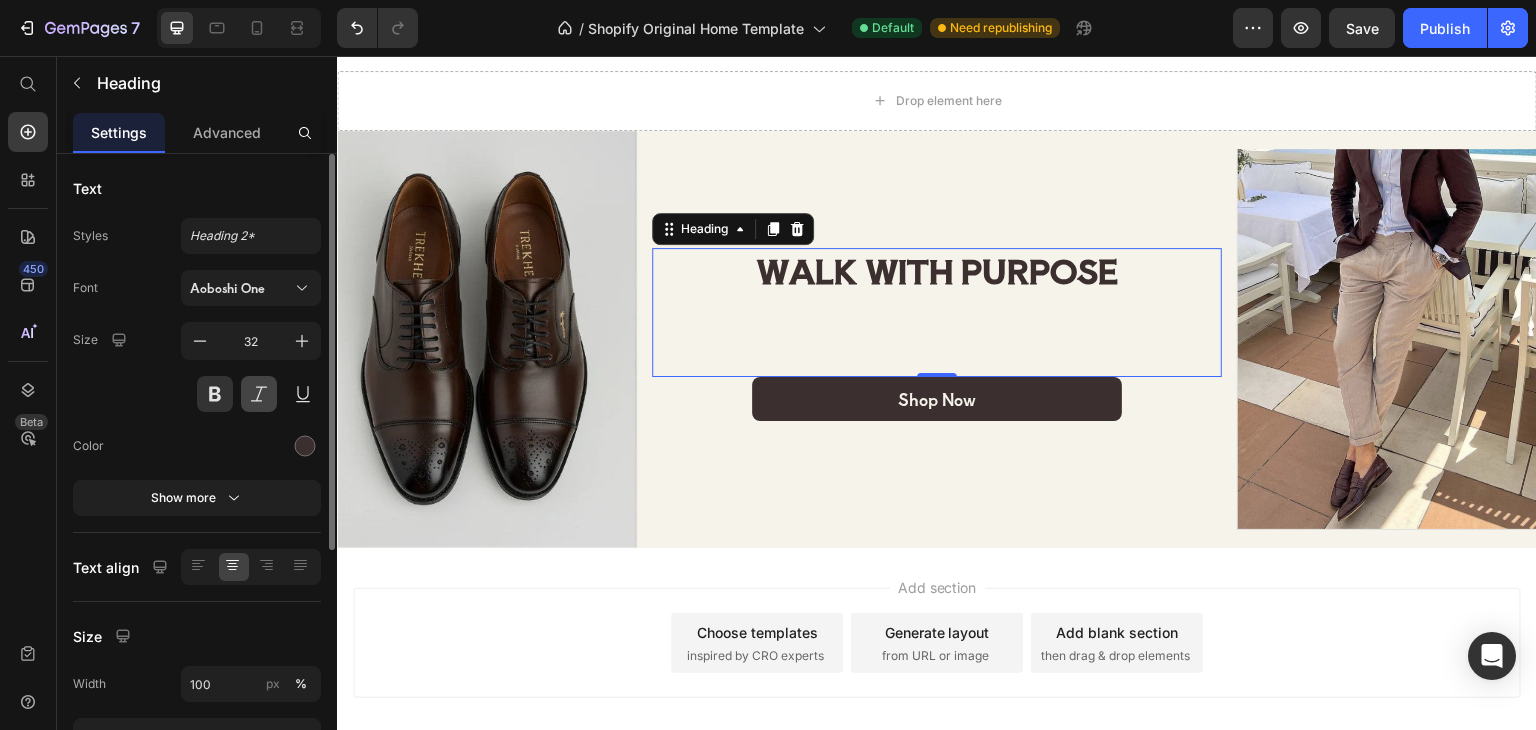 click at bounding box center (259, 394) 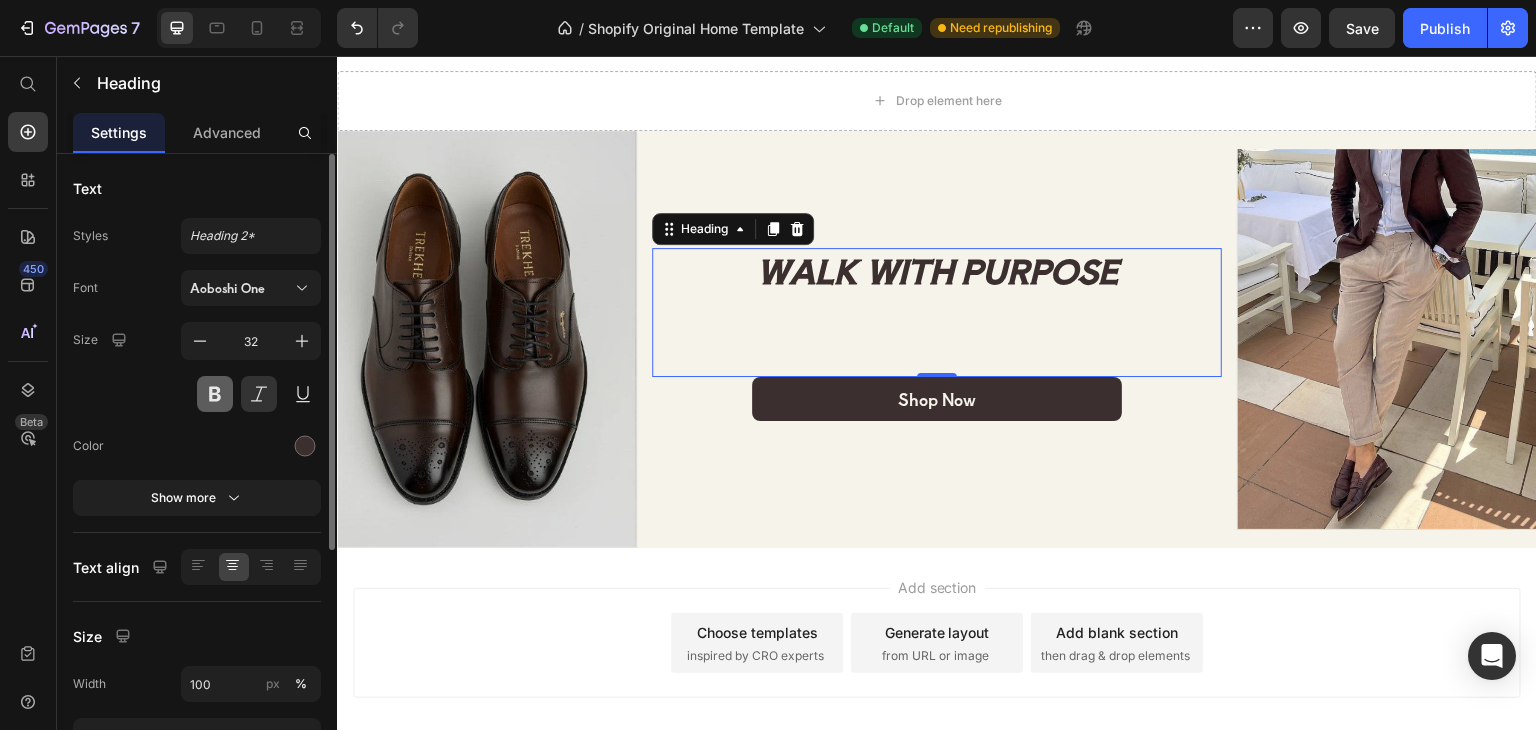 click at bounding box center (215, 394) 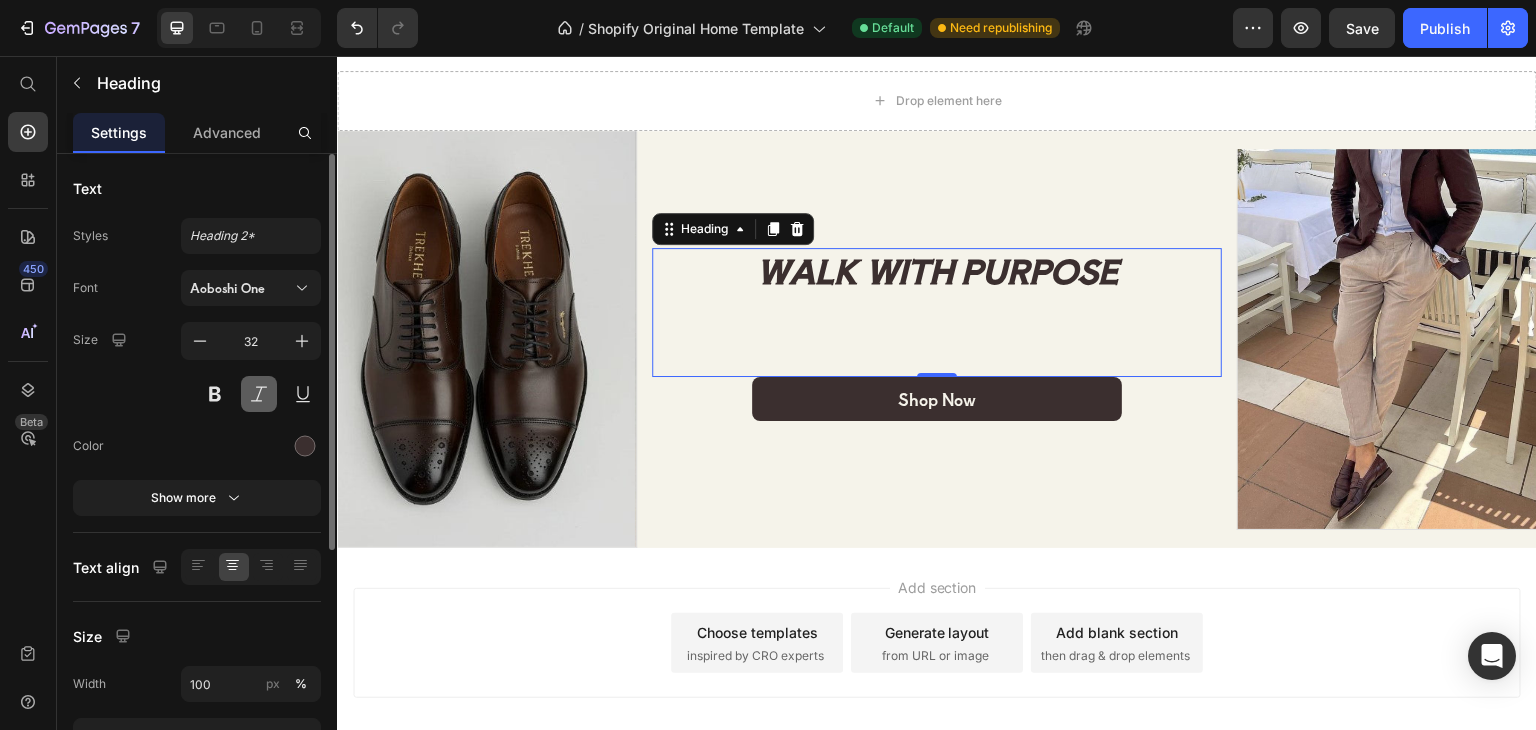 click at bounding box center [259, 394] 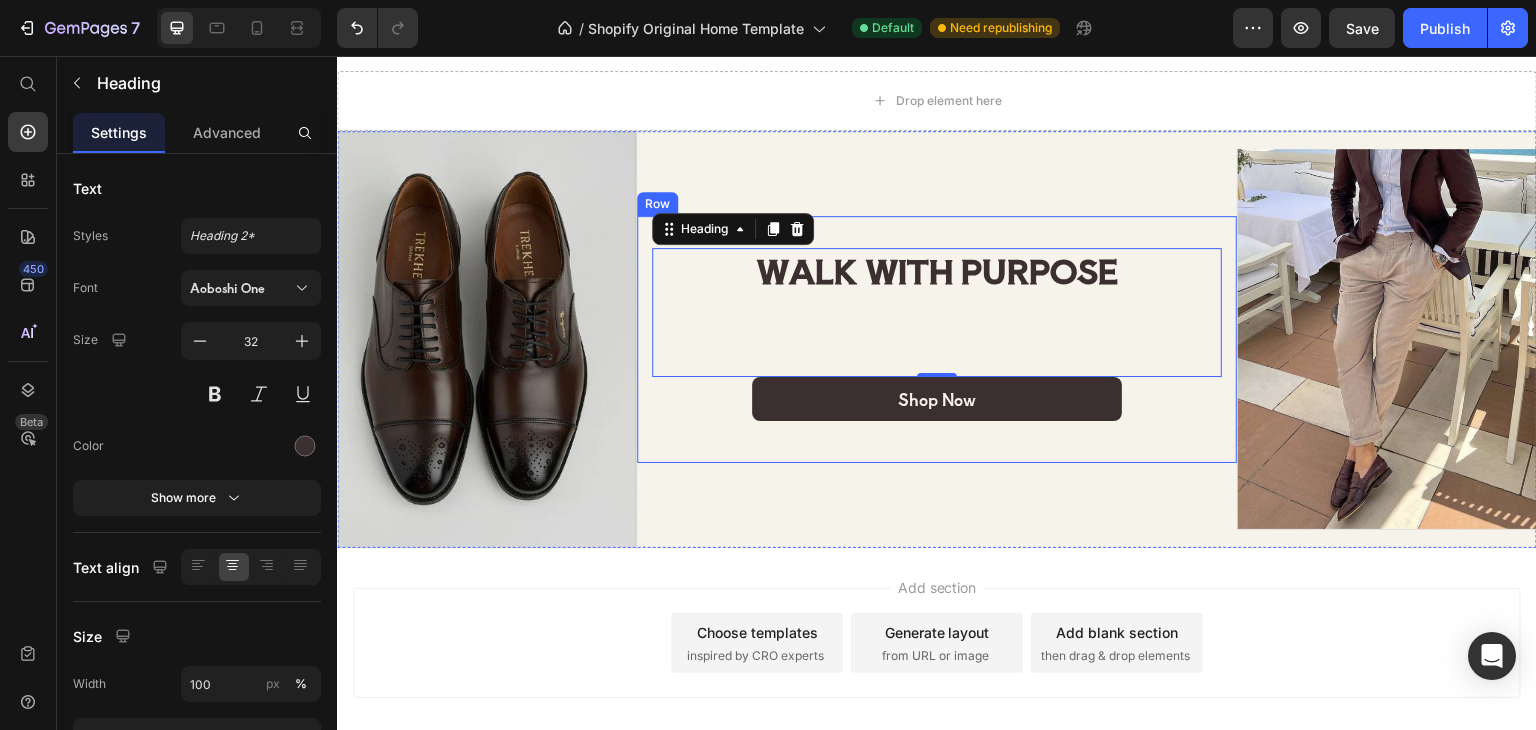click on "WALK WITH PURPOSE     Heading   0 Shop Now Button Row" at bounding box center [937, 340] 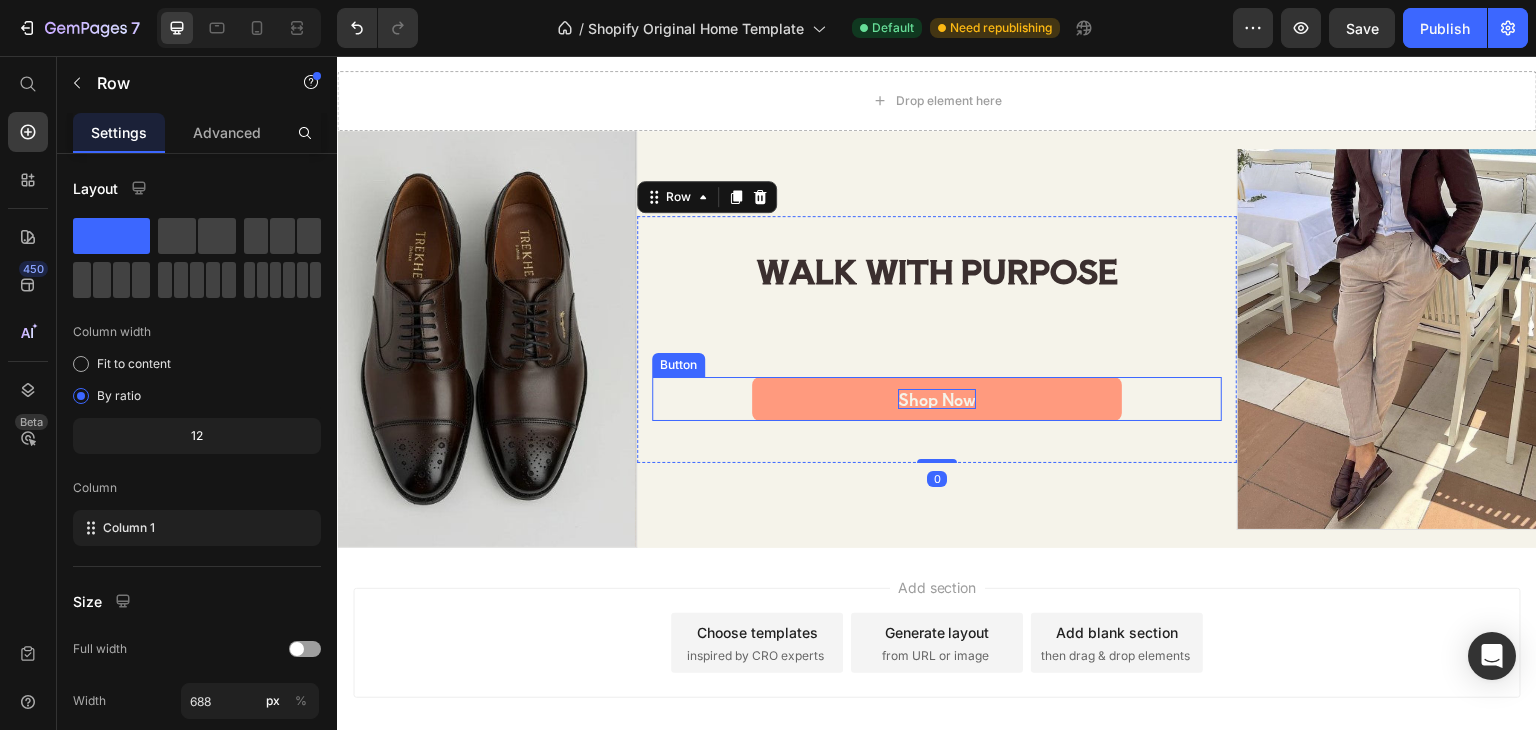 click on "Shop Now" at bounding box center [937, 399] 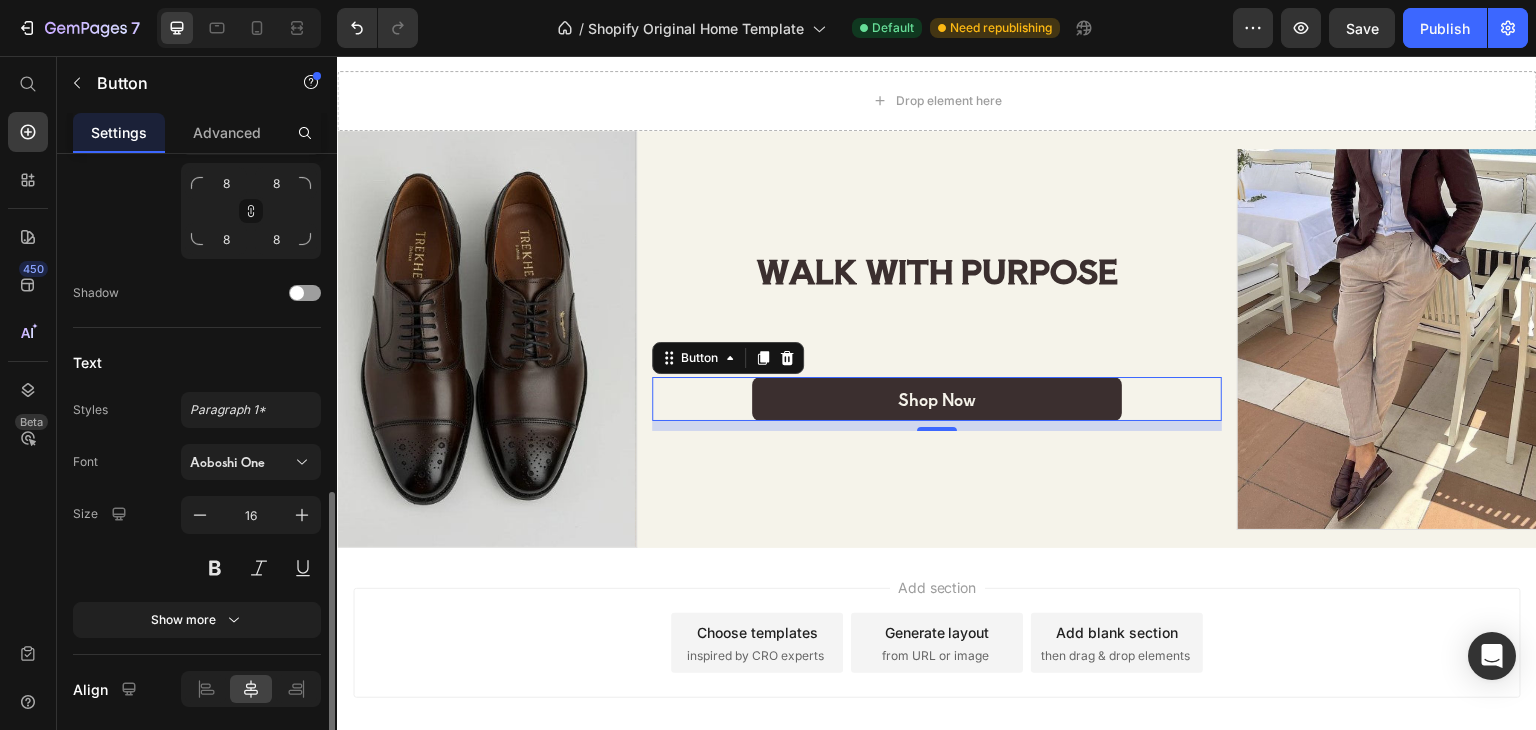 scroll, scrollTop: 862, scrollLeft: 0, axis: vertical 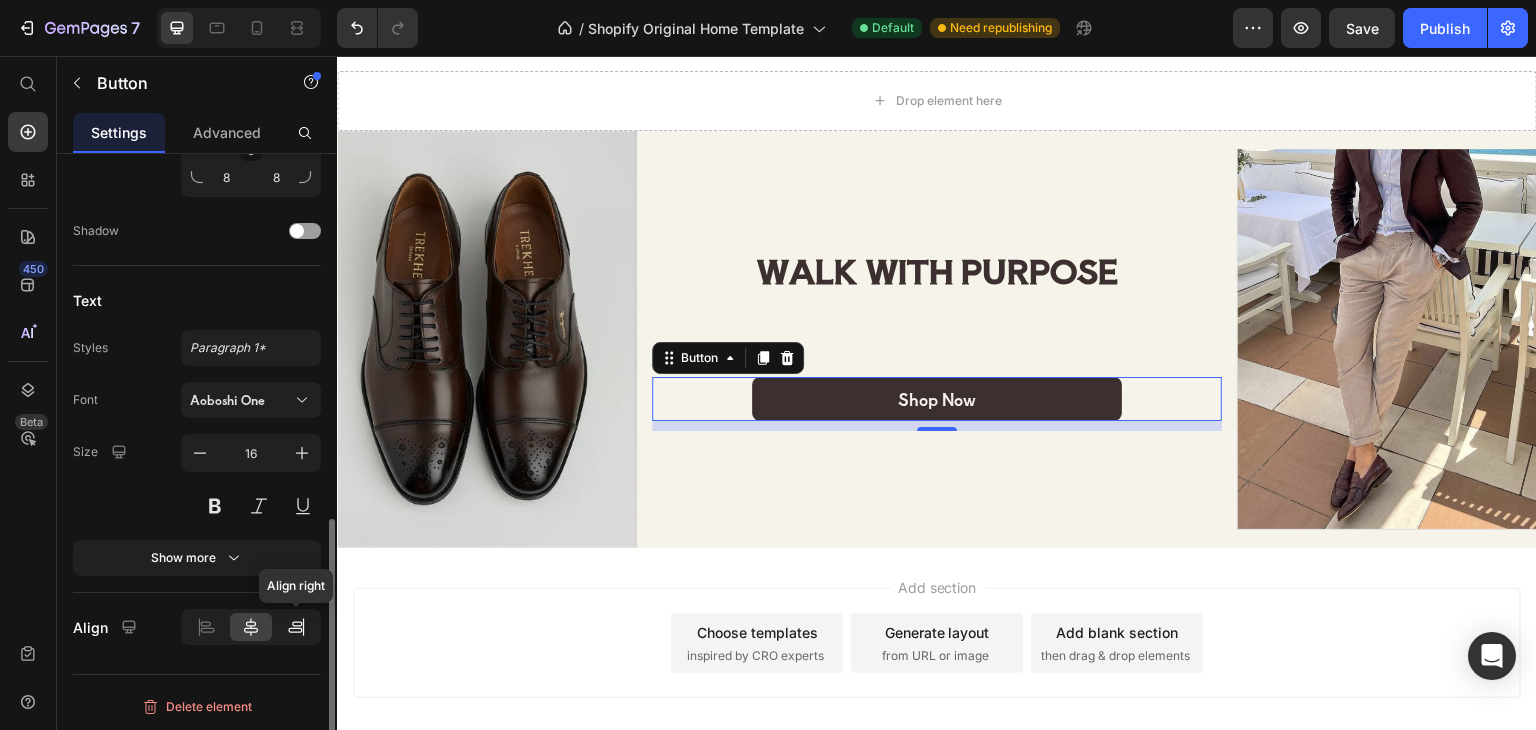 click 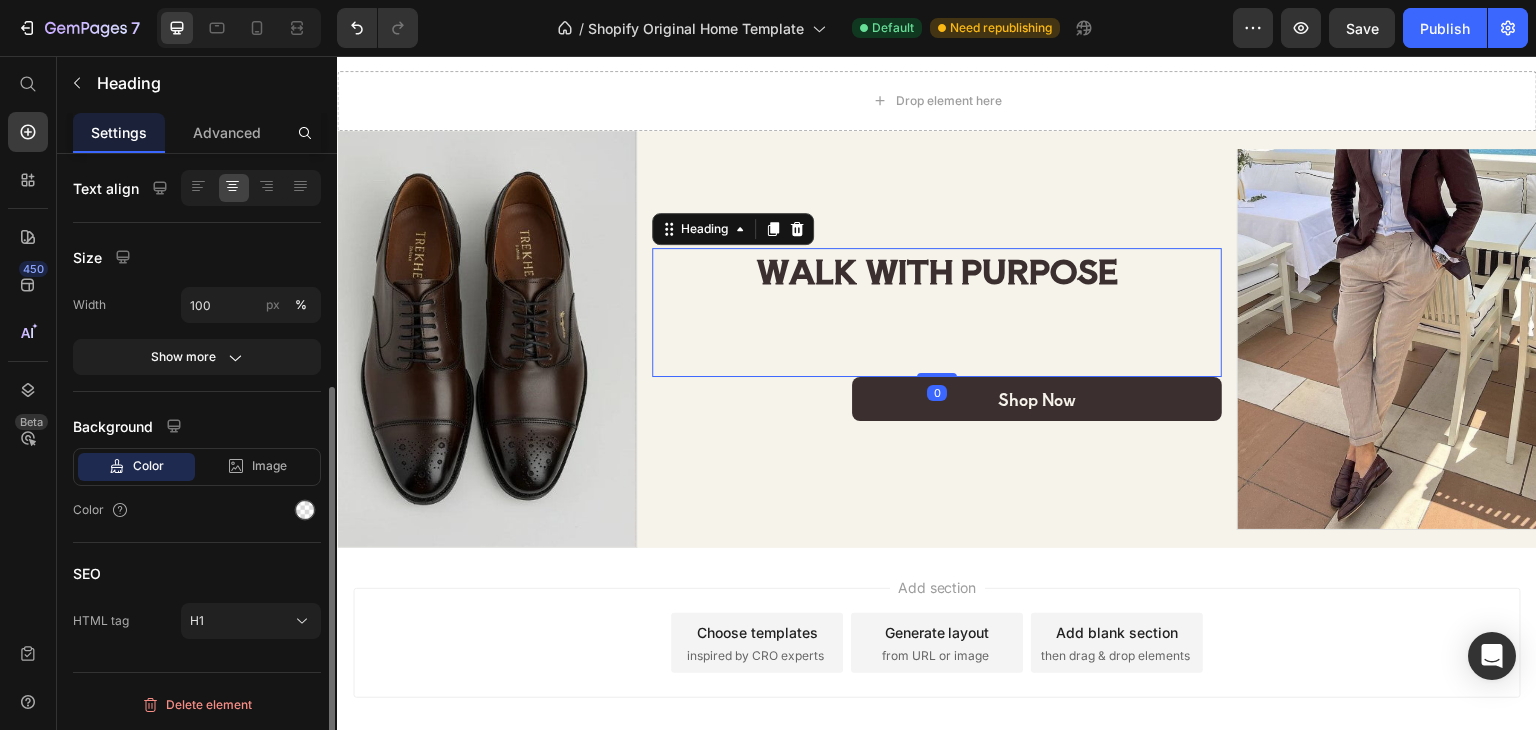 click on "WALK WITH PURPOSE" at bounding box center (937, 270) 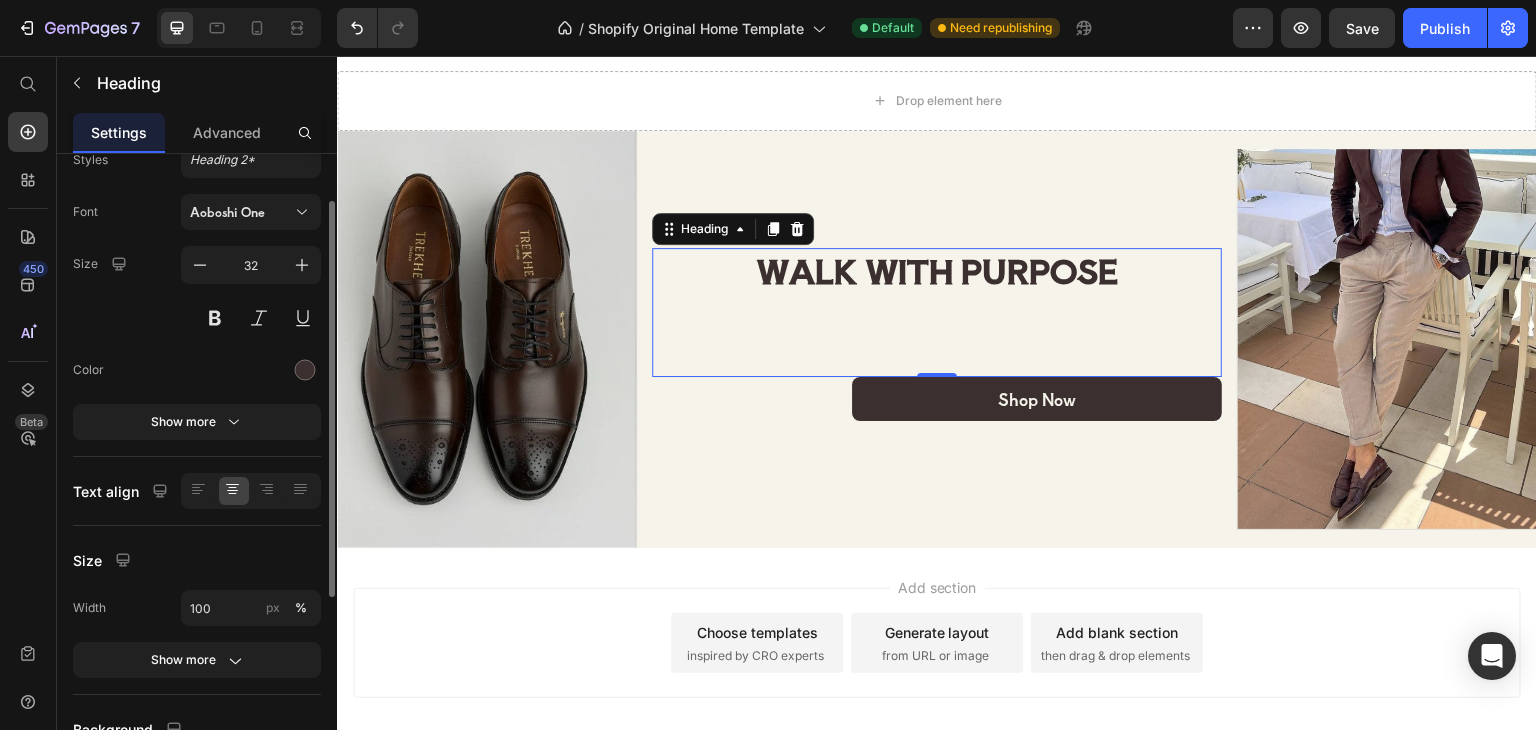 scroll, scrollTop: 0, scrollLeft: 0, axis: both 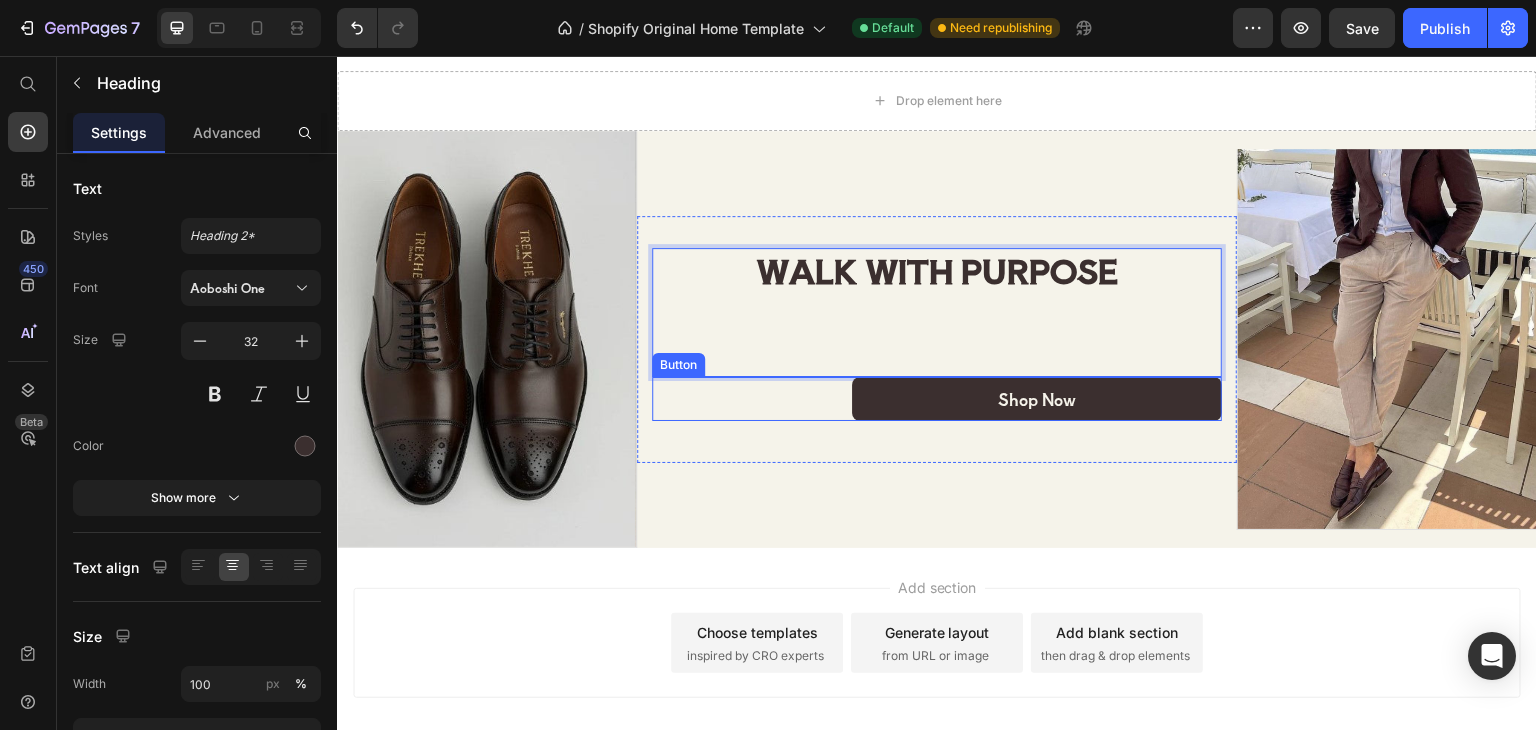 click on "WALK WITH PURPOSE     Heading   0 Shop Now Button" at bounding box center (937, 340) 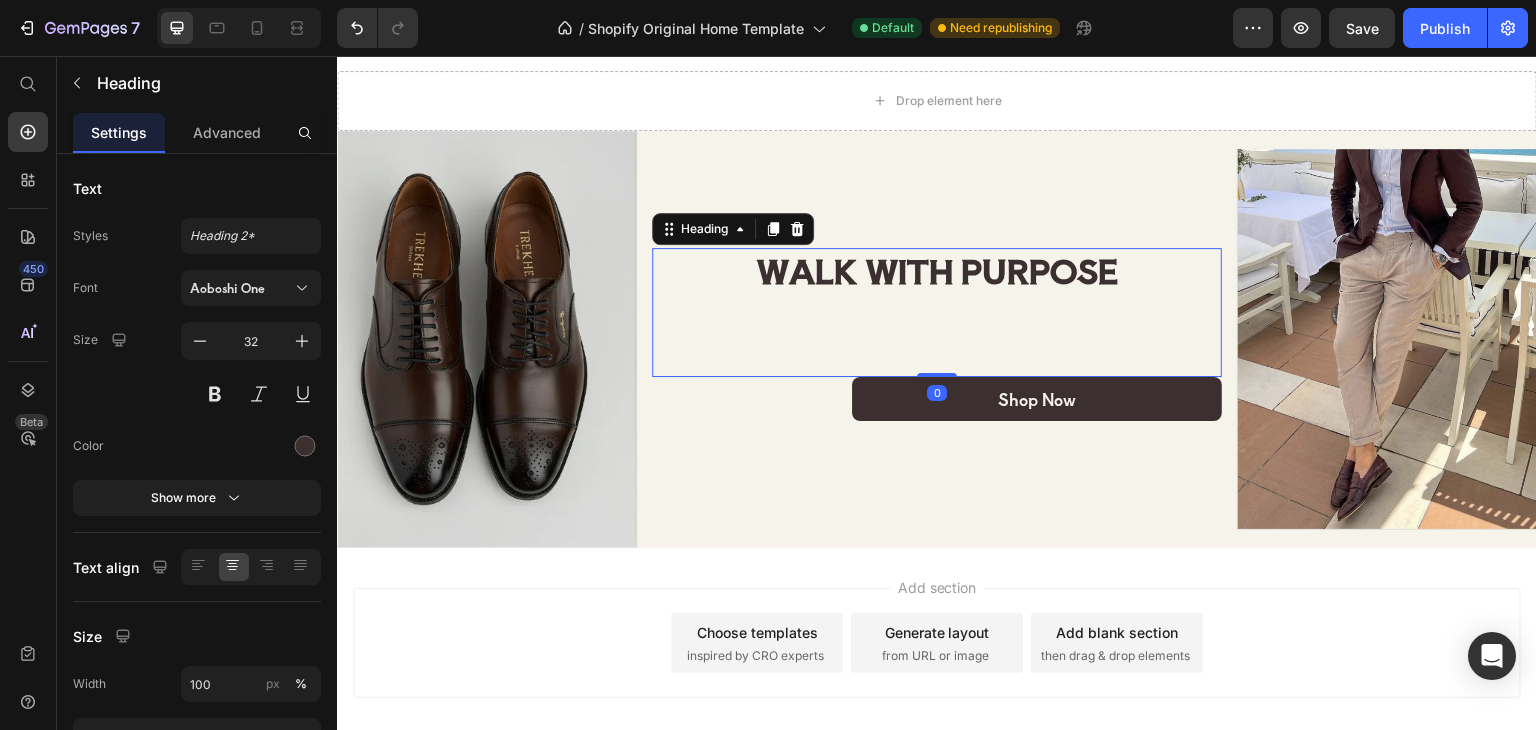 click on "⁠⁠⁠⁠⁠⁠⁠ WALK WITH PURPOSE" at bounding box center (937, 312) 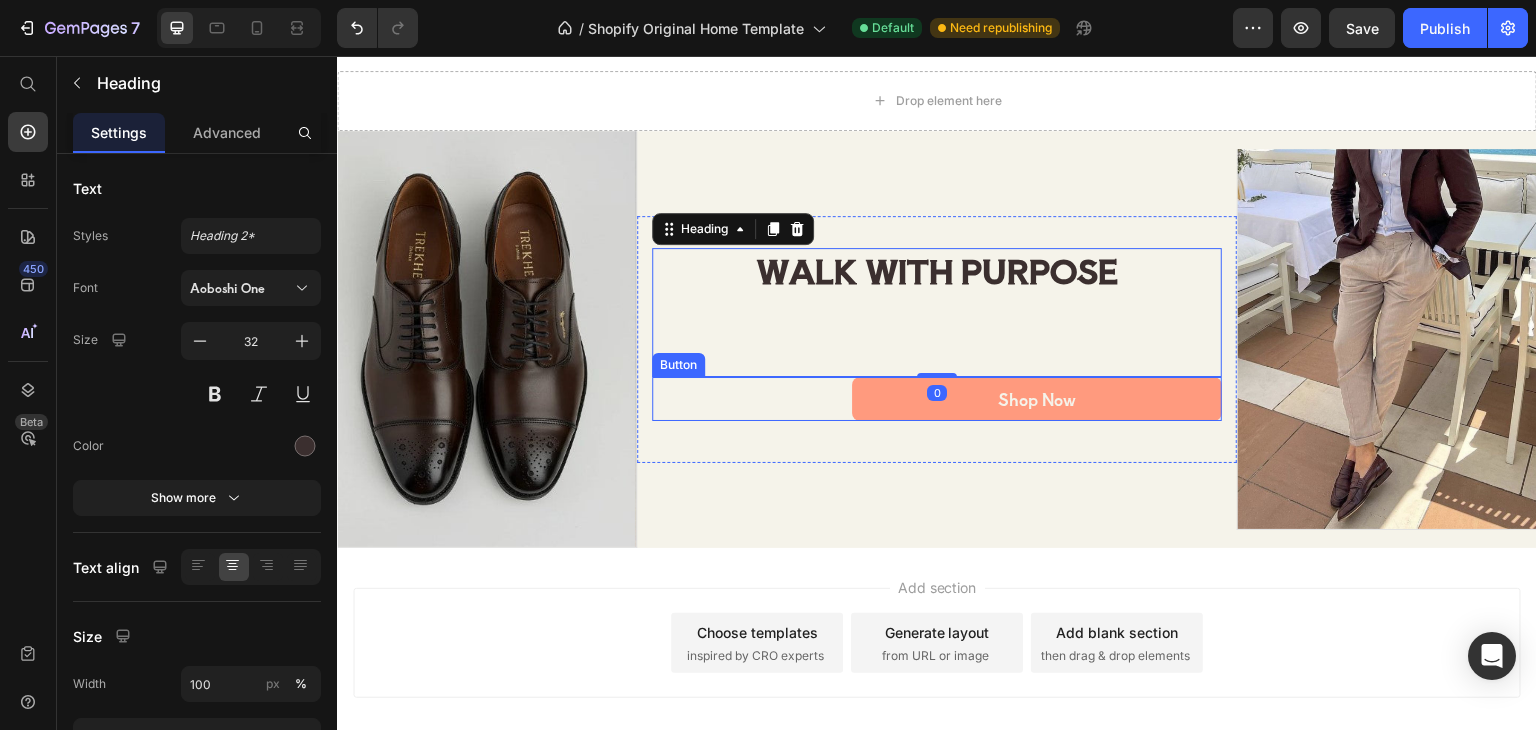click on "Shop Now" at bounding box center [1037, 399] 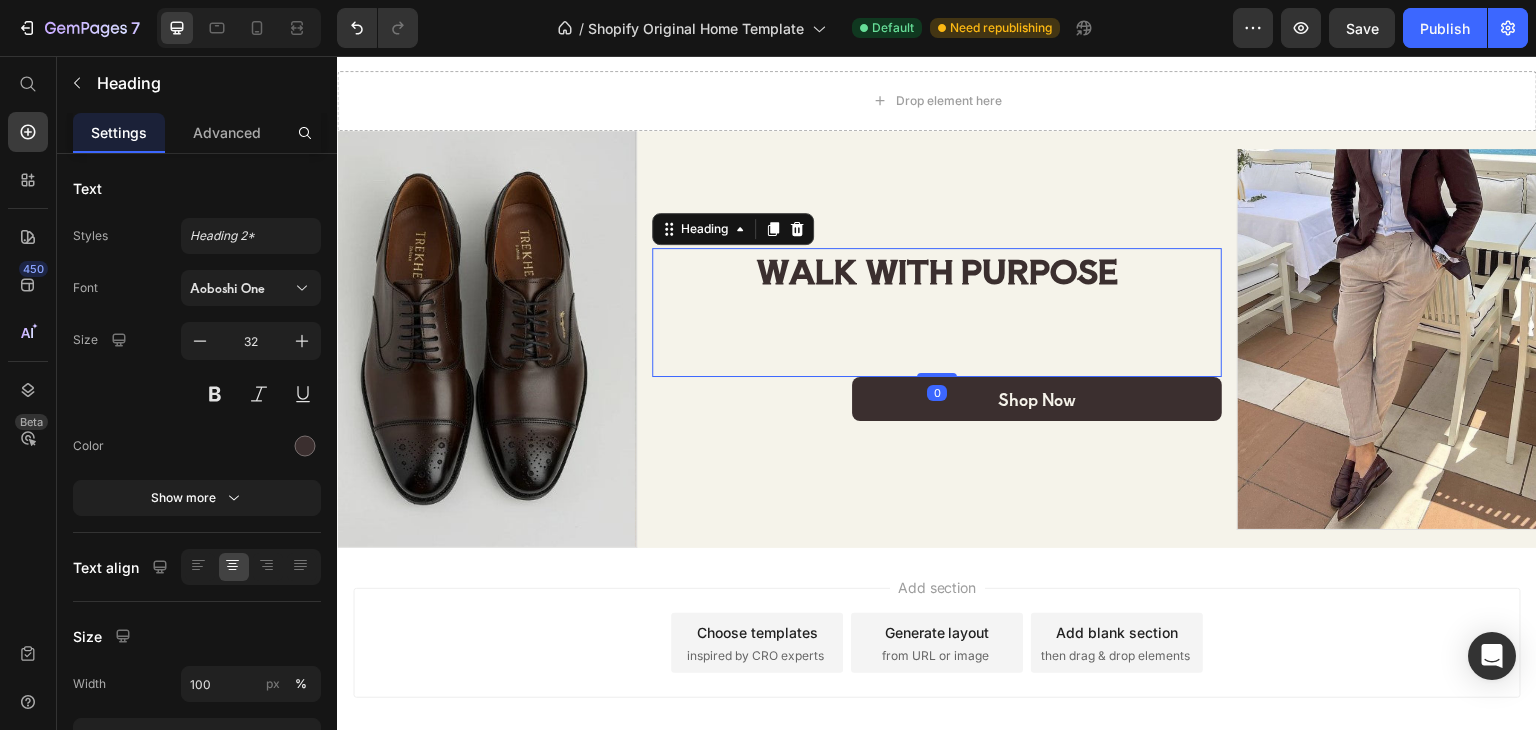 click on "⁠⁠⁠⁠⁠⁠⁠ WALK WITH PURPOSE" at bounding box center (937, 312) 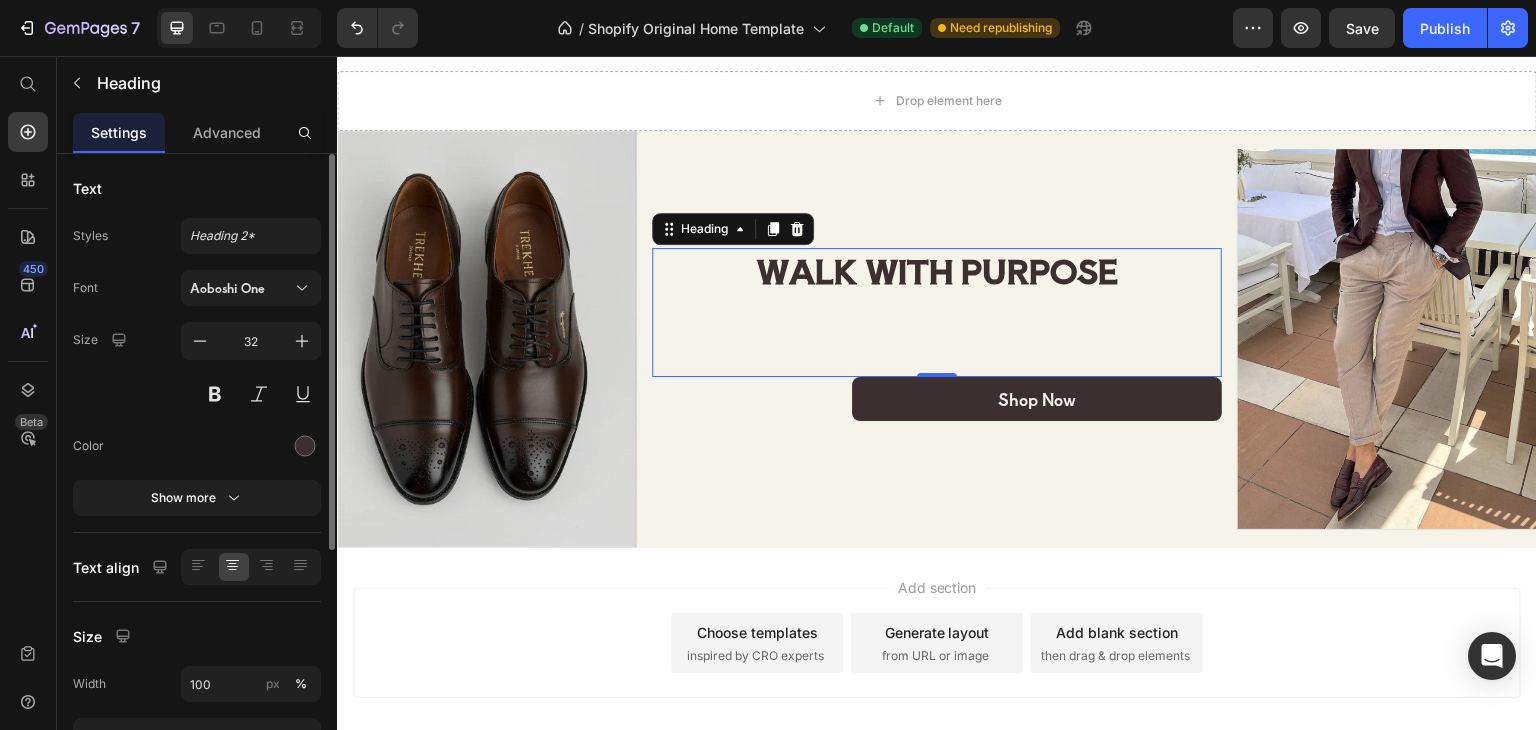 scroll, scrollTop: 376, scrollLeft: 0, axis: vertical 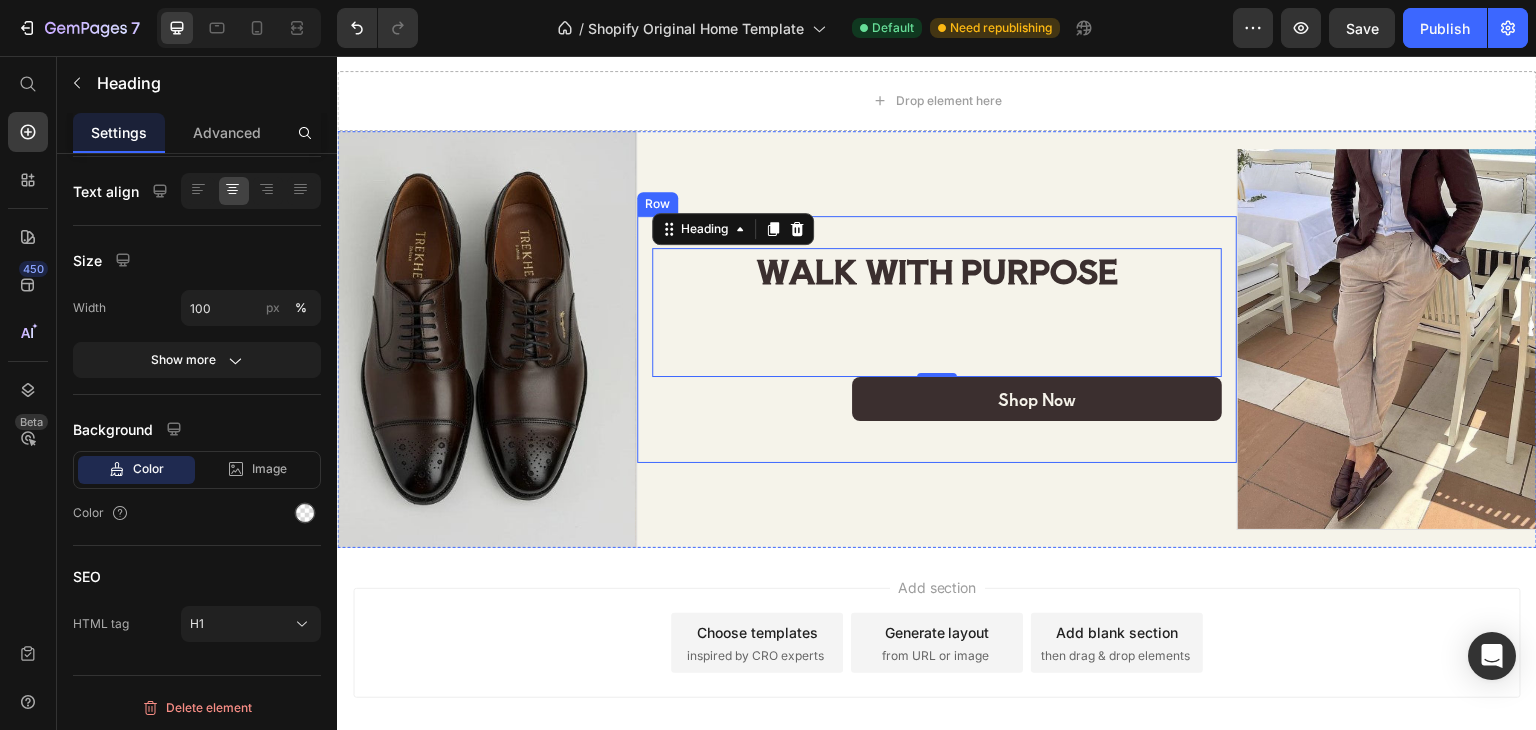 click on "⁠⁠⁠⁠⁠⁠⁠ WALK WITH PURPOSE     Heading   0 Shop Now Button Row" at bounding box center (937, 340) 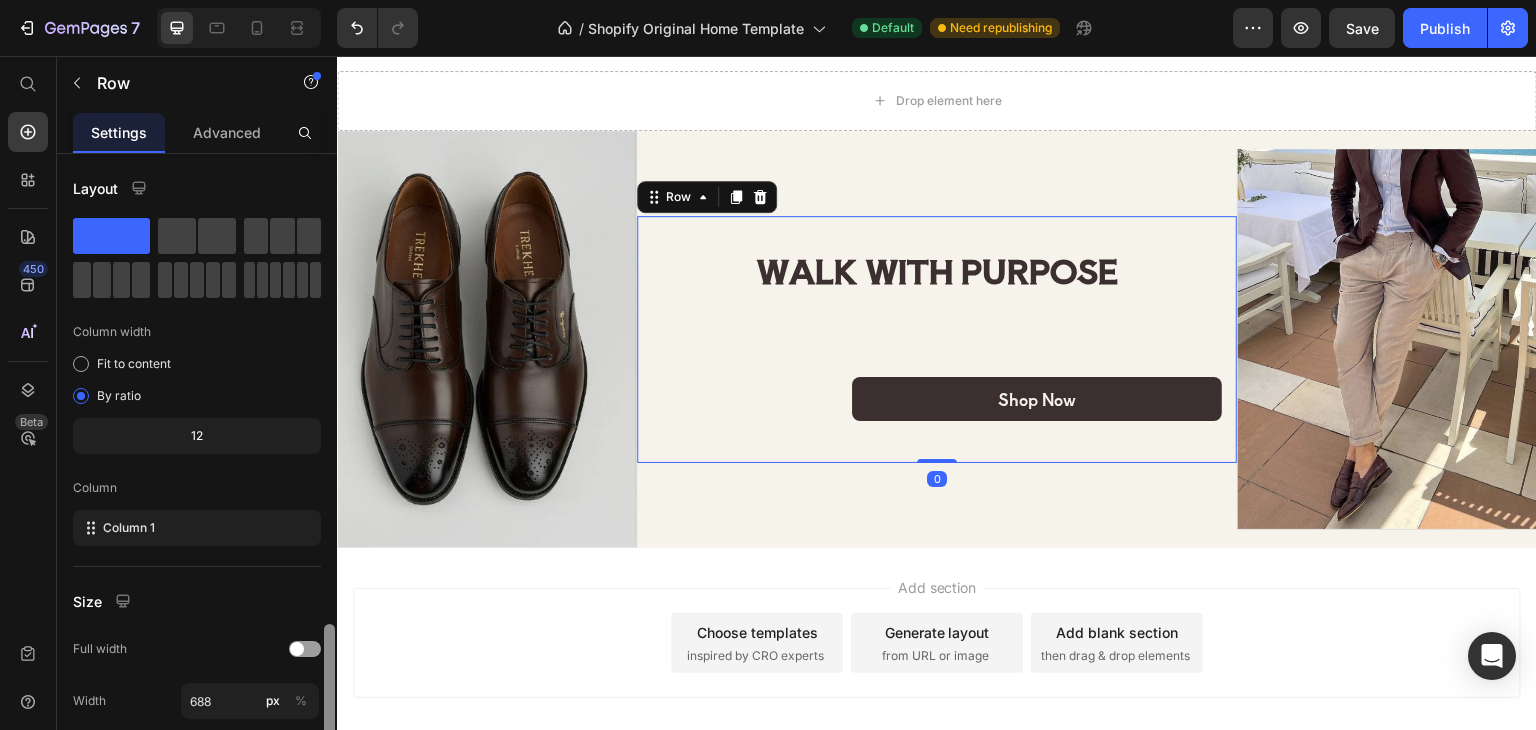 scroll, scrollTop: 277, scrollLeft: 0, axis: vertical 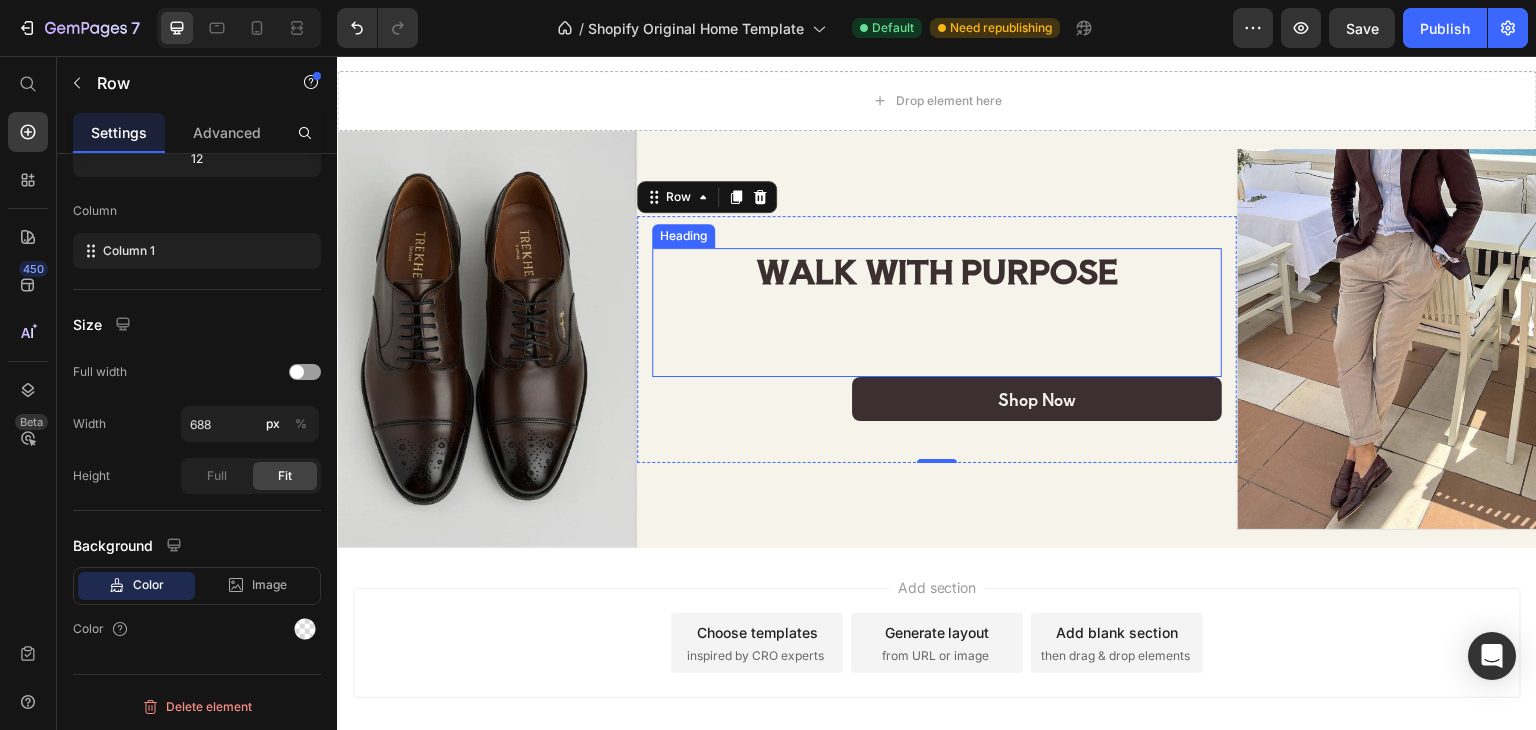 click on "WALK WITH PURPOSE" at bounding box center (937, 270) 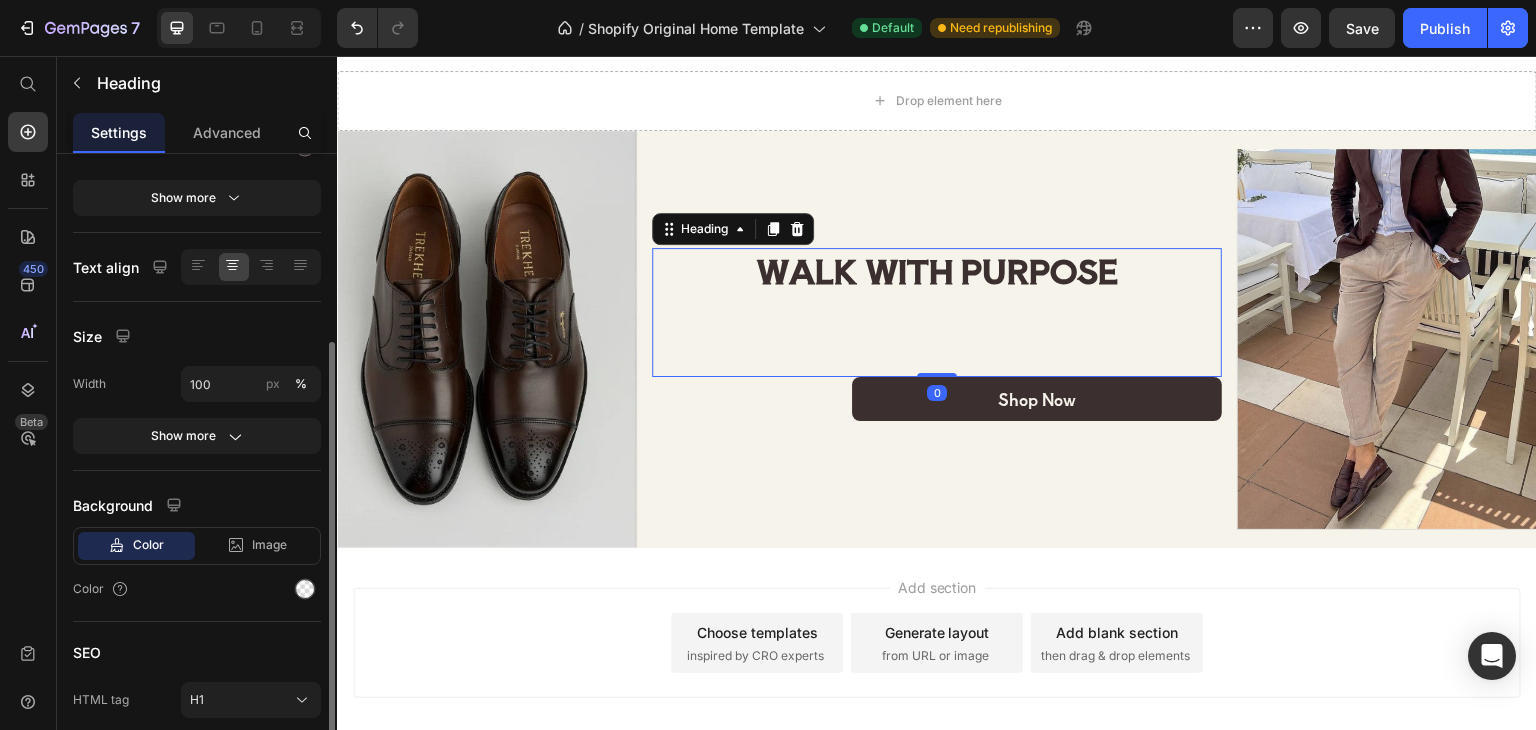scroll, scrollTop: 376, scrollLeft: 0, axis: vertical 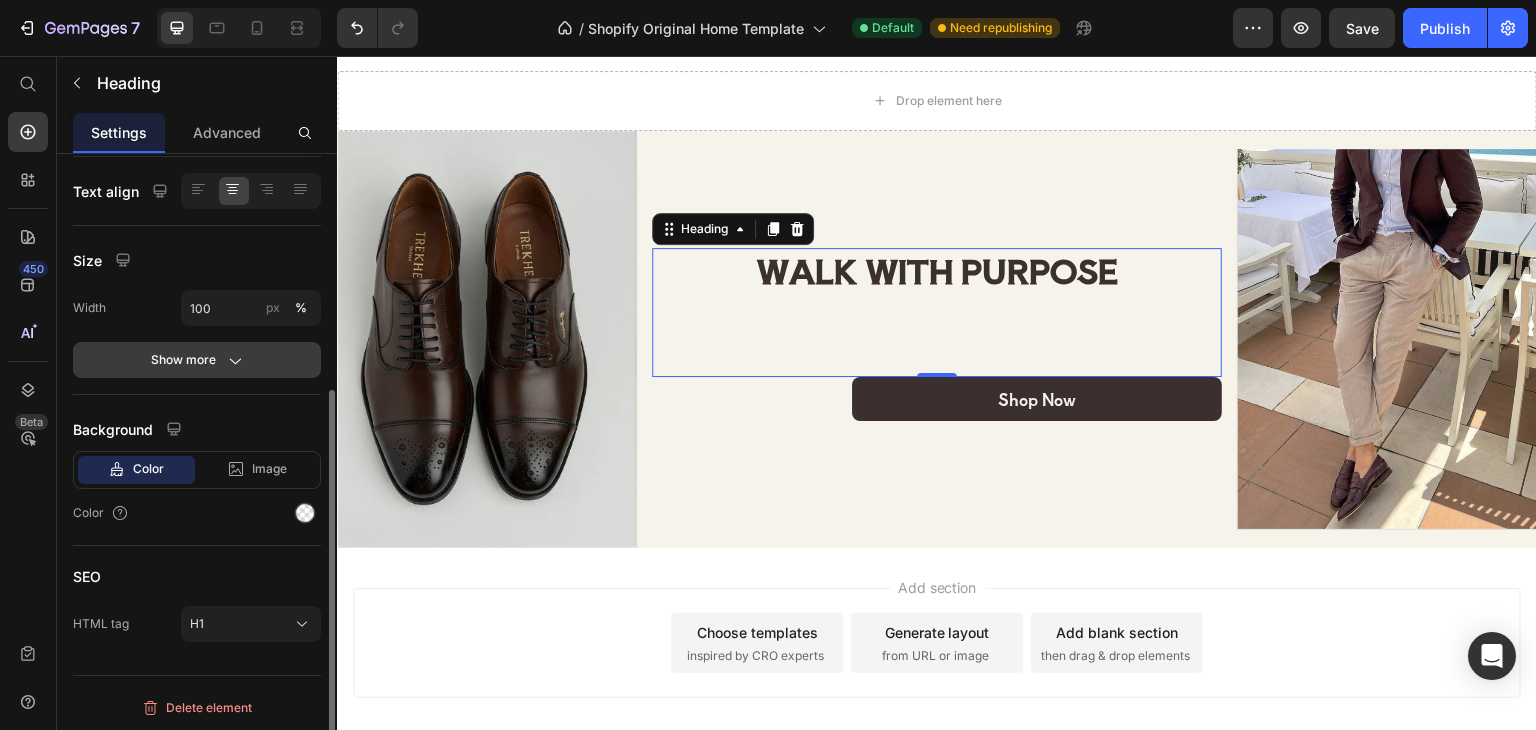click on "Show more" 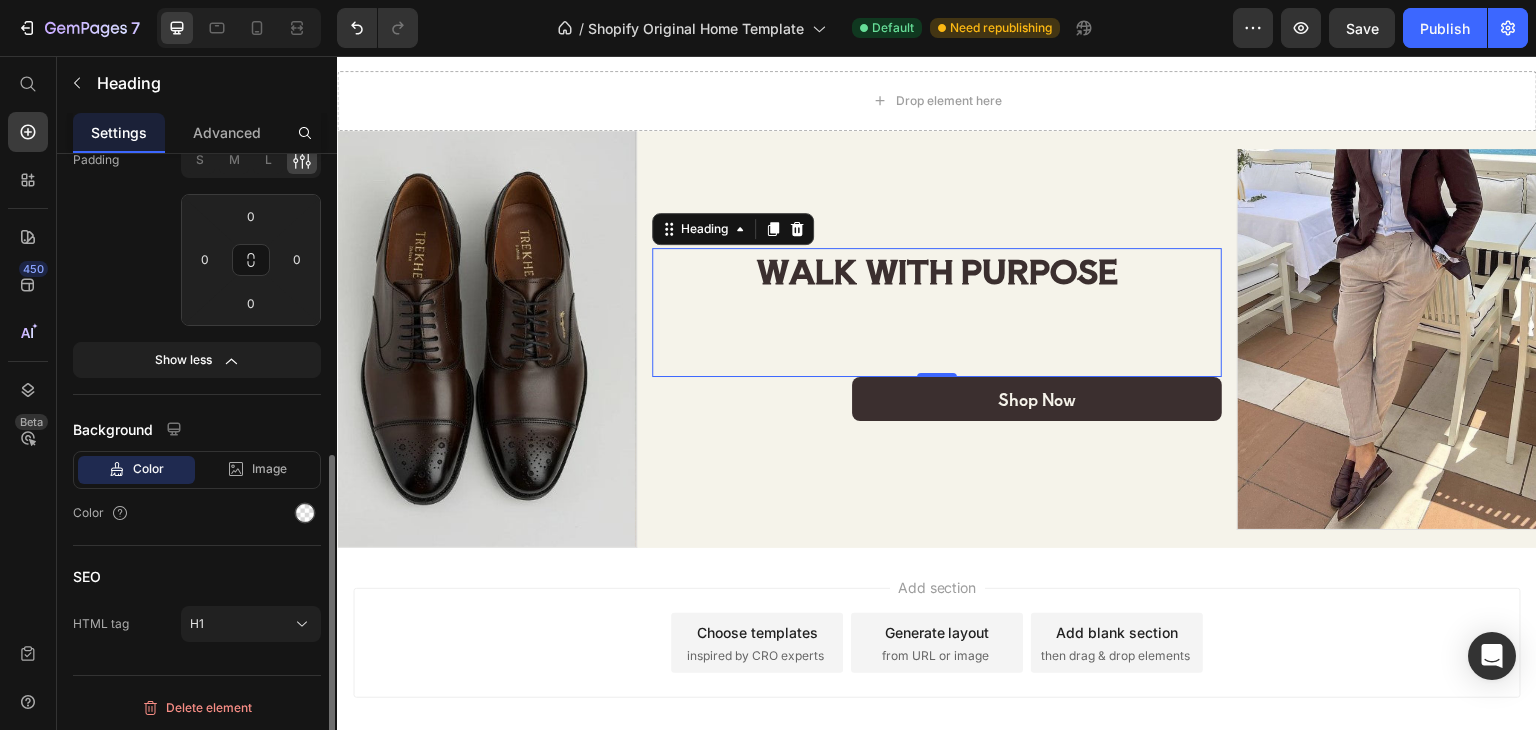 scroll, scrollTop: 376, scrollLeft: 0, axis: vertical 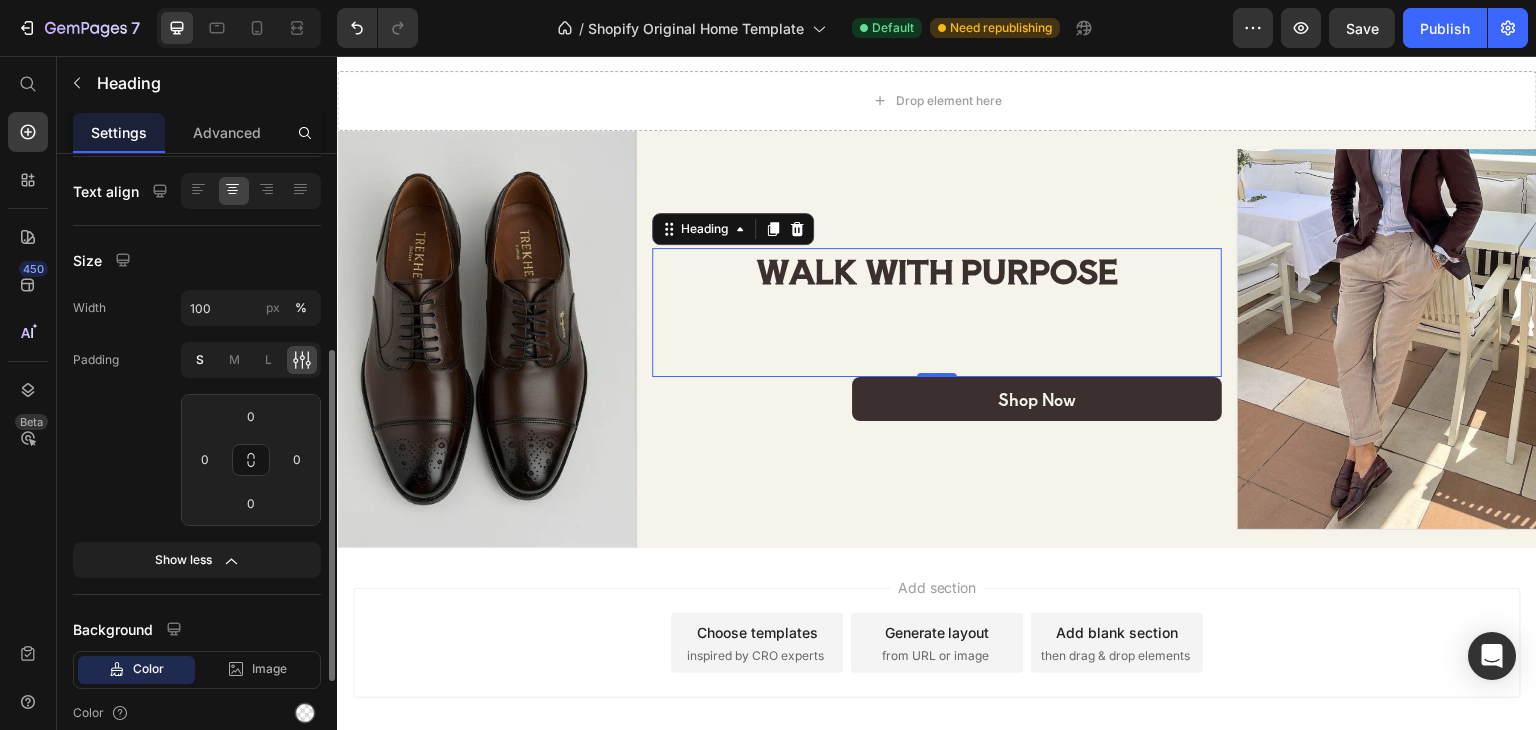 click on "S" 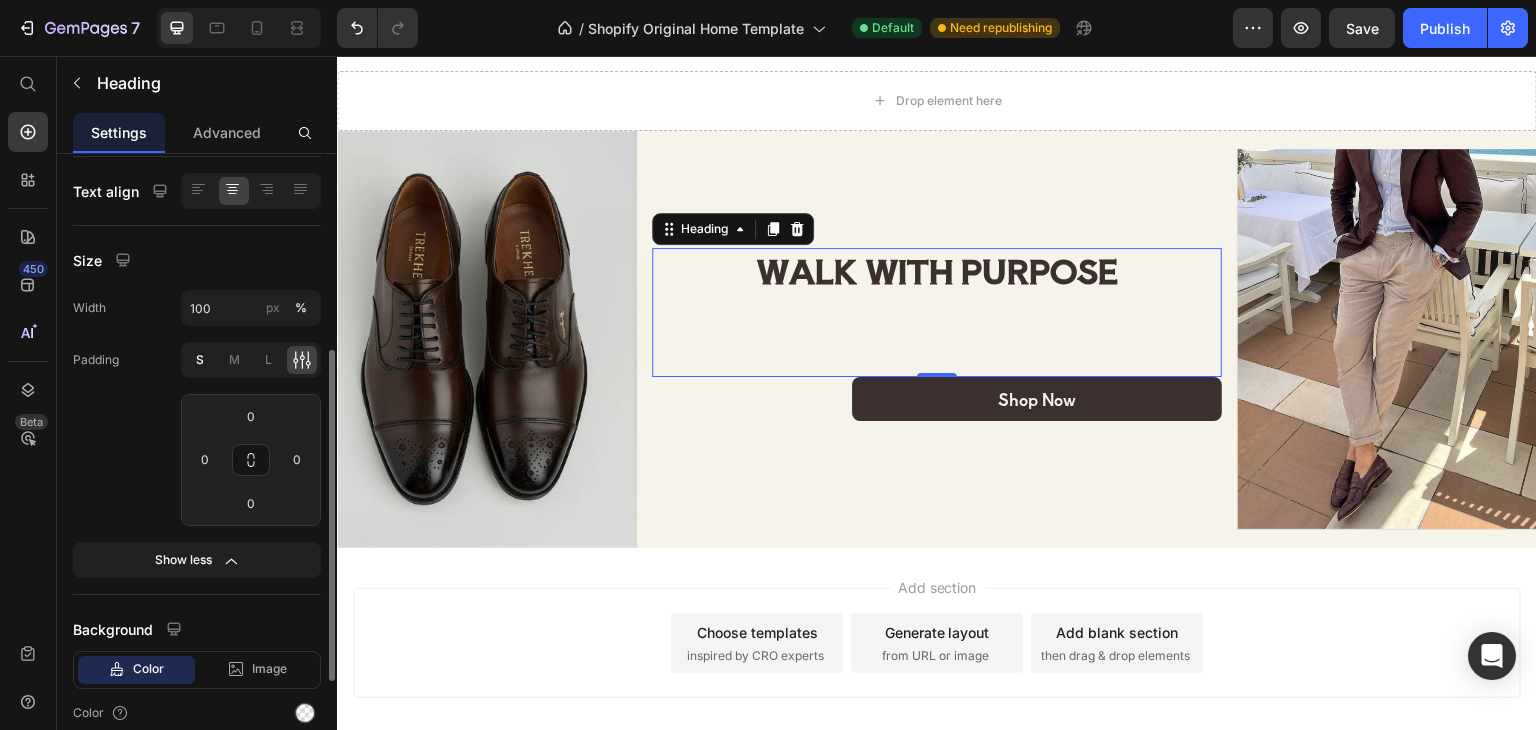 type on "4" 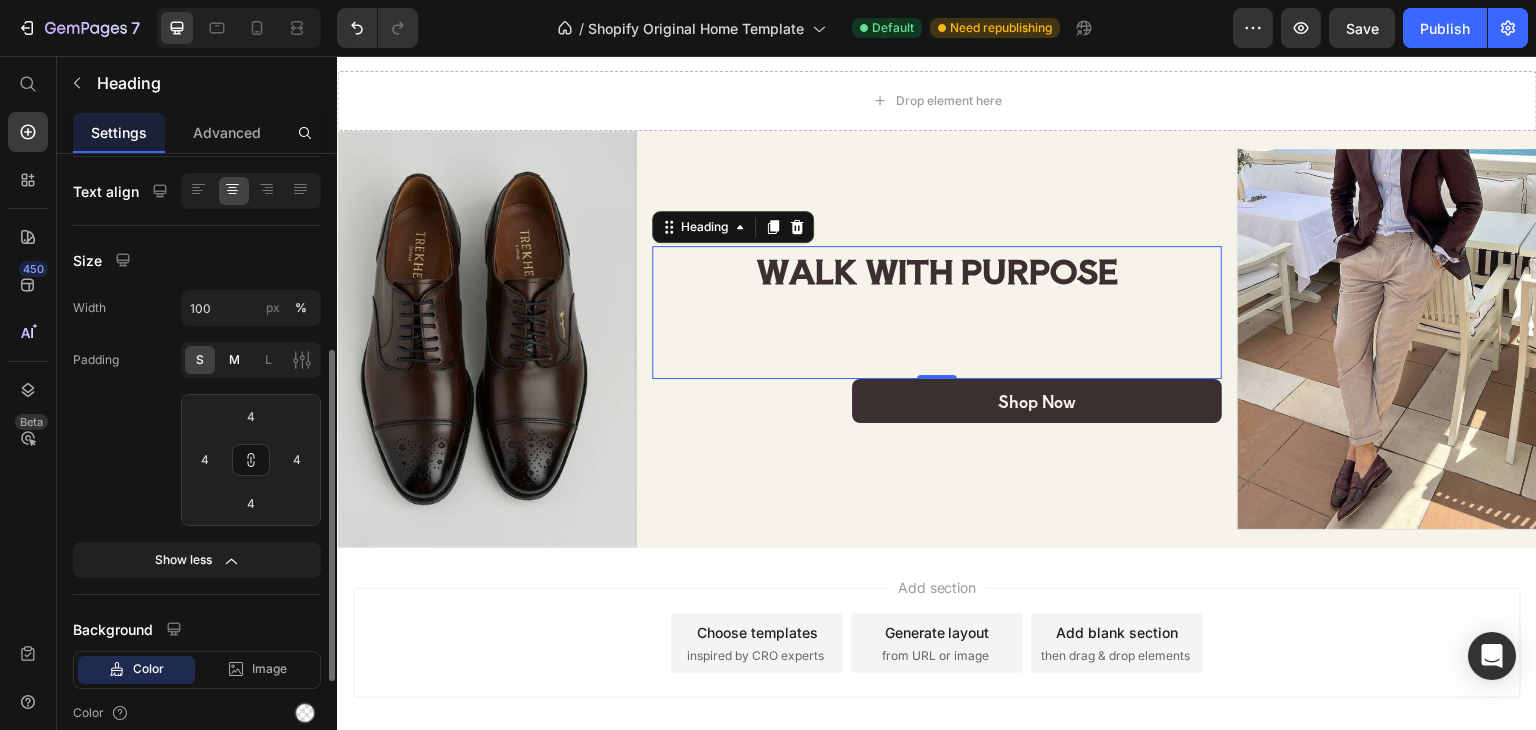 click on "M" 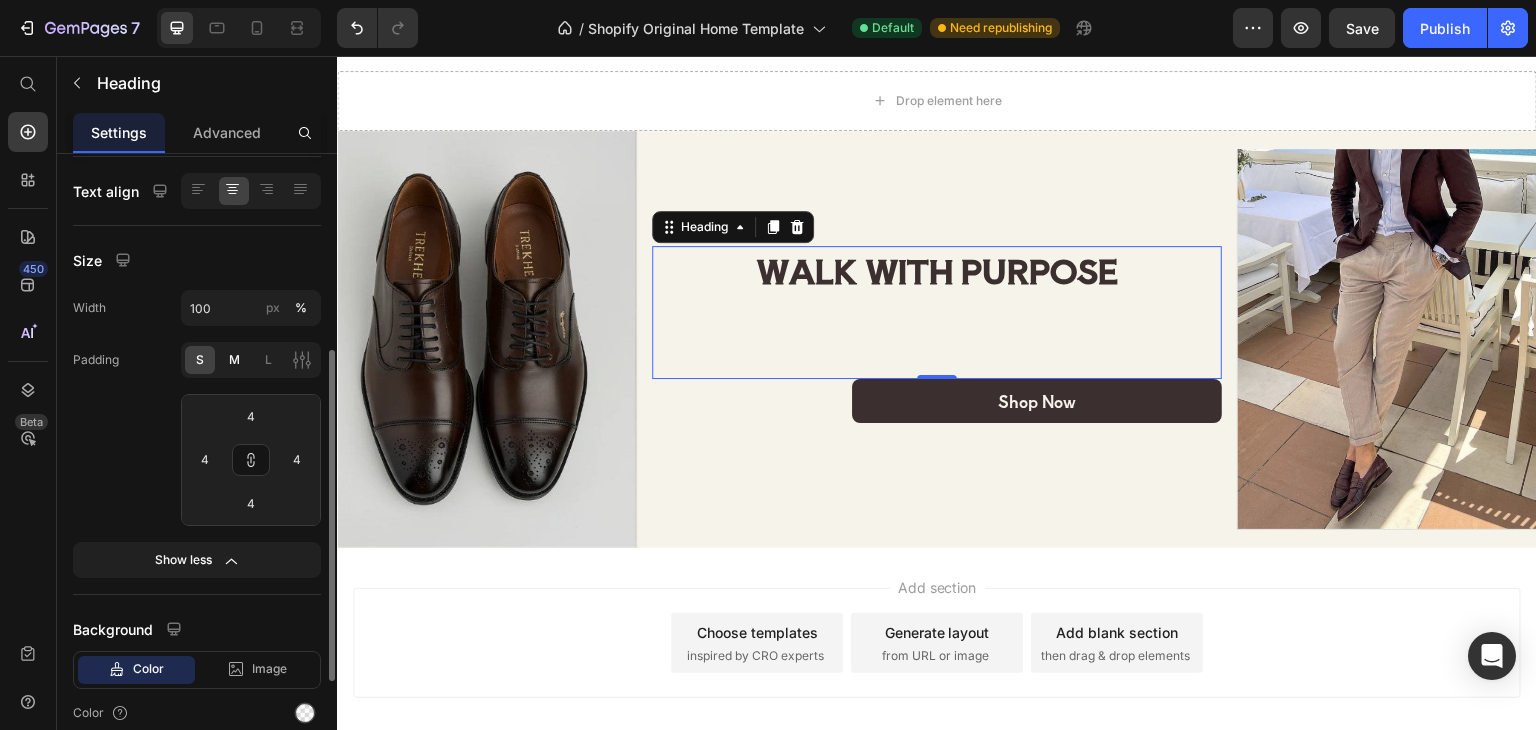type on "8" 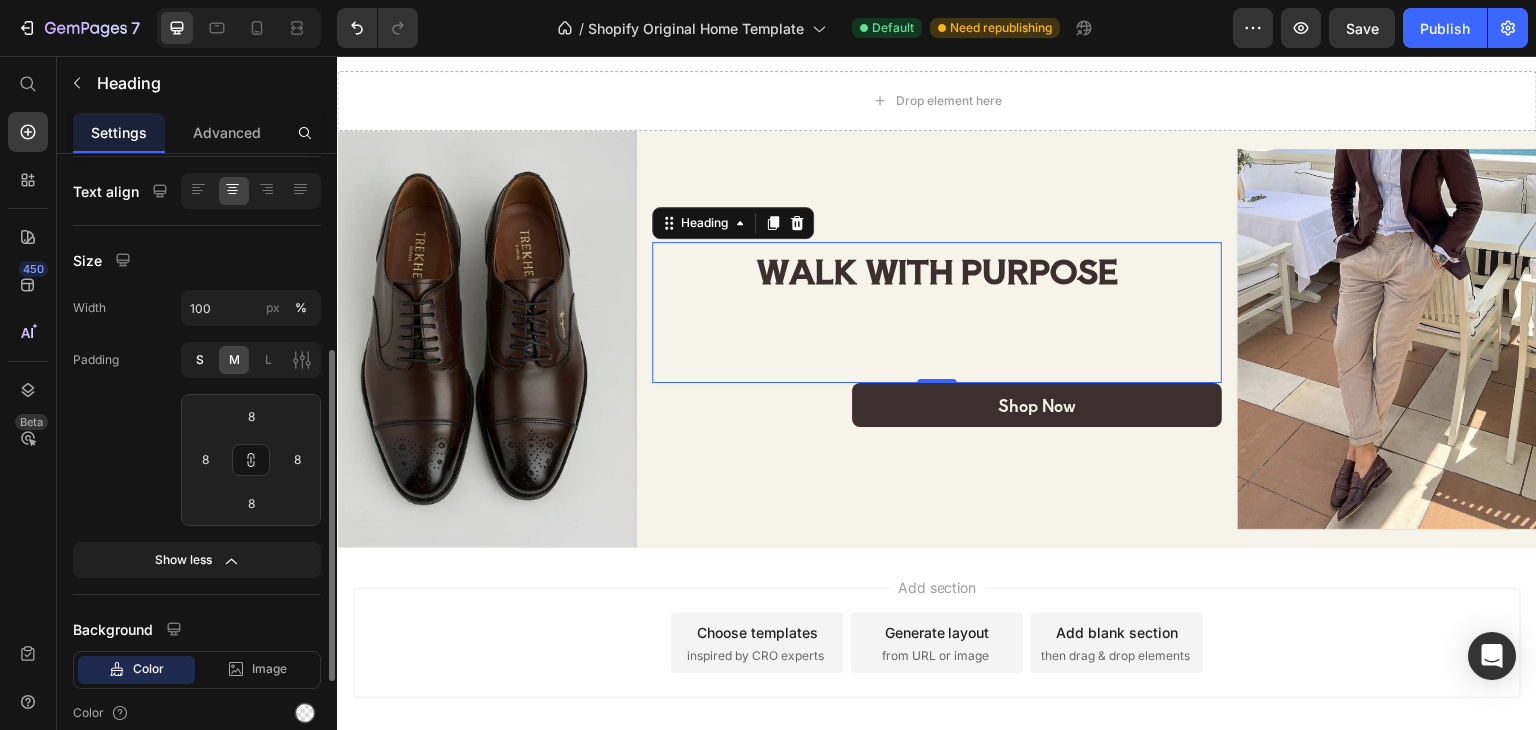 click on "S" 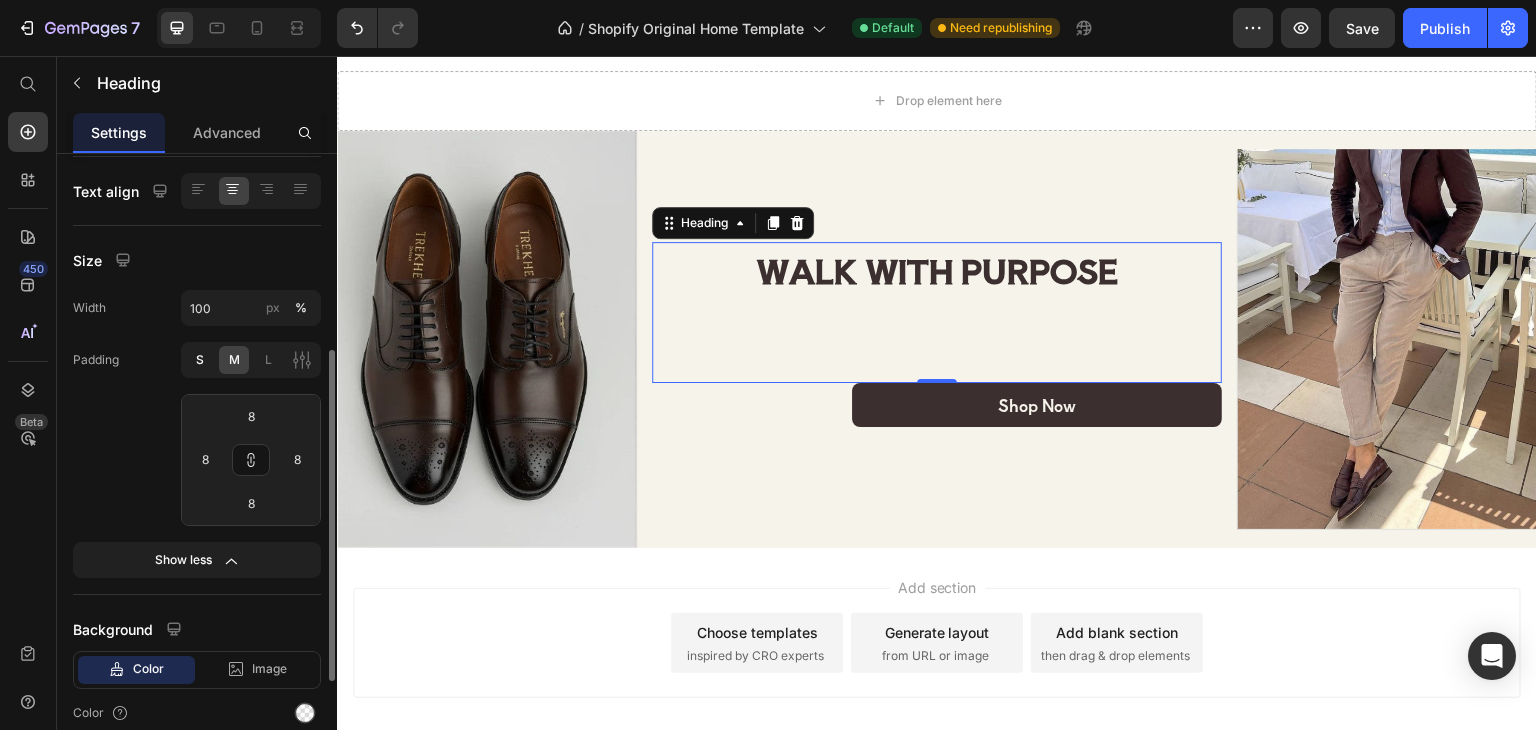 type on "4" 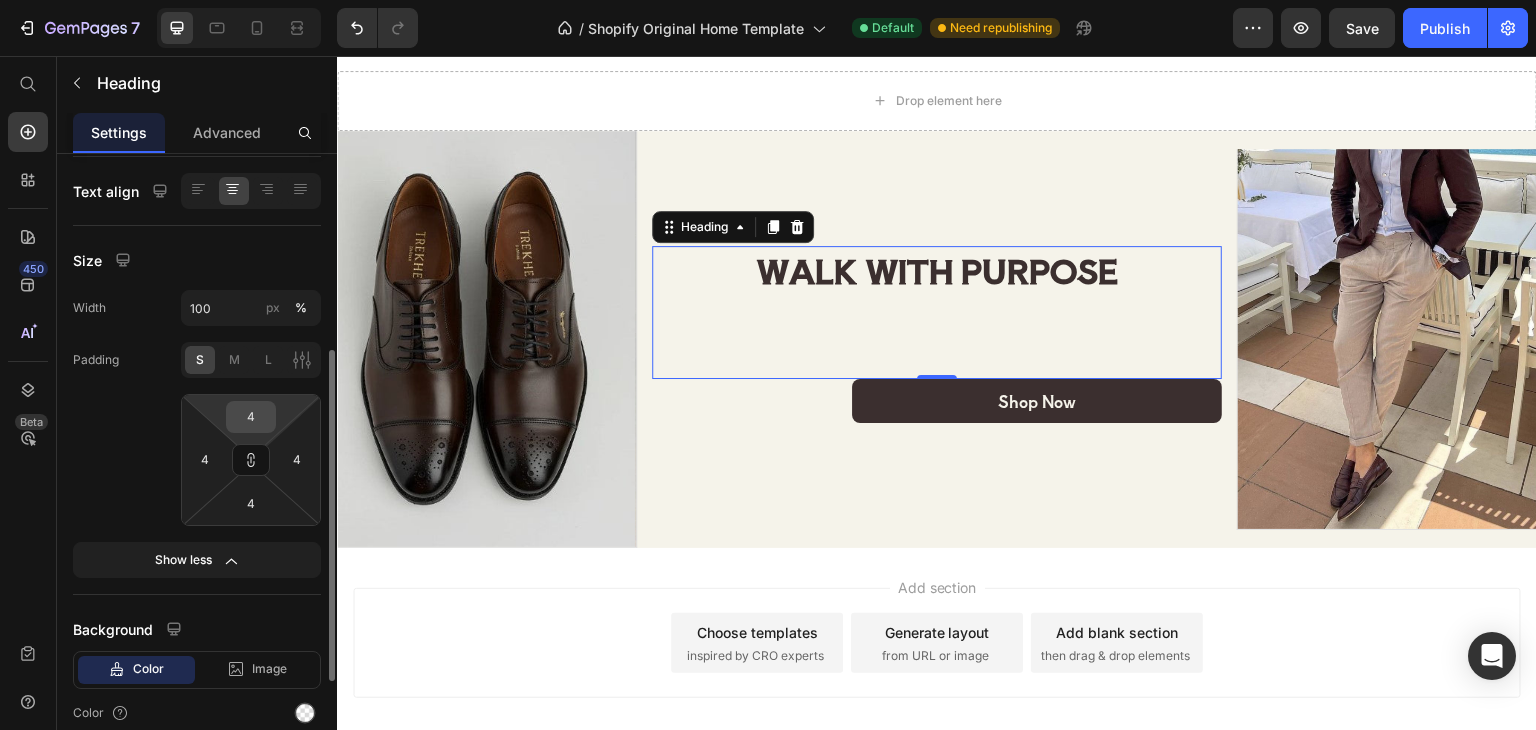 click on "4" at bounding box center (251, 417) 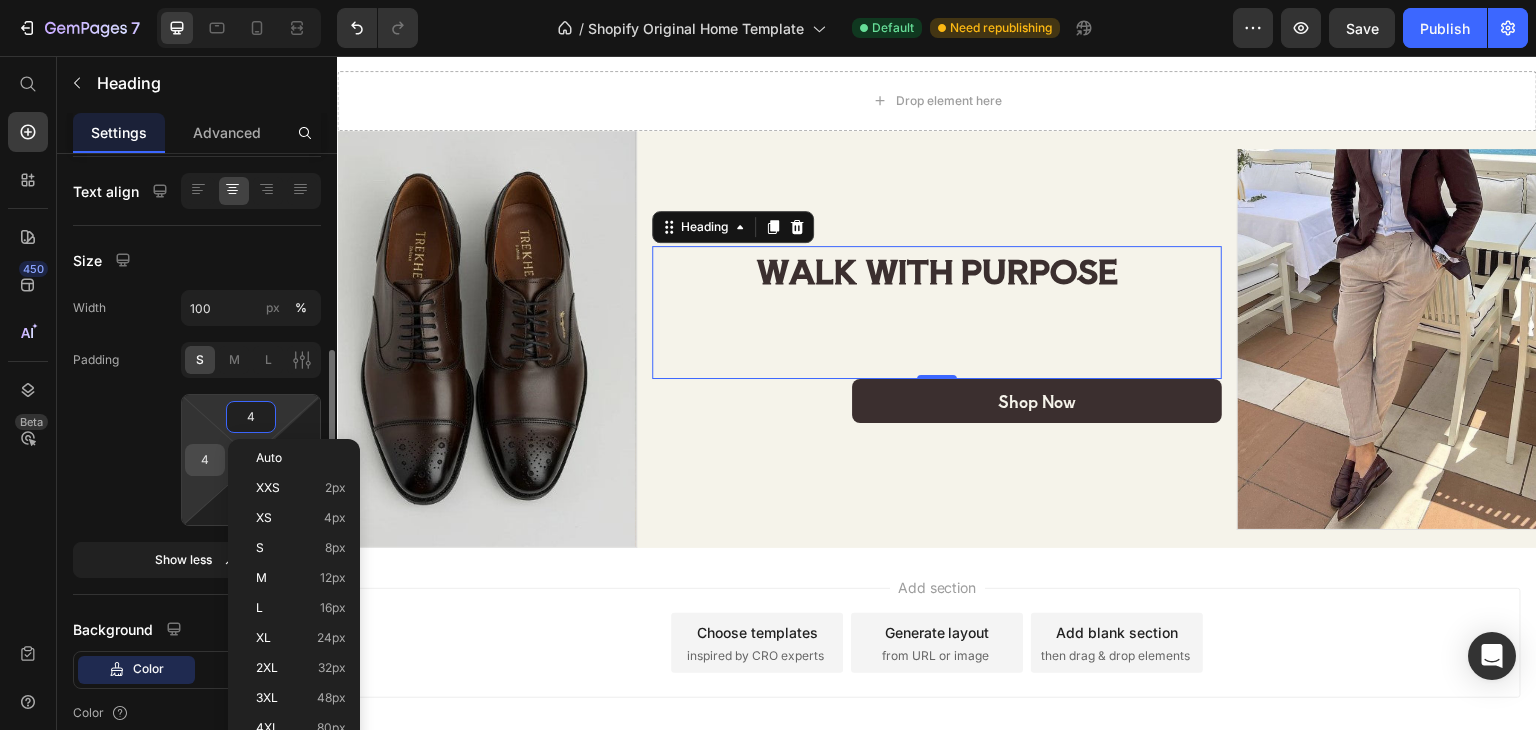 click on "4" at bounding box center (205, 460) 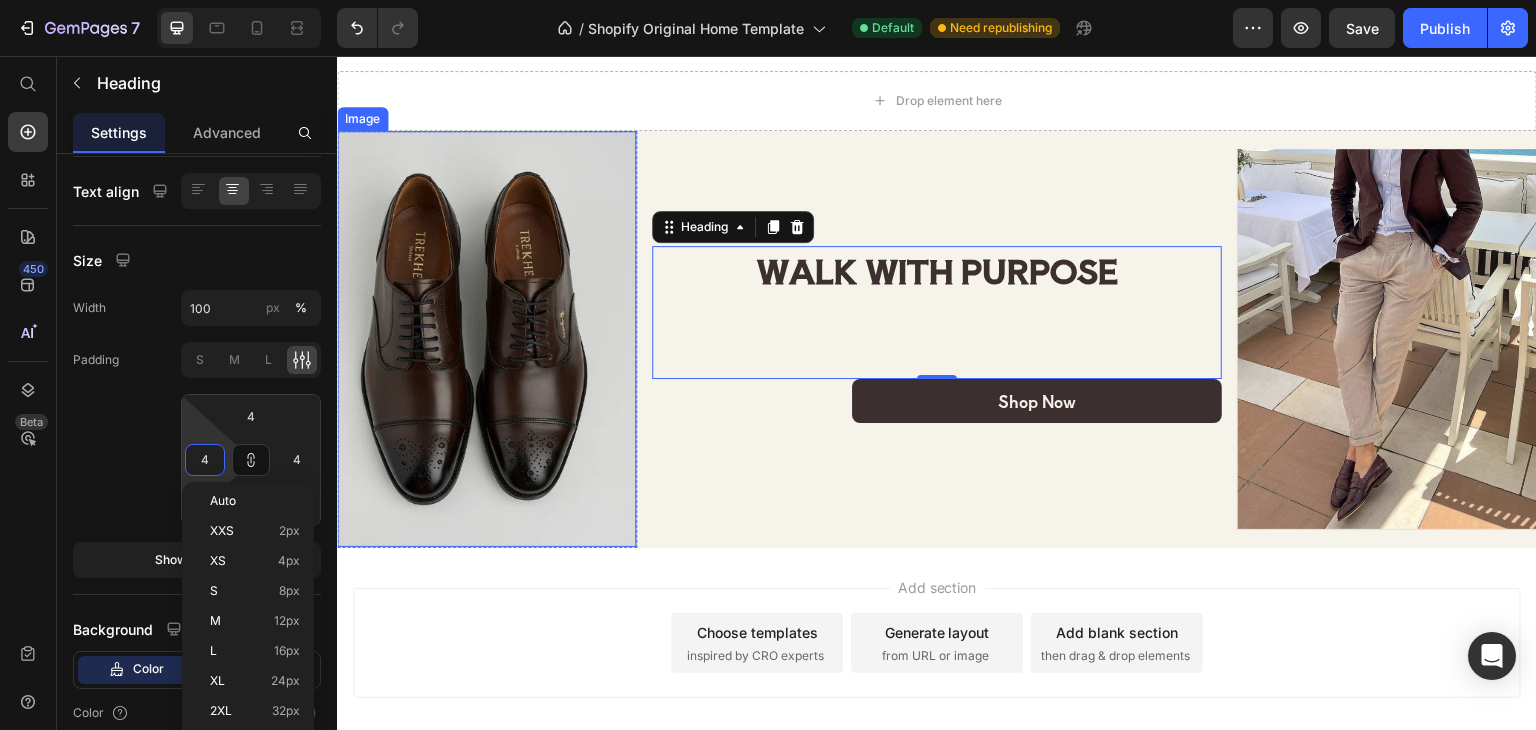 click at bounding box center [486, 339] 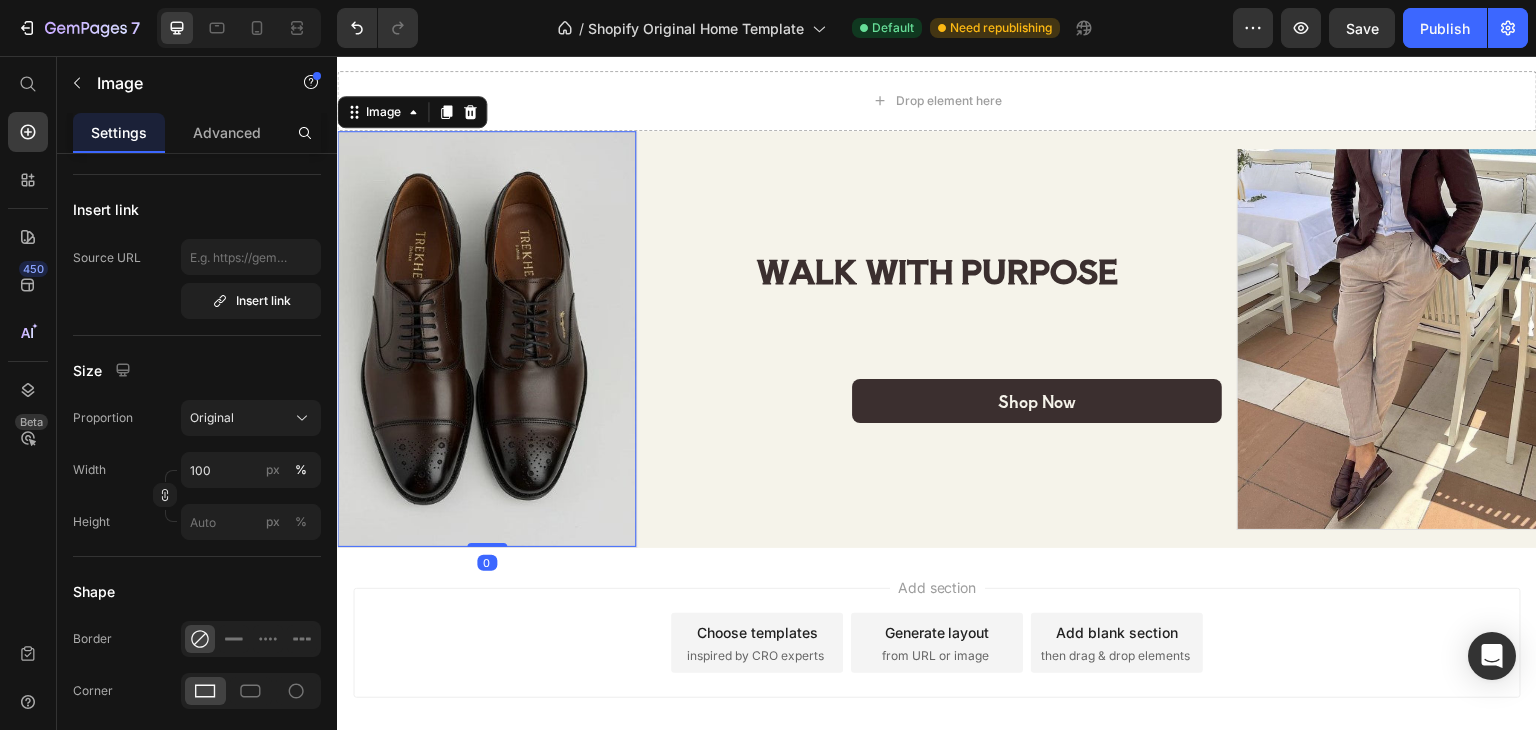 scroll, scrollTop: 0, scrollLeft: 0, axis: both 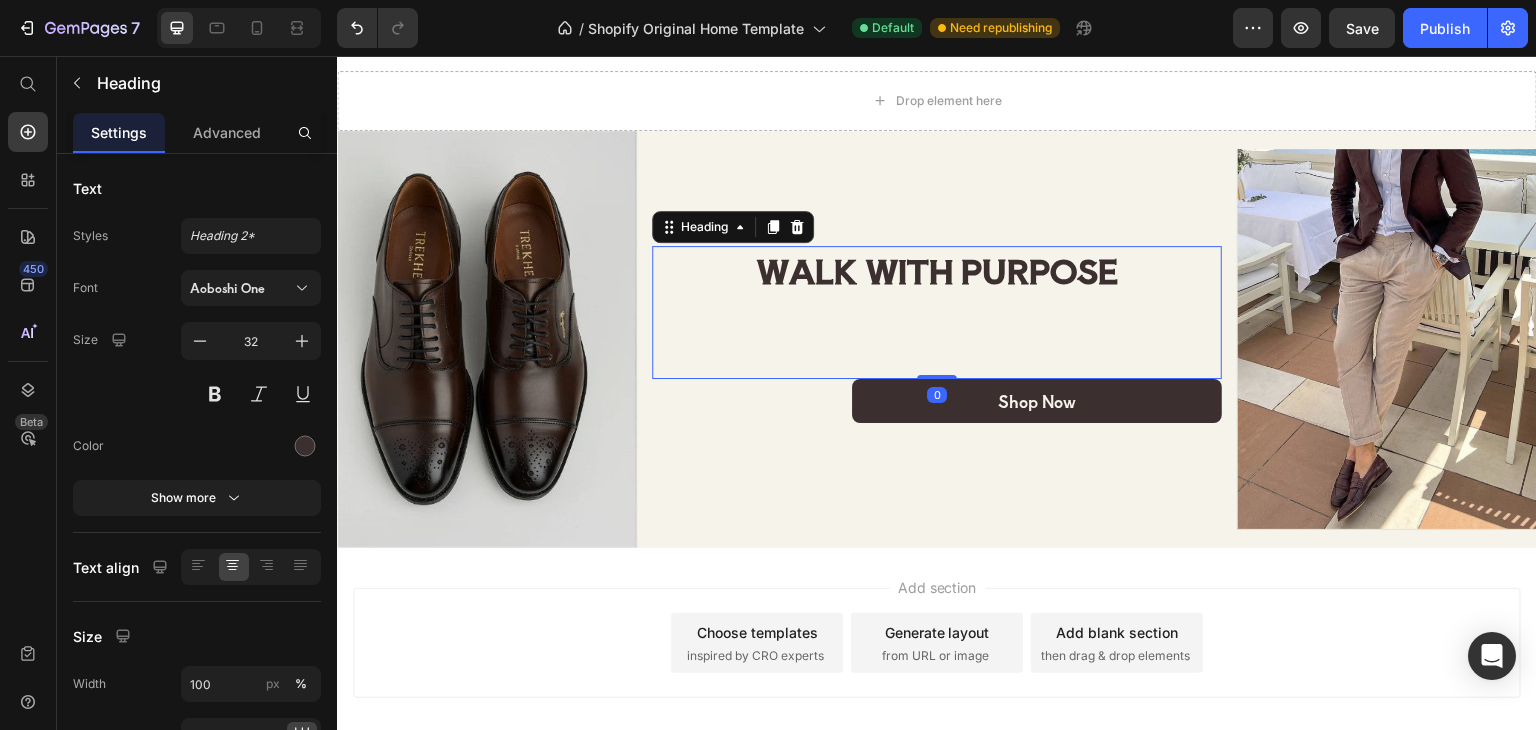 click on "WALK WITH PURPOSE" at bounding box center [937, 270] 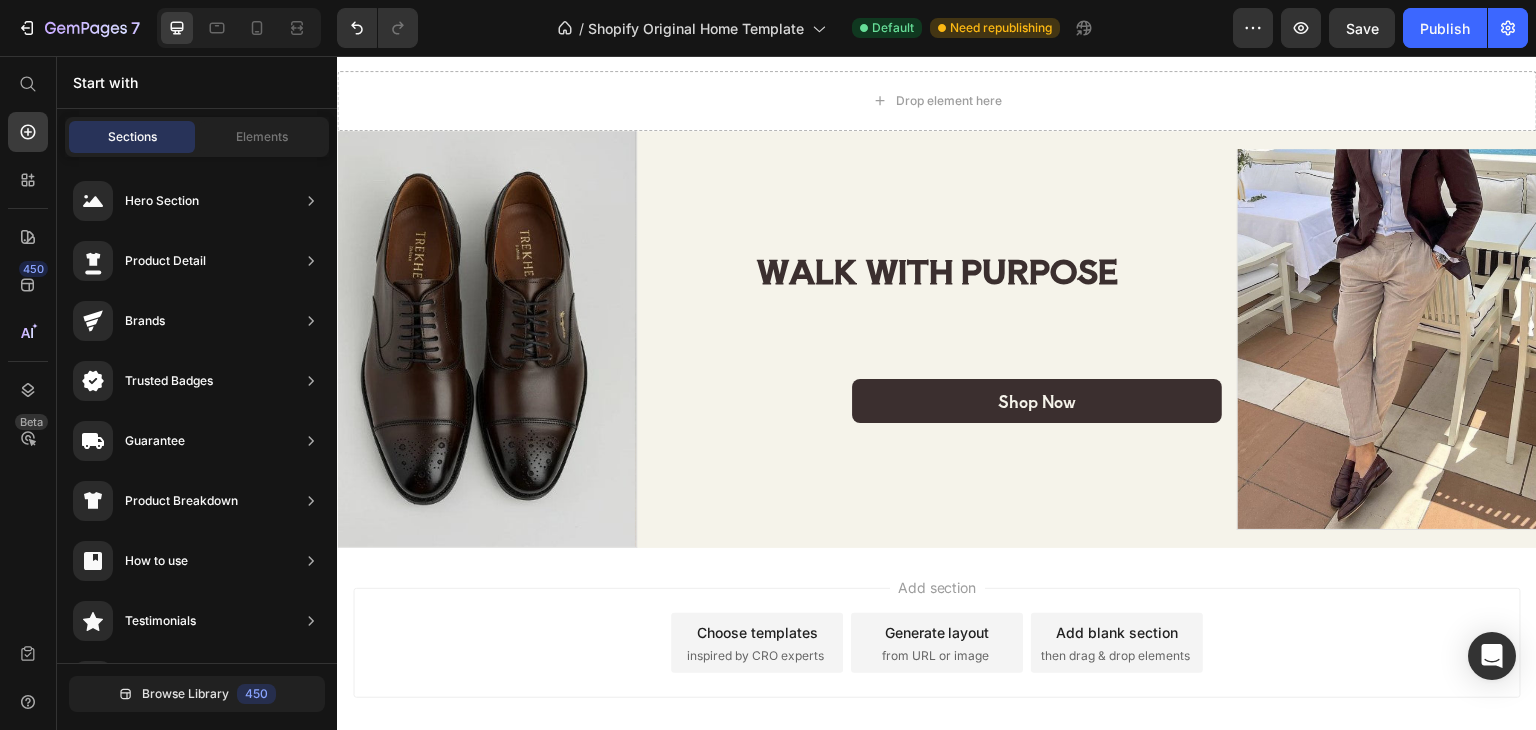 click on "Add section Choose templates inspired by CRO experts Generate layout from URL or image Add blank section then drag & drop elements" at bounding box center [937, 647] 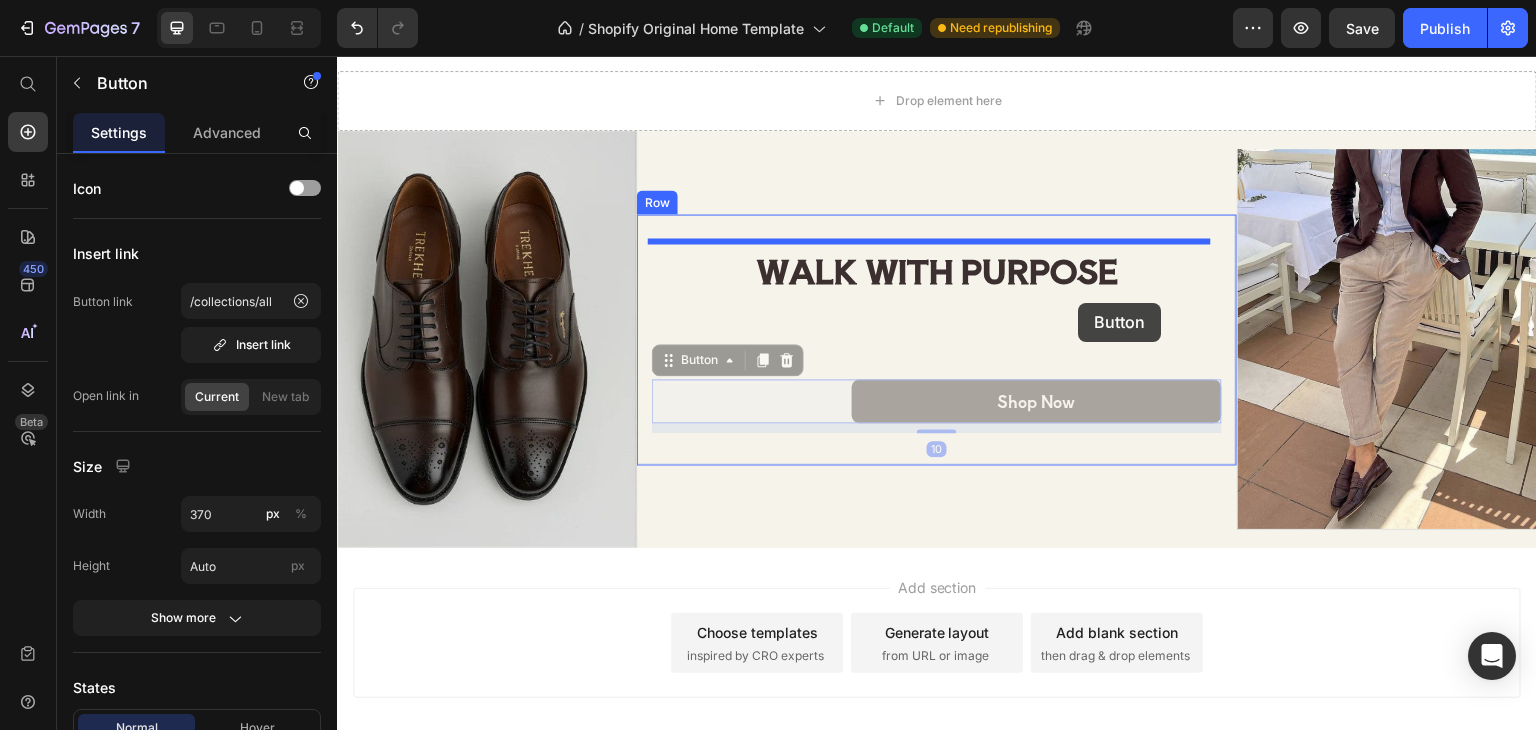 drag, startPoint x: 1111, startPoint y: 407, endPoint x: 1079, endPoint y: 303, distance: 108.81177 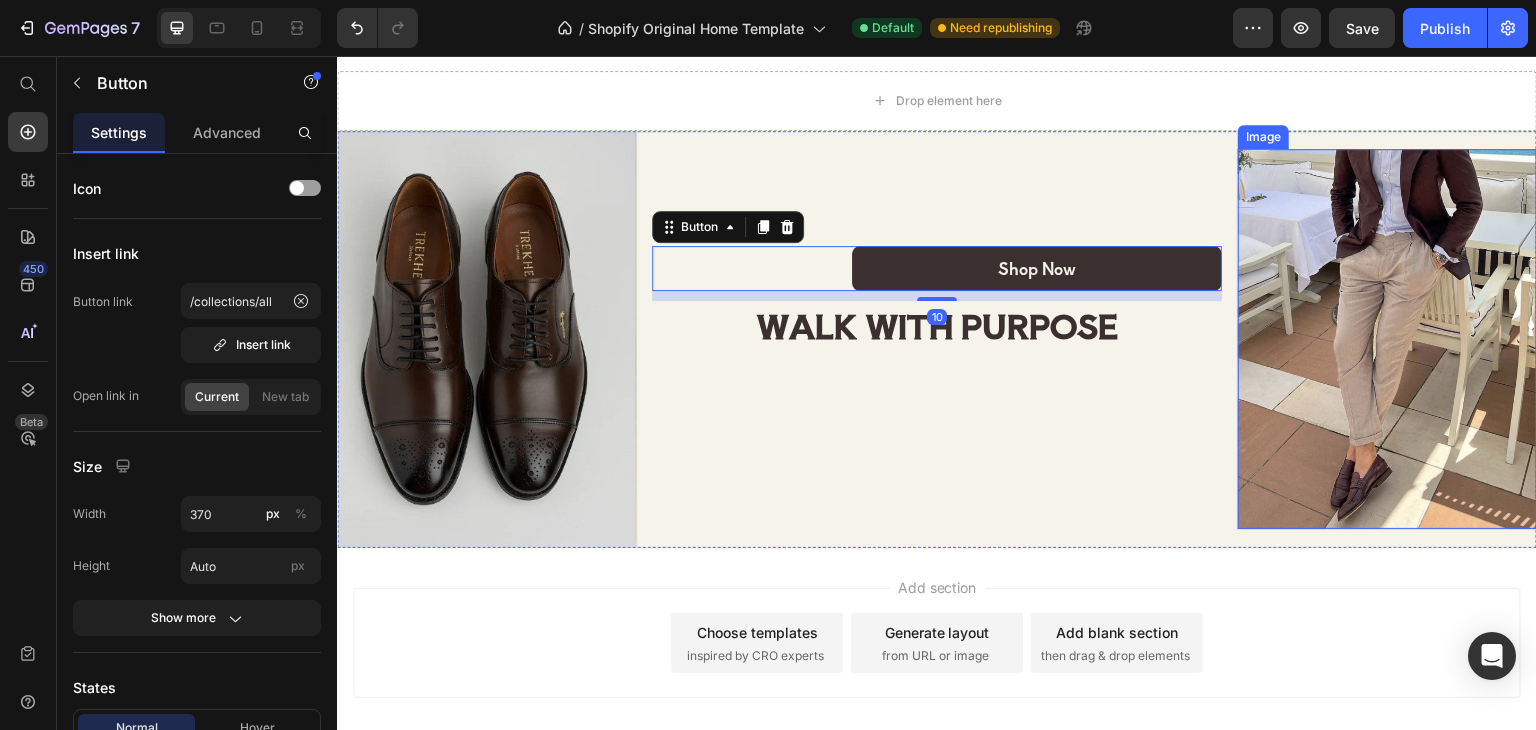 click at bounding box center (1387, 339) 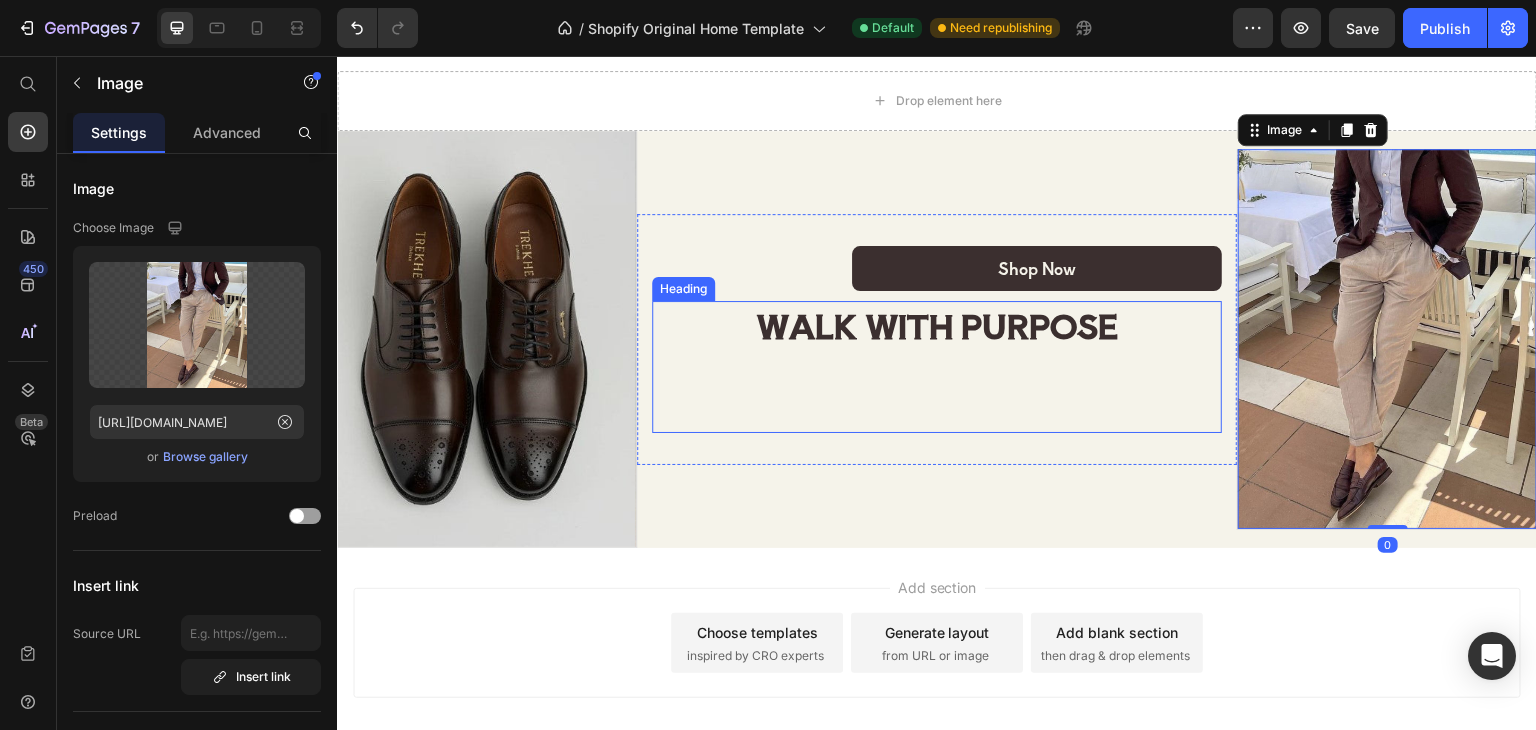 click on "WALK WITH PURPOSE" at bounding box center (937, 325) 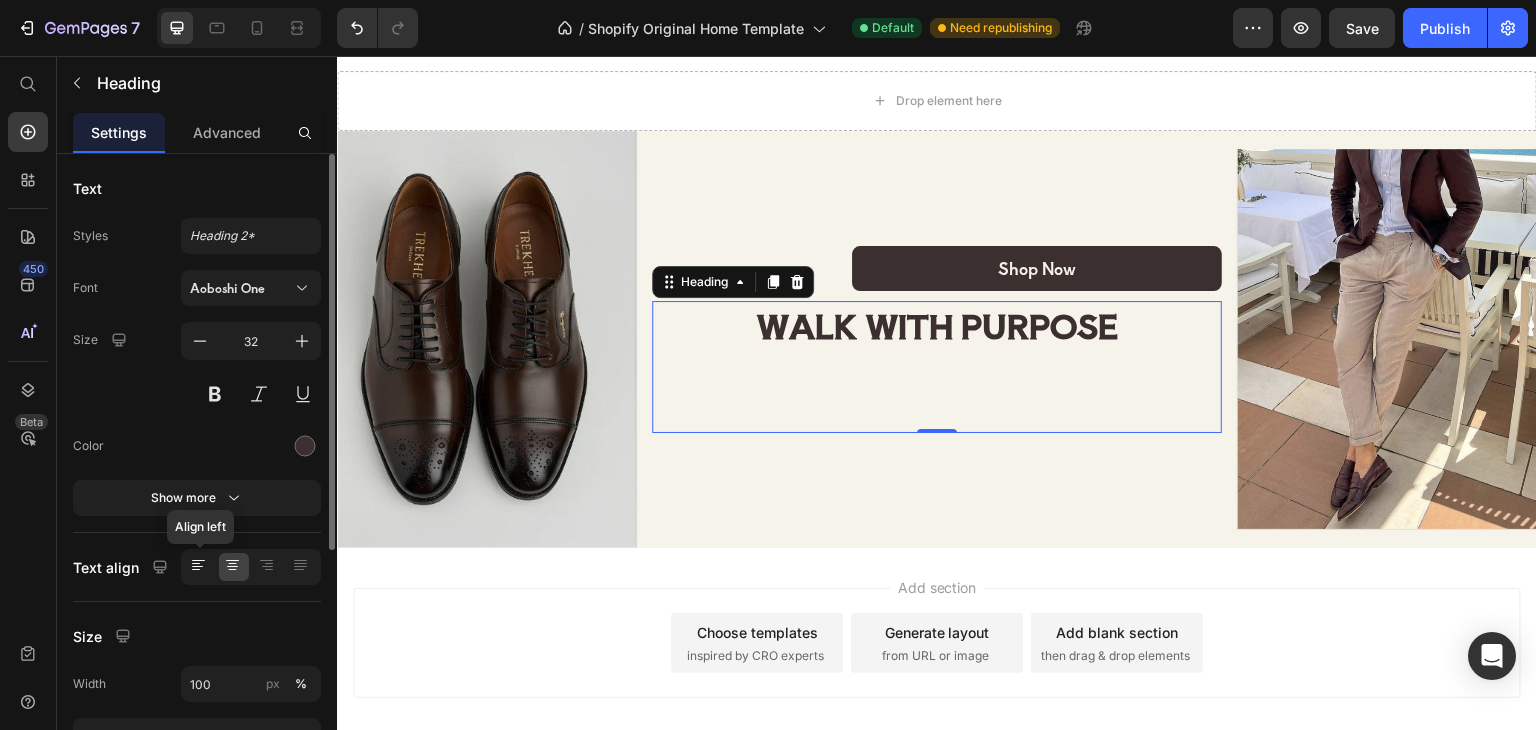 click 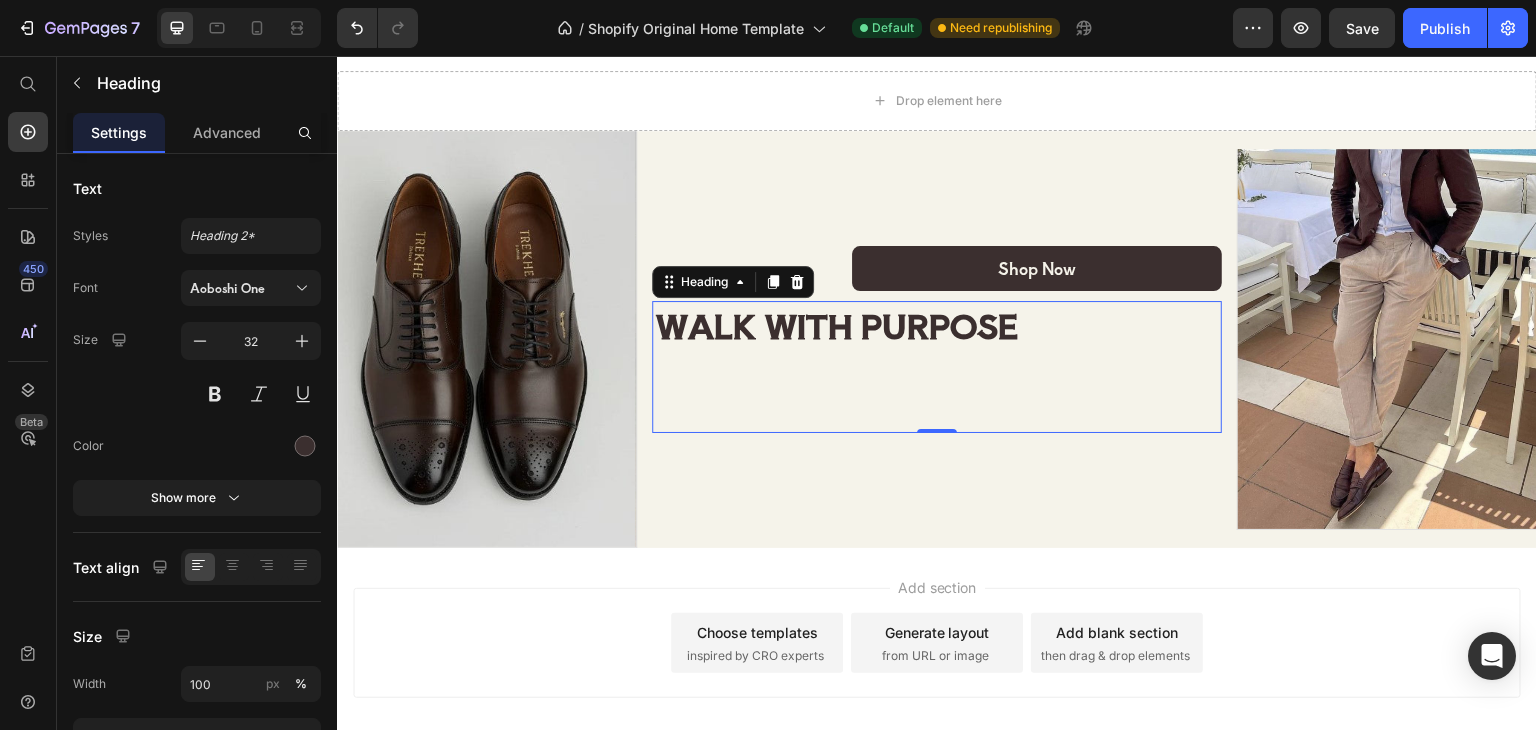 click on "Add section Choose templates inspired by CRO experts Generate layout from URL or image Add blank section then drag & drop elements" at bounding box center [937, 647] 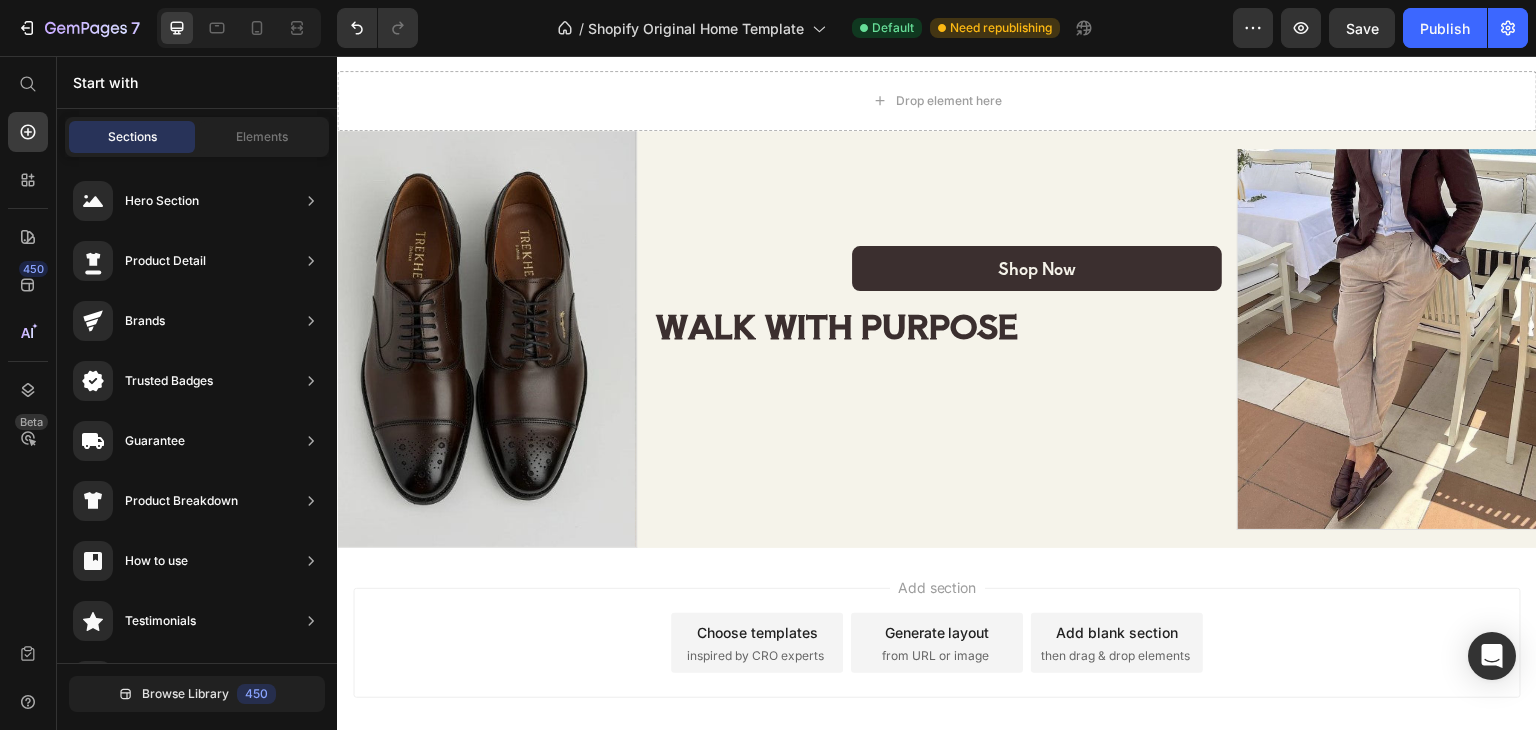 click on "Add section Choose templates inspired by CRO experts Generate layout from URL or image Add blank section then drag & drop elements" at bounding box center (937, 643) 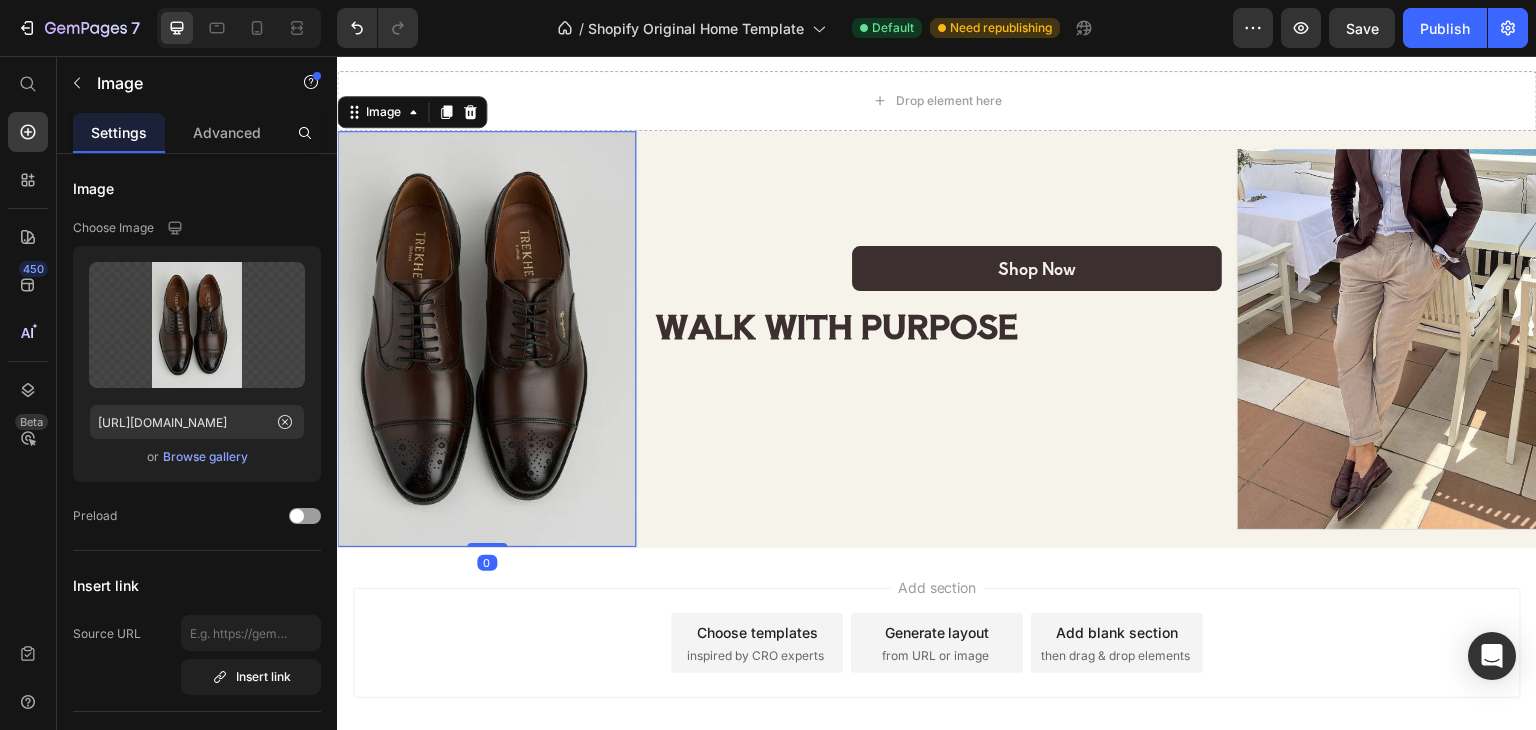 click at bounding box center (486, 339) 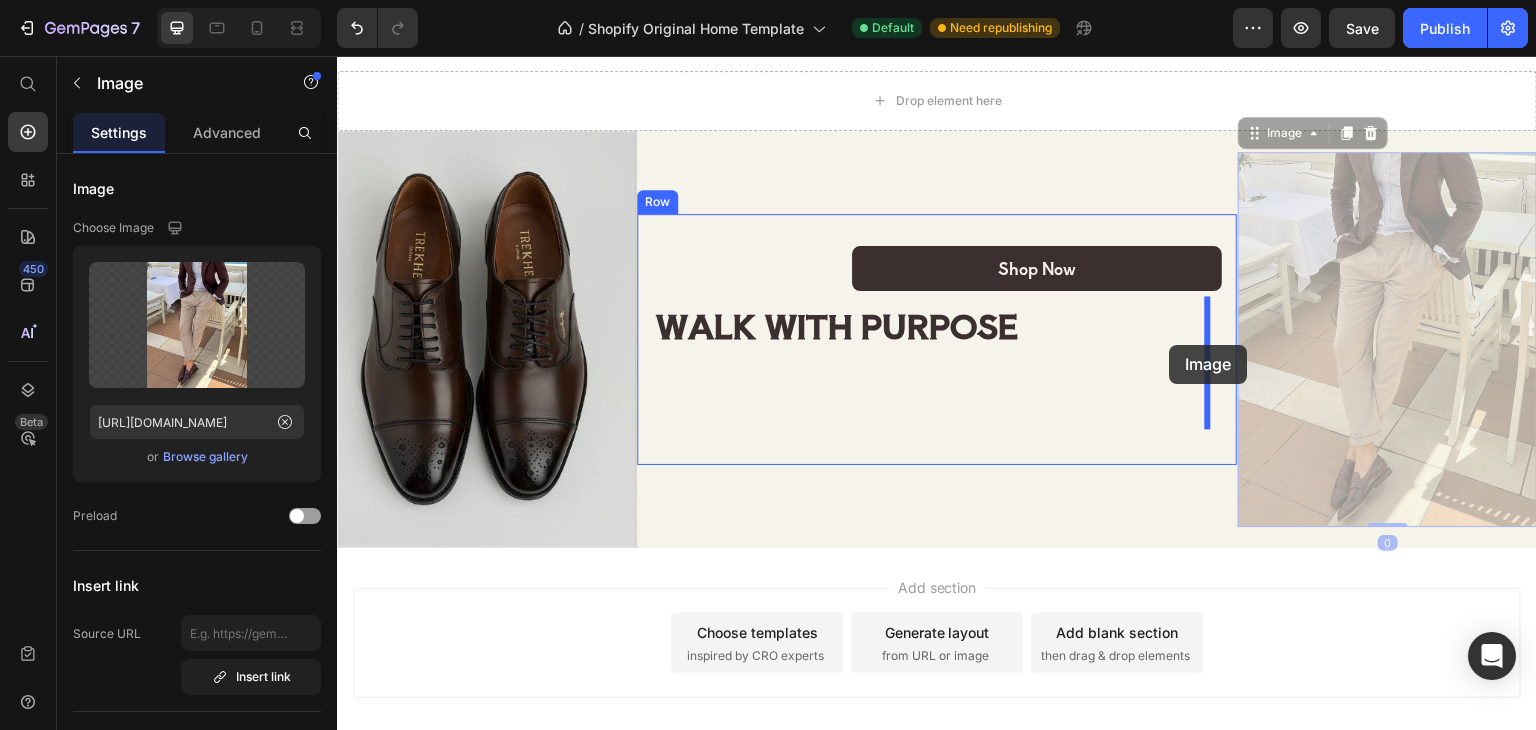 drag, startPoint x: 1302, startPoint y: 339, endPoint x: 1170, endPoint y: 345, distance: 132.13629 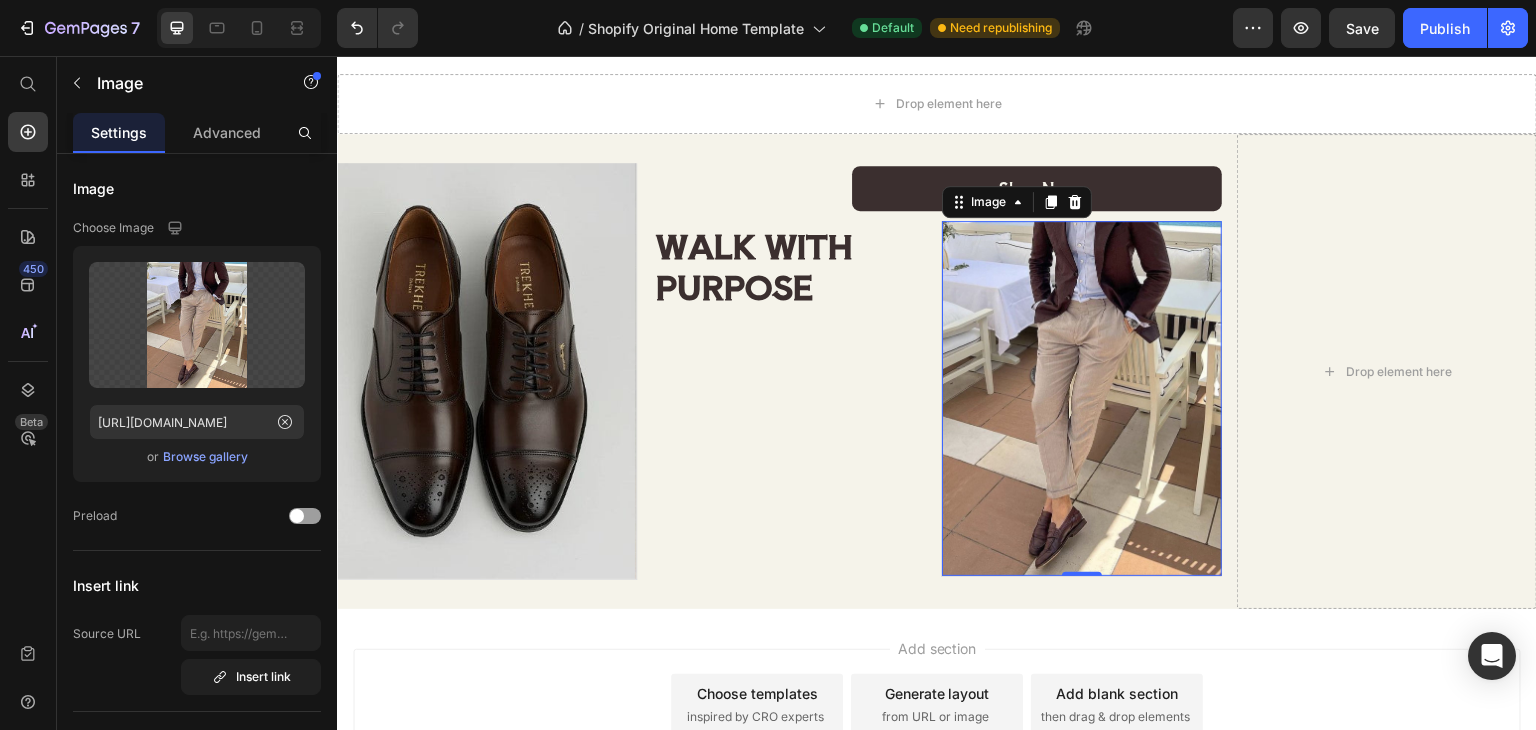 scroll, scrollTop: 1612, scrollLeft: 0, axis: vertical 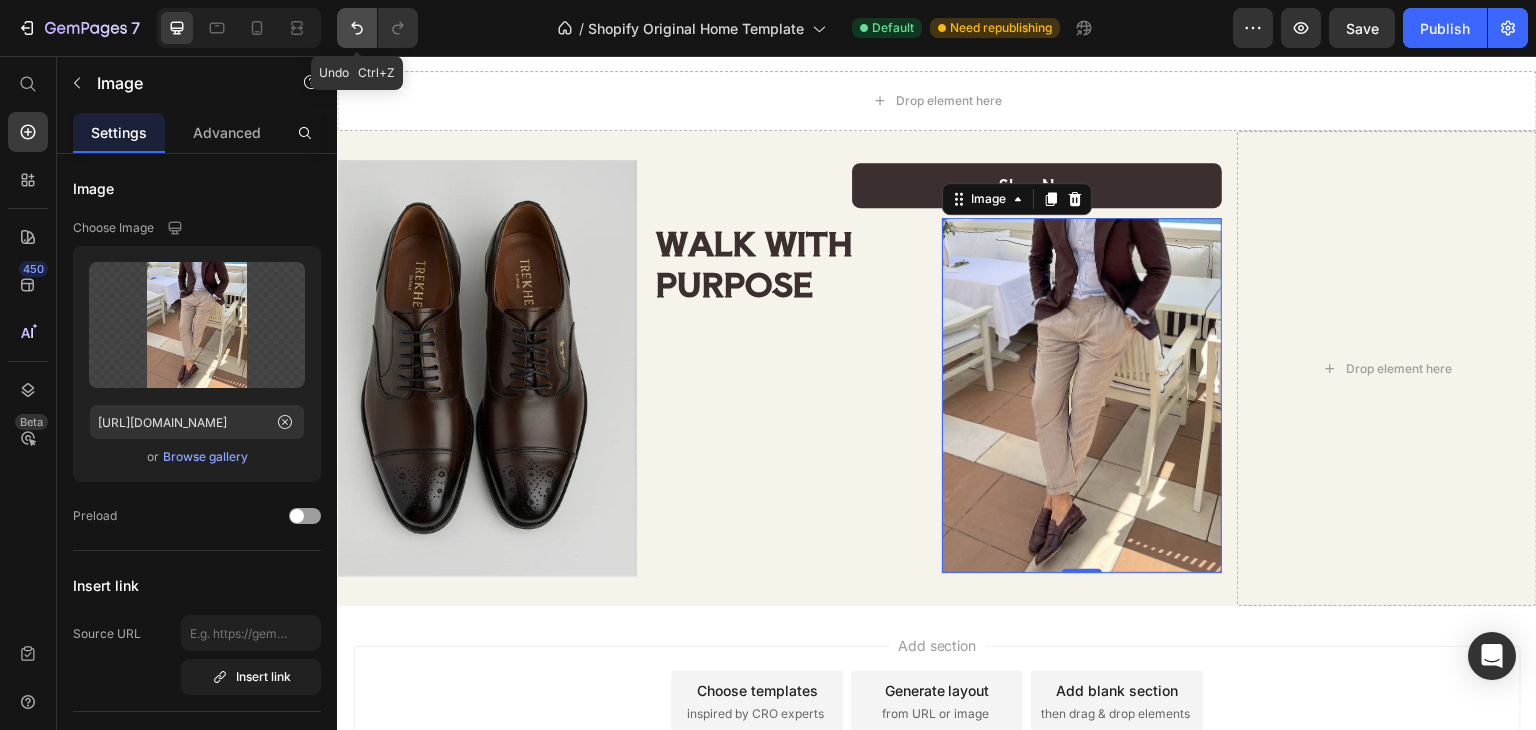 click 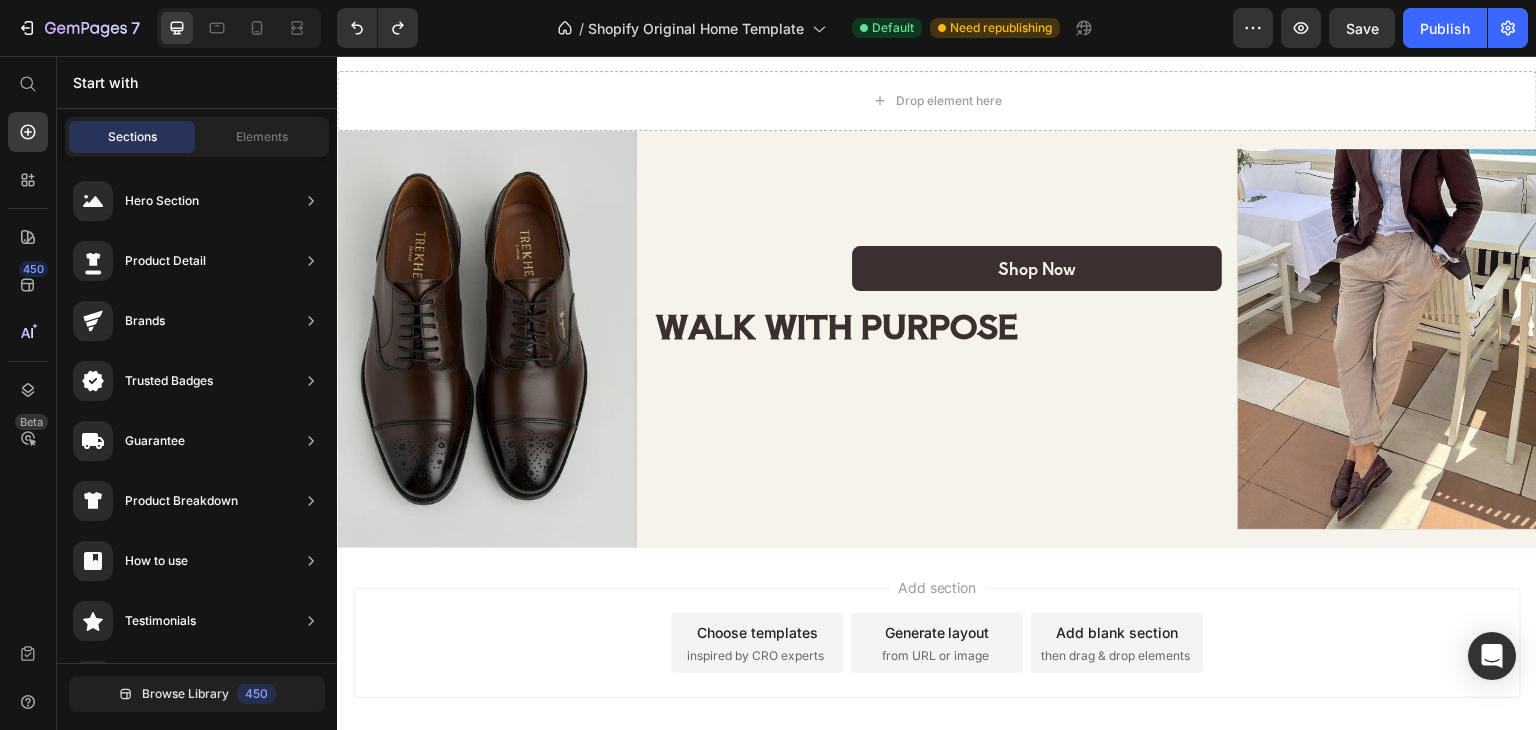 click on "Add section Choose templates inspired by CRO experts Generate layout from URL or image Add blank section then drag & drop elements" at bounding box center (937, 643) 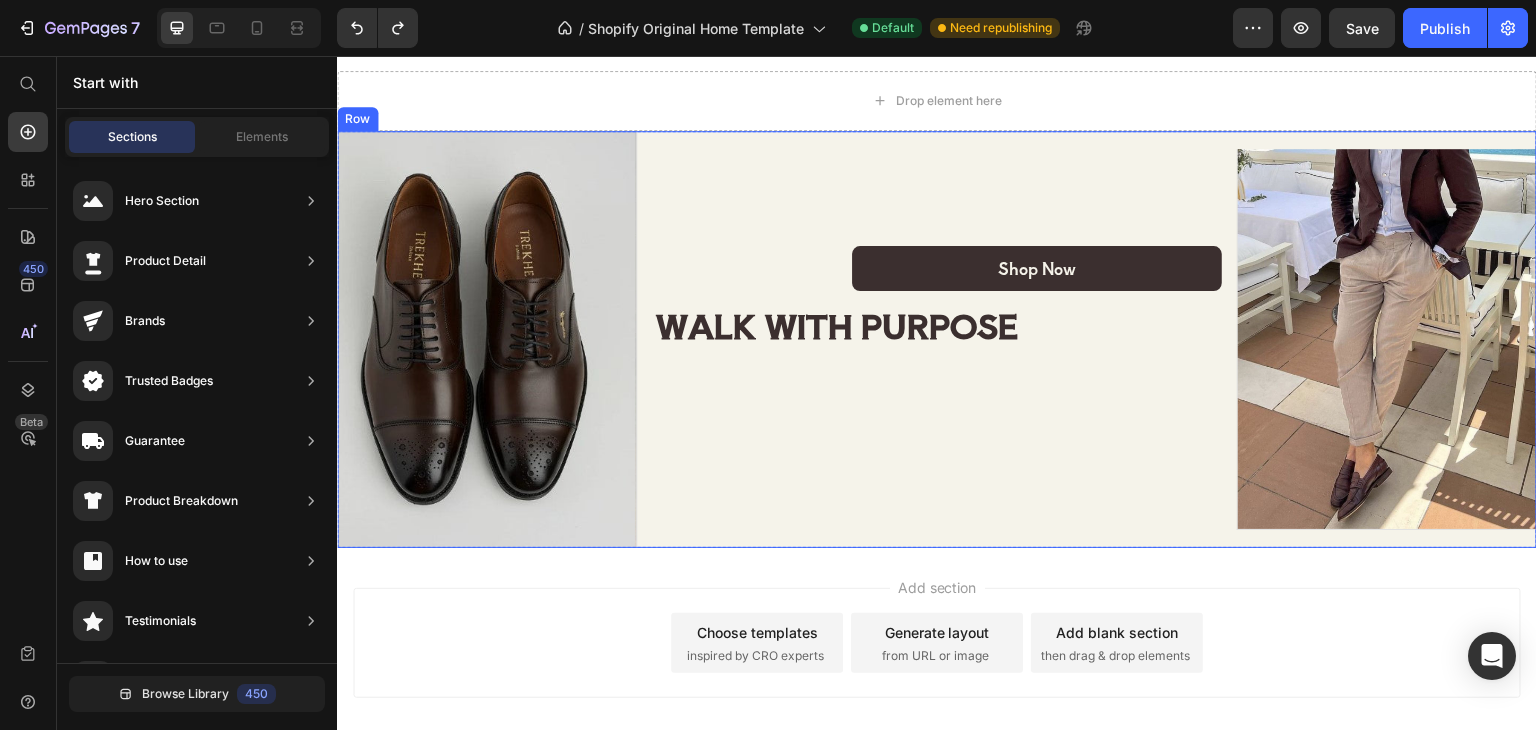 click on "Shop Now Button WALK WITH PURPOSE     Heading Row" at bounding box center [937, 340] 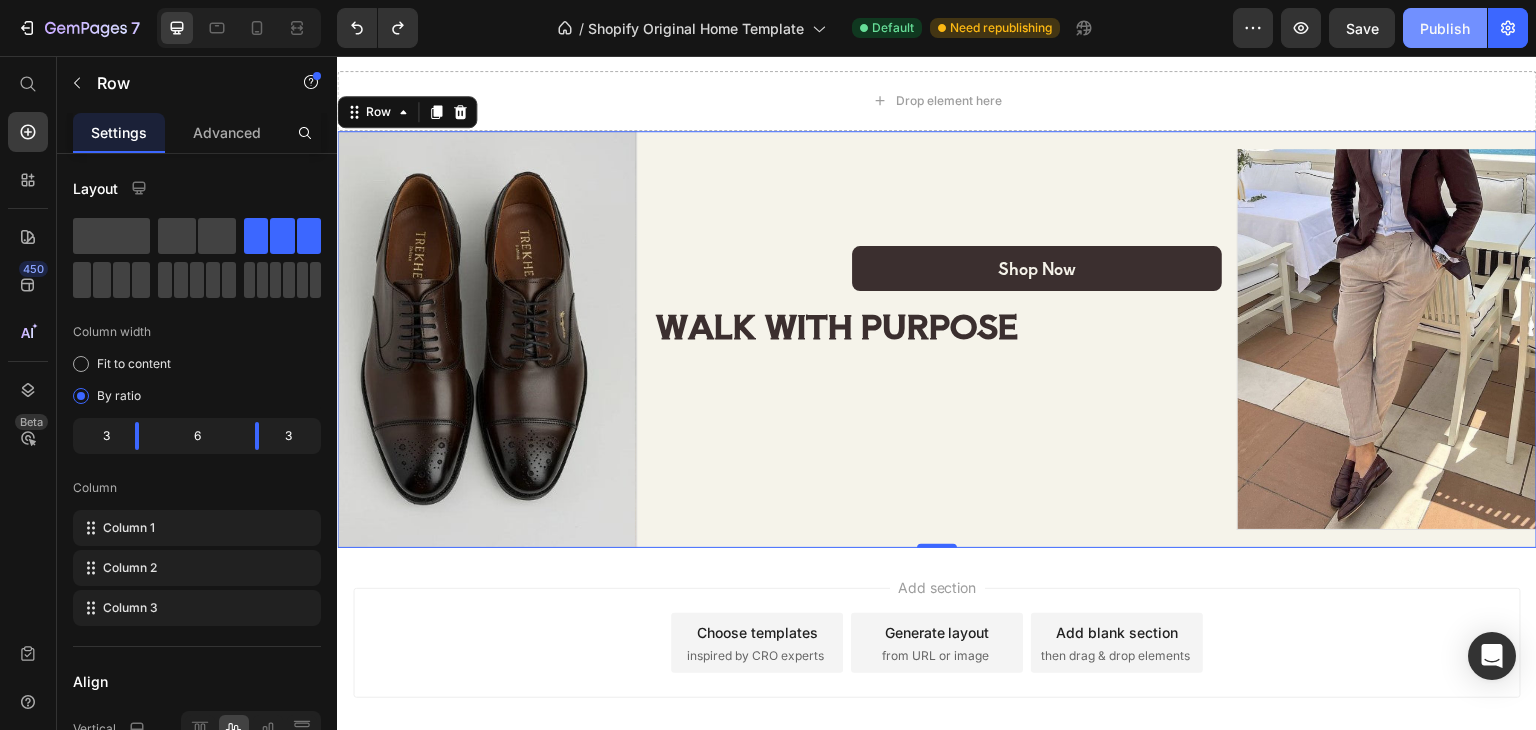 click on "Publish" at bounding box center (1445, 28) 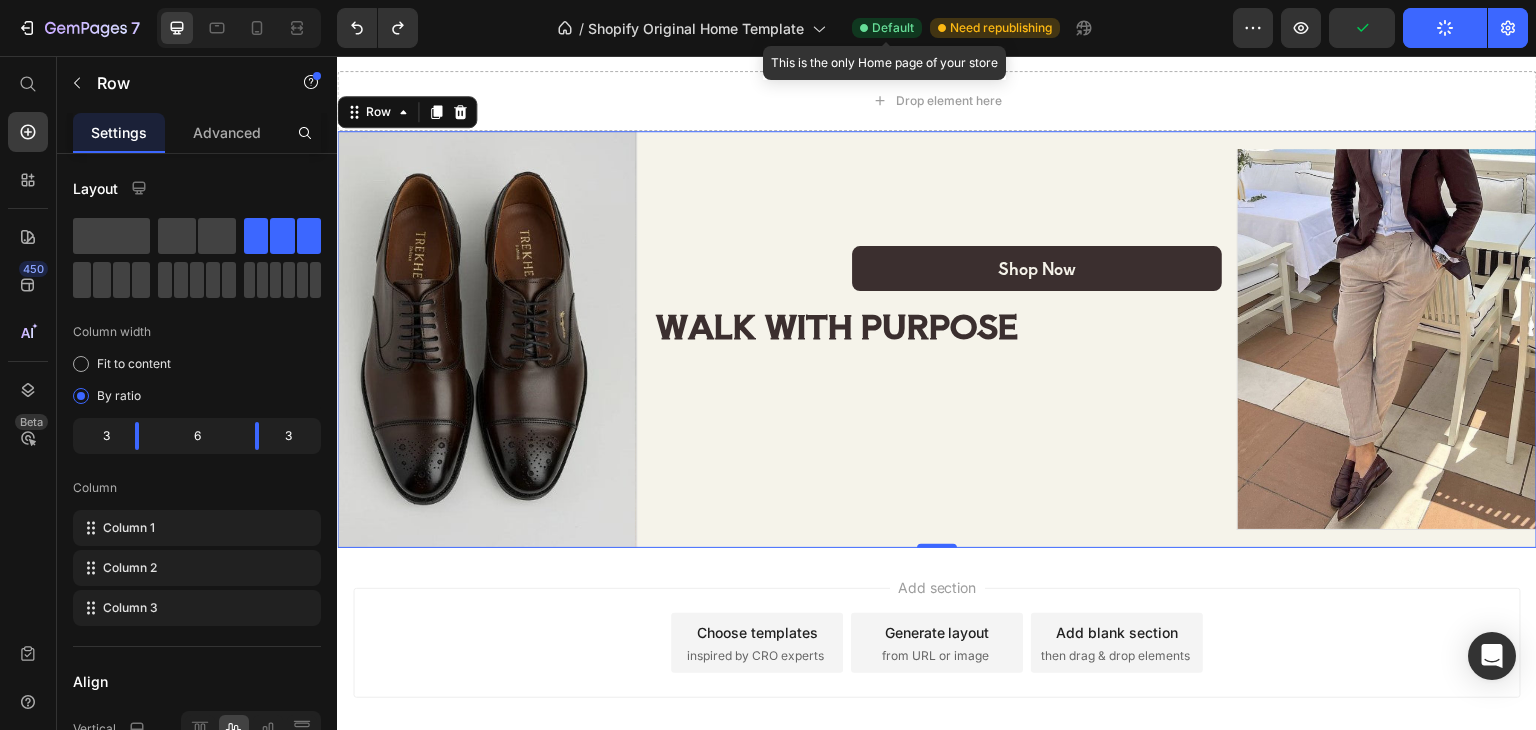 click on "Default" at bounding box center [893, 28] 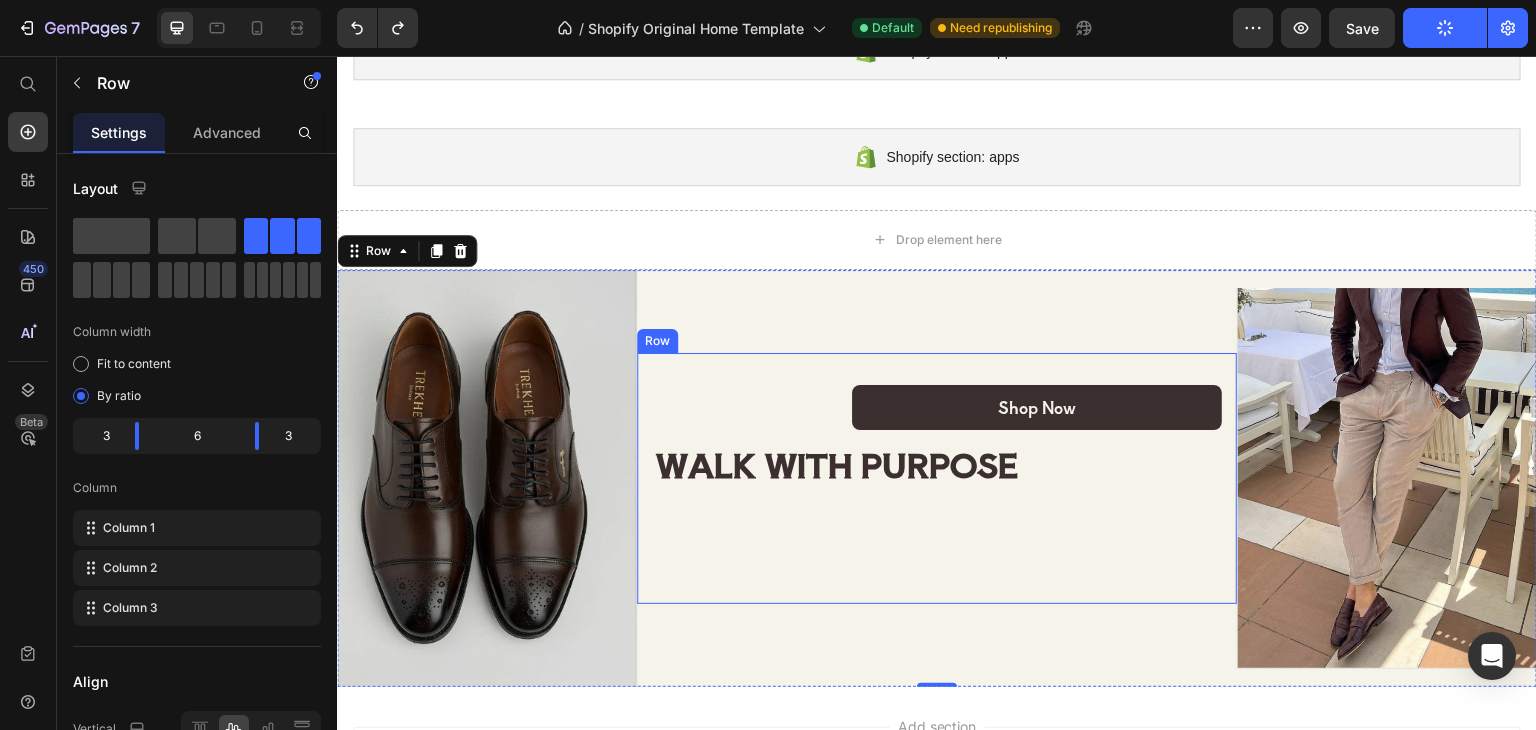 scroll, scrollTop: 1461, scrollLeft: 0, axis: vertical 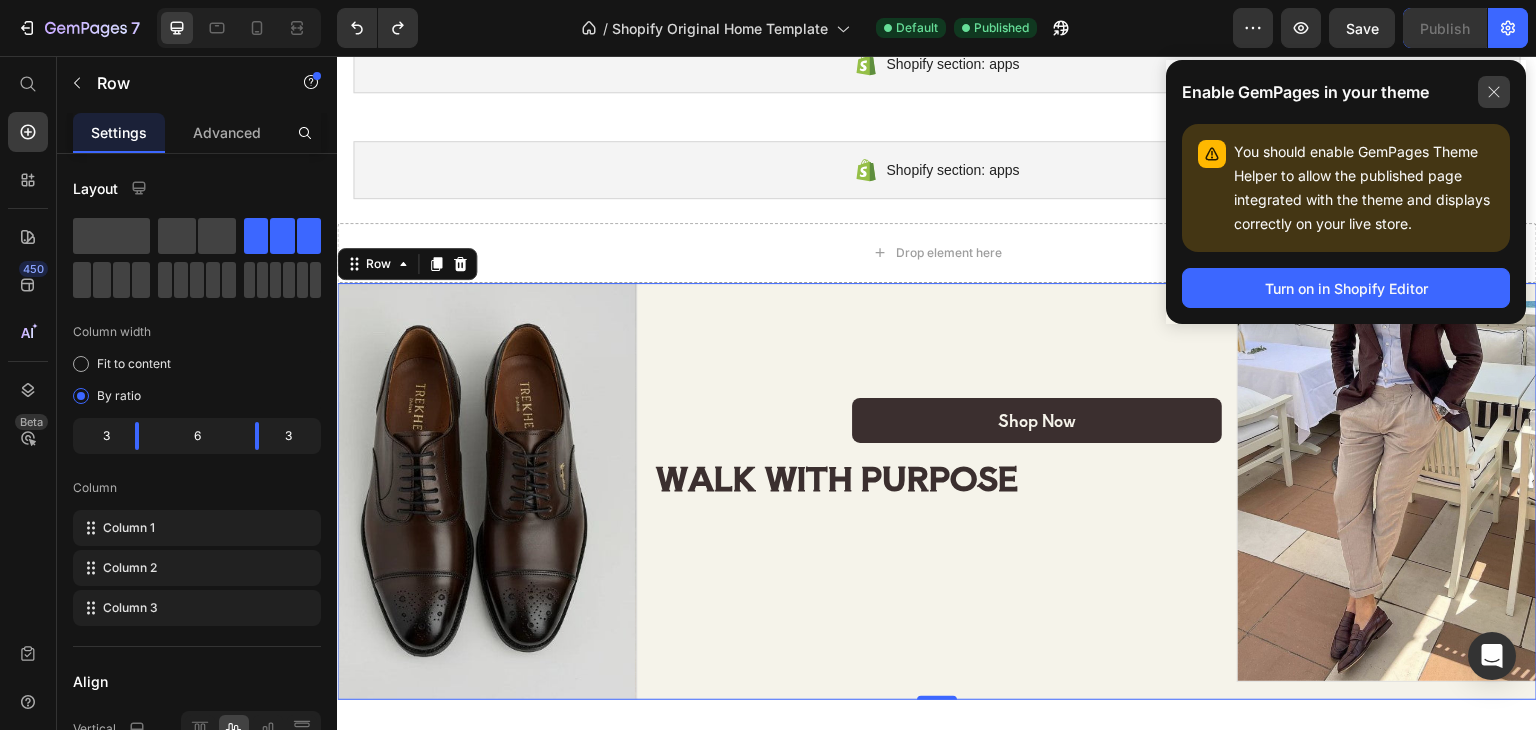 click 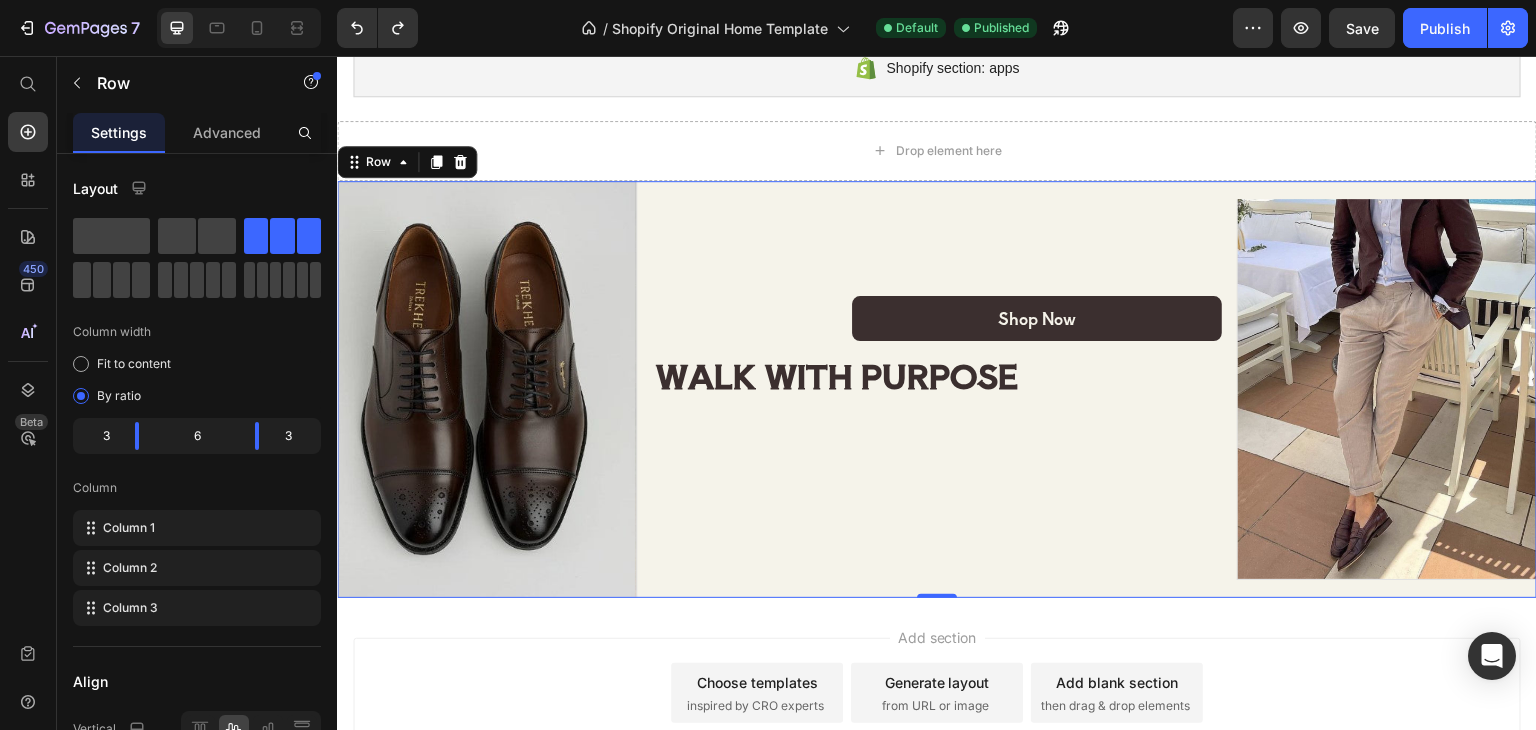 scroll, scrollTop: 1661, scrollLeft: 0, axis: vertical 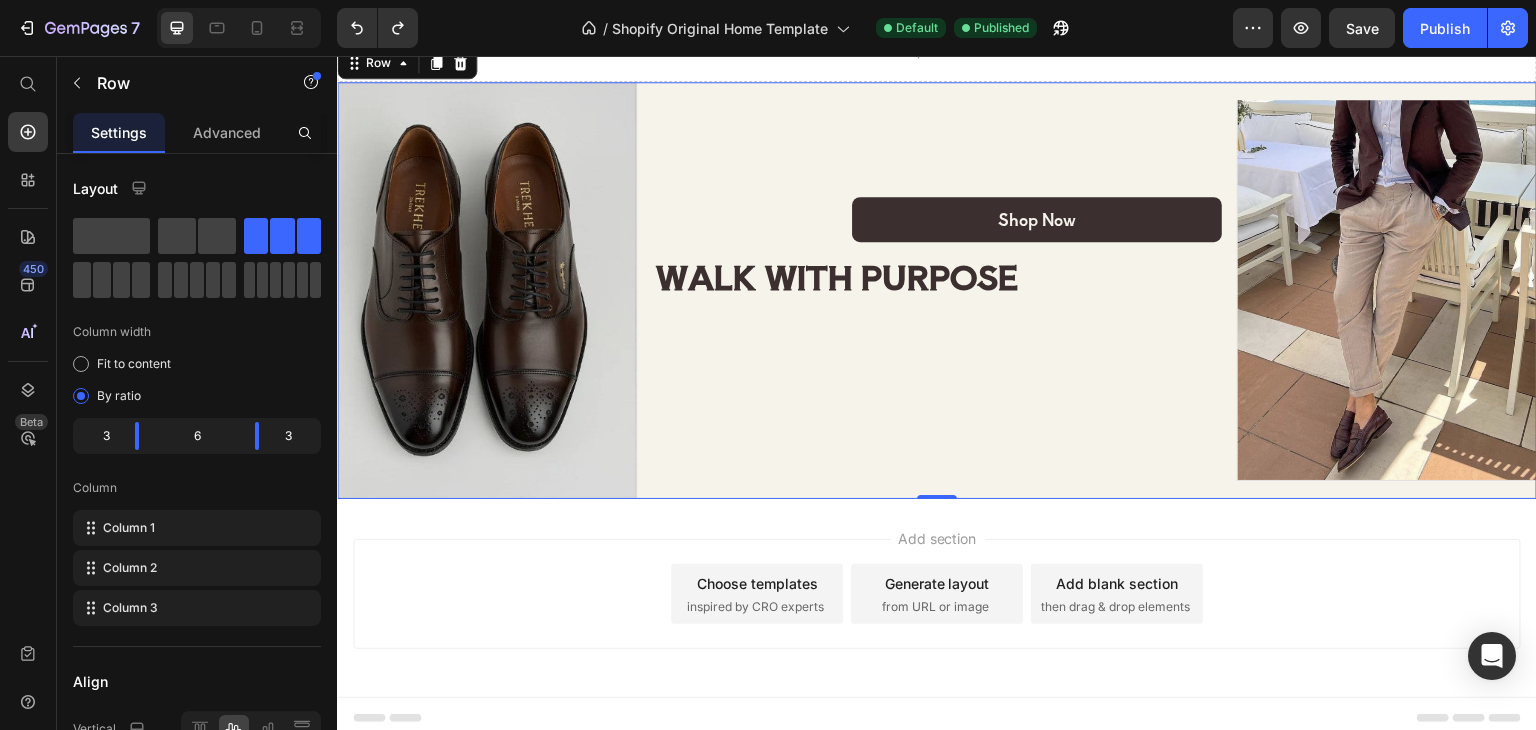 click on "Shop Now Button WALK WITH PURPOSE     Heading Row" at bounding box center [937, 291] 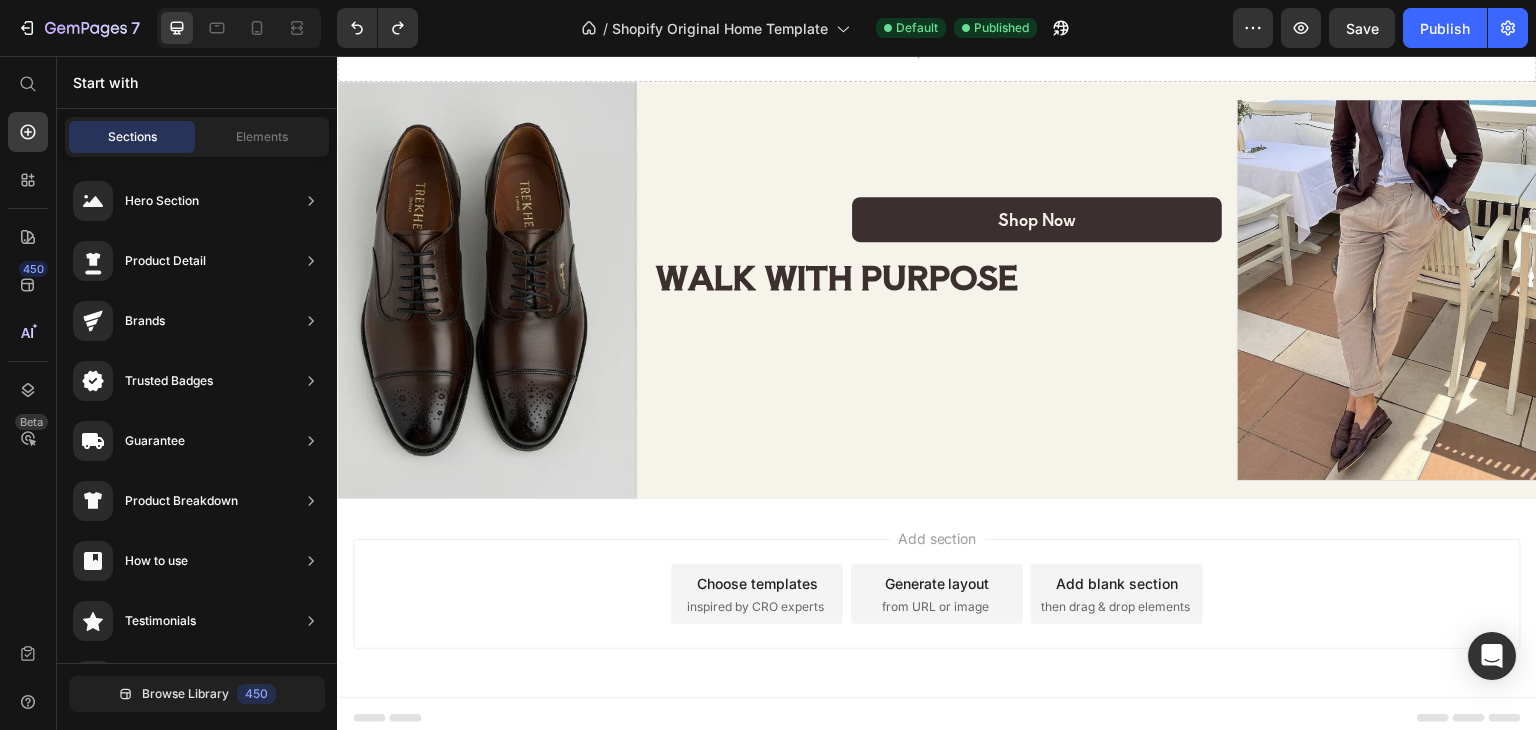 click on "Add section Choose templates inspired by CRO experts Generate layout from URL or image Add blank section then drag & drop elements" at bounding box center [937, 594] 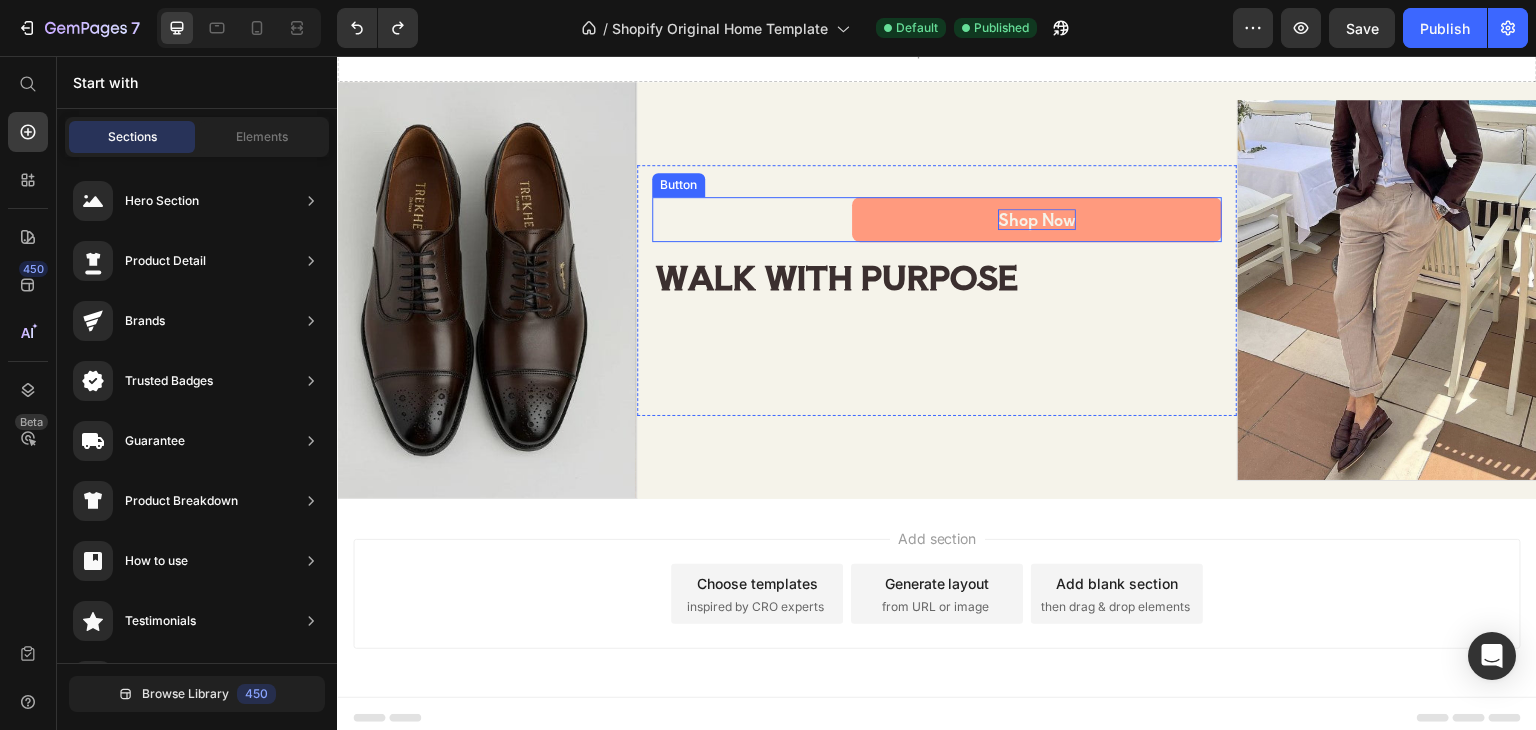 click on "Shop Now" at bounding box center [1037, 219] 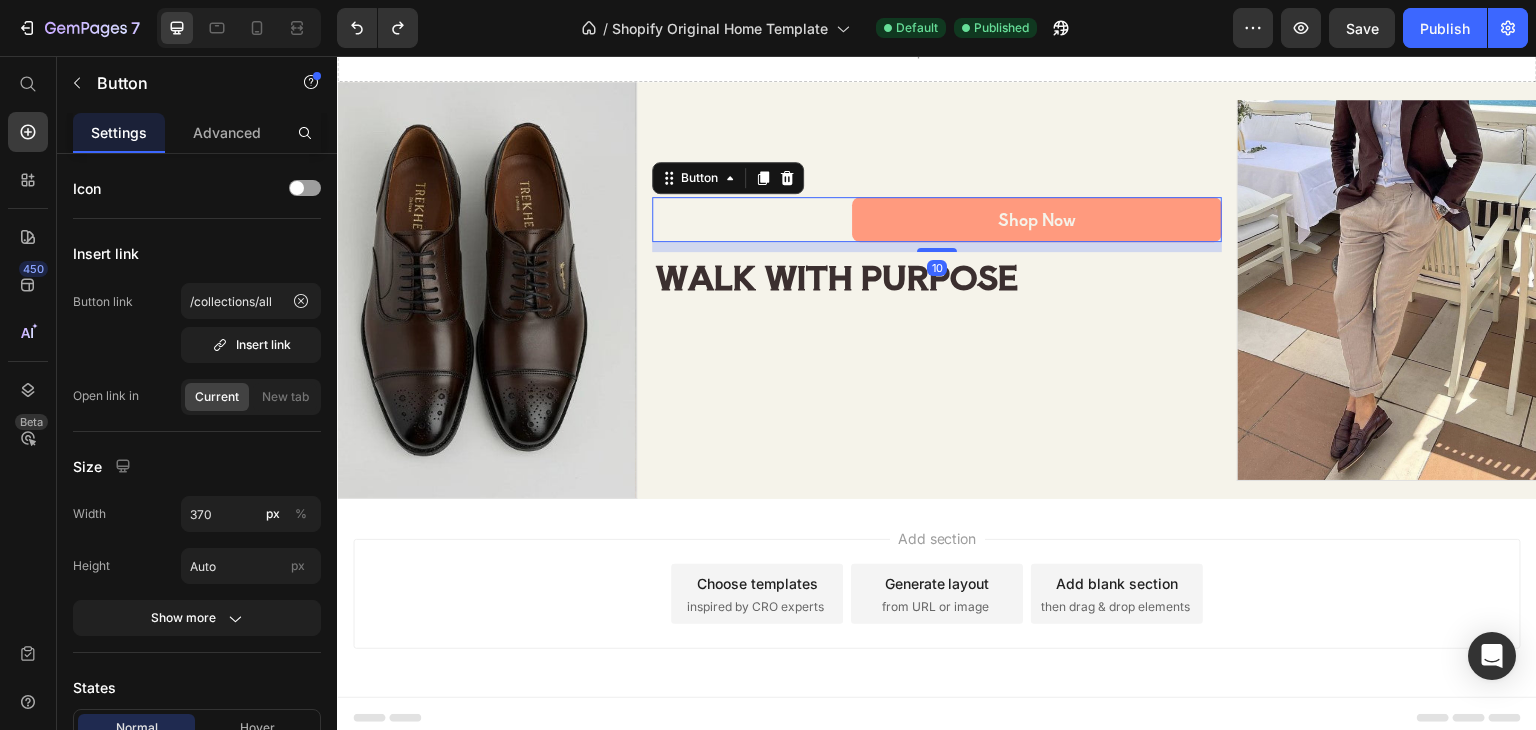 click on "Shop Now" at bounding box center (1037, 219) 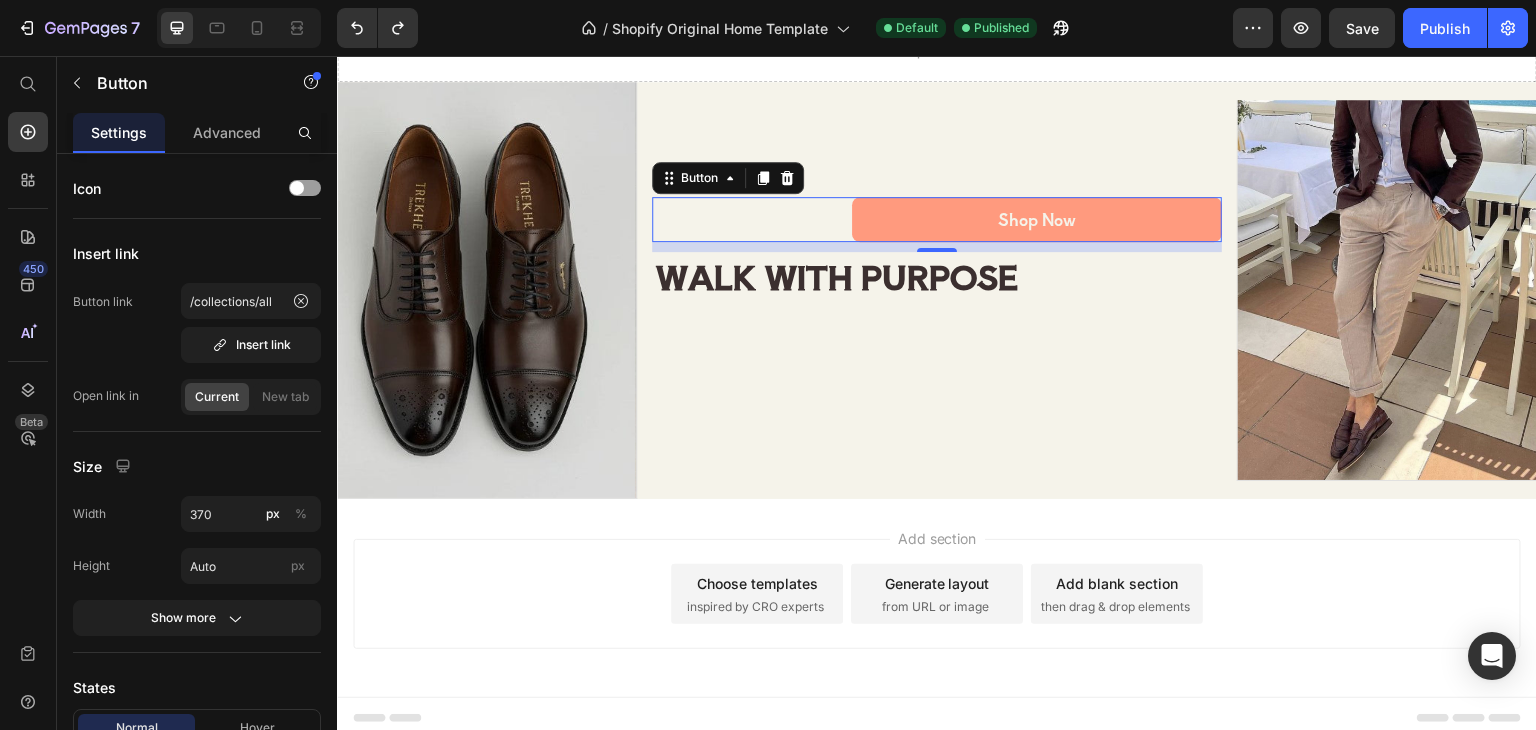 click on "Shop Now" at bounding box center (1037, 219) 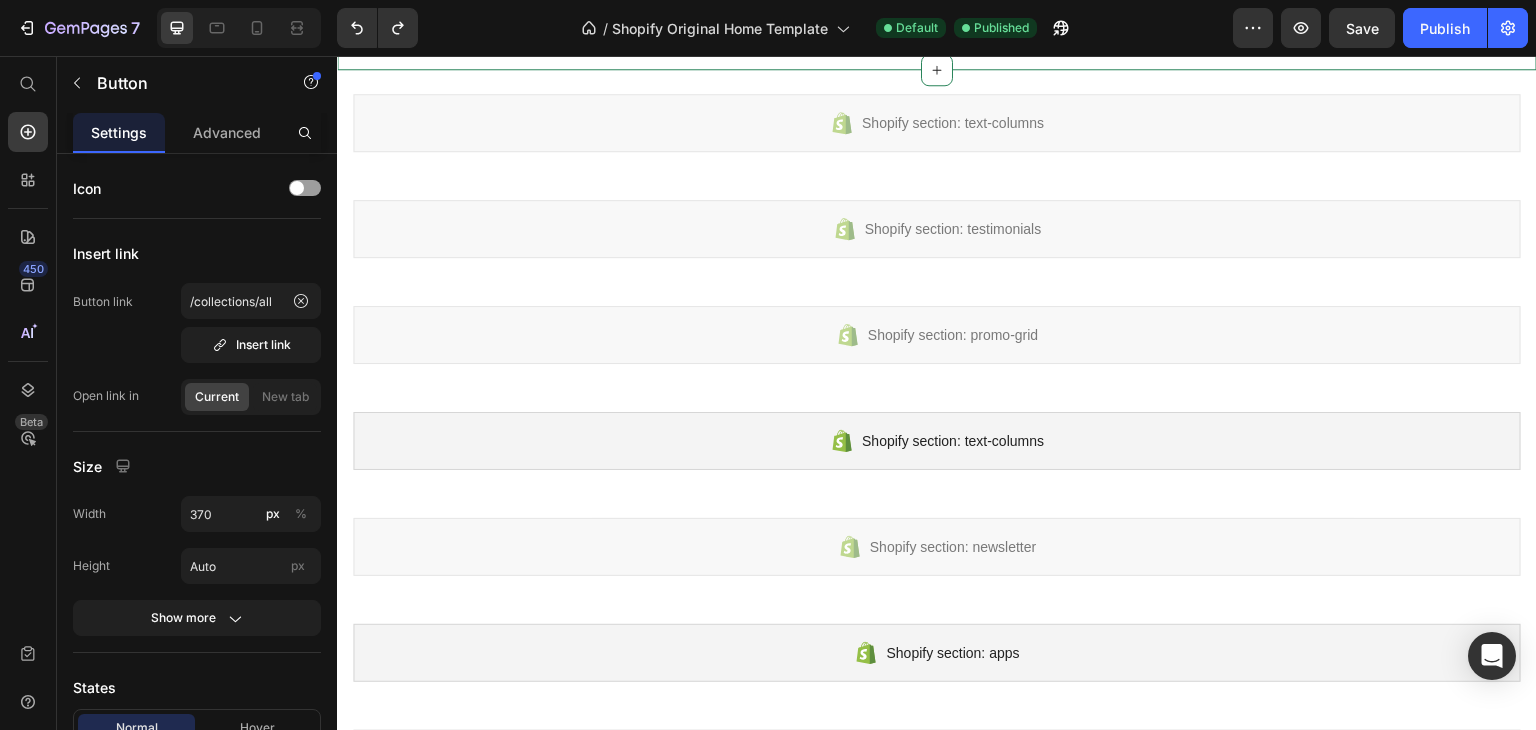 scroll, scrollTop: 761, scrollLeft: 0, axis: vertical 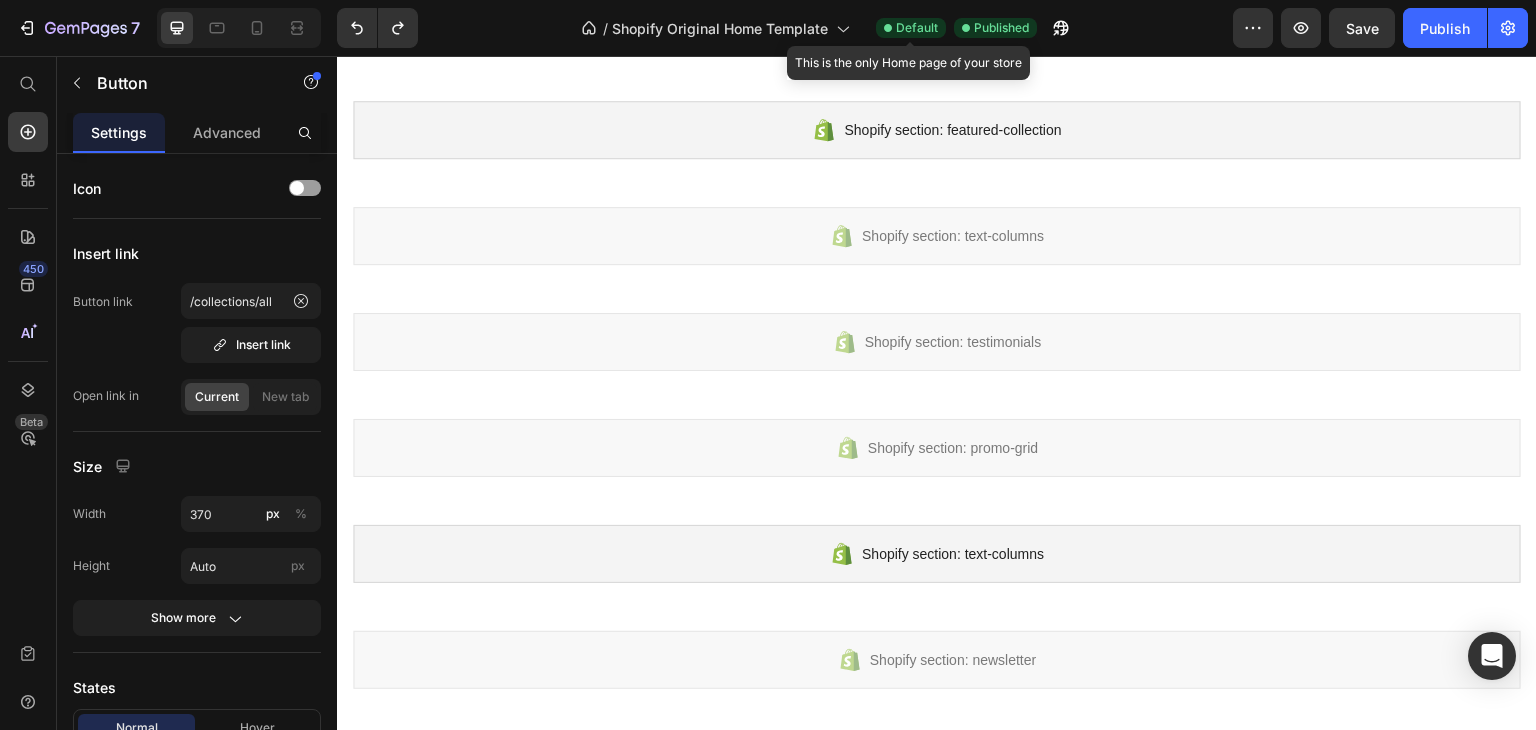 click on "Default" at bounding box center [917, 28] 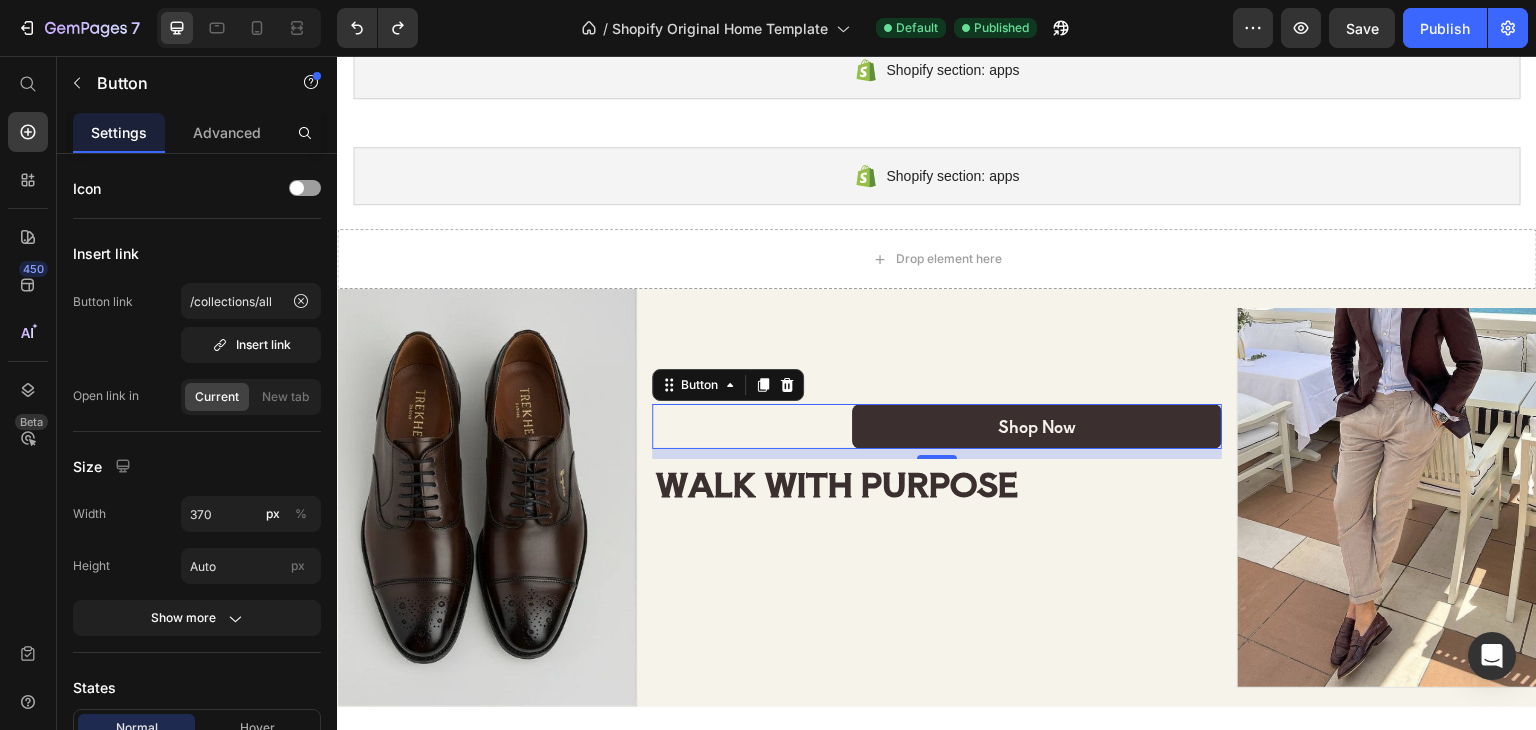 scroll, scrollTop: 1661, scrollLeft: 0, axis: vertical 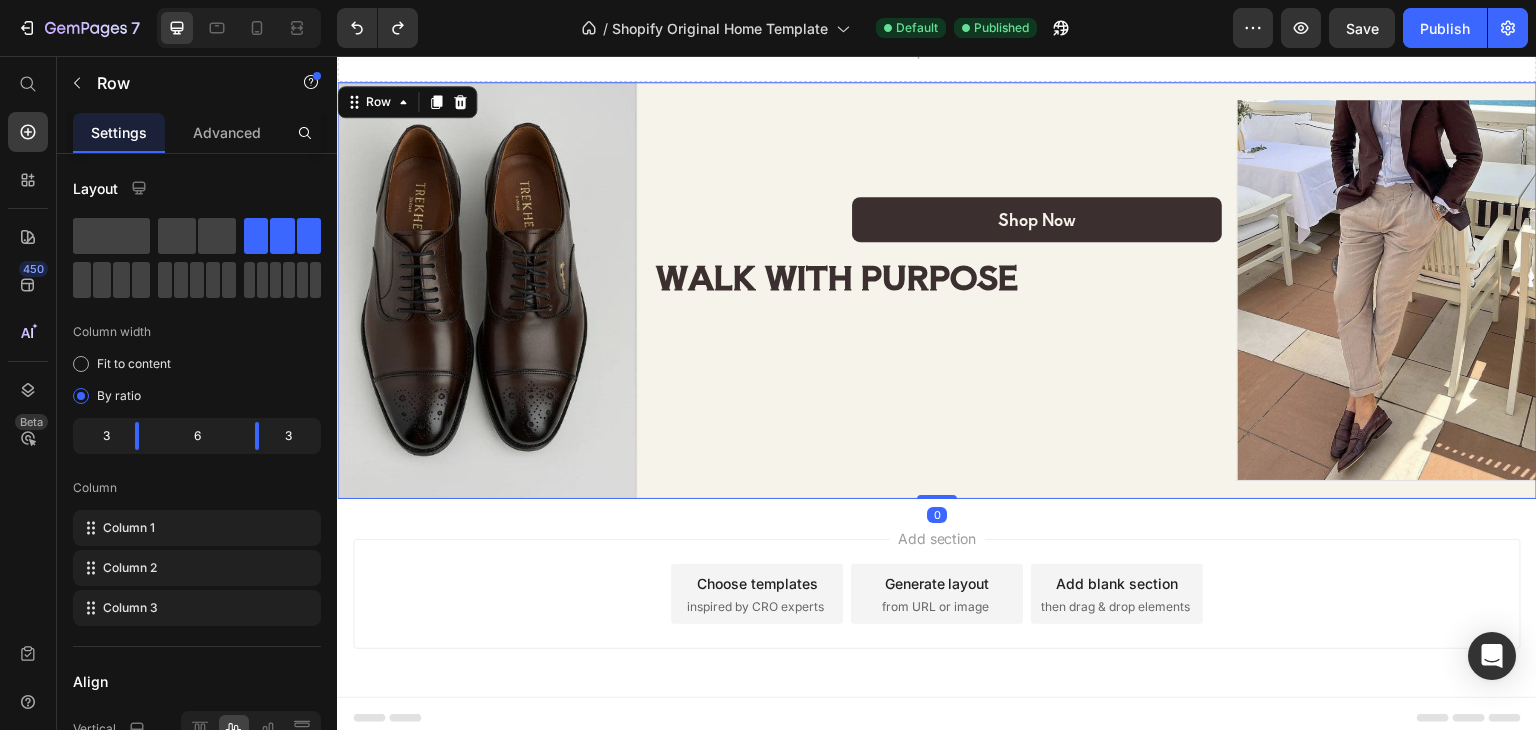 click on "Shop Now Button WALK WITH PURPOSE     Heading Row" at bounding box center (937, 291) 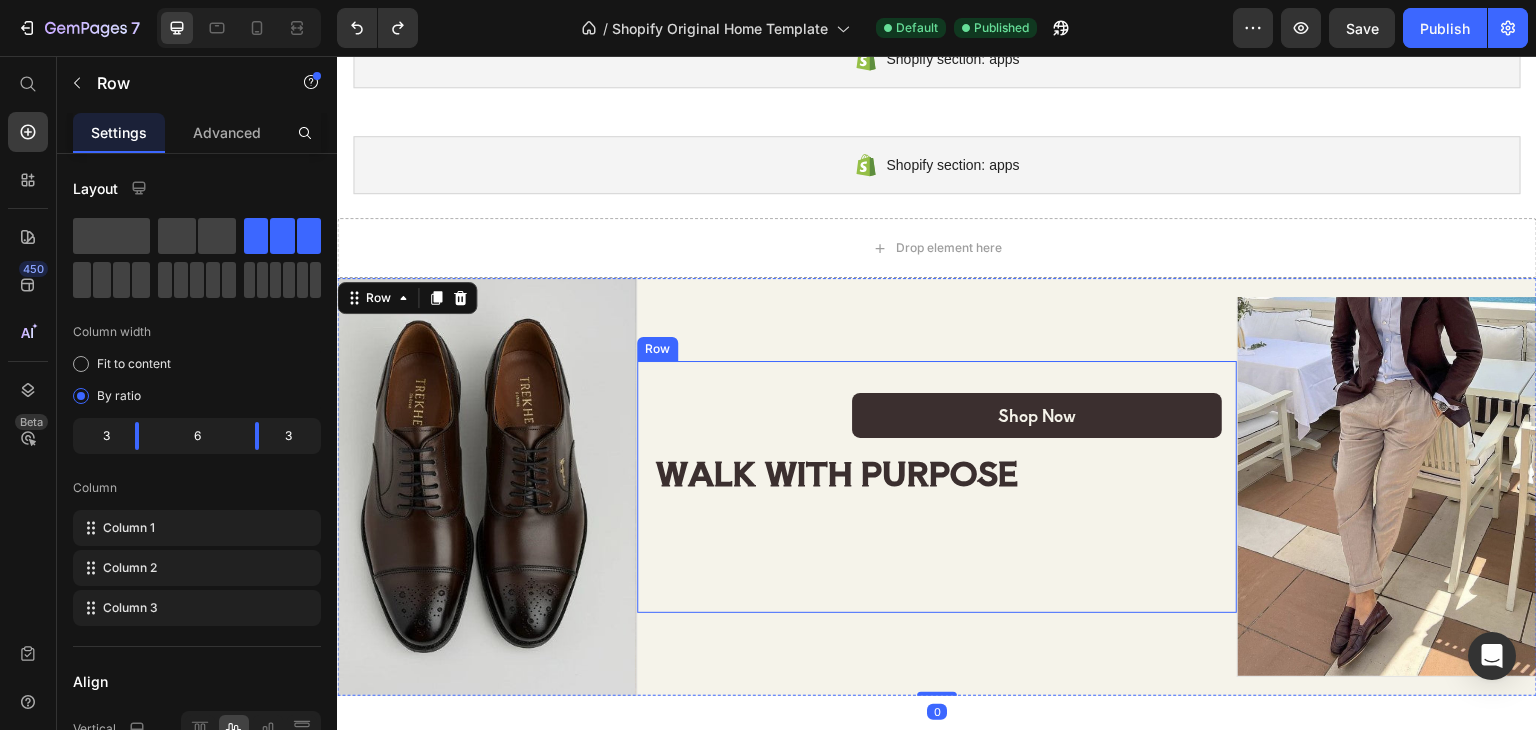 scroll, scrollTop: 1361, scrollLeft: 0, axis: vertical 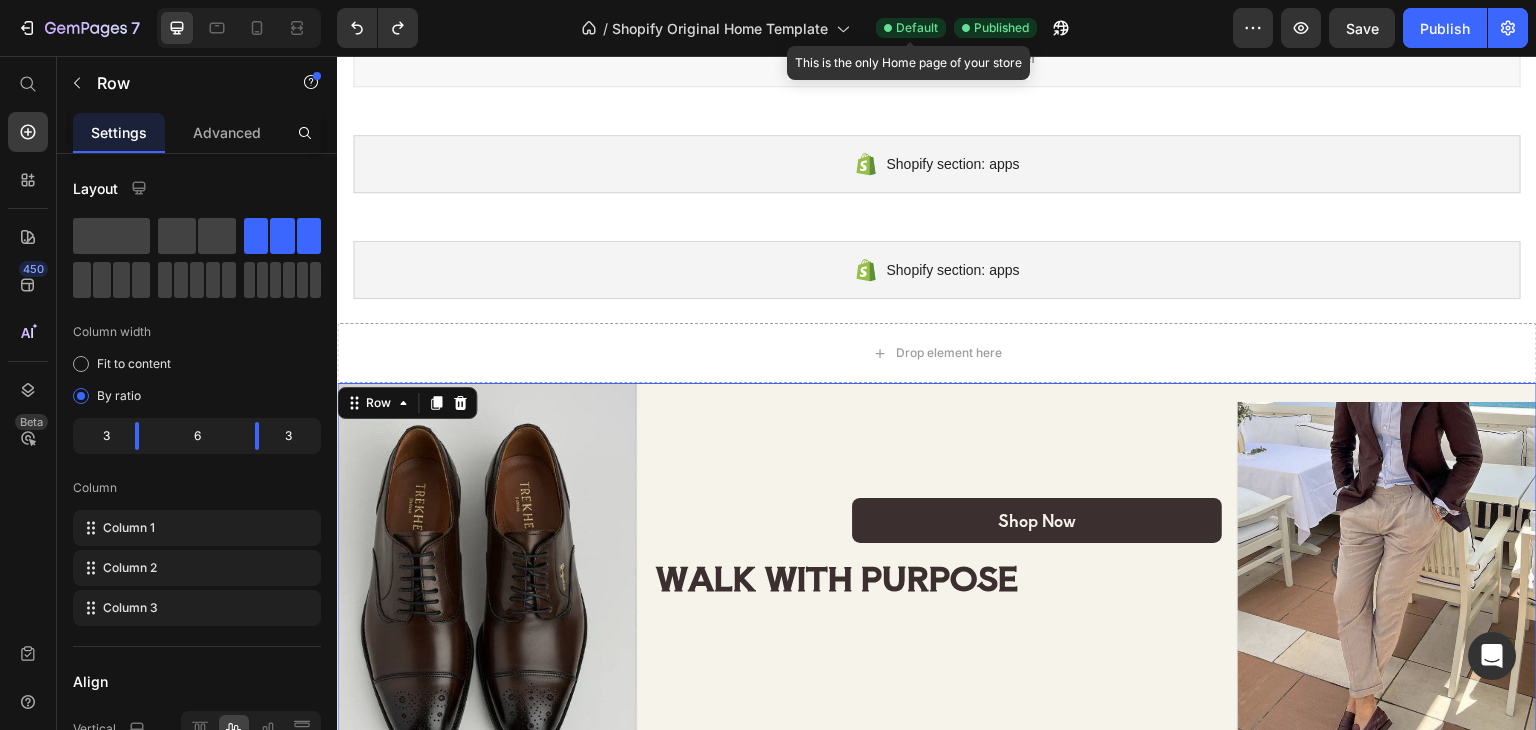 click on "Default" at bounding box center (917, 28) 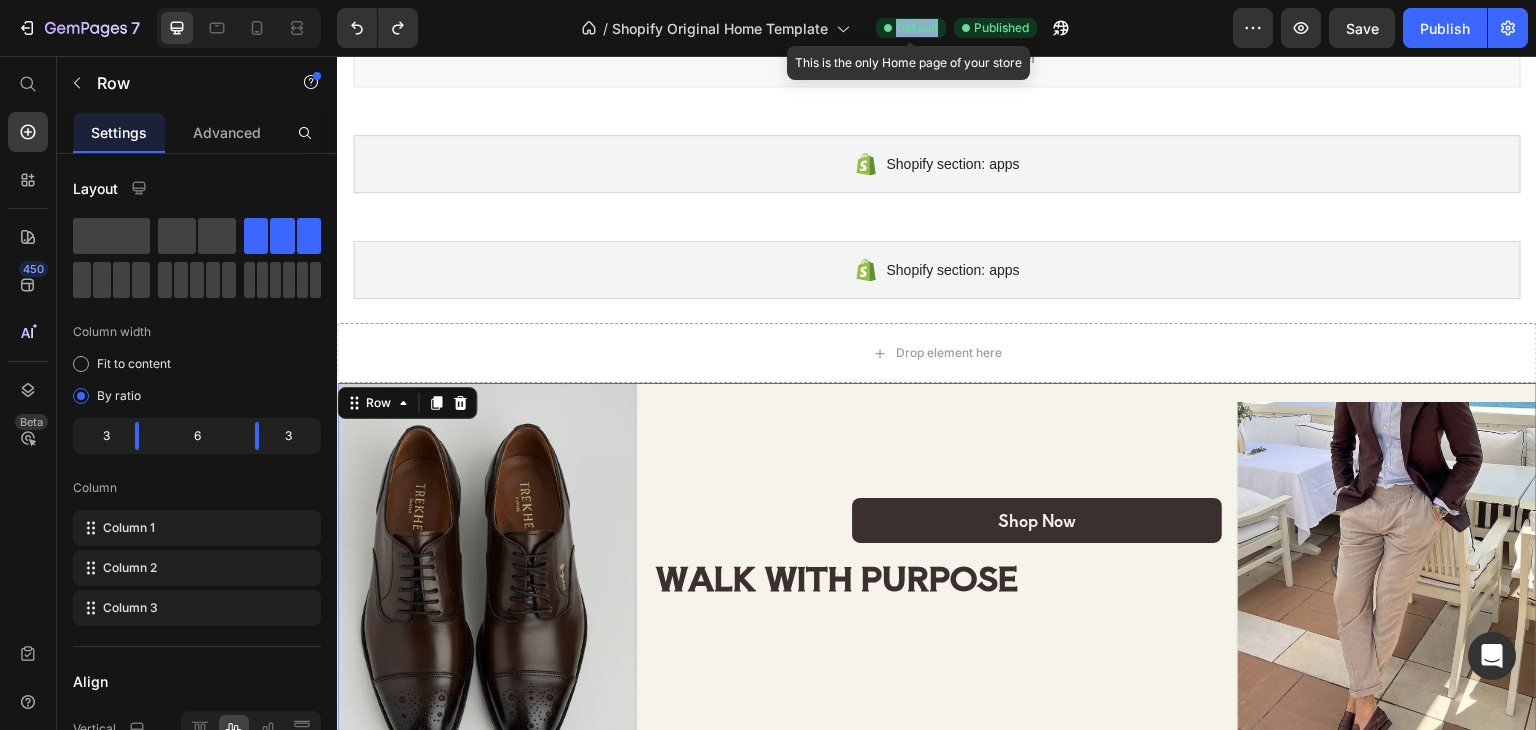 click on "Default" at bounding box center (917, 28) 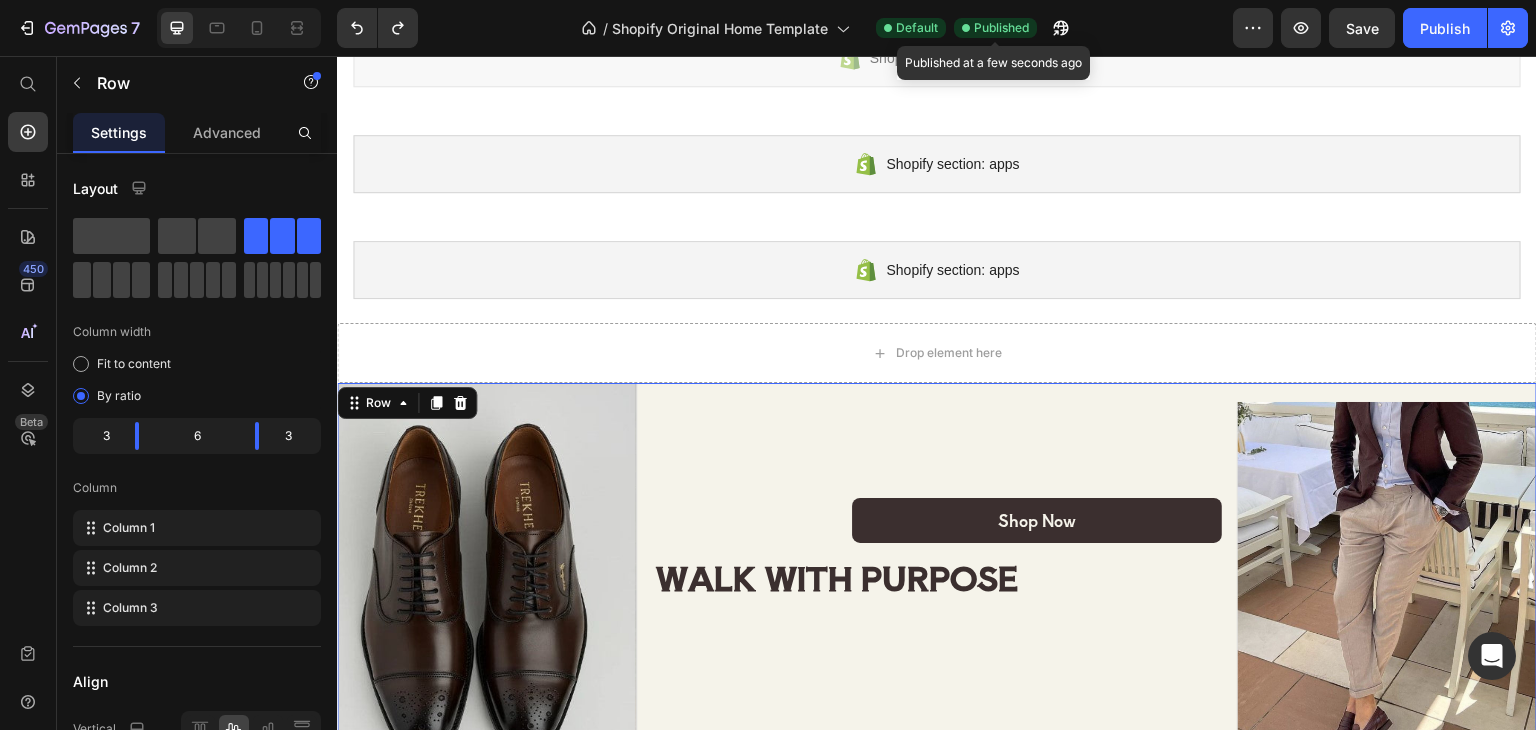 click on "Published" 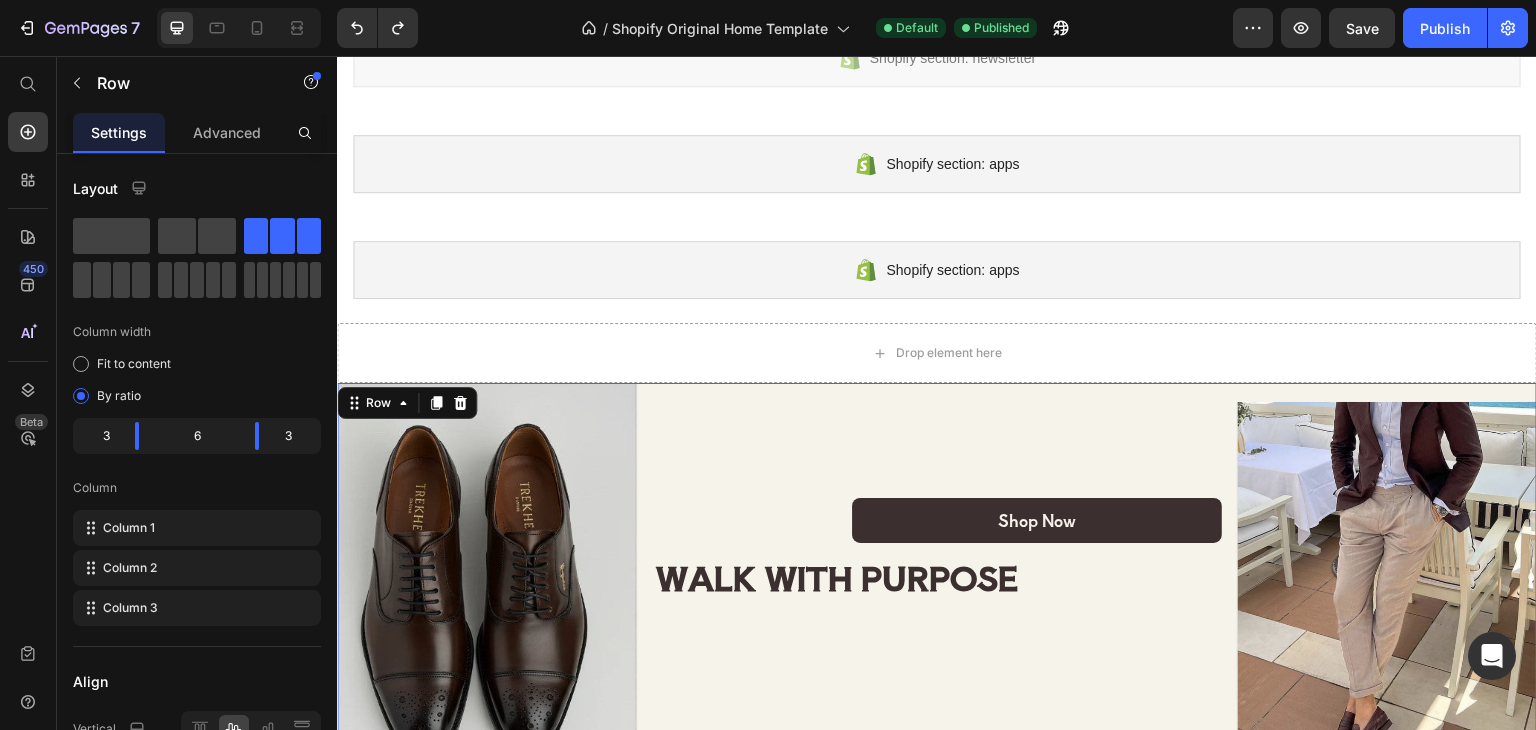 click on "Shop Now Button WALK WITH PURPOSE     Heading Row" at bounding box center [937, 592] 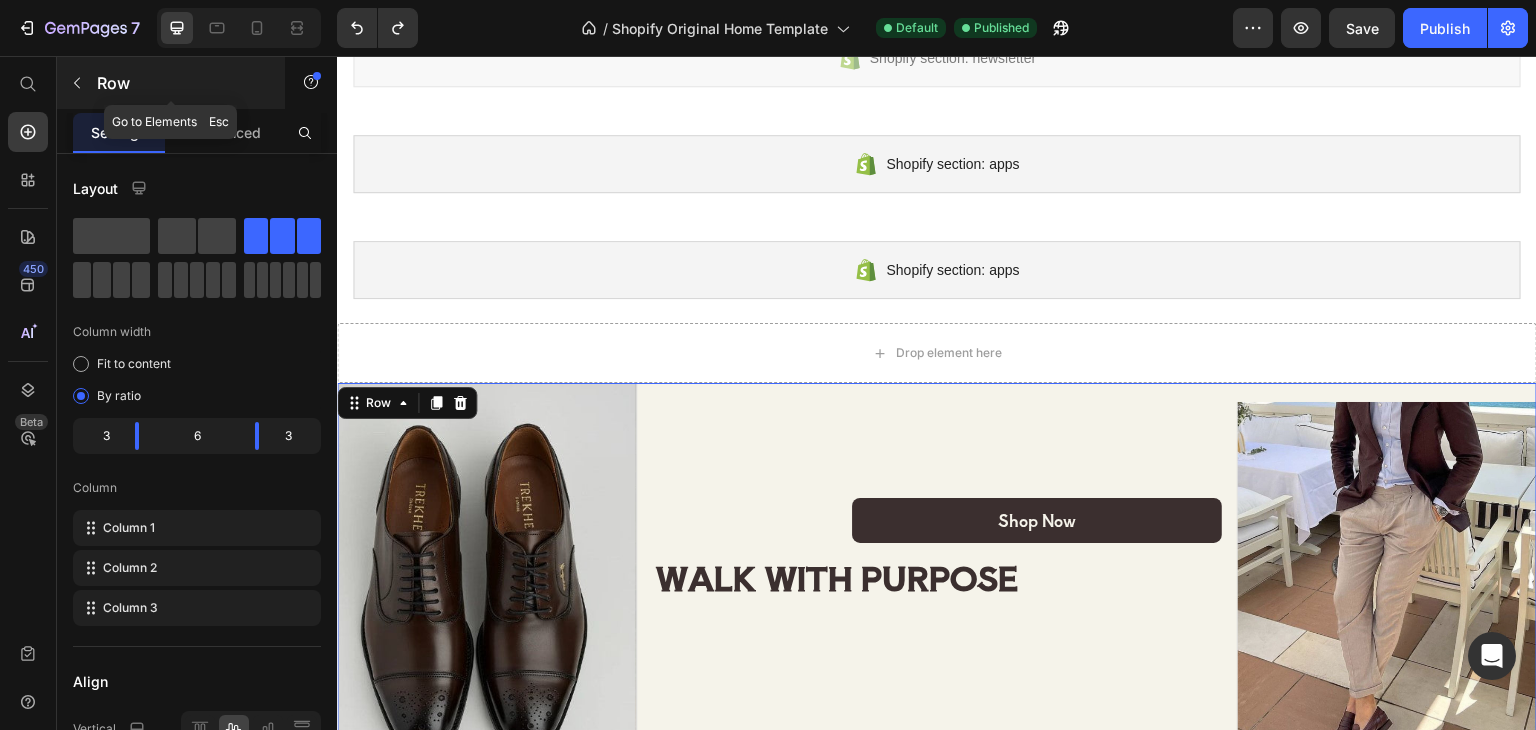 click at bounding box center (77, 83) 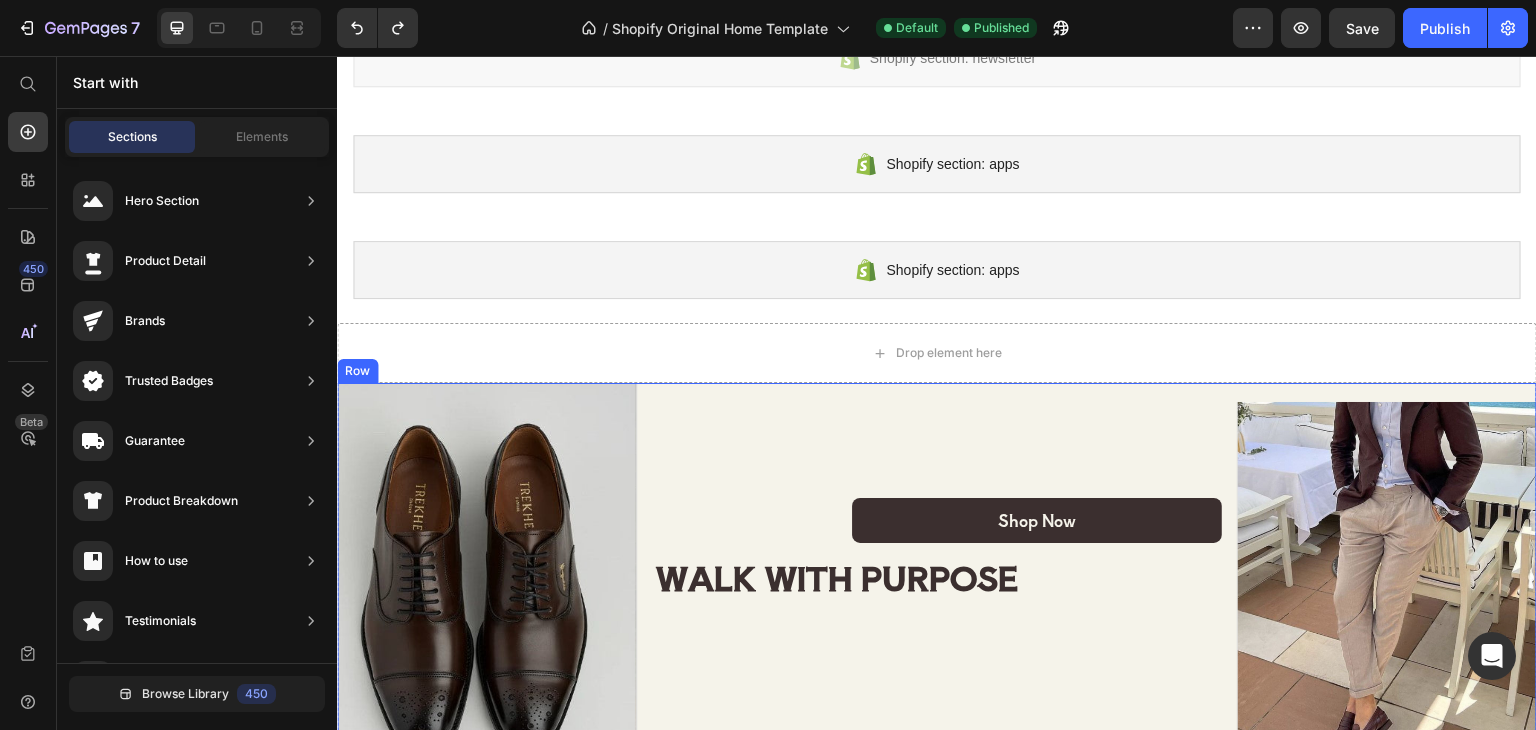 click on "Shop Now Button WALK WITH PURPOSE     Heading Row" at bounding box center (937, 592) 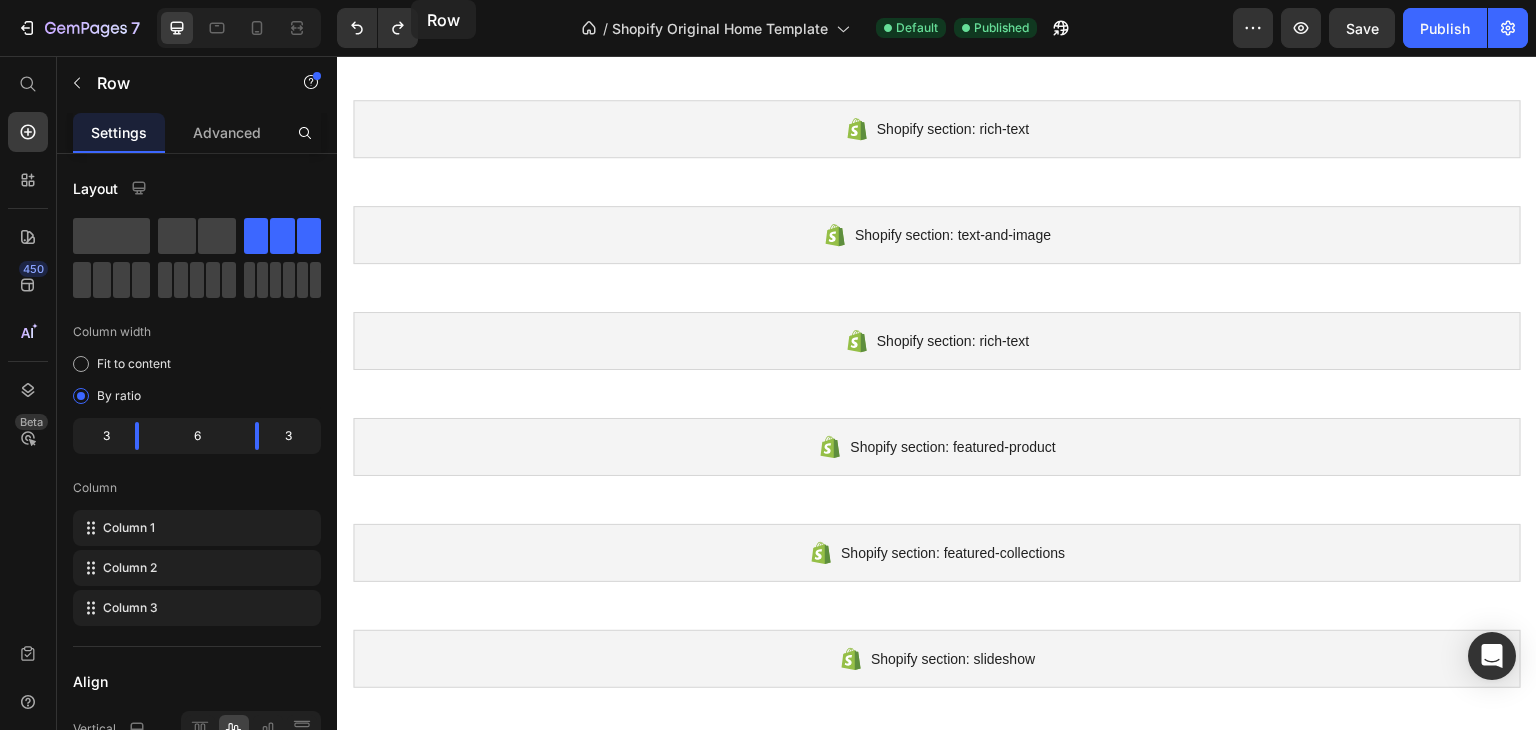 scroll, scrollTop: 0, scrollLeft: 0, axis: both 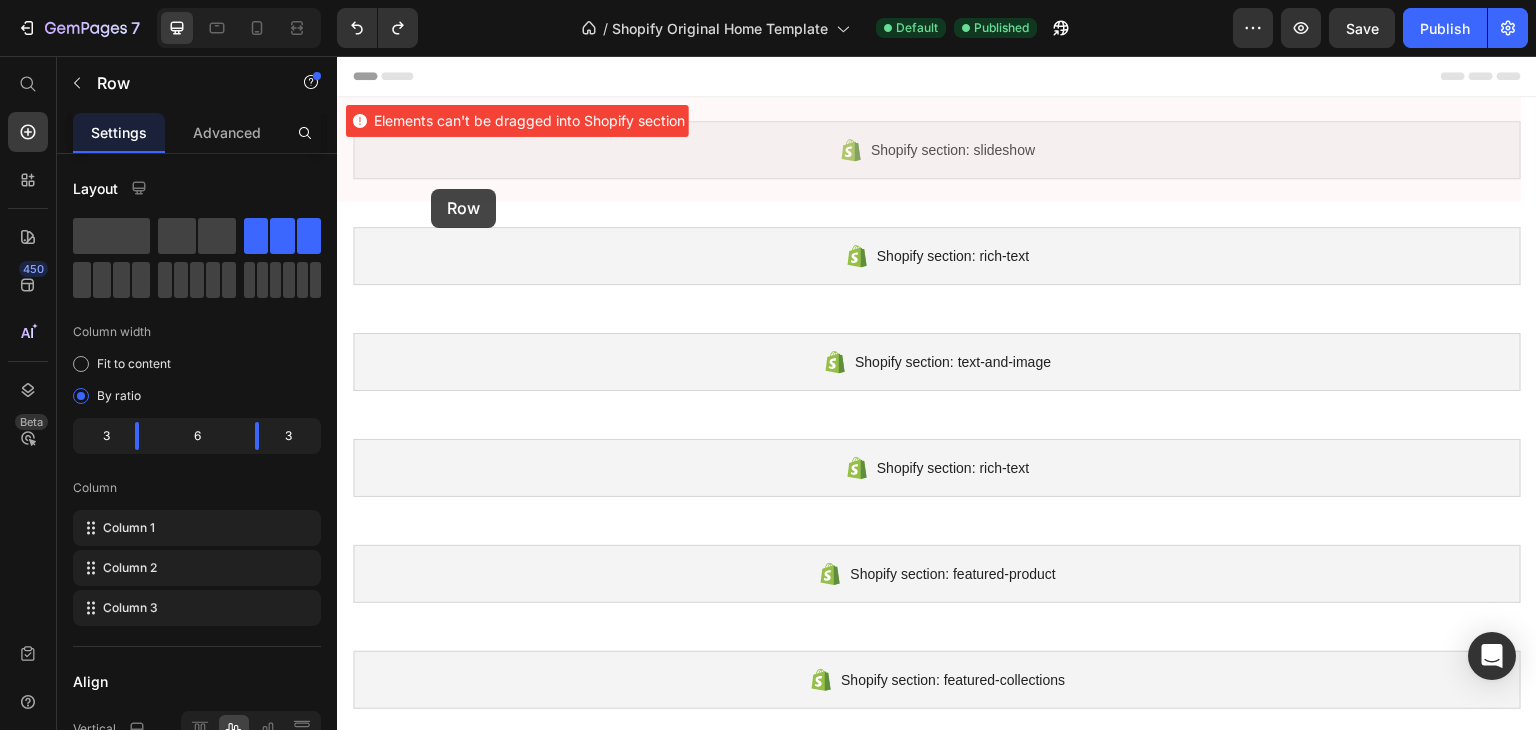 drag, startPoint x: 360, startPoint y: 367, endPoint x: 431, endPoint y: 193, distance: 187.92818 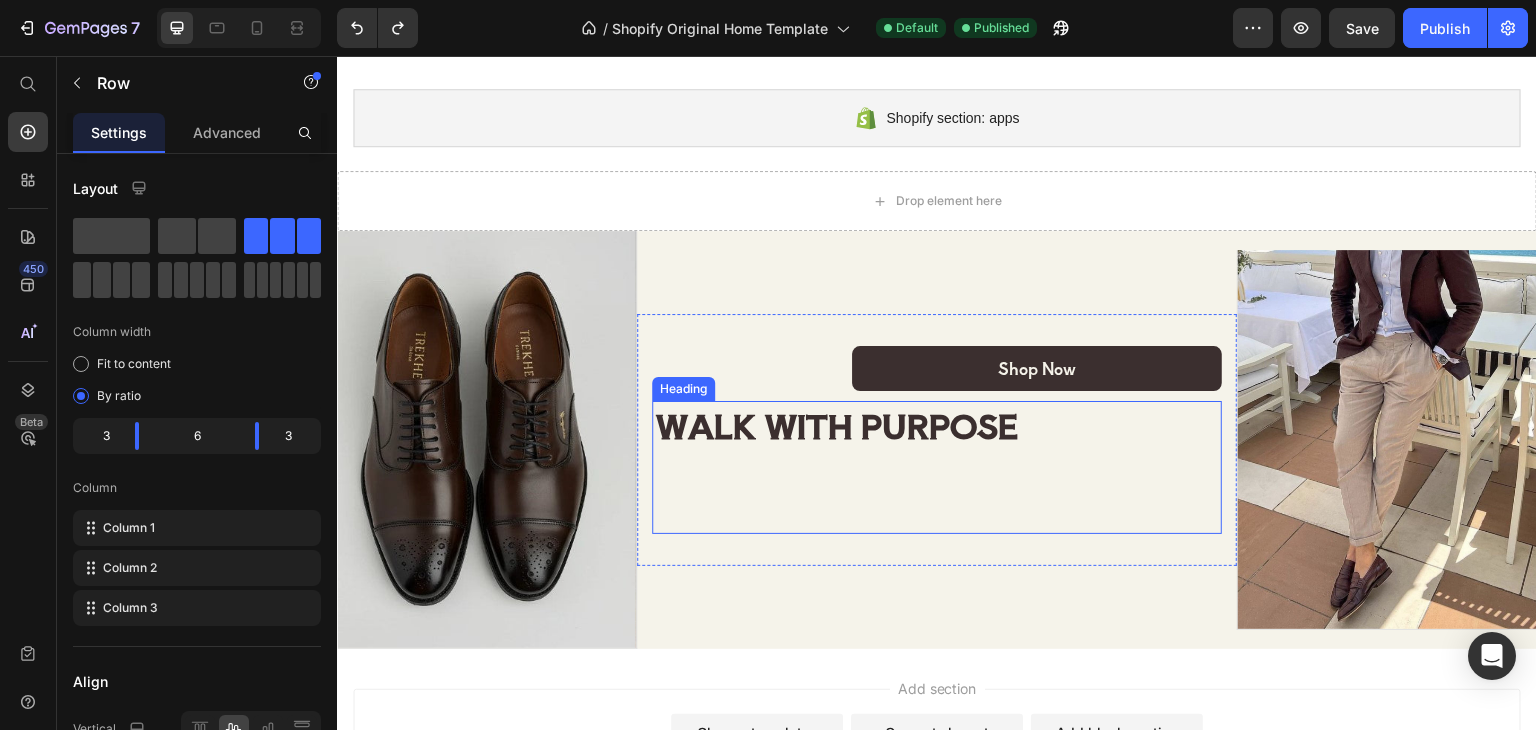 scroll, scrollTop: 1600, scrollLeft: 0, axis: vertical 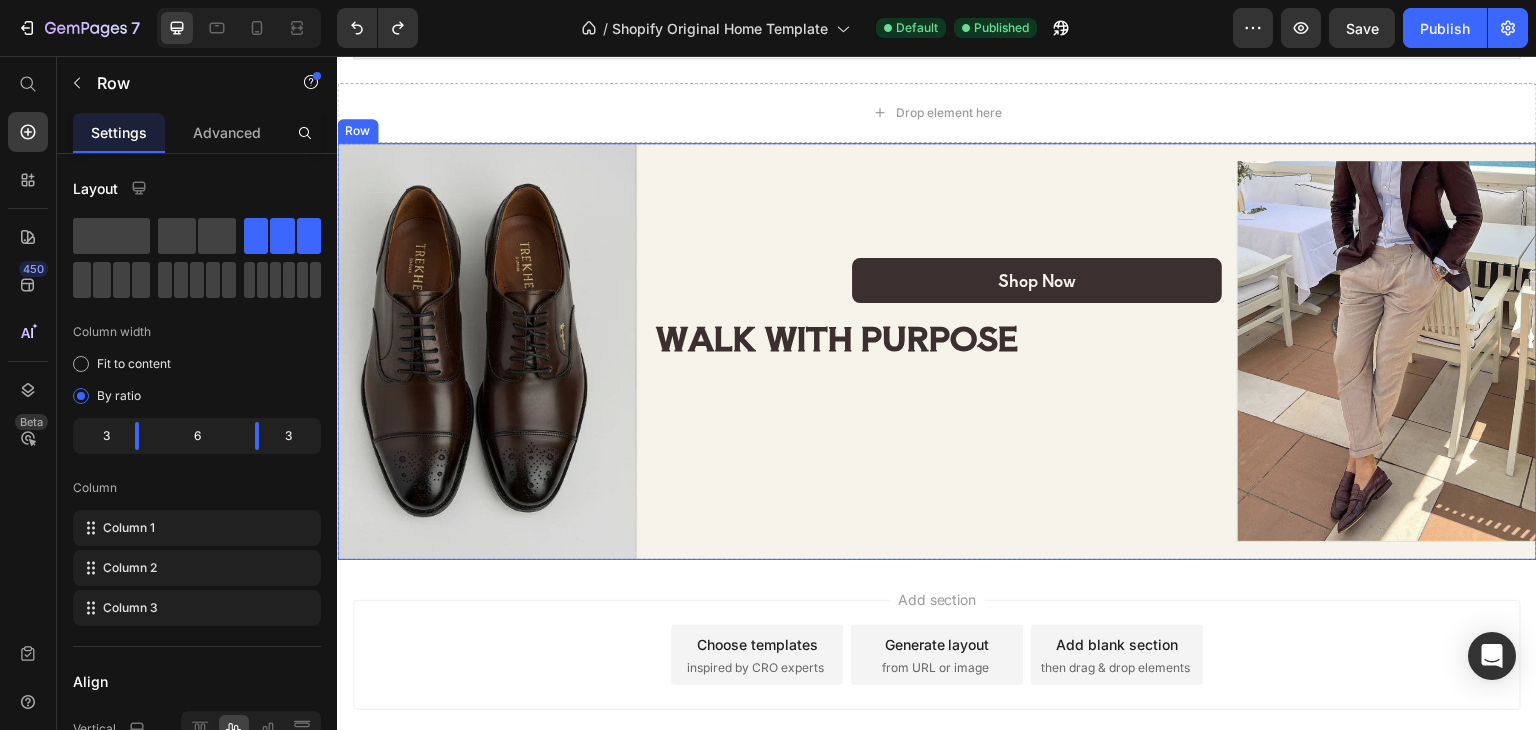 click on "Shop Now Button WALK WITH PURPOSE     Heading Row" at bounding box center [937, 352] 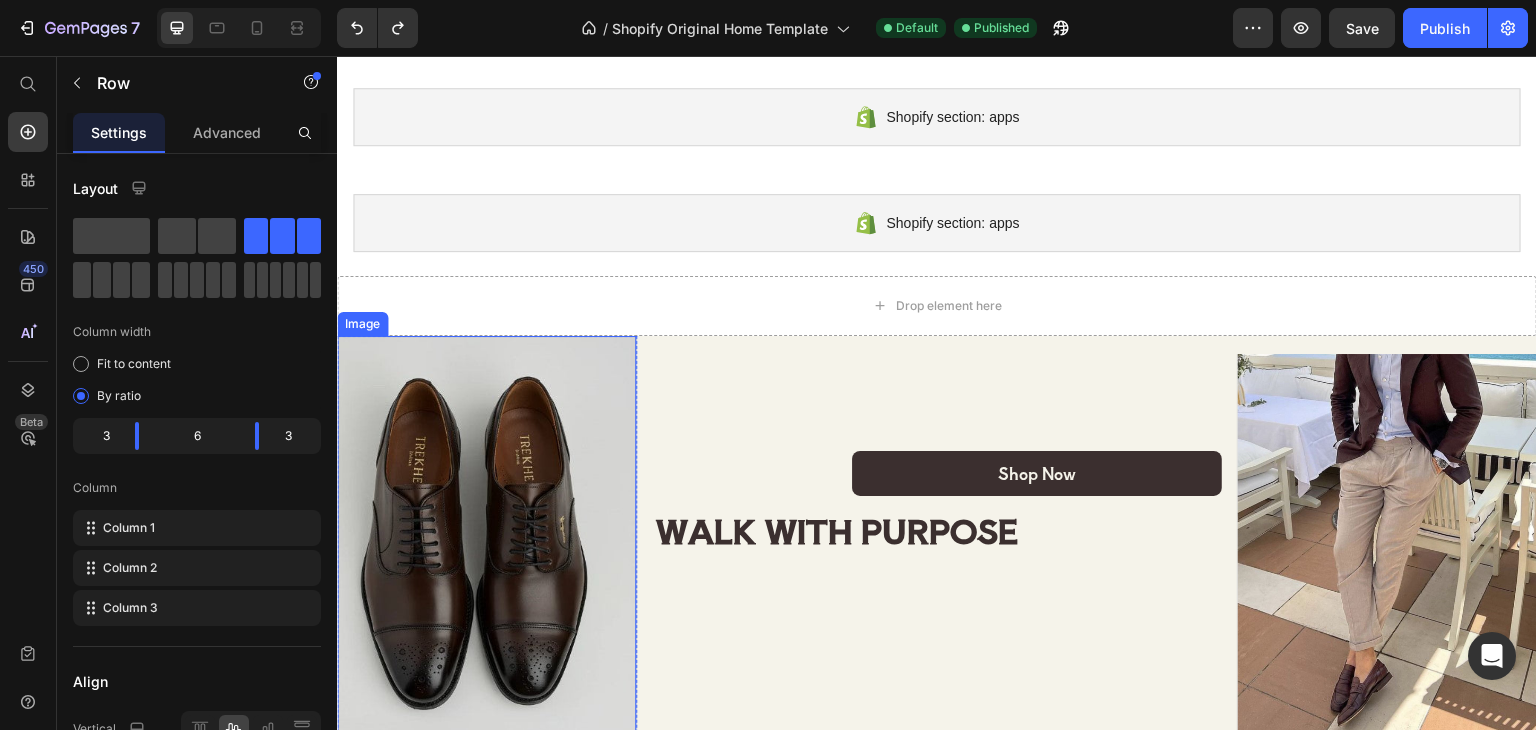 scroll, scrollTop: 1400, scrollLeft: 0, axis: vertical 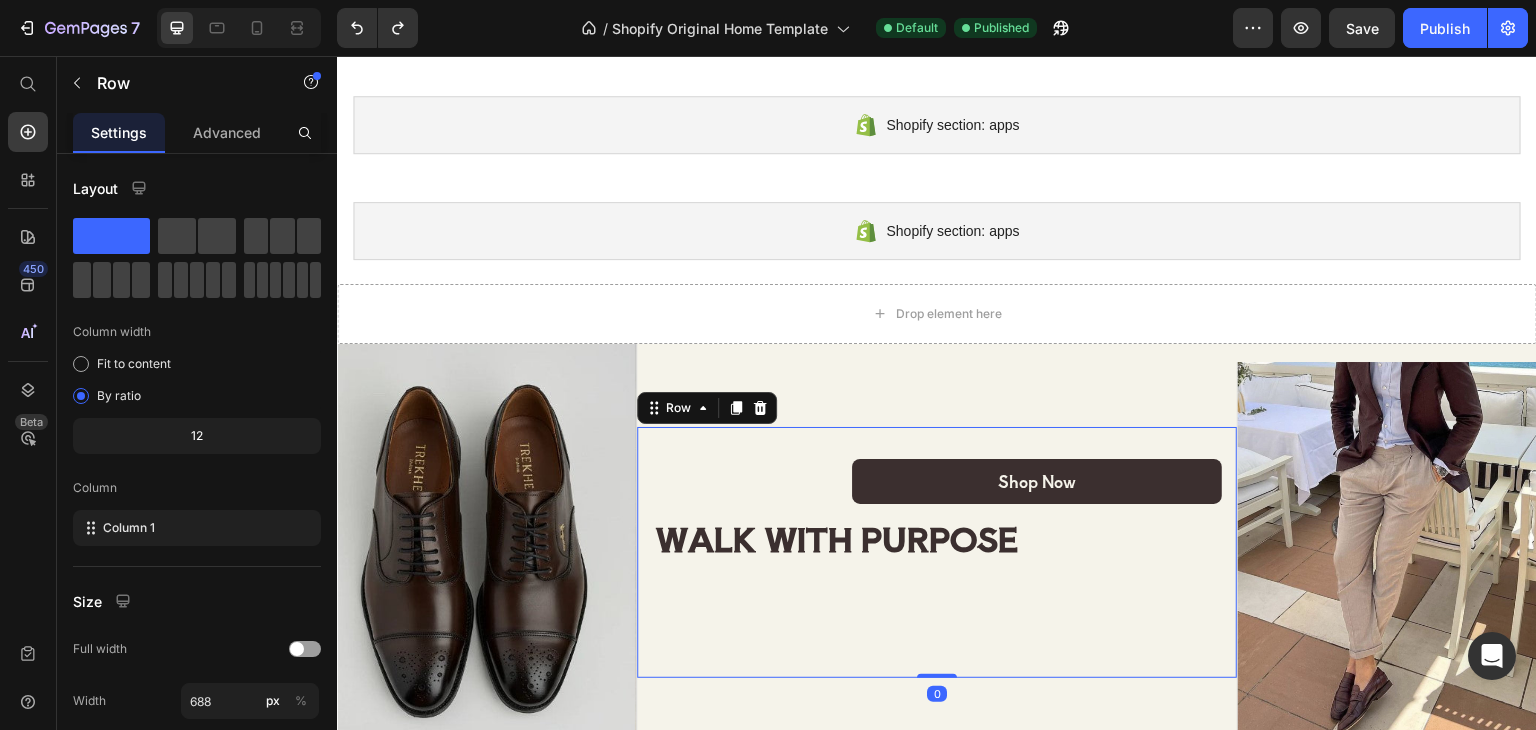 click on "Shop Now Button WALK WITH PURPOSE     Heading Row   0" at bounding box center (937, 553) 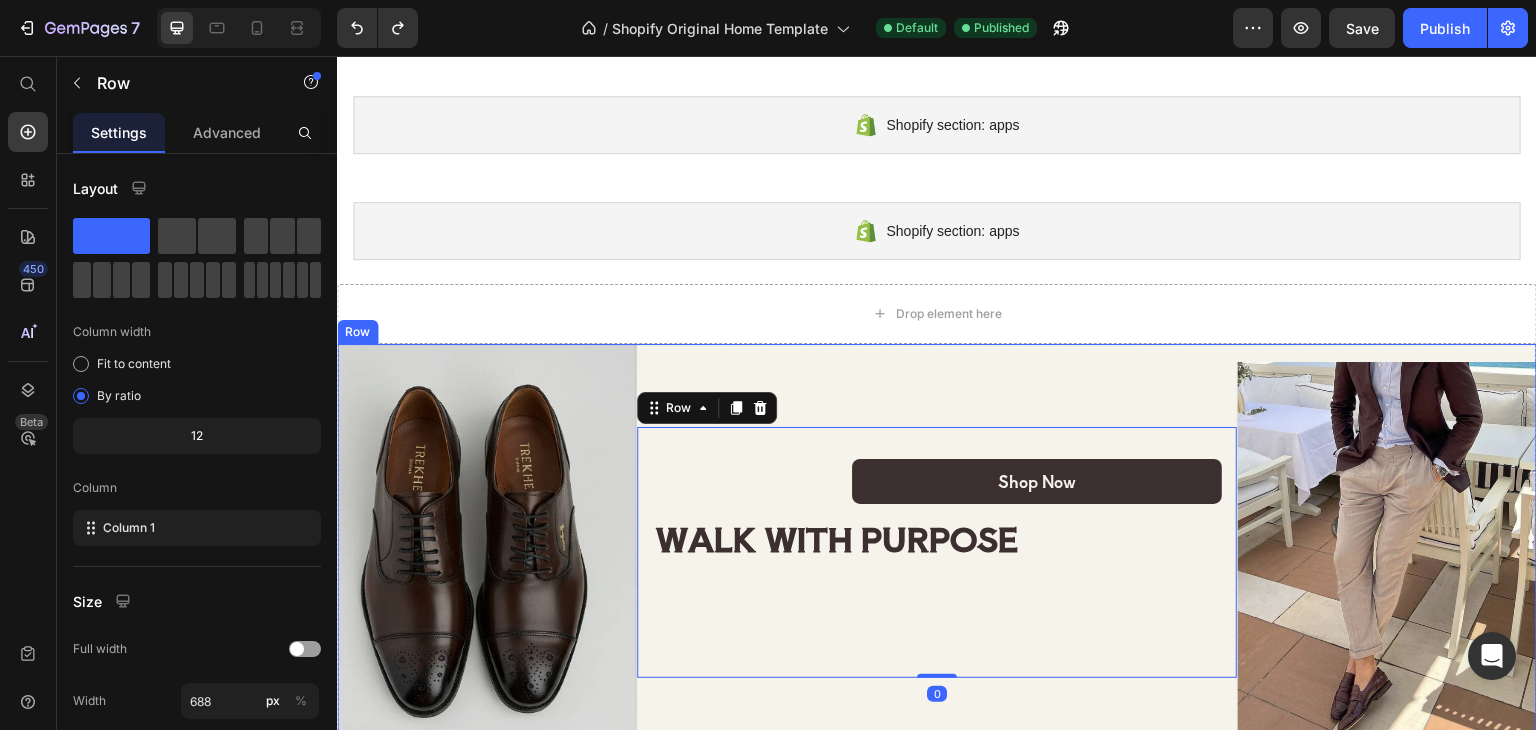 click on "Shop Now Button WALK WITH PURPOSE     Heading Row   0" at bounding box center (937, 553) 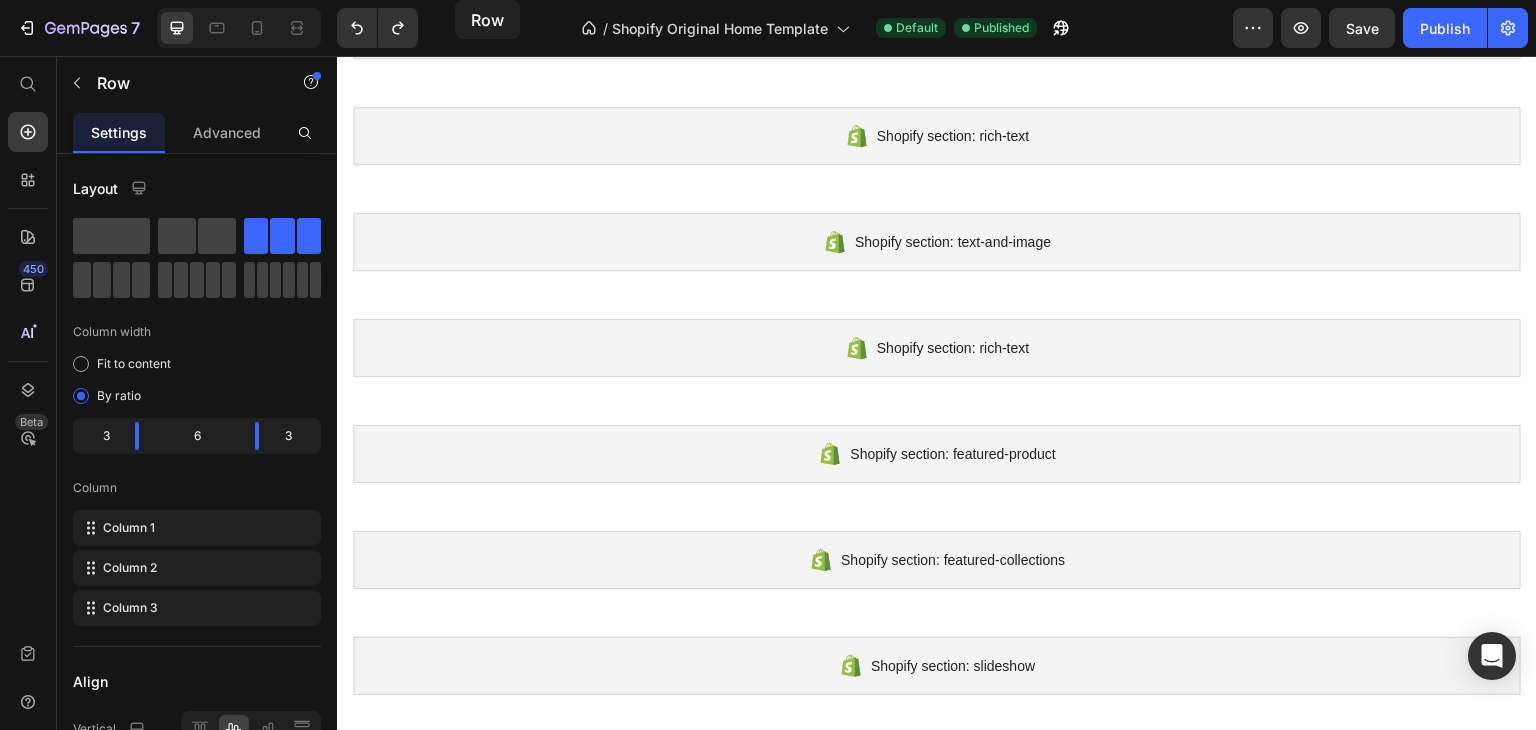 scroll, scrollTop: 0, scrollLeft: 0, axis: both 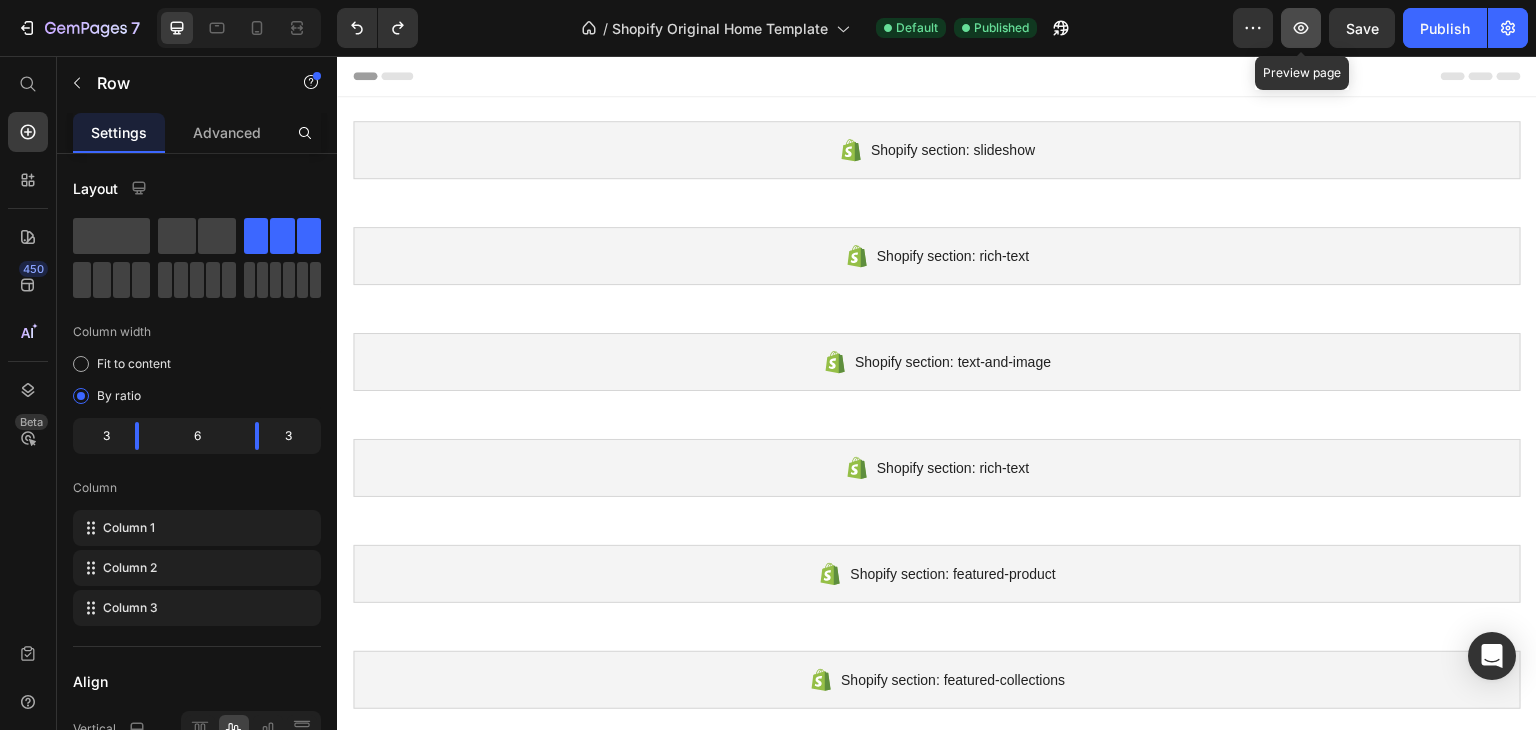 click 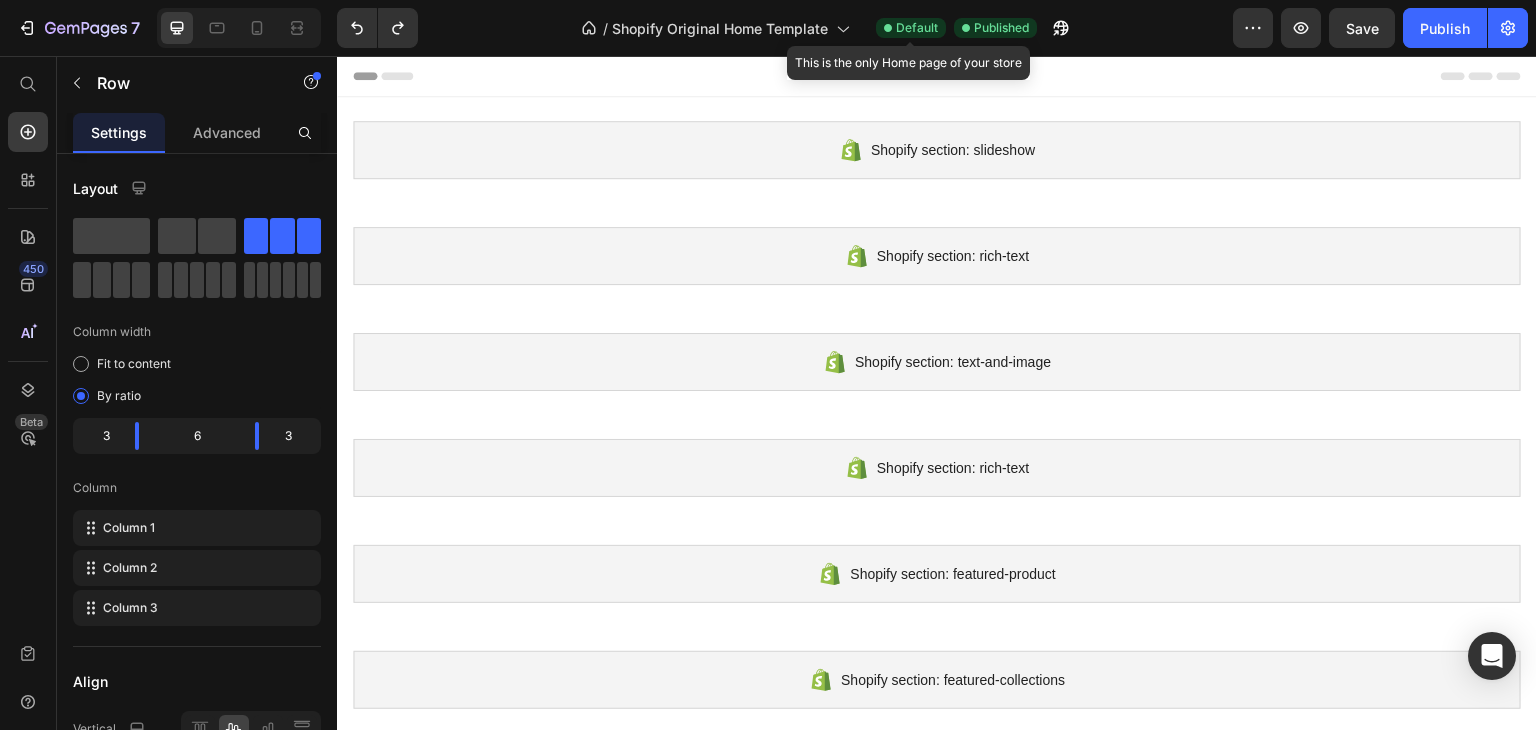 click on "Default" at bounding box center (917, 28) 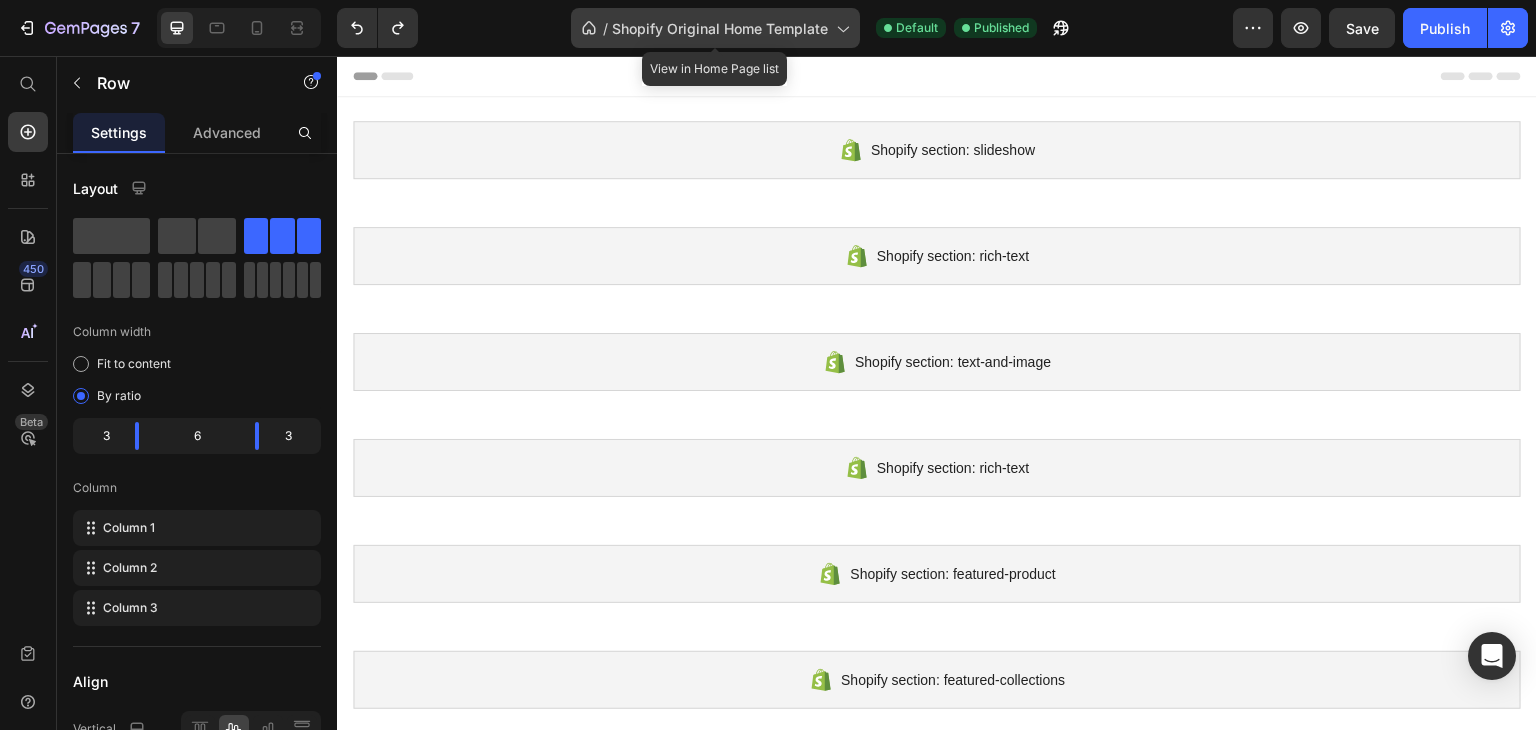 click 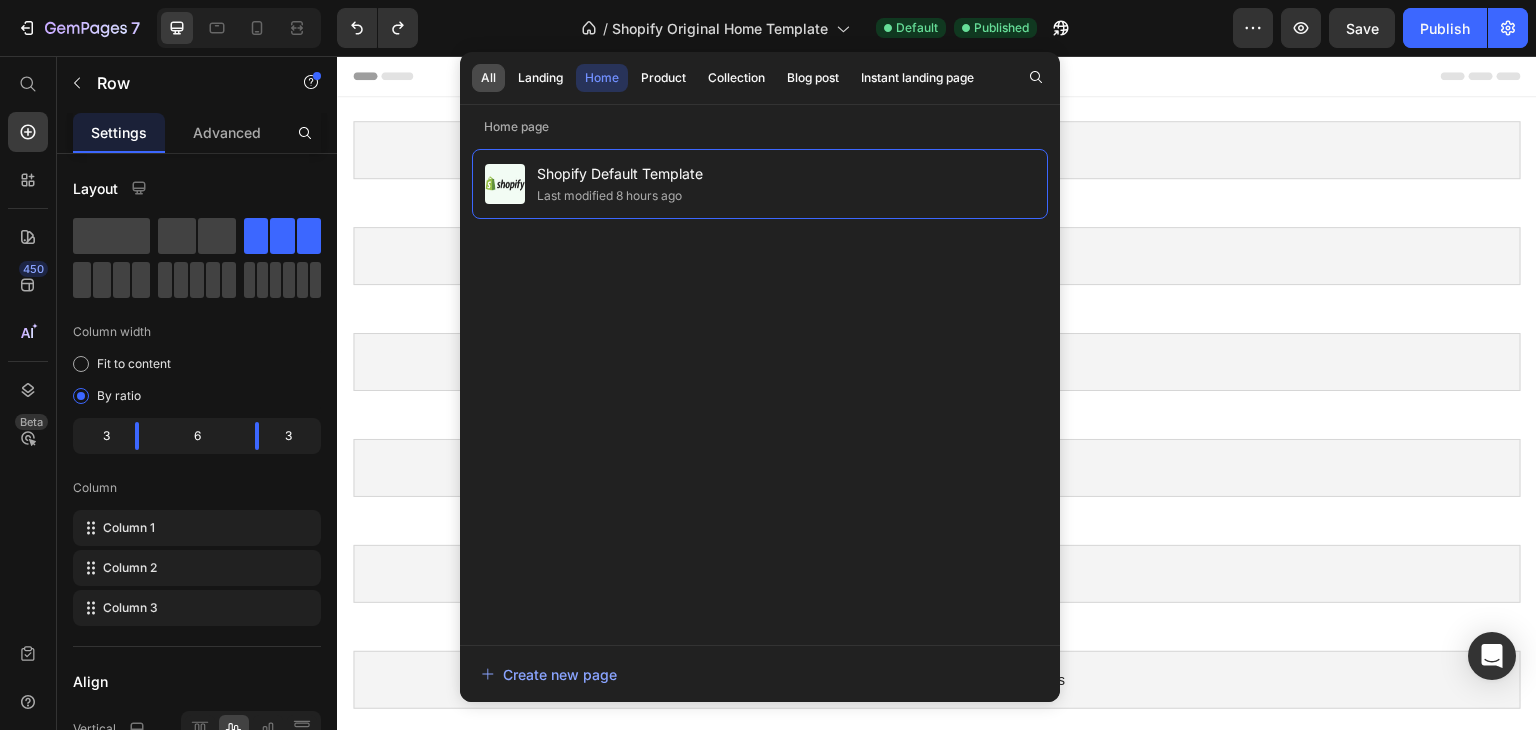 click on "All" at bounding box center (488, 78) 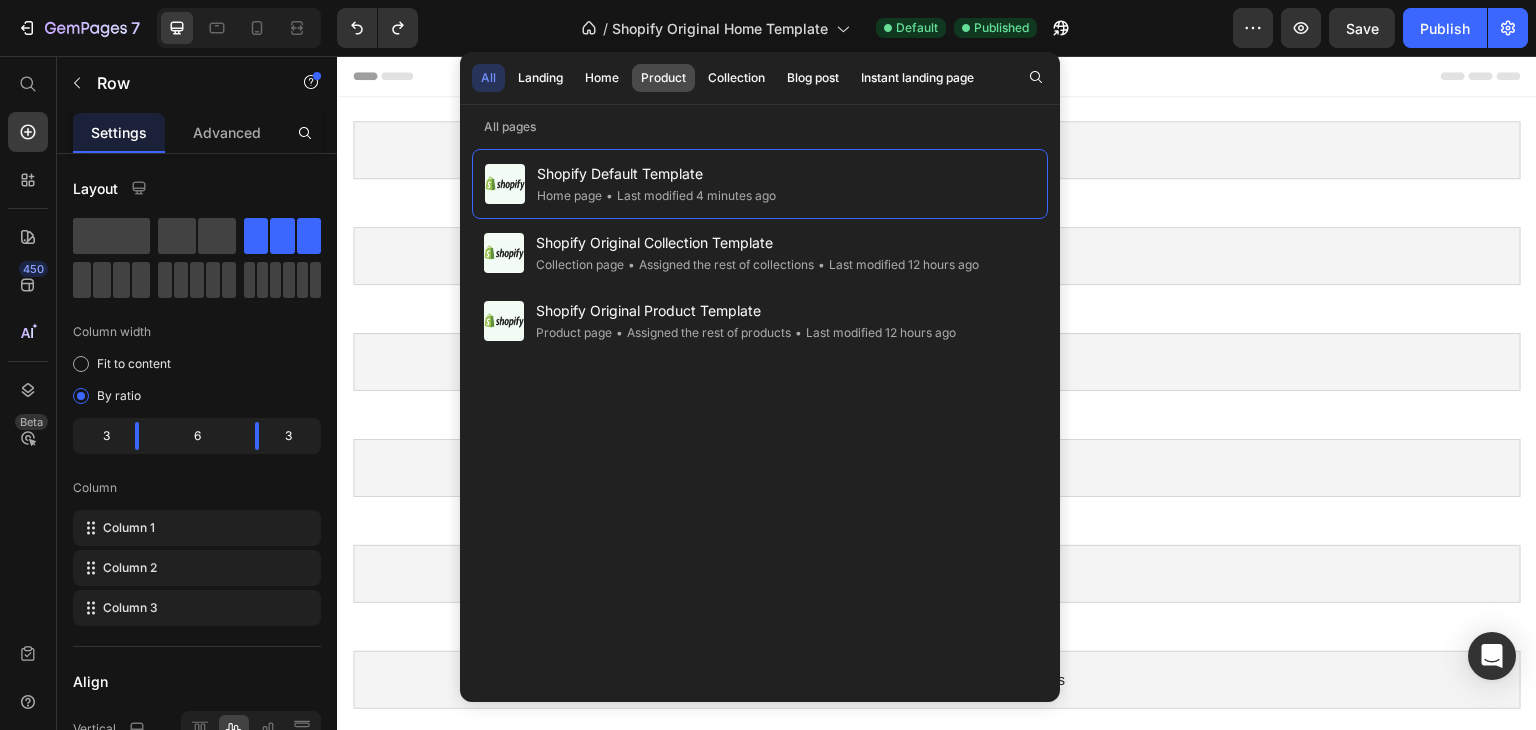 click on "Product" at bounding box center (663, 78) 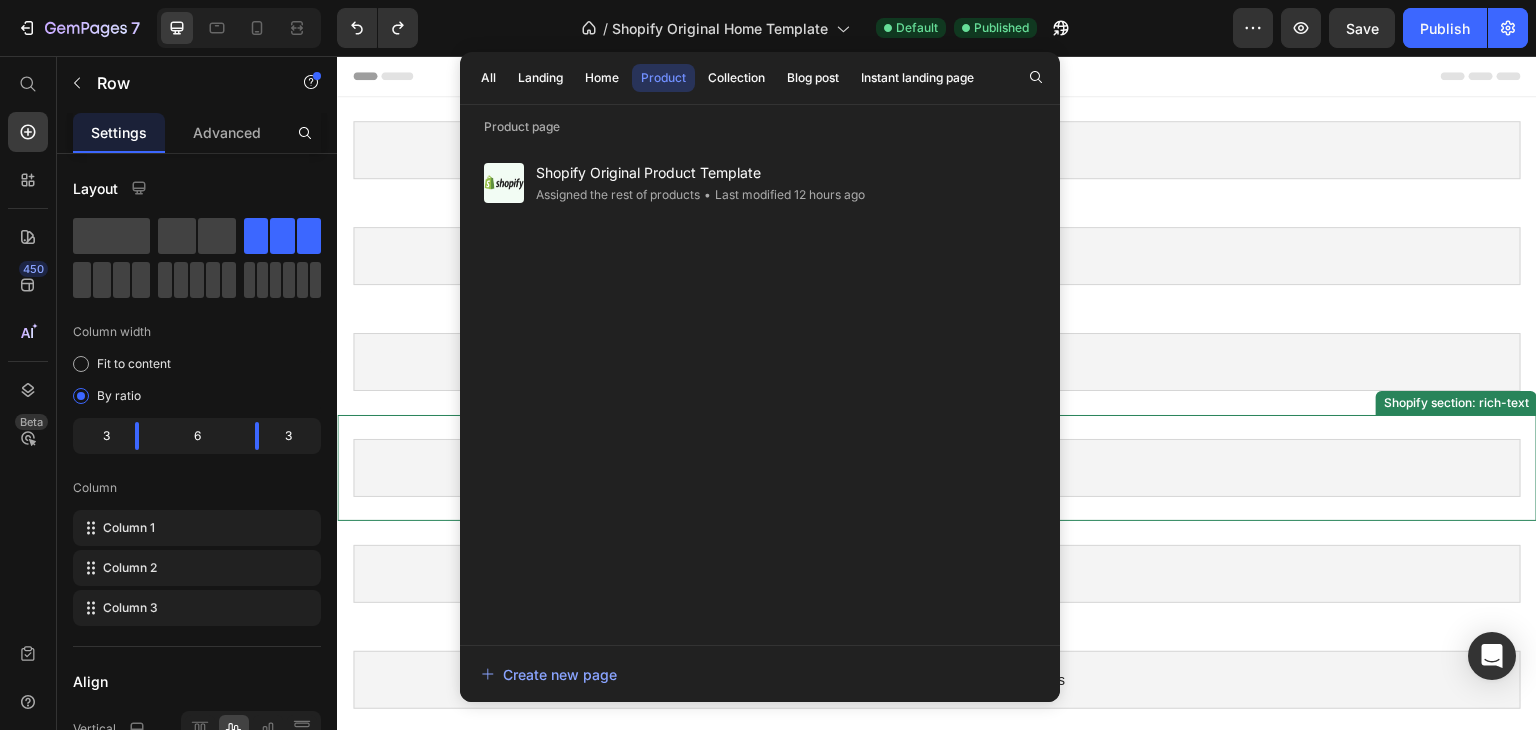 click on "Shopify section: rich-text" at bounding box center [937, 468] 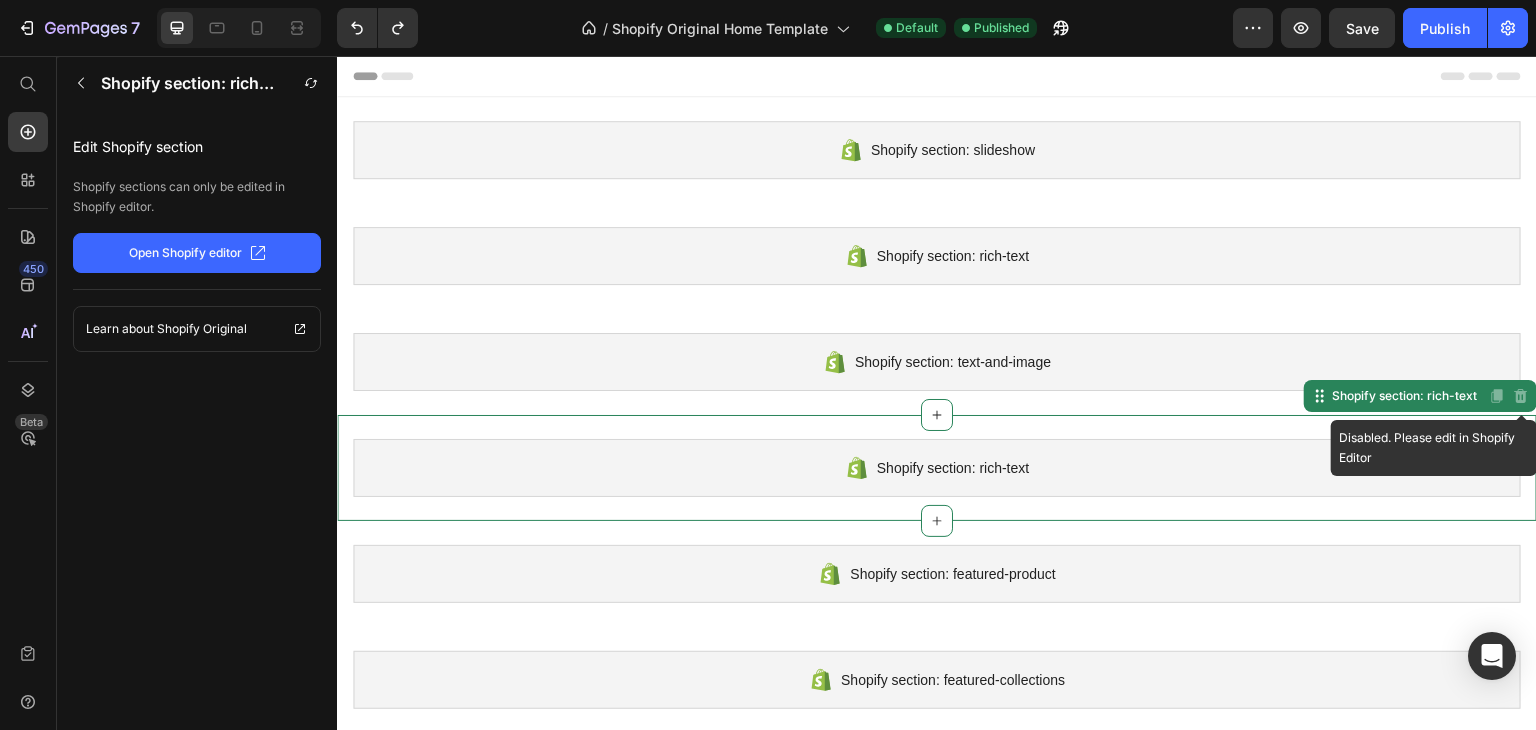 click 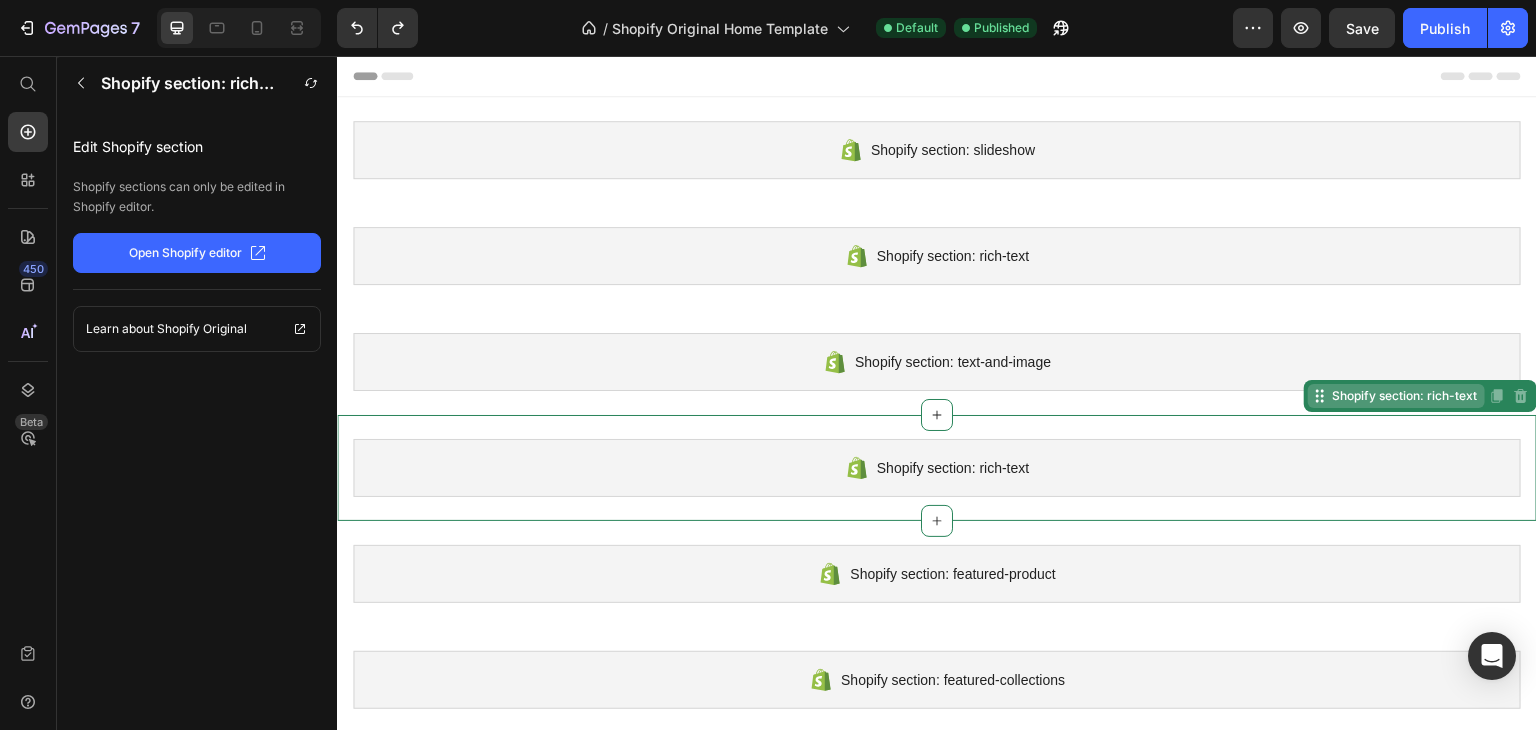 click on "Shopify section: rich-text" at bounding box center [1404, 396] 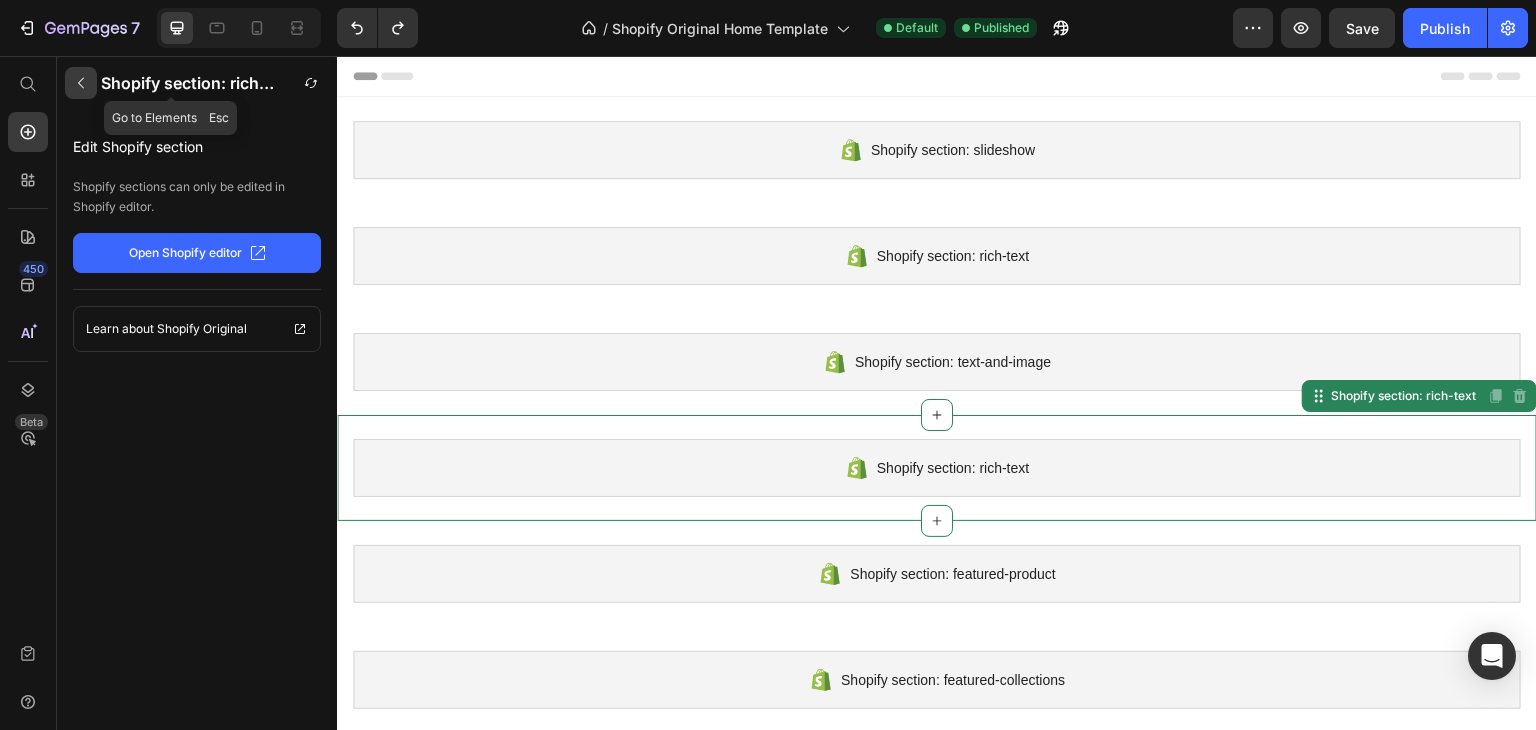 click 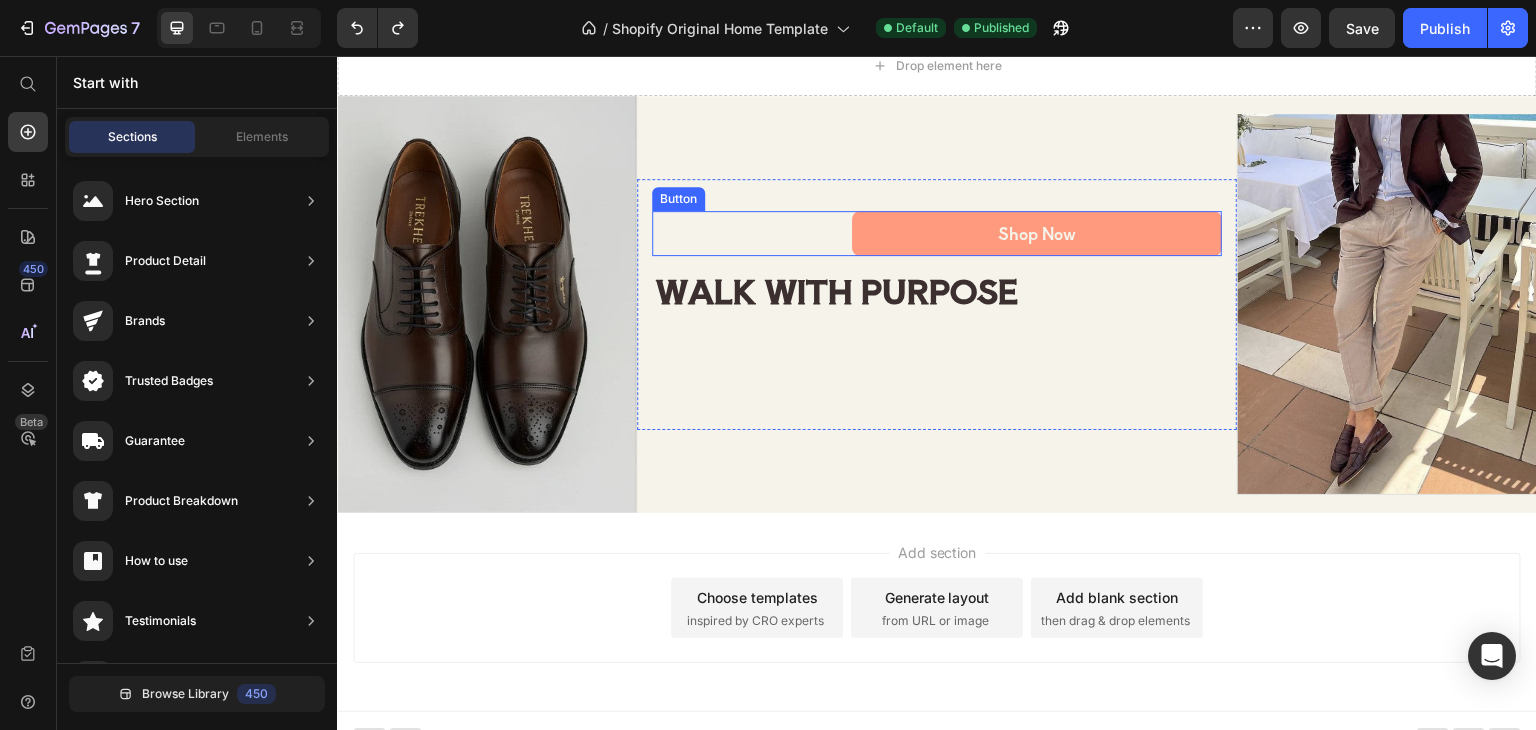 scroll, scrollTop: 1661, scrollLeft: 0, axis: vertical 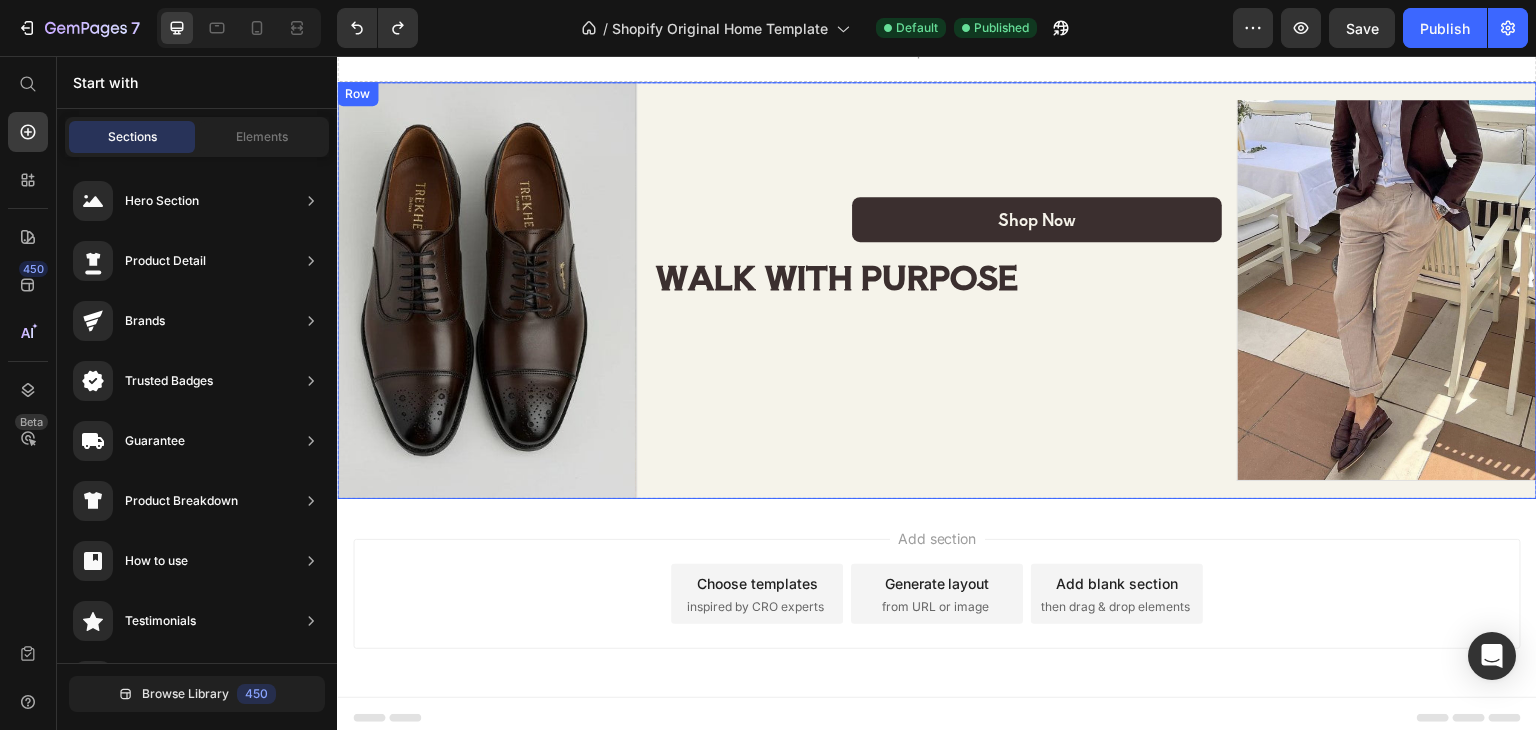 click on "Shop Now Button WALK WITH PURPOSE     Heading Row" at bounding box center [937, 291] 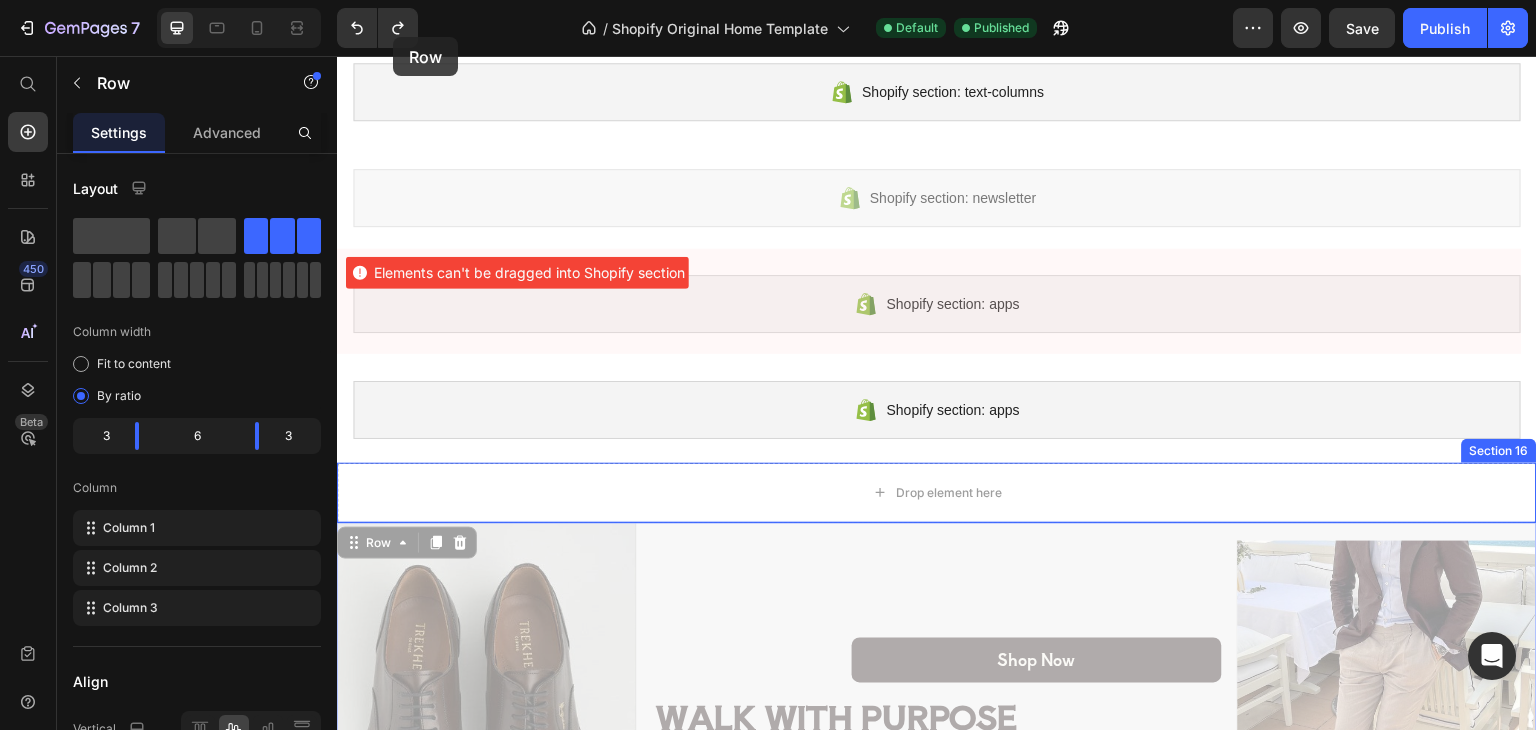 scroll, scrollTop: 1156, scrollLeft: 0, axis: vertical 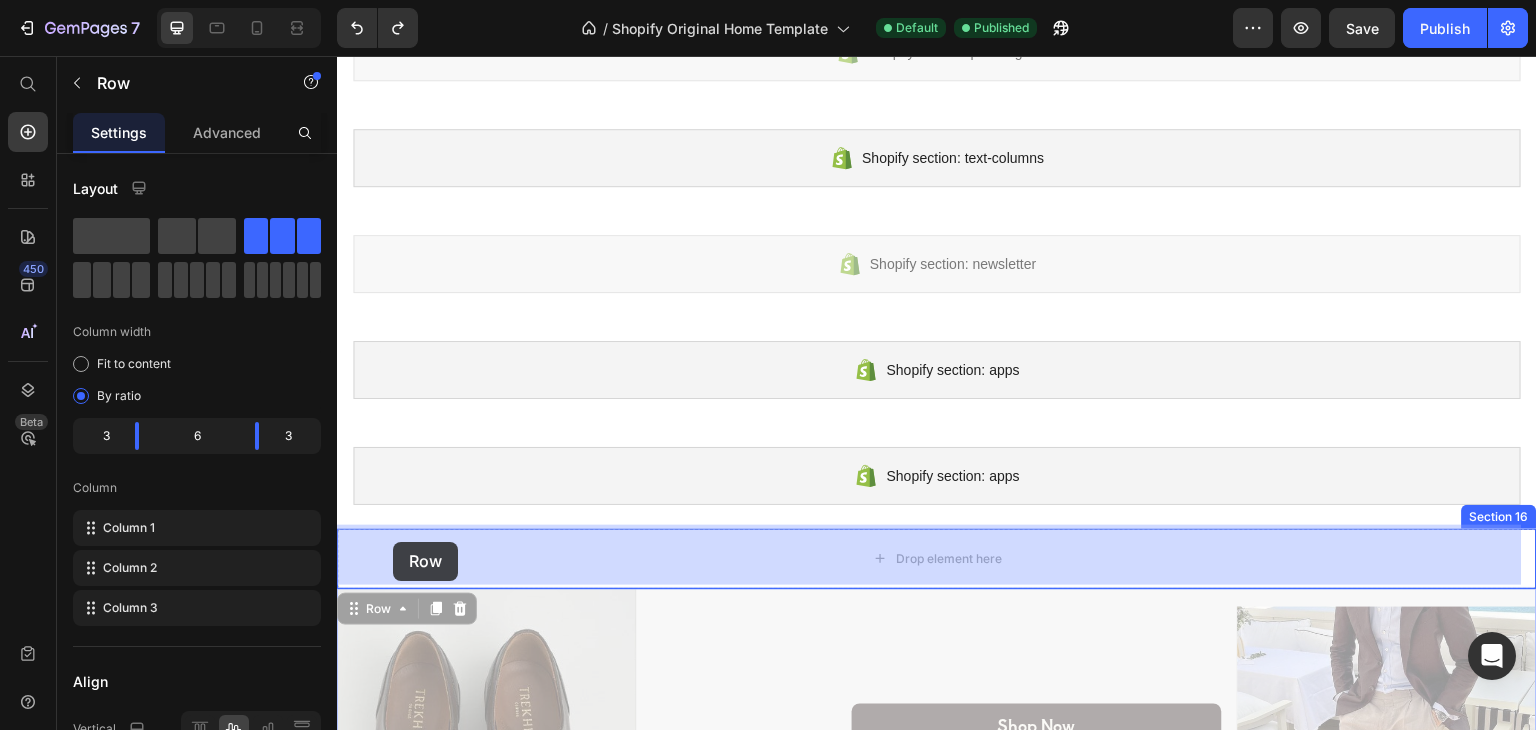 drag, startPoint x: 383, startPoint y: 104, endPoint x: 381, endPoint y: 564, distance: 460.00433 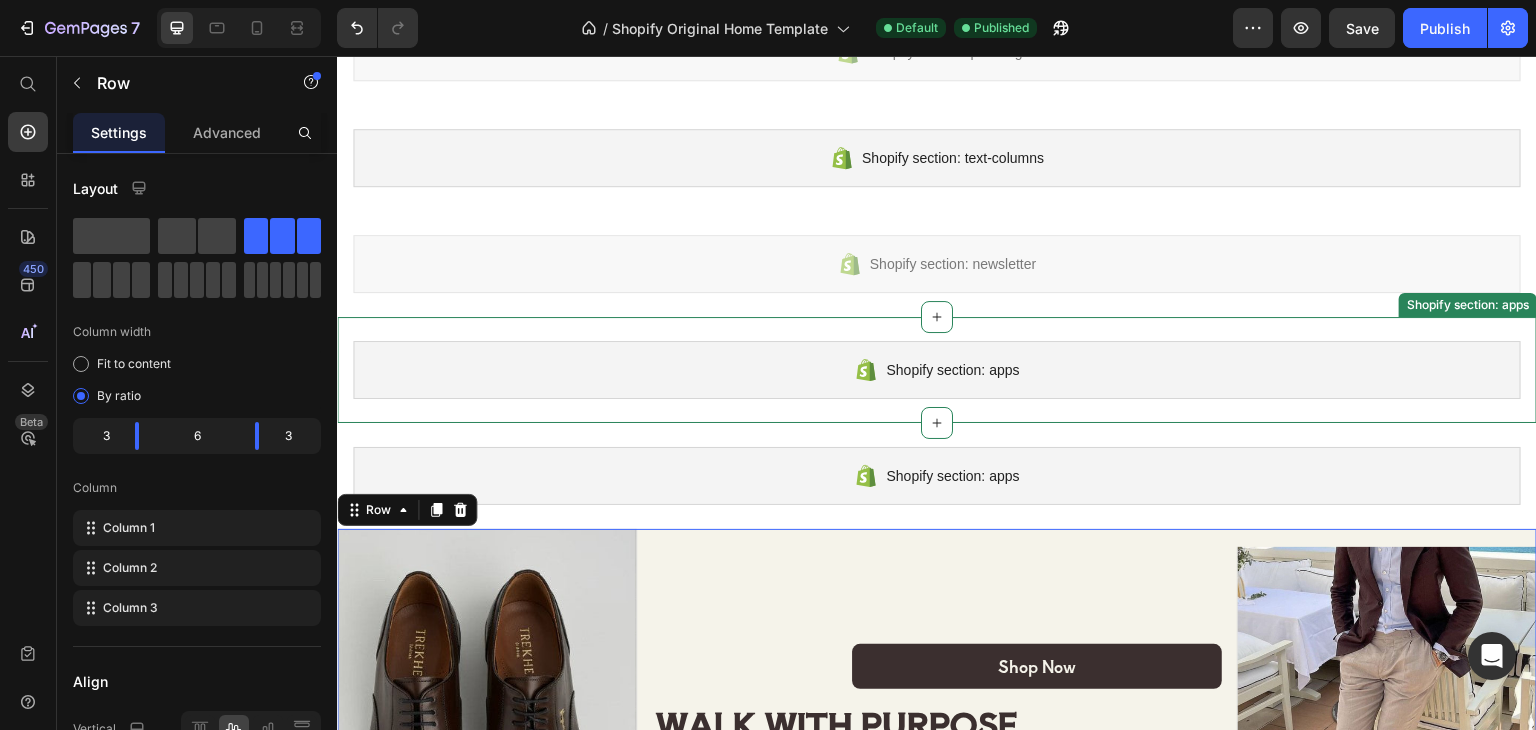 click on "Shopify section: apps" at bounding box center (937, 370) 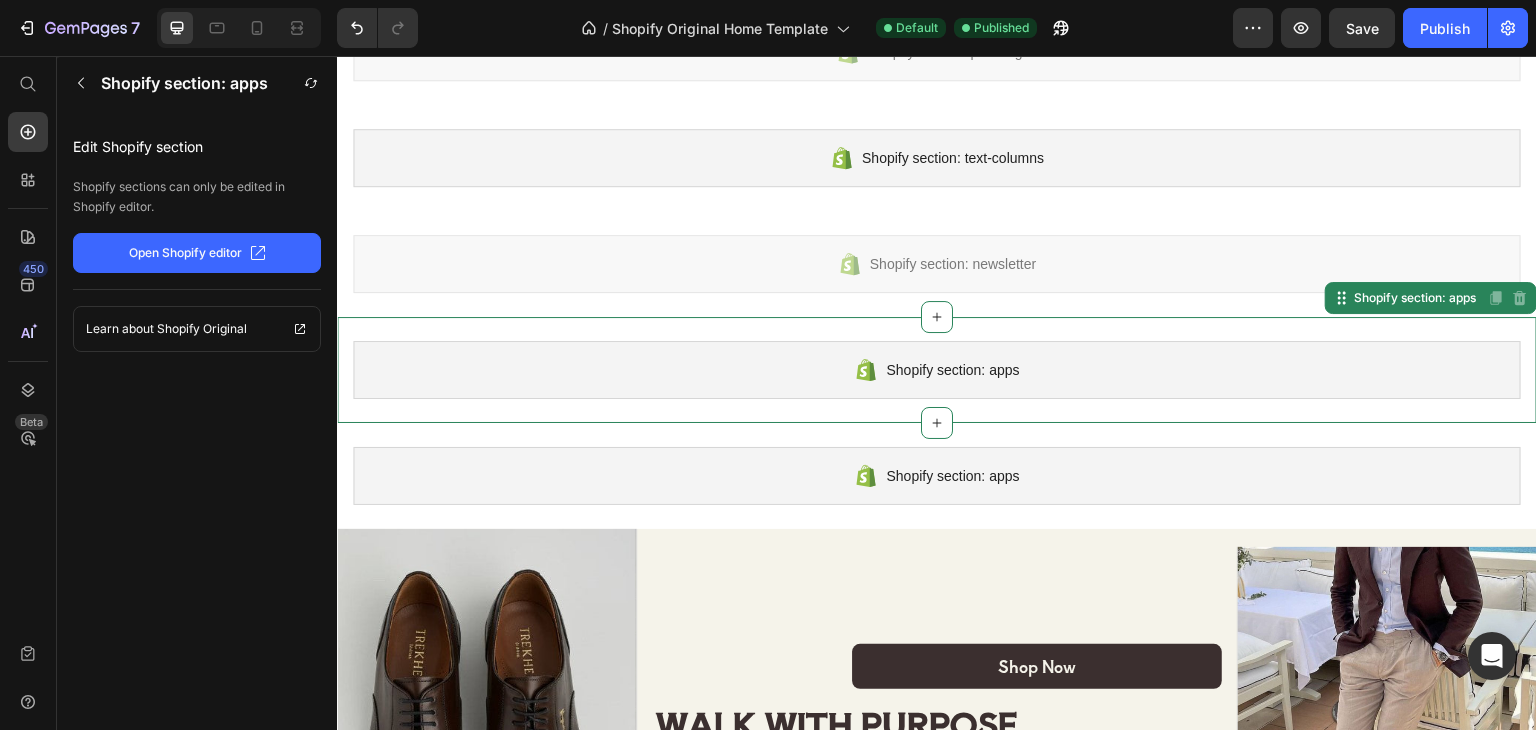 click on "Open Shopify editor" 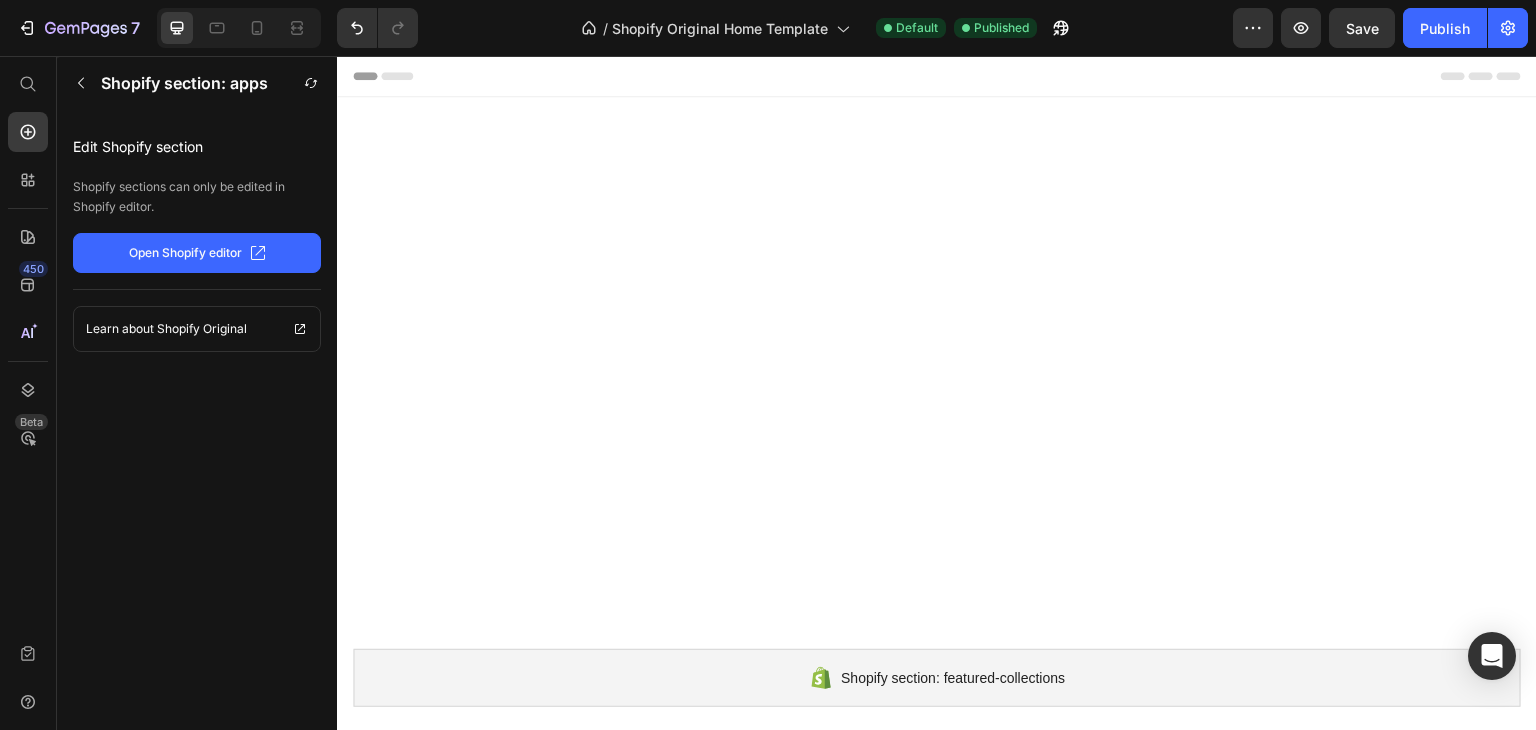scroll, scrollTop: 0, scrollLeft: 0, axis: both 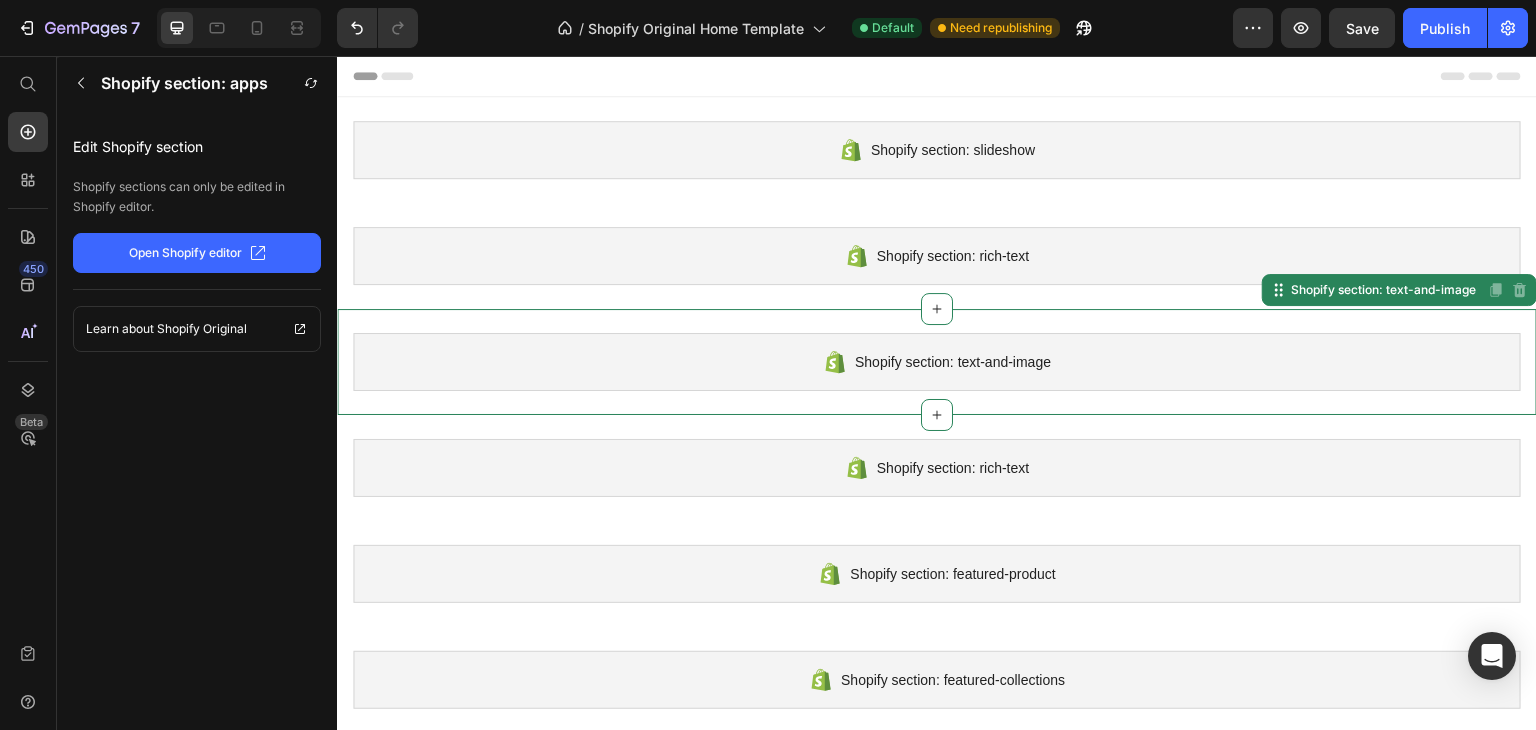 click on "Shopify section: text-and-image Shopify section: text-and-image   Disabled. Please edit in Shopify Editor Disabled. Please edit in Shopify Editor" at bounding box center (937, 362) 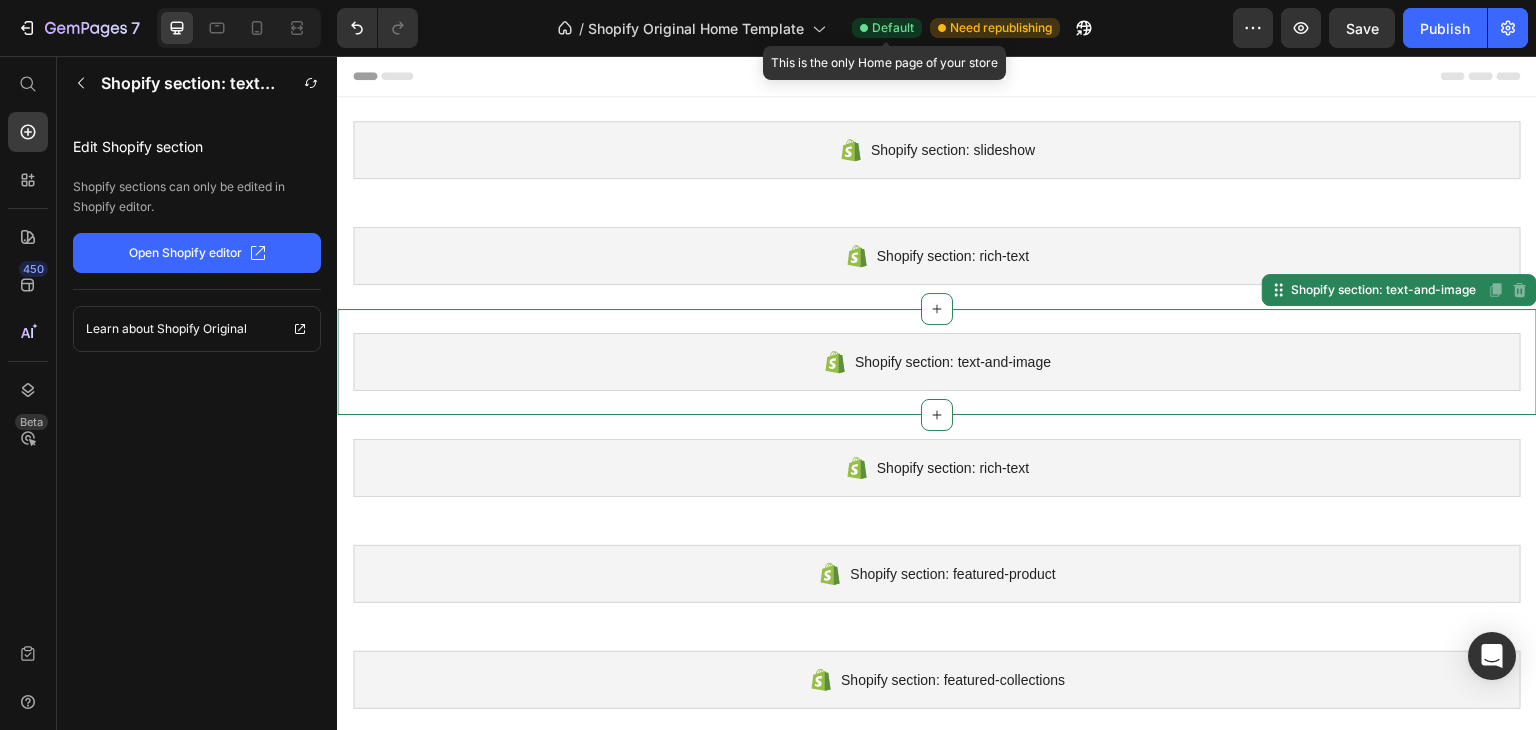 click 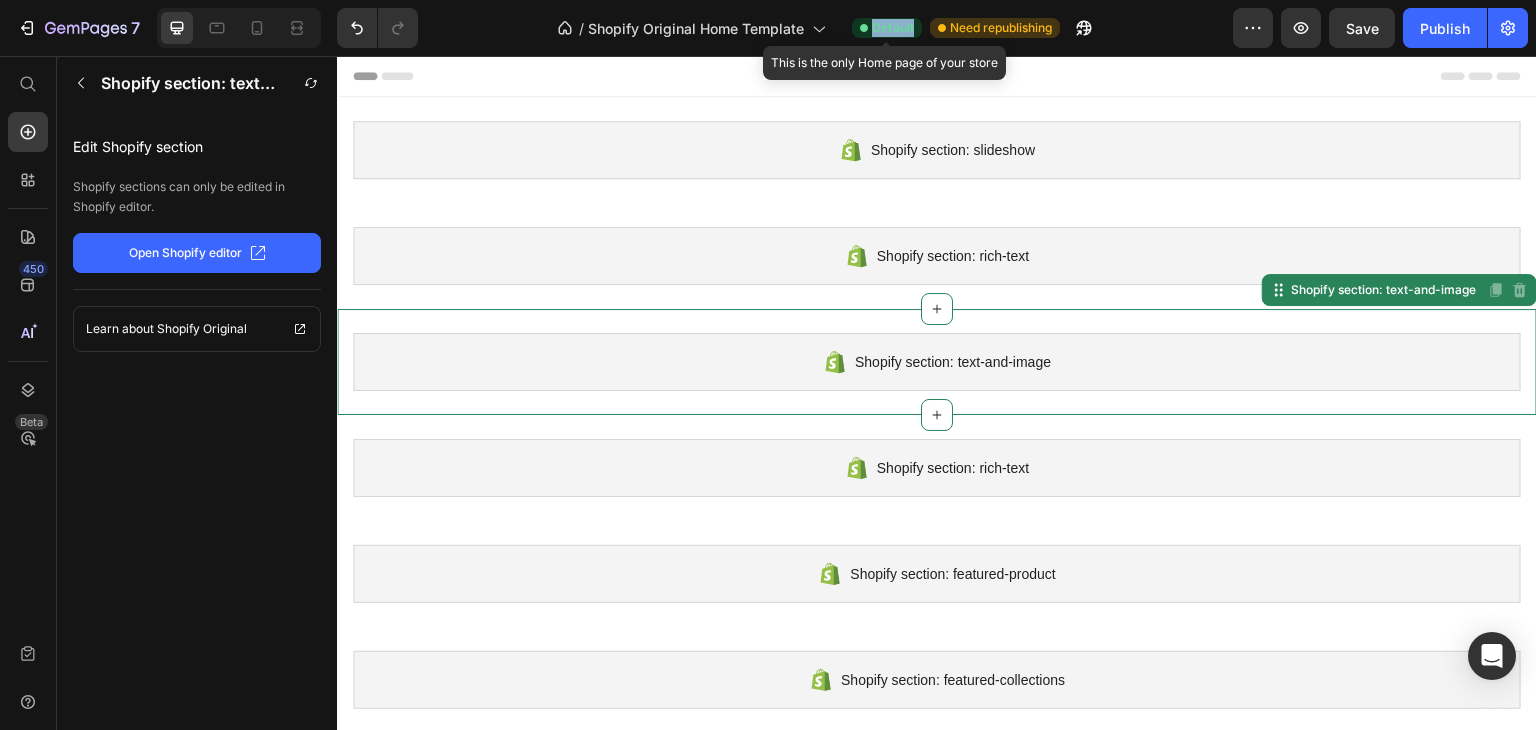 click on "Default" at bounding box center (893, 28) 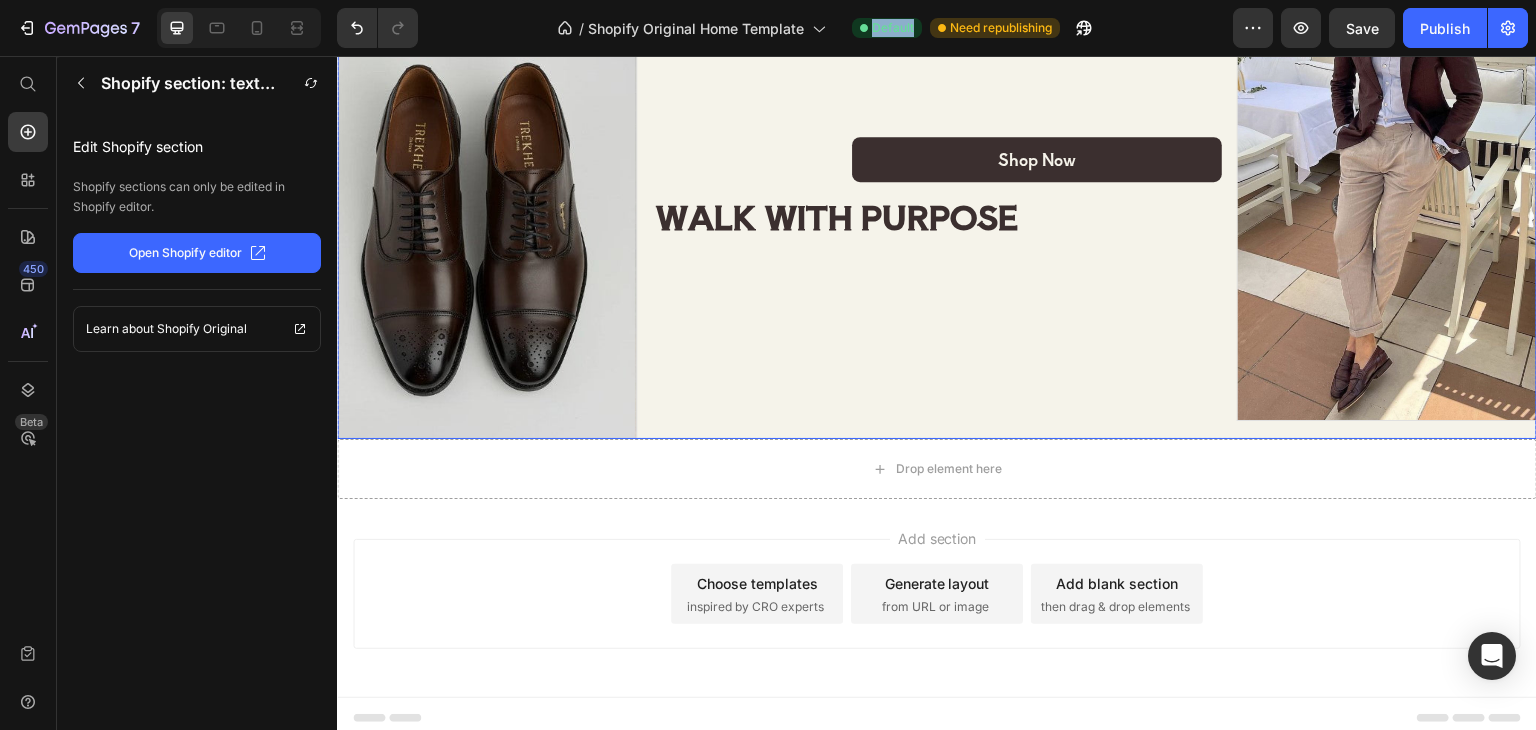 scroll, scrollTop: 1561, scrollLeft: 0, axis: vertical 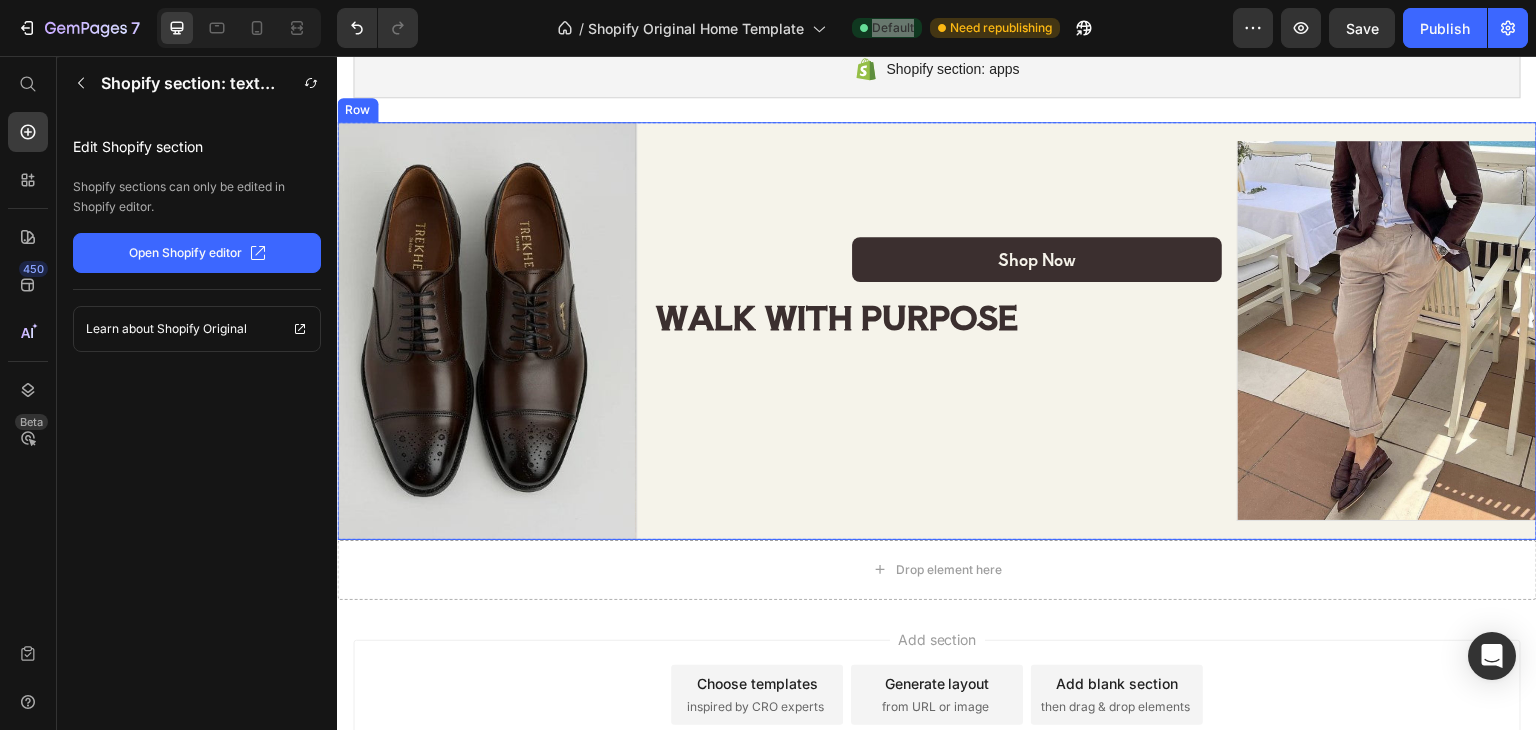 click on "Shop Now Button WALK WITH PURPOSE     Heading Row" at bounding box center (937, 331) 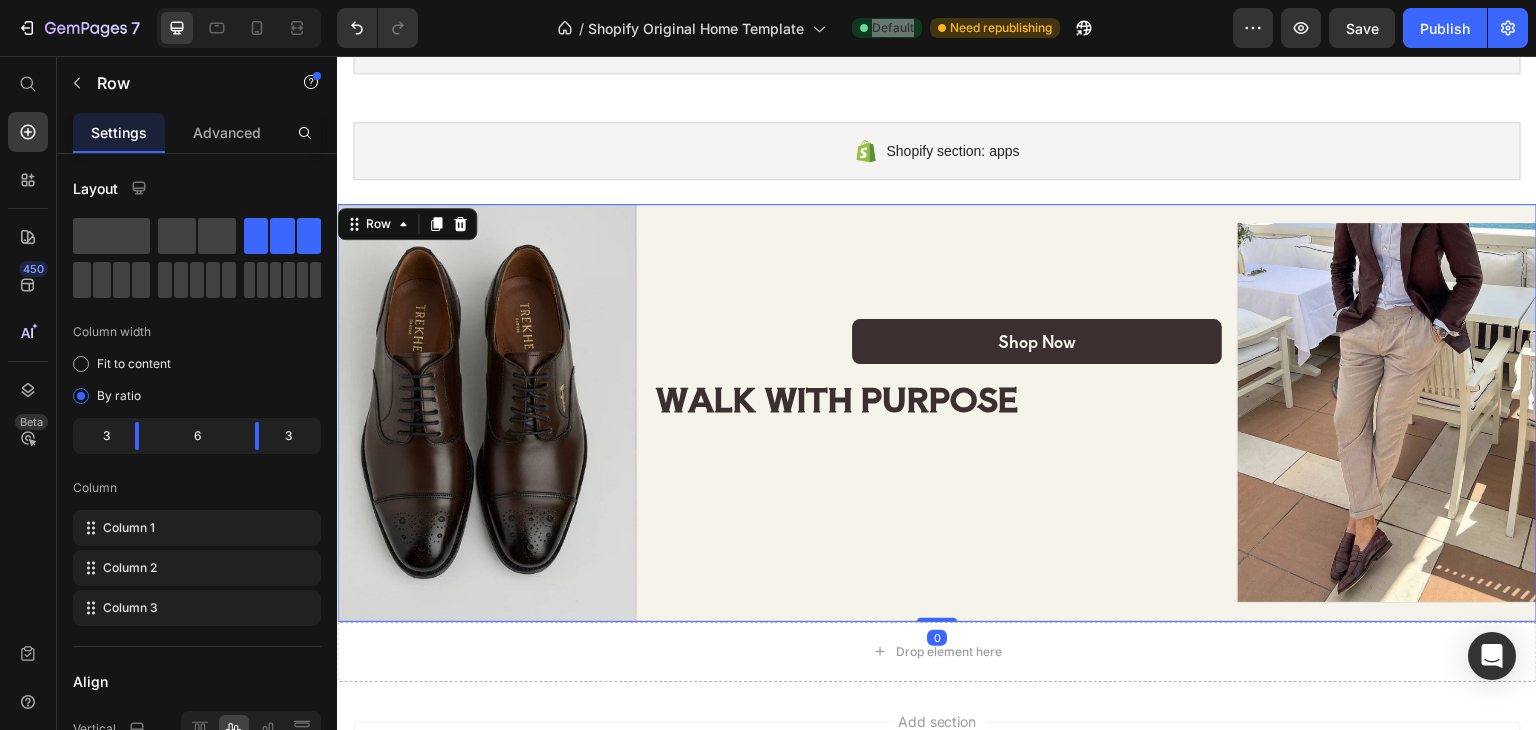 scroll, scrollTop: 1361, scrollLeft: 0, axis: vertical 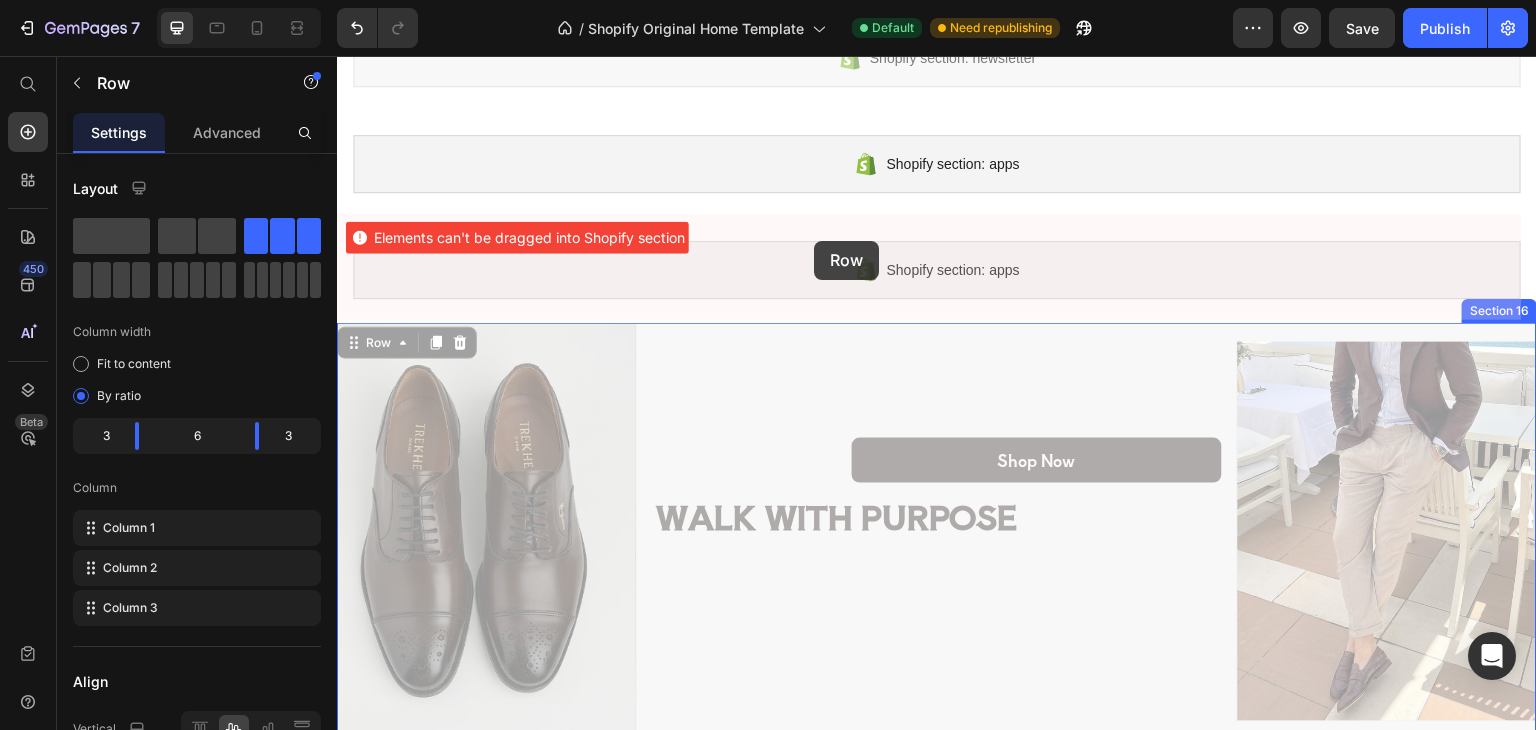 drag, startPoint x: 737, startPoint y: 364, endPoint x: 814, endPoint y: 241, distance: 145.11375 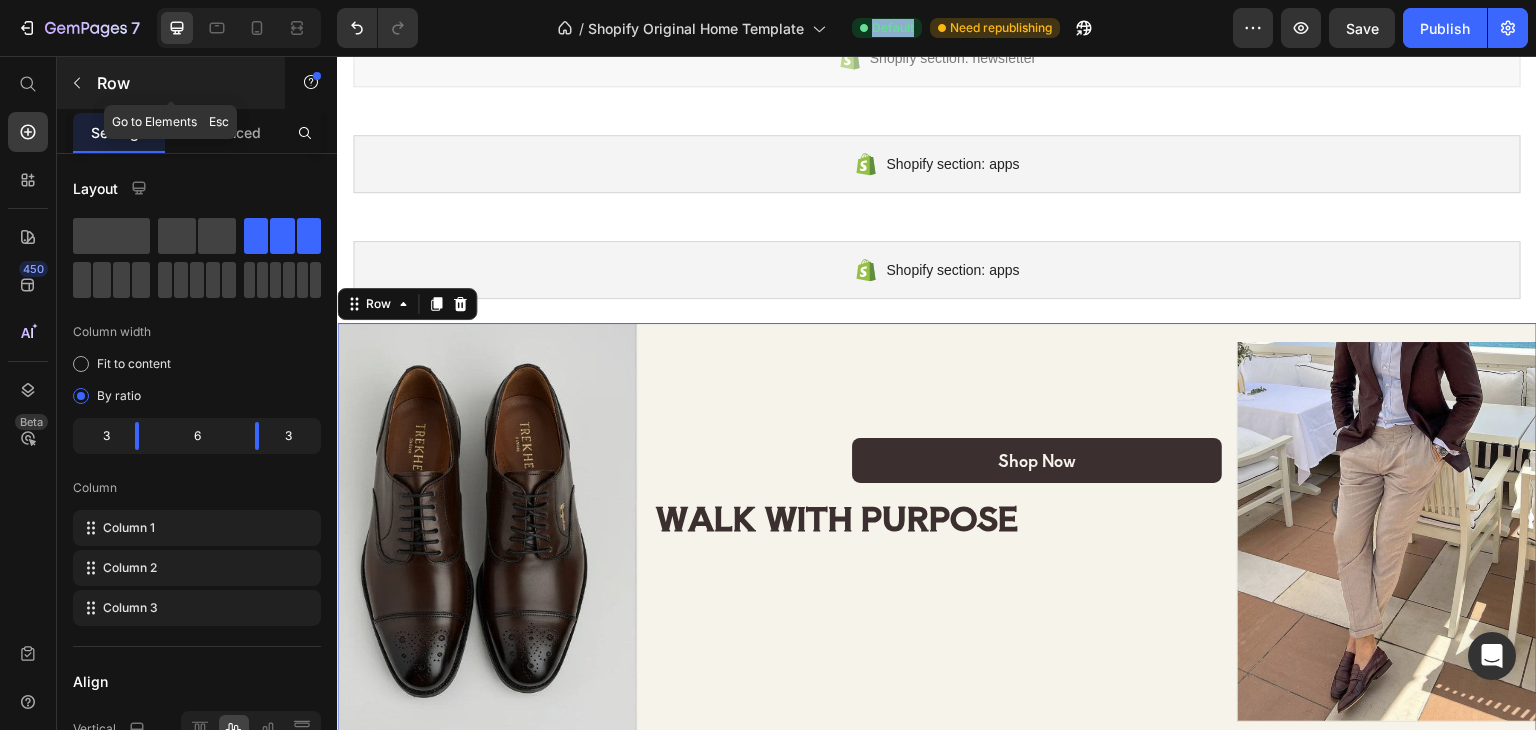 click 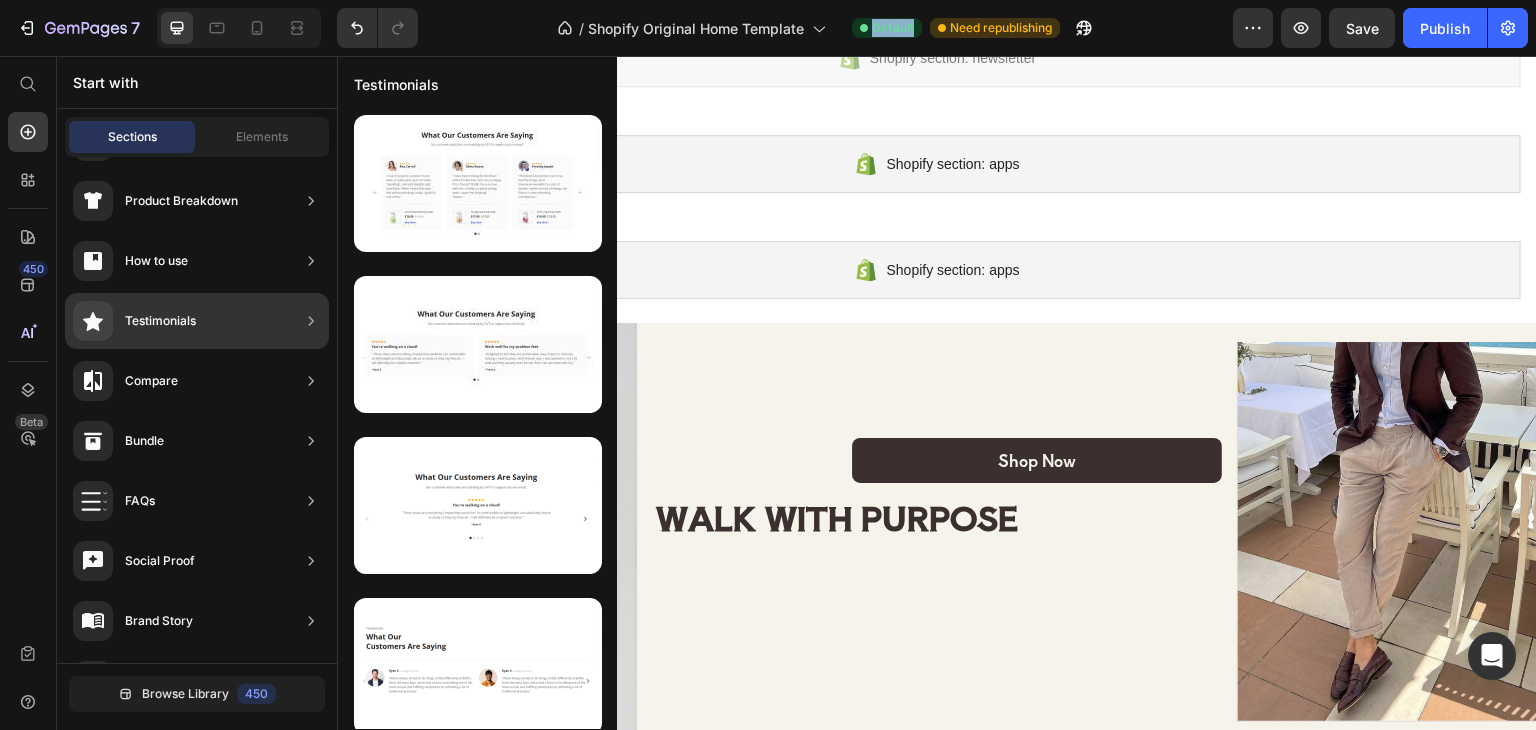 scroll, scrollTop: 654, scrollLeft: 0, axis: vertical 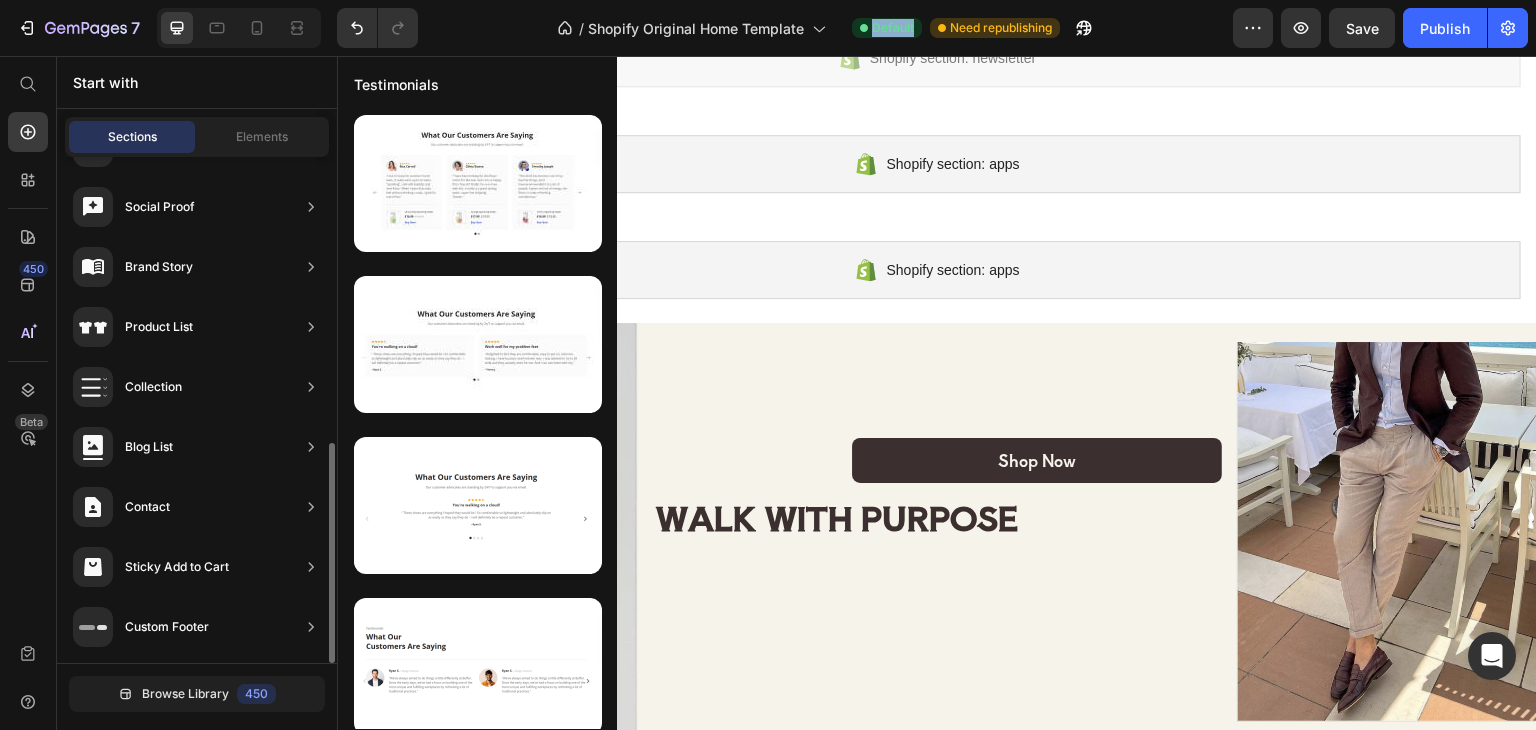 click on "Custom Footer" 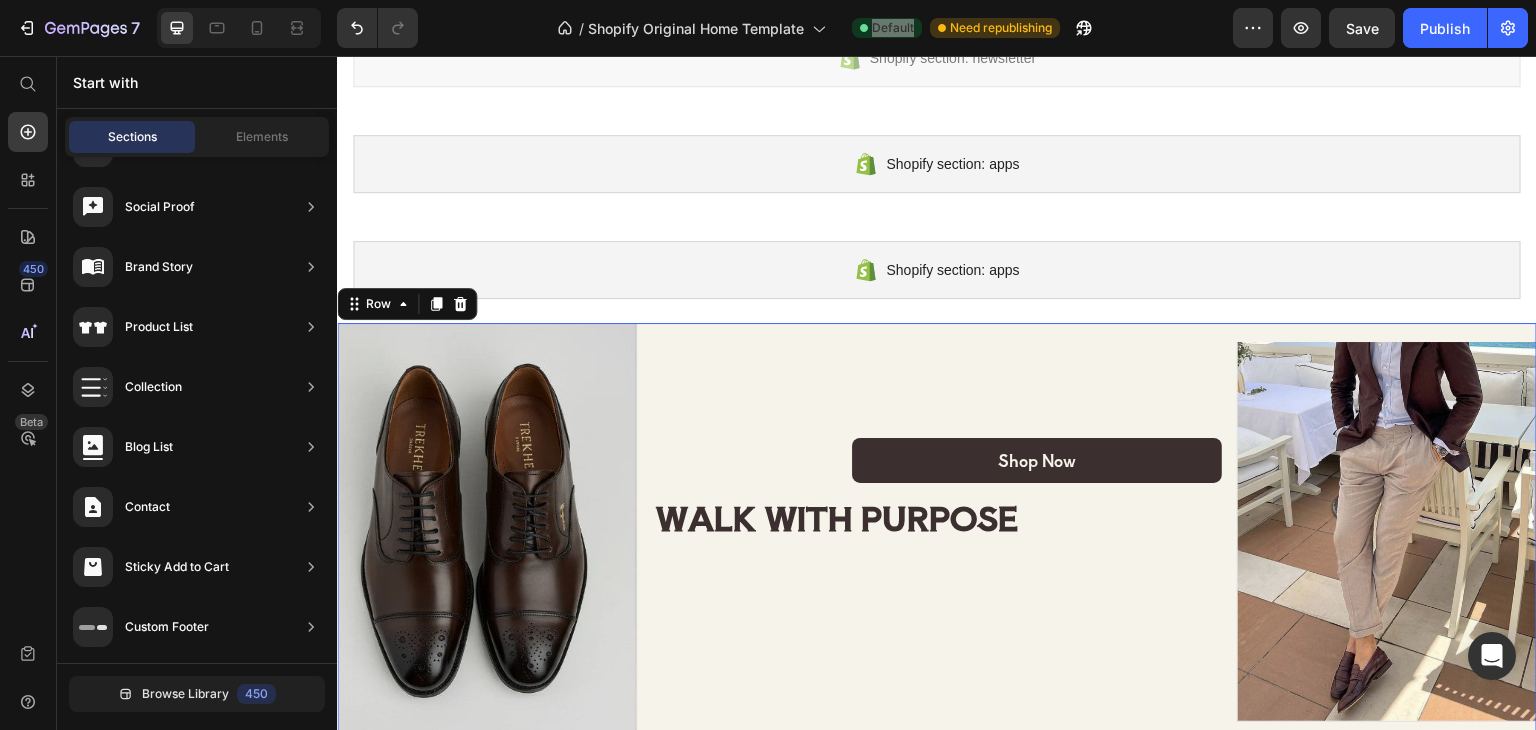 click on "Shop Now Button WALK WITH PURPOSE     Heading Row" at bounding box center (937, 532) 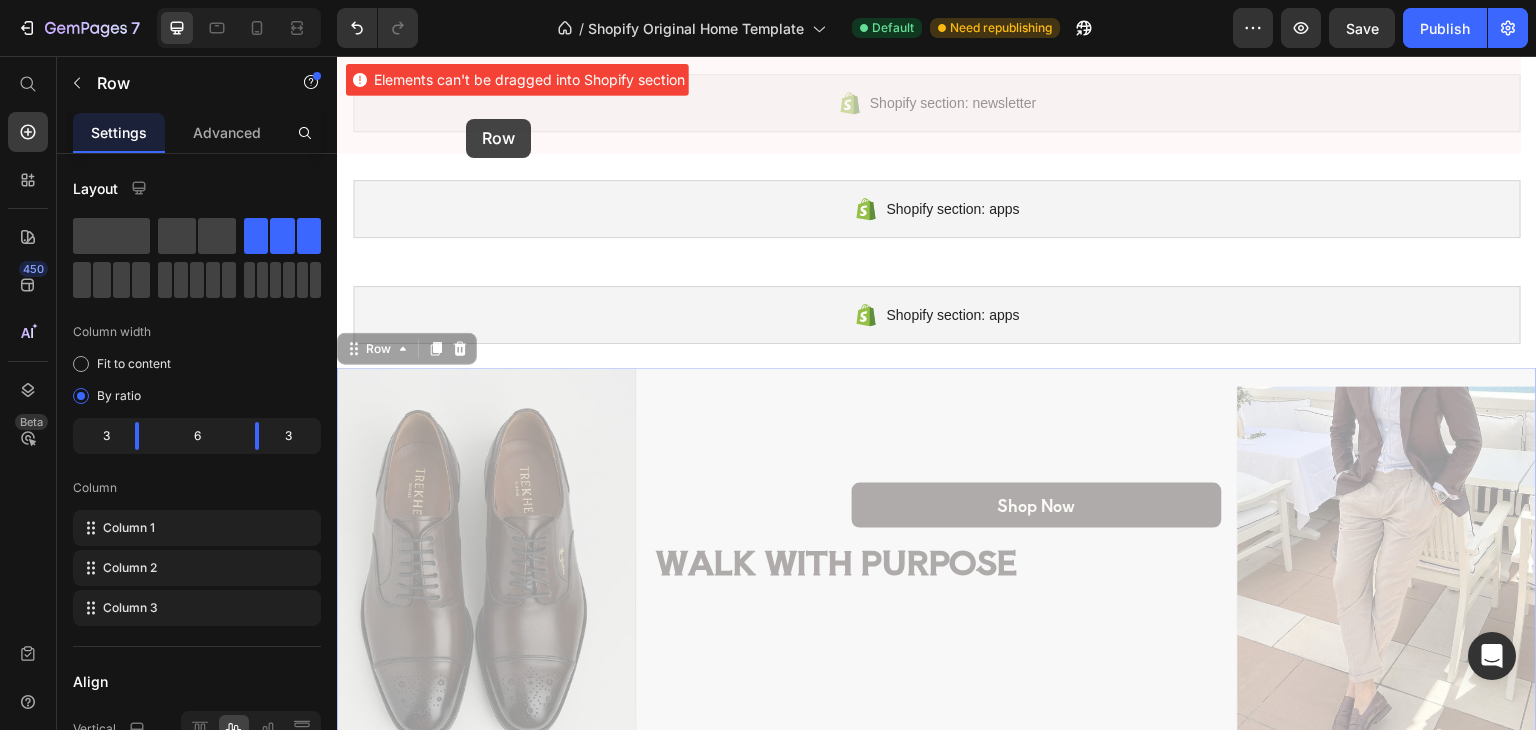 scroll, scrollTop: 1281, scrollLeft: 0, axis: vertical 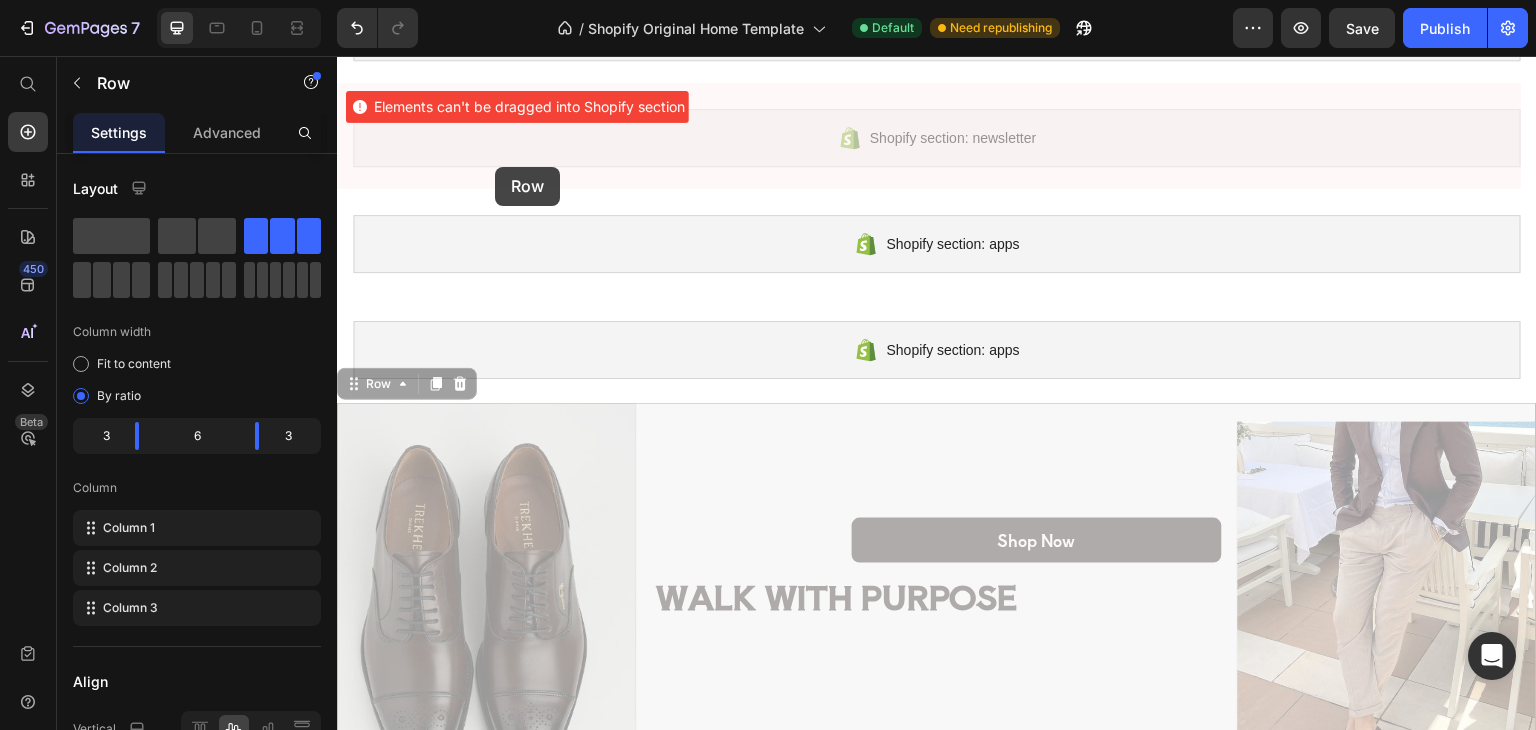 drag, startPoint x: 383, startPoint y: 306, endPoint x: 495, endPoint y: 176, distance: 171.59254 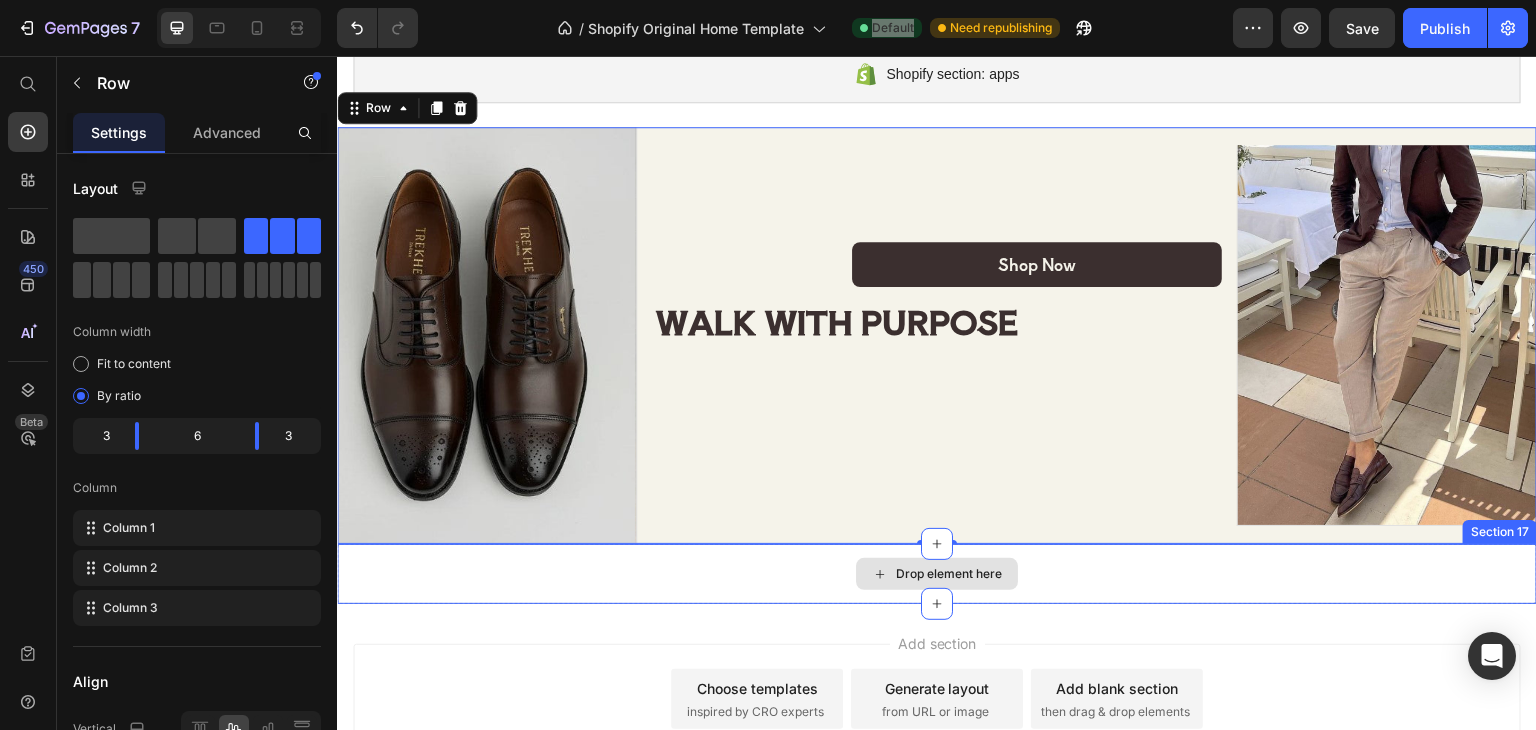 scroll, scrollTop: 1261, scrollLeft: 0, axis: vertical 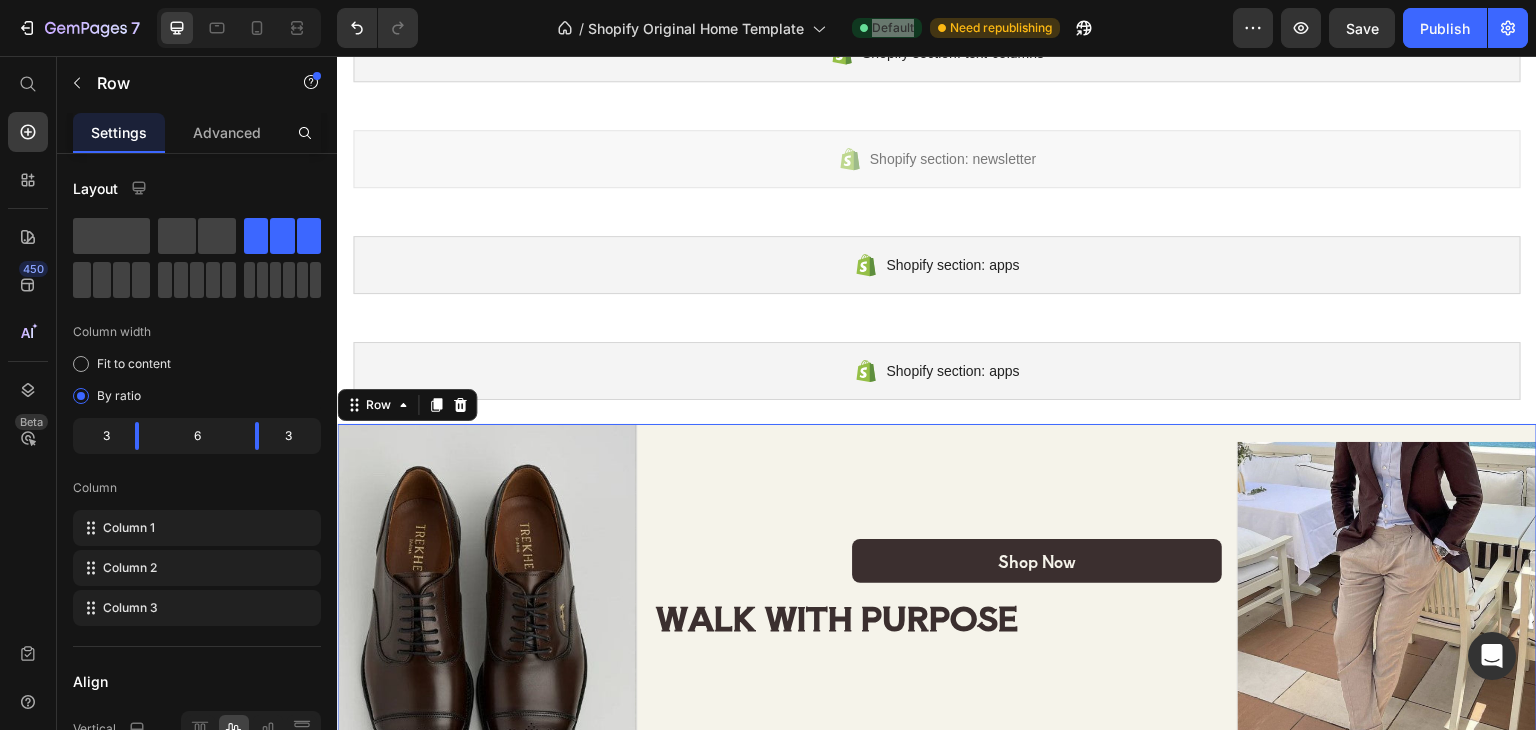 click on "Shop Now Button WALK WITH PURPOSE     Heading Row" at bounding box center (937, 633) 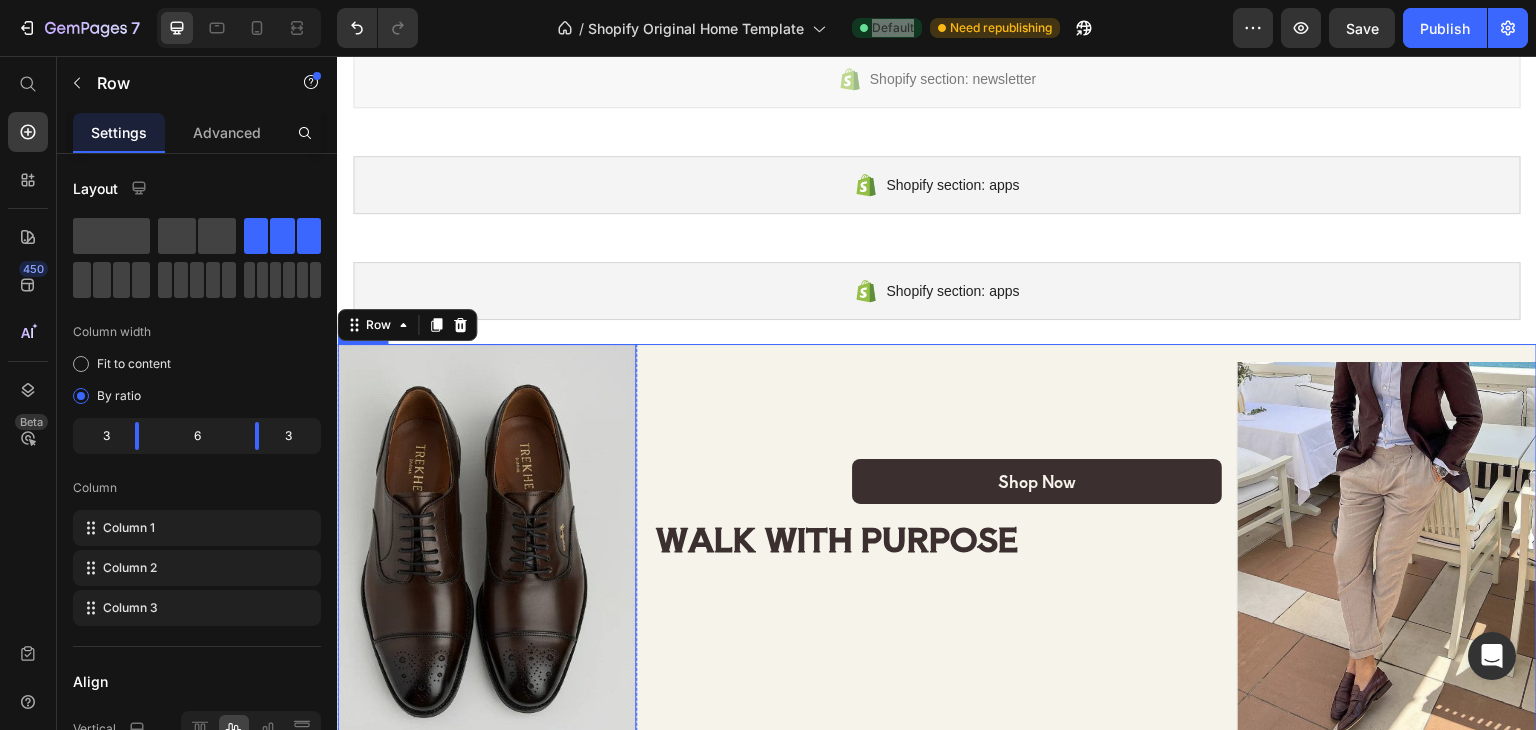 scroll, scrollTop: 1461, scrollLeft: 0, axis: vertical 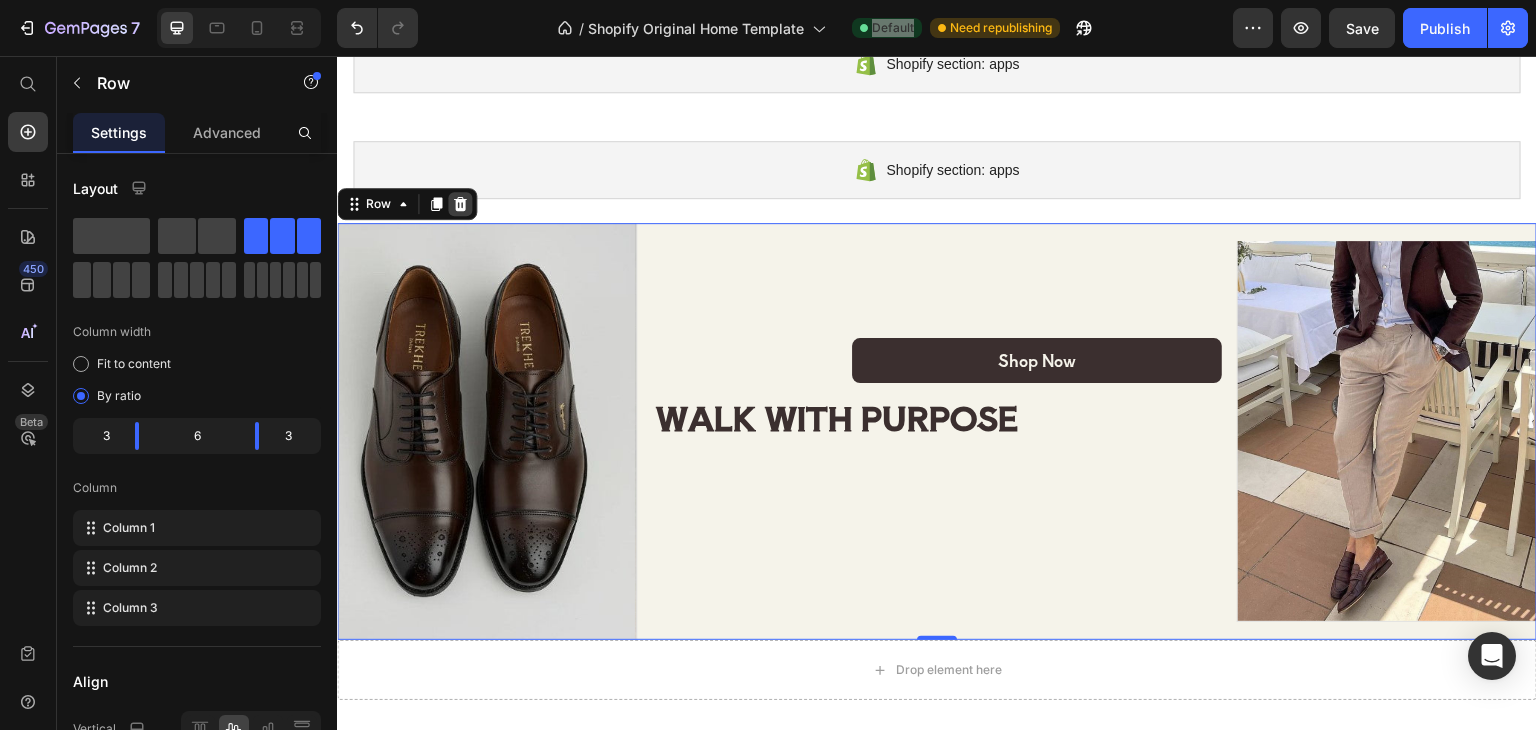 click 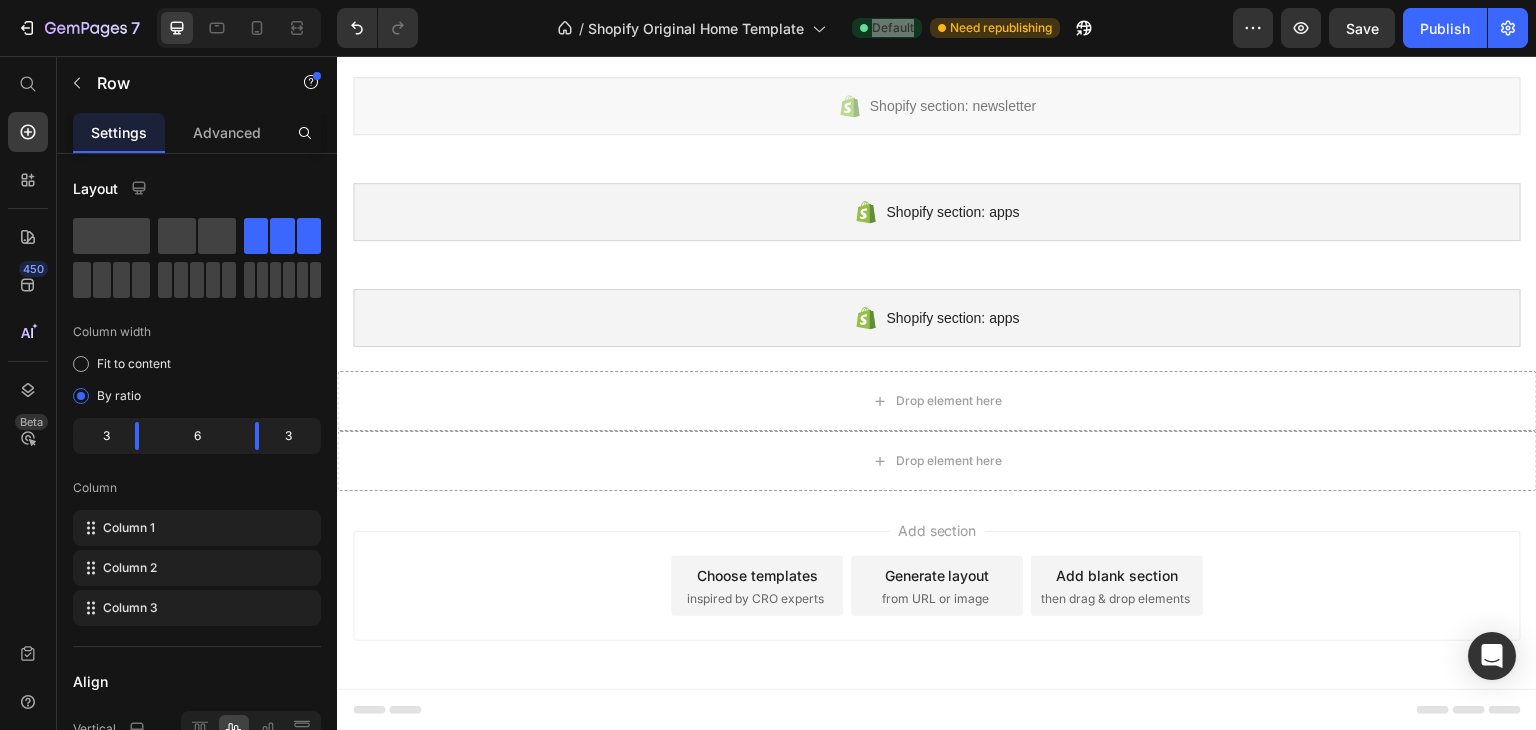 scroll, scrollTop: 1309, scrollLeft: 0, axis: vertical 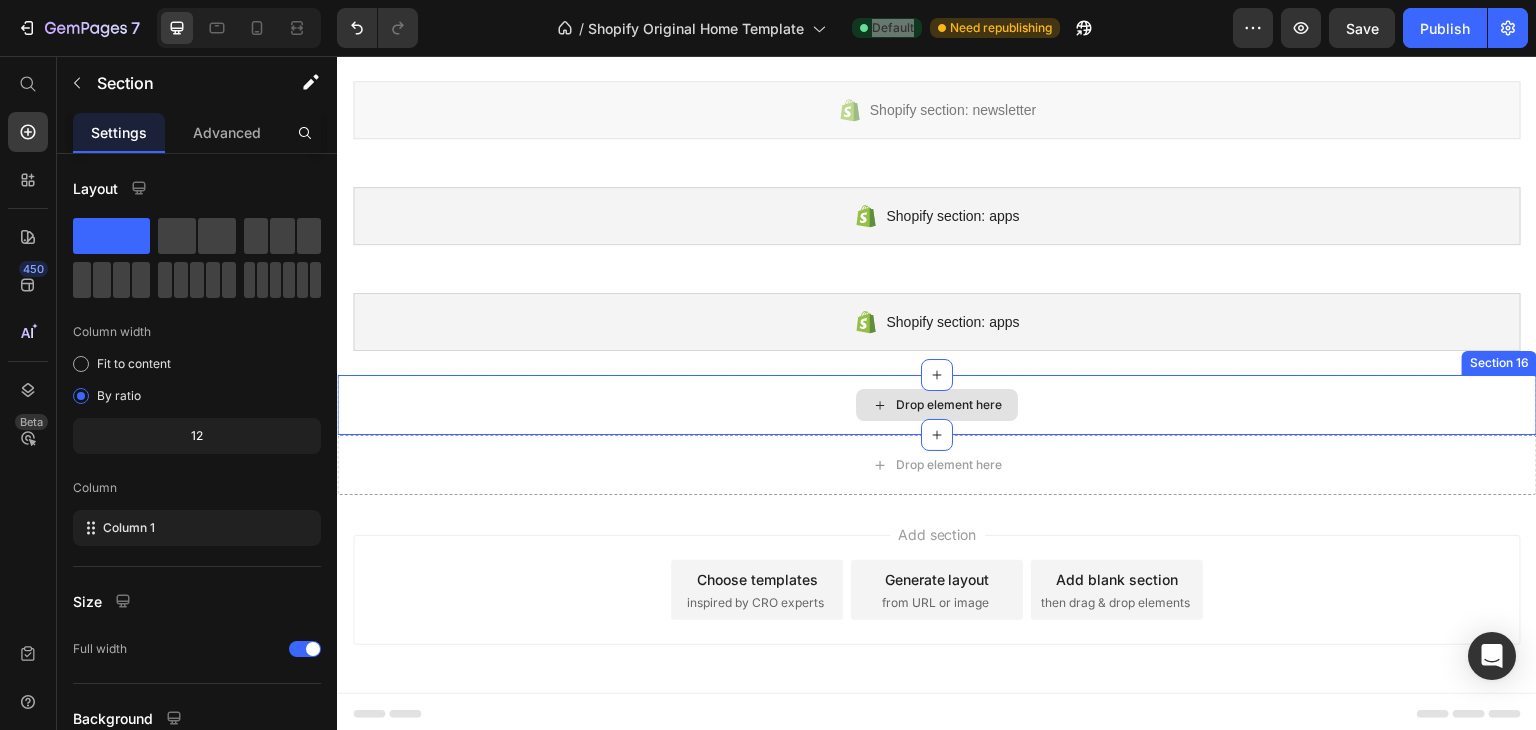 click on "Drop element here" at bounding box center (937, 405) 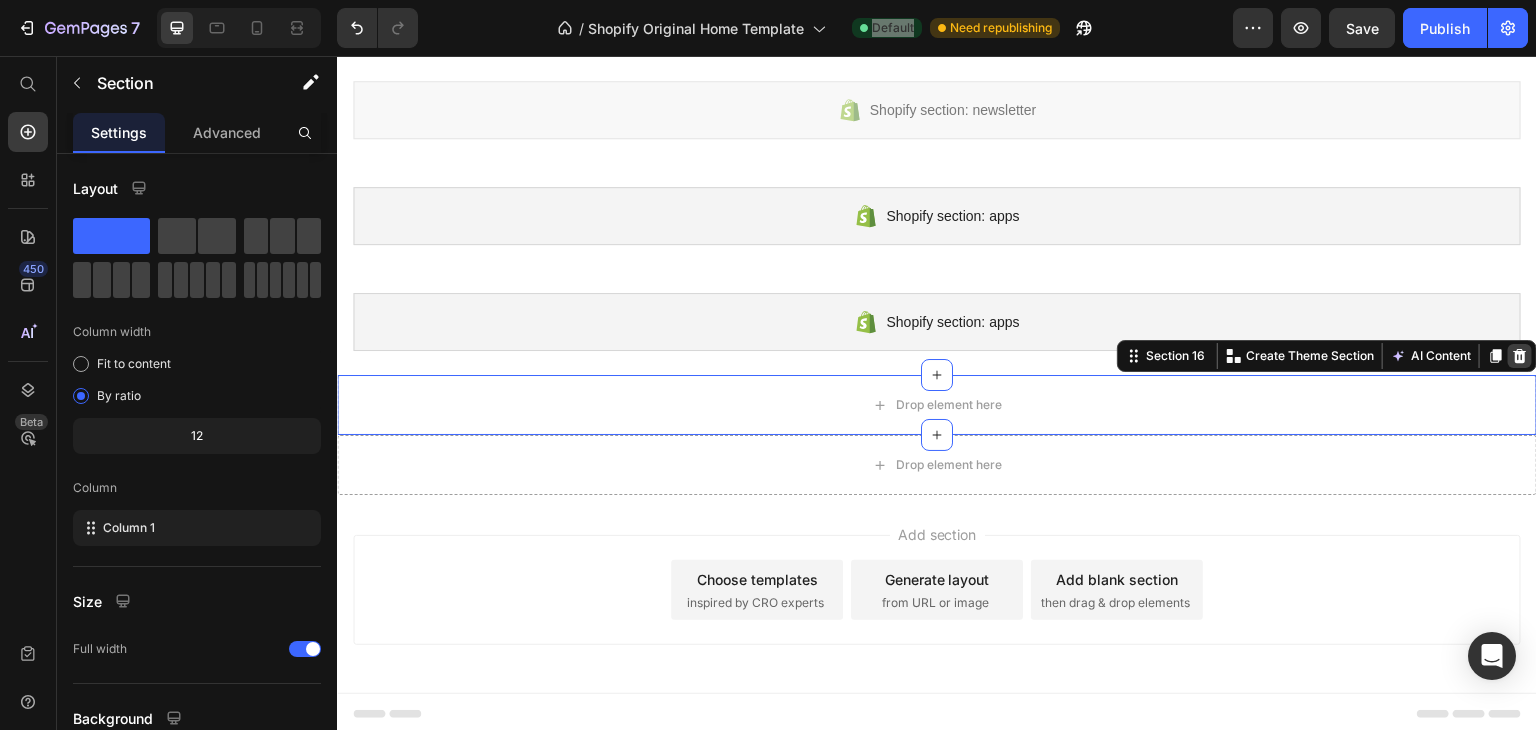 click 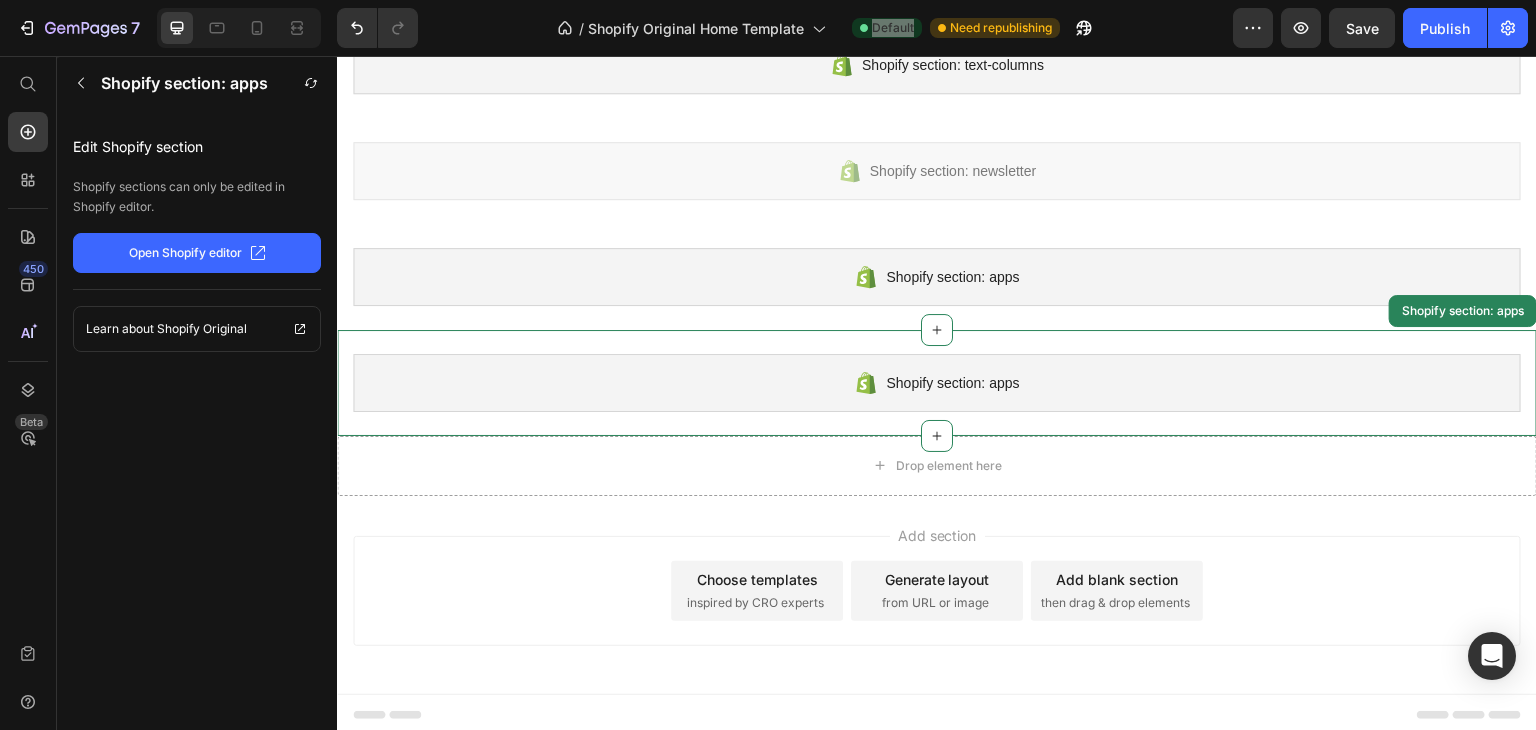 click on "Shopify section: apps Shopify section: apps" at bounding box center [937, 383] 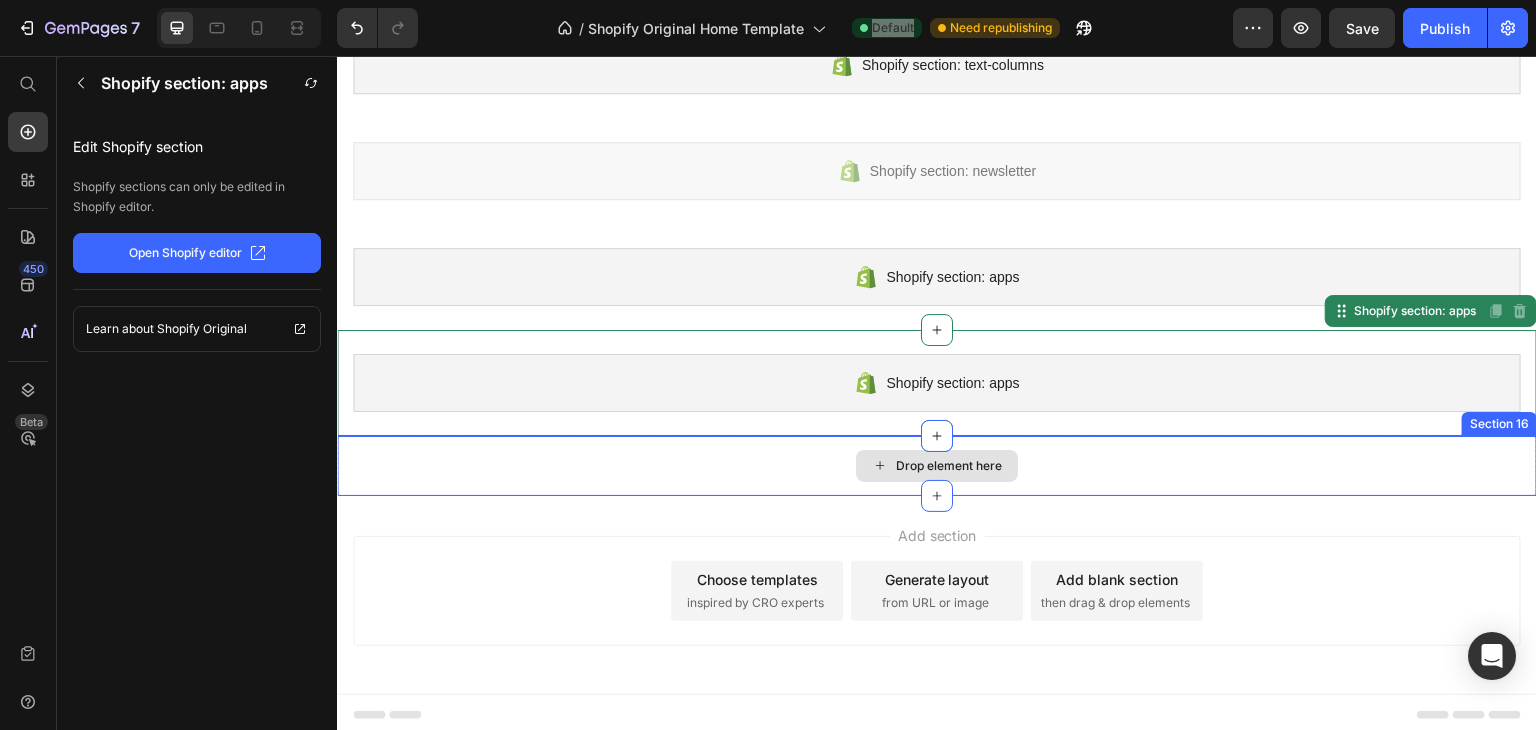 click on "Drop element here" at bounding box center [937, 466] 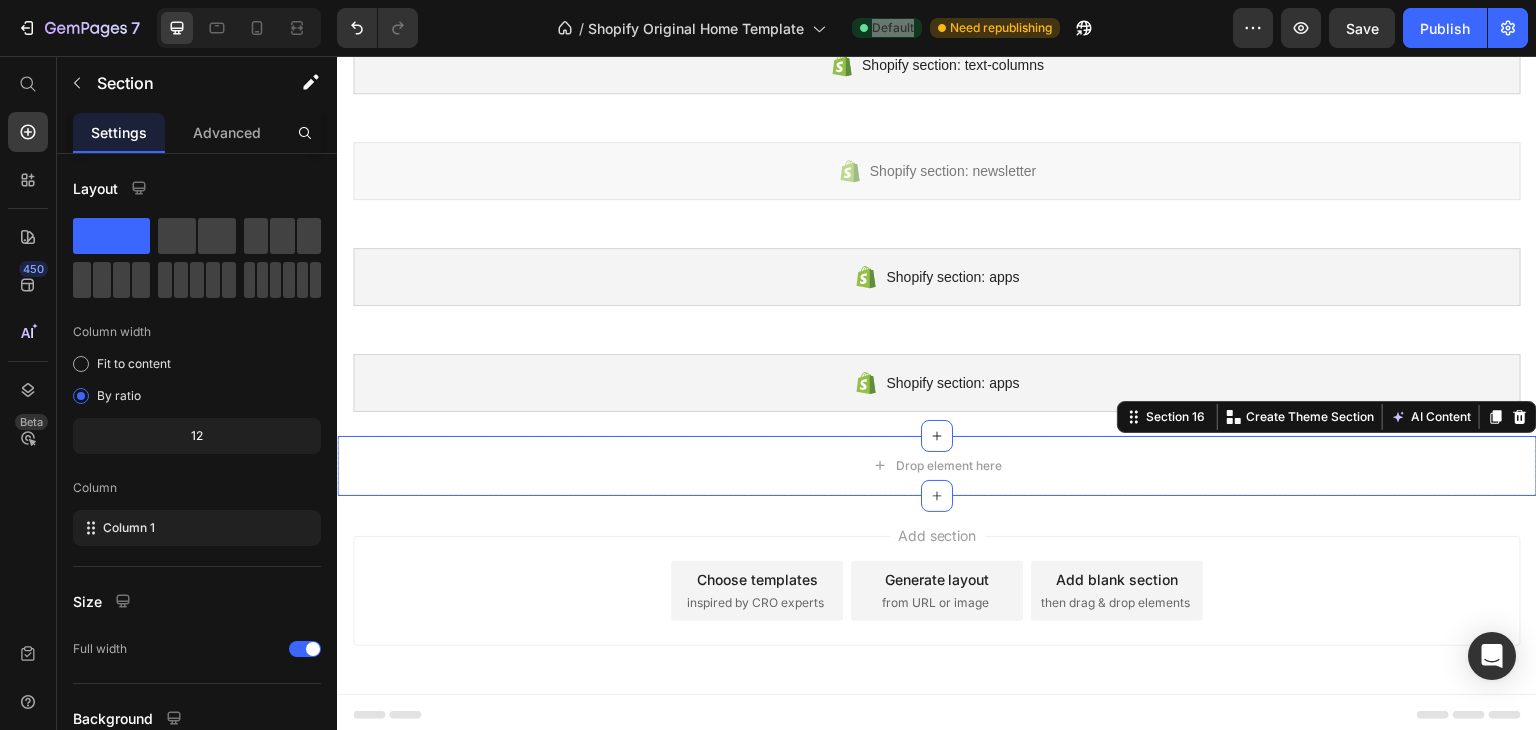 click 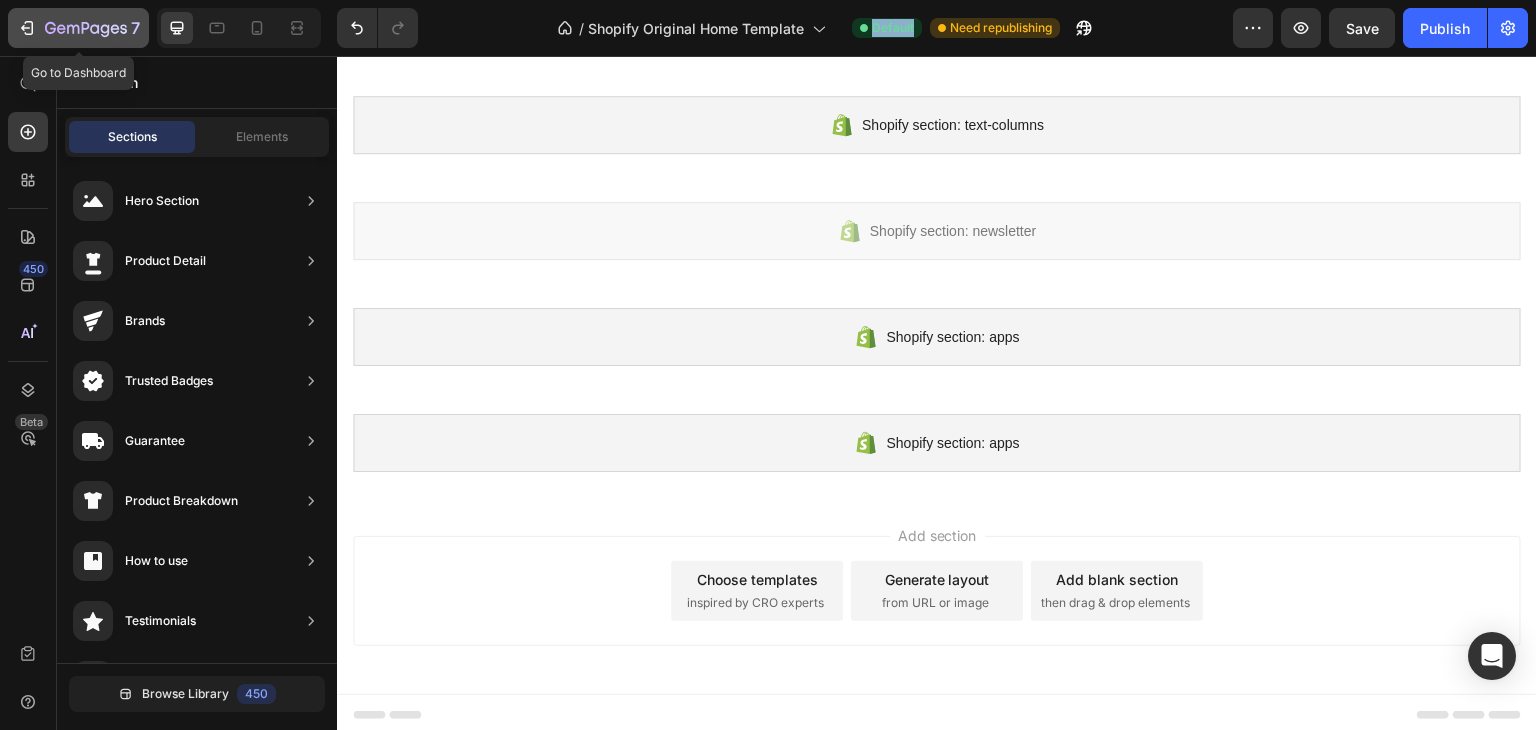 click 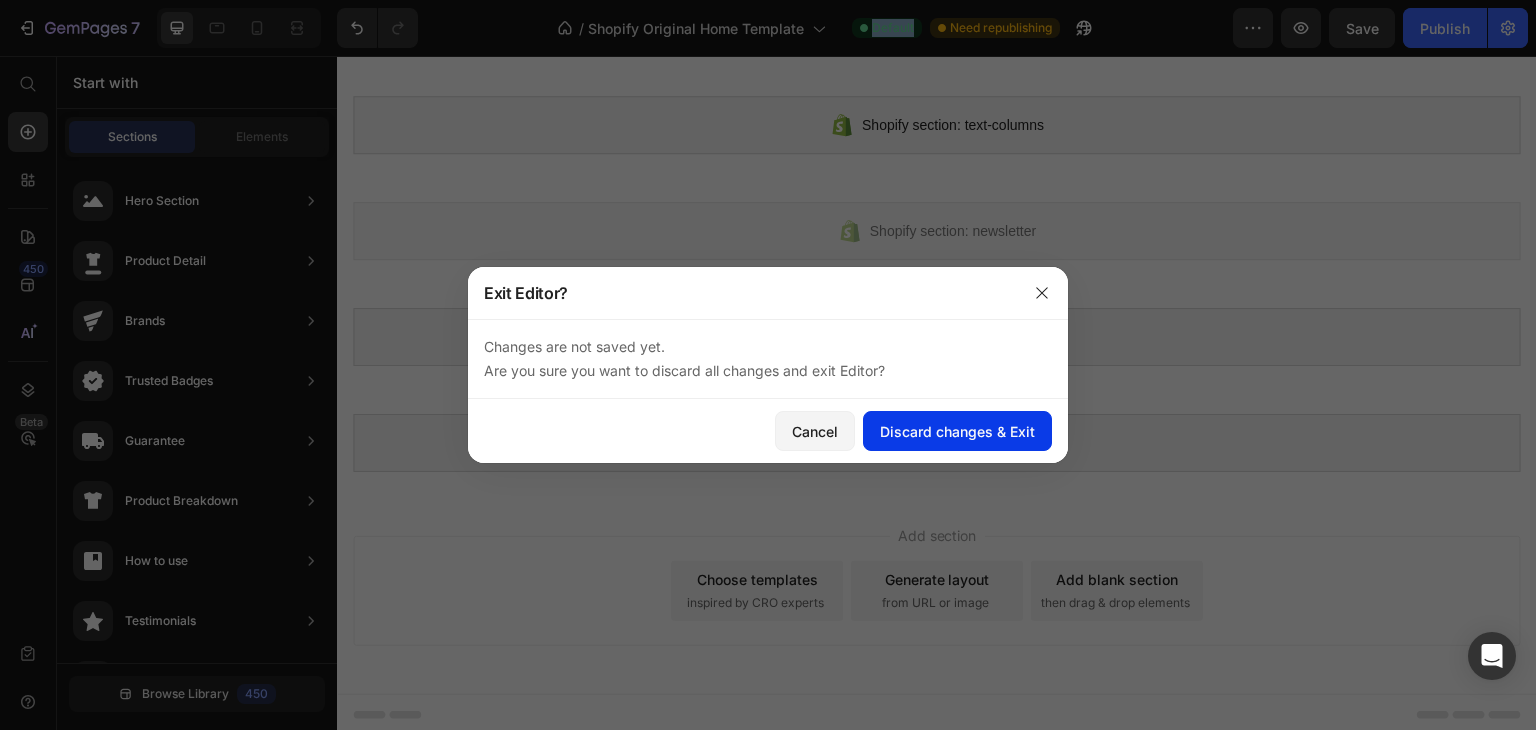 click on "Discard changes & Exit" at bounding box center [957, 431] 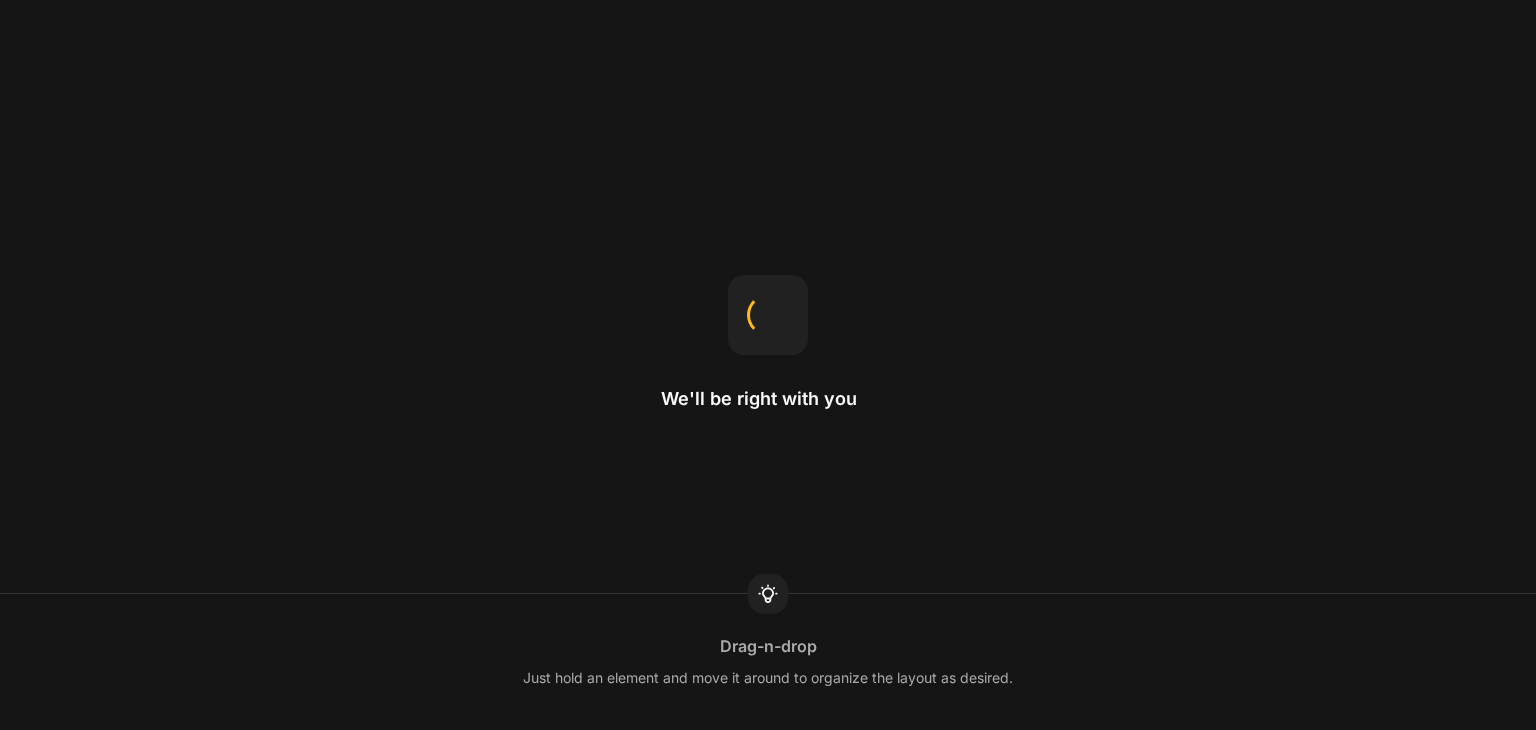 scroll, scrollTop: 0, scrollLeft: 0, axis: both 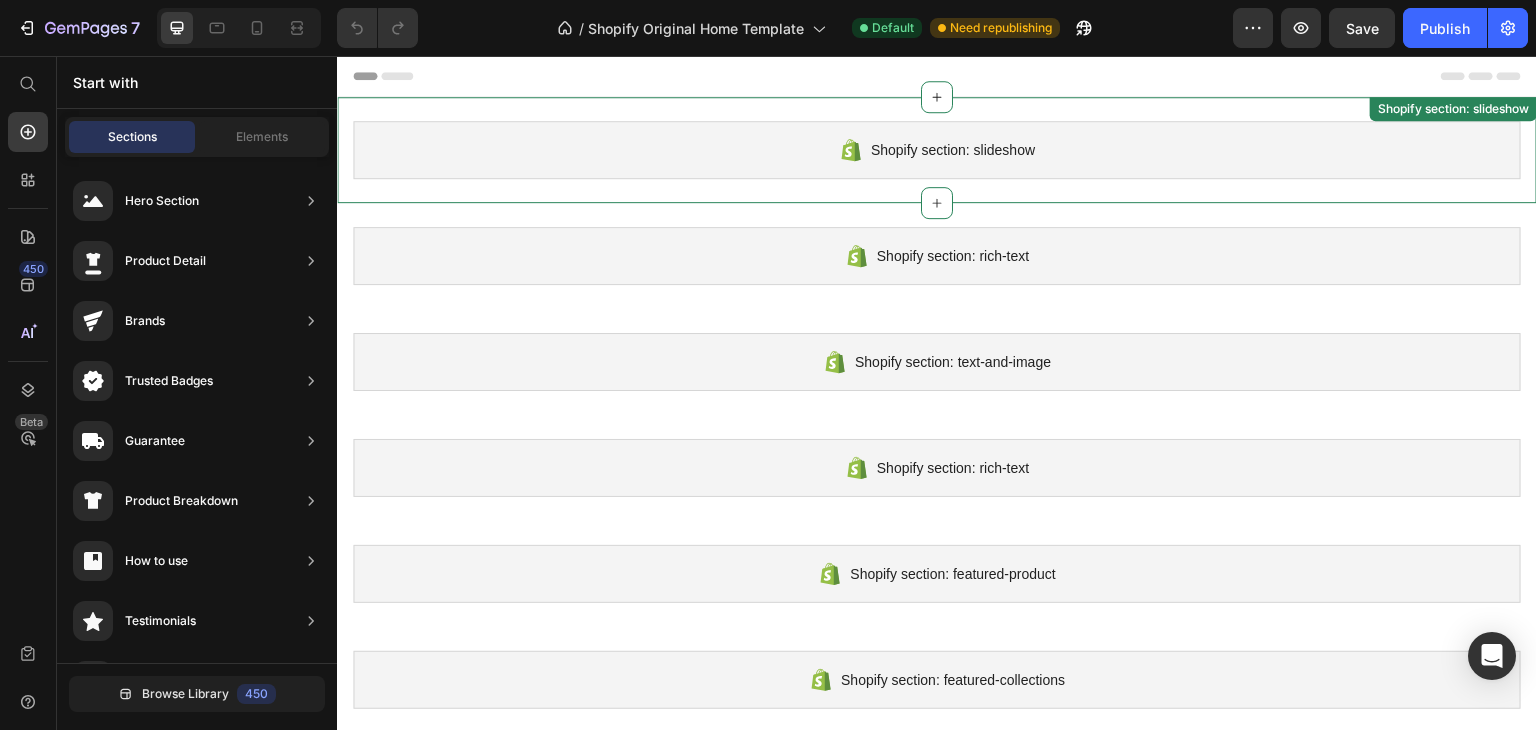 click on "Shopify section: slideshow" at bounding box center [937, 150] 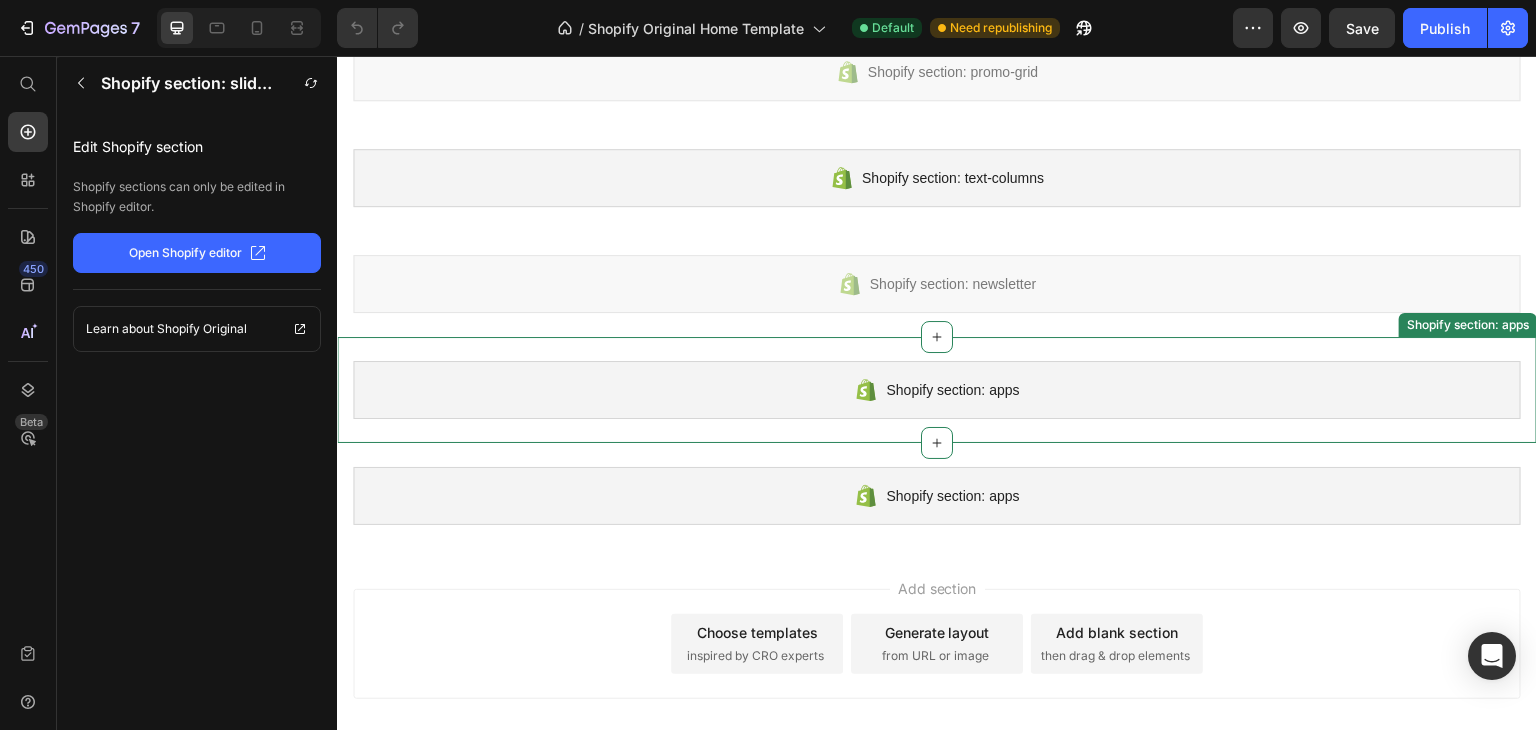 scroll, scrollTop: 1189, scrollLeft: 0, axis: vertical 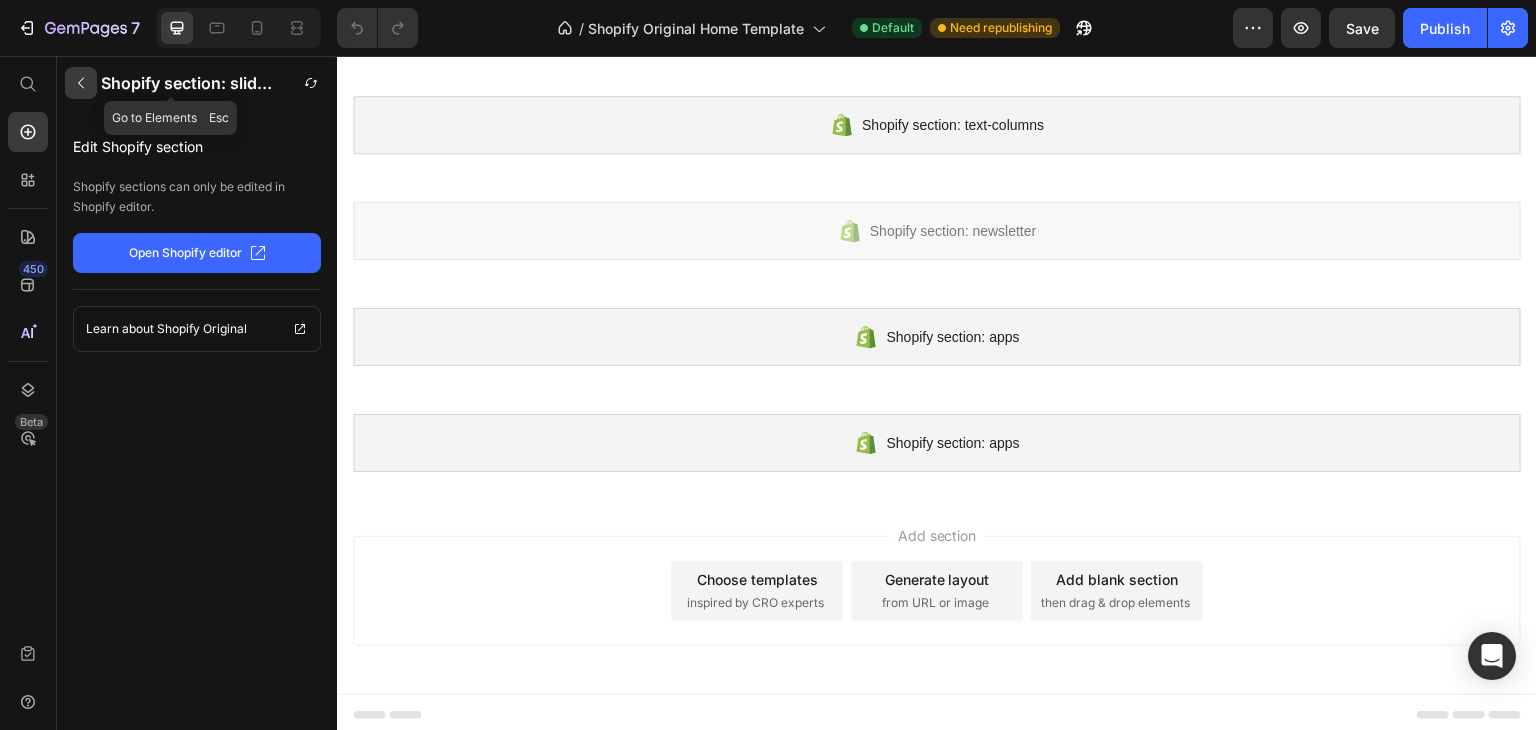 click 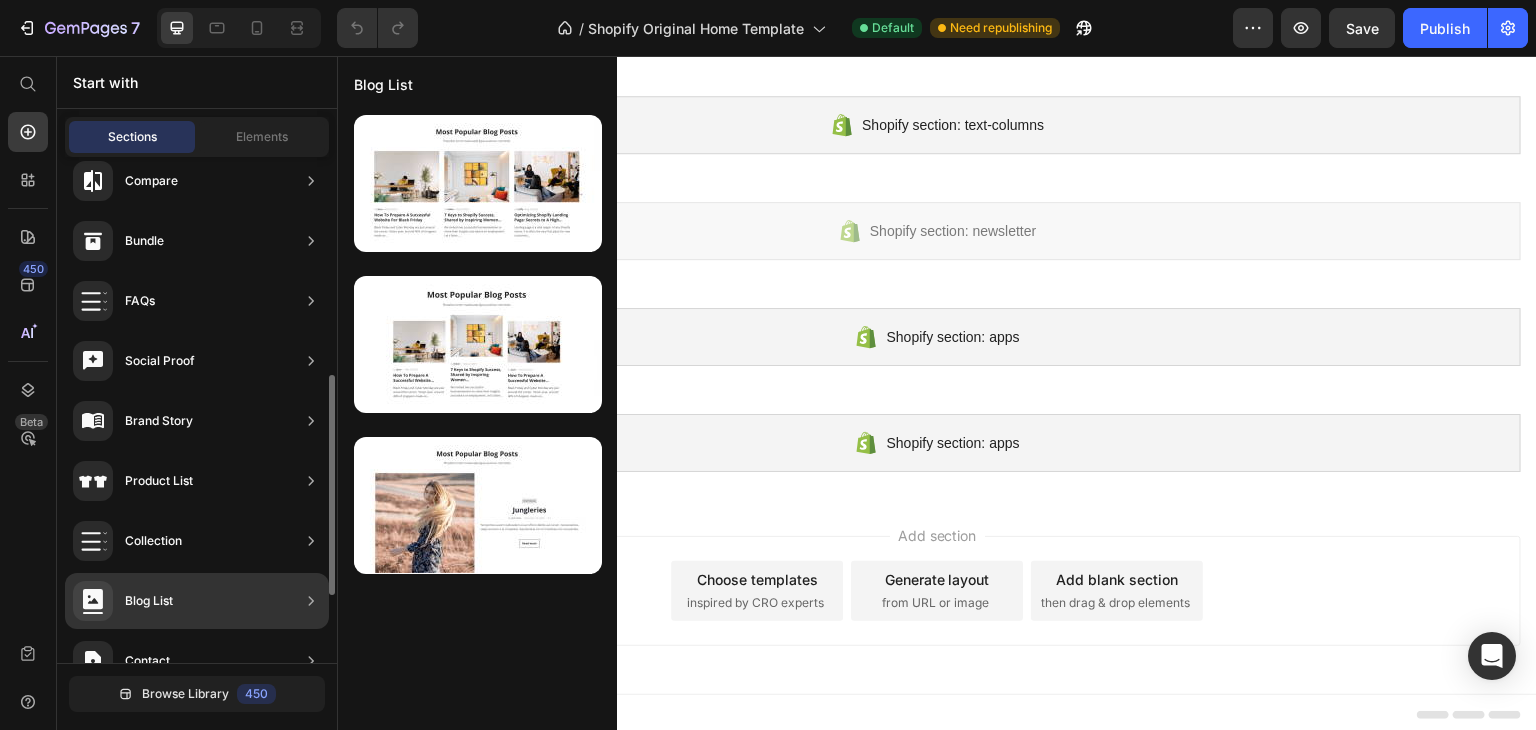 scroll, scrollTop: 654, scrollLeft: 0, axis: vertical 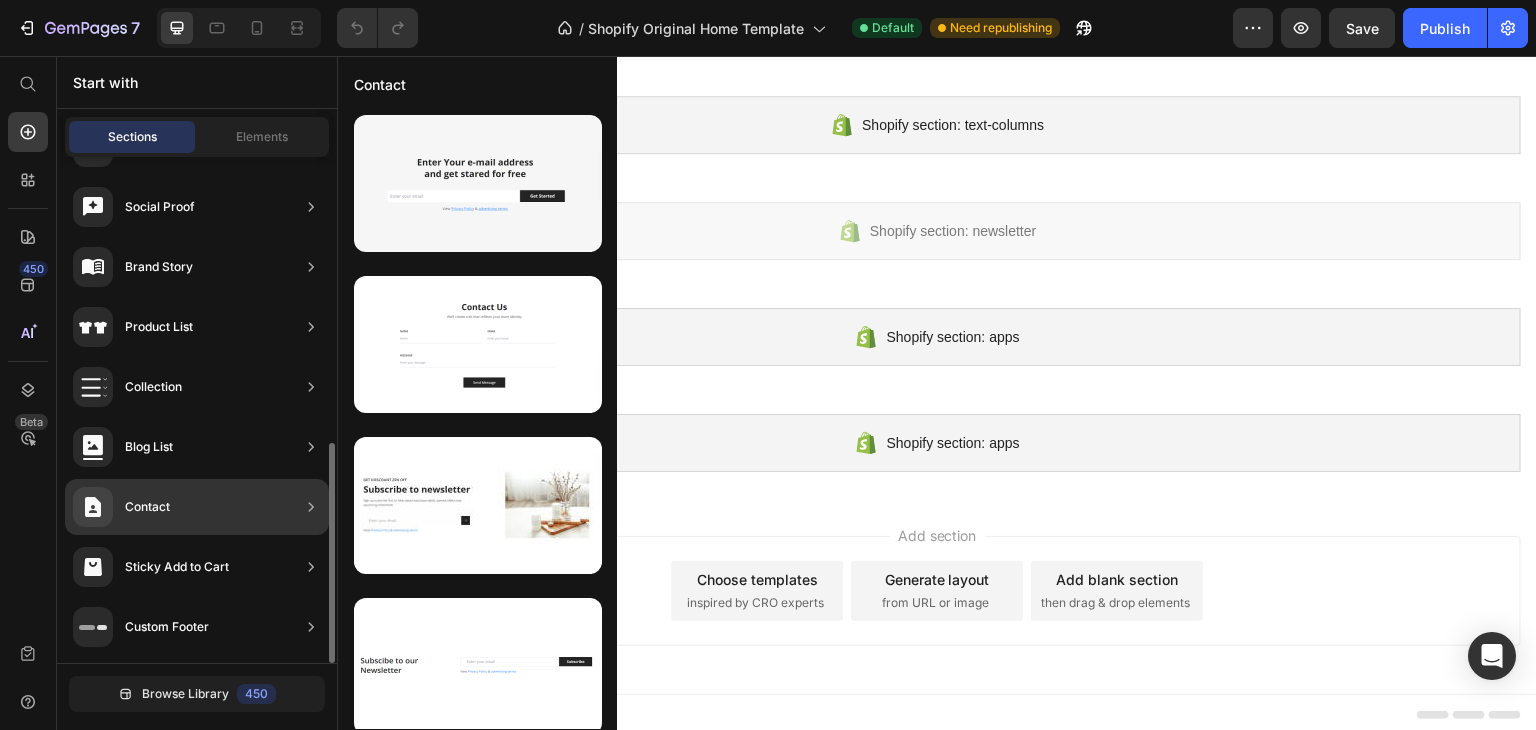 click on "Contact" 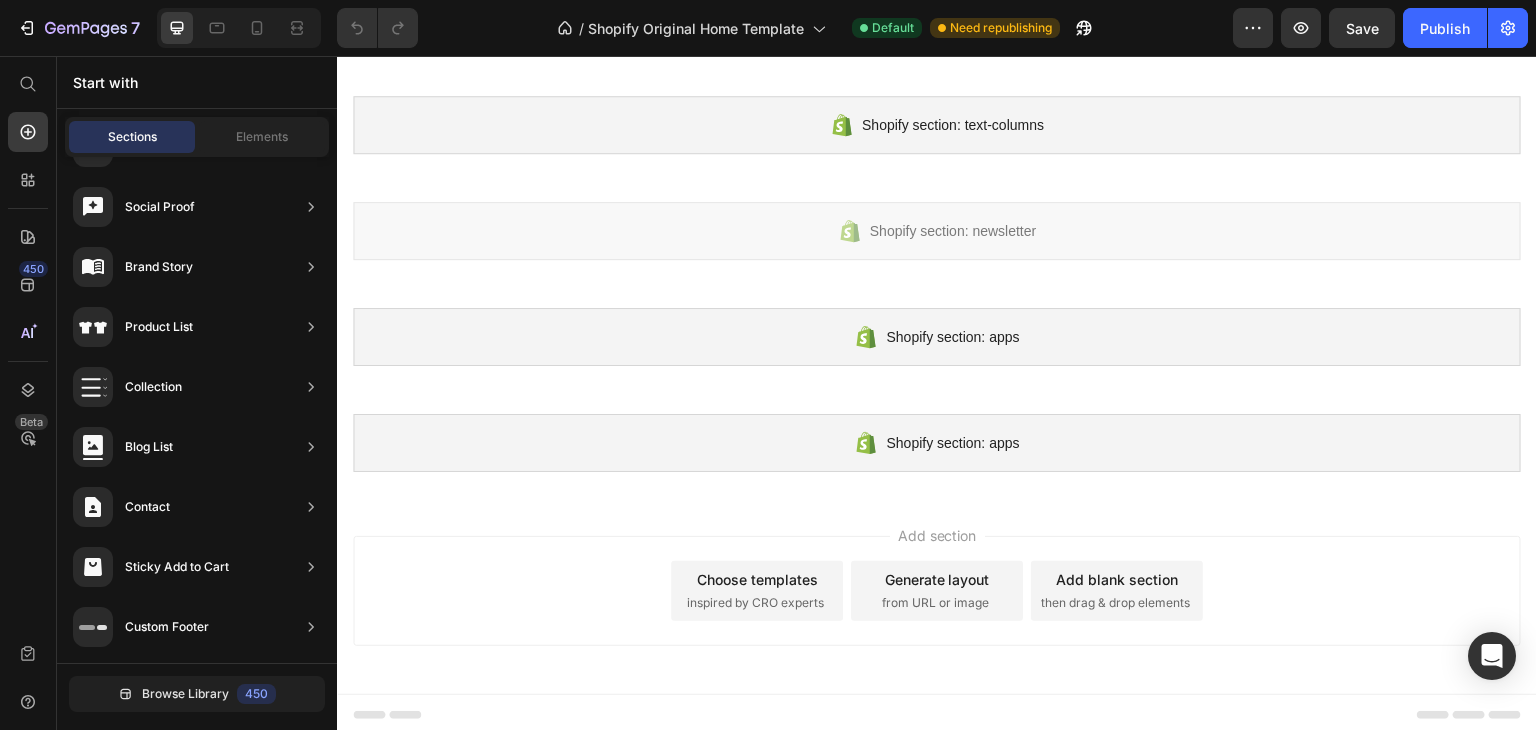 click on "Browse Library 450" at bounding box center [197, 693] 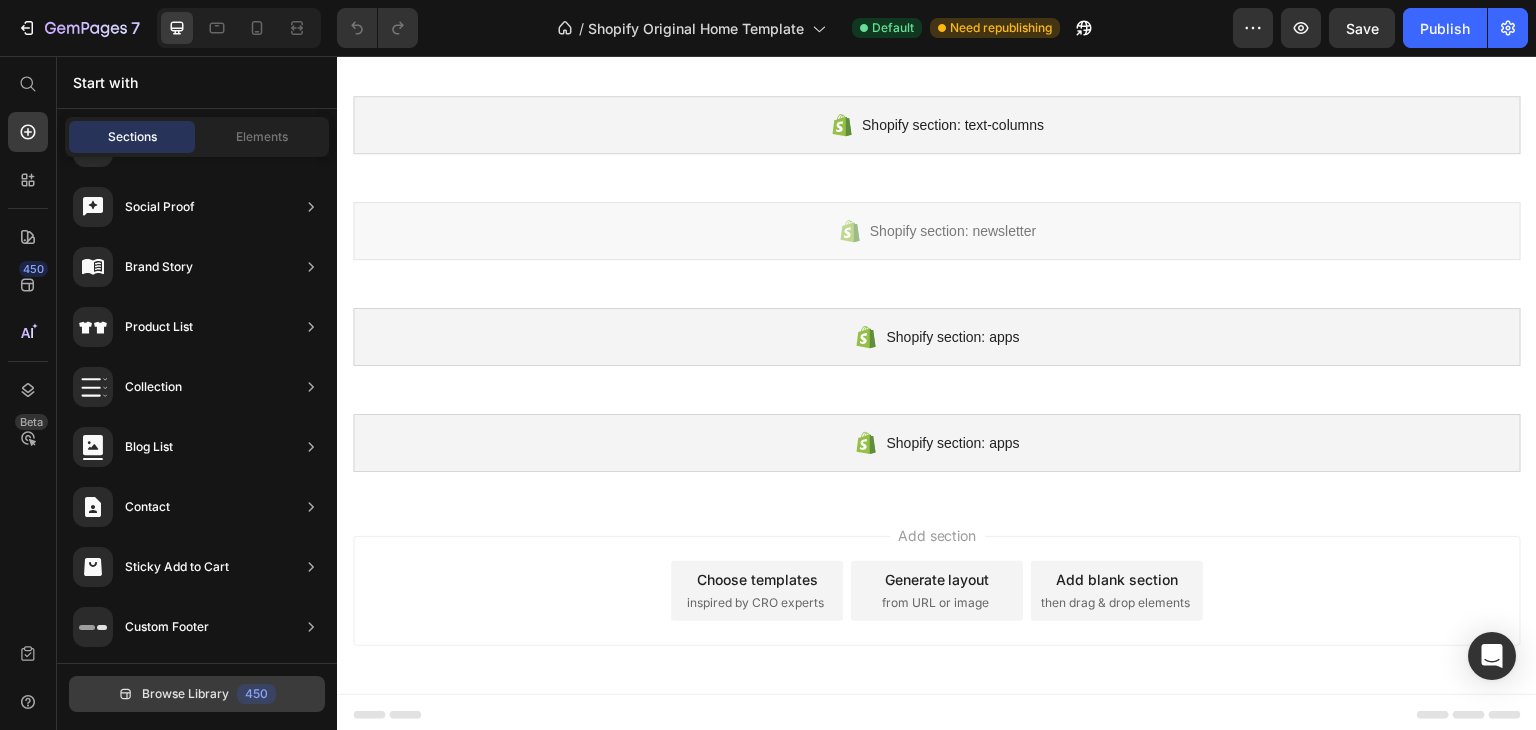click on "Browse Library" at bounding box center (185, 694) 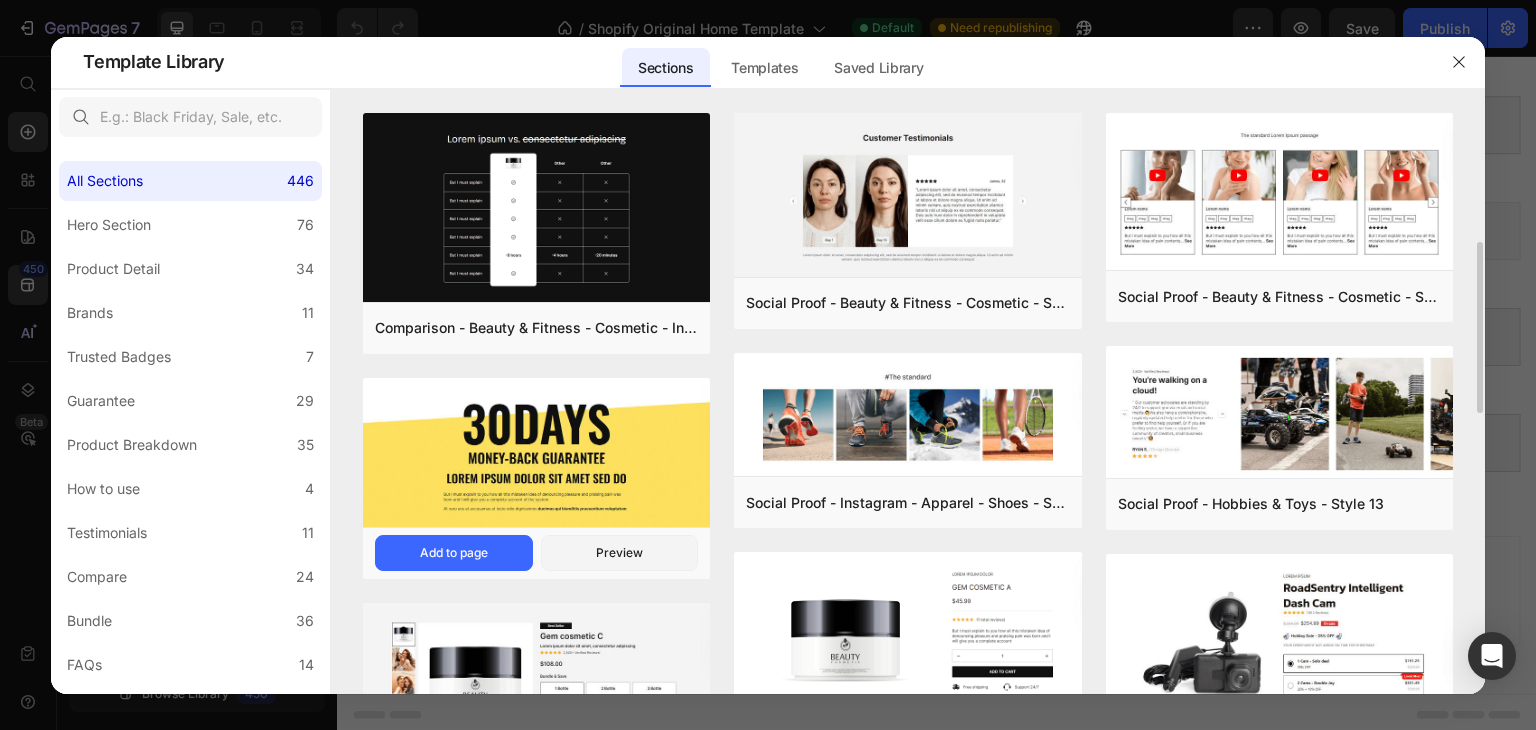 scroll, scrollTop: 200, scrollLeft: 0, axis: vertical 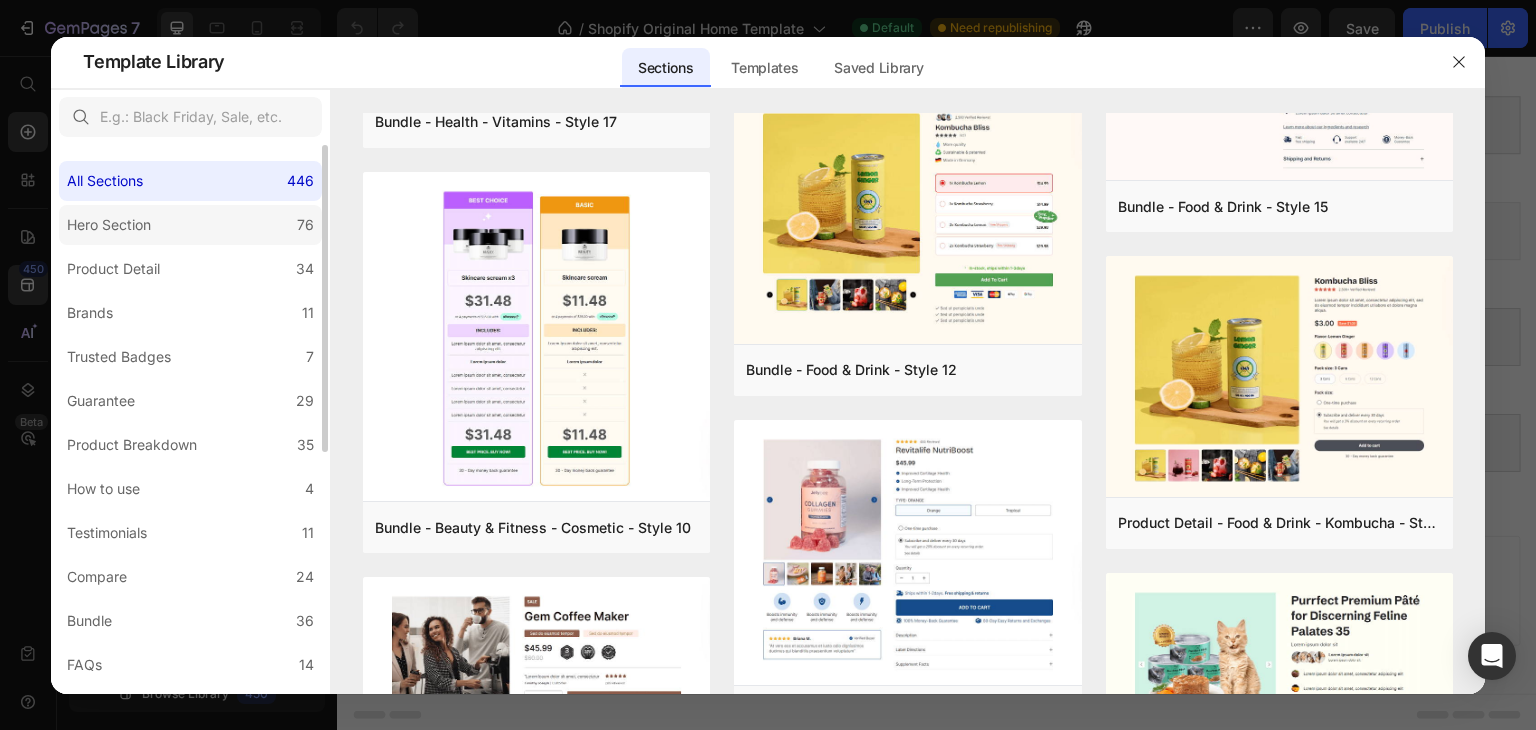 click on "Hero Section" at bounding box center (109, 225) 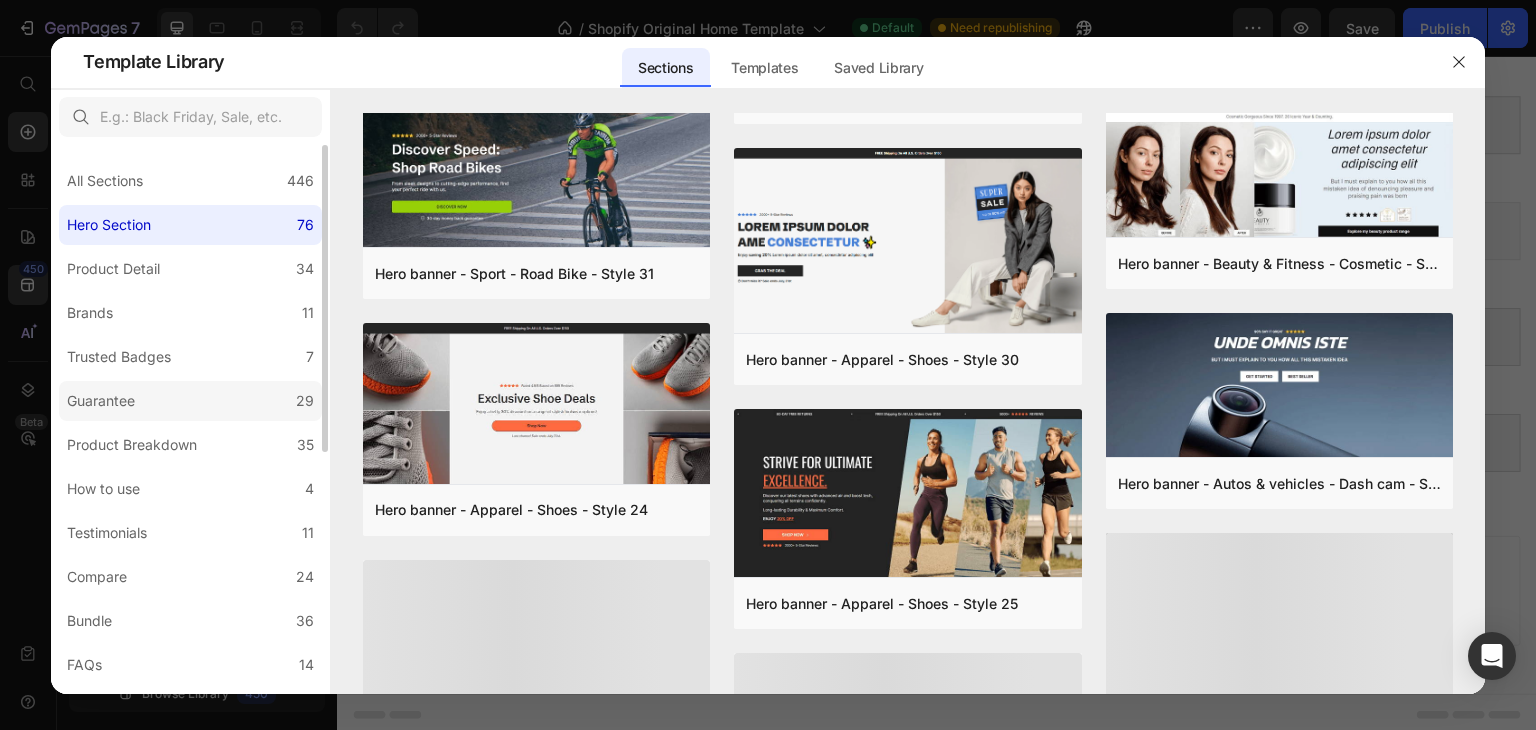 scroll, scrollTop: 514, scrollLeft: 0, axis: vertical 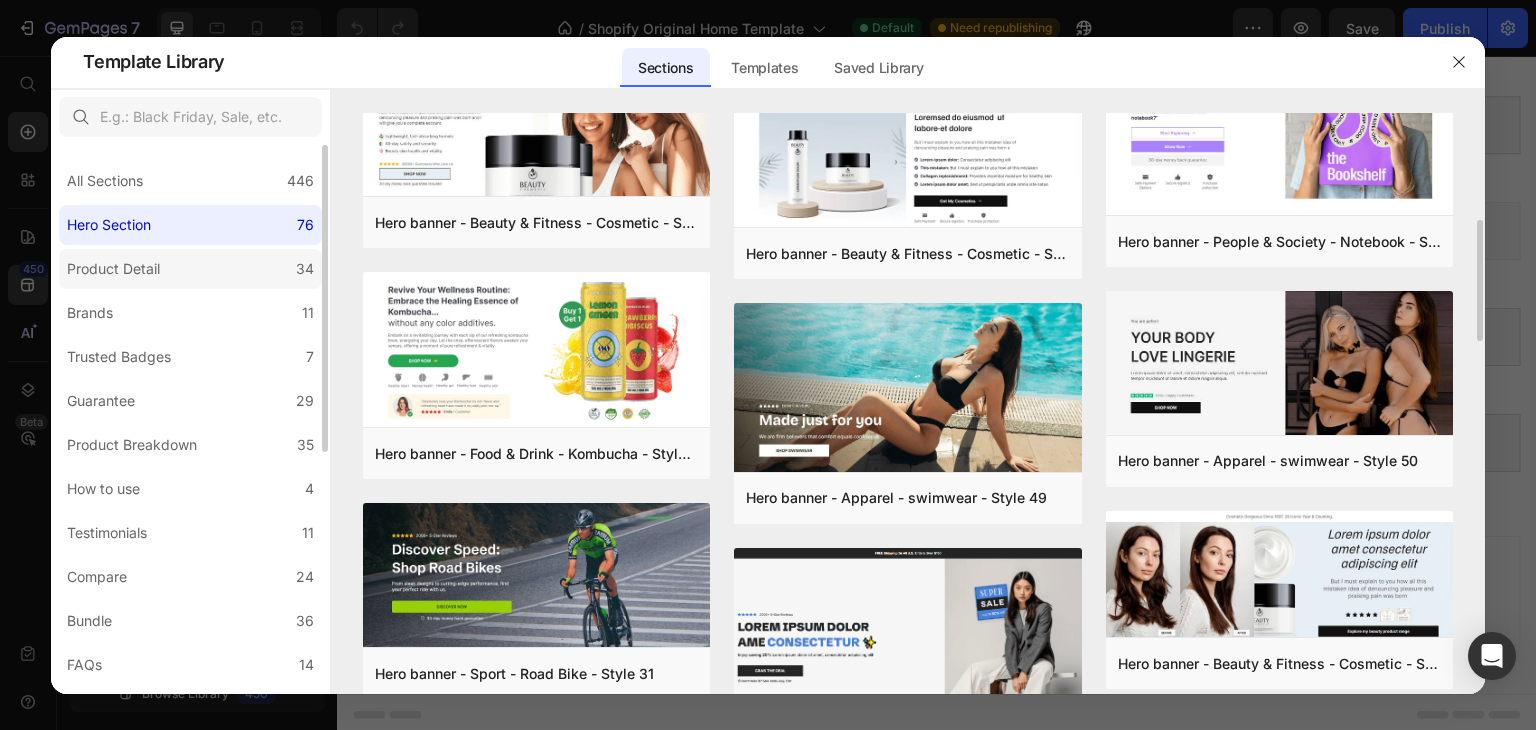 click on "Product Detail" at bounding box center [117, 269] 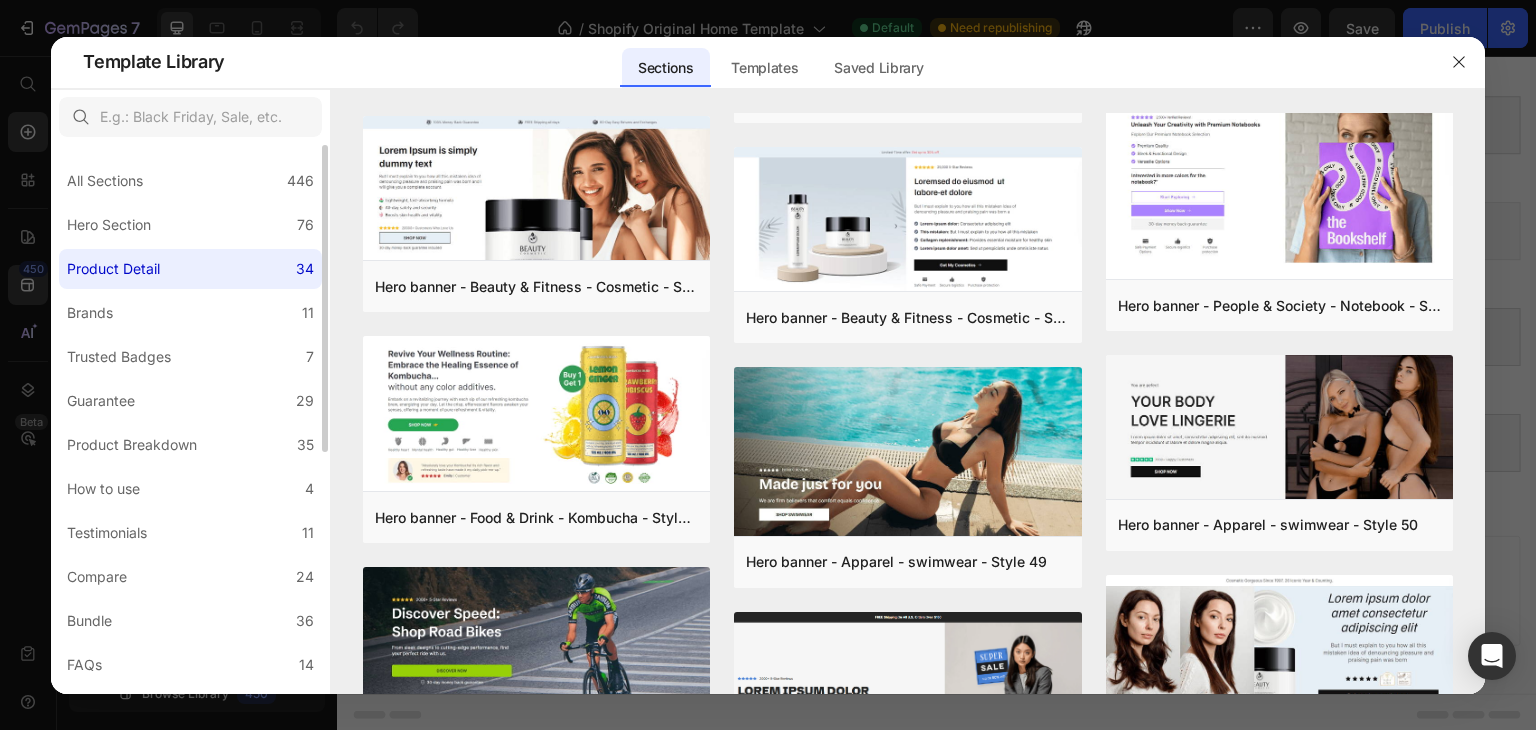 scroll, scrollTop: 0, scrollLeft: 0, axis: both 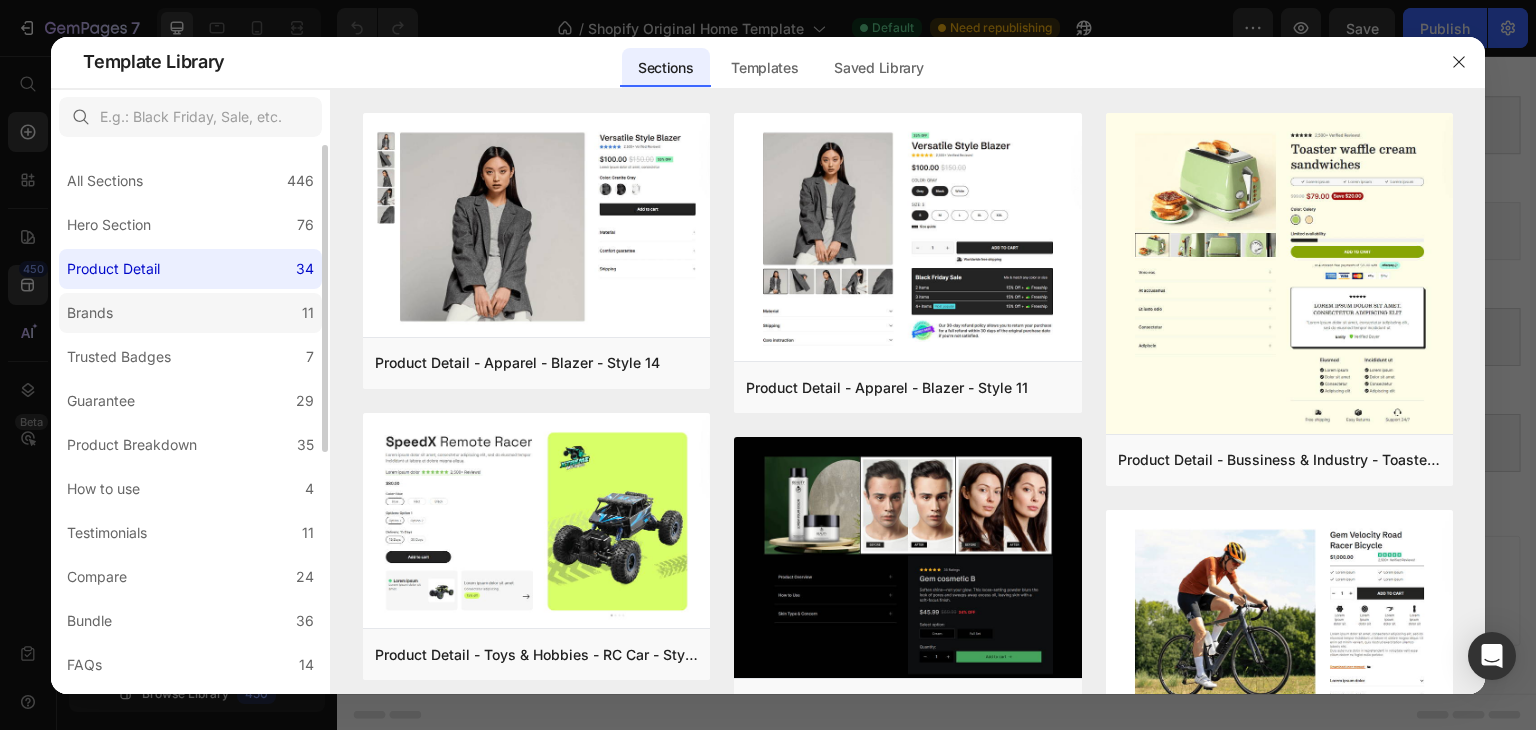 click on "Brands 11" 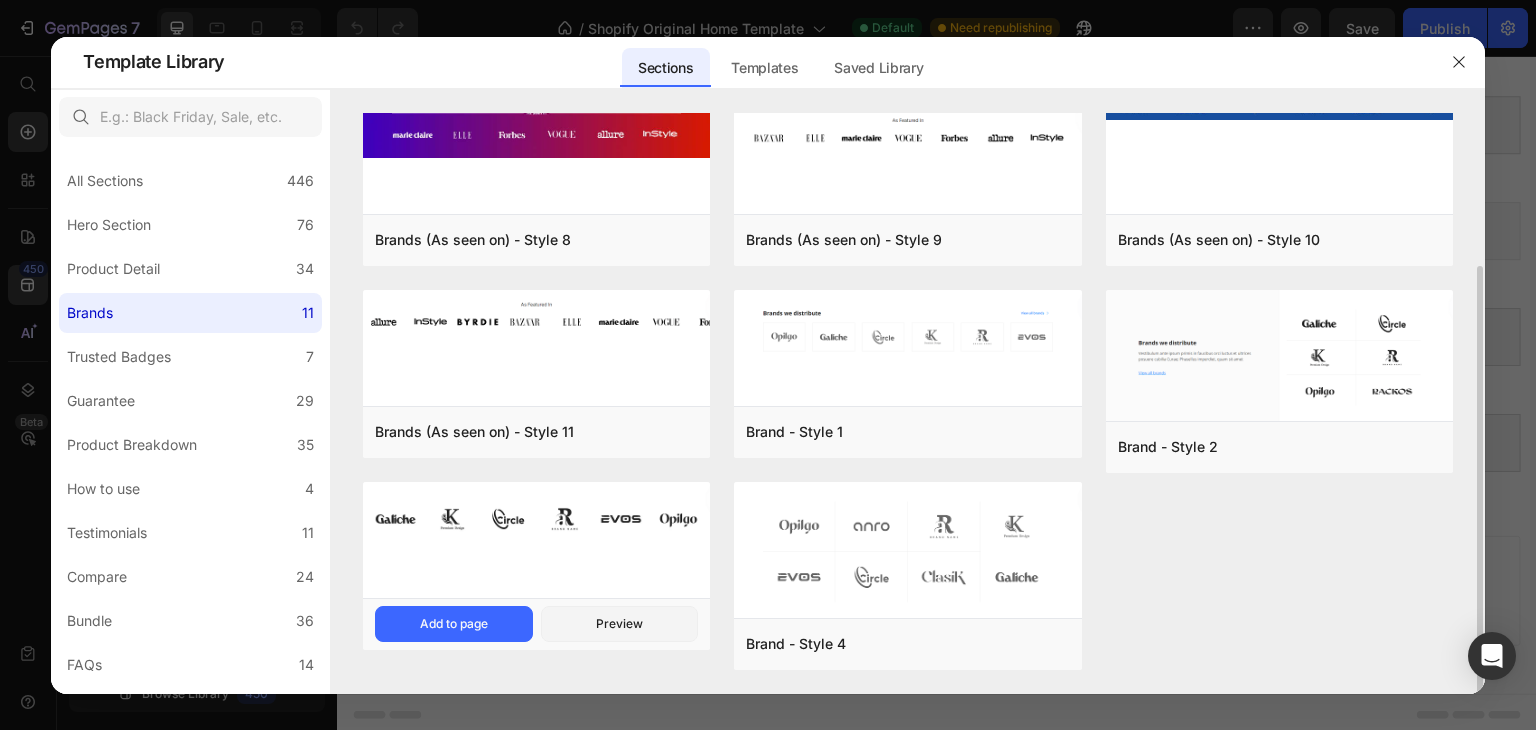 scroll, scrollTop: 0, scrollLeft: 0, axis: both 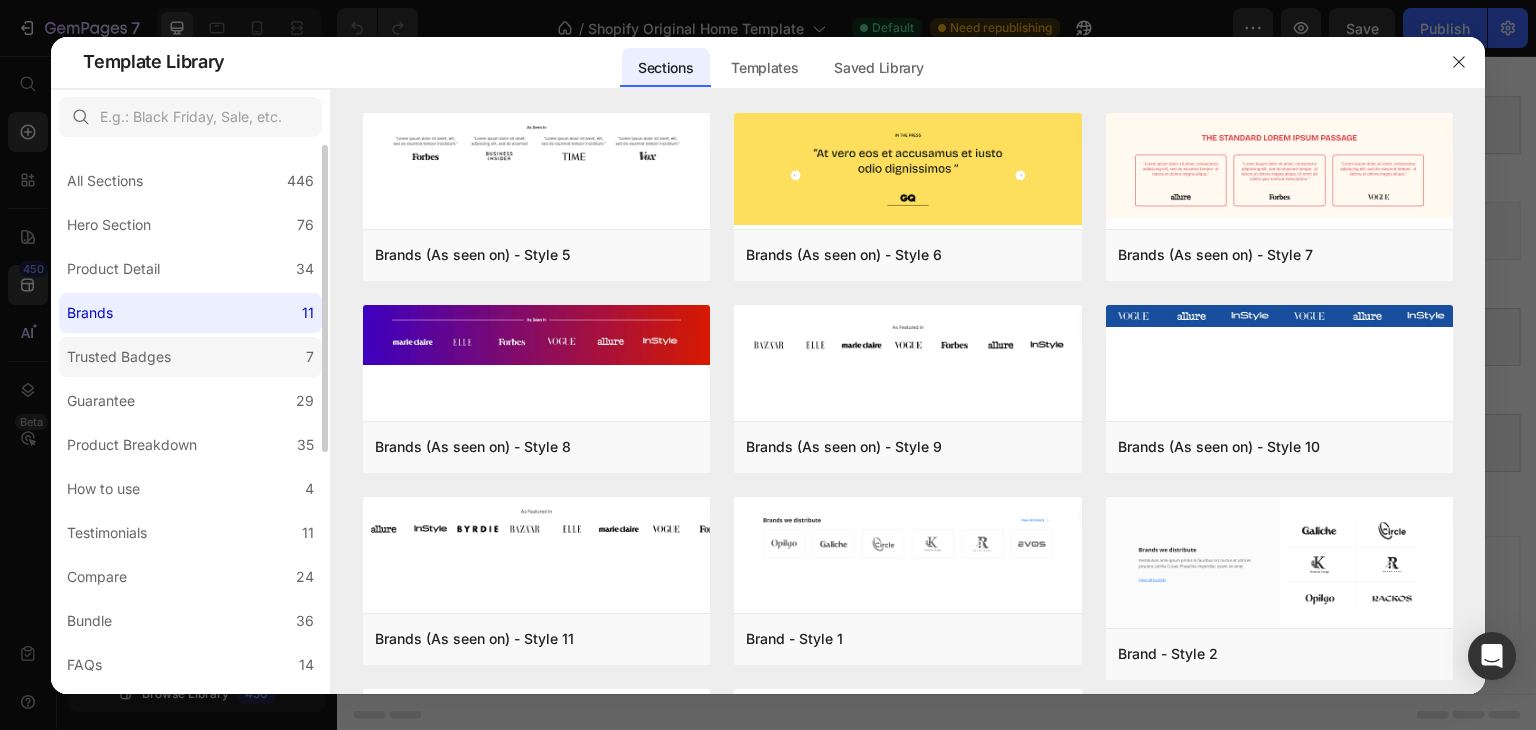 drag, startPoint x: 170, startPoint y: 350, endPoint x: 232, endPoint y: 365, distance: 63.788715 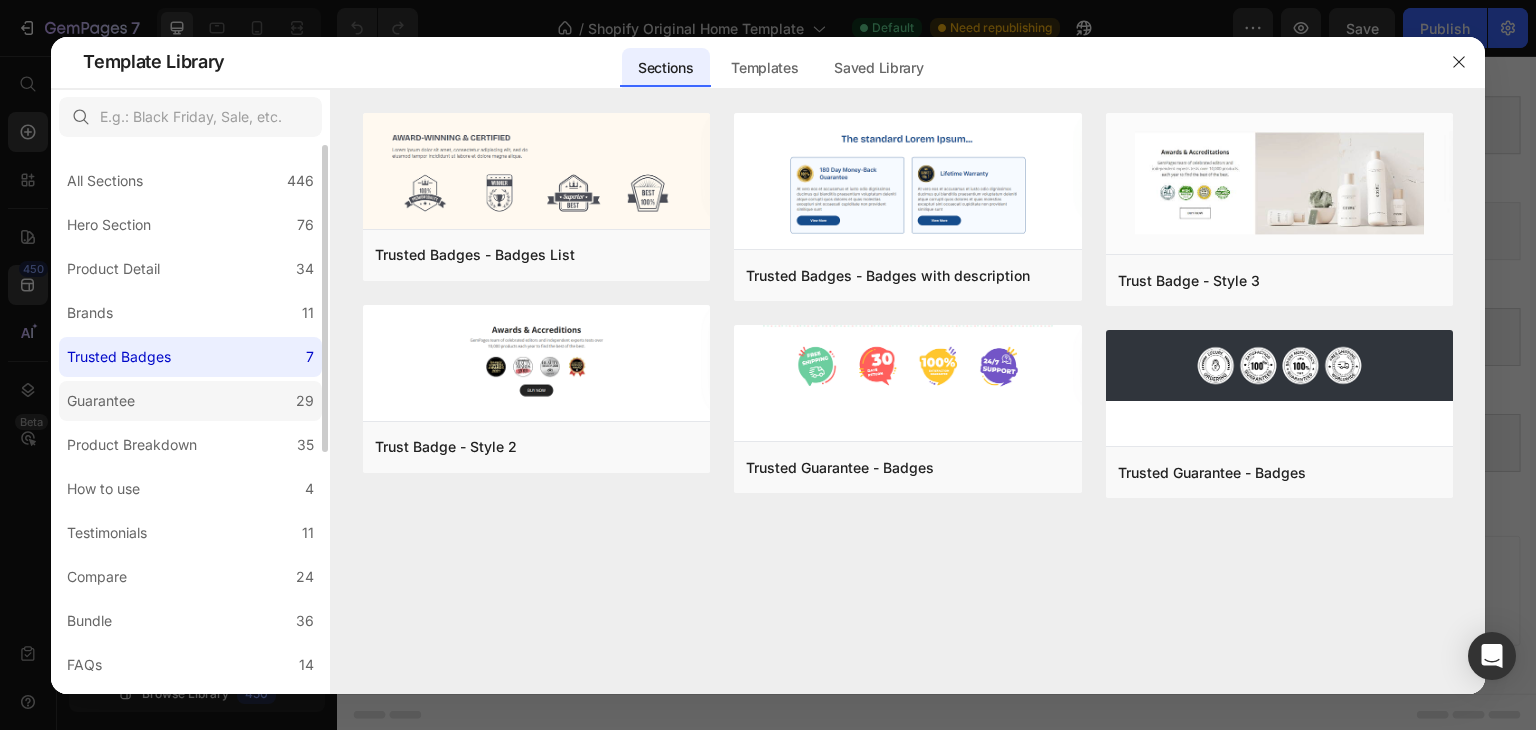 click on "Guarantee 29" 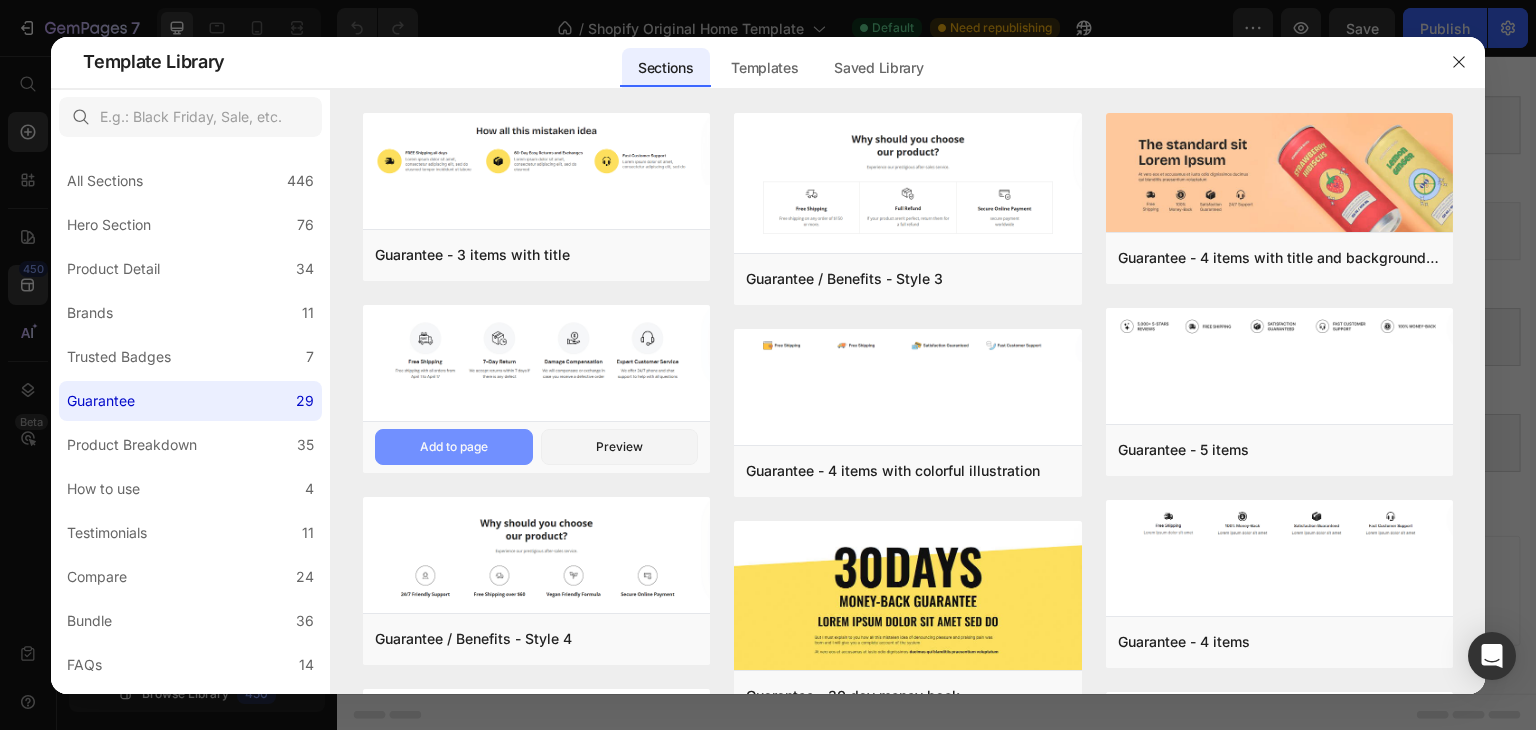 click on "Add to page" at bounding box center (454, 447) 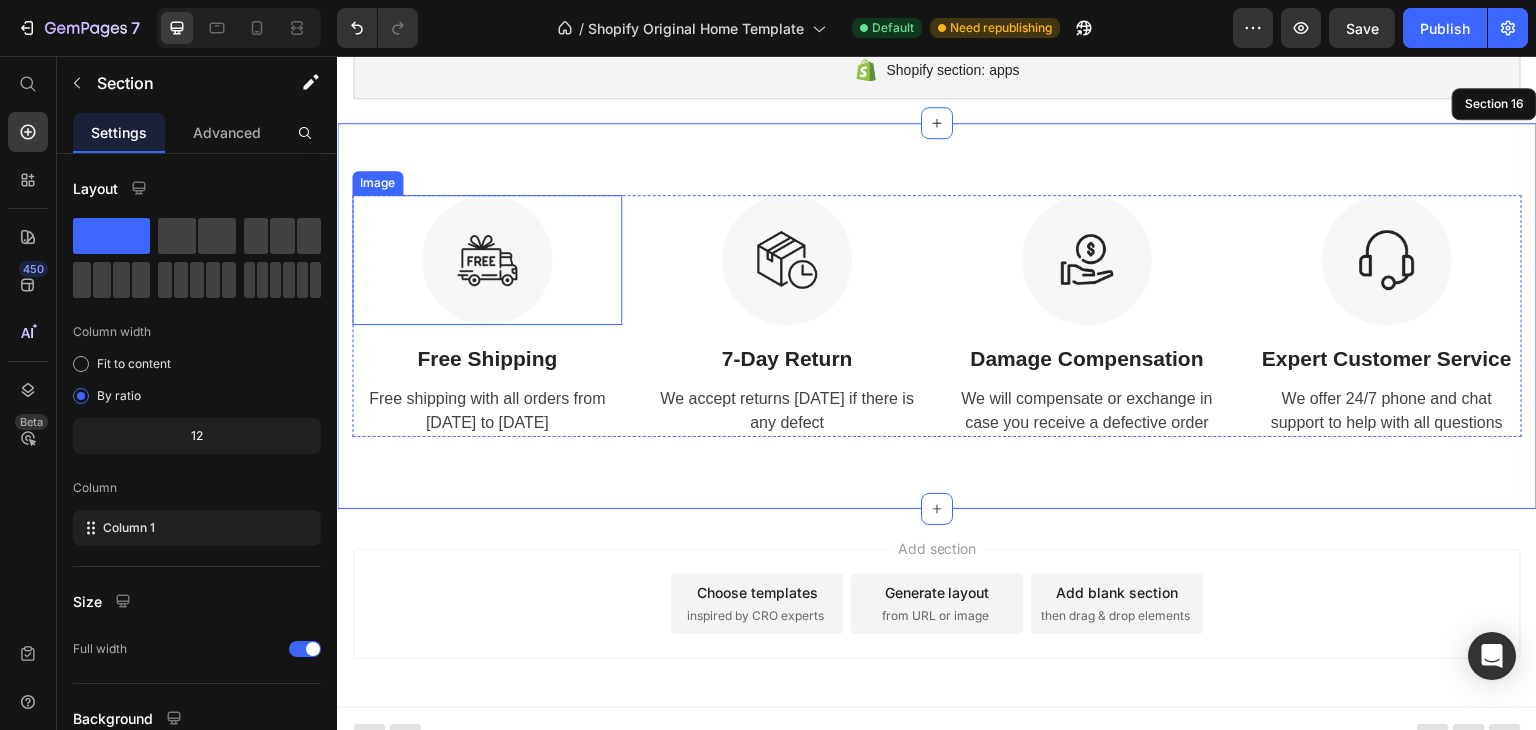 scroll, scrollTop: 1575, scrollLeft: 0, axis: vertical 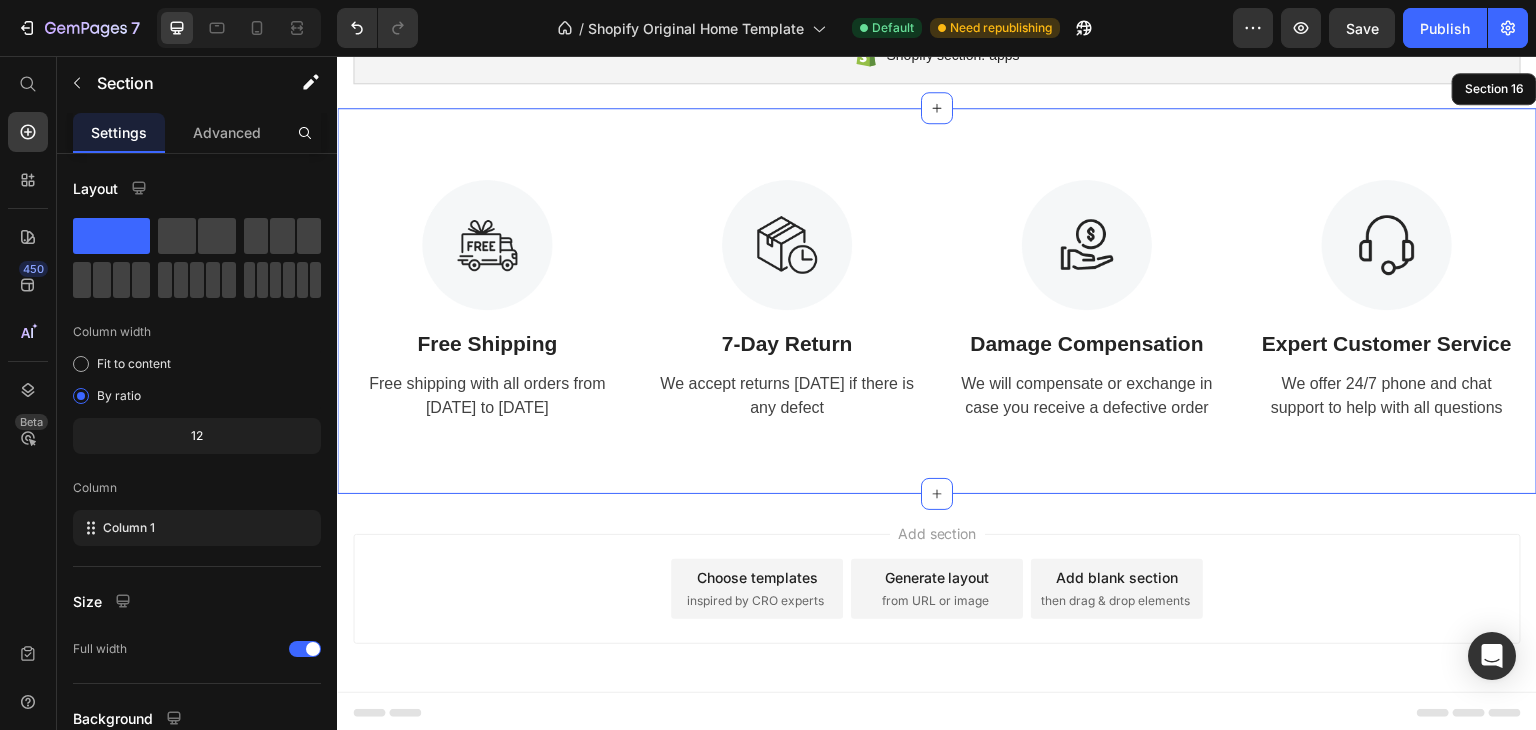 click on "Image Free Shipping Text Block Free shipping with all orders
from April 1 to April 17 Text Image 7-Day Return Text Block We accept returns within 7 days
if there is any defect Text Image Damage Compensation Text Block We will compensate or exchange in case you receive a defective order Text Image Expert Customer Service Text Block We offer 24/7 phone and chat support to help with all questions Text Row Section 16" at bounding box center [937, 301] 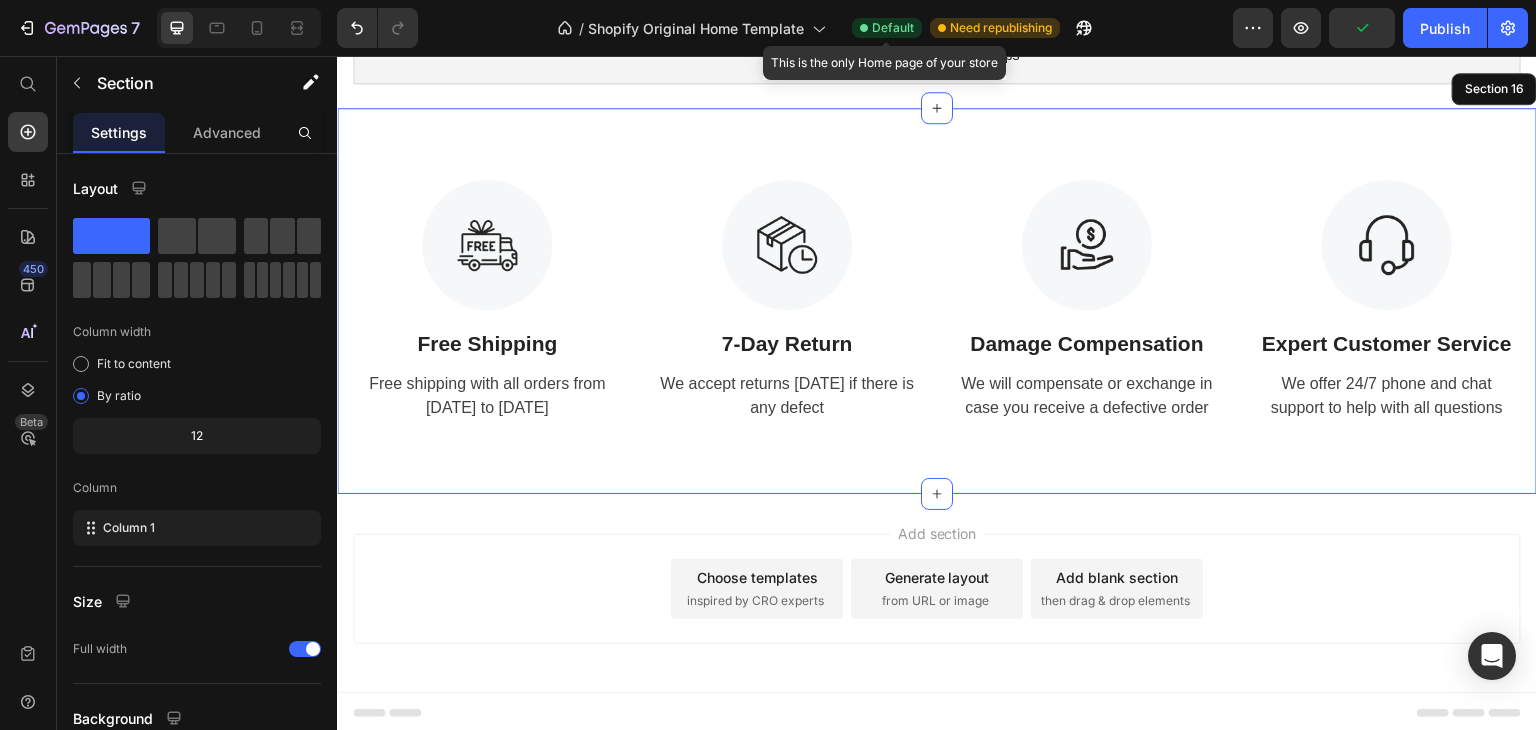 click on "Default" 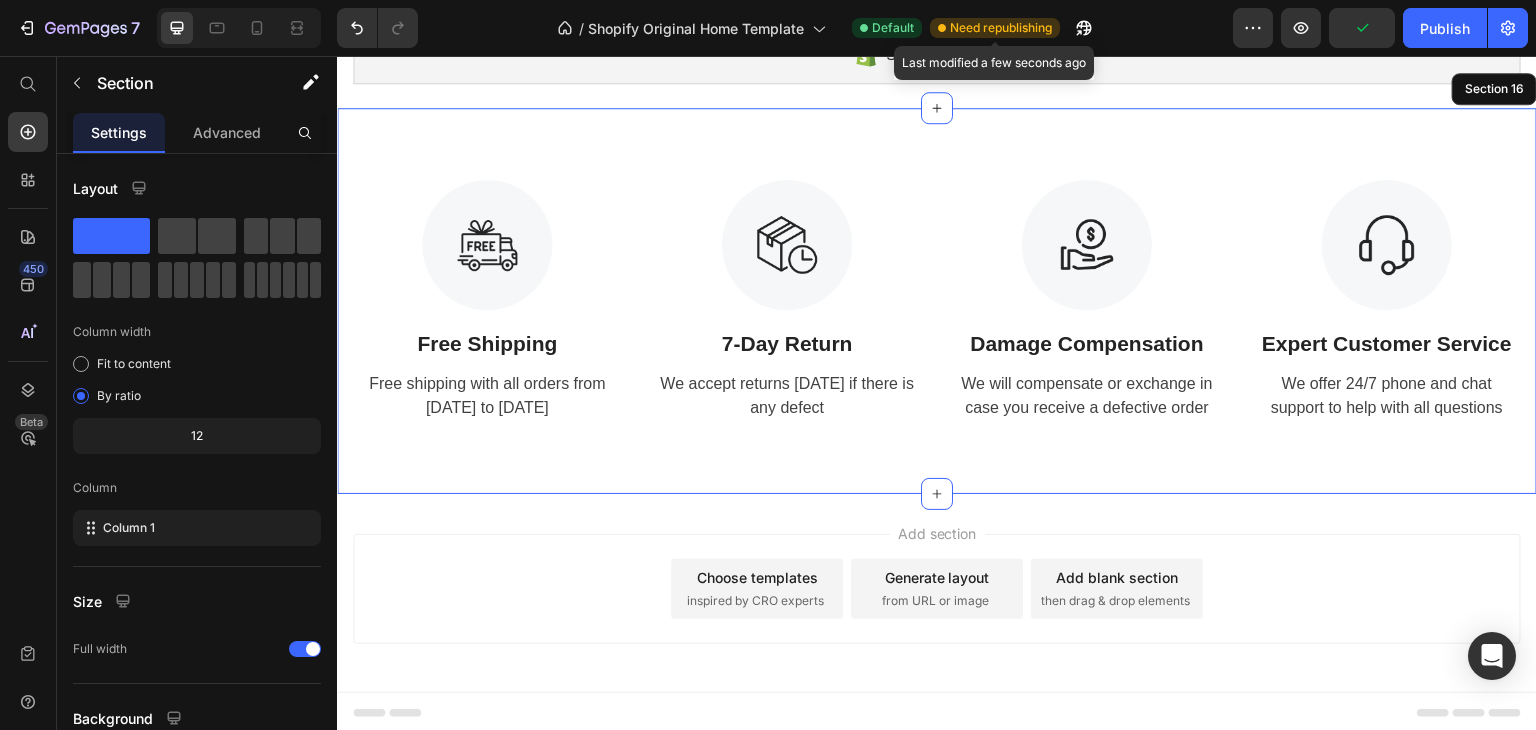 click on "Need republishing" at bounding box center [1001, 28] 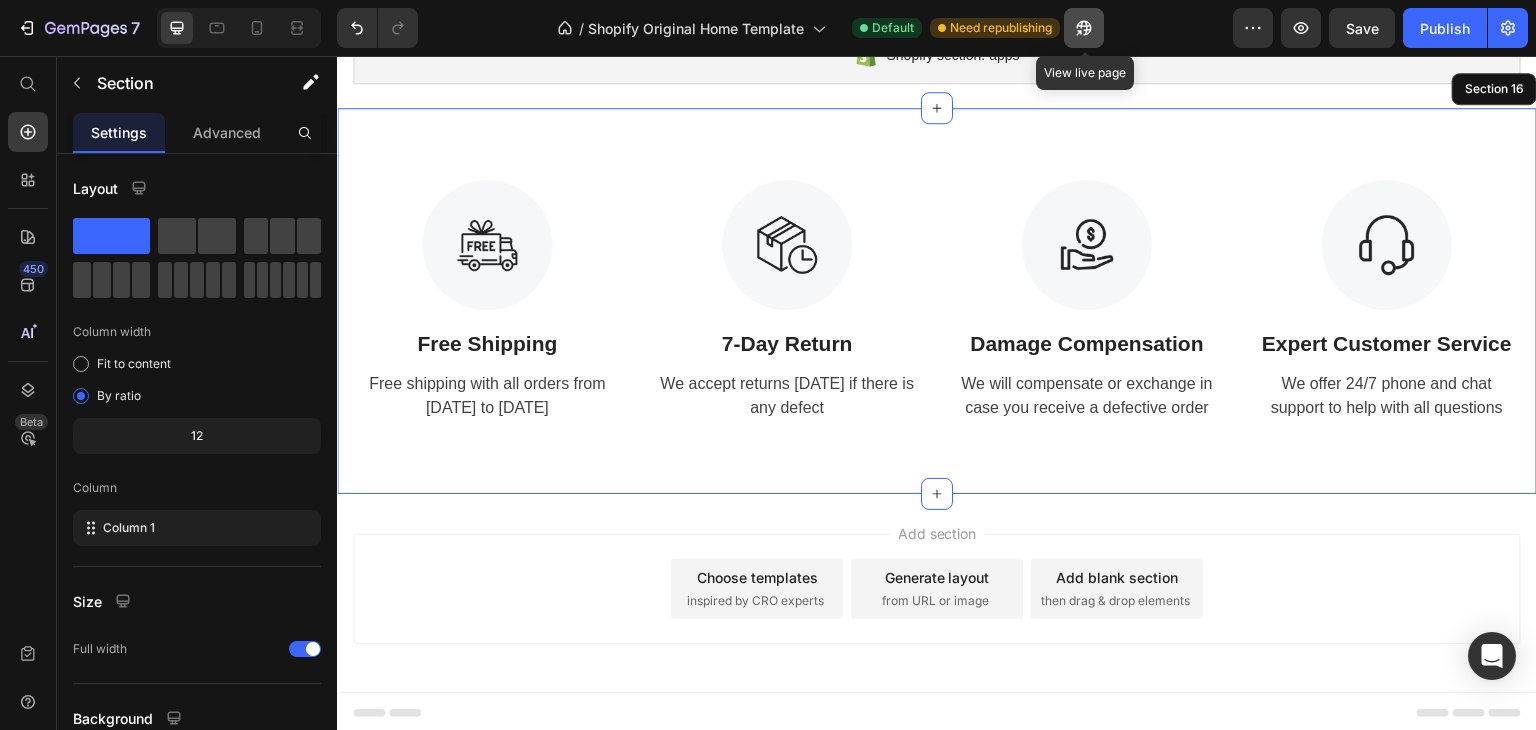 click 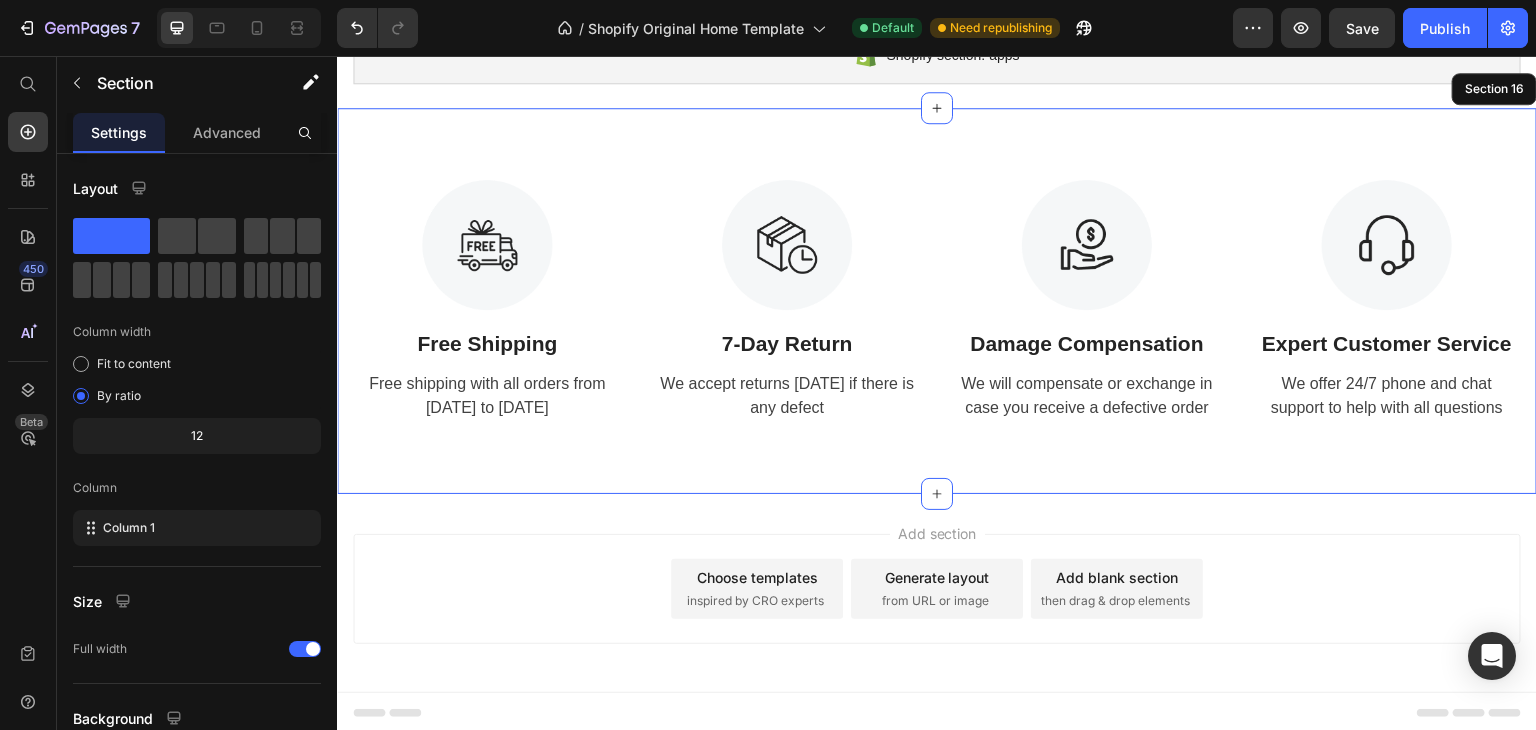 click on "Image Free Shipping Text Block Free shipping with all orders
from April 1 to April 17 Text Image 7-Day Return Text Block We accept returns within 7 days
if there is any defect Text Image Damage Compensation Text Block We will compensate or exchange in case you receive a defective order Text Image Expert Customer Service Text Block We offer 24/7 phone and chat support to help with all questions Text Row Section 16" at bounding box center (937, 301) 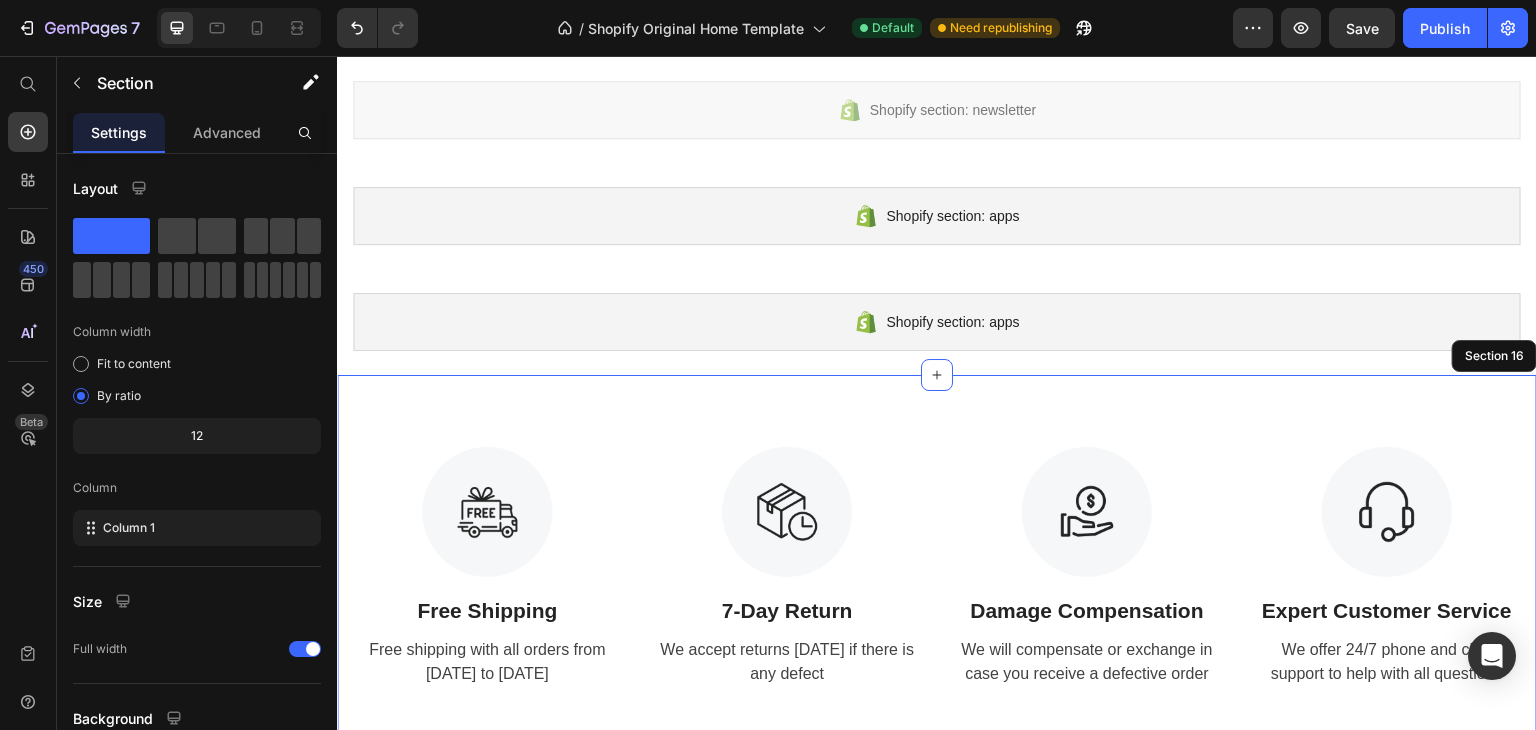 scroll, scrollTop: 1275, scrollLeft: 0, axis: vertical 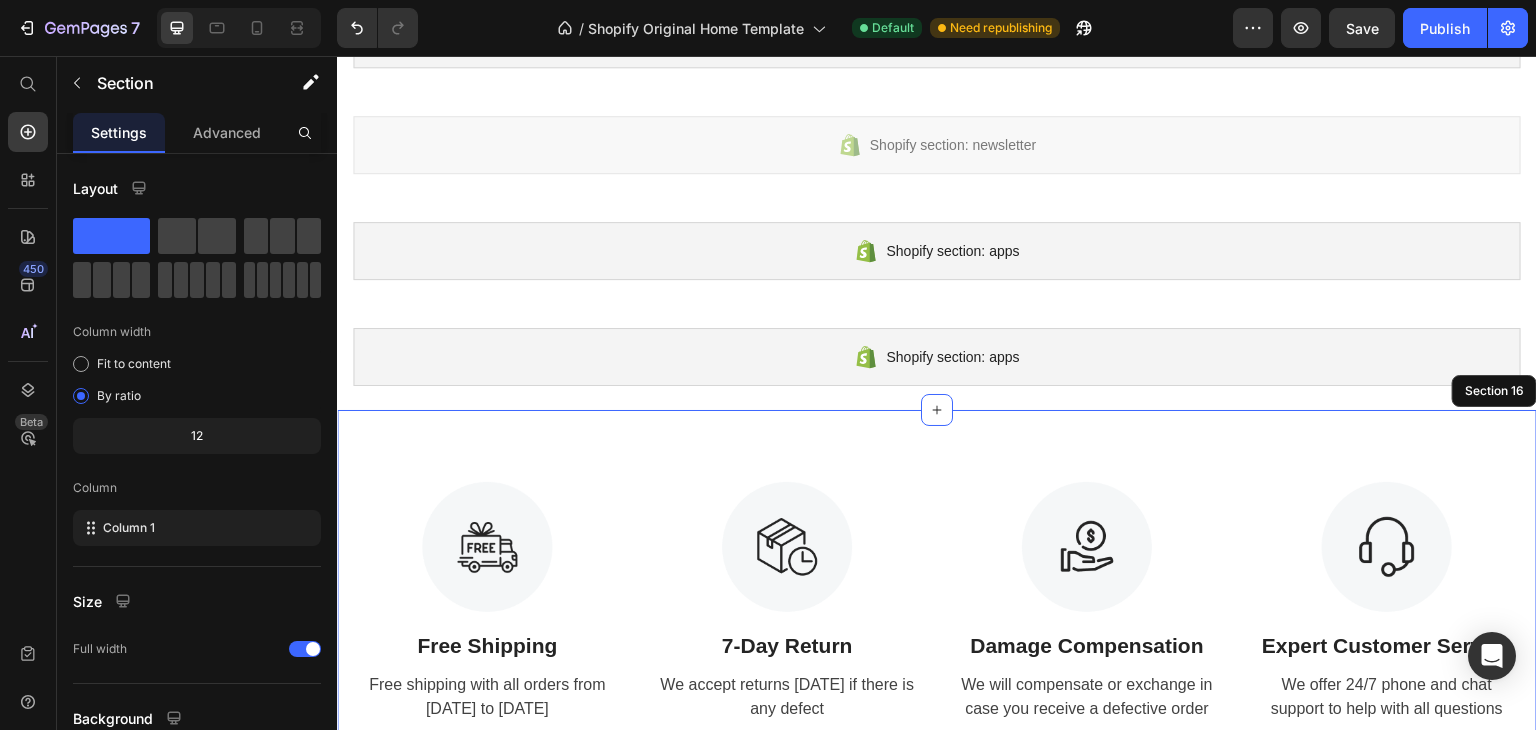 click on "Image Free Shipping Text Block Free shipping with all orders
from April 1 to April 17 Text Image 7-Day Return Text Block We accept returns within 7 days
if there is any defect Text Image Damage Compensation Text Block We will compensate or exchange in case you receive a defective order Text Image Expert Customer Service Text Block We offer 24/7 phone and chat support to help with all questions Text Row Section 16" at bounding box center (937, 603) 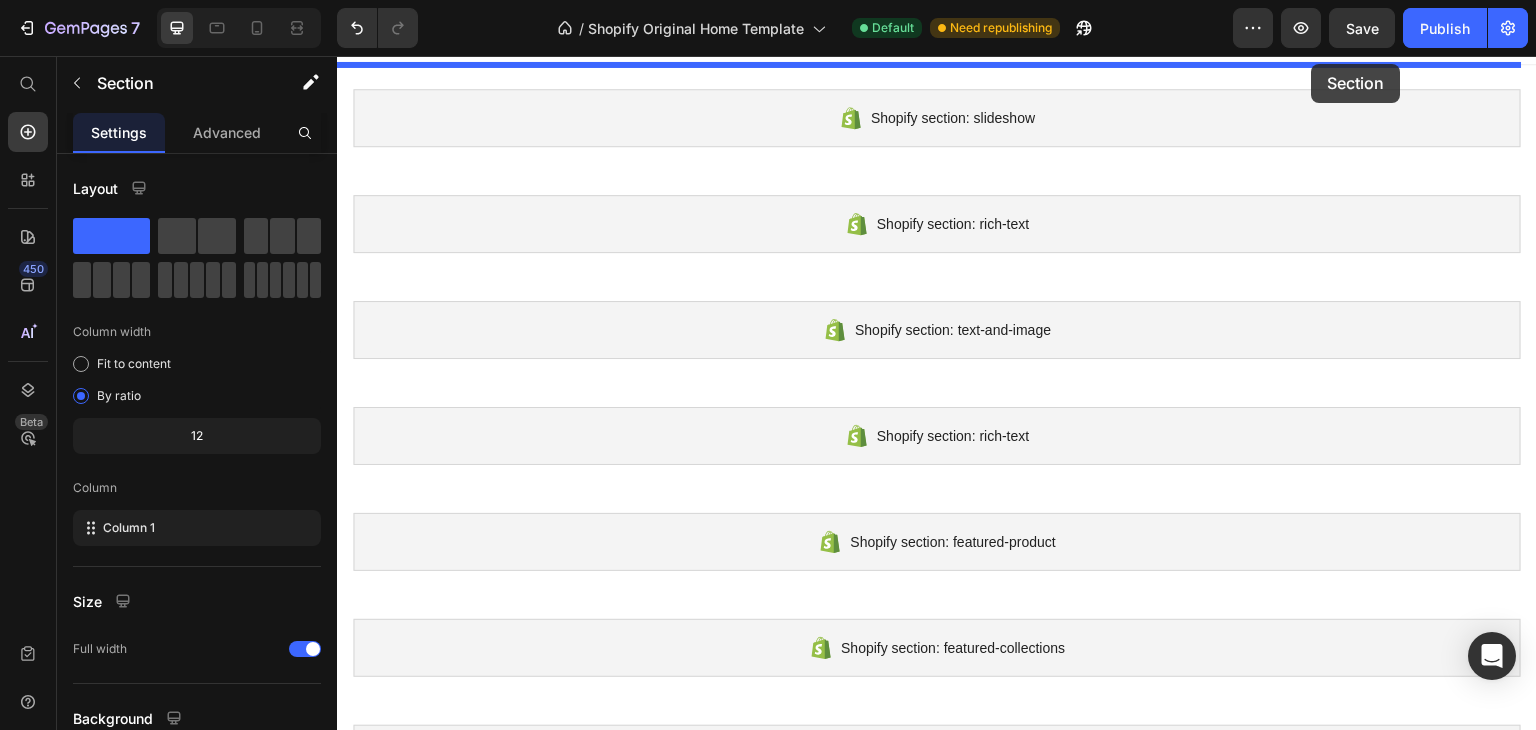 scroll, scrollTop: 0, scrollLeft: 0, axis: both 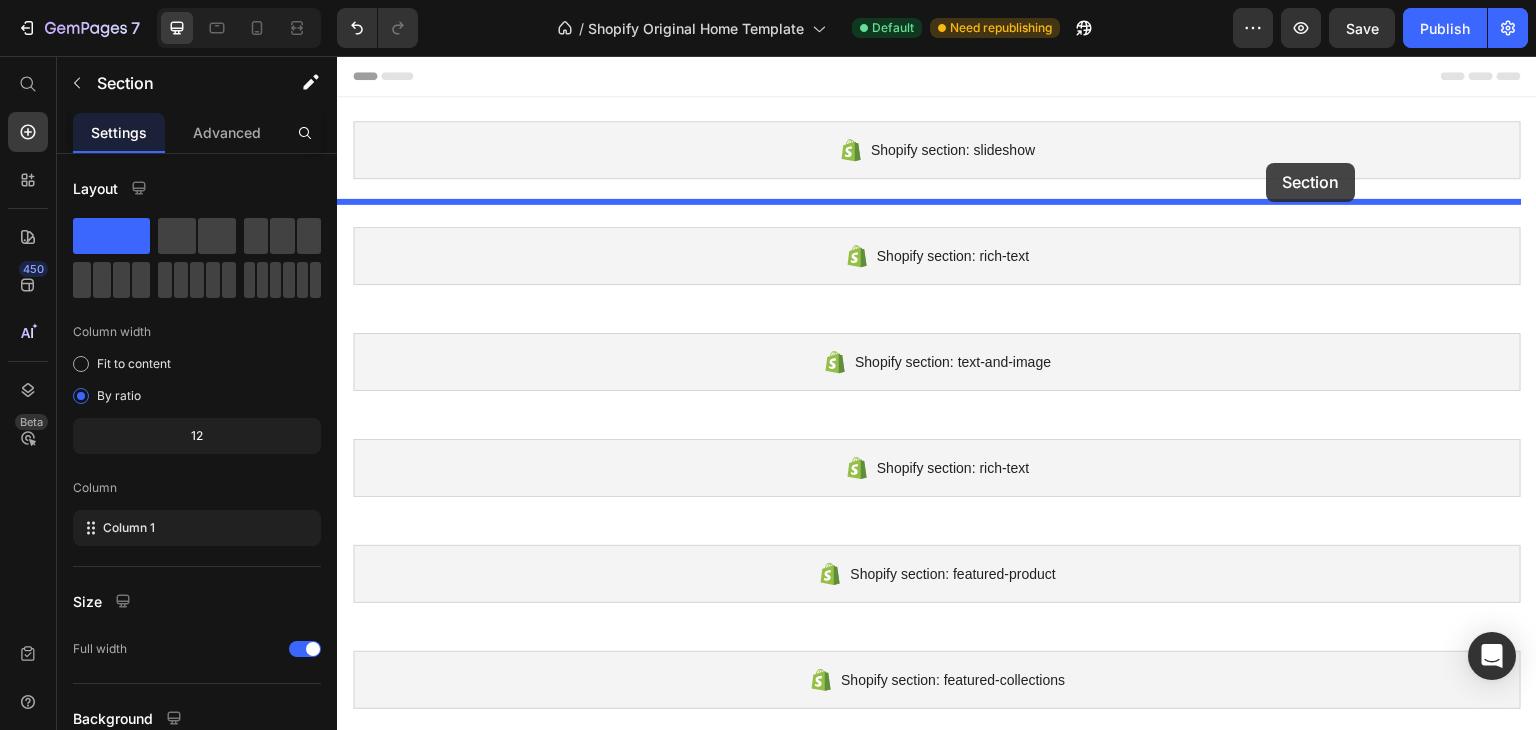 drag, startPoint x: 1469, startPoint y: 396, endPoint x: 1267, endPoint y: 165, distance: 306.86316 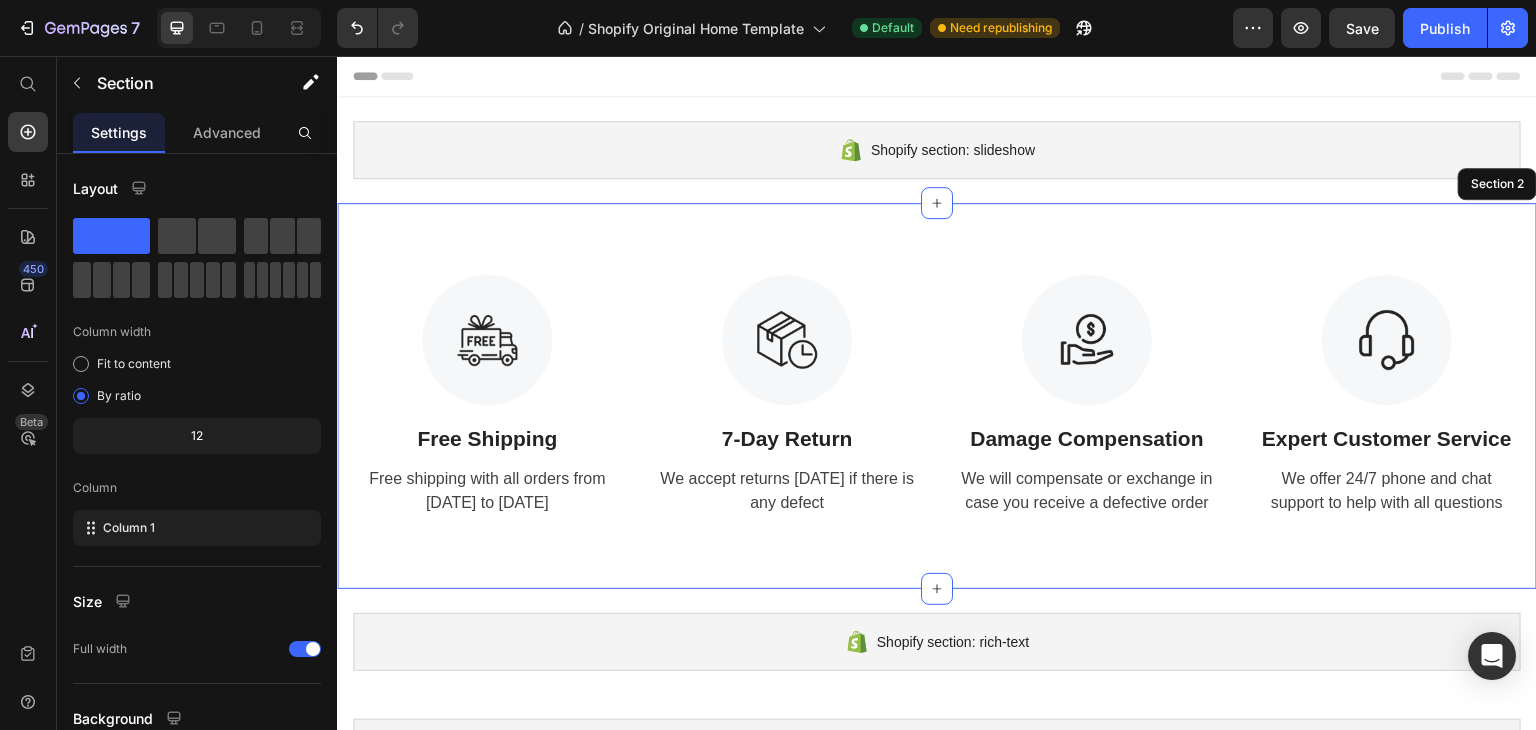click on "Image Free Shipping Text Block Free shipping with all orders
from April 1 to April 17 Text Image 7-Day Return Text Block We accept returns within 7 days
if there is any defect Text Image Damage Compensation Text Block We will compensate or exchange in case you receive a defective order Text Image Expert Customer Service Text Block We offer 24/7 phone and chat support to help with all questions Text Row Section 2" at bounding box center (937, 396) 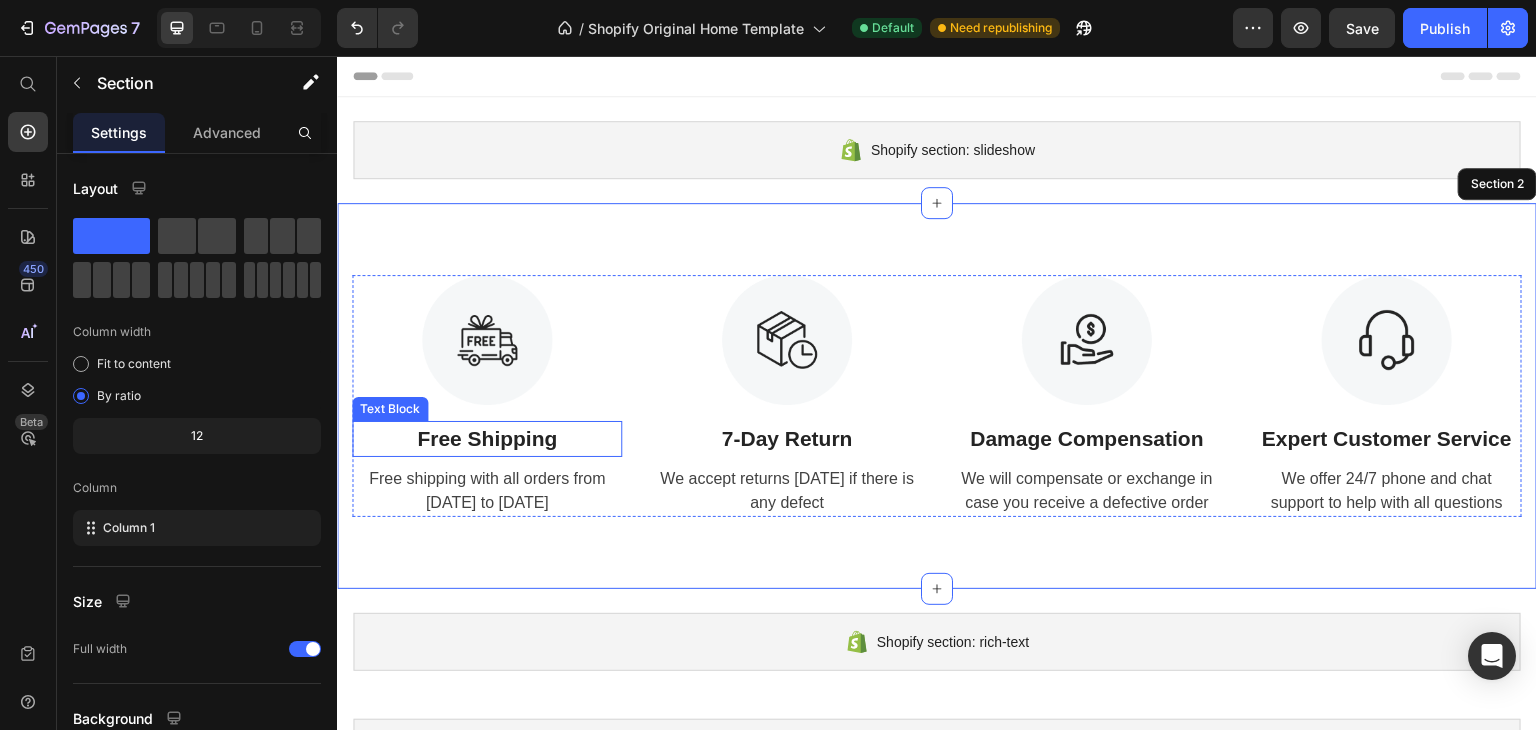 click on "Free Shipping" at bounding box center [487, 439] 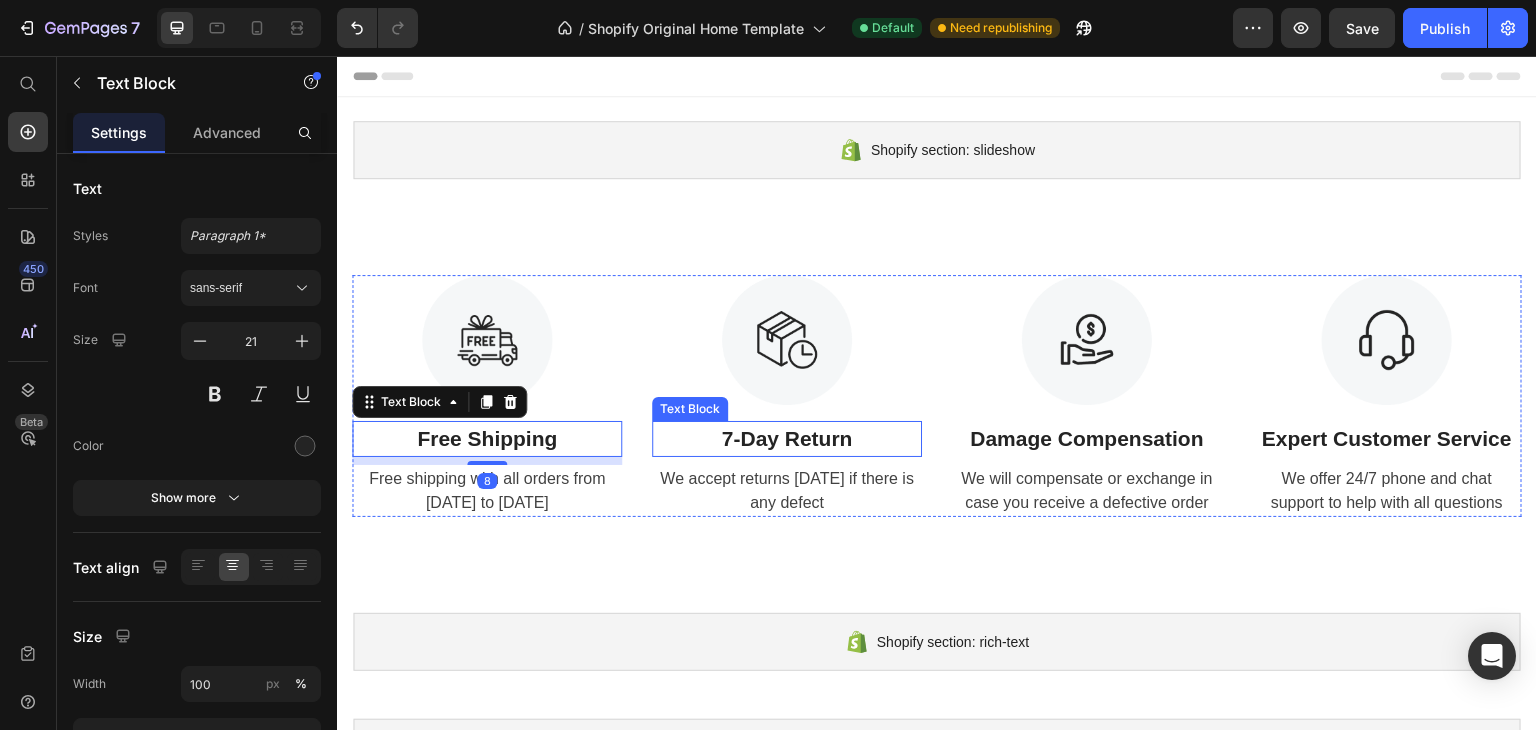 click on "7-Day Return" at bounding box center [787, 439] 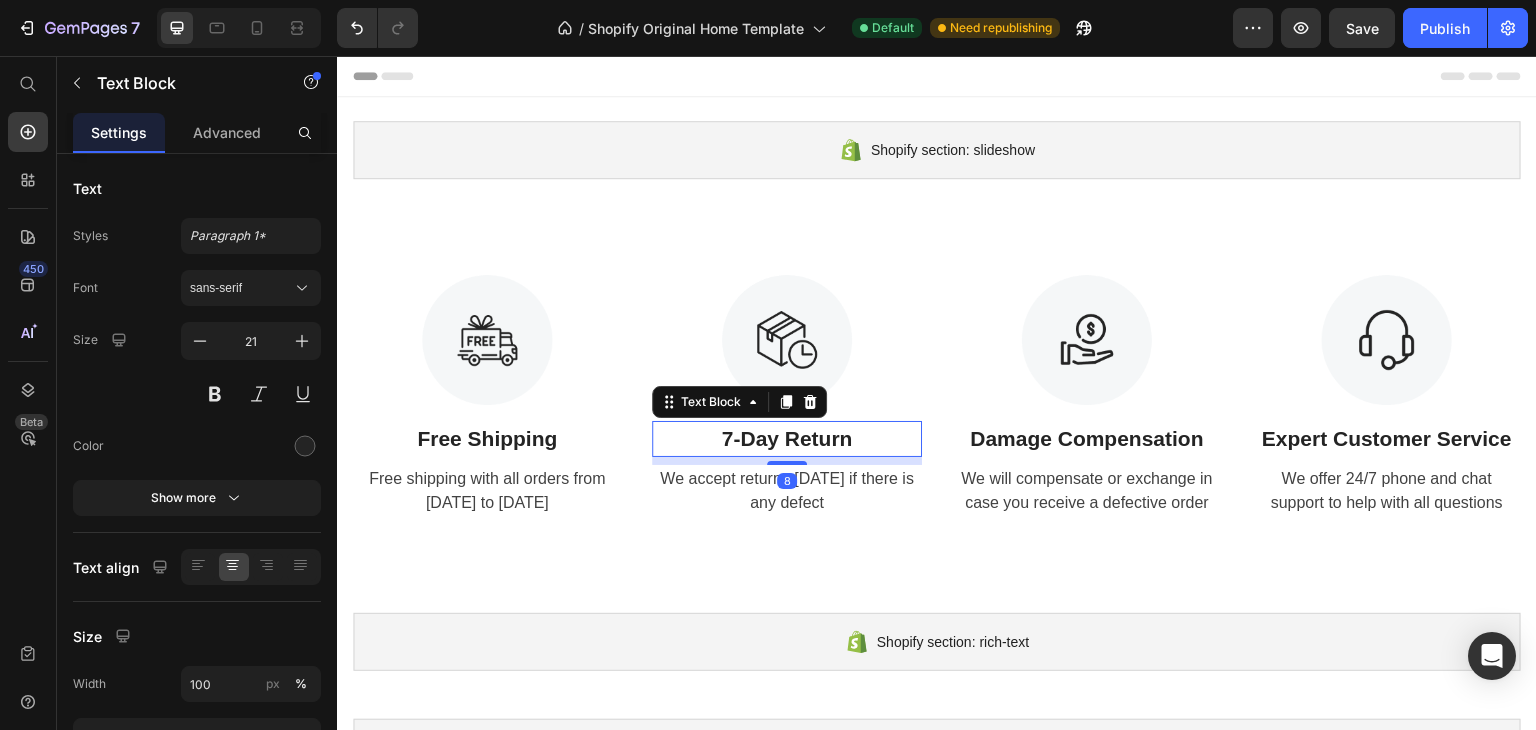 click on "7-Day Return" at bounding box center [787, 439] 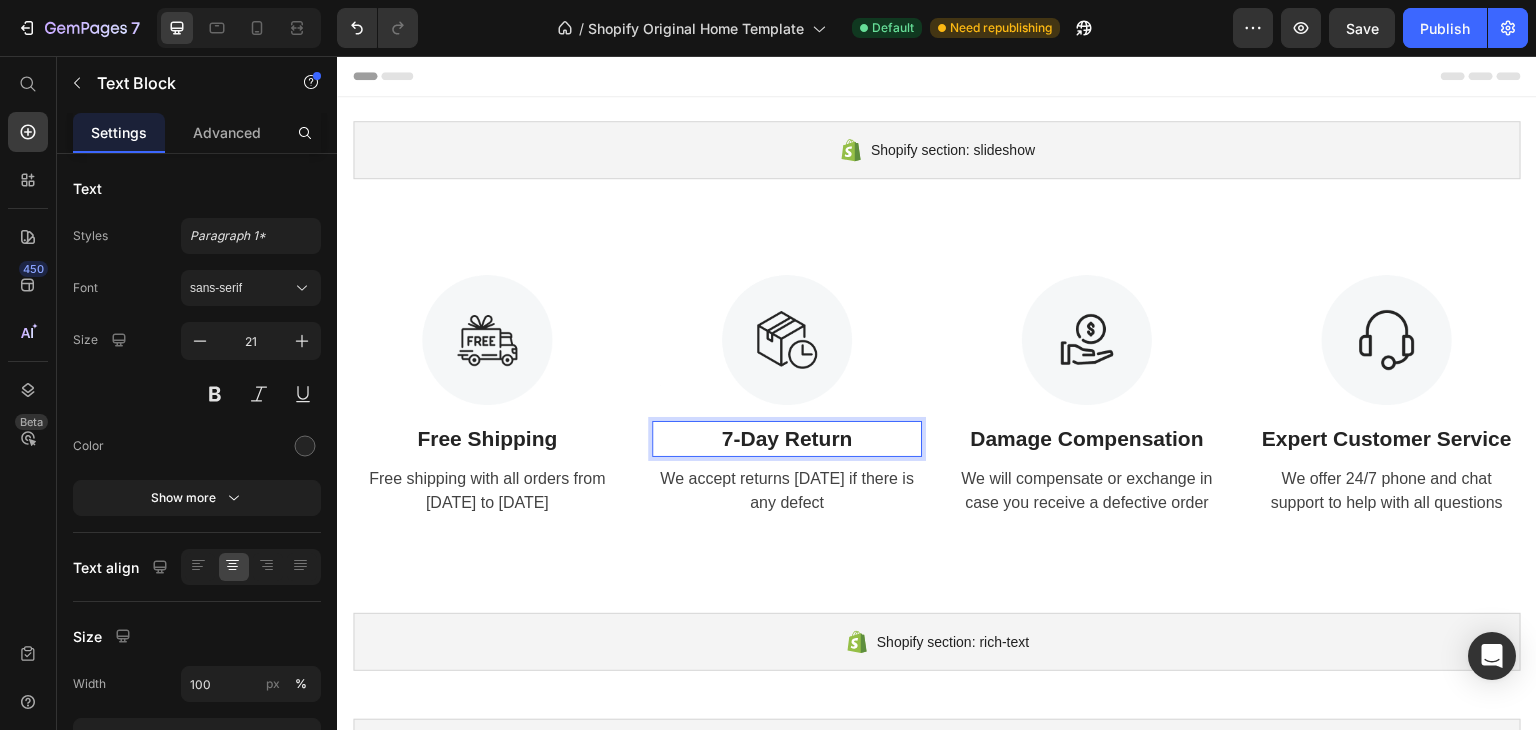 click on "7-Day Return" at bounding box center [787, 439] 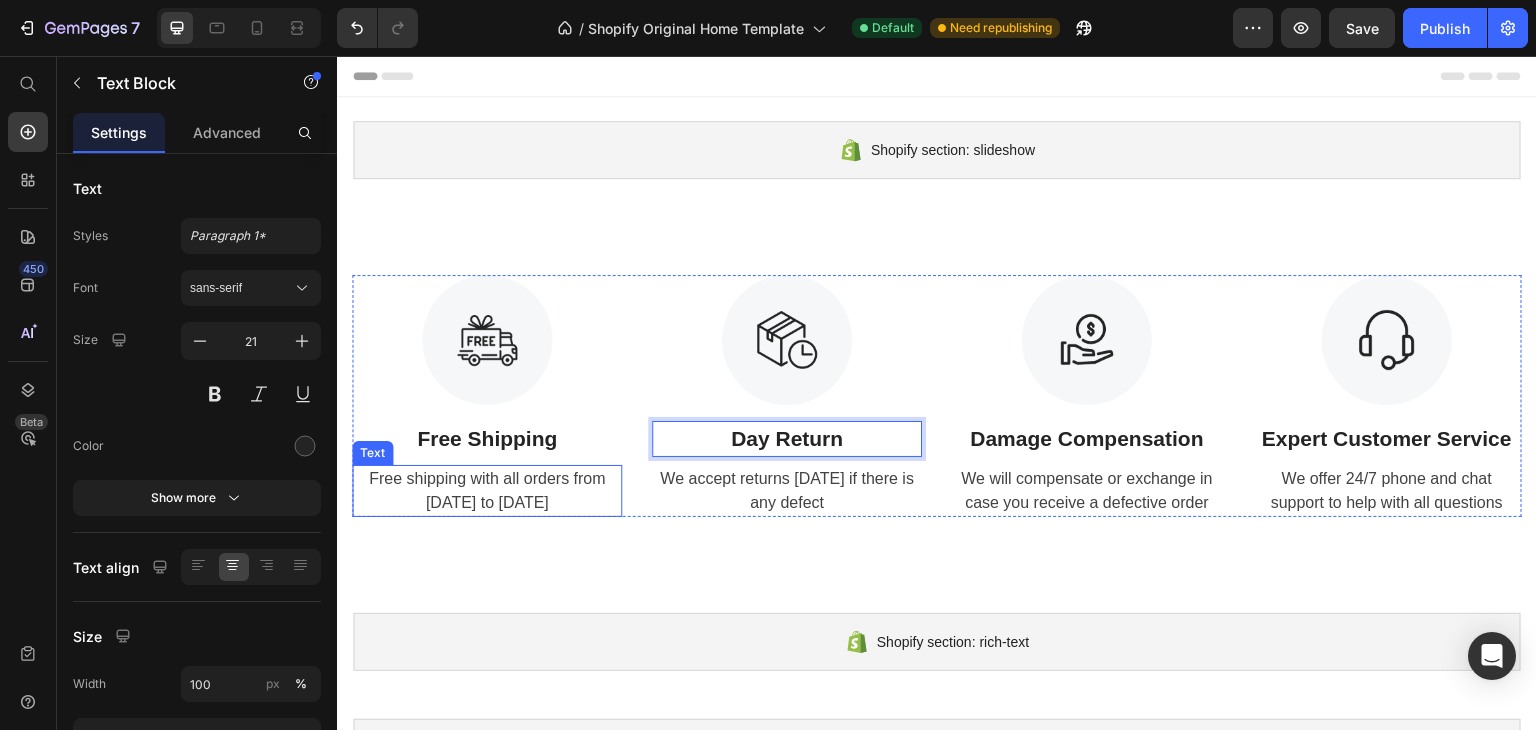 click on "Free shipping with all orders
from April 1 to April 17" at bounding box center (487, 491) 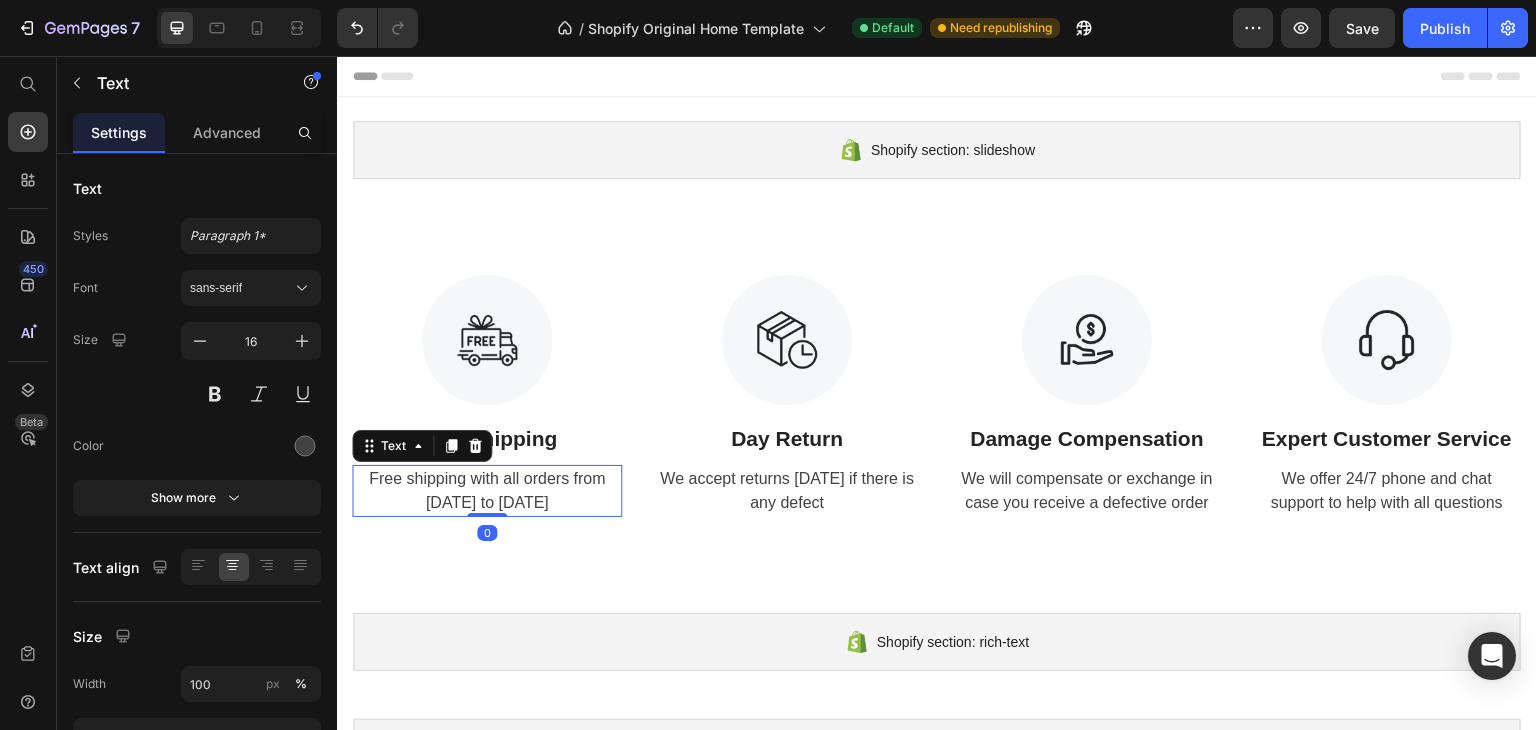 click on "Free shipping with all orders
from April 1 to April 17" at bounding box center (487, 491) 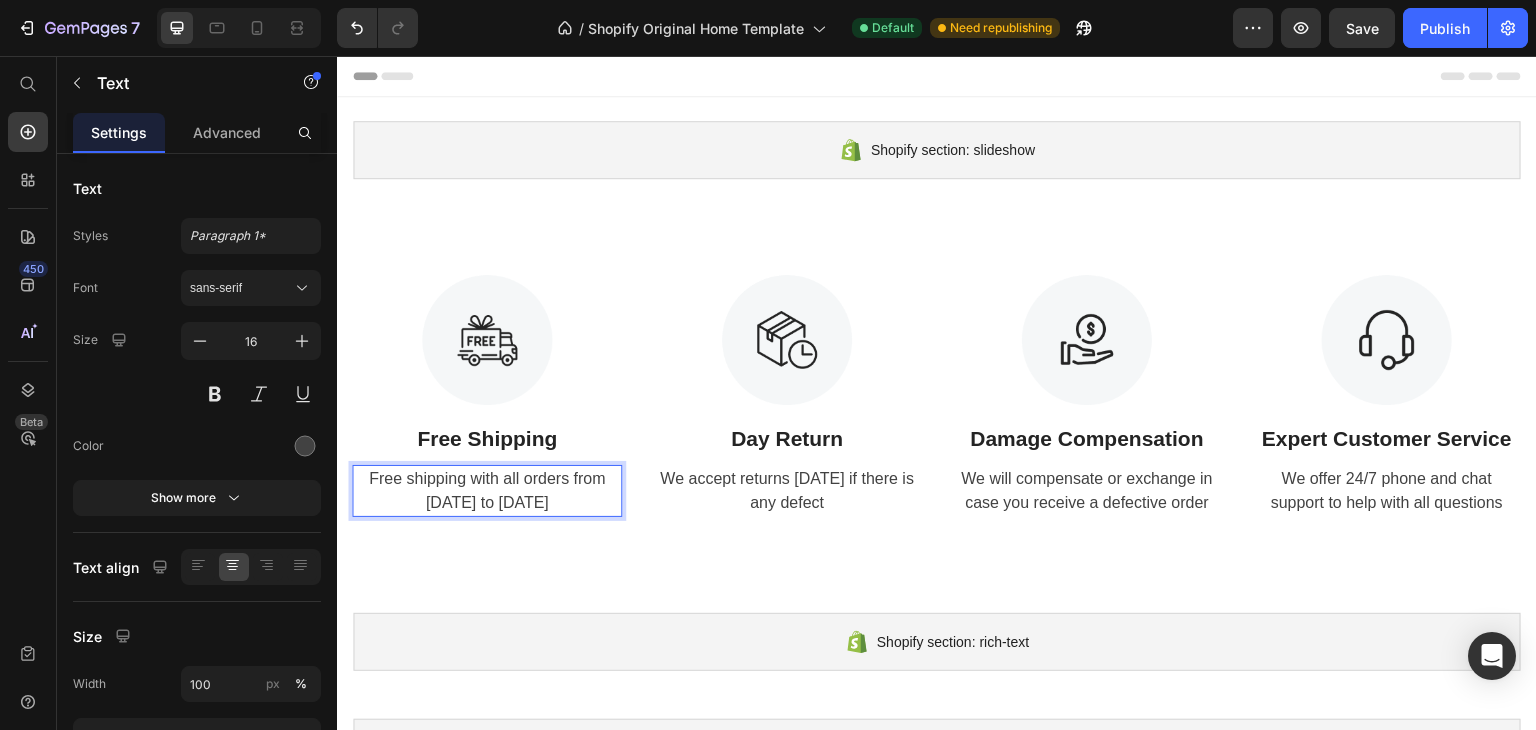 click on "Free shipping with all orders from April 1 to April 17" at bounding box center (487, 491) 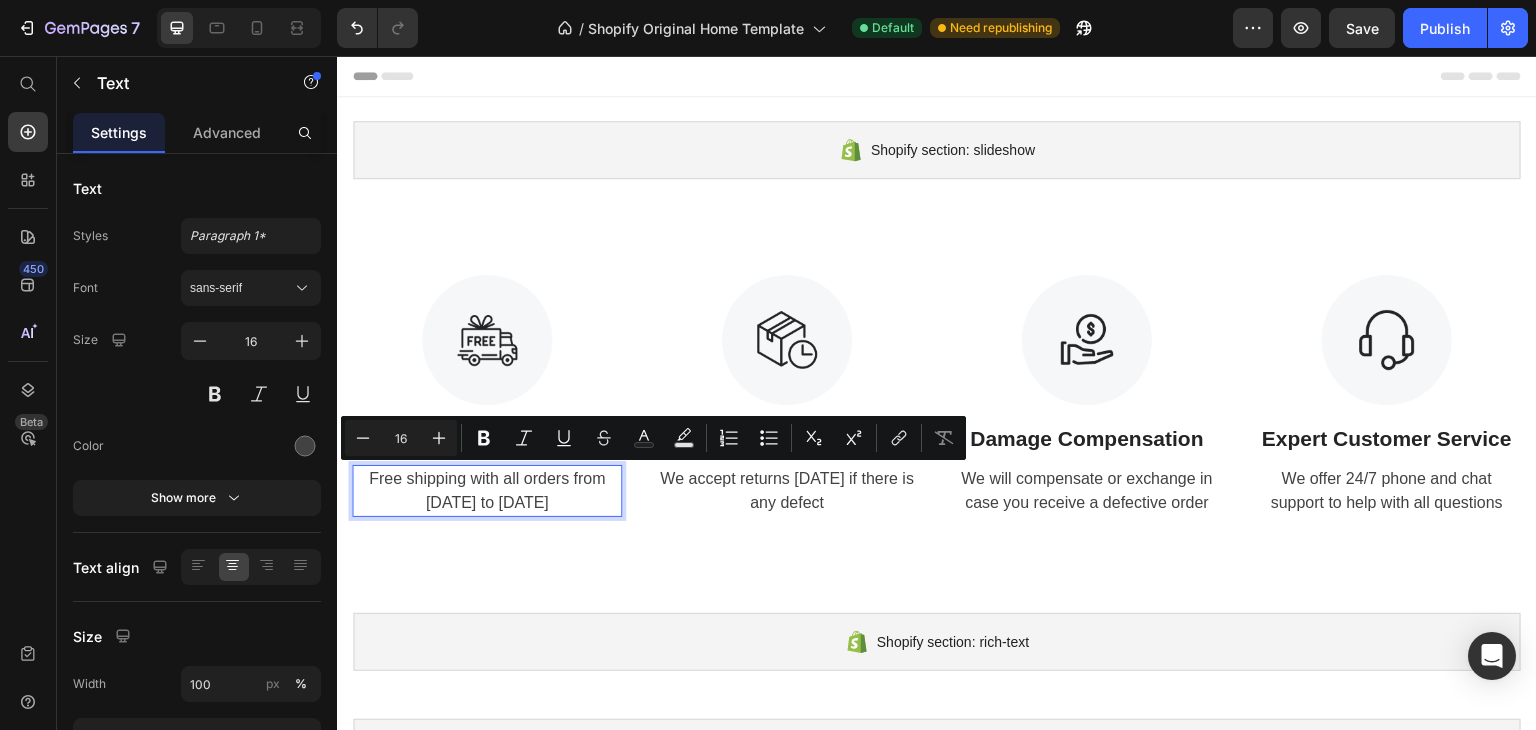 drag, startPoint x: 552, startPoint y: 504, endPoint x: 470, endPoint y: 505, distance: 82.006096 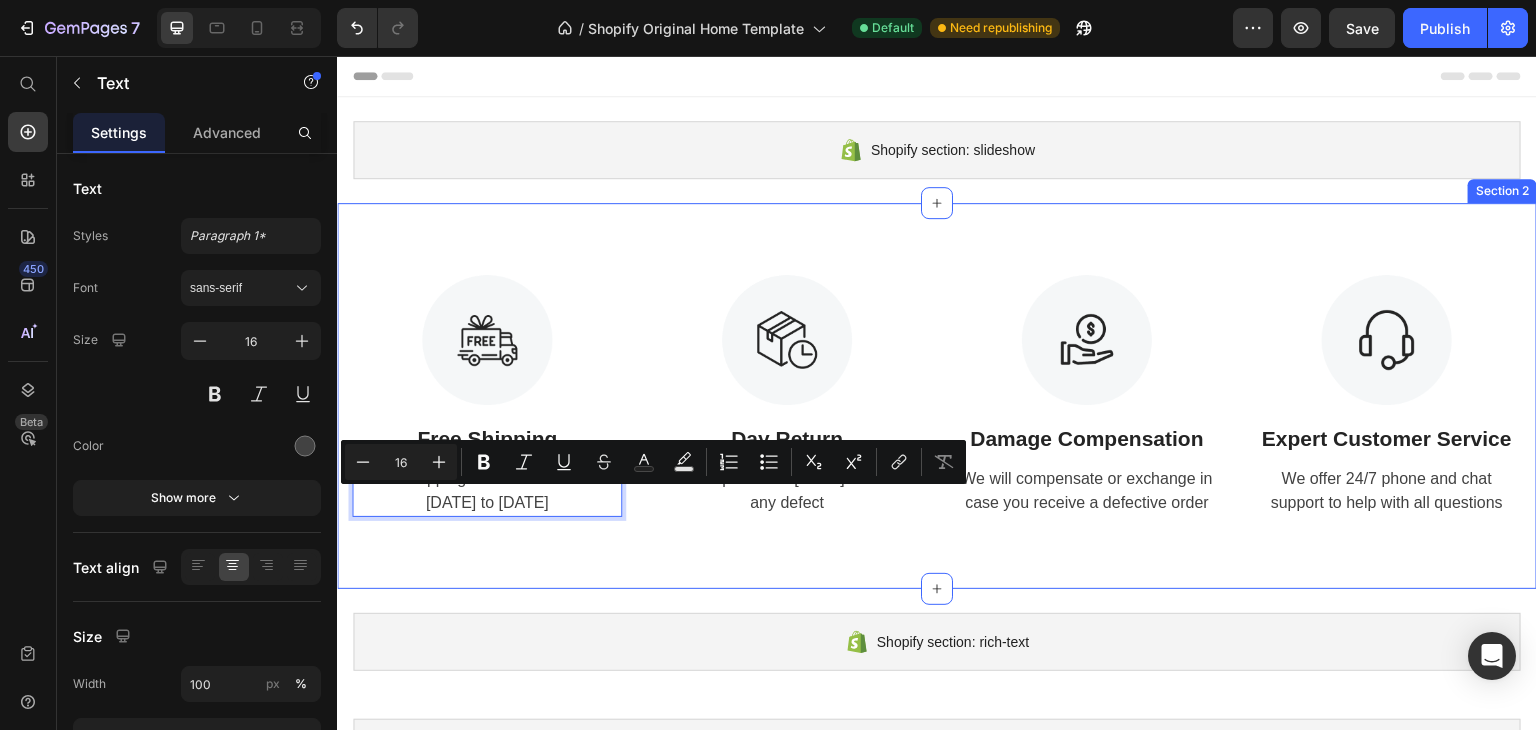 drag, startPoint x: 552, startPoint y: 506, endPoint x: 408, endPoint y: 516, distance: 144.3468 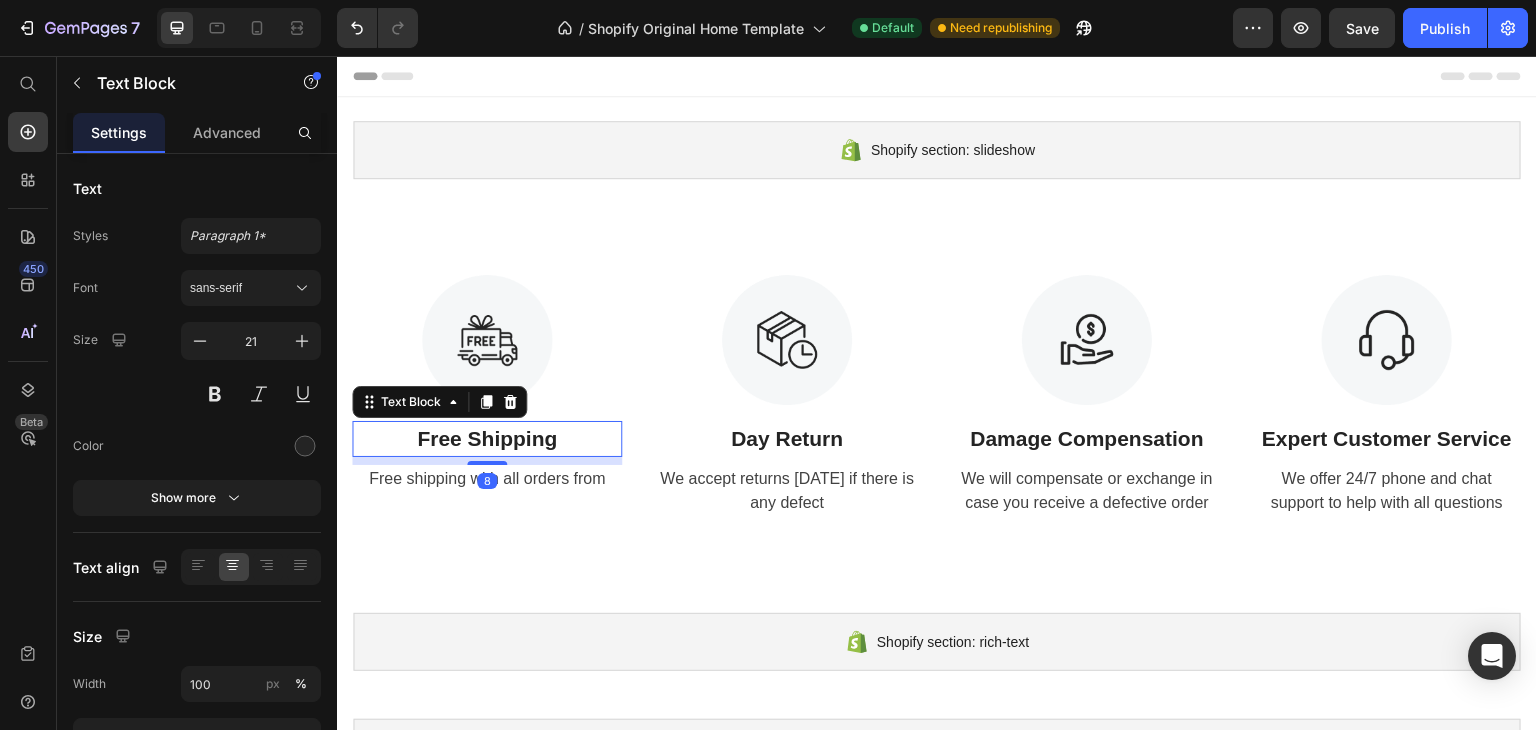 click on "Free Shipping" at bounding box center [487, 439] 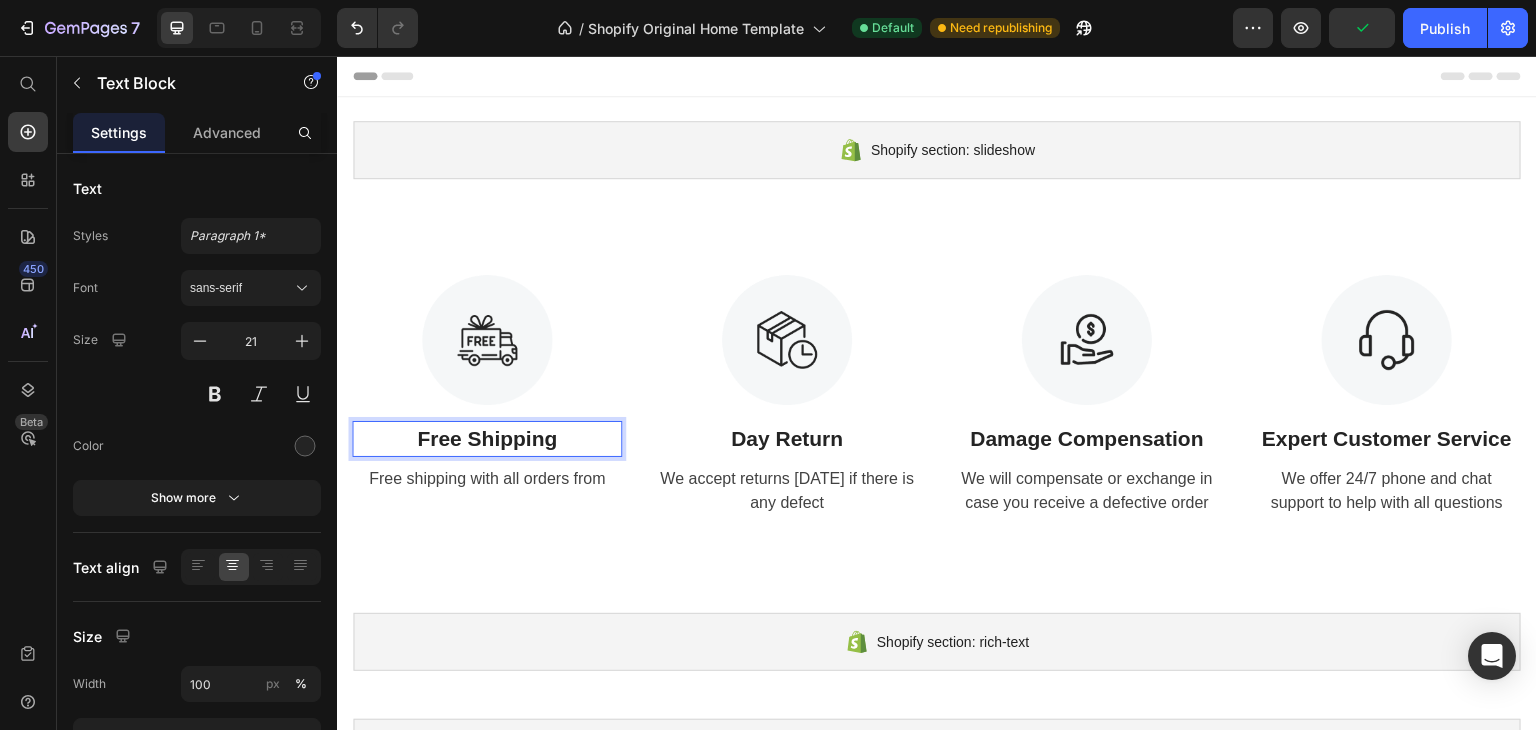 click on "Free Shipping" at bounding box center [487, 439] 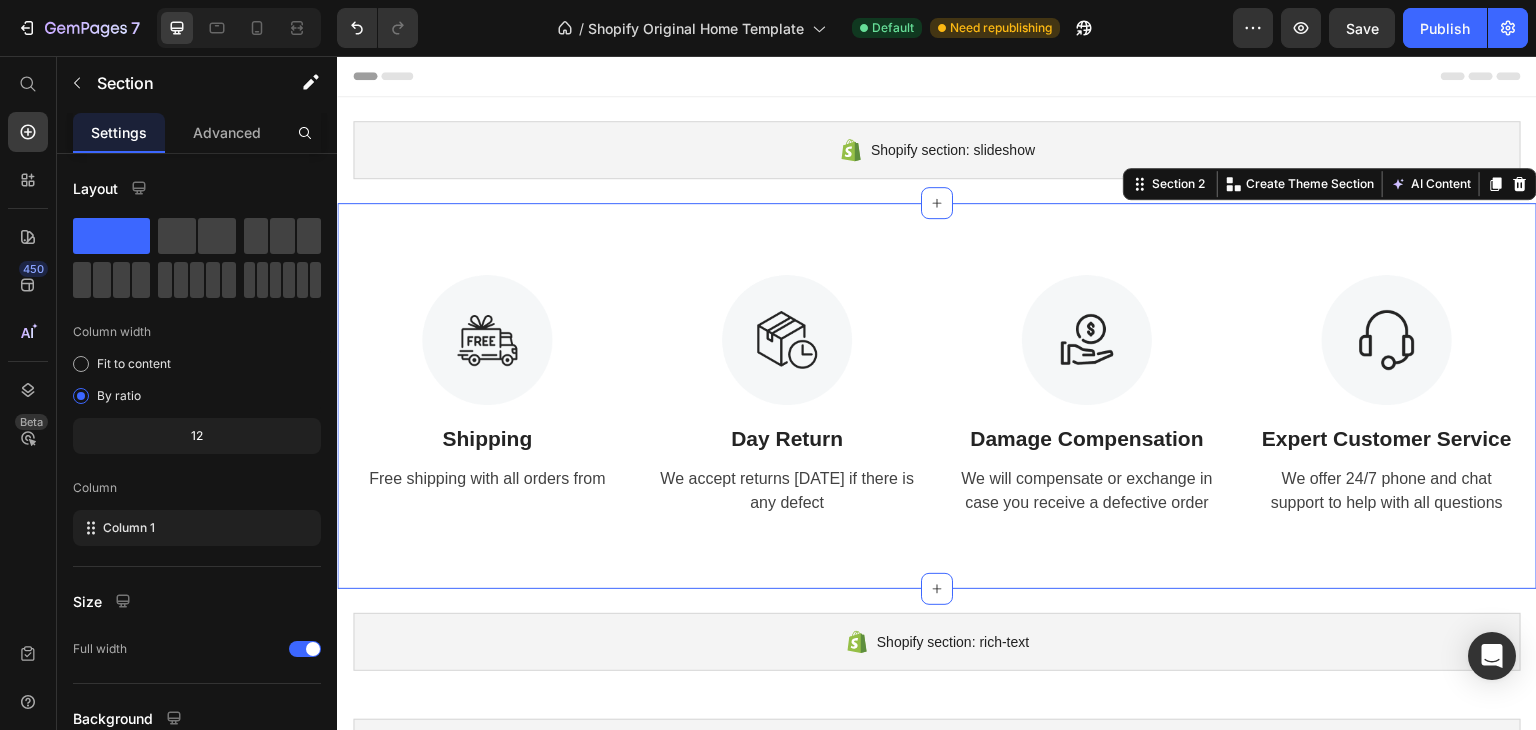 click on "Image  Shipping Text Block Free shipping with all orders from  Text Image Day Return Text Block We accept returns within 7 days
if there is any defect Text Image Damage Compensation Text Block We will compensate or exchange in case you receive a defective order Text Image Expert Customer Service Text Block We offer 24/7 phone and chat support to help with all questions Text Row Section 2   You can create reusable sections Create Theme Section AI Content Write with GemAI What would you like to describe here? Tone and Voice Persuasive Product Getting products... Show more Generate" at bounding box center (937, 396) 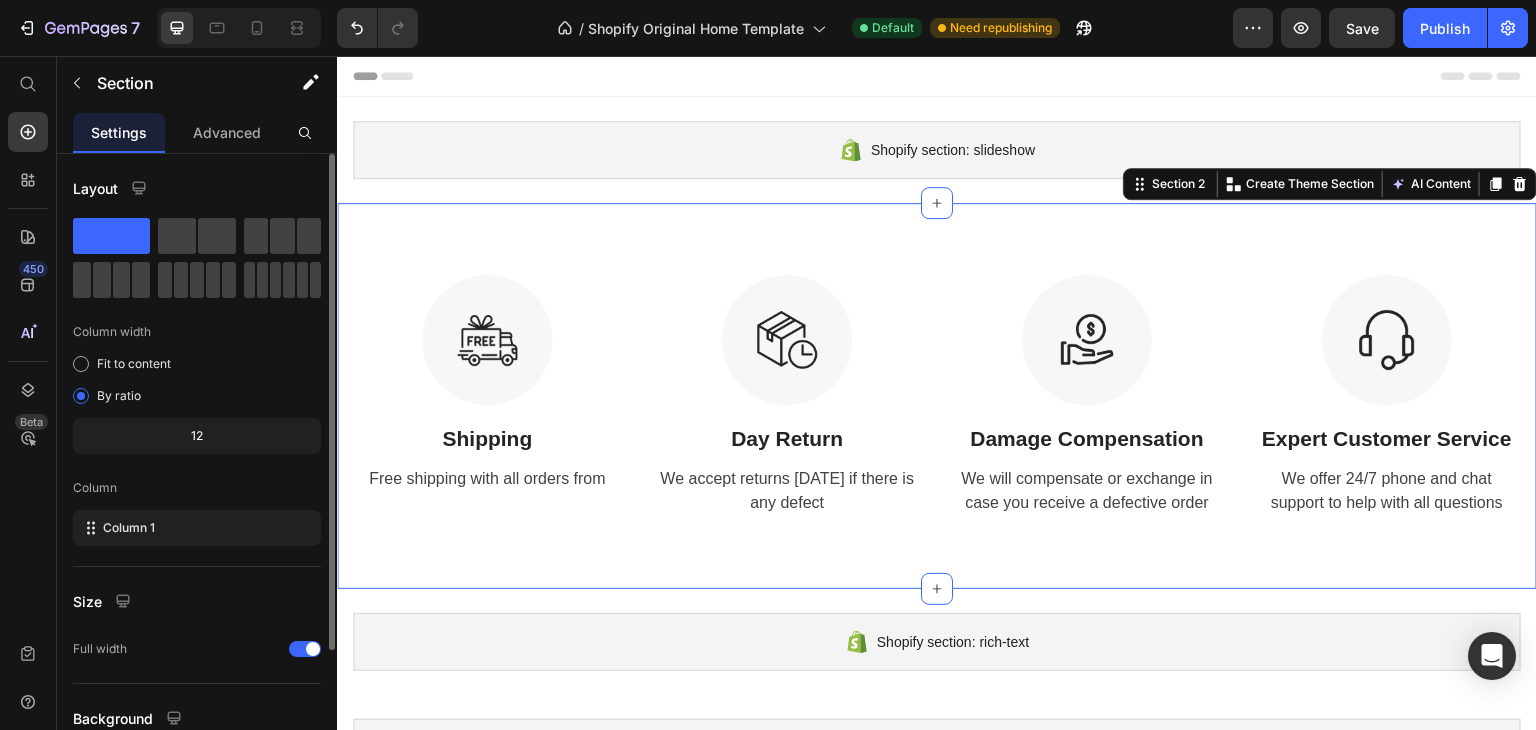 scroll, scrollTop: 173, scrollLeft: 0, axis: vertical 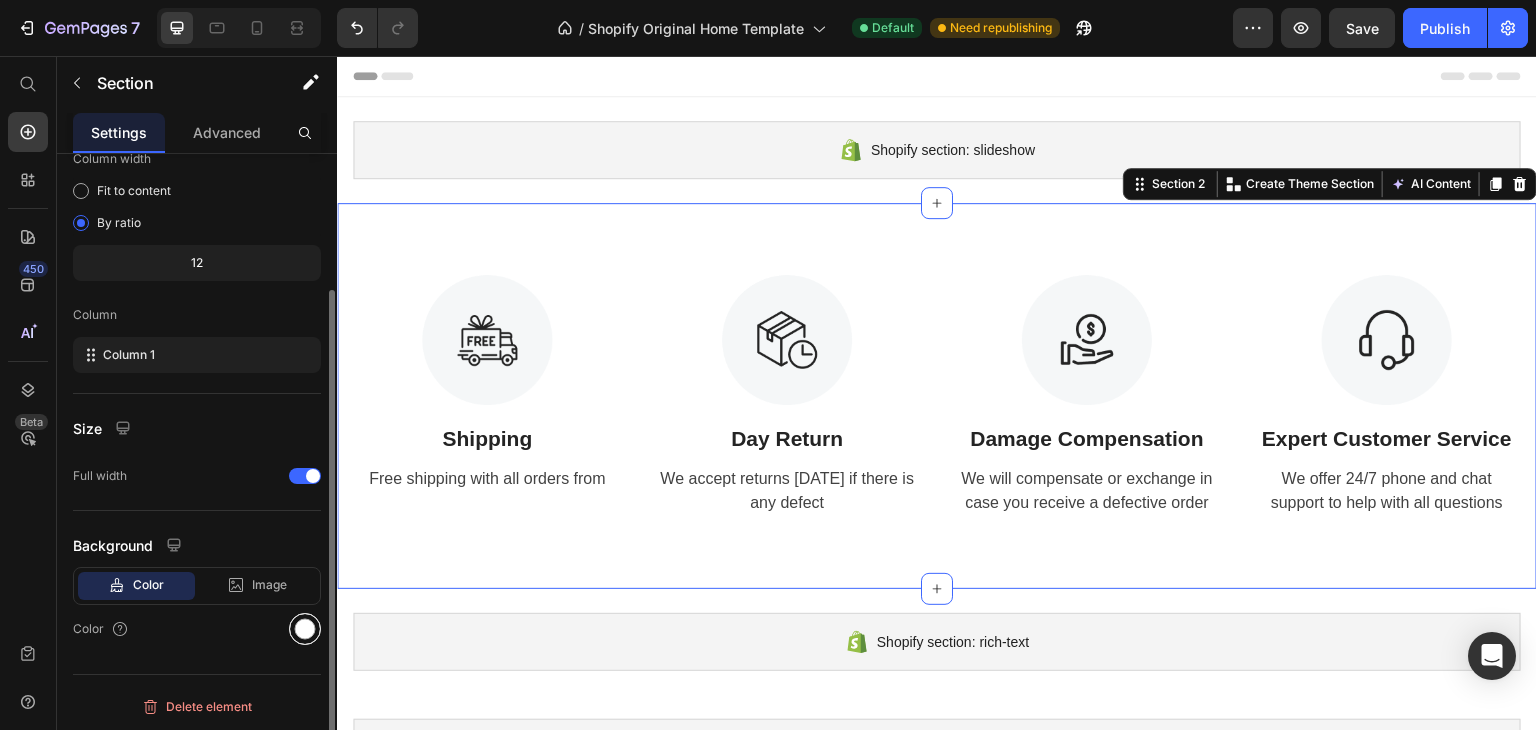 click at bounding box center (305, 629) 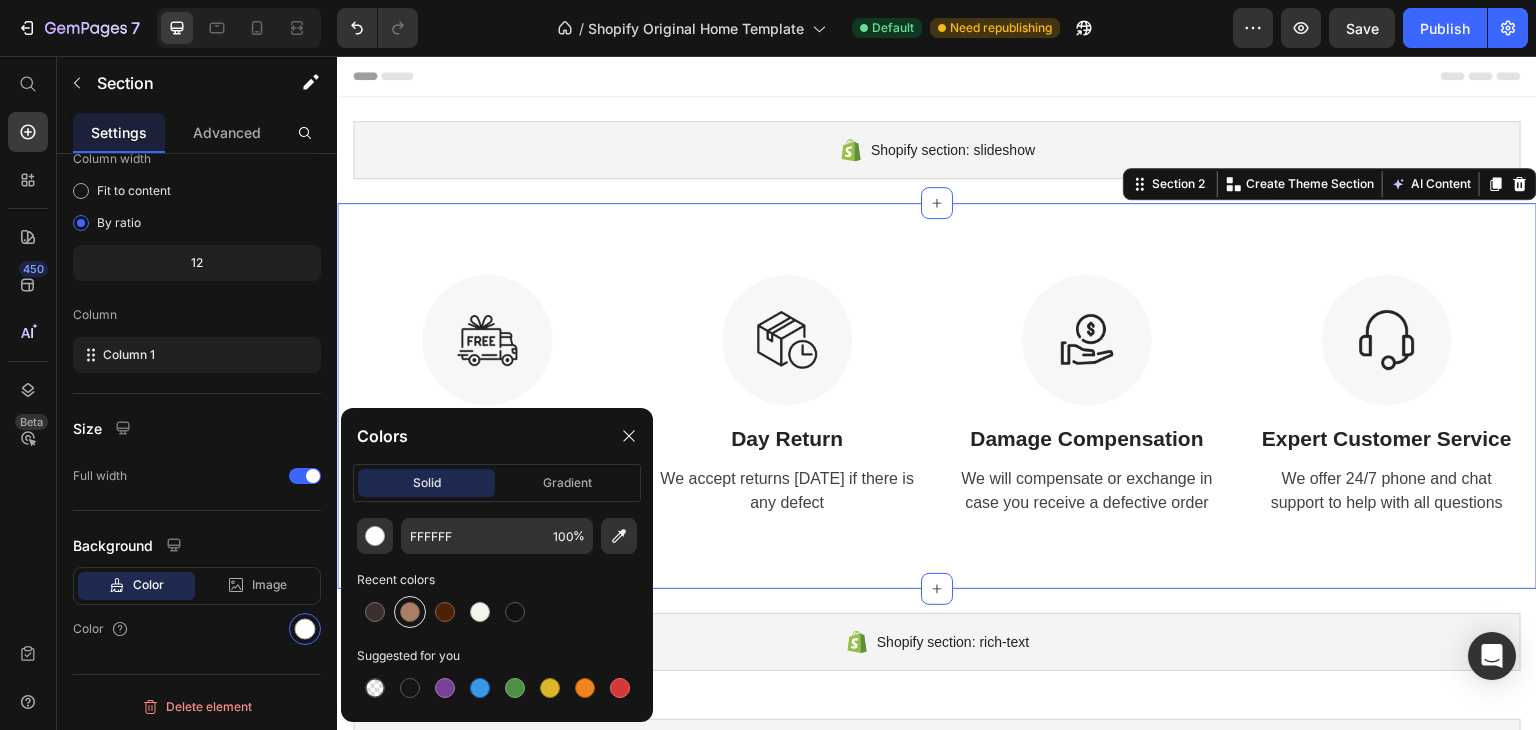 click at bounding box center (410, 612) 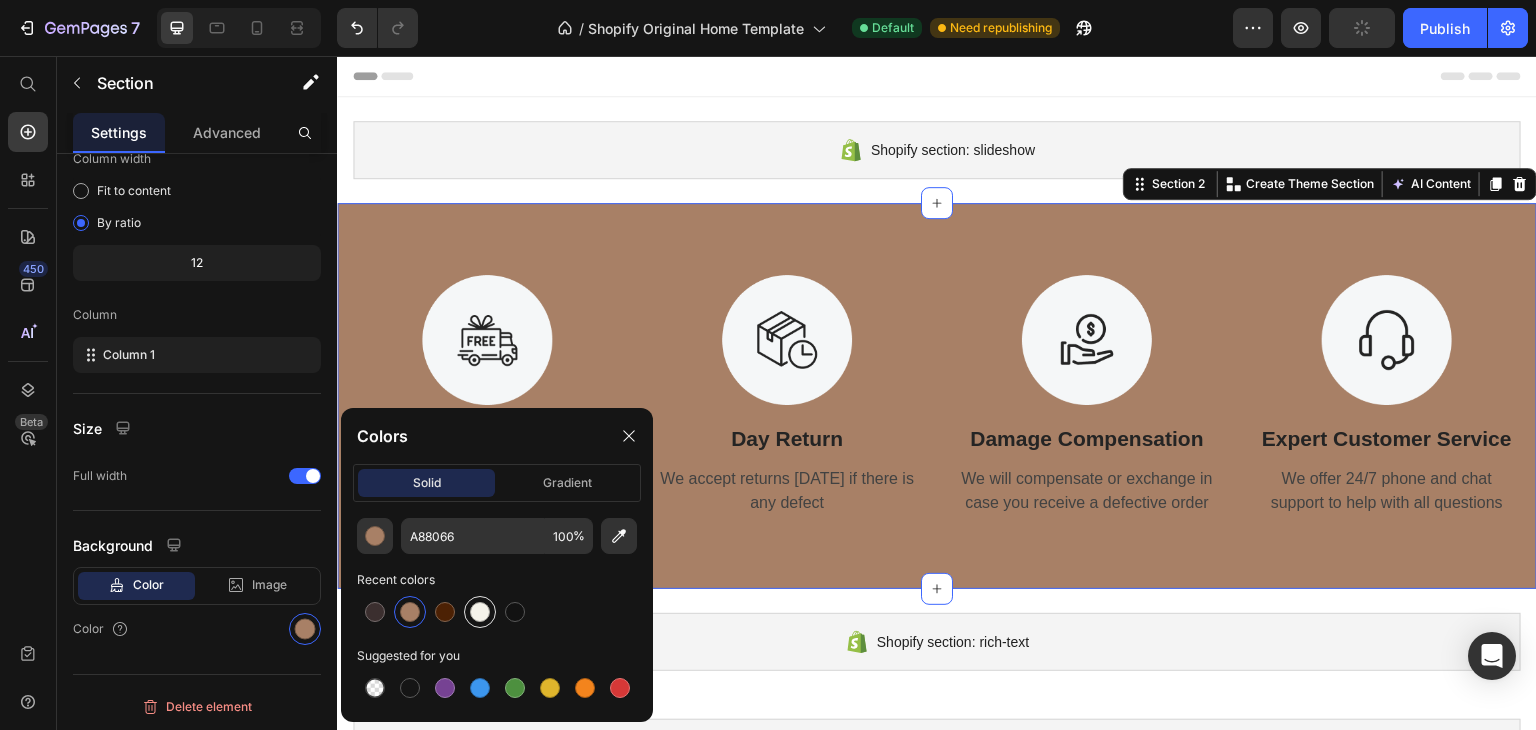 click at bounding box center [480, 612] 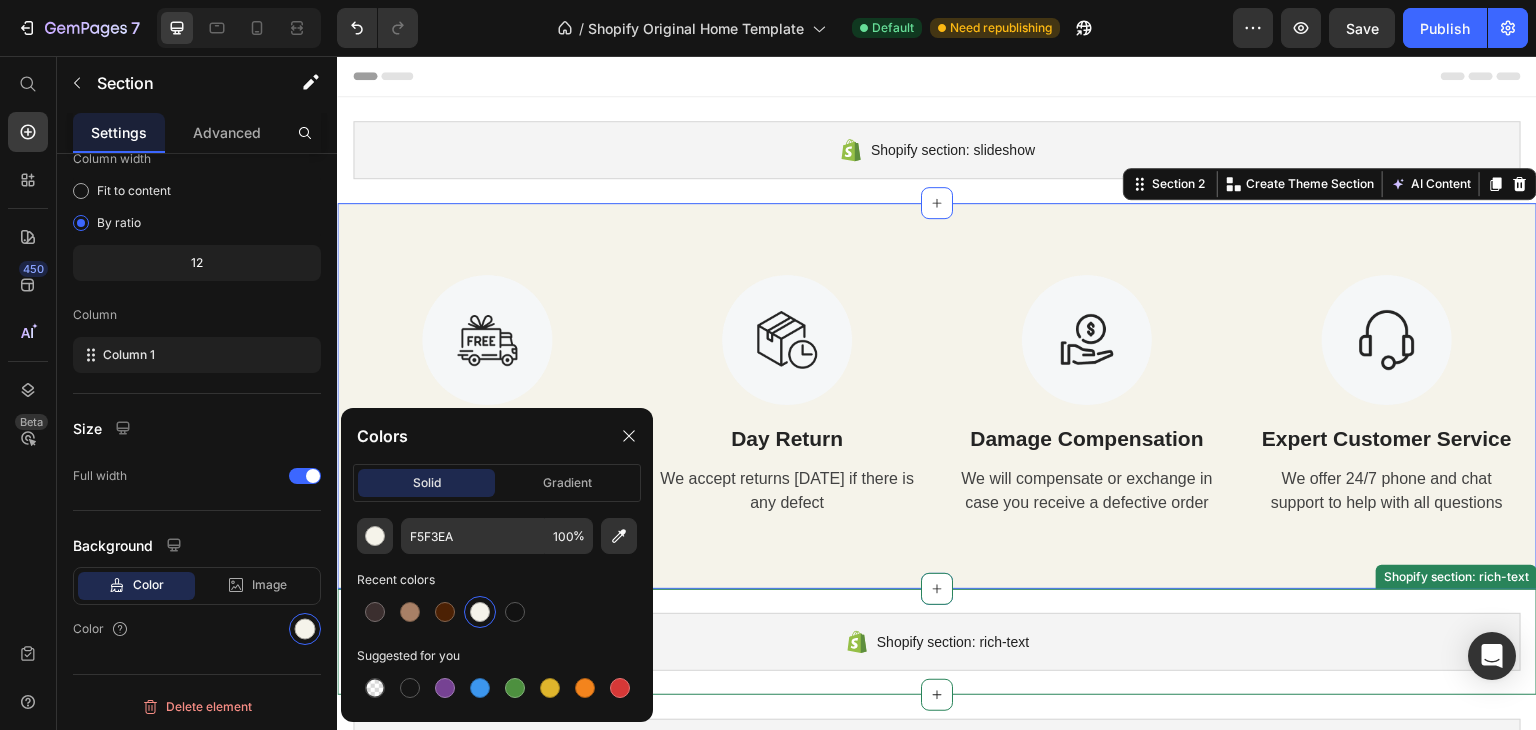 click on "Shopify section: rich-text Shopify section: rich-text" at bounding box center [937, 642] 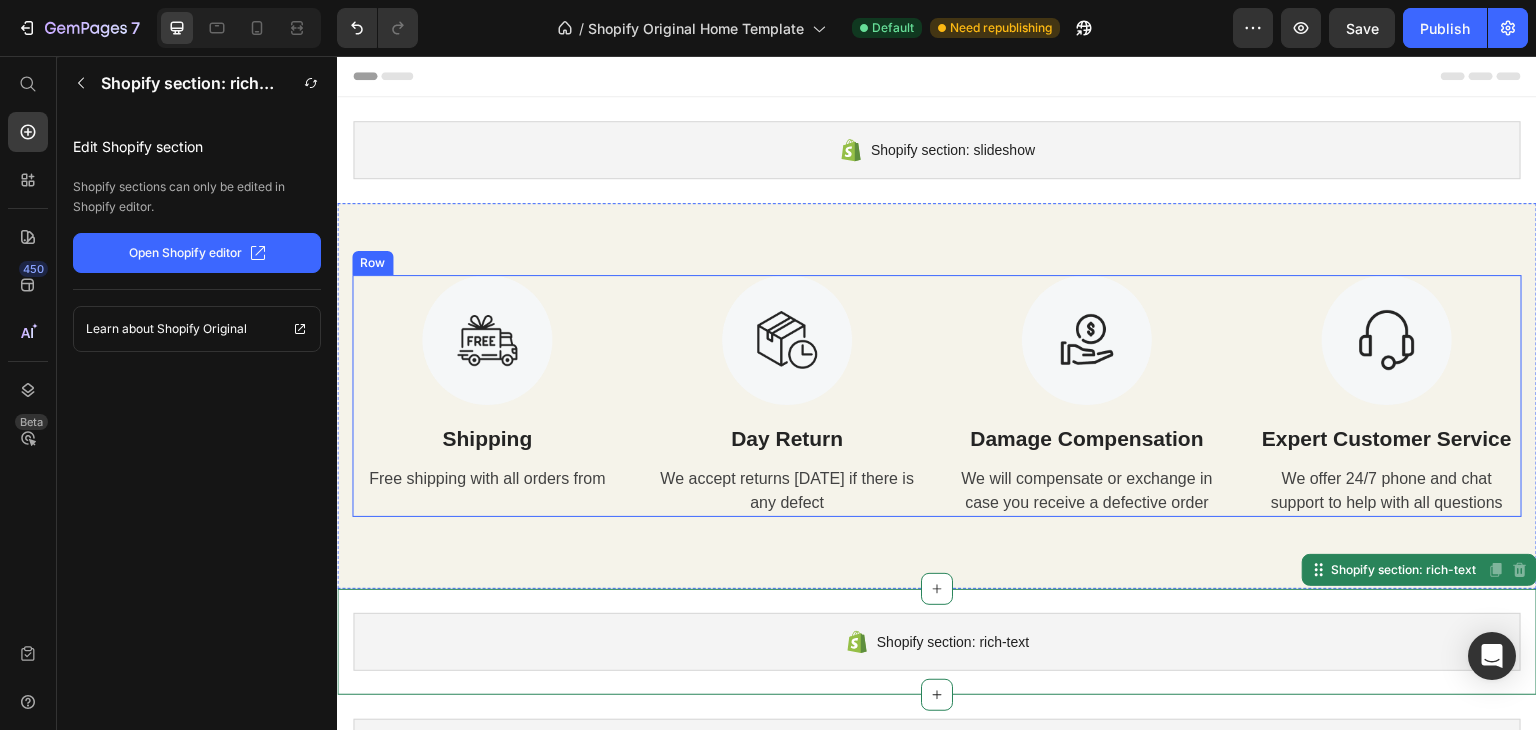 click on "Image  Shipping Text Block Free shipping with all orders from  Text Image Day Return Text Block We accept returns within 7 days
if there is any defect Text Image Damage Compensation Text Block We will compensate or exchange in case you receive a defective order Text Image Expert Customer Service Text Block We offer 24/7 phone and chat support to help with all questions Text Row" at bounding box center [937, 396] 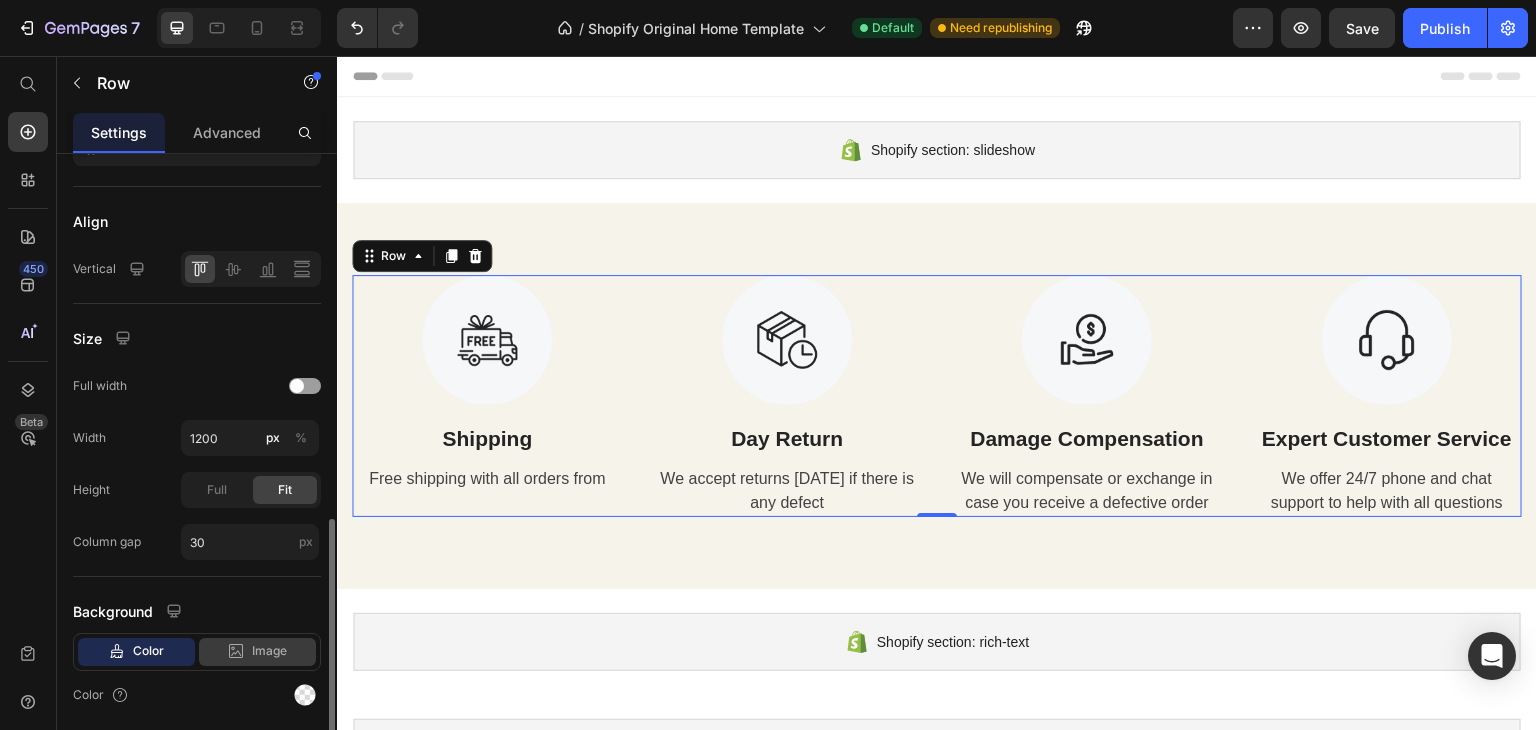 scroll, scrollTop: 566, scrollLeft: 0, axis: vertical 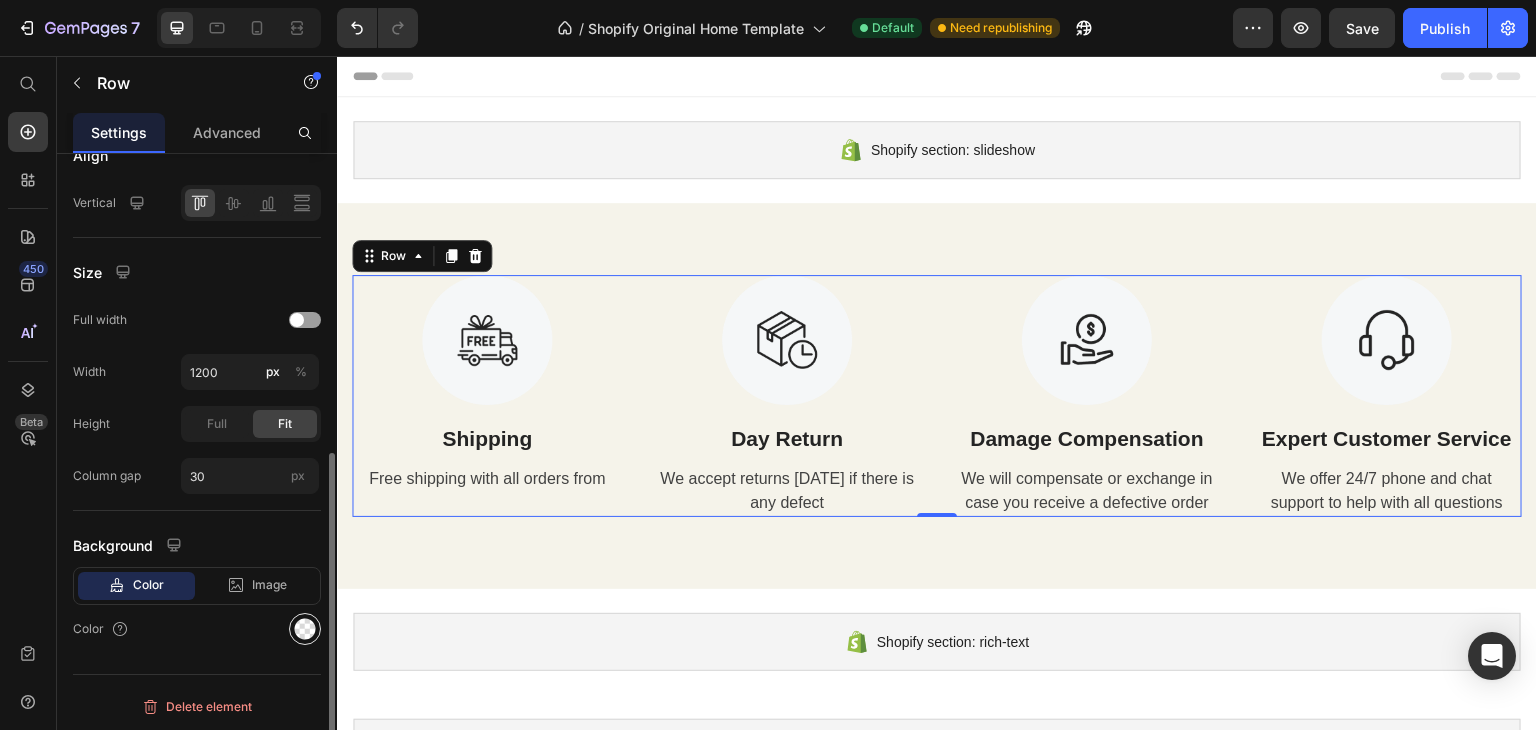 click at bounding box center (305, 629) 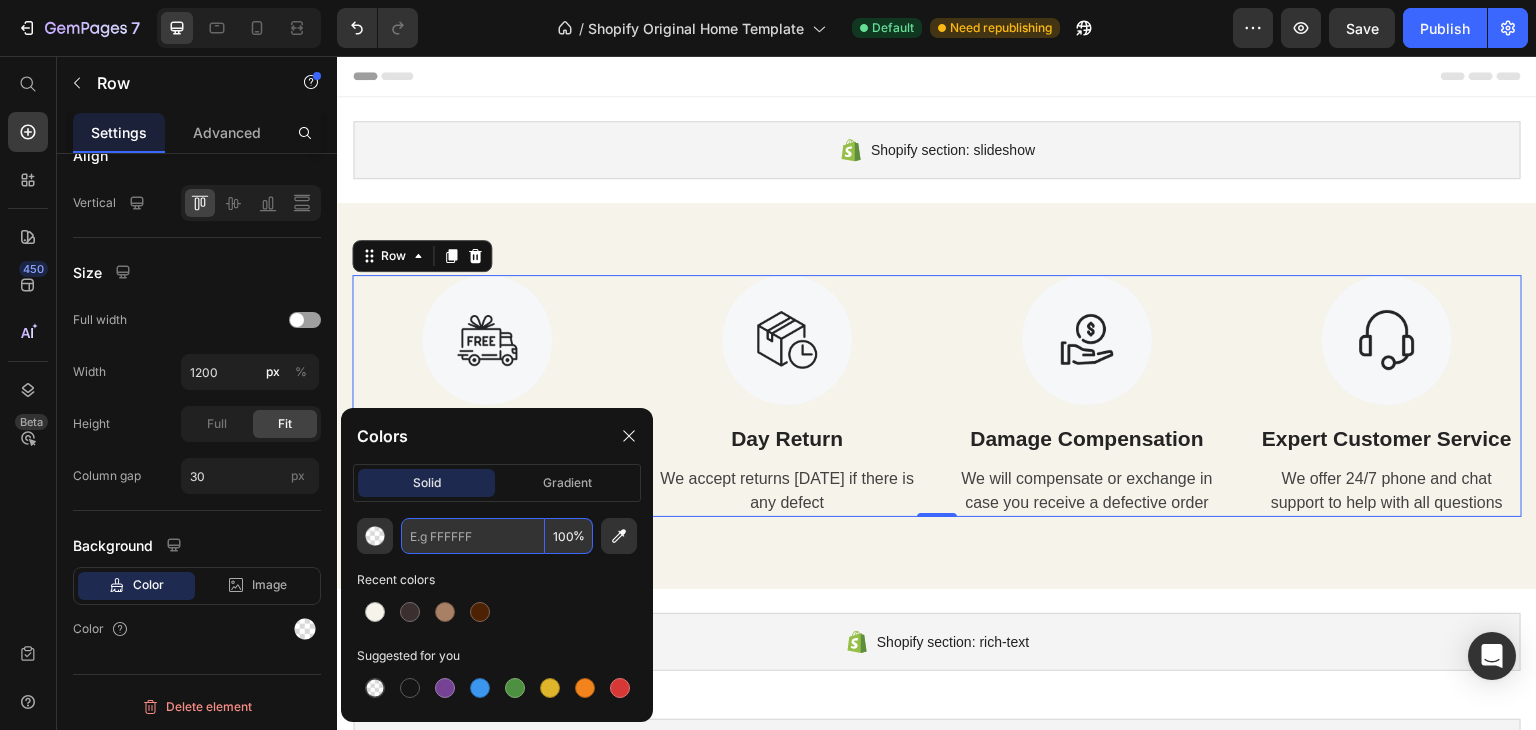 click at bounding box center [473, 536] 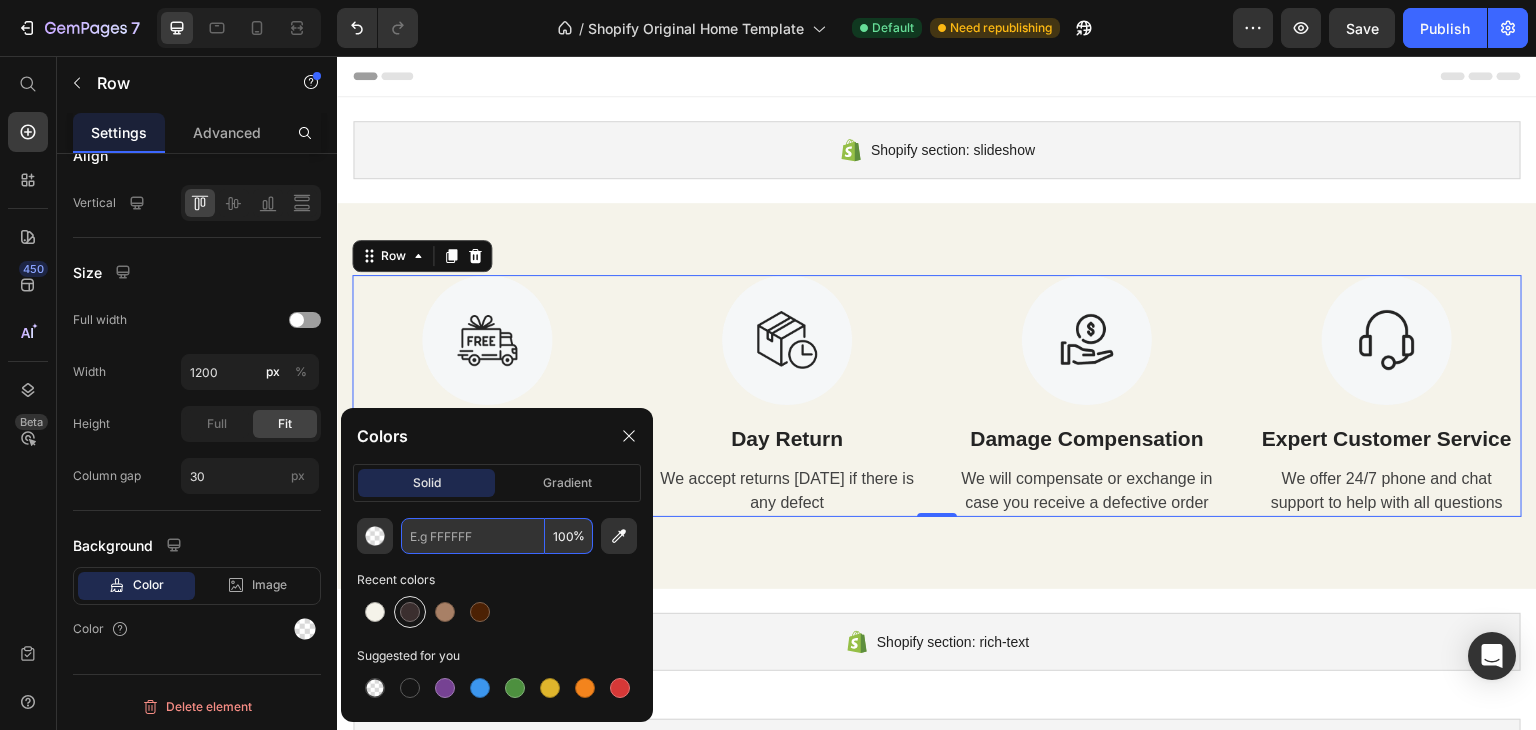 click at bounding box center [410, 612] 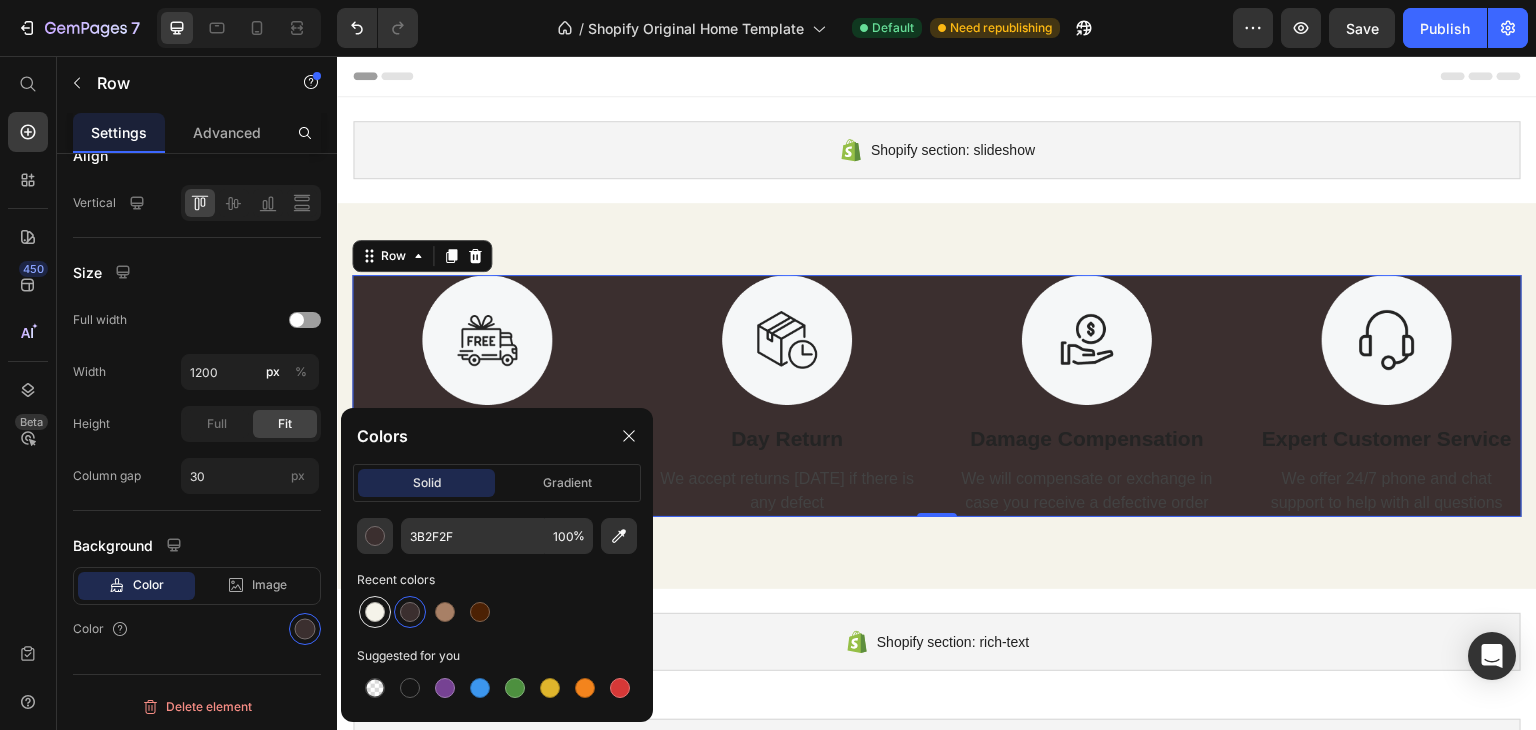 click at bounding box center (375, 612) 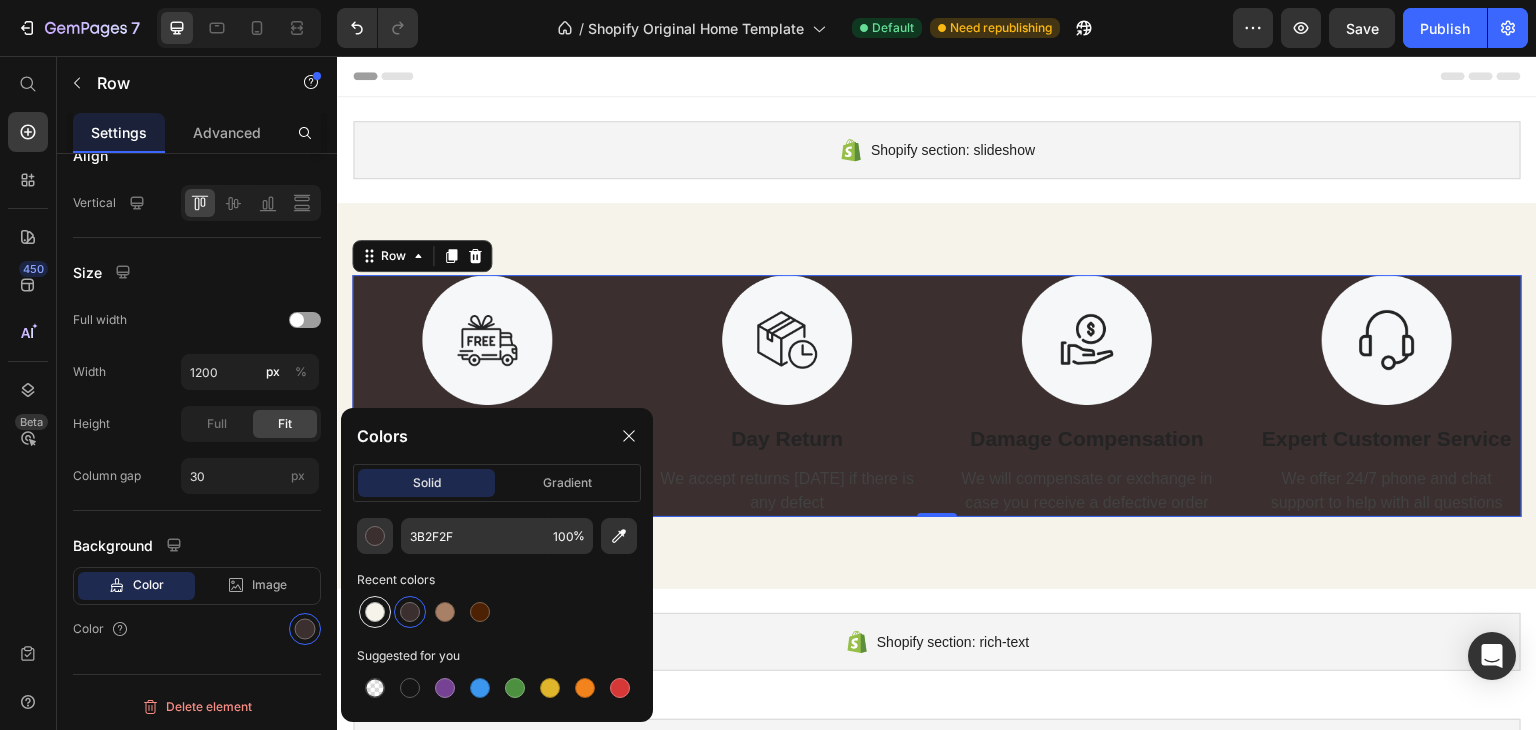 type on "F5F3EA" 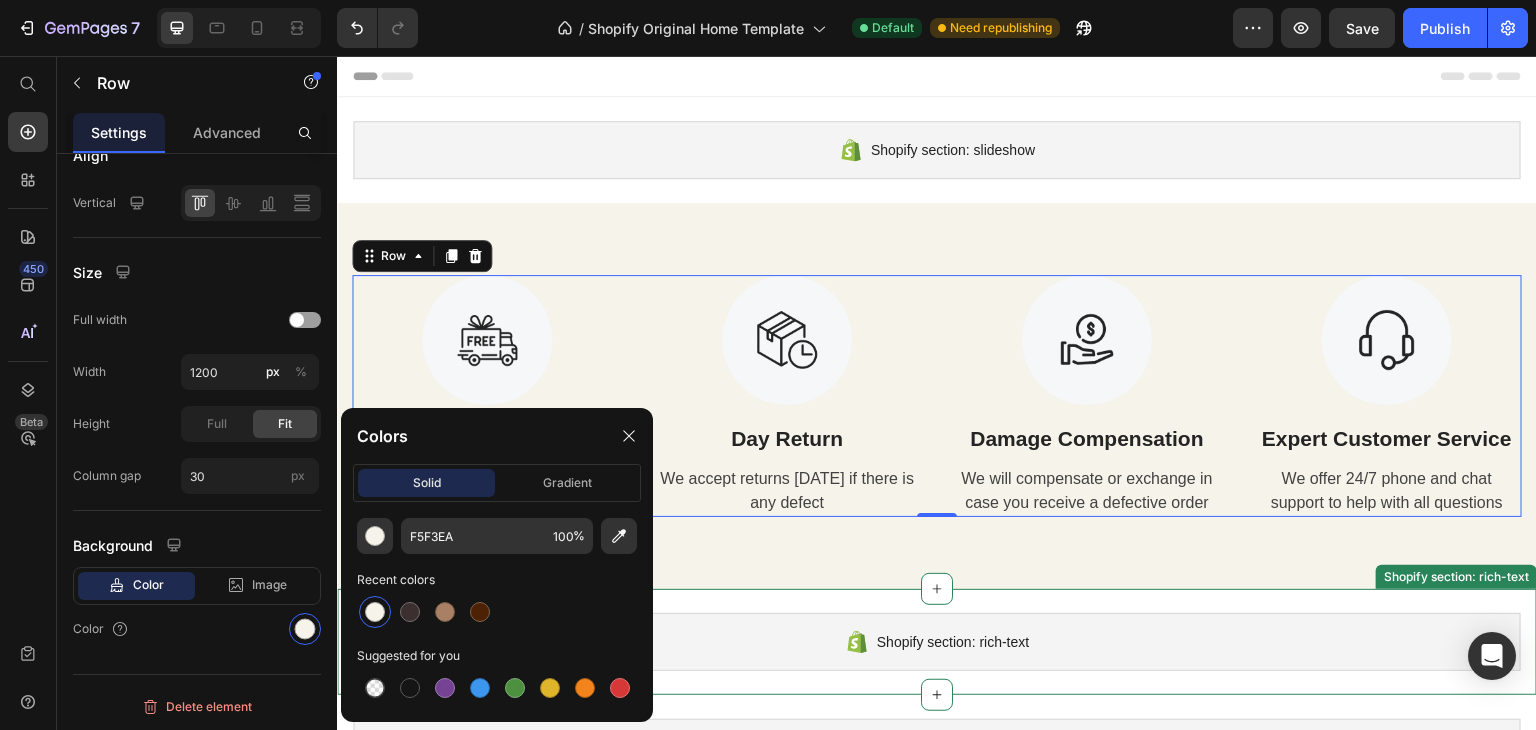 click on "Shopify section: rich-text Shopify section: rich-text" at bounding box center [937, 642] 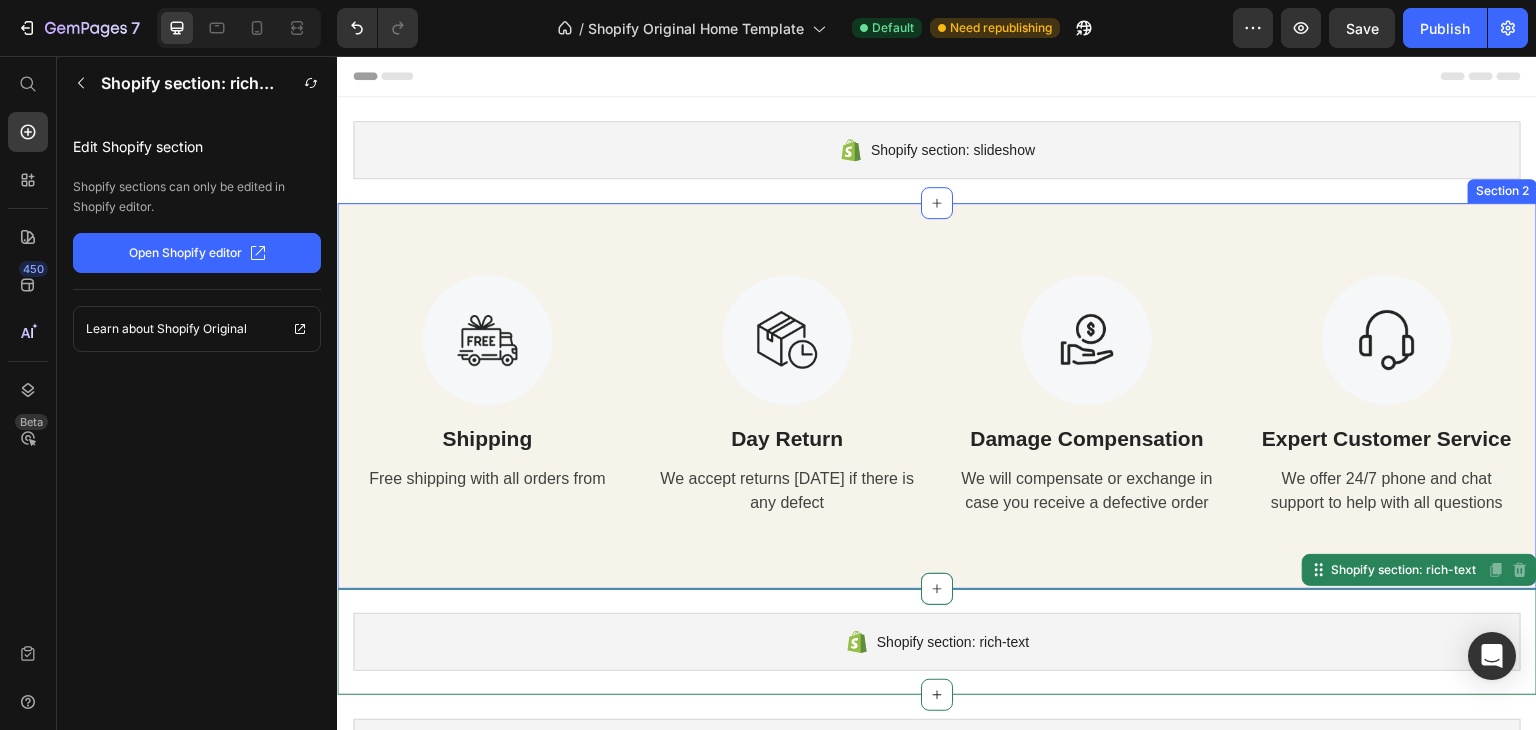 click on "Image  Shipping Text Block Free shipping with all orders from  Text Image Day Return Text Block We accept returns within 7 days
if there is any defect Text Image Damage Compensation Text Block We will compensate or exchange in case you receive a defective order Text Image Expert Customer Service Text Block We offer 24/7 phone and chat support to help with all questions Text Row Section 2" at bounding box center (937, 396) 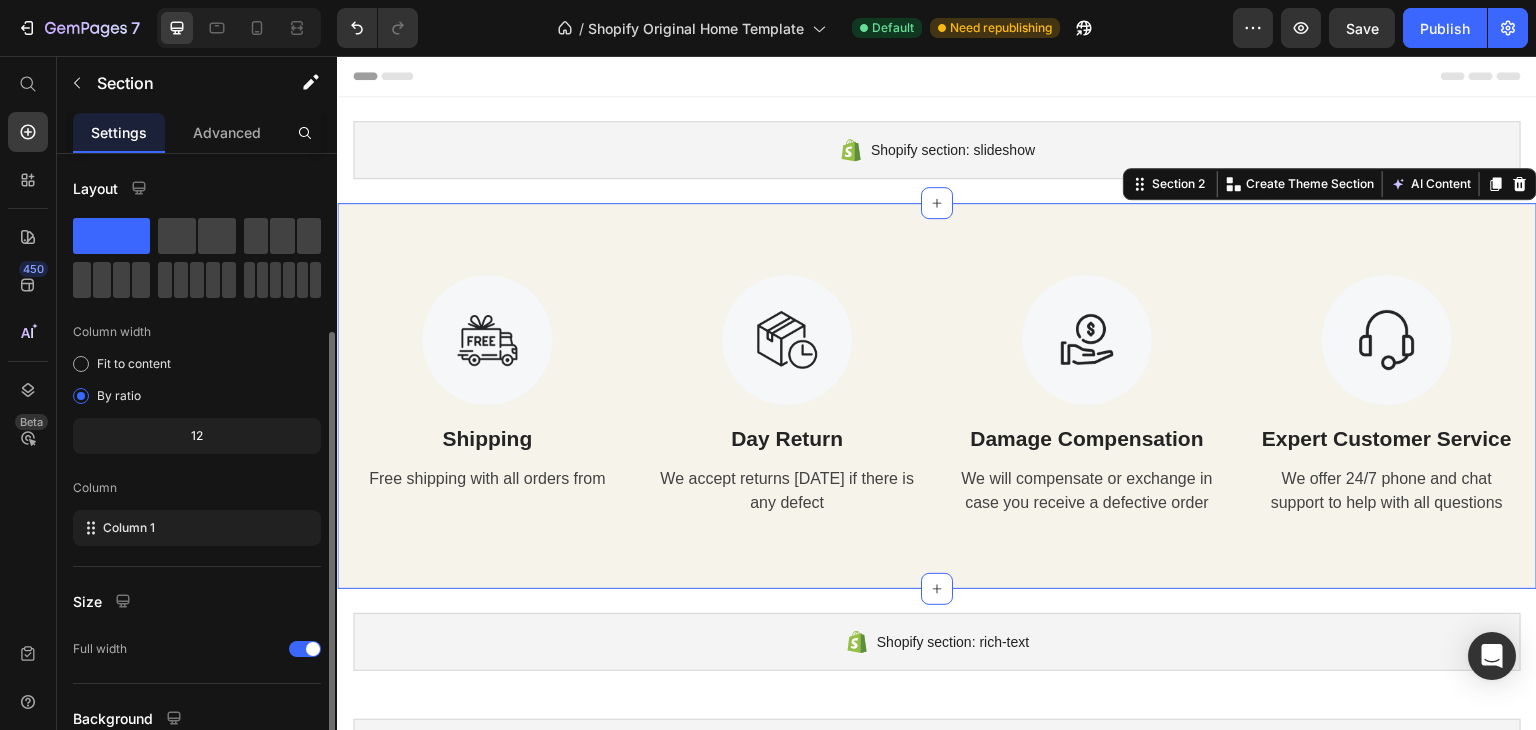 scroll, scrollTop: 173, scrollLeft: 0, axis: vertical 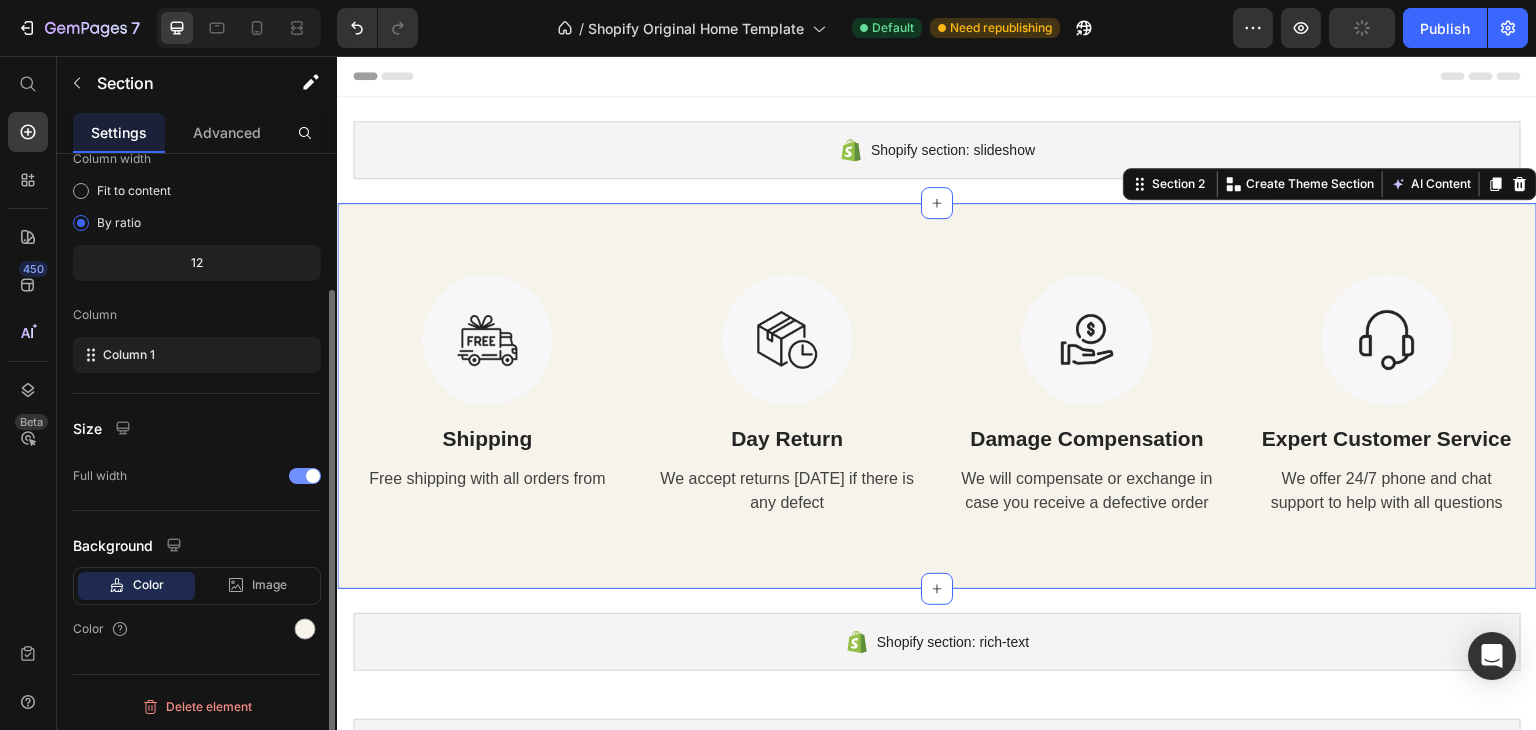 click at bounding box center [305, 476] 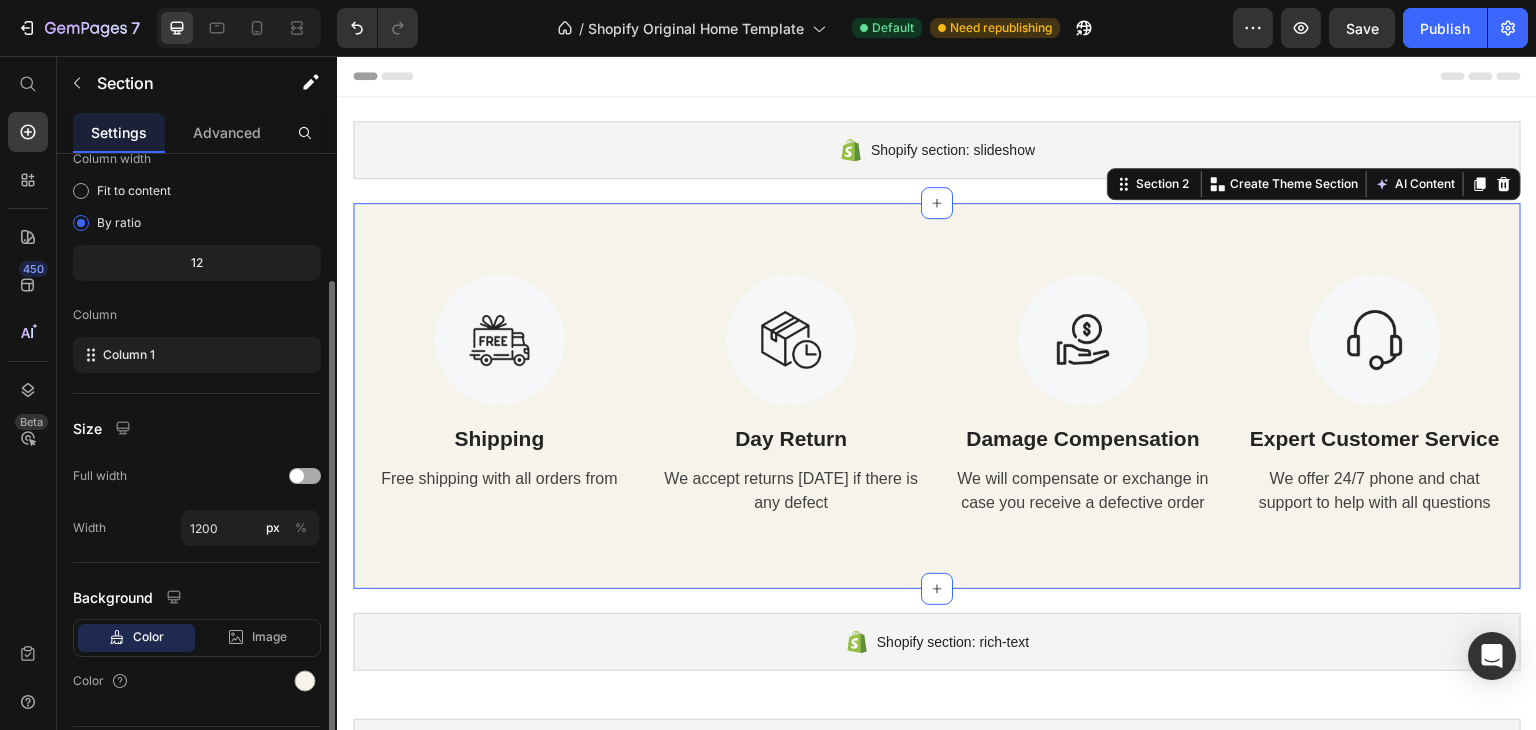 click at bounding box center (297, 476) 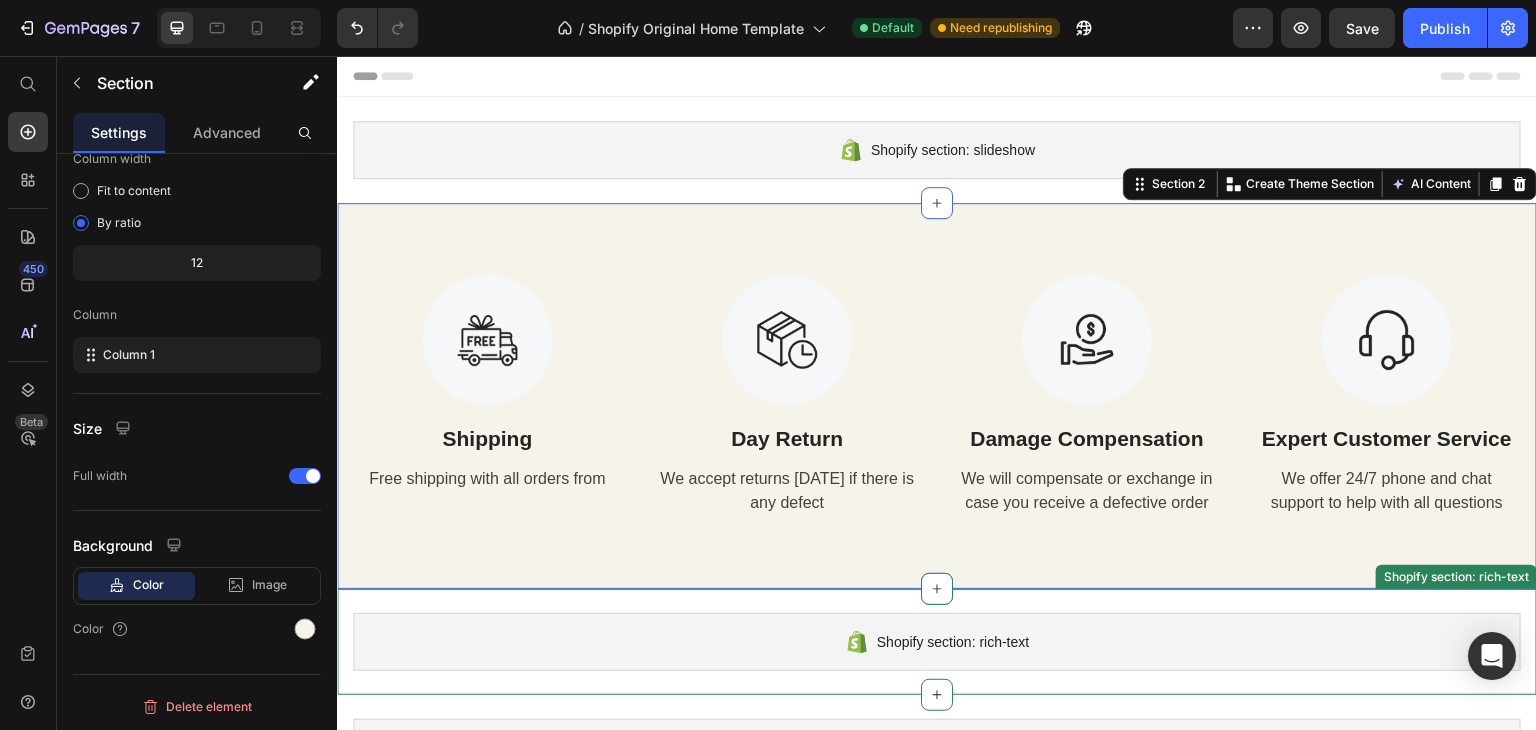 click on "Shopify section: rich-text" at bounding box center (937, 642) 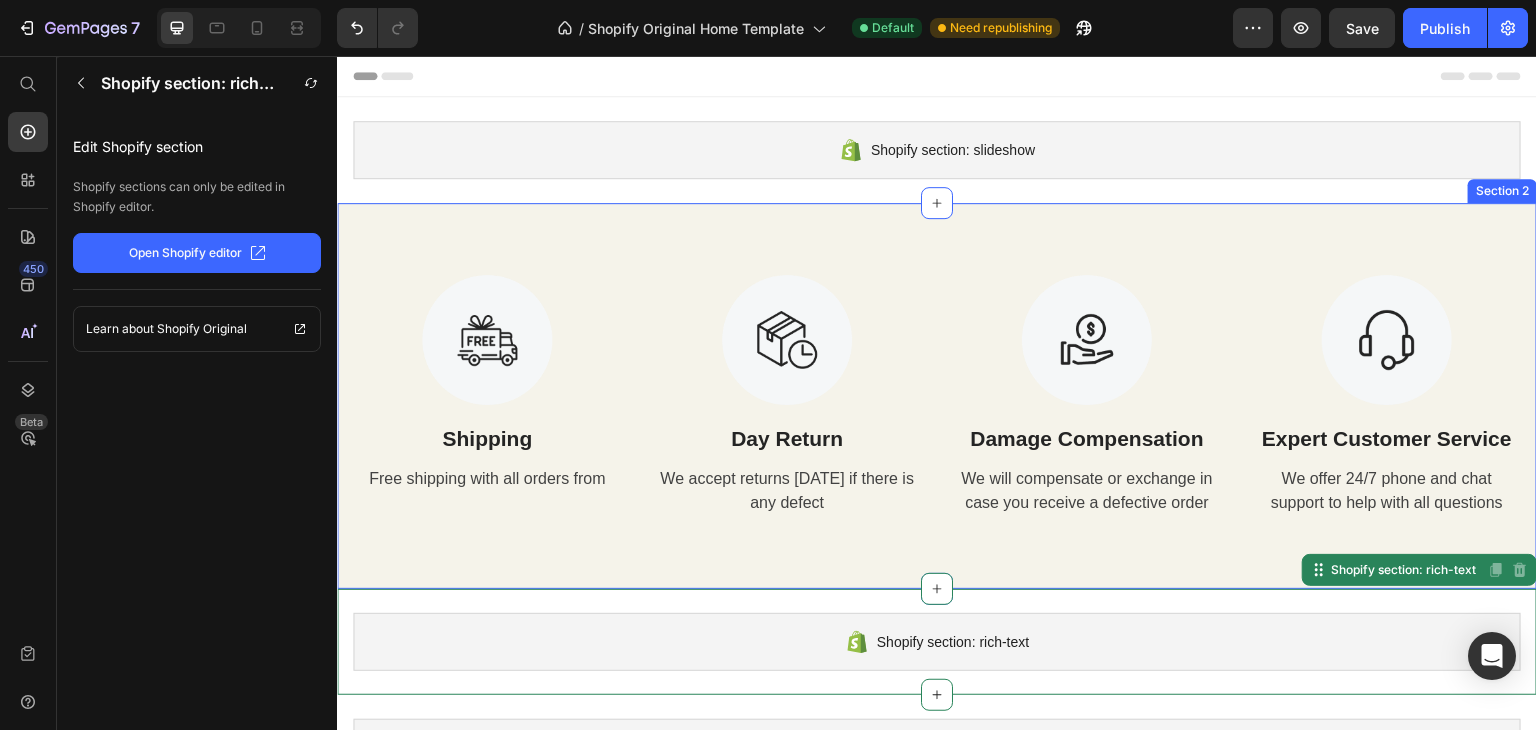 click on "Image  Shipping Text Block Free shipping with all orders from  Text Image Day Return Text Block We accept returns within 7 days
if there is any defect Text Image Damage Compensation Text Block We will compensate or exchange in case you receive a defective order Text Image Expert Customer Service Text Block We offer 24/7 phone and chat support to help with all questions Text Row Section 2" at bounding box center [937, 396] 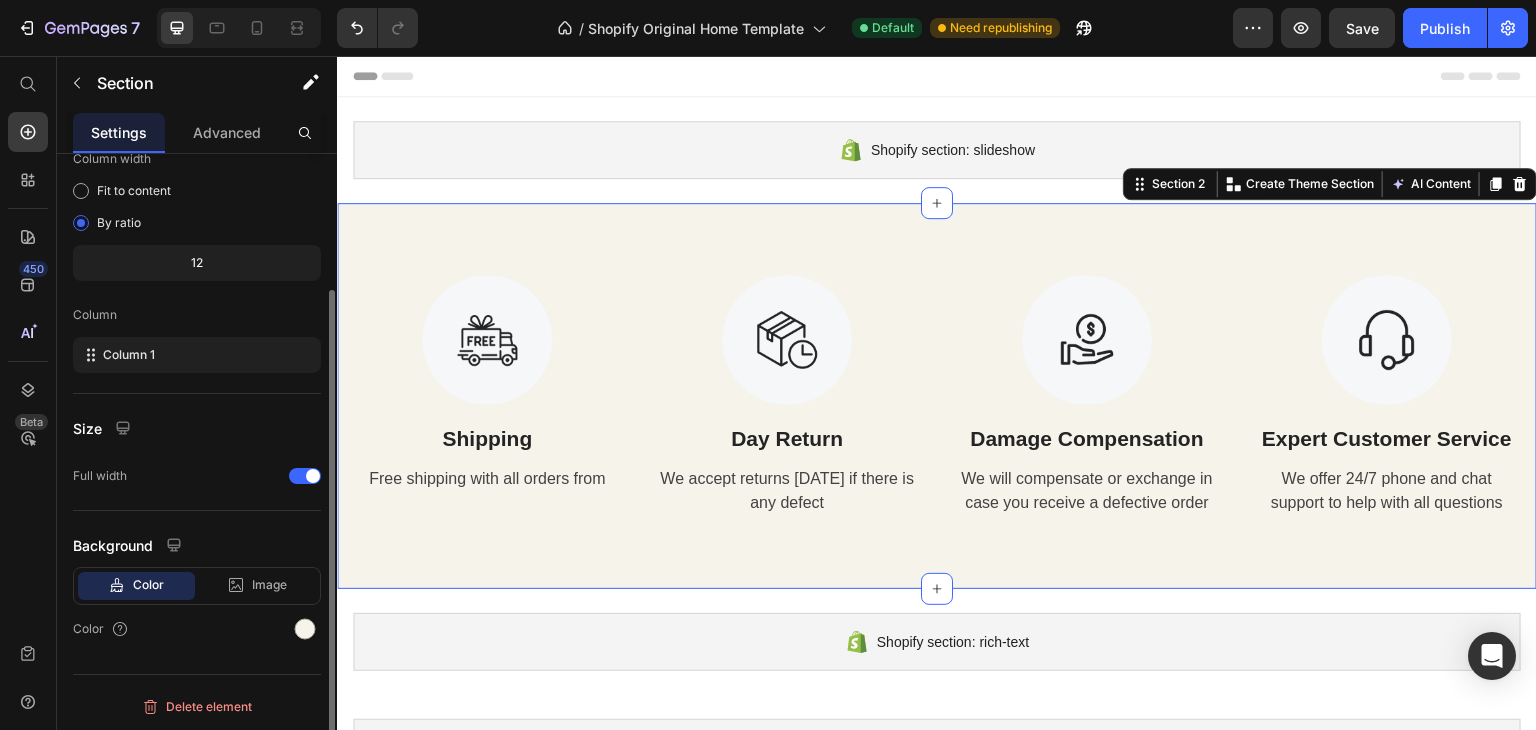 scroll, scrollTop: 0, scrollLeft: 0, axis: both 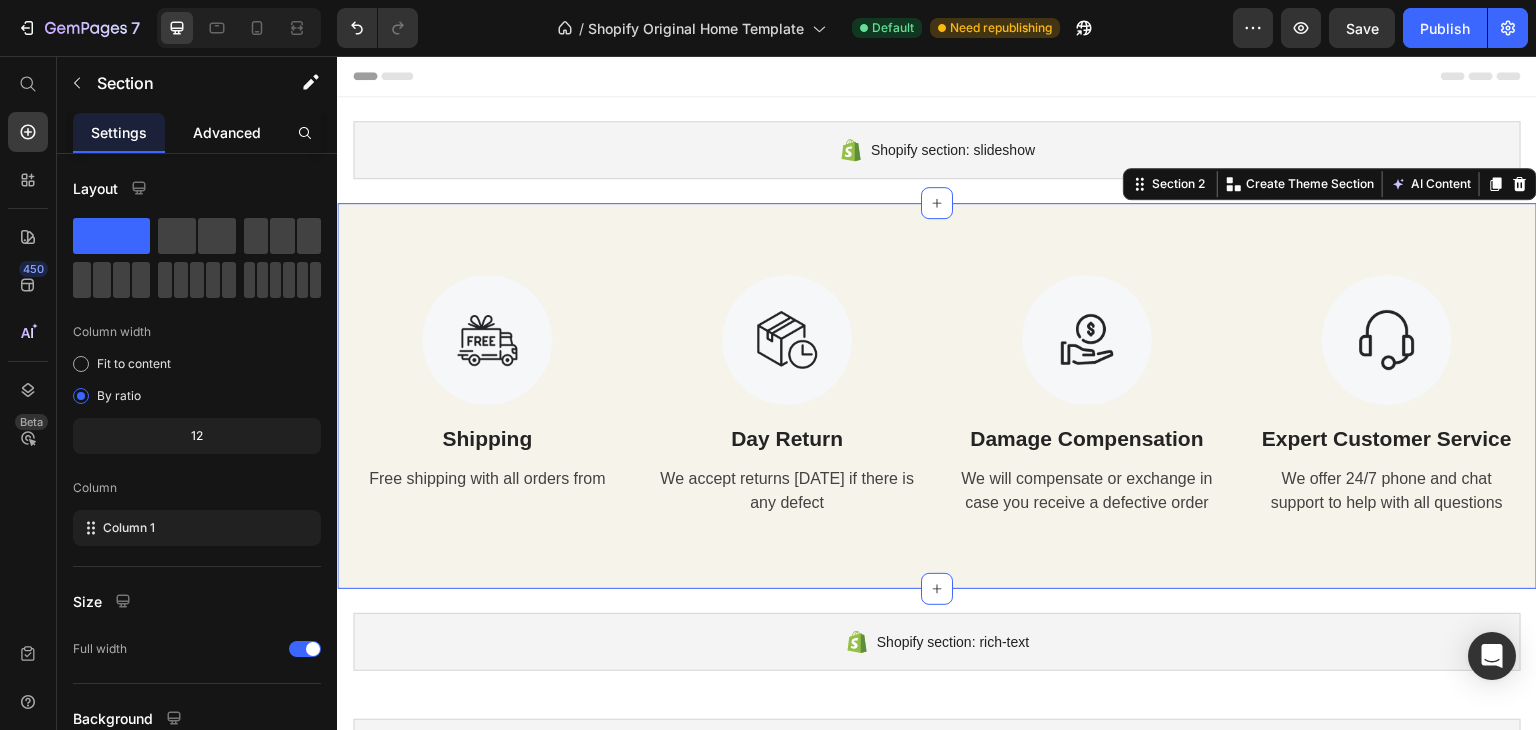 click on "Advanced" at bounding box center (227, 132) 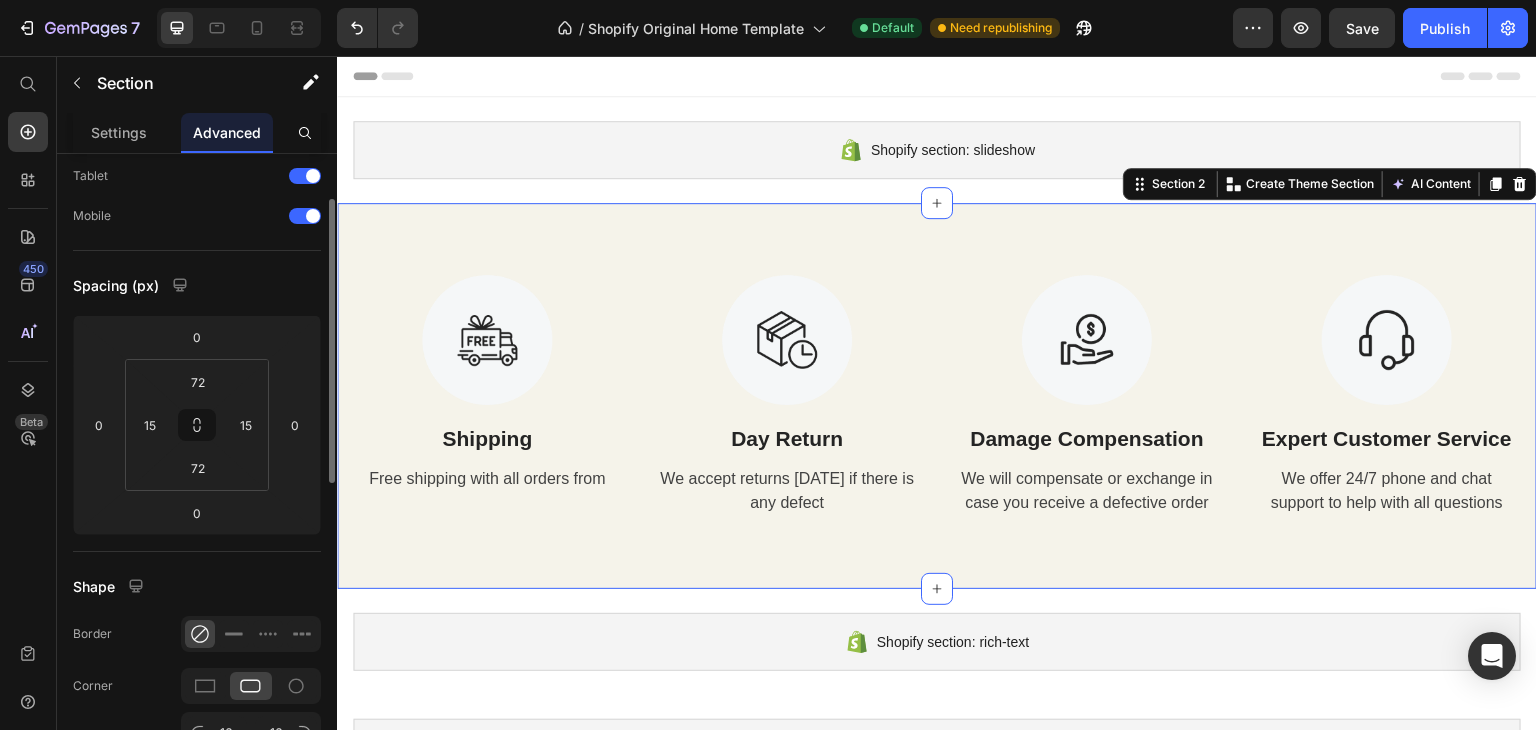 scroll, scrollTop: 300, scrollLeft: 0, axis: vertical 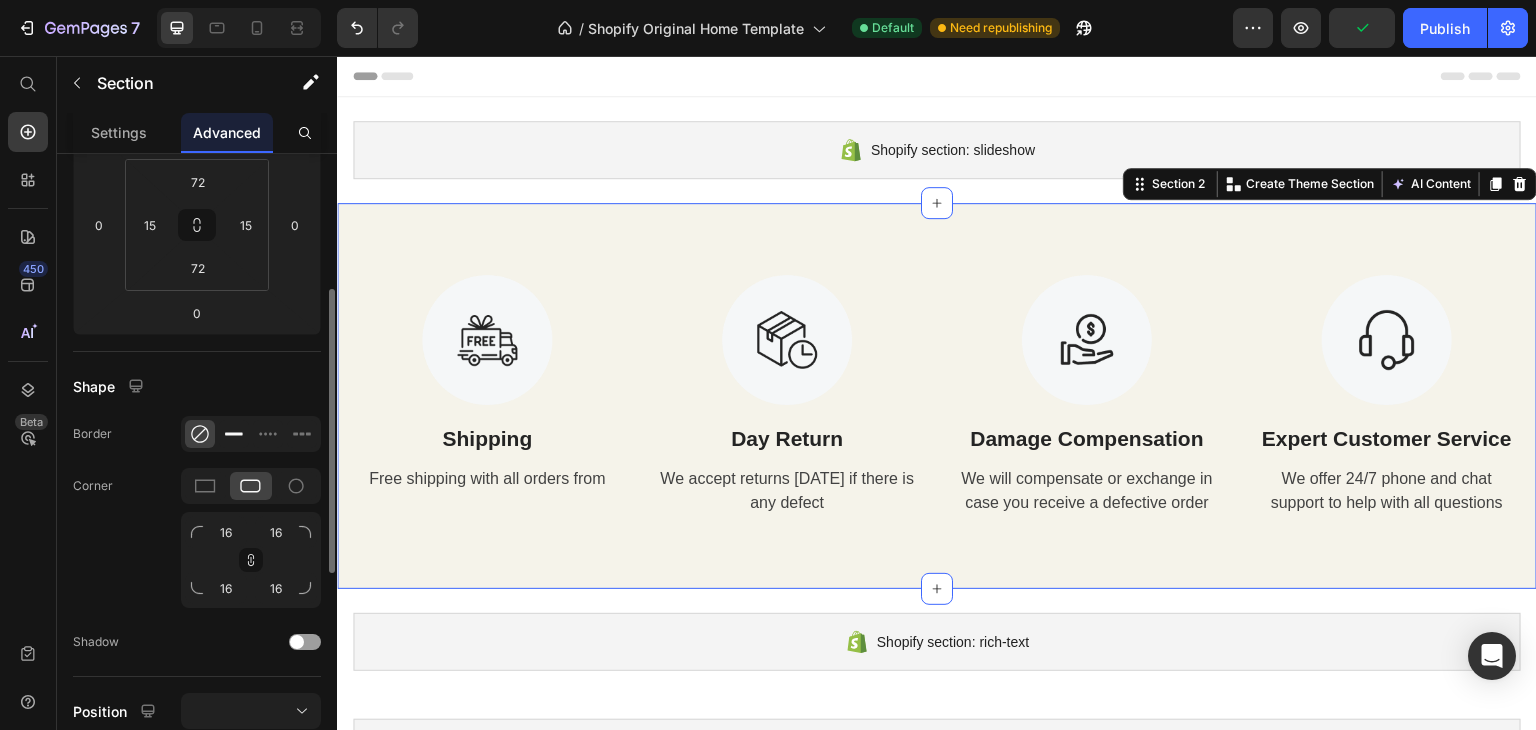 click 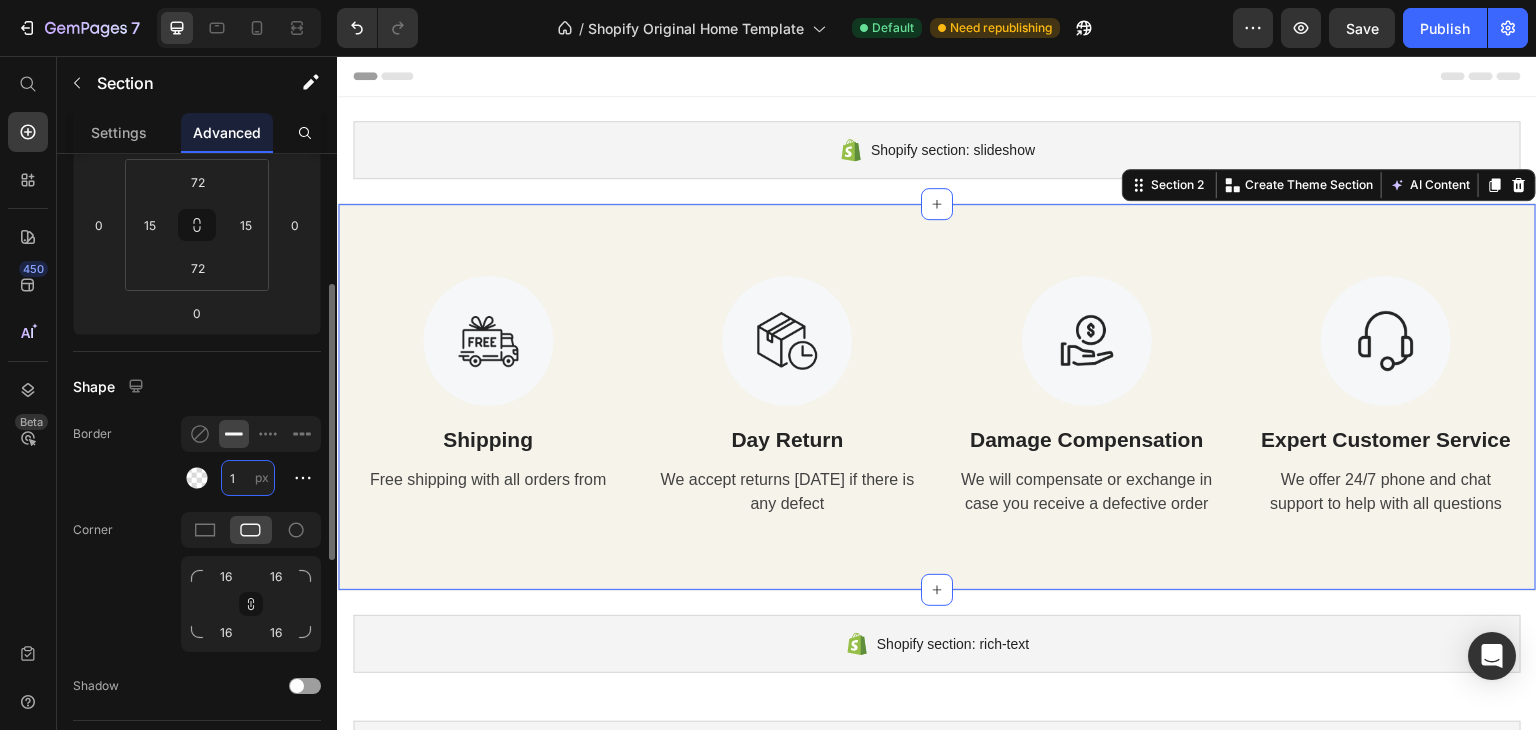 click on "1" at bounding box center (248, 478) 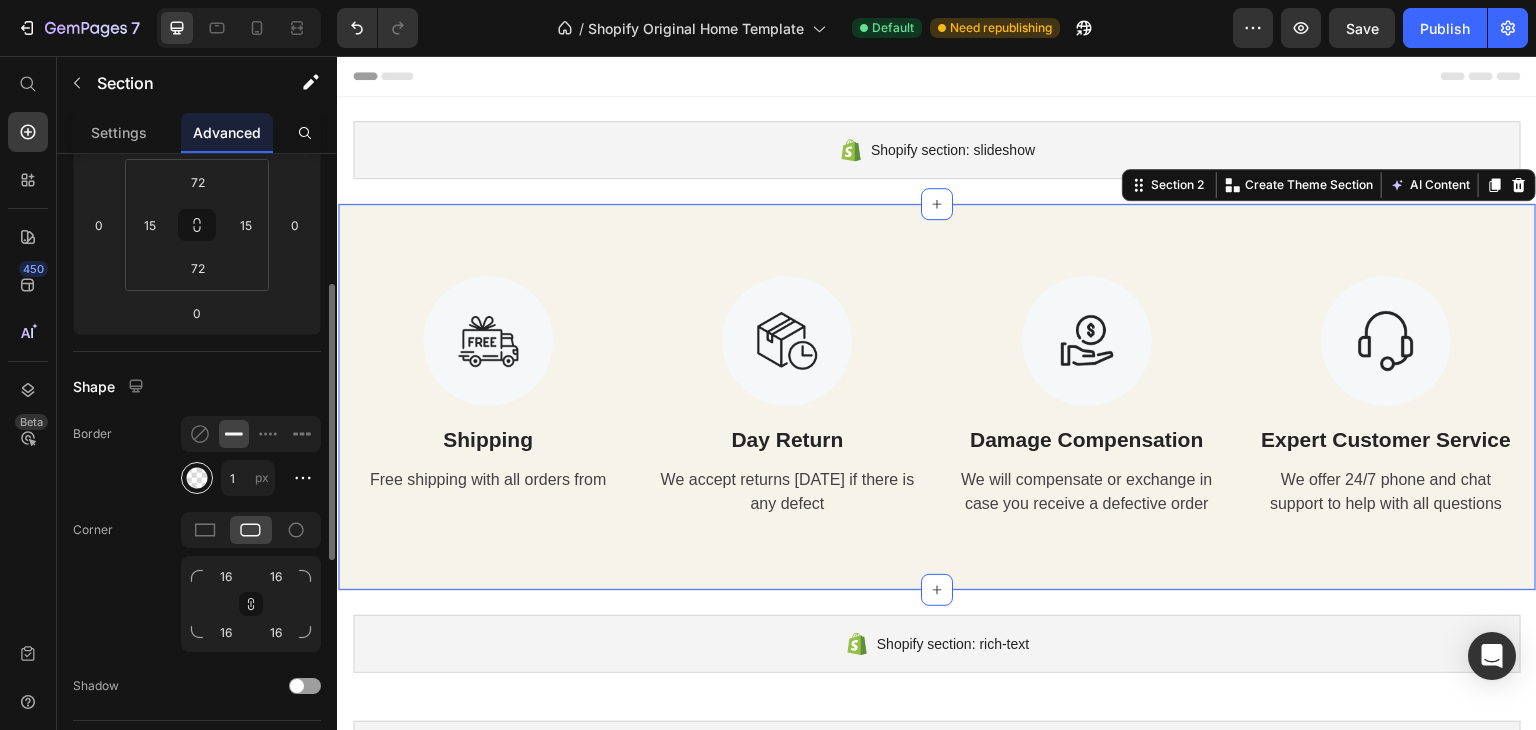 click at bounding box center (197, 478) 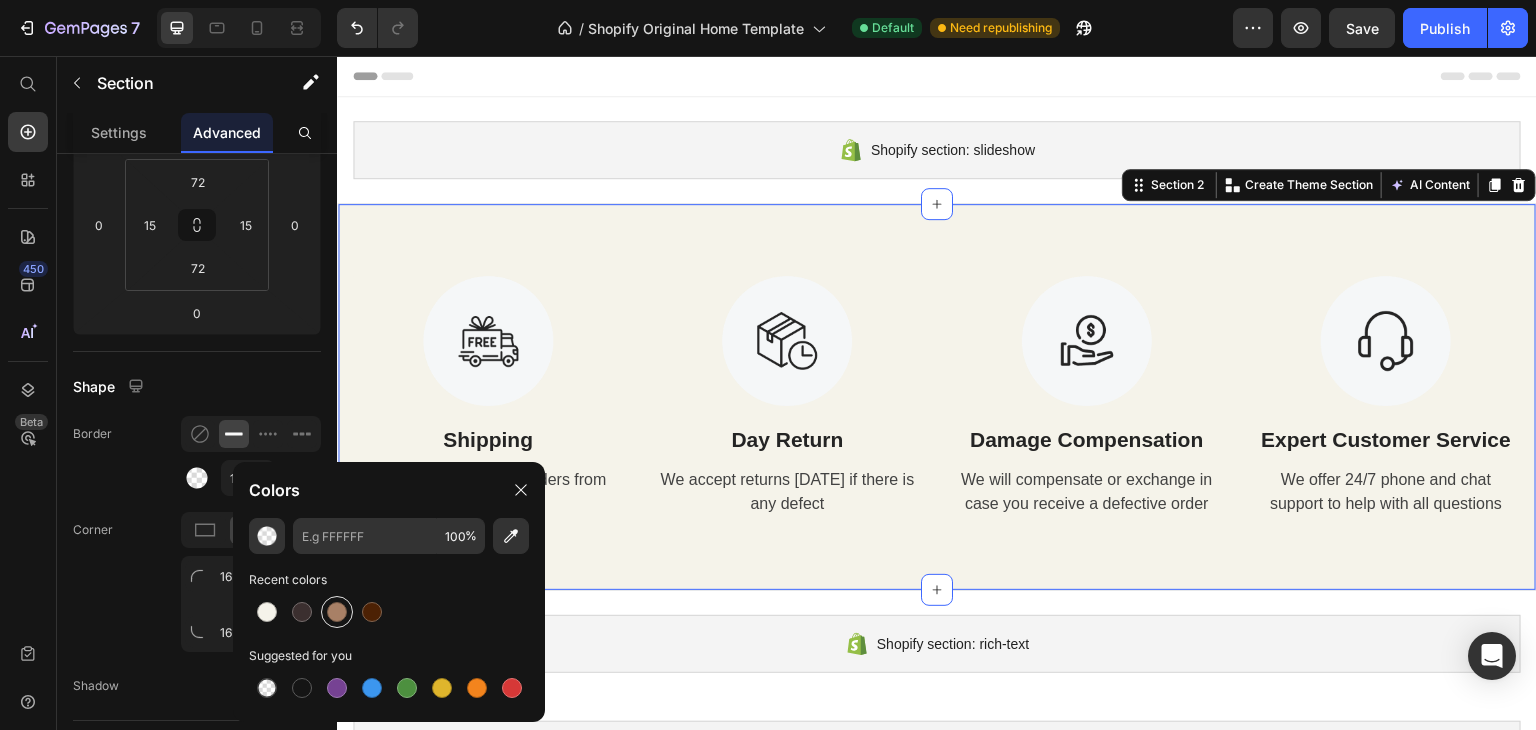 click at bounding box center [337, 612] 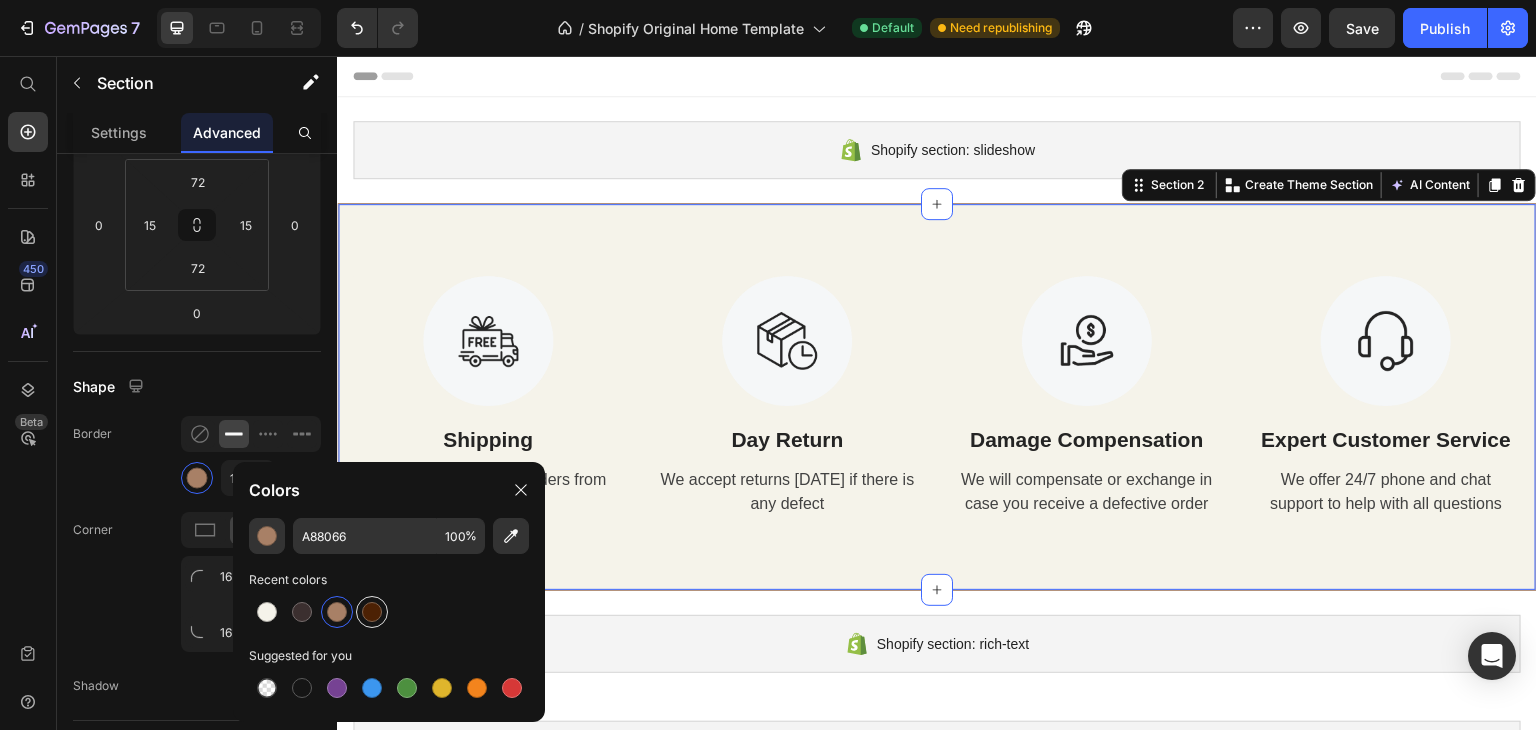 click at bounding box center (372, 612) 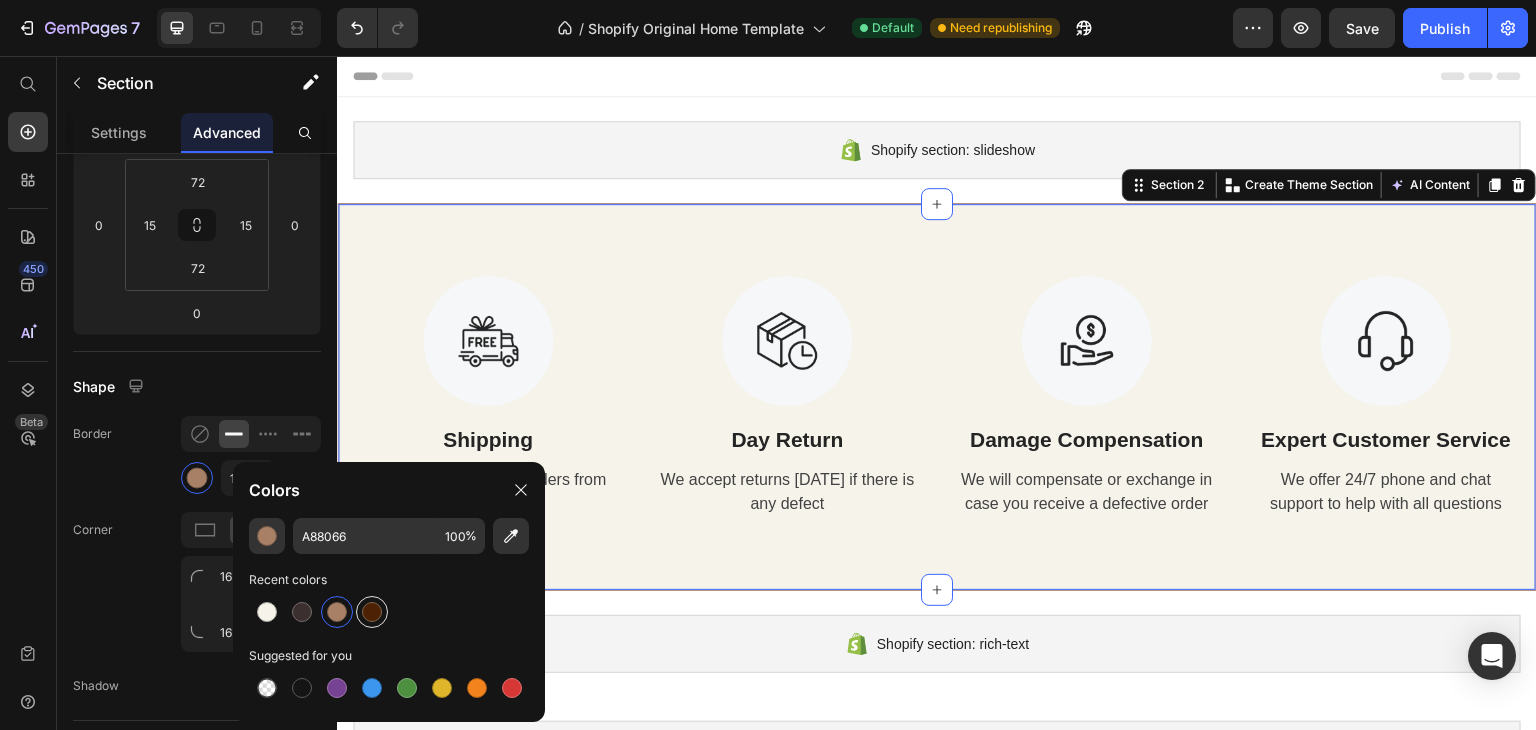 type on "4C2104" 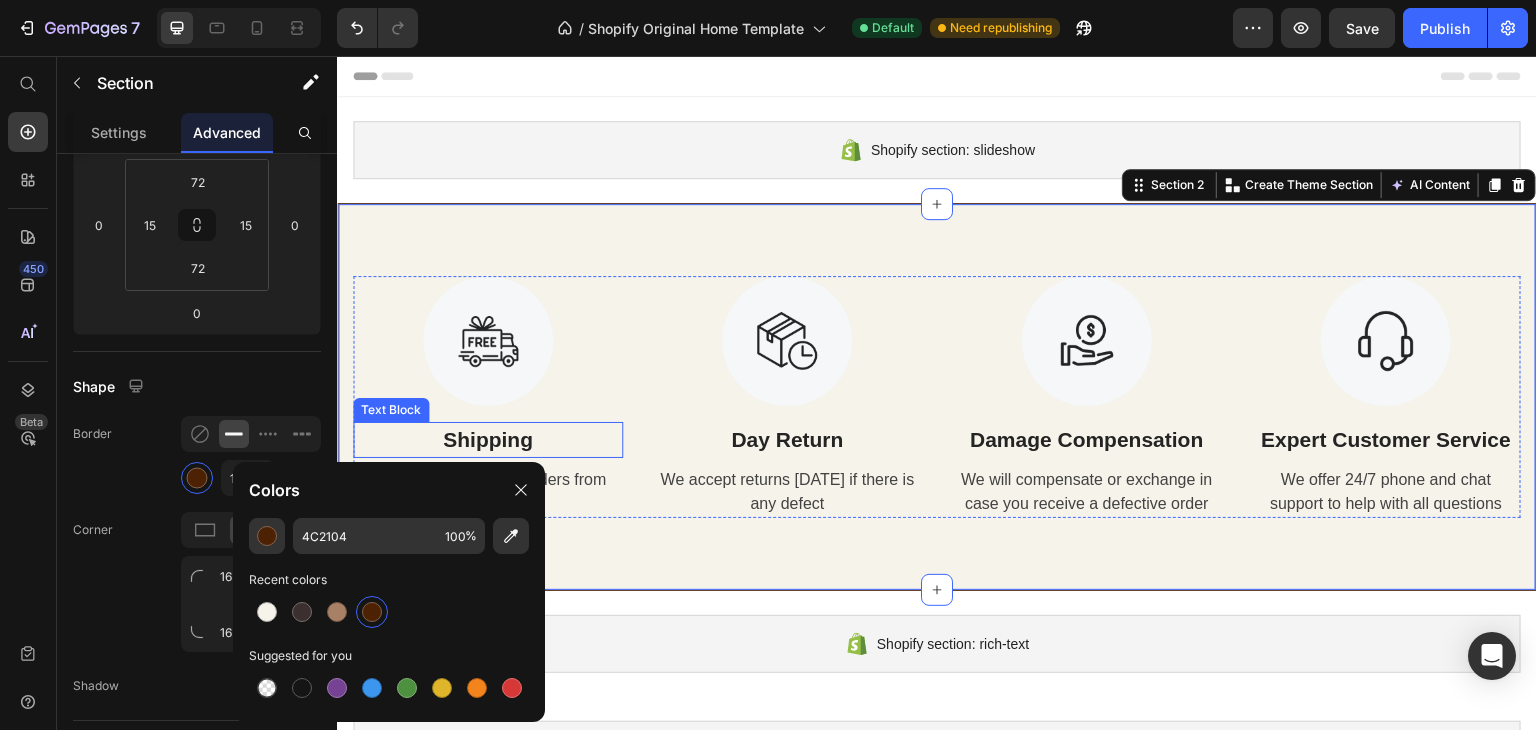 click on "Text Block" at bounding box center [391, 410] 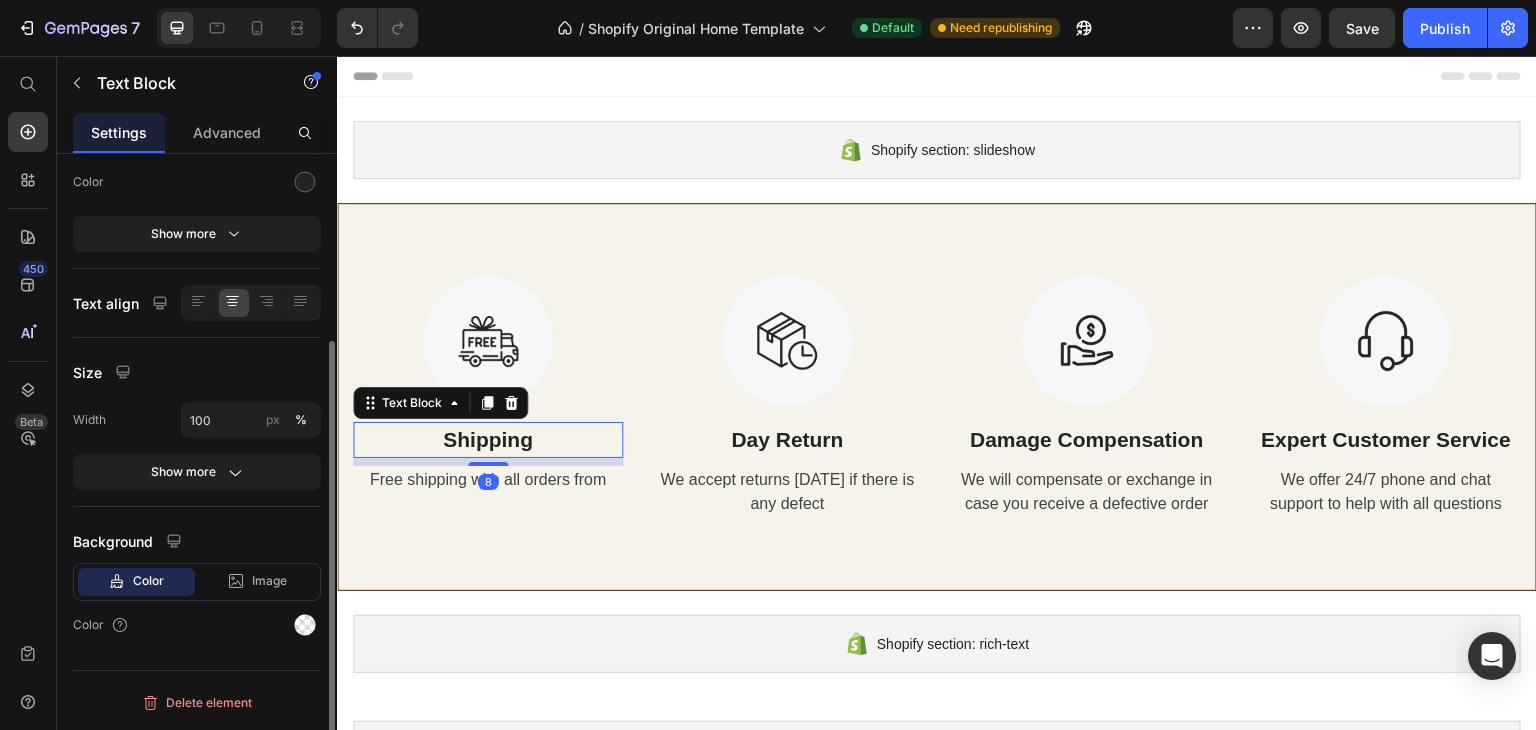 scroll, scrollTop: 0, scrollLeft: 0, axis: both 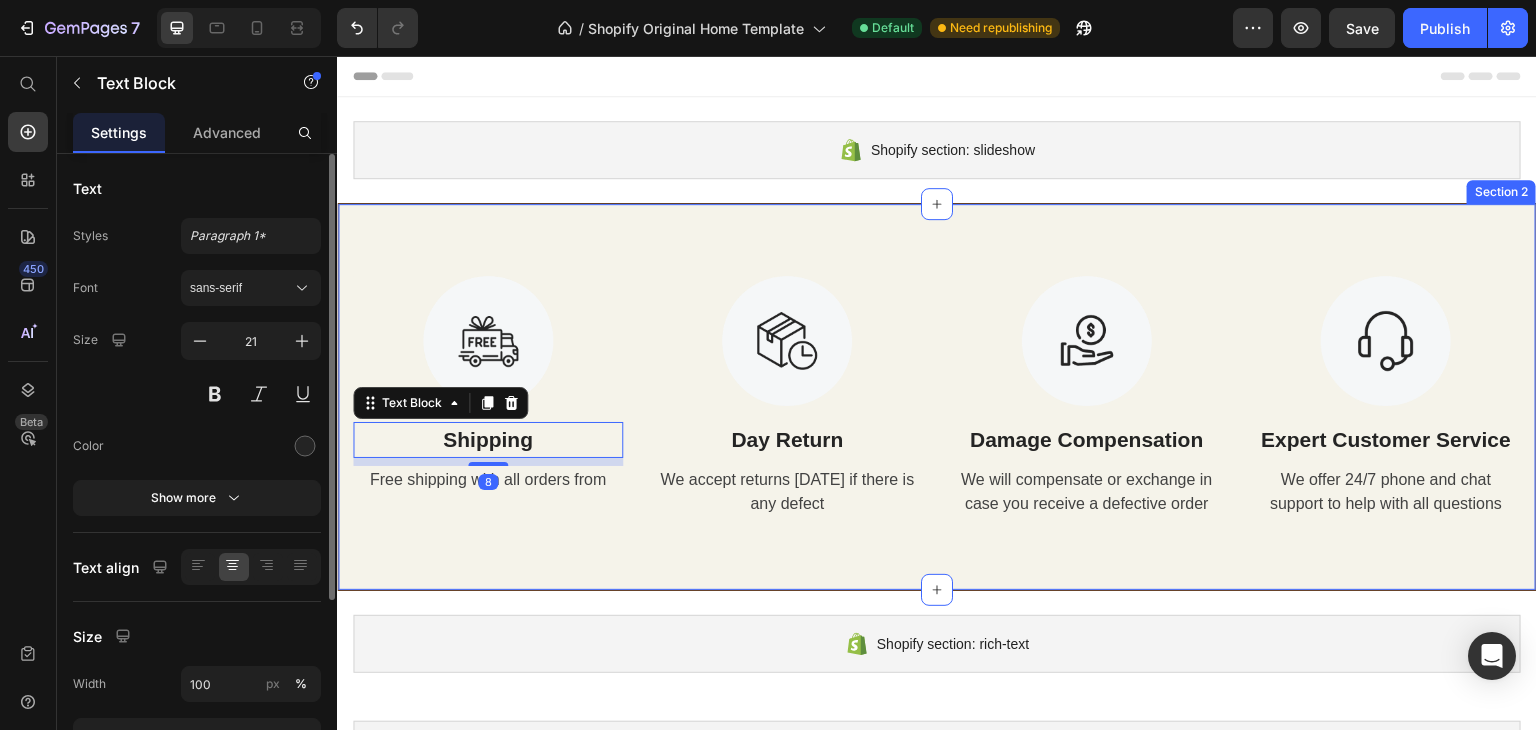 click on "Image  Shipping Text Block   8 Free shipping with all orders from  Text Image Day Return Text Block We accept returns within 7 days
if there is any defect Text Image Damage Compensation Text Block We will compensate or exchange in case you receive a defective order Text Image Expert Customer Service Text Block We offer 24/7 phone and chat support to help with all questions Text Row Section 2" at bounding box center (937, 397) 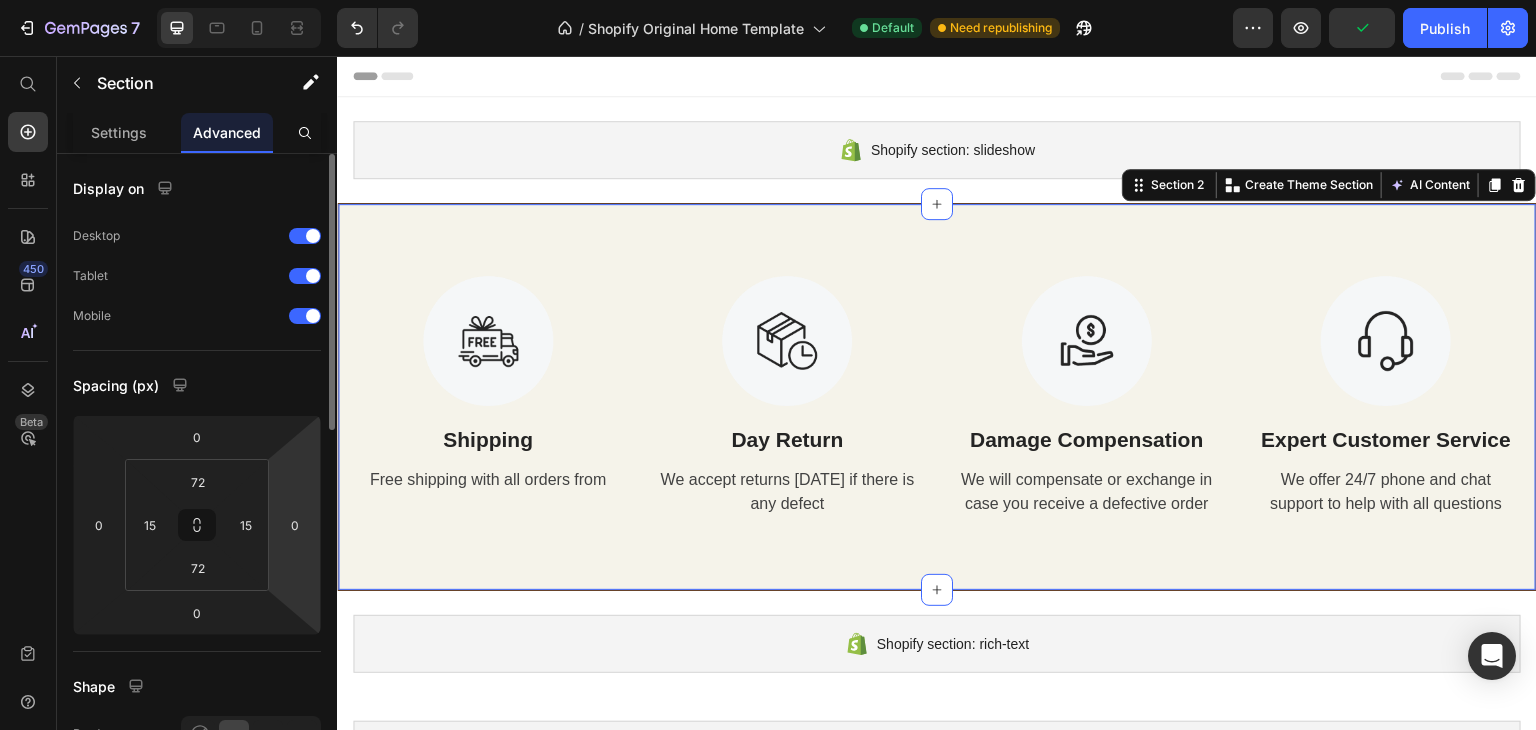scroll, scrollTop: 300, scrollLeft: 0, axis: vertical 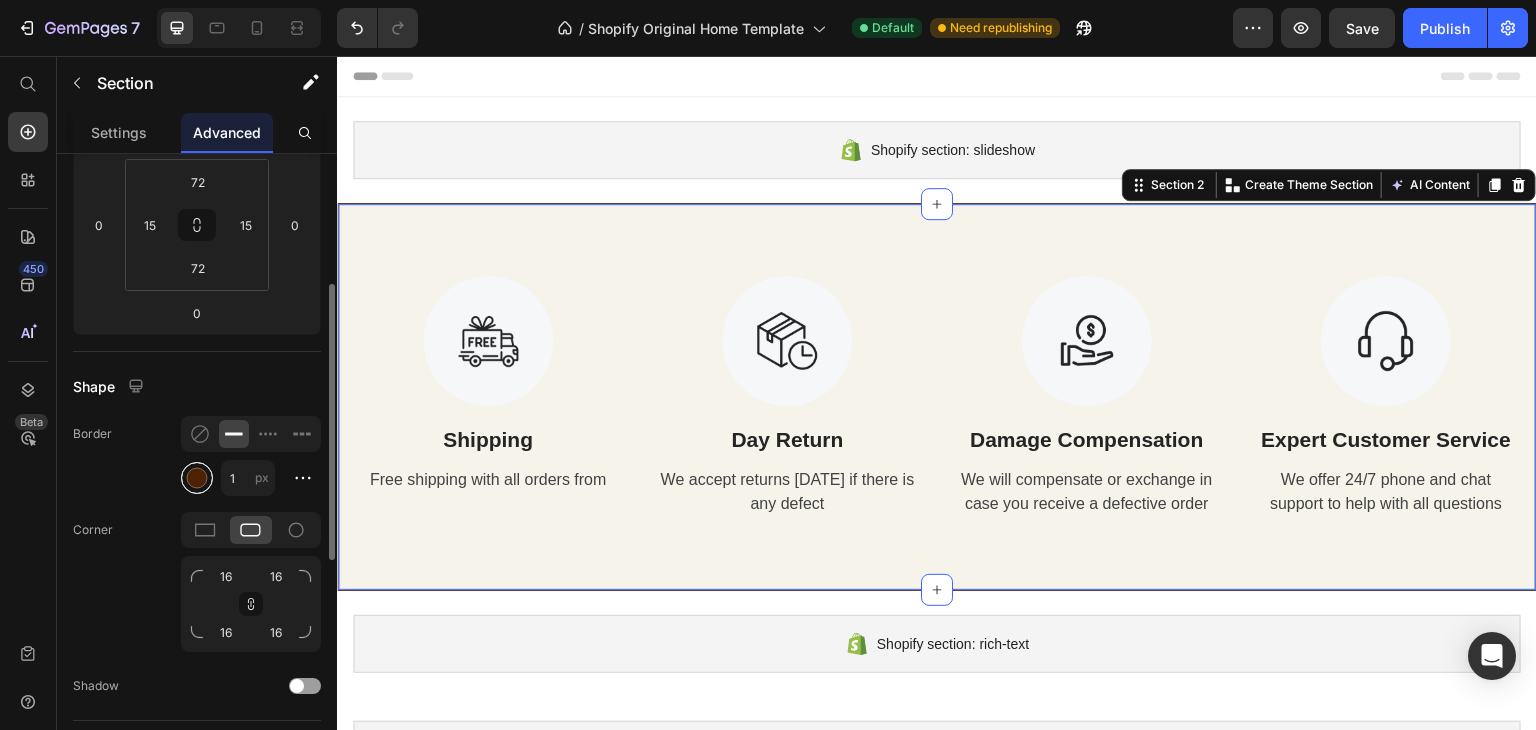 click at bounding box center (197, 478) 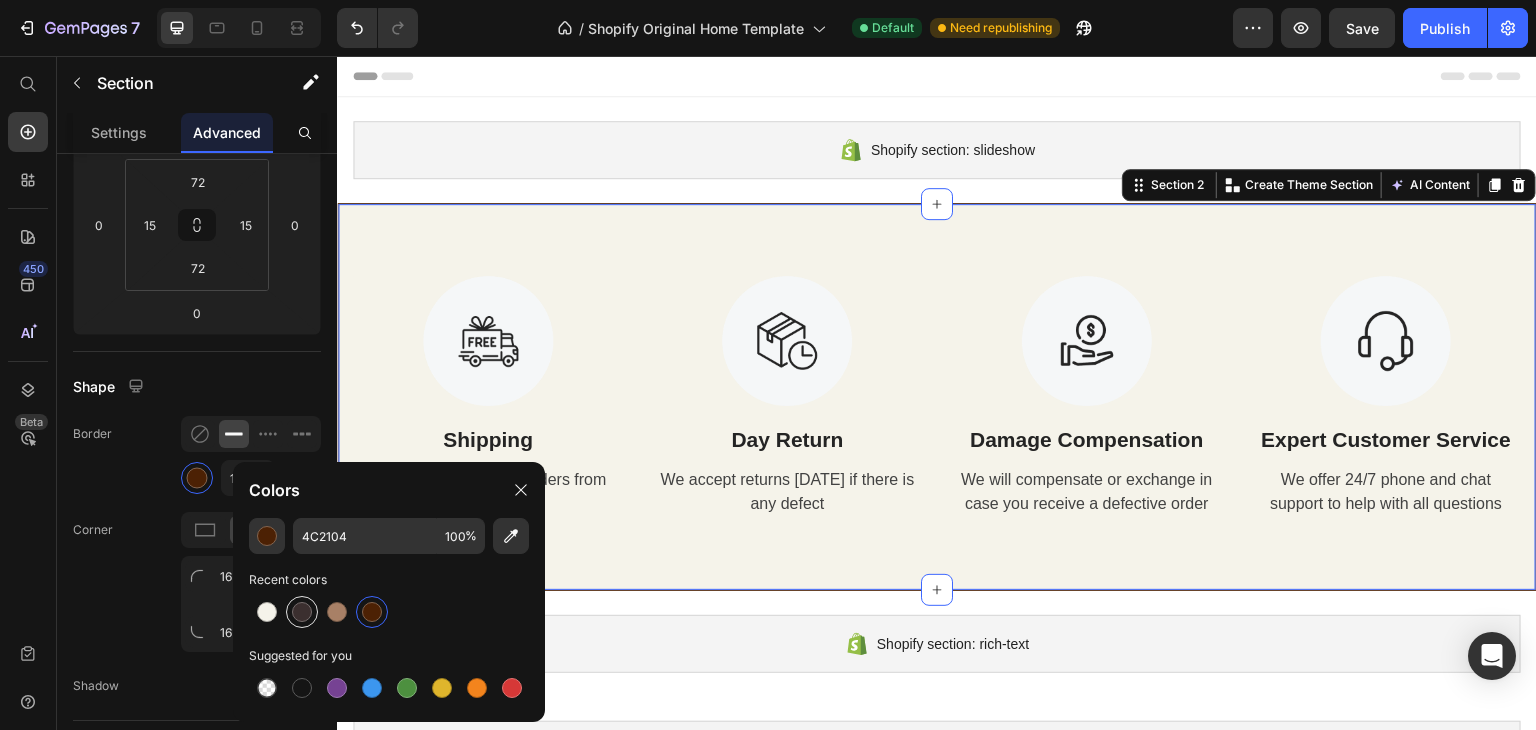 click at bounding box center (302, 612) 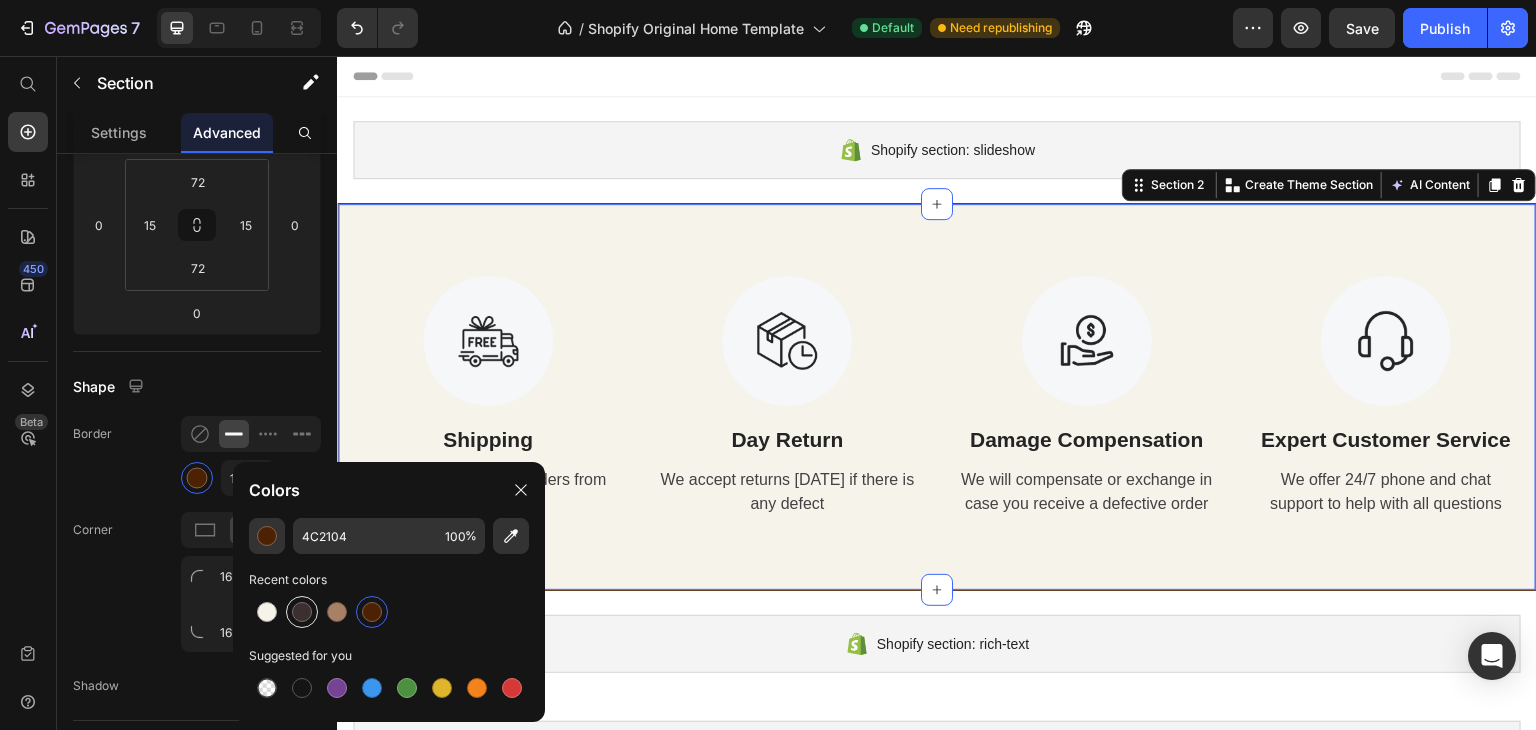 type on "3B2F2F" 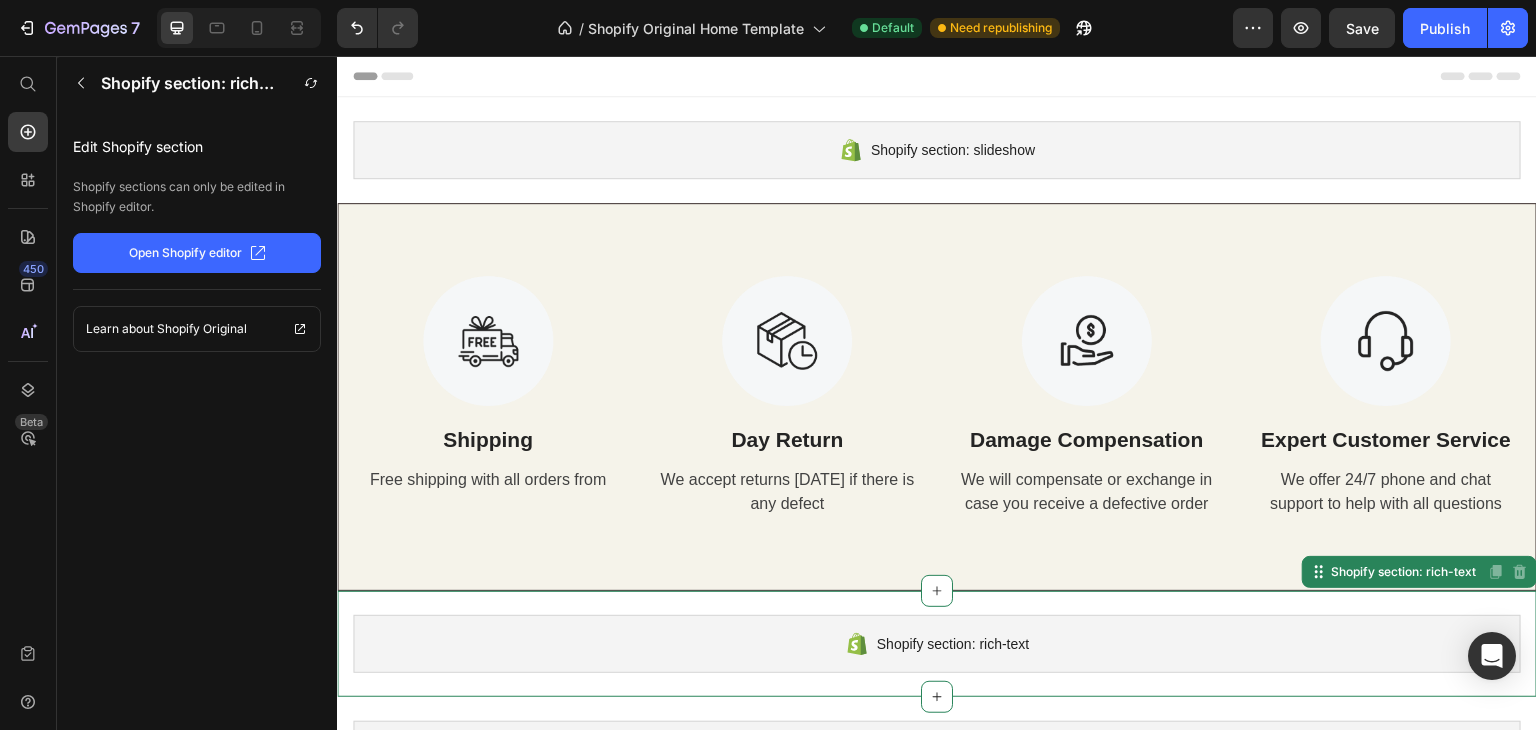 click on "Shopify section: rich-text" at bounding box center [937, 644] 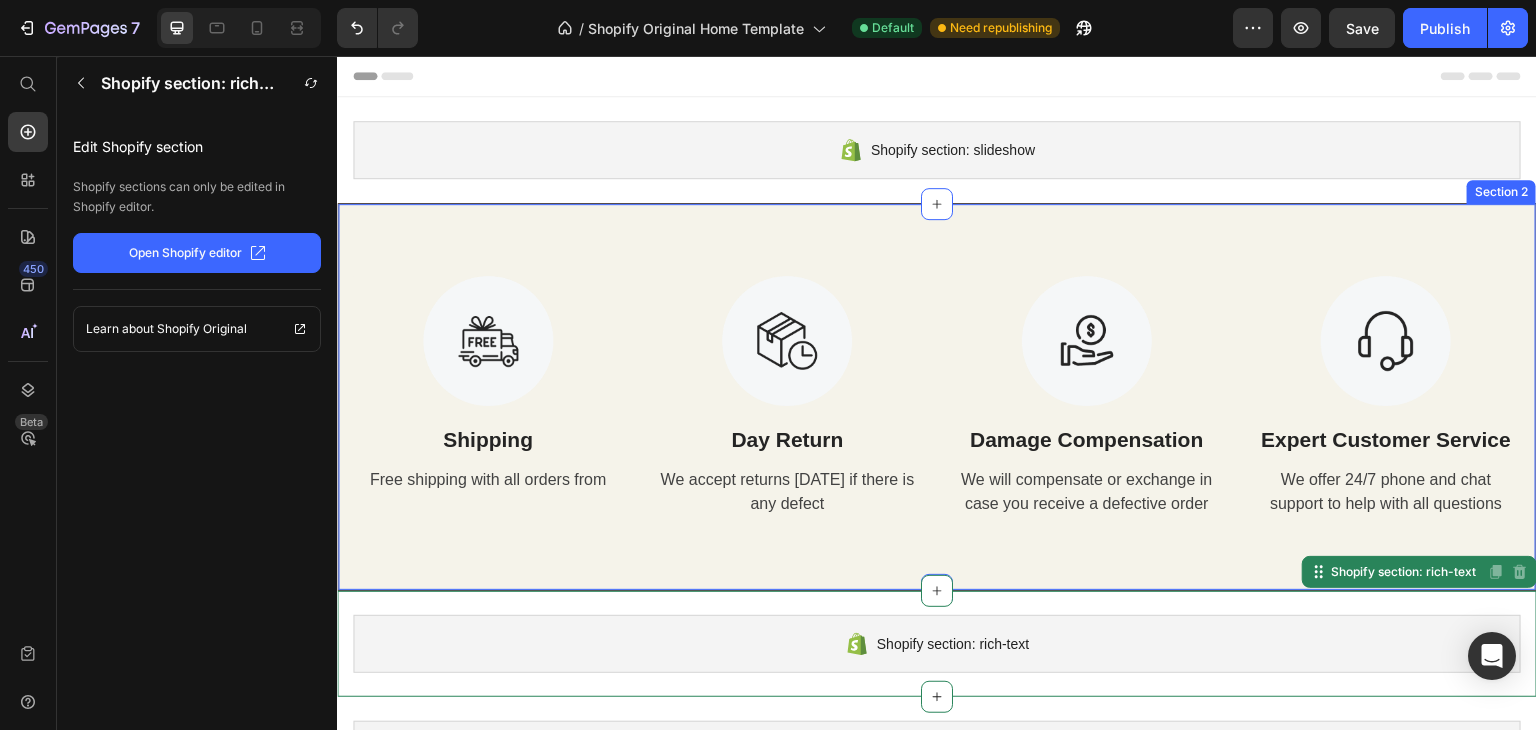 click on "Image  Shipping Text Block Free shipping with all orders from  Text Image Day Return Text Block We accept returns within 7 days
if there is any defect Text Image Damage Compensation Text Block We will compensate or exchange in case you receive a defective order Text Image Expert Customer Service Text Block We offer 24/7 phone and chat support to help with all questions Text Row Section 2" at bounding box center (937, 397) 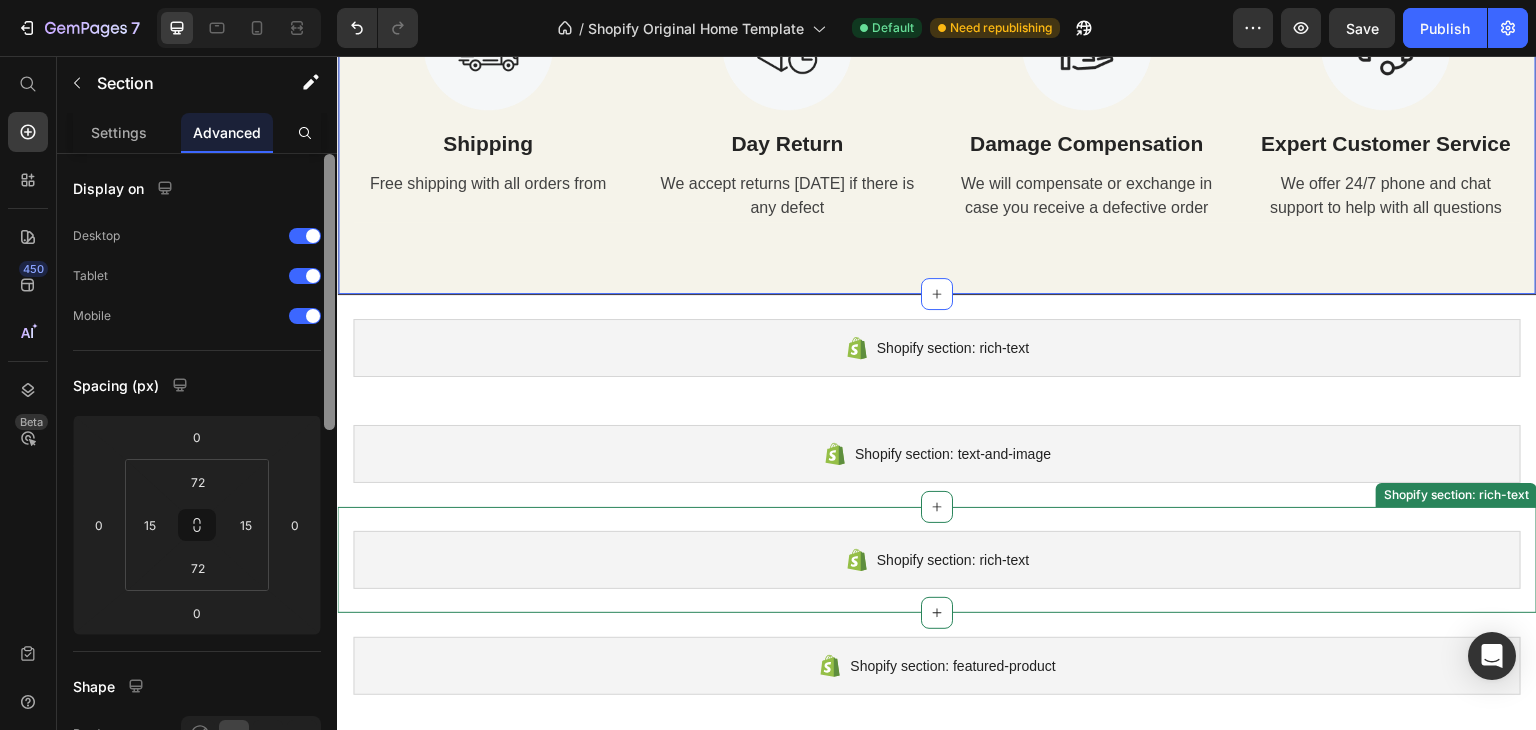 scroll, scrollTop: 300, scrollLeft: 0, axis: vertical 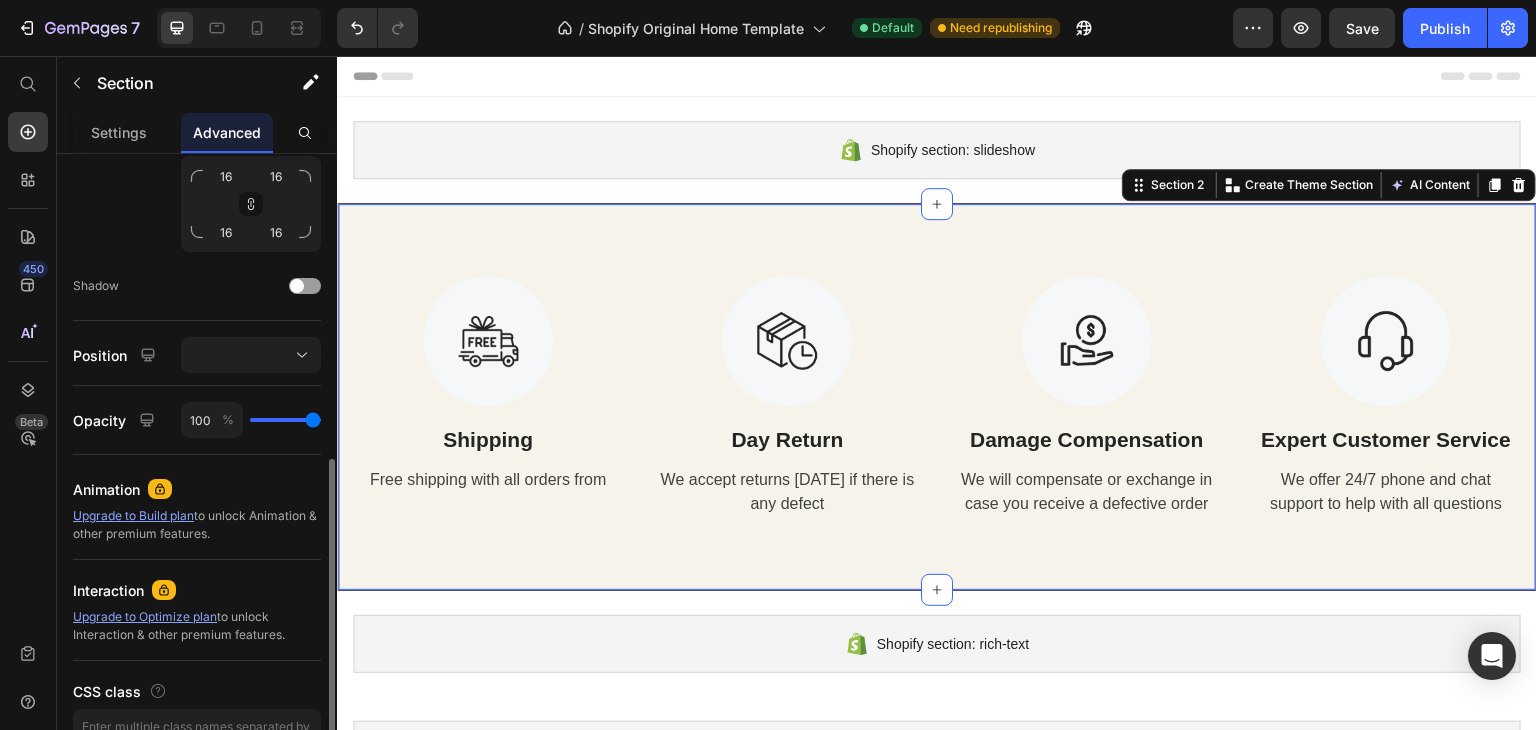 click on "Animation" at bounding box center [106, 489] 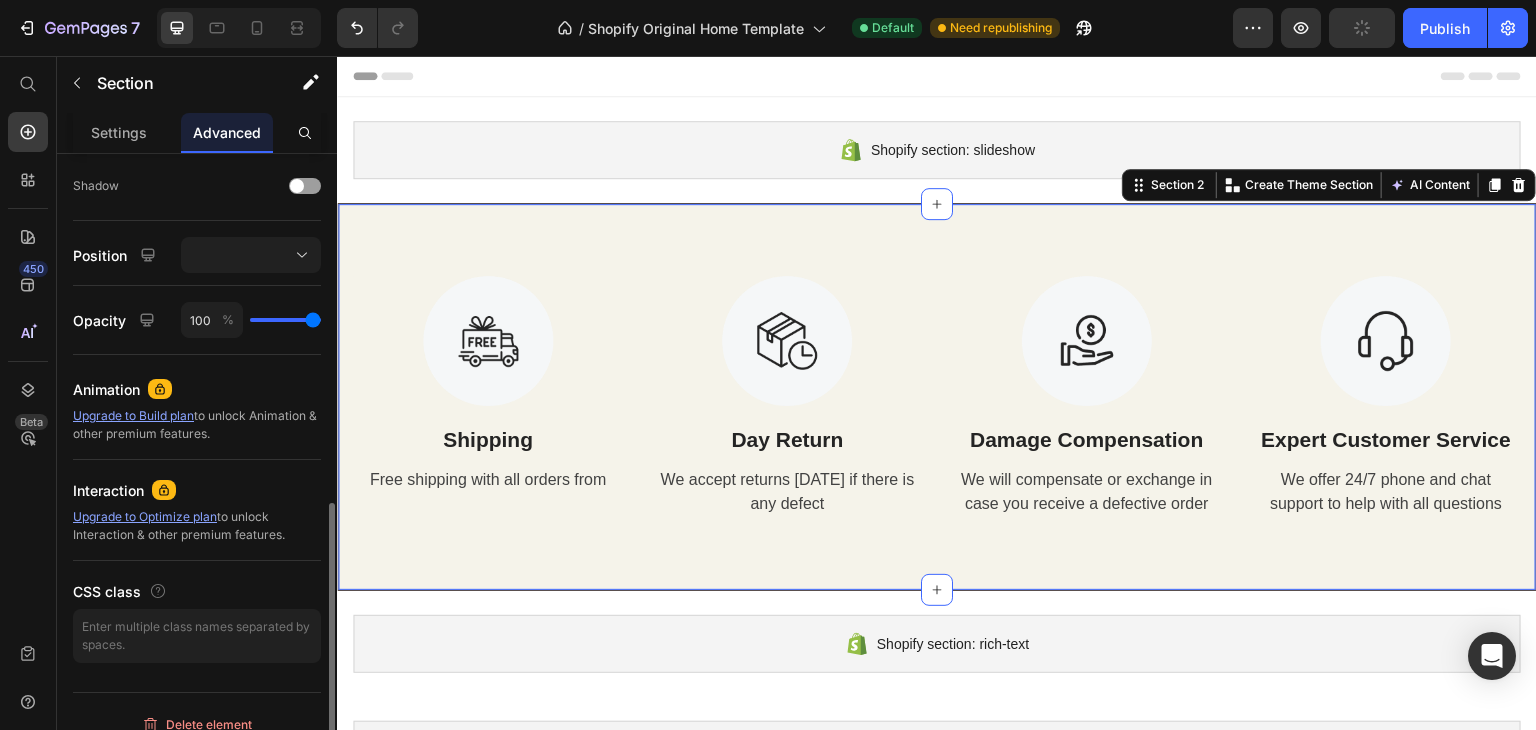 scroll, scrollTop: 818, scrollLeft: 0, axis: vertical 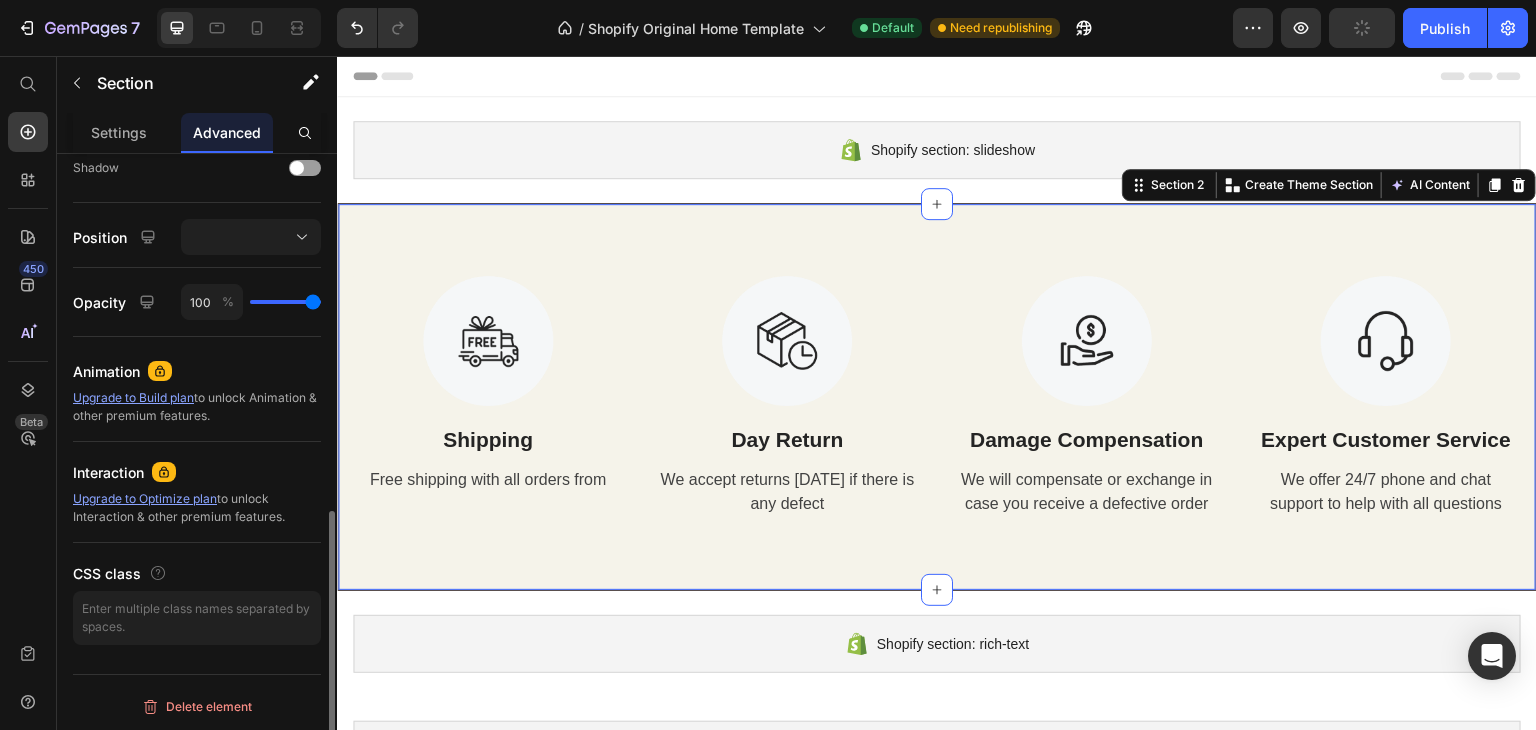 click on "Upgrade to Build plan" at bounding box center [133, 397] 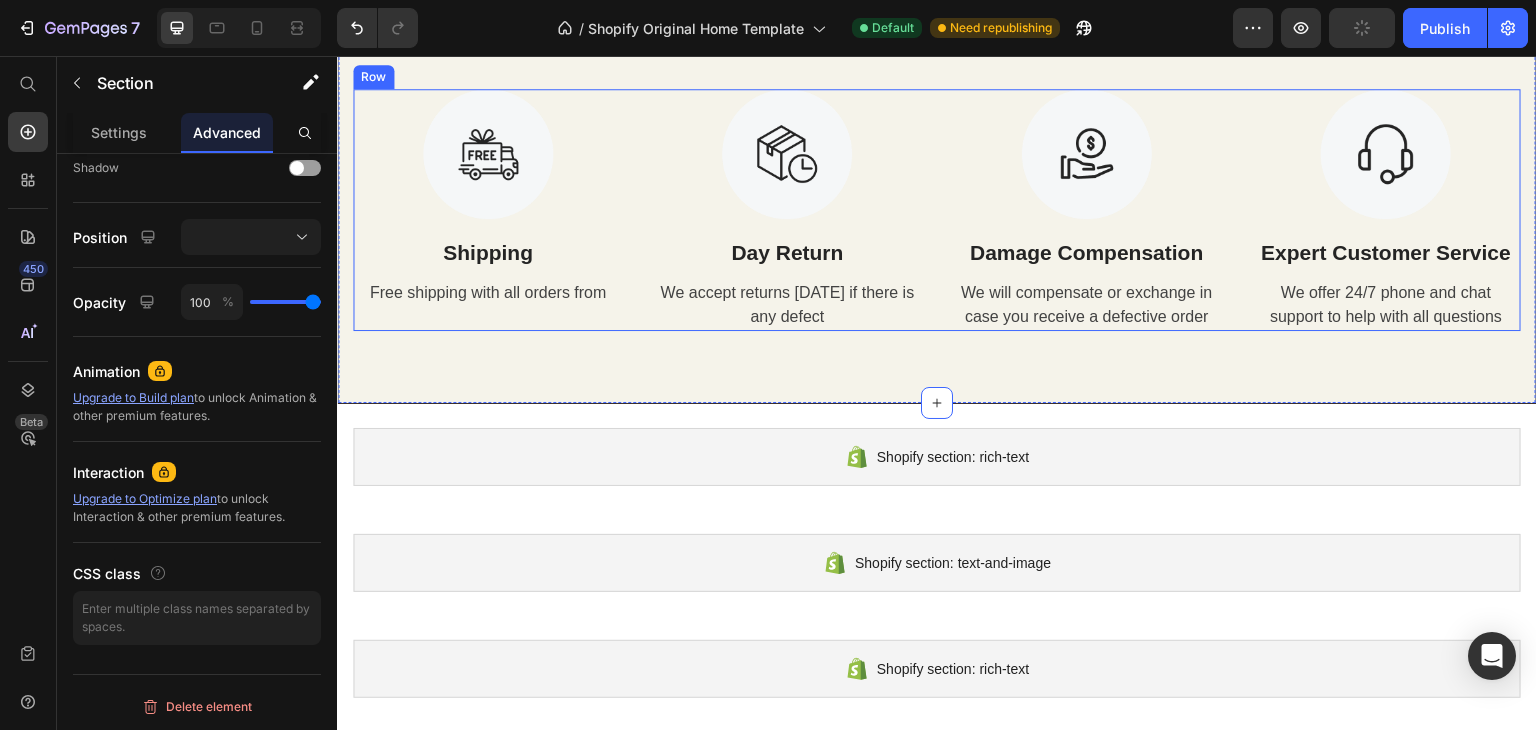 scroll, scrollTop: 200, scrollLeft: 0, axis: vertical 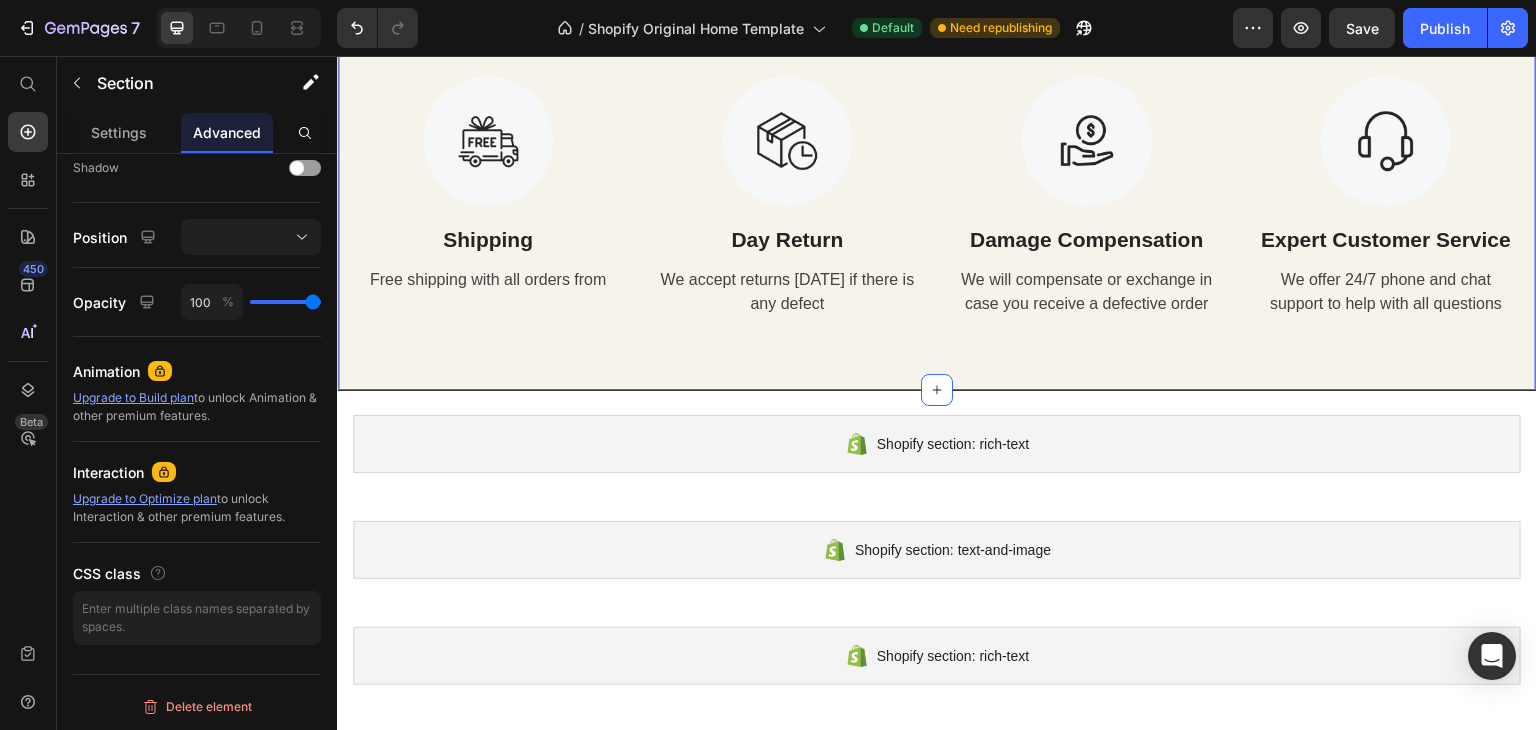 click on "Image  Shipping Text Block Free shipping with all orders from  Text Image Day Return Text Block We accept returns within 7 days
if there is any defect Text Image Damage Compensation Text Block We will compensate or exchange in case you receive a defective order Text Image Expert Customer Service Text Block We offer 24/7 phone and chat support to help with all questions Text Row Section 2   You can create reusable sections Create Theme Section AI Content Write with GemAI What would you like to describe here? Tone and Voice Persuasive Product Trekhe | Men’s Pointed Toe Leather Brogue Shoes Show more Generate" at bounding box center (937, 197) 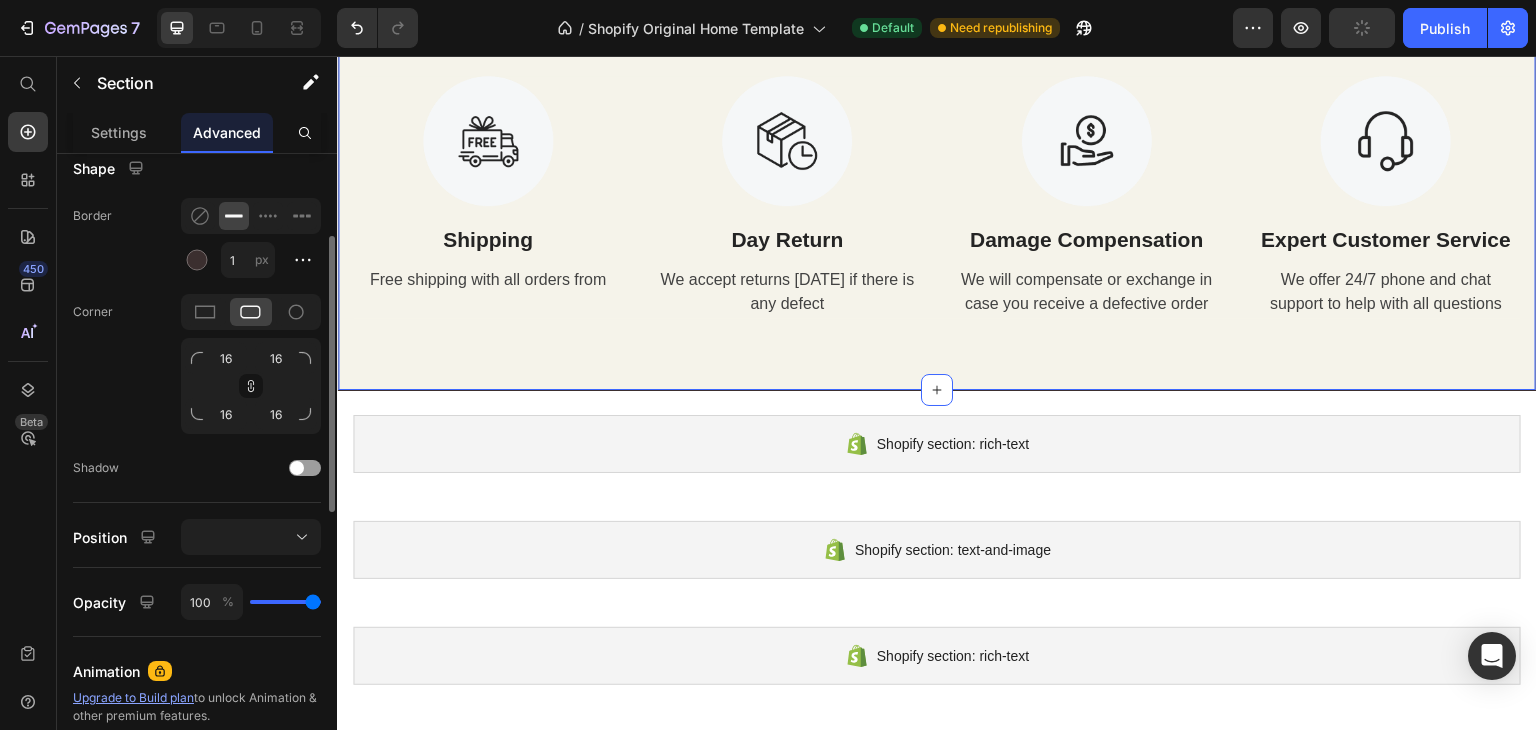 scroll, scrollTop: 418, scrollLeft: 0, axis: vertical 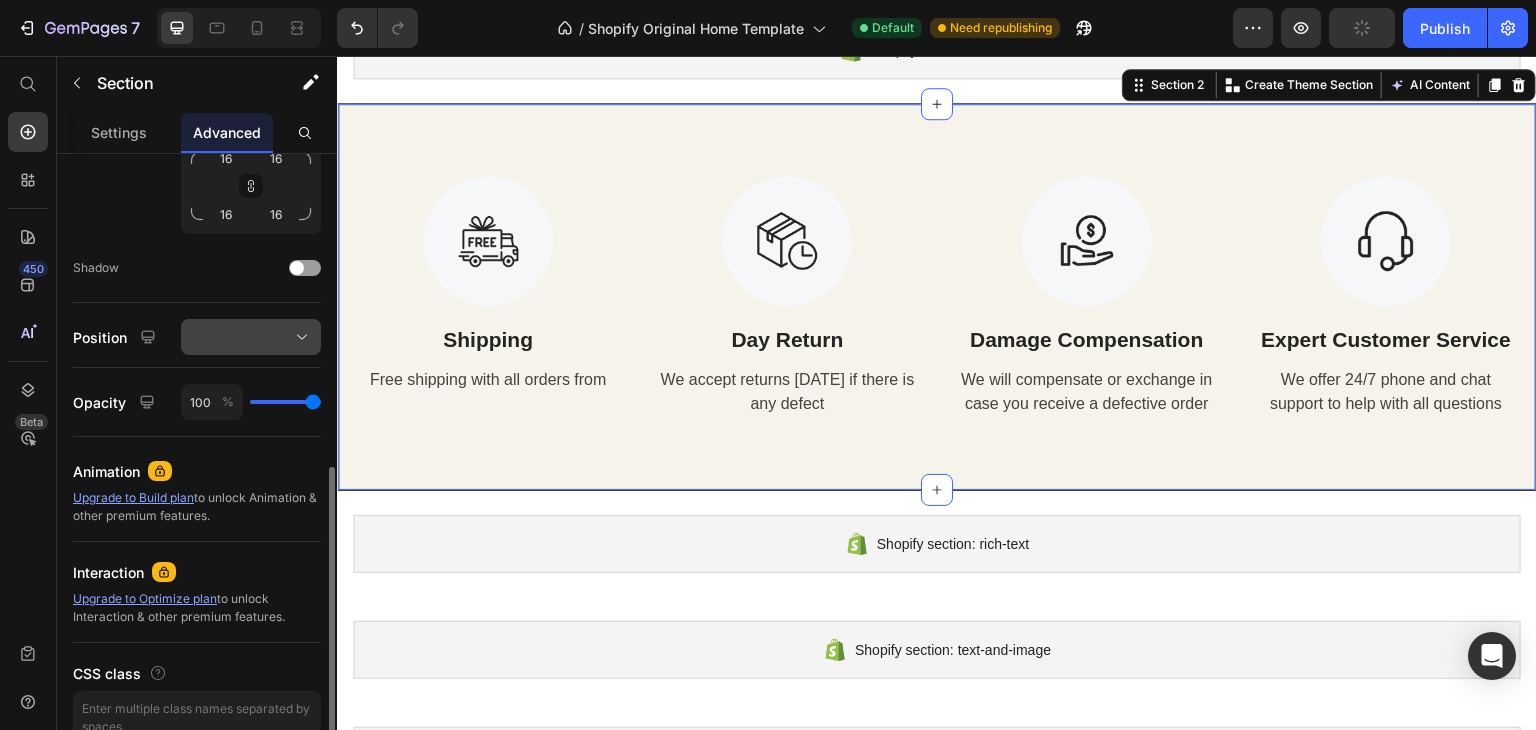 click at bounding box center (251, 337) 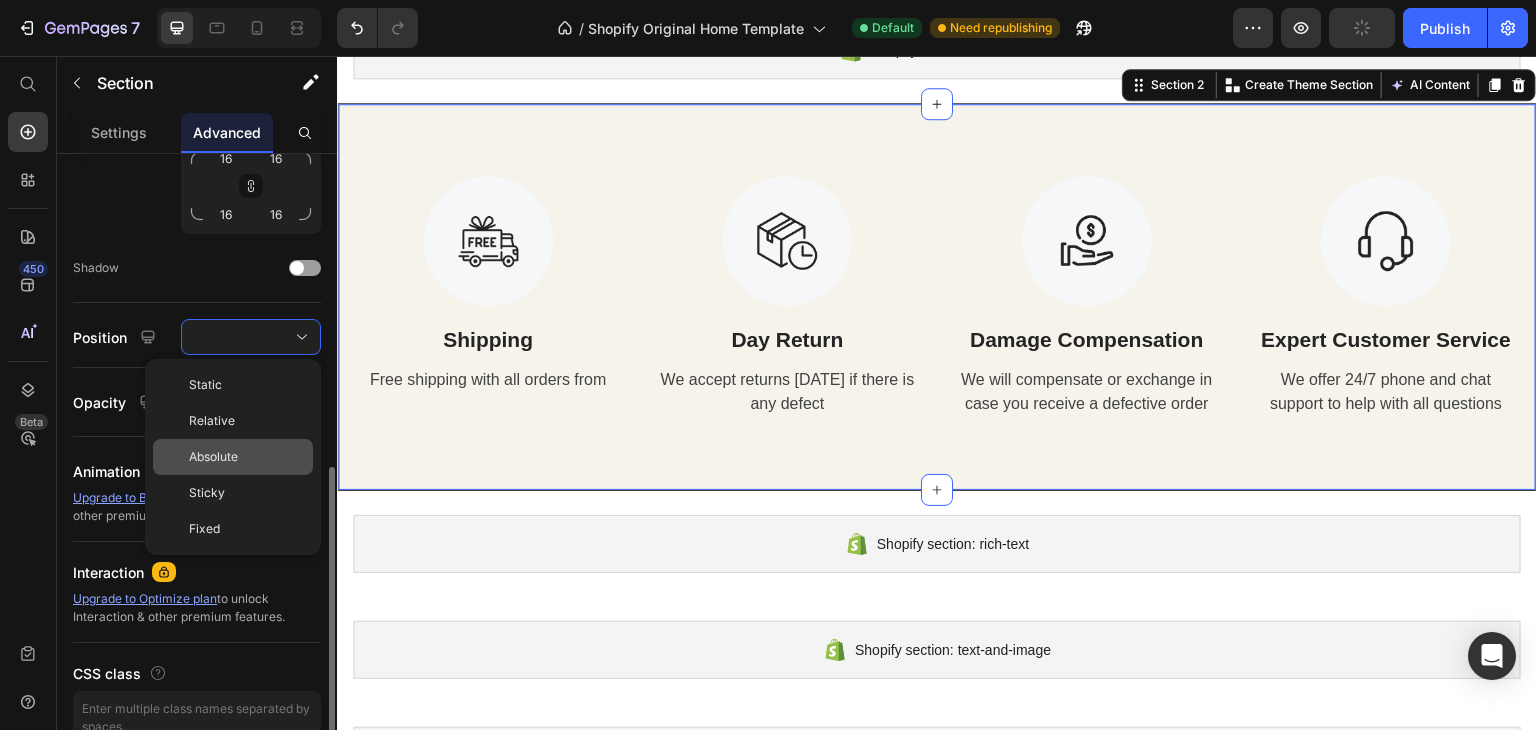 click on "Absolute" at bounding box center (247, 457) 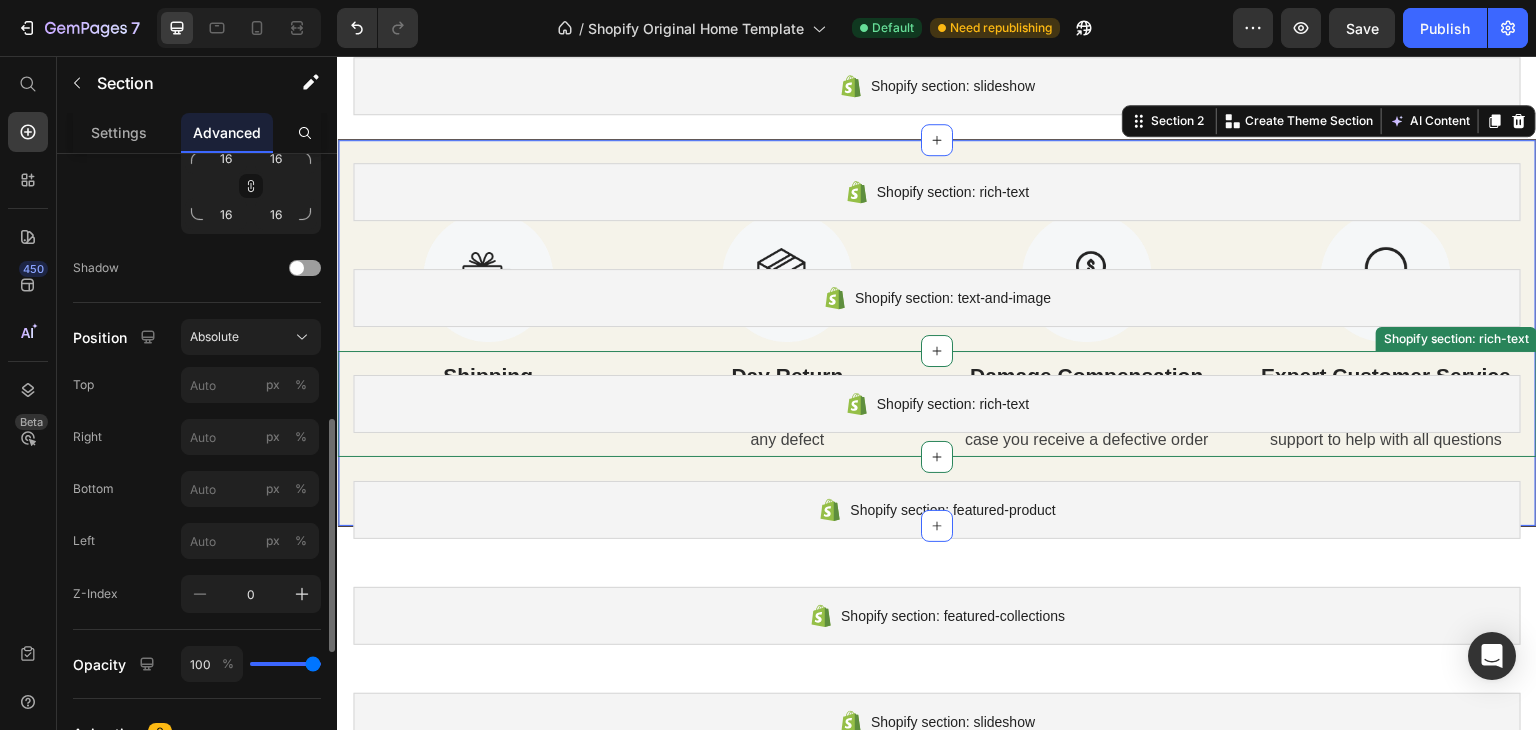 scroll, scrollTop: 100, scrollLeft: 0, axis: vertical 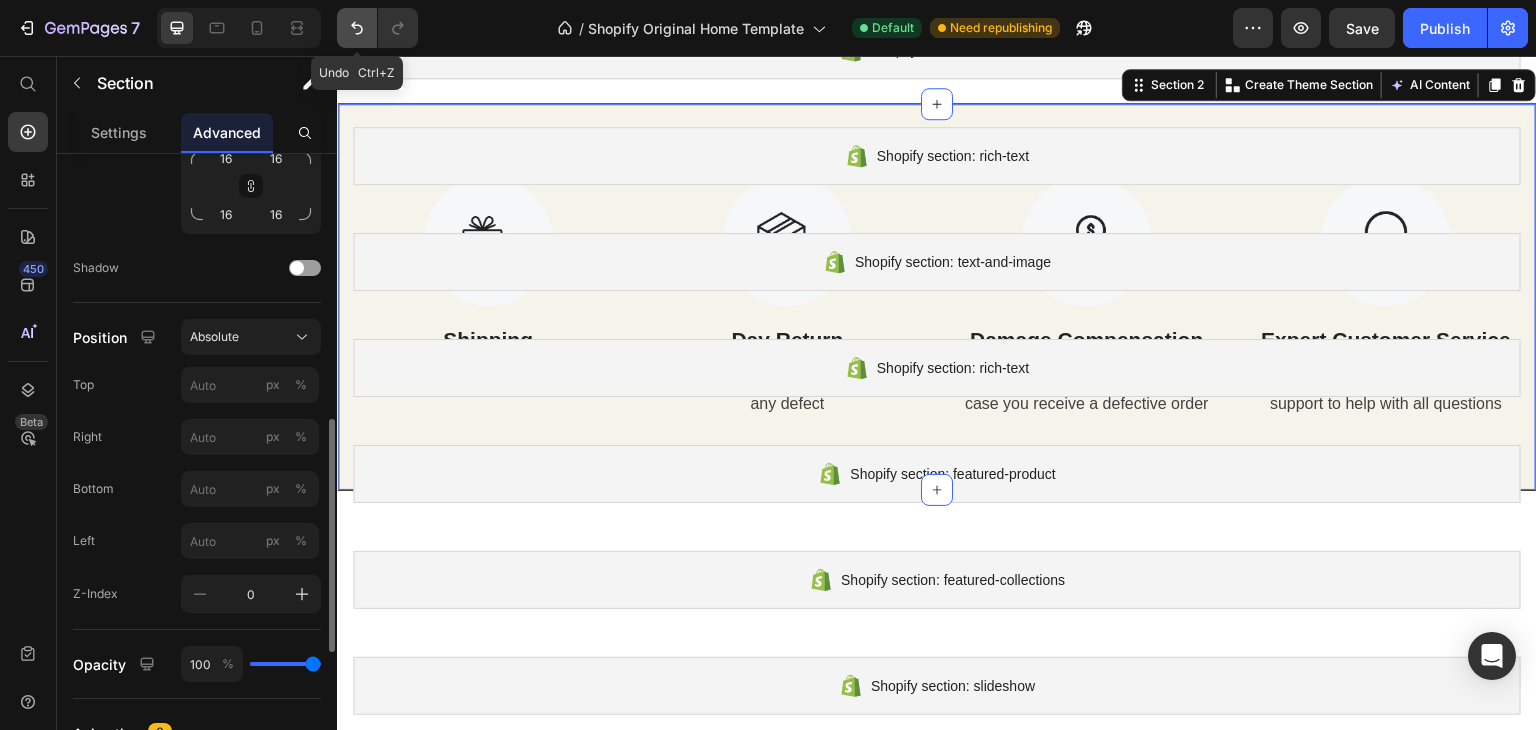 click 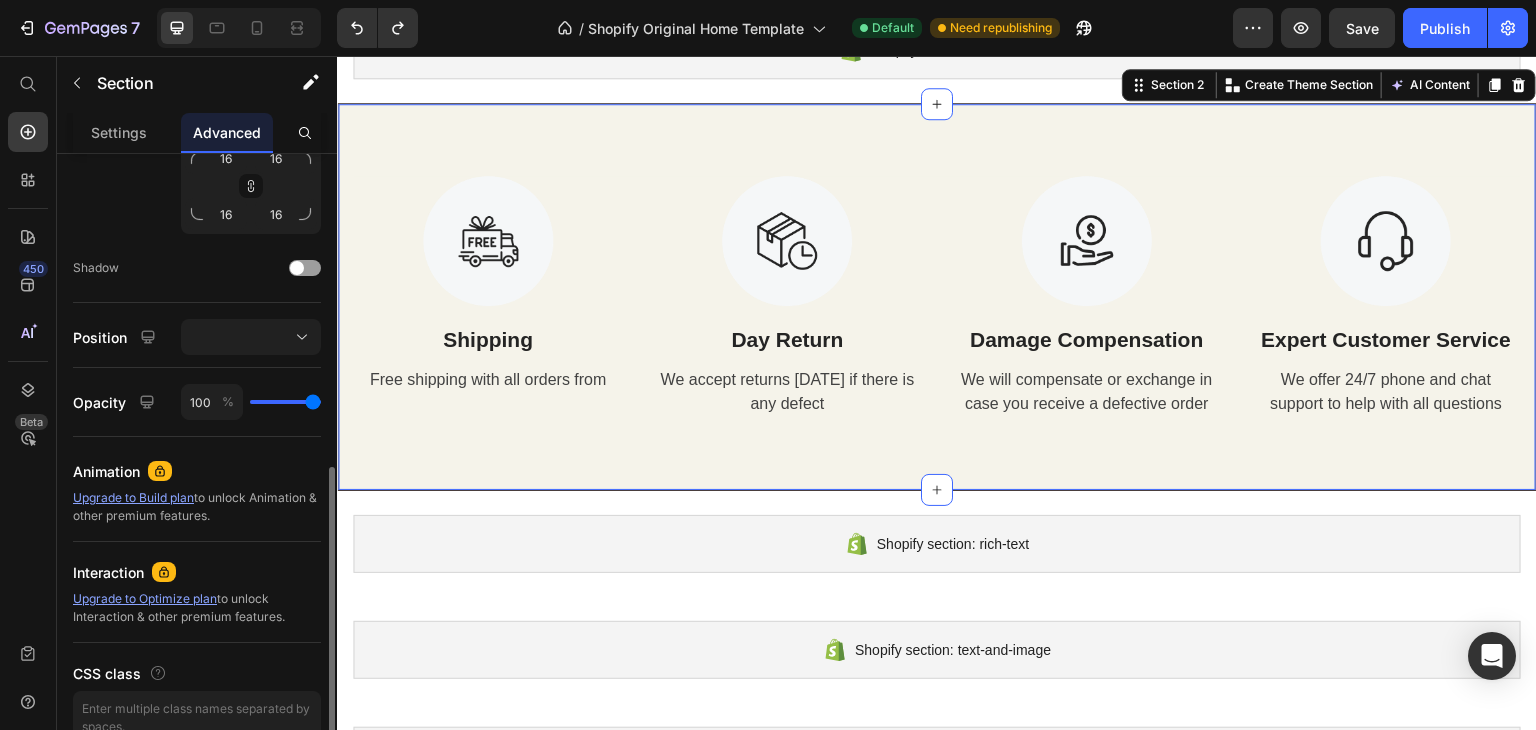 scroll, scrollTop: 0, scrollLeft: 0, axis: both 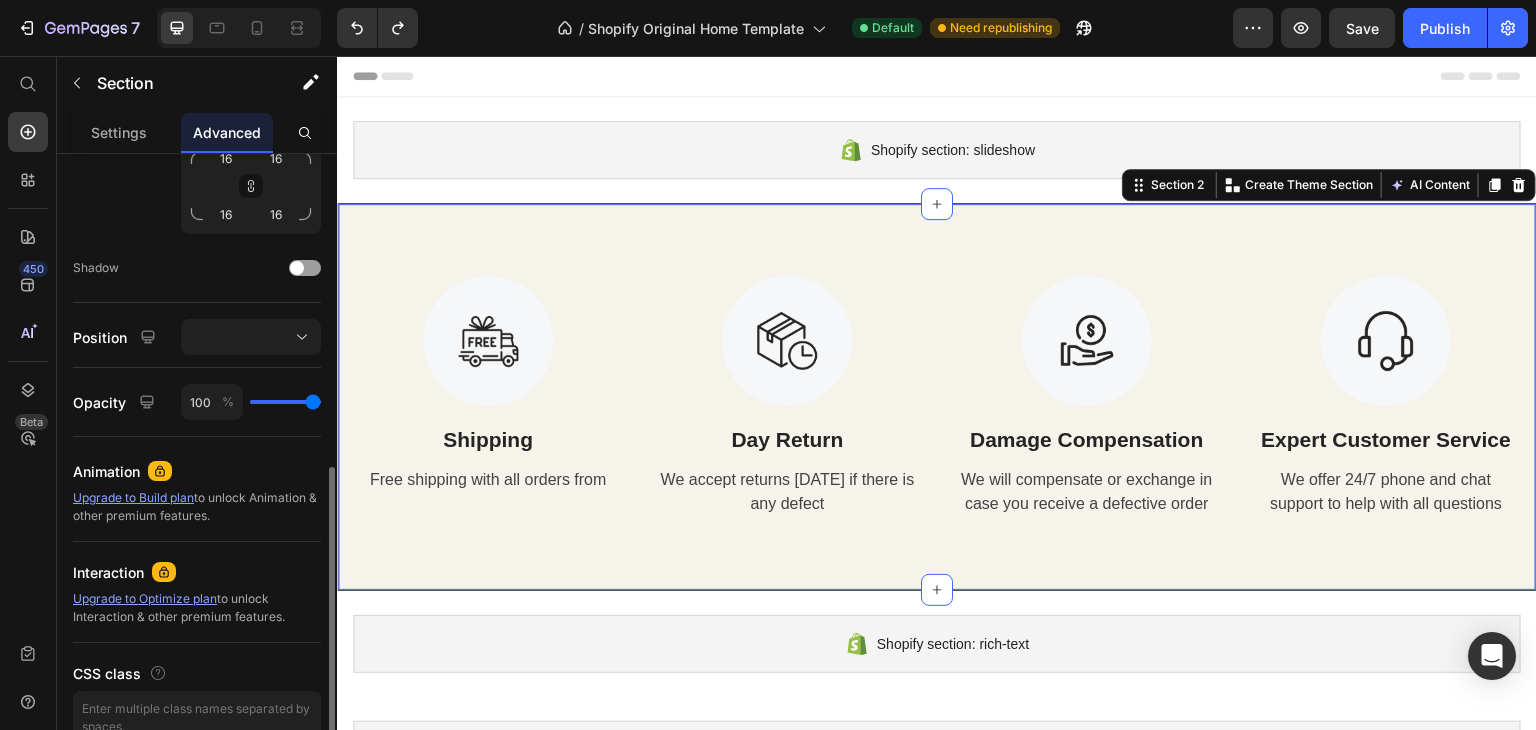 click on "Image  Shipping Text Block Free shipping with all orders from  Text Image Day Return Text Block We accept returns within 7 days
if there is any defect Text Image Damage Compensation Text Block We will compensate or exchange in case you receive a defective order Text Image Expert Customer Service Text Block We offer 24/7 phone and chat support to help with all questions Text Row Section 2   You can create reusable sections Create Theme Section AI Content Write with GemAI What would you like to describe here? Tone and Voice Persuasive Product Trekhe | Men’s Pointed Toe Leather Brogue Shoes Show more Generate" at bounding box center [937, 397] 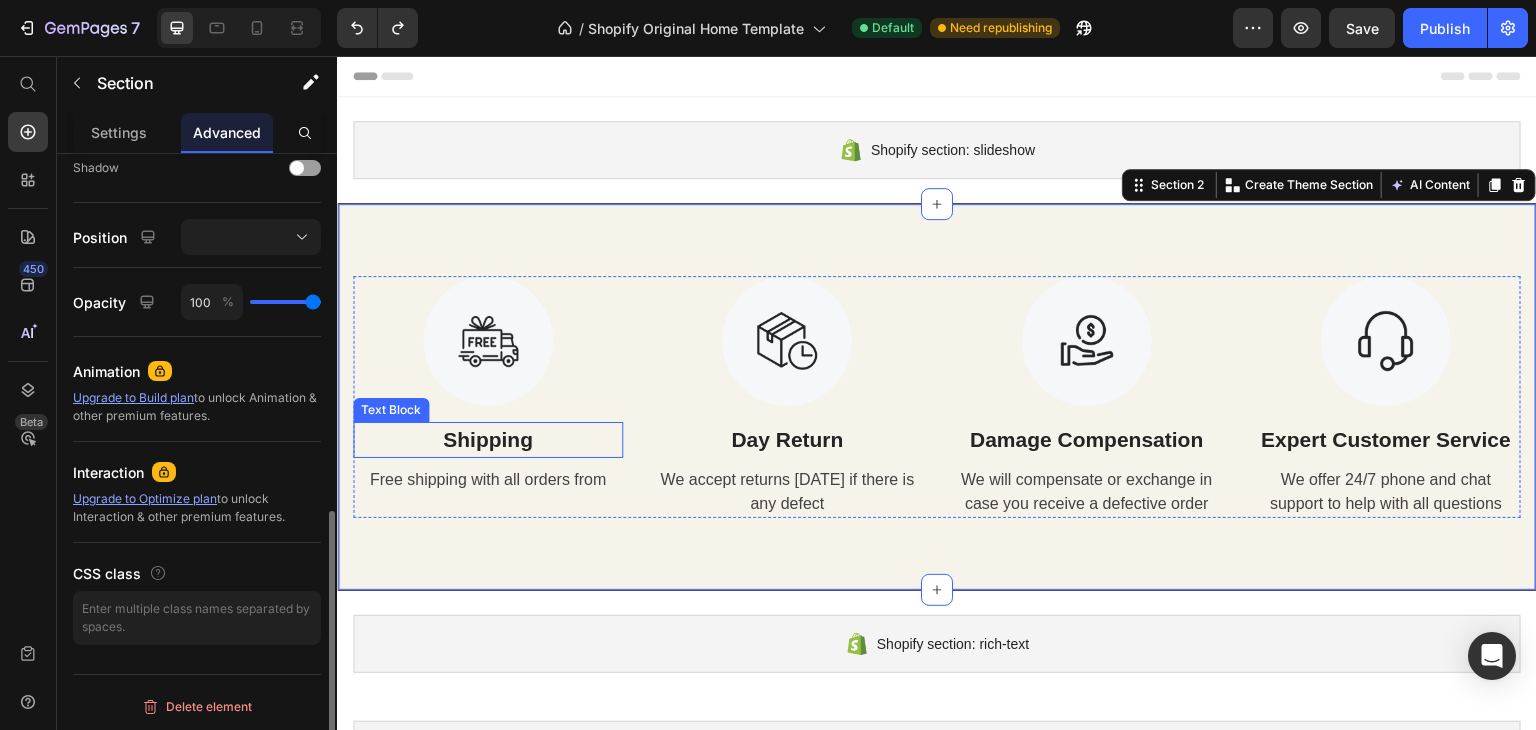 click on "Shipping" at bounding box center (488, 440) 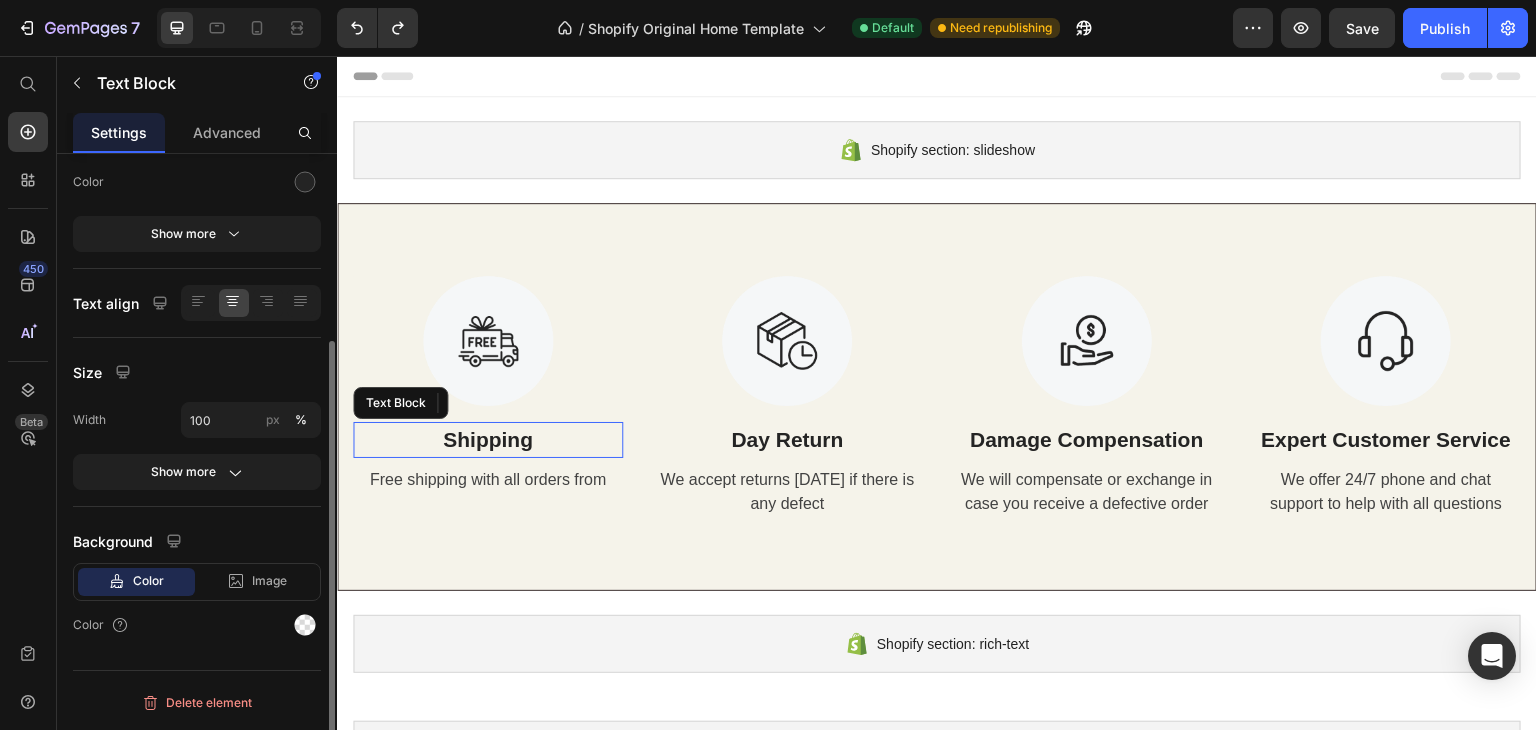 scroll, scrollTop: 0, scrollLeft: 0, axis: both 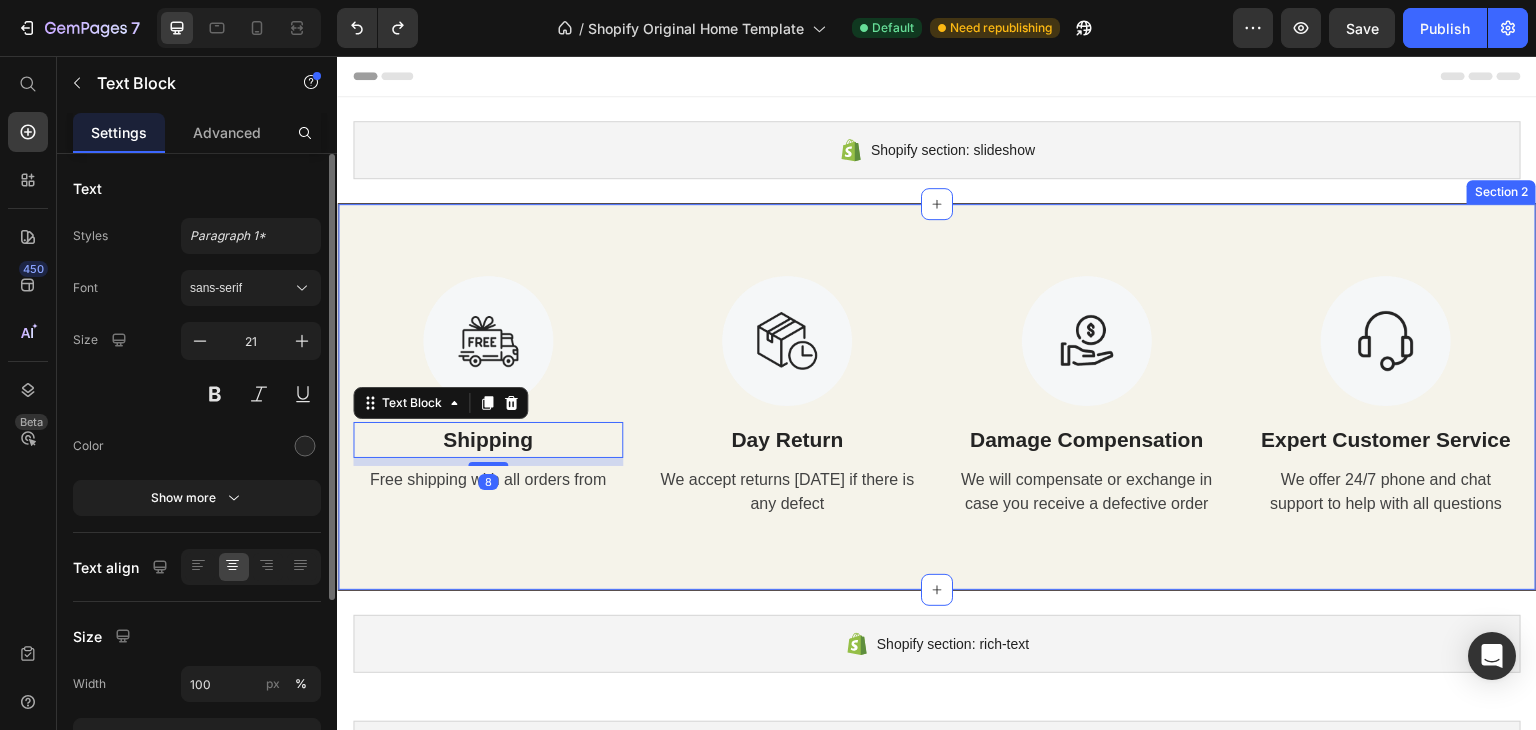 click on "Image  Shipping Text Block   8 Free shipping with all orders from  Text Image Day Return Text Block We accept returns within 7 days
if there is any defect Text Image Damage Compensation Text Block We will compensate or exchange in case you receive a defective order Text Image Expert Customer Service Text Block We offer 24/7 phone and chat support to help with all questions Text Row Section 2" at bounding box center (937, 397) 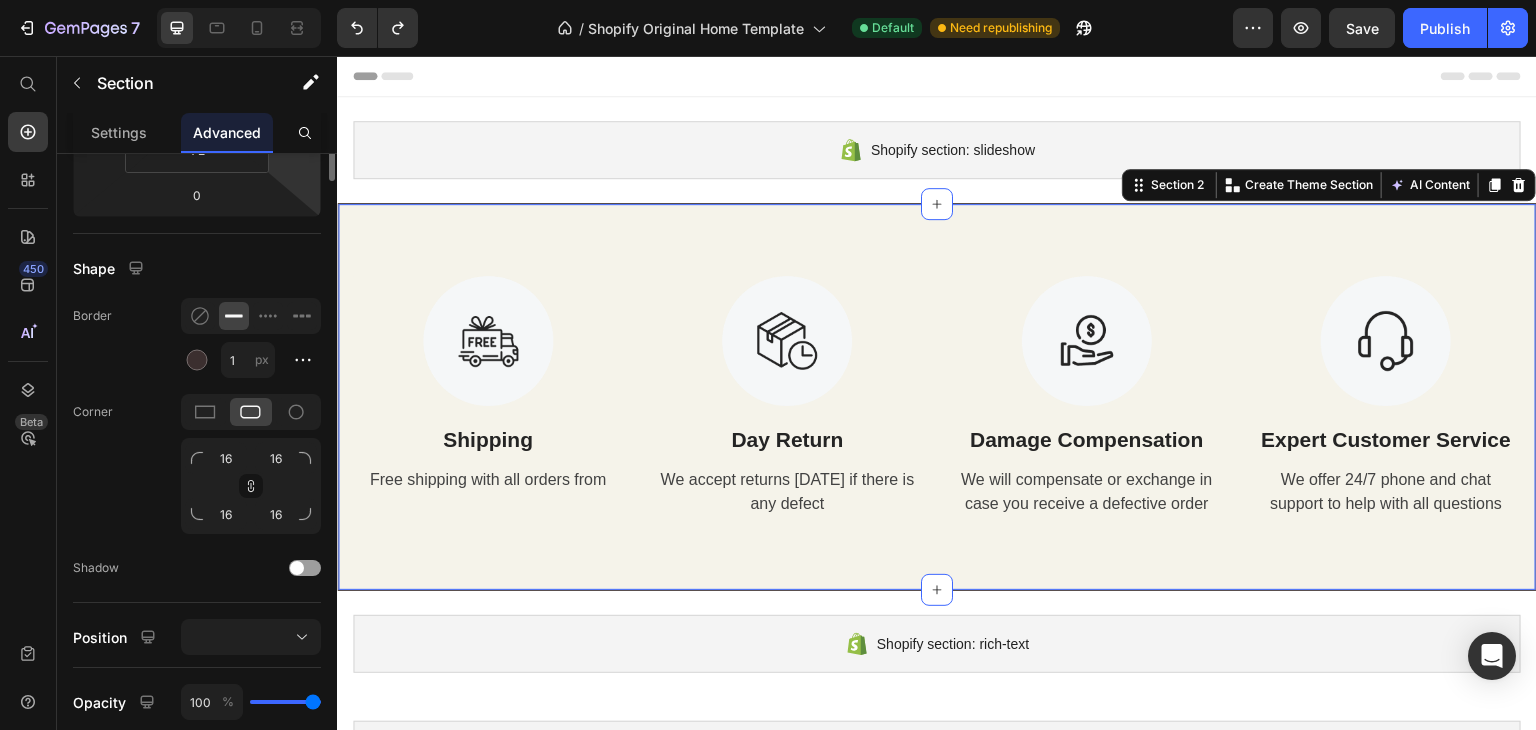 scroll, scrollTop: 18, scrollLeft: 0, axis: vertical 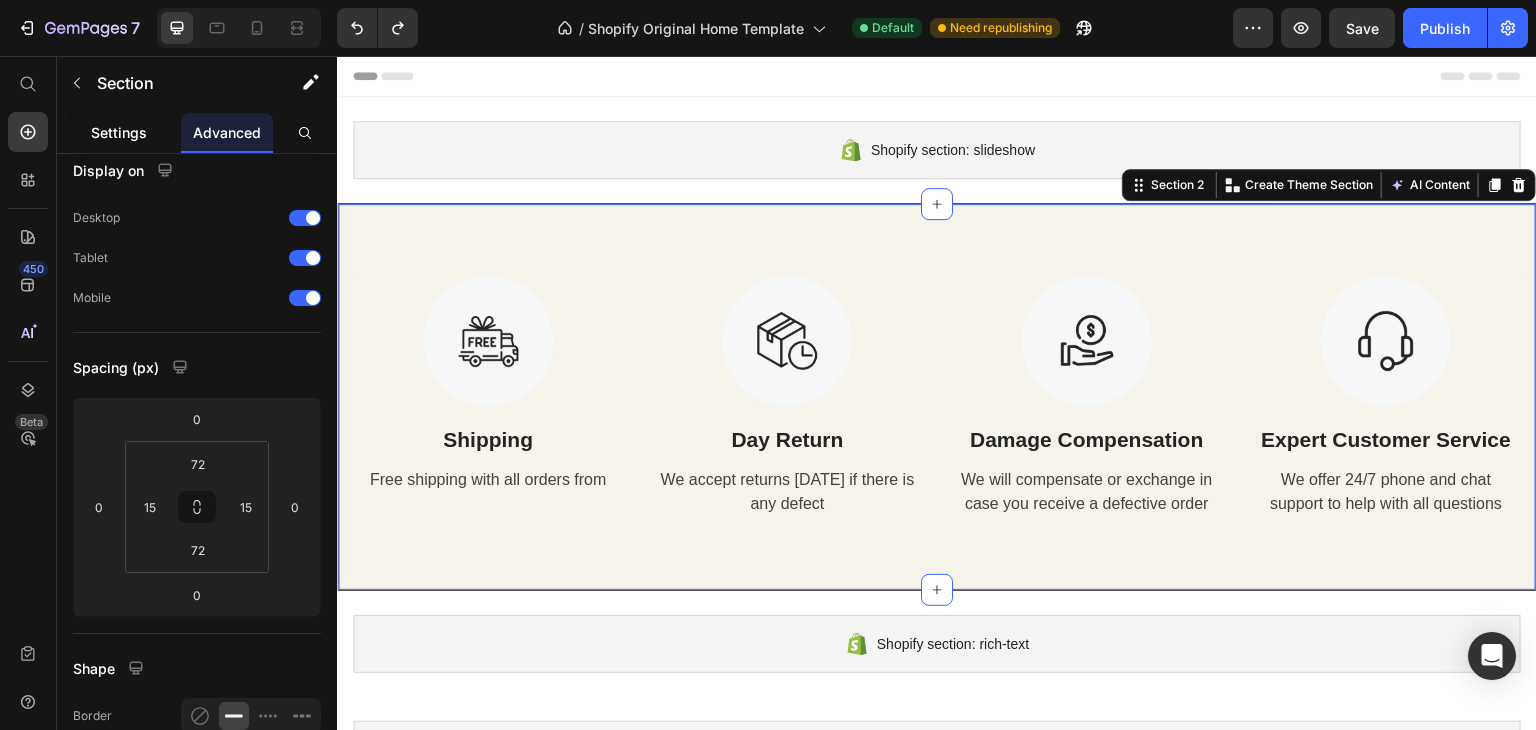 click on "Settings" at bounding box center (119, 132) 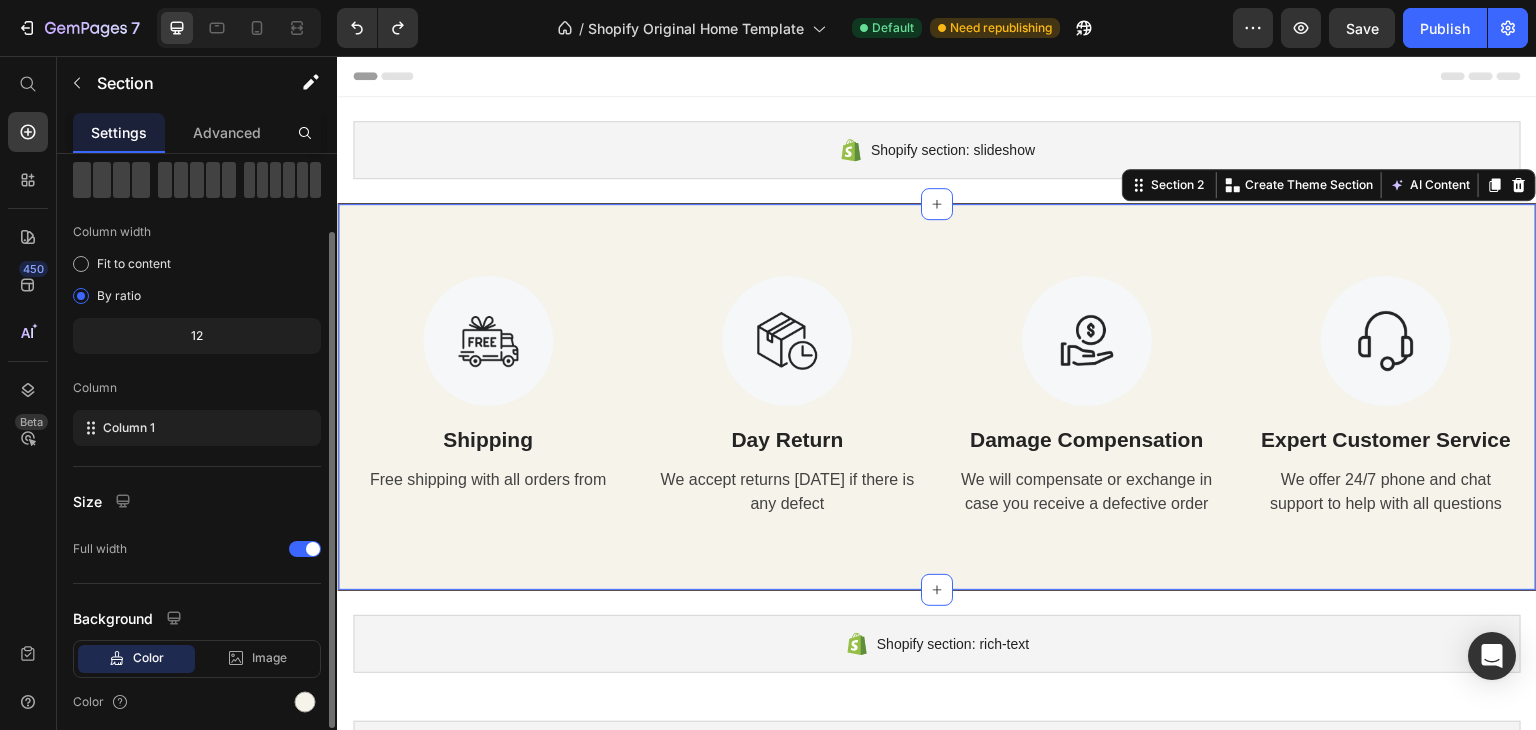 scroll, scrollTop: 173, scrollLeft: 0, axis: vertical 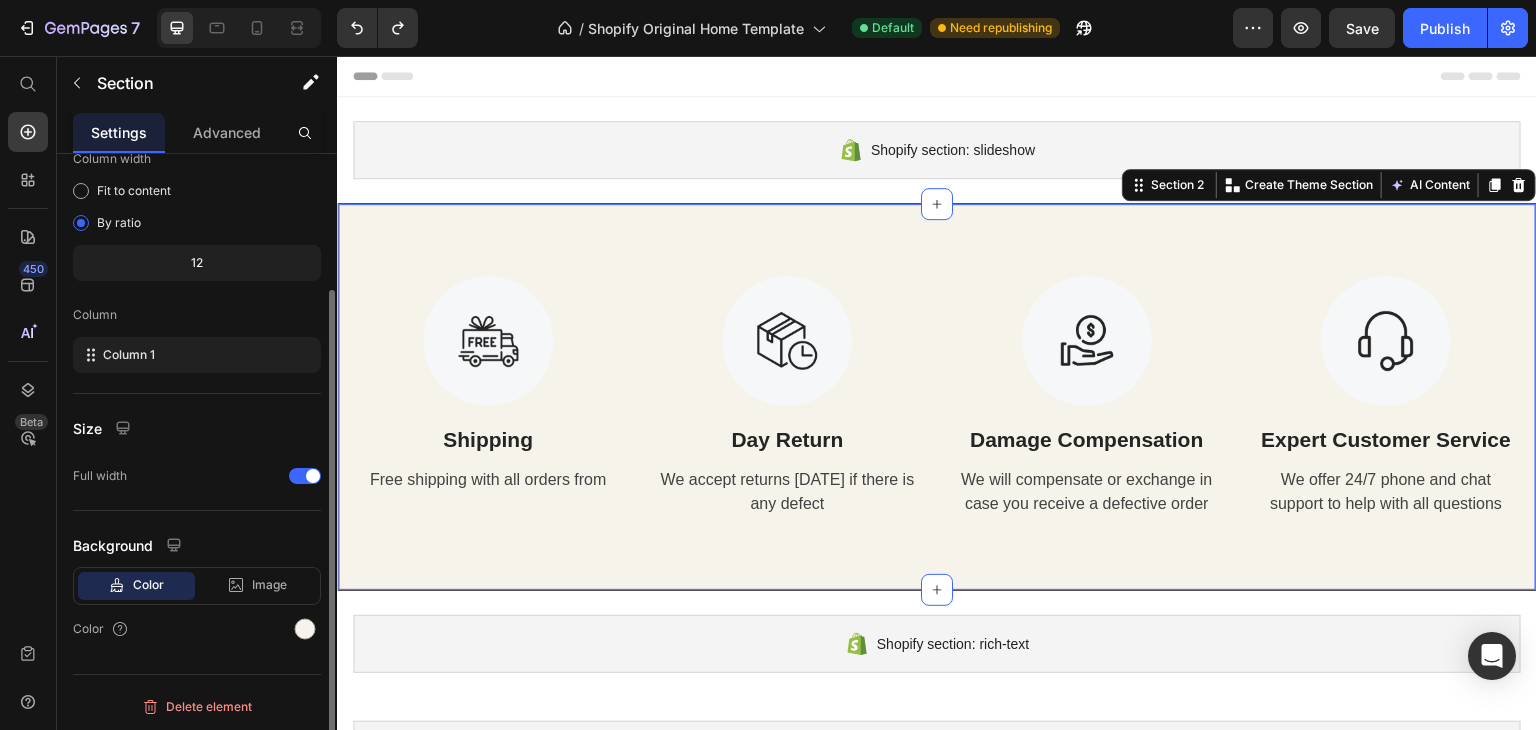 click on "Color" 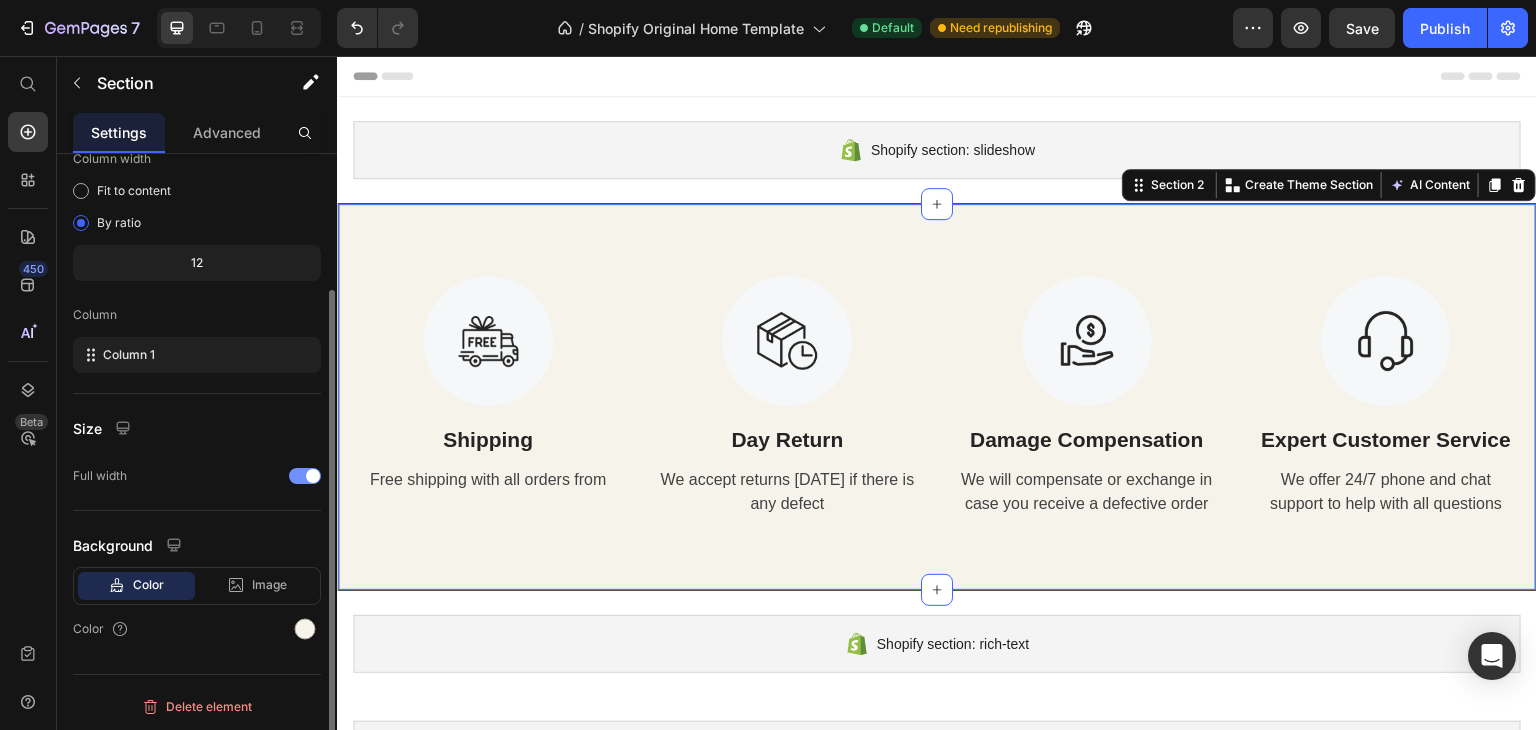 click at bounding box center (305, 476) 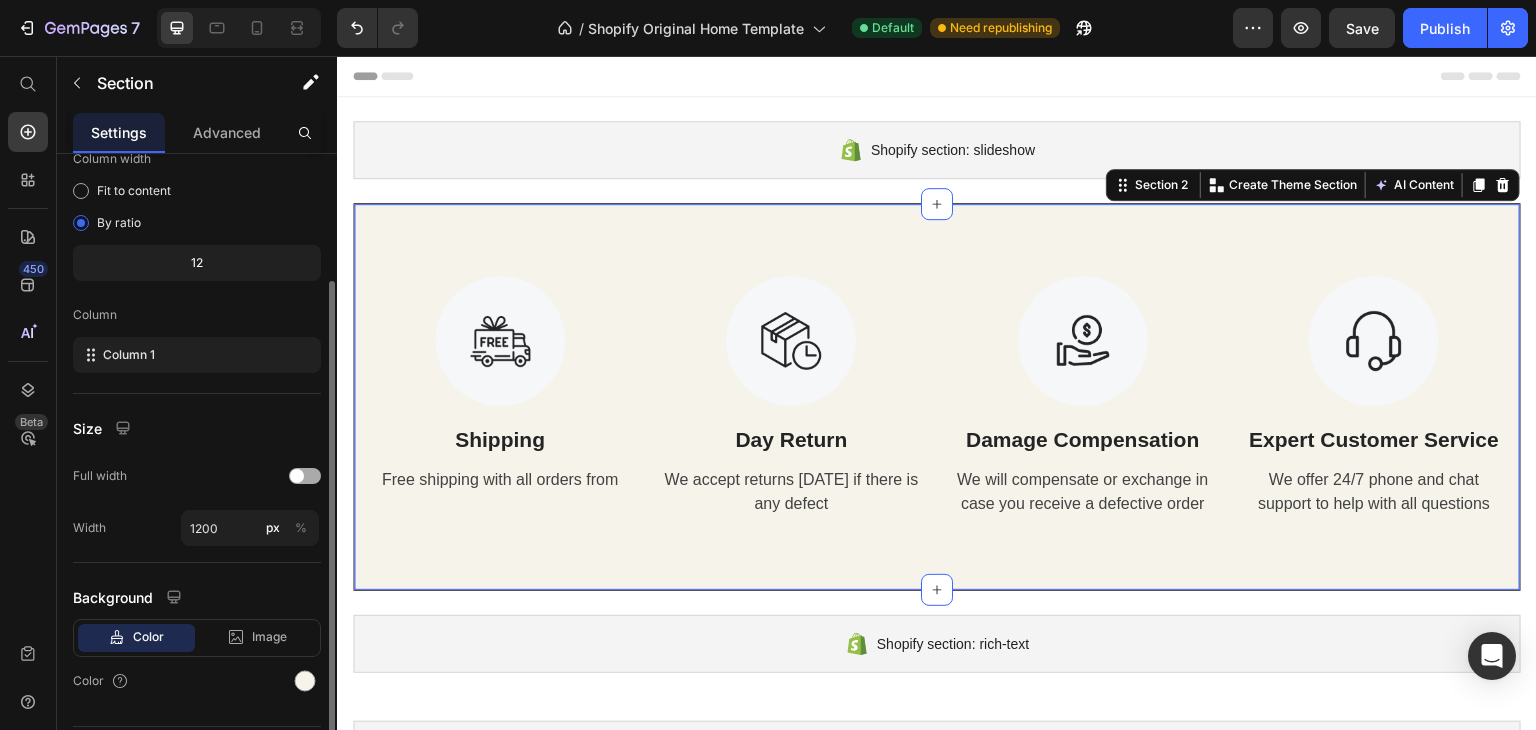 click at bounding box center [305, 476] 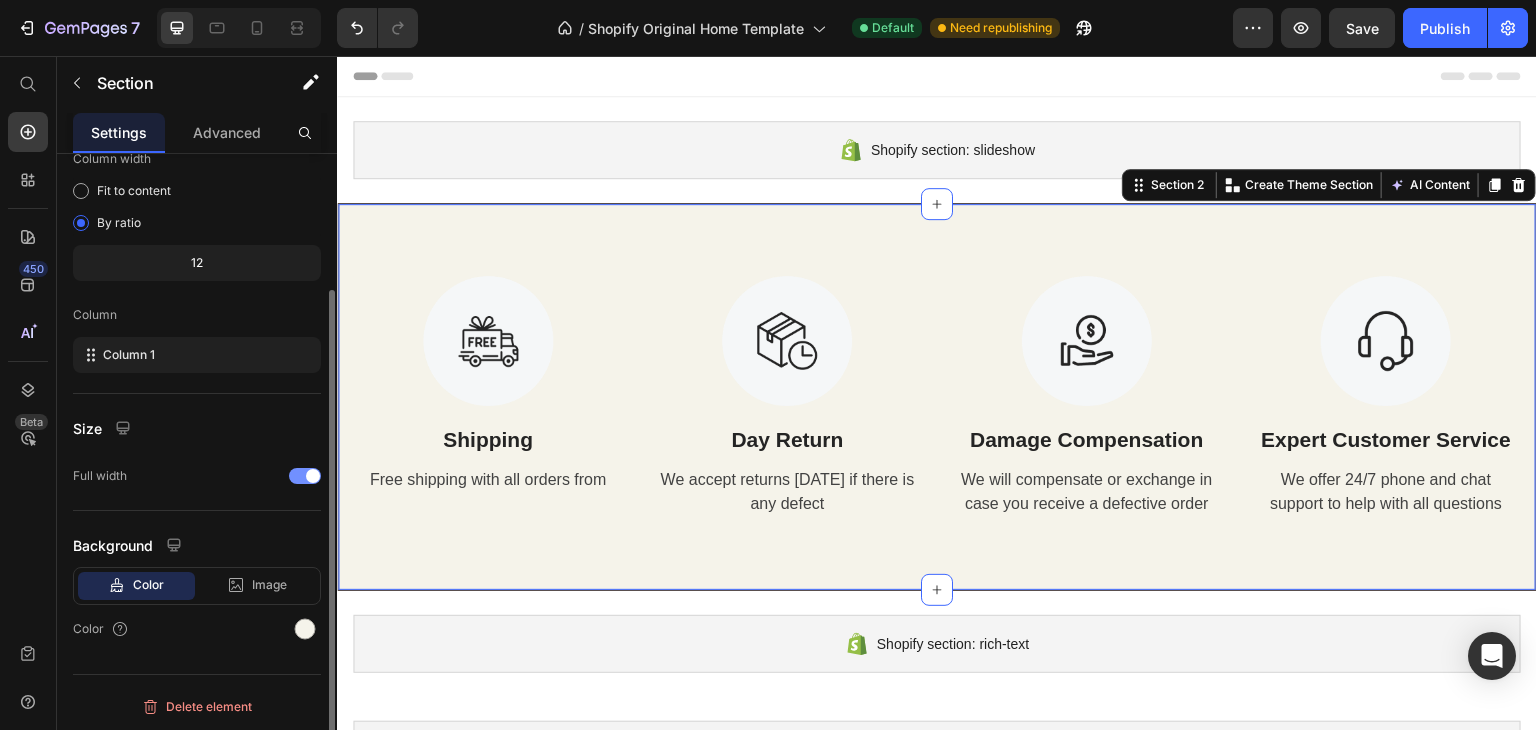 click at bounding box center [305, 476] 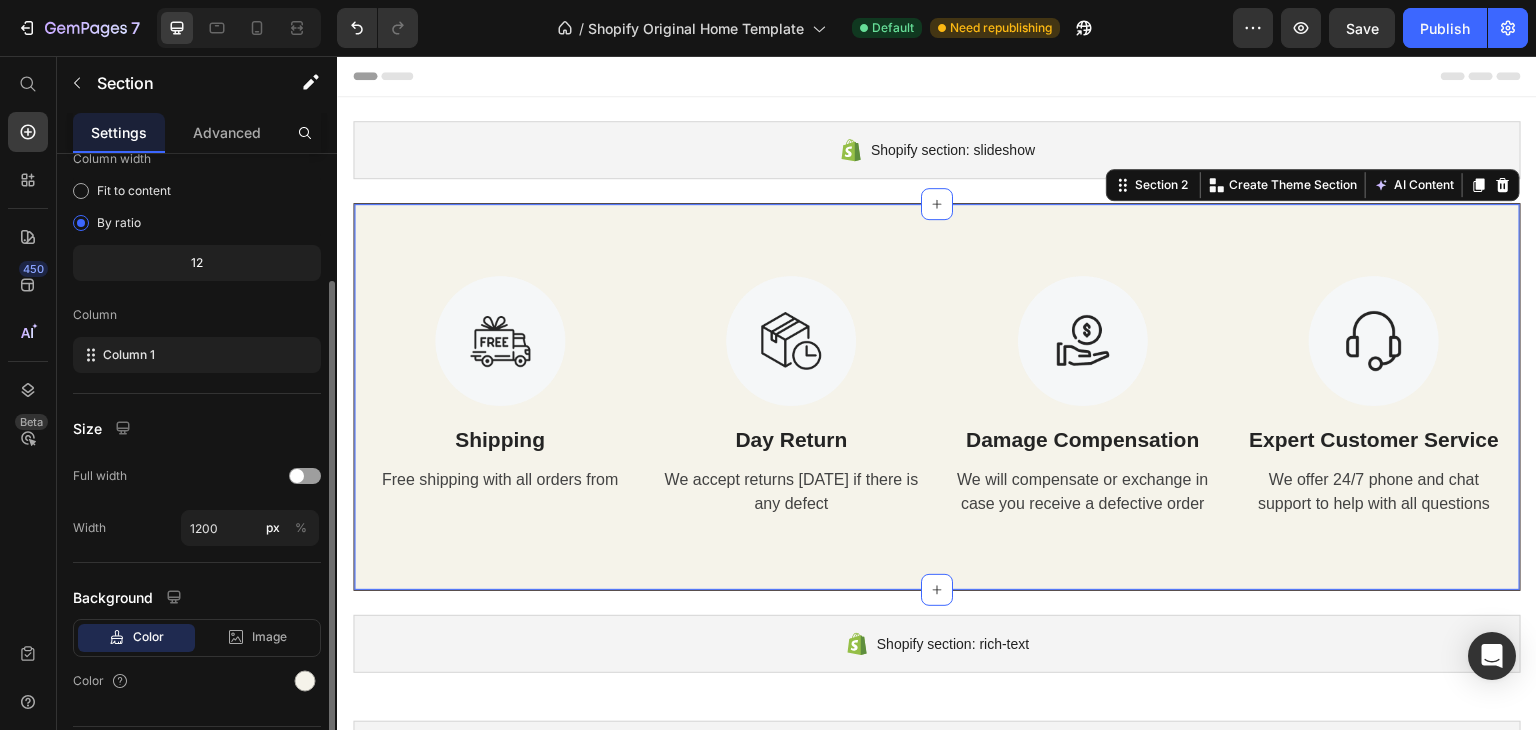 scroll, scrollTop: 225, scrollLeft: 0, axis: vertical 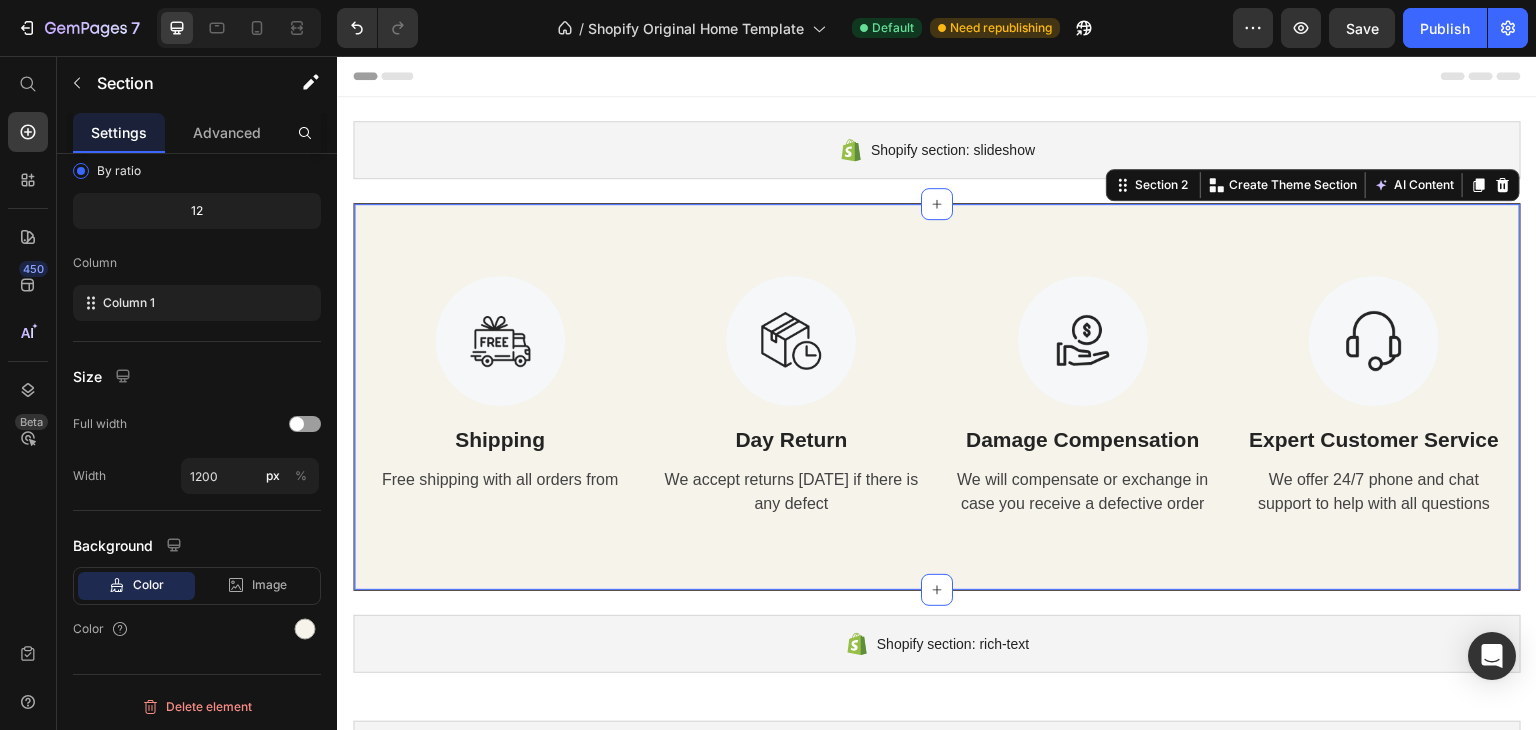 click on "Image  Shipping Text Block Free shipping with all orders from  Text Image Day Return Text Block We accept returns within 7 days
if there is any defect Text Image Damage Compensation Text Block We will compensate or exchange in case you receive a defective order Text Image Expert Customer Service Text Block We offer 24/7 phone and chat support to help with all questions Text Row Section 2   You can create reusable sections Create Theme Section AI Content Write with GemAI What would you like to describe here? Tone and Voice Persuasive Product Trekhe | Men’s Pointed Toe Leather Brogue Shoes Show more Generate" at bounding box center [937, 397] 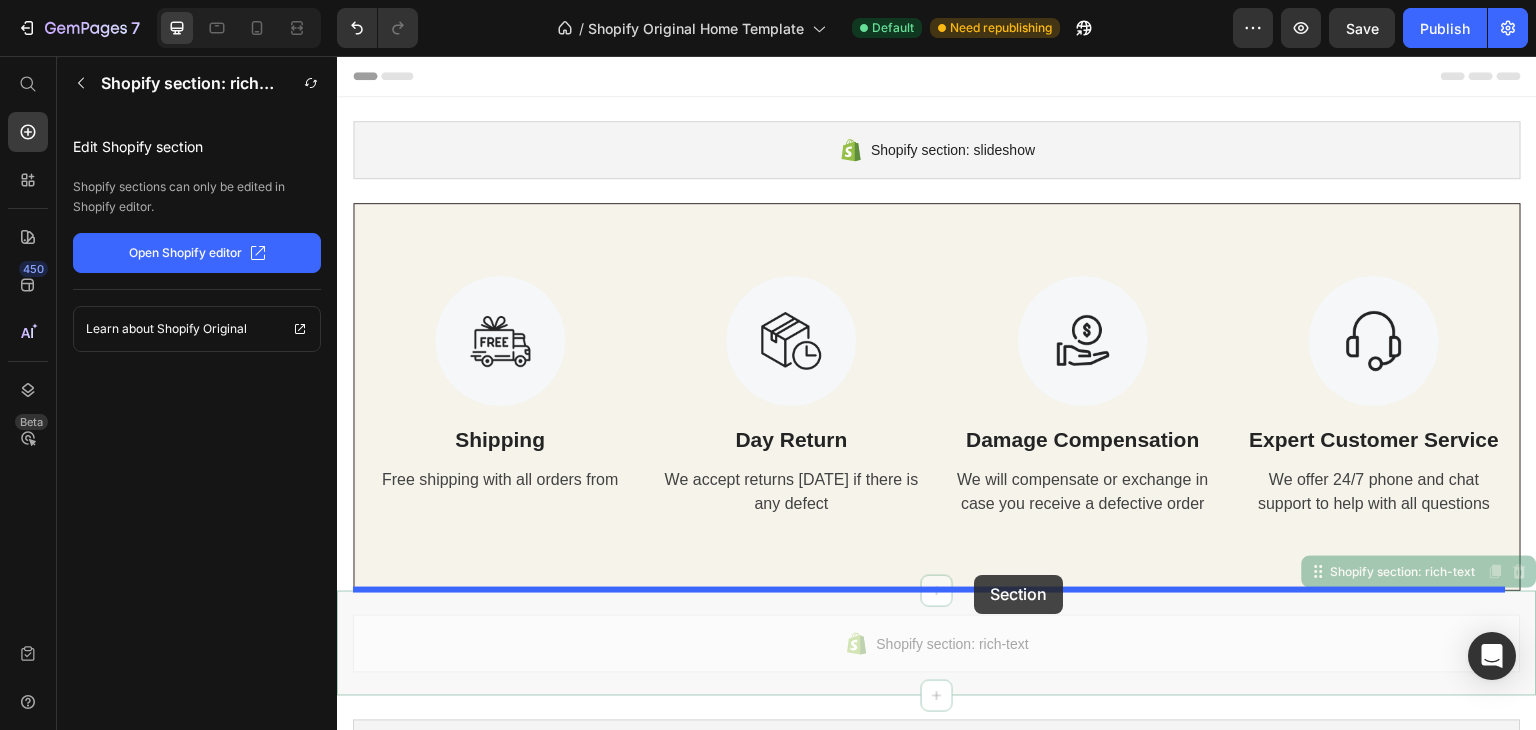 drag, startPoint x: 974, startPoint y: 590, endPoint x: 975, endPoint y: 575, distance: 15.033297 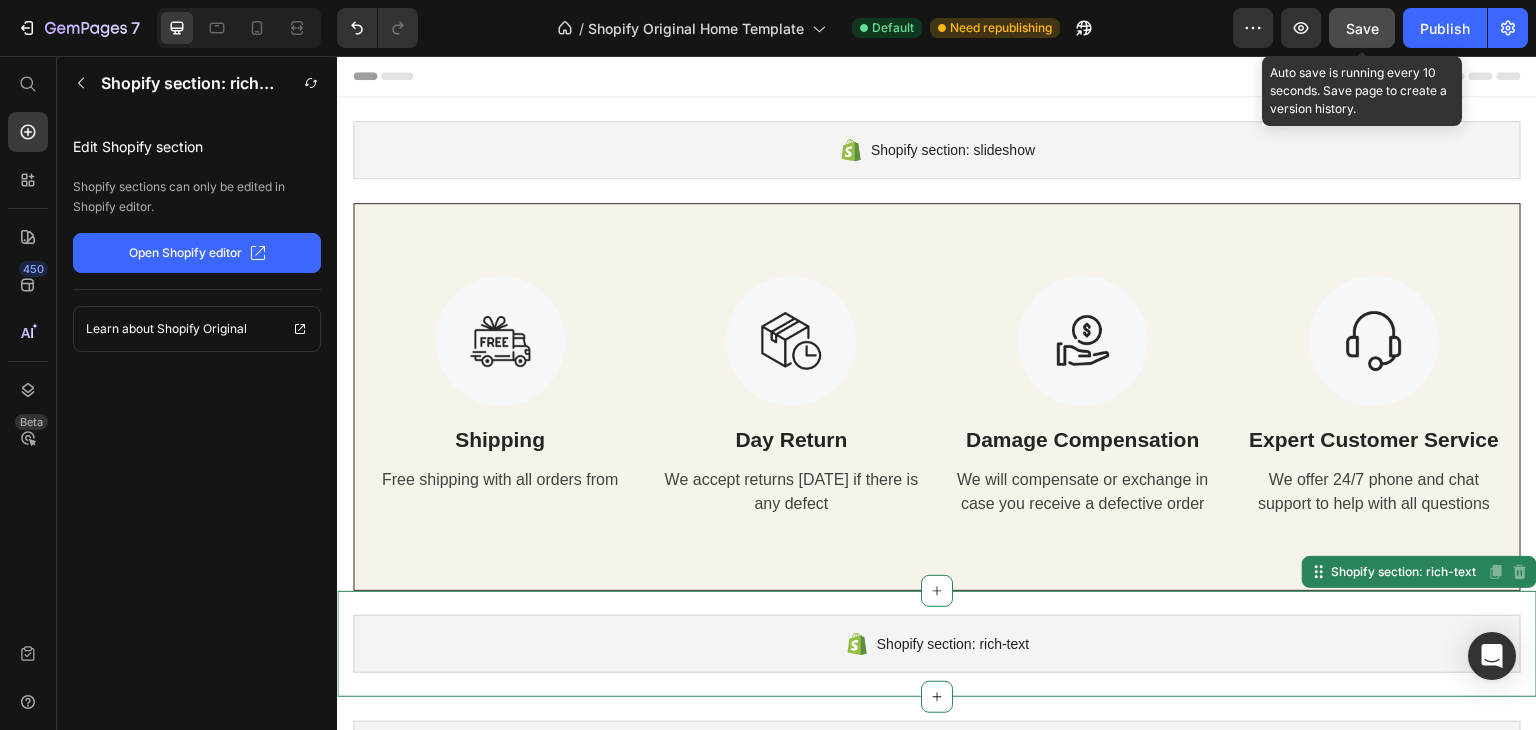 click on "Save" at bounding box center [1362, 28] 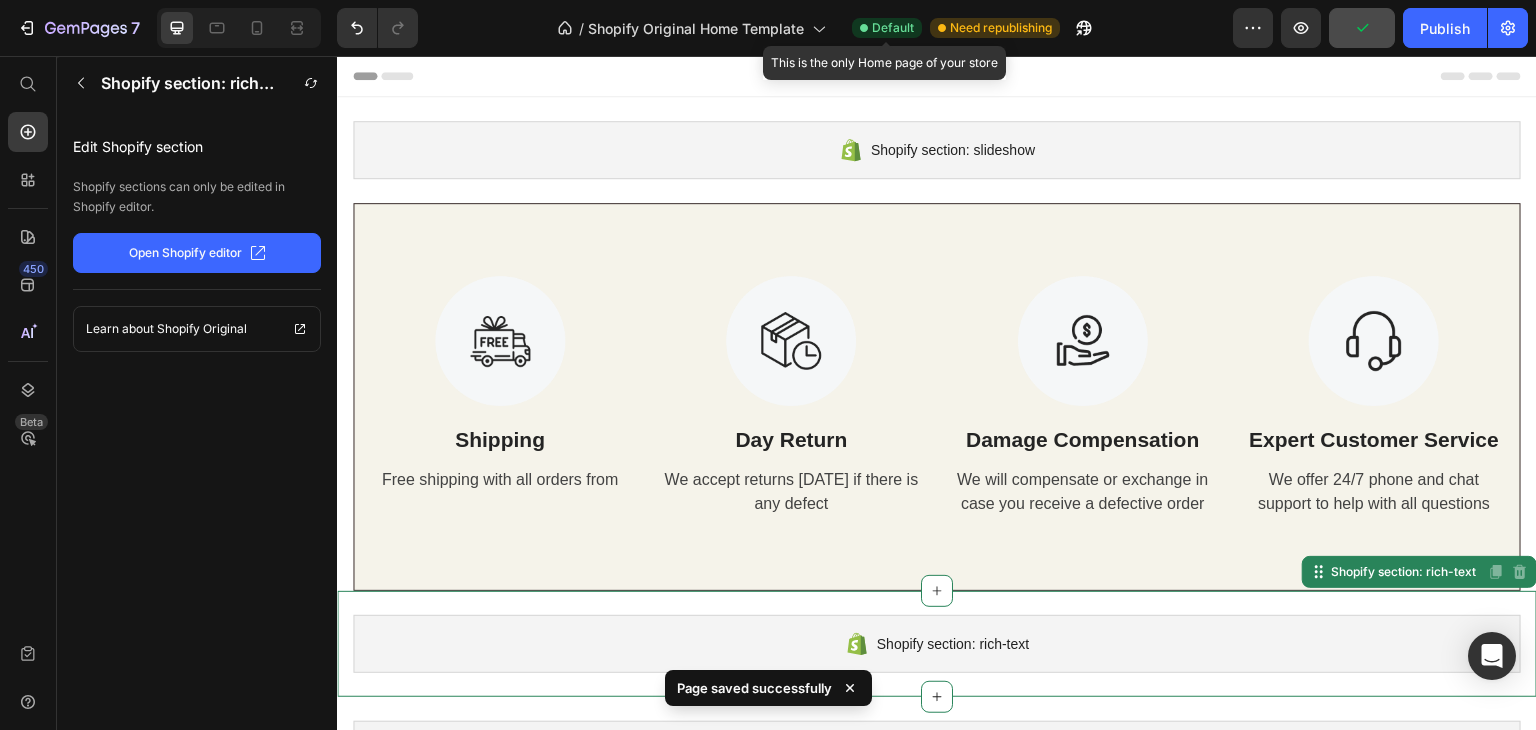 click on "Default" at bounding box center (893, 28) 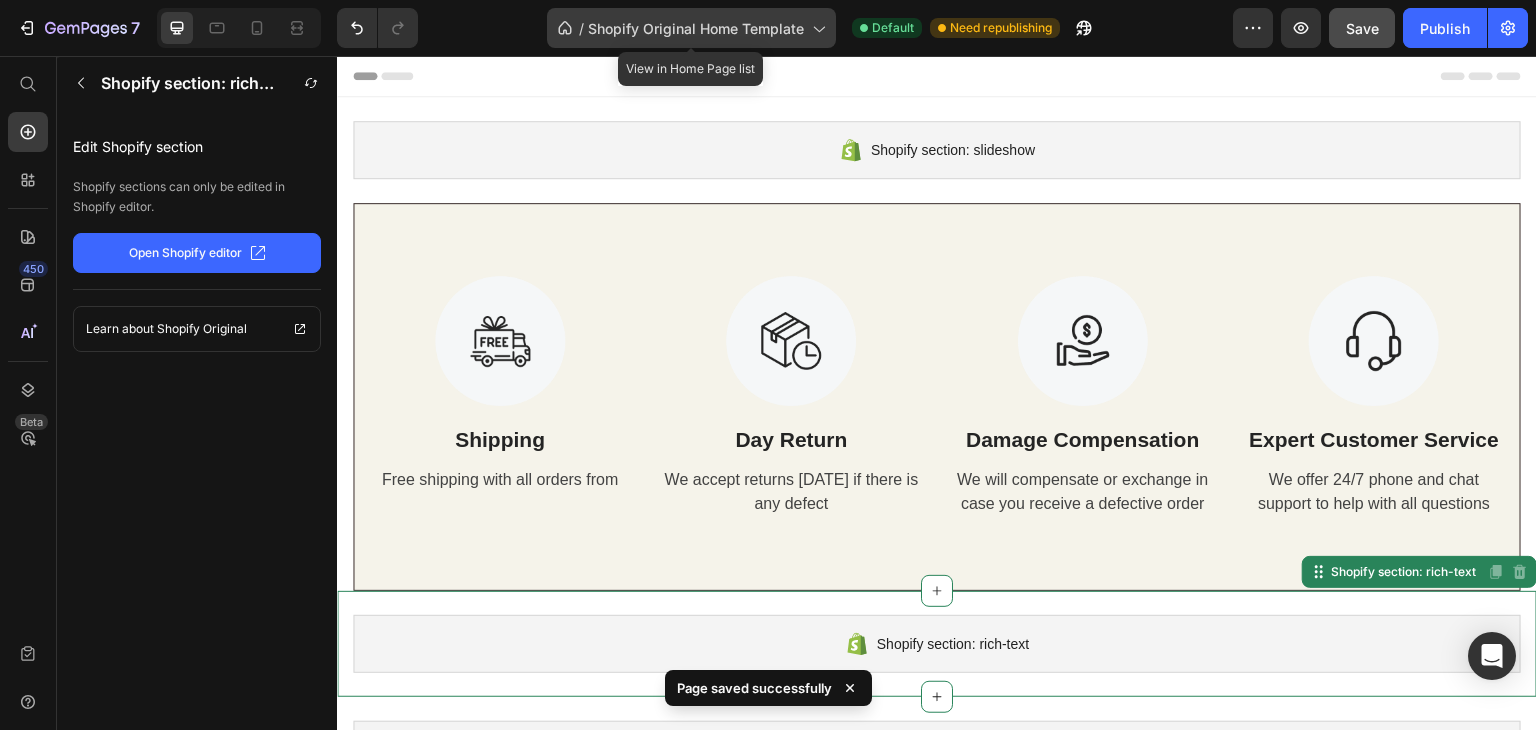 click 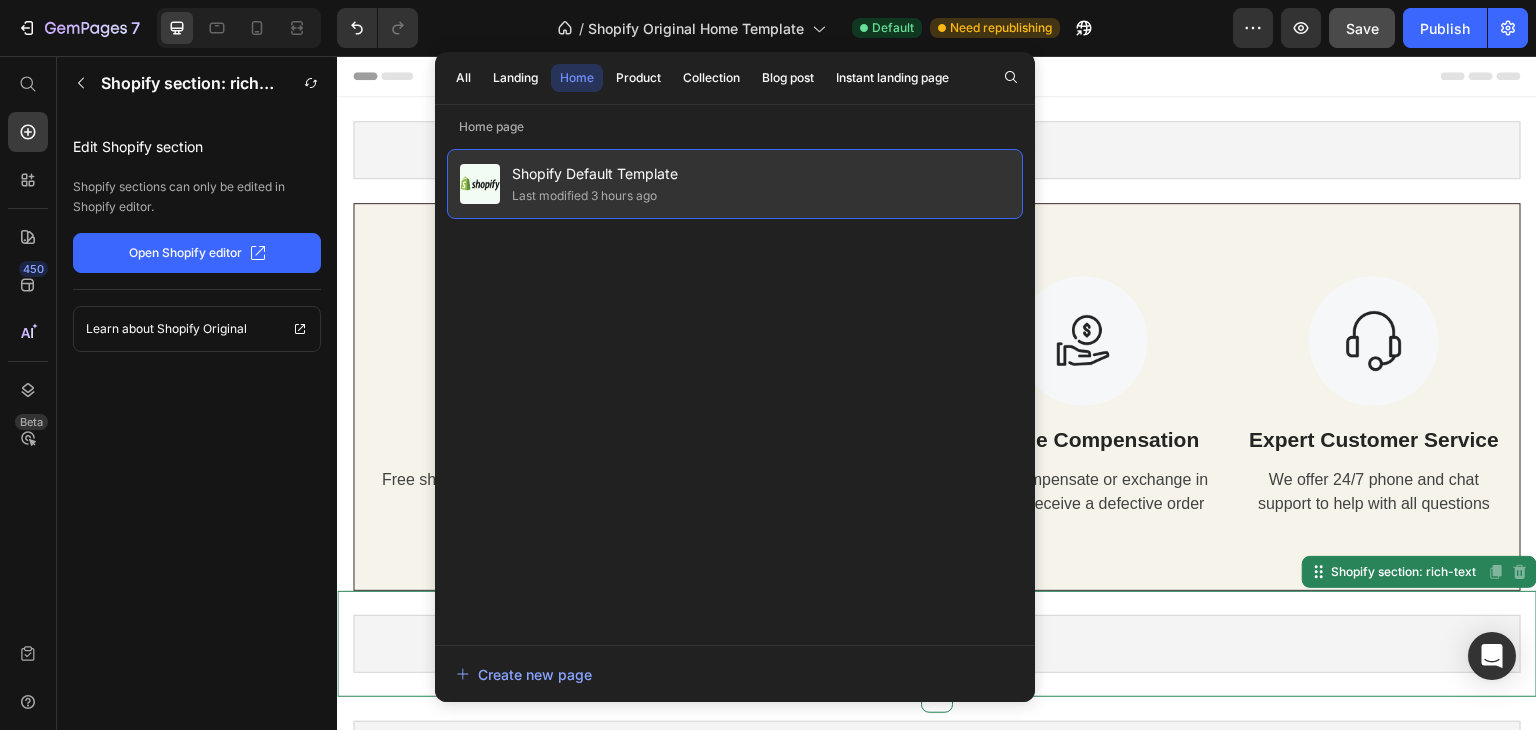 click on "Shopify Default Template Last modified 3 hours ago" 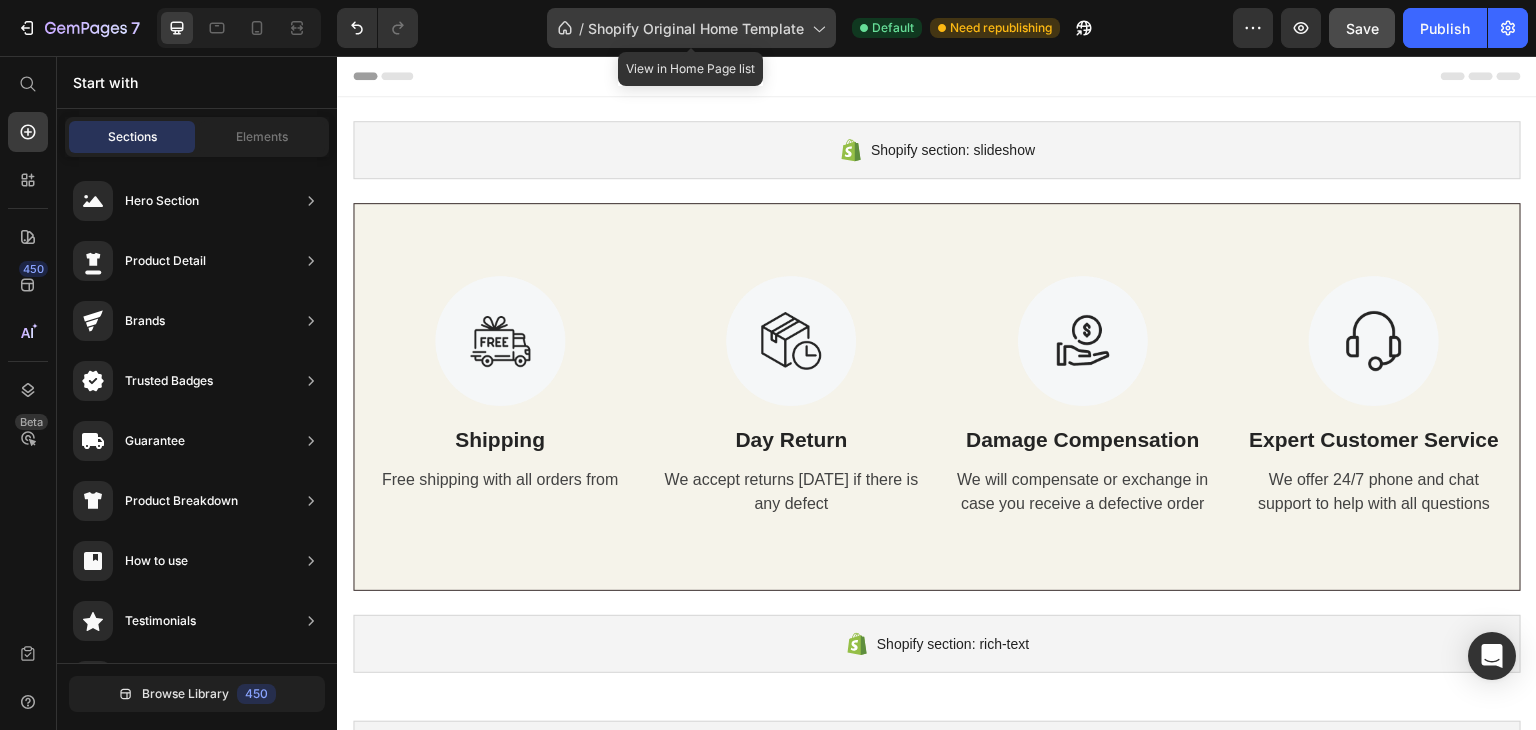 click on "Shopify Original Home Template" at bounding box center [696, 28] 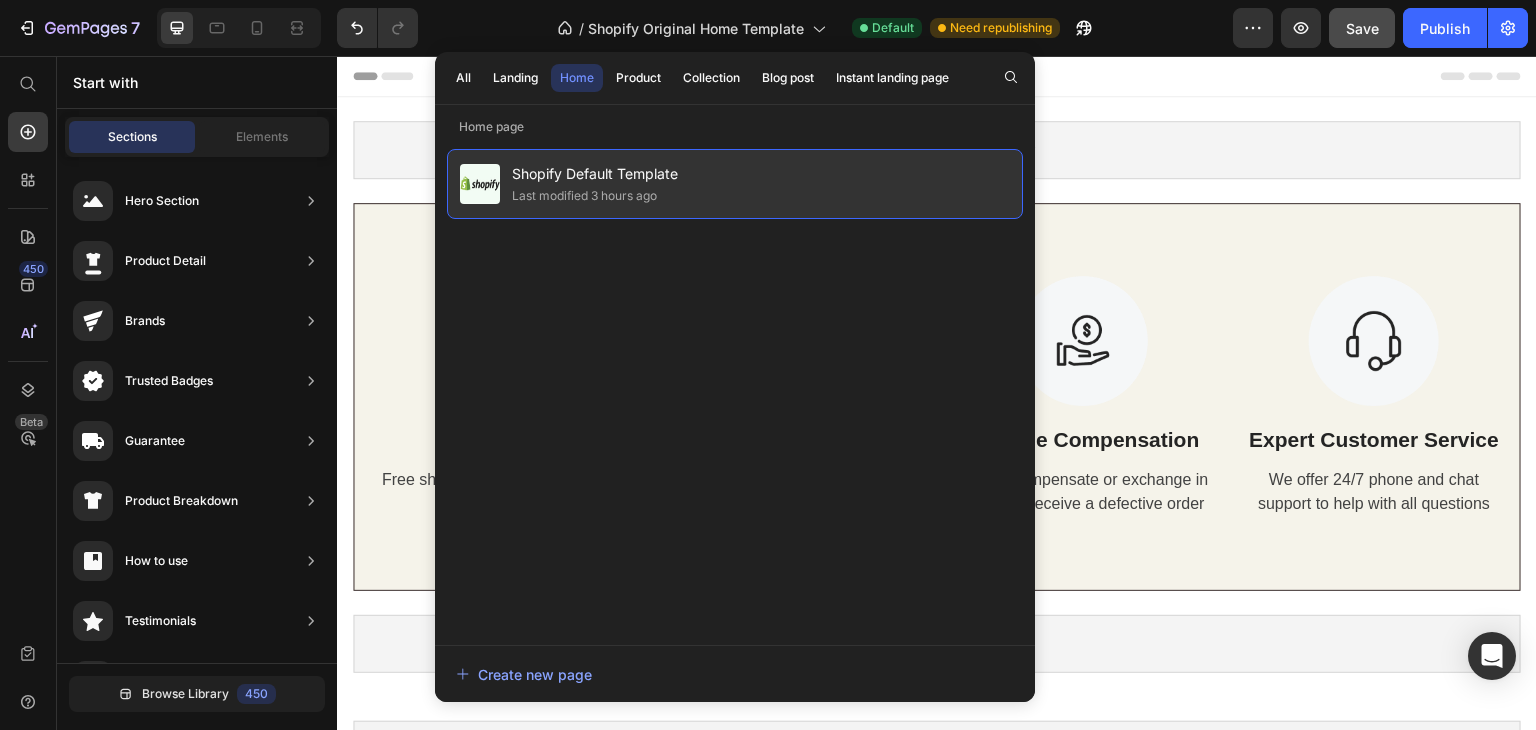 click on "Shopify Default Template" at bounding box center [595, 174] 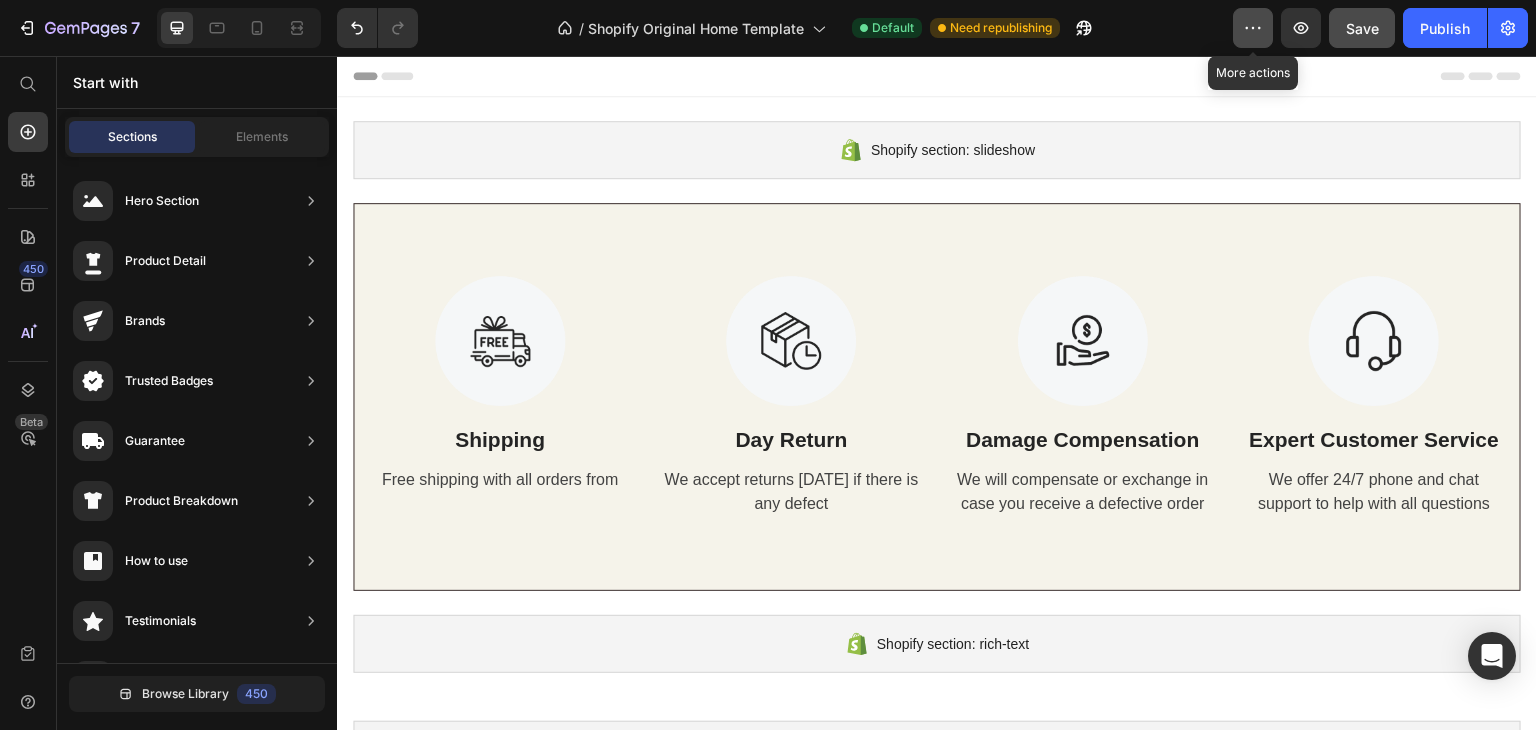 click 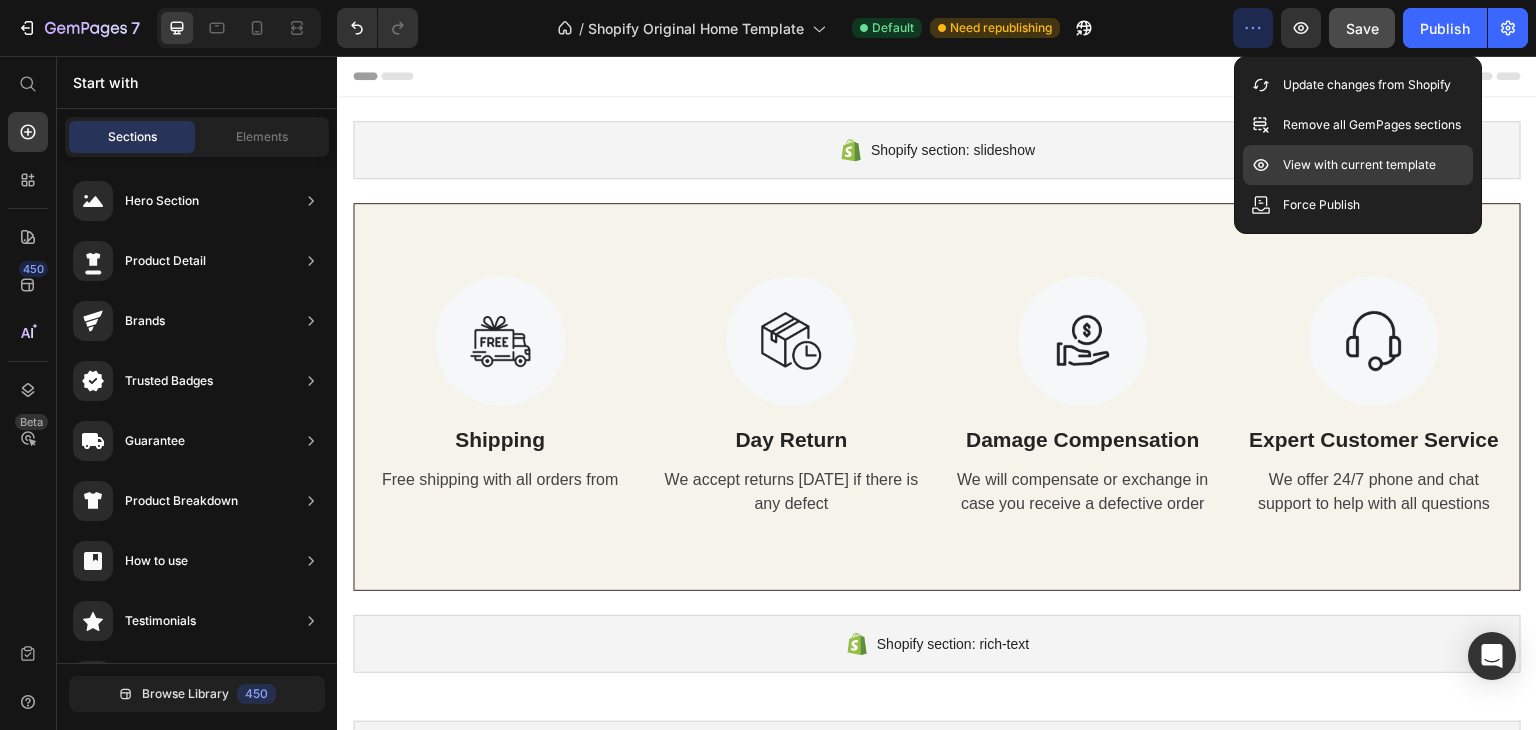 click on "View with current template" at bounding box center (1359, 165) 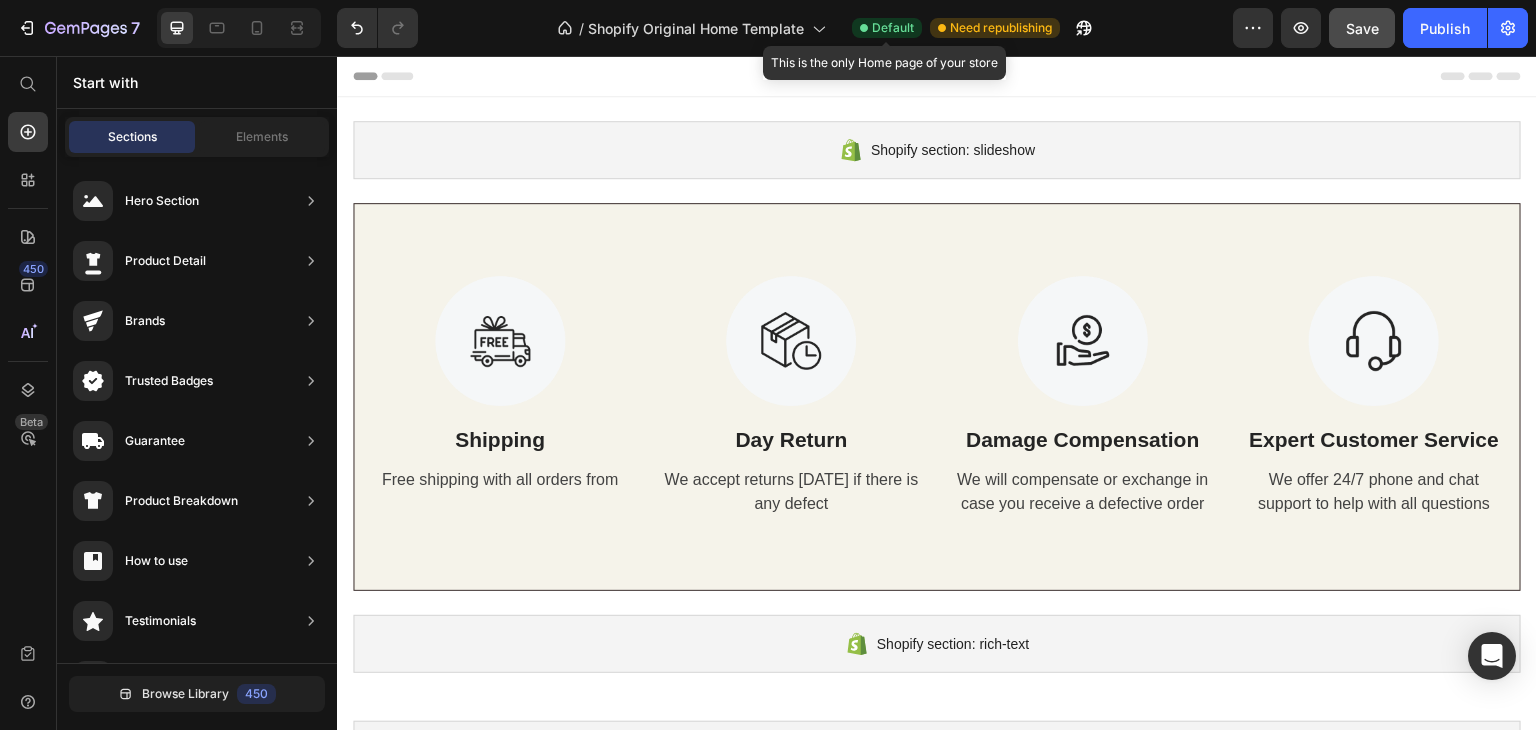 click on "Default" at bounding box center (893, 28) 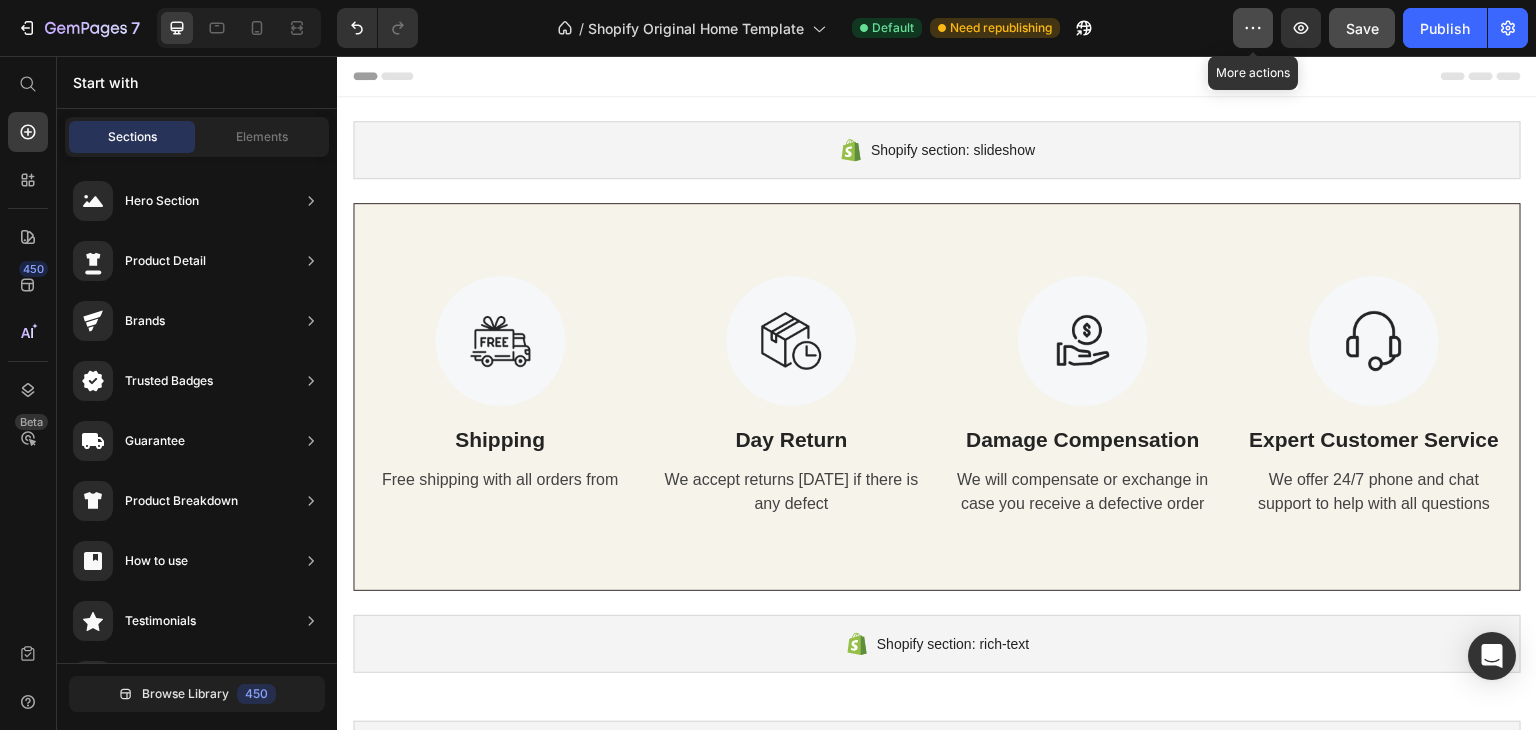 click 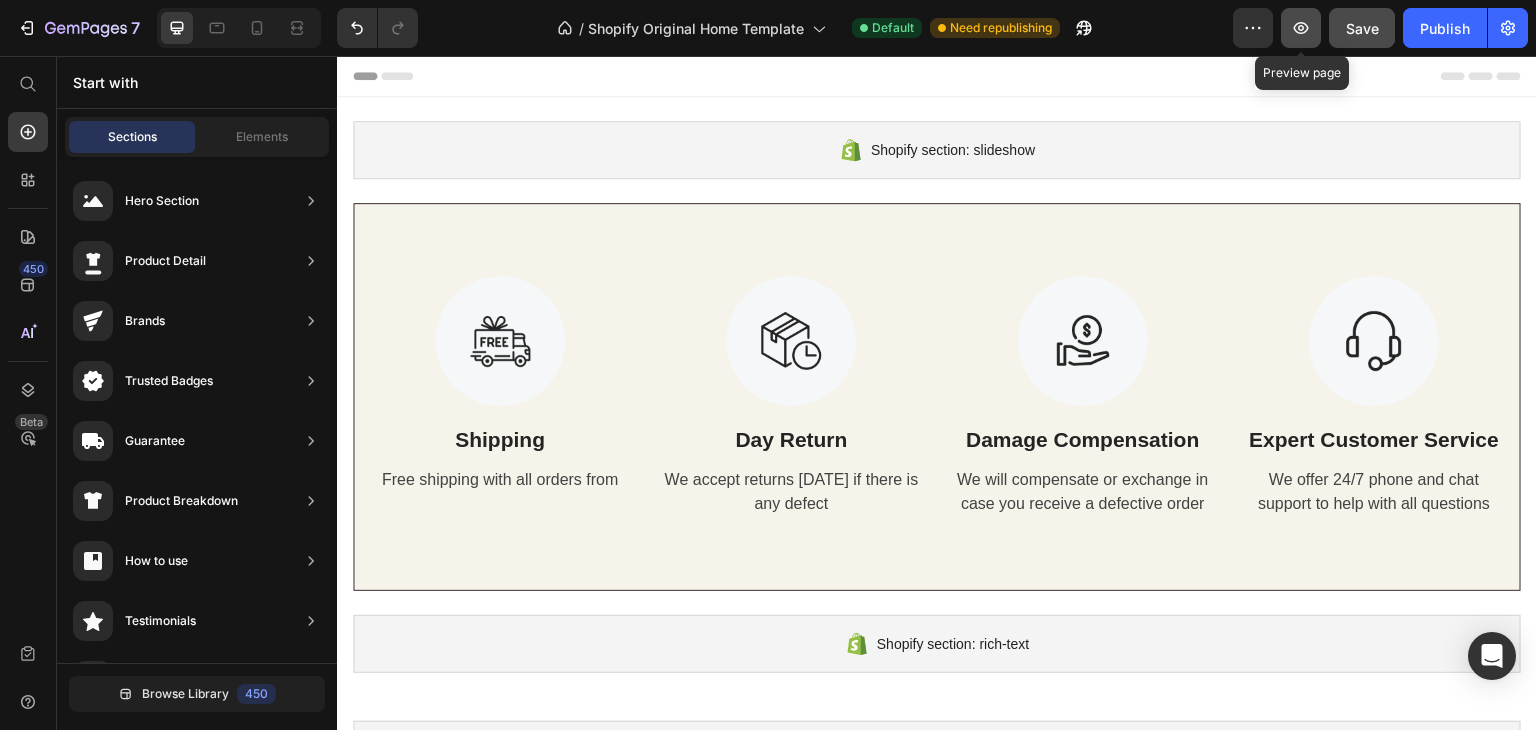 click 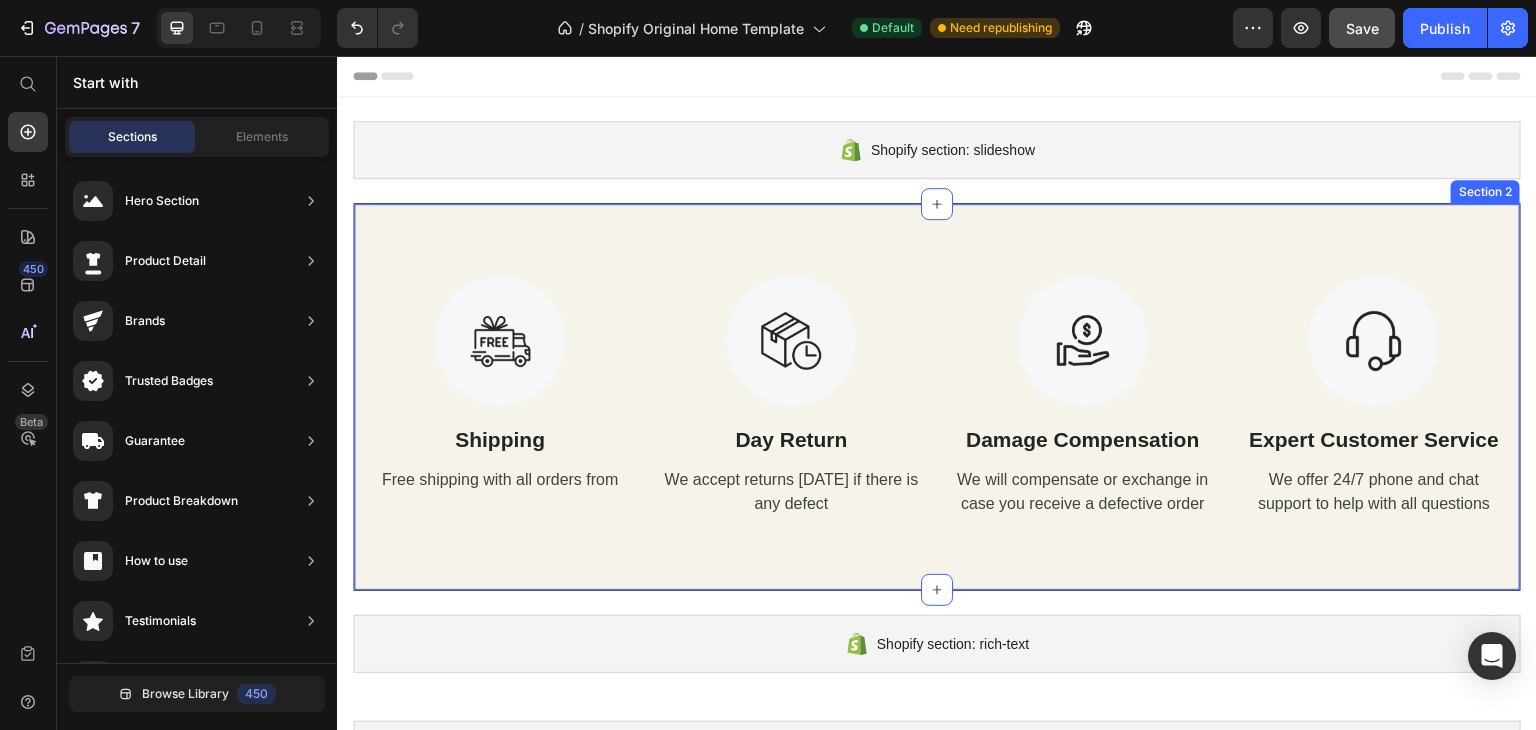 click on "Image  Shipping Text Block Free shipping with all orders from  Text Image Day Return Text Block We accept returns within 7 days
if there is any defect Text Image Damage Compensation Text Block We will compensate or exchange in case you receive a defective order Text Image Expert Customer Service Text Block We offer 24/7 phone and chat support to help with all questions Text Row Section 2" at bounding box center [937, 397] 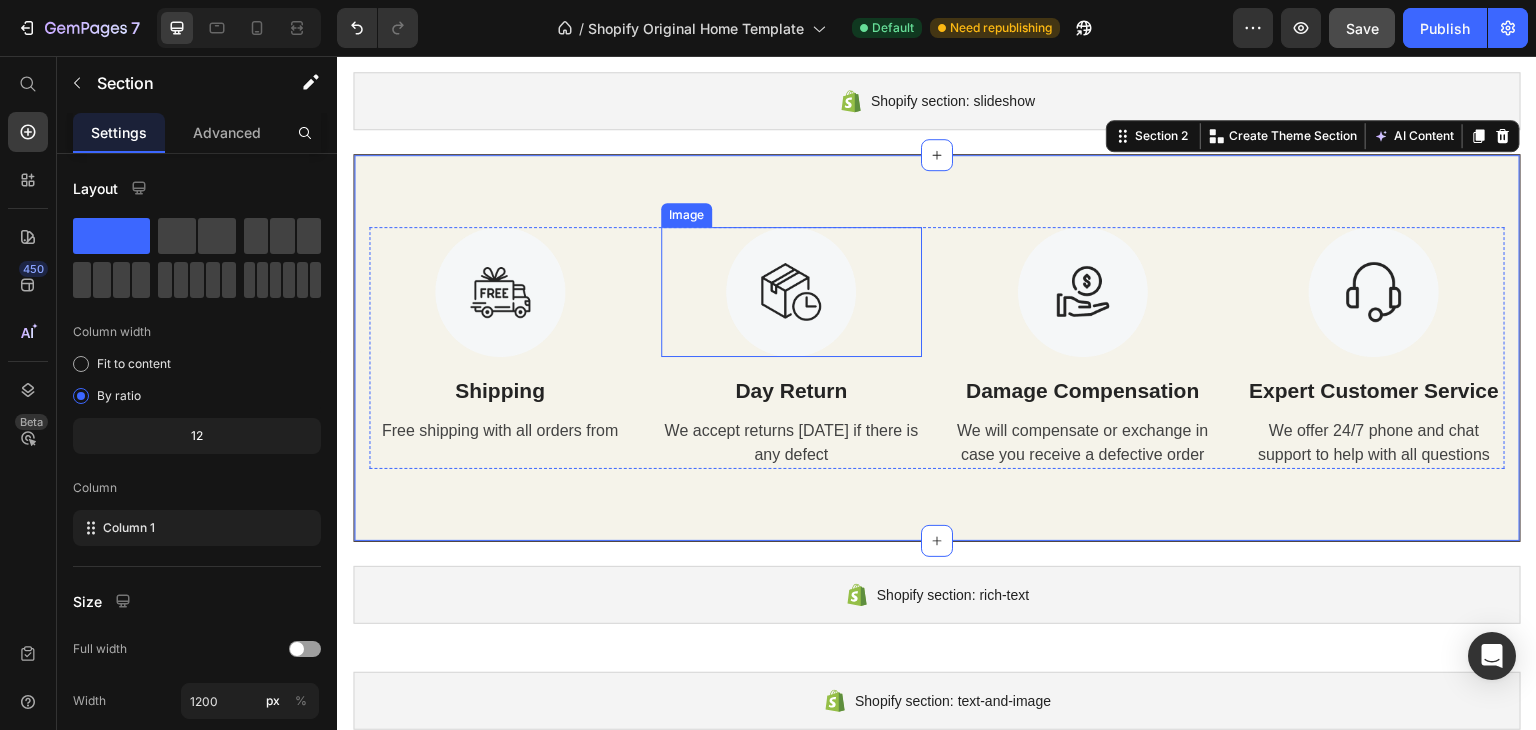 scroll, scrollTop: 0, scrollLeft: 0, axis: both 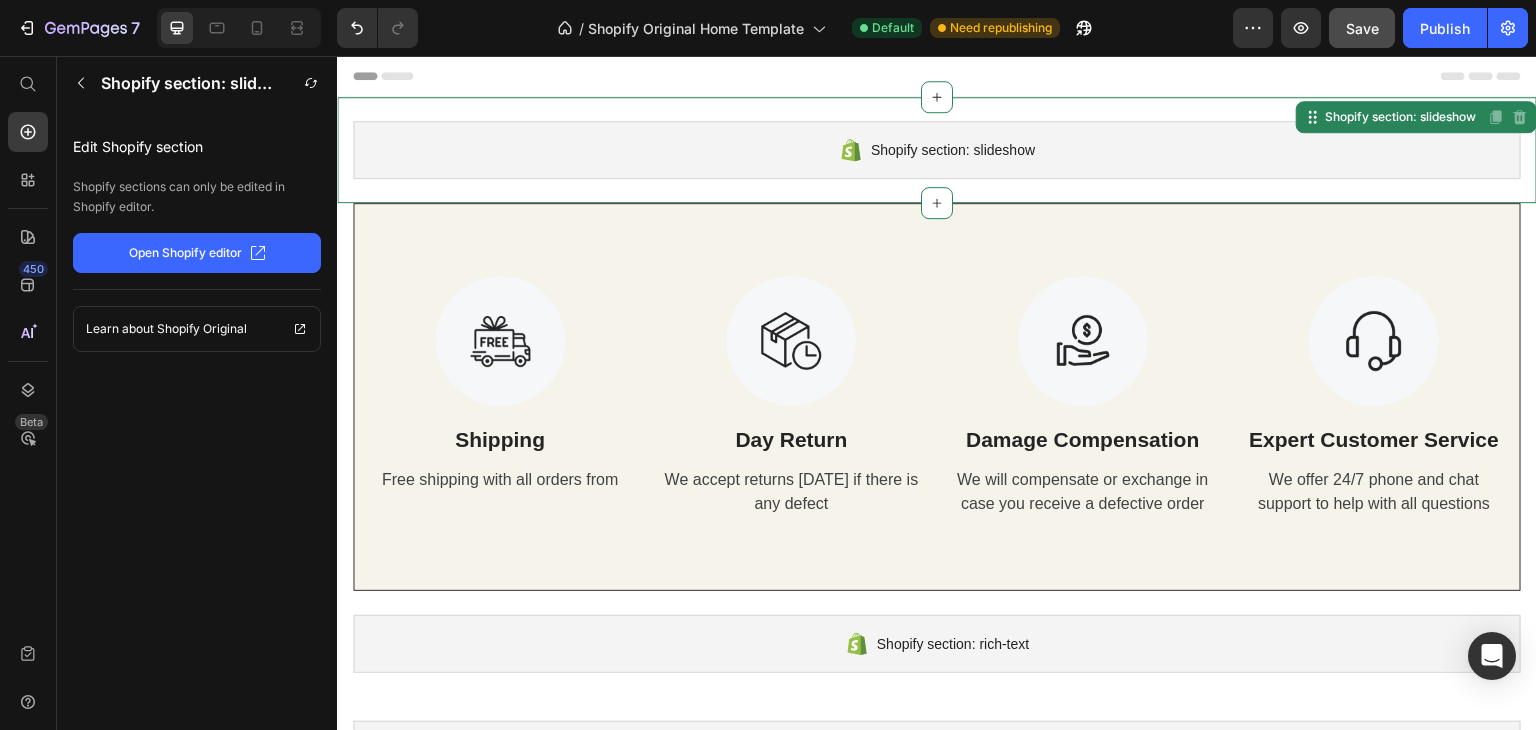 click on "Shopify section: slideshow Shopify section: slideshow   Disabled. Please edit in Shopify Editor Disabled. Please edit in Shopify Editor" at bounding box center (937, 150) 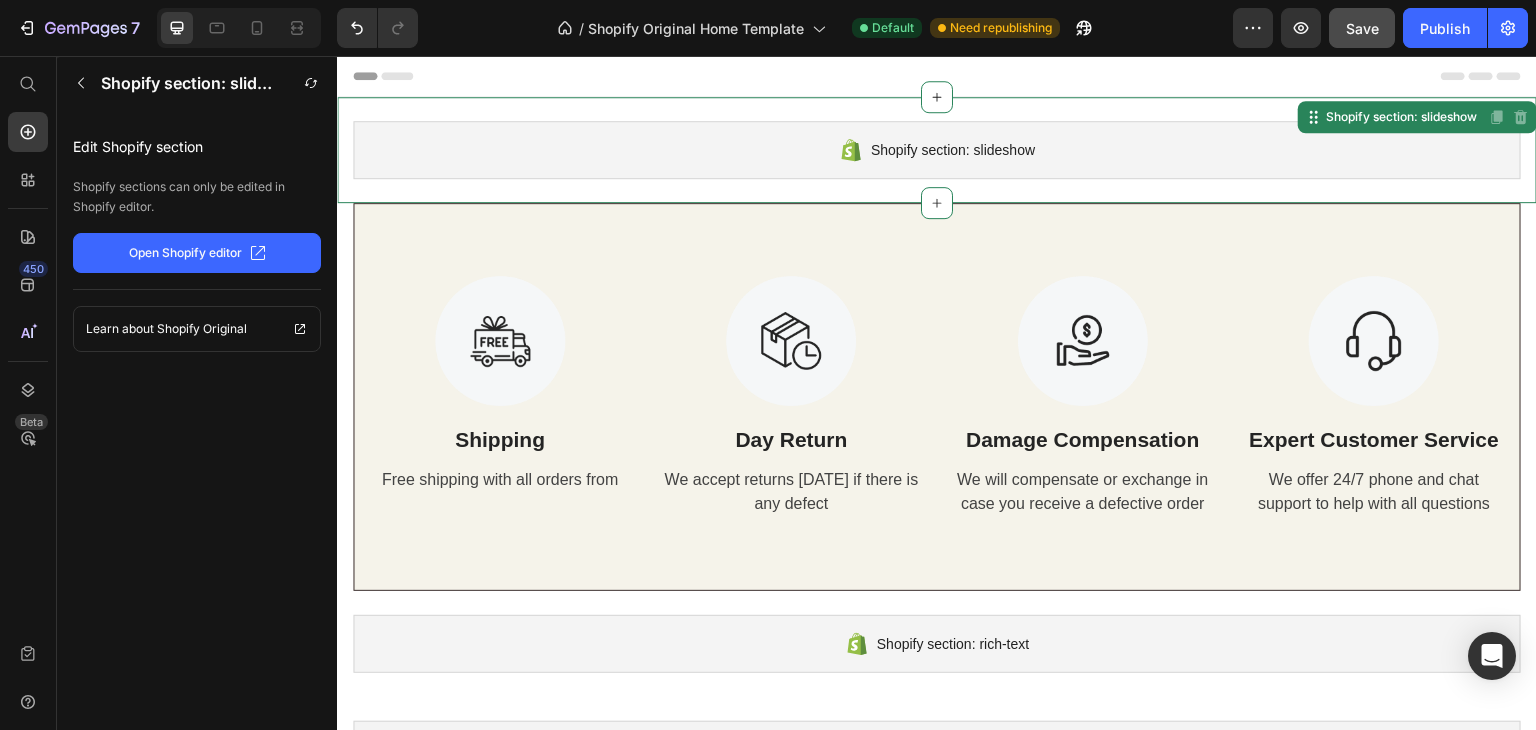 click on "Shopify section: slideshow" at bounding box center [937, 150] 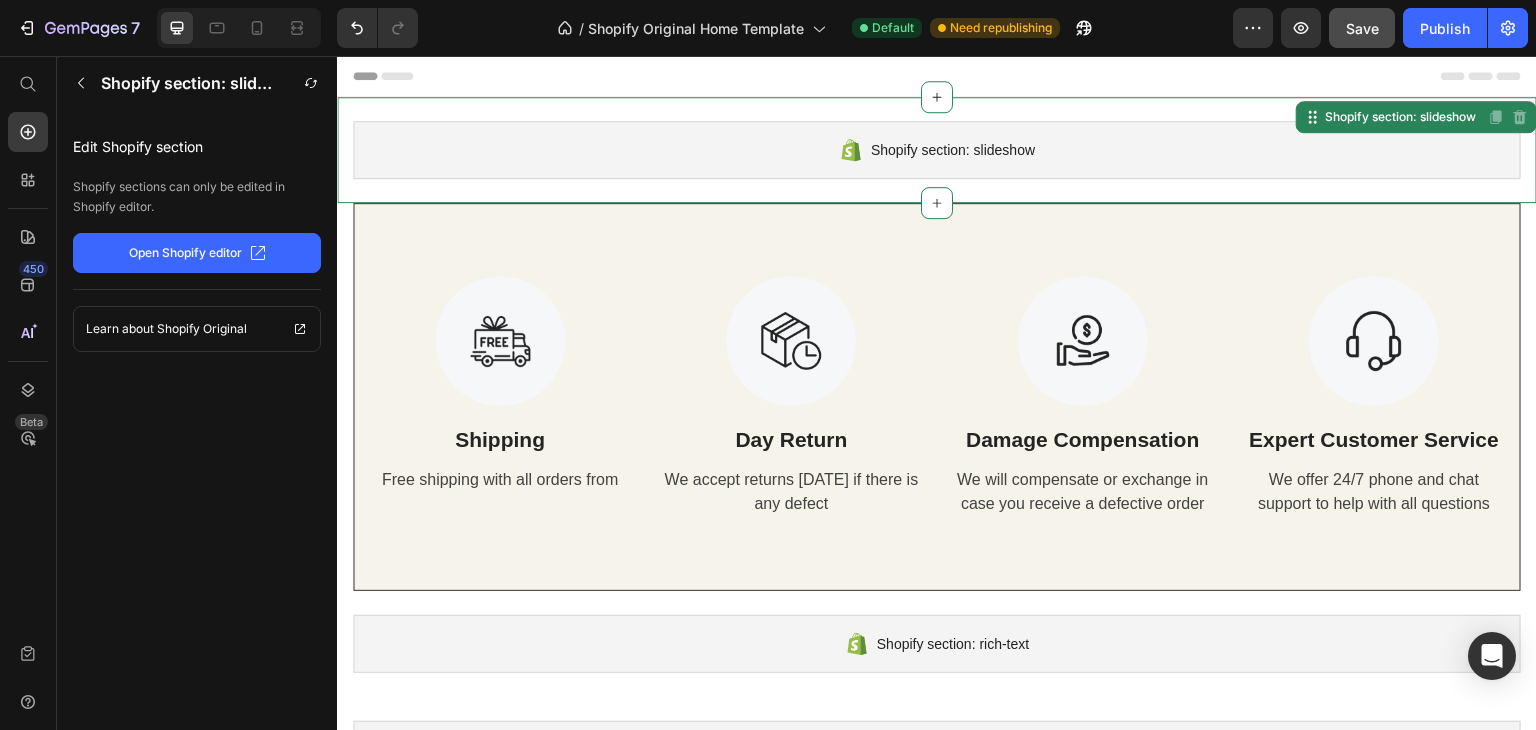 click on "Open Shopify editor" 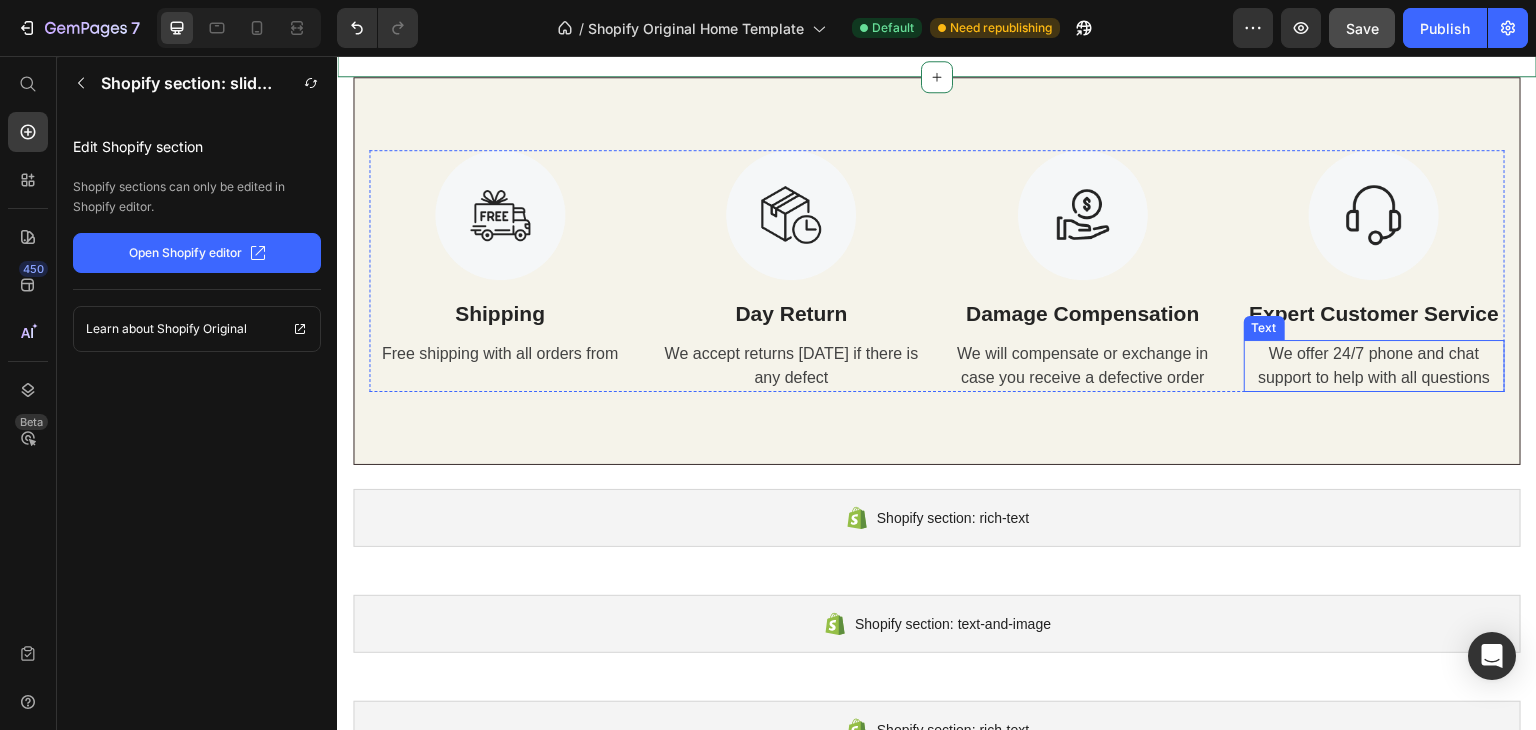 scroll, scrollTop: 0, scrollLeft: 0, axis: both 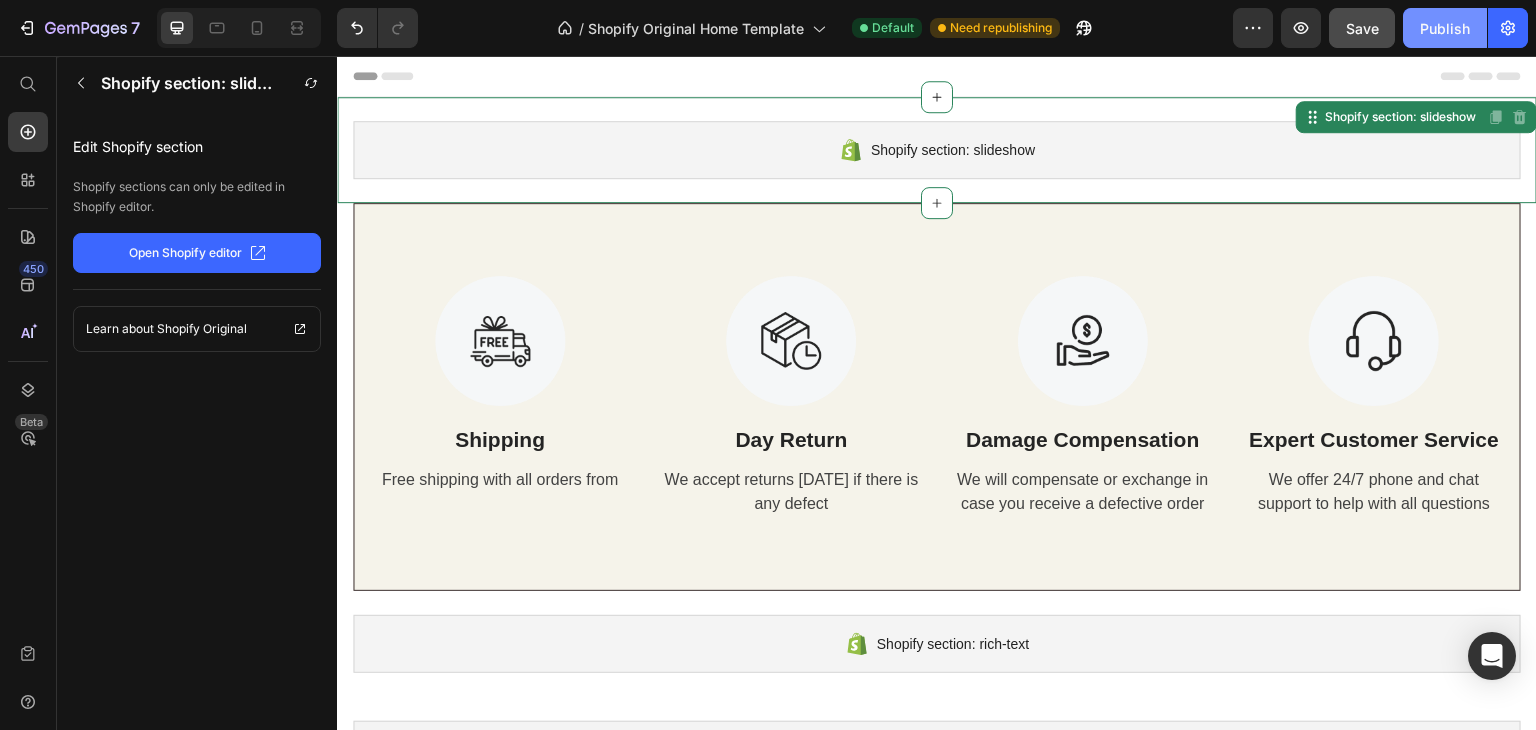 click on "Publish" at bounding box center (1445, 28) 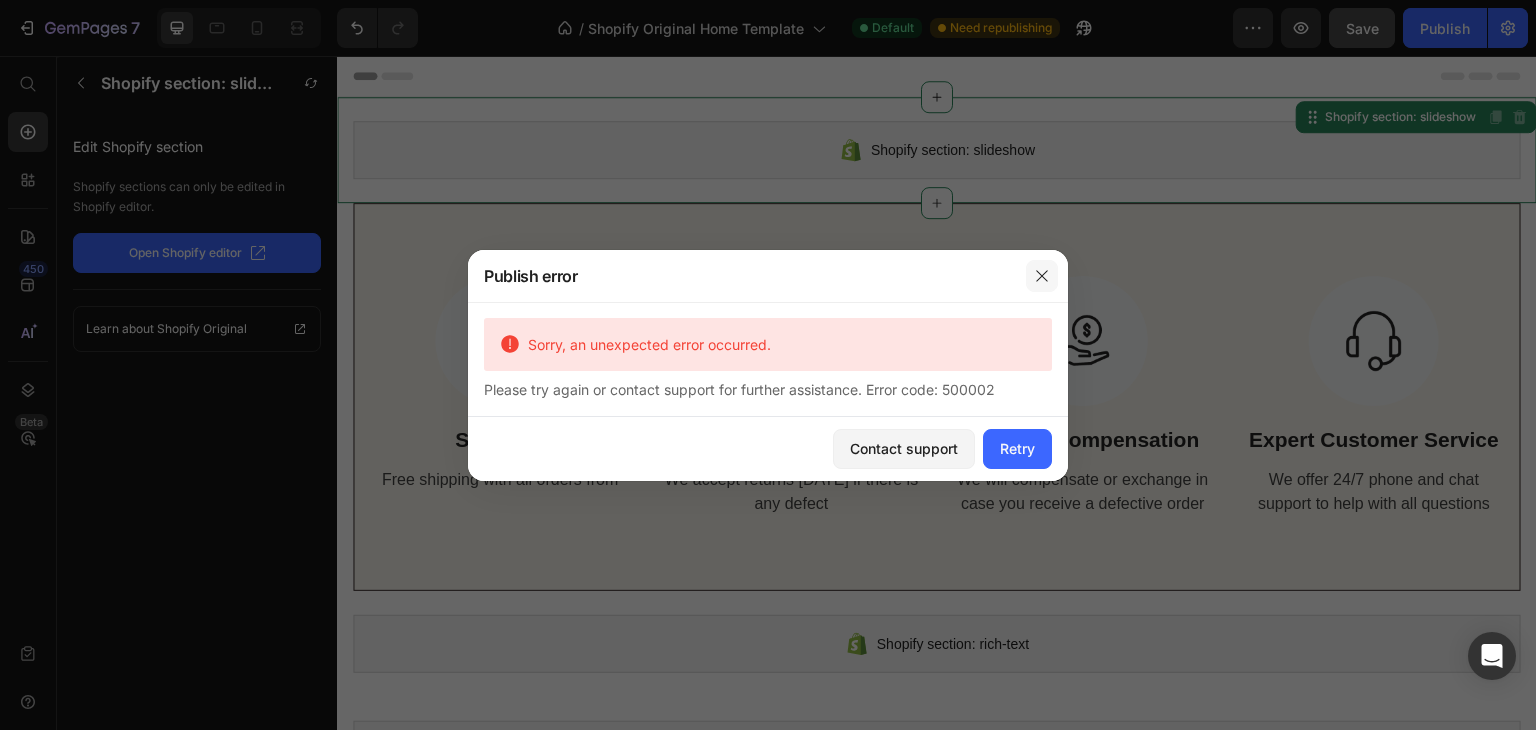 click at bounding box center (1042, 276) 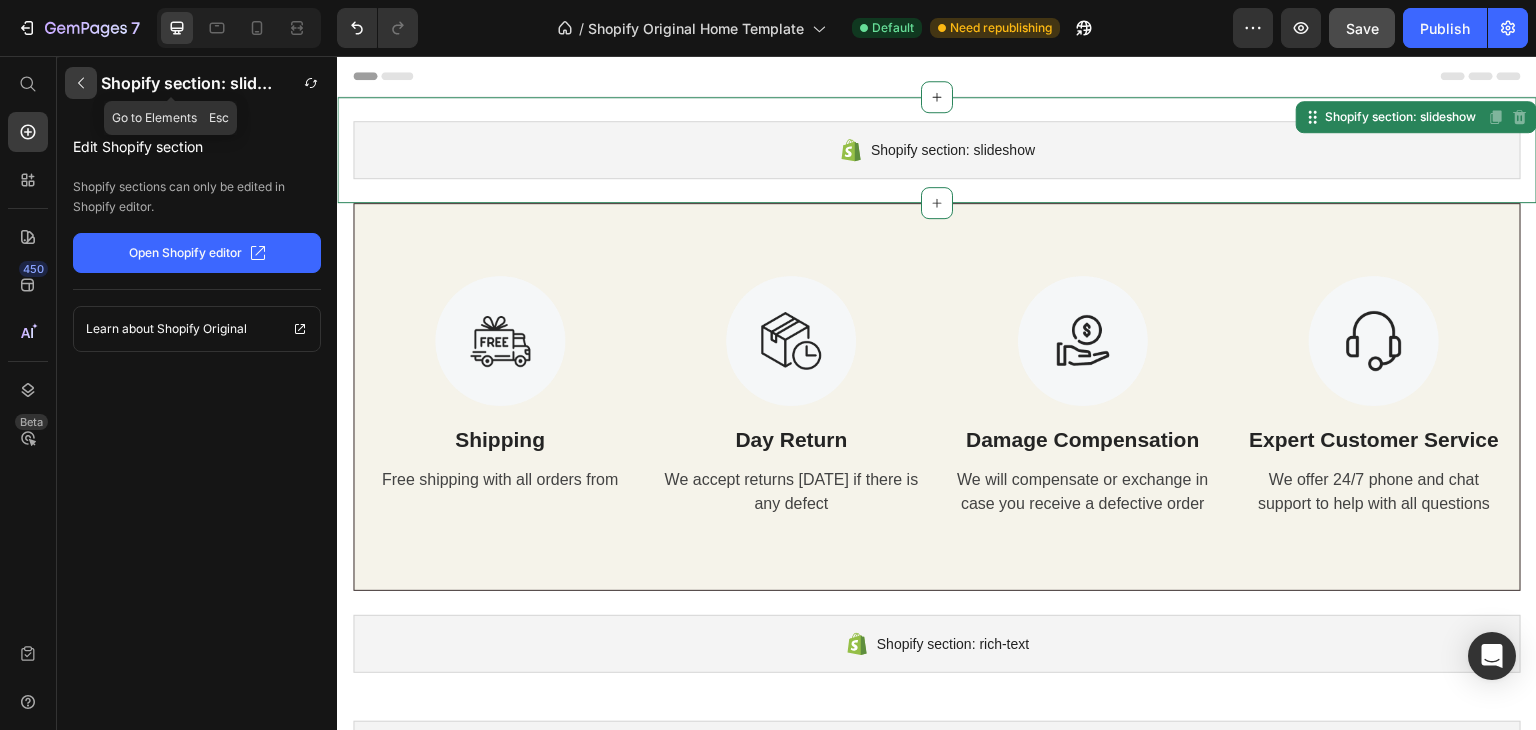 click at bounding box center (81, 83) 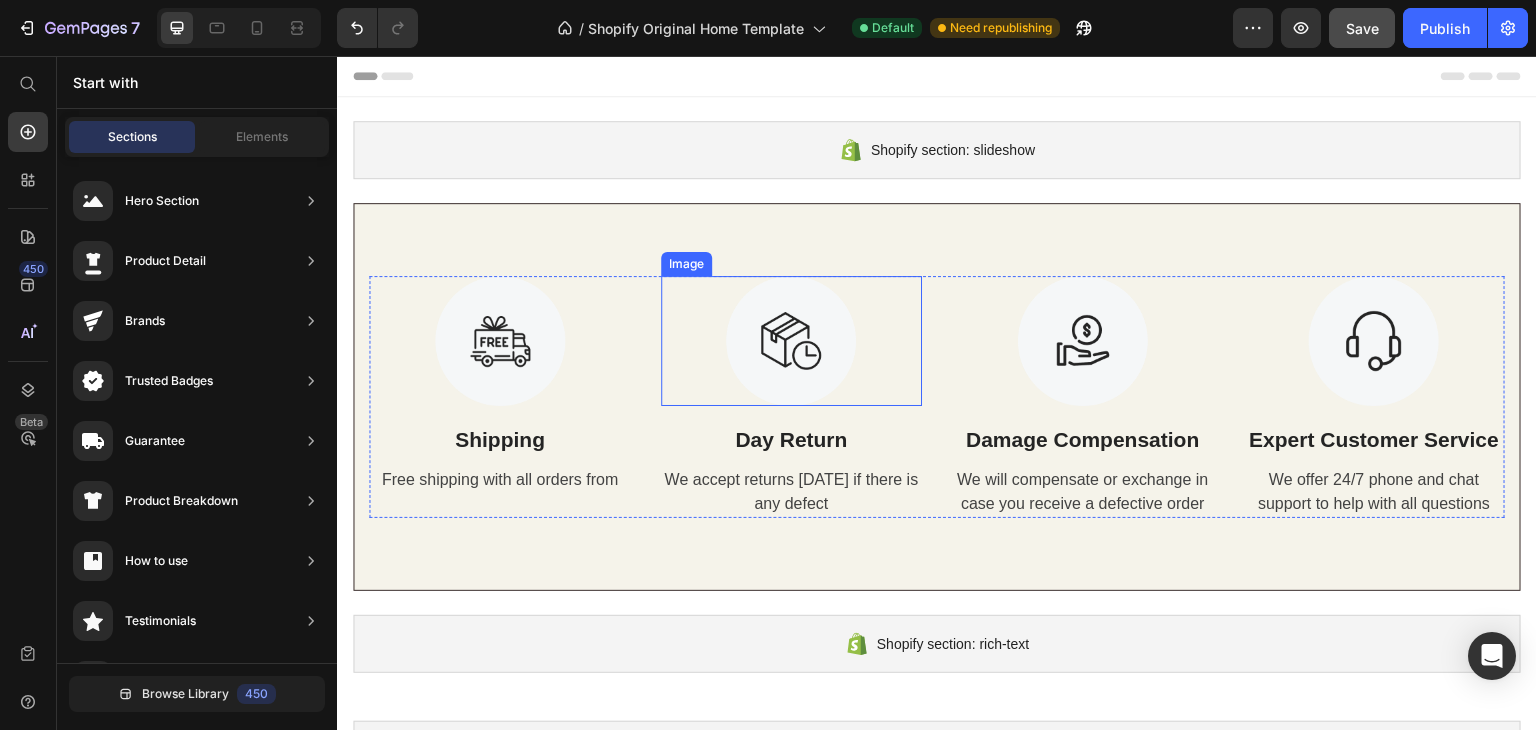 click at bounding box center (792, 341) 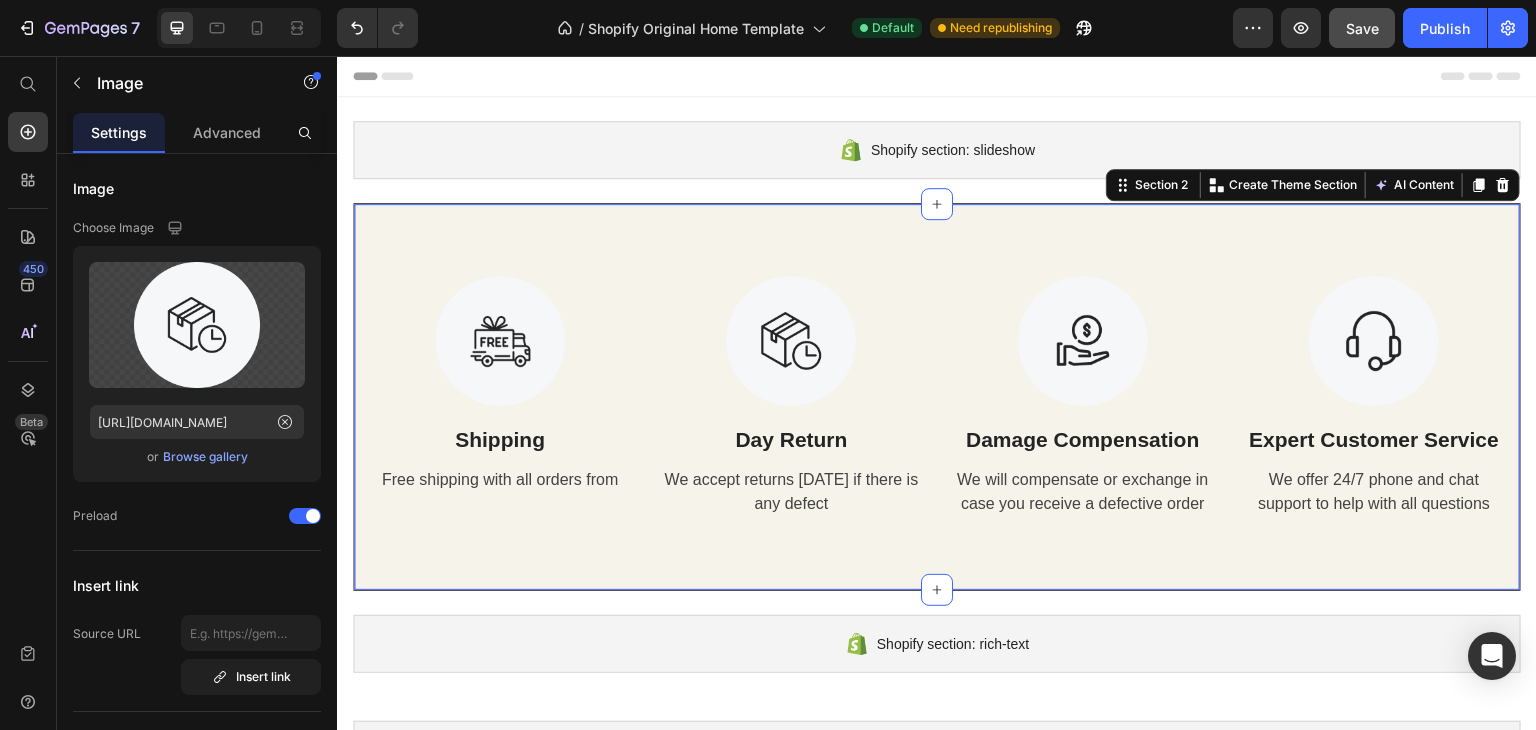 click on "Image  Shipping Text Block Free shipping with all orders from  Text Image Day Return Text Block We accept returns within 7 days
if there is any defect Text Image Damage Compensation Text Block We will compensate or exchange in case you receive a defective order Text Image Expert Customer Service Text Block We offer 24/7 phone and chat support to help with all questions Text Row Section 2   You can create reusable sections Create Theme Section AI Content Write with GemAI What would you like to describe here? Tone and Voice Persuasive Product Trekhe | Men’s Pointed Toe Leather Brogue Shoes Show more Generate" at bounding box center (937, 397) 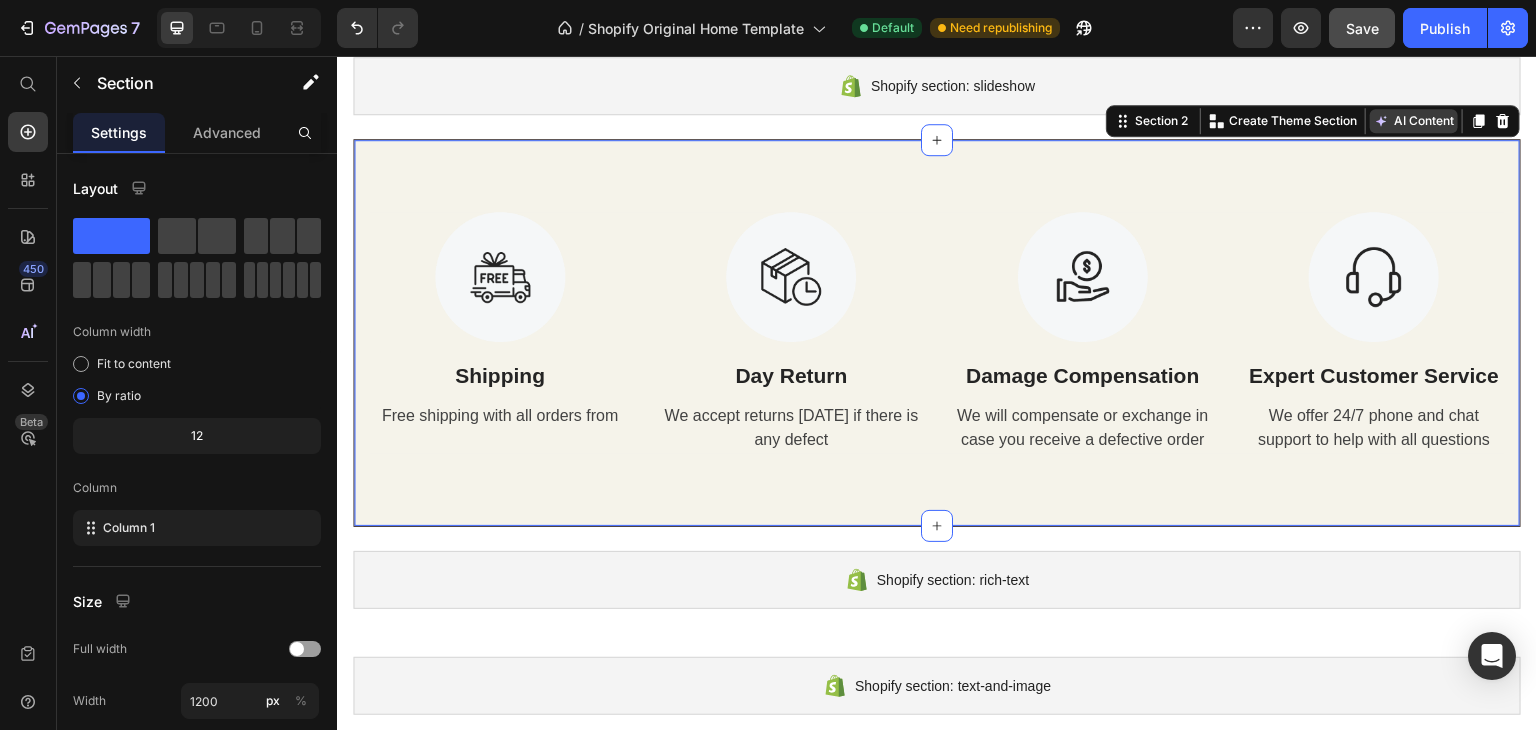 scroll, scrollTop: 100, scrollLeft: 0, axis: vertical 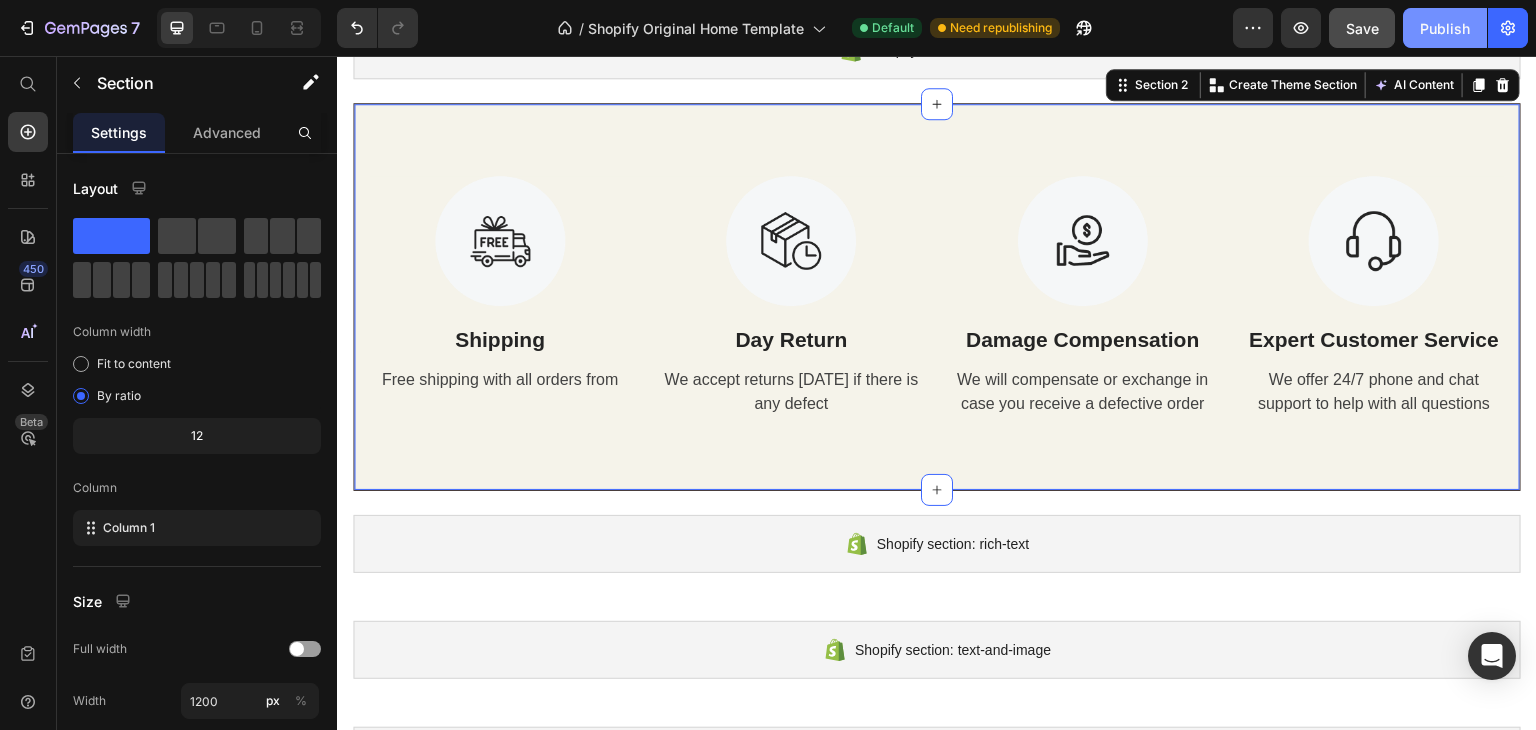 click on "Publish" at bounding box center (1445, 28) 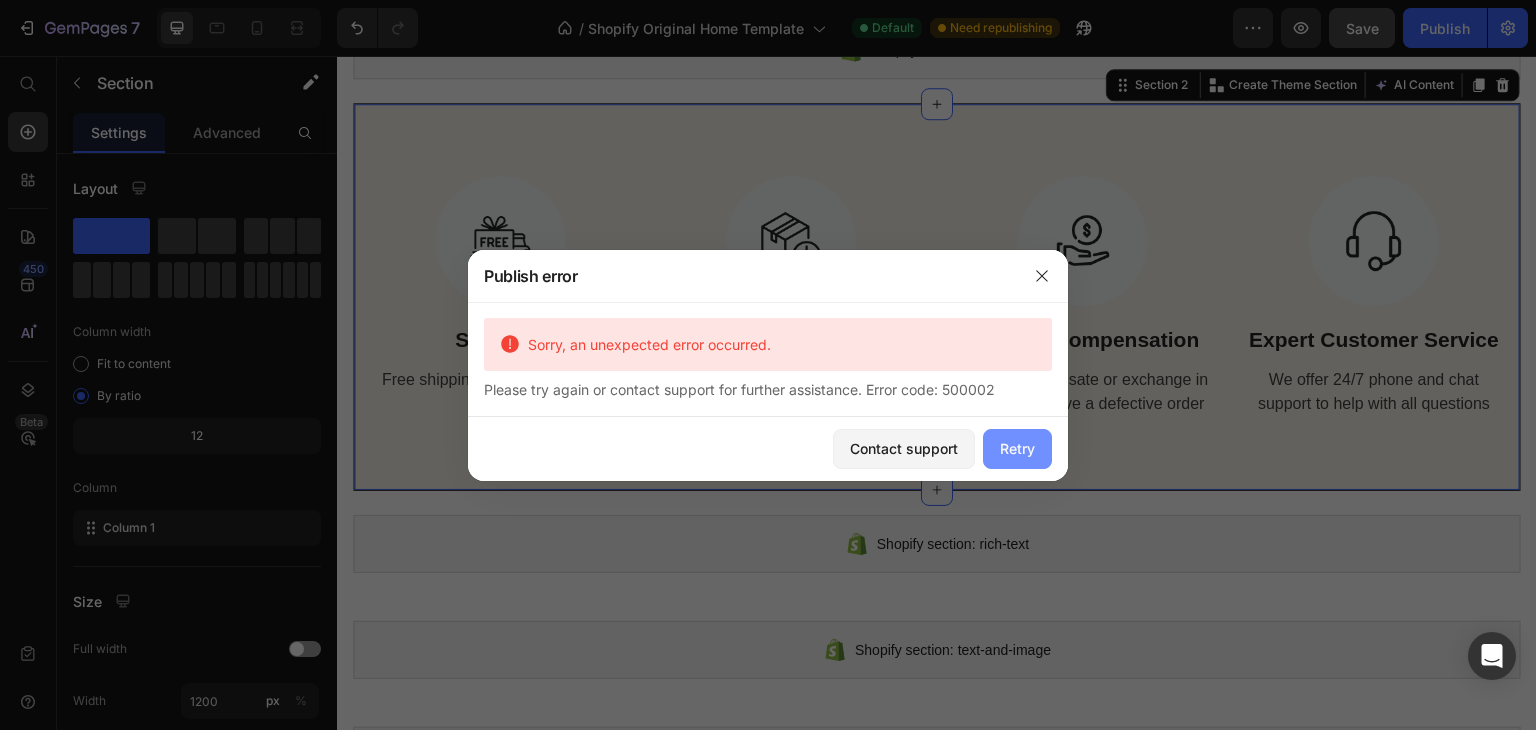 click on "Retry" at bounding box center [1017, 449] 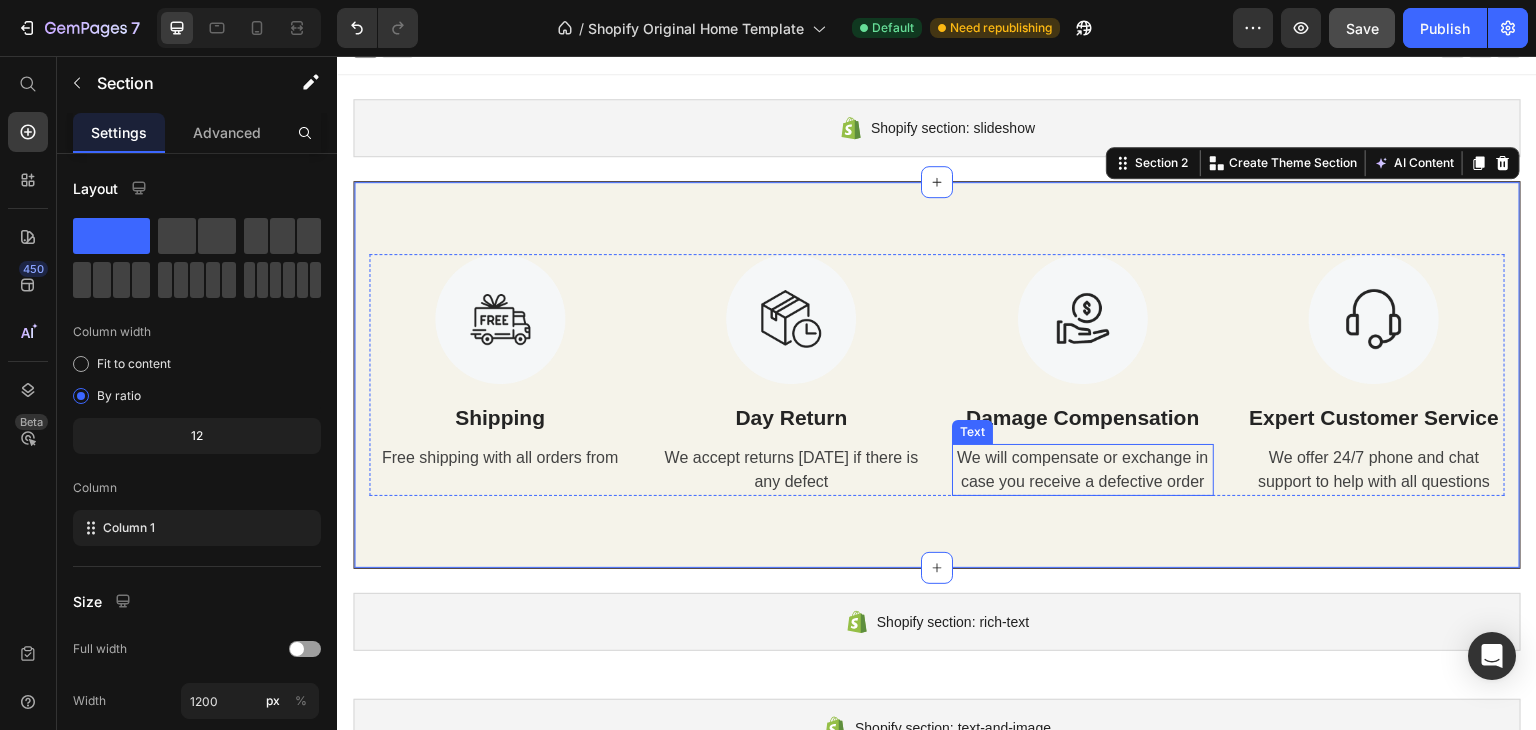 scroll, scrollTop: 0, scrollLeft: 0, axis: both 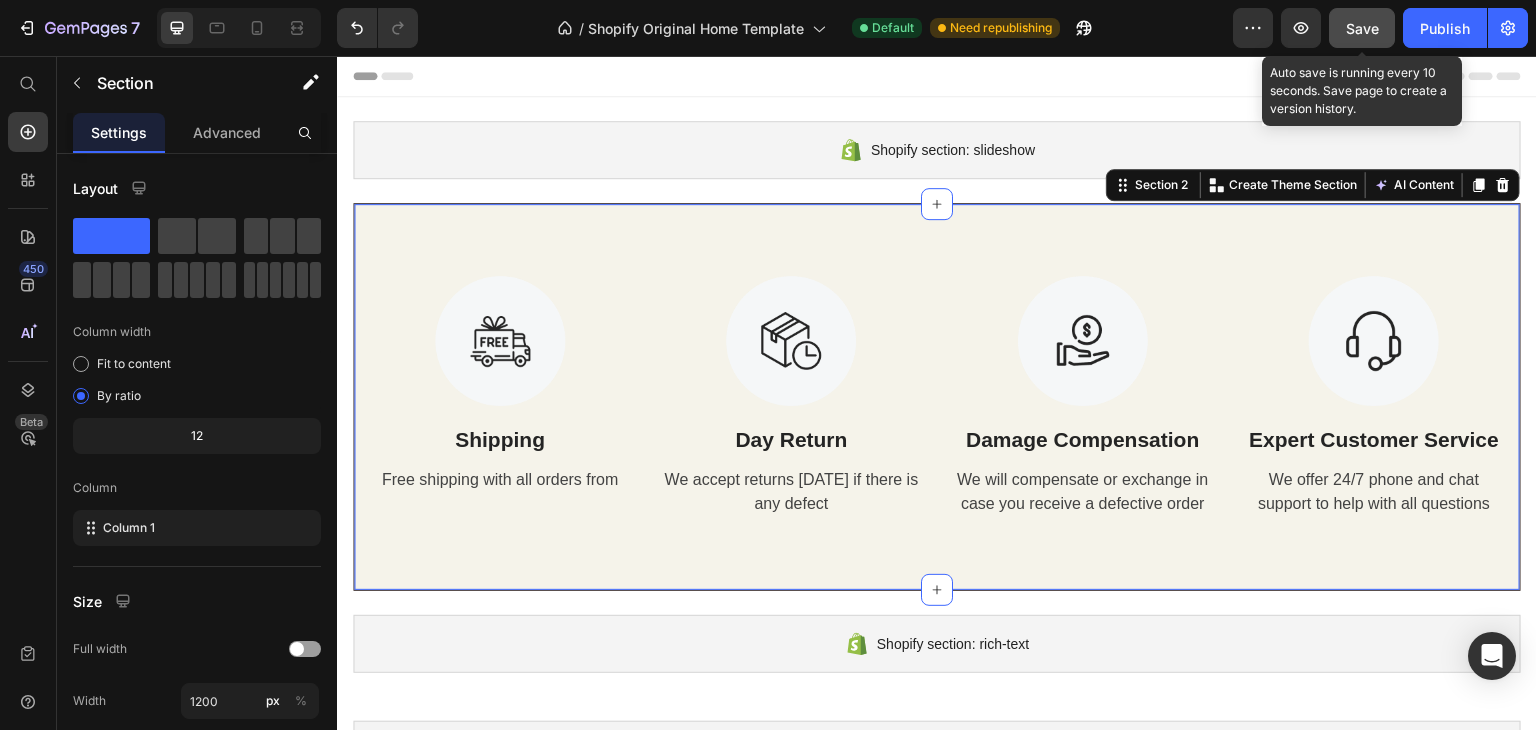 click on "Save" 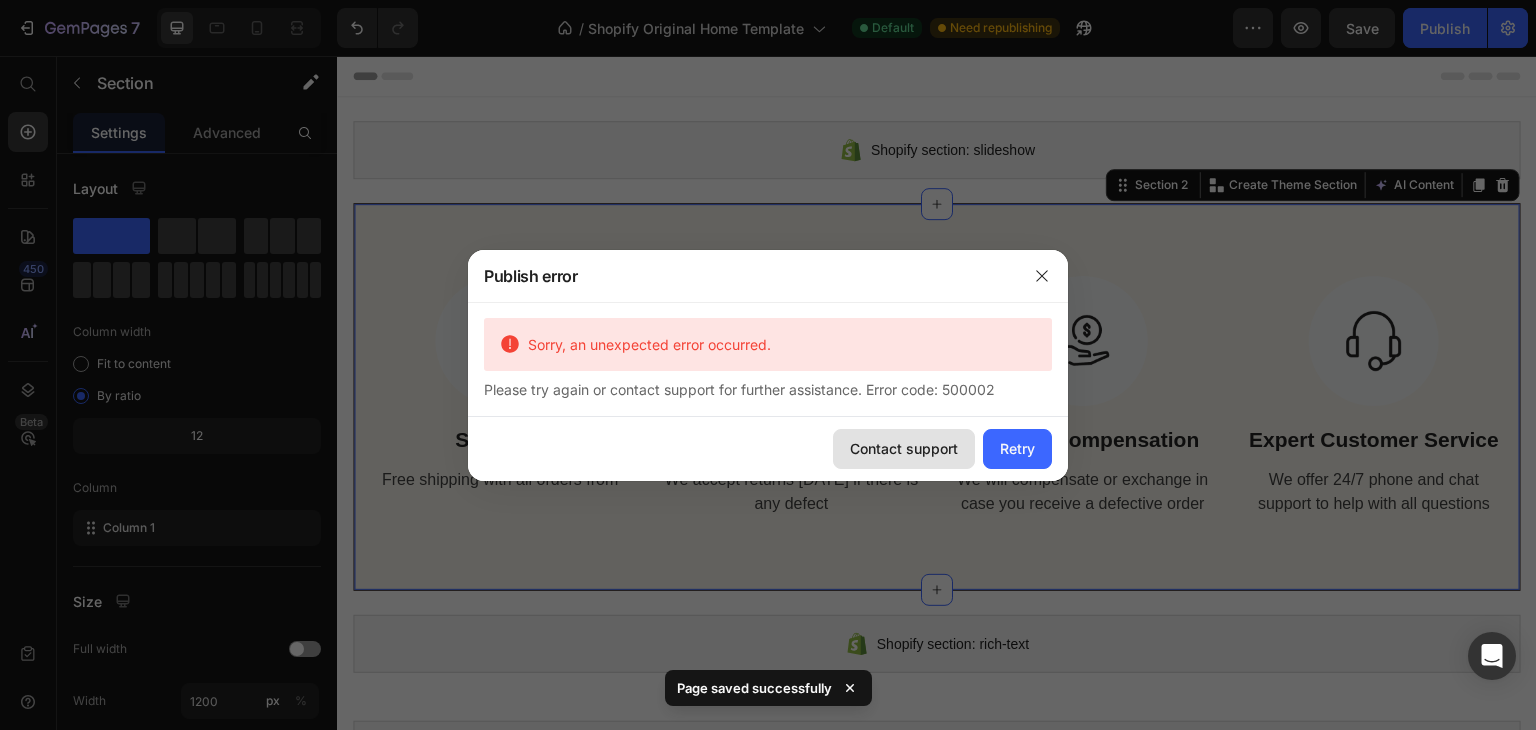click on "Contact support" at bounding box center (904, 448) 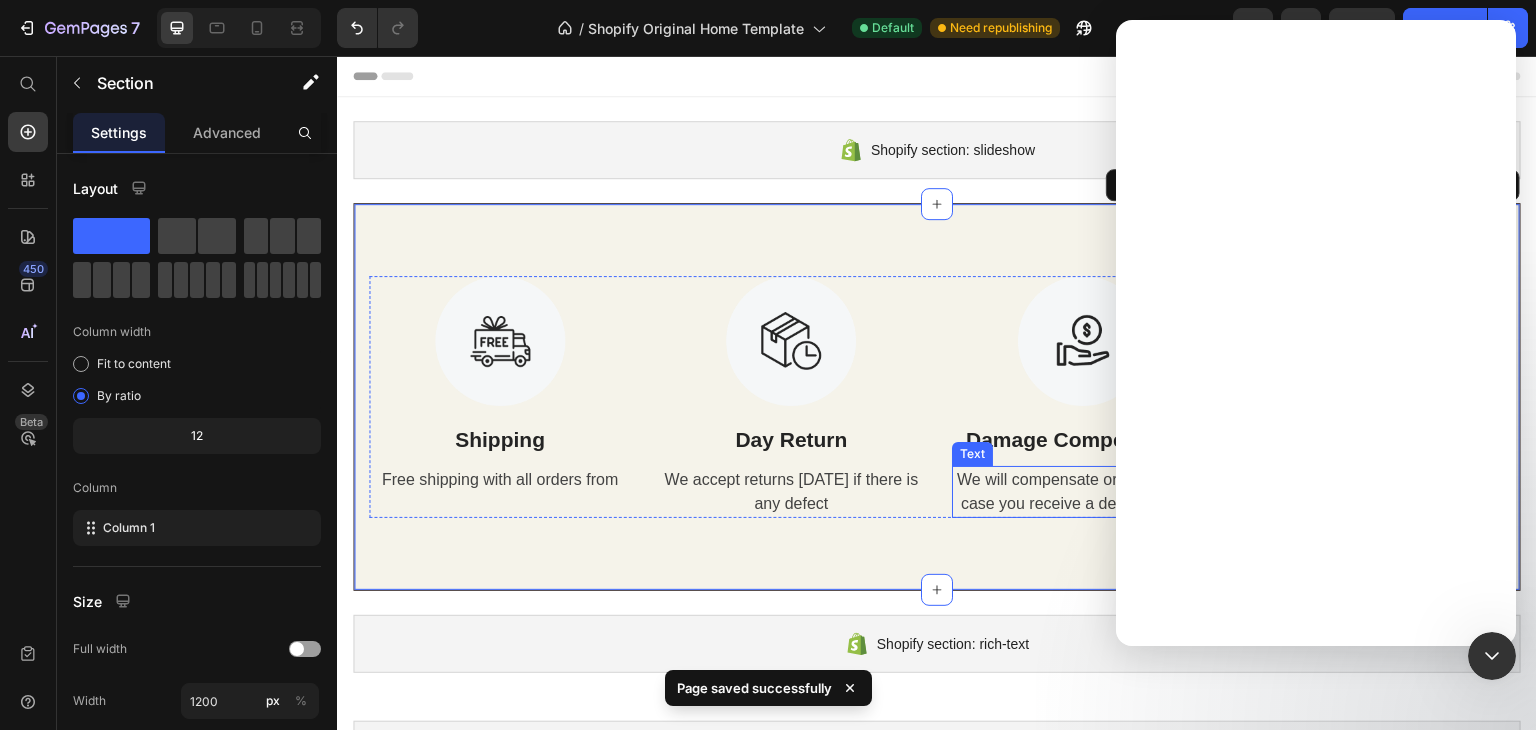 scroll, scrollTop: 0, scrollLeft: 0, axis: both 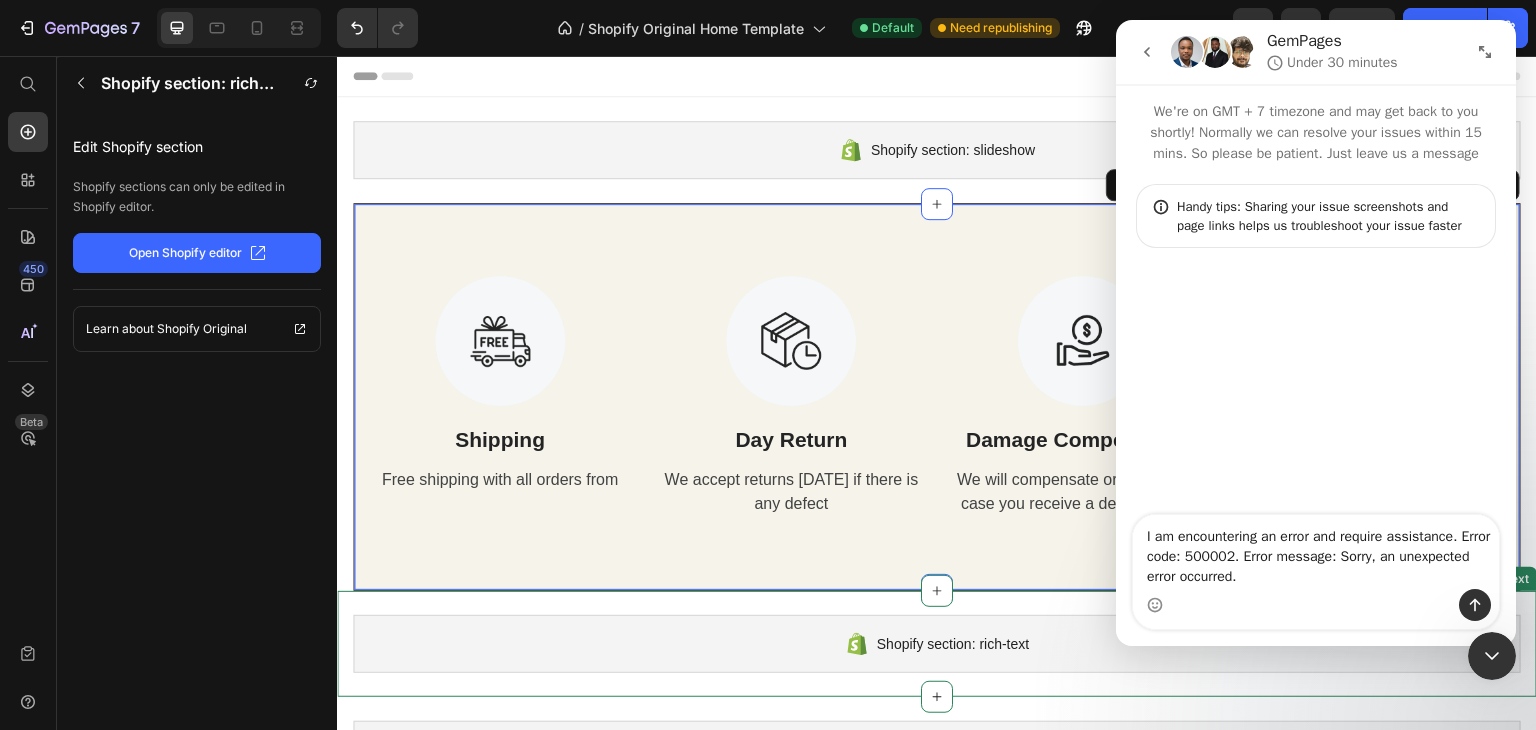 click on "Shopify section: rich-text" at bounding box center (937, 644) 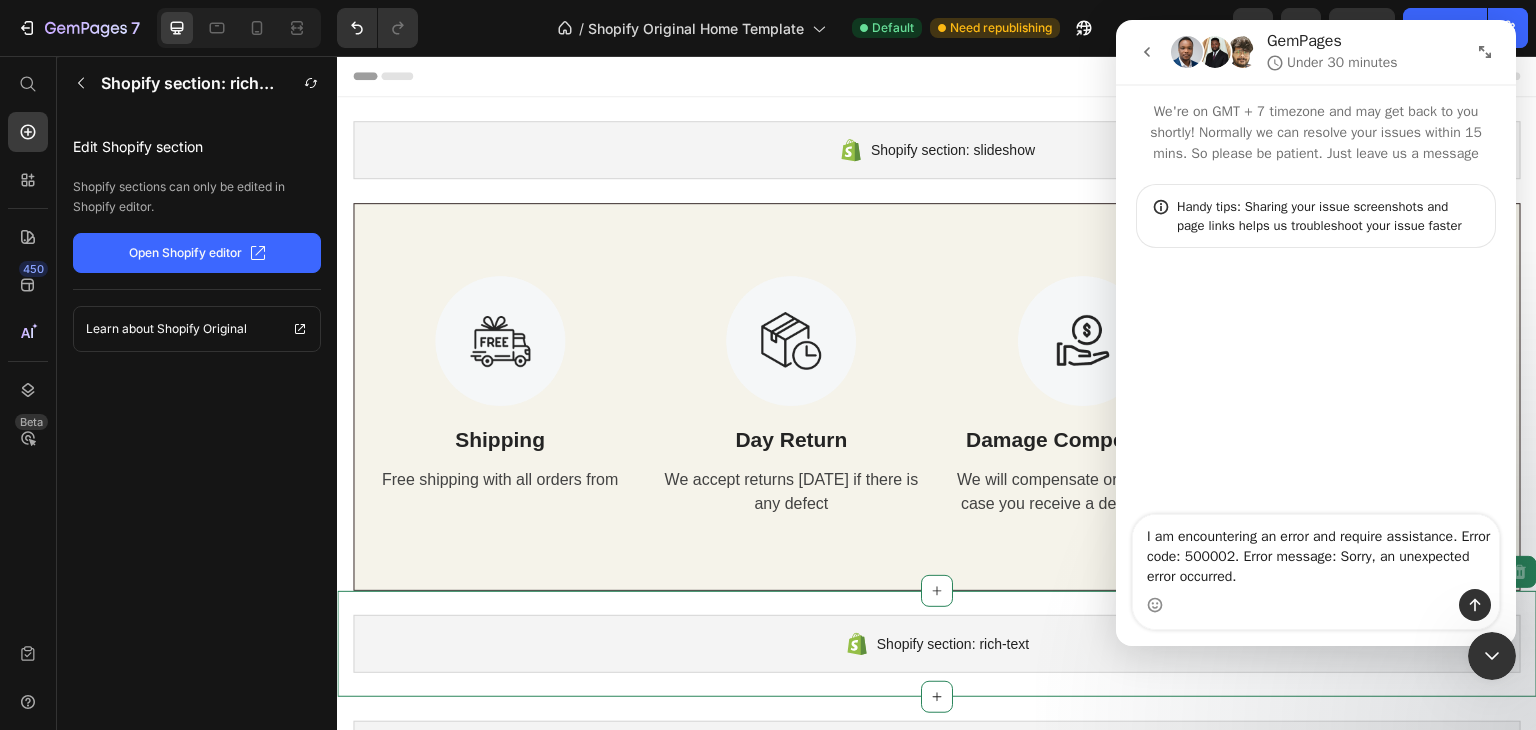 click at bounding box center (937, 76) 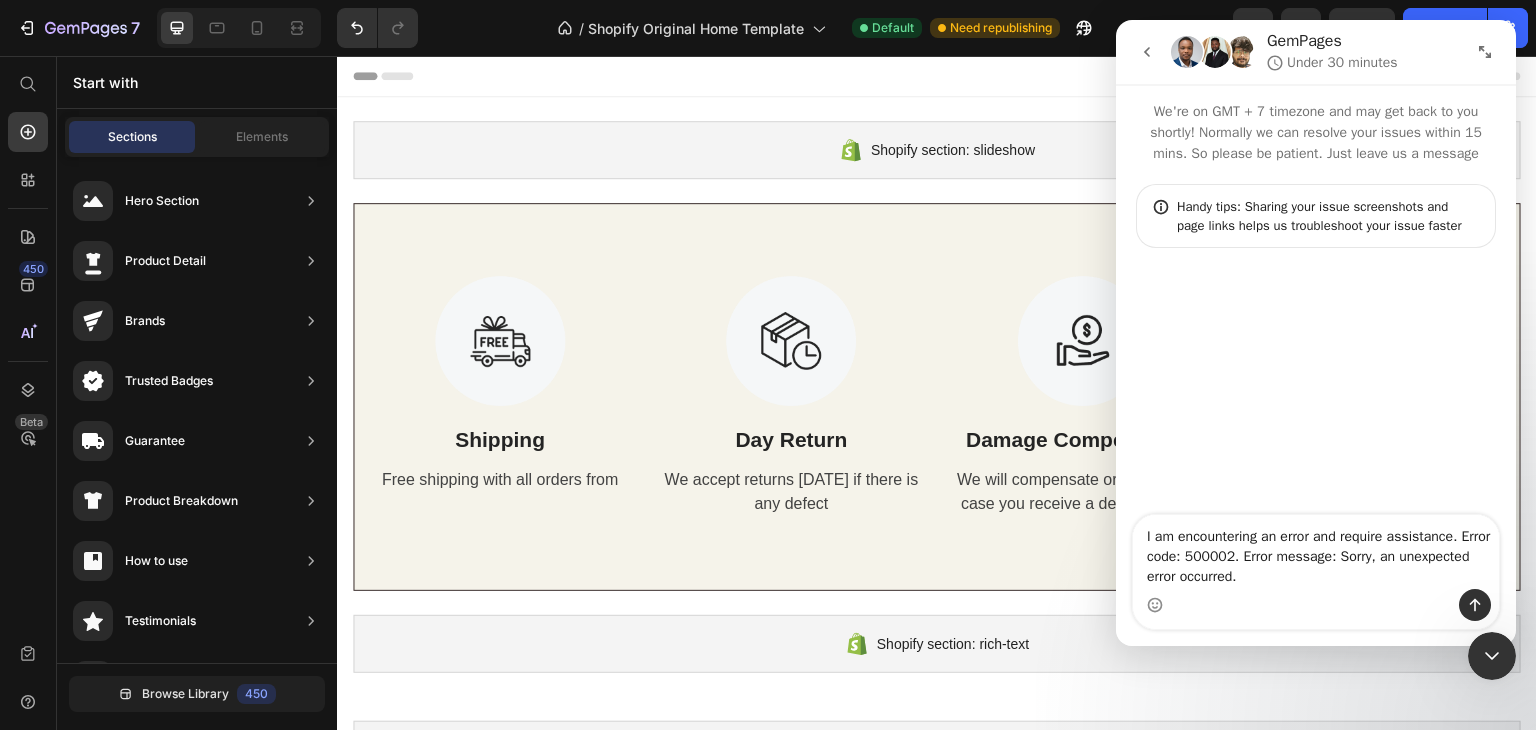click at bounding box center [1485, 52] 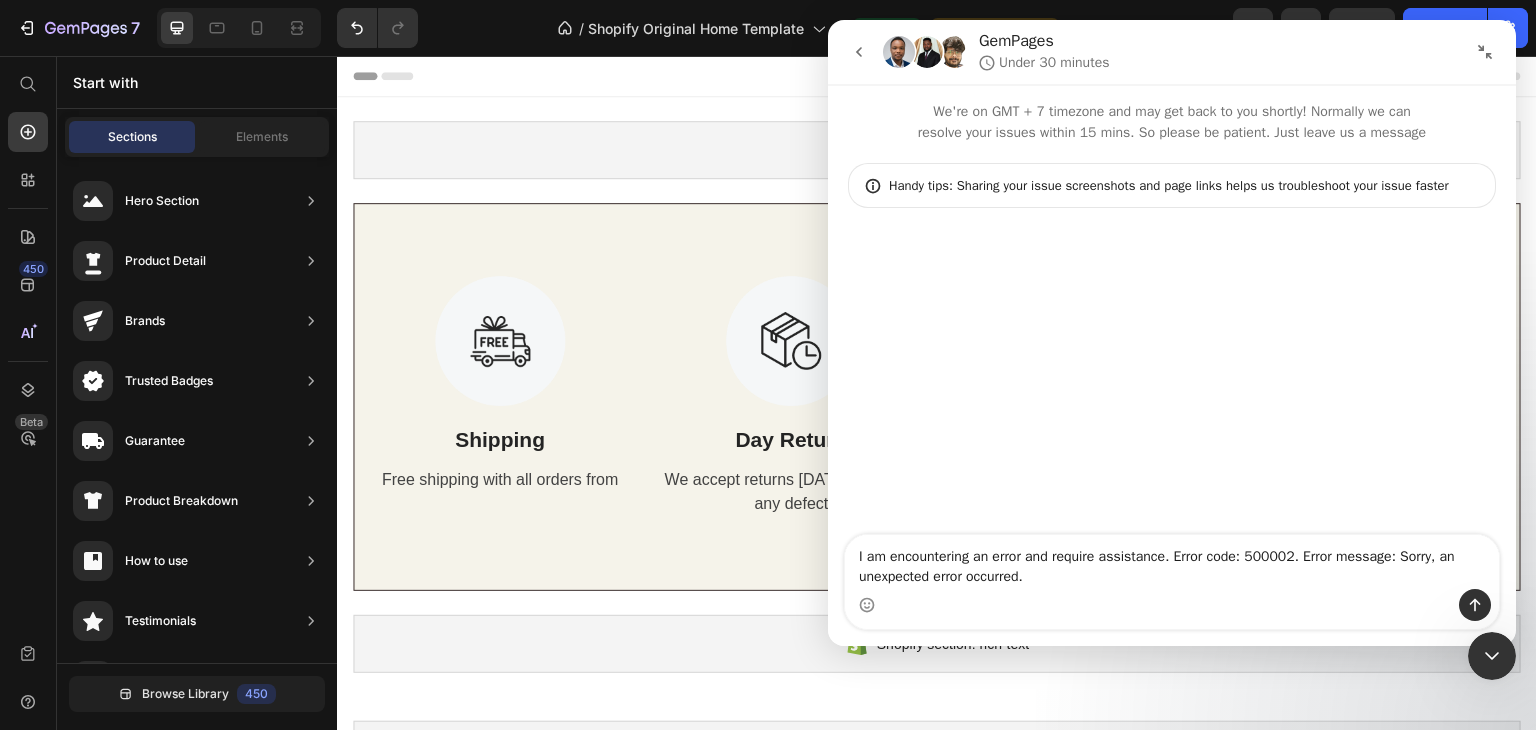 click 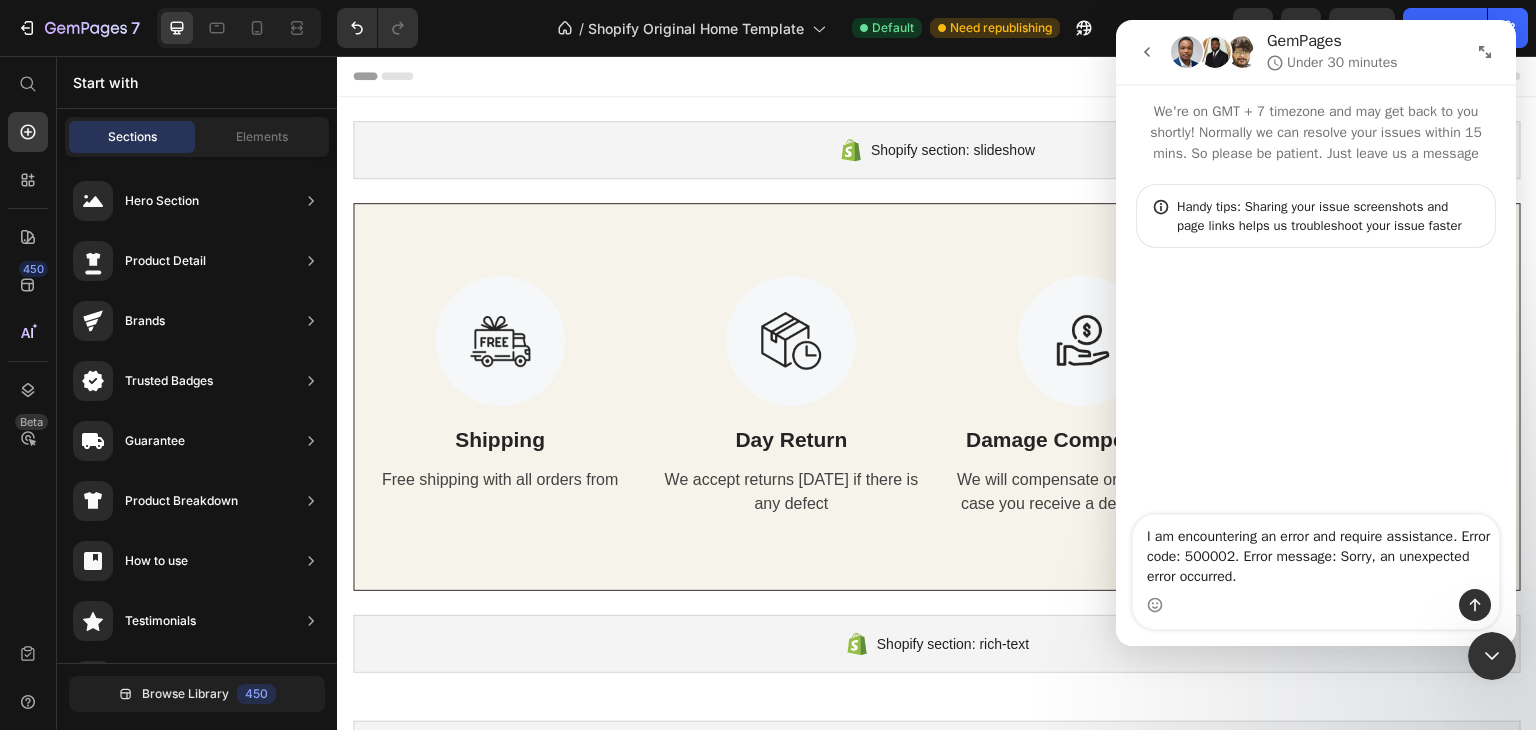 click 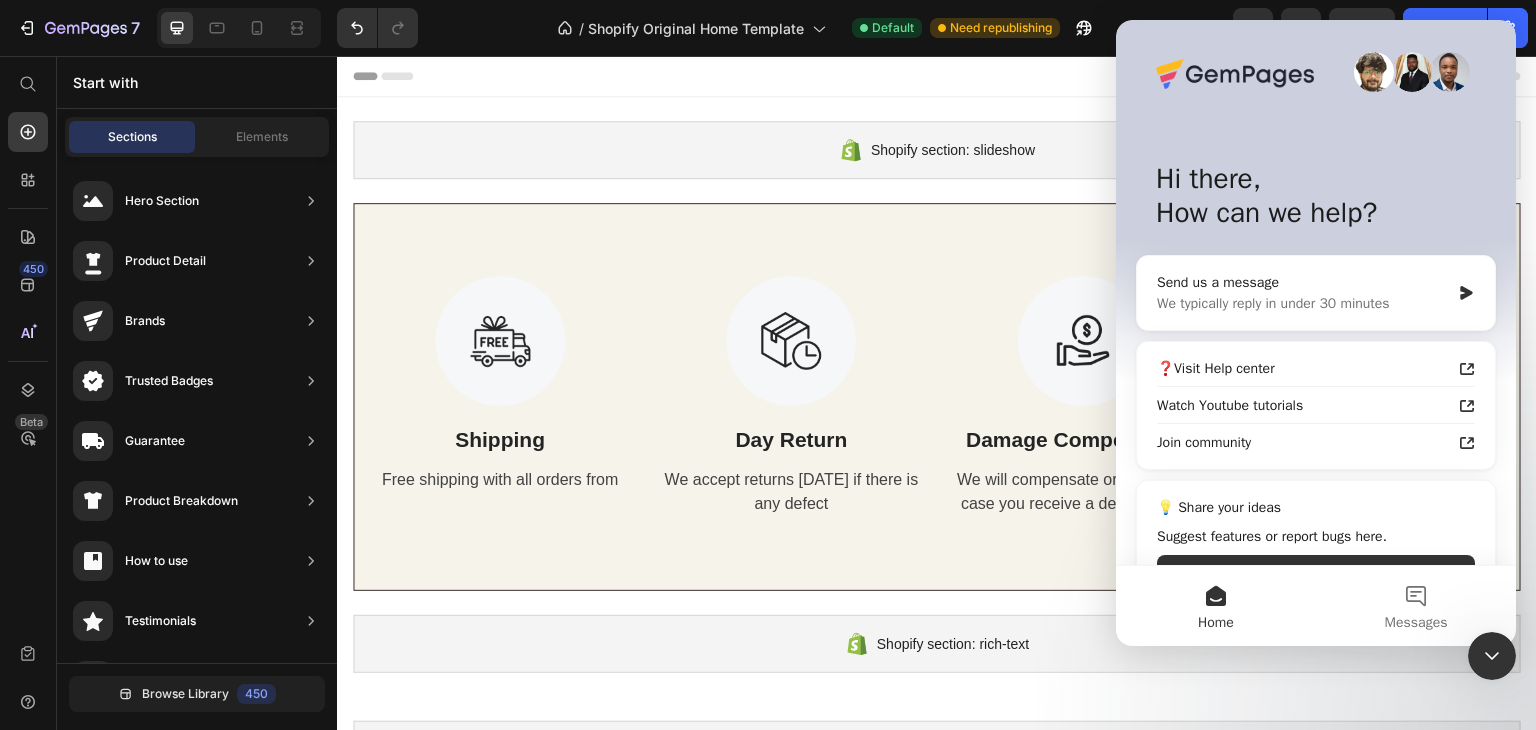 click 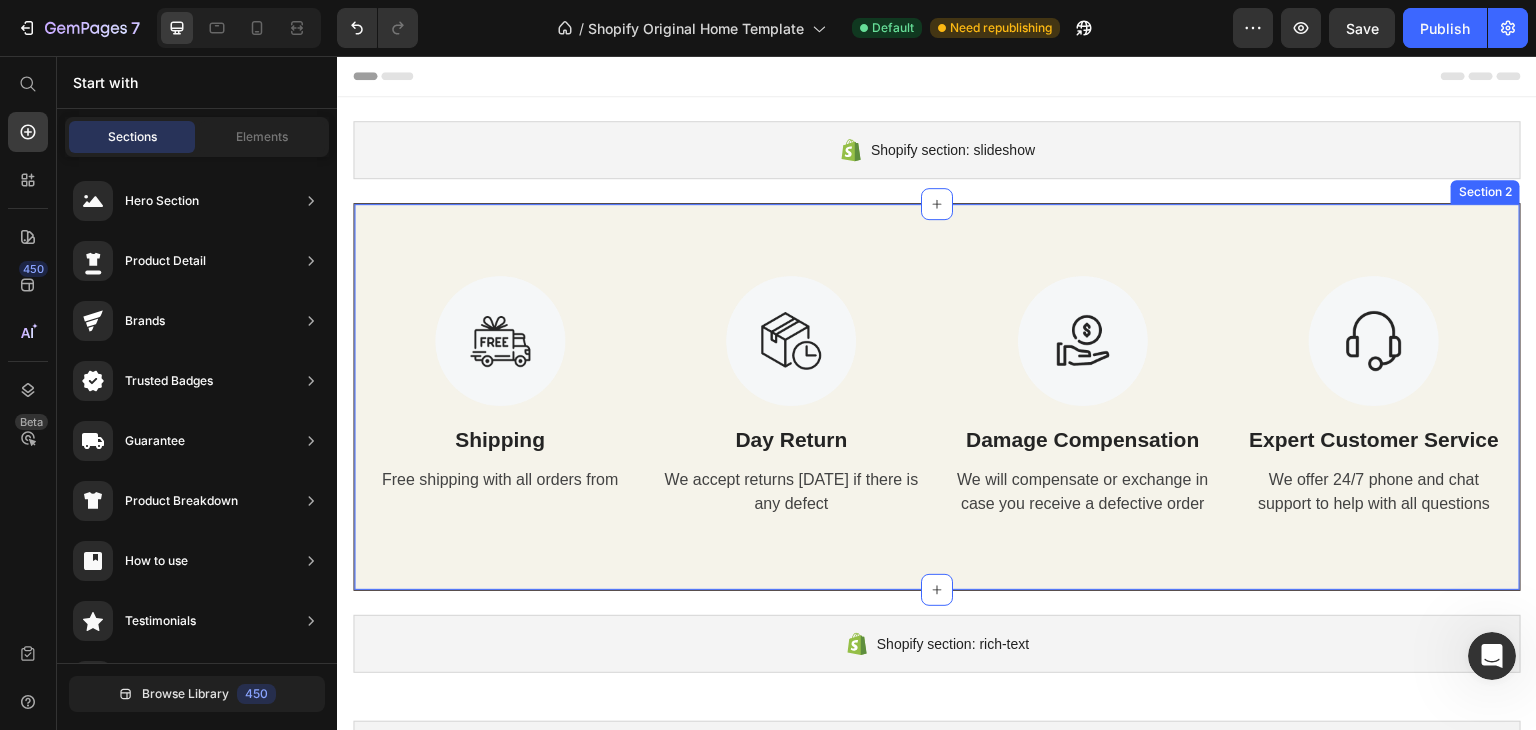 scroll, scrollTop: 0, scrollLeft: 0, axis: both 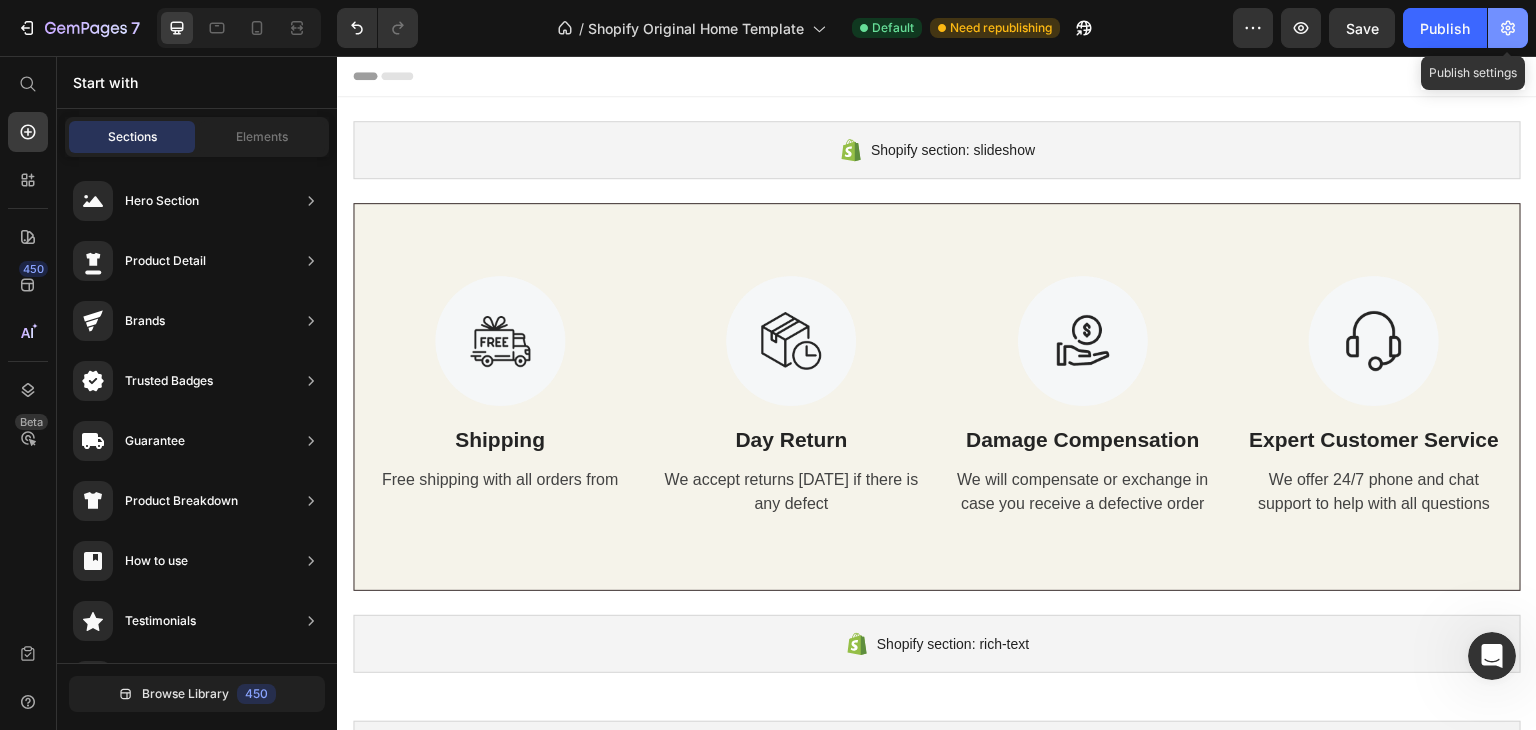 click 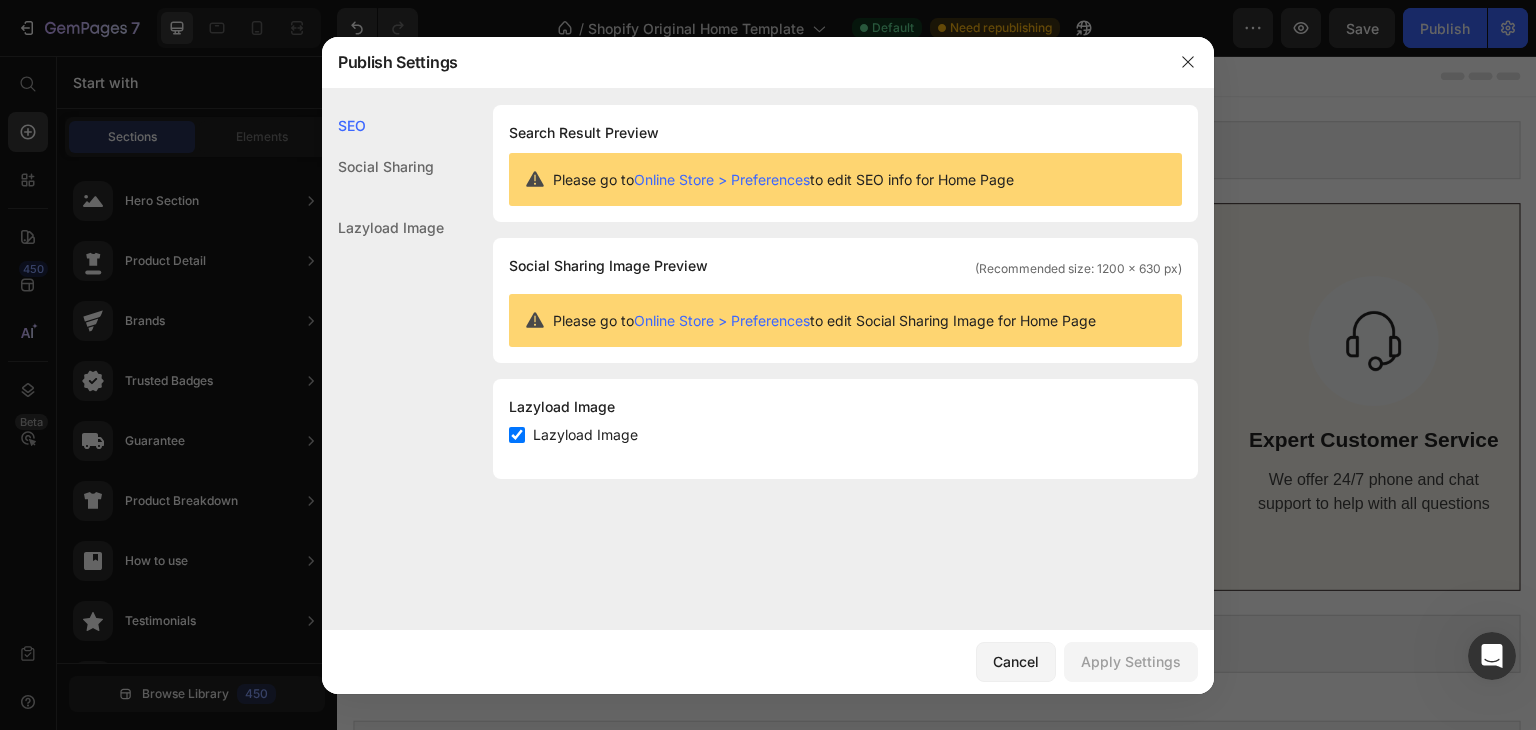 click at bounding box center [768, 365] 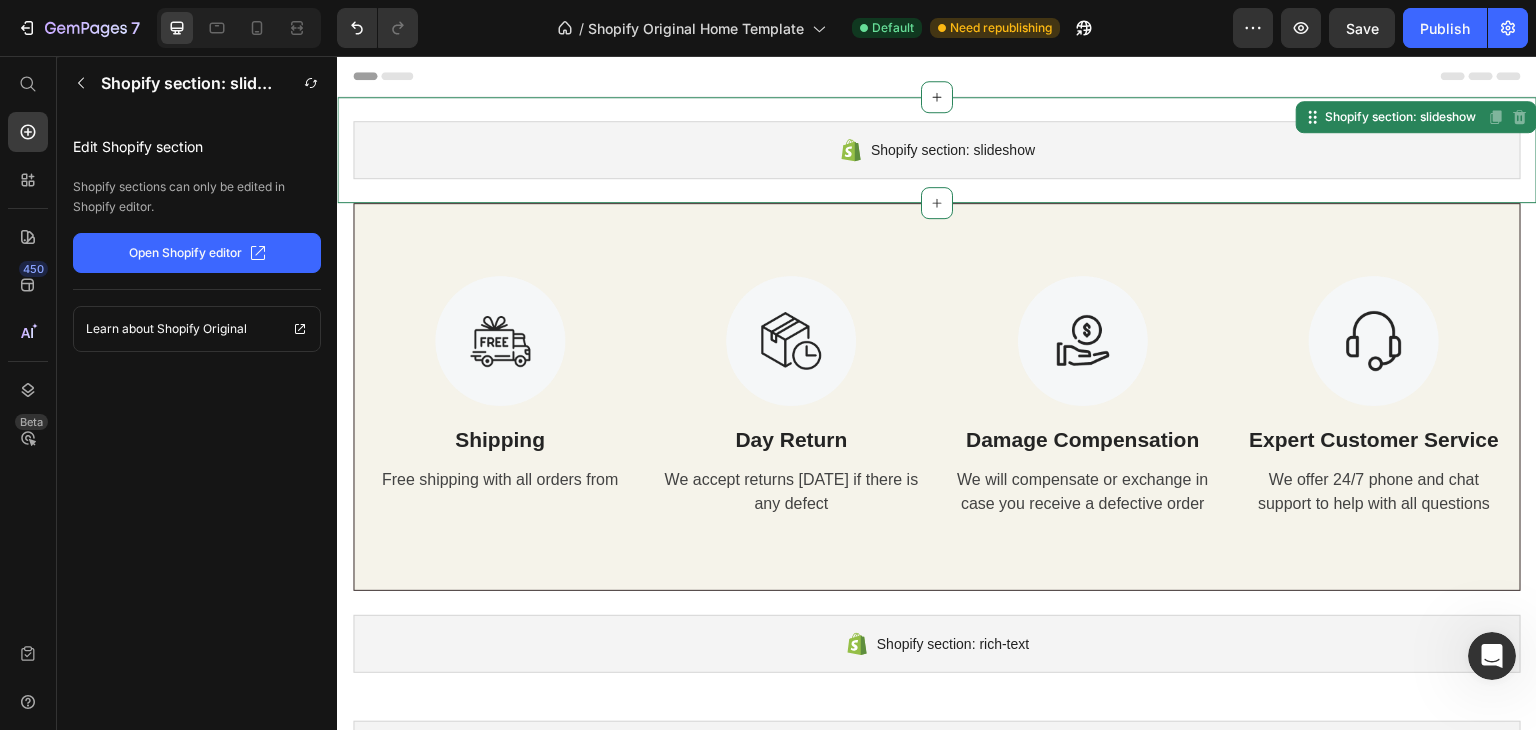 click on "Shopify section: slideshow" at bounding box center (937, 150) 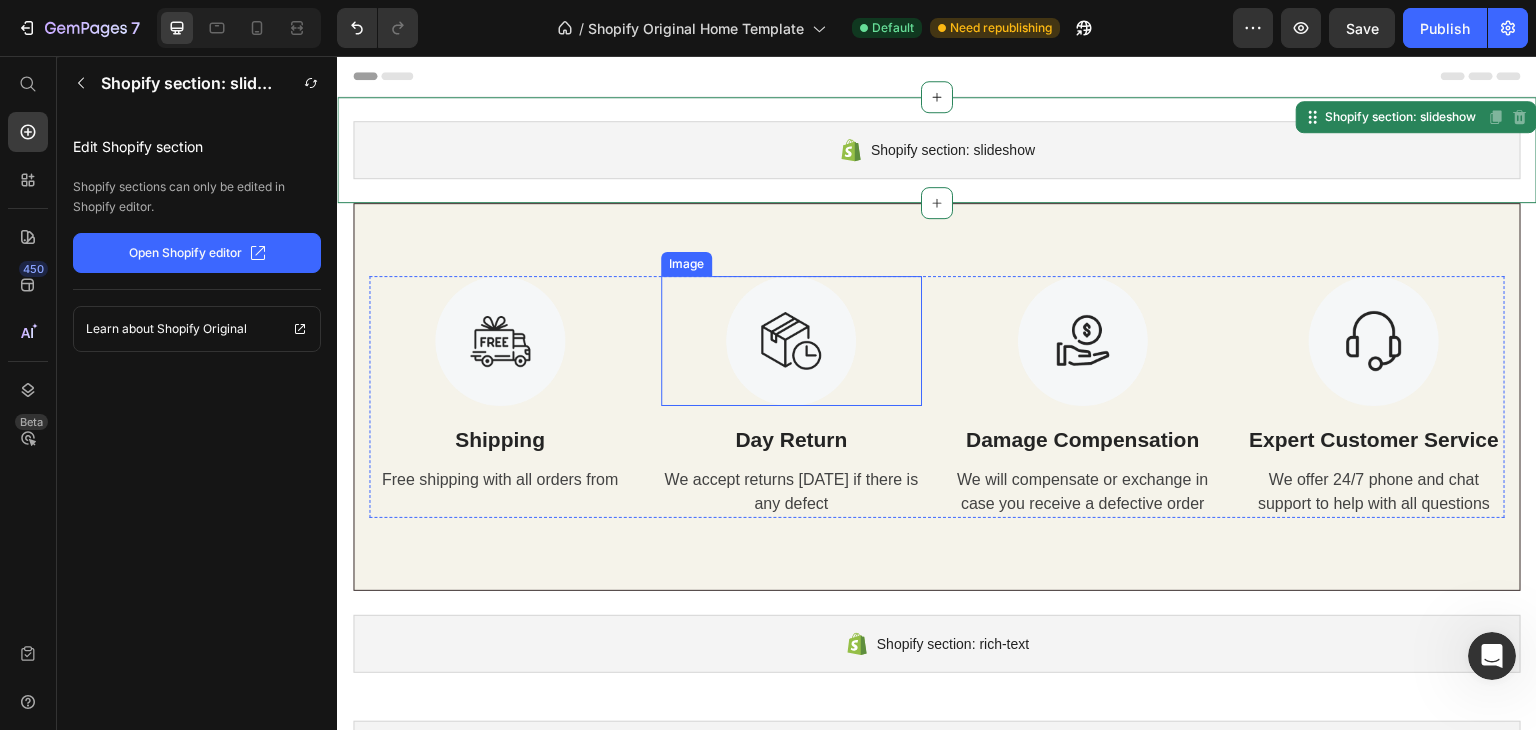click at bounding box center (792, 341) 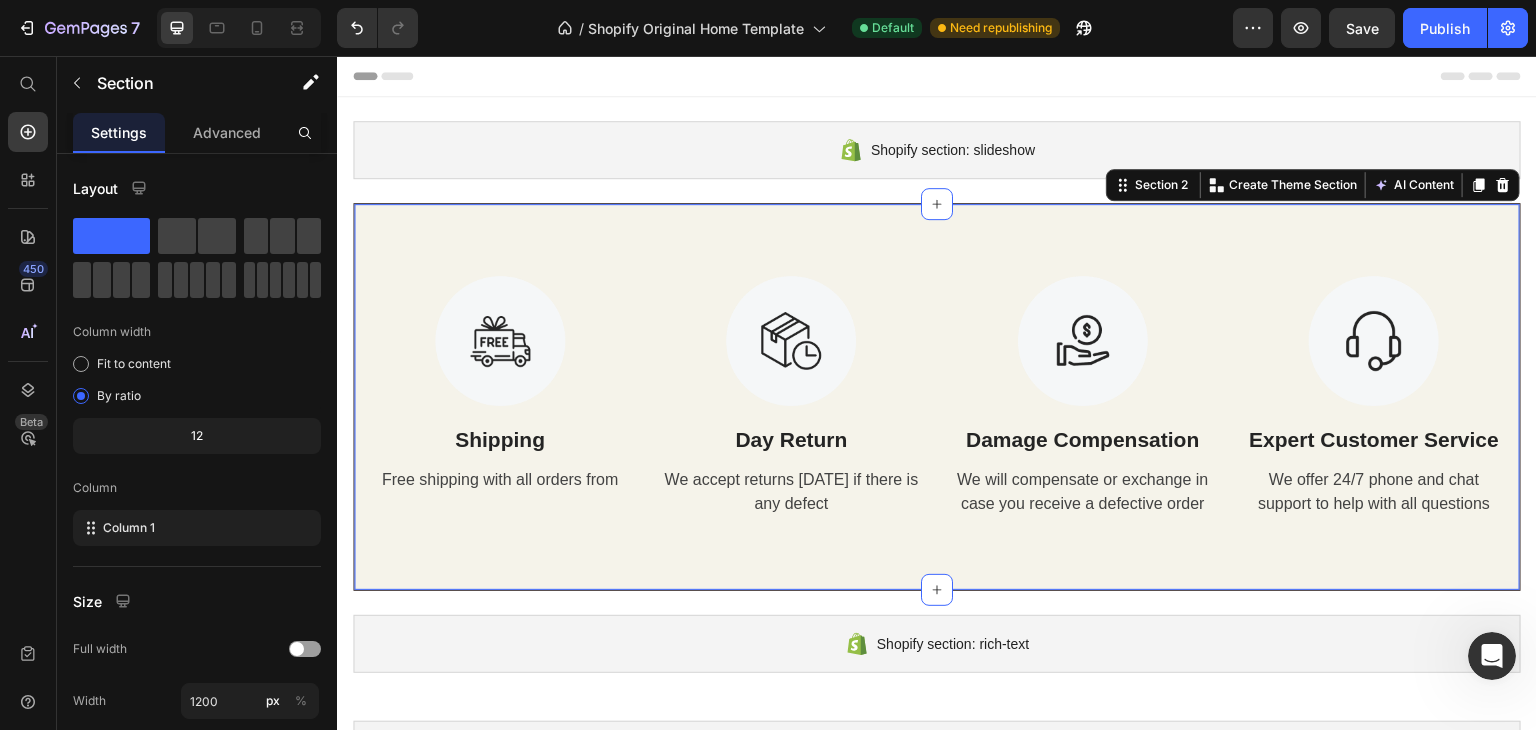 click on "Image  Shipping Text Block Free shipping with all orders from  Text Image Day Return Text Block We accept returns within 7 days
if there is any defect Text Image Damage Compensation Text Block We will compensate or exchange in case you receive a defective order Text Image Expert Customer Service Text Block We offer 24/7 phone and chat support to help with all questions Text Row Section 2   You can create reusable sections Create Theme Section AI Content Write with GemAI What would you like to describe here? Tone and Voice Persuasive Product Show more Generate" at bounding box center [937, 397] 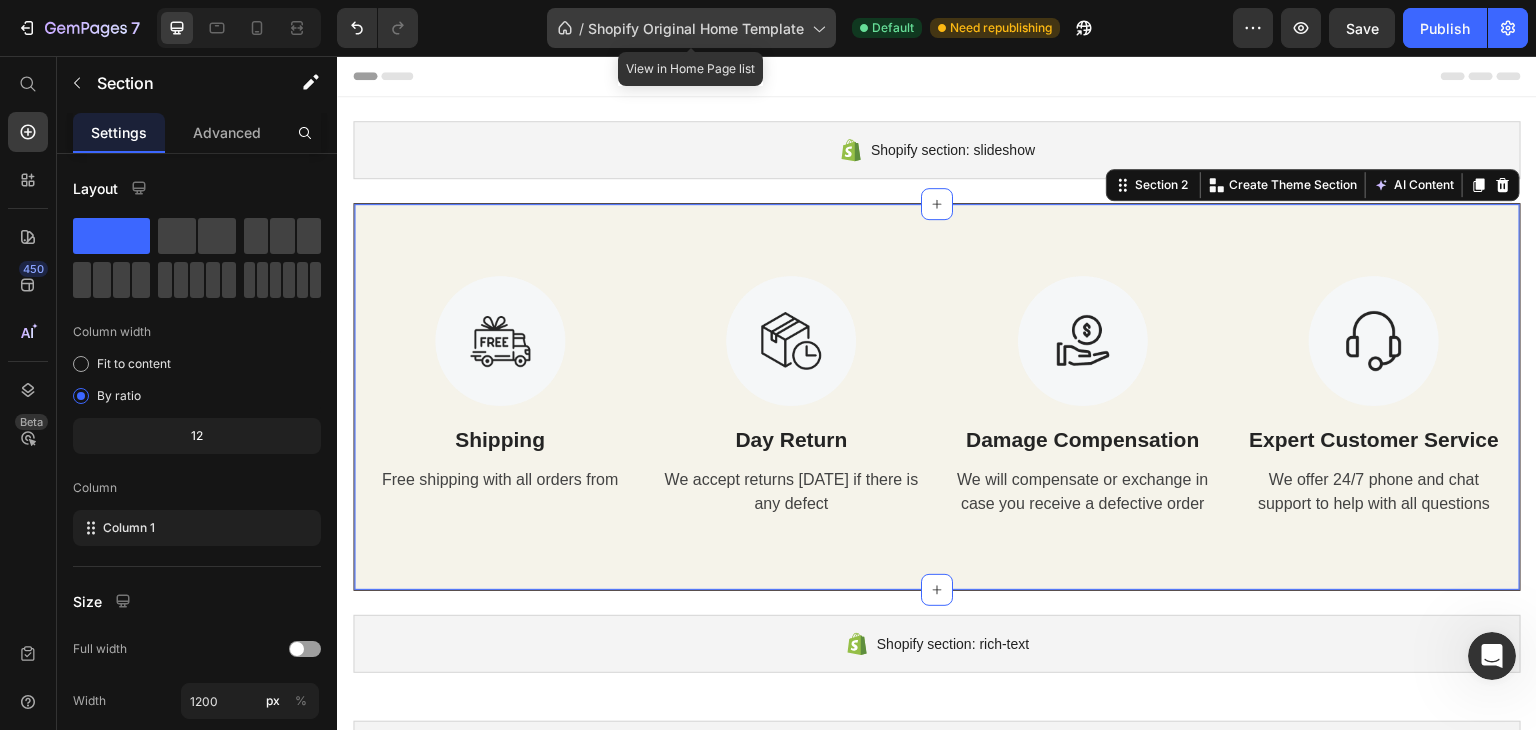 click on "Shopify Original Home Template" at bounding box center (696, 28) 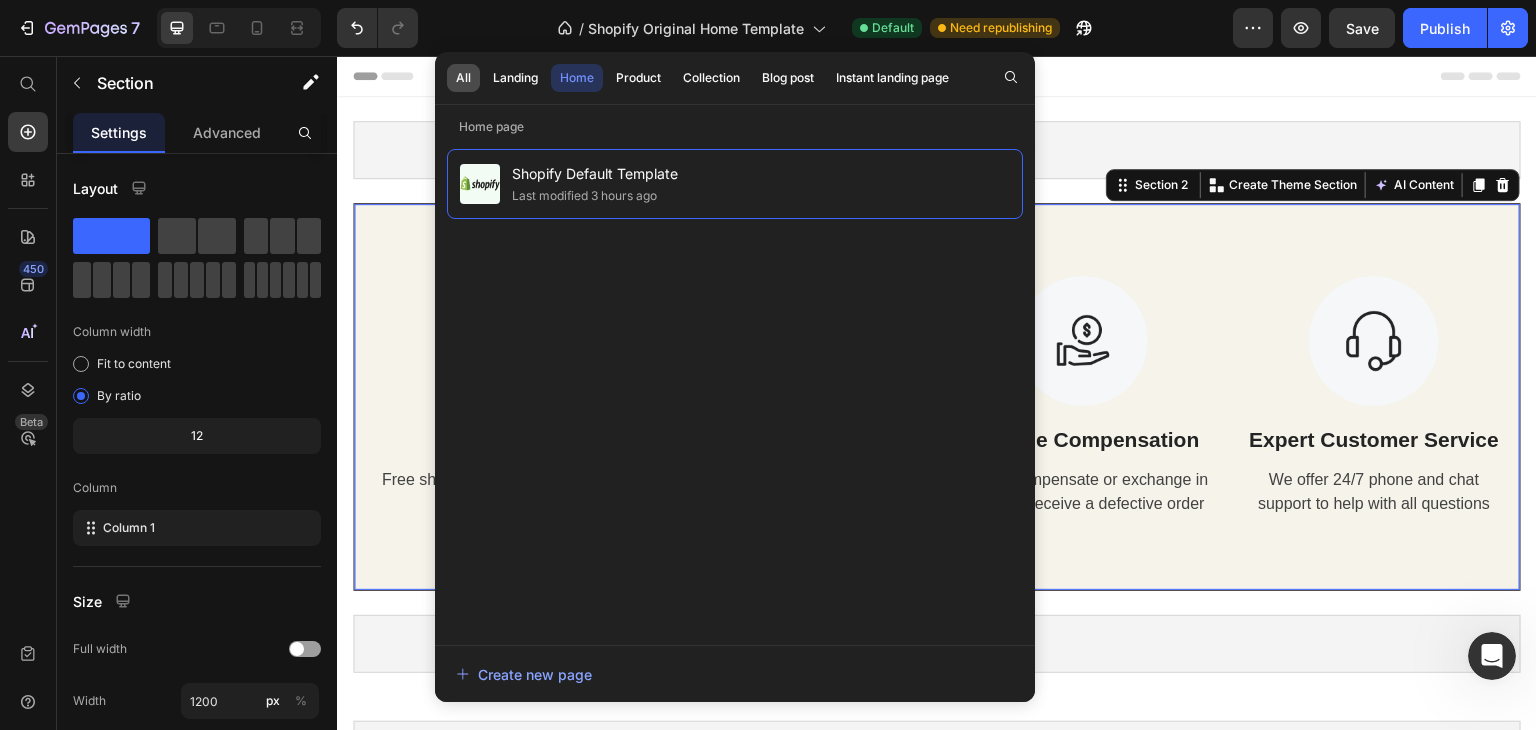 click on "All" 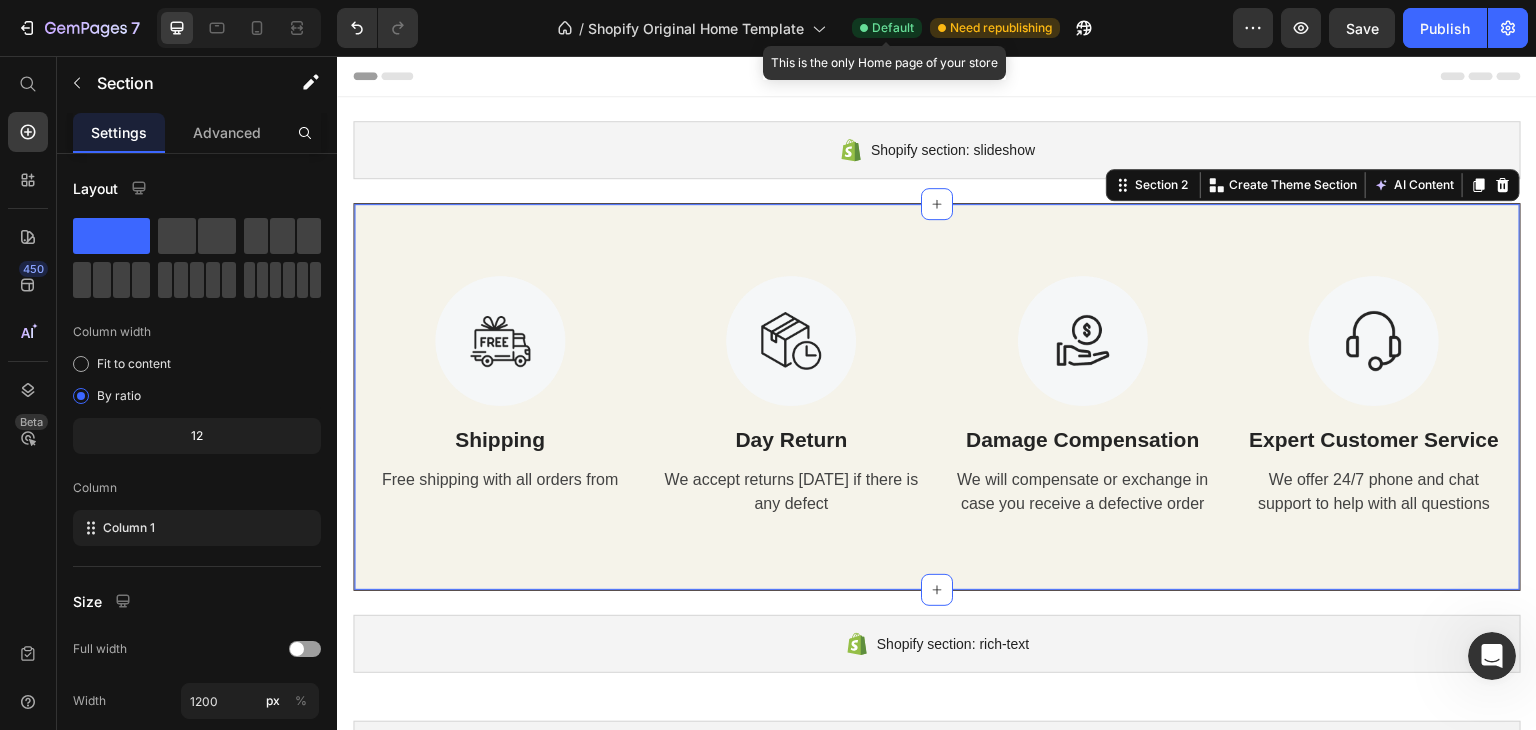 click on "Default" at bounding box center (893, 28) 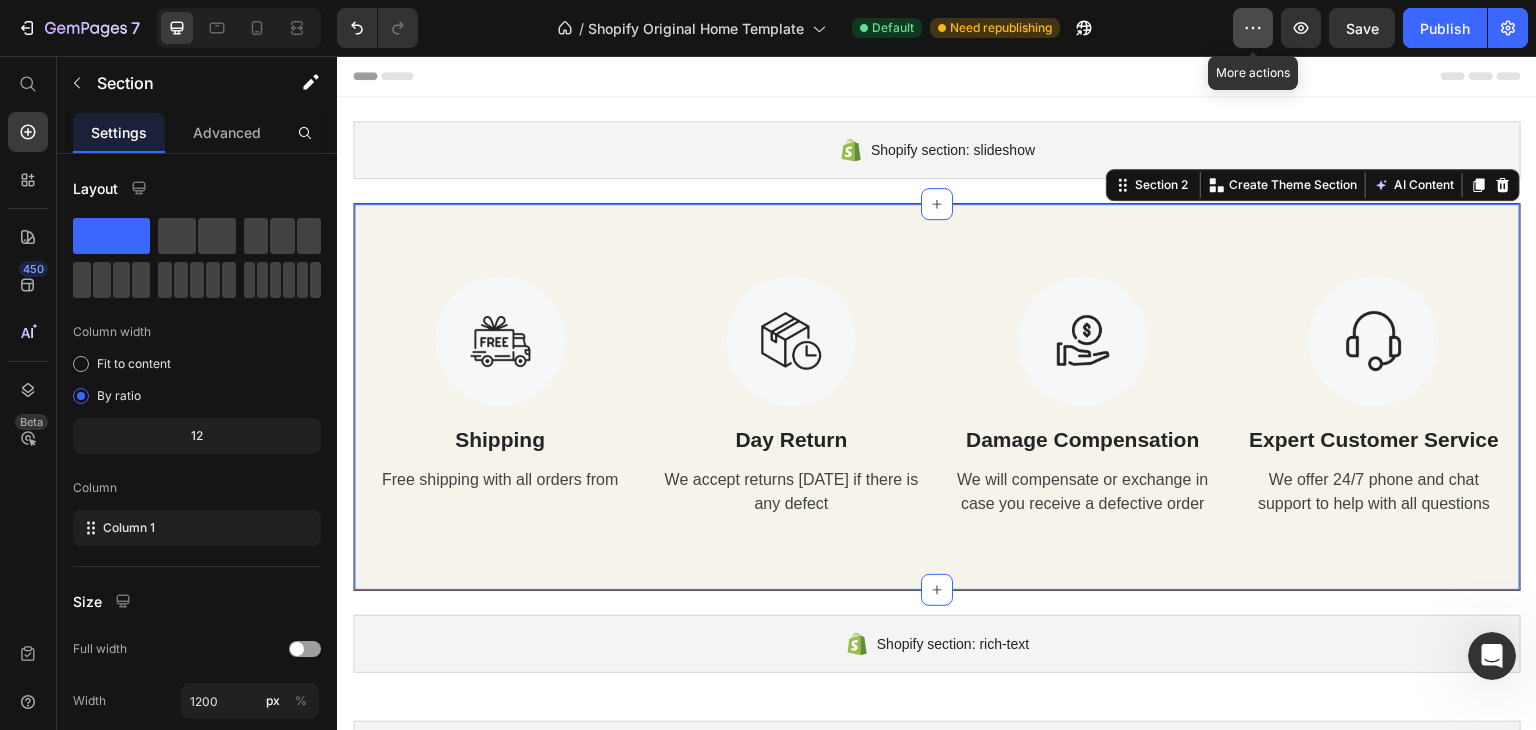 click 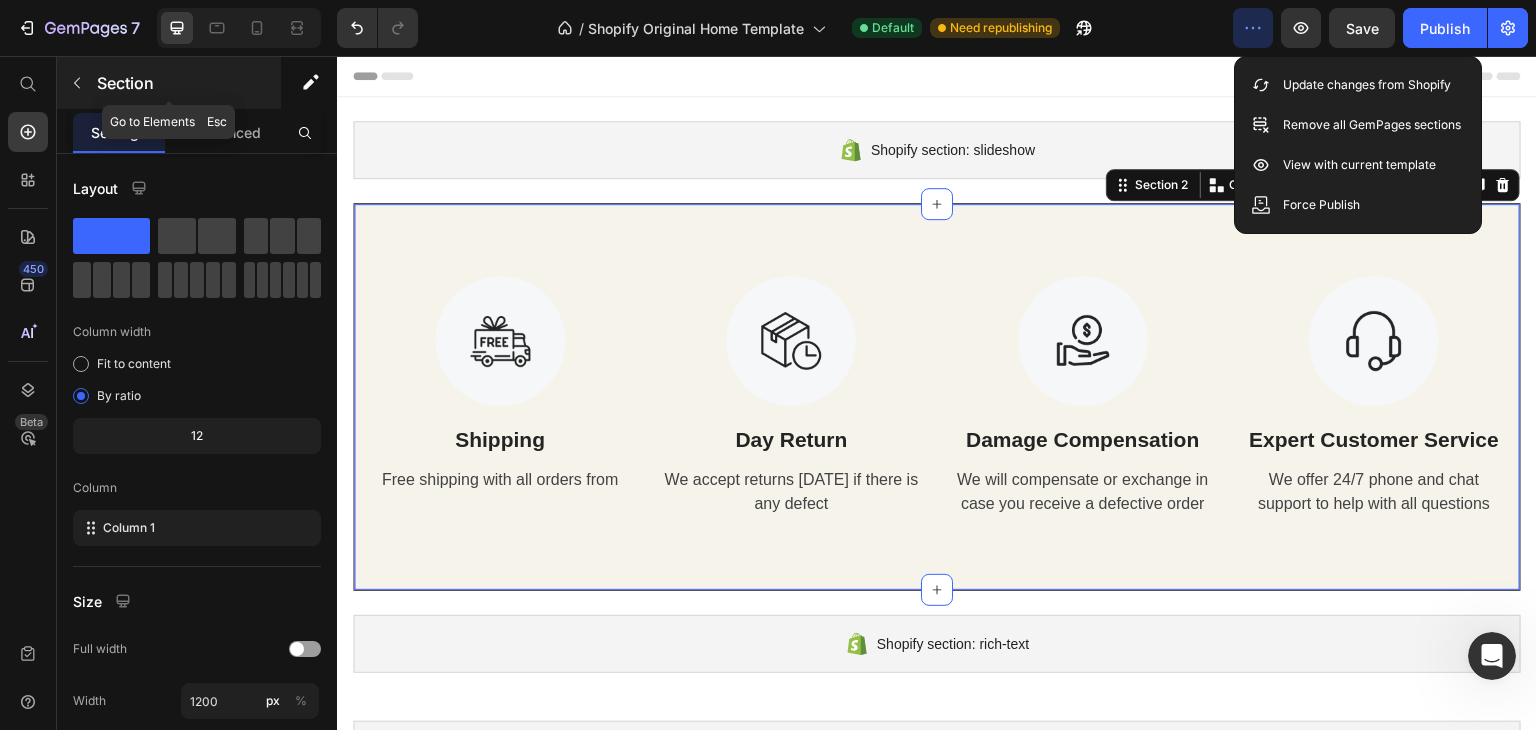 click at bounding box center [77, 83] 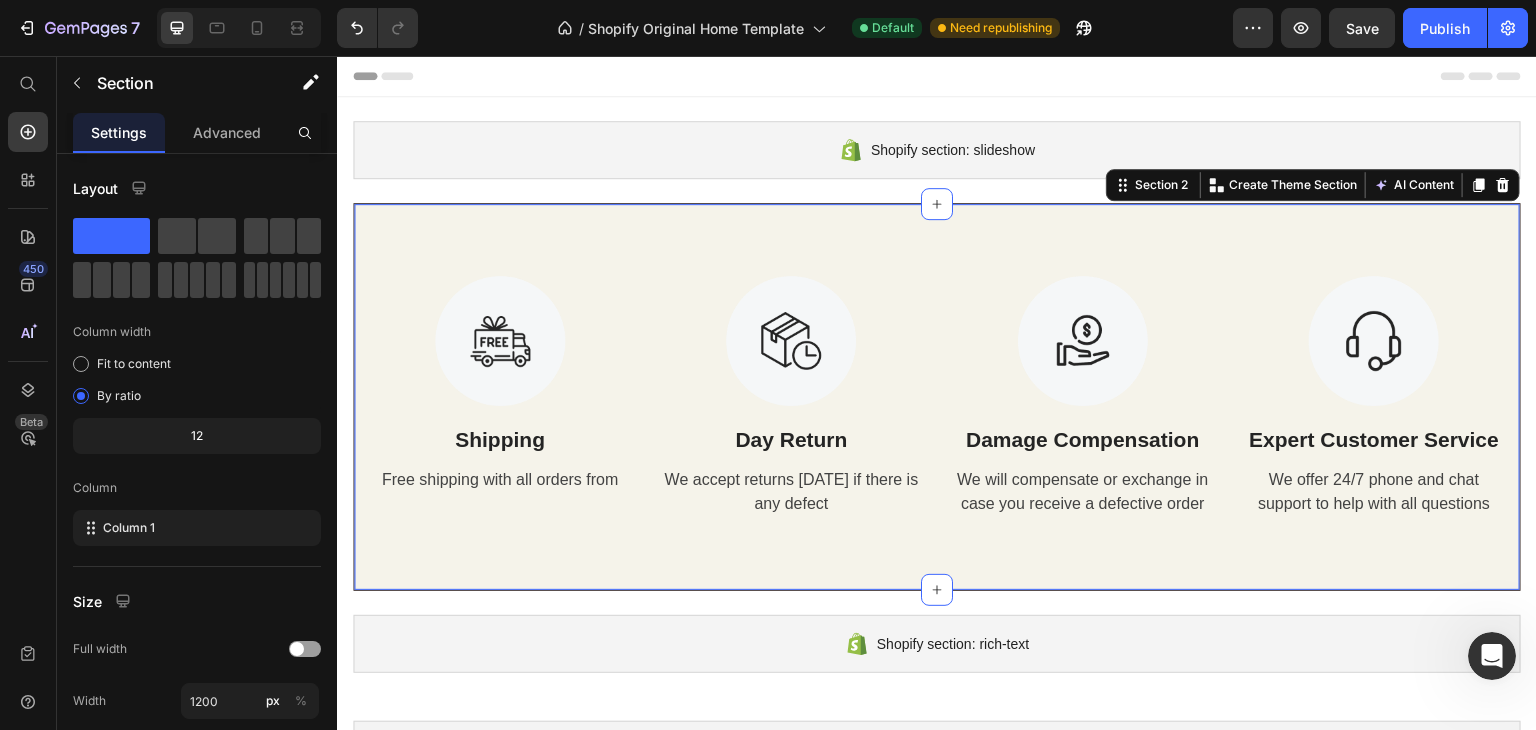 click on "Image  Shipping Text Block Free shipping with all orders from  Text Image Day Return Text Block We accept returns within 7 days
if there is any defect Text Image Damage Compensation Text Block We will compensate or exchange in case you receive a defective order Text Image Expert Customer Service Text Block We offer 24/7 phone and chat support to help with all questions Text Row Section 2   You can create reusable sections Create Theme Section AI Content Write with GemAI What would you like to describe here? Tone and Voice Persuasive Product Trekhe | Men’s Pointed Toe Leather Brogue Shoes Show more Generate" at bounding box center [937, 397] 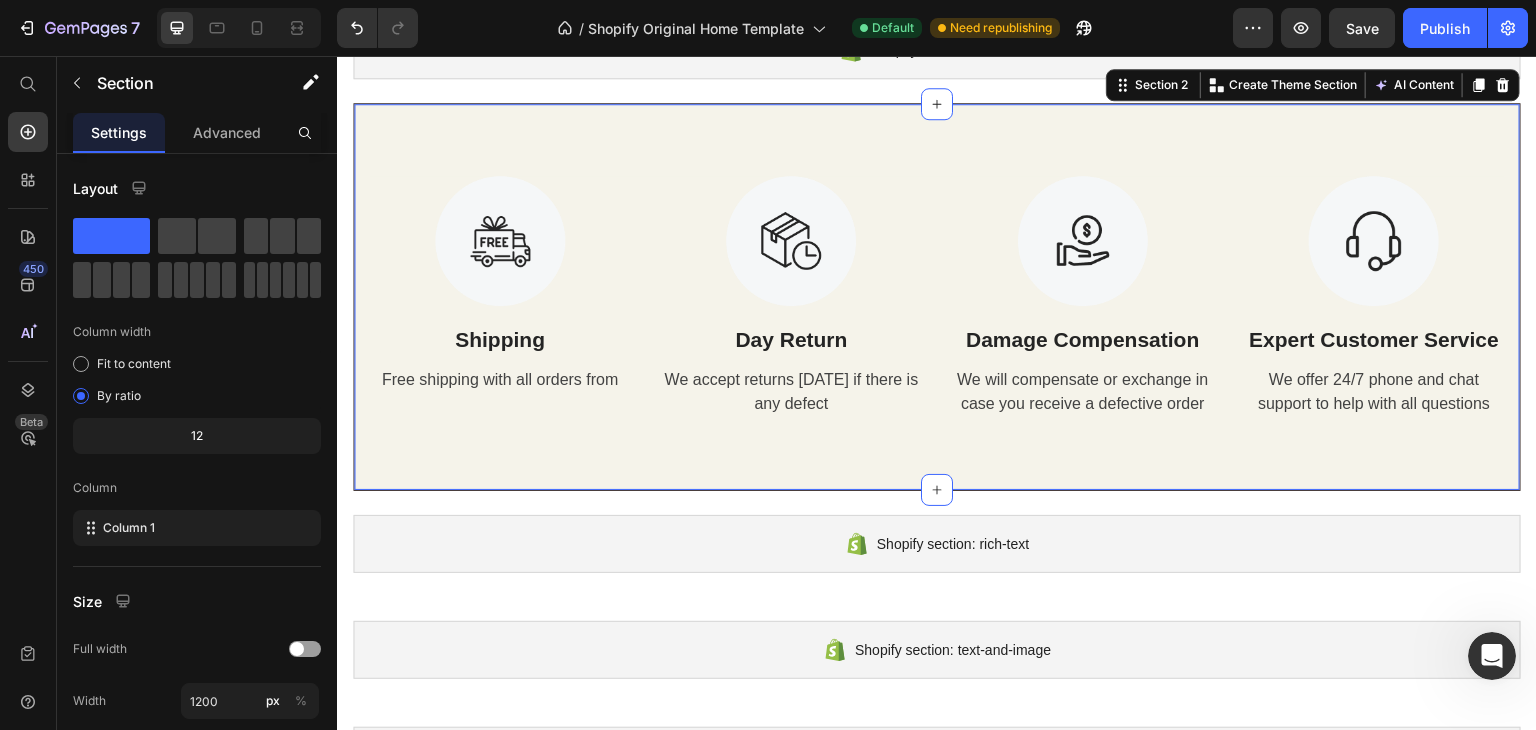 scroll, scrollTop: 0, scrollLeft: 0, axis: both 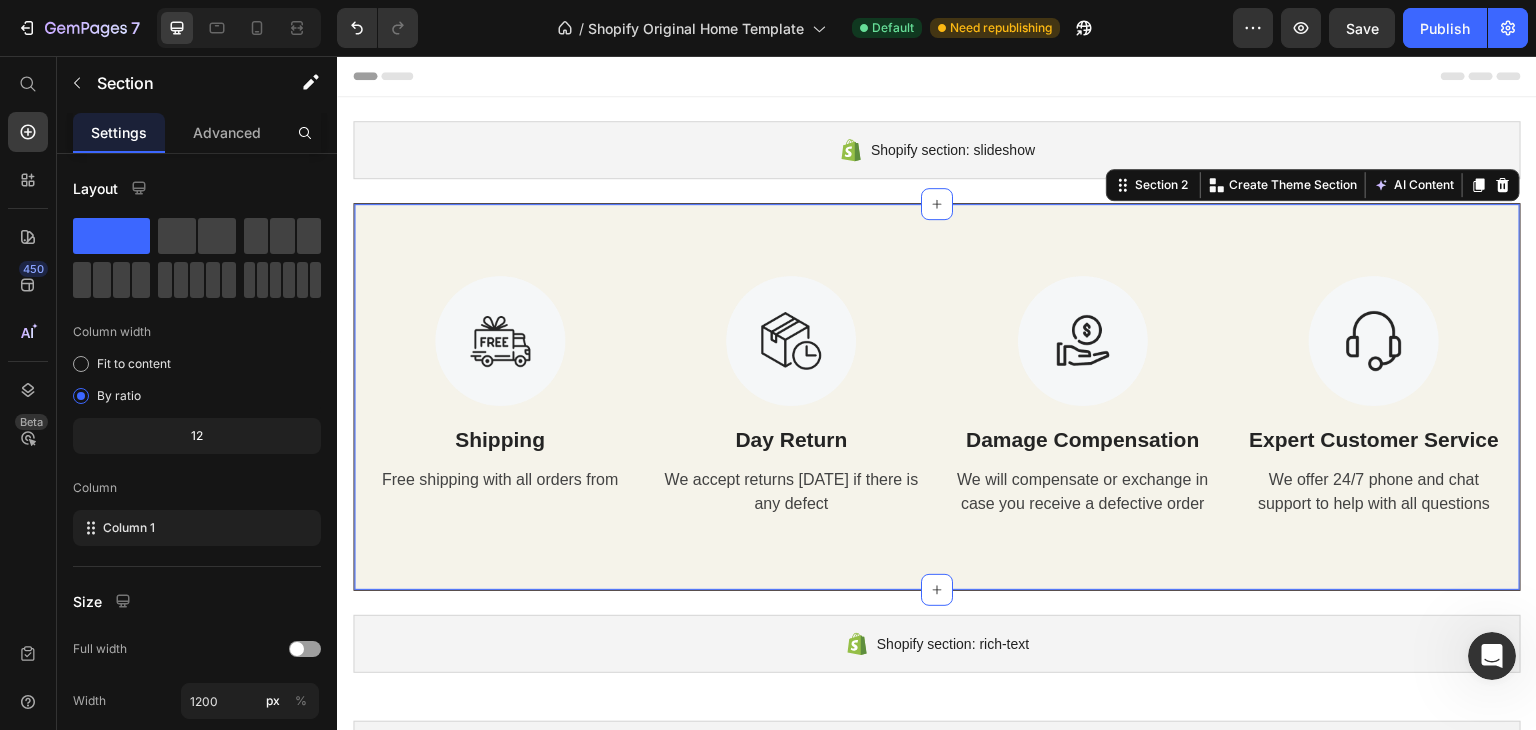 click on "Image  Shipping Text Block Free shipping with all orders from  Text Image Day Return Text Block We accept returns within 7 days
if there is any defect Text Image Damage Compensation Text Block We will compensate or exchange in case you receive a defective order Text Image Expert Customer Service Text Block We offer 24/7 phone and chat support to help with all questions Text Row Section 2   You can create reusable sections Create Theme Section AI Content Write with GemAI What would you like to describe here? Tone and Voice Persuasive Product Trekhe | Men’s Pointed Toe Leather Brogue Shoes Show more Generate" at bounding box center [937, 397] 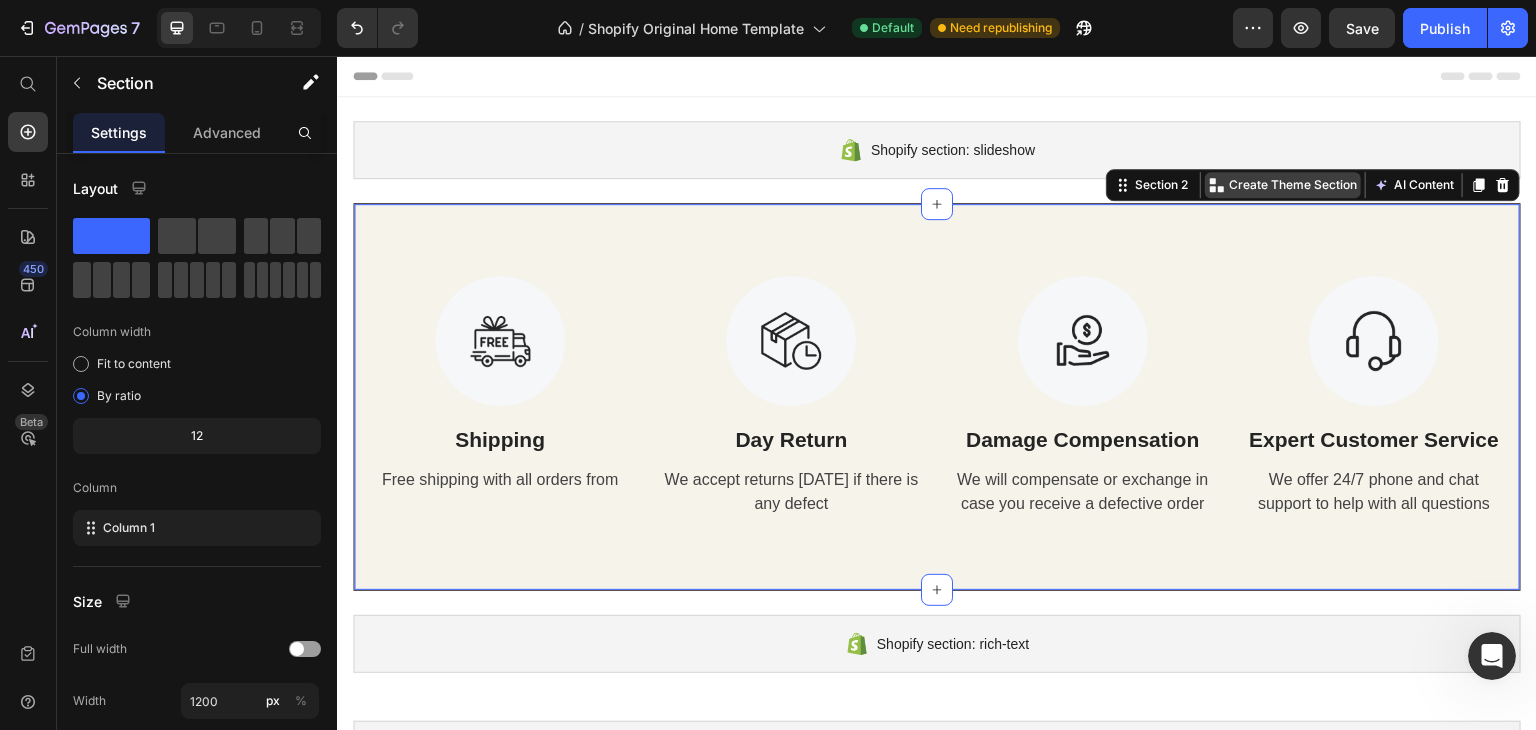click on "Create Theme Section" at bounding box center (1293, 185) 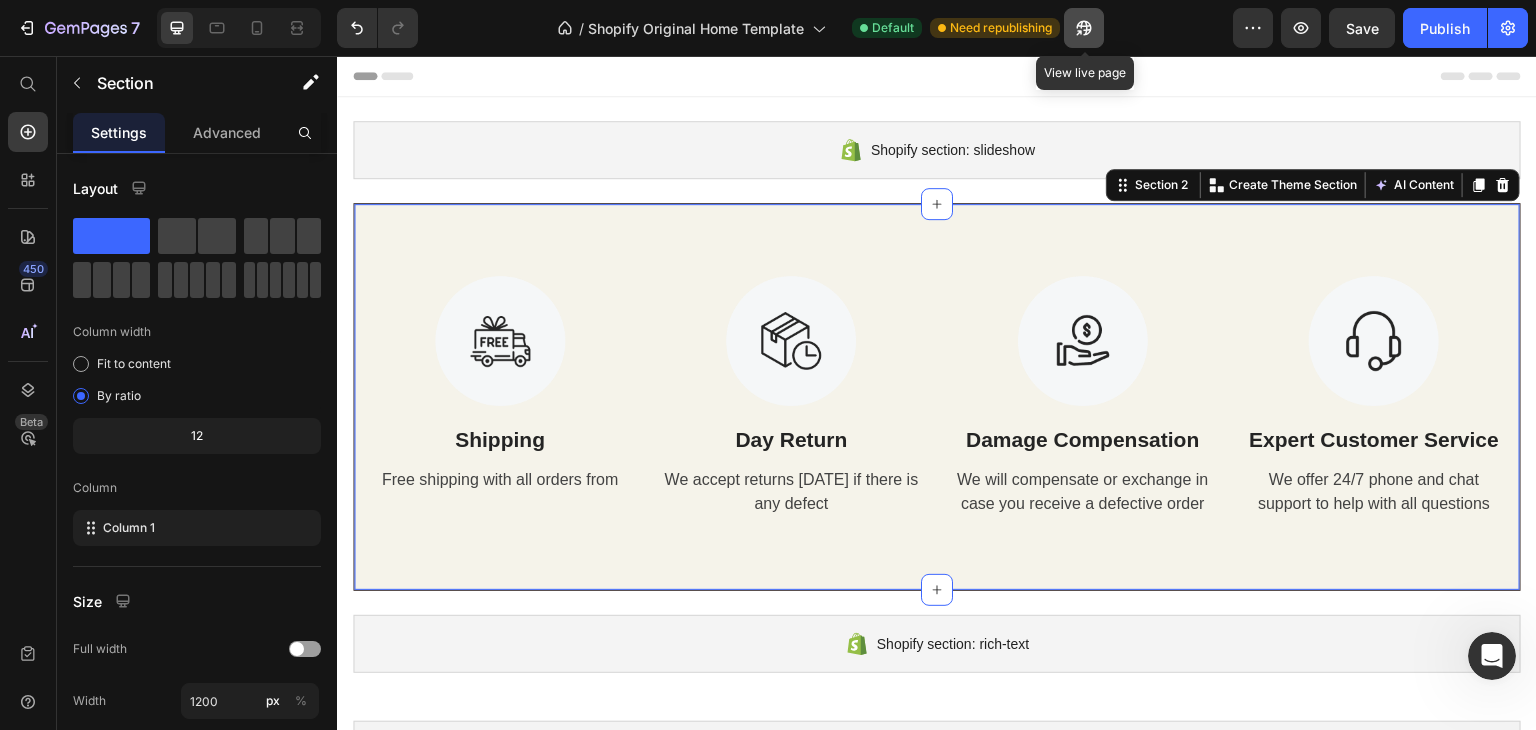 click 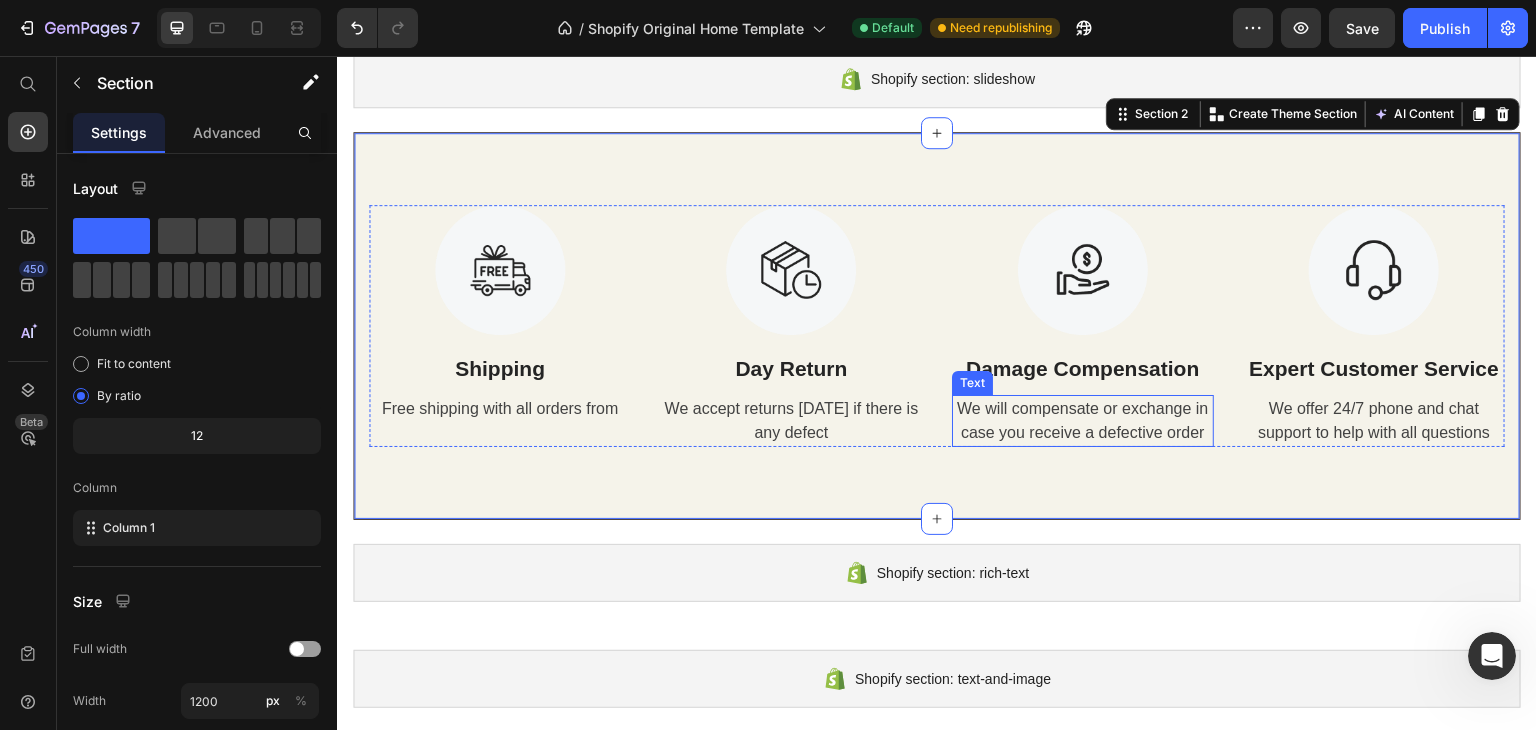 scroll, scrollTop: 0, scrollLeft: 0, axis: both 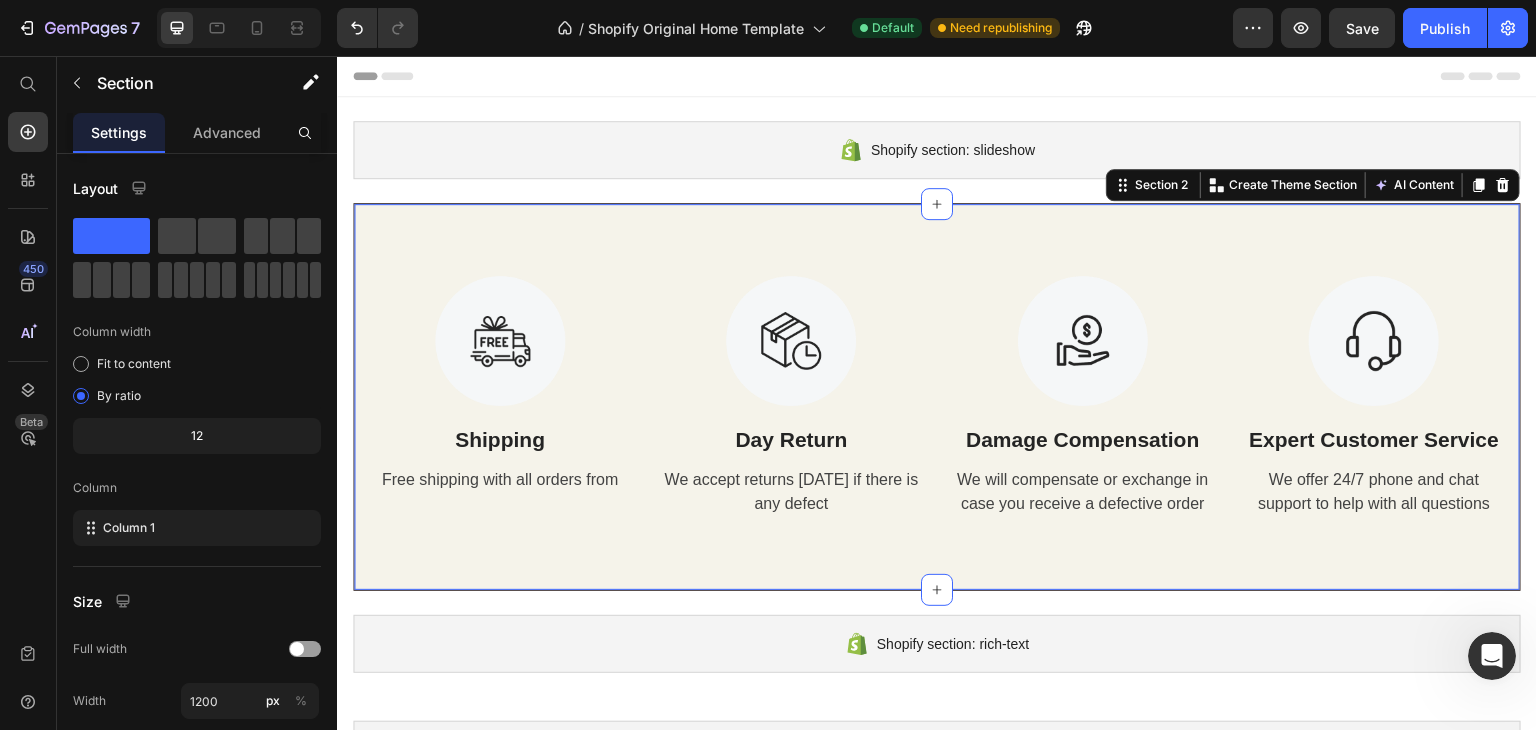 click on "Image  Shipping Text Block Free shipping with all orders from  Text Image Day Return Text Block We accept returns within 7 days
if there is any defect Text Image Damage Compensation Text Block We will compensate or exchange in case you receive a defective order Text Image Expert Customer Service Text Block We offer 24/7 phone and chat support to help with all questions Text Row Section 2   You can create reusable sections Create Theme Section AI Content Write with GemAI What would you like to describe here? Tone and Voice Persuasive Product Trekhe | Men’s Pointed Toe Leather Brogue Shoes Show more Generate" at bounding box center [937, 397] 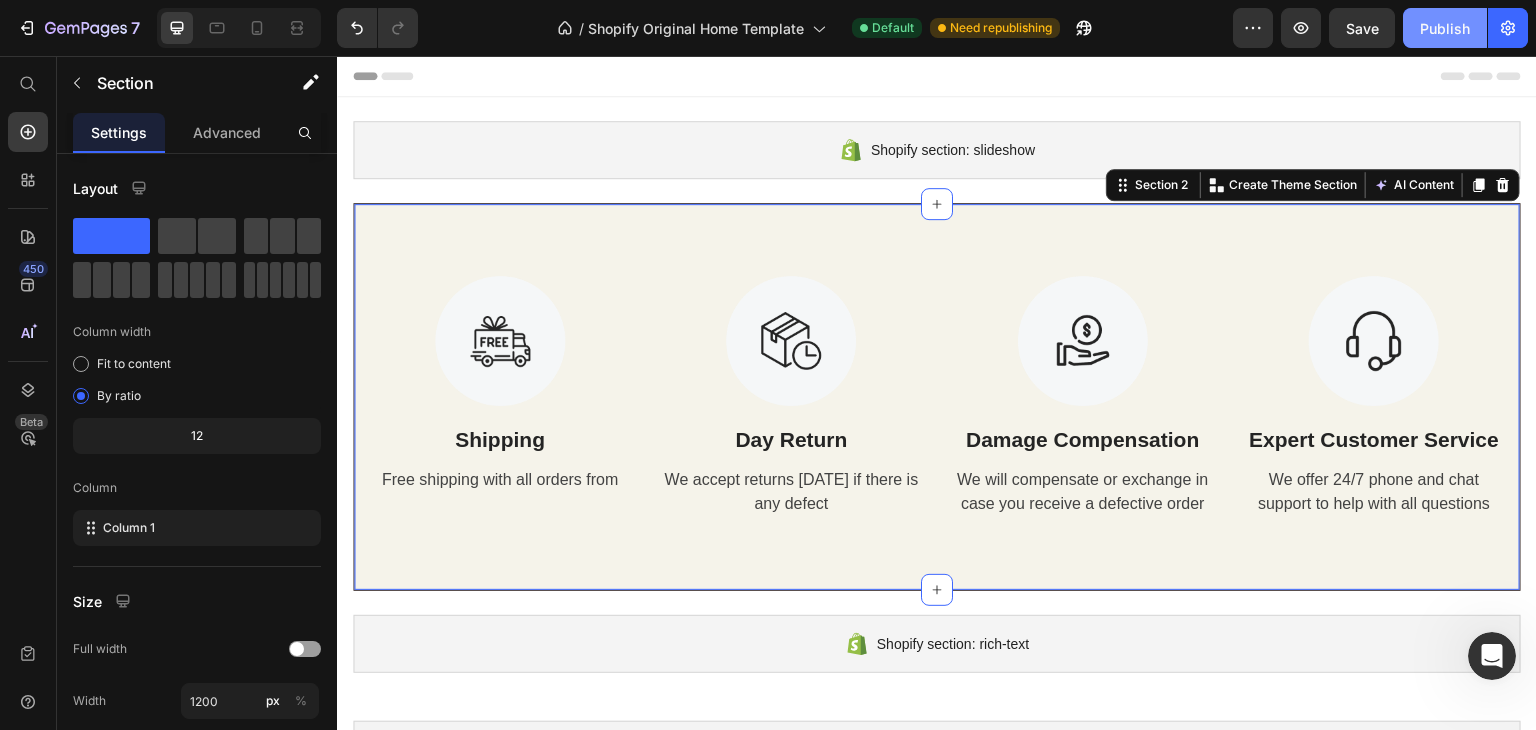 click on "Publish" at bounding box center (1445, 28) 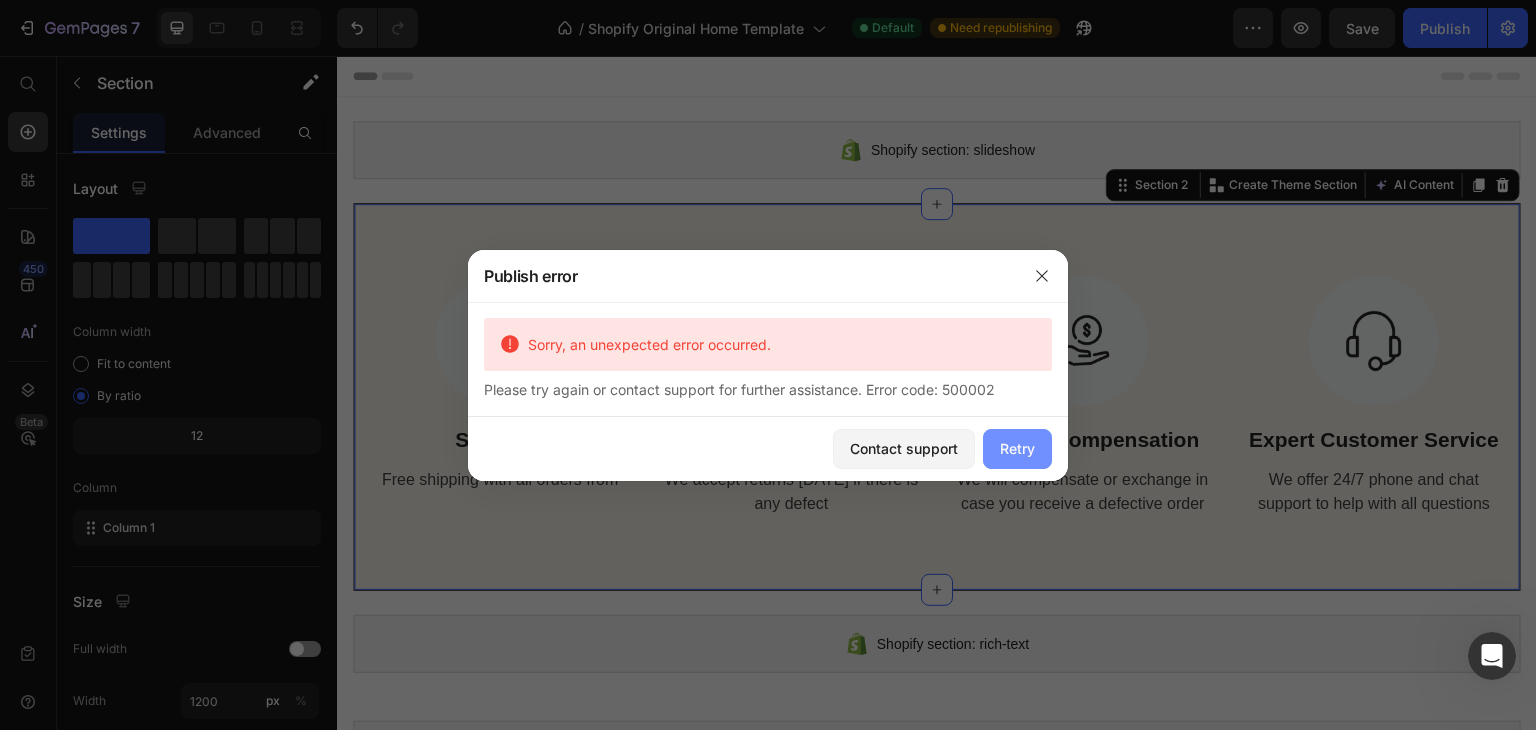 click on "Retry" at bounding box center [1017, 448] 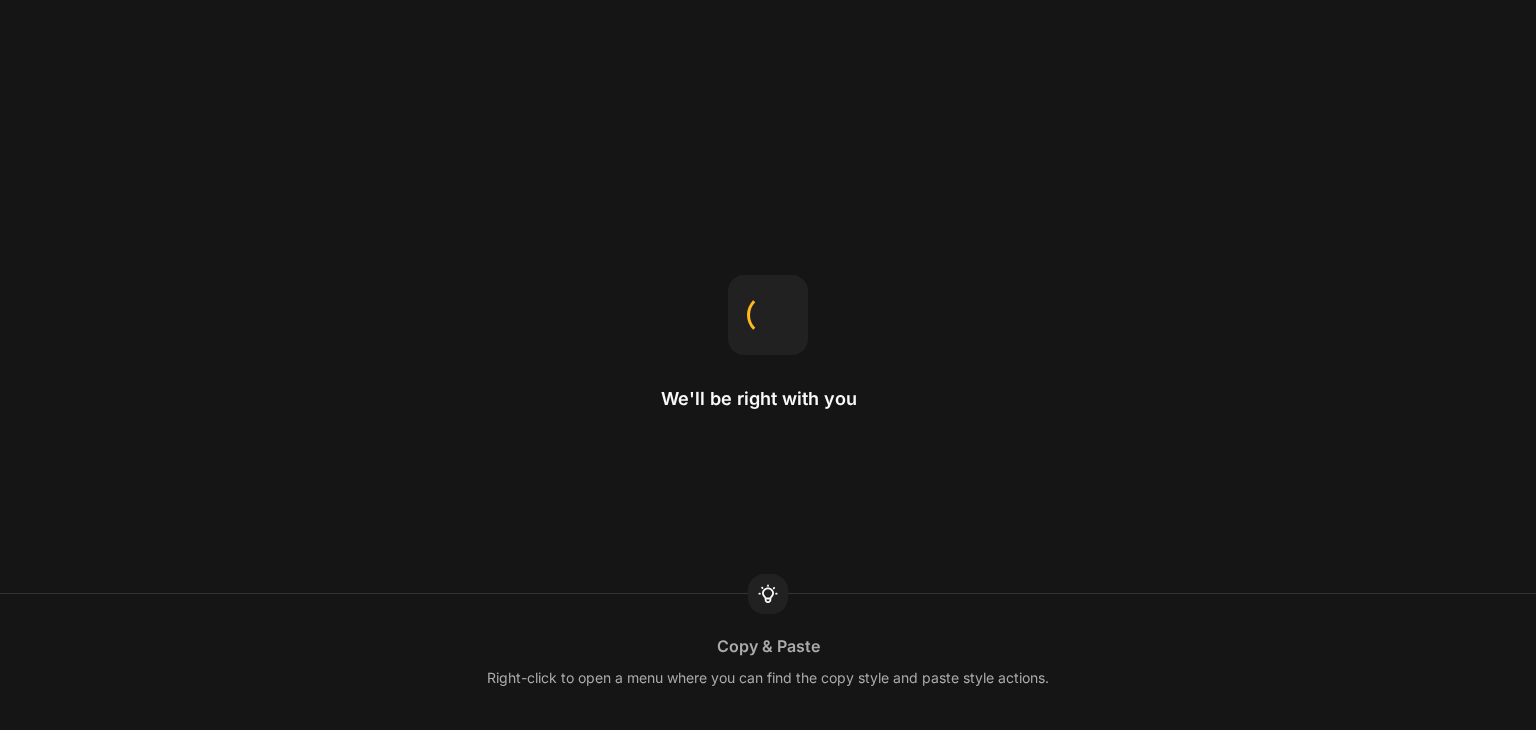 scroll, scrollTop: 0, scrollLeft: 0, axis: both 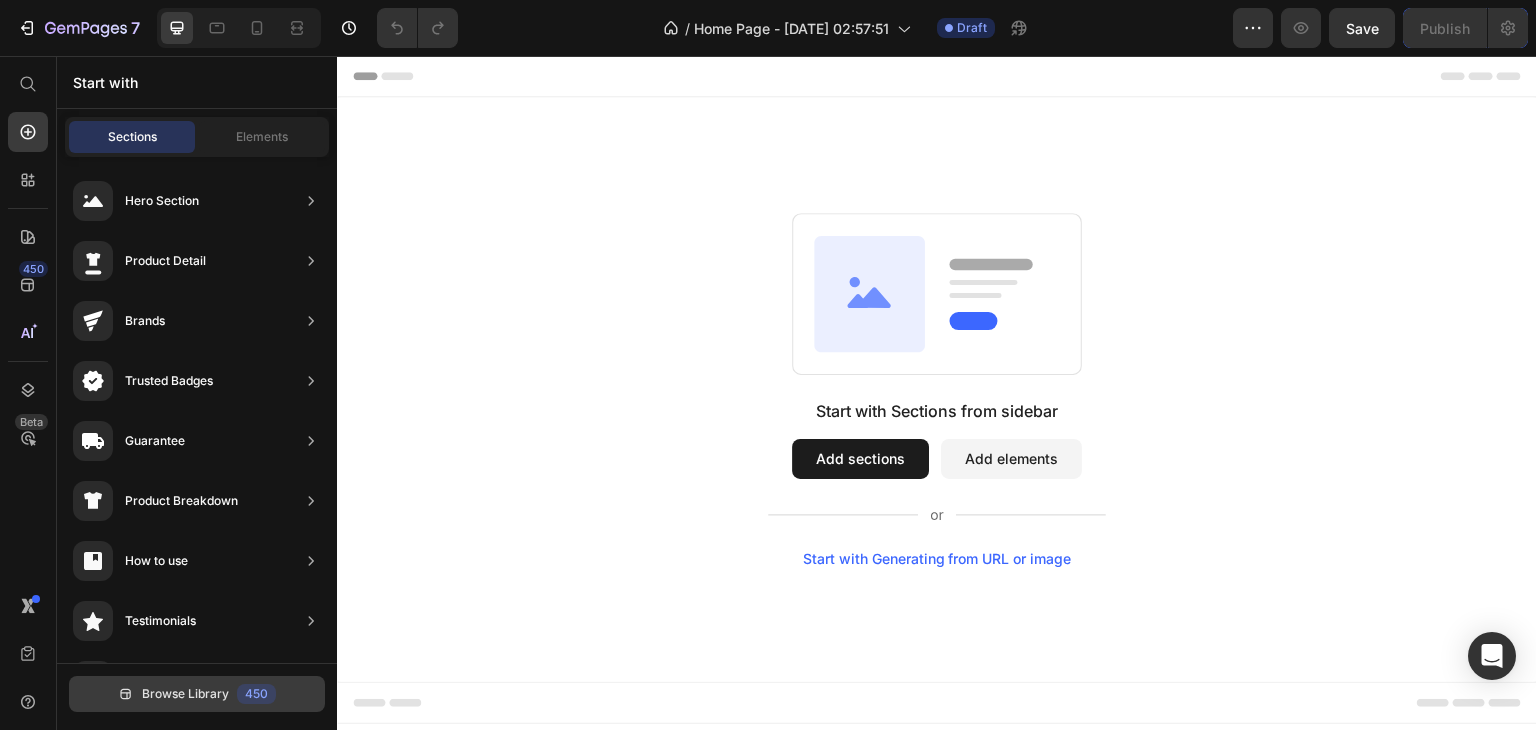 click on "Browse Library" at bounding box center (185, 694) 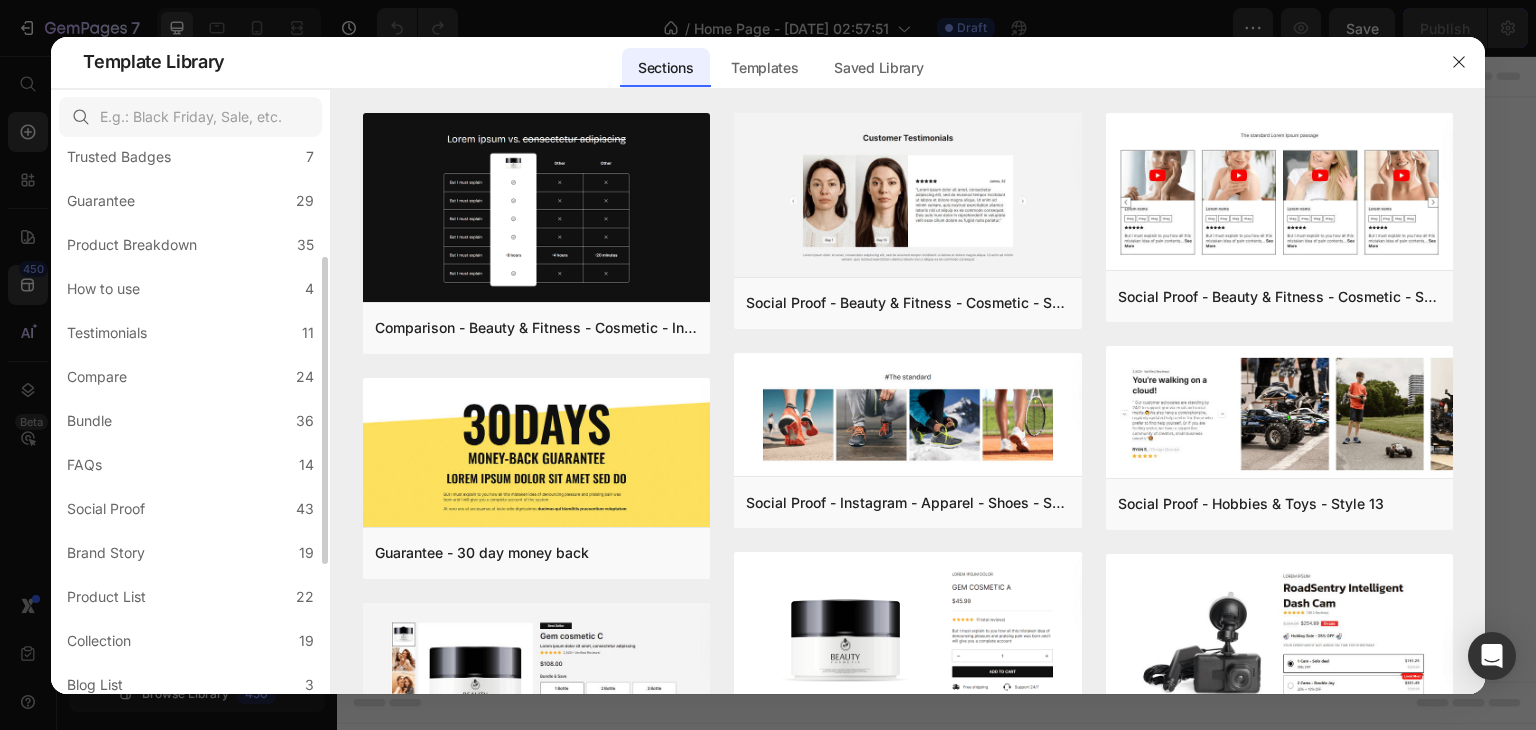 scroll, scrollTop: 400, scrollLeft: 0, axis: vertical 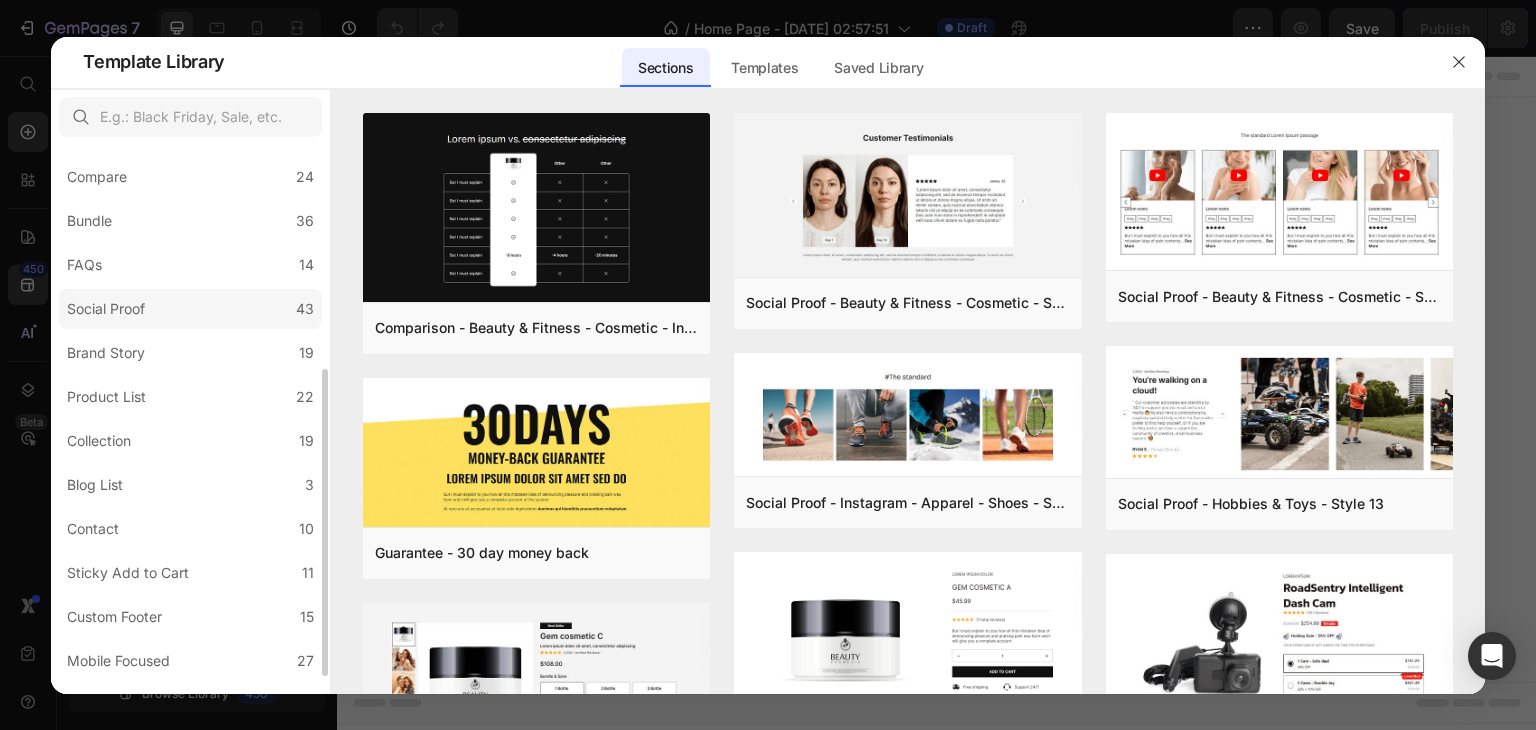click on "Social Proof 43" 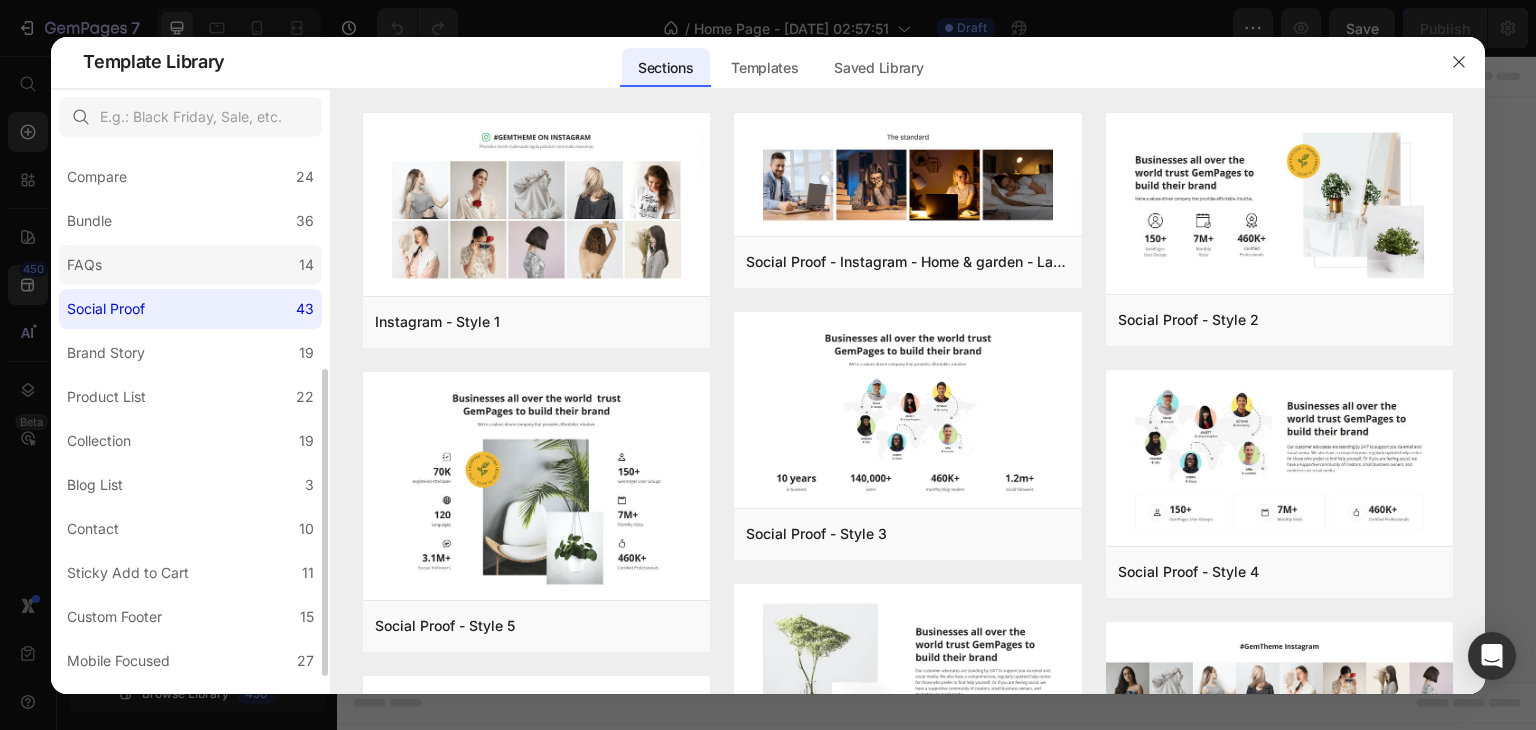 click on "FAQs 14" 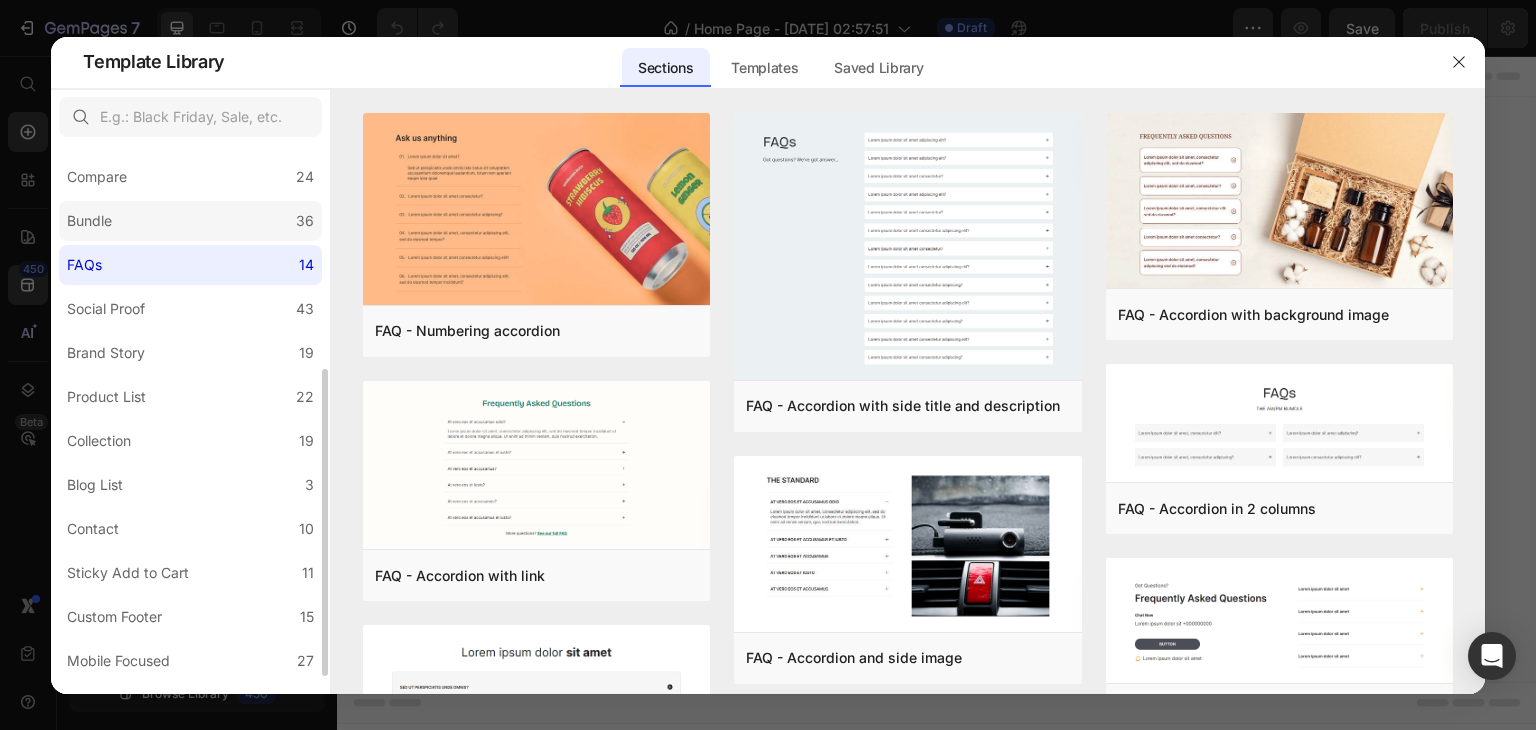click on "Bundle 36" 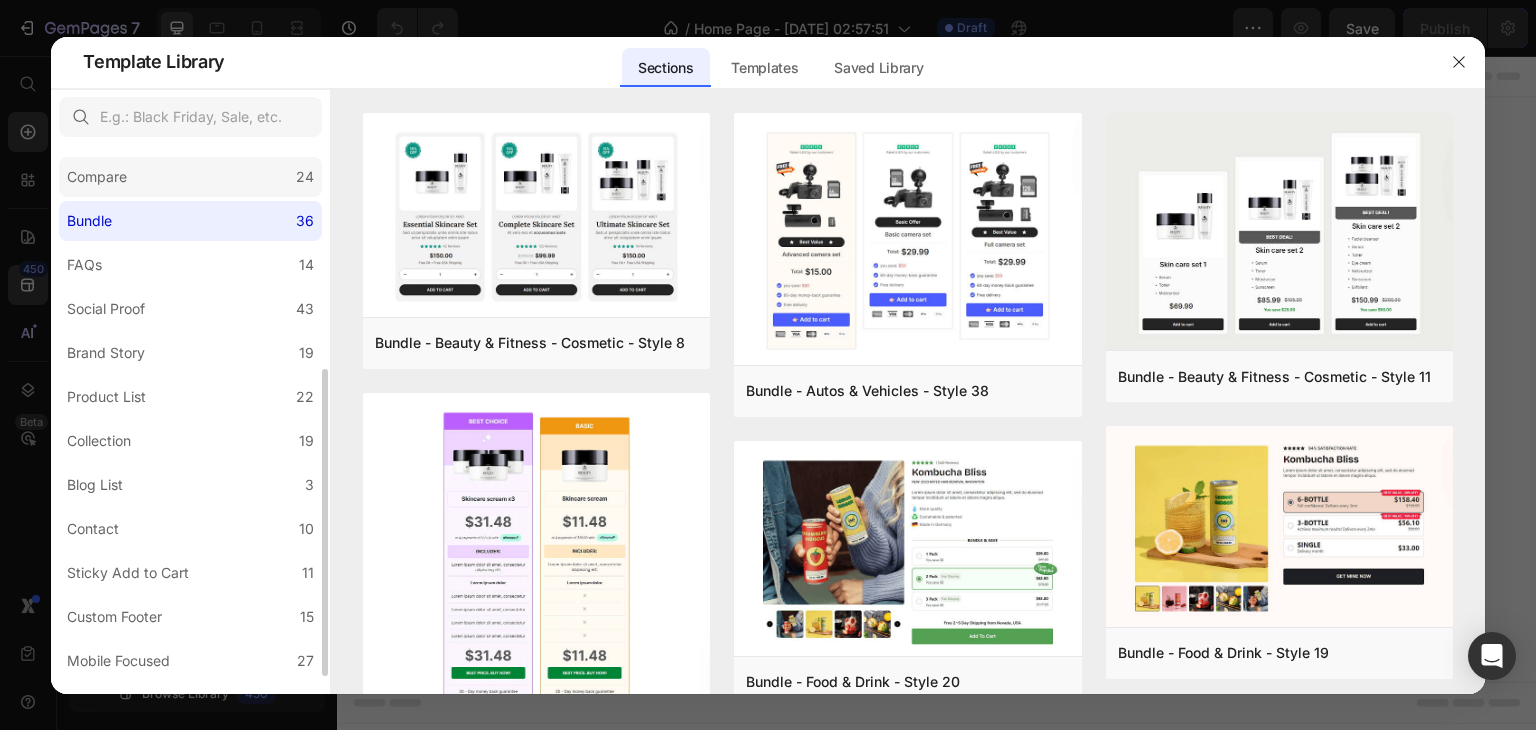 click on "Compare 24" 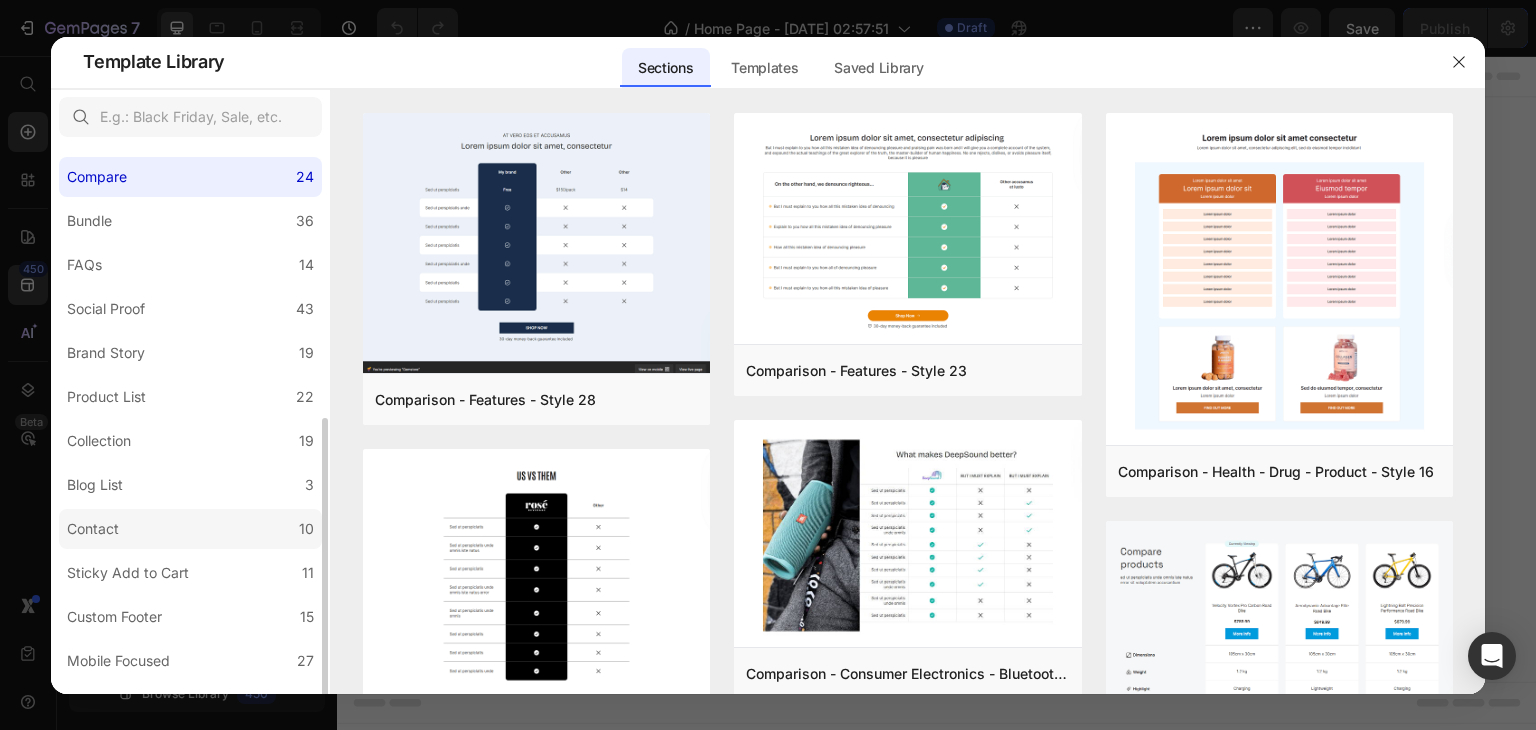 scroll, scrollTop: 431, scrollLeft: 0, axis: vertical 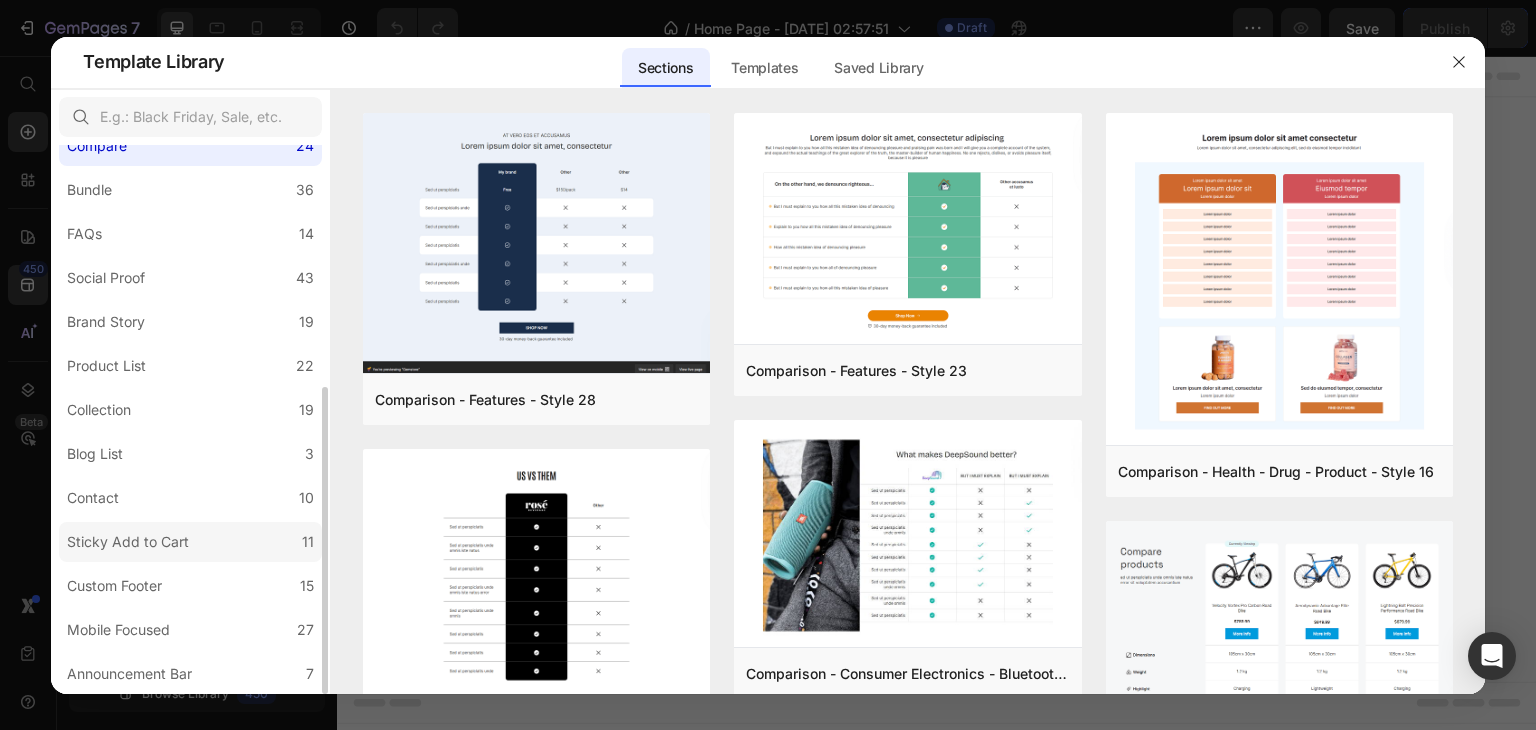 click on "Sticky Add to Cart" at bounding box center (132, 542) 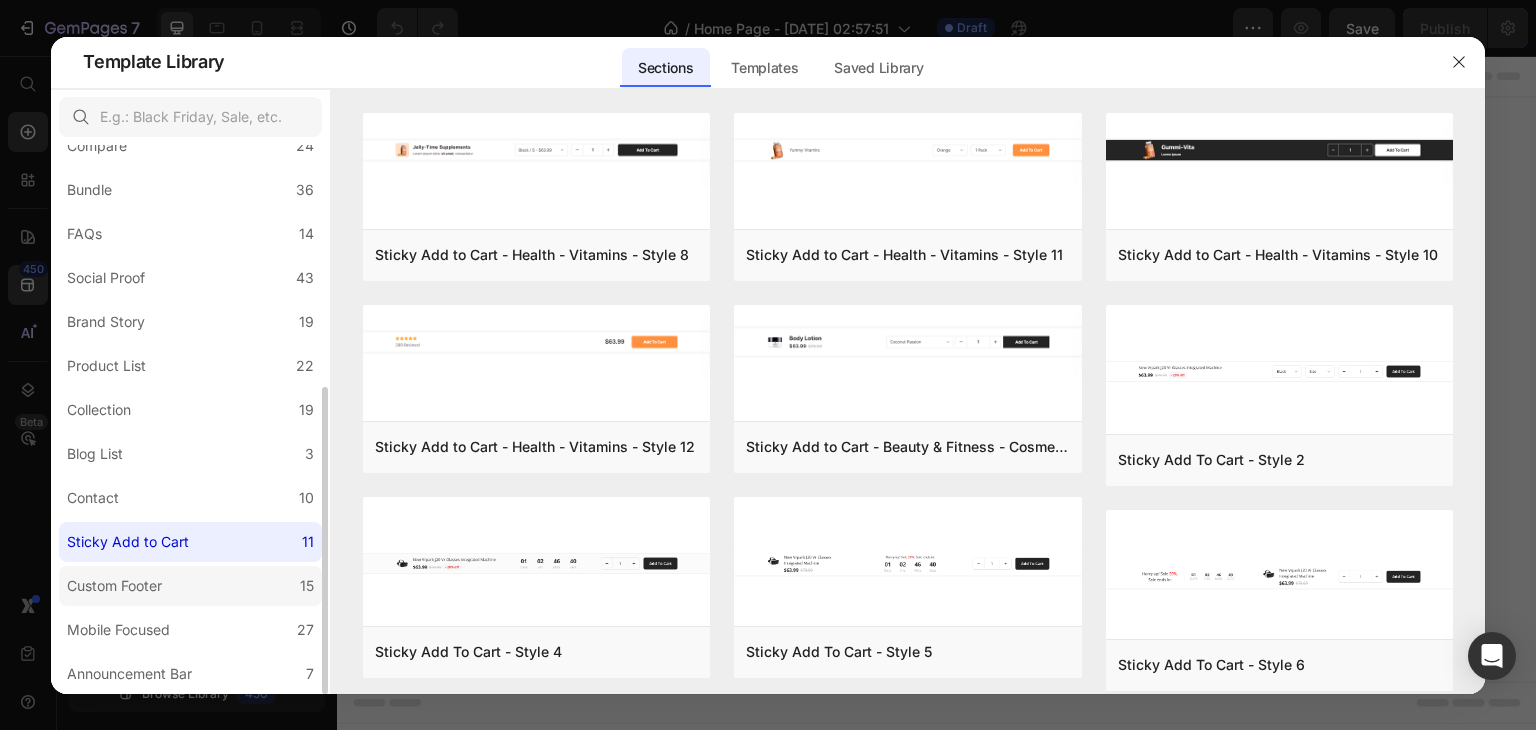 click on "Custom Footer 15" 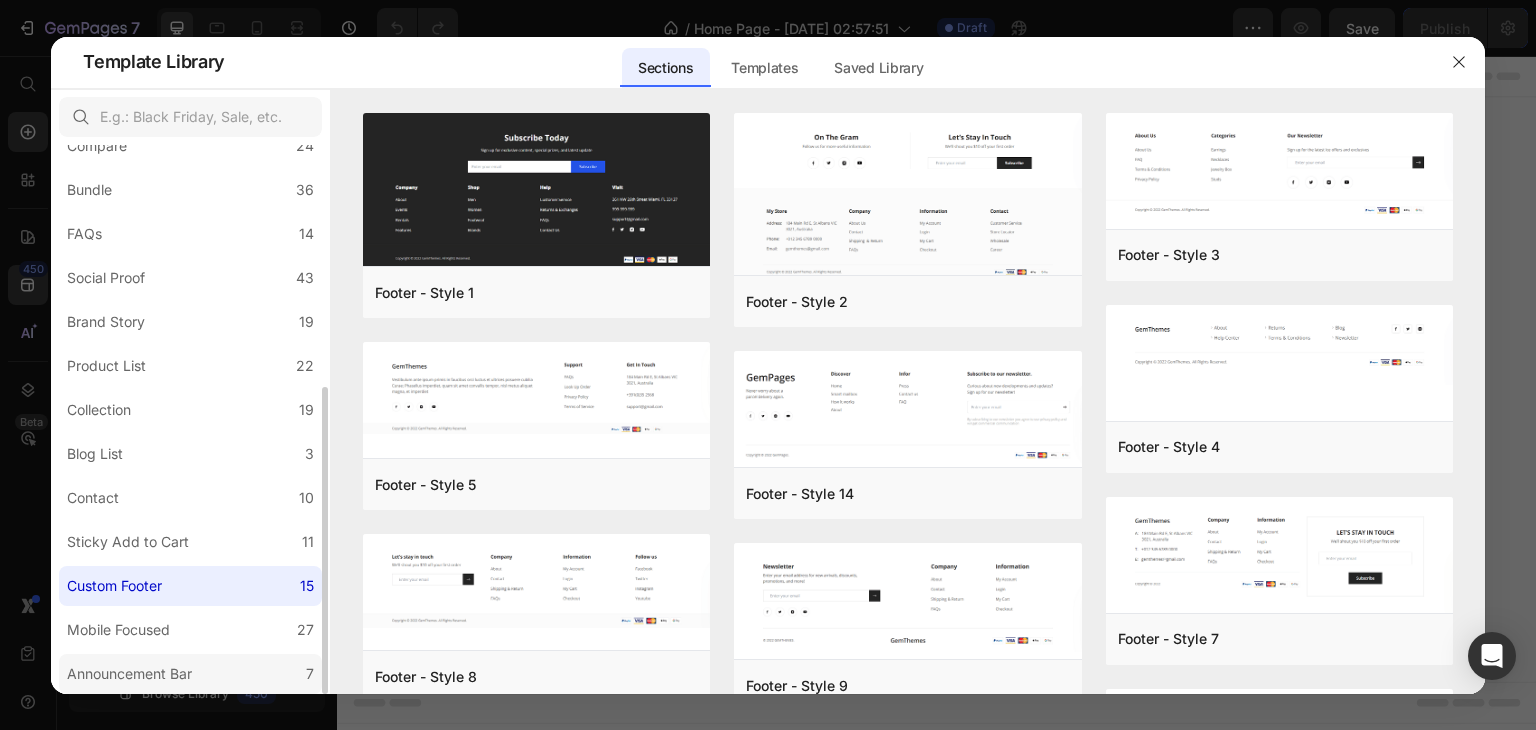 click on "Announcement Bar 7" 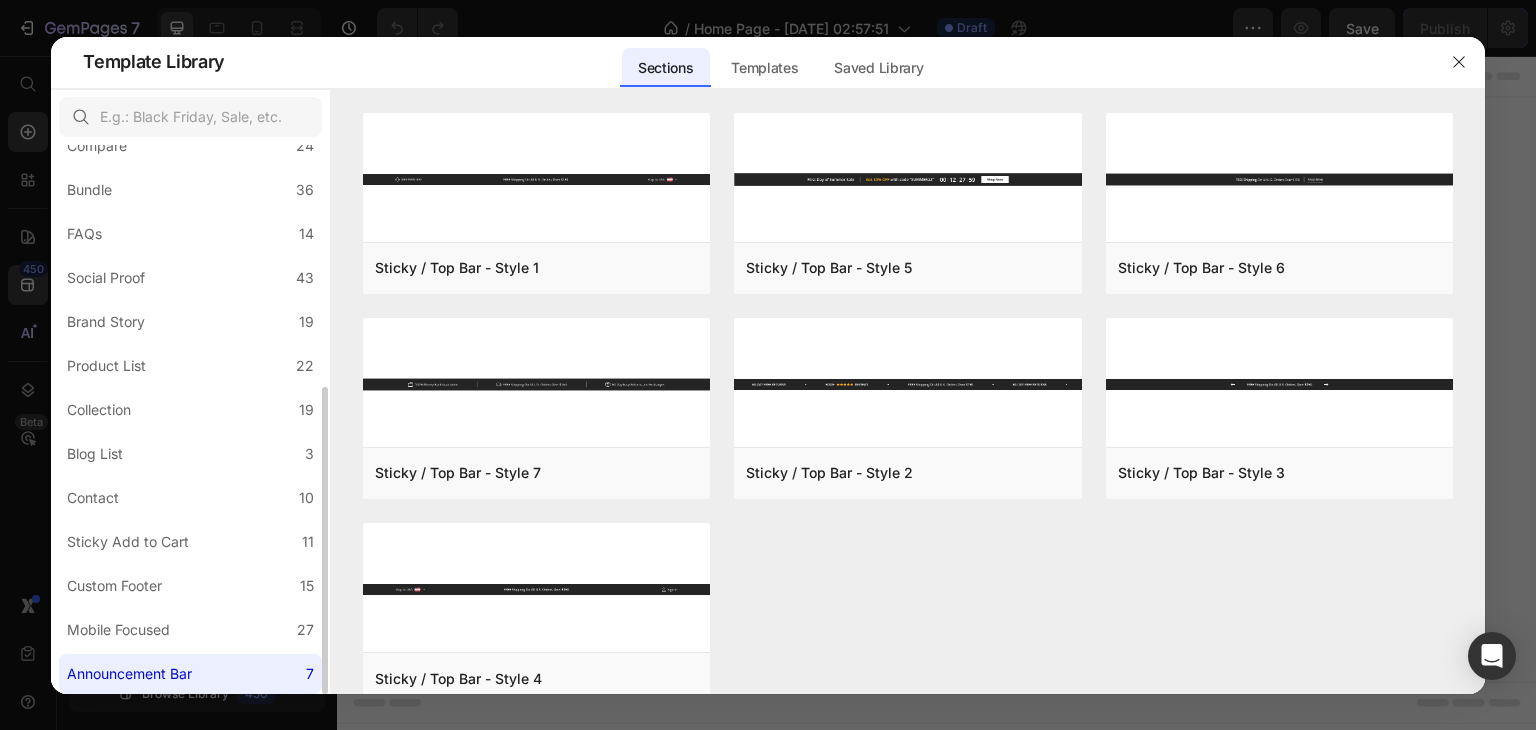 click on "All Sections 446 Hero Section 76 Product Detail 34 Brands 11 Trusted Badges 7 Guarantee 29 Product Breakdown 35 How to use 4 Testimonials 11 Compare 24 Bundle 36 FAQs 14 Social Proof 43 Brand Story 19 Product List 22 Collection 19 Blog List 3 Contact 10 Sticky Add to Cart 11 Custom Footer 15 Mobile Focused 27 Announcement Bar 7" at bounding box center [190, 204] 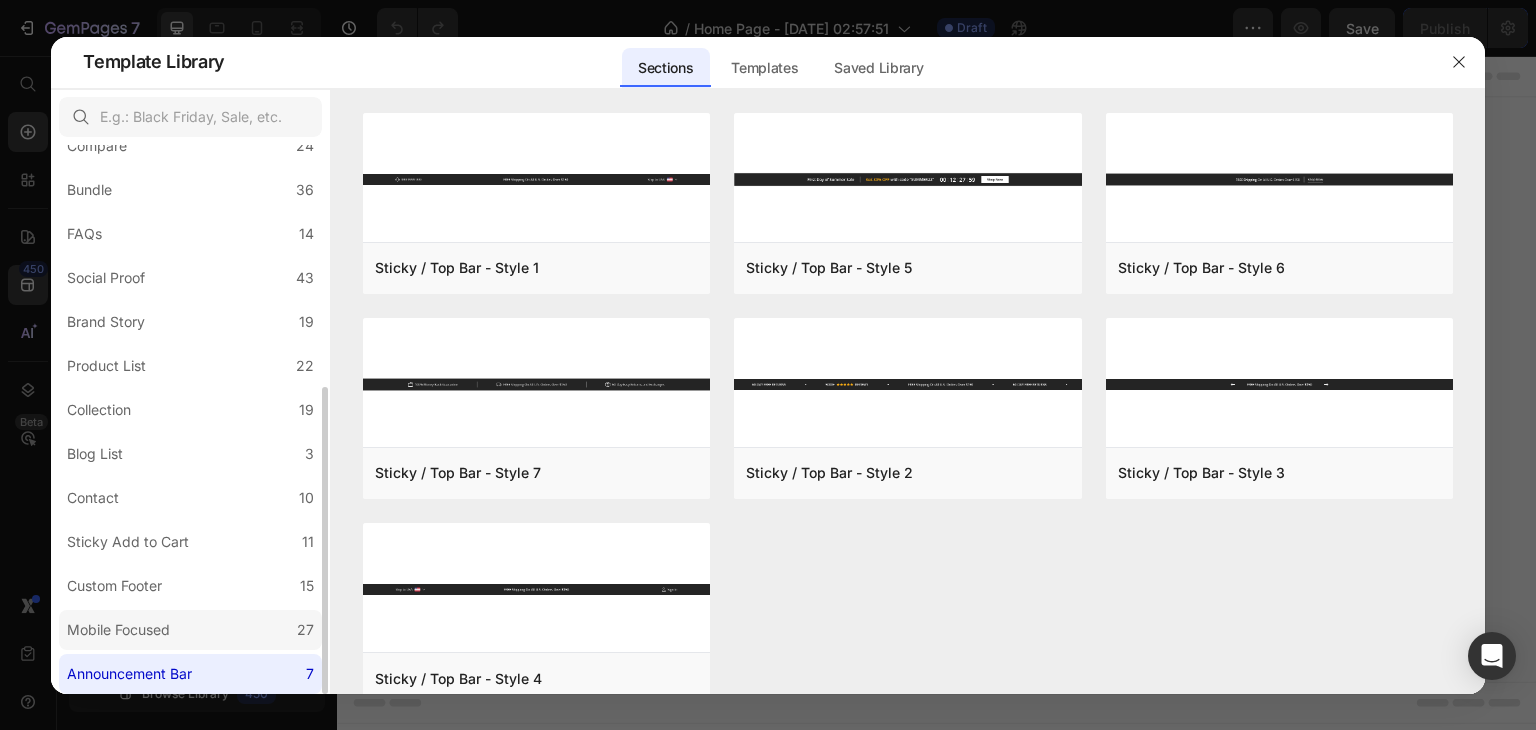 click on "Mobile Focused 27" 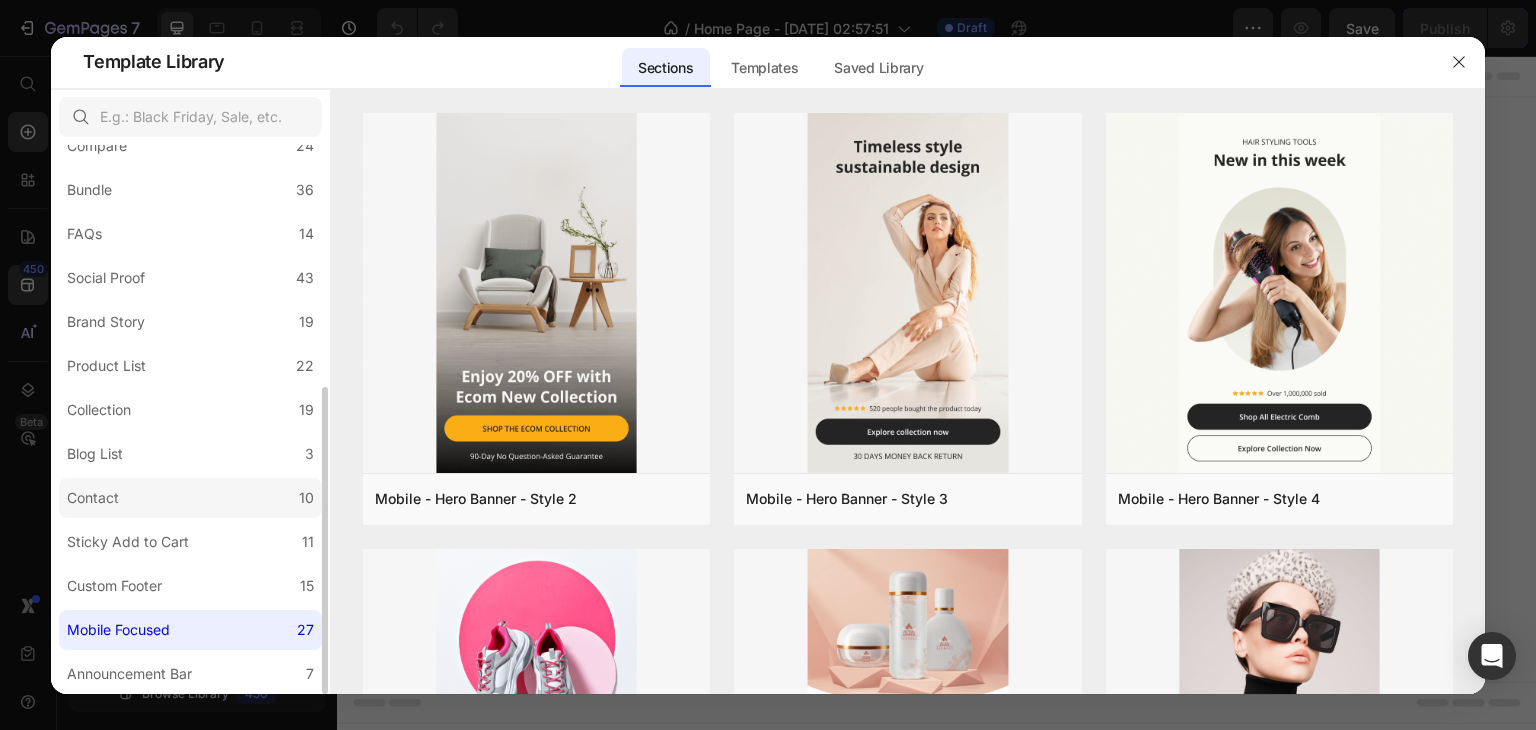 click on "Contact 10" 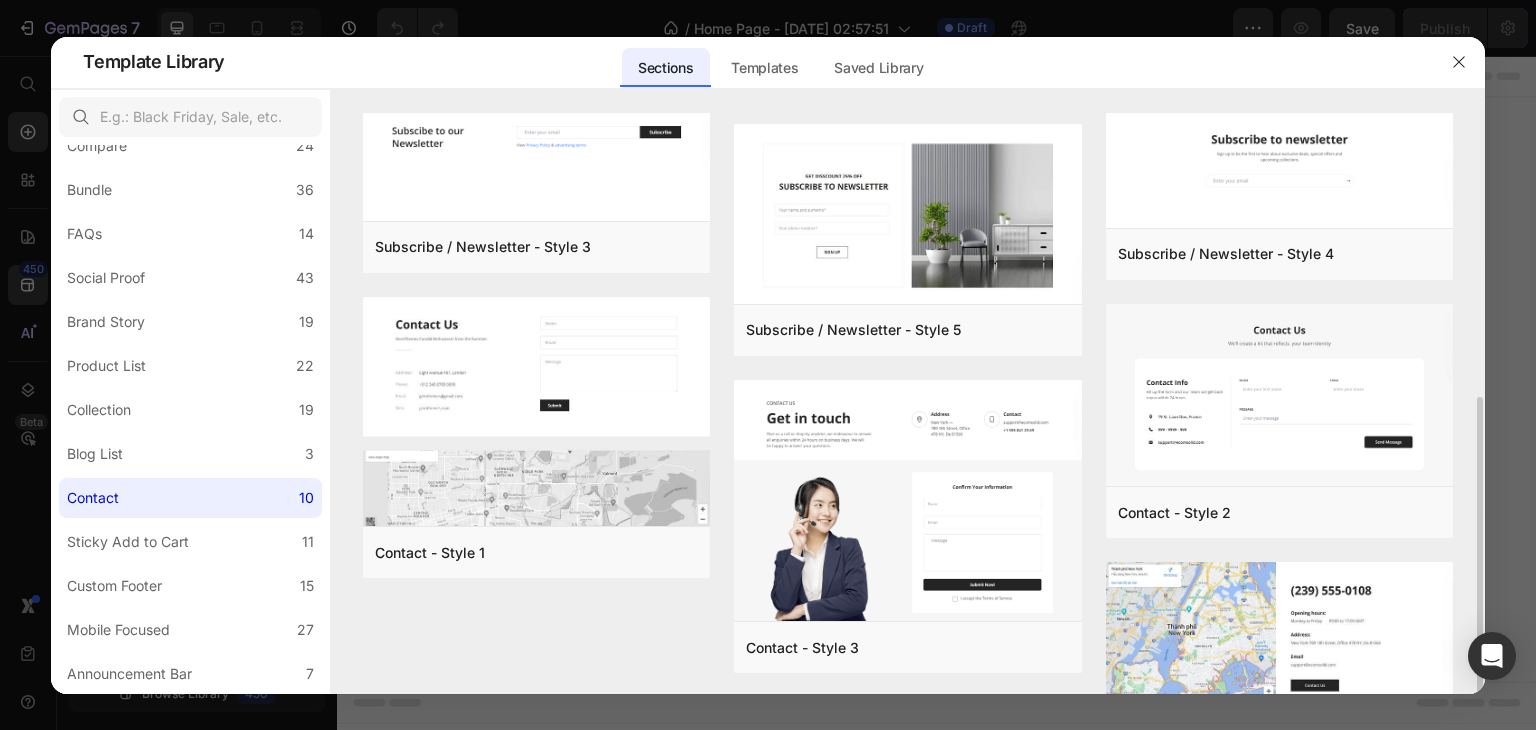 scroll, scrollTop: 290, scrollLeft: 0, axis: vertical 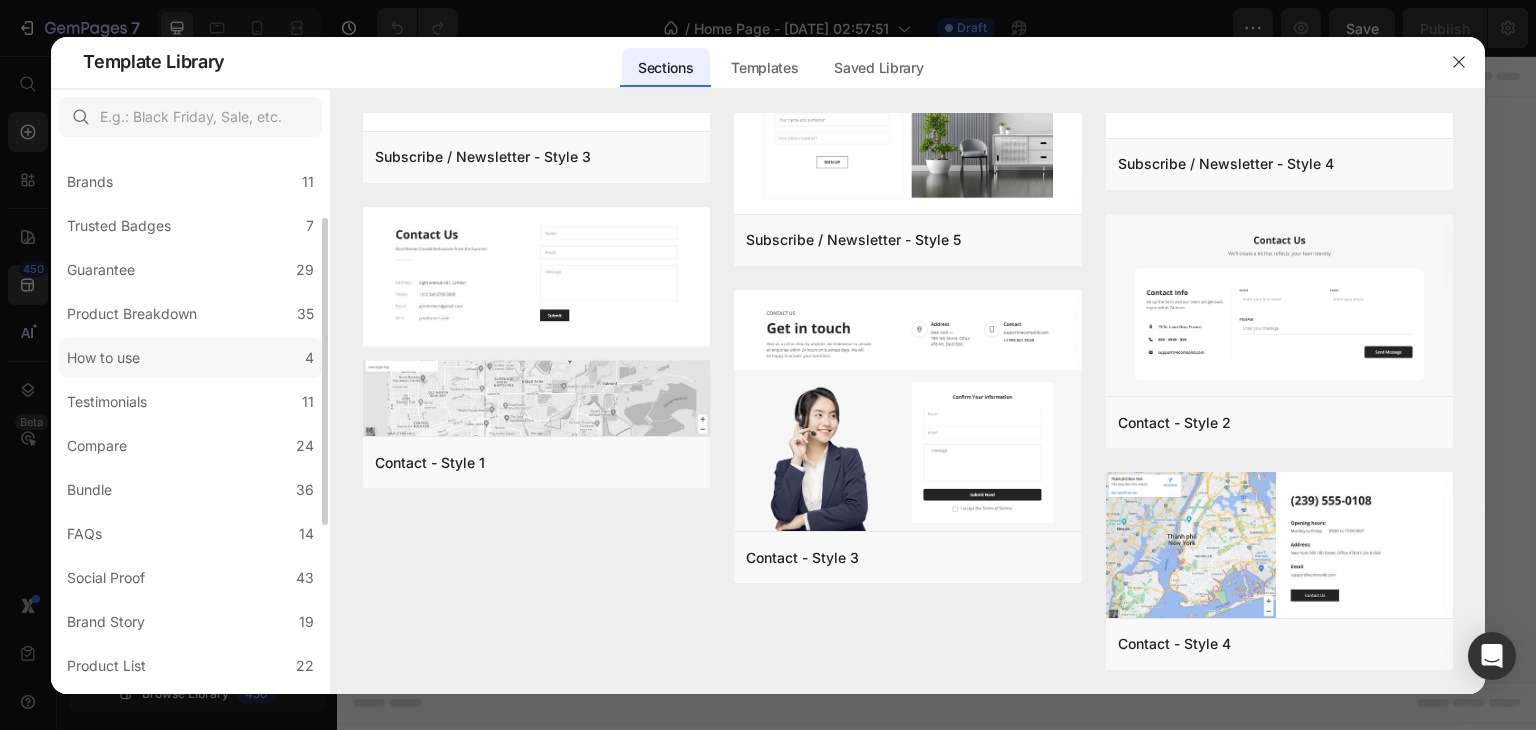 click on "How to use 4" 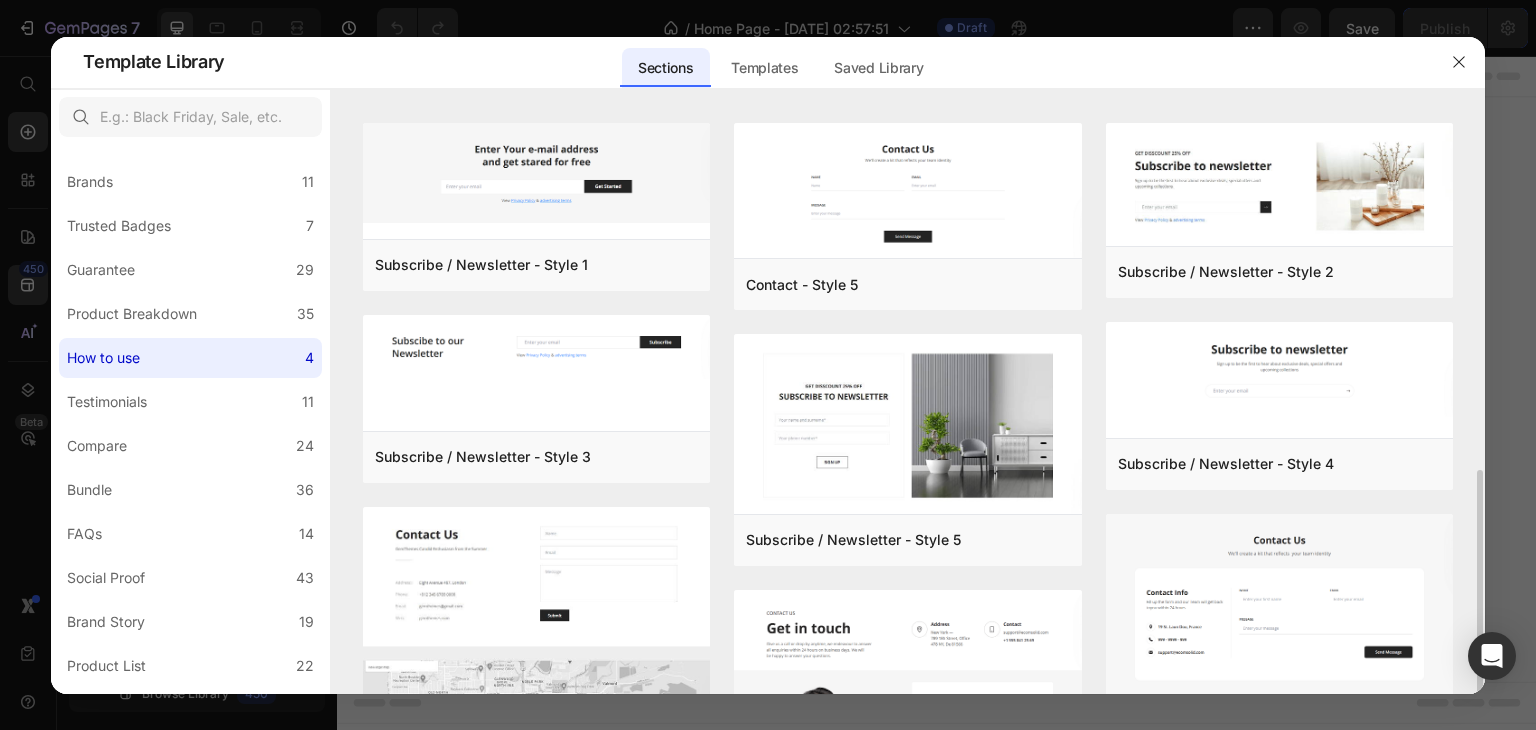 scroll, scrollTop: 0, scrollLeft: 0, axis: both 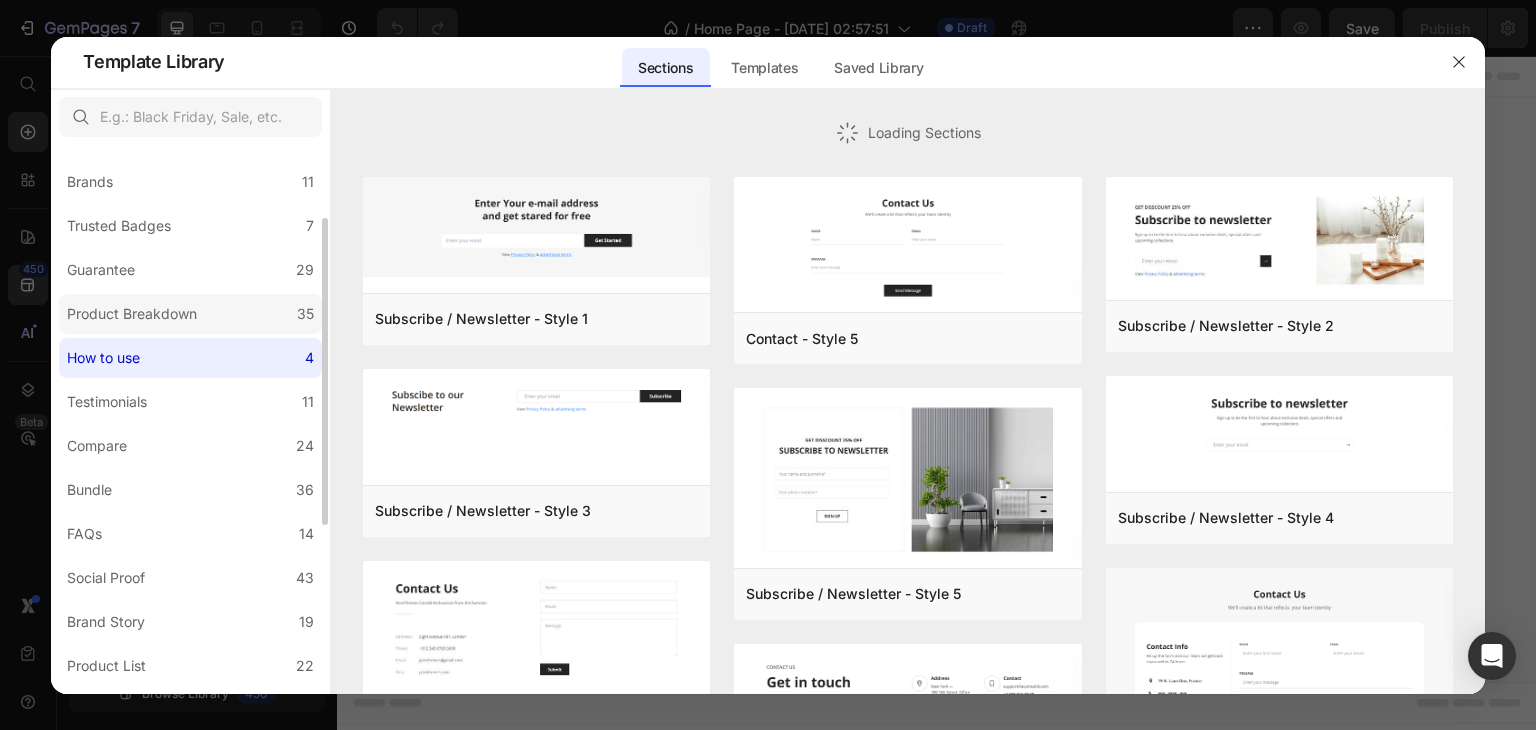 click on "Product Breakdown" at bounding box center (132, 314) 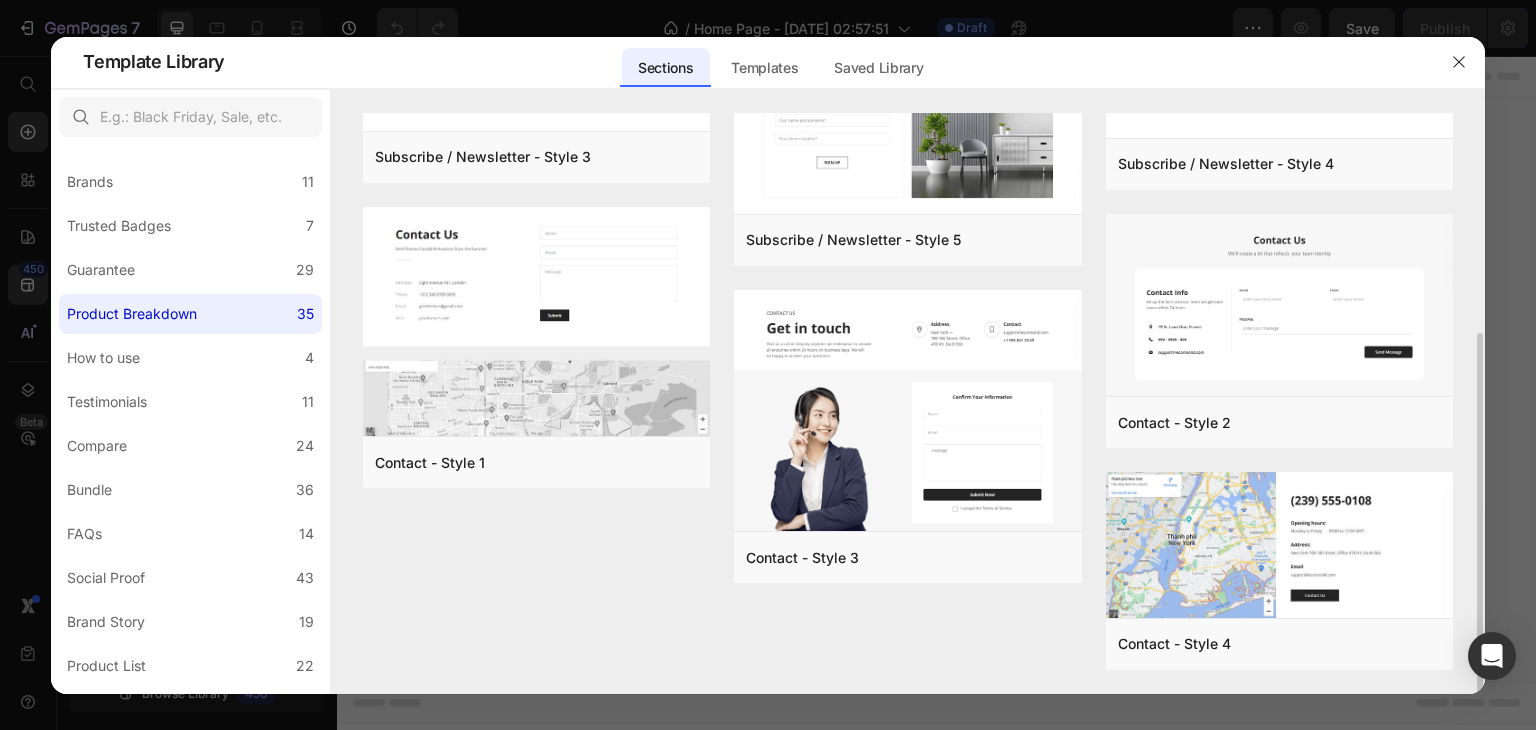 scroll, scrollTop: 0, scrollLeft: 0, axis: both 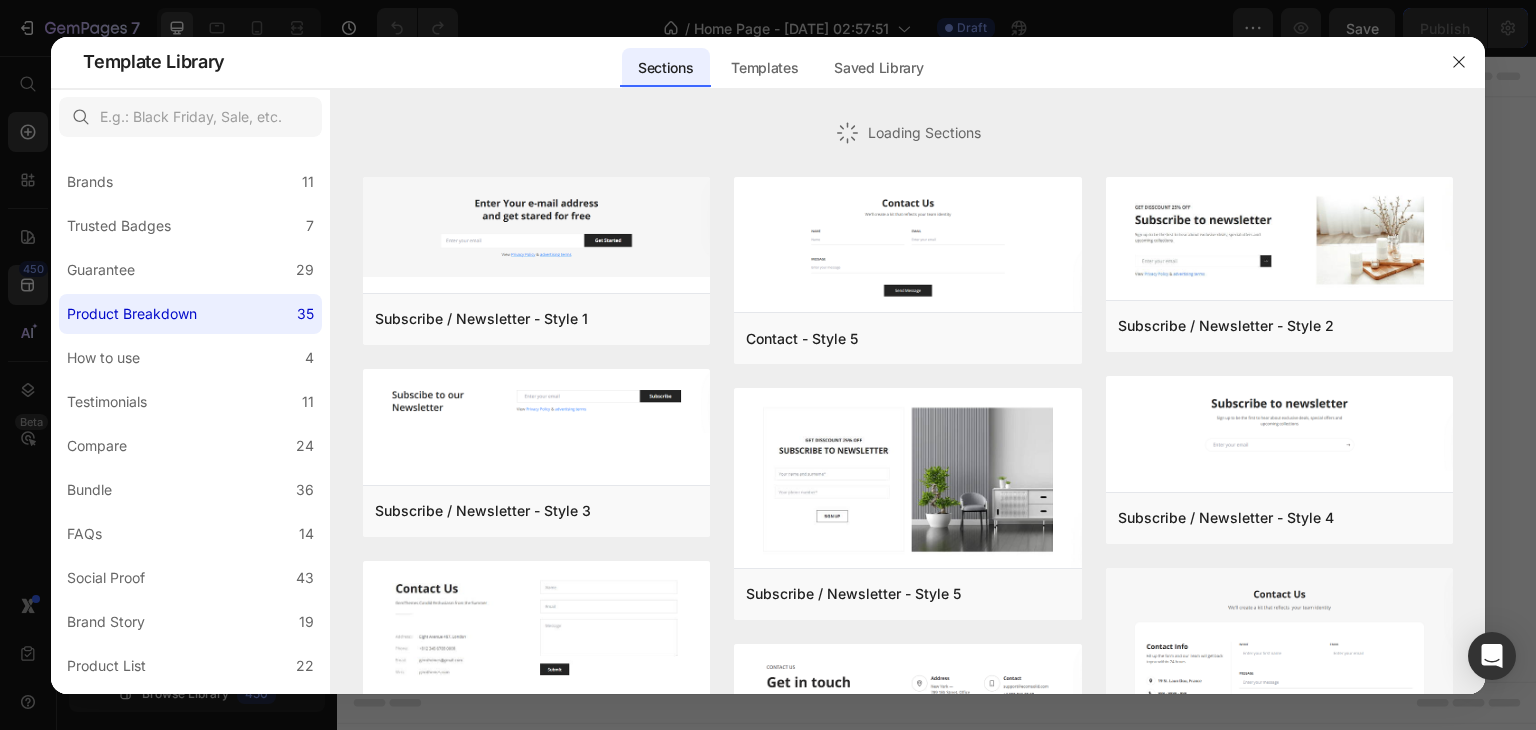 click at bounding box center (768, 365) 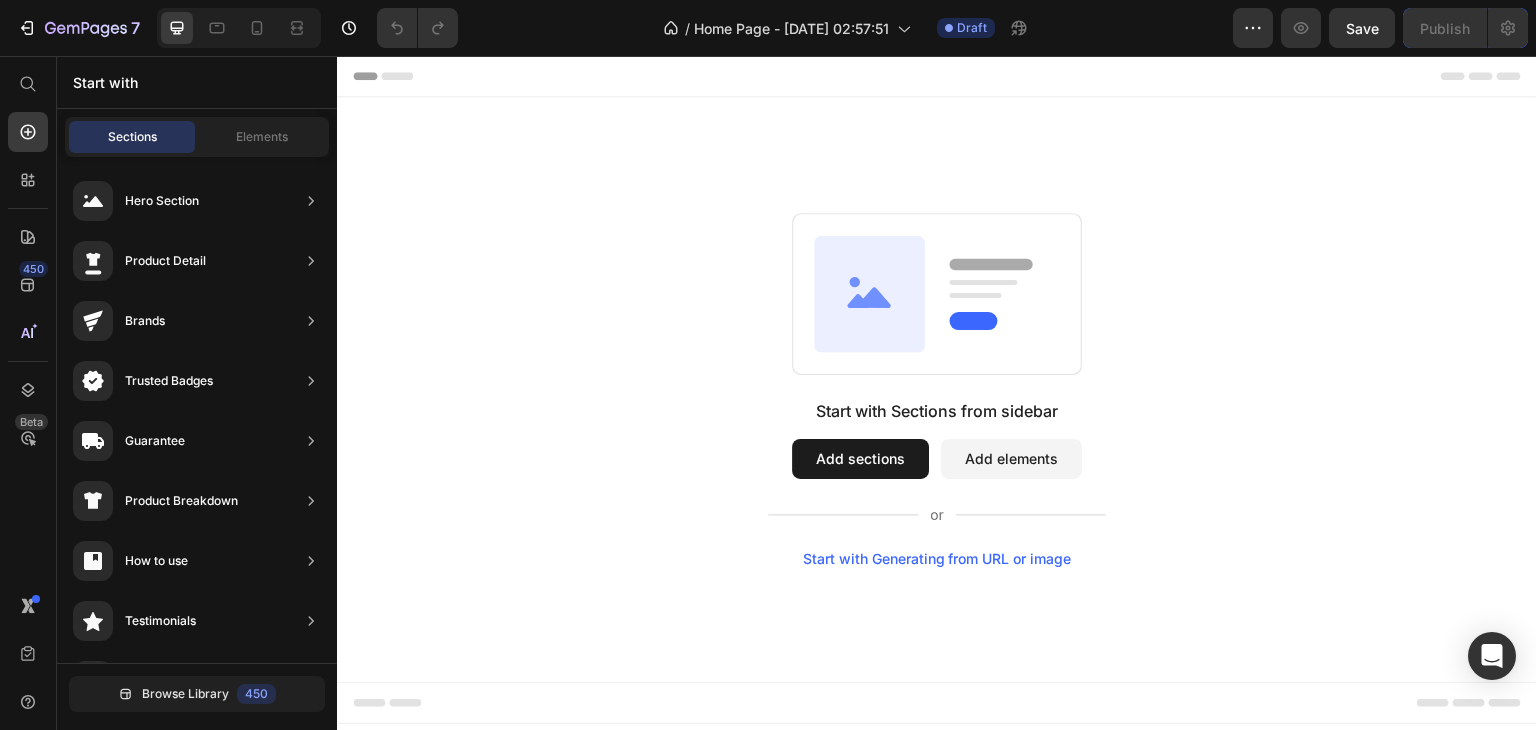 click on "Add sections" at bounding box center [860, 459] 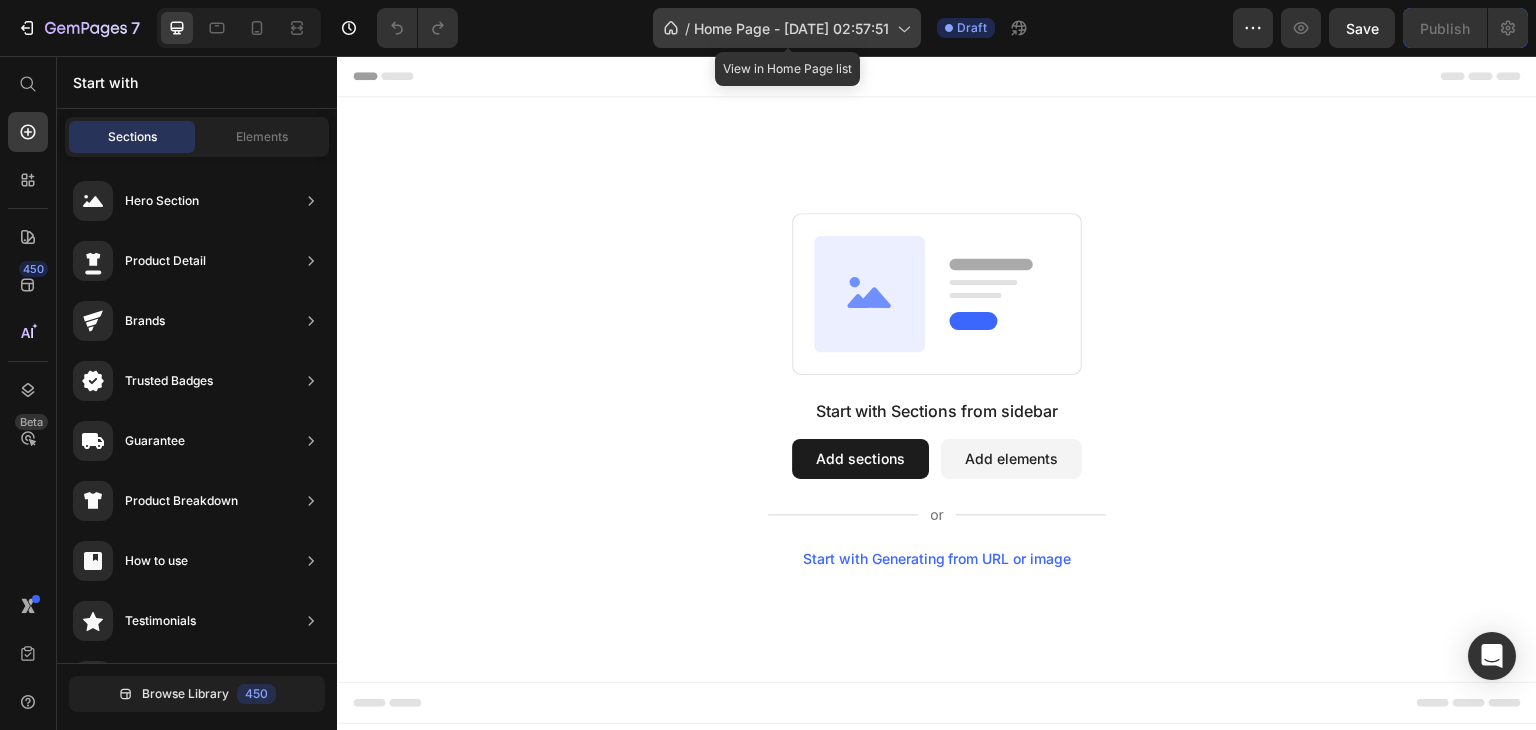 click on "Home Page - [DATE] 02:57:51" at bounding box center (791, 28) 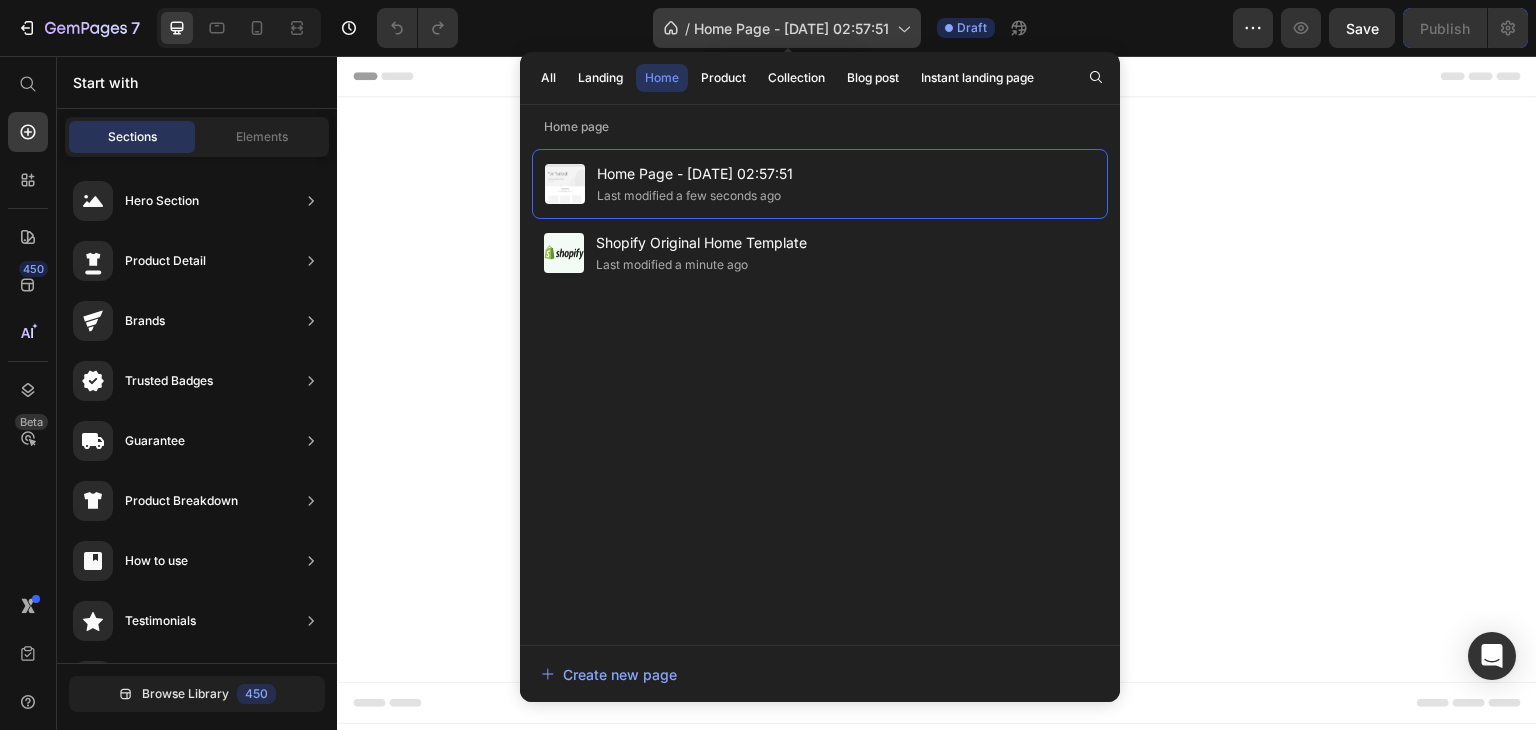 click on "/  Home Page - Jul 11, 02:57:51" 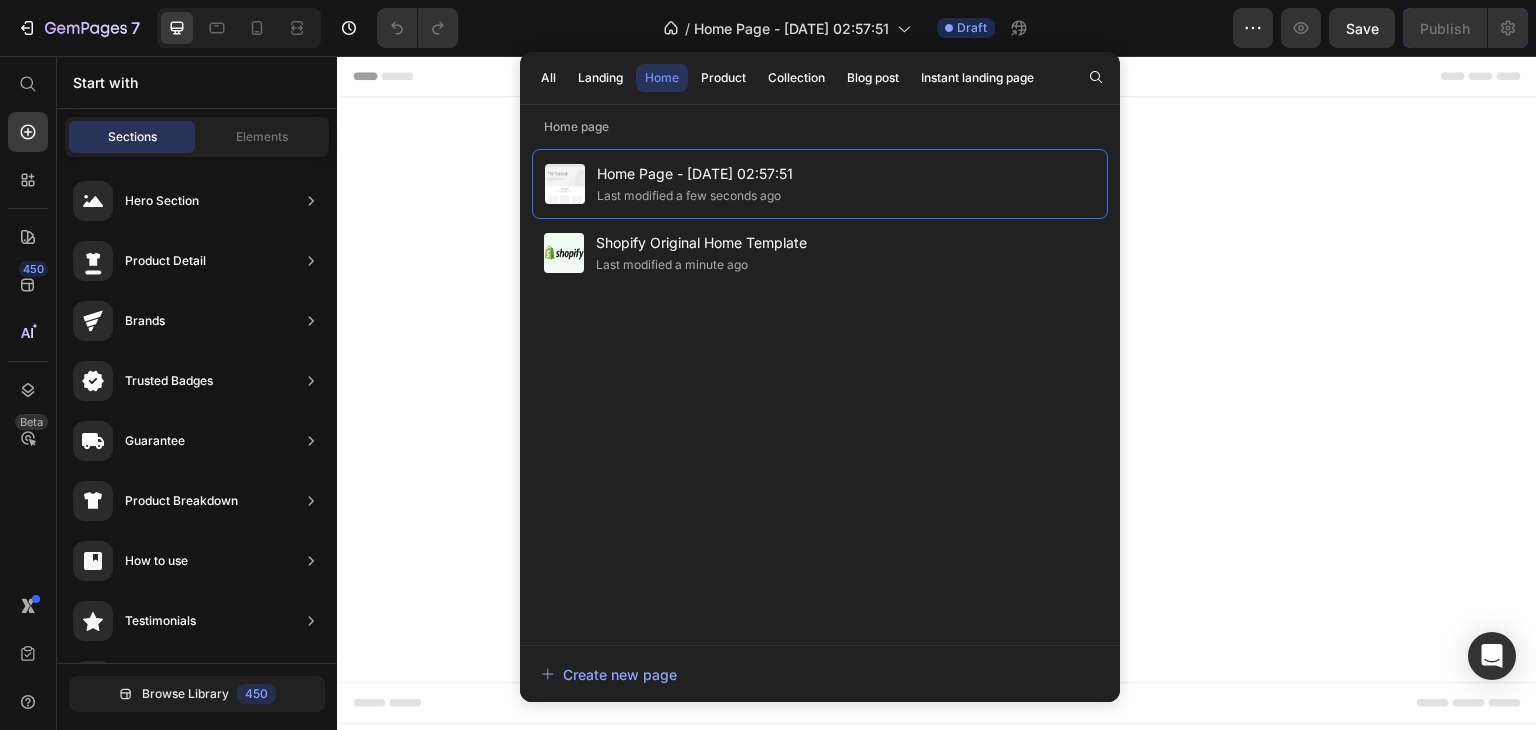 click on "Start with Sections from sidebar Add sections Add elements Start with Generating from URL or image" at bounding box center [937, 390] 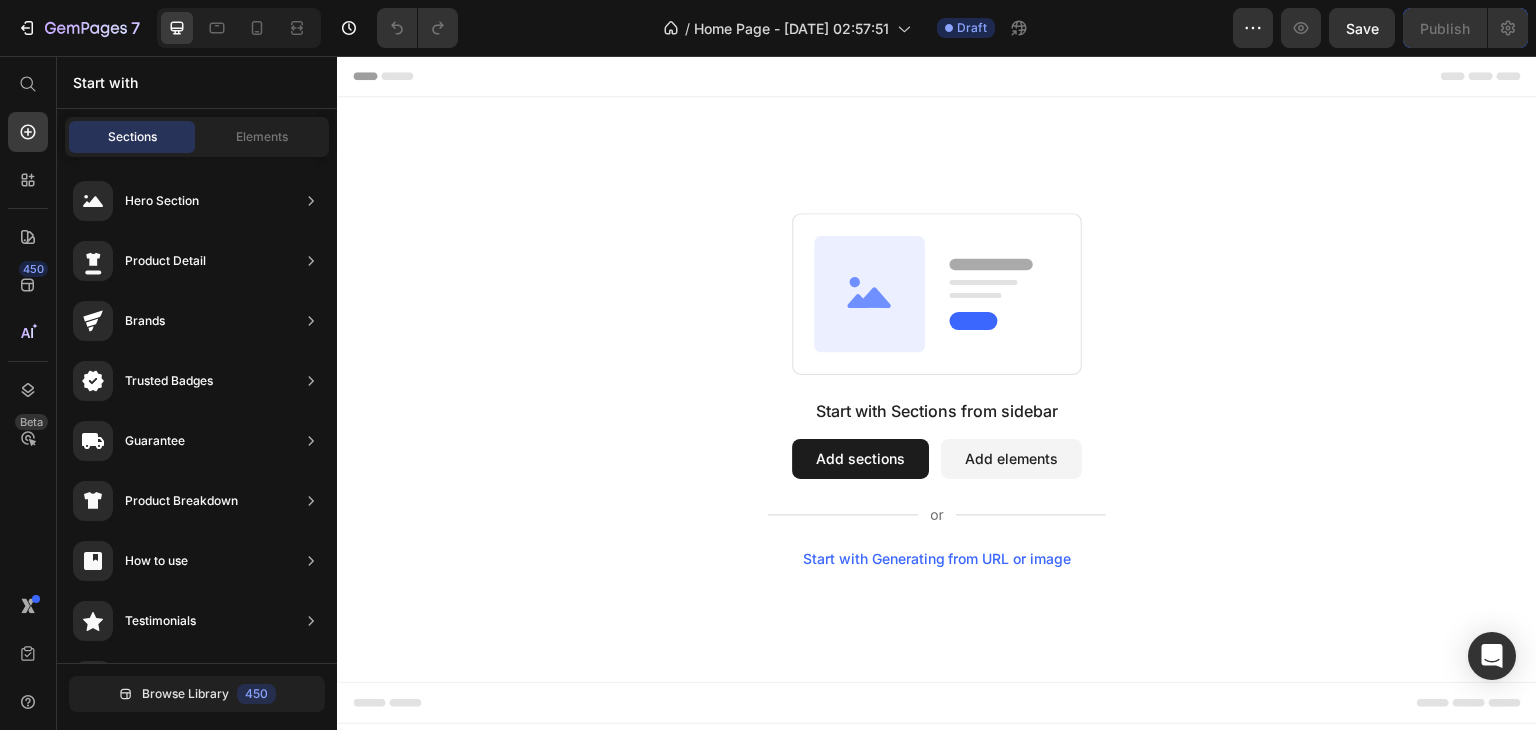 click on "Add sections" at bounding box center (860, 459) 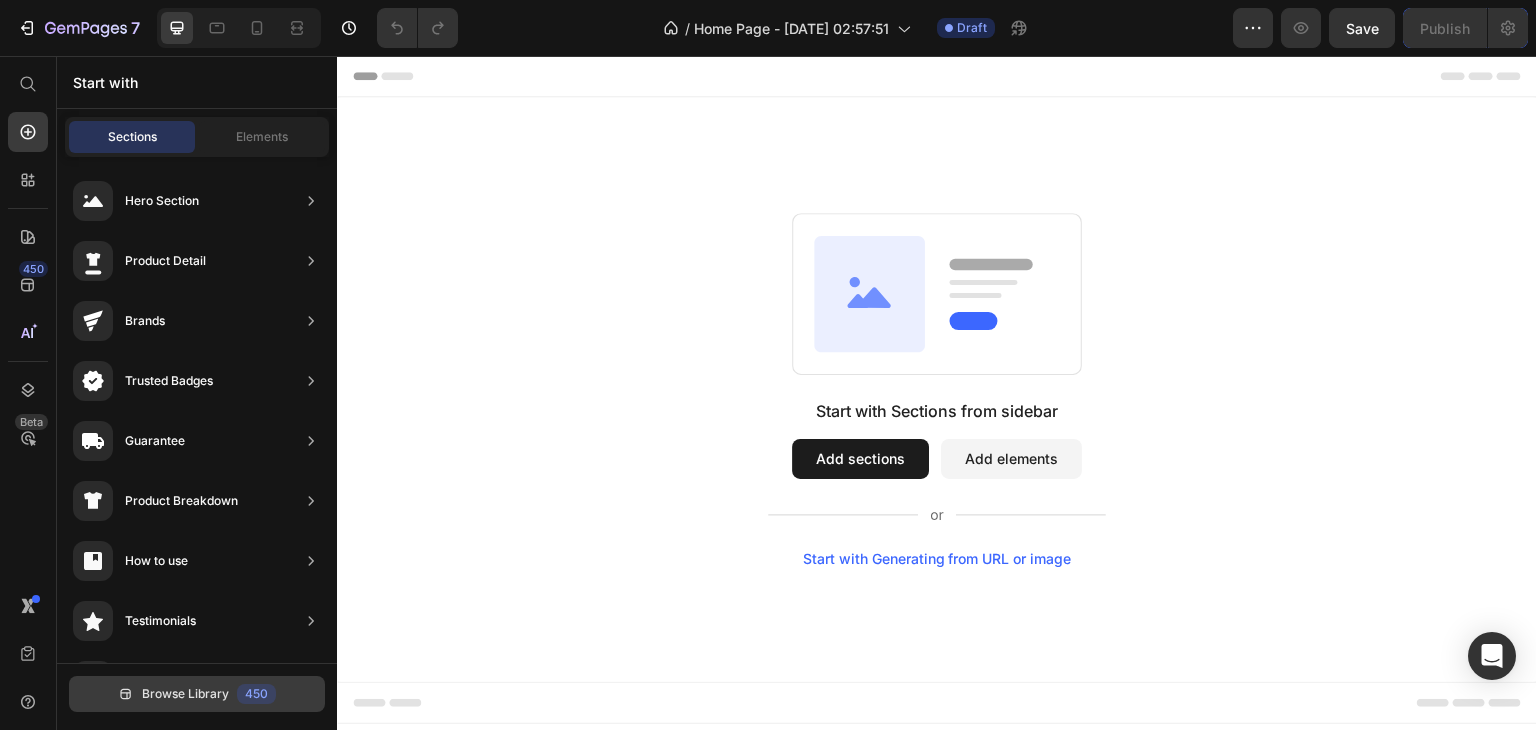 click on "Browse Library 450" at bounding box center (197, 694) 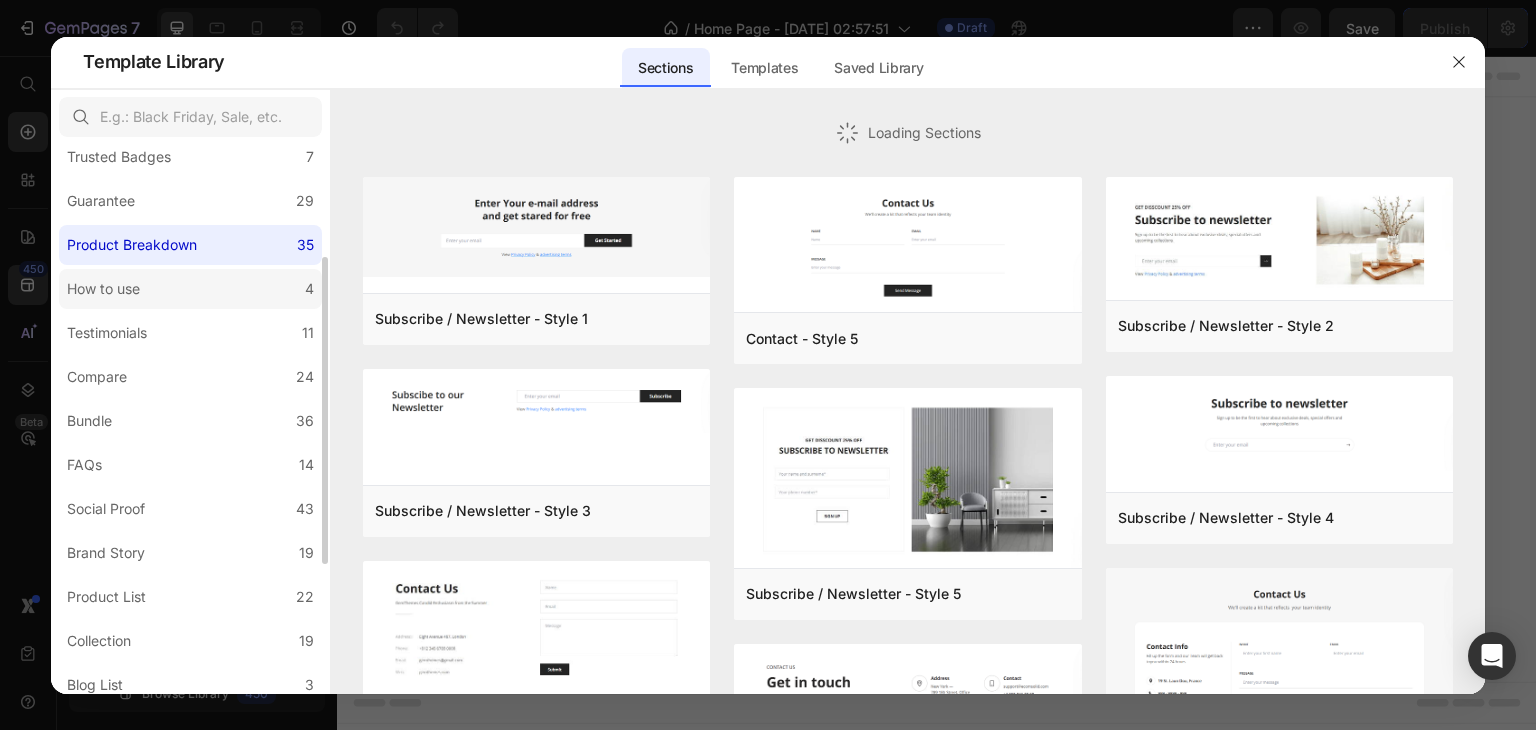 scroll, scrollTop: 300, scrollLeft: 0, axis: vertical 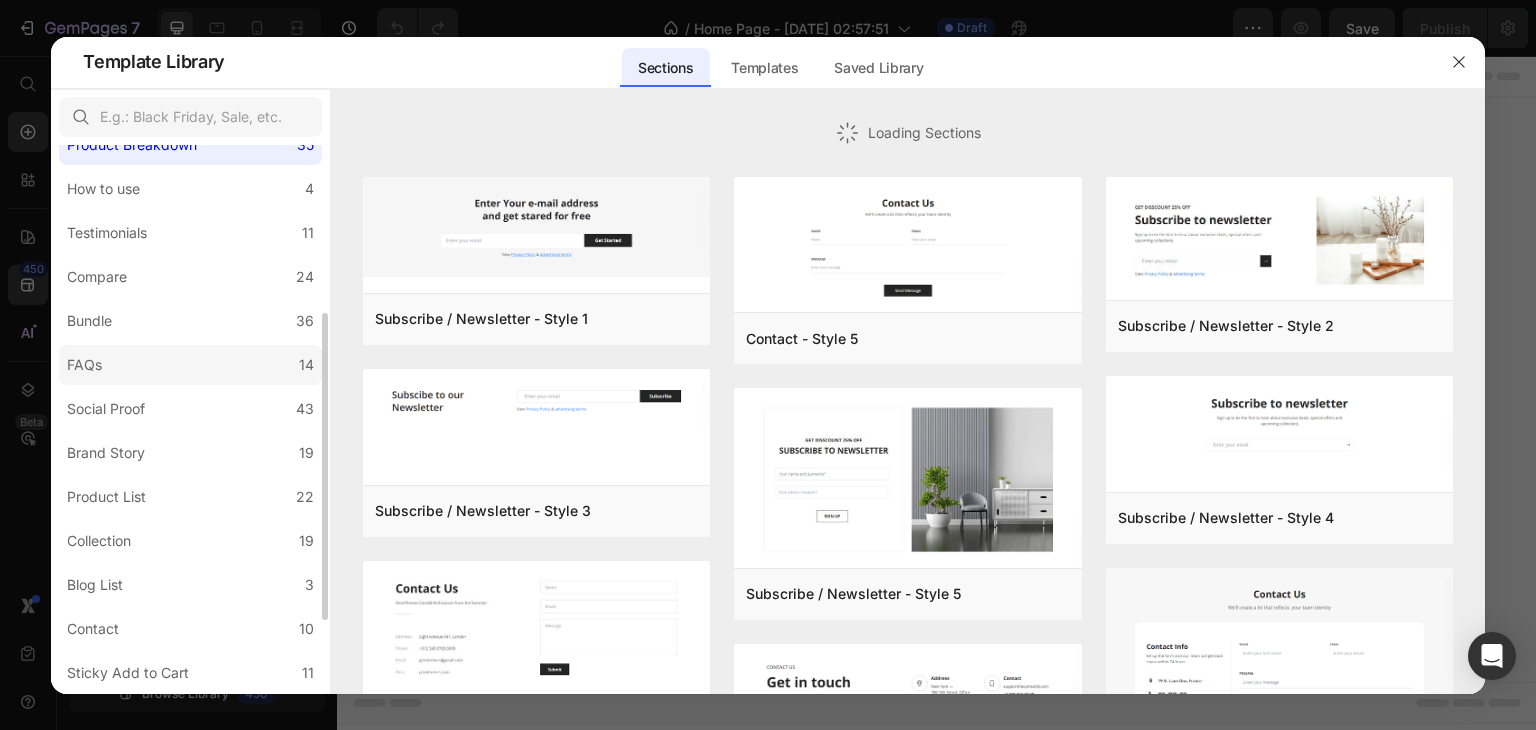 click on "FAQs 14" 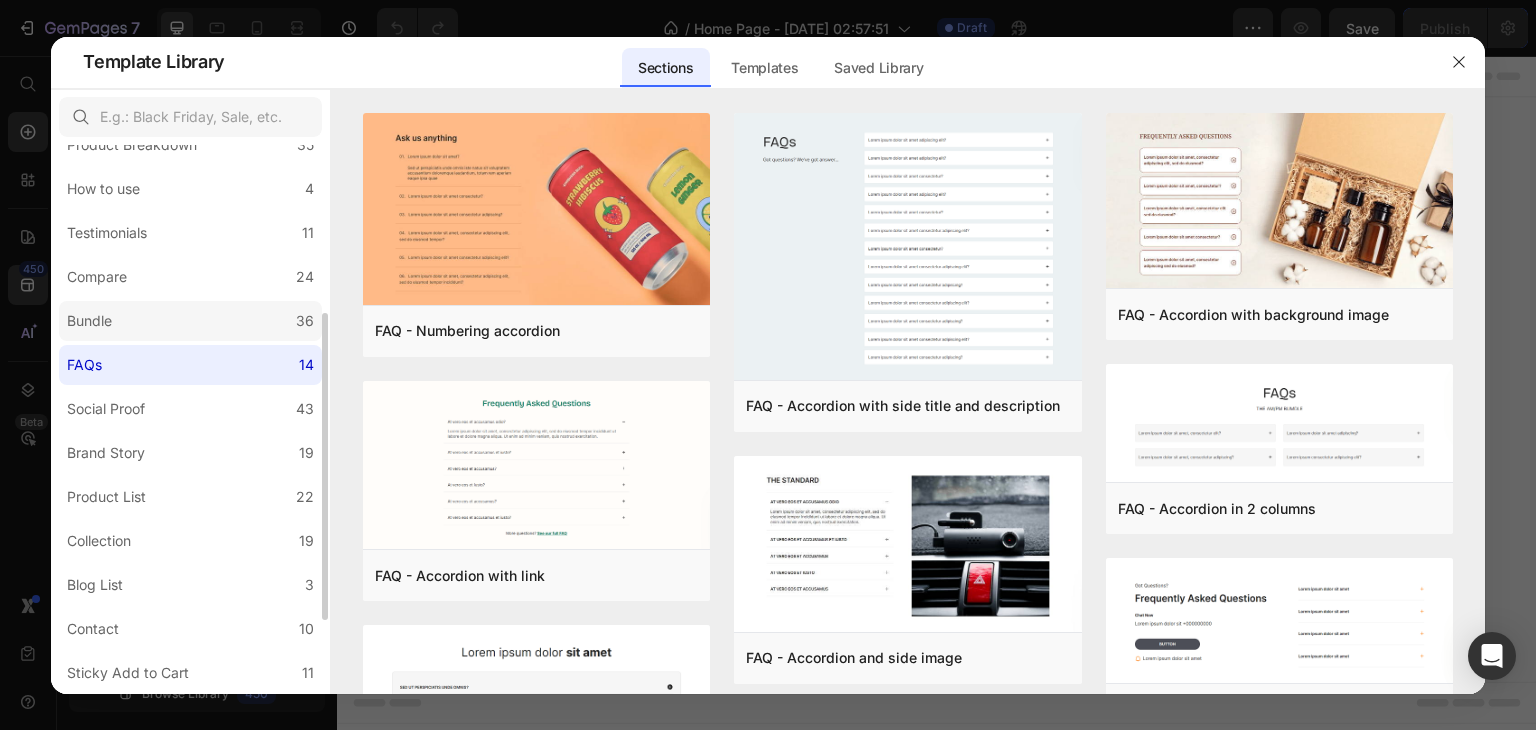 click on "Bundle 36" 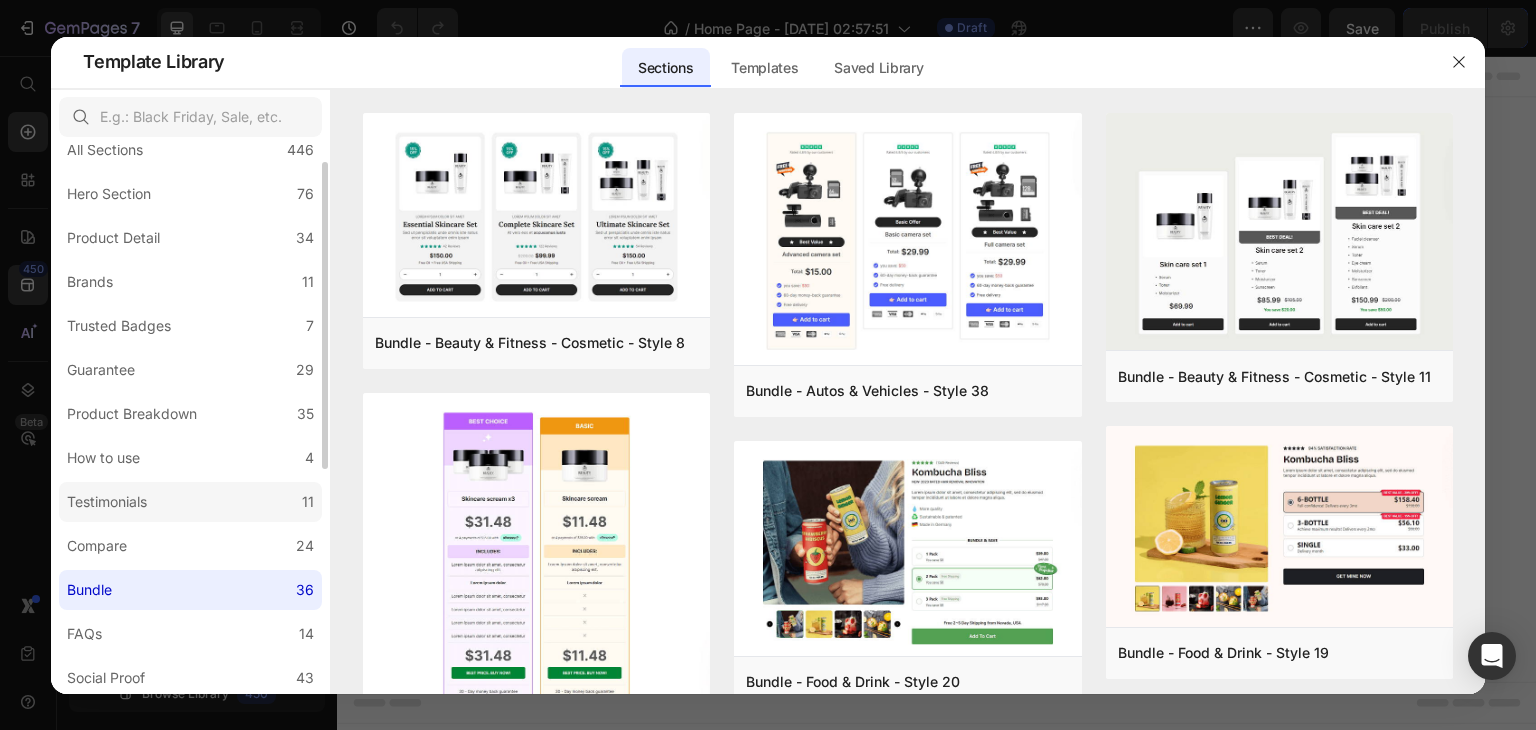scroll, scrollTop: 0, scrollLeft: 0, axis: both 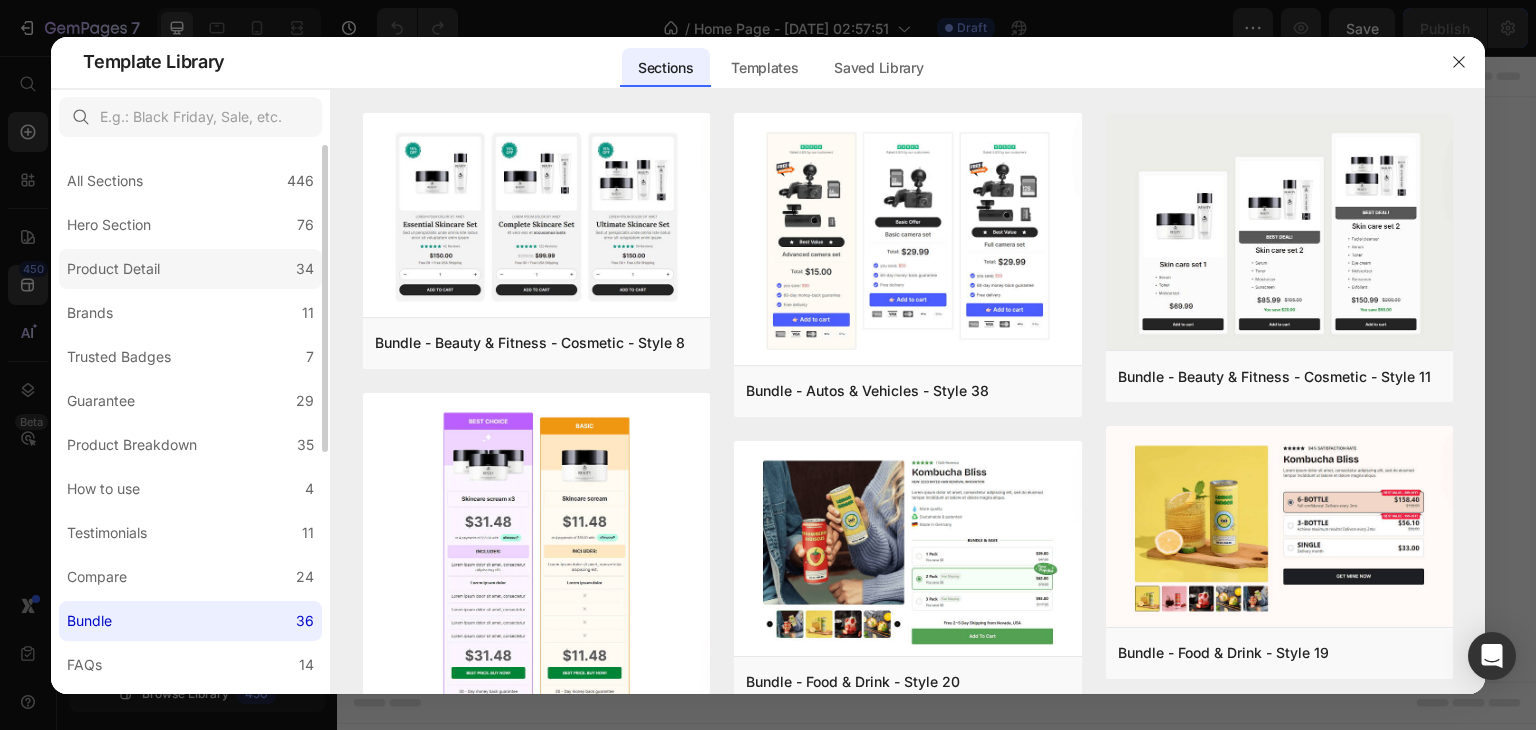 click on "Product Detail" at bounding box center [113, 269] 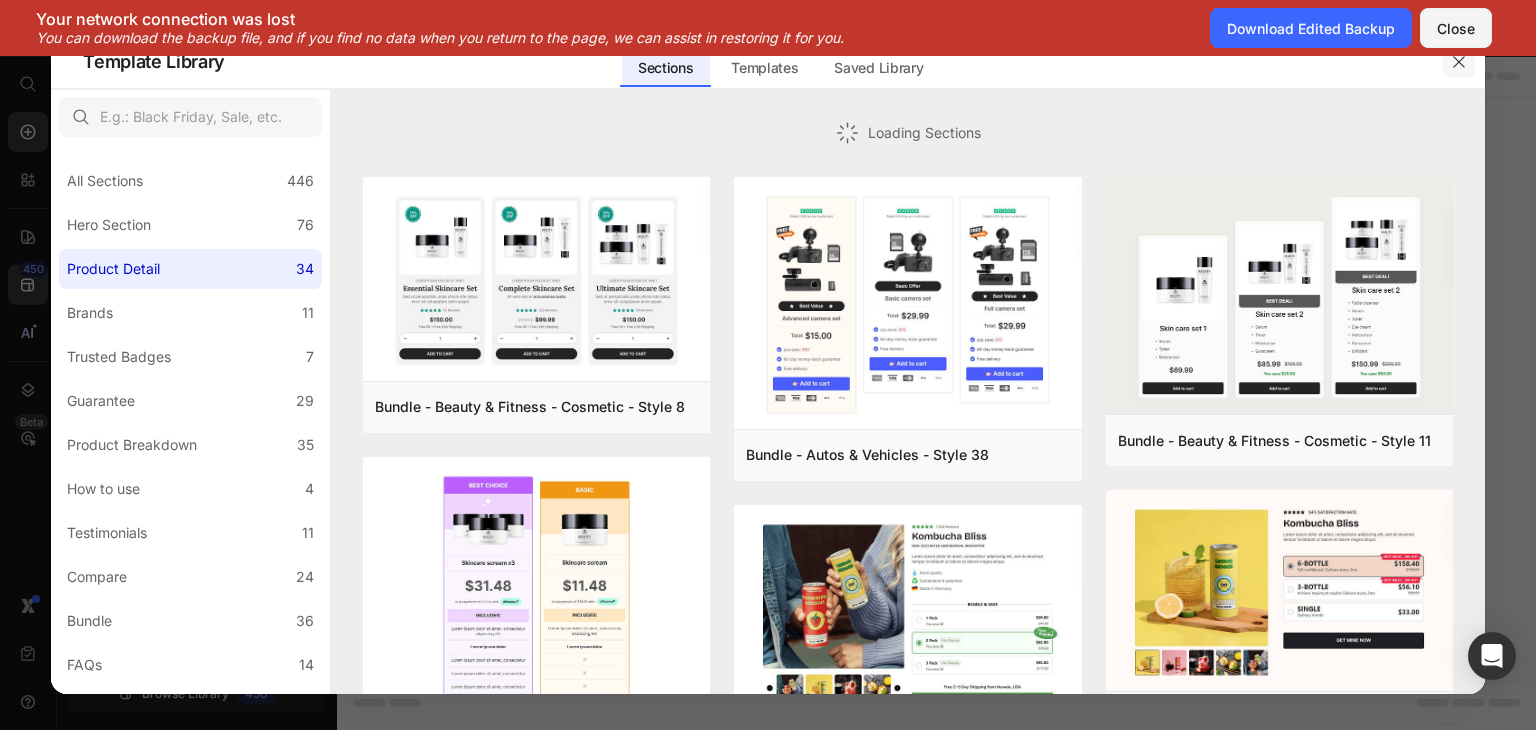 click 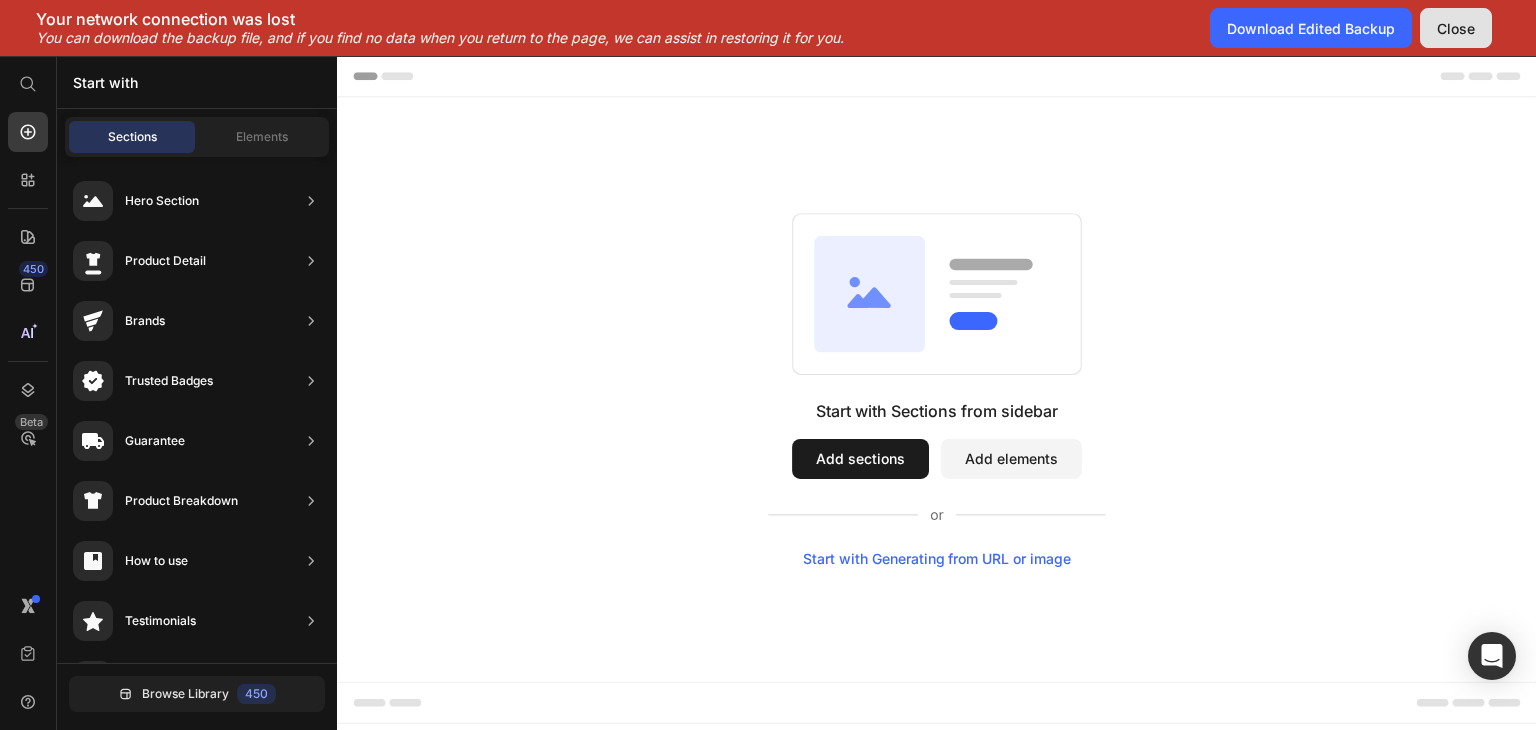 click on "Close" at bounding box center [1456, 28] 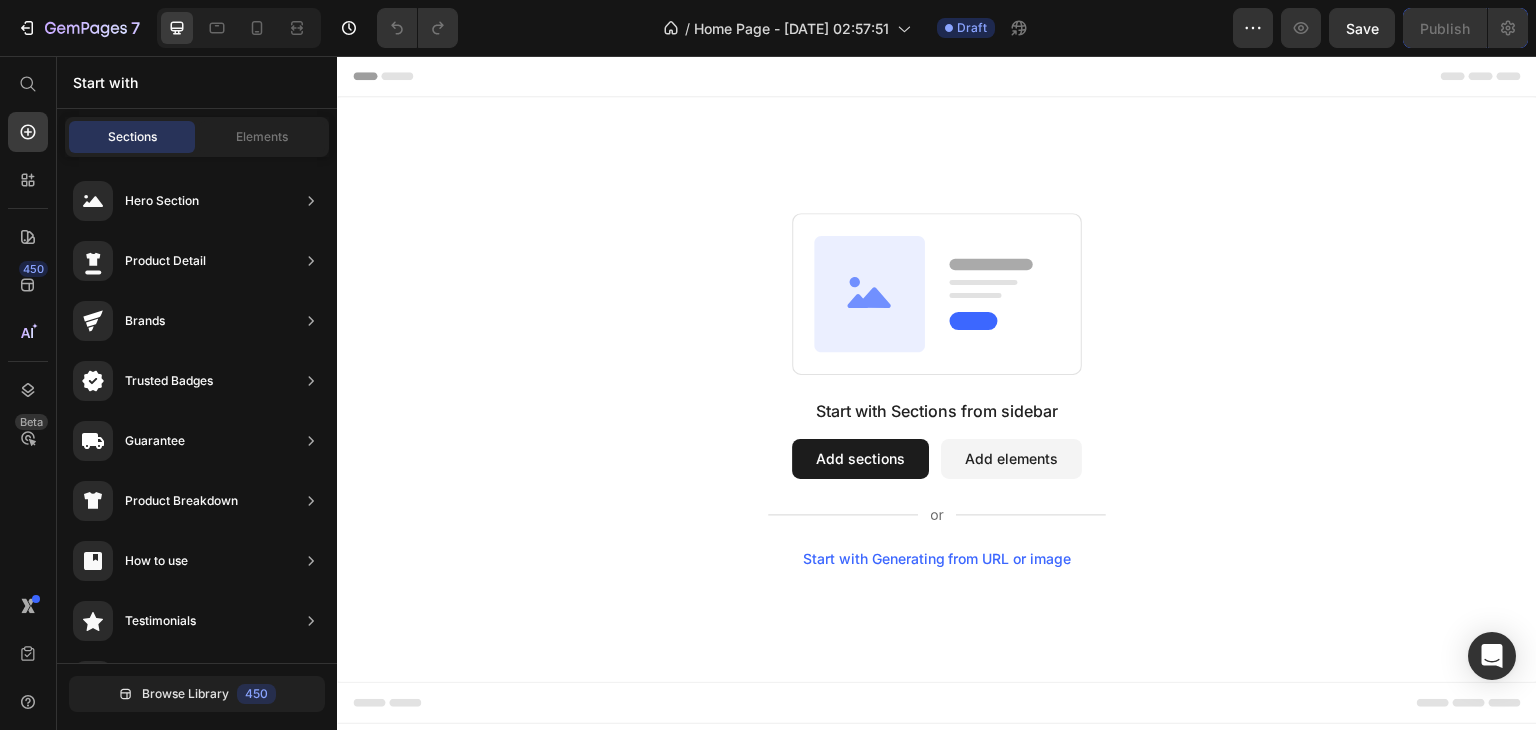 click on "Start with Sections from sidebar Add sections Add elements Start with Generating from URL or image" at bounding box center [937, 390] 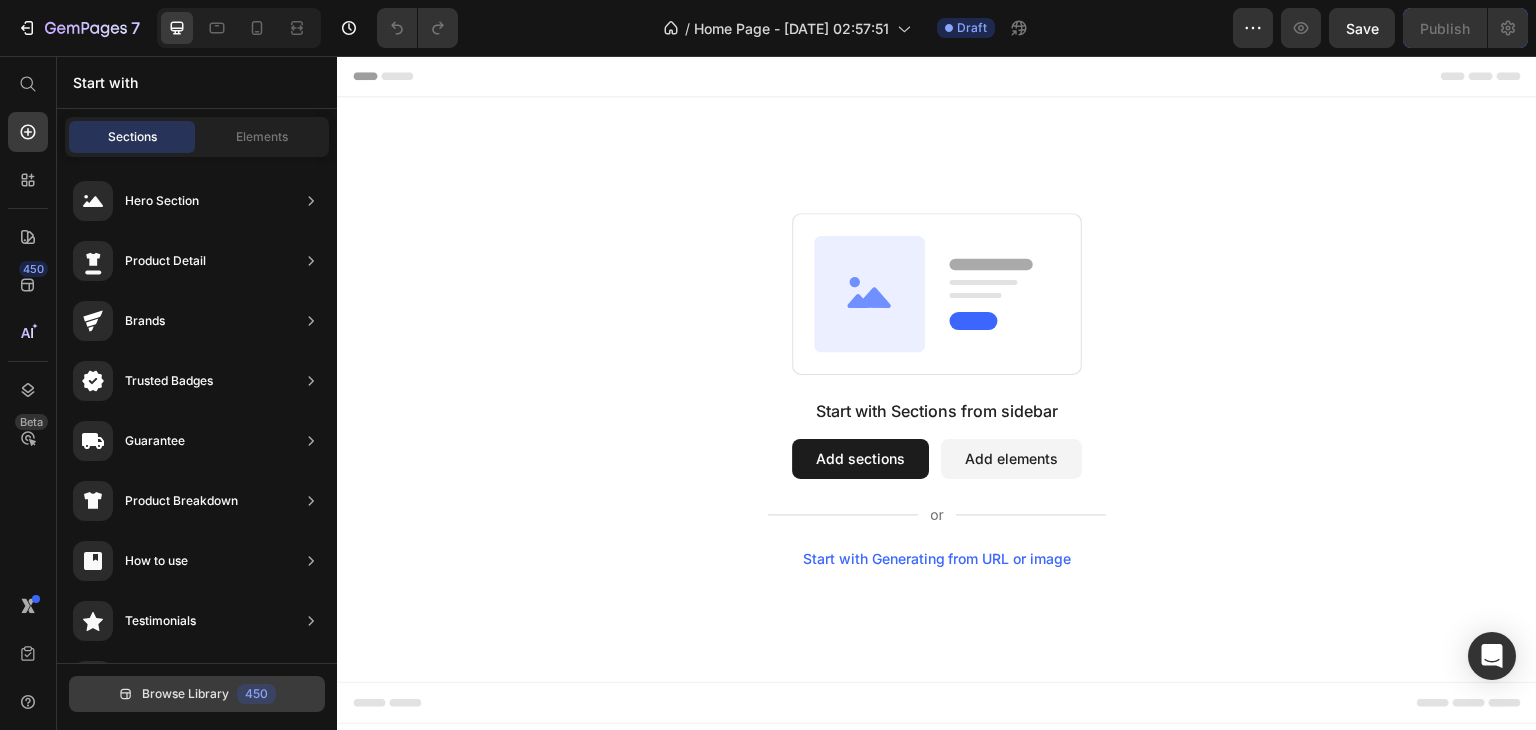 click on "Browse Library" at bounding box center (185, 694) 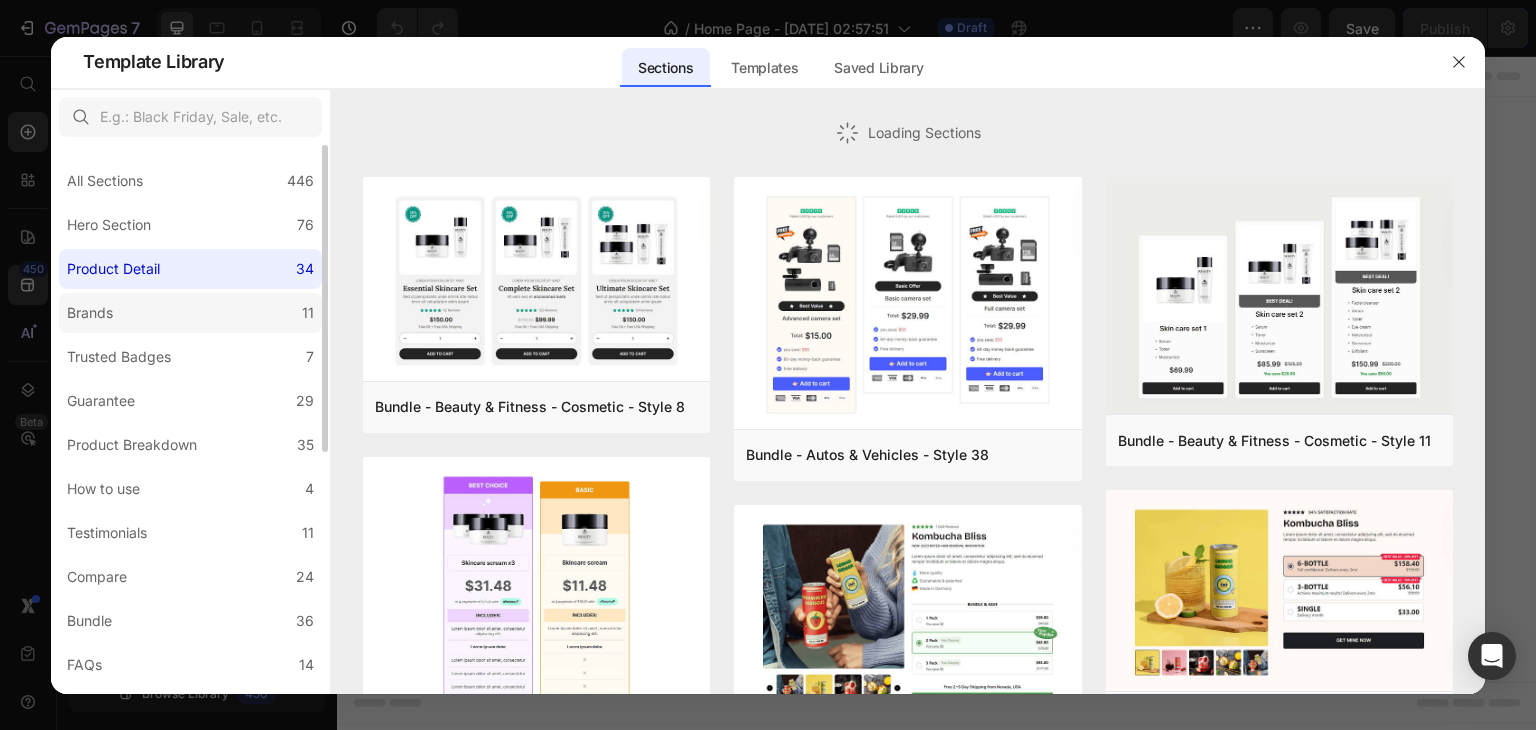 click on "Brands 11" 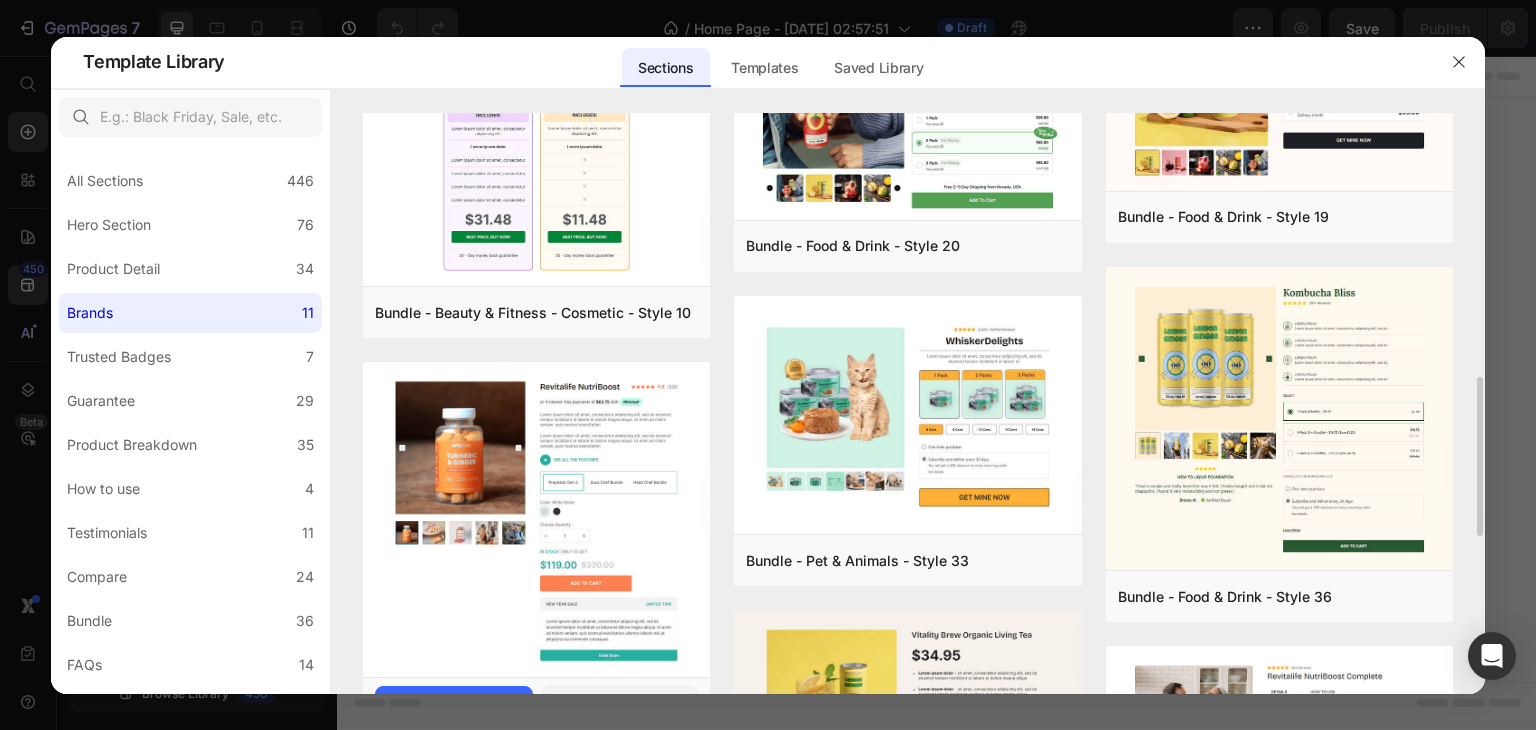 scroll, scrollTop: 600, scrollLeft: 0, axis: vertical 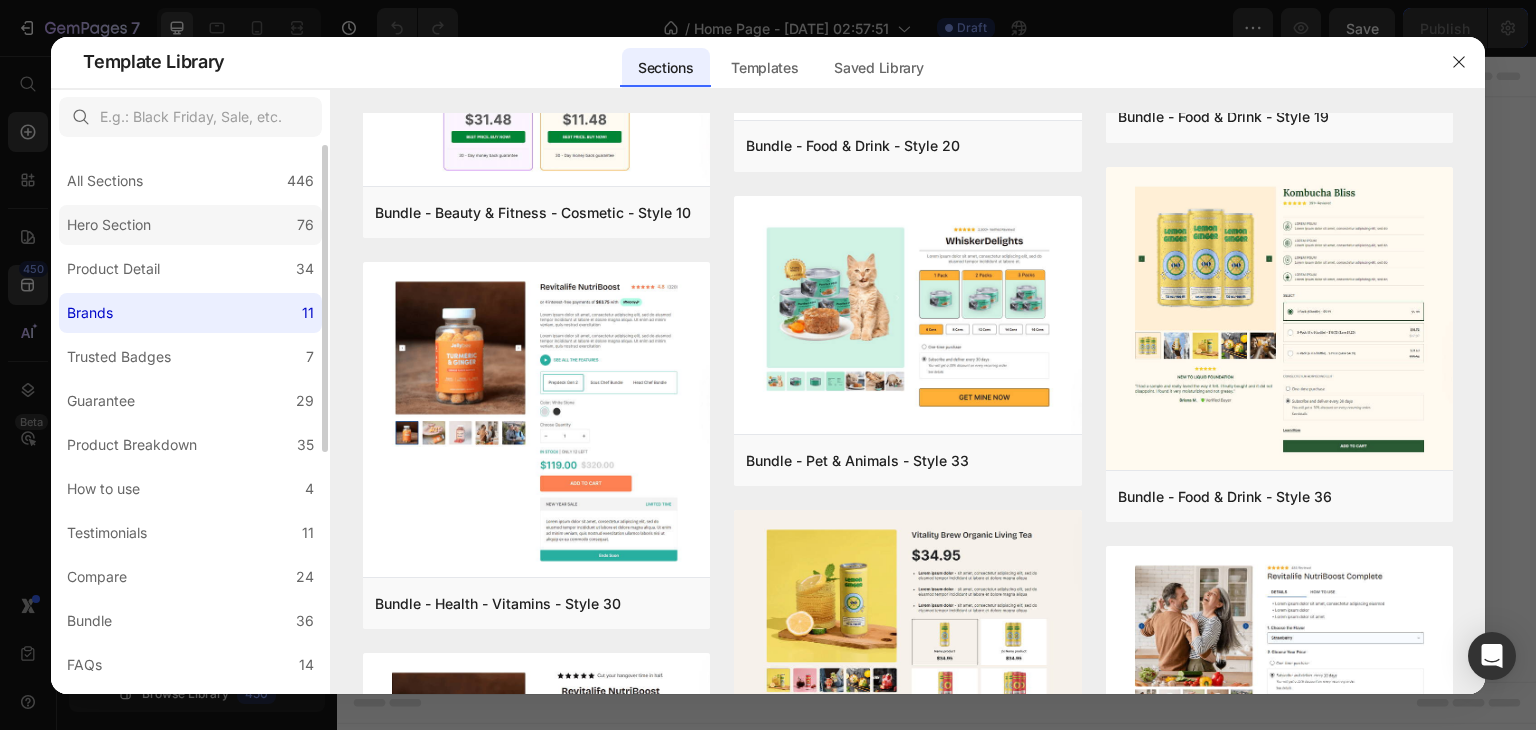 click on "Hero Section" at bounding box center [109, 225] 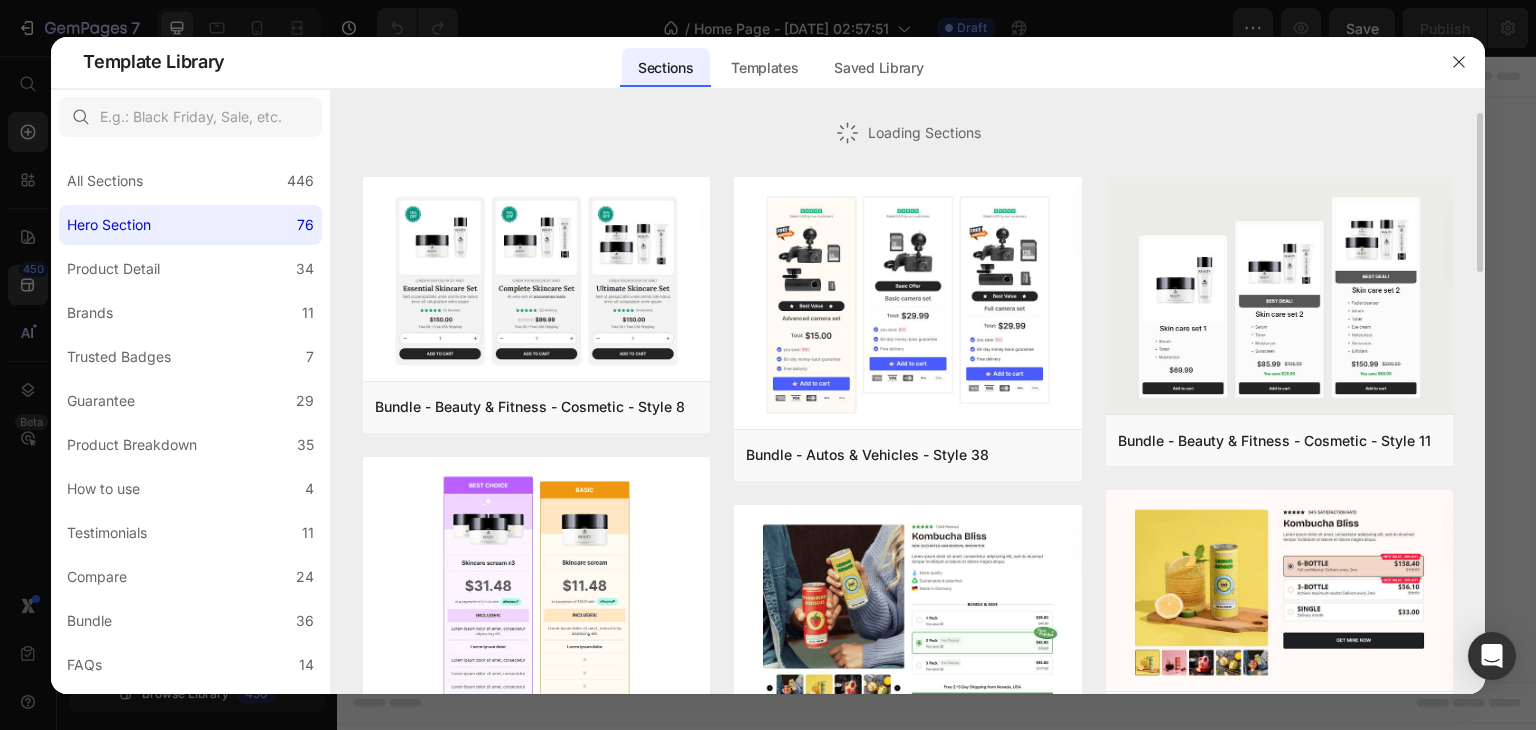 scroll, scrollTop: 200, scrollLeft: 0, axis: vertical 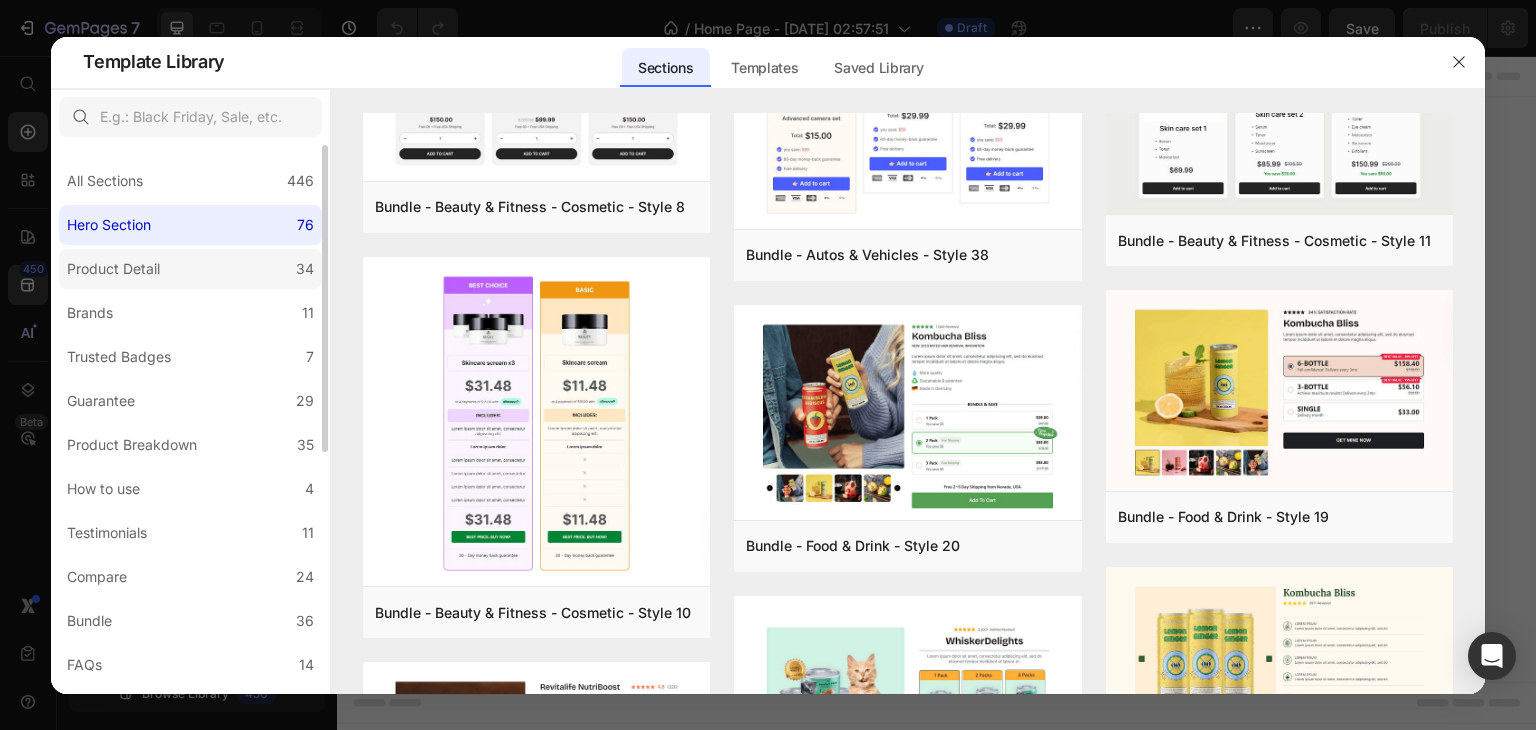 click on "Product Detail" at bounding box center (113, 269) 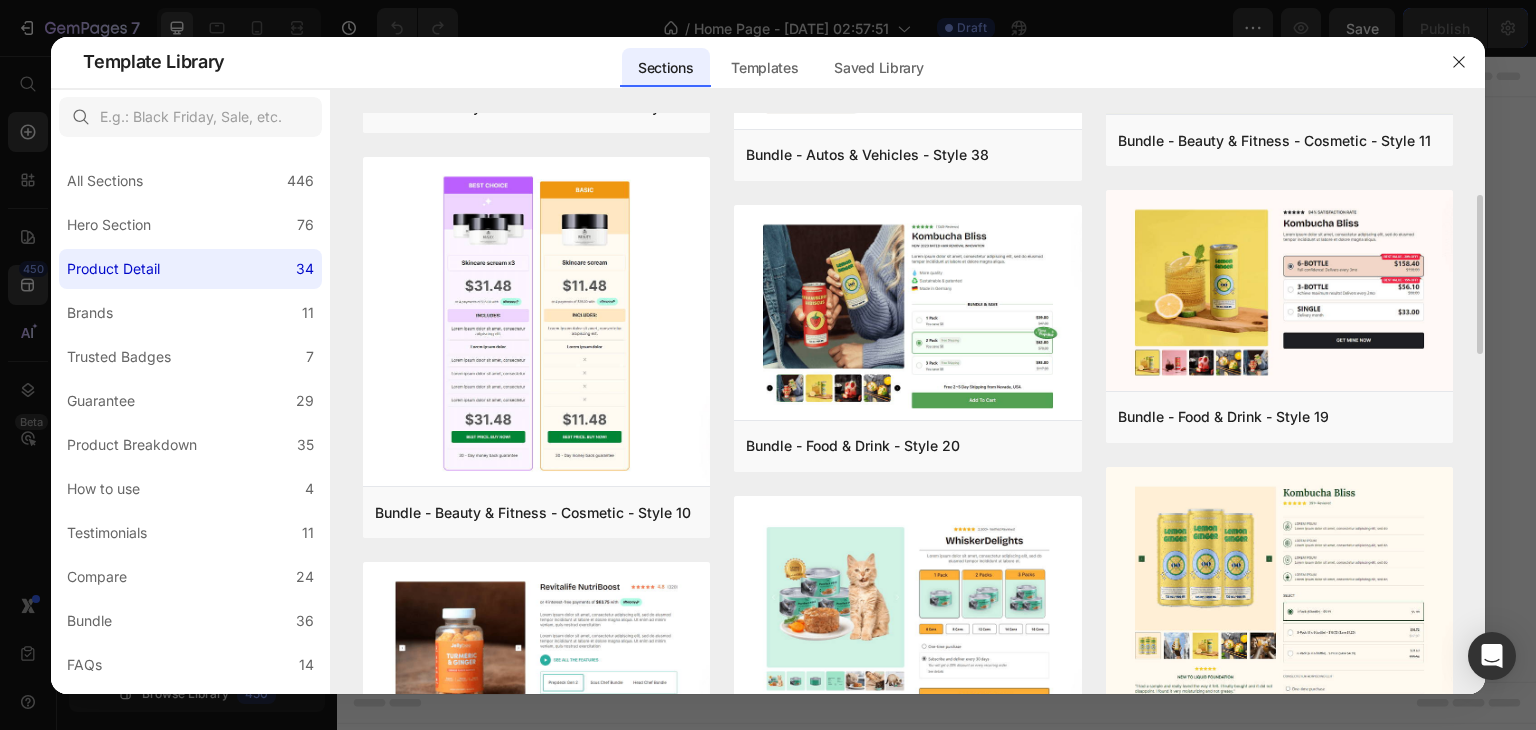 scroll, scrollTop: 400, scrollLeft: 0, axis: vertical 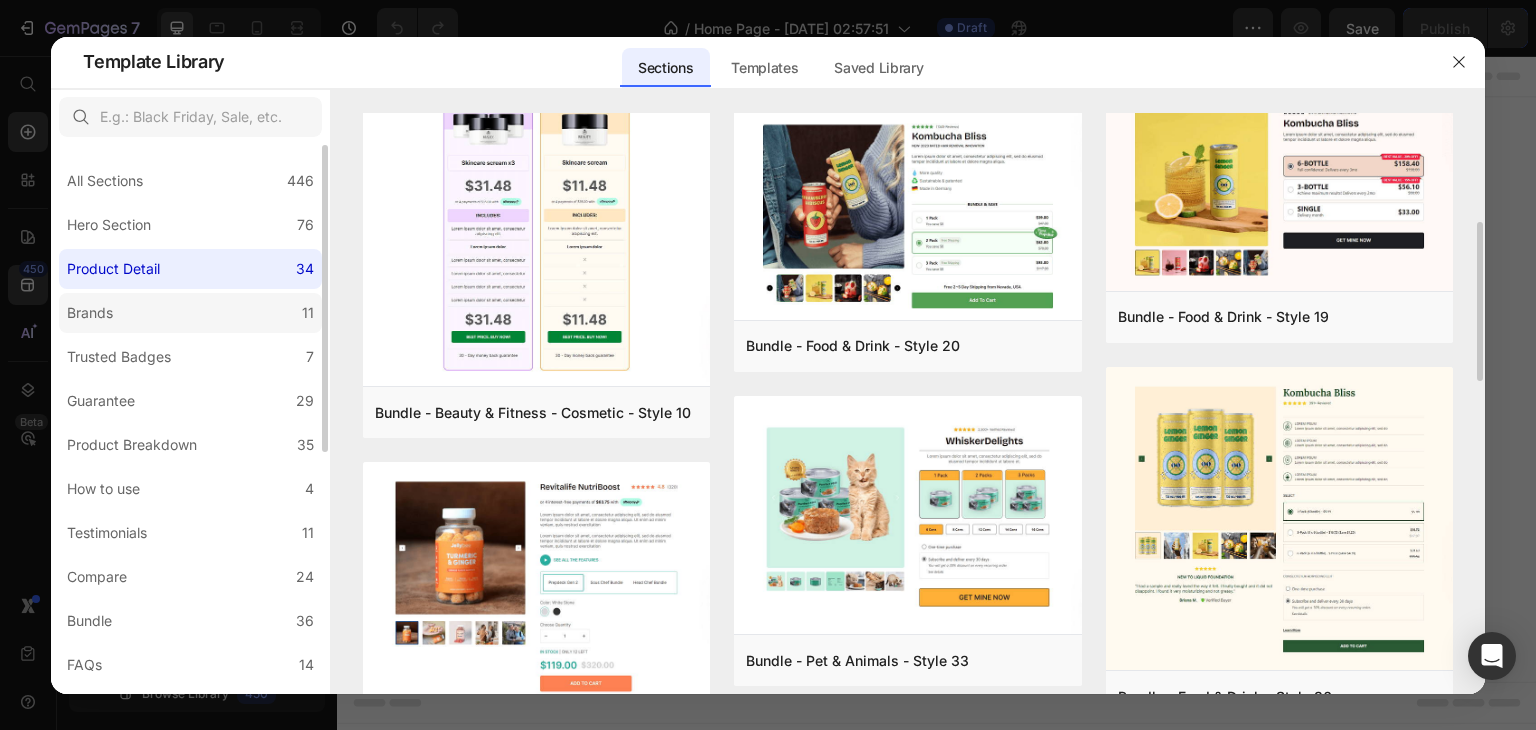click on "Brands 11" 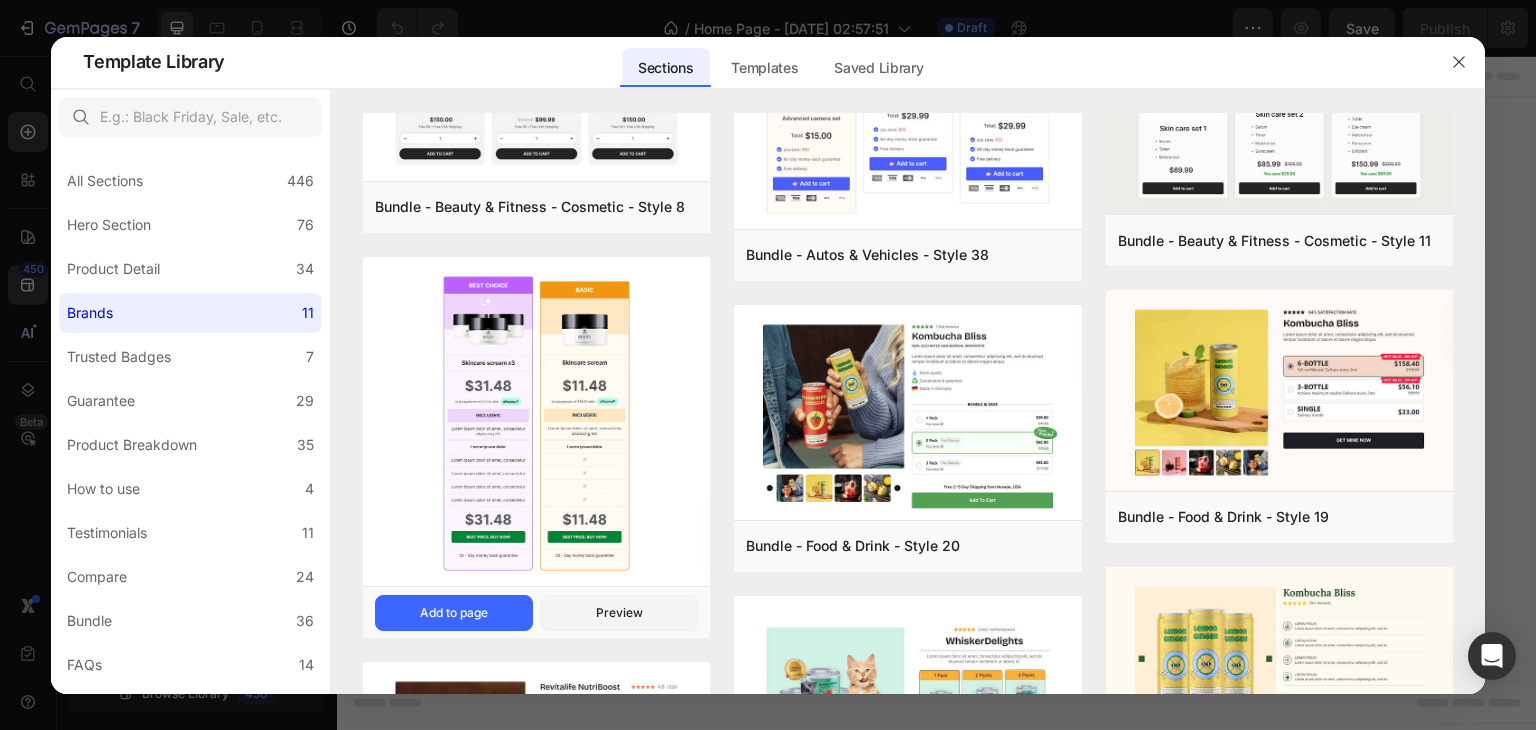 scroll, scrollTop: 300, scrollLeft: 0, axis: vertical 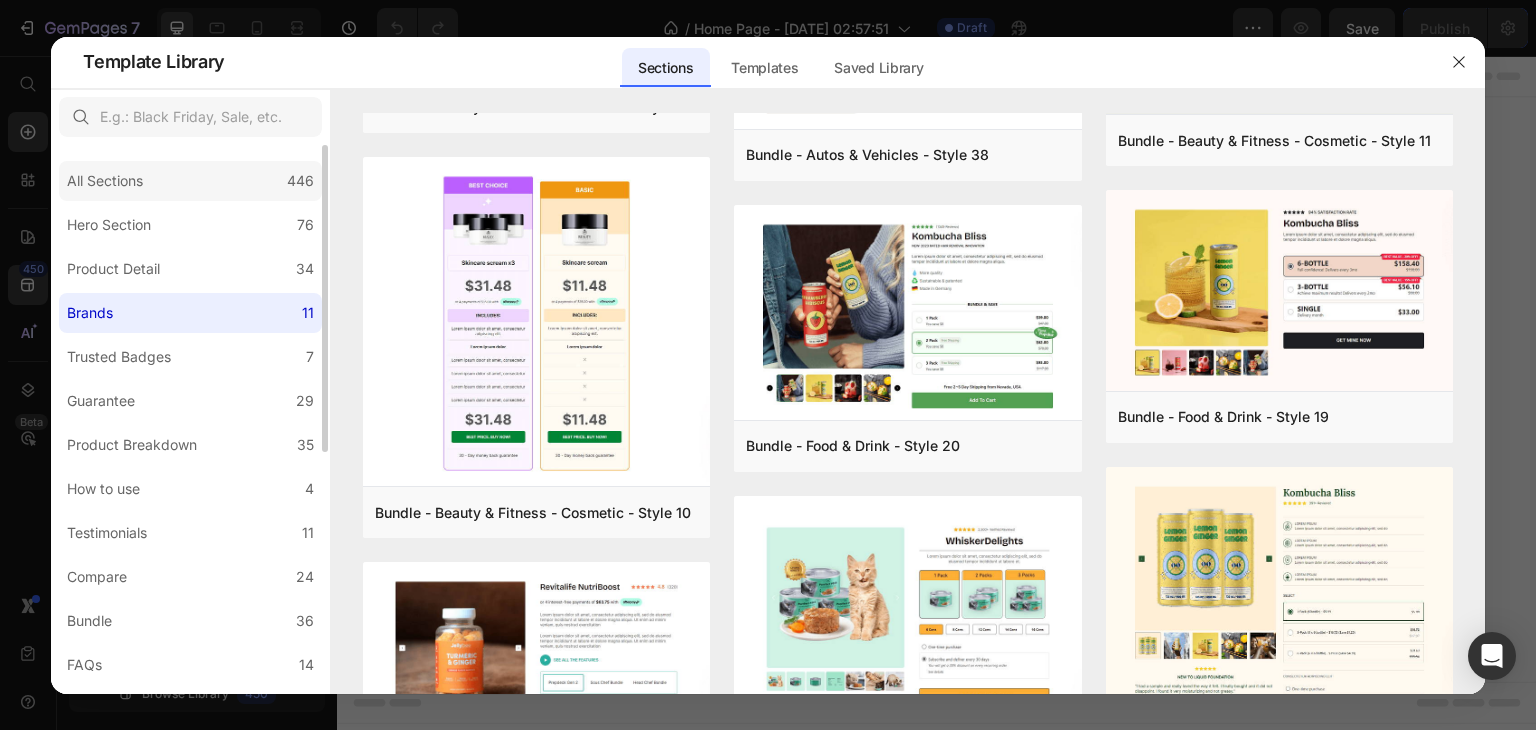 click on "All Sections 446" 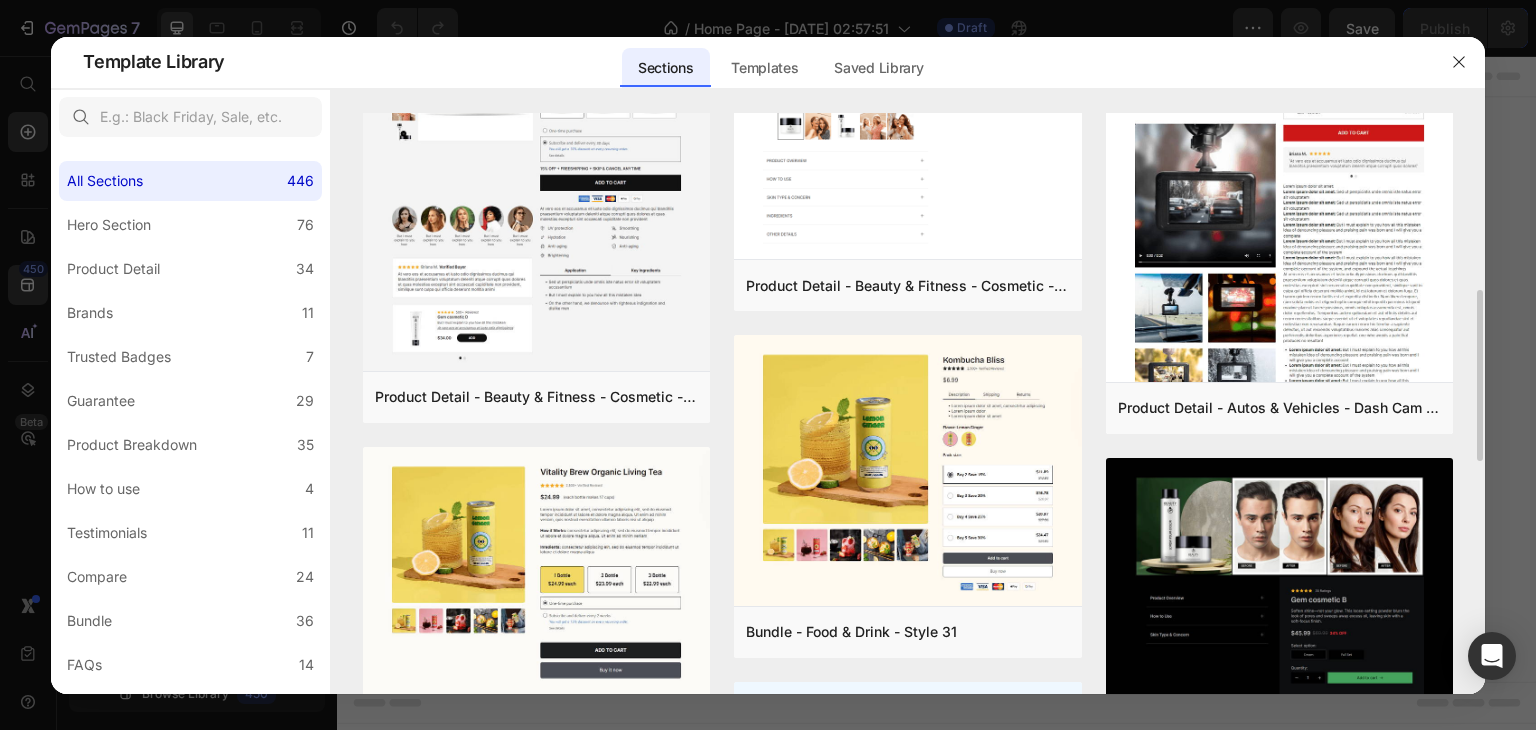scroll, scrollTop: 900, scrollLeft: 0, axis: vertical 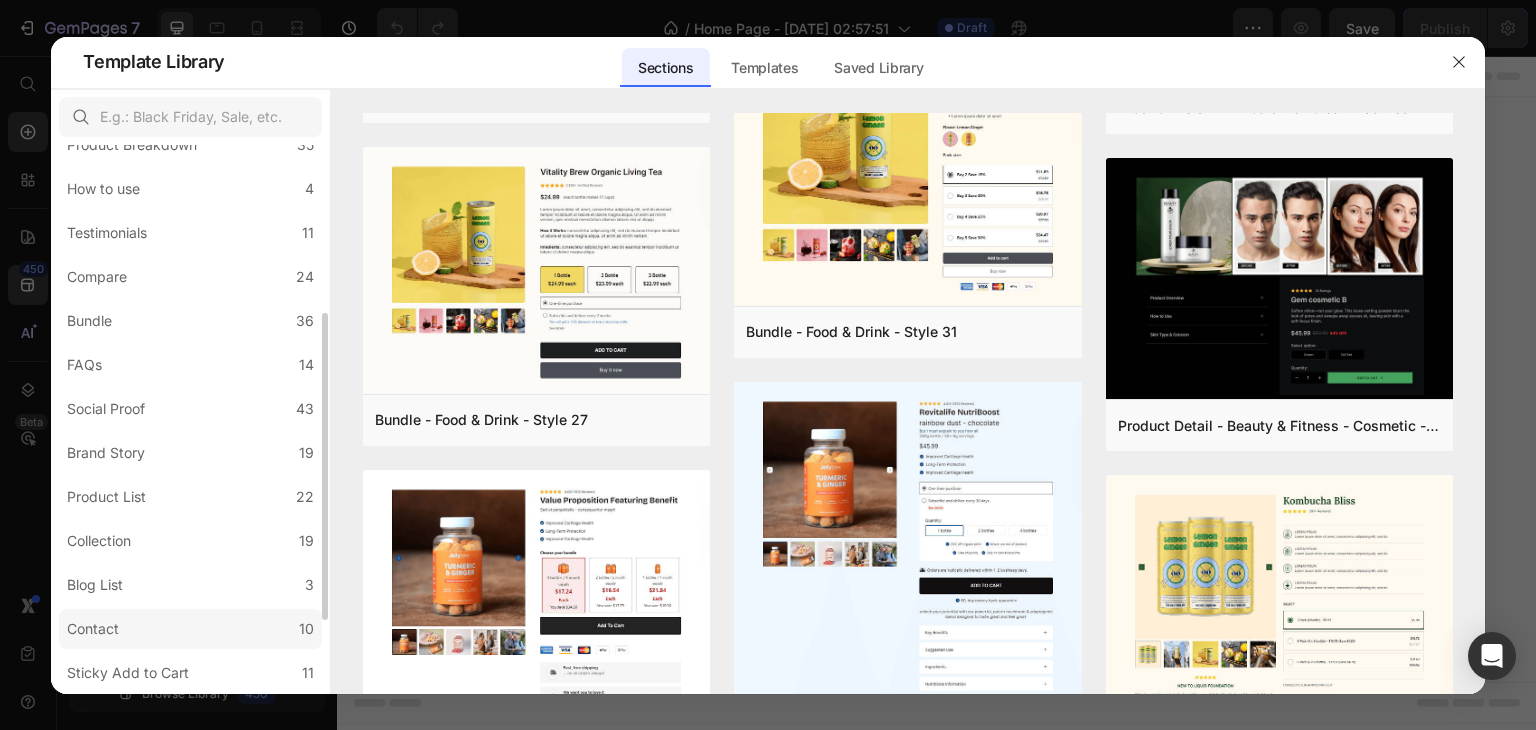 click on "Contact 10" 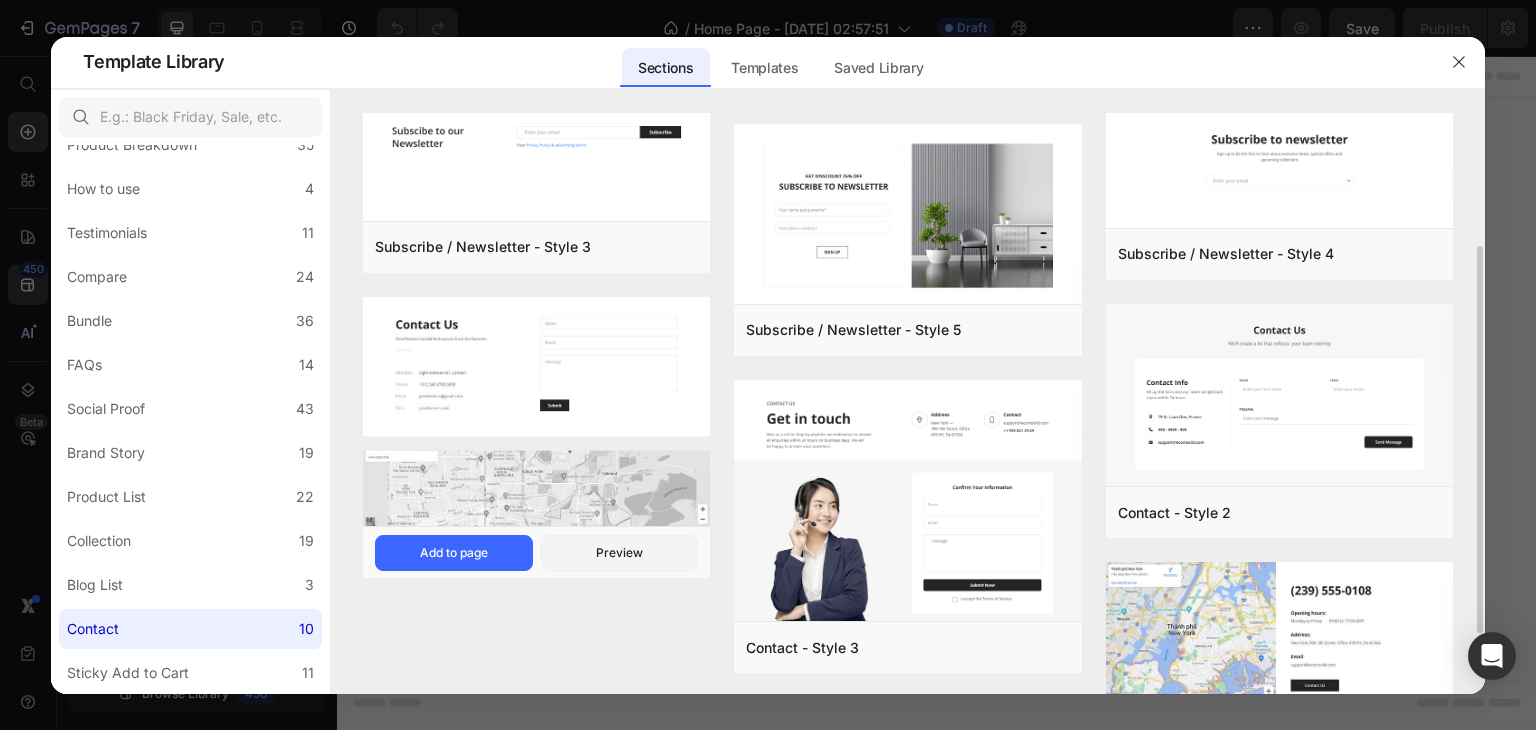 scroll, scrollTop: 290, scrollLeft: 0, axis: vertical 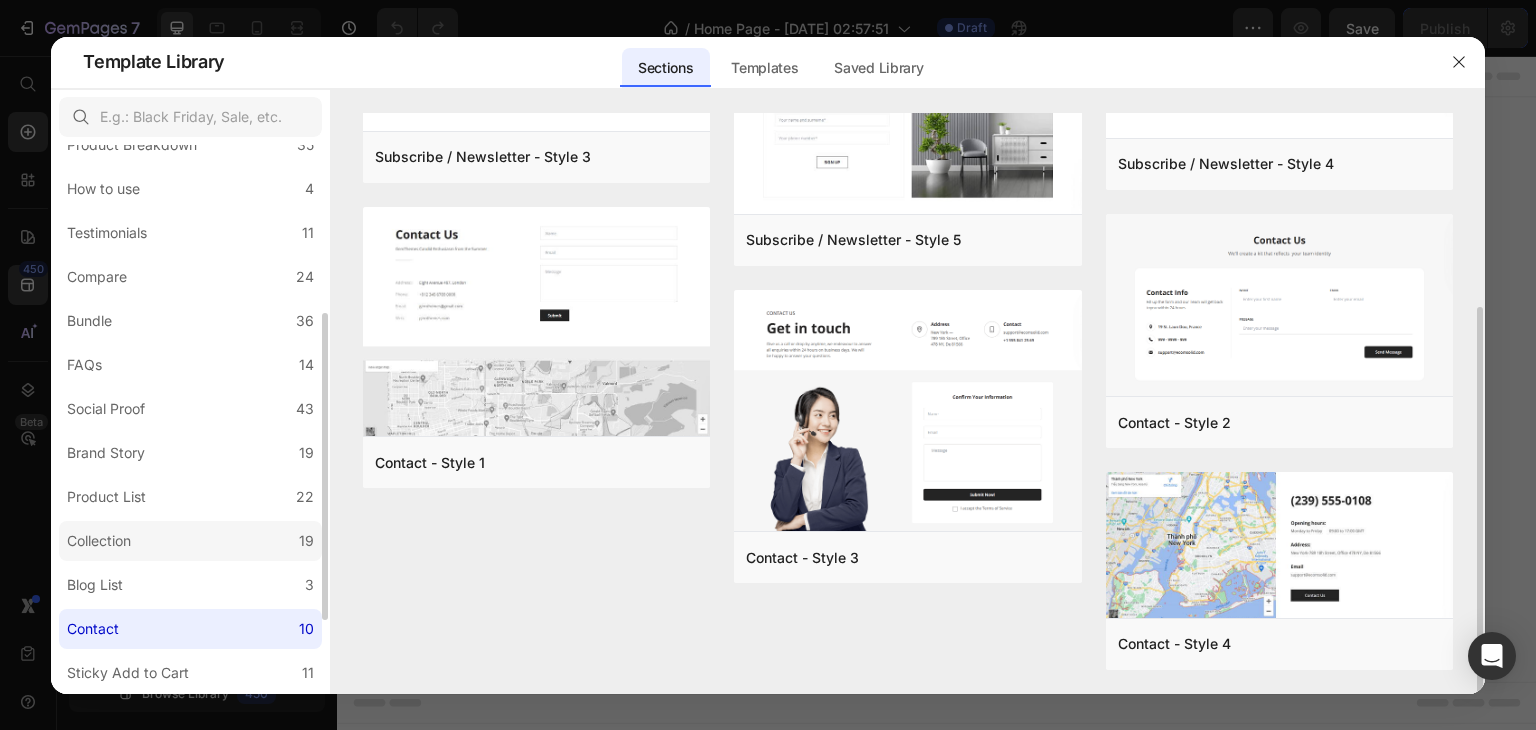 click on "Collection 19" 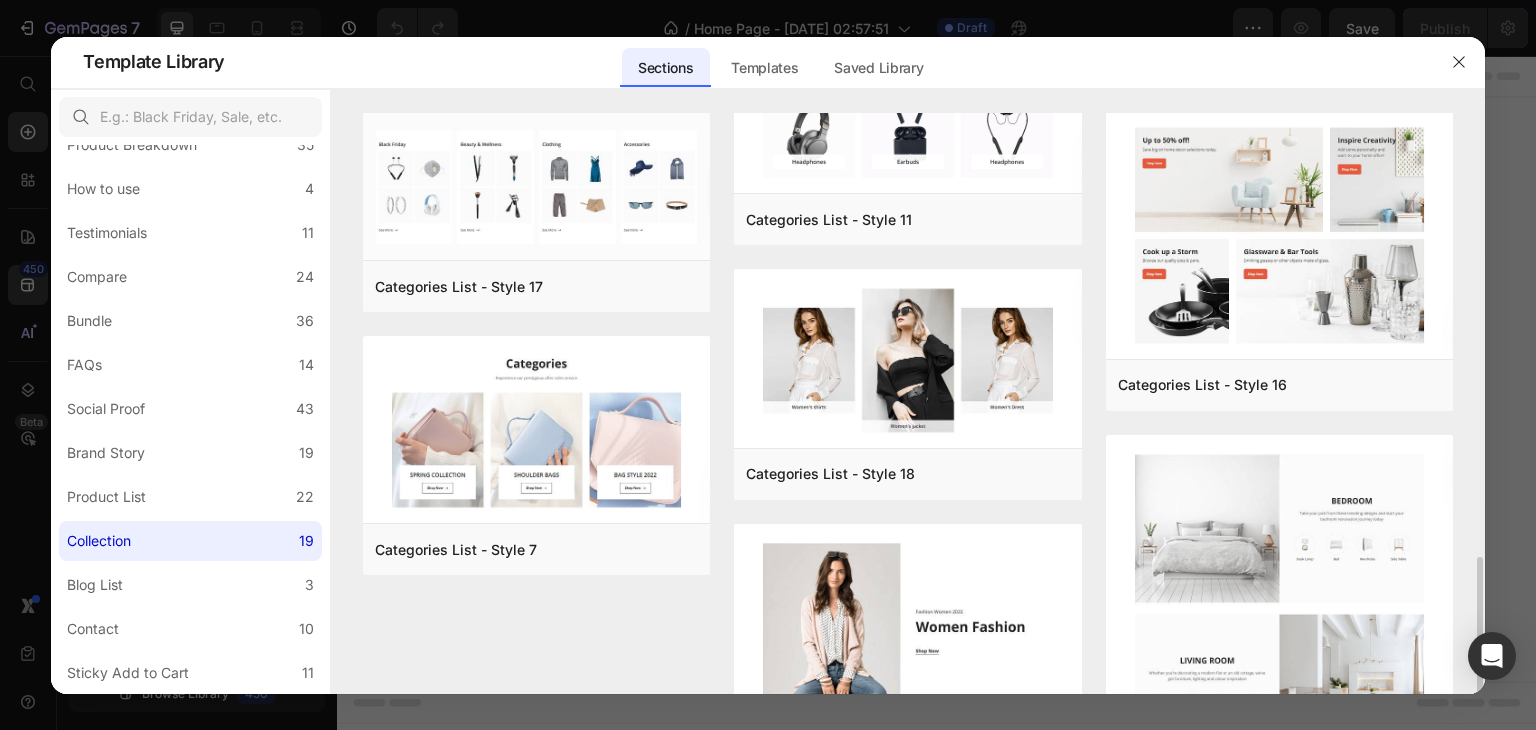 scroll, scrollTop: 1232, scrollLeft: 0, axis: vertical 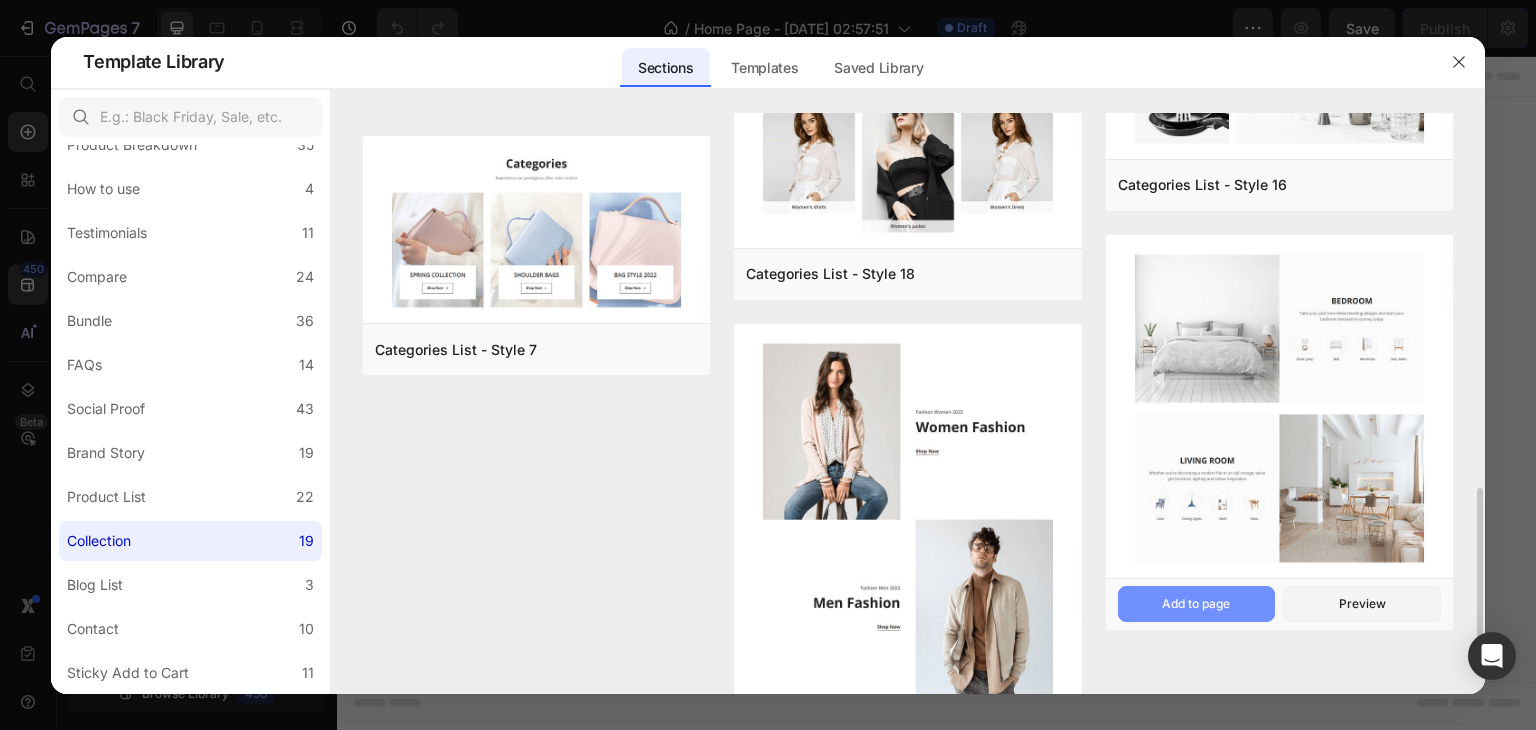 click on "Add to page" at bounding box center [1197, 604] 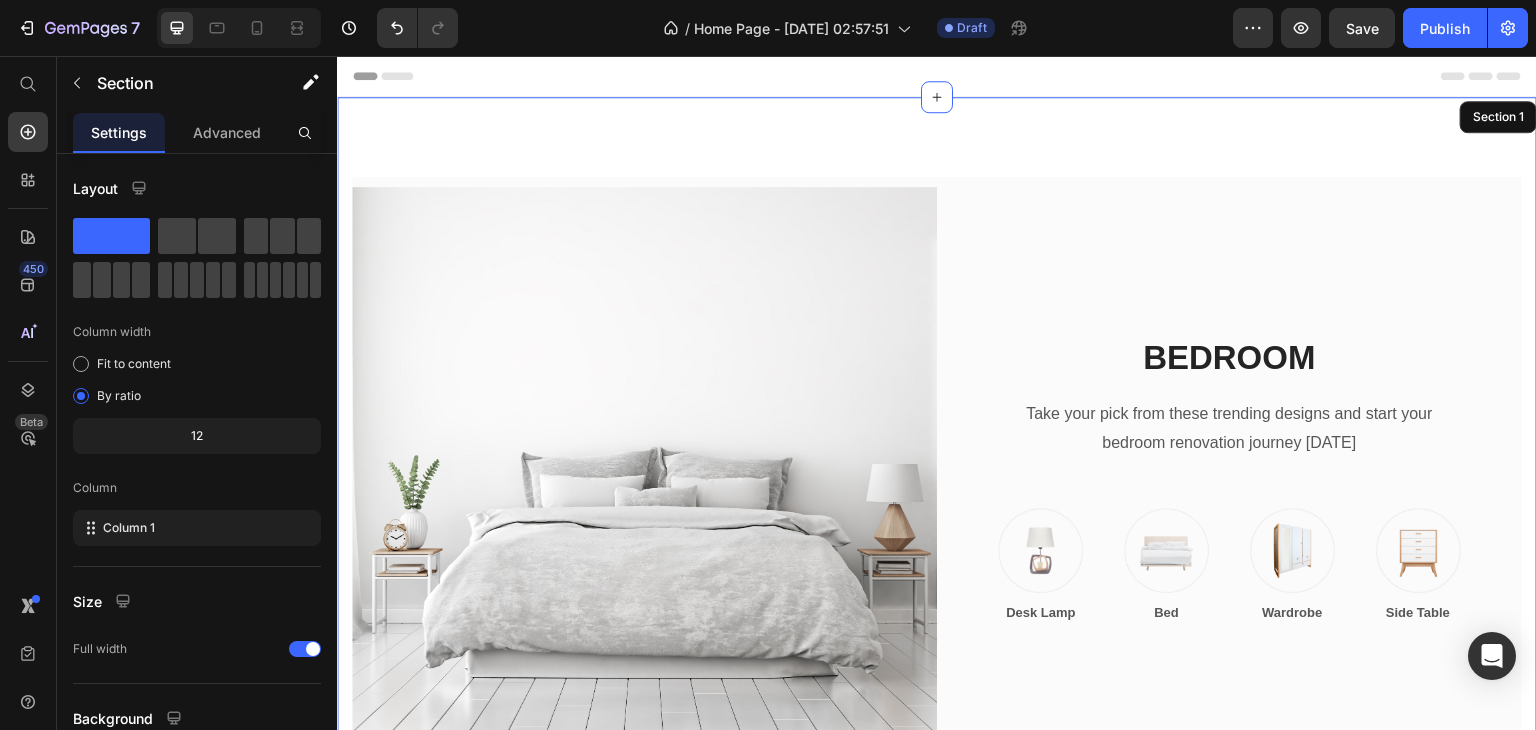 scroll, scrollTop: 40, scrollLeft: 0, axis: vertical 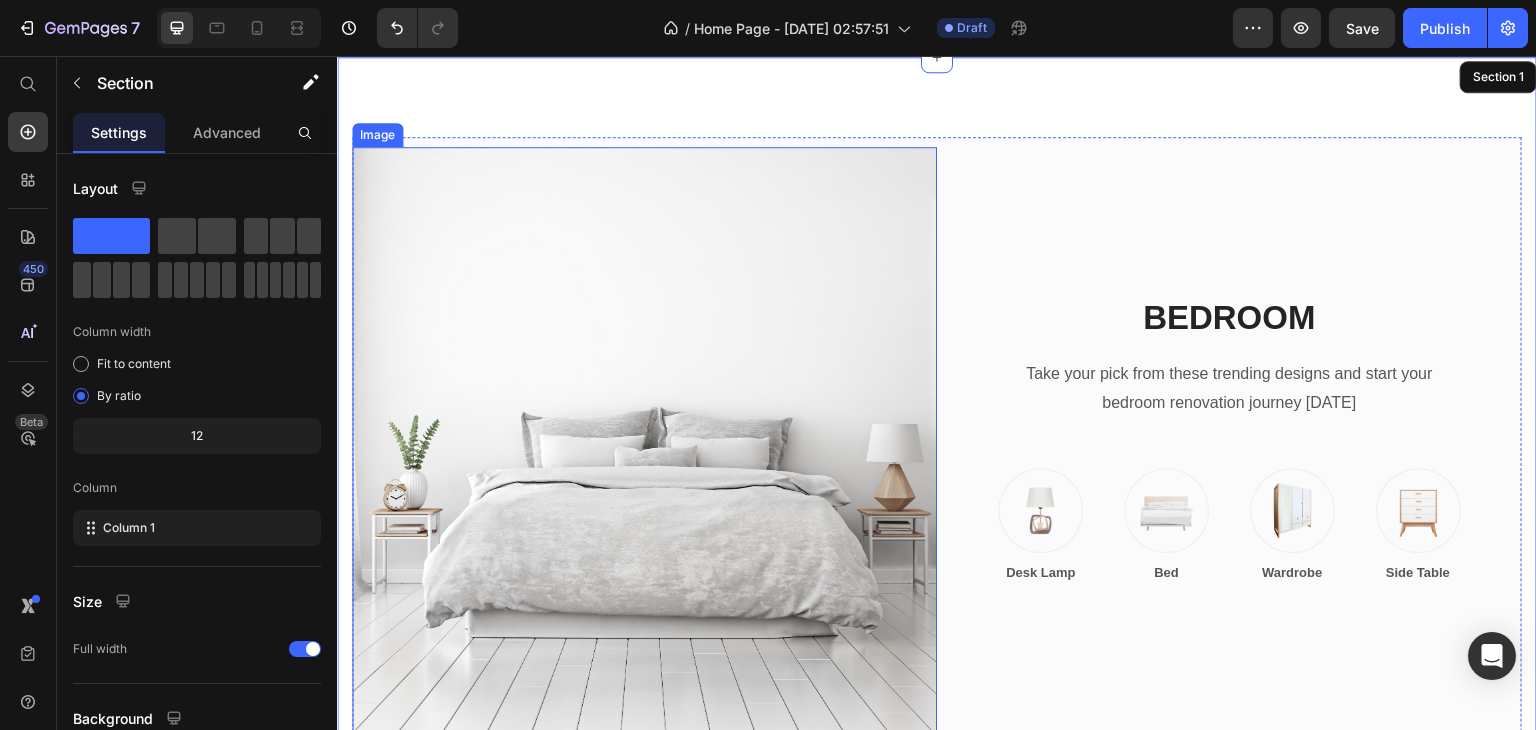 click at bounding box center (644, 439) 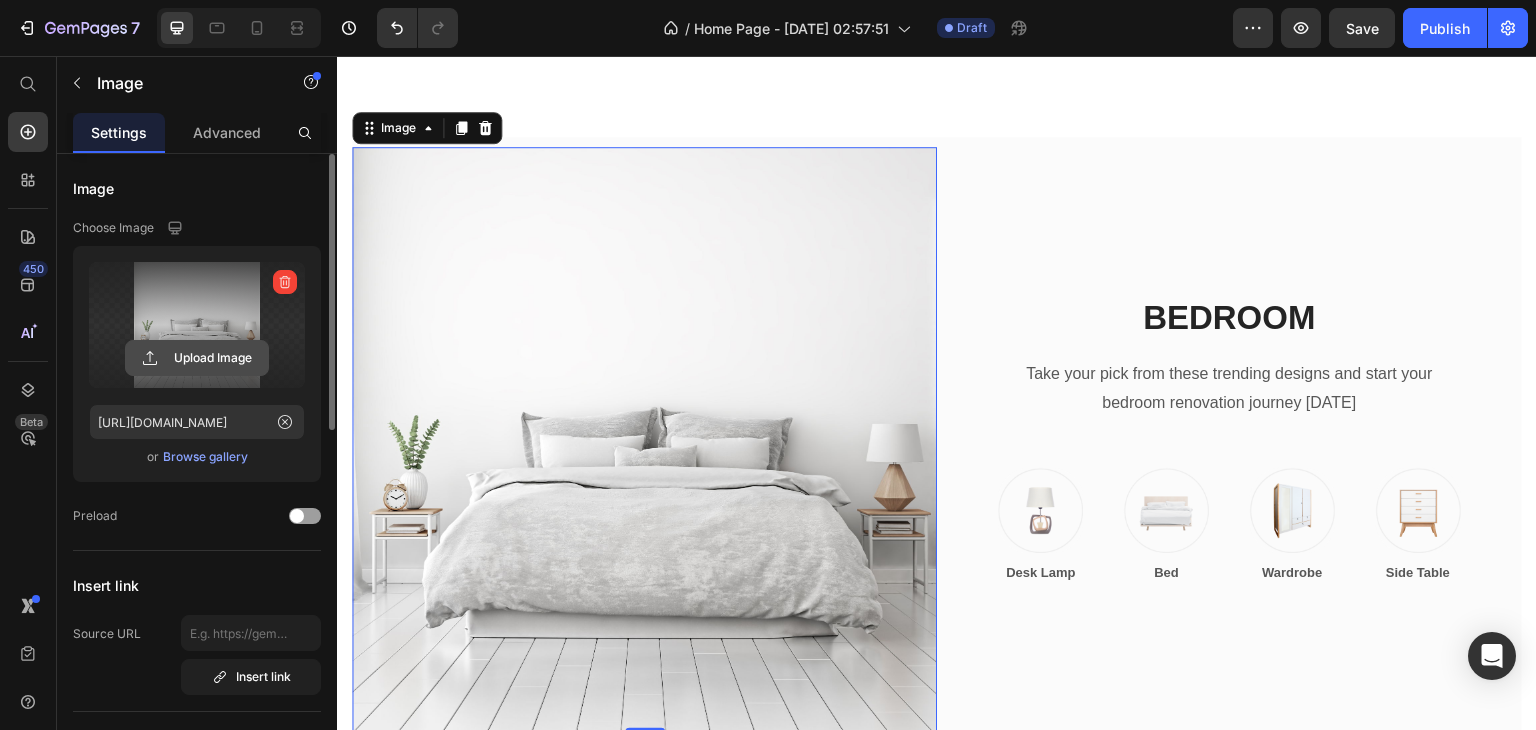 click 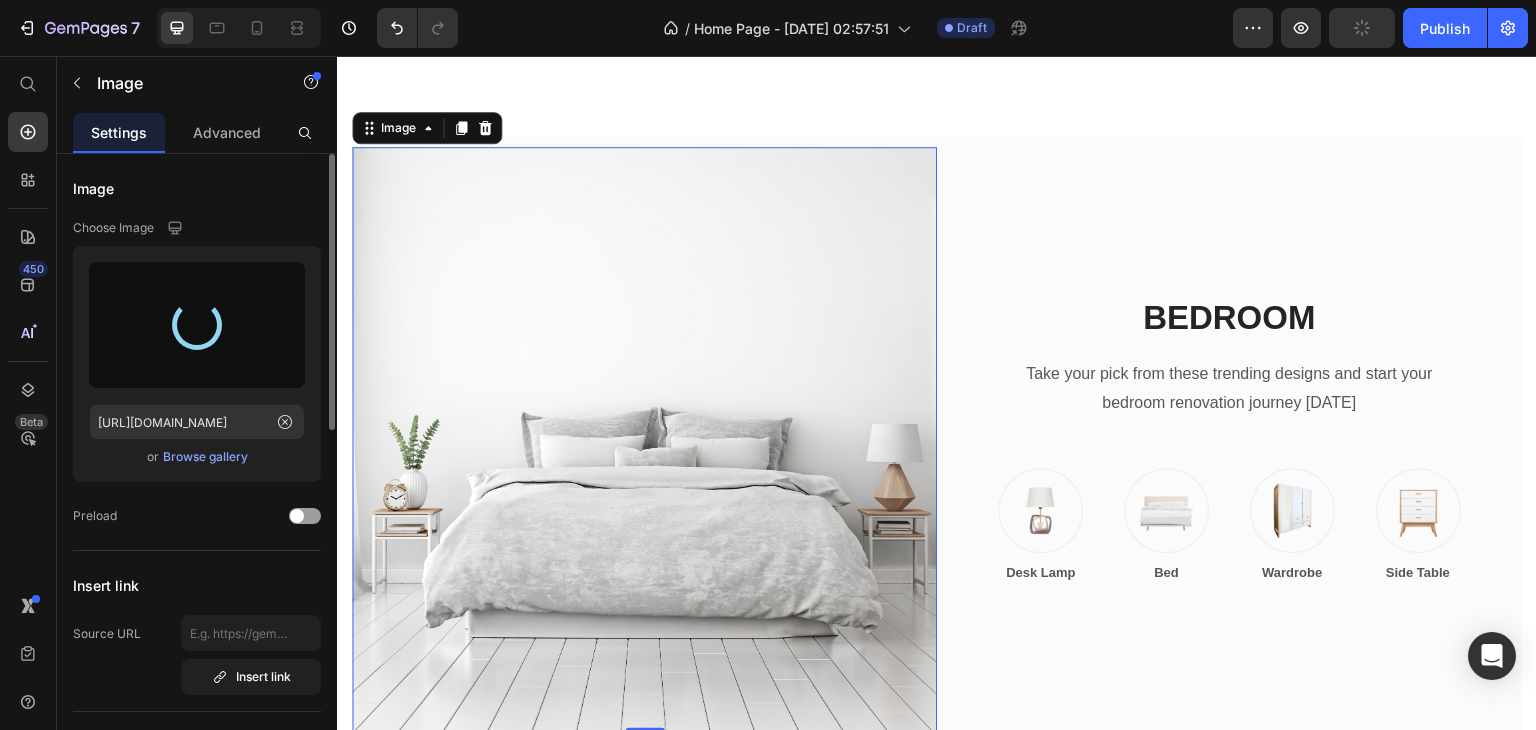 type on "https://cdn.shopify.com/s/files/1/0756/9116/3899/files/gempages_574666207408424165-56d63a31-506c-4502-a606-57a0a57d4405.jpg" 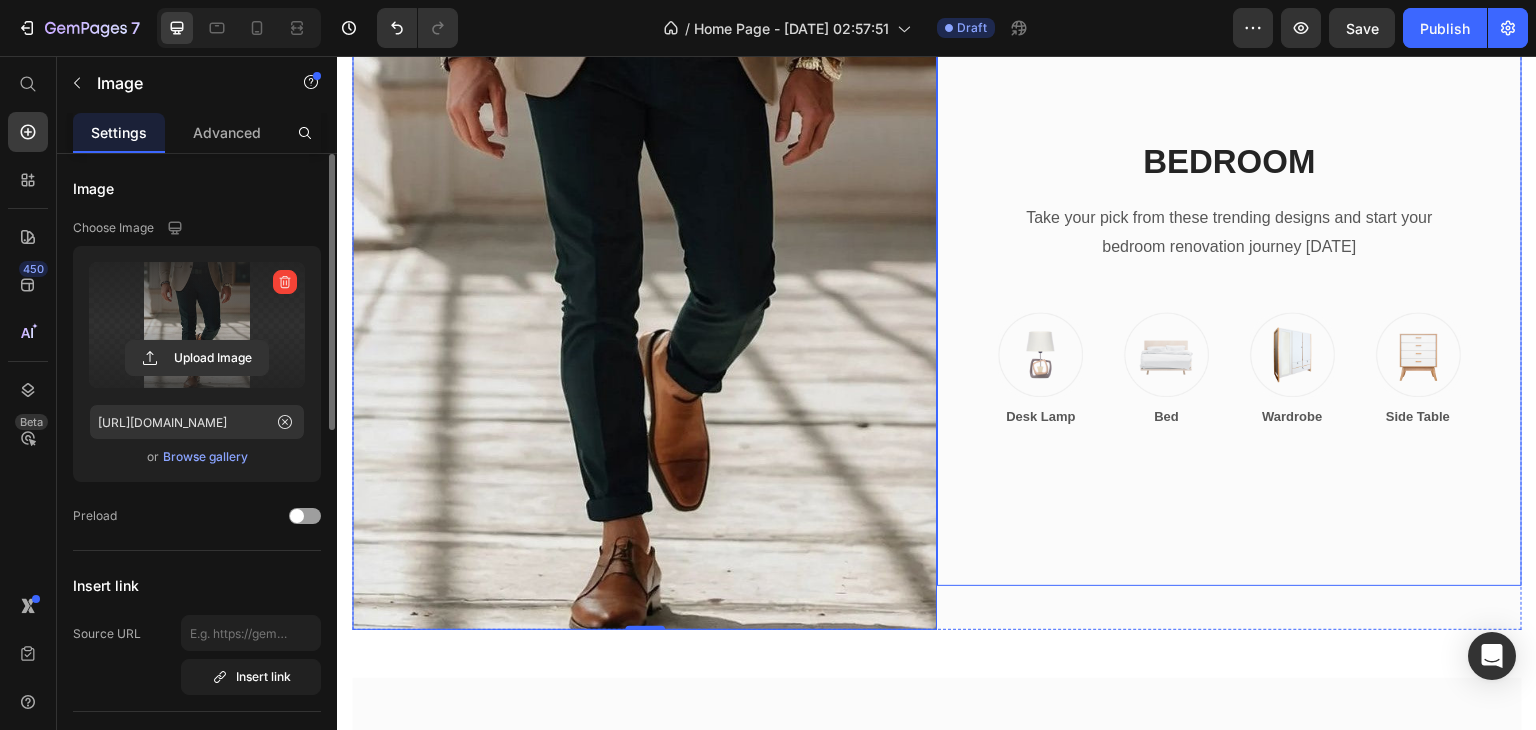 scroll, scrollTop: 40, scrollLeft: 0, axis: vertical 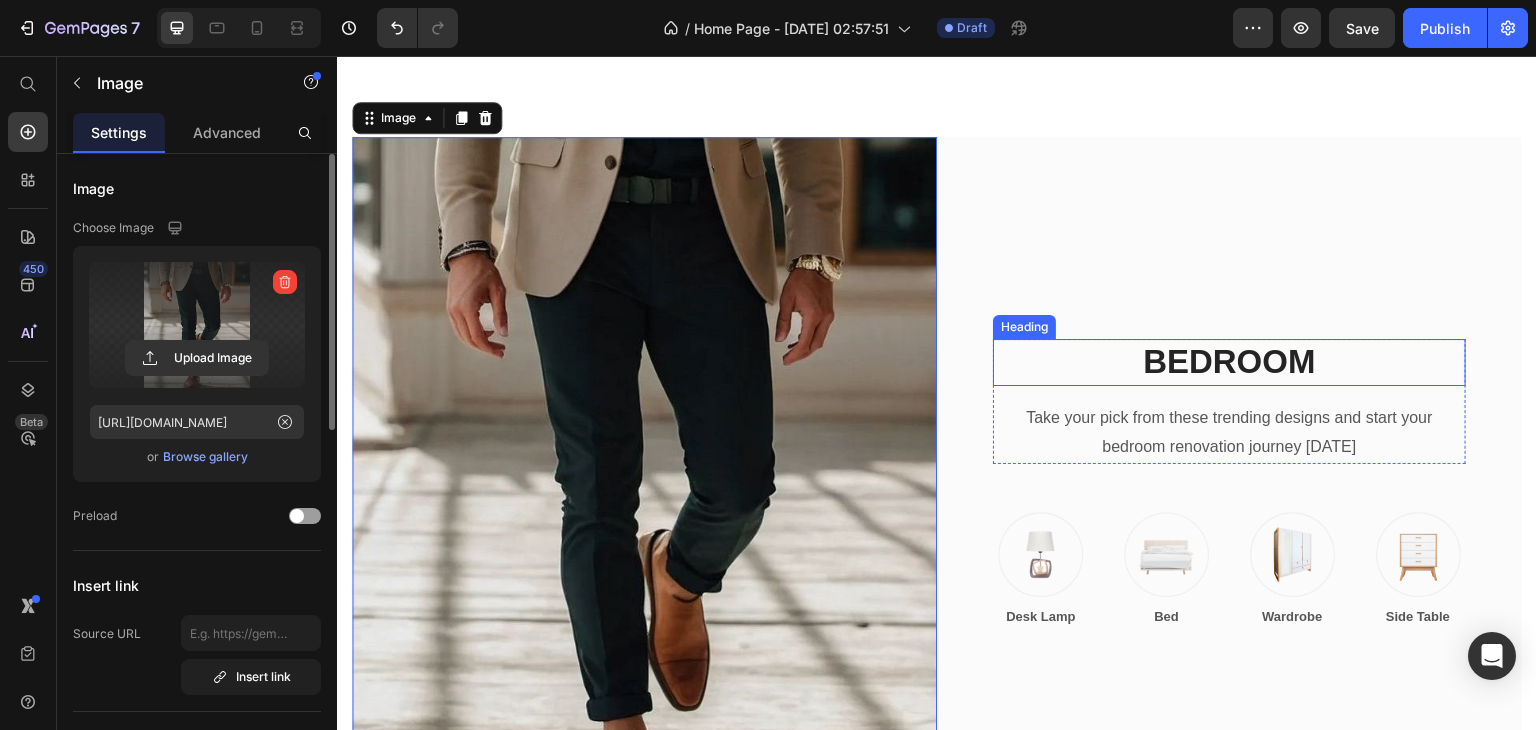 click on "BEDROOM" at bounding box center (1229, 362) 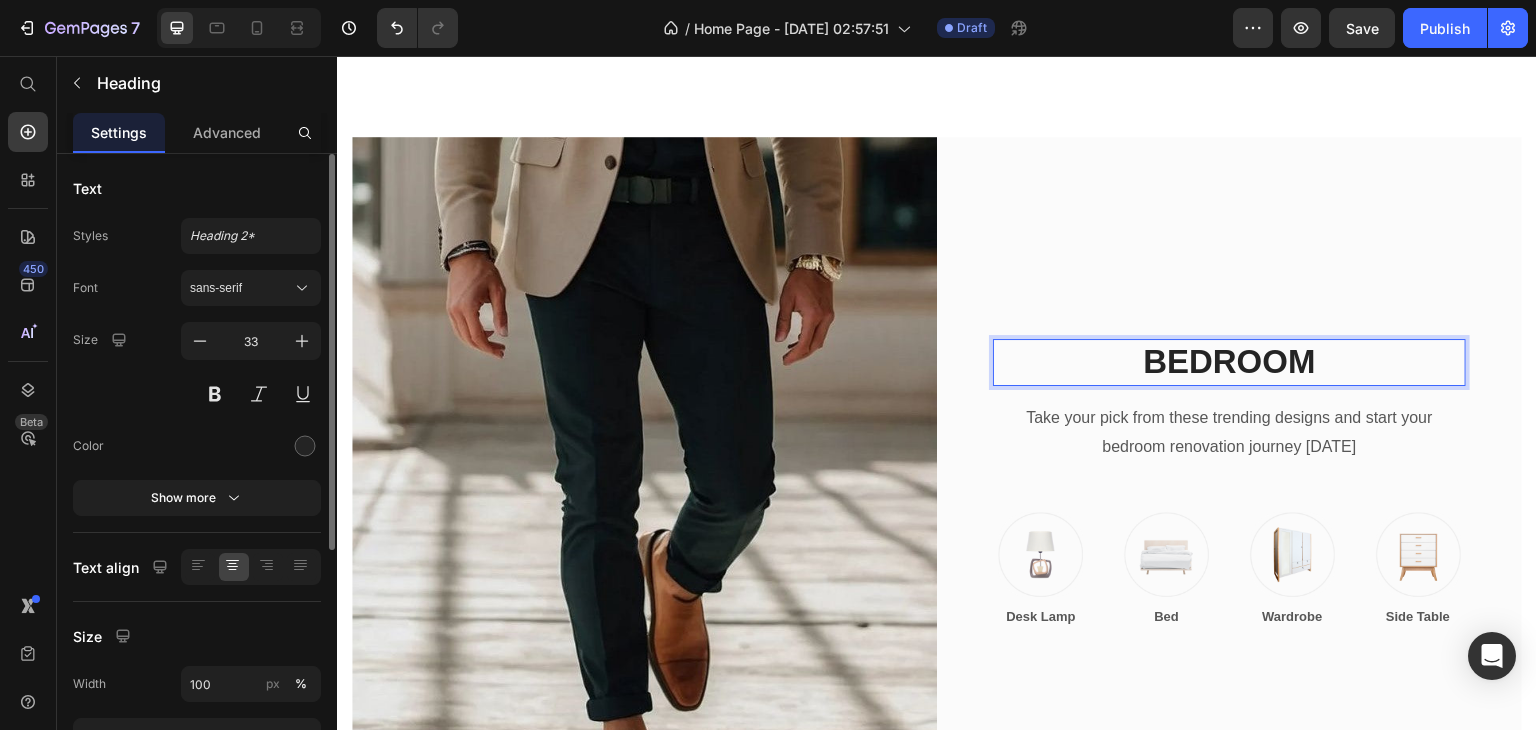 click on "BEDROOM" at bounding box center [1229, 362] 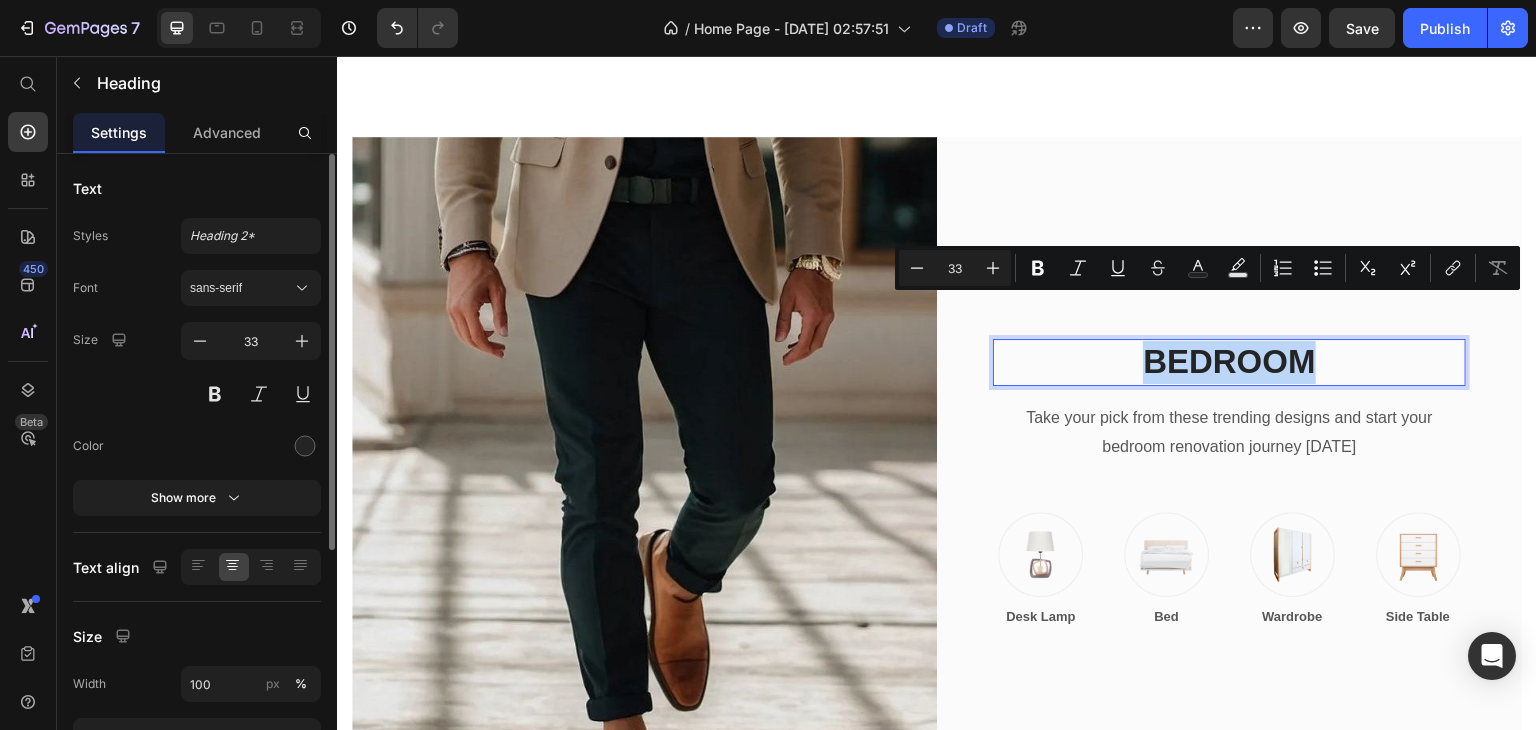 click on "BEDROOM" at bounding box center [1229, 362] 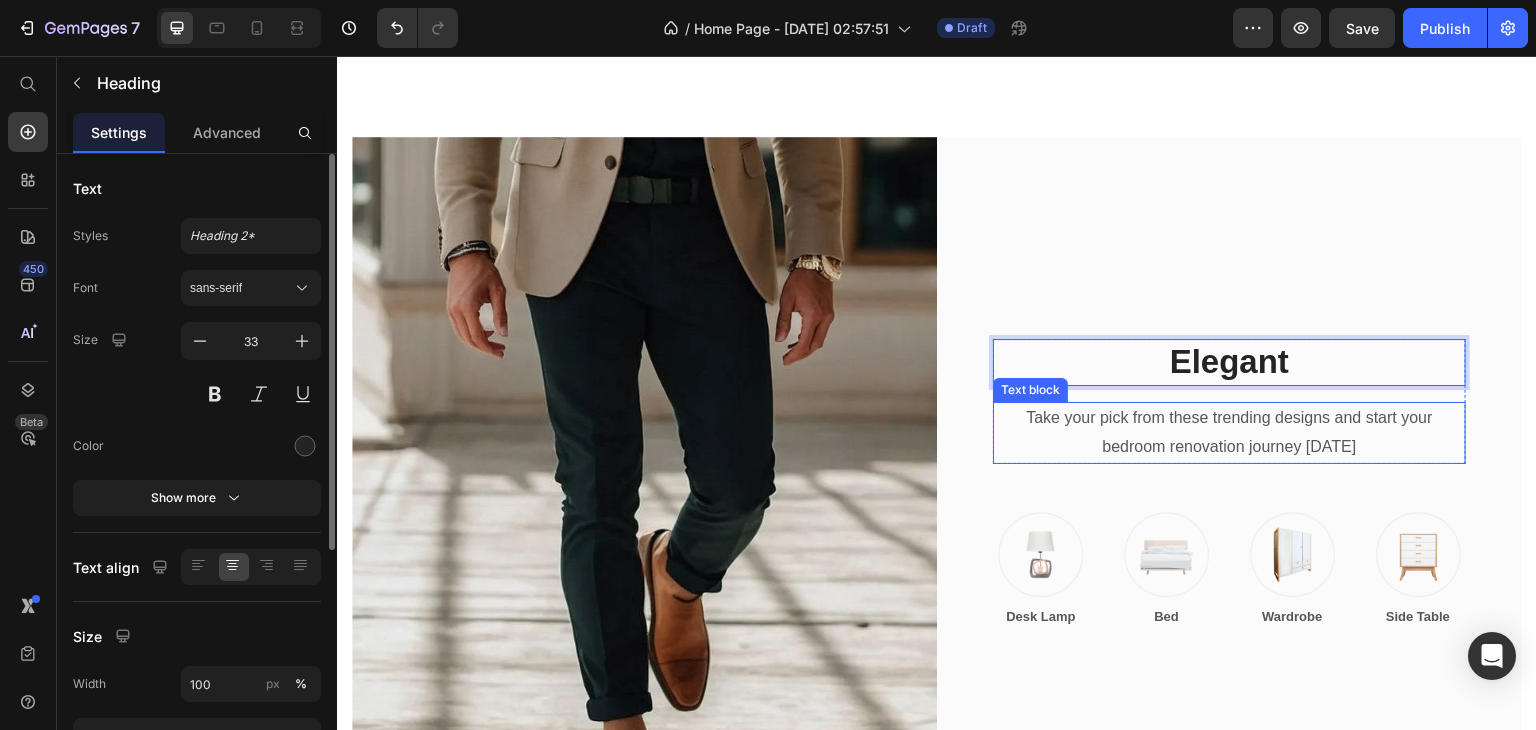 click on "Take your pick from these trending designs and start your bedroom renovation journey today" at bounding box center (1229, 433) 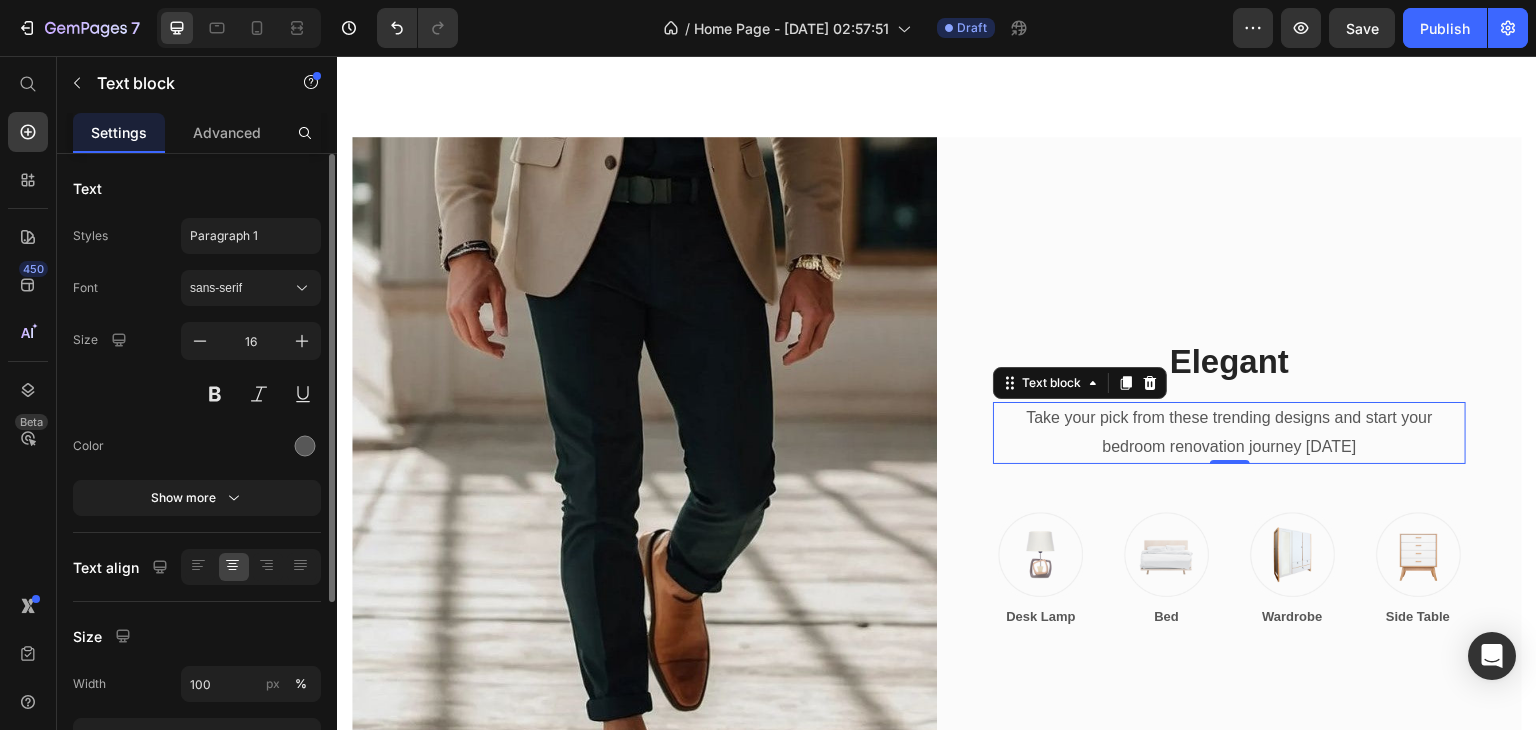 click on "Take your pick from these trending designs and start your bedroom renovation journey today" at bounding box center [1229, 433] 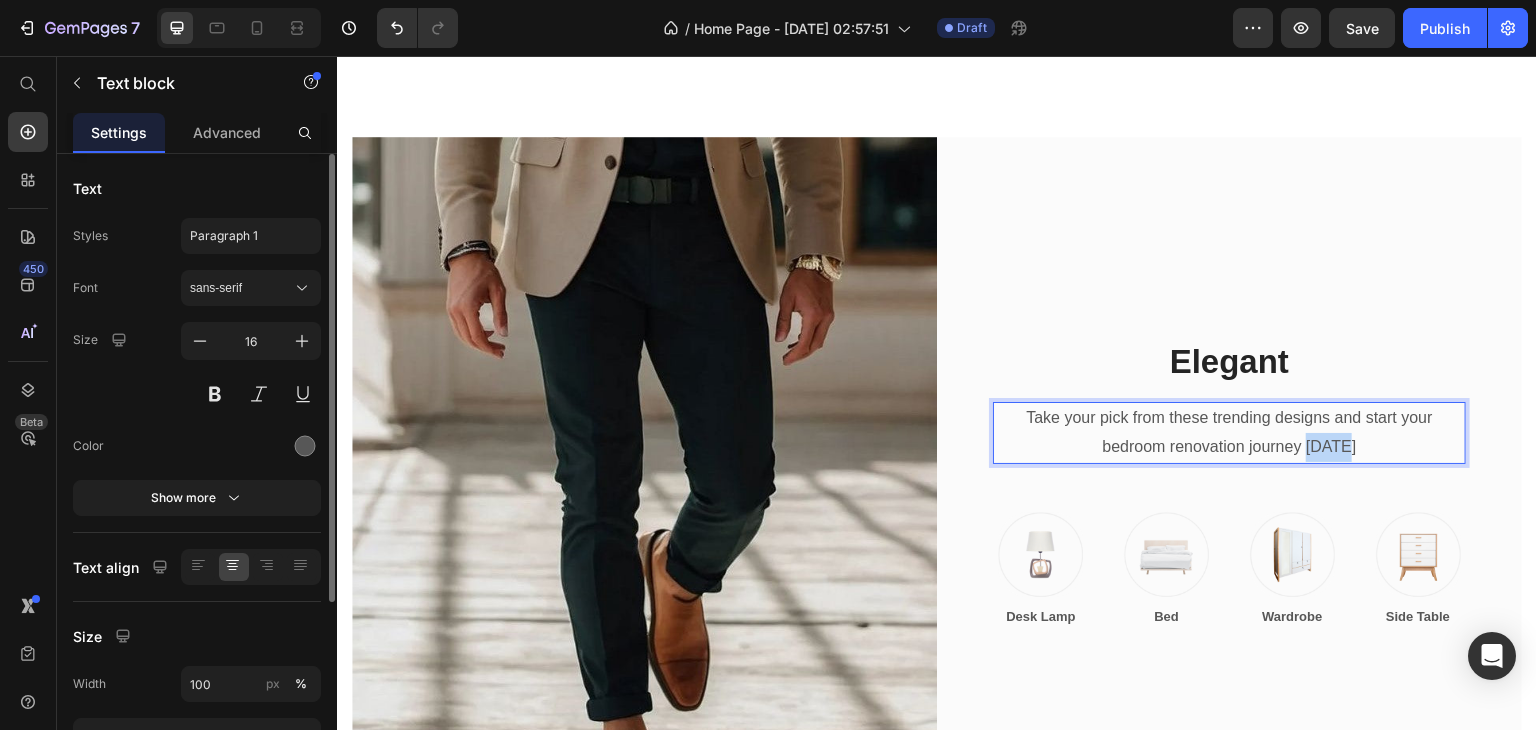 click on "Take your pick from these trending designs and start your bedroom renovation journey today" at bounding box center [1229, 433] 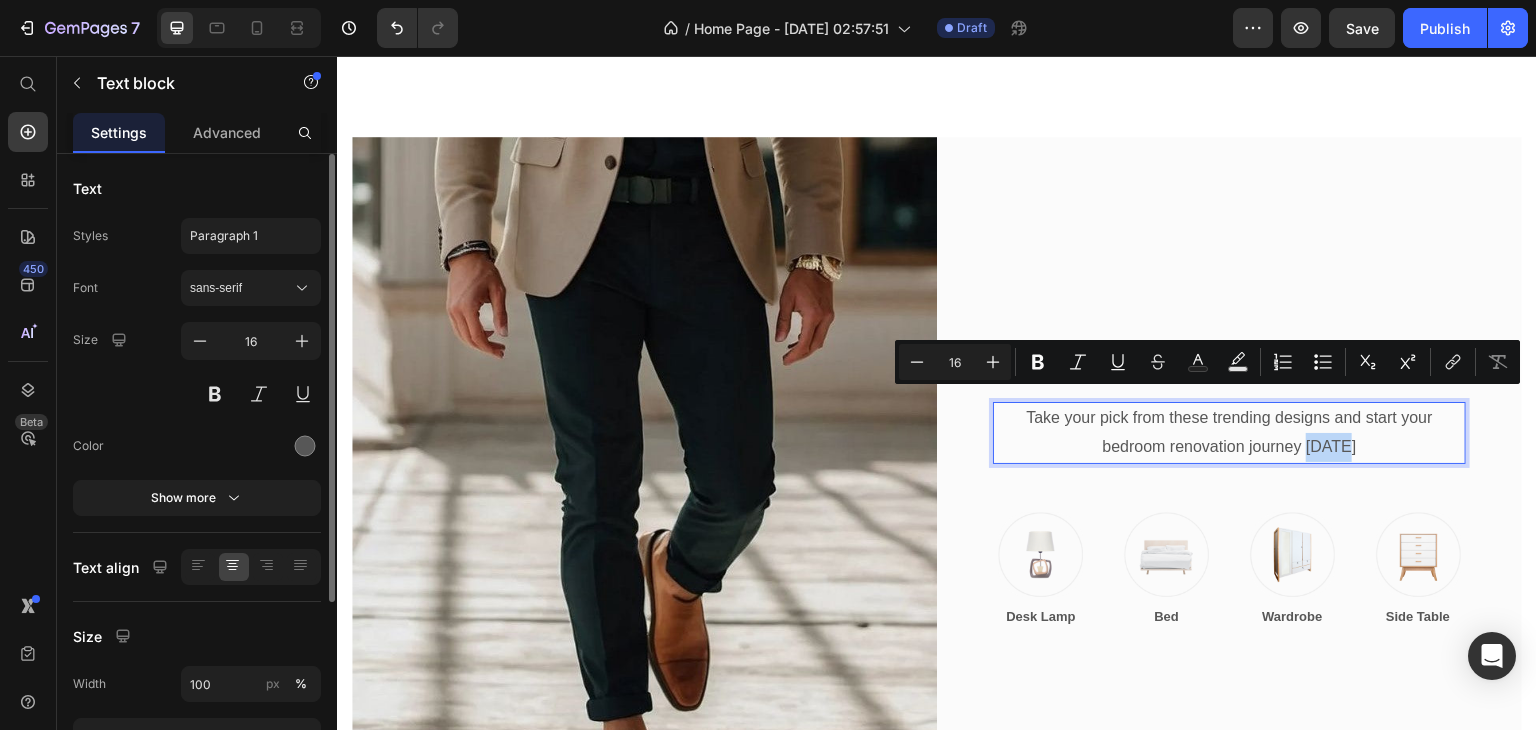 click on "Take your pick from these trending designs and start your bedroom renovation journey today" at bounding box center (1229, 433) 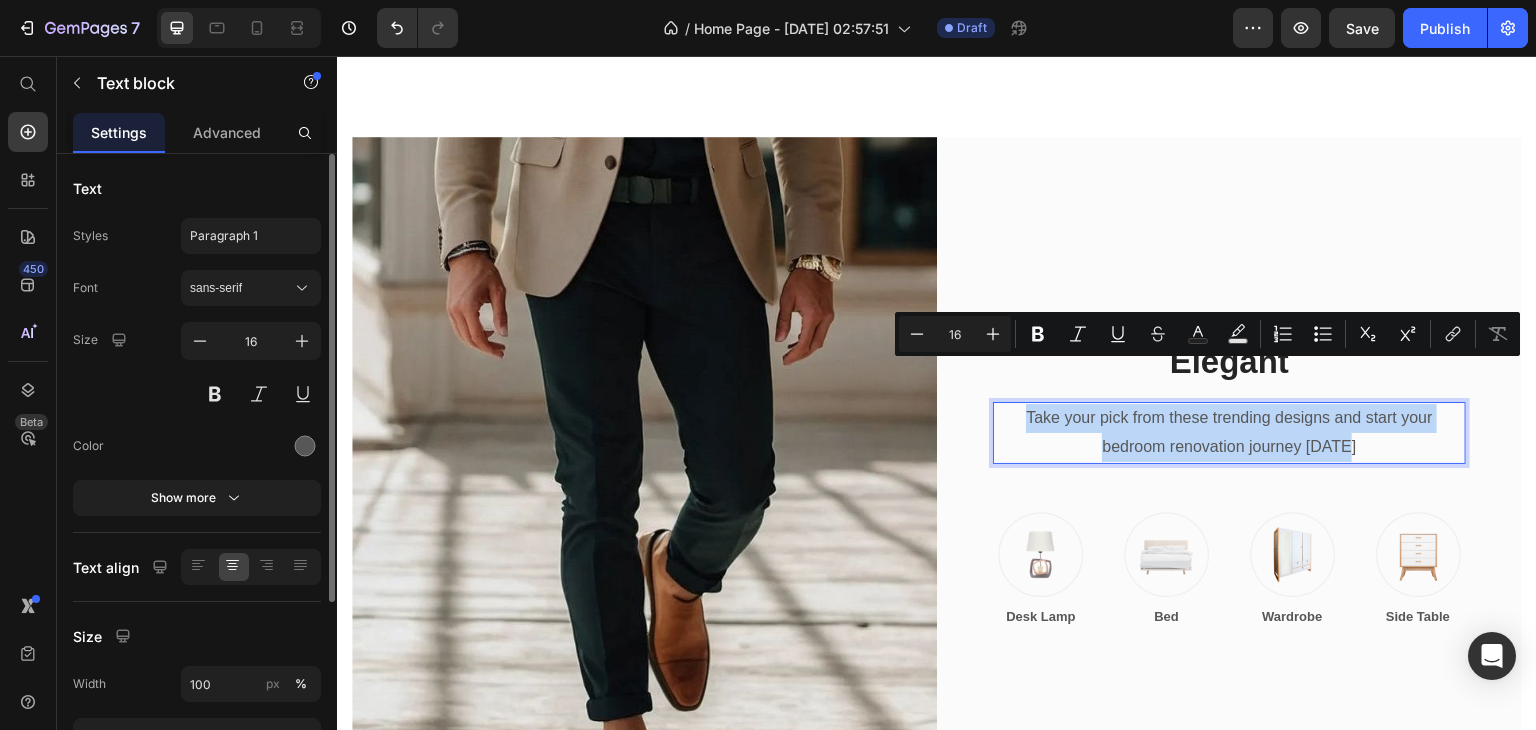 drag, startPoint x: 1364, startPoint y: 403, endPoint x: 1006, endPoint y: 374, distance: 359.17267 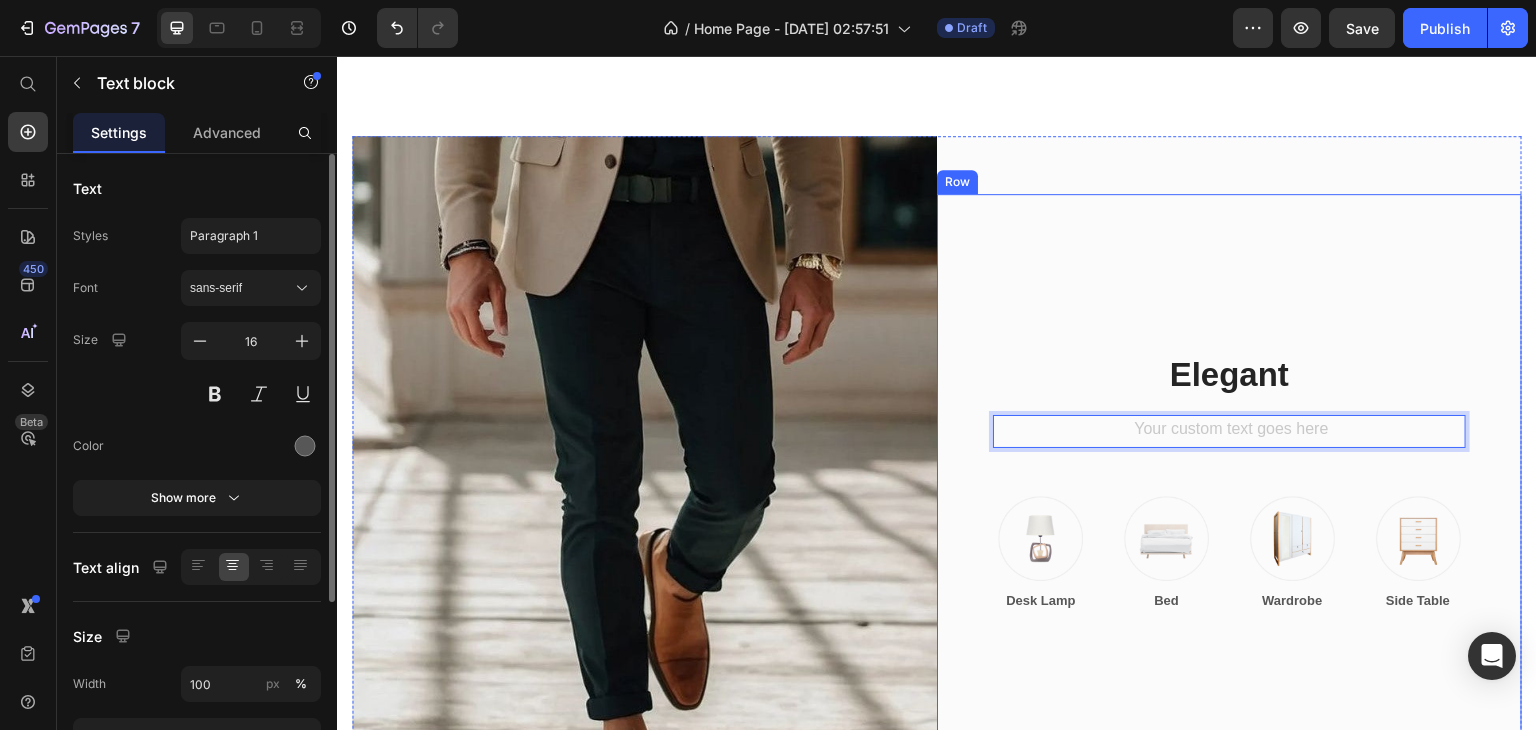 scroll, scrollTop: 27, scrollLeft: 0, axis: vertical 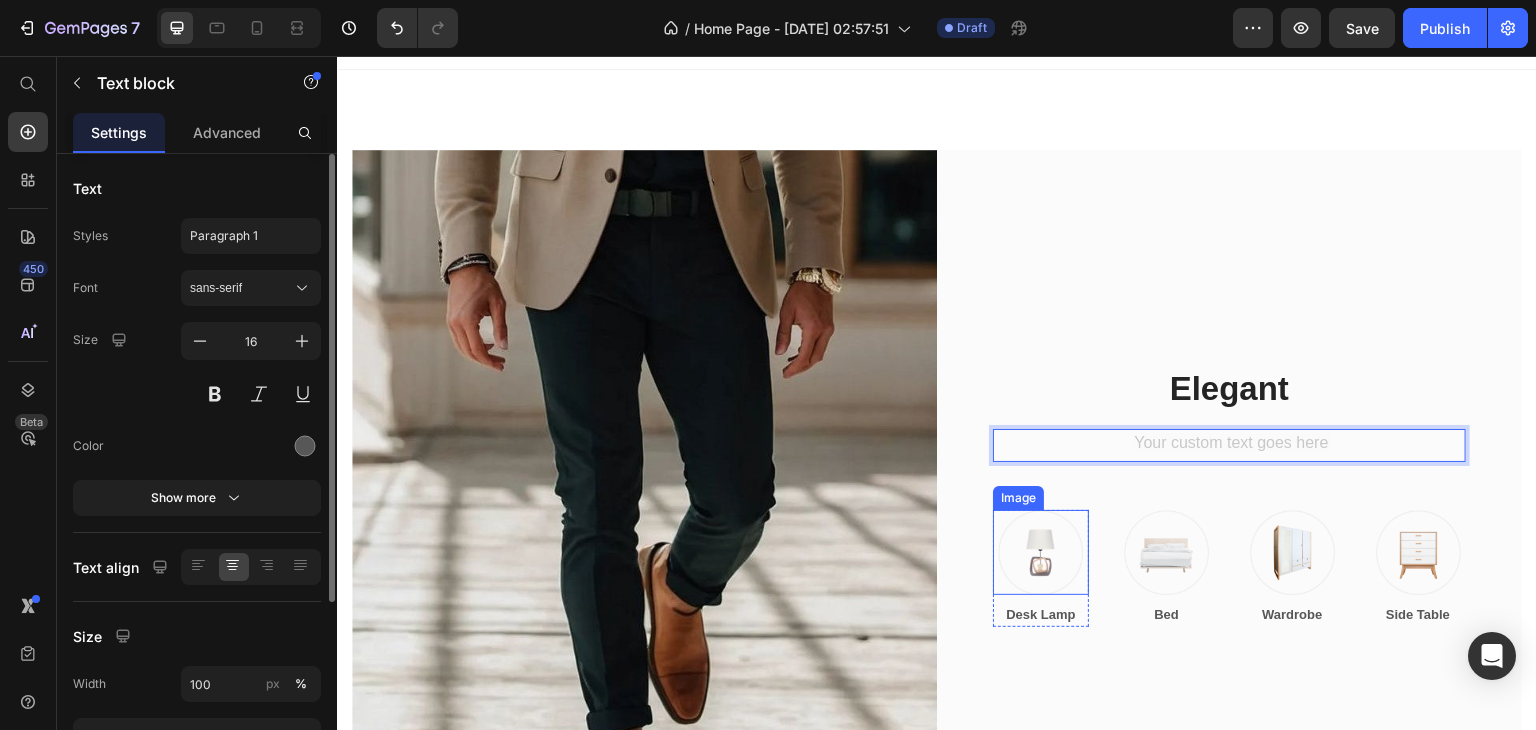 click at bounding box center [1041, 552] 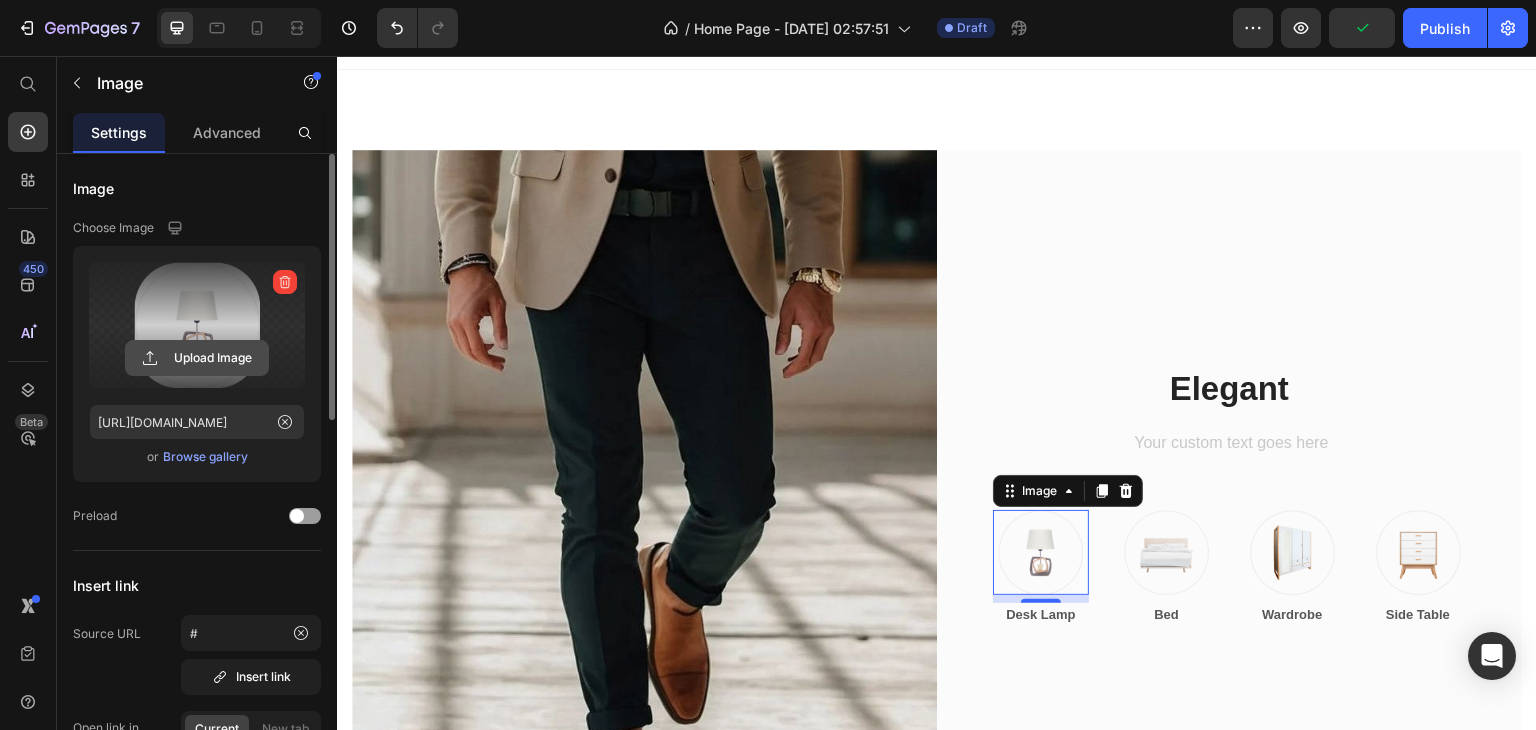 click 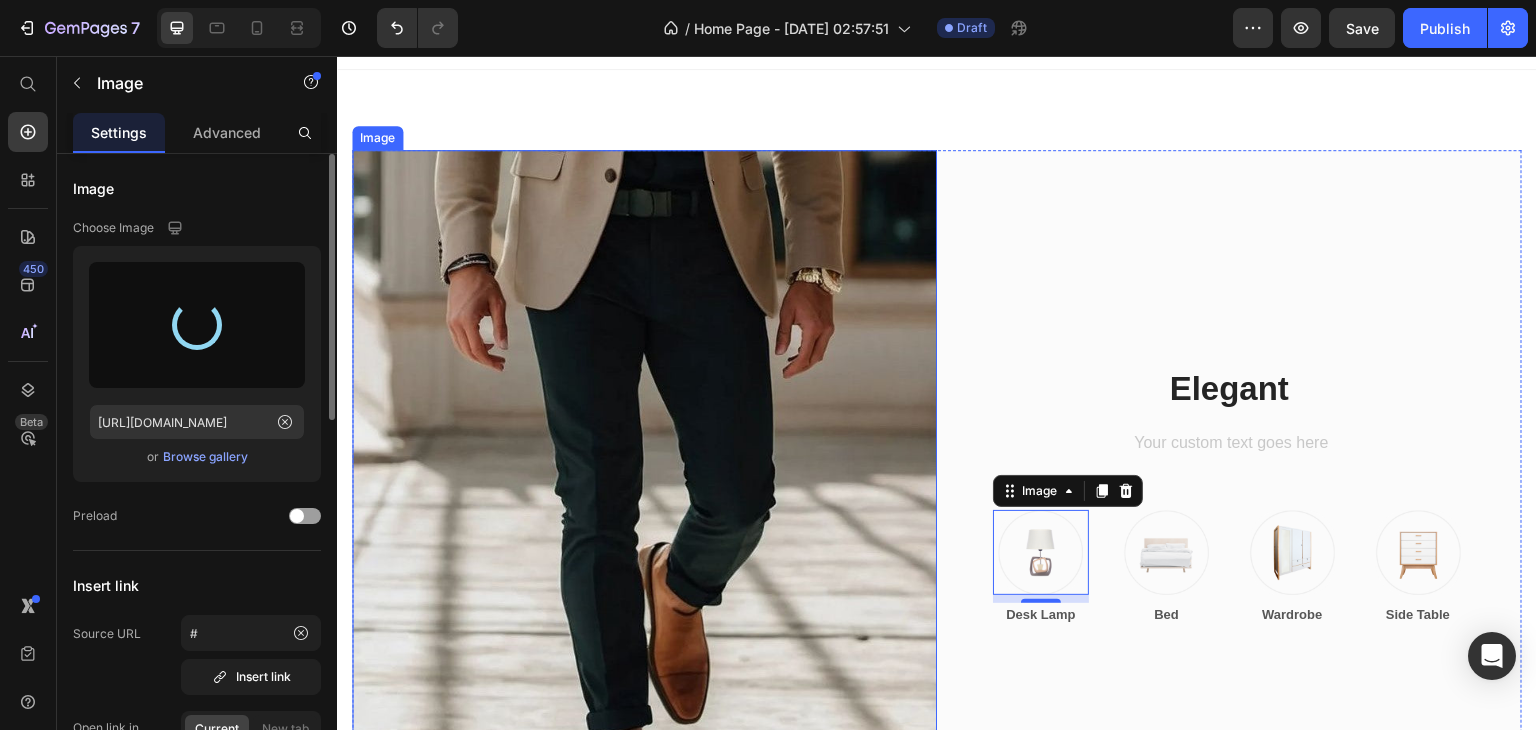 type on "https://cdn.shopify.com/s/files/1/0756/9116/3899/files/gempages_574666207408424165-24603eb4-1e16-4427-91f7-3d28fce1ffdb.jpg" 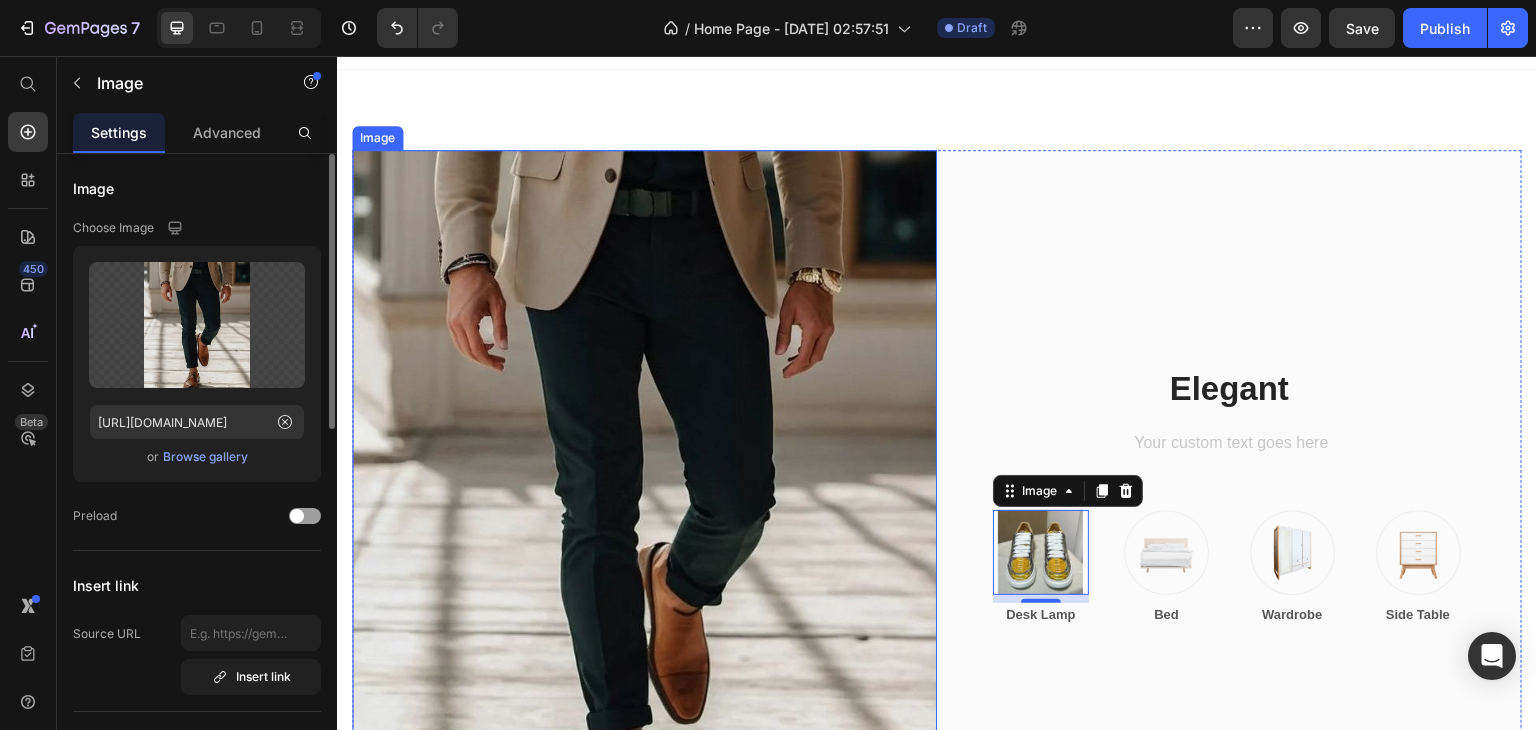 click at bounding box center [644, 496] 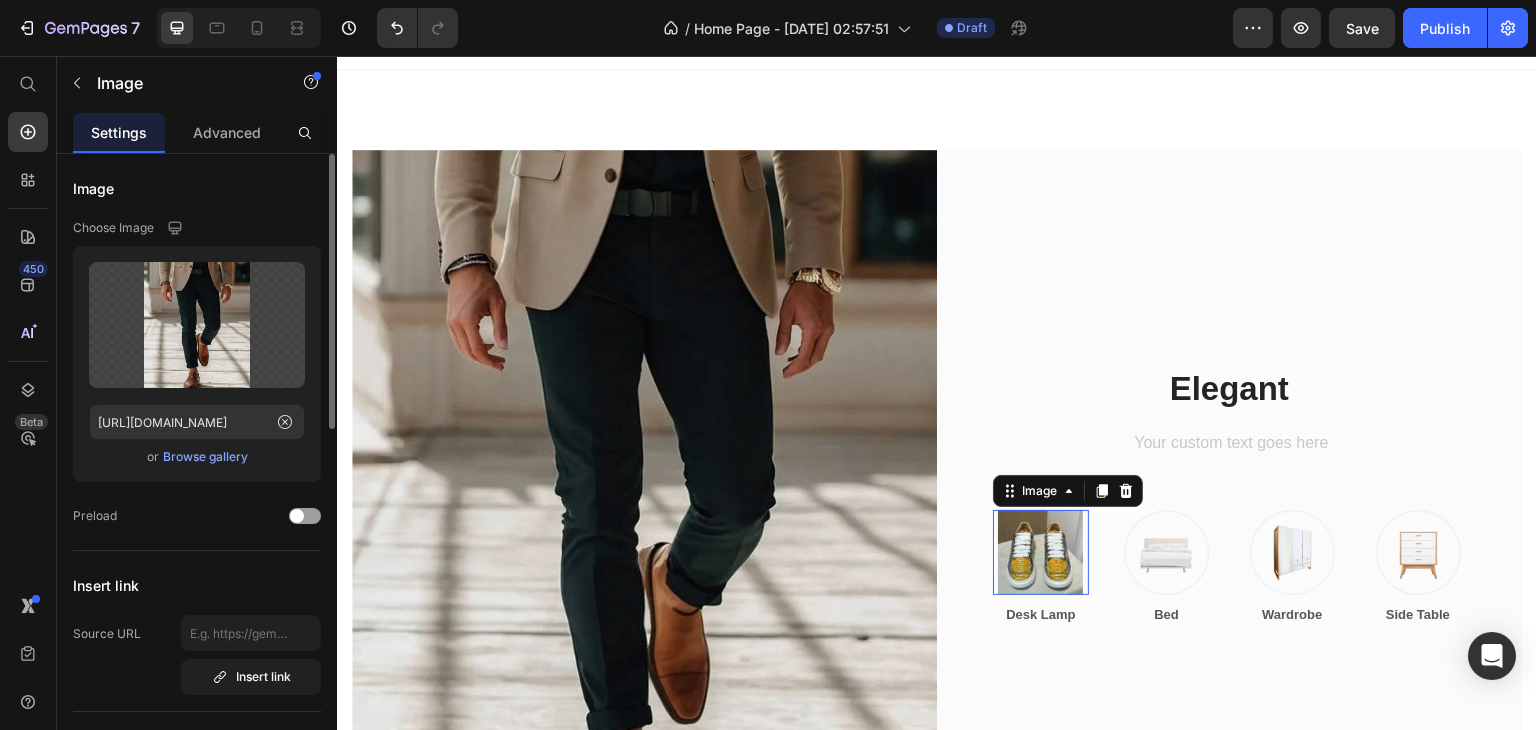 click at bounding box center [1041, 552] 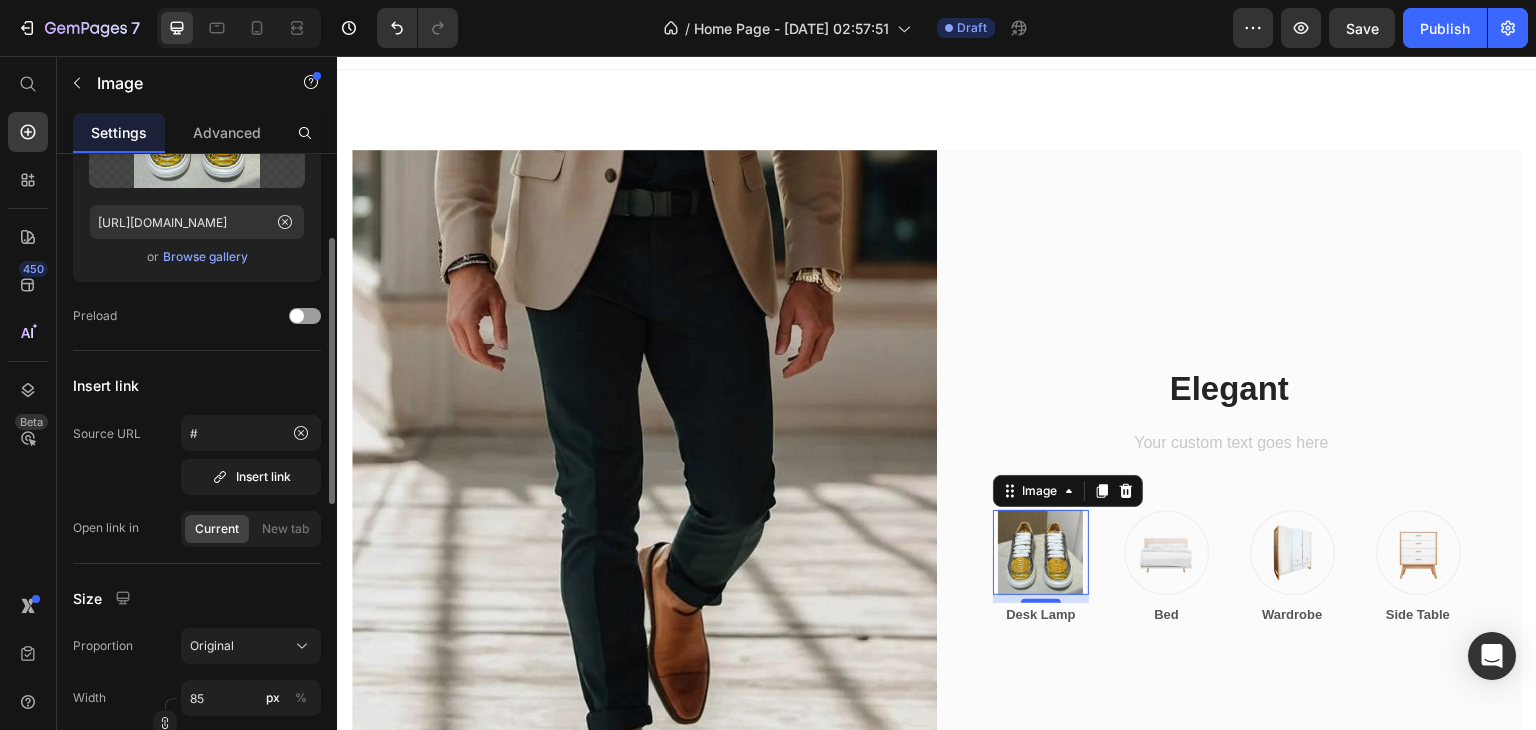 scroll, scrollTop: 300, scrollLeft: 0, axis: vertical 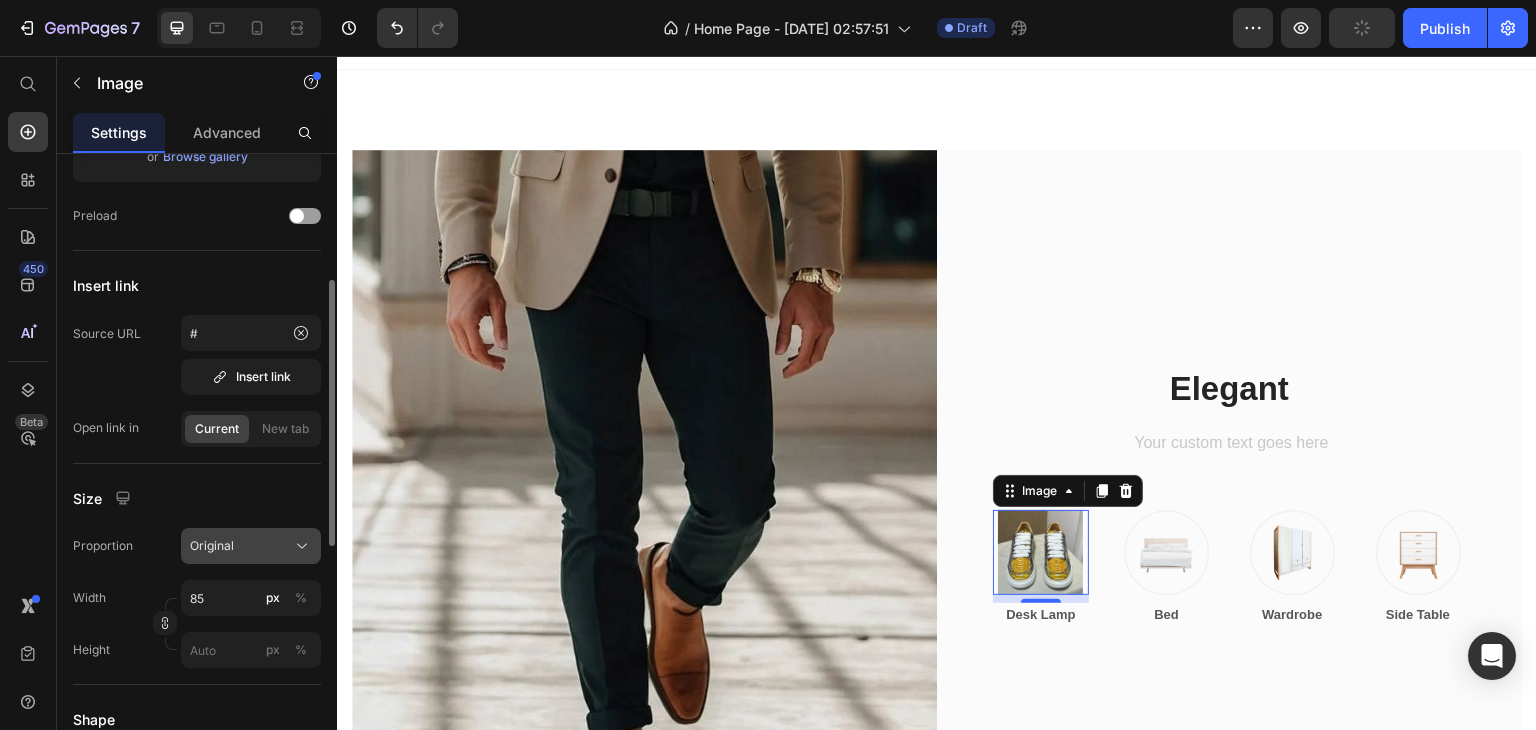 click on "Original" at bounding box center [251, 546] 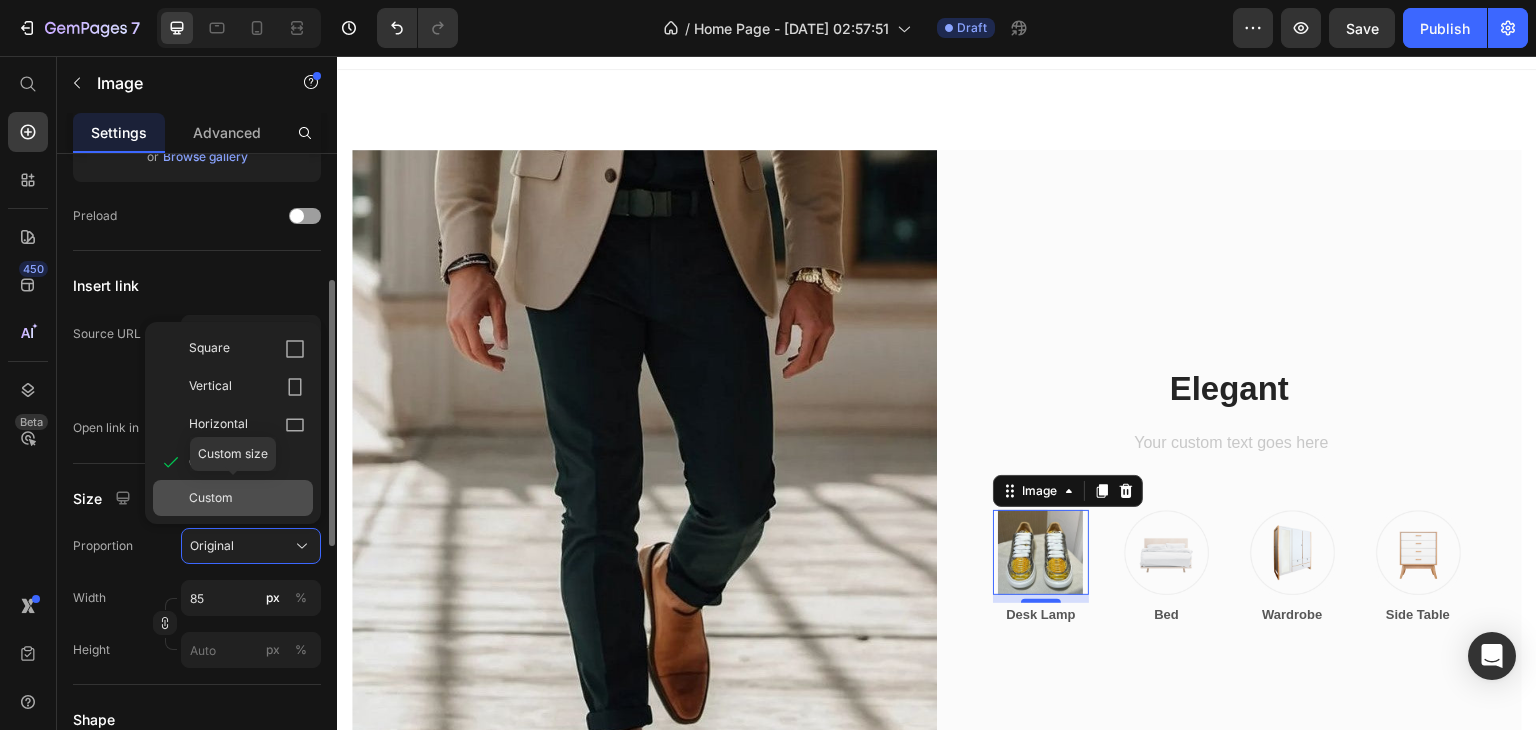 click on "Custom" at bounding box center (247, 498) 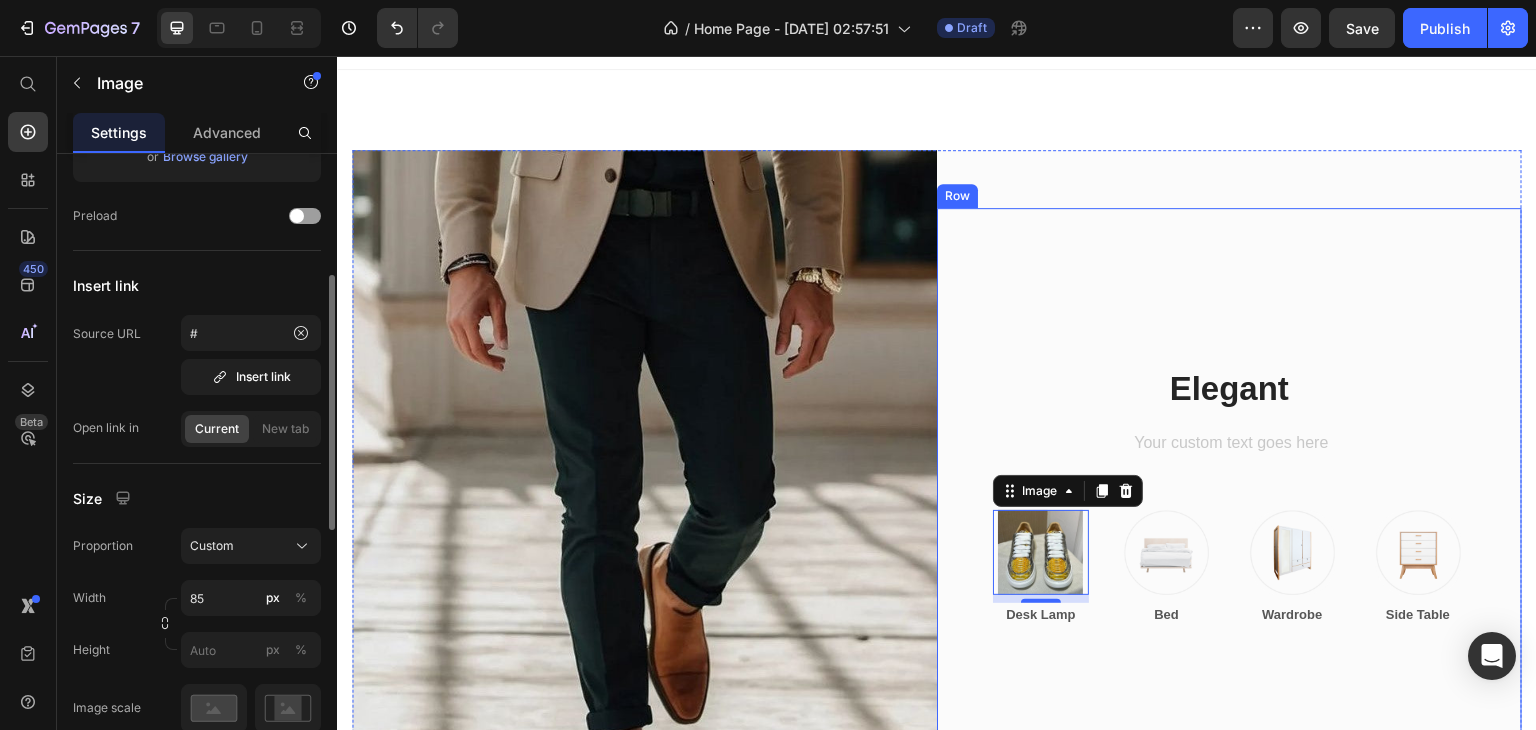 click on "Elegant Heading Text block Row Image   8 Desk Lamp Text block Row Image Bed Text block Row Image Wardrobe Text block Row Image Side Table Text block Row Row Row" at bounding box center [1229, 496] 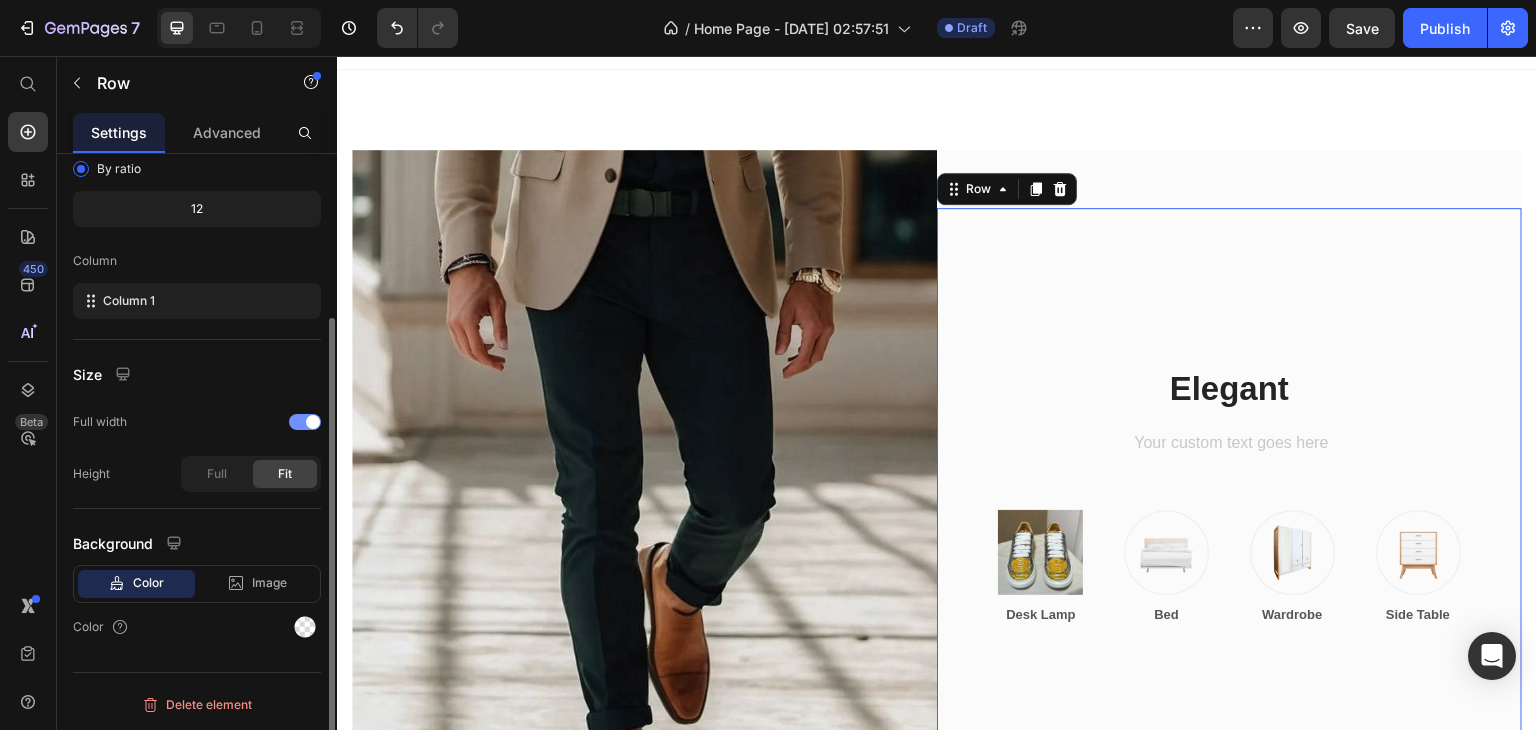 scroll, scrollTop: 0, scrollLeft: 0, axis: both 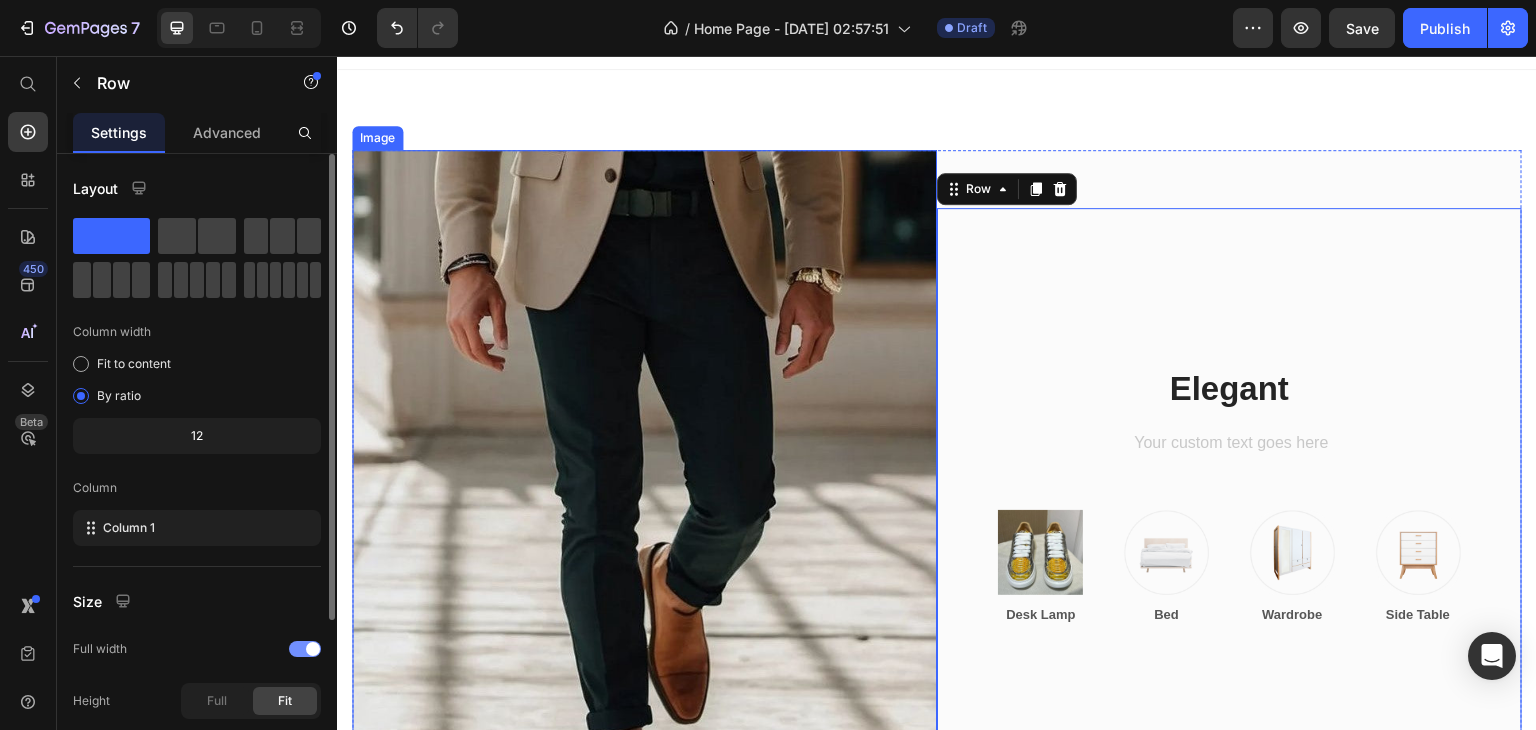click at bounding box center [644, 496] 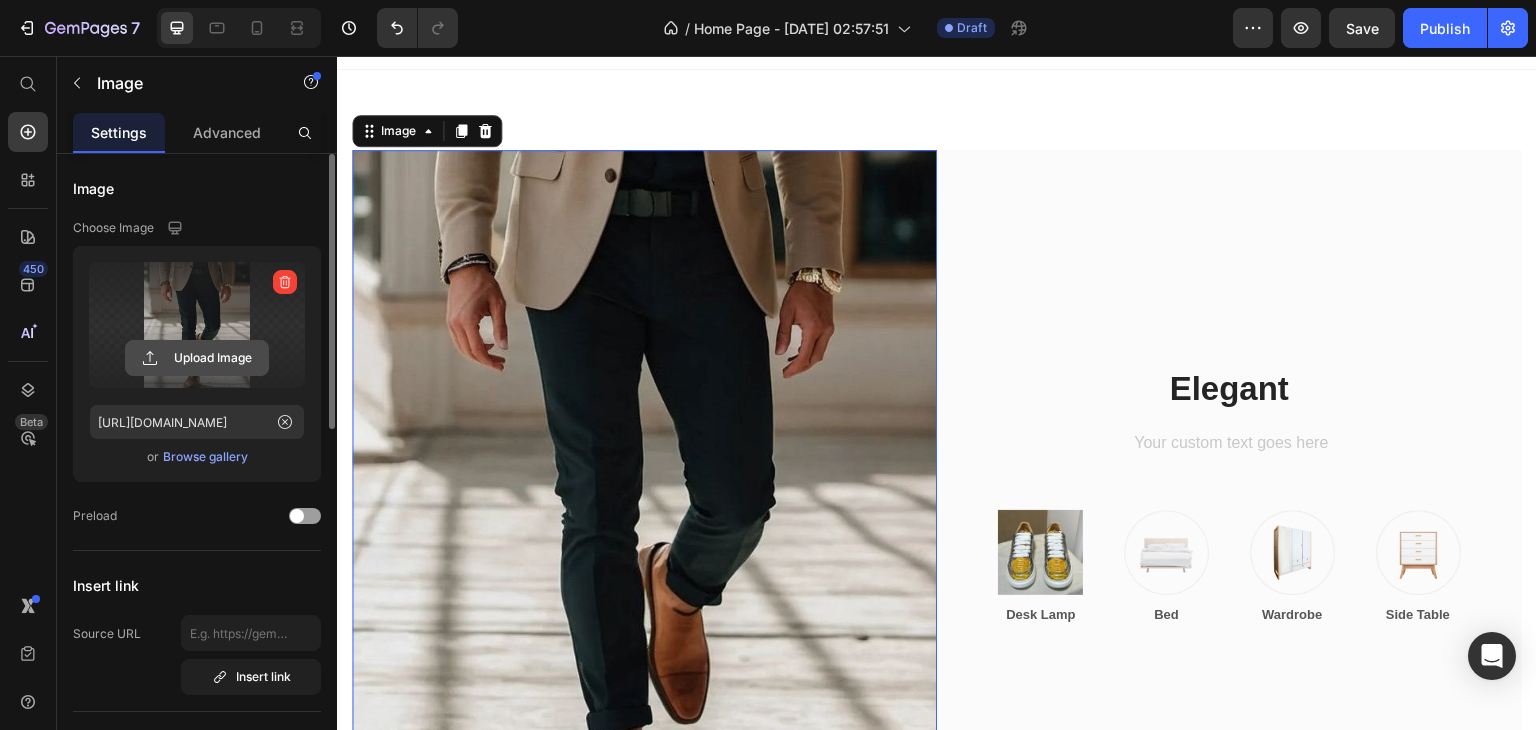 click 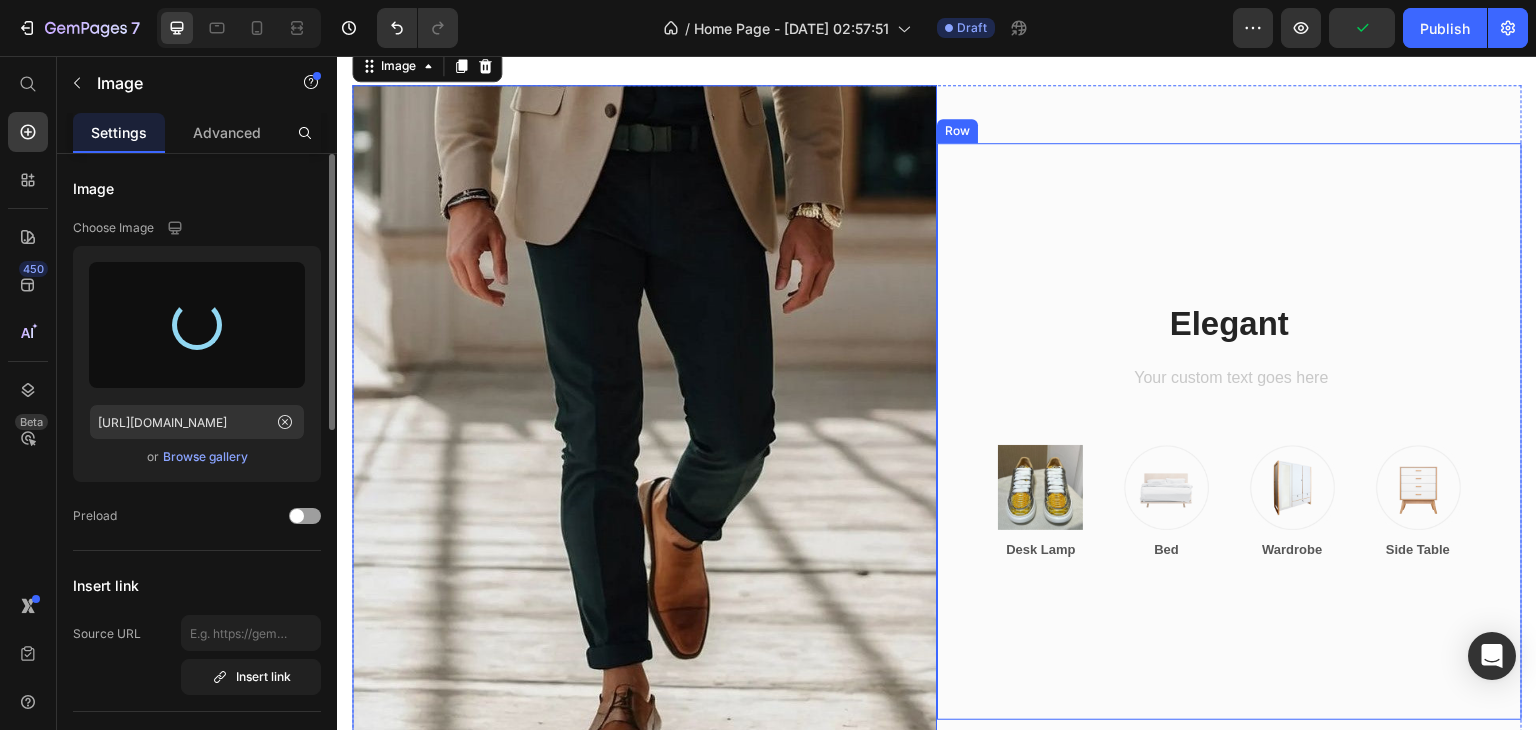 scroll, scrollTop: 127, scrollLeft: 0, axis: vertical 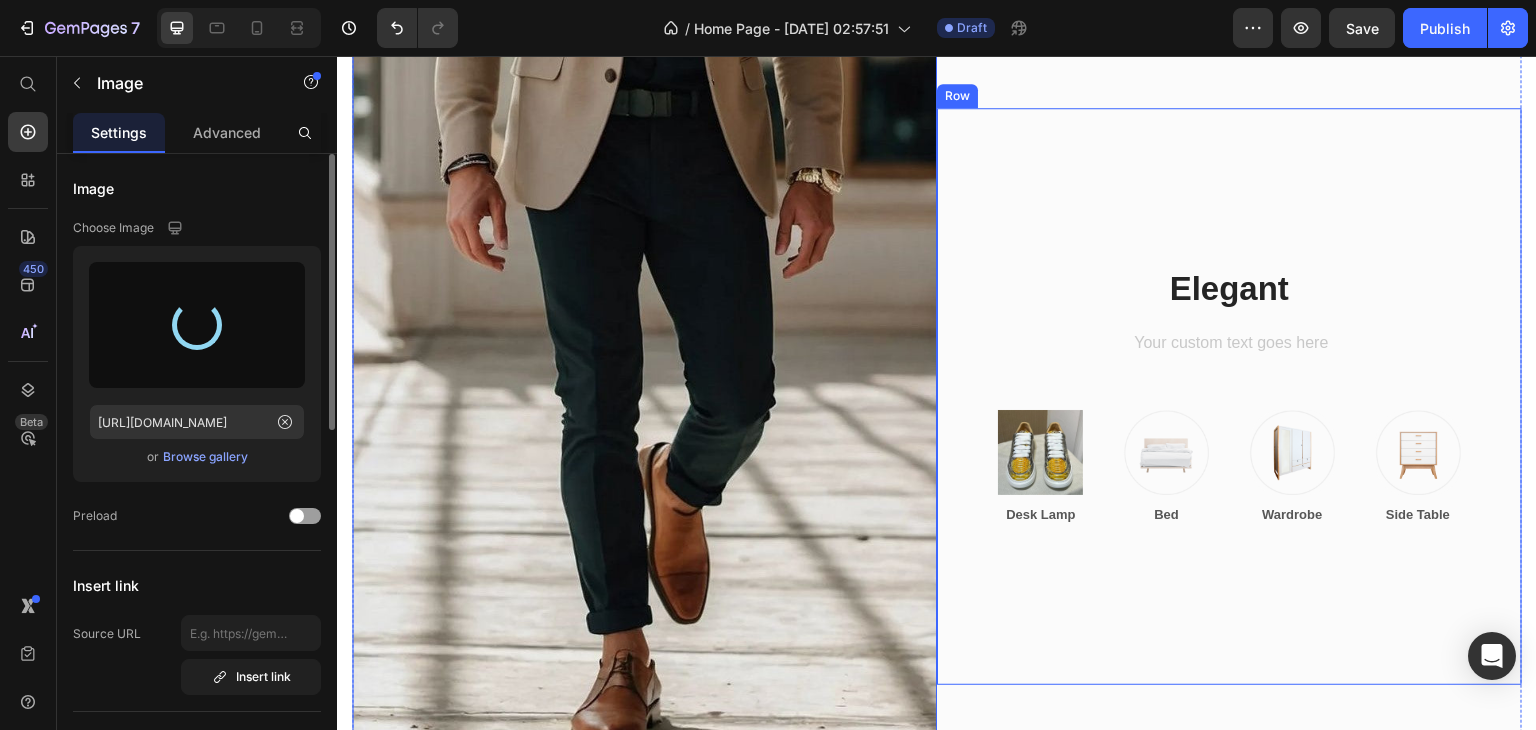 type on "https://cdn.shopify.com/s/files/1/0756/9116/3899/files/gempages_574666207408424165-9e4e8a06-105c-46a4-a847-56ef7679a79d.jpg" 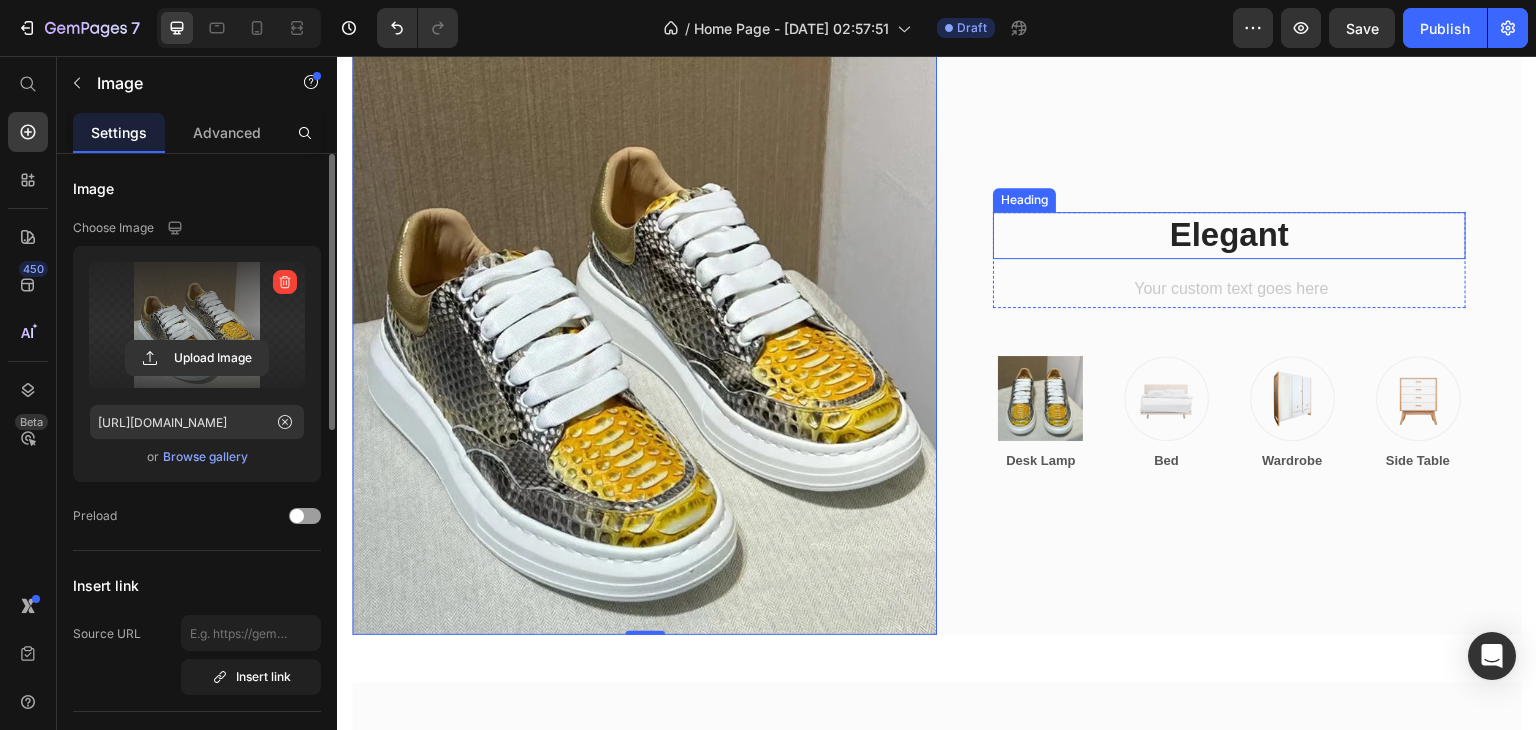 click on "Elegant" at bounding box center [1229, 235] 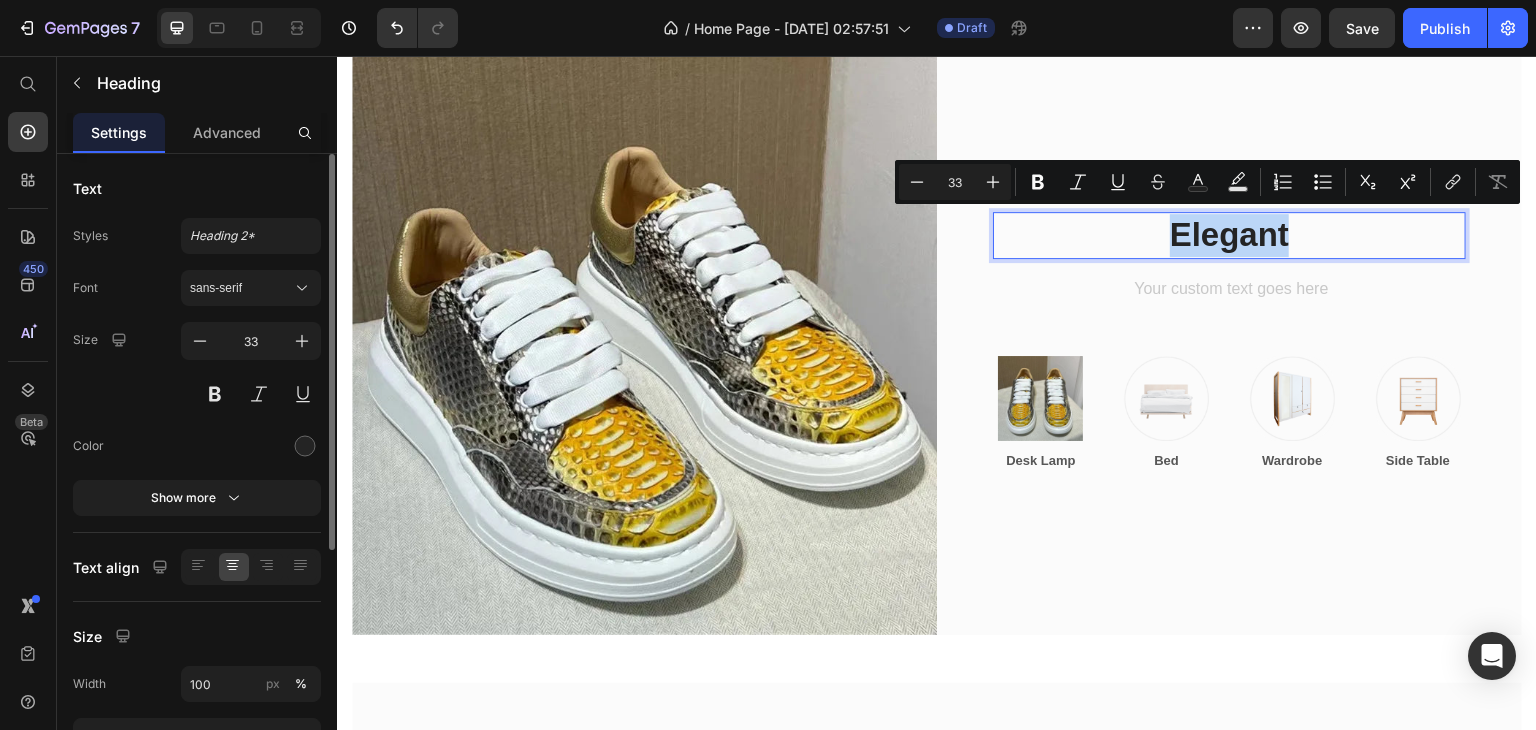 drag, startPoint x: 1294, startPoint y: 242, endPoint x: 1118, endPoint y: 219, distance: 177.49648 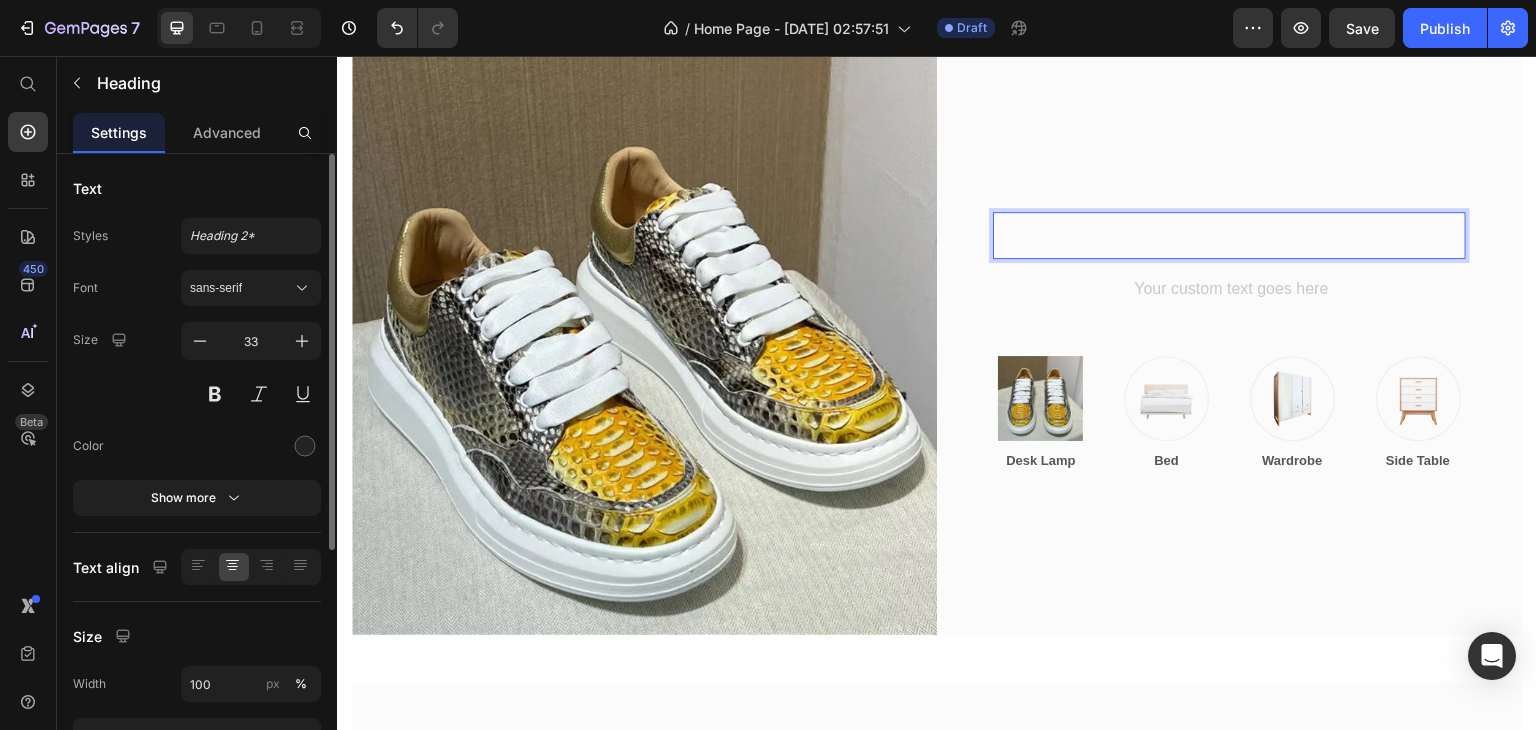 scroll, scrollTop: 105, scrollLeft: 0, axis: vertical 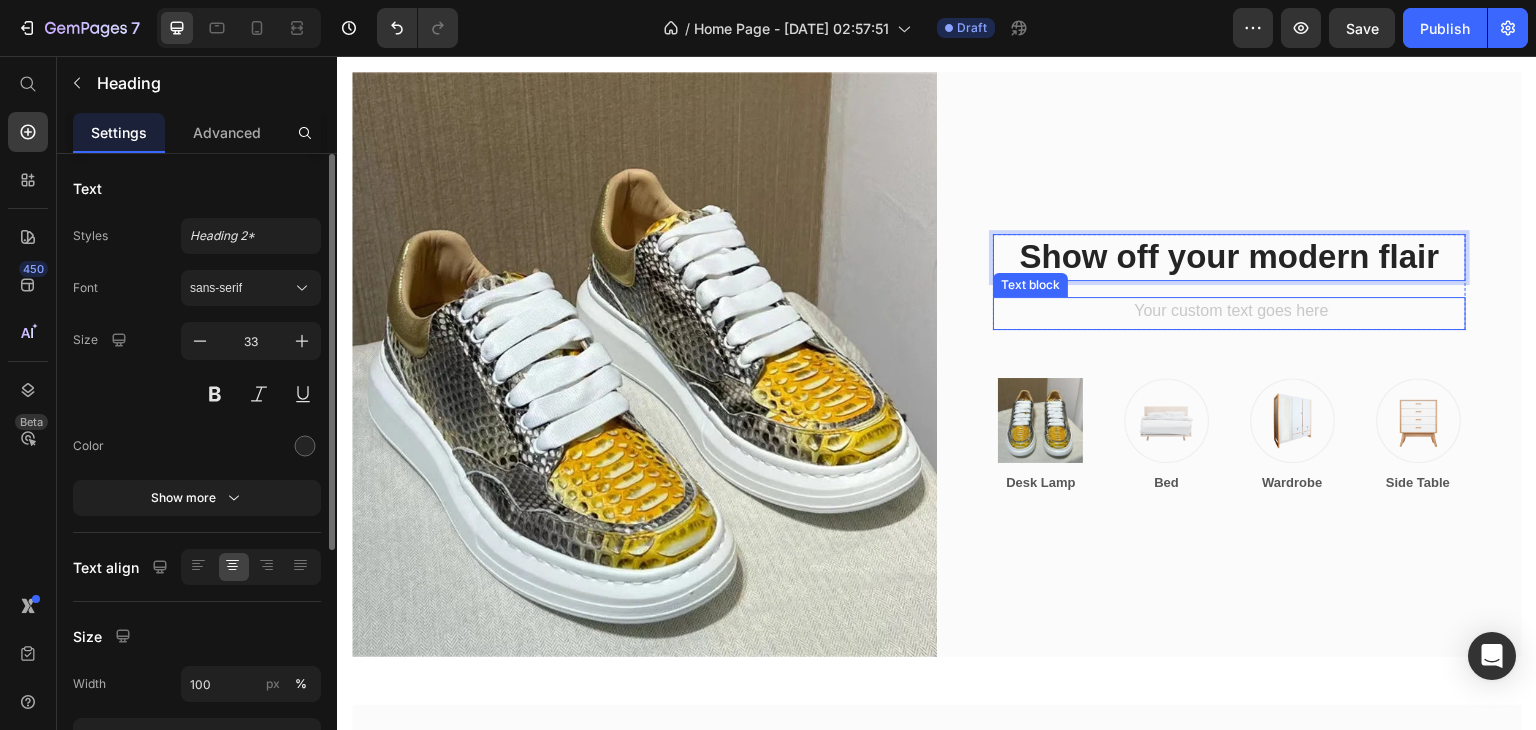 click at bounding box center [1229, 313] 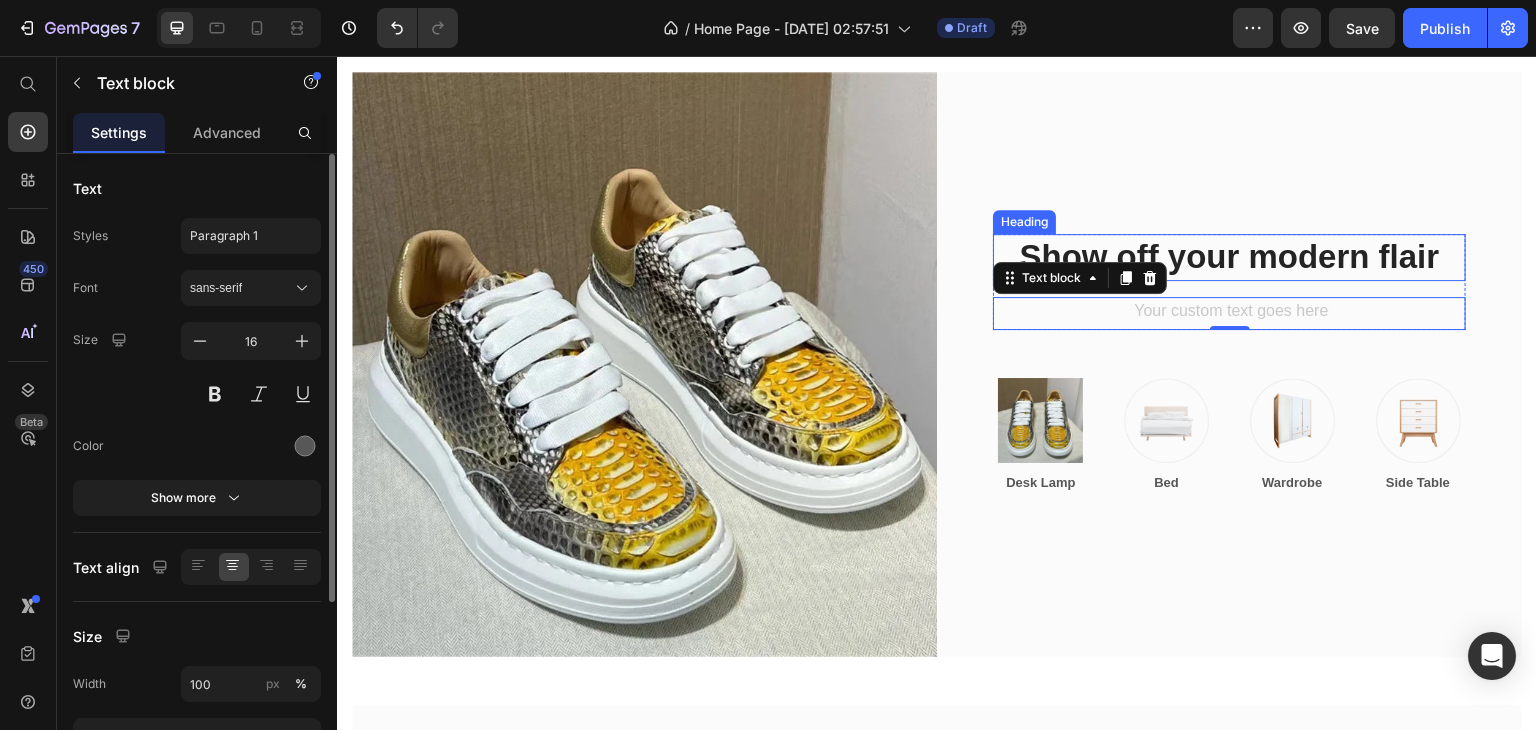click on "Show off your modern flair" at bounding box center (1229, 257) 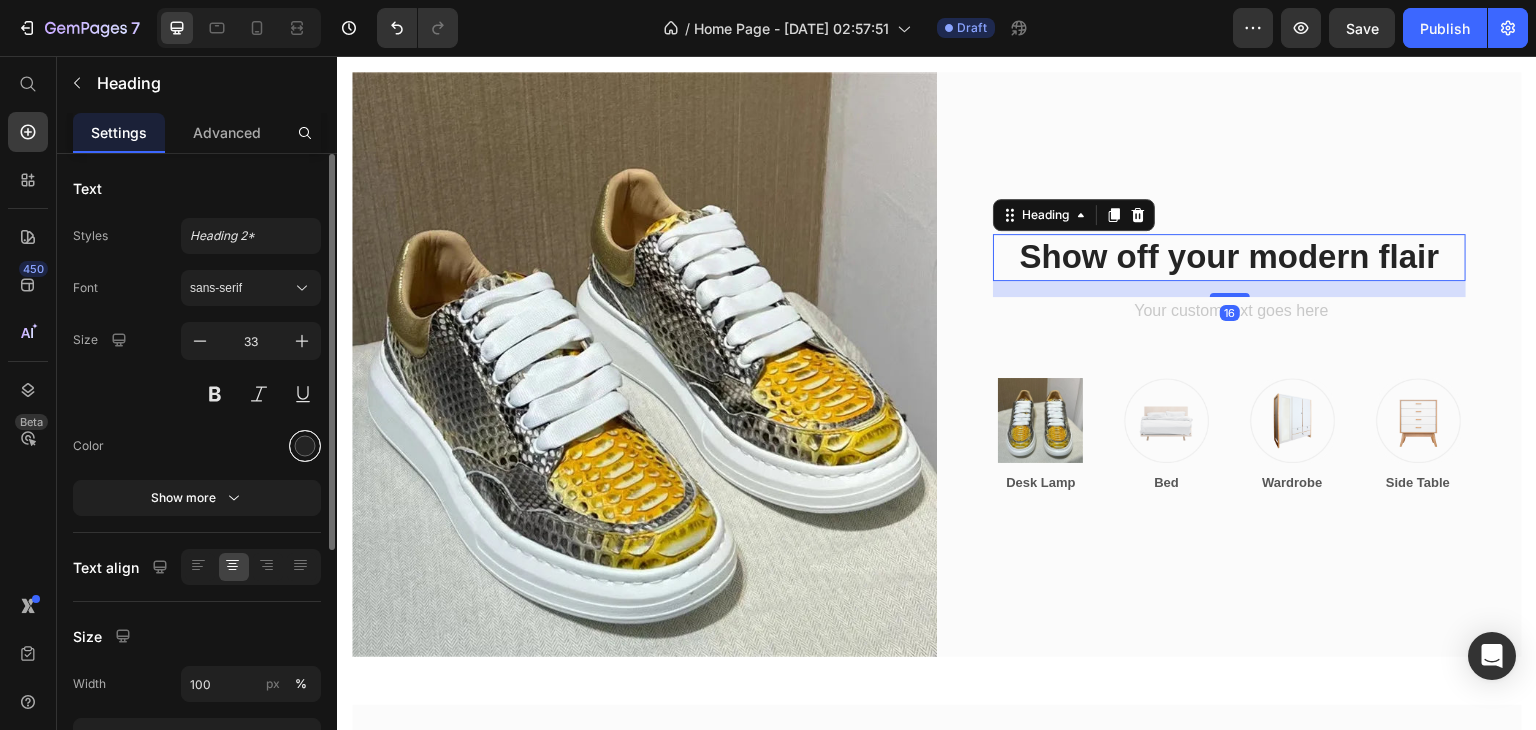 click at bounding box center [305, 446] 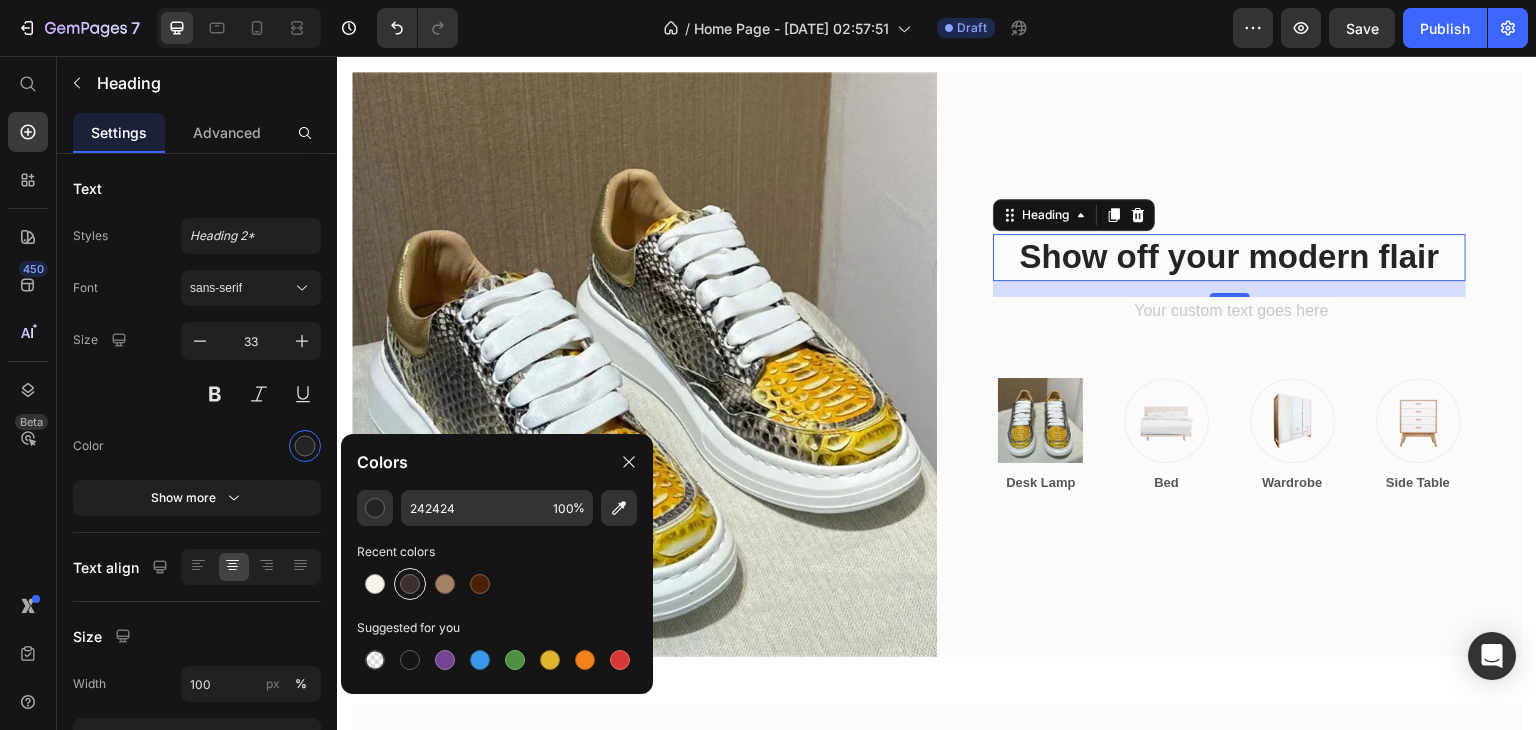 click at bounding box center (410, 584) 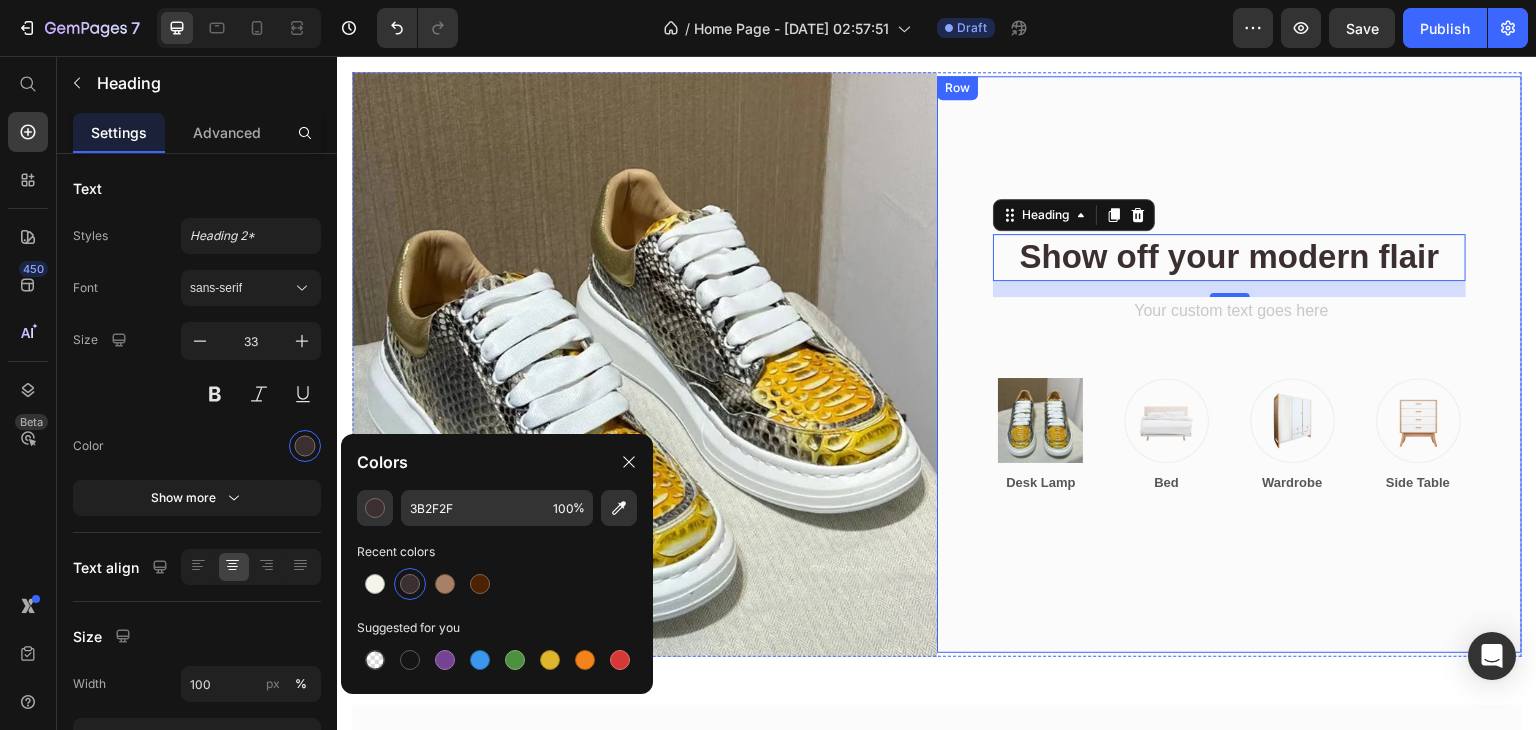 click on "Show off your modern flair Heading   16 Text block Row Image Desk Lamp Text block Row Image Bed Text block Row Image Wardrobe Text block Row Image Side Table Text block Row Row Row" at bounding box center (1229, 364) 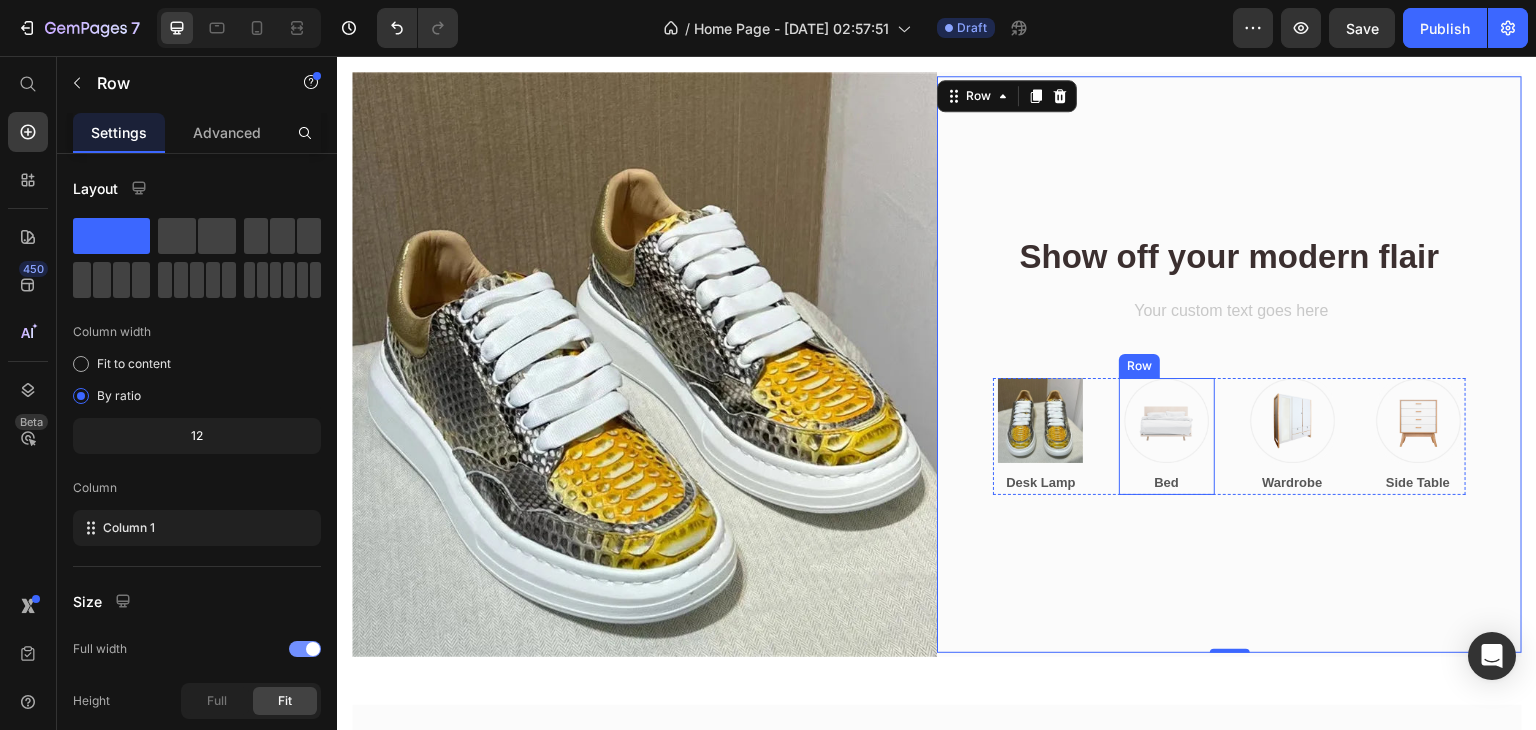 click at bounding box center [1167, 420] 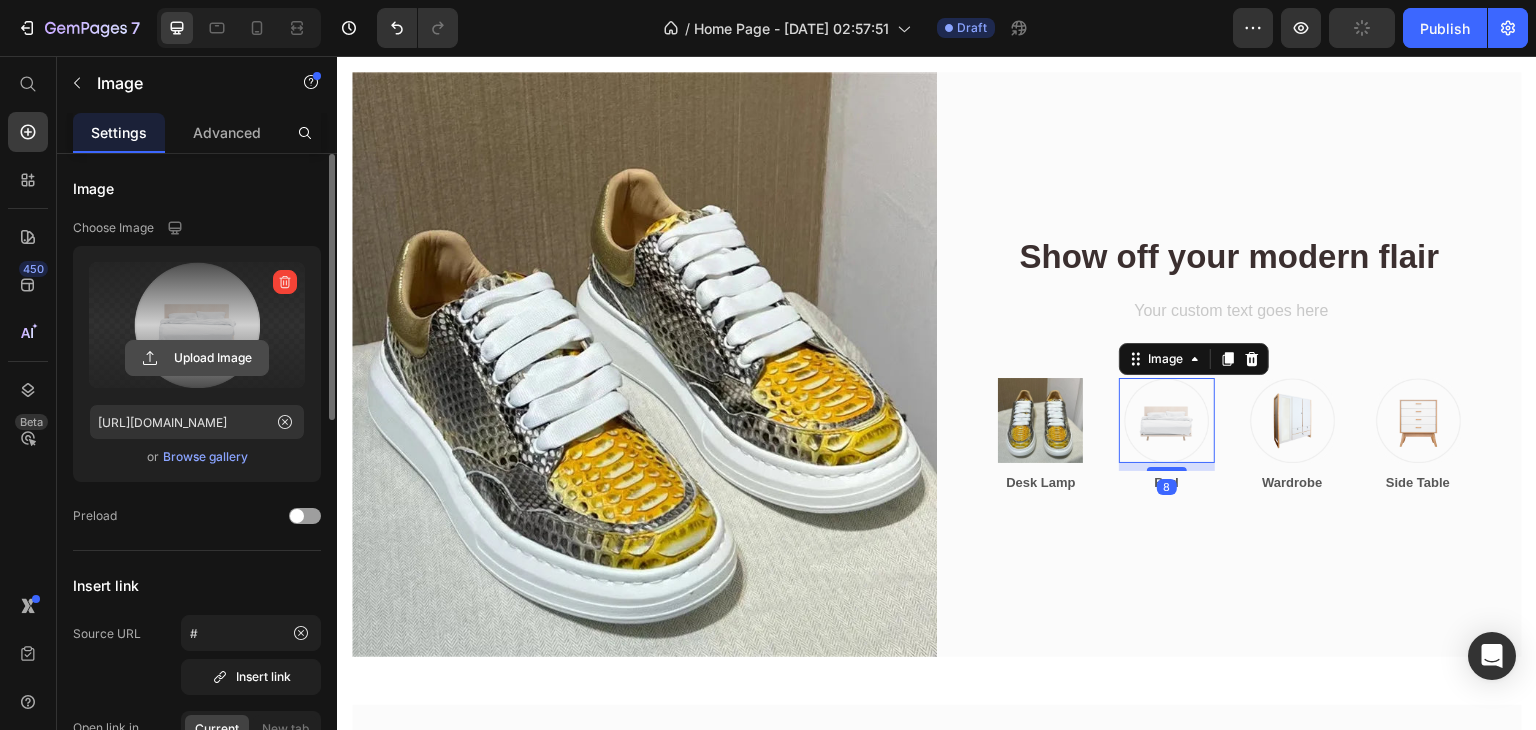 click 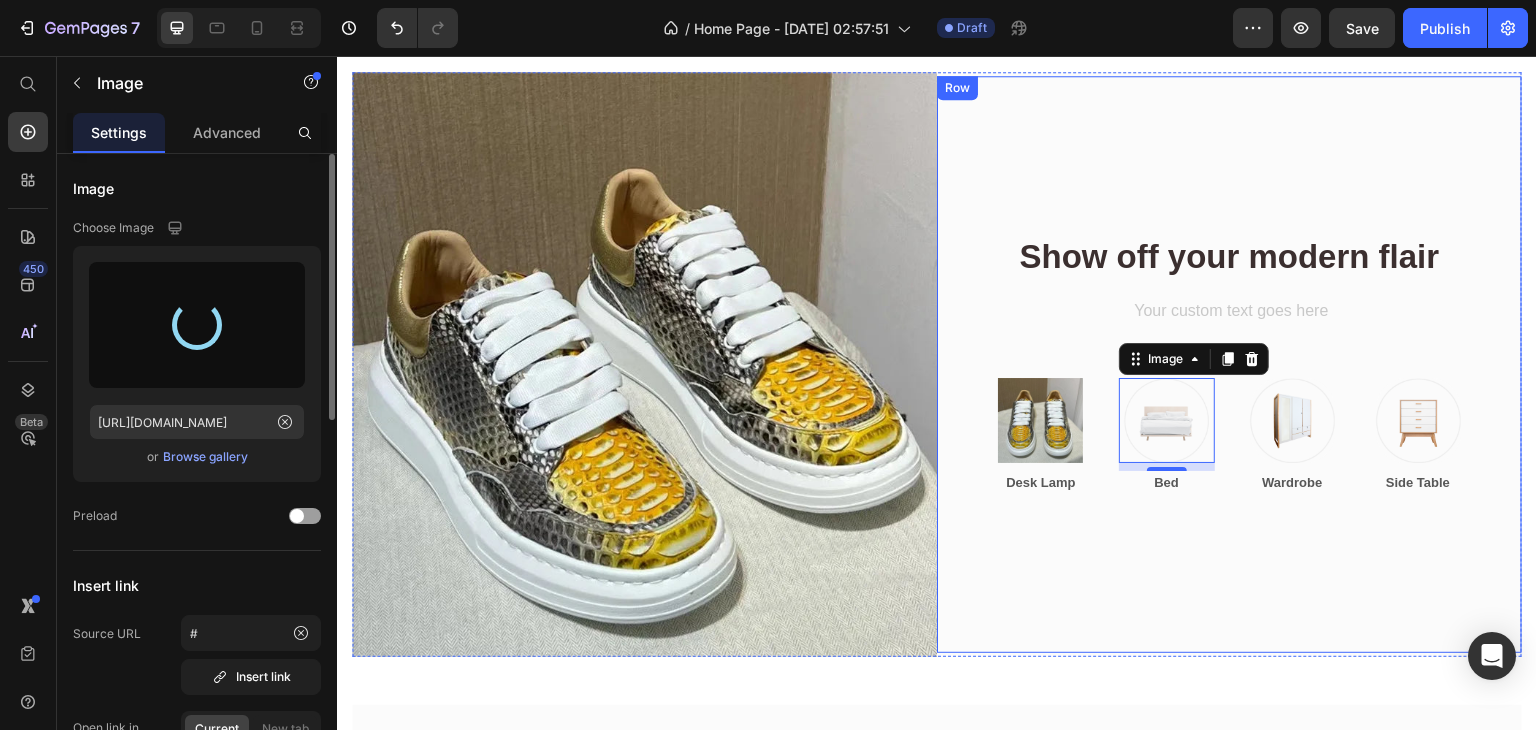 type on "https://cdn.shopify.com/s/files/1/0756/9116/3899/files/gempages_574666207408424165-809e0313-2ff7-445e-8338-3d96ae6da7cd.jpg" 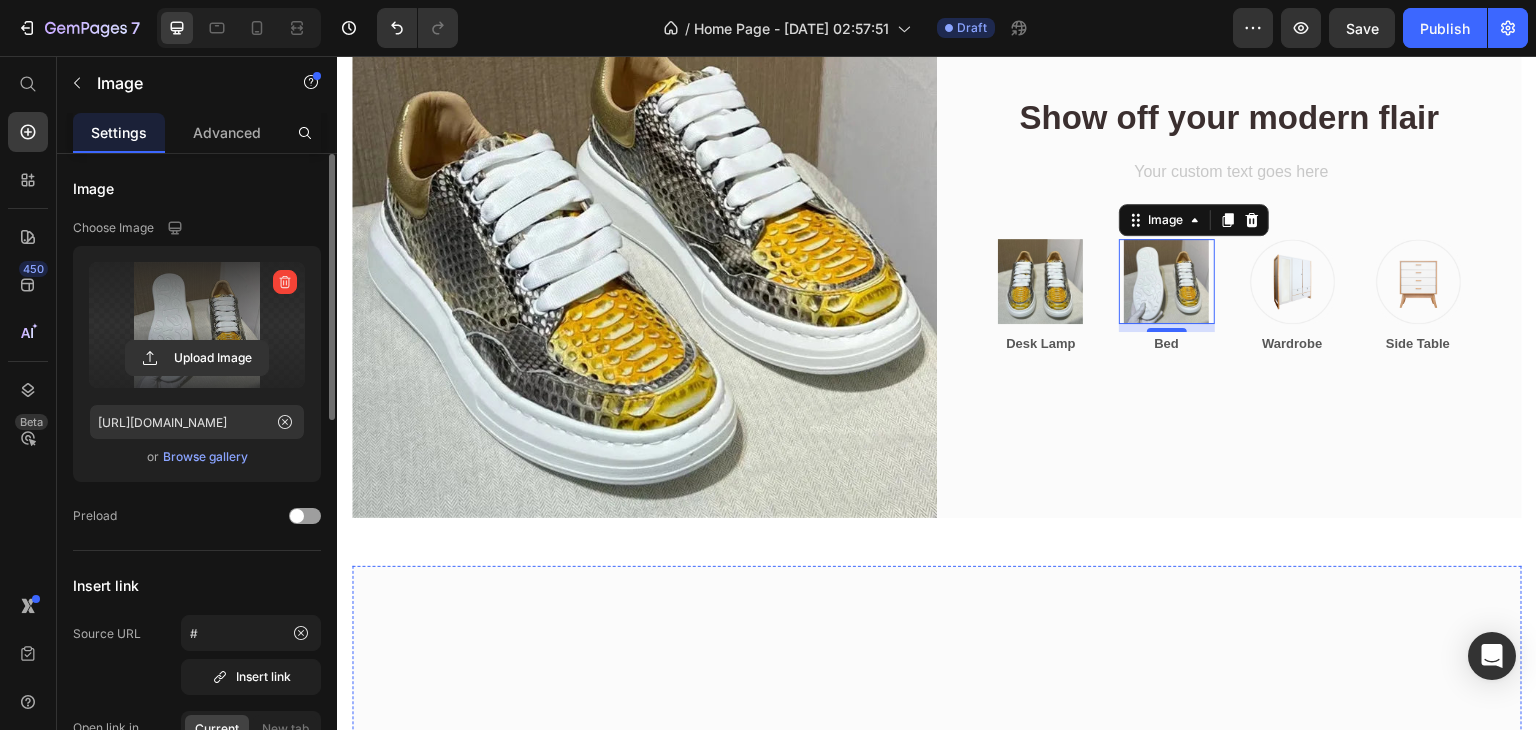 scroll, scrollTop: 144, scrollLeft: 0, axis: vertical 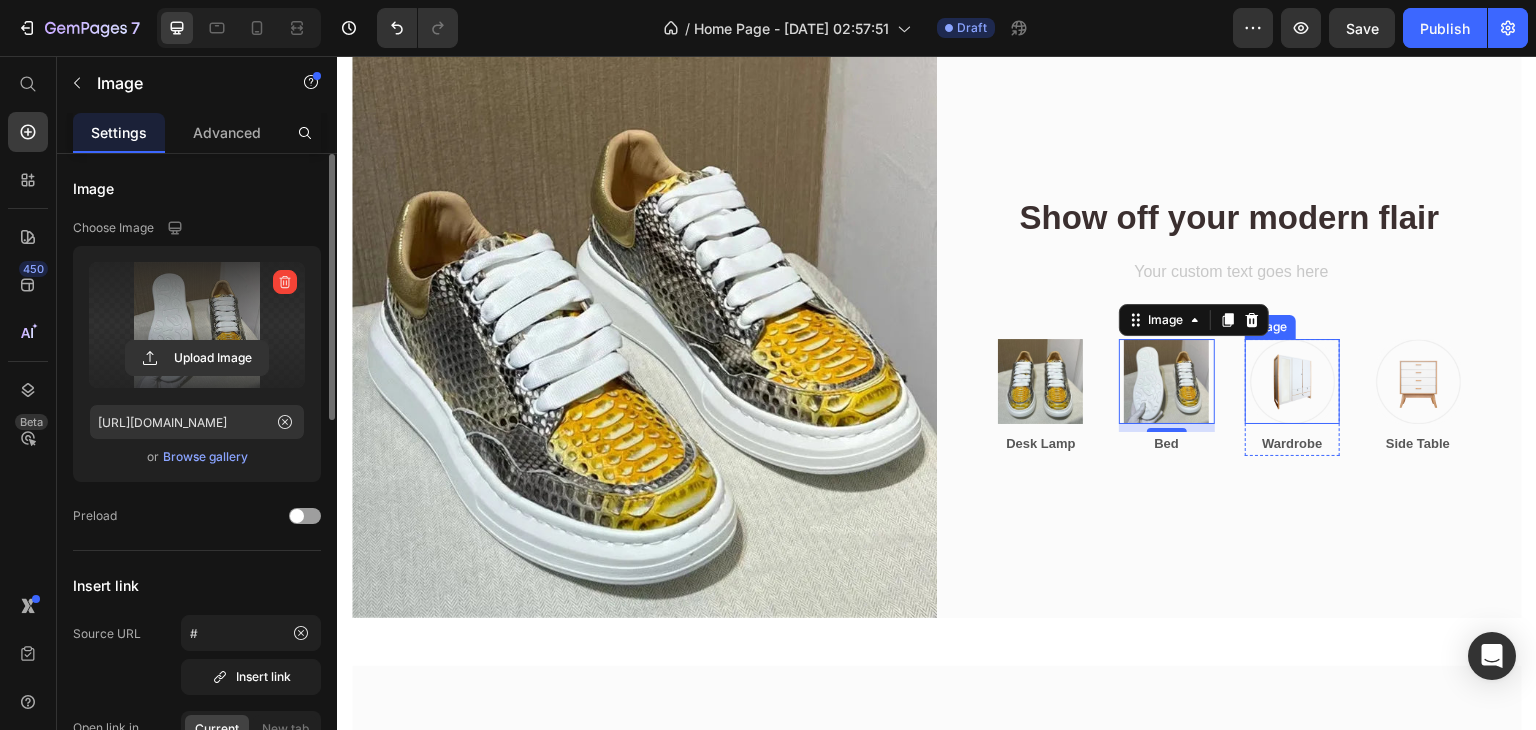 click at bounding box center (1293, 381) 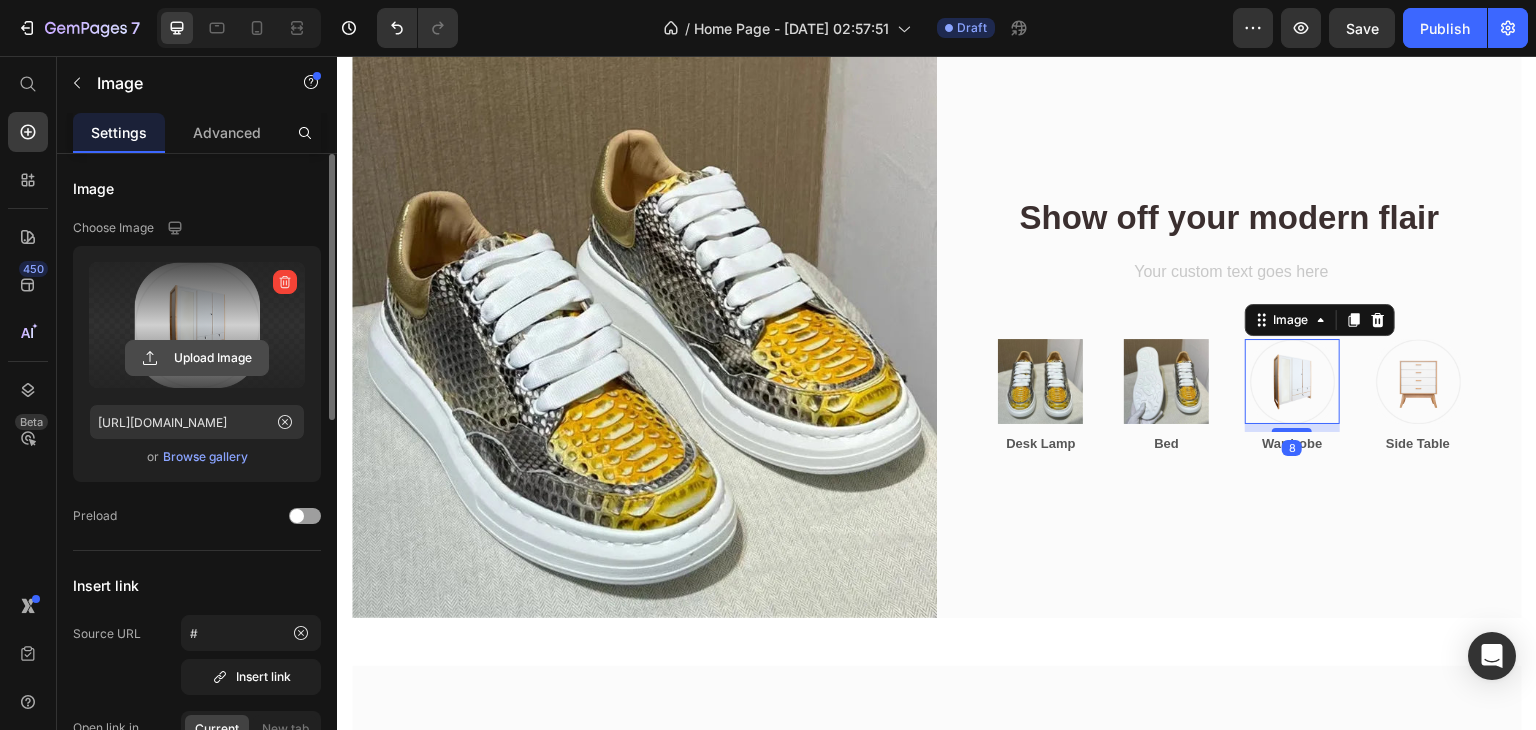 click 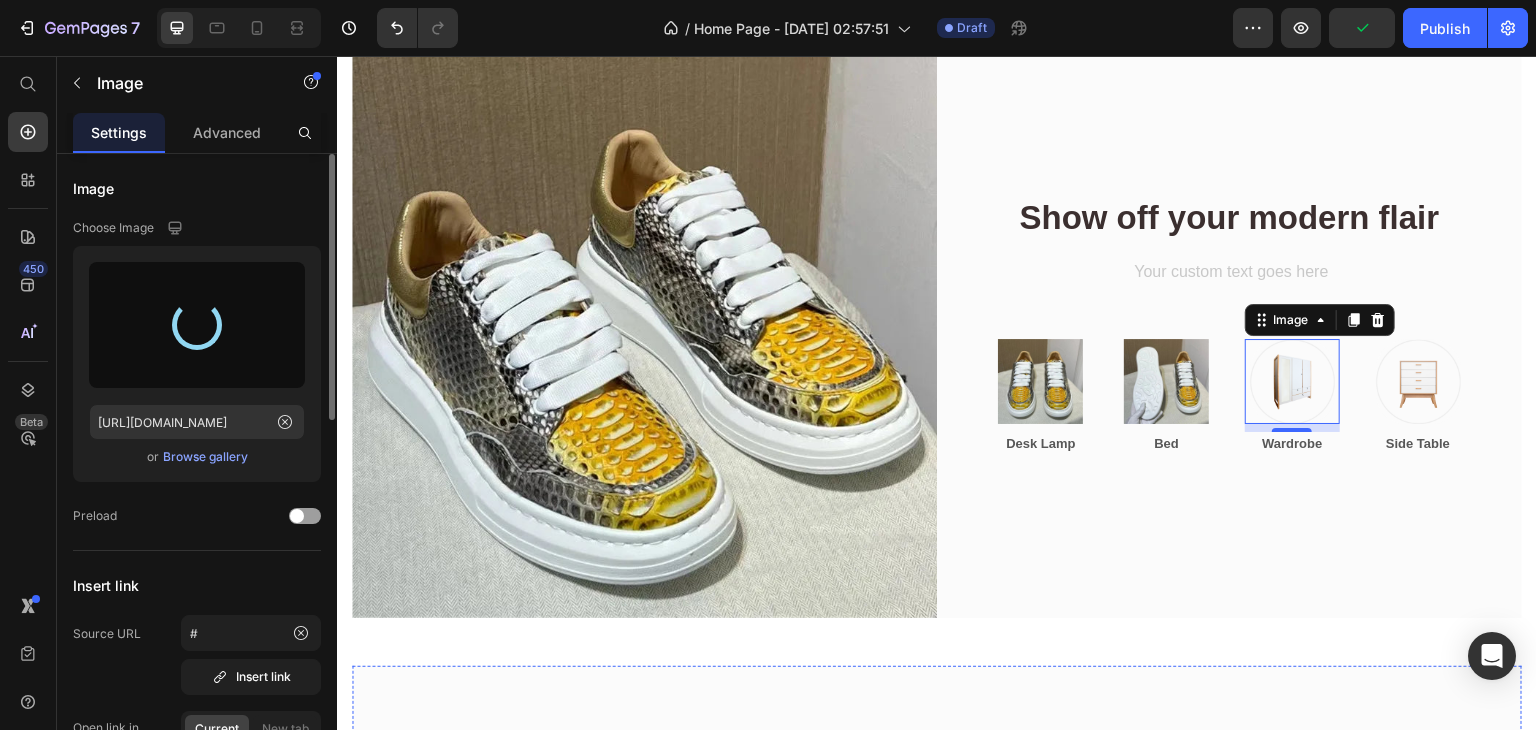 type on "https://cdn.shopify.com/s/files/1/0756/9116/3899/files/gempages_574666207408424165-9e4e8a06-105c-46a4-a847-56ef7679a79d.jpg" 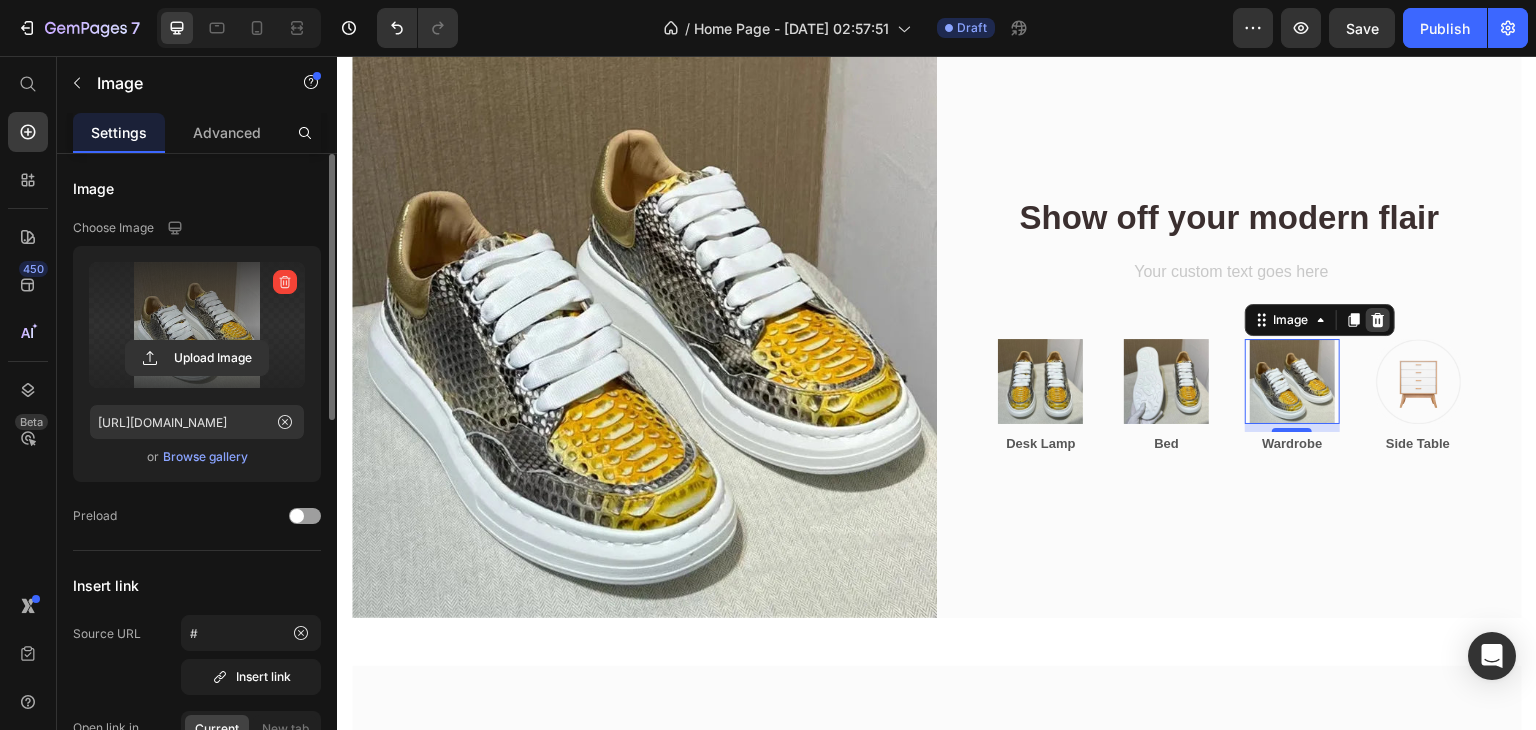 click 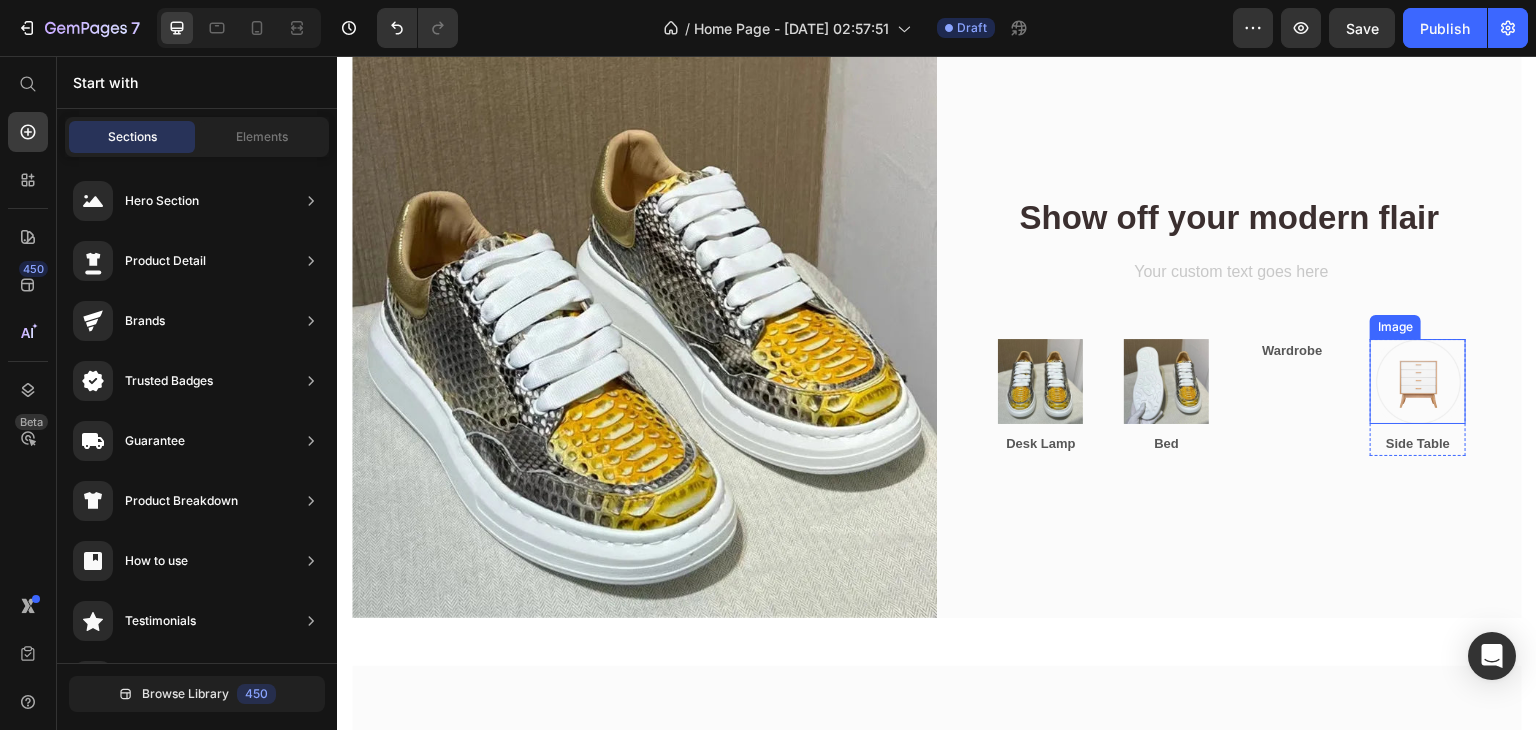 click at bounding box center [1418, 381] 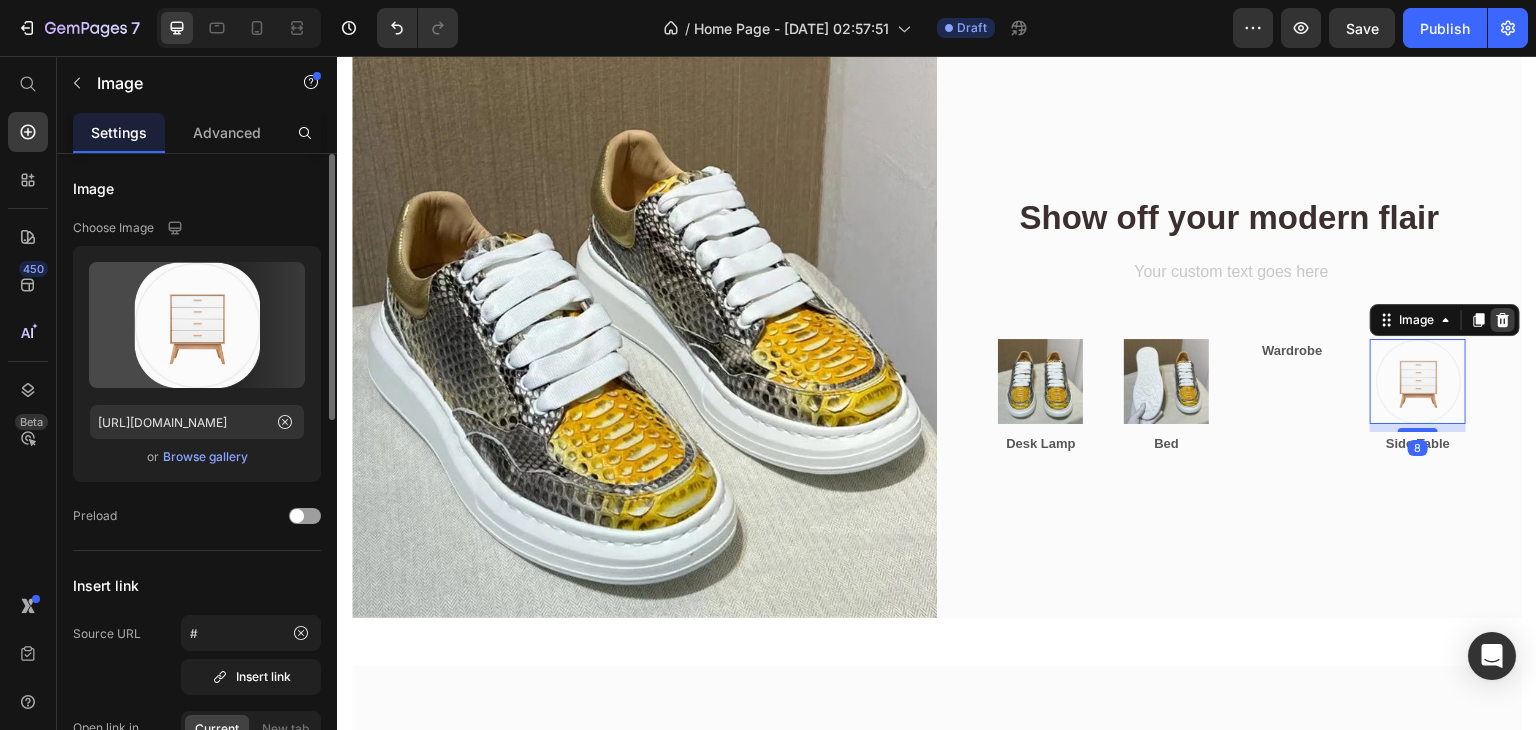 click 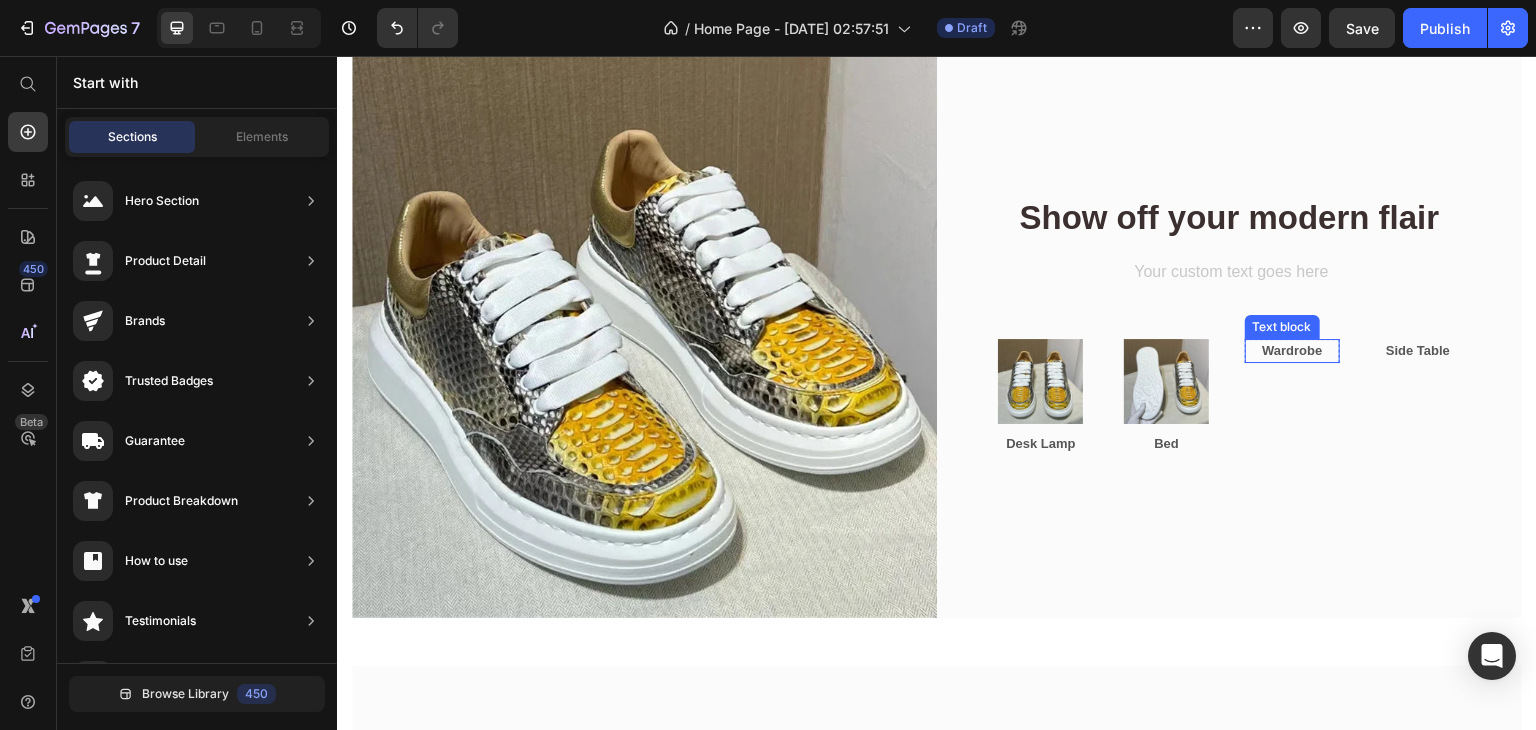 click on "Wardrobe" at bounding box center [1293, 351] 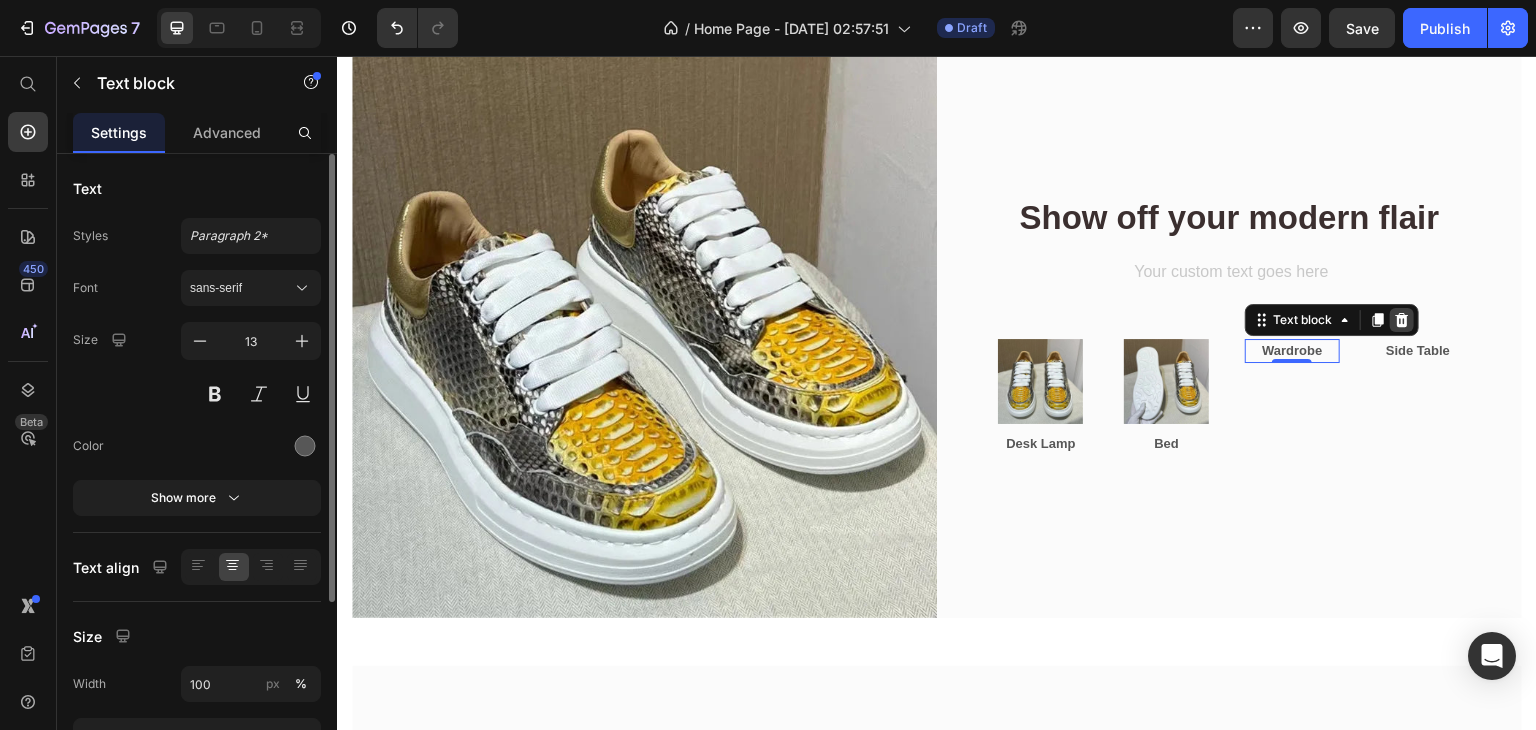 click 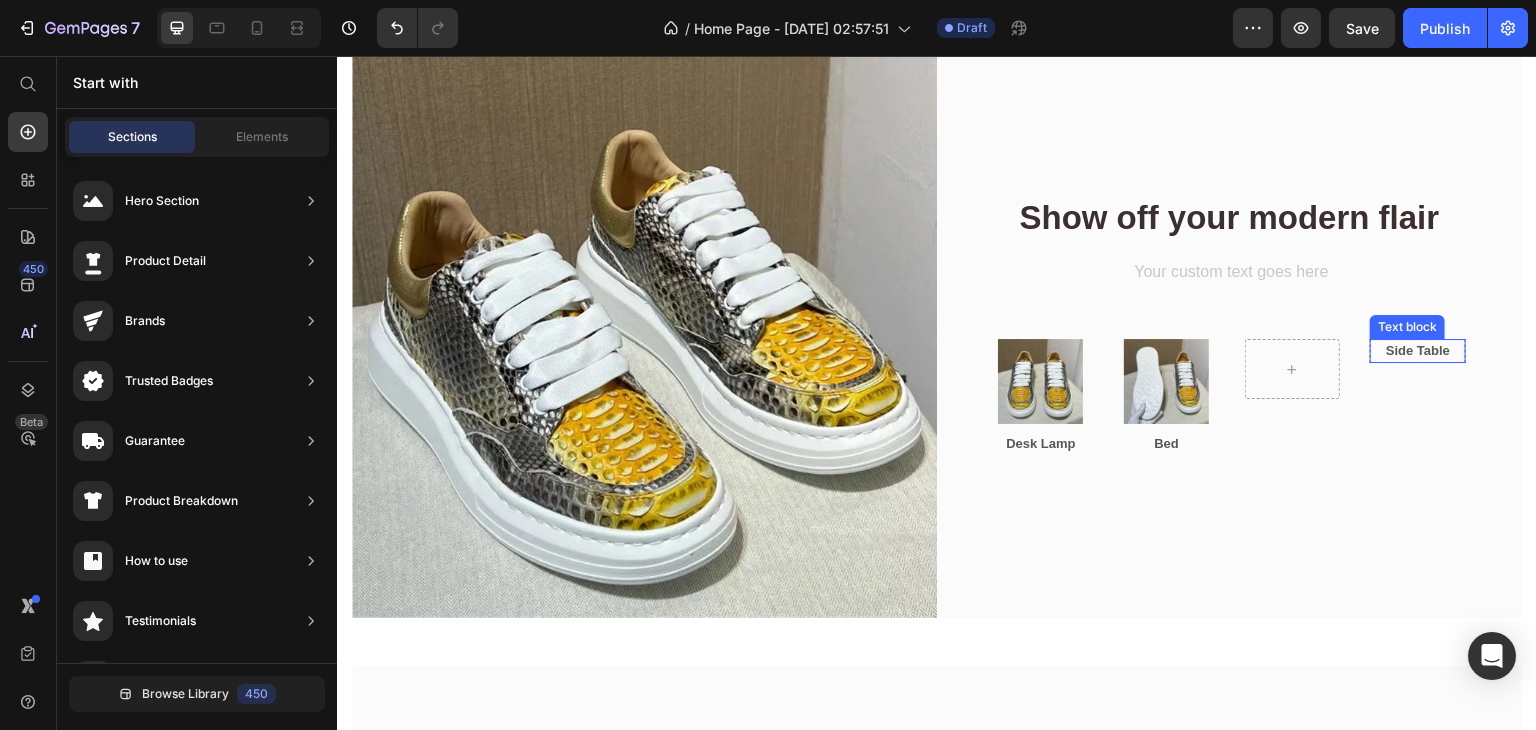 click on "Side Table" at bounding box center (1418, 351) 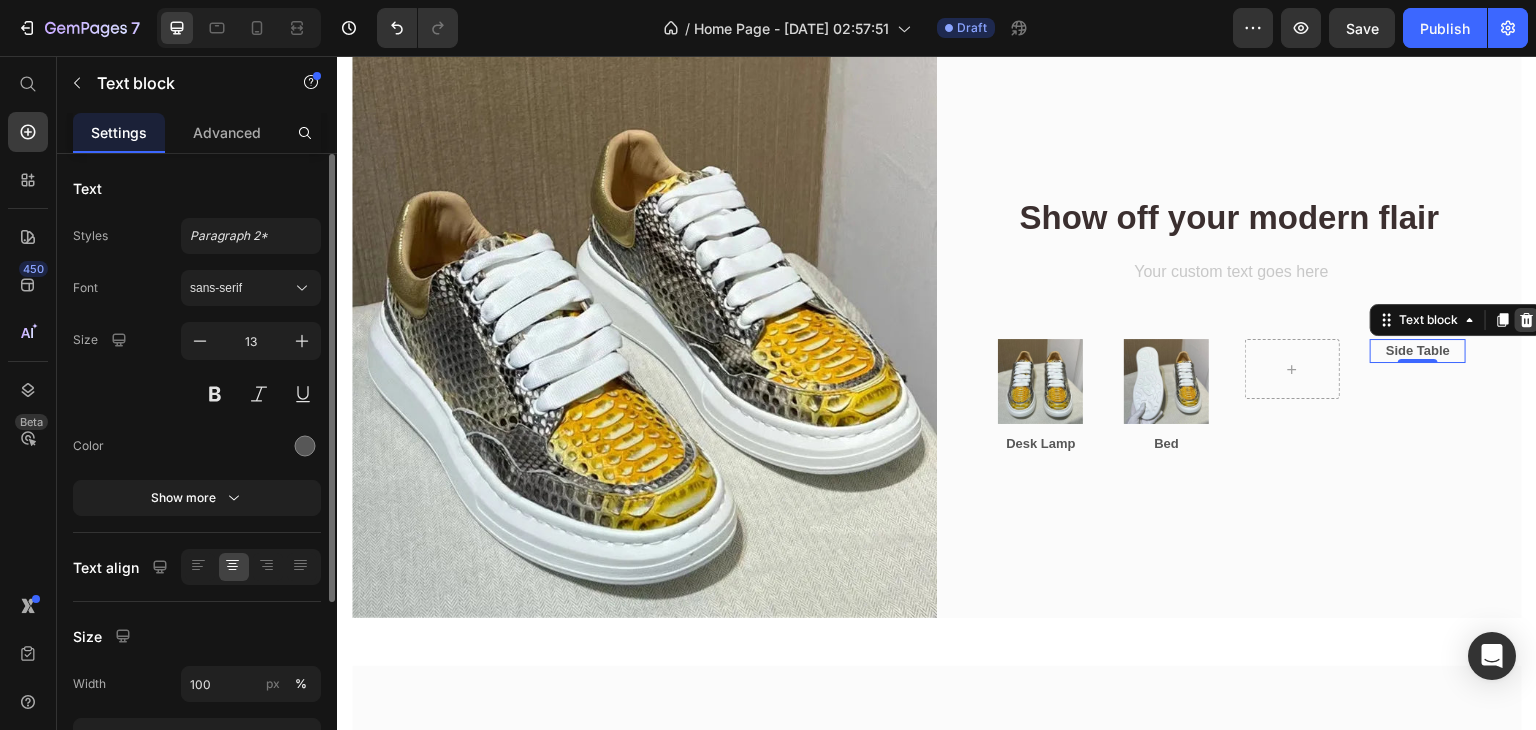 click 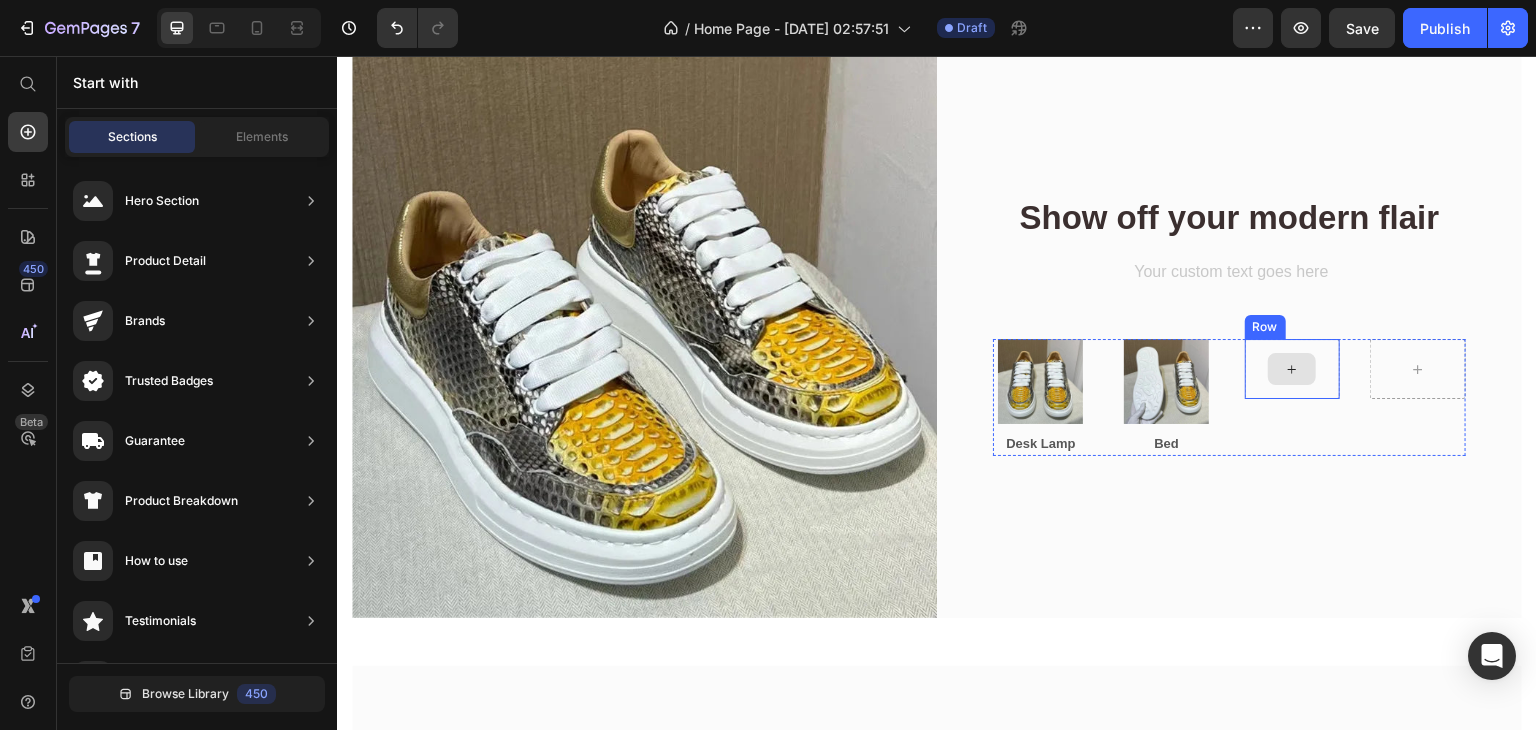 click at bounding box center [1292, 369] 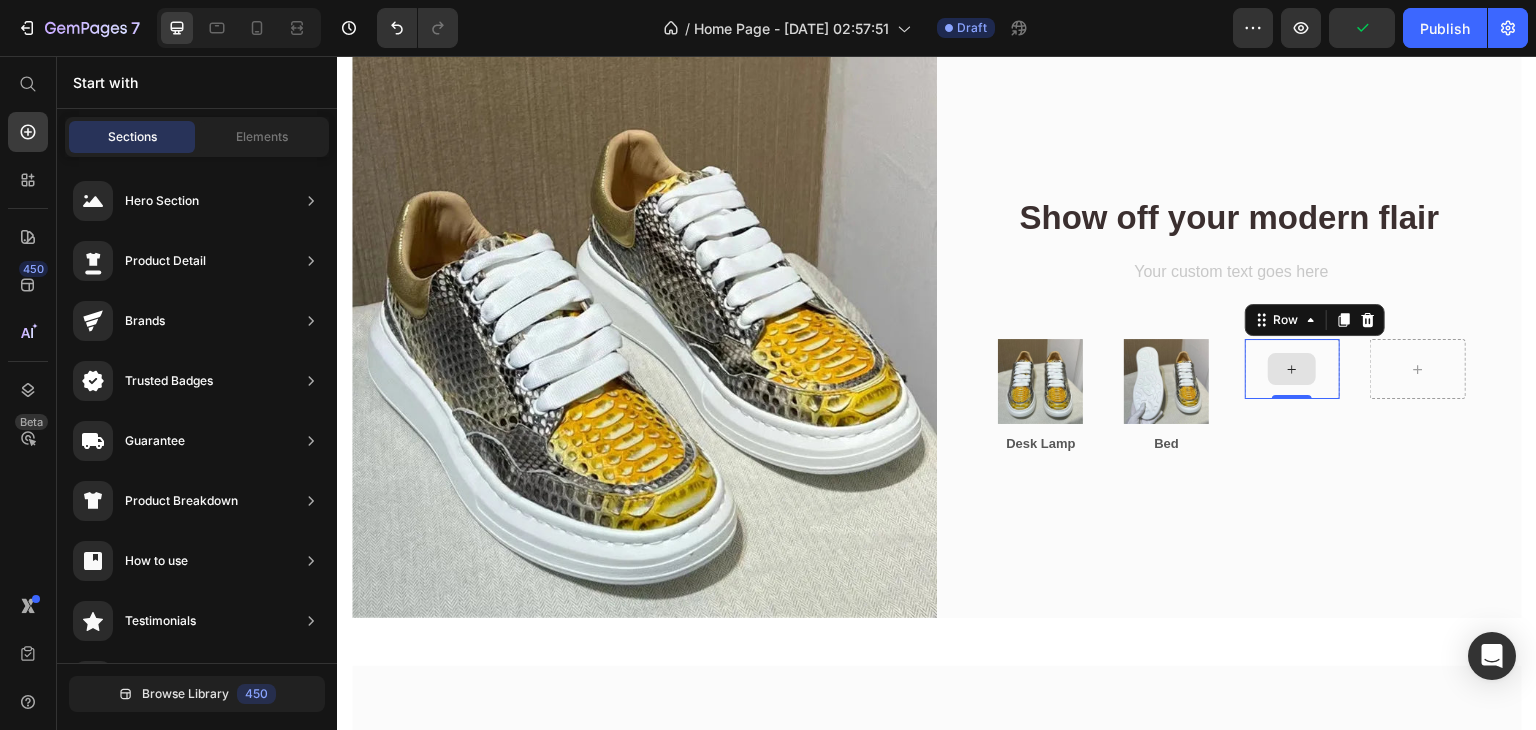 click at bounding box center [1293, 369] 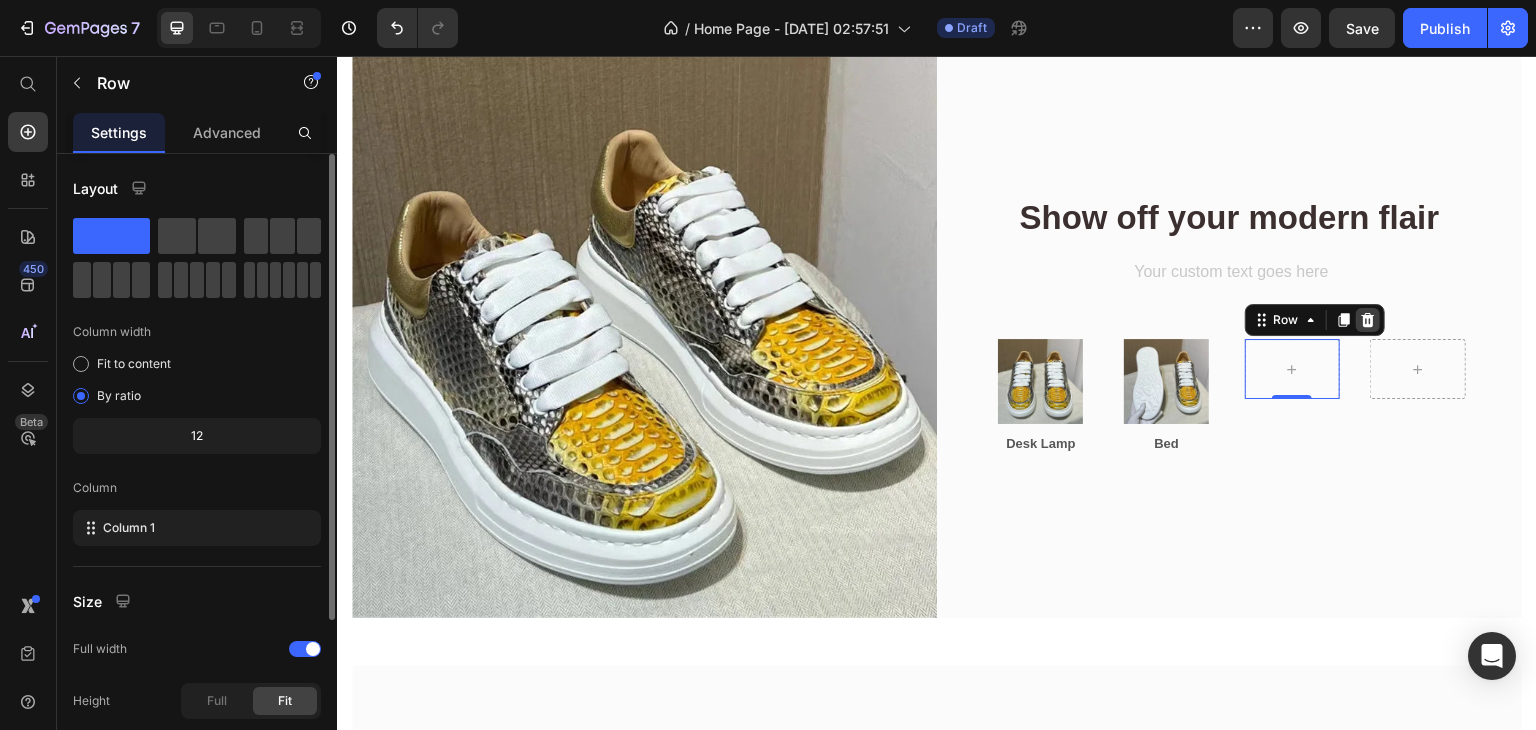 click 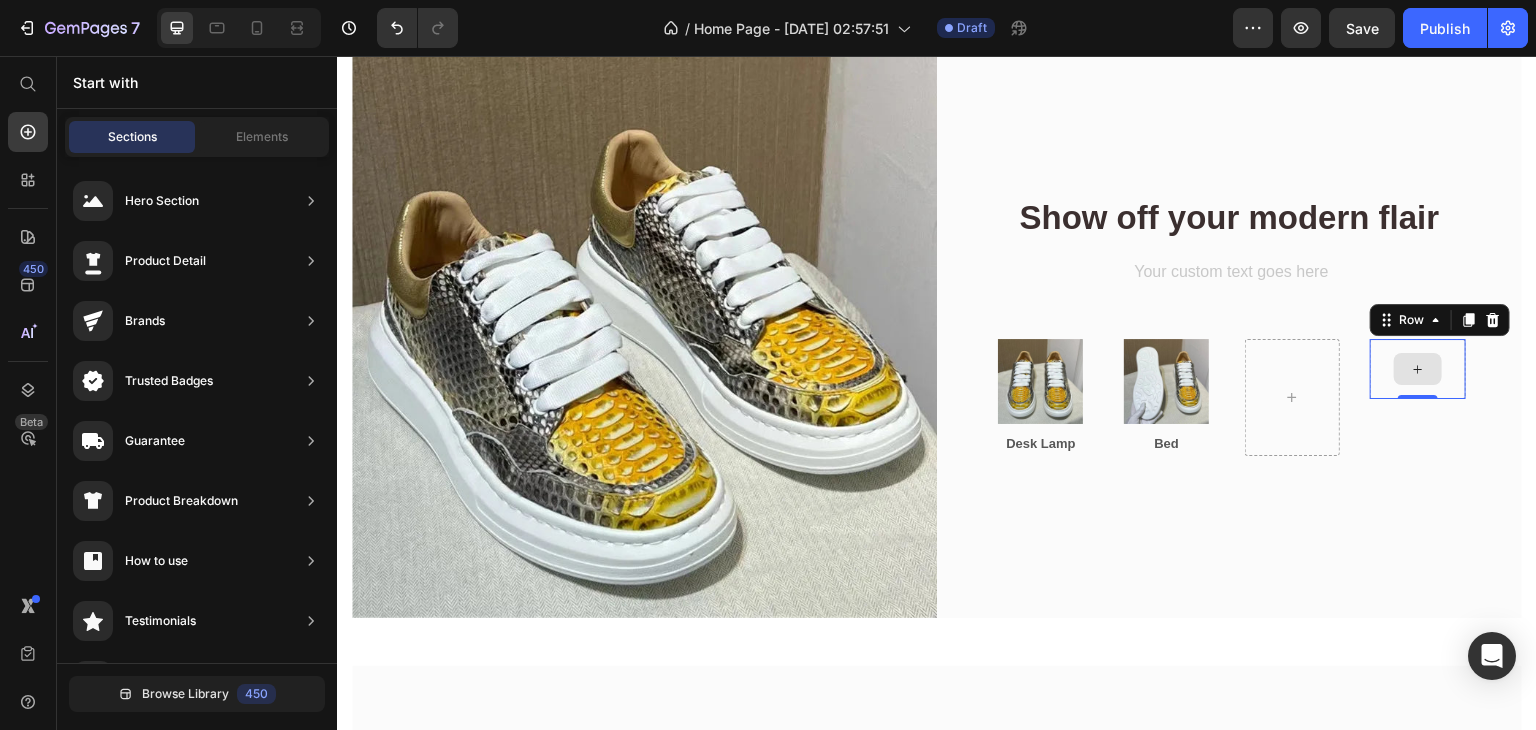 click at bounding box center (1418, 369) 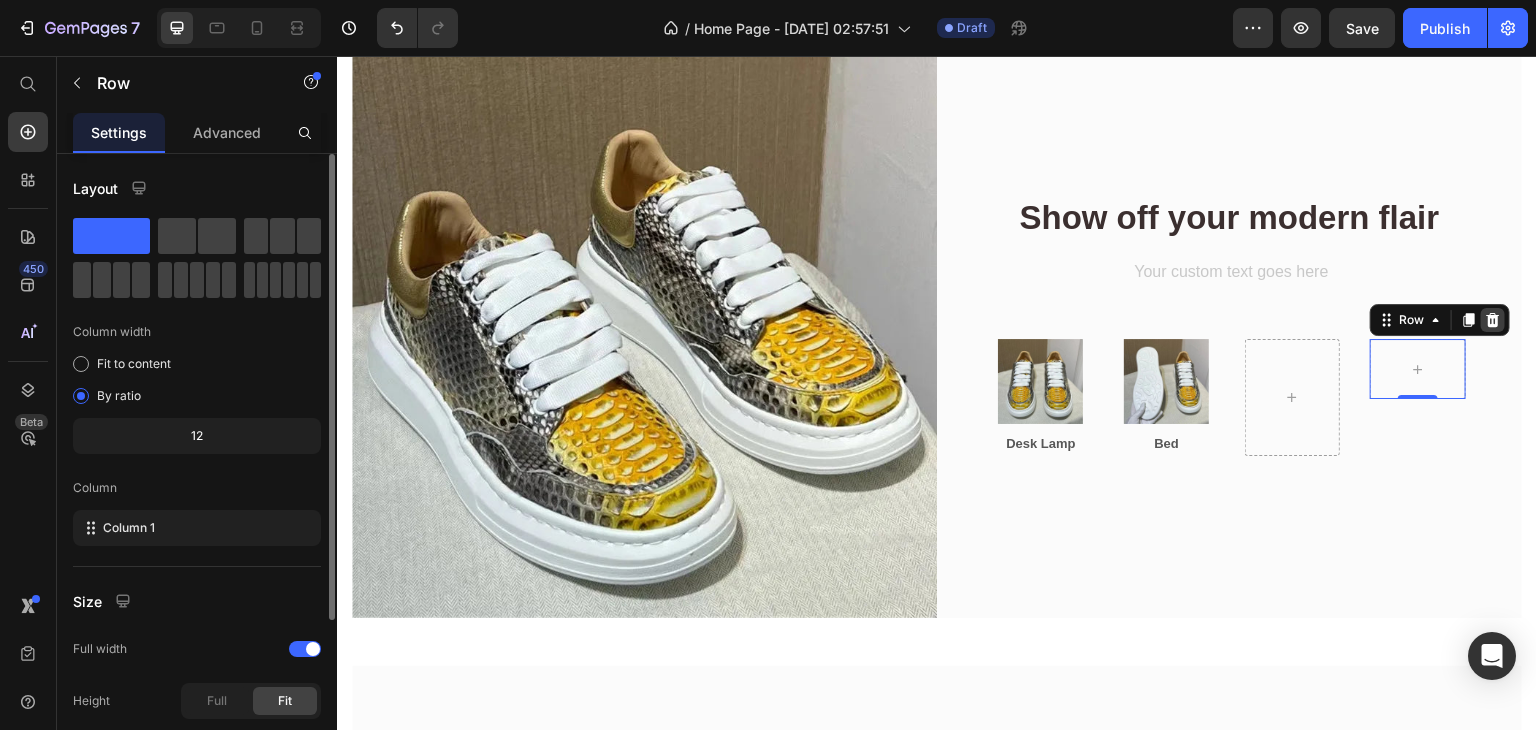 click at bounding box center (1493, 320) 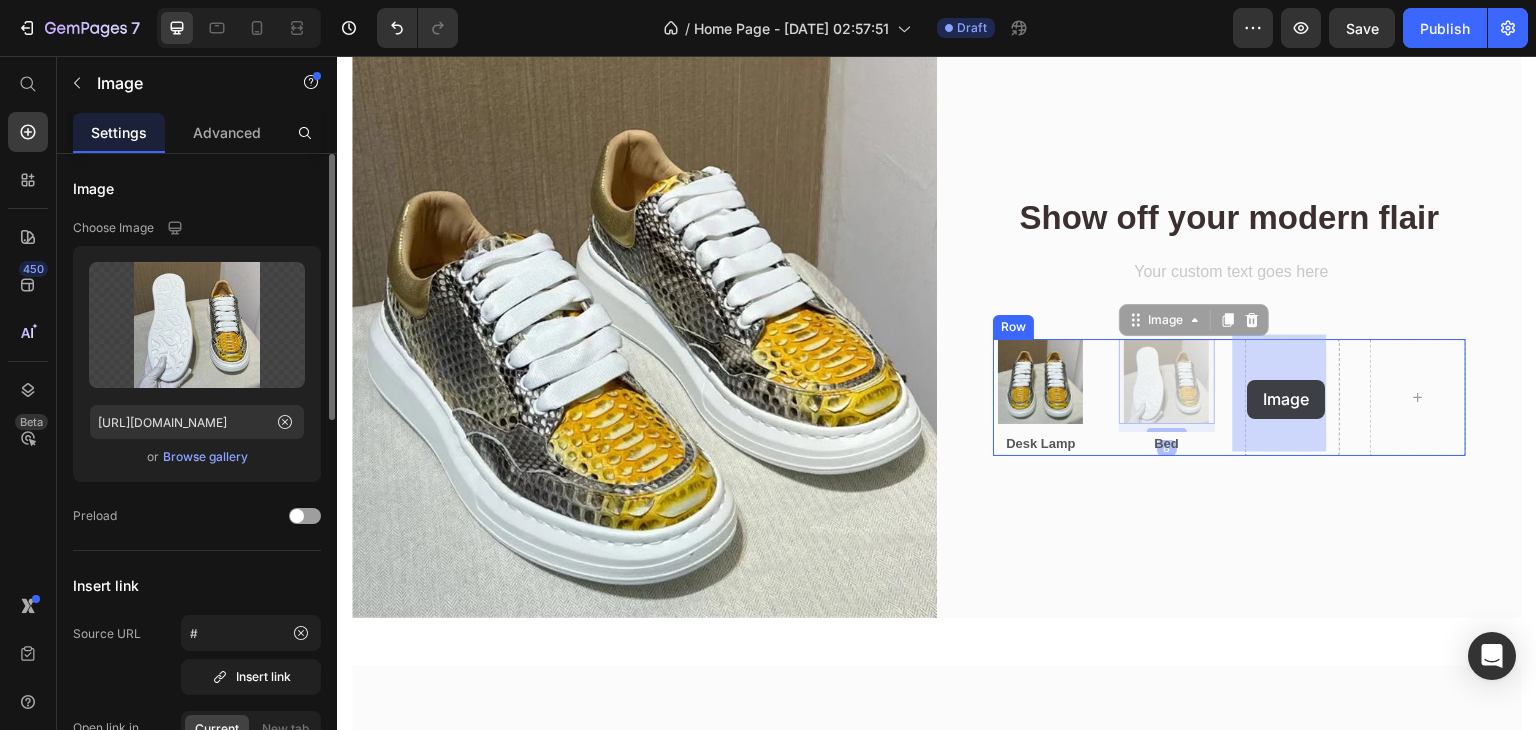 drag, startPoint x: 1201, startPoint y: 379, endPoint x: 1248, endPoint y: 380, distance: 47.010635 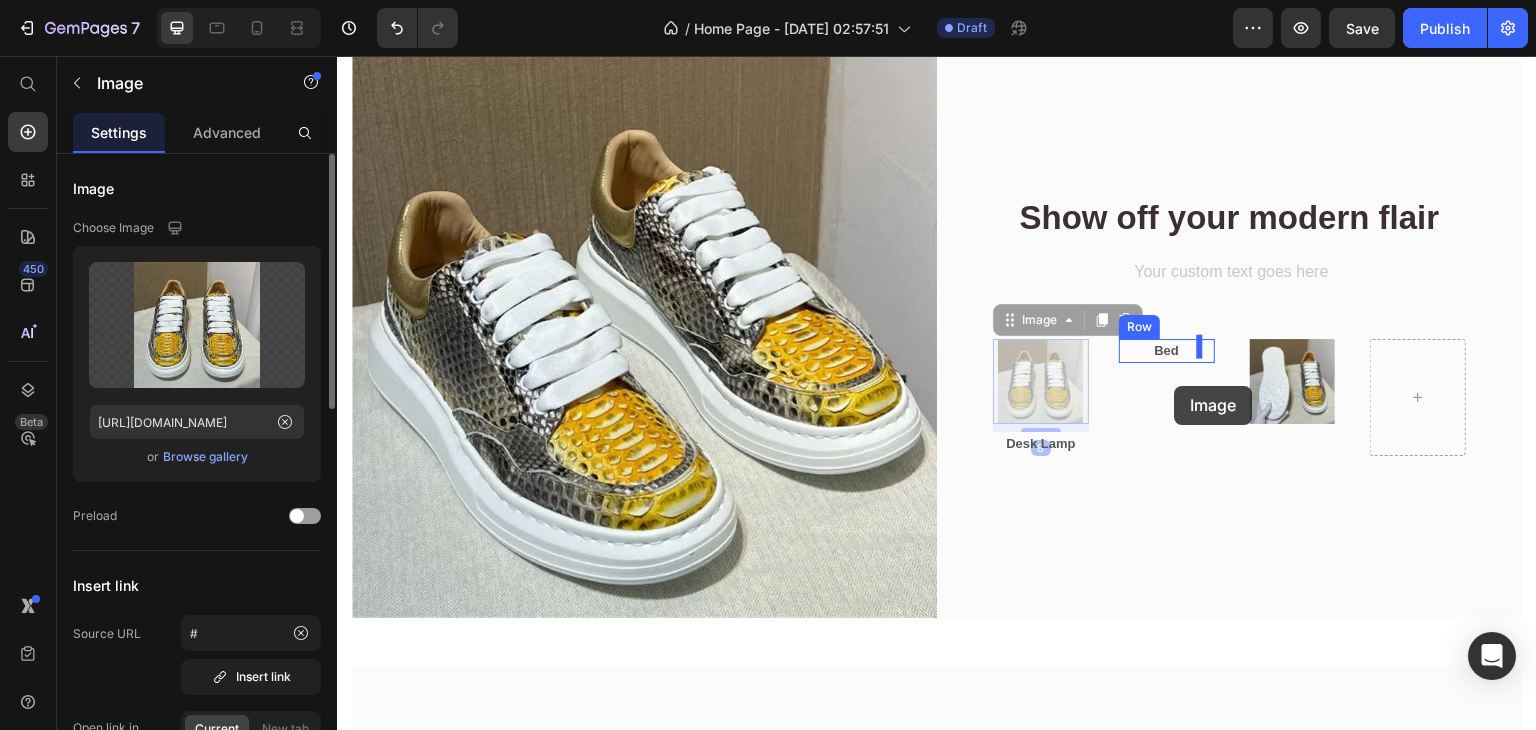 drag, startPoint x: 1132, startPoint y: 385, endPoint x: 1175, endPoint y: 386, distance: 43.011627 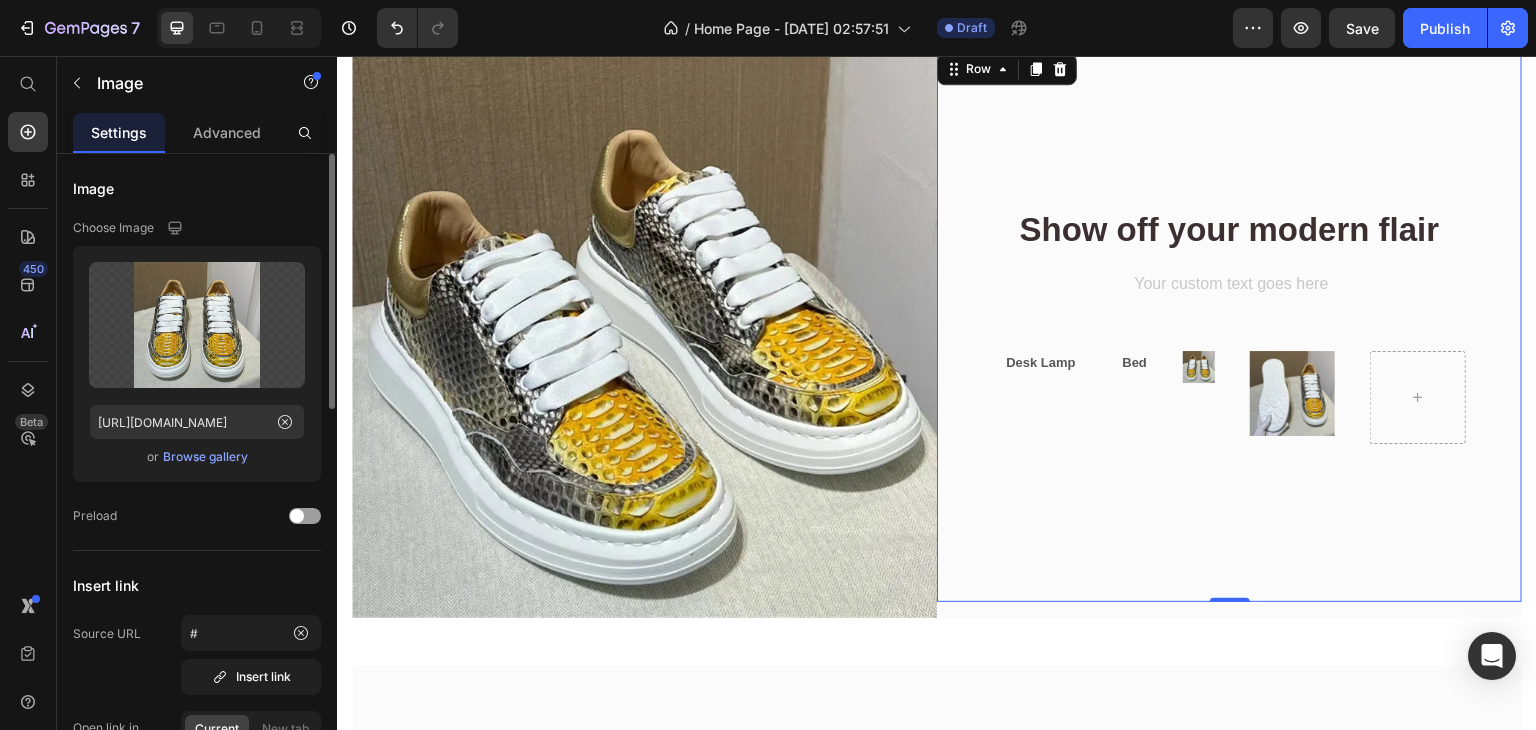 click on "Show off your modern flair Heading Text block Row Desk Lamp Text block Row Bed Text block Image Row Image
Row Row   0" at bounding box center (1229, 325) 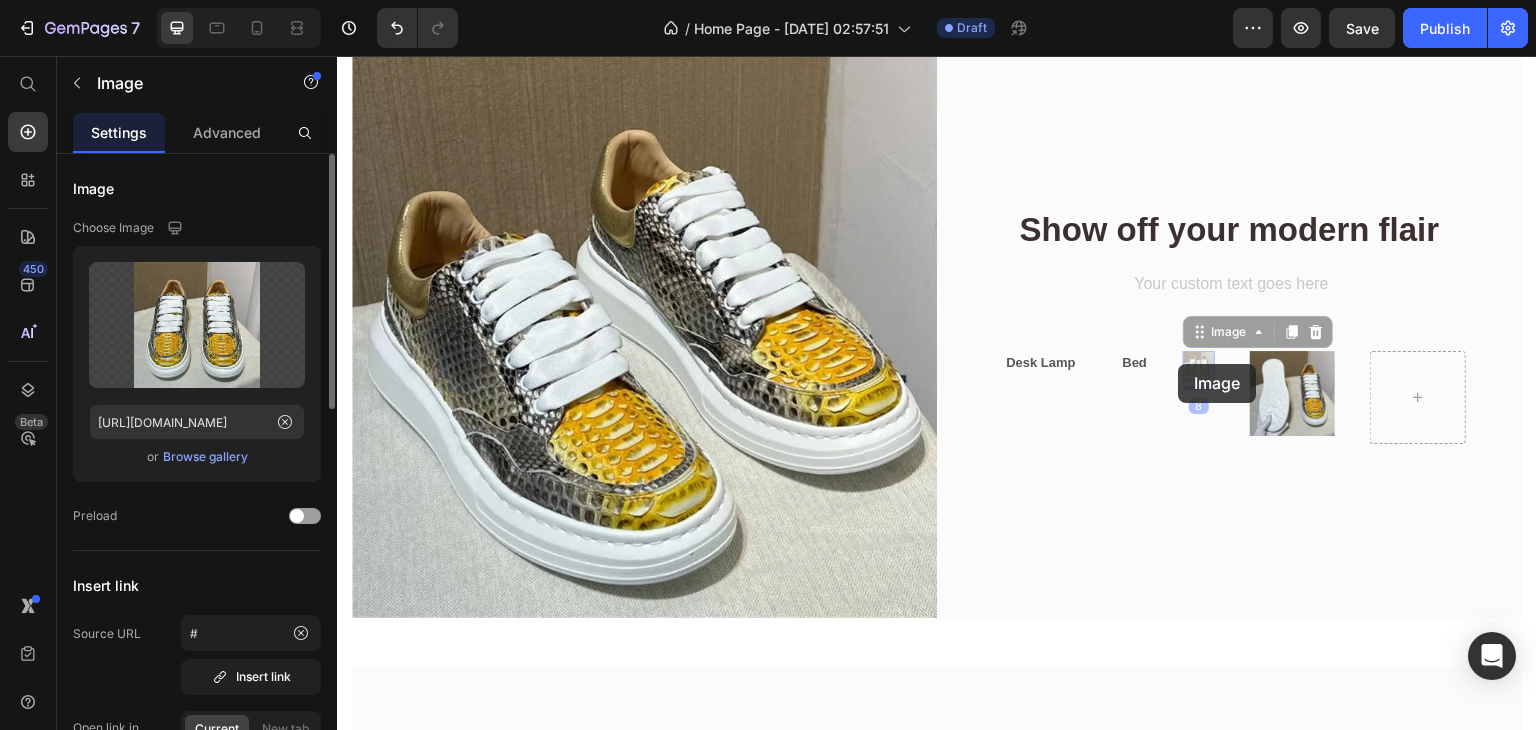 drag, startPoint x: 1179, startPoint y: 364, endPoint x: 1160, endPoint y: 426, distance: 64.84597 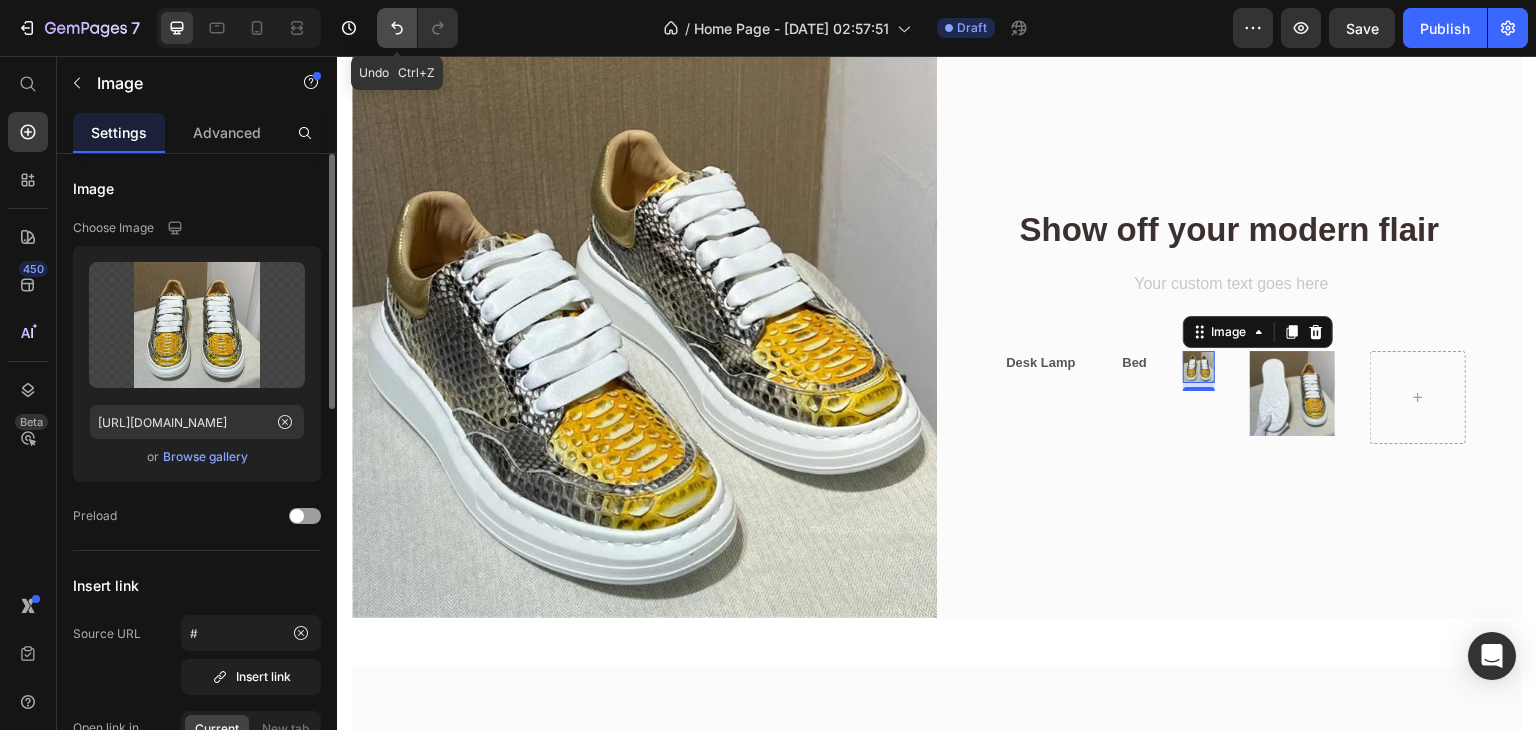 click 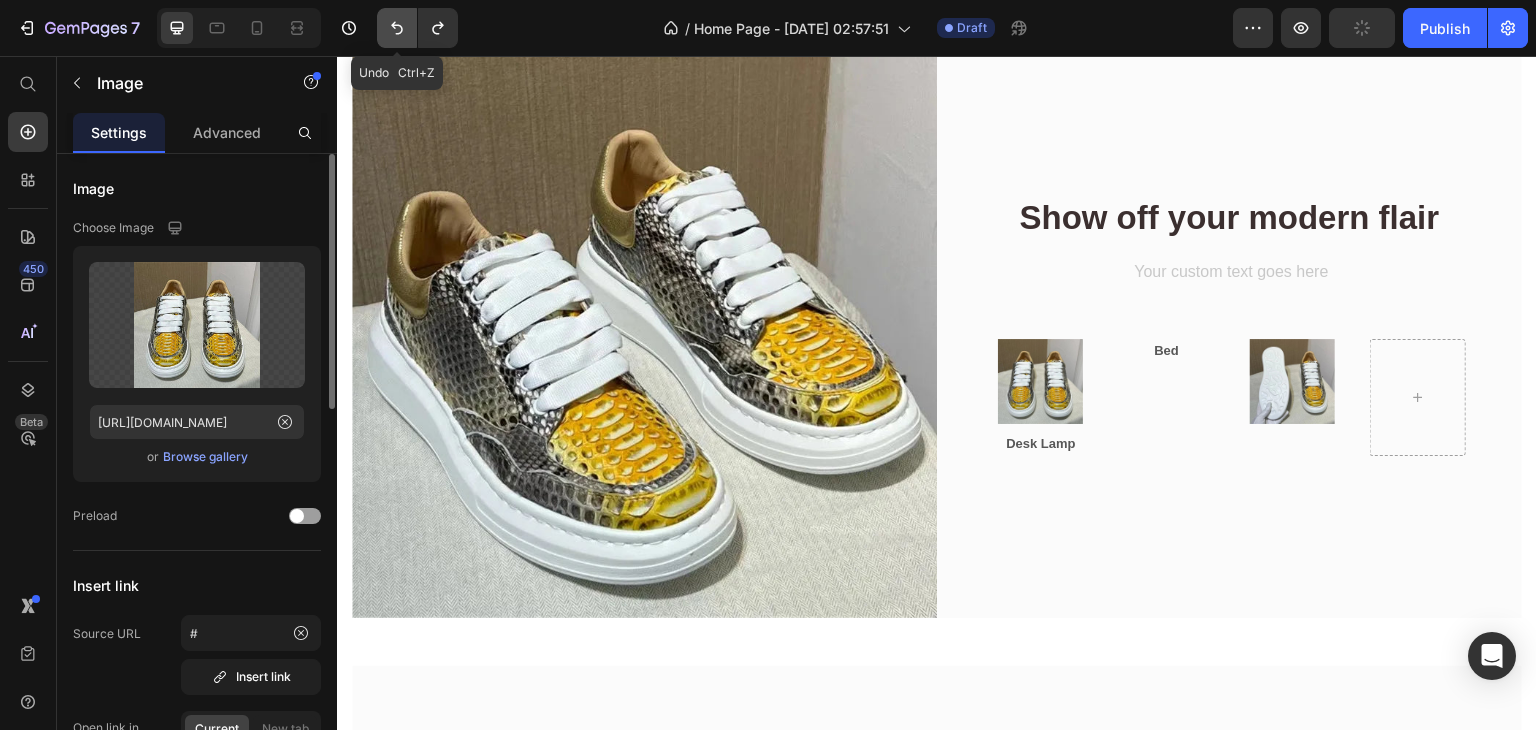 click 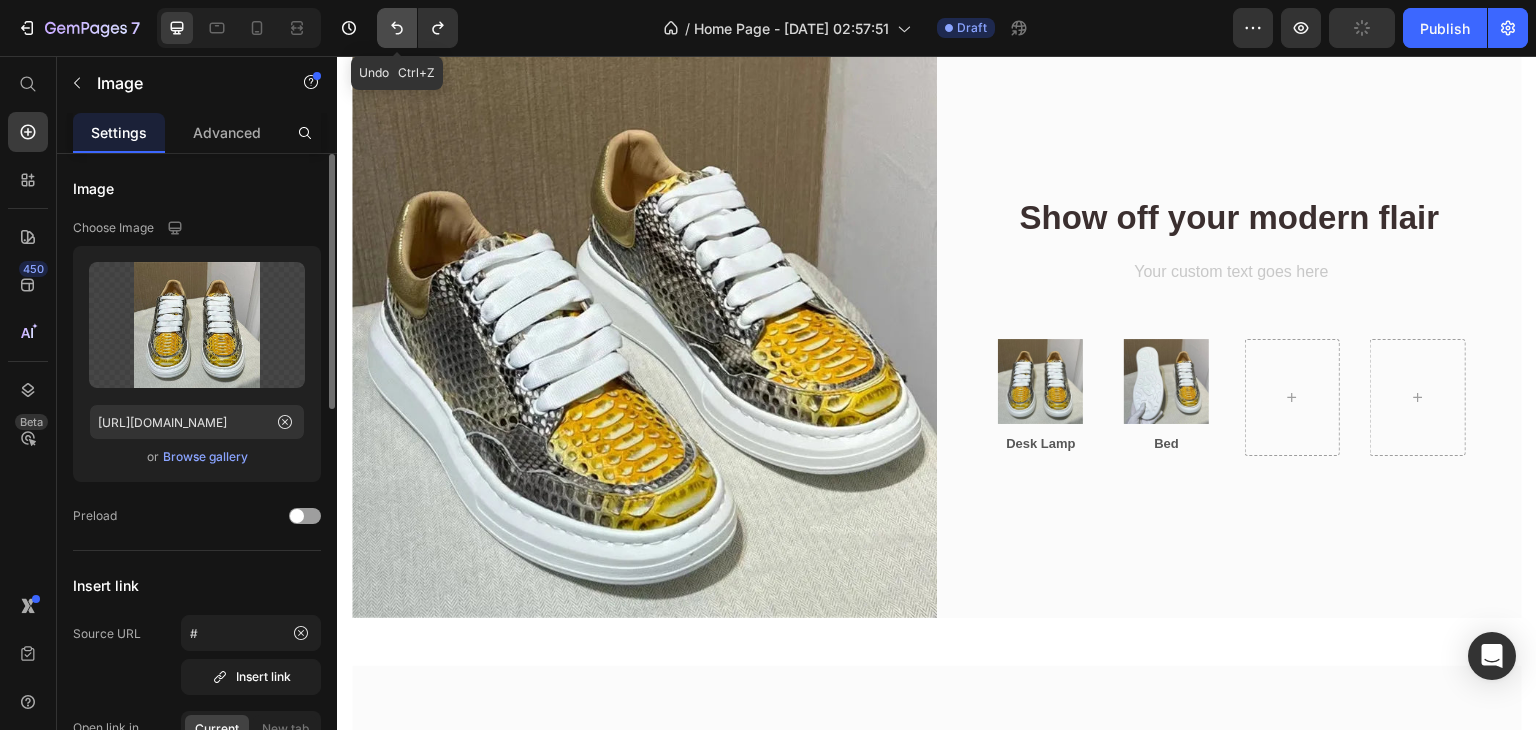 click 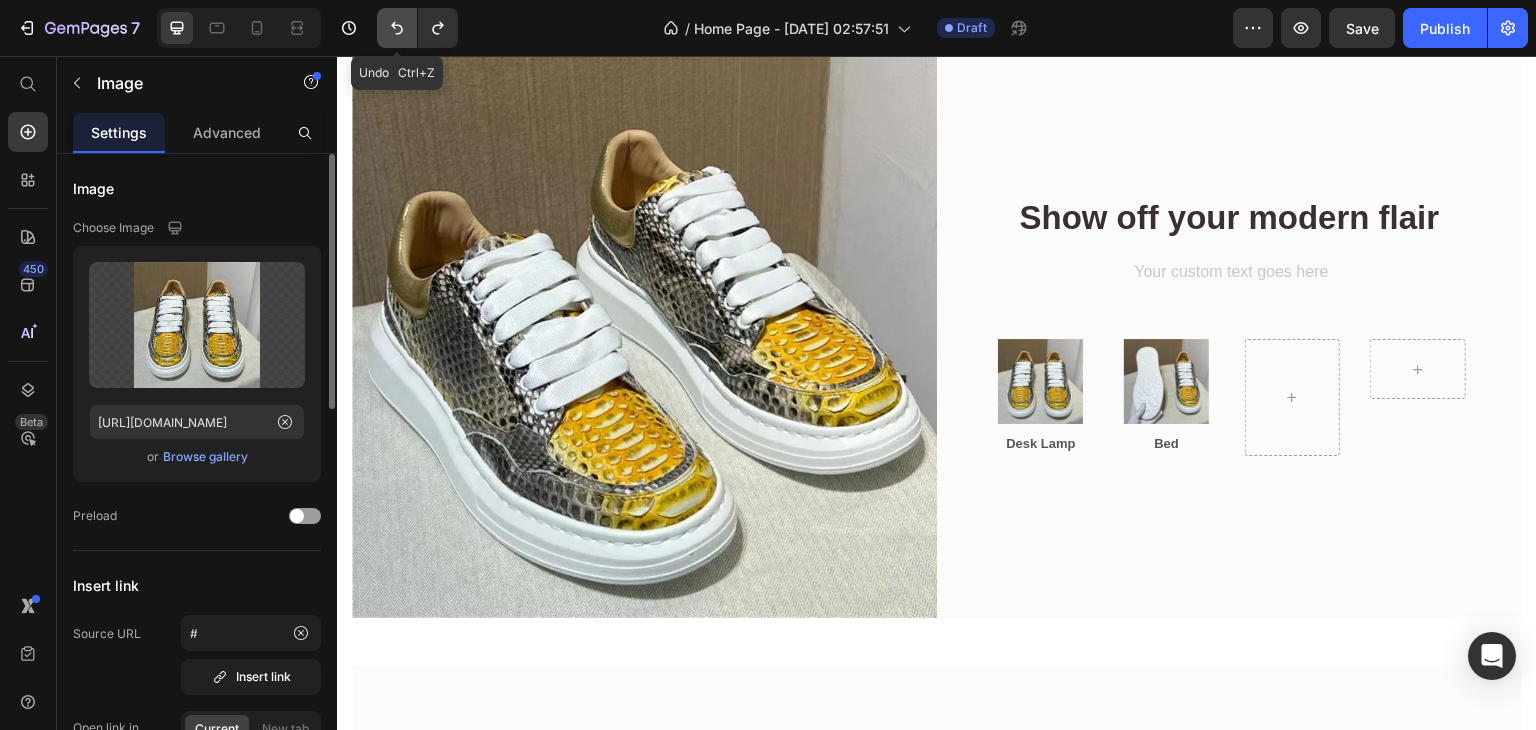 click 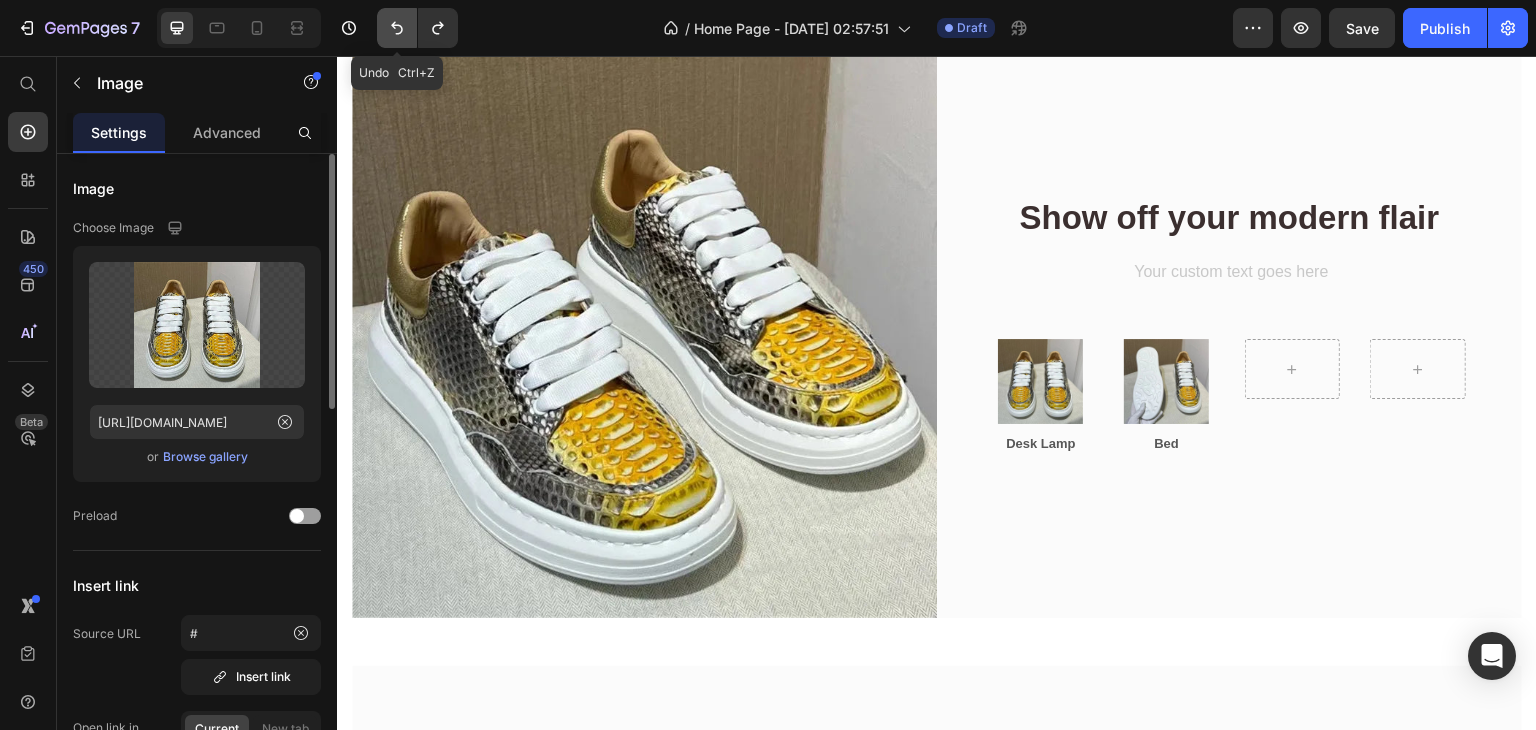 click 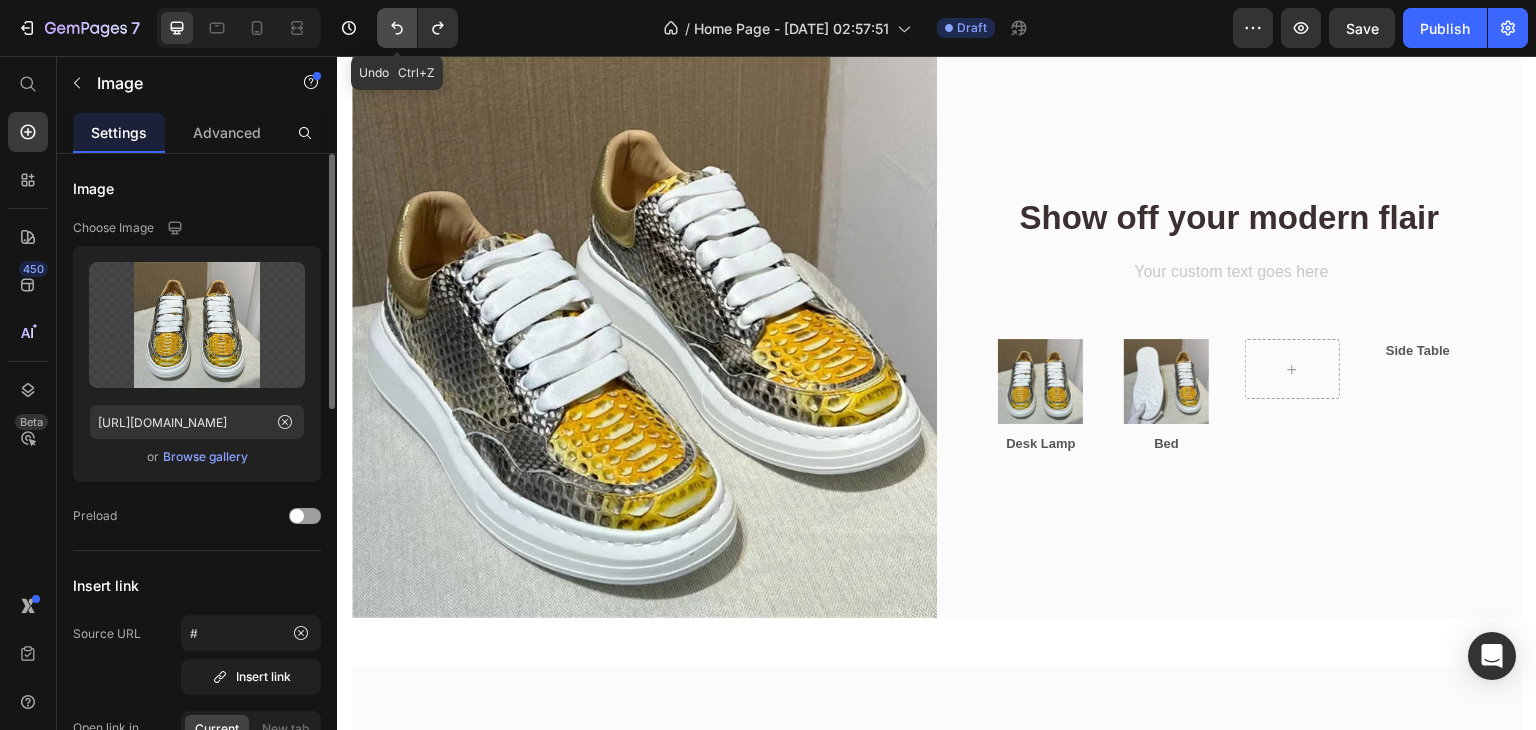 click 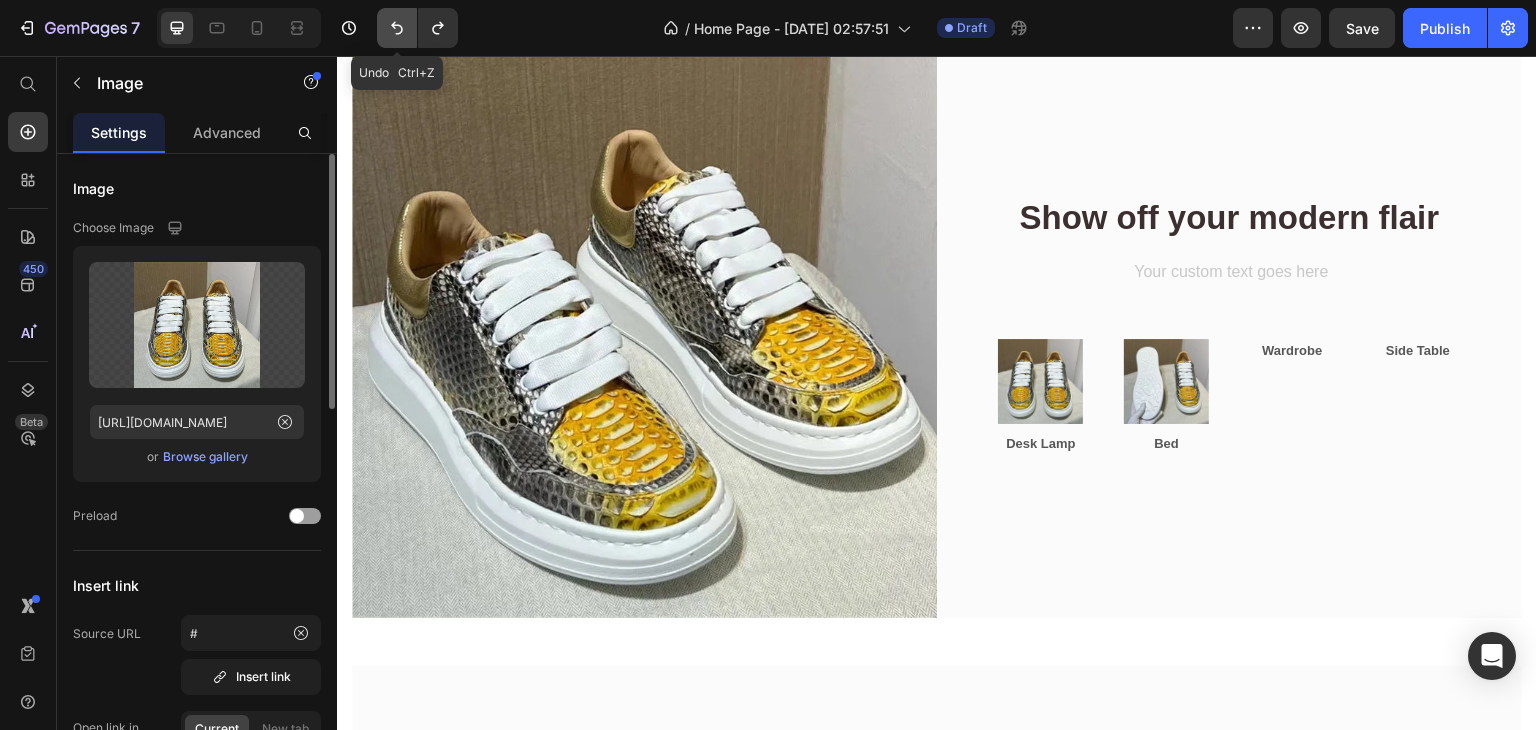 click 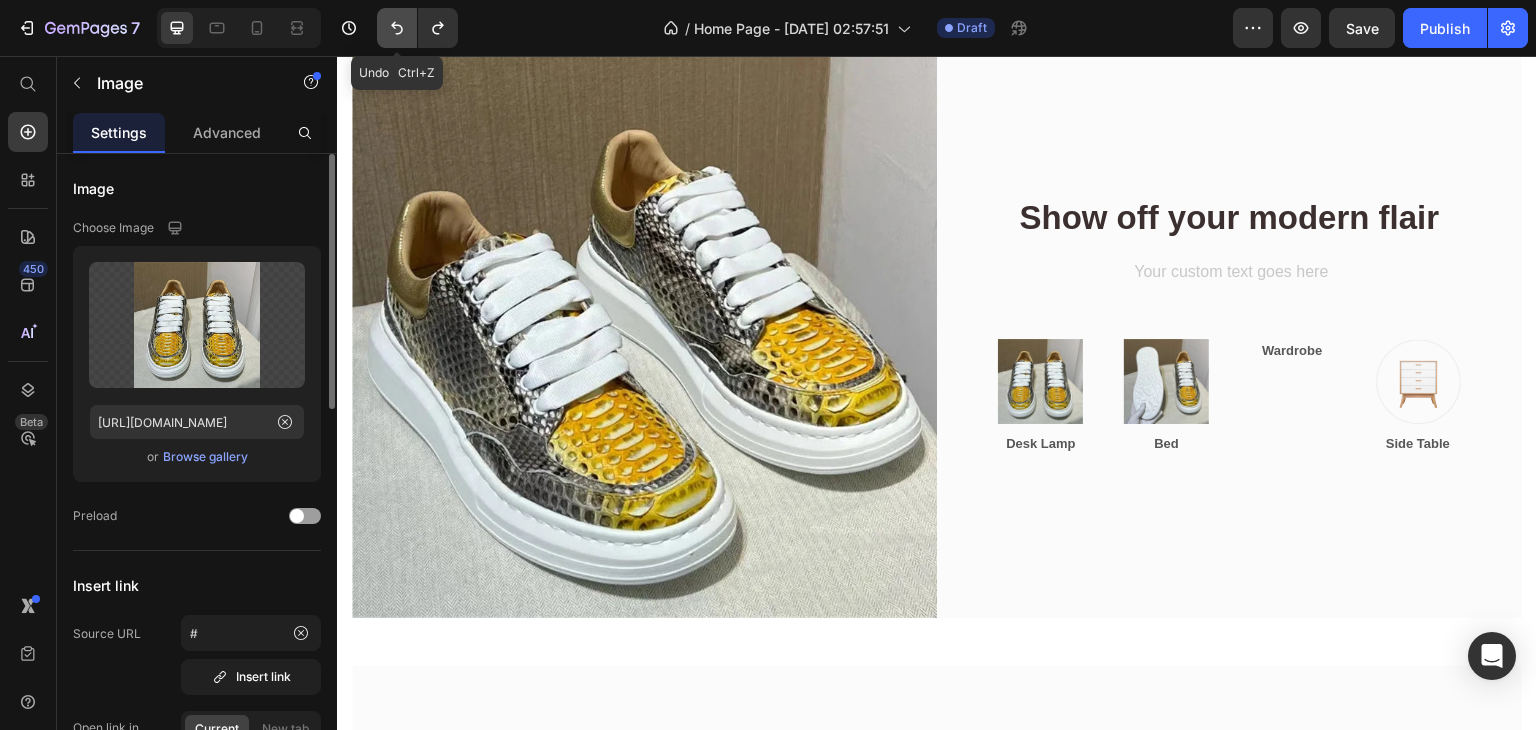 click 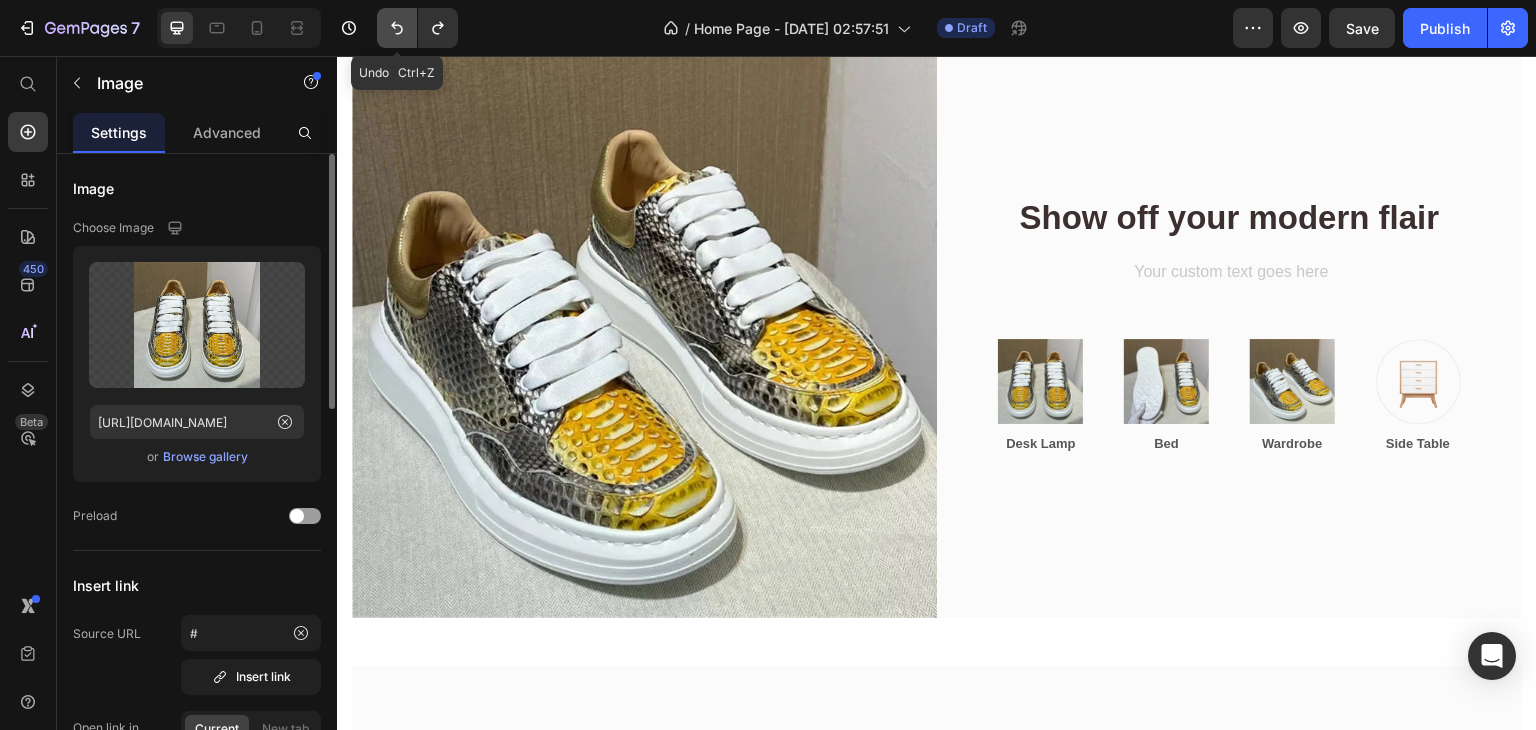 click 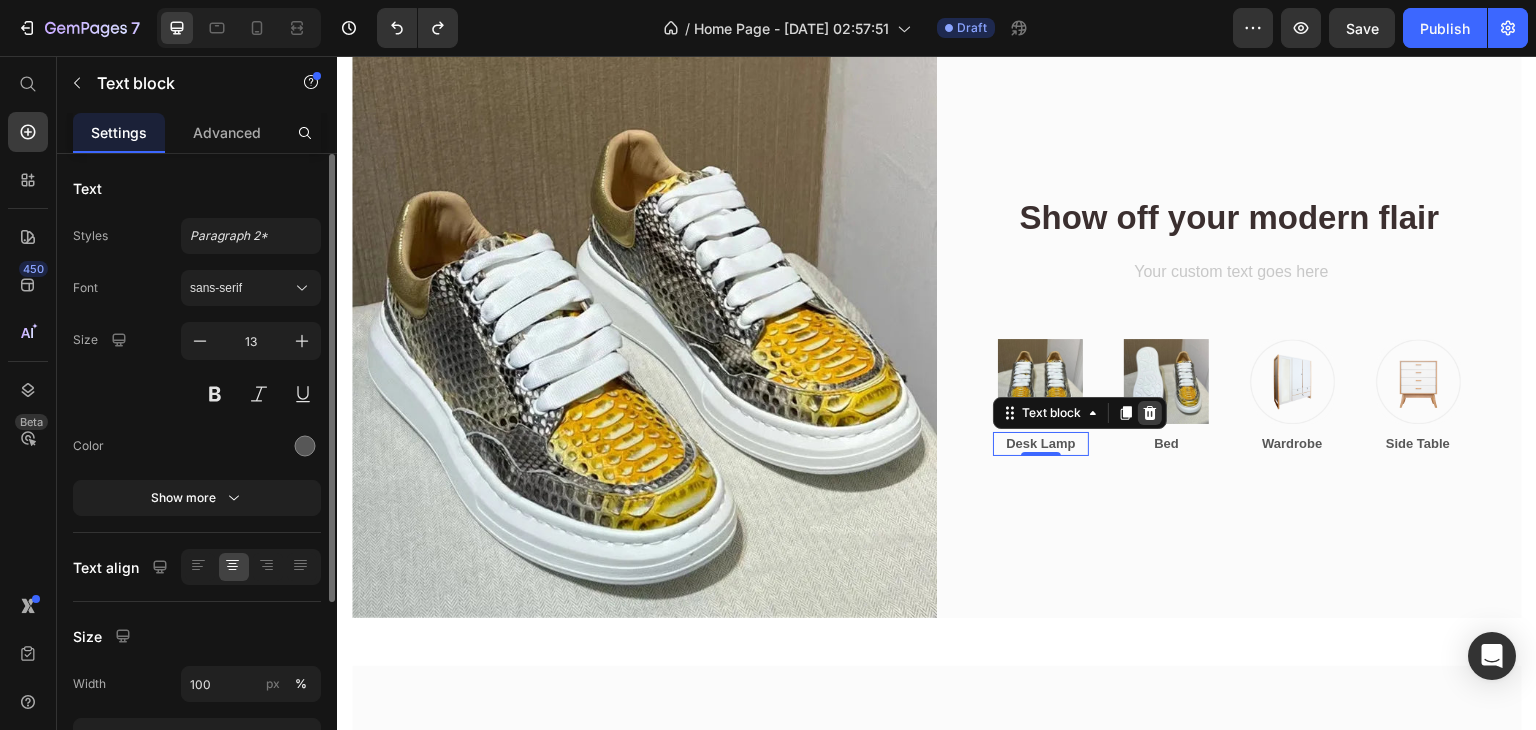 click at bounding box center (1150, 413) 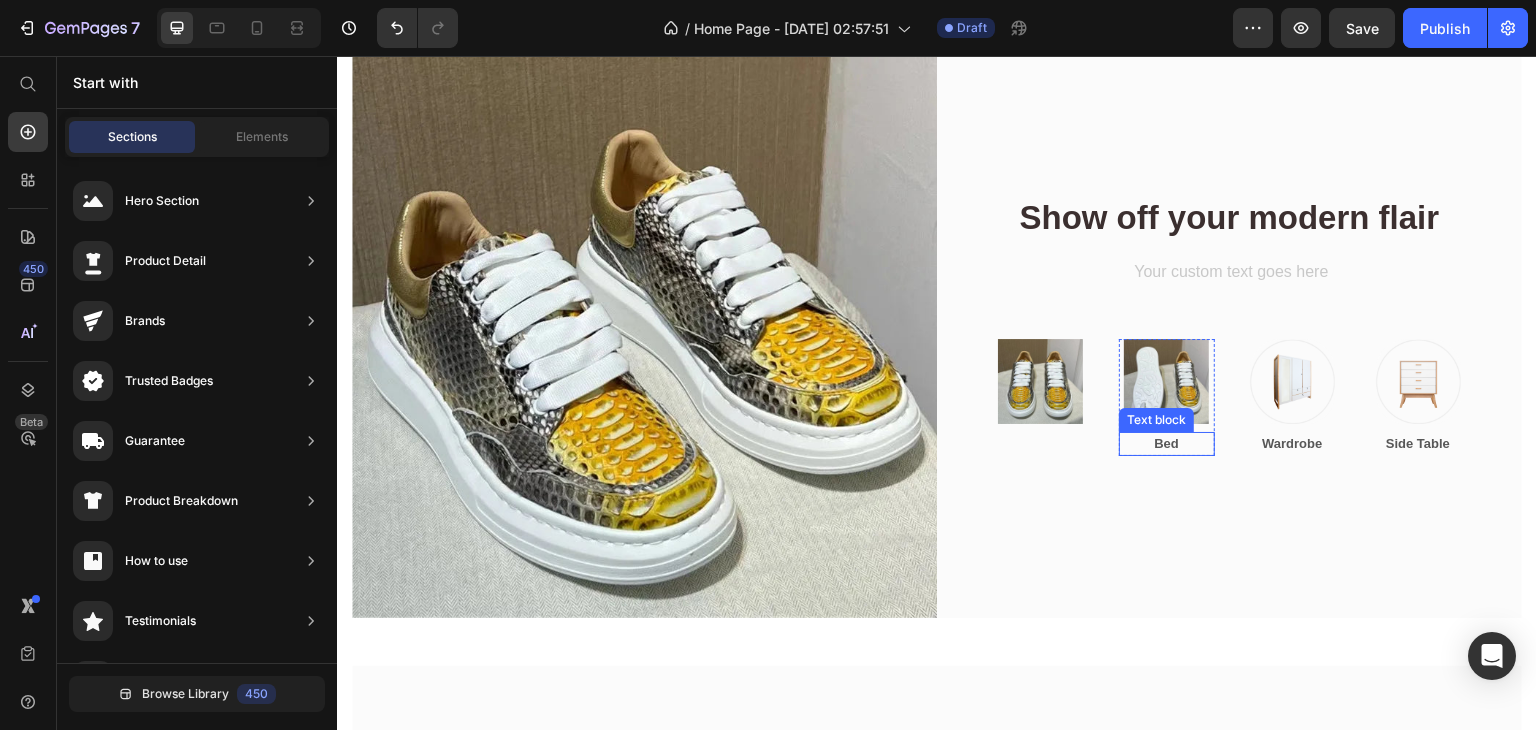 click on "Bed" at bounding box center [1167, 444] 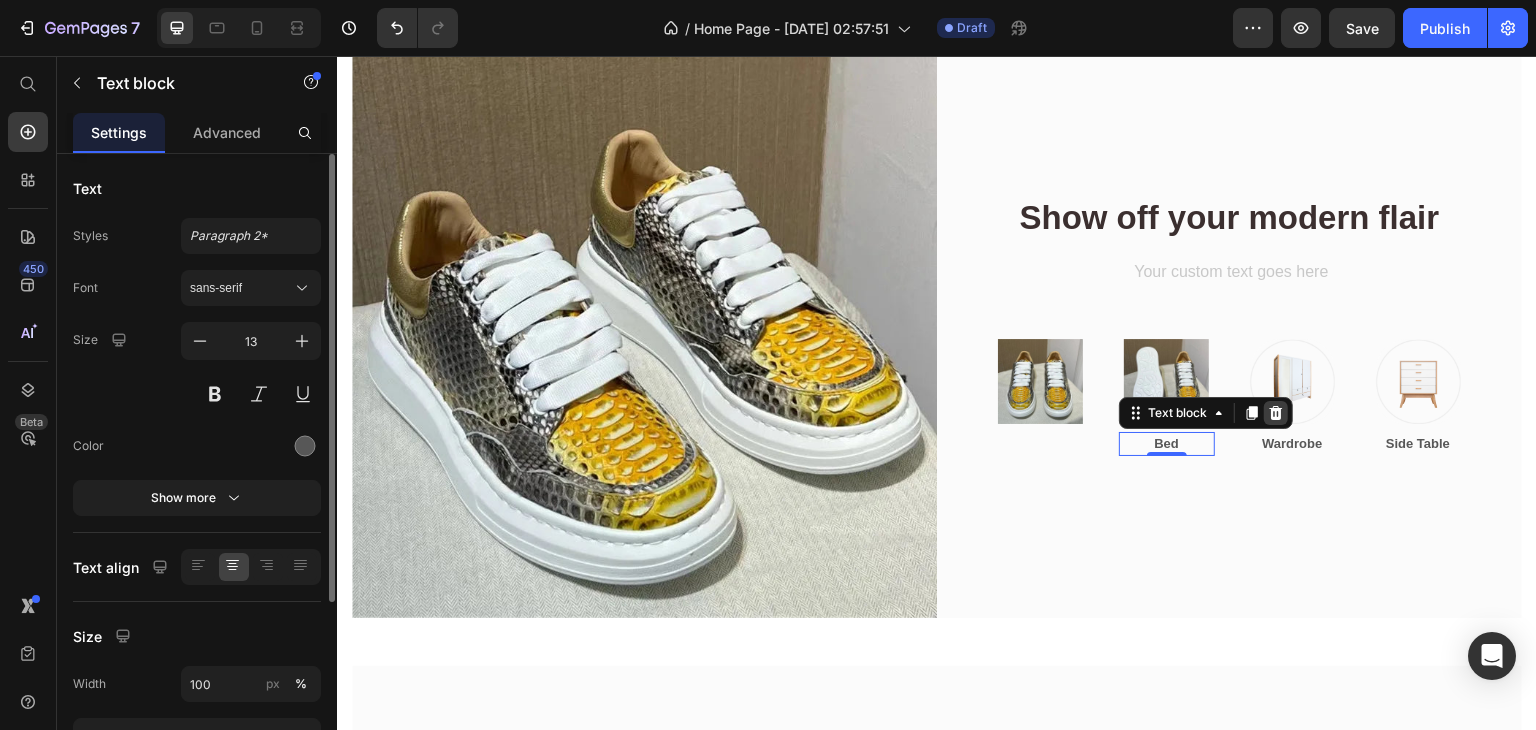 click 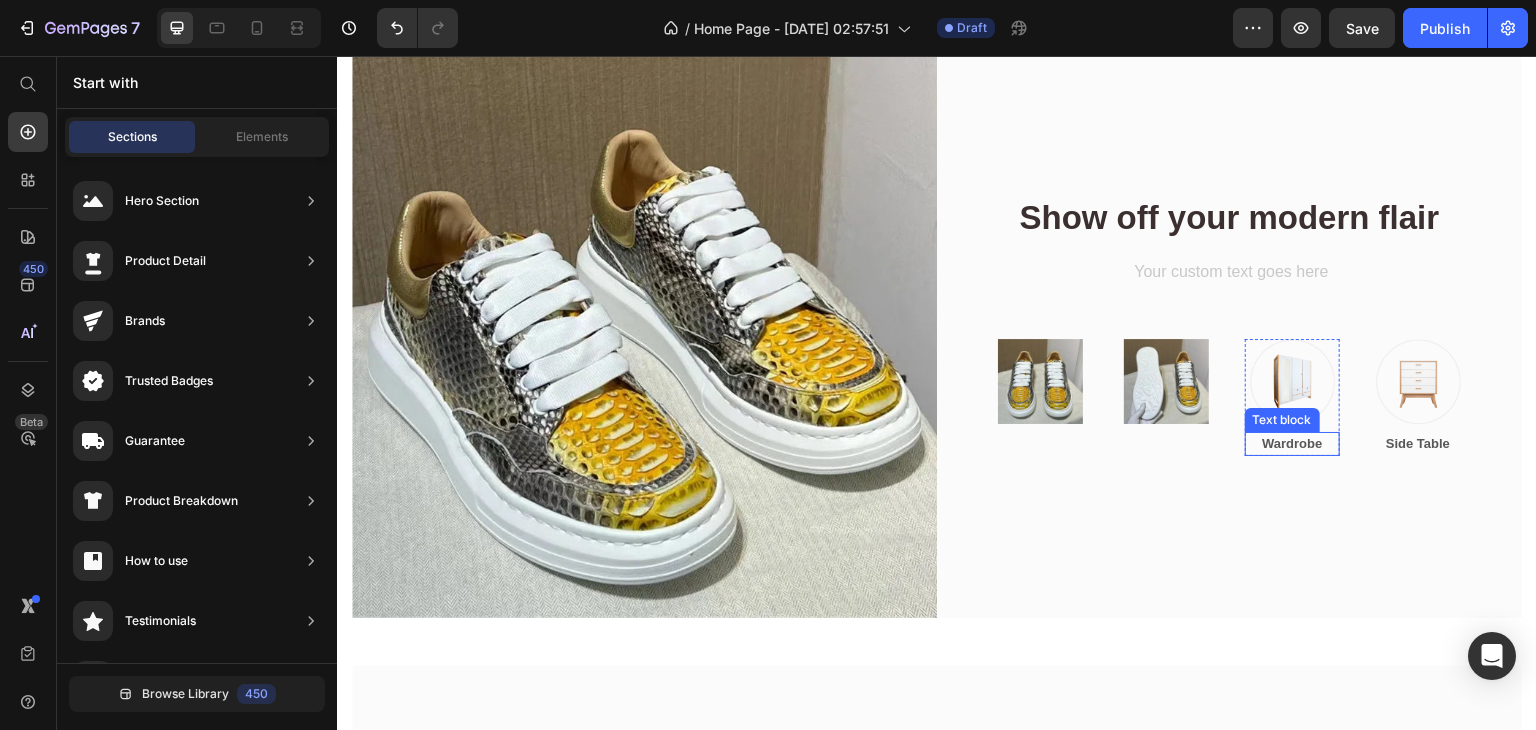 click on "Wardrobe" at bounding box center [1293, 444] 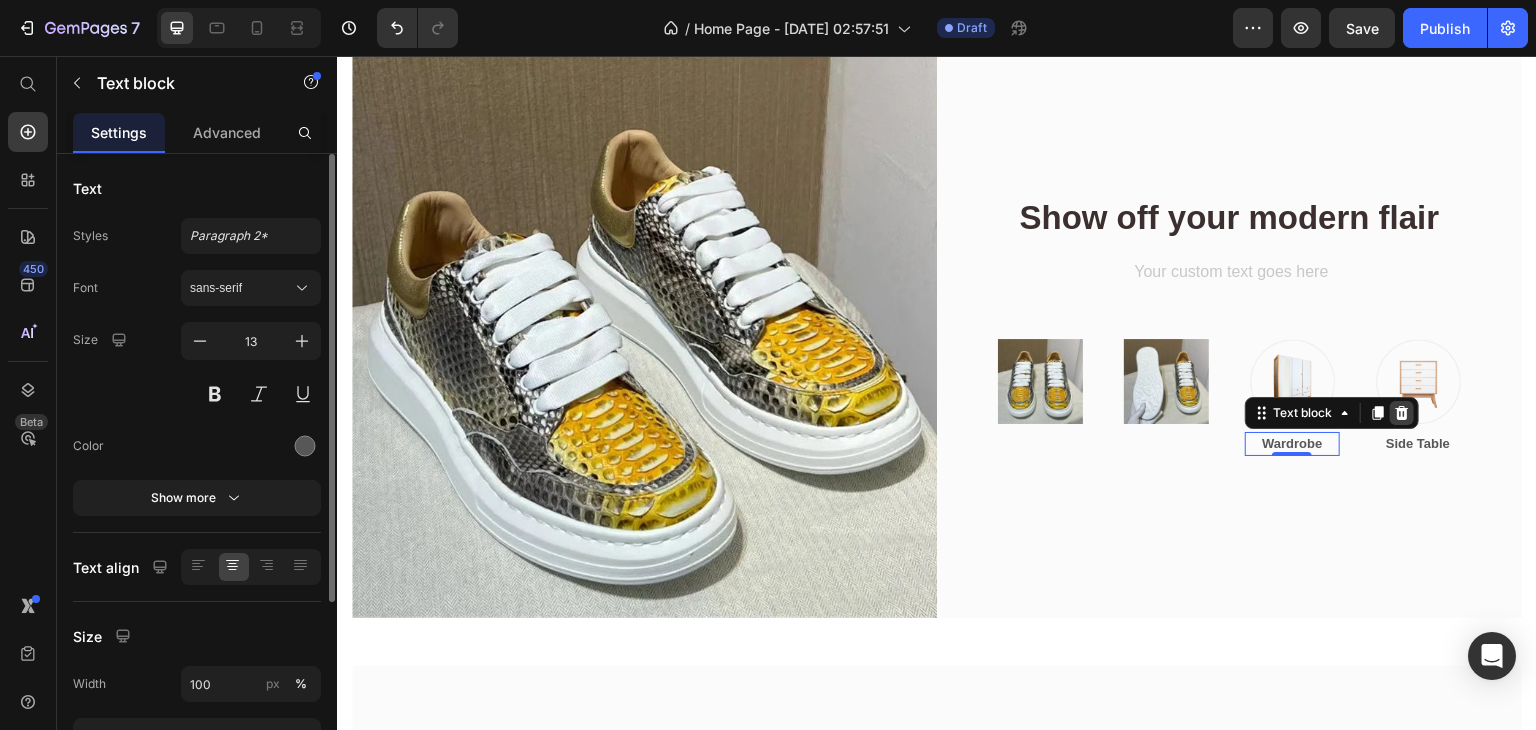 click 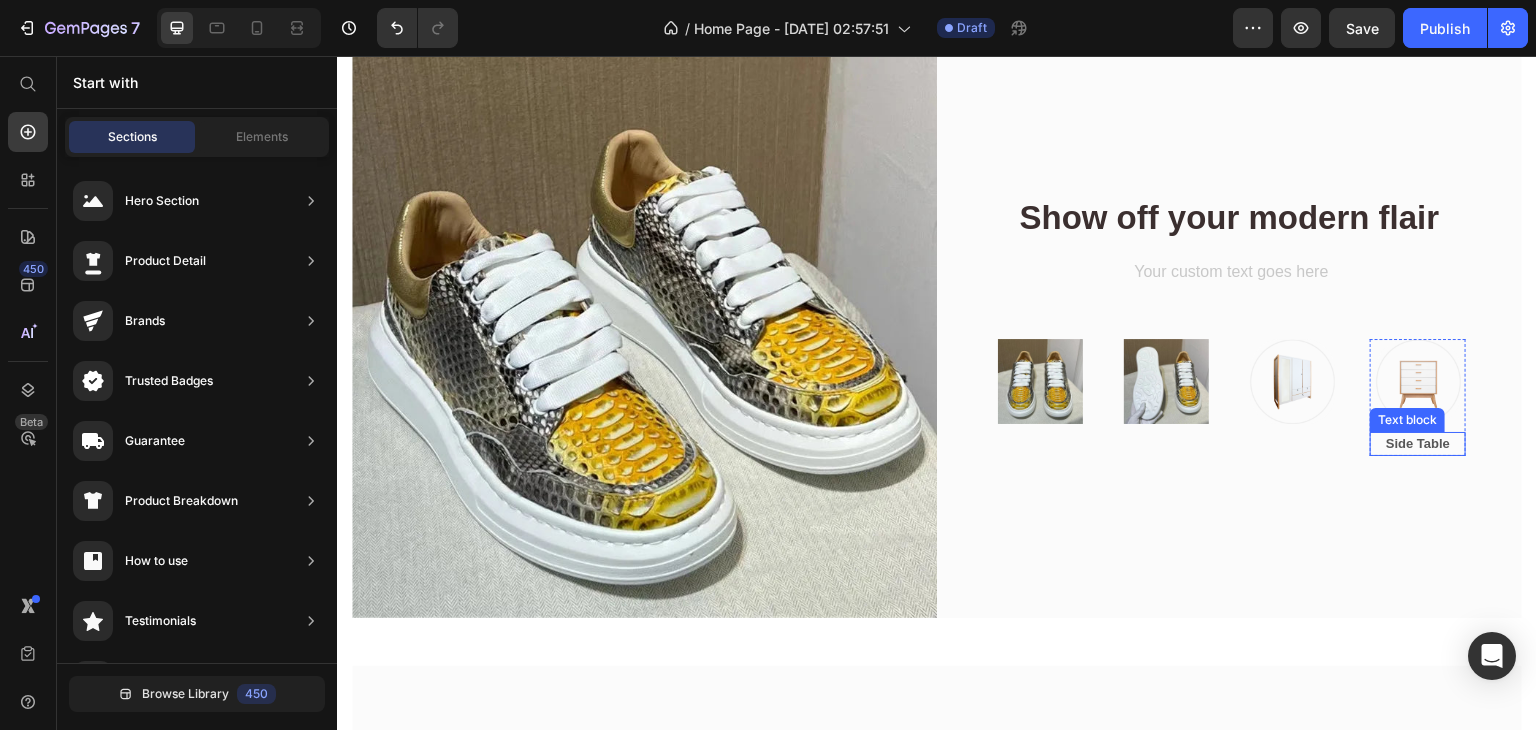 click on "Side Table" at bounding box center (1418, 444) 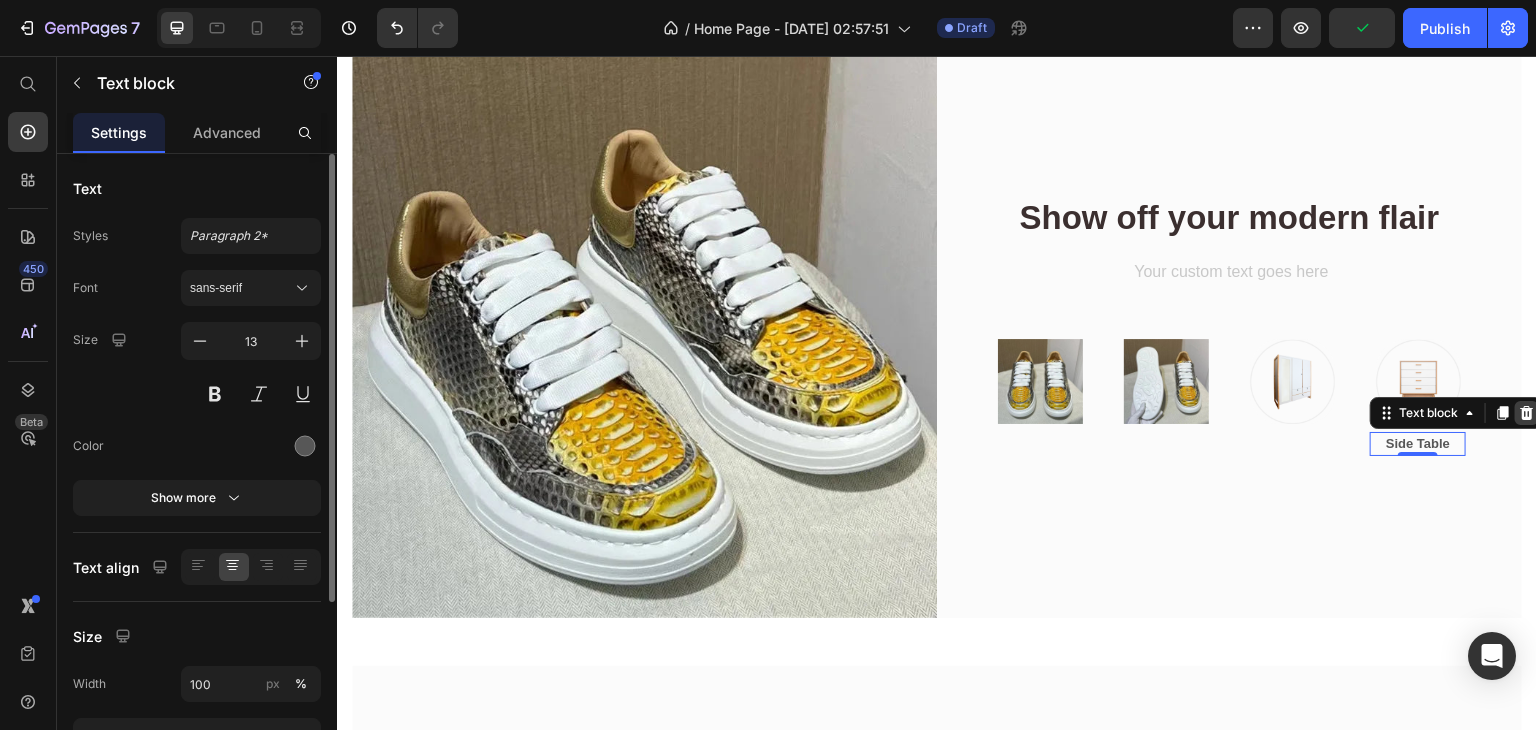 click 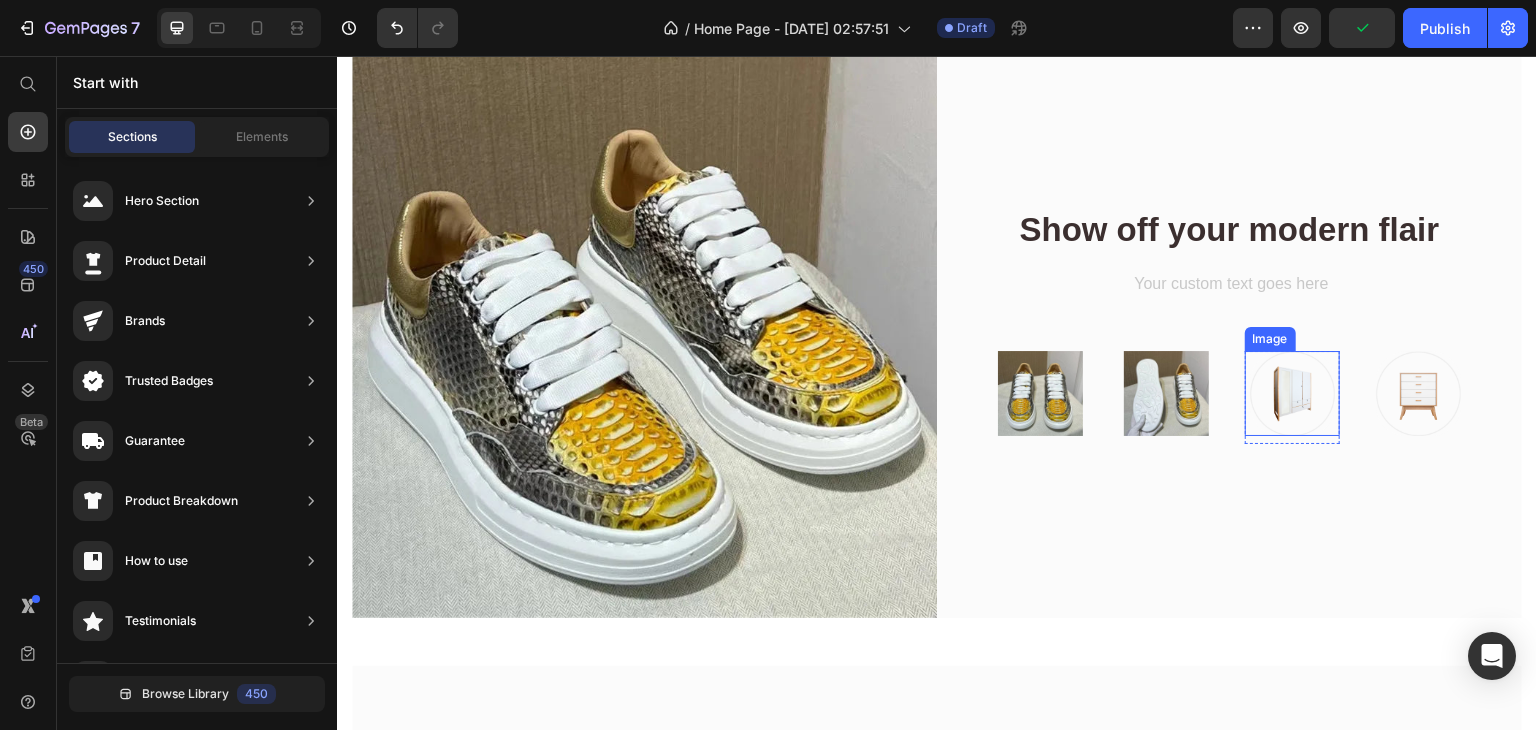 click at bounding box center [1293, 393] 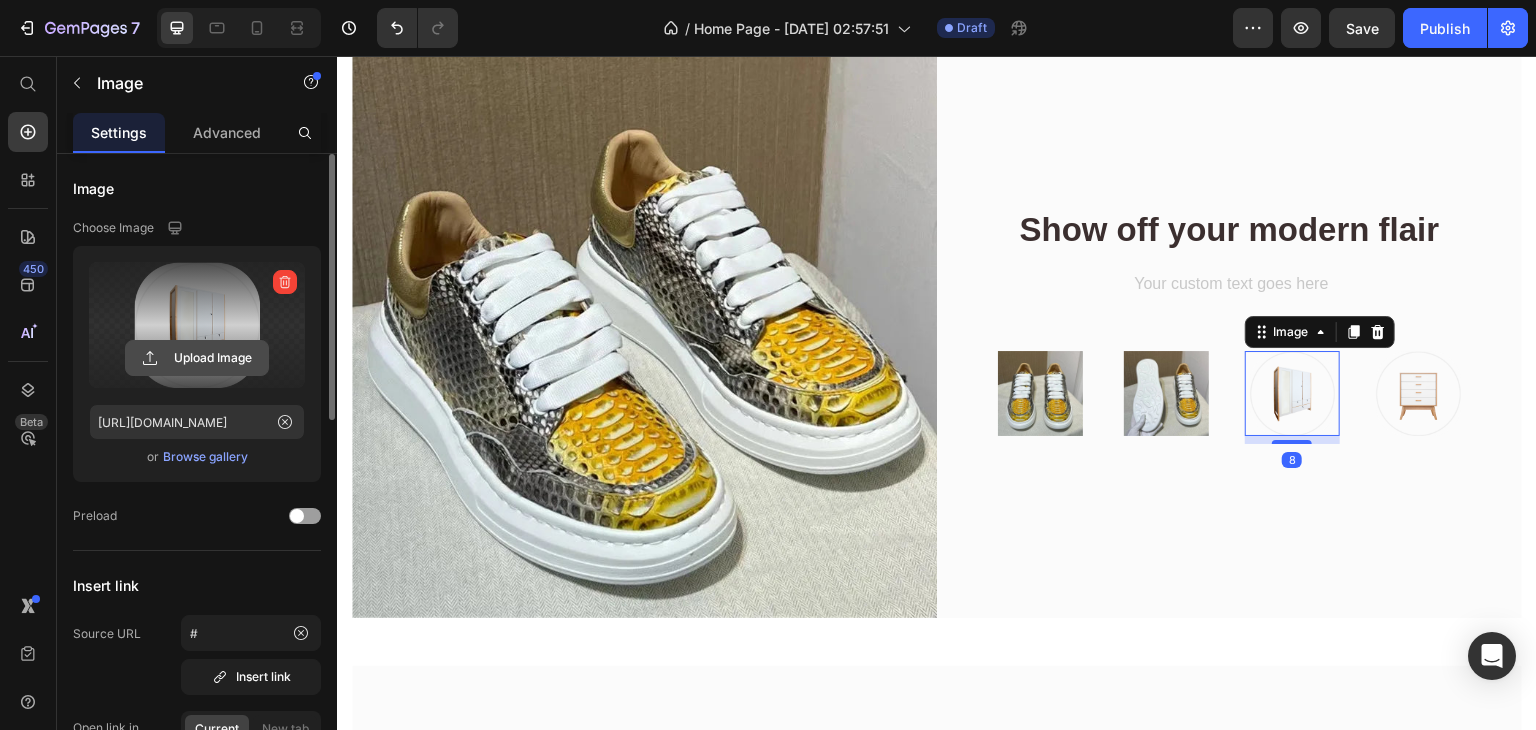 click 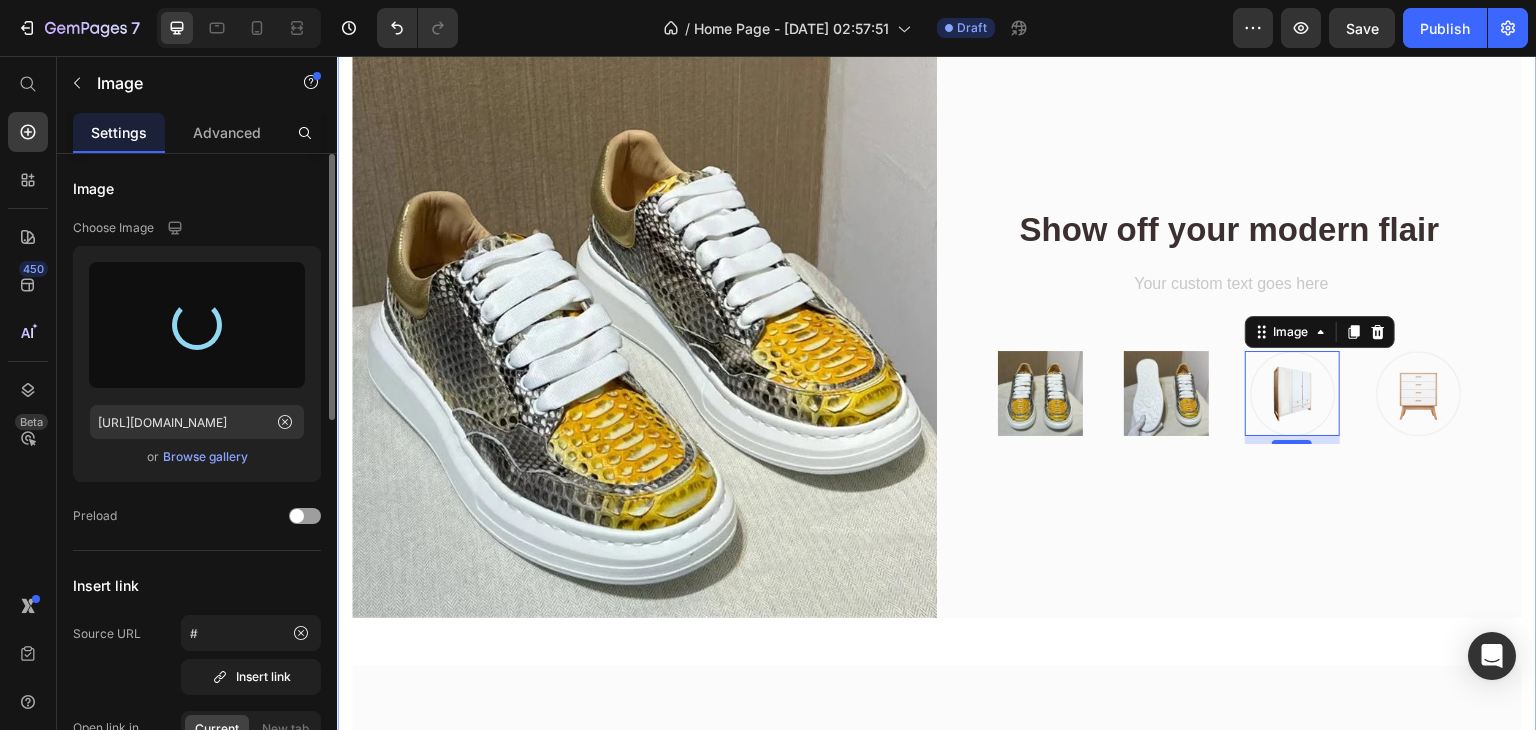type on "https://cdn.shopify.com/s/files/1/0756/9116/3899/files/gempages_574666207408424165-809e0313-2ff7-445e-8338-3d96ae6da7cd.jpg" 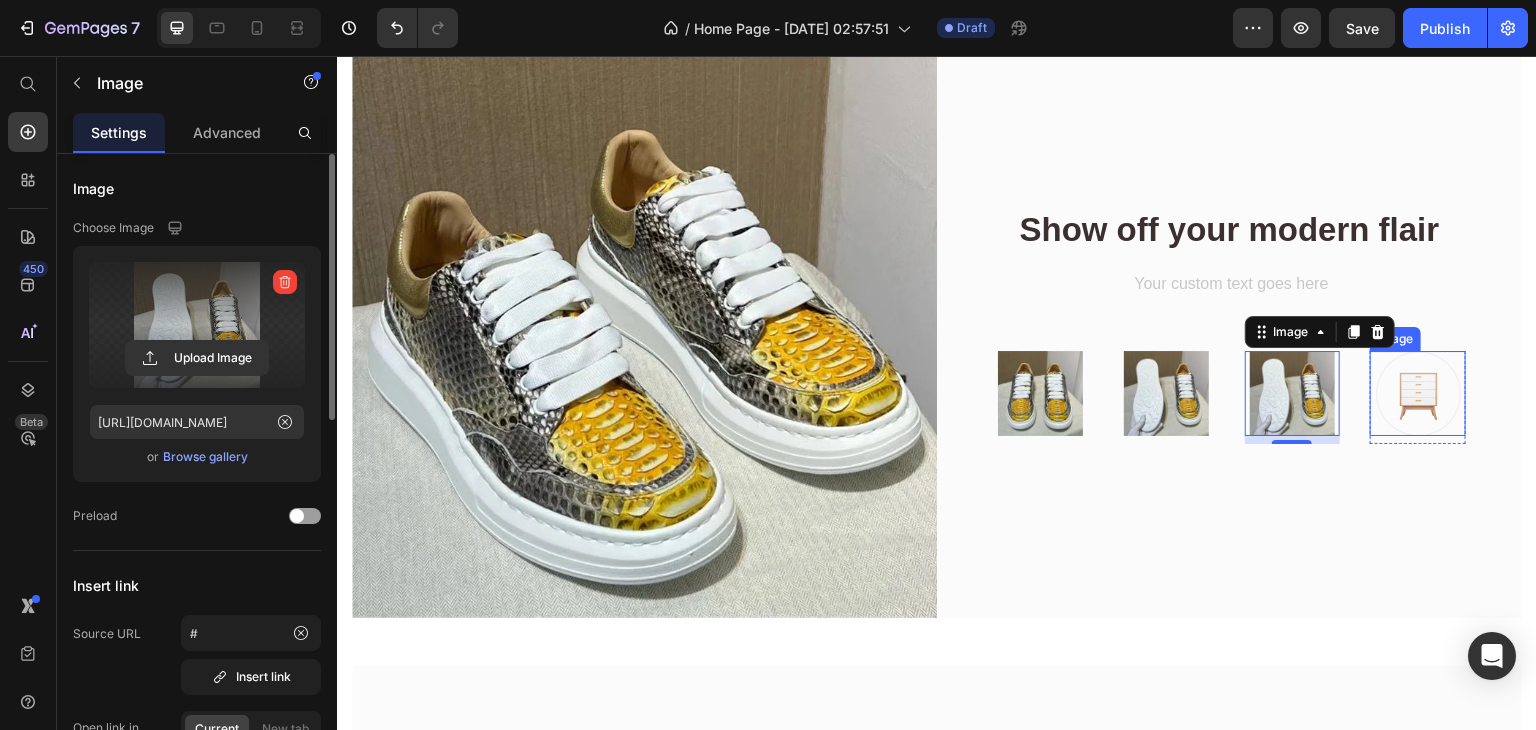 click at bounding box center [1418, 393] 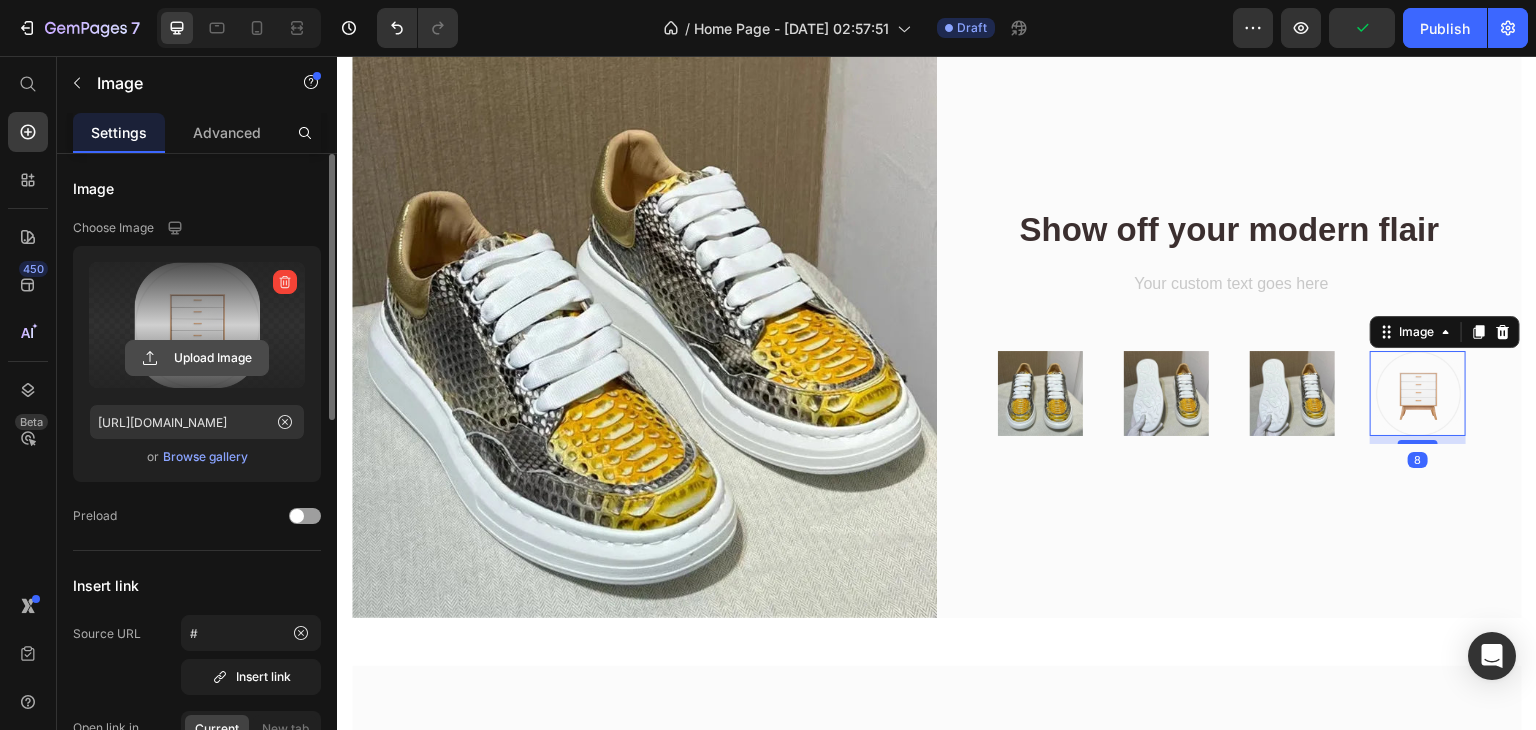 click 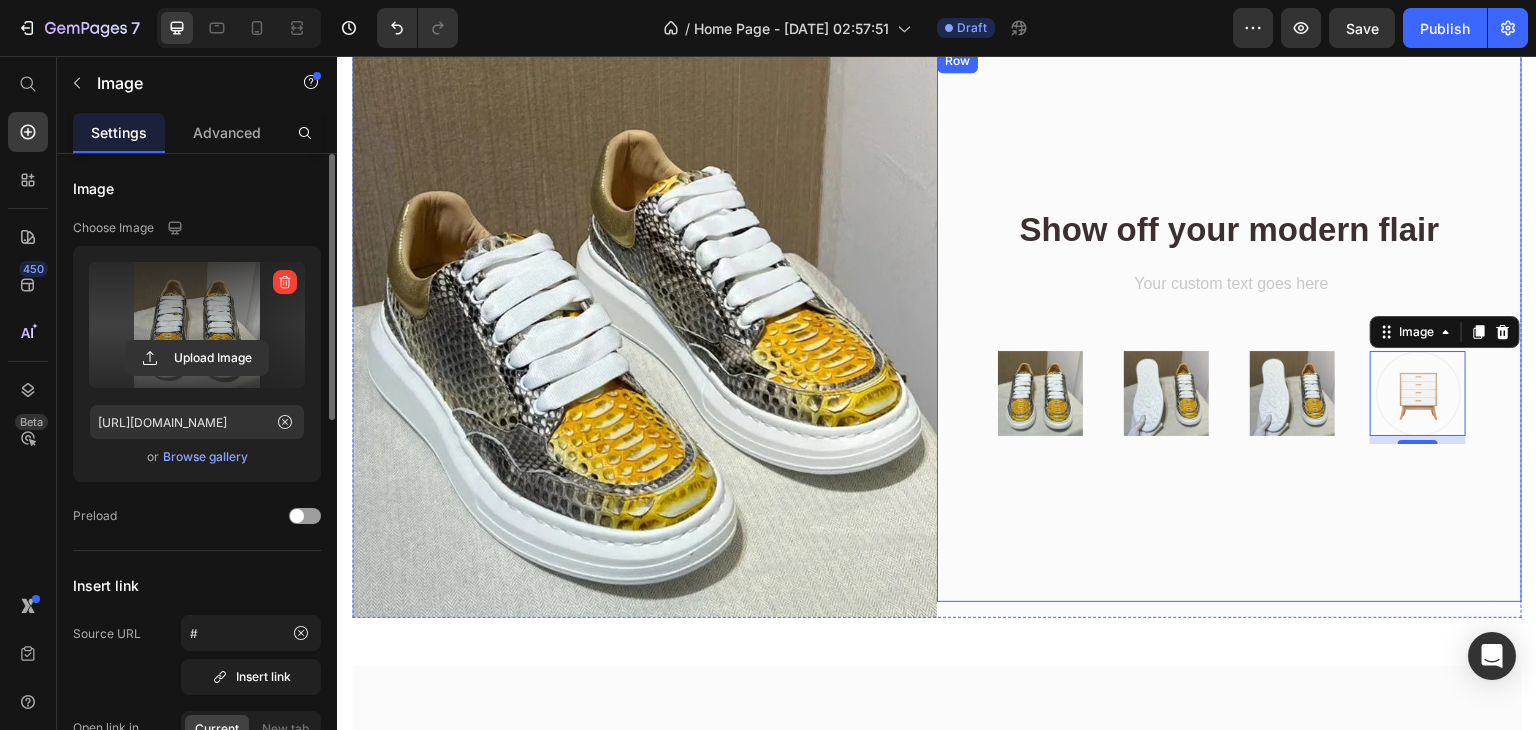 type on "https://cdn.shopify.com/s/files/1/0756/9116/3899/files/gempages_574666207408424165-24603eb4-1e16-4427-91f7-3d28fce1ffdb.jpg" 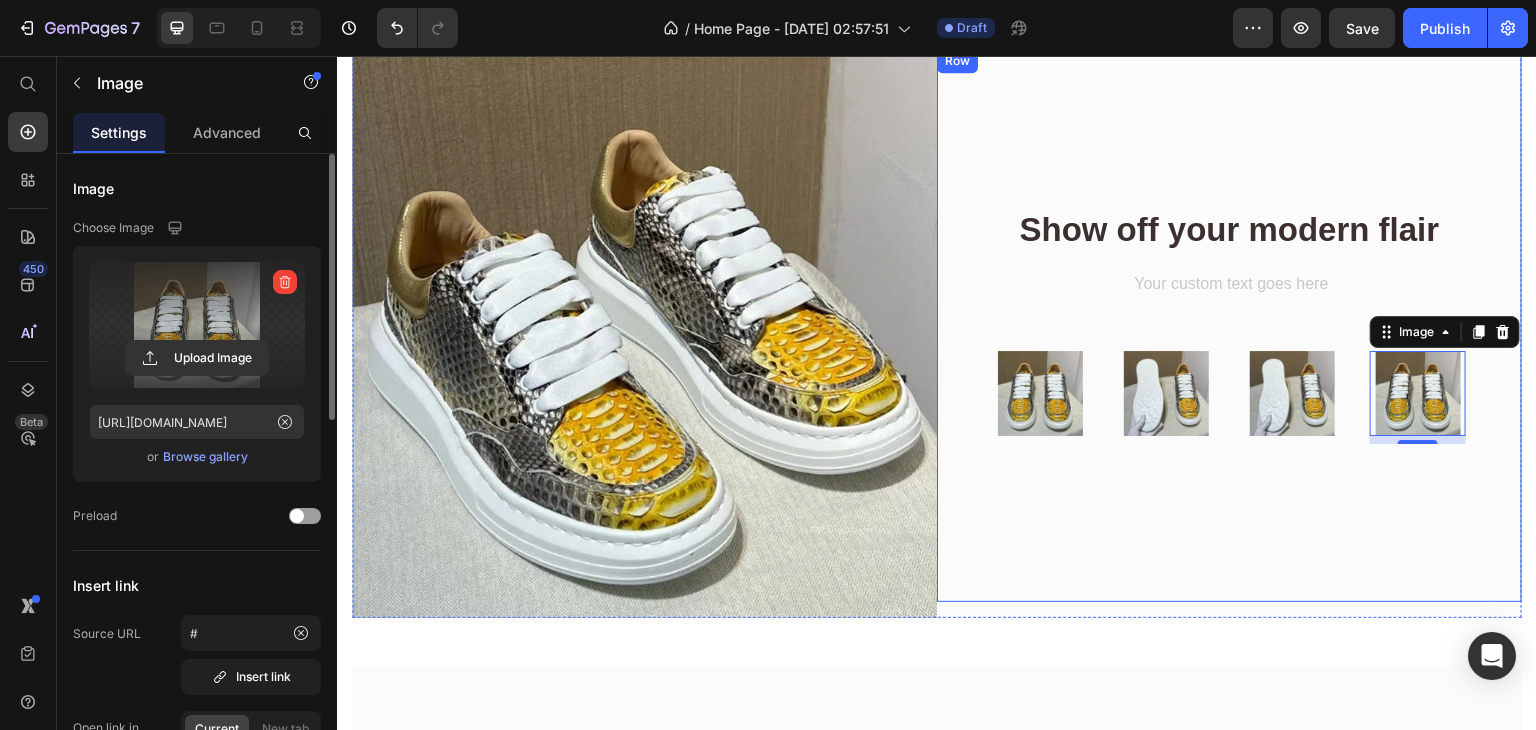click on "Show off your modern flair Heading Text block Row Image Row Image Row Image Row Image   8 Row Row Row" at bounding box center [1229, 325] 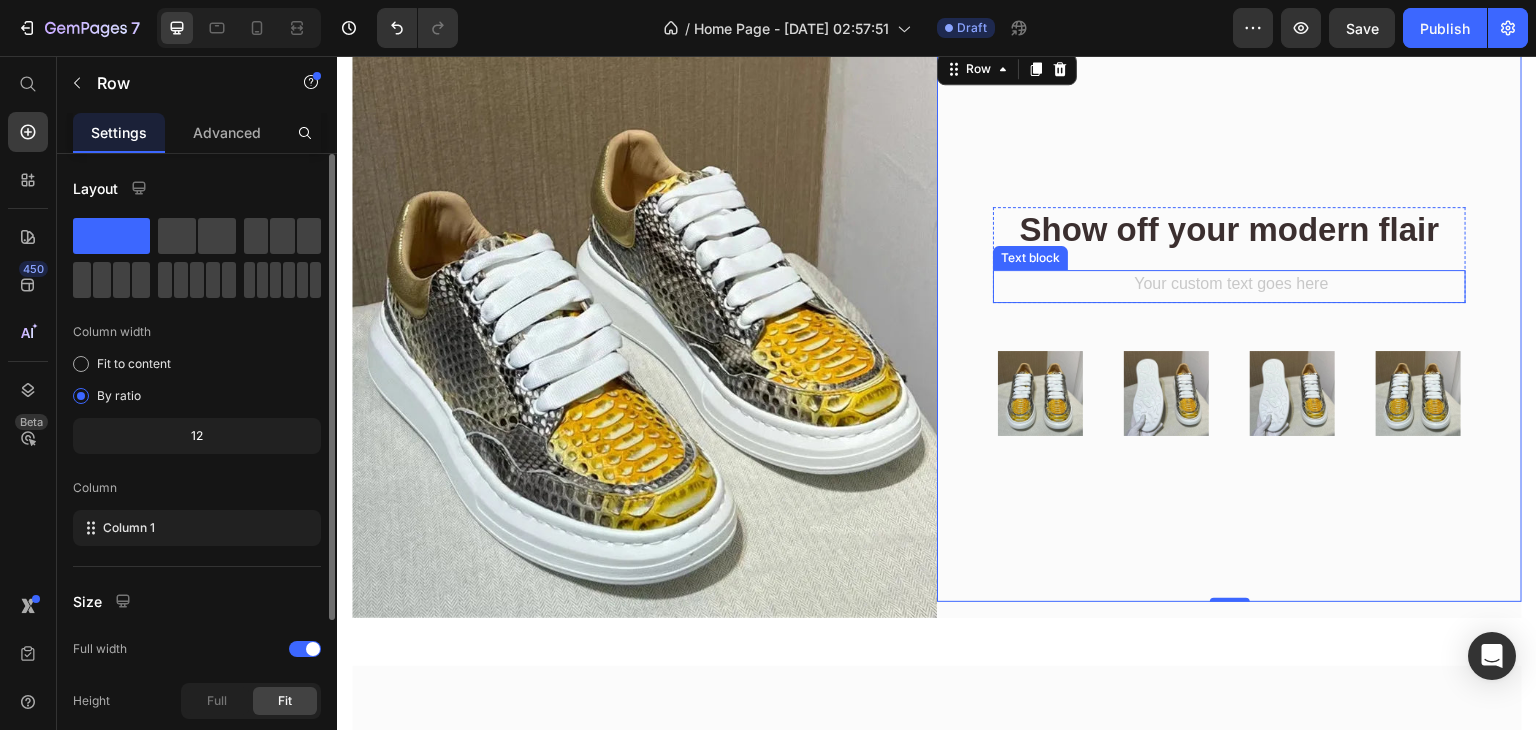 click at bounding box center (1229, 286) 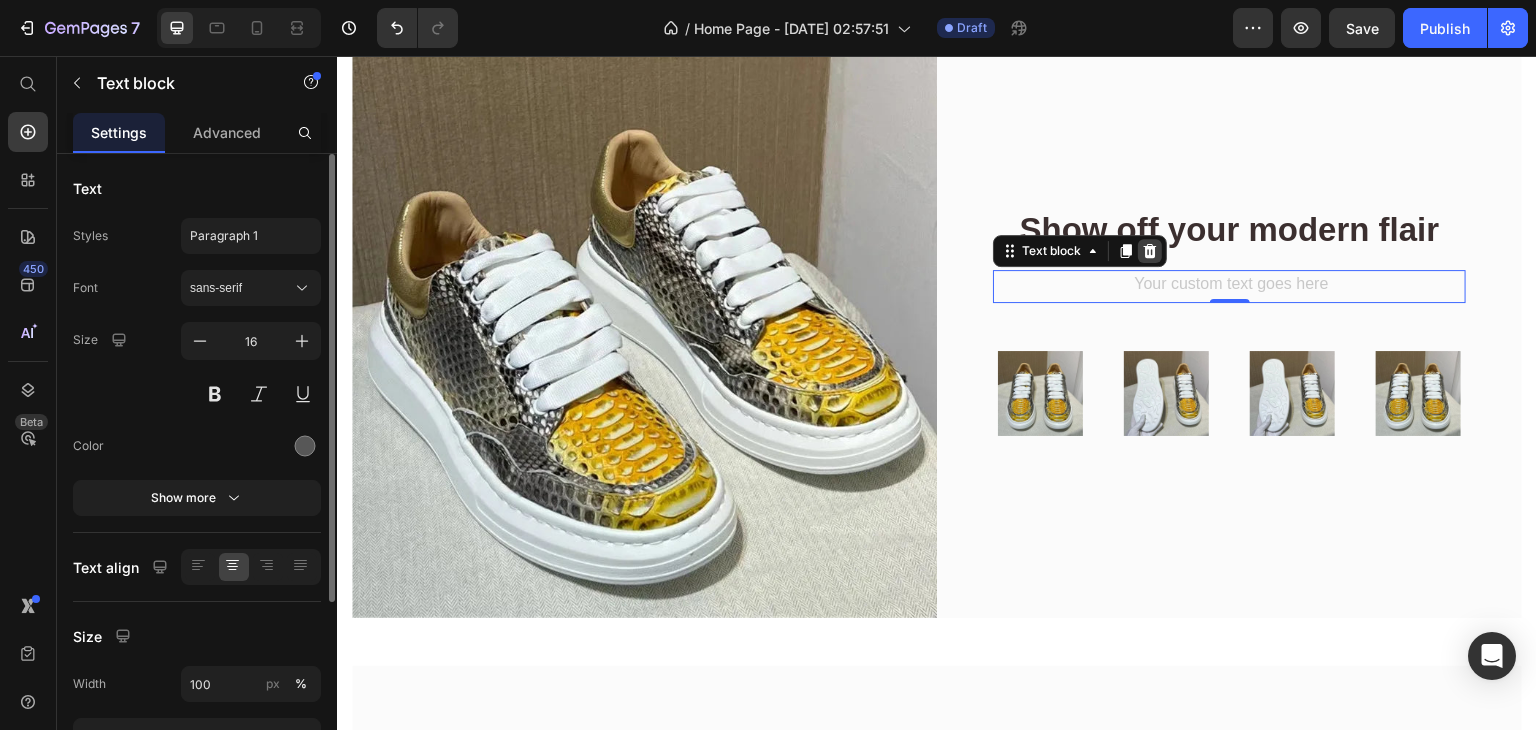 click 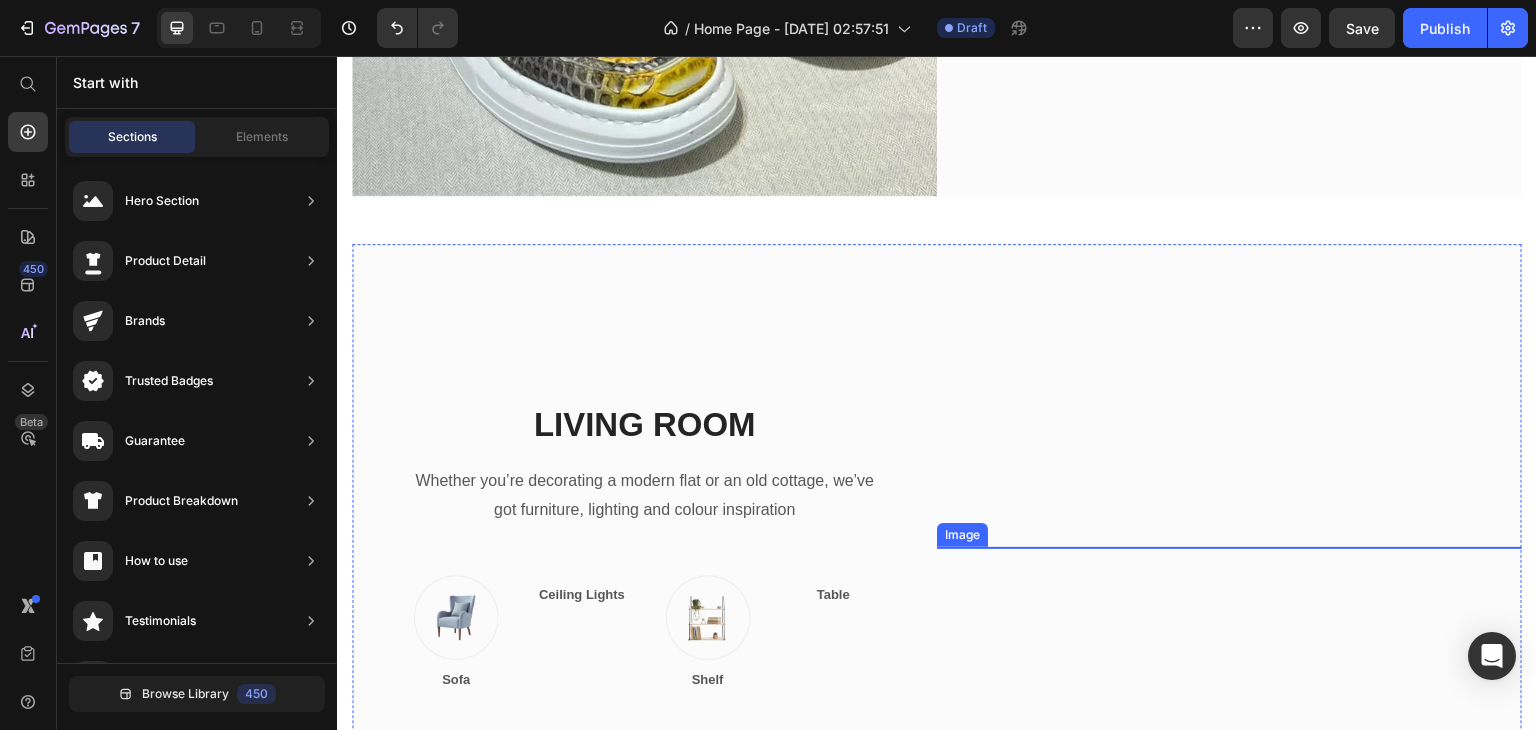 scroll, scrollTop: 700, scrollLeft: 0, axis: vertical 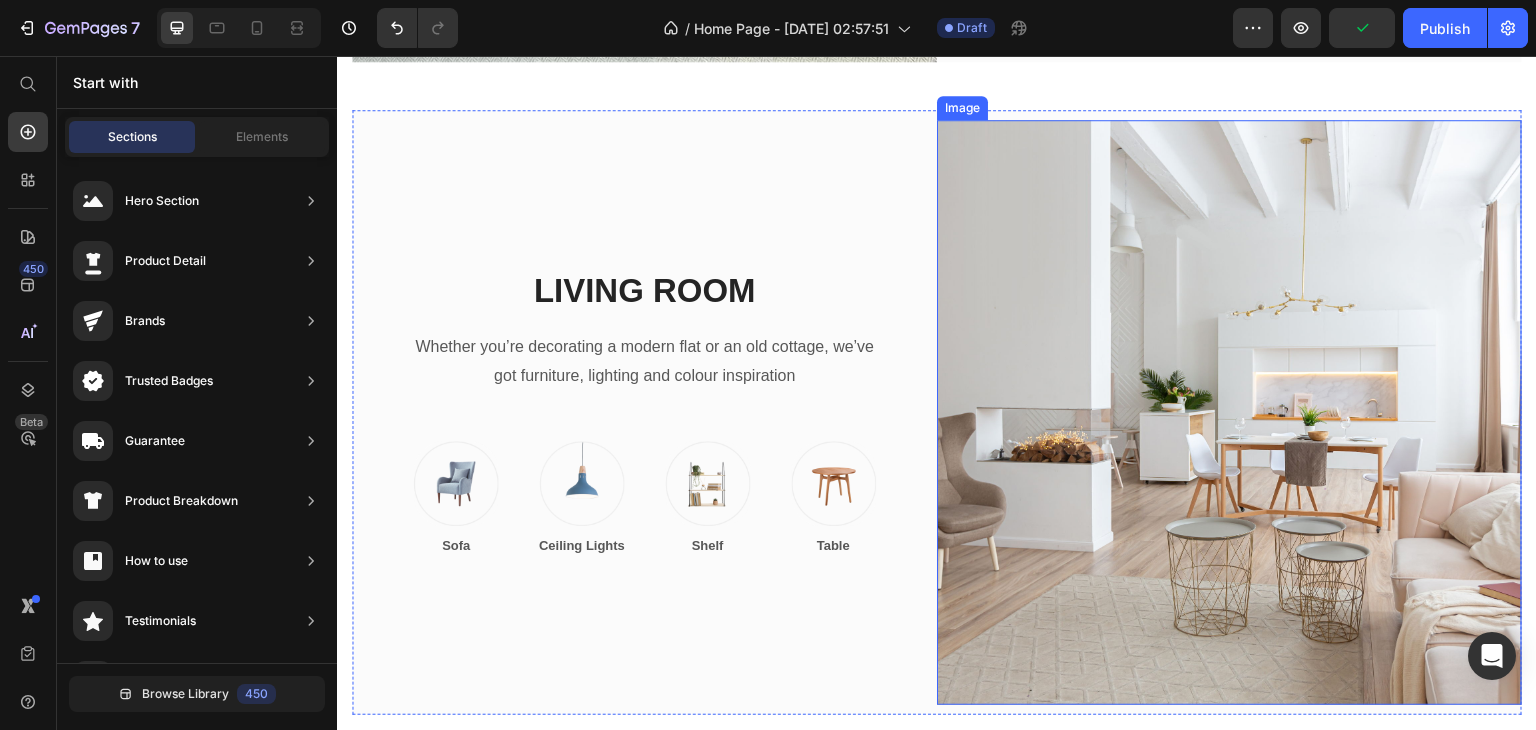 click at bounding box center [1229, 412] 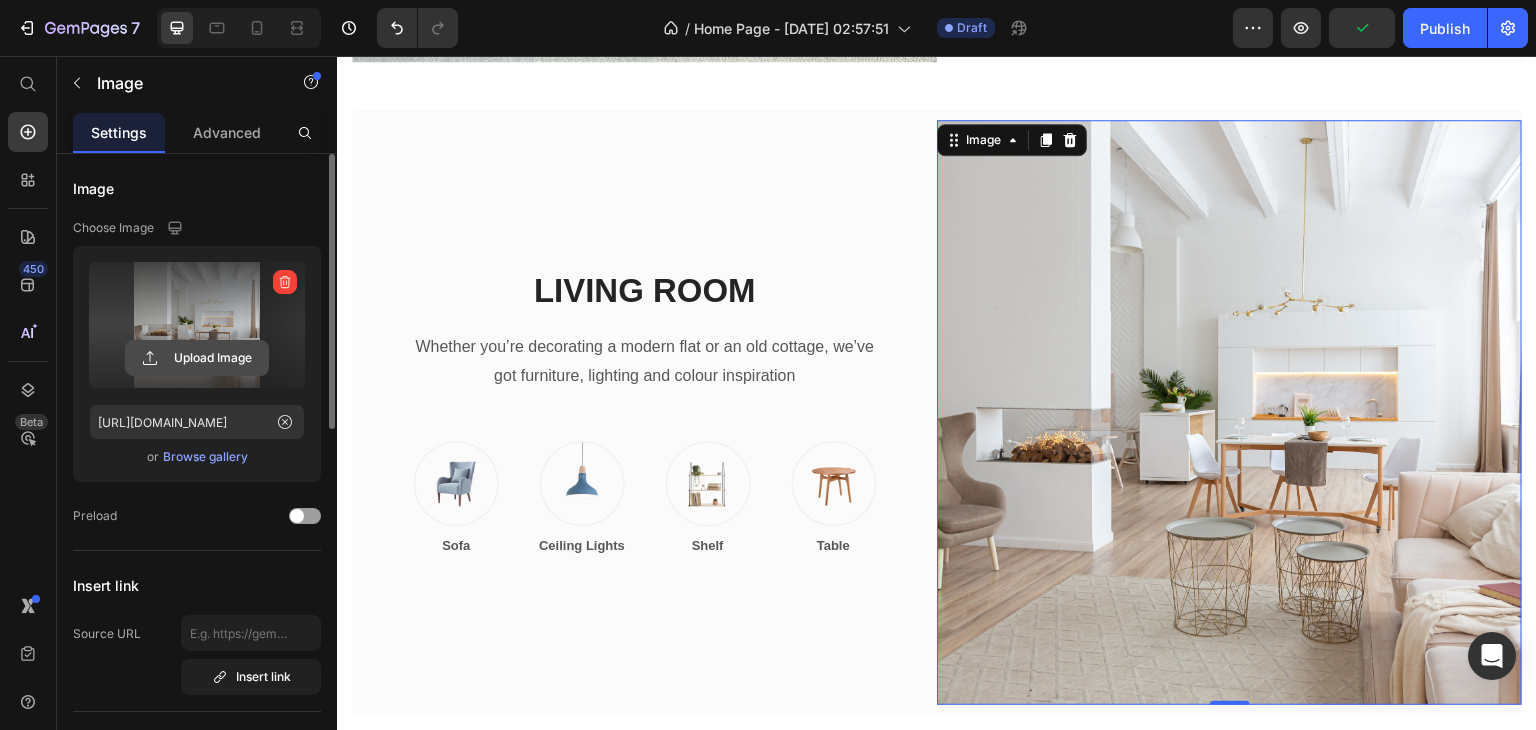 click 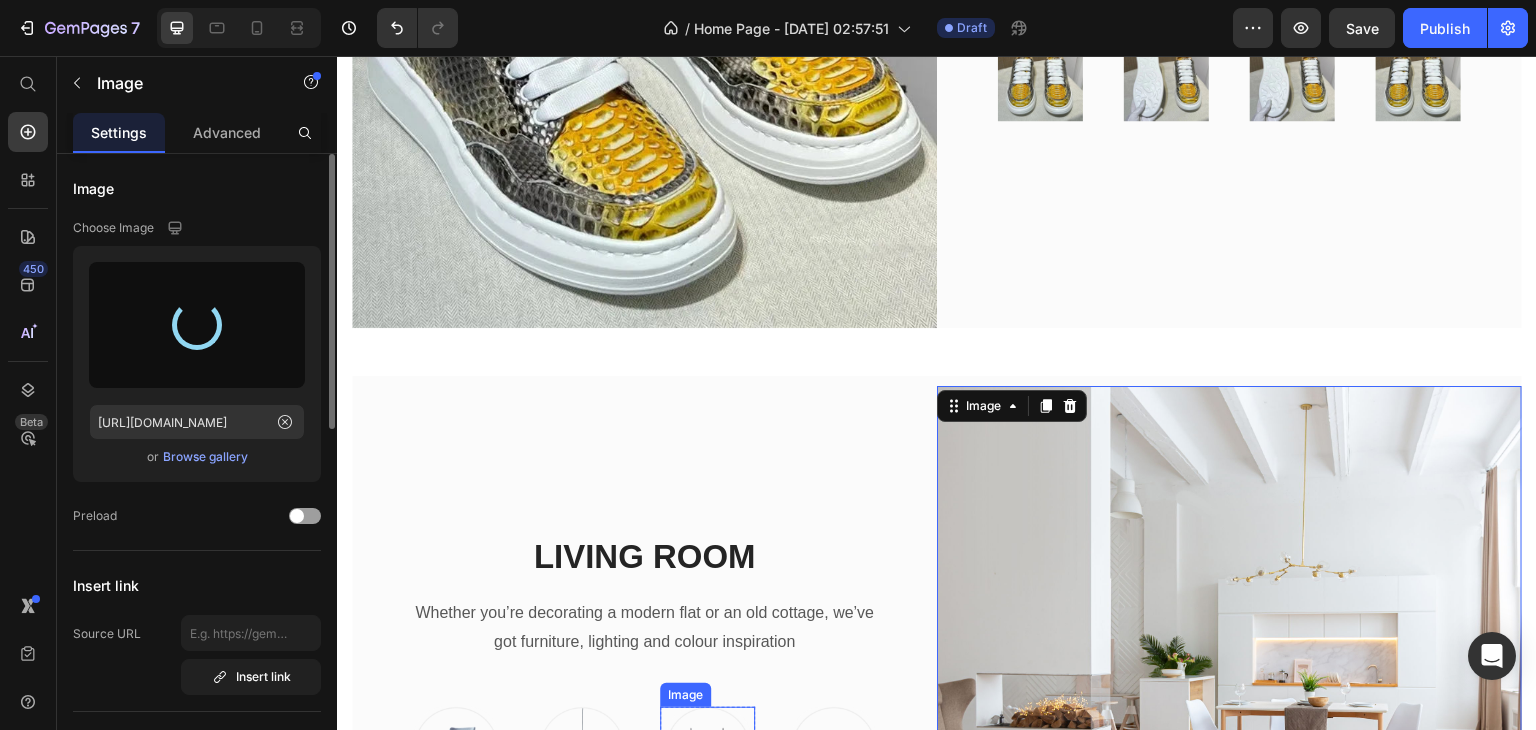 scroll, scrollTop: 400, scrollLeft: 0, axis: vertical 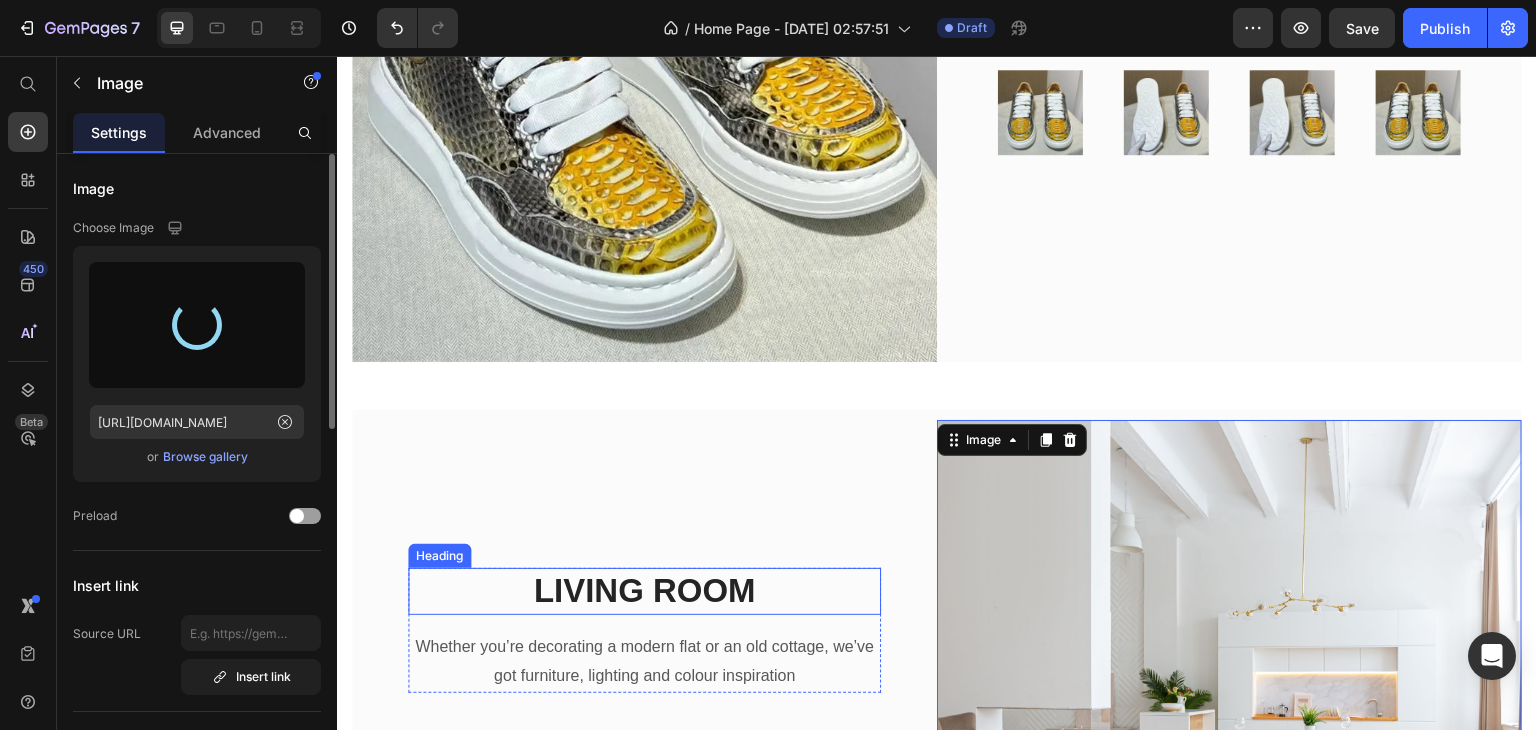 type on "https://cdn.shopify.com/s/files/1/0756/9116/3899/files/gempages_574666207408424165-9b196624-4297-4a72-a24c-96606bdb81c7.jpg" 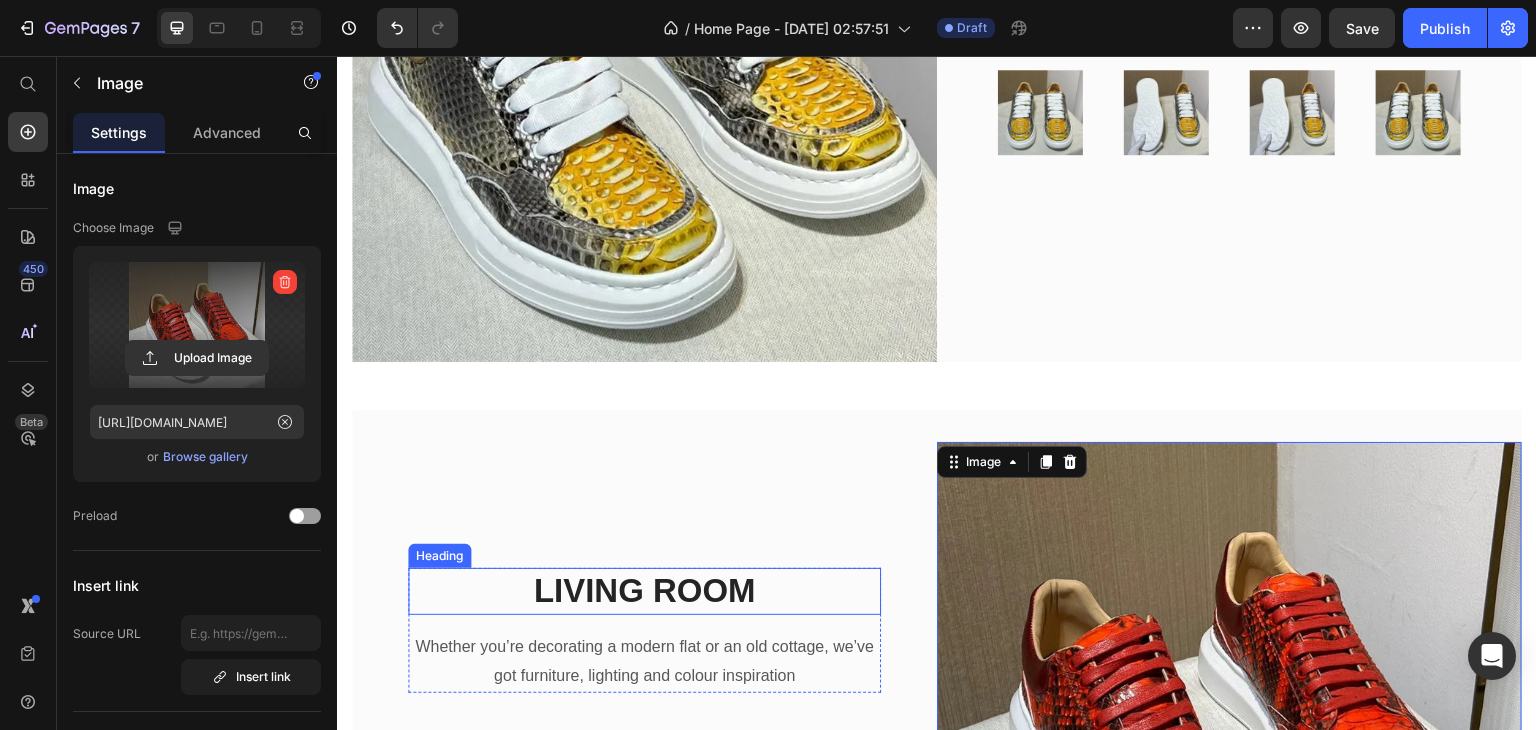 click on "LIVING ROOM" at bounding box center [644, 591] 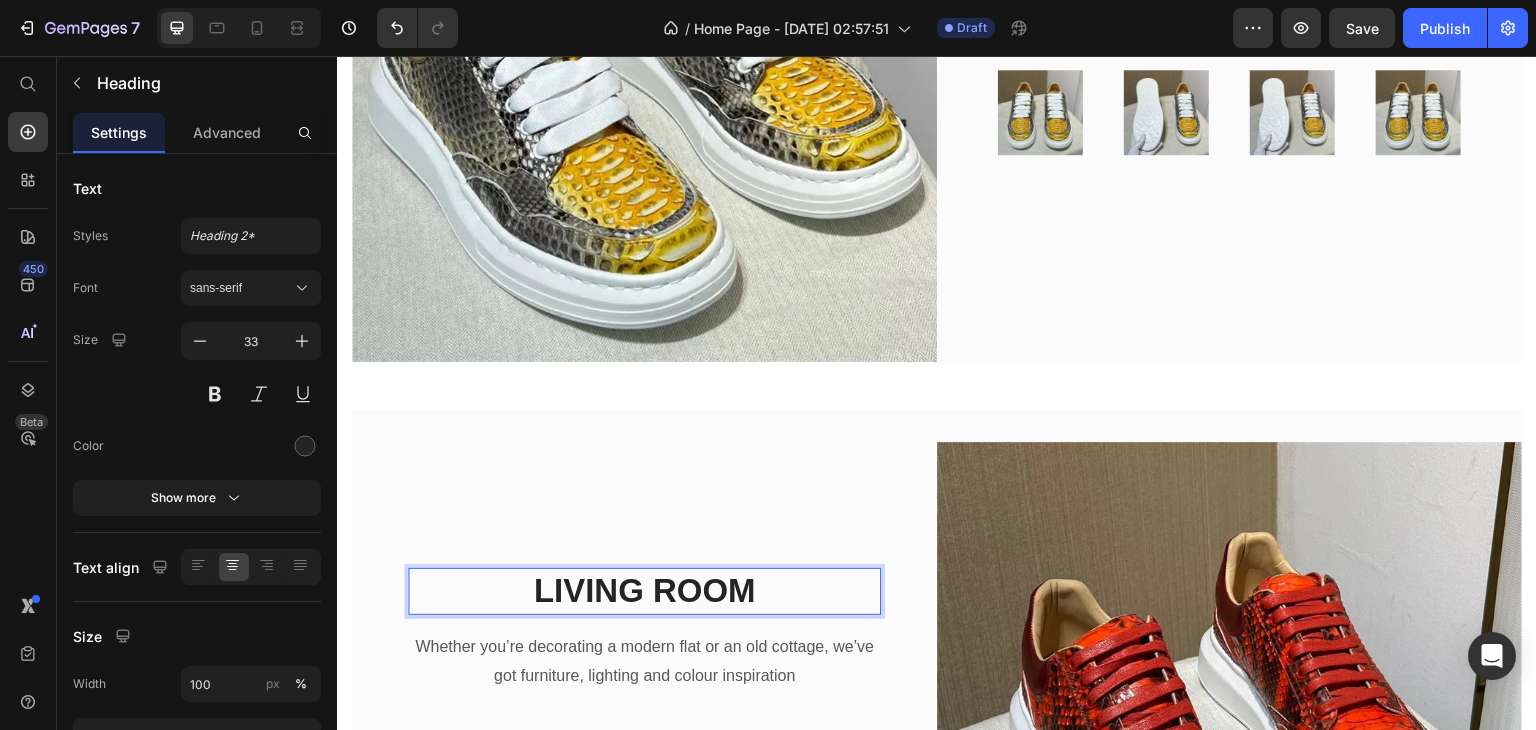 click on "LIVING ROOM" at bounding box center (644, 591) 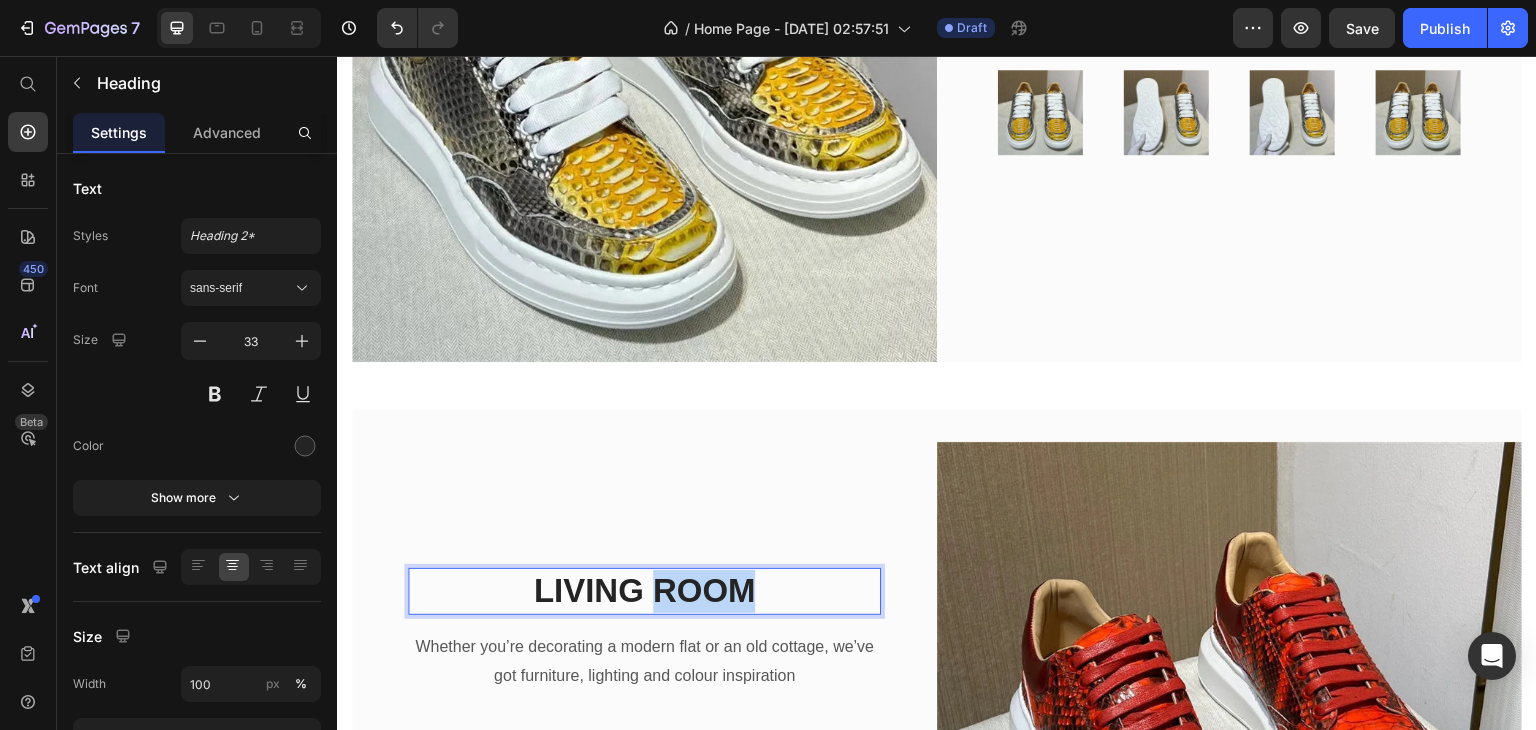click on "LIVING ROOM" at bounding box center (644, 591) 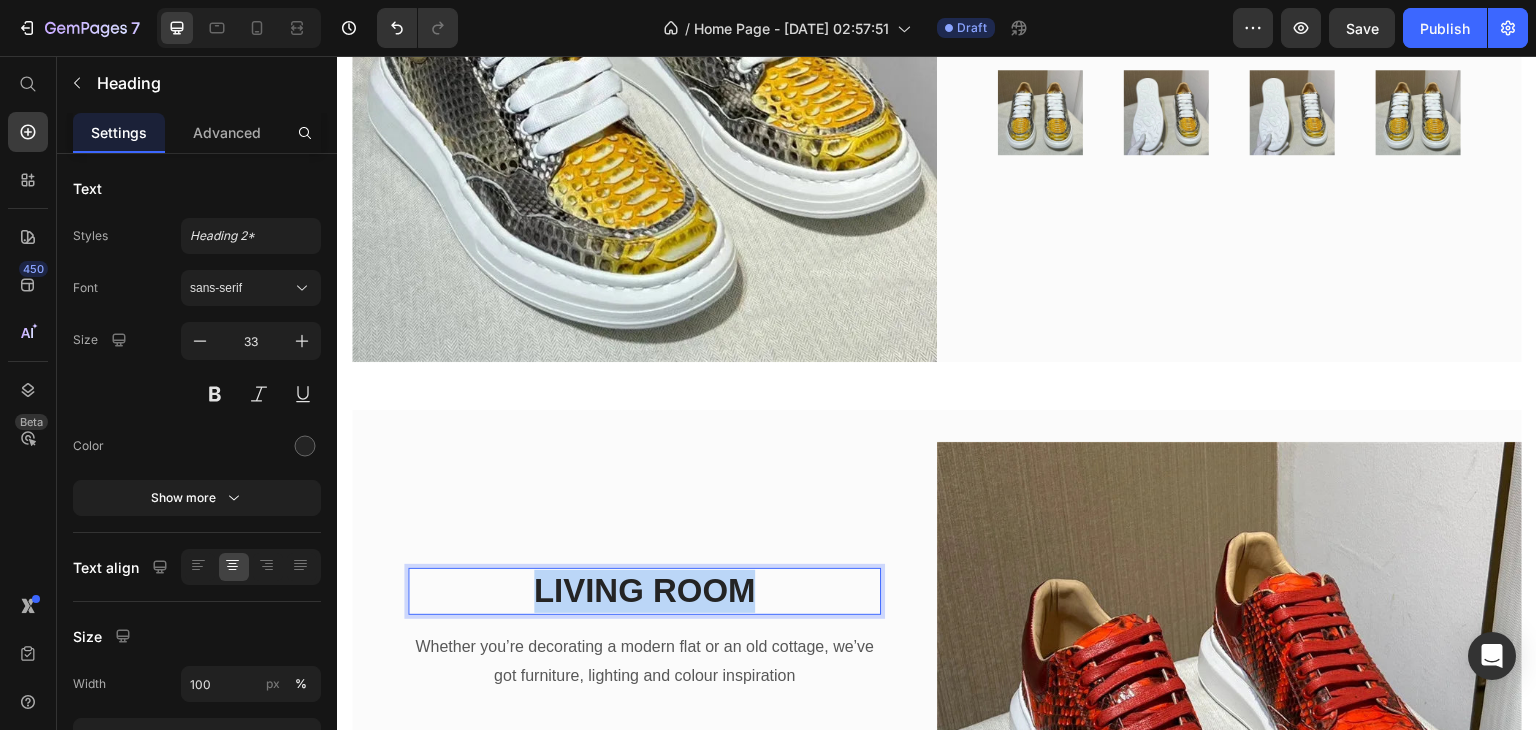click on "LIVING ROOM" at bounding box center (644, 591) 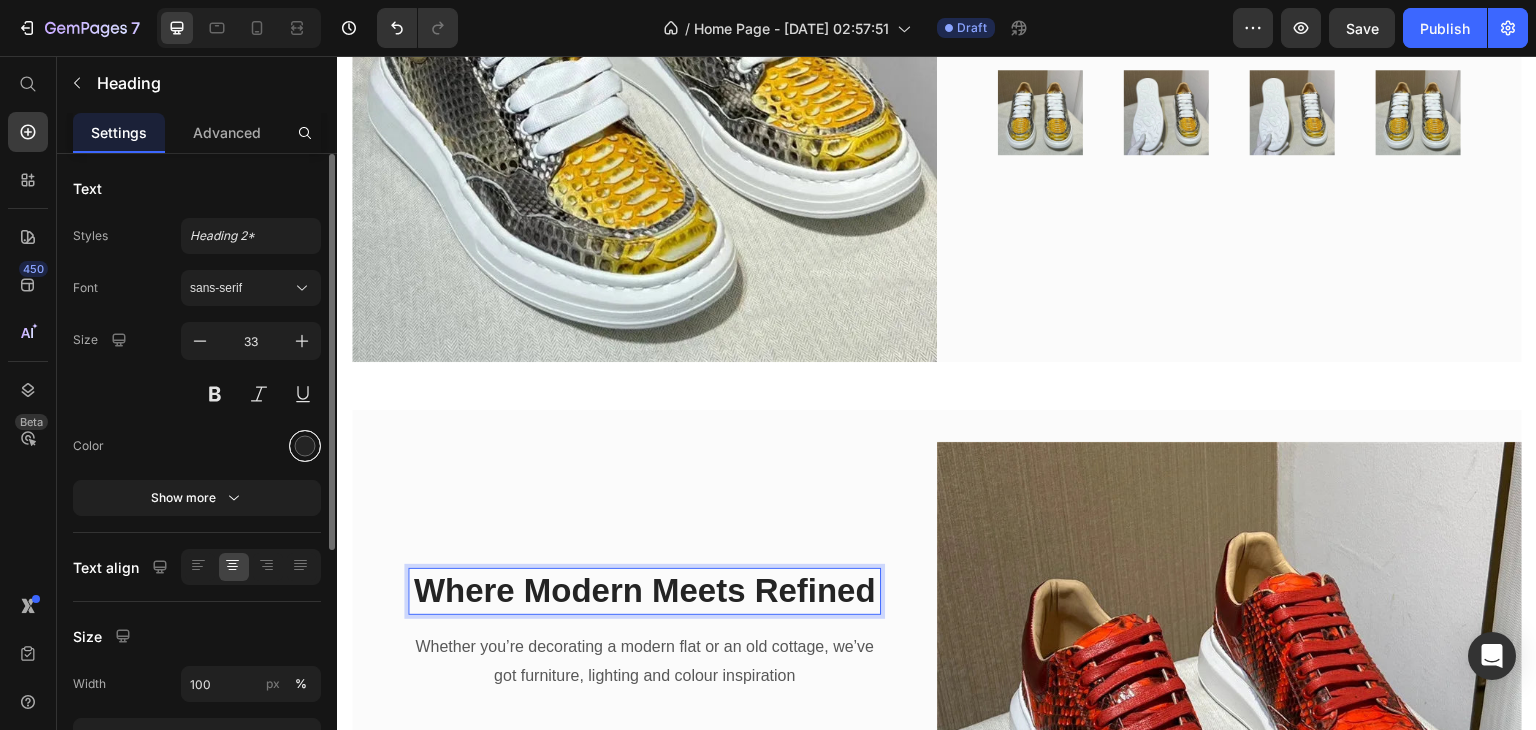 click at bounding box center (305, 446) 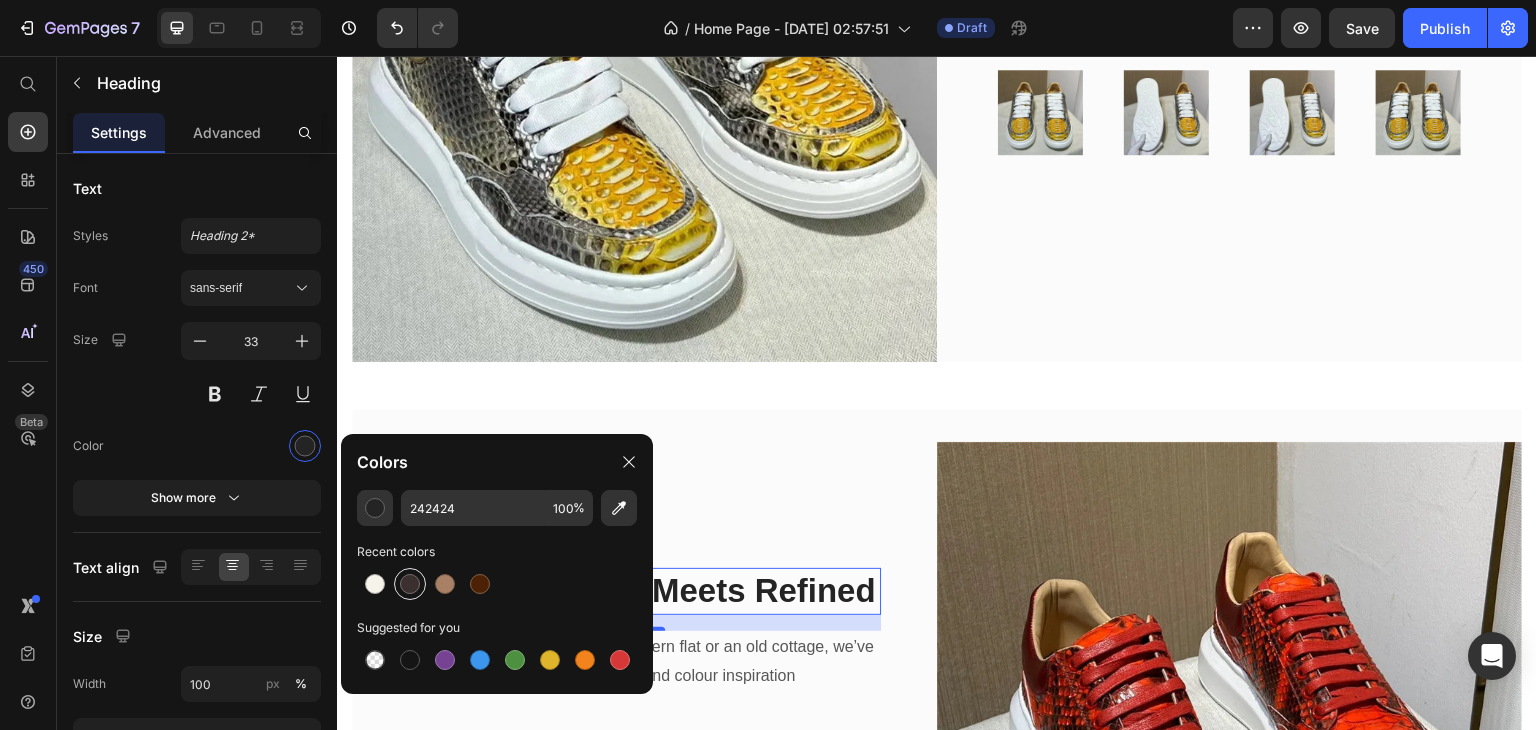click at bounding box center [410, 584] 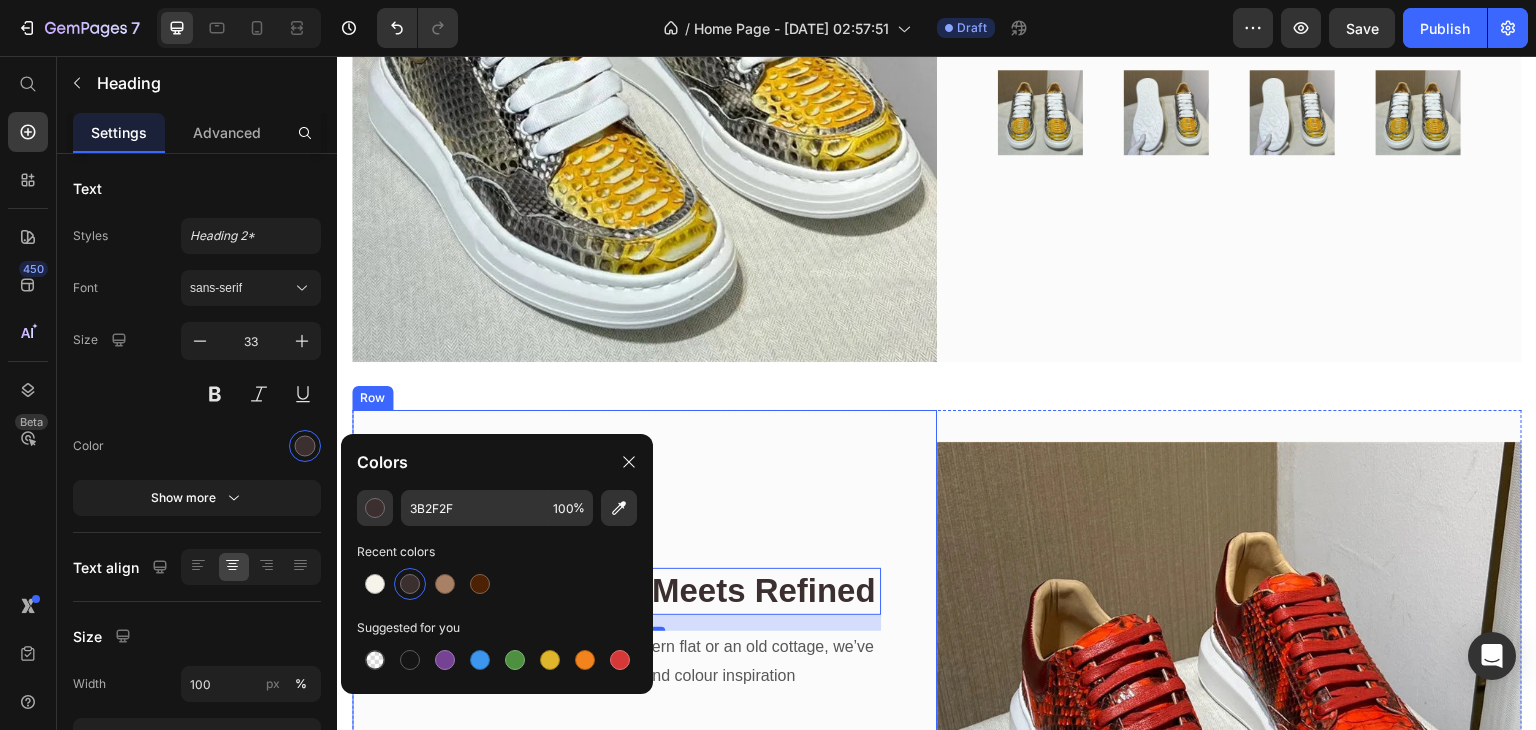click on "Where Modern Meets Refined Heading   16 Whether you’re decorating a modern flat or an old cottage, we’ve got furniture, lighting and colour inspiration Text block Row Image Sofa Text block Row Image Ceiling Lights Text block Row Image Shelf Text block Row Image Table Text block Row Row Row" at bounding box center [644, 712] 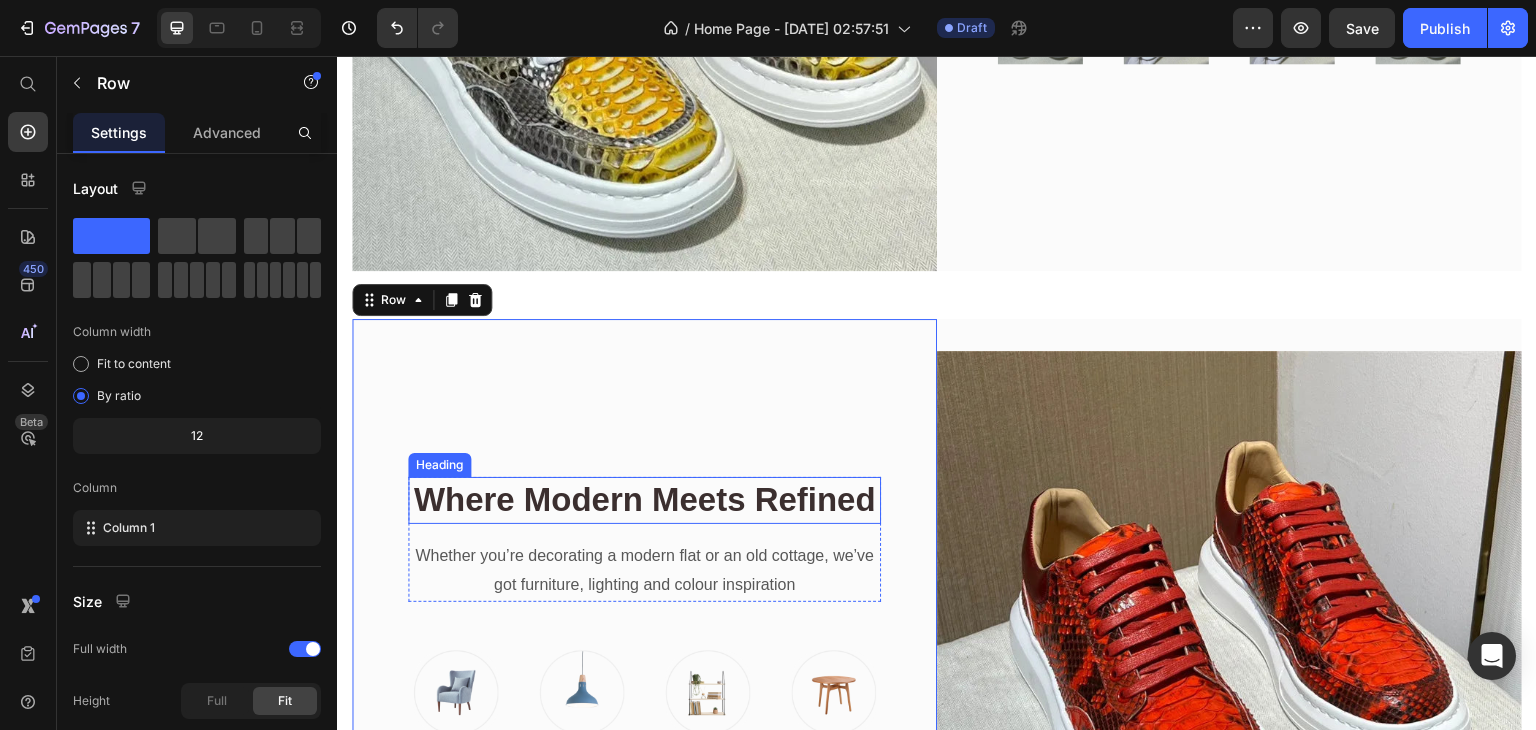 scroll, scrollTop: 600, scrollLeft: 0, axis: vertical 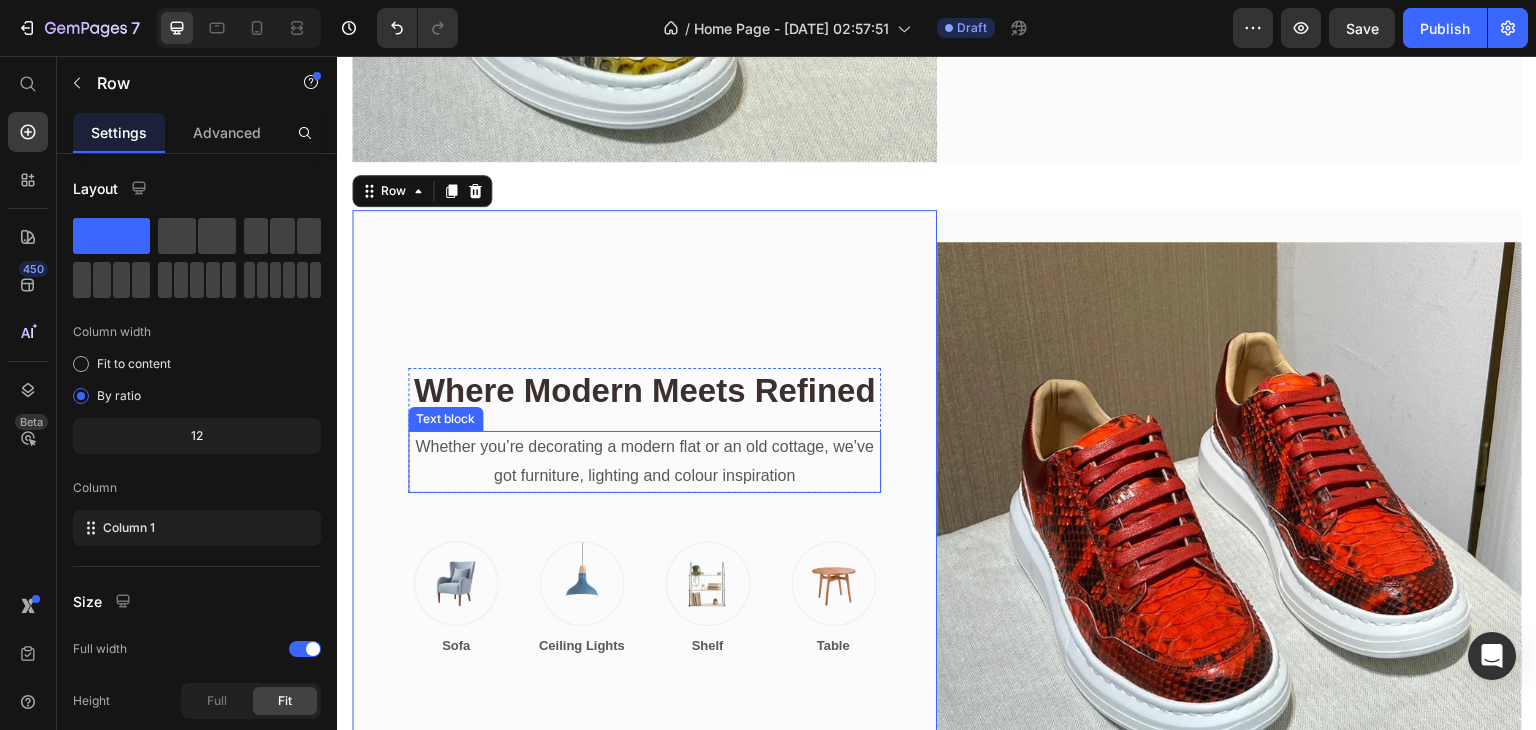click on "Whether you’re decorating a modern flat or an old cottage, we’ve got furniture, lighting and colour inspiration" at bounding box center (644, 462) 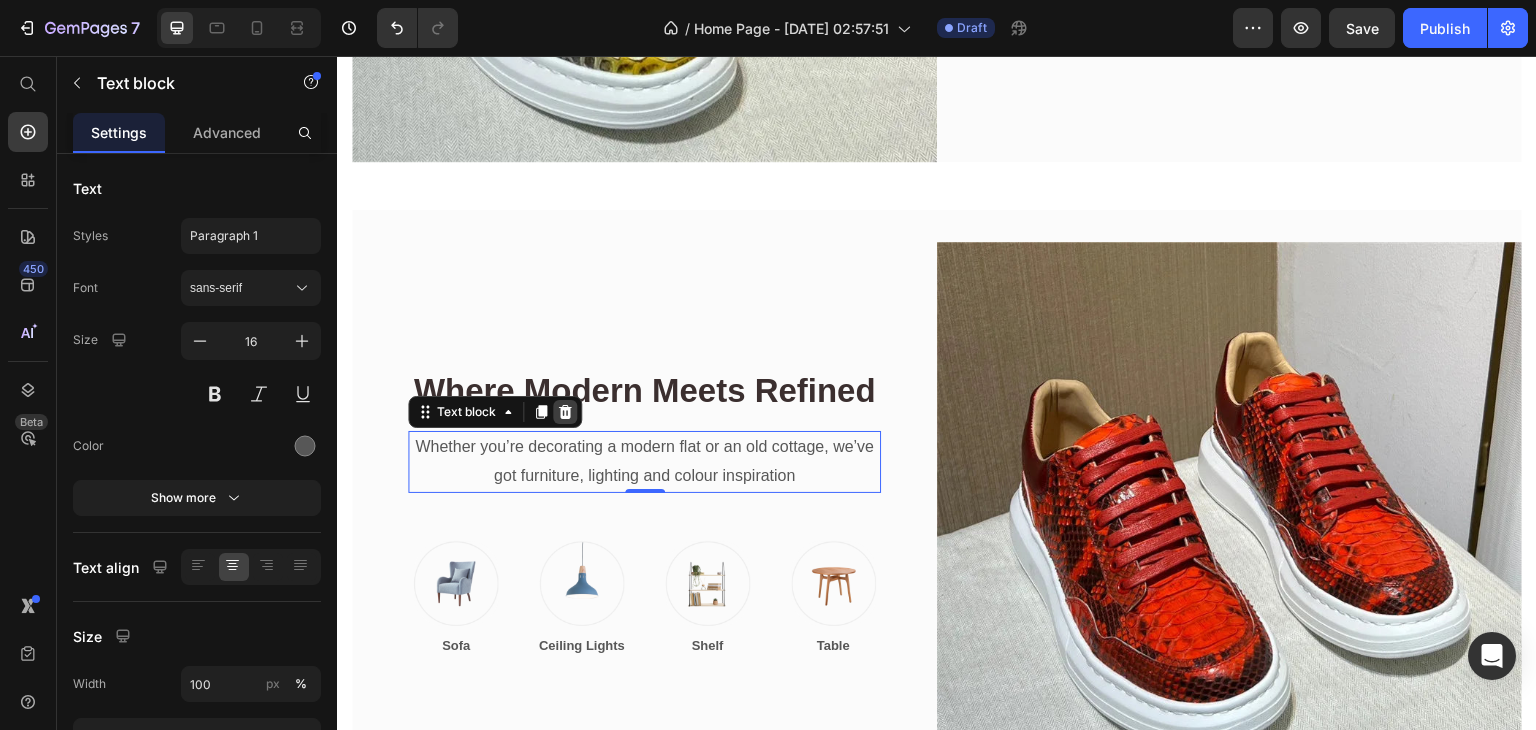 click 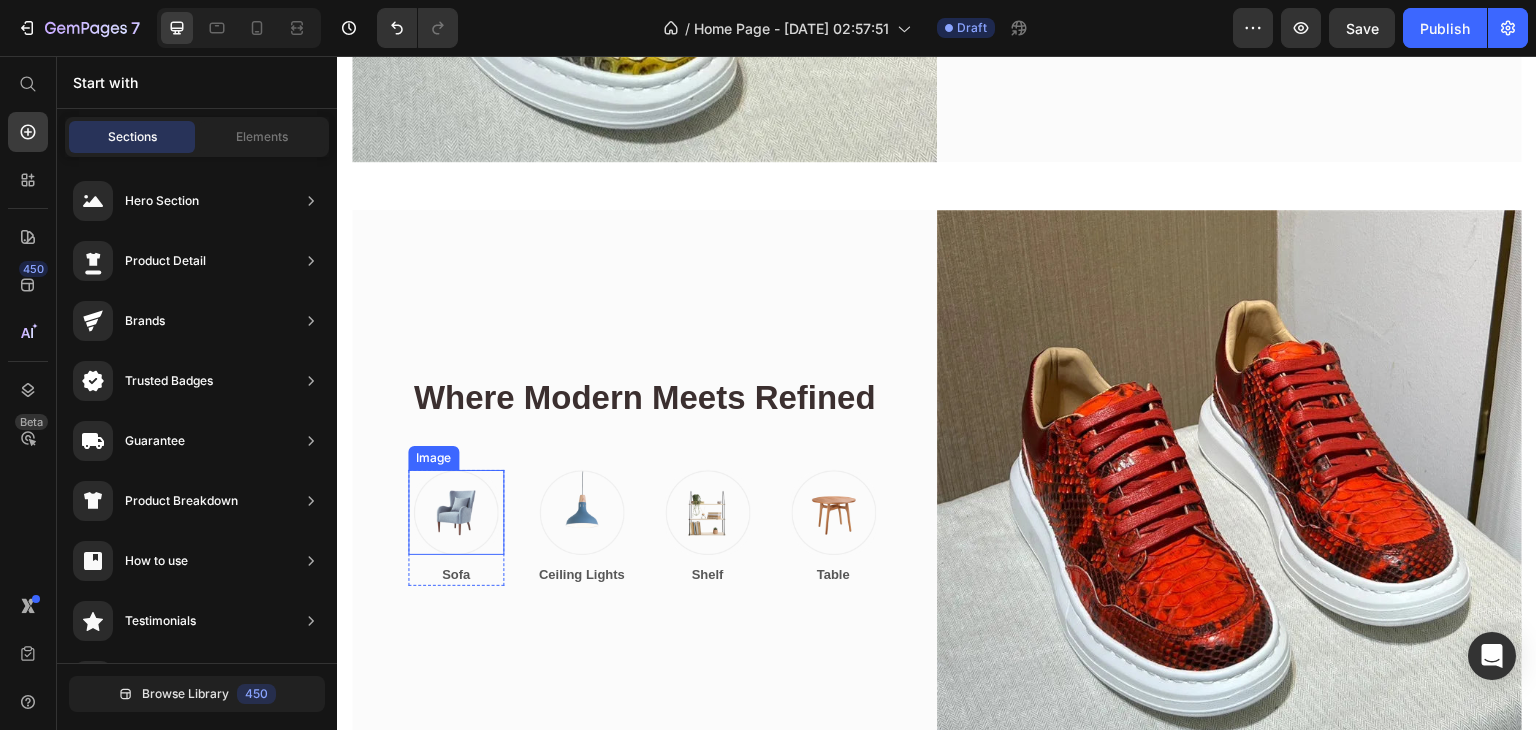 click at bounding box center [456, 512] 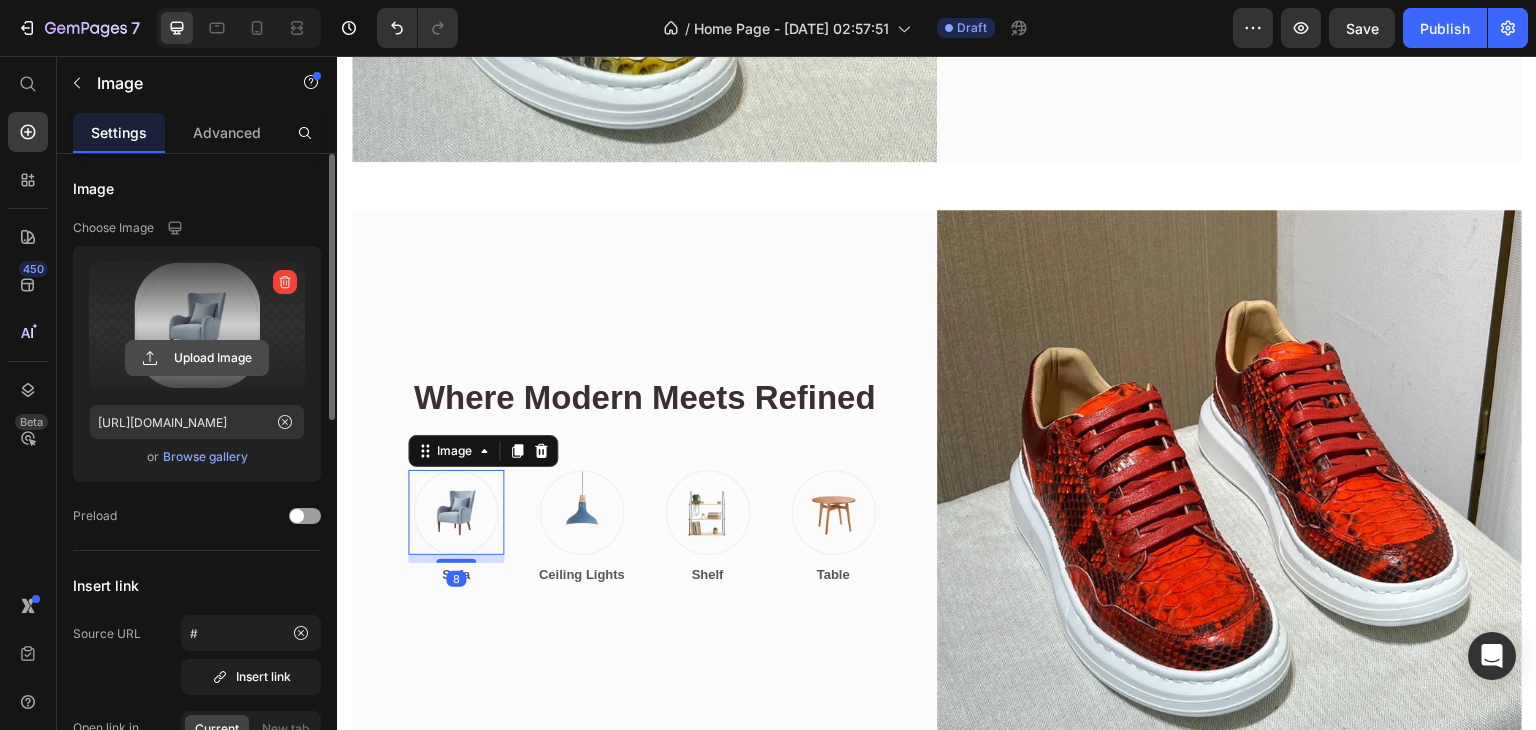 click 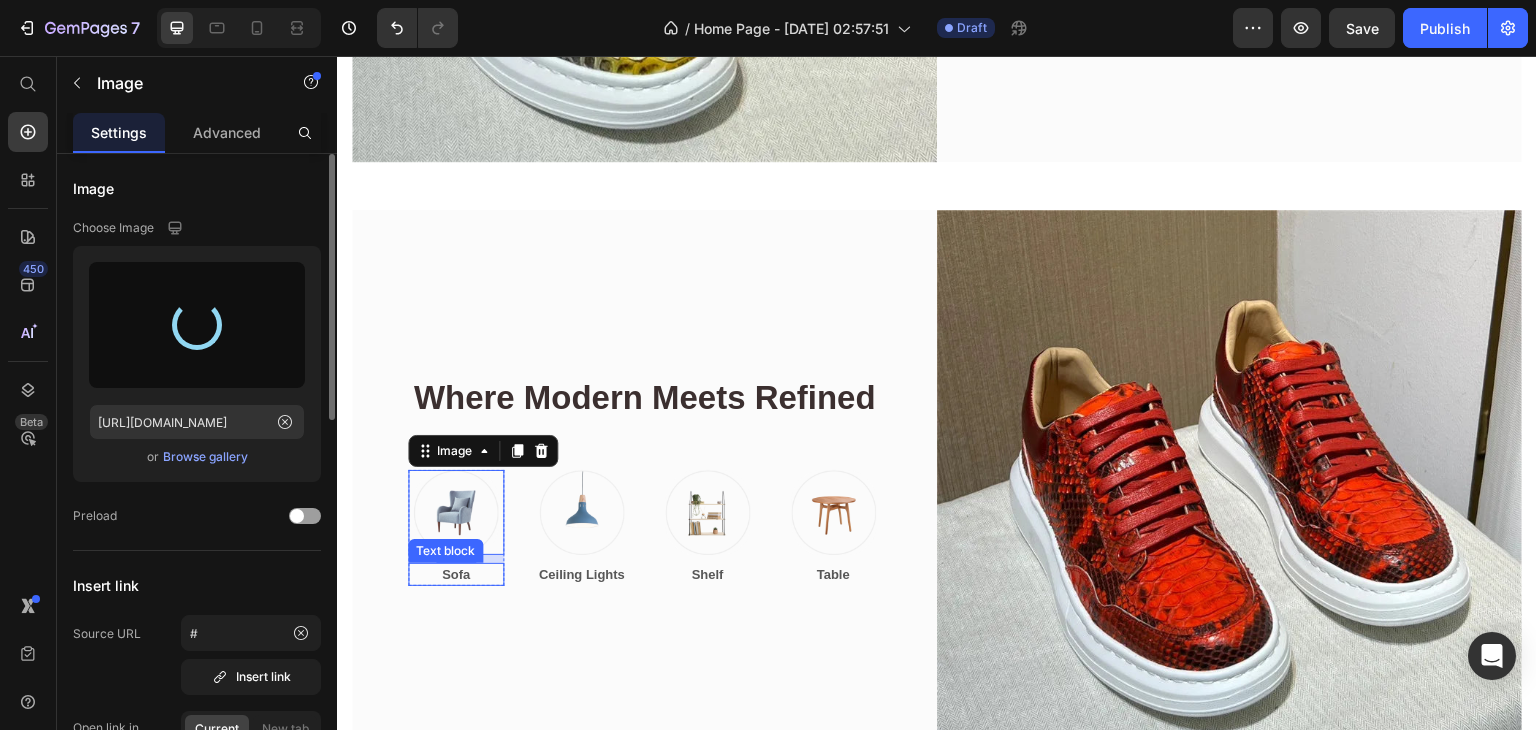 click on "Sofa" at bounding box center (456, 575) 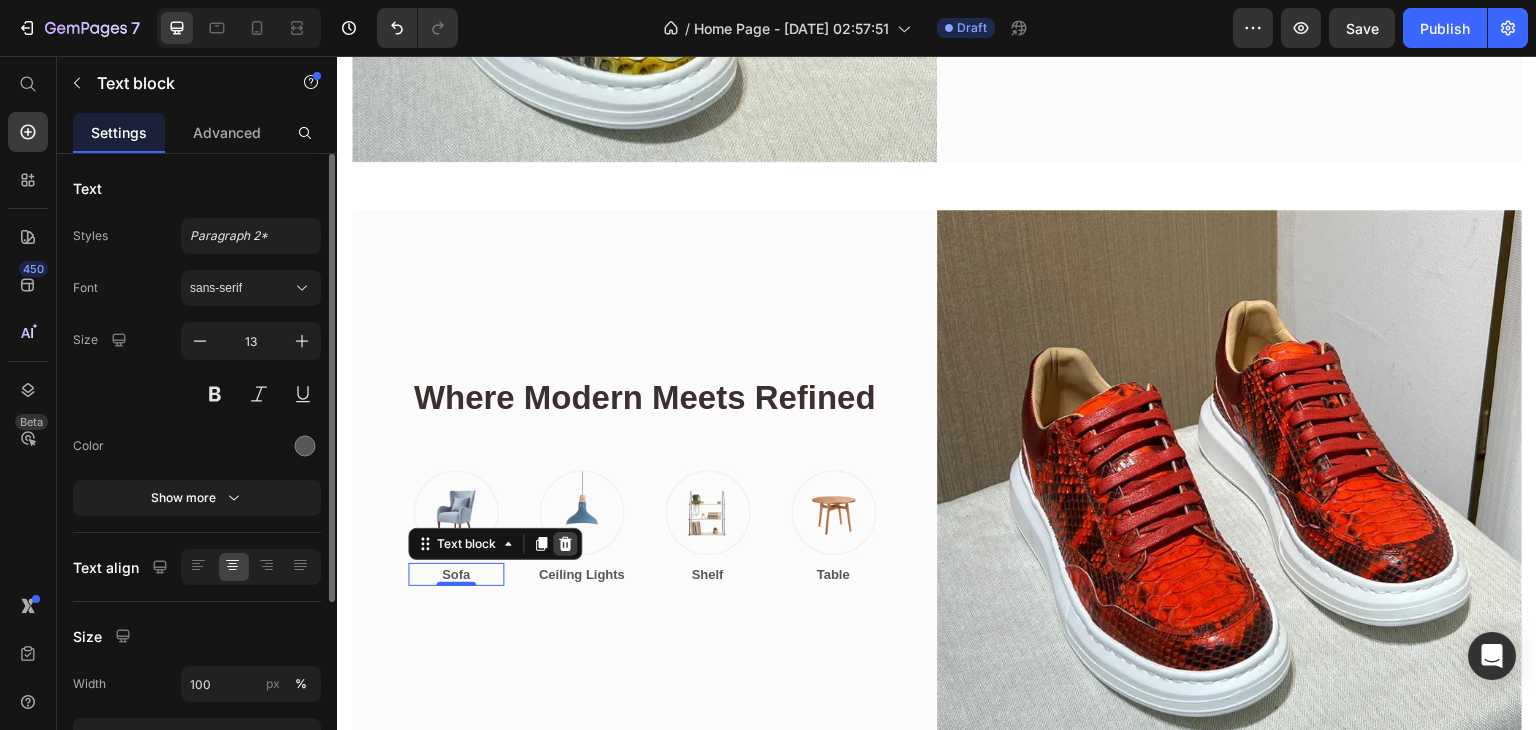 click 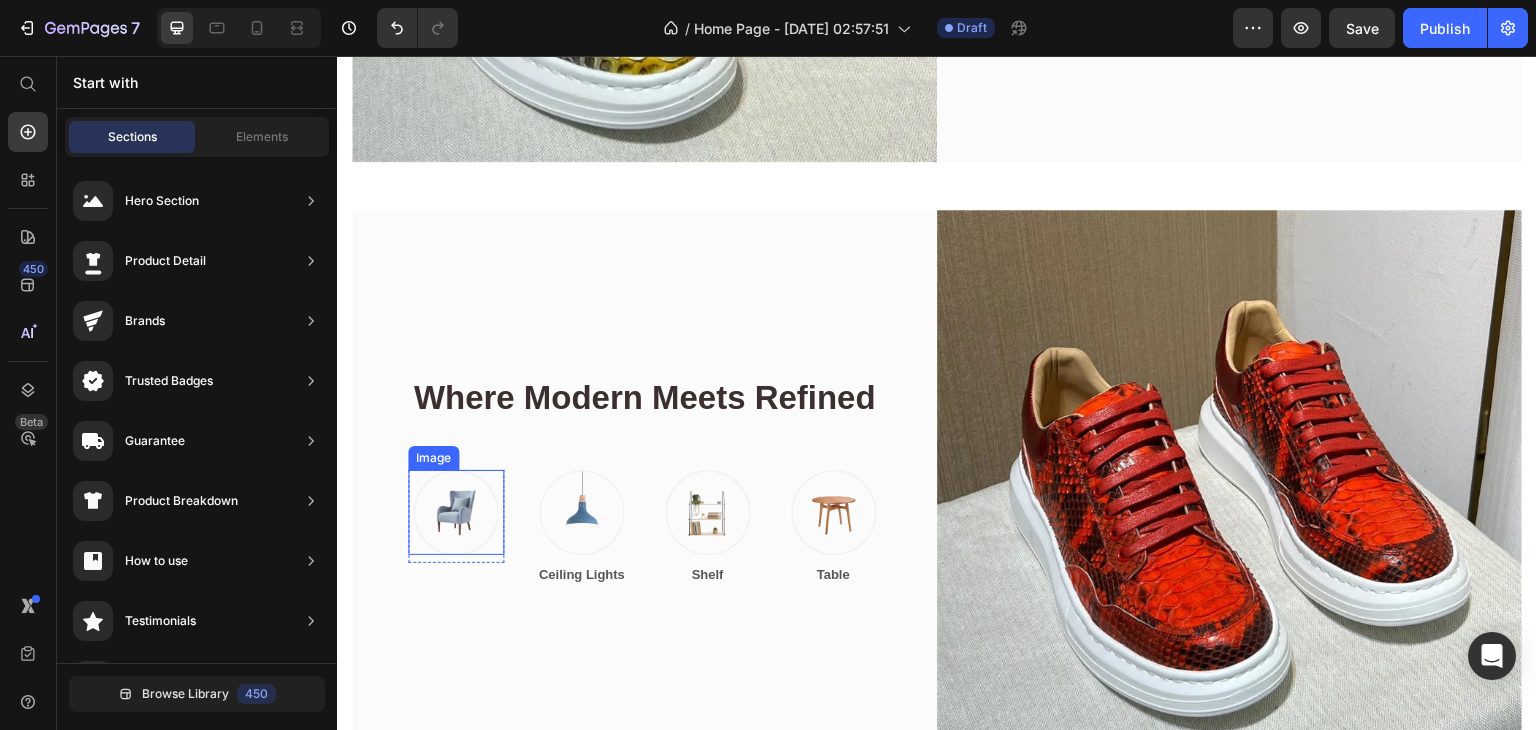click at bounding box center [456, 512] 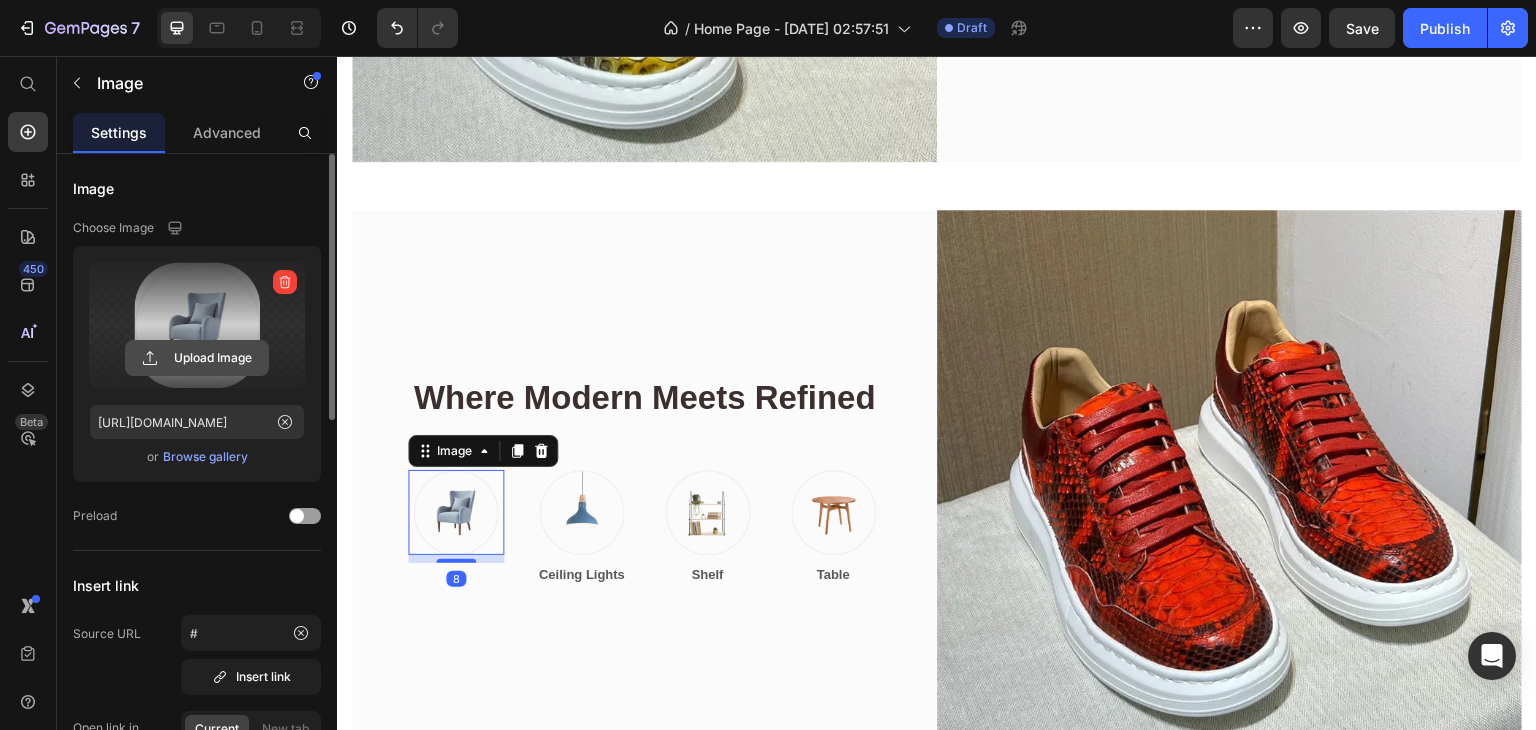 click 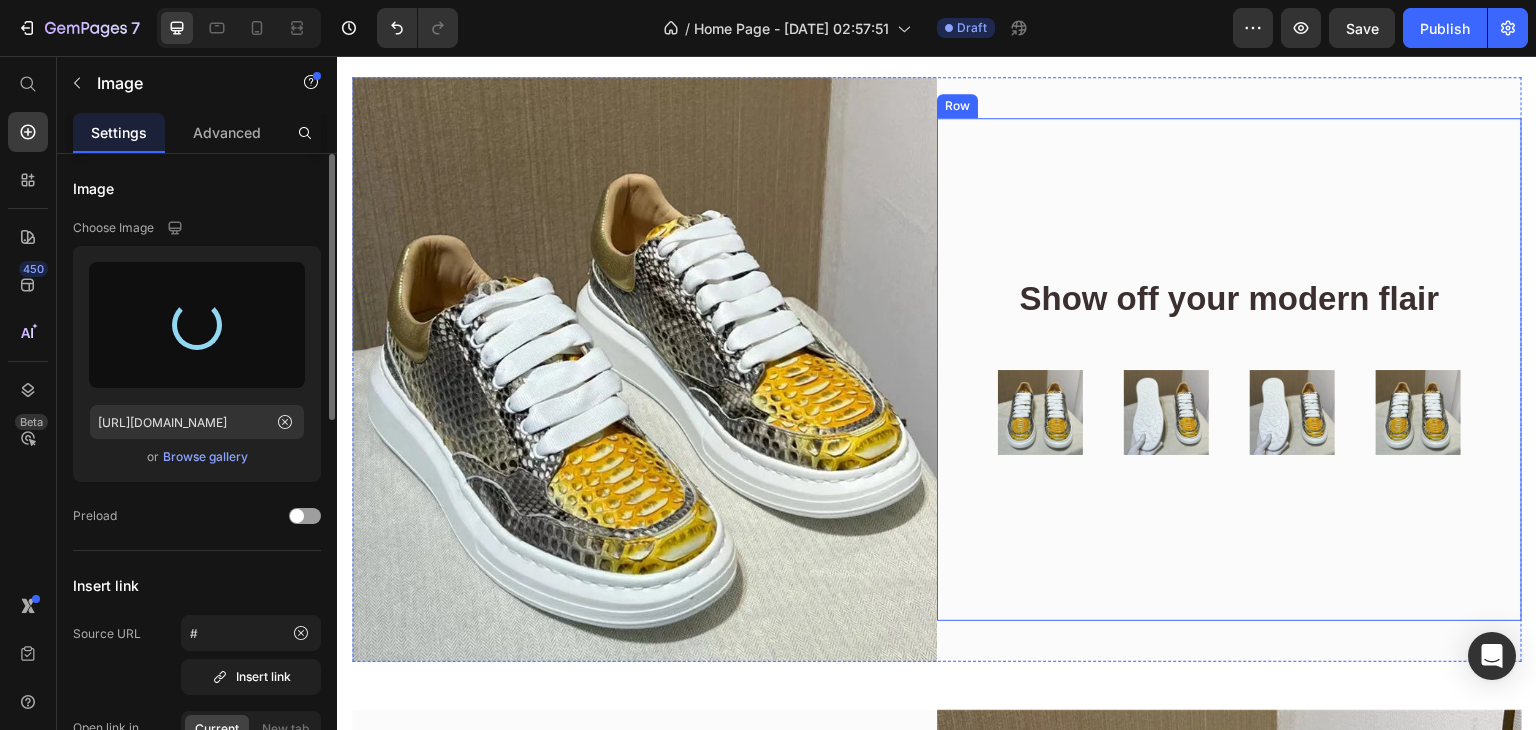 scroll, scrollTop: 0, scrollLeft: 0, axis: both 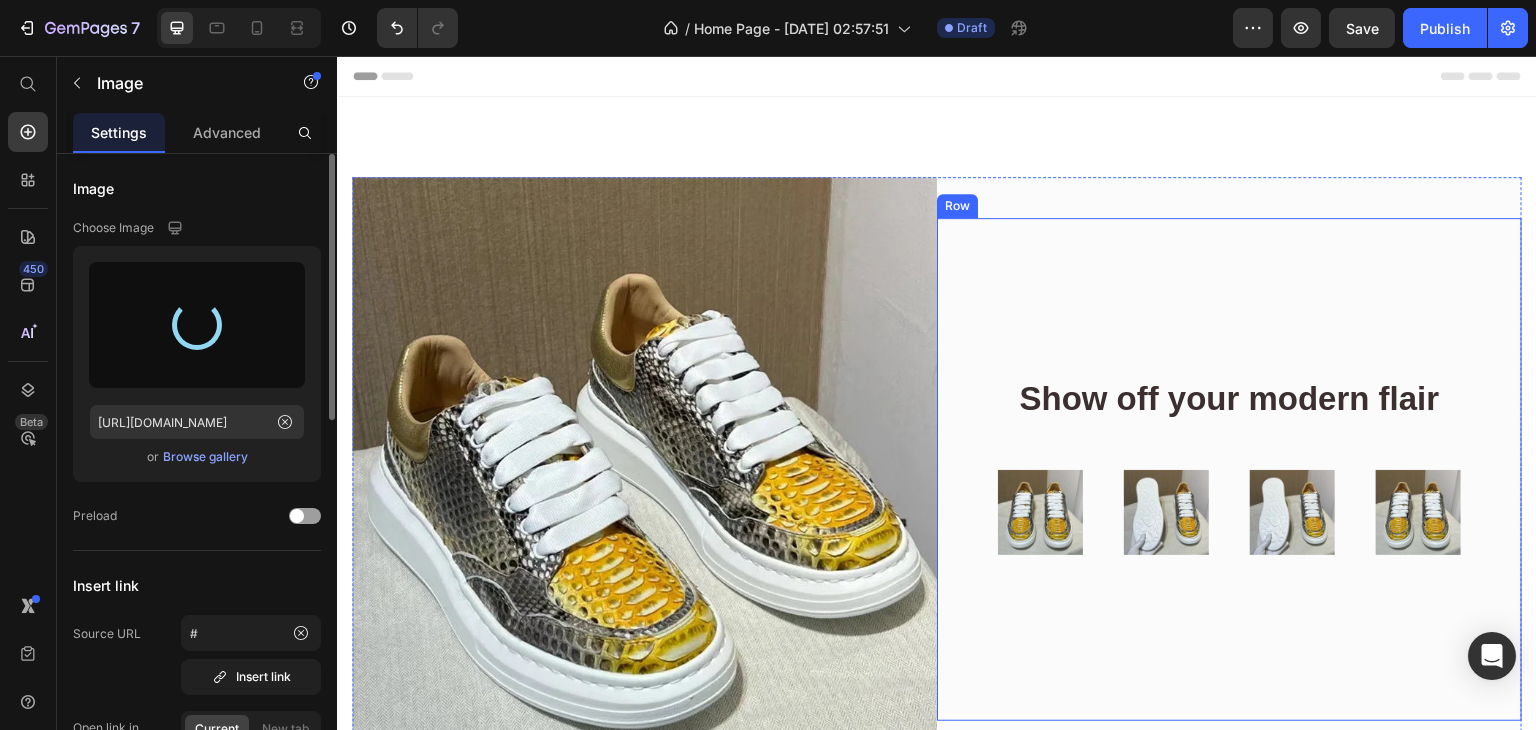 type on "https://cdn.shopify.com/s/files/1/0756/9116/3899/files/gempages_574666207408424165-5f7e316a-4d37-4234-9a95-5c58c5572e72.jpg" 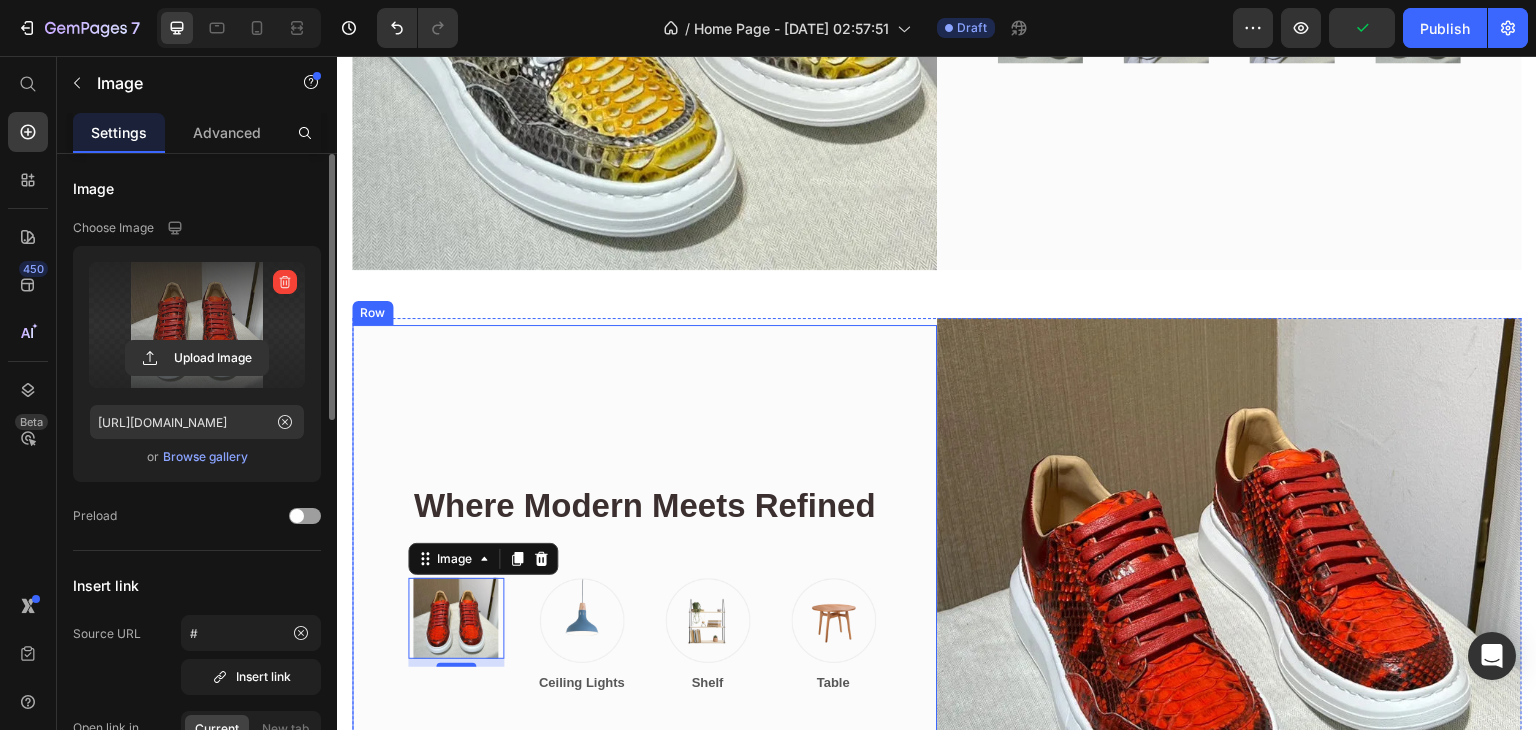 scroll, scrollTop: 600, scrollLeft: 0, axis: vertical 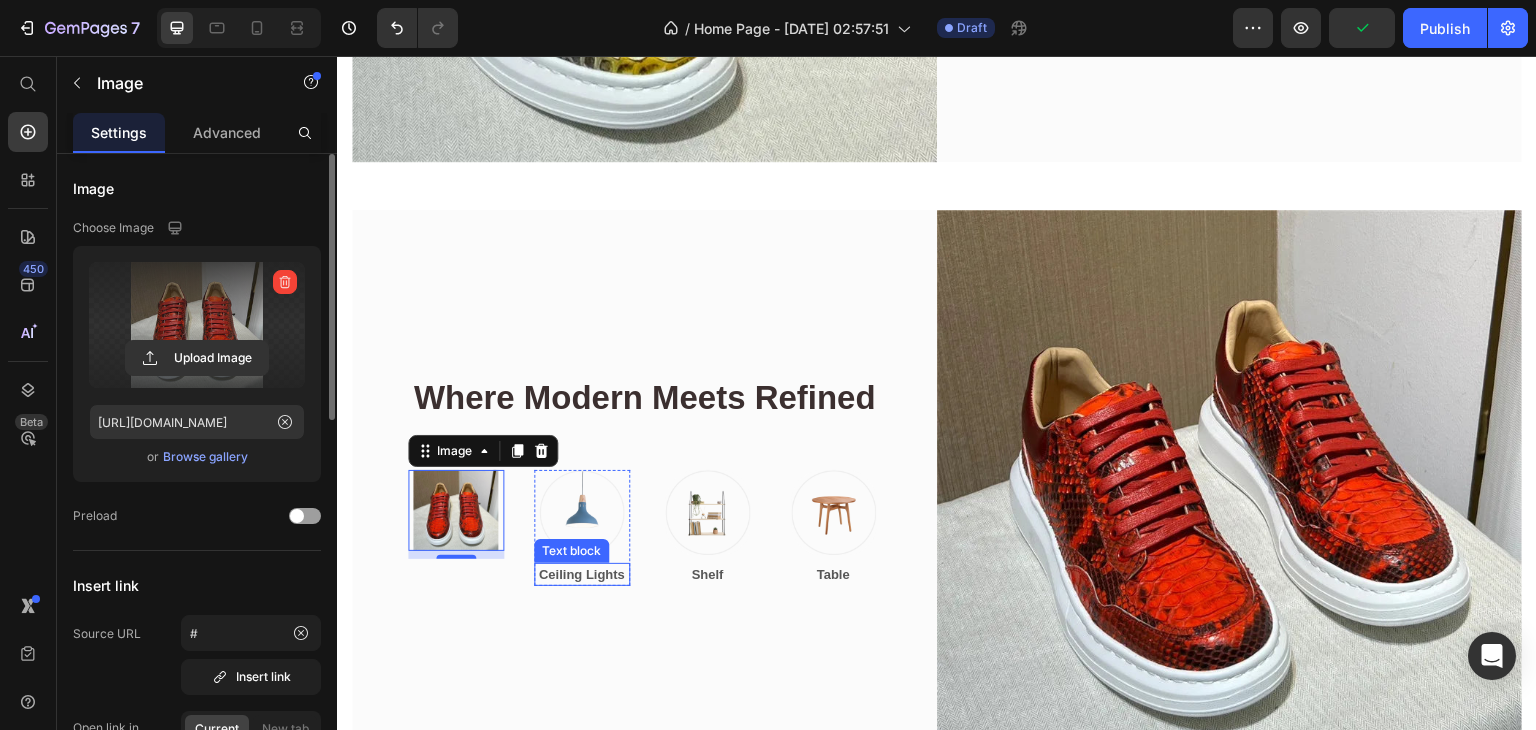 click on "Ceiling Lights" at bounding box center (582, 575) 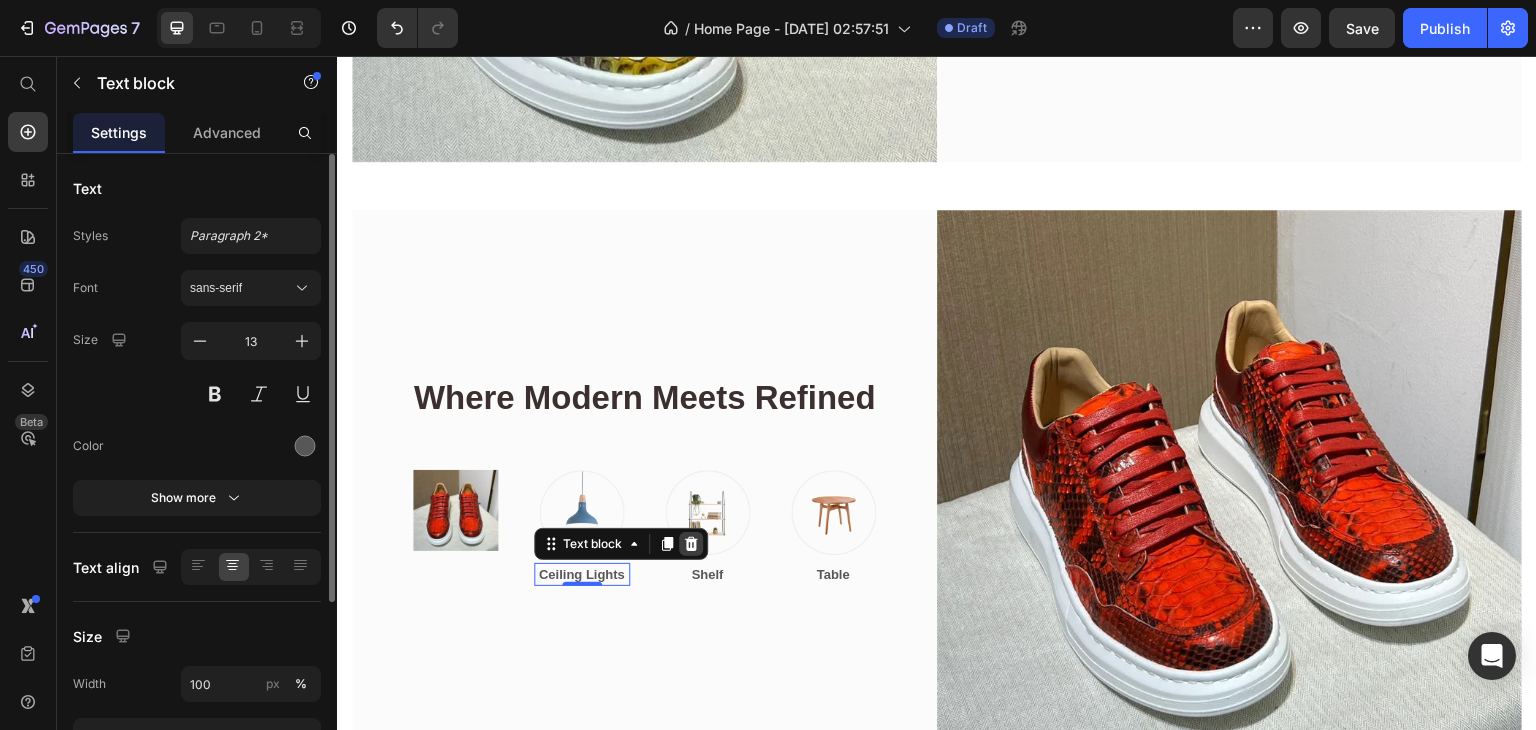 click at bounding box center (691, 544) 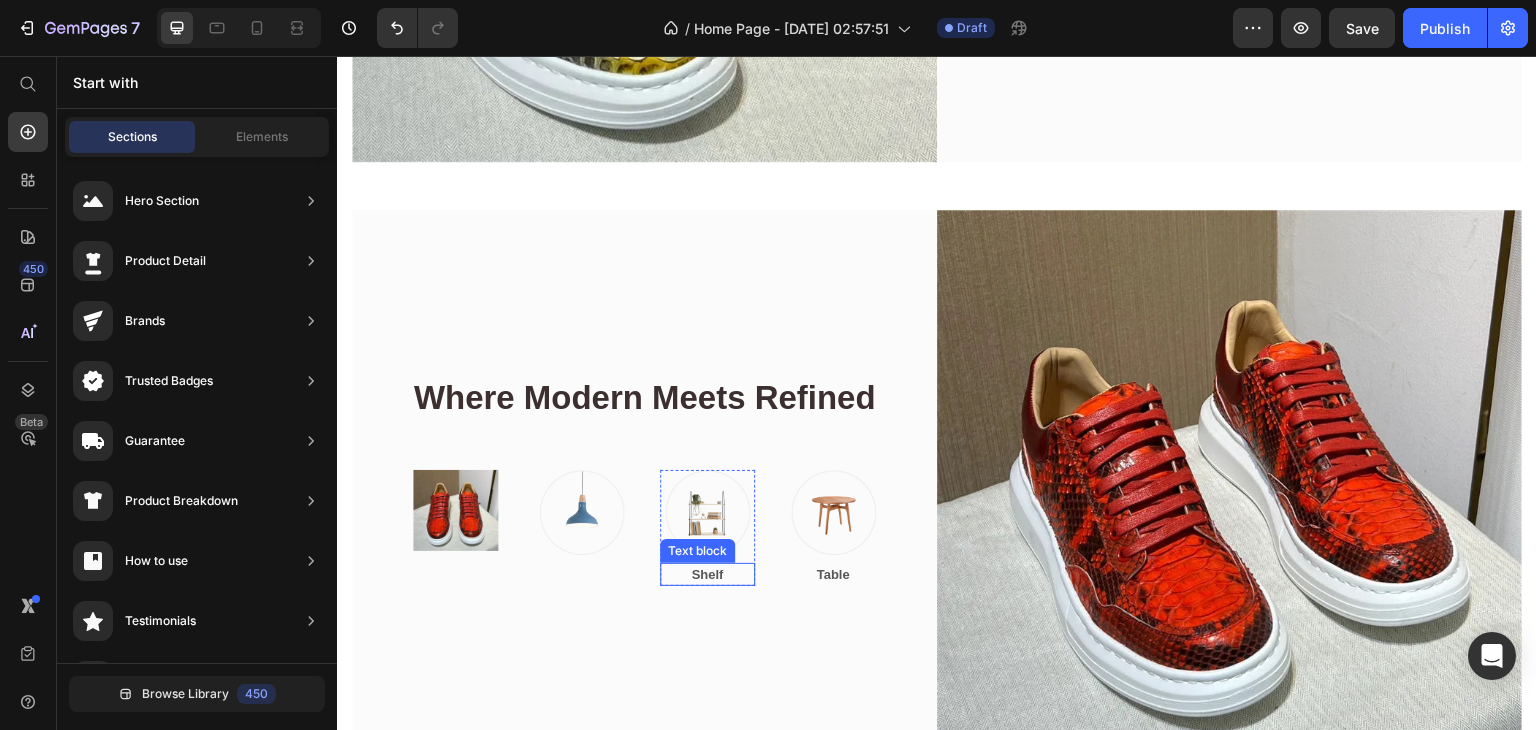 click on "Shelf" at bounding box center [708, 575] 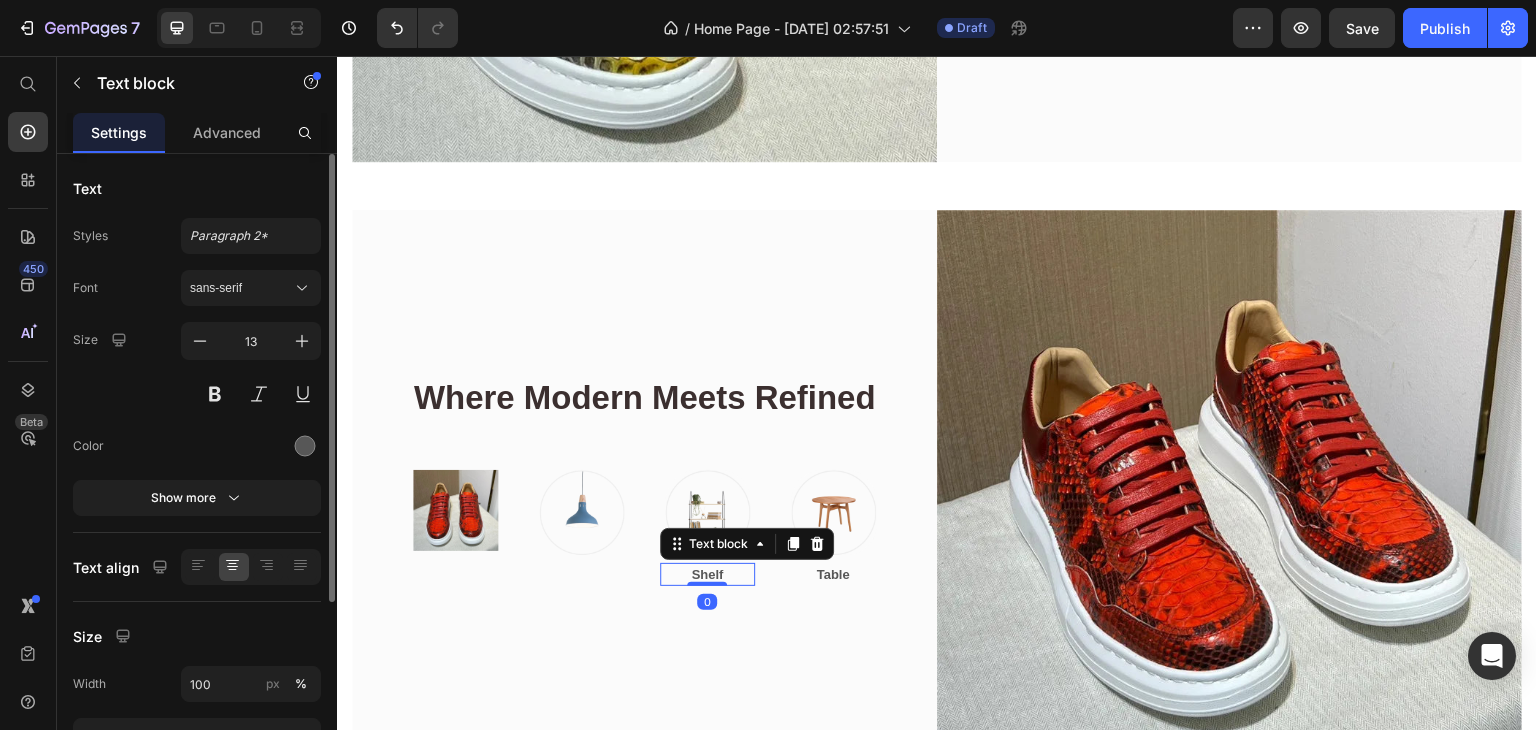 click on "Image Row Image Row Image Shelf Text block   0 Row Image Table Text block Row Row" at bounding box center [644, 528] 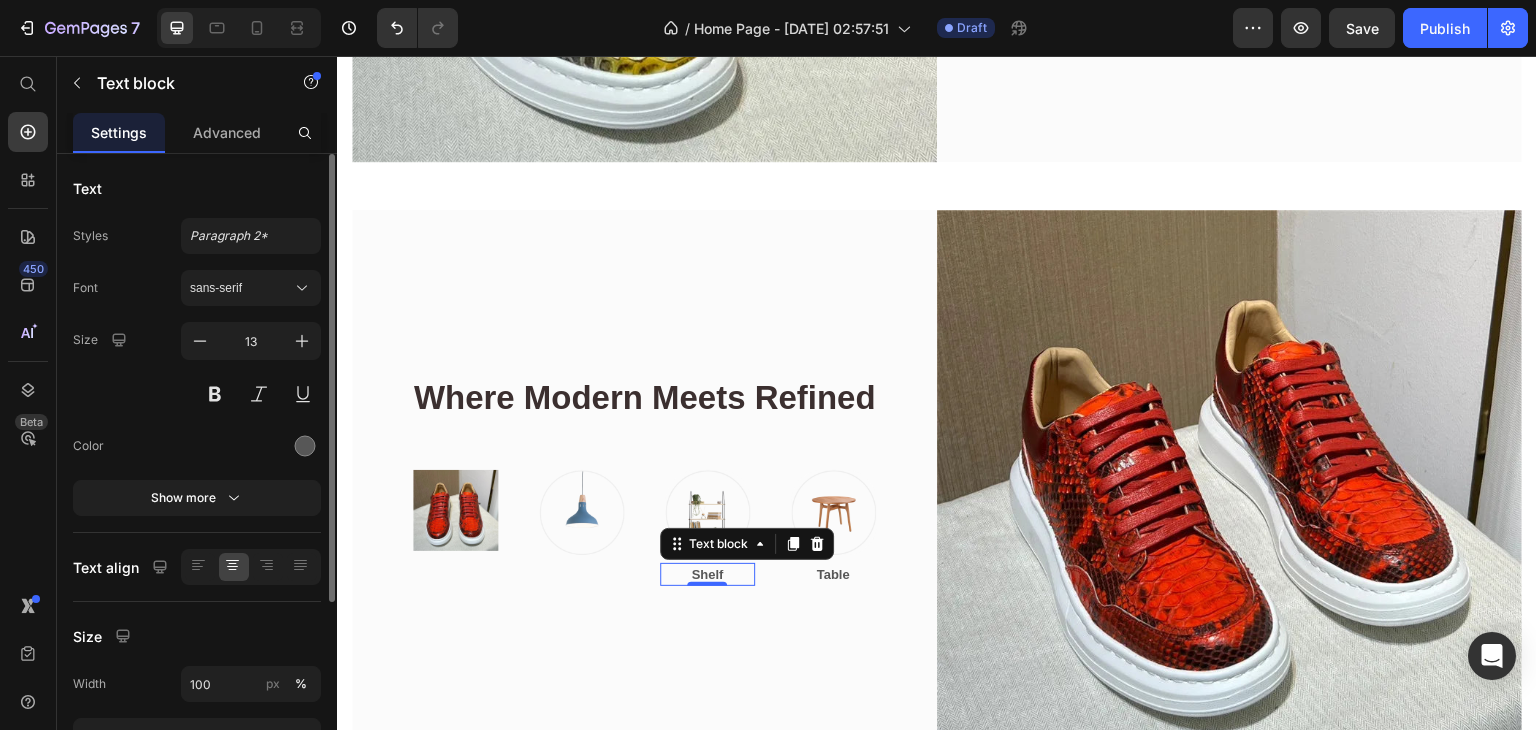 click on "Text block" at bounding box center (747, 544) 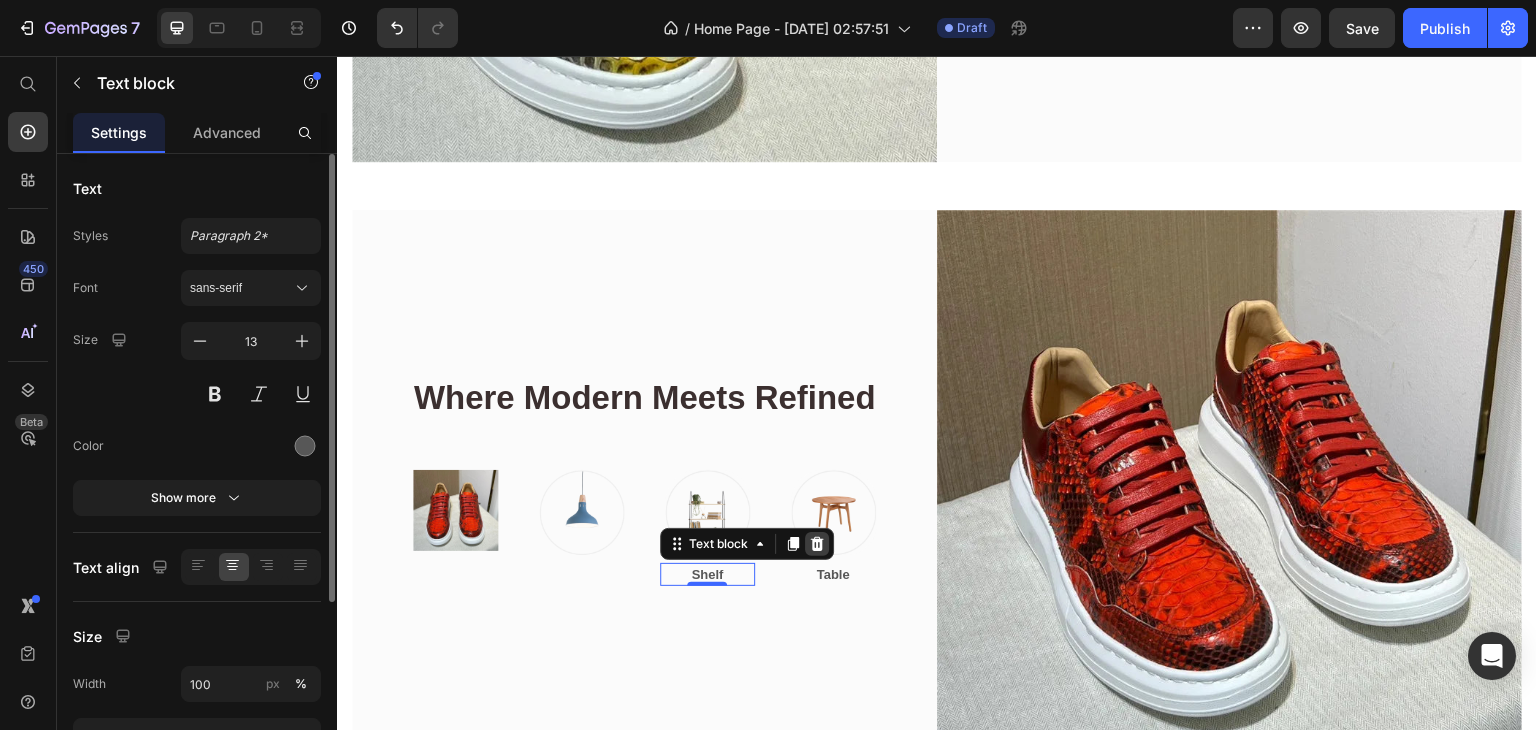 click 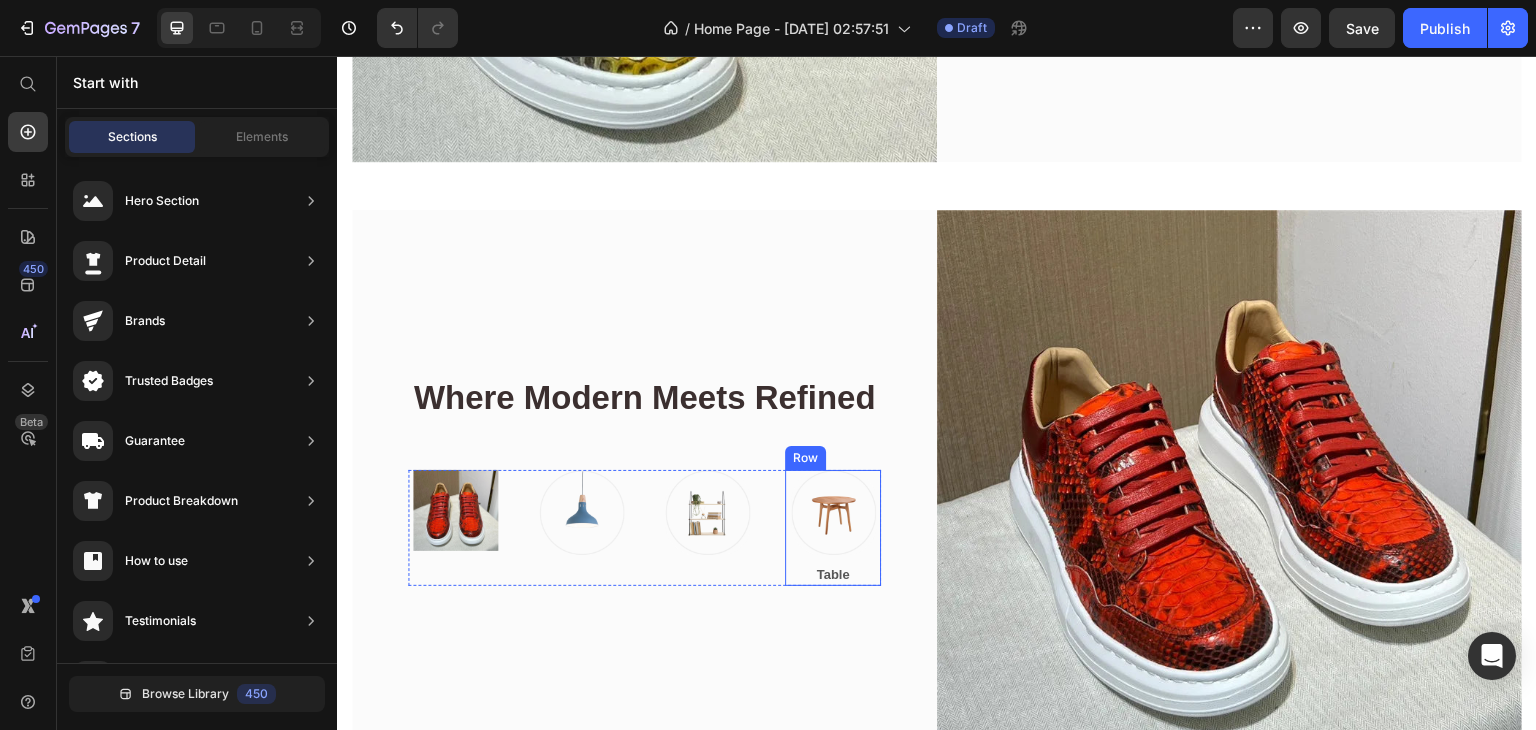 click on "Table" at bounding box center [833, 575] 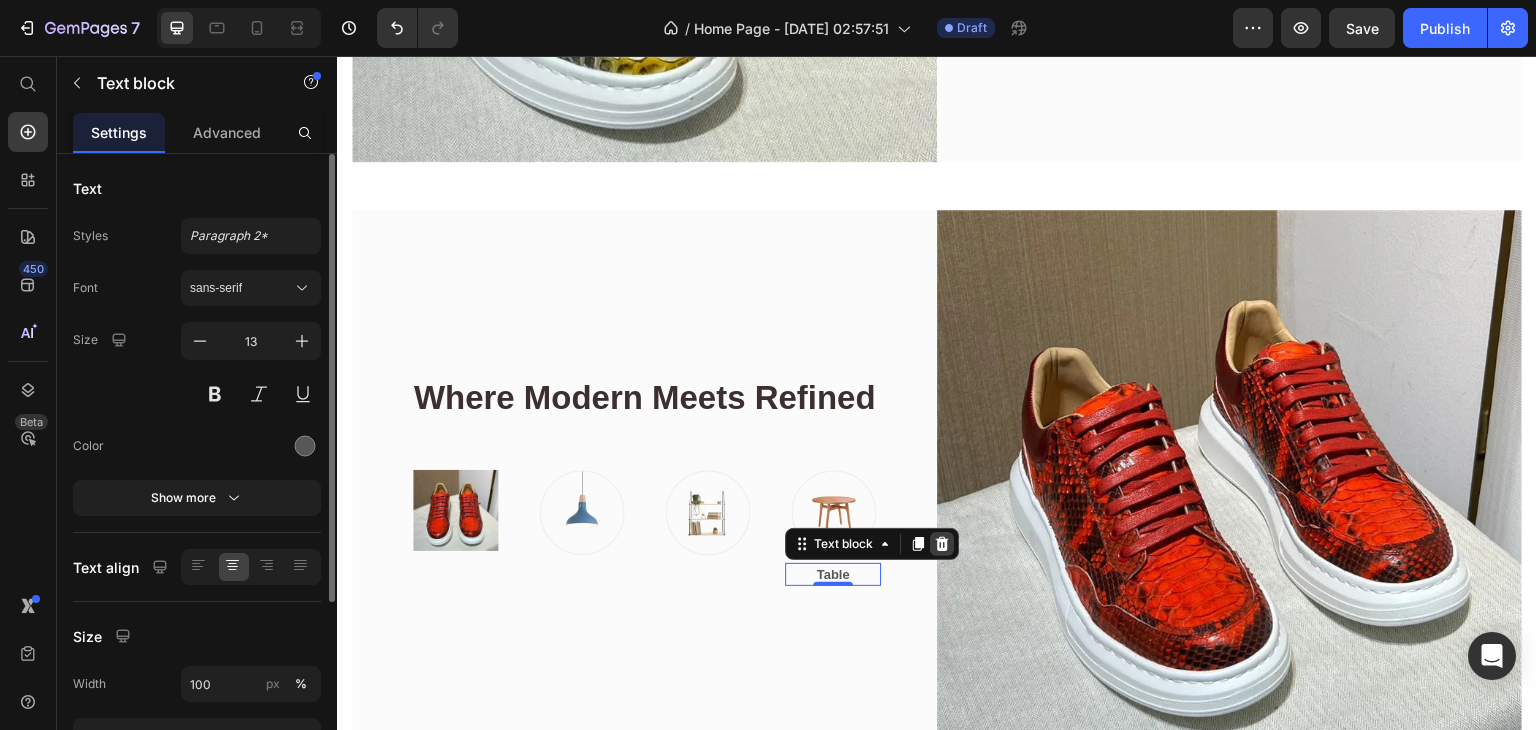 click 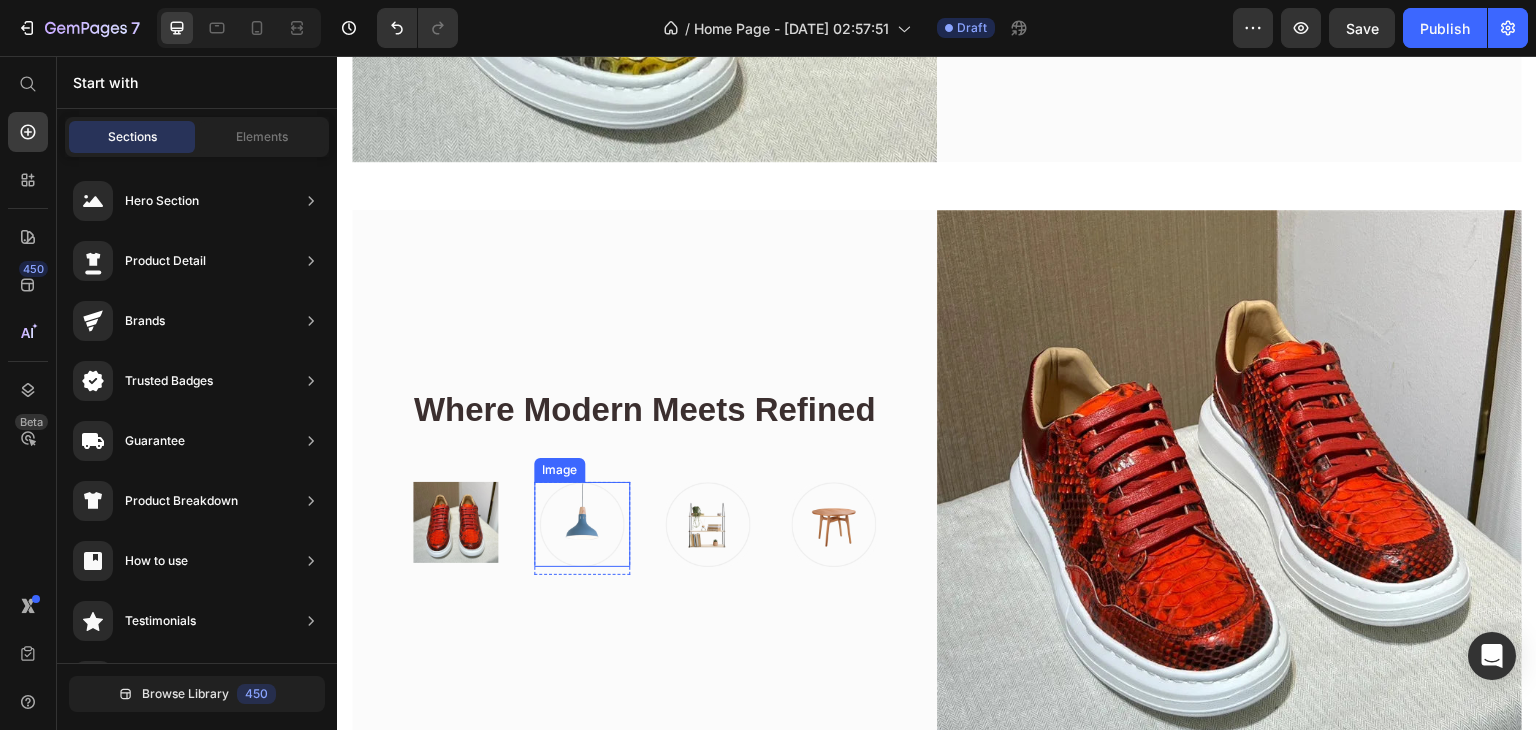 click at bounding box center [582, 524] 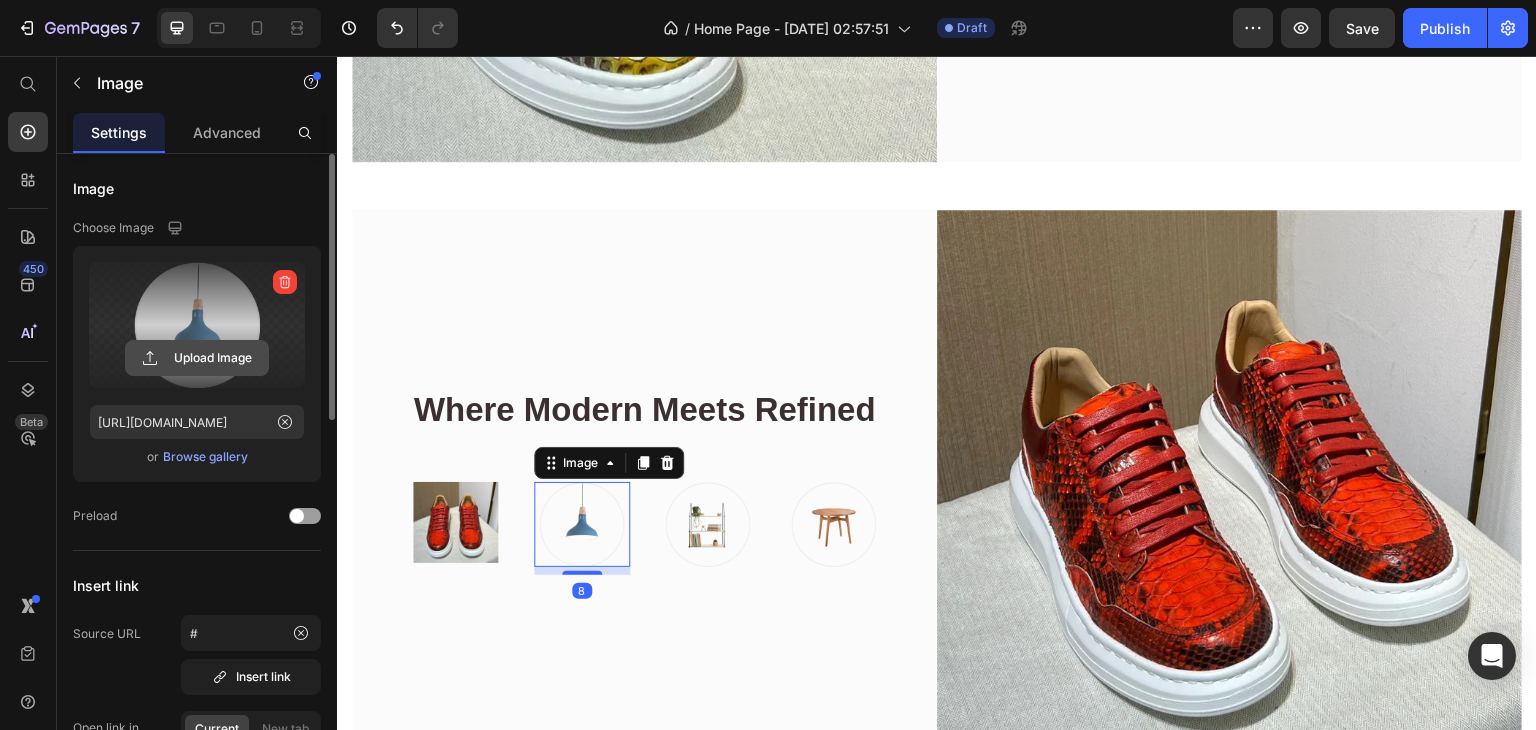 click 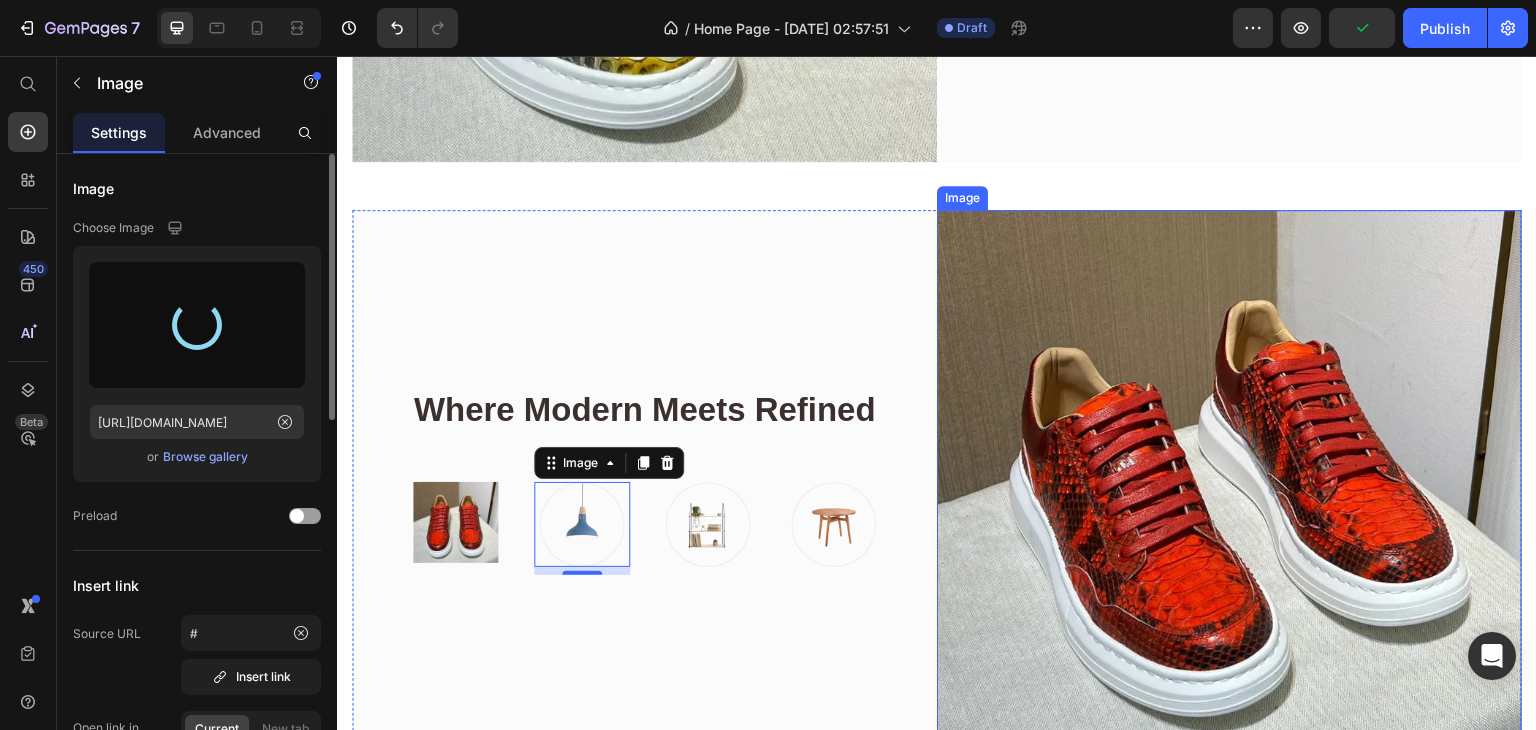type on "https://cdn.shopify.com/s/files/1/0756/9116/3899/files/gempages_574666207408424165-8589763c-fcc5-4fa9-b1fe-fea0799b4bc3.jpg" 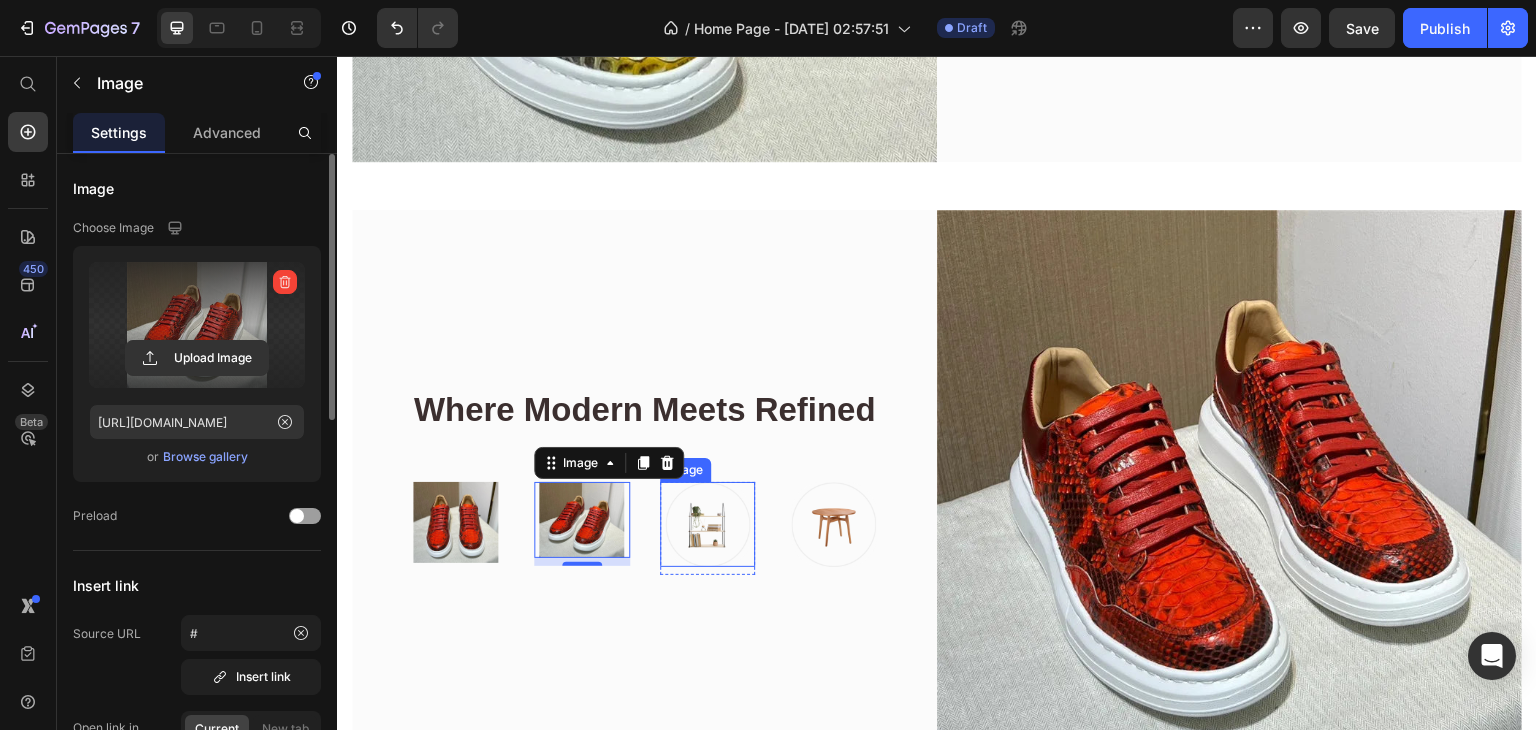 click at bounding box center (708, 524) 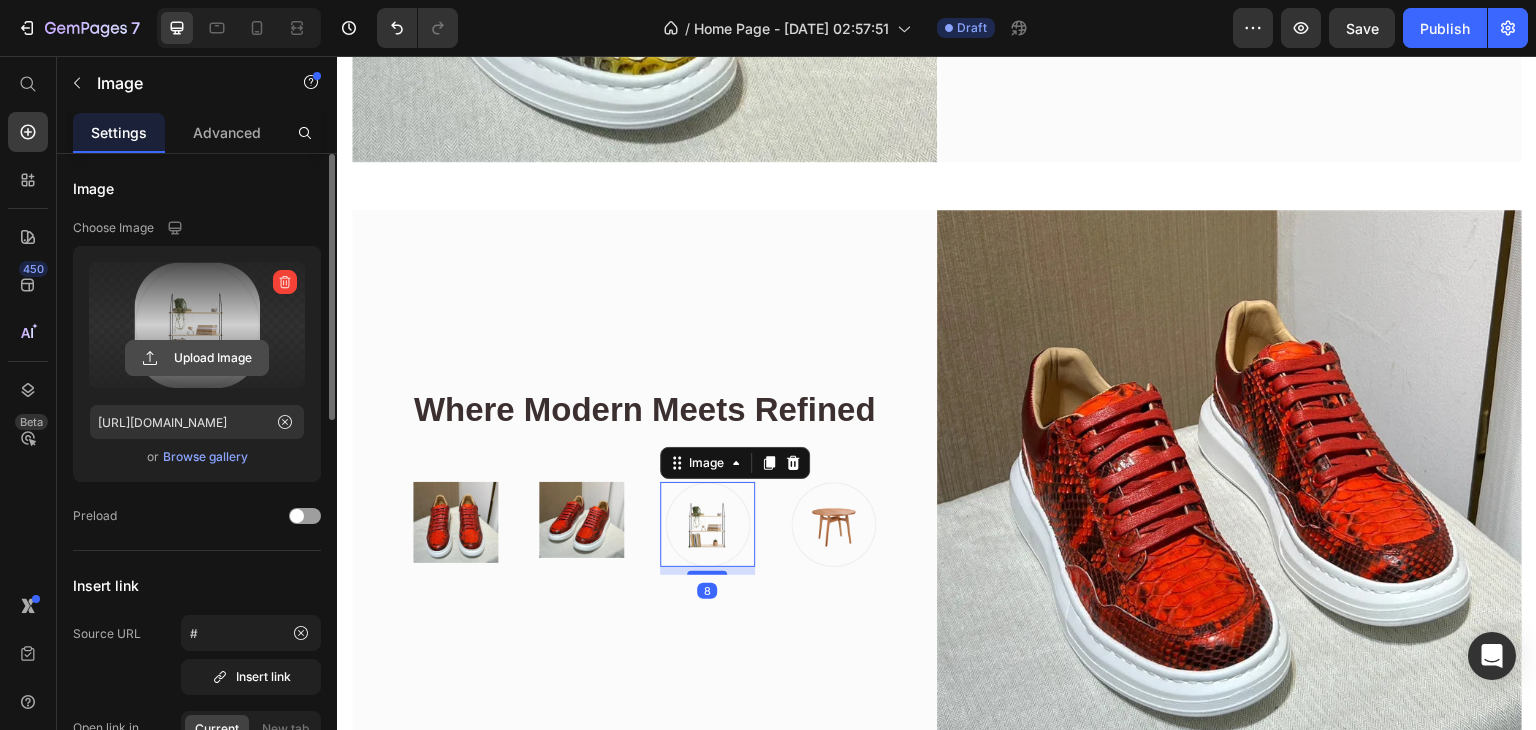 click 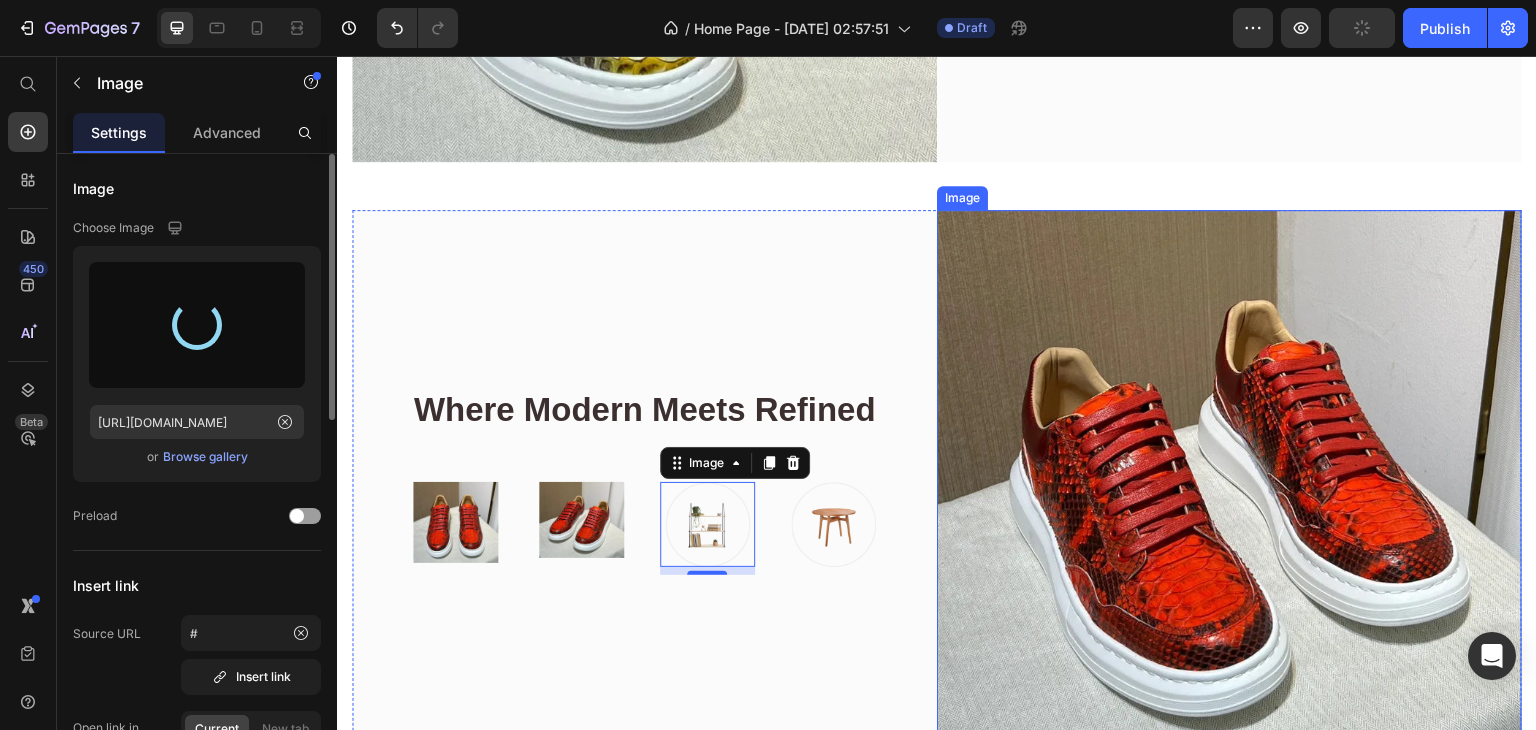 type on "https://cdn.shopify.com/s/files/1/0756/9116/3899/files/gempages_574666207408424165-9b196624-4297-4a72-a24c-96606bdb81c7.jpg" 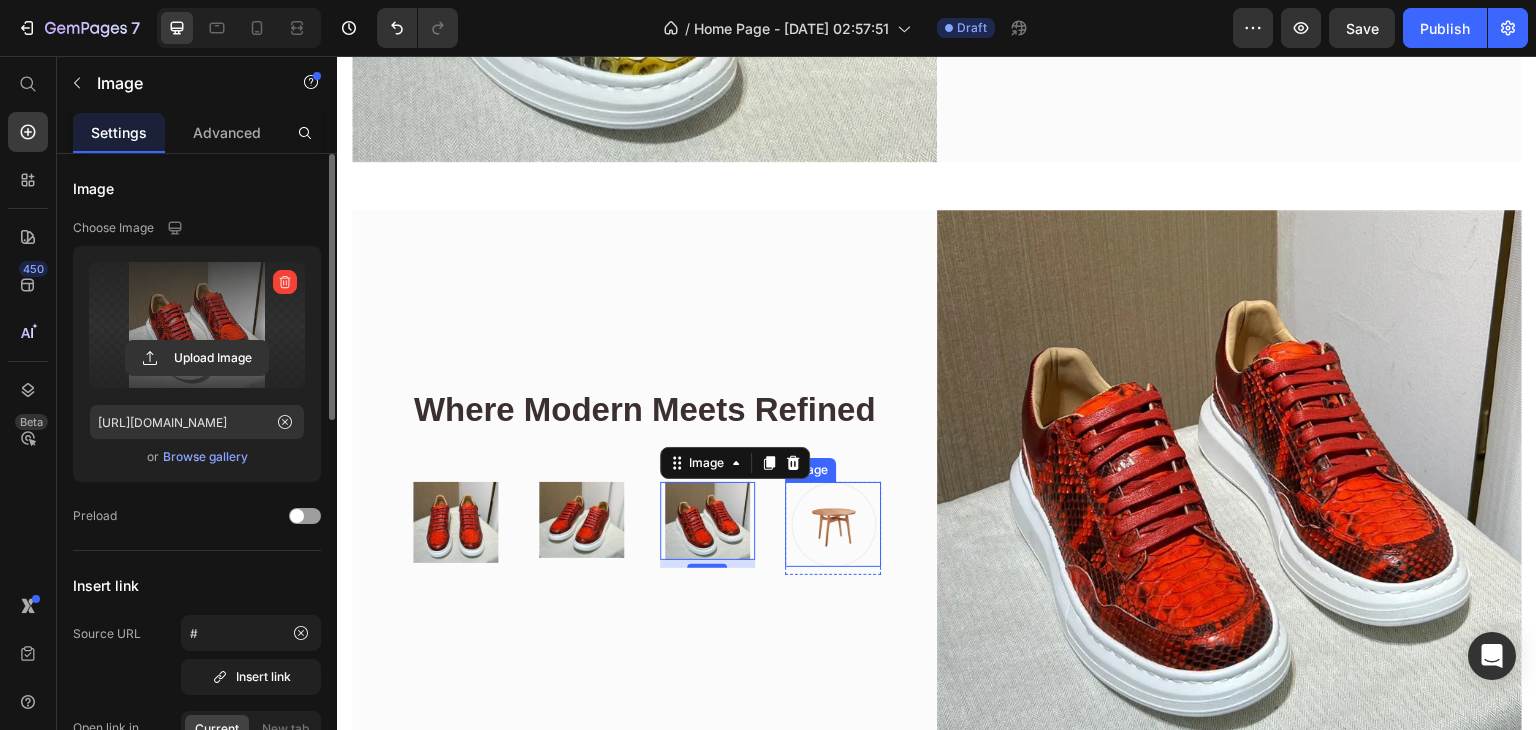click at bounding box center [833, 524] 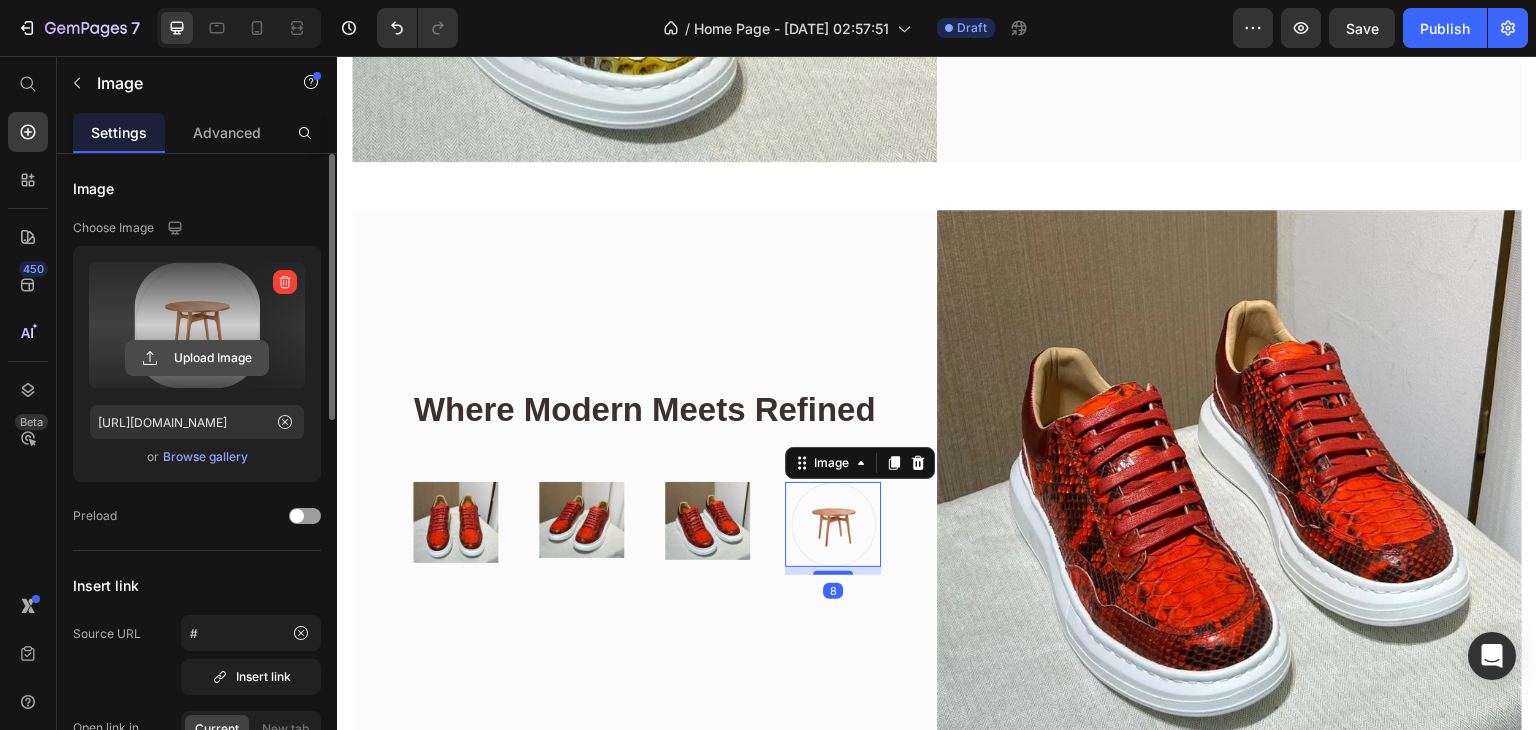 click 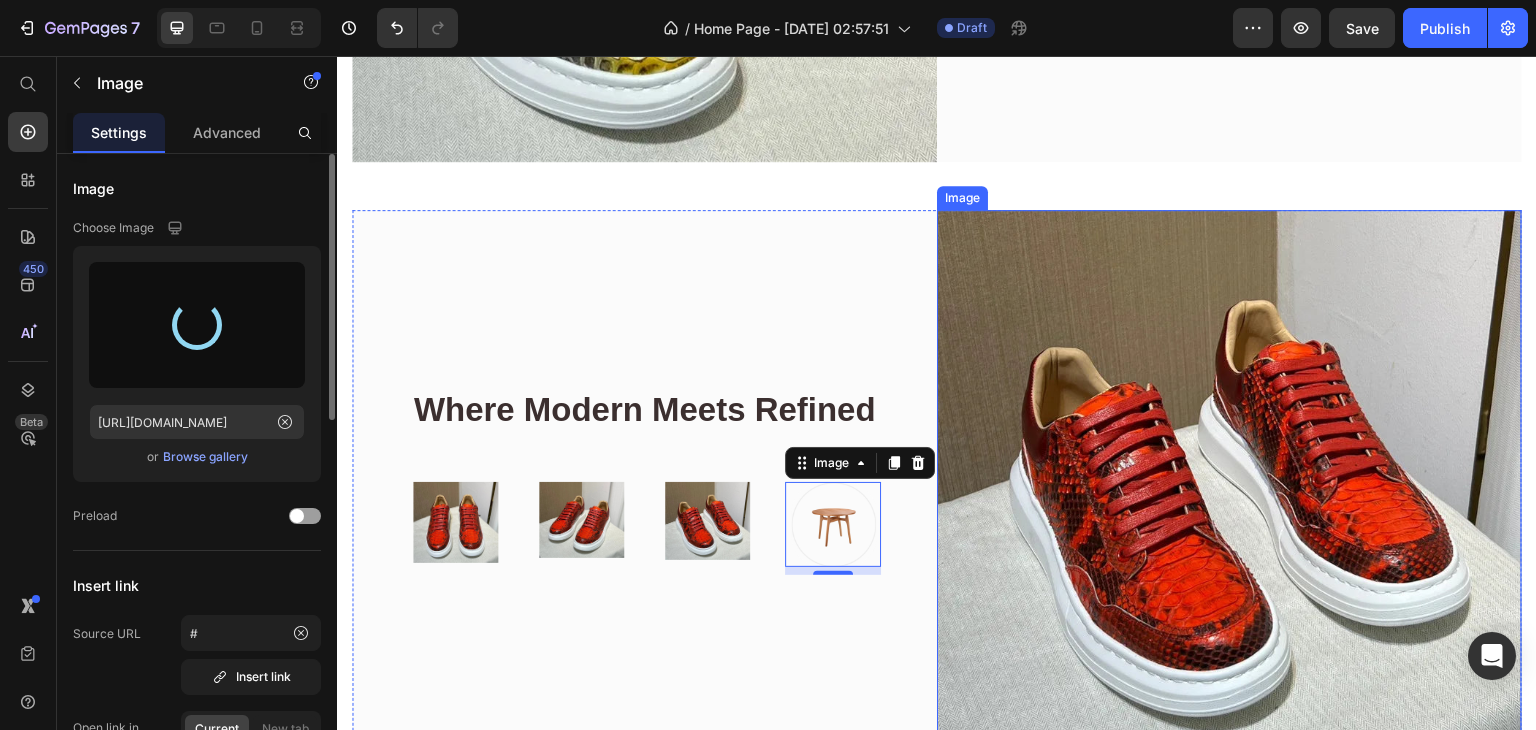 type on "https://cdn.shopify.com/s/files/1/0756/9116/3899/files/gempages_574666207408424165-5f7e316a-4d37-4234-9a95-5c58c5572e72.jpg" 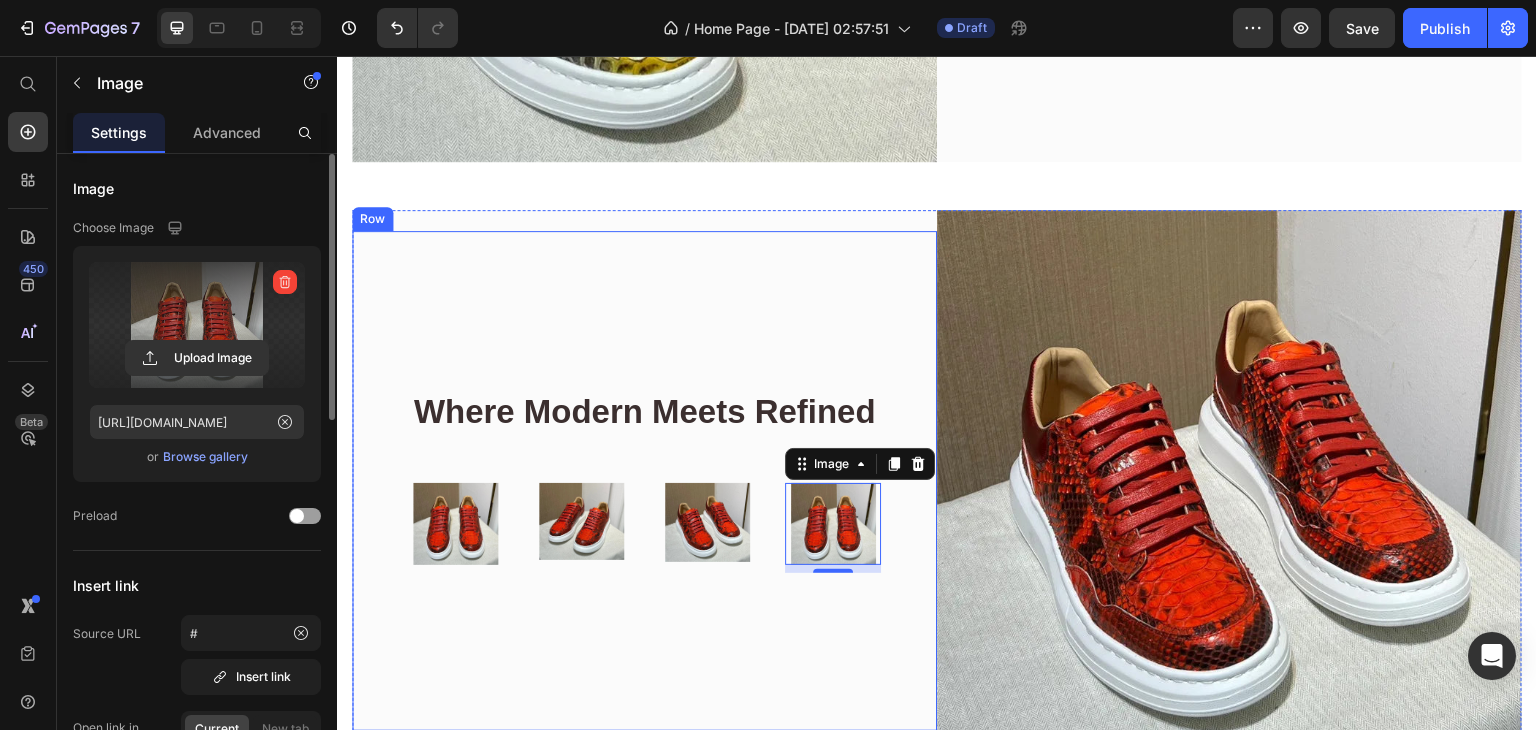 click on "Where Modern Meets Refined Heading Row Image Row Image Row Image Row Image   8 Row Row Row" at bounding box center [644, 481] 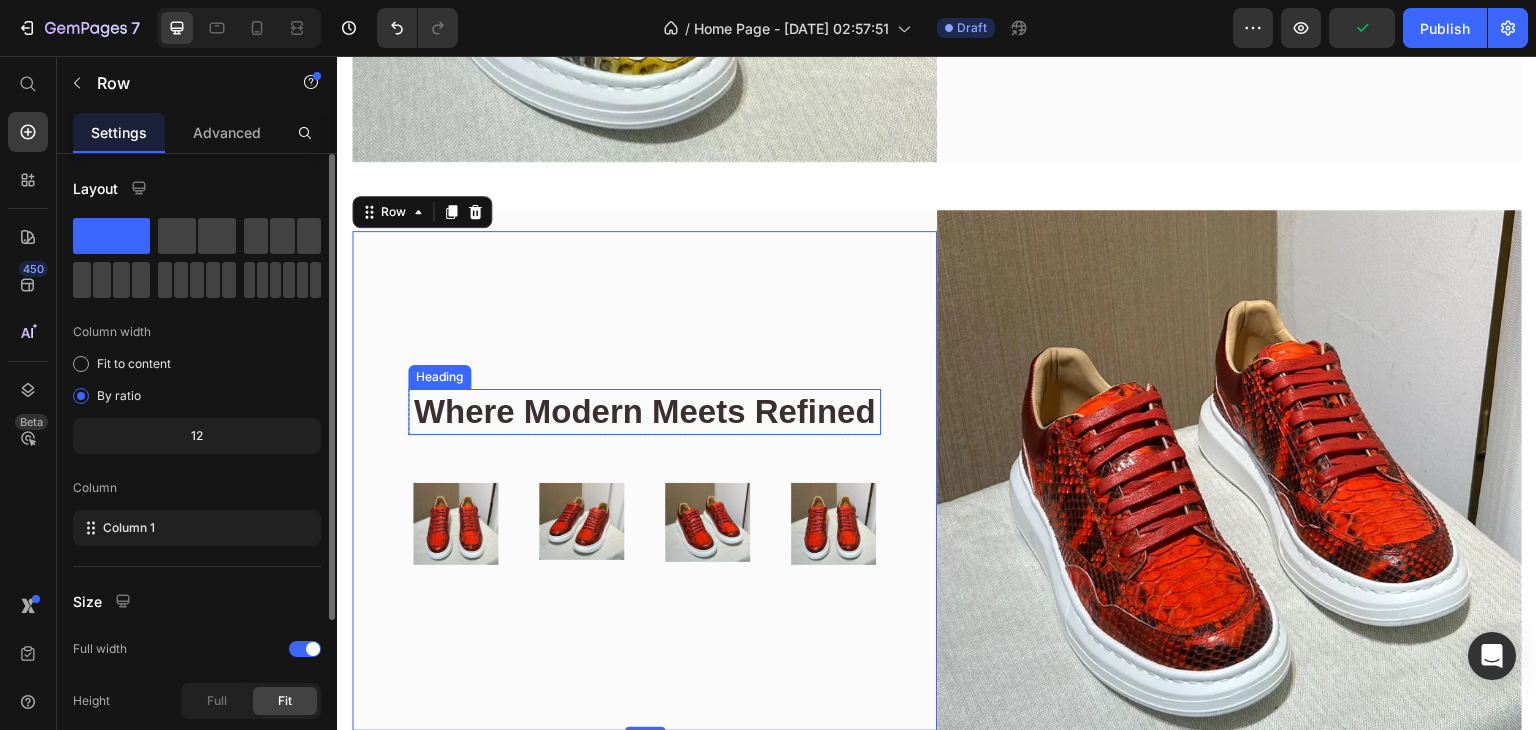 click on "Where Modern Meets Refined" at bounding box center [644, 412] 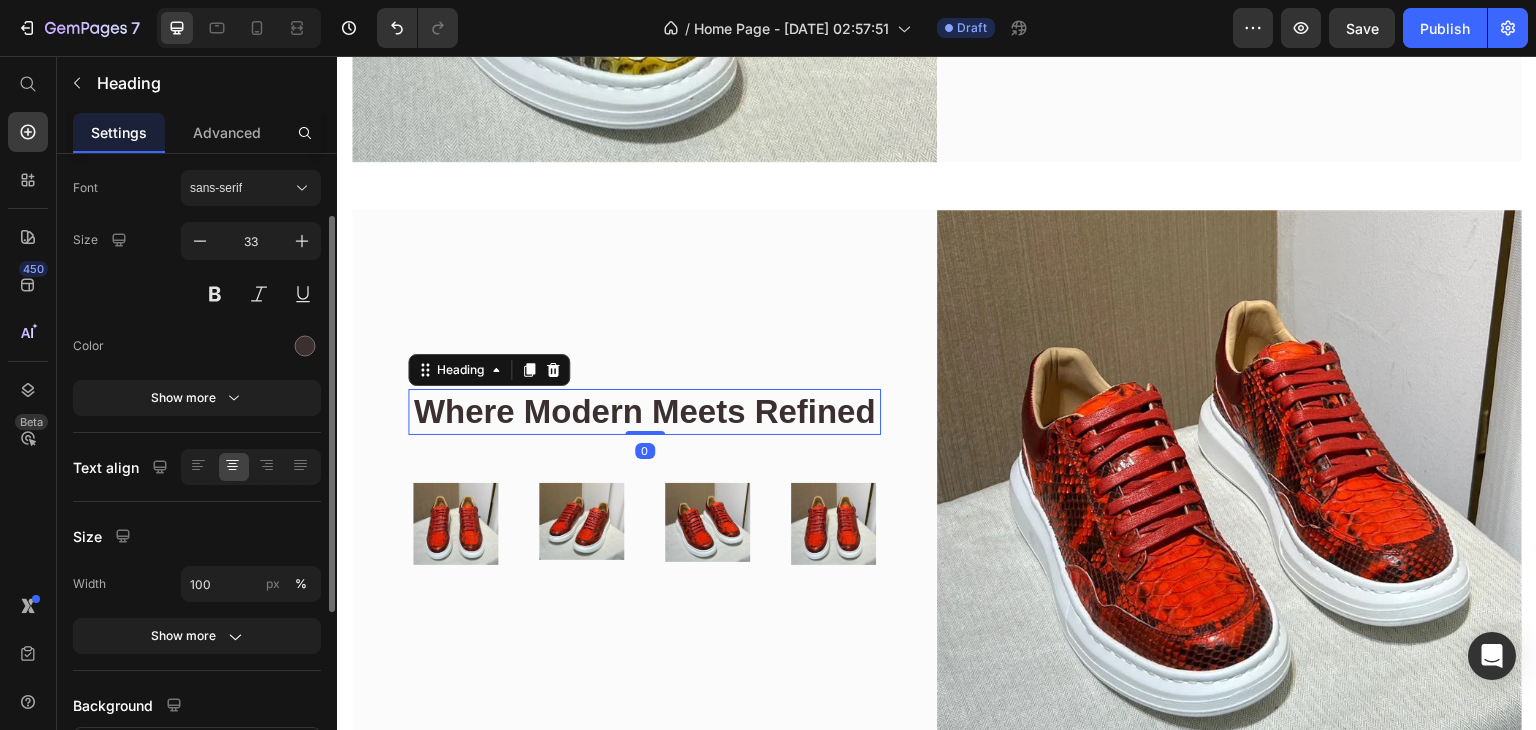 scroll, scrollTop: 200, scrollLeft: 0, axis: vertical 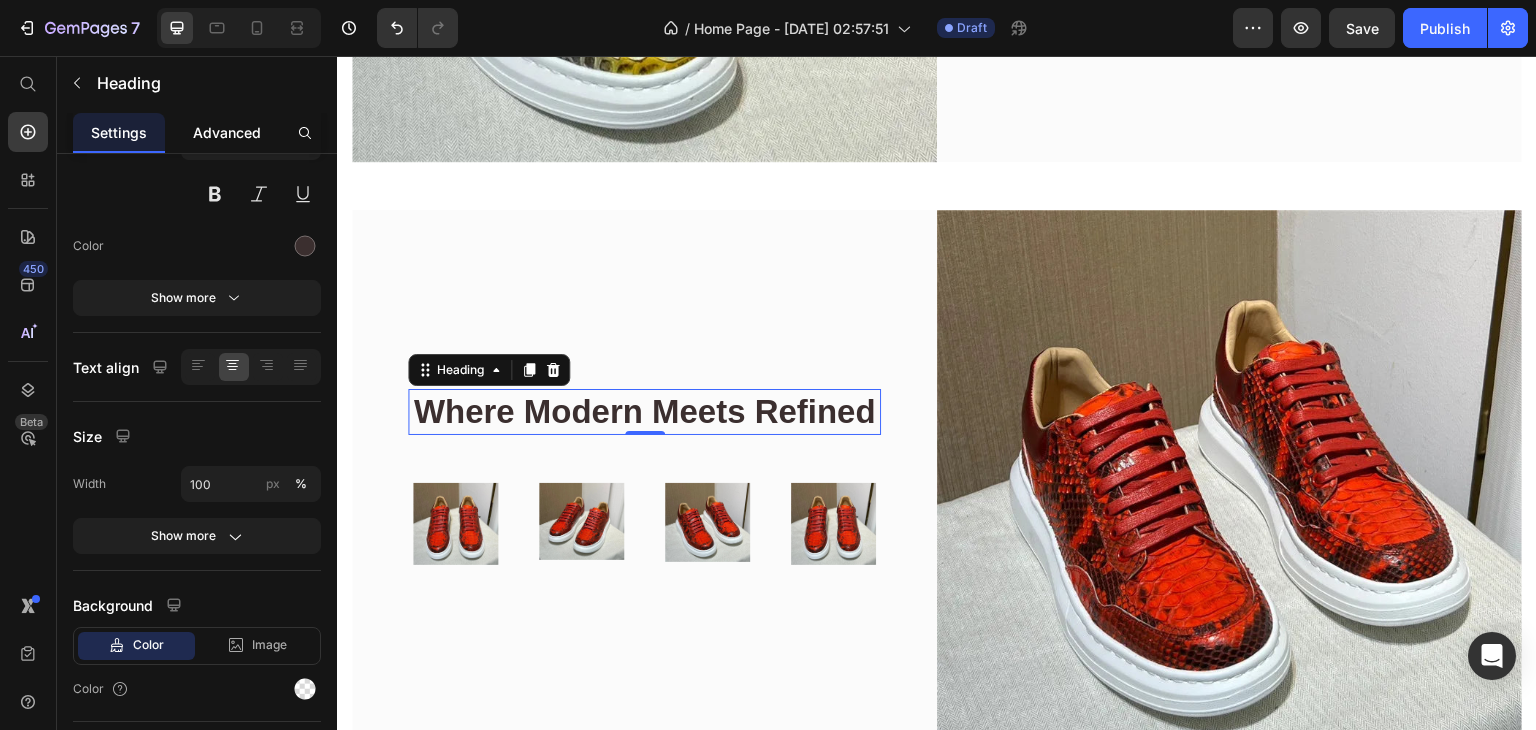 click on "Advanced" 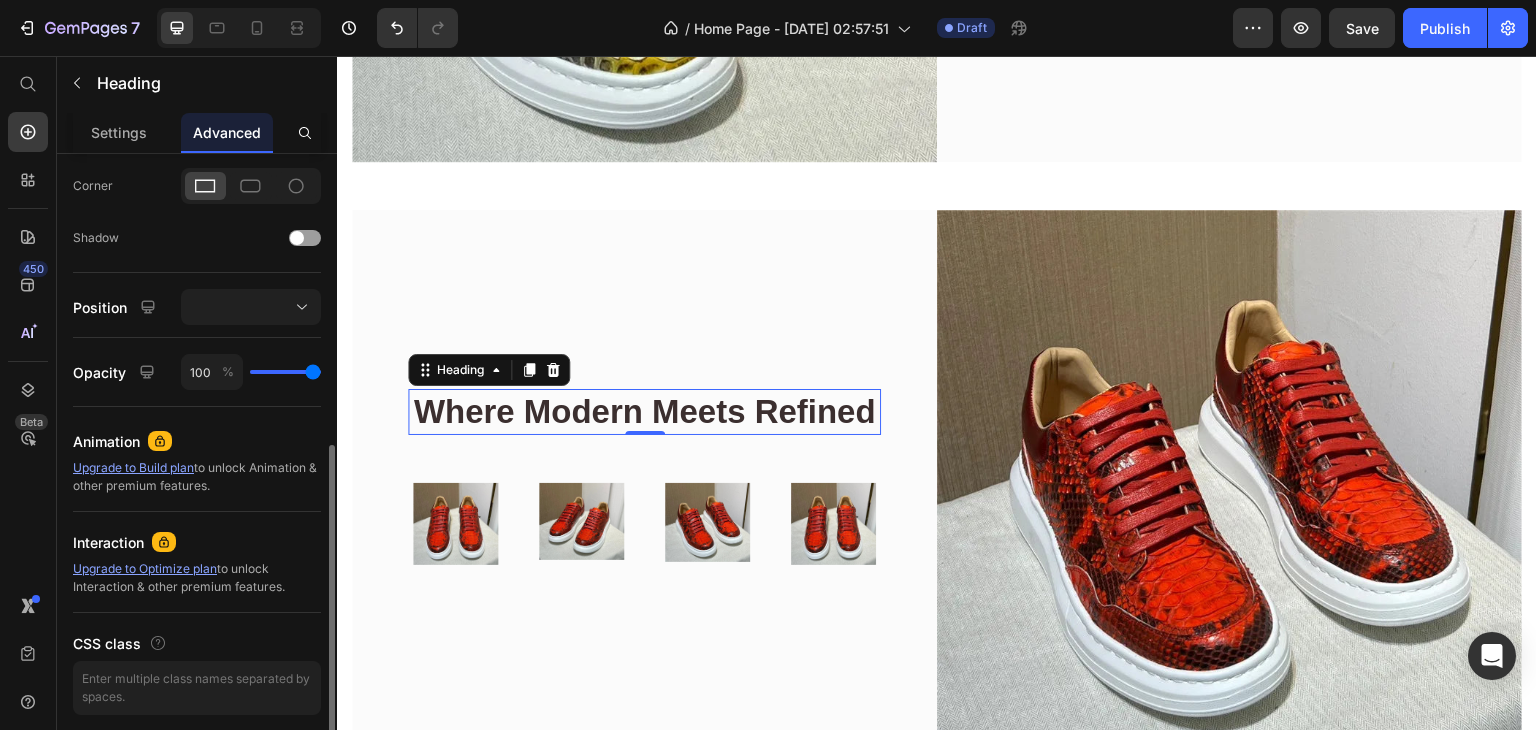 scroll, scrollTop: 670, scrollLeft: 0, axis: vertical 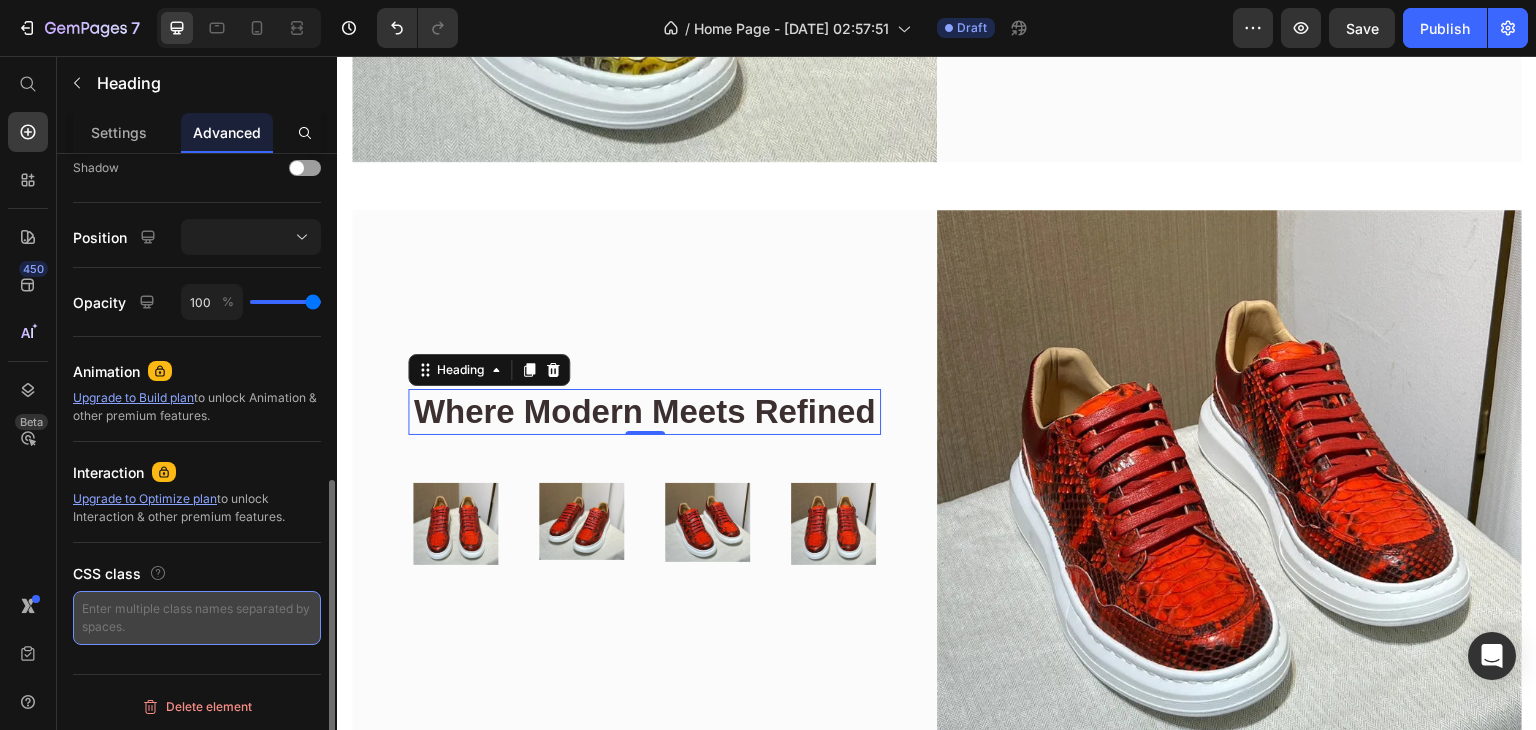 click at bounding box center [197, 618] 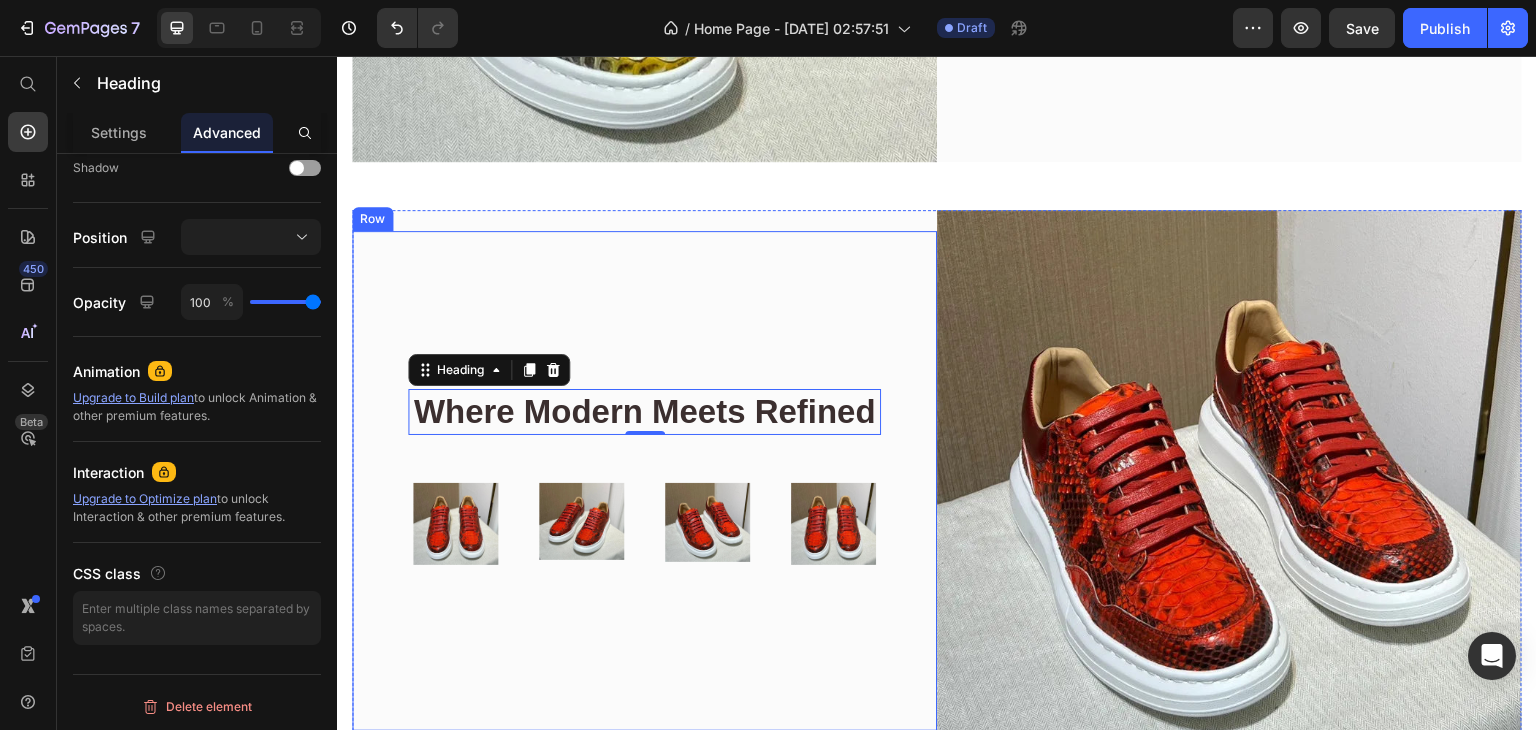click on "Where Modern Meets Refined Heading   0 Row Image Row Image Row Image Row Image Row Row Row" at bounding box center [644, 481] 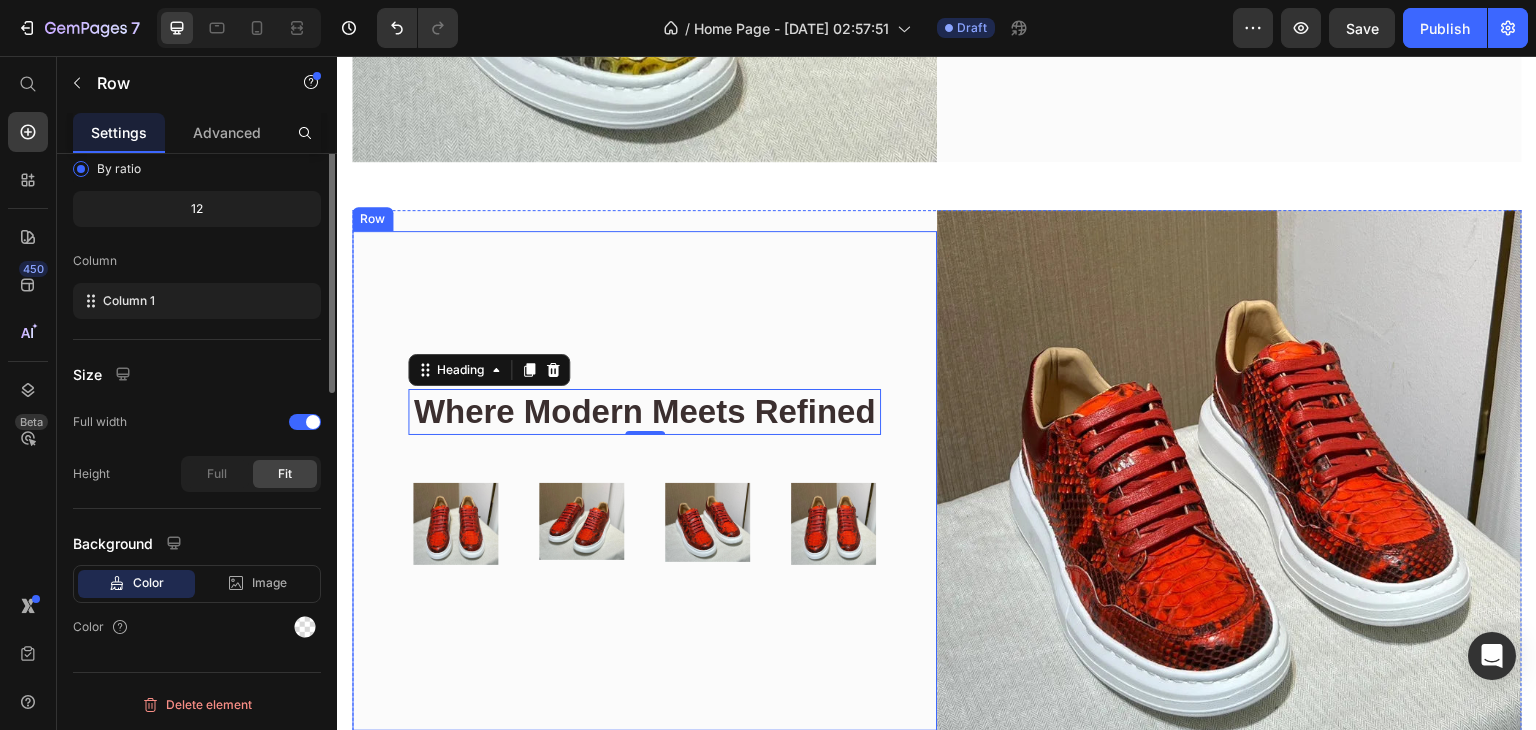 scroll, scrollTop: 0, scrollLeft: 0, axis: both 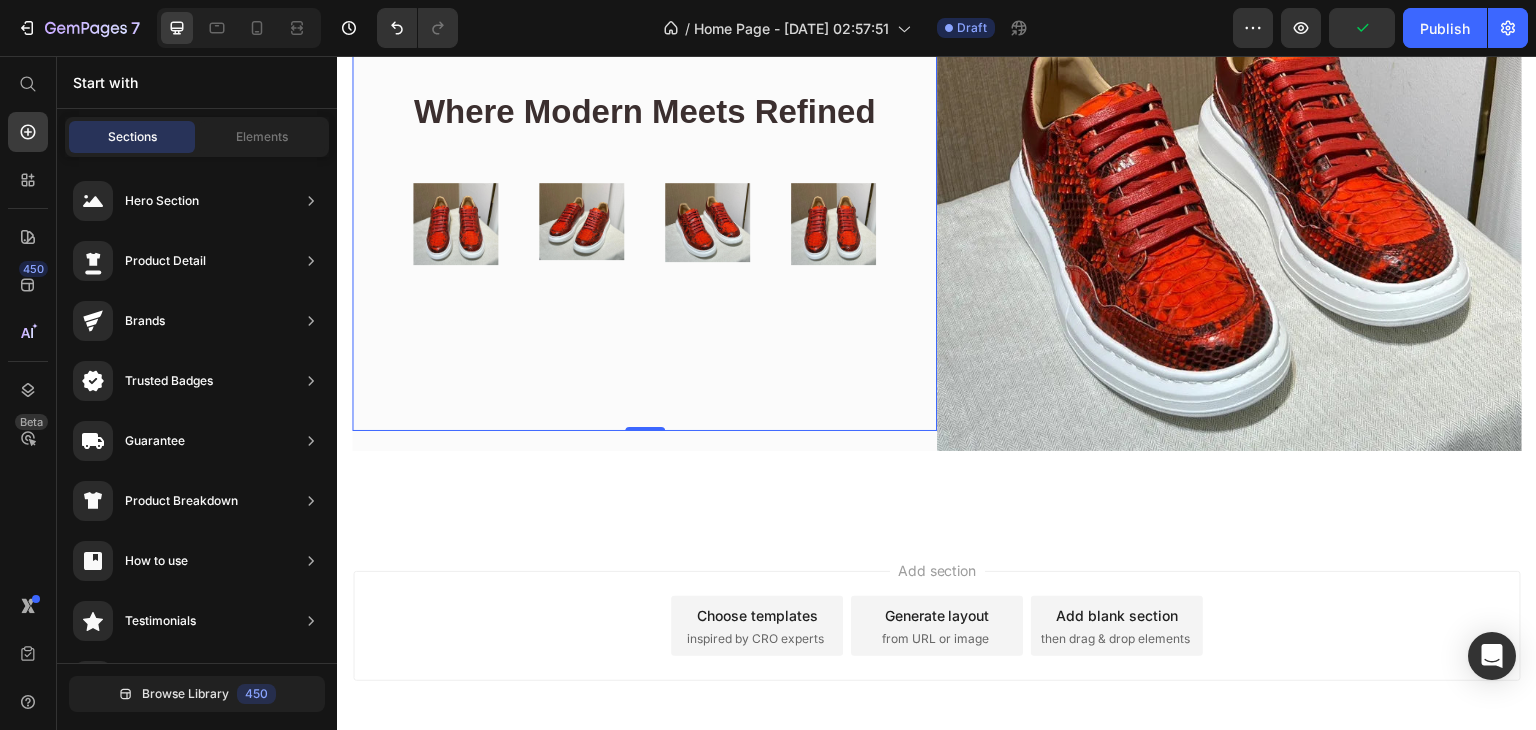 click on "Add section" at bounding box center [937, 570] 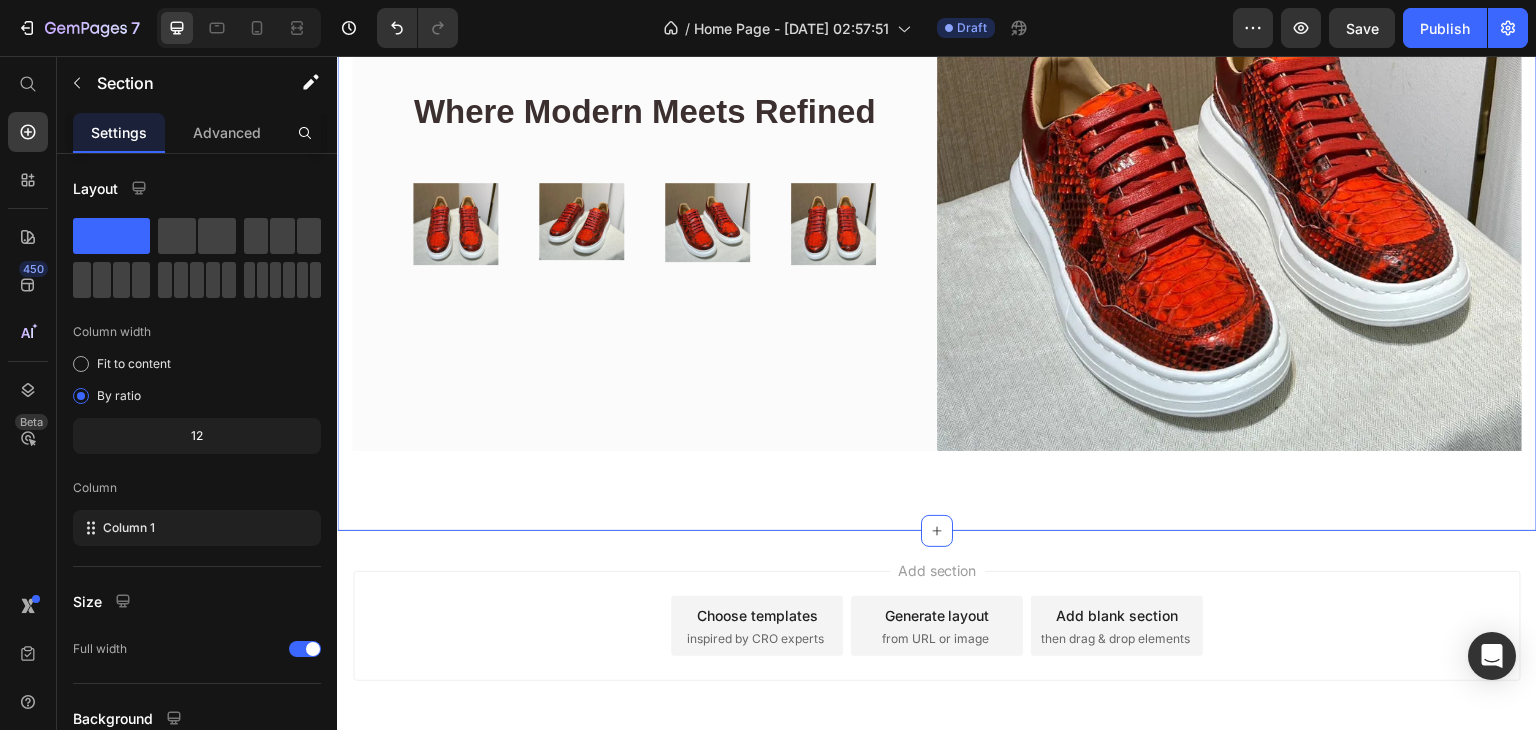 click on "Image Show off your modern flair Heading Row Image Row Image Row Image Row Image Row Row Row Row Where Modern Meets Refined Heading Row Image Row Image Row Image Row Image Row Row Row Image Row Section 1" at bounding box center (937, -136) 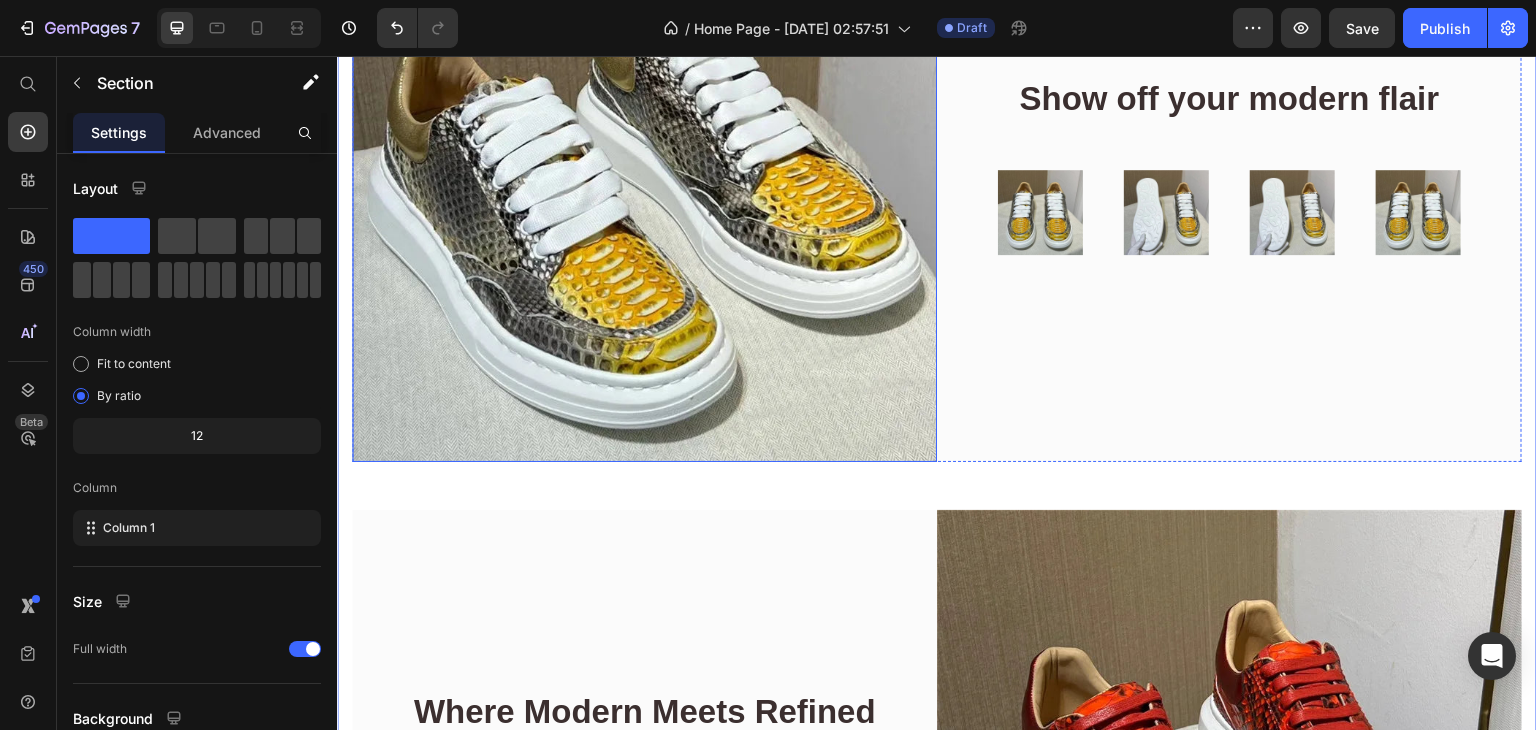 scroll, scrollTop: 0, scrollLeft: 0, axis: both 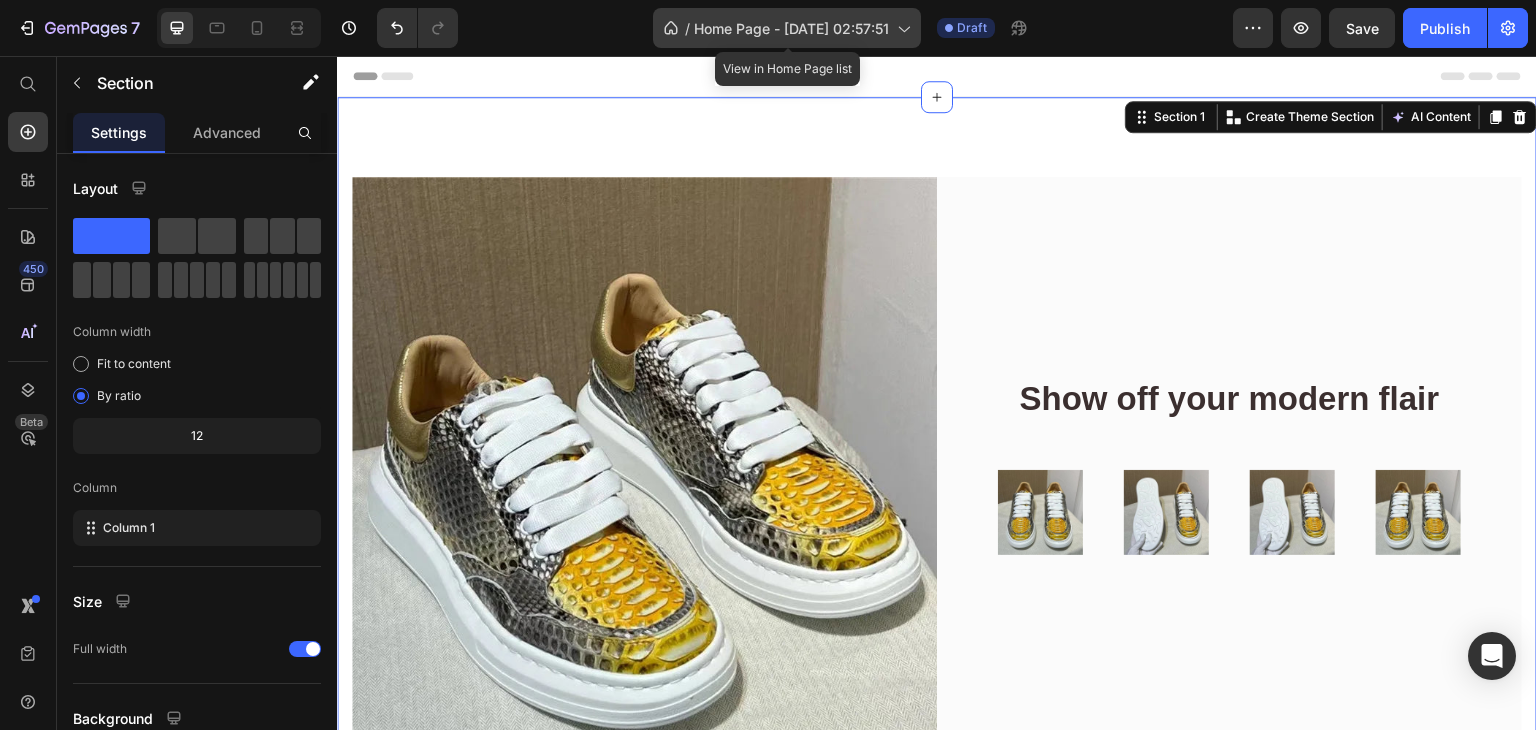 click 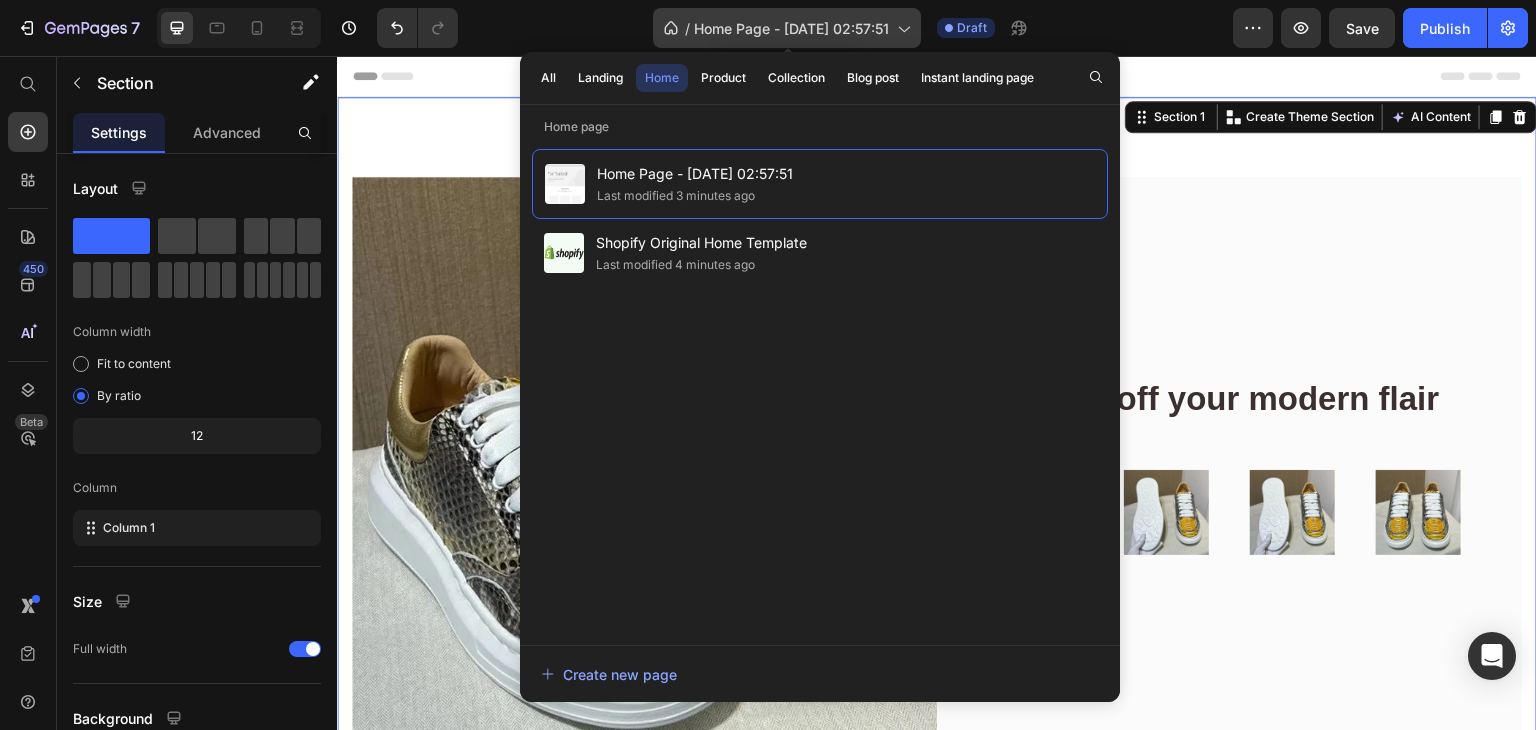 click 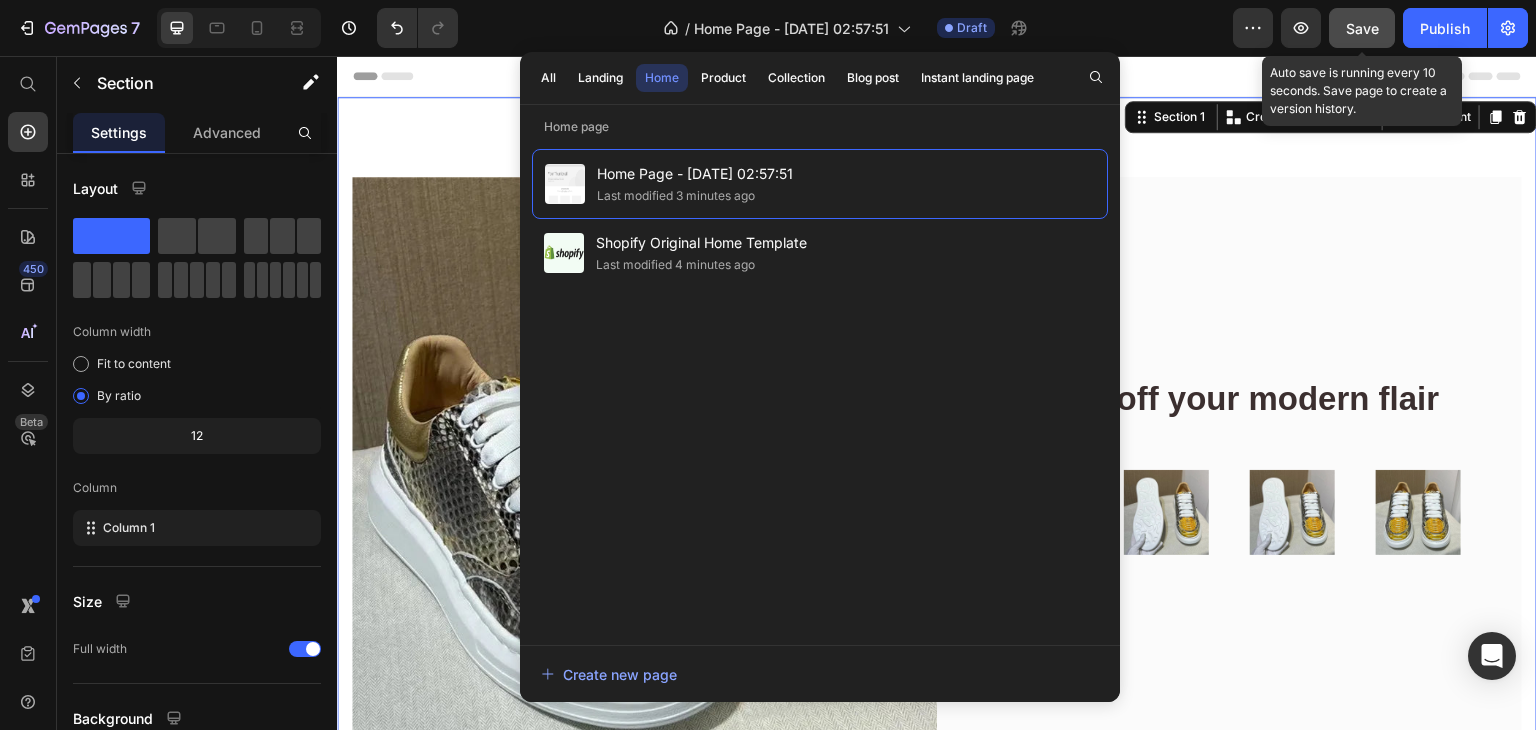 click on "Save" at bounding box center [1362, 28] 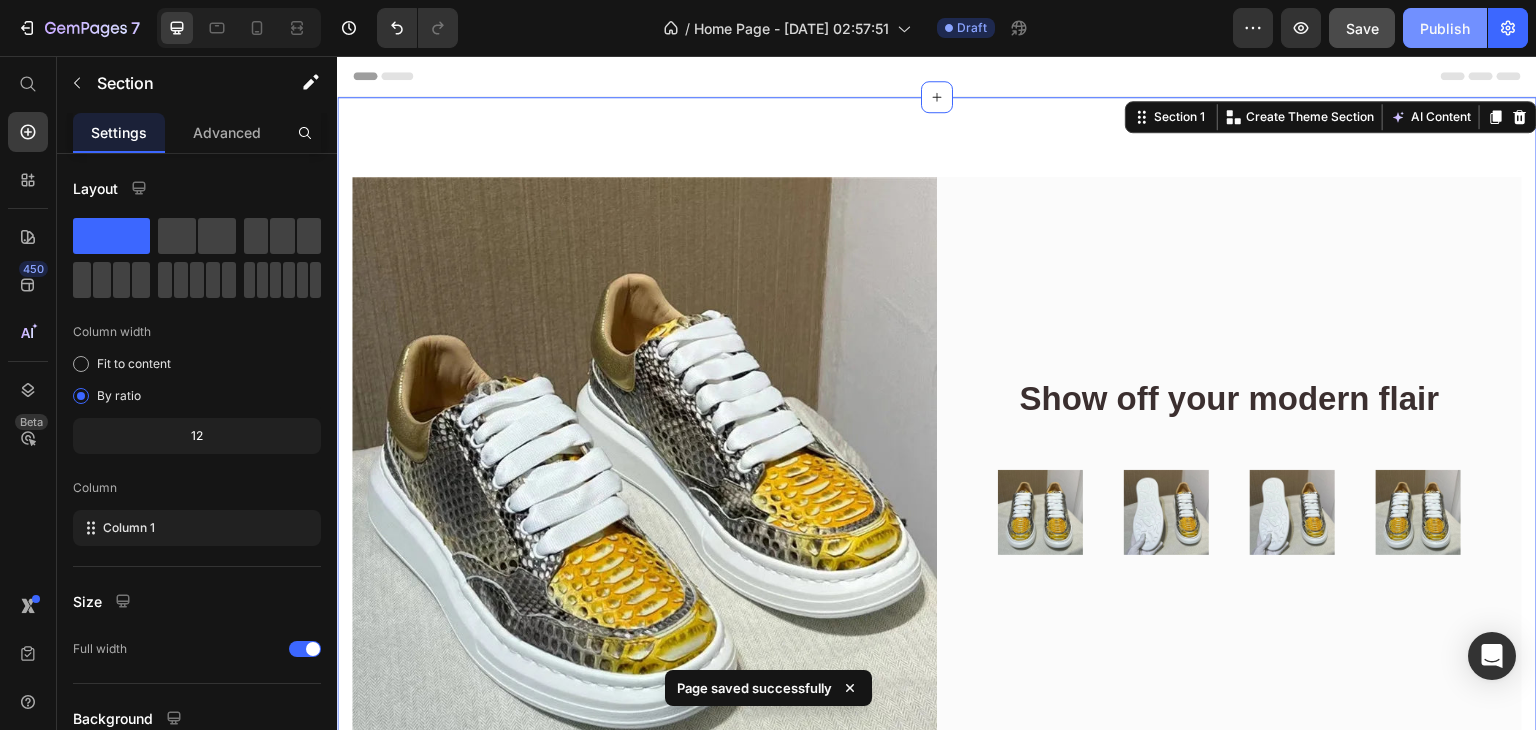 click on "Publish" 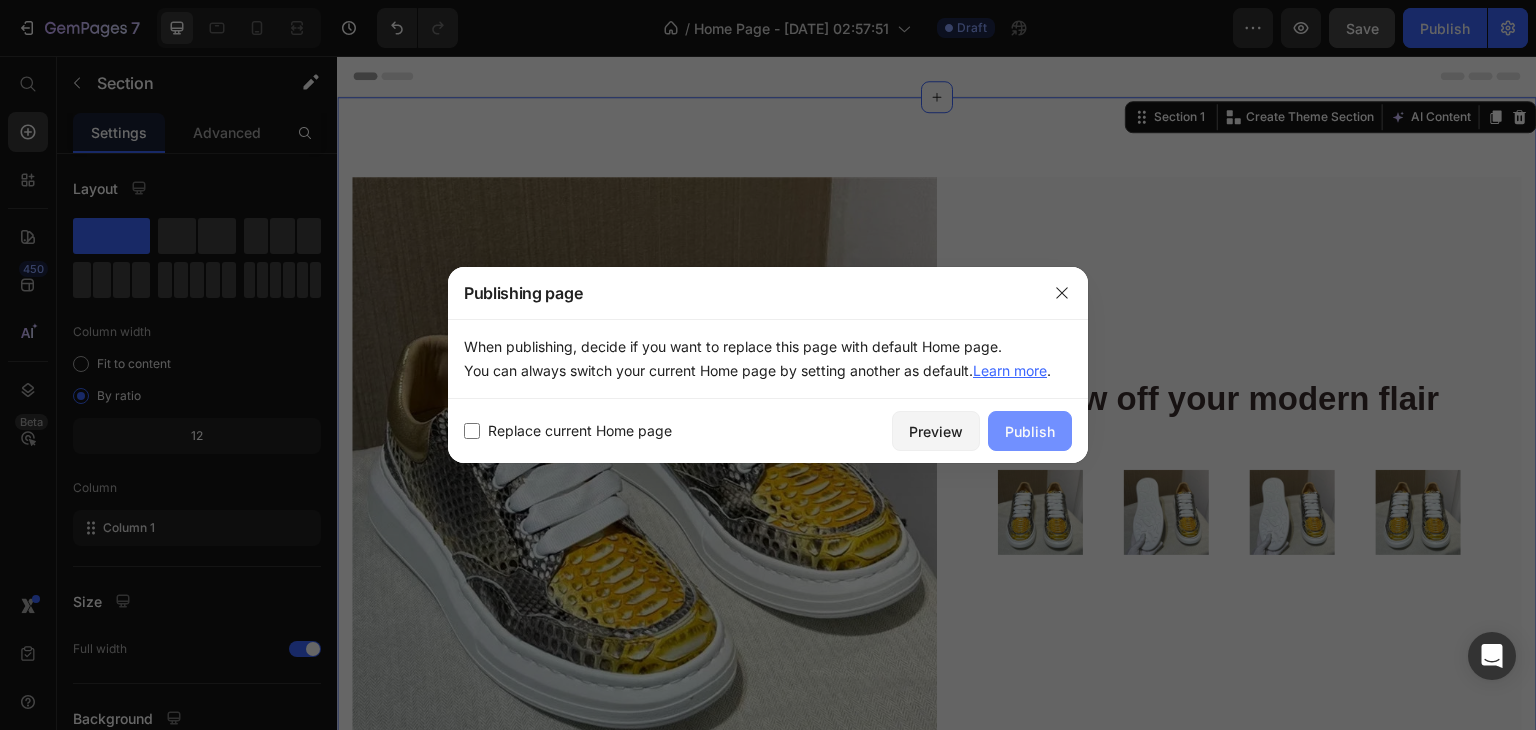 click on "Publish" at bounding box center [1030, 431] 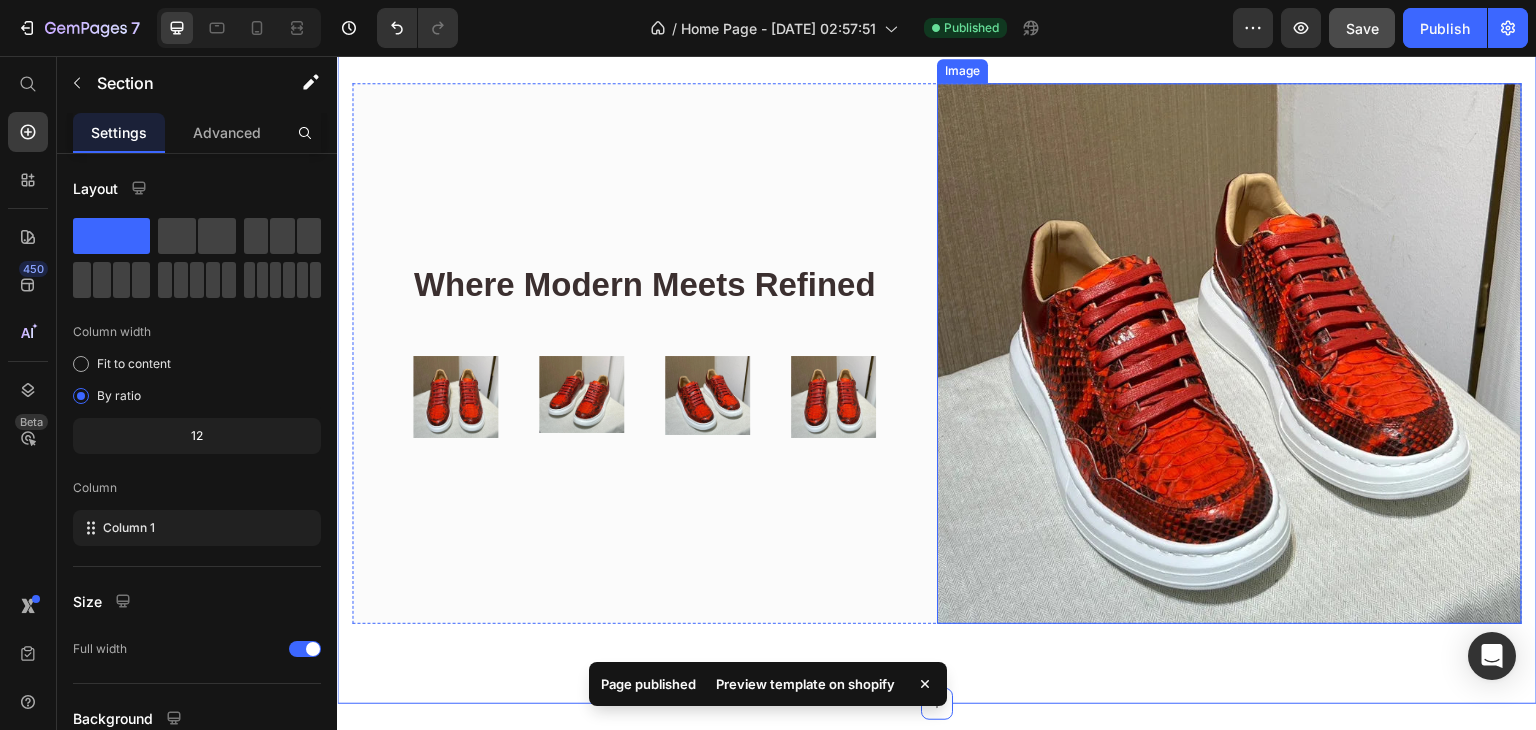 scroll, scrollTop: 800, scrollLeft: 0, axis: vertical 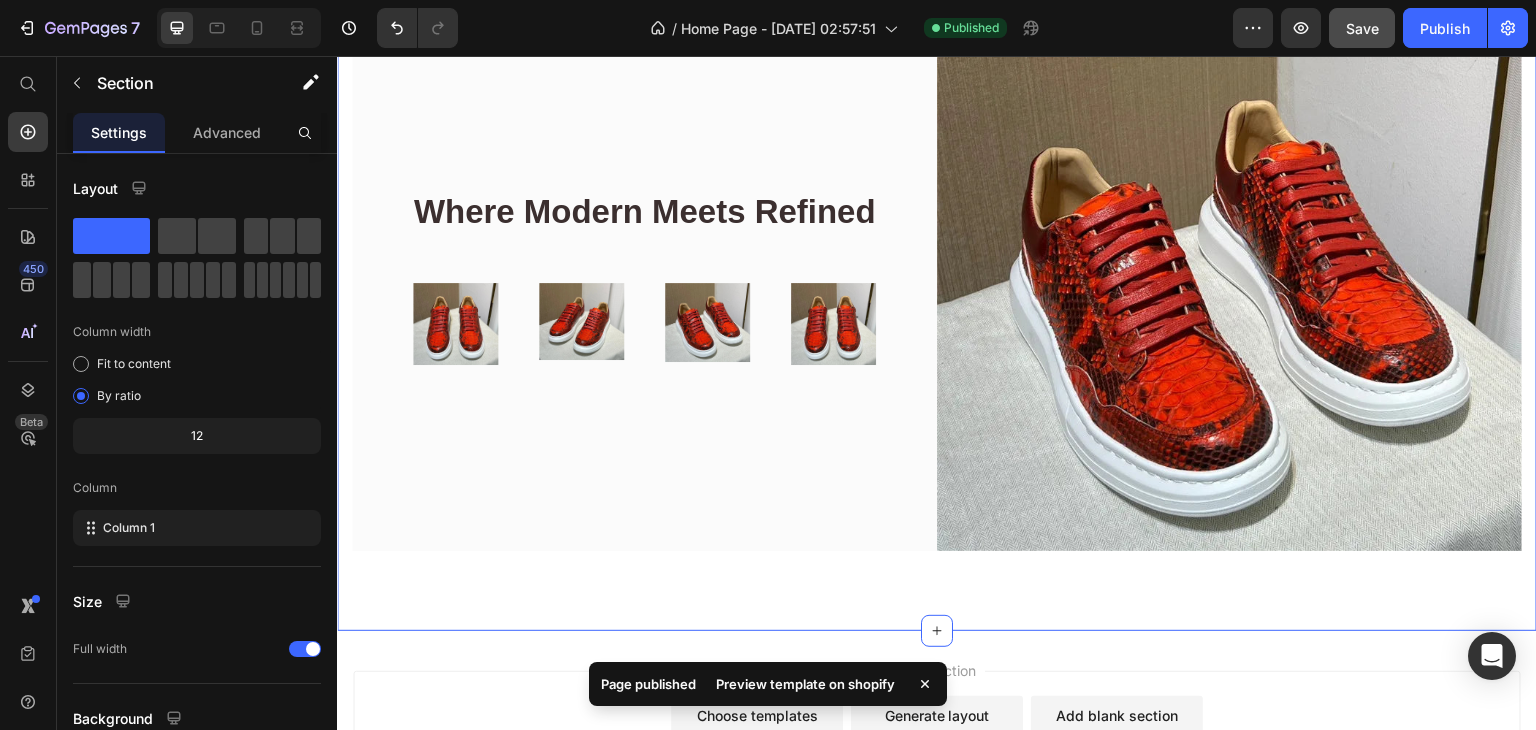 click on "Preview template on shopify" at bounding box center [805, 684] 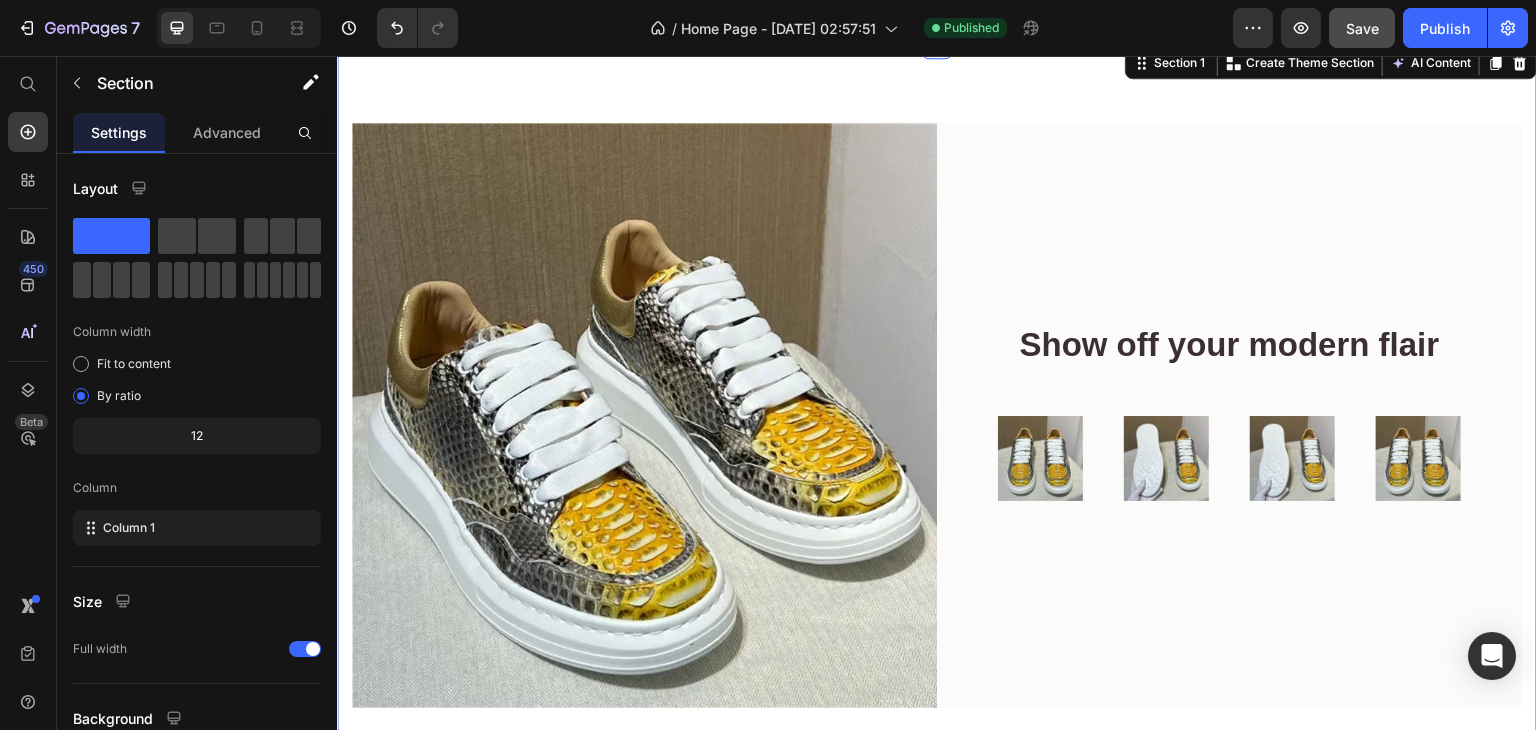 scroll, scrollTop: 0, scrollLeft: 0, axis: both 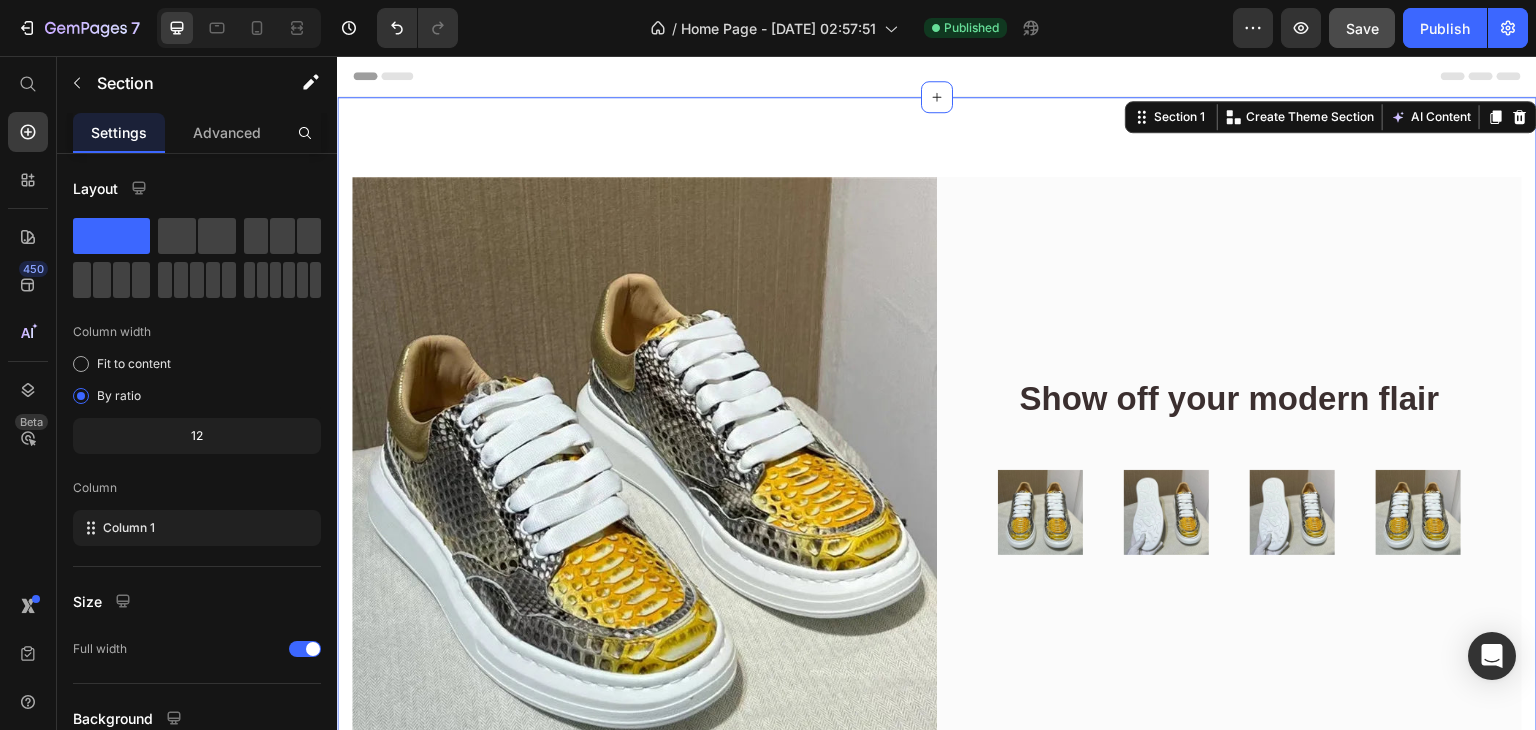 click on "Image Show off your modern flair Heading Row Image Row Image Row Image Row Image Row Row Row Row Where Modern Meets Refined Heading Row Image Row Image Row Image Row Image Row Row Row Image Row Section 1   You can create reusable sections Create Theme Section AI Content Write with GemAI What would you like to describe here? Tone and Voice Persuasive Product Trekhe | Men’s Pointed Toe Leather Brogue Shoes Show more Generate" at bounding box center (937, 764) 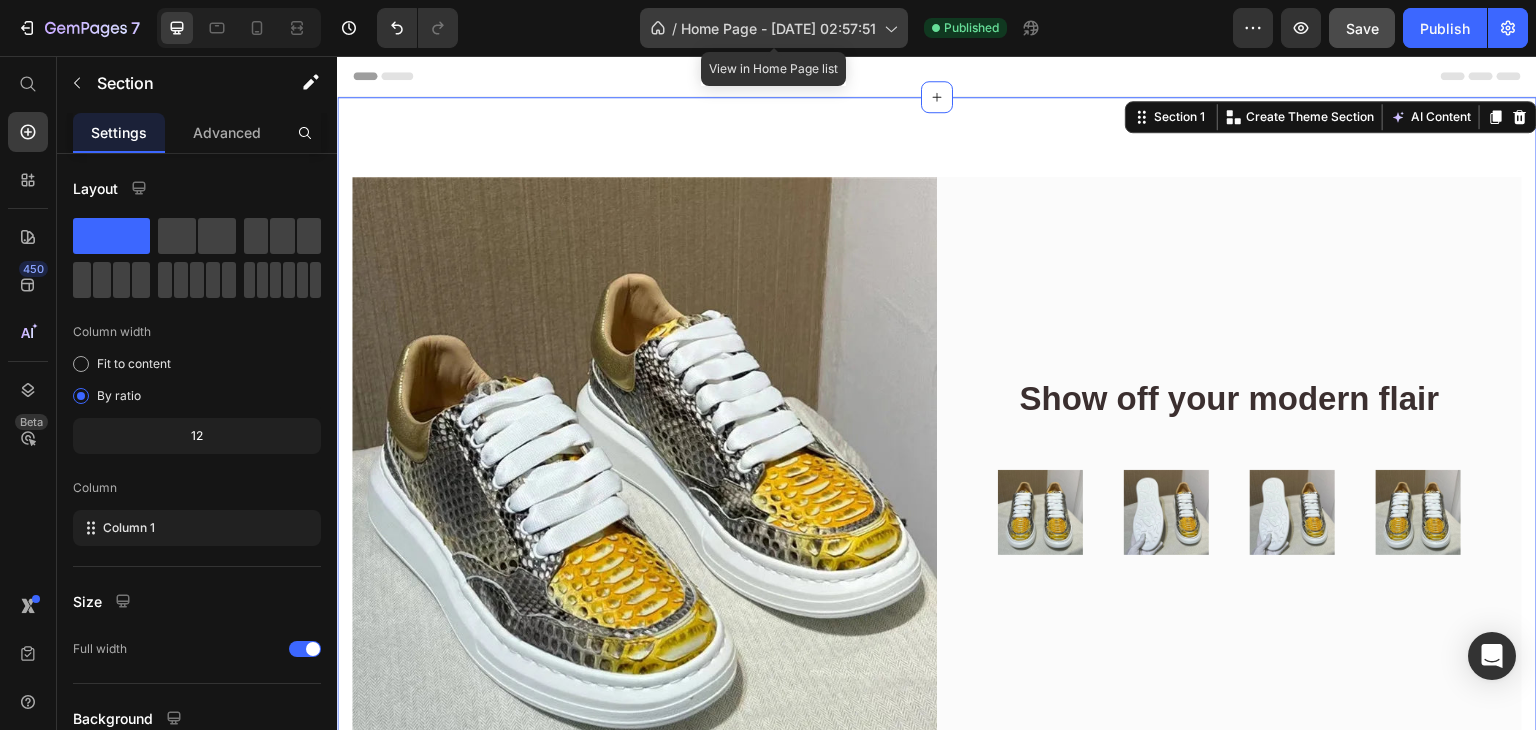 click on "/  Home Page - Jul 11, 02:57:51" 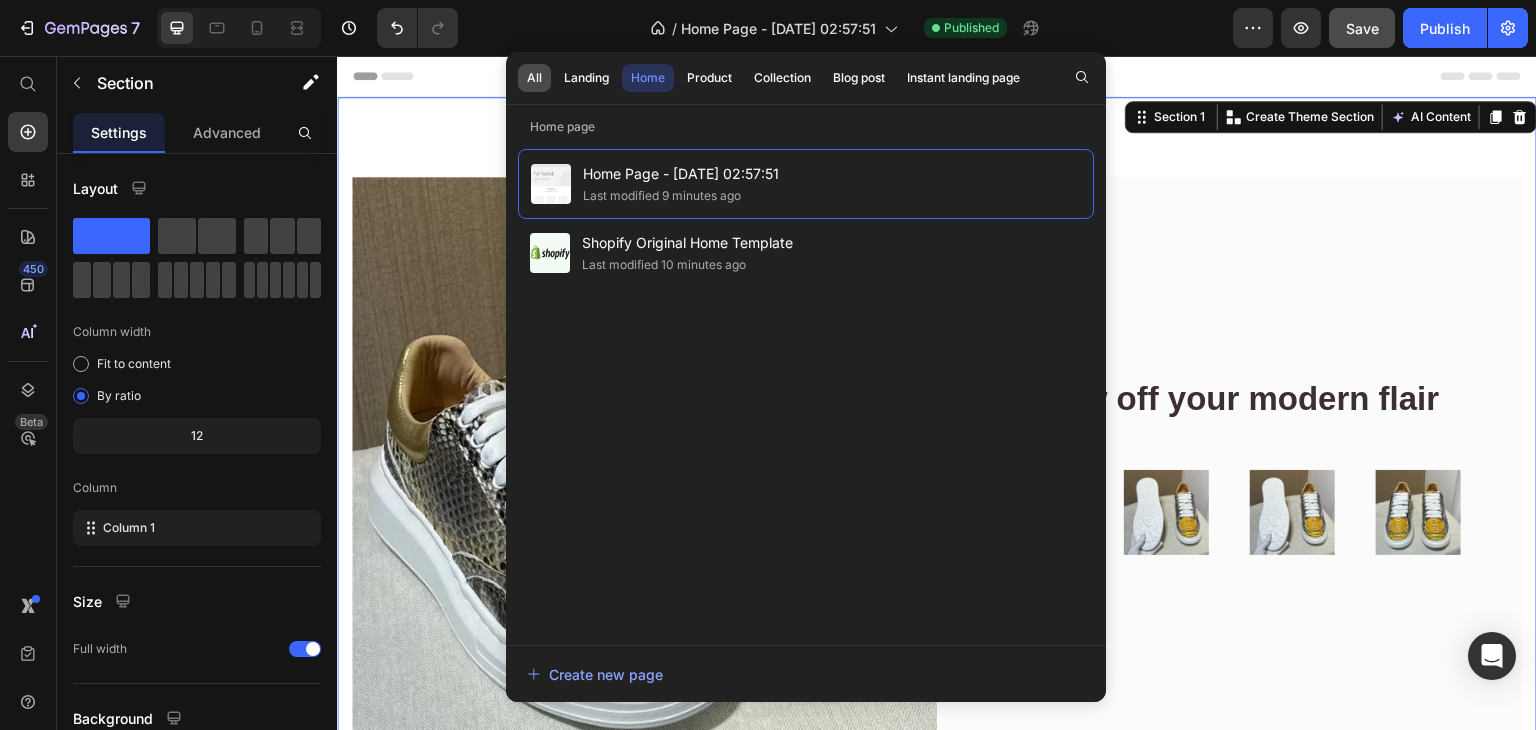 click on "All" 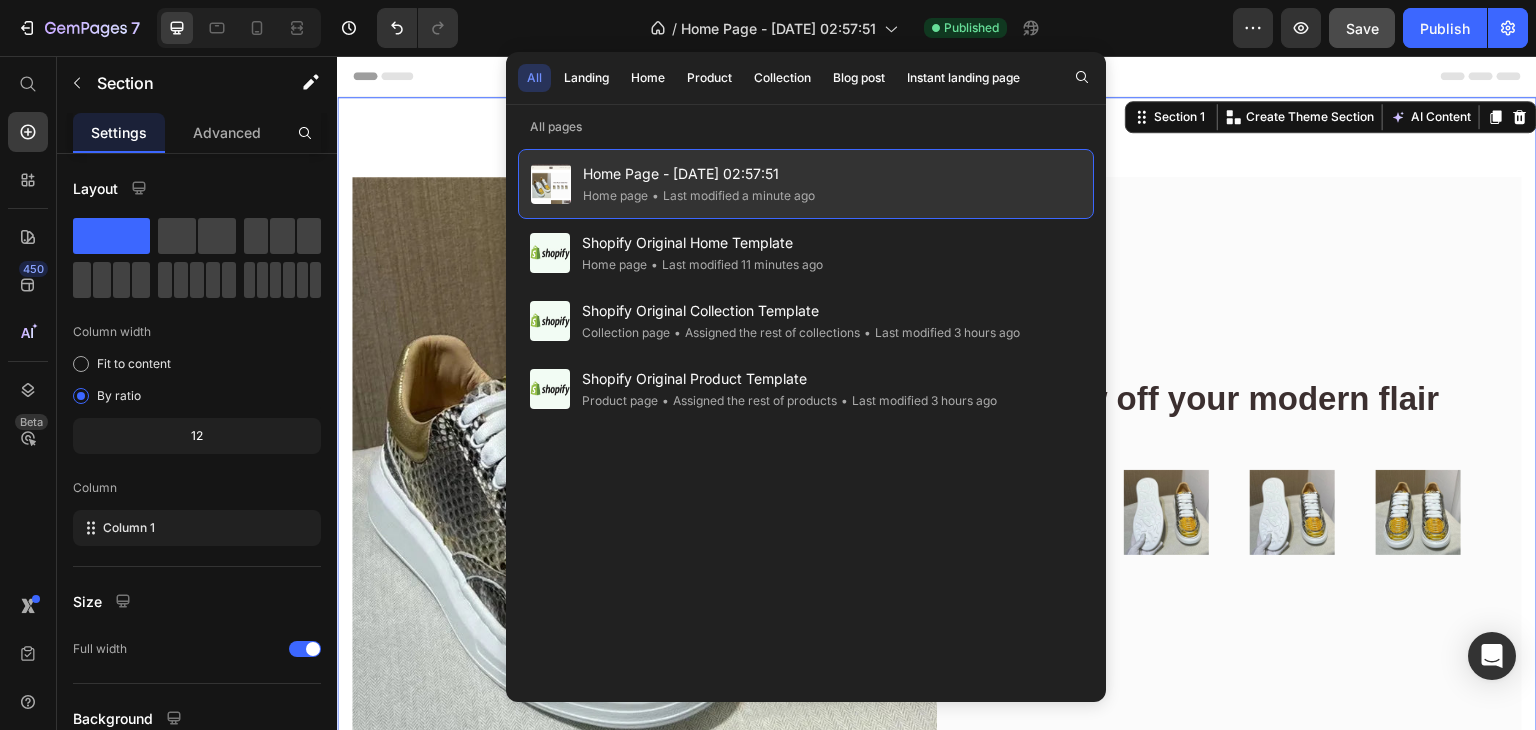 click on "• Last modified a minute ago" 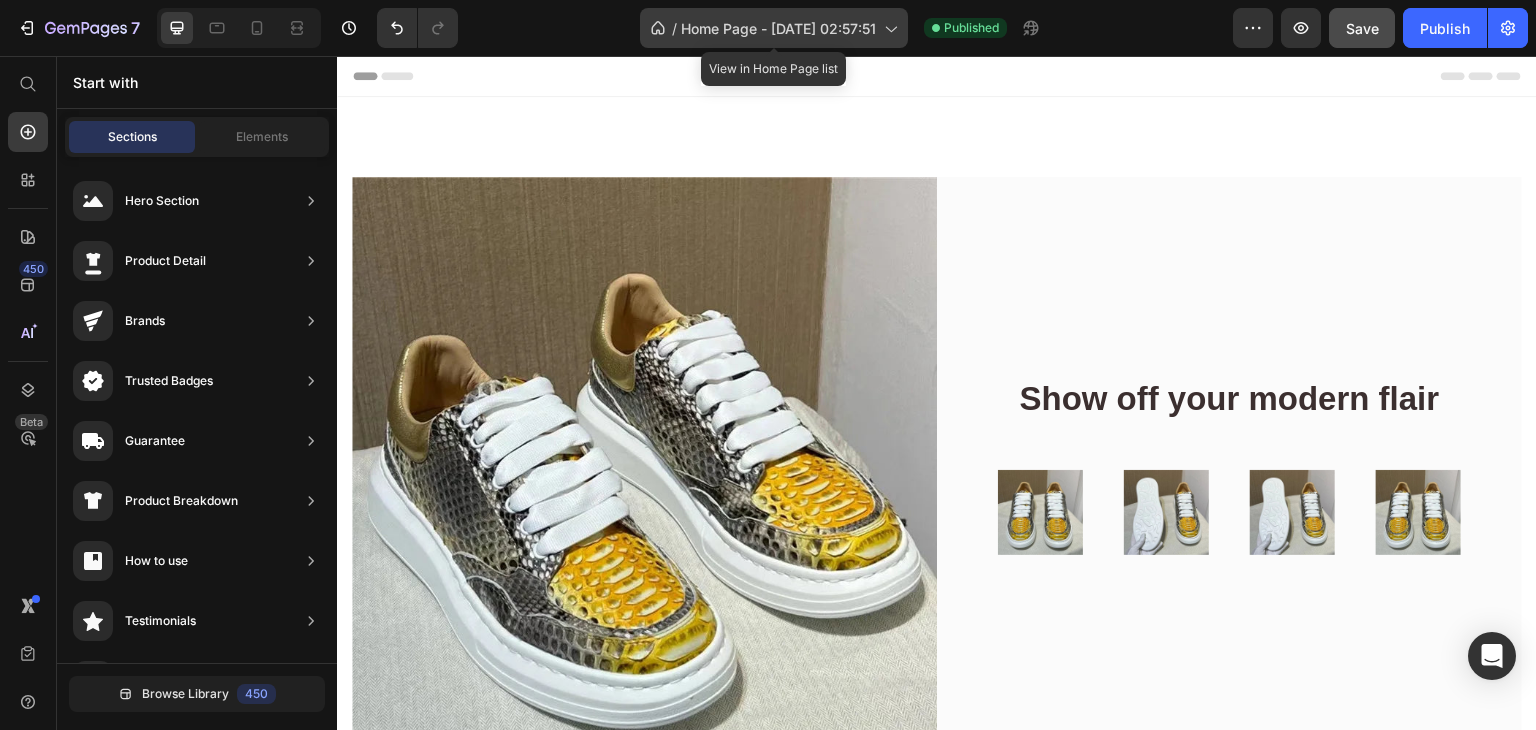 click on "Home Page - [DATE] 02:57:51" at bounding box center [778, 28] 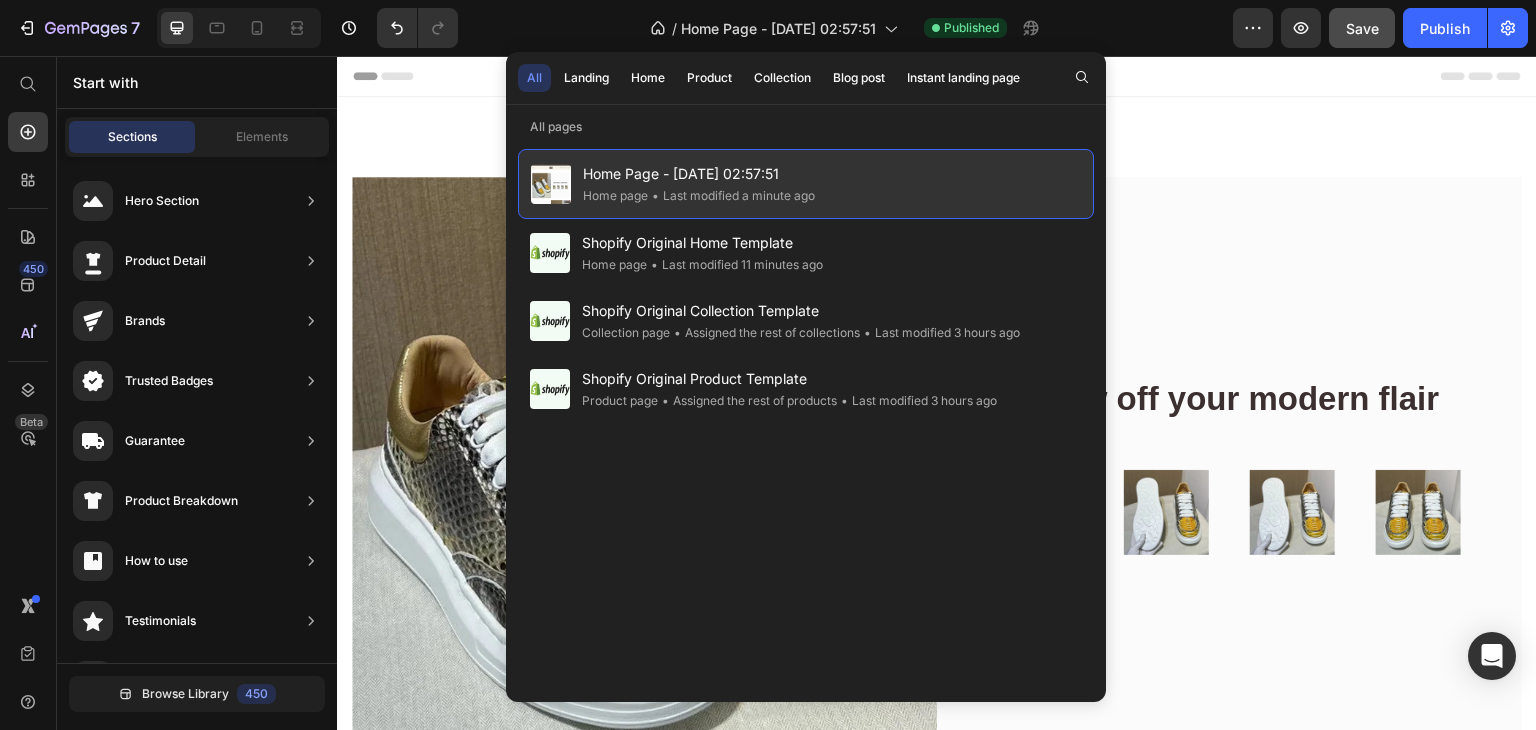 click on "Home page" 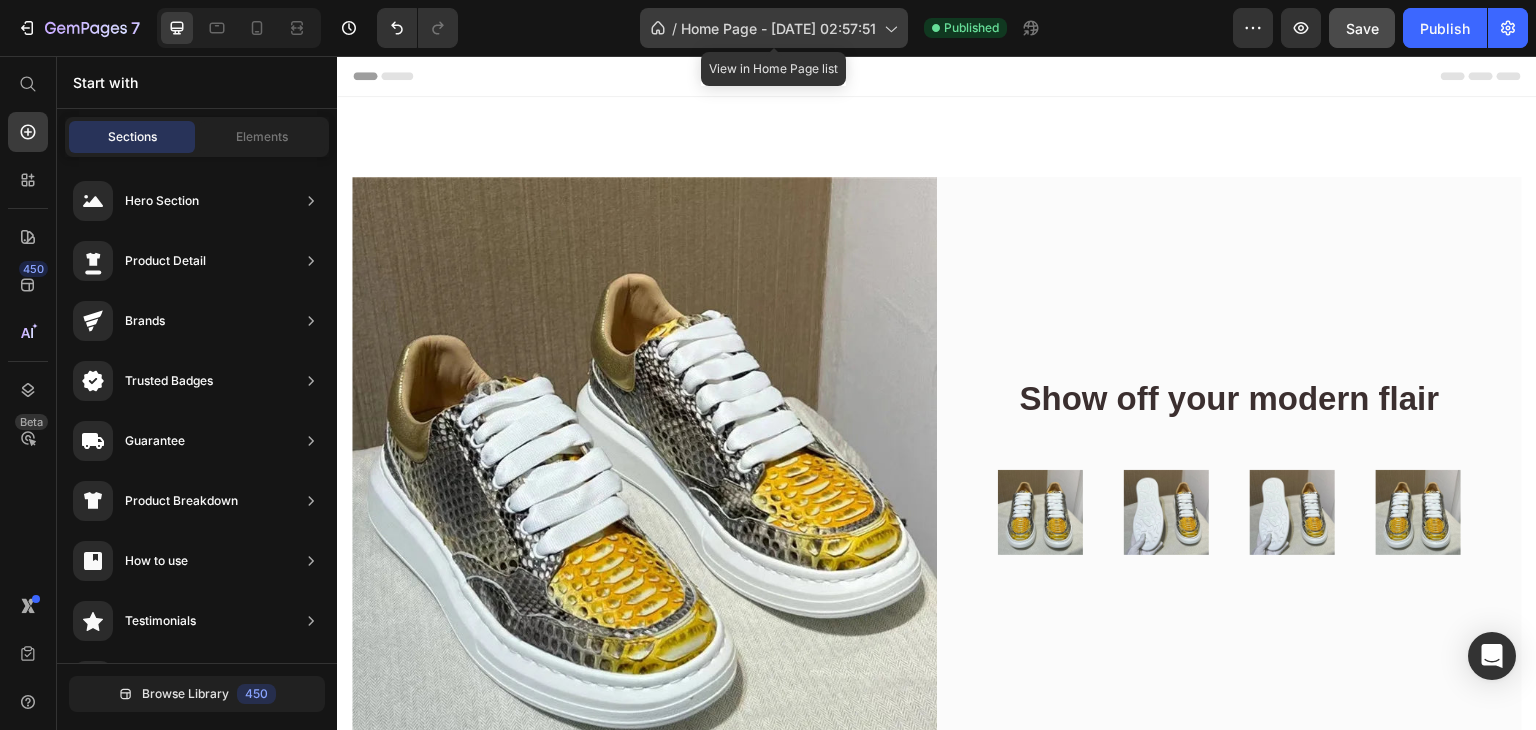 click on "Home Page - [DATE] 02:57:51" at bounding box center (778, 28) 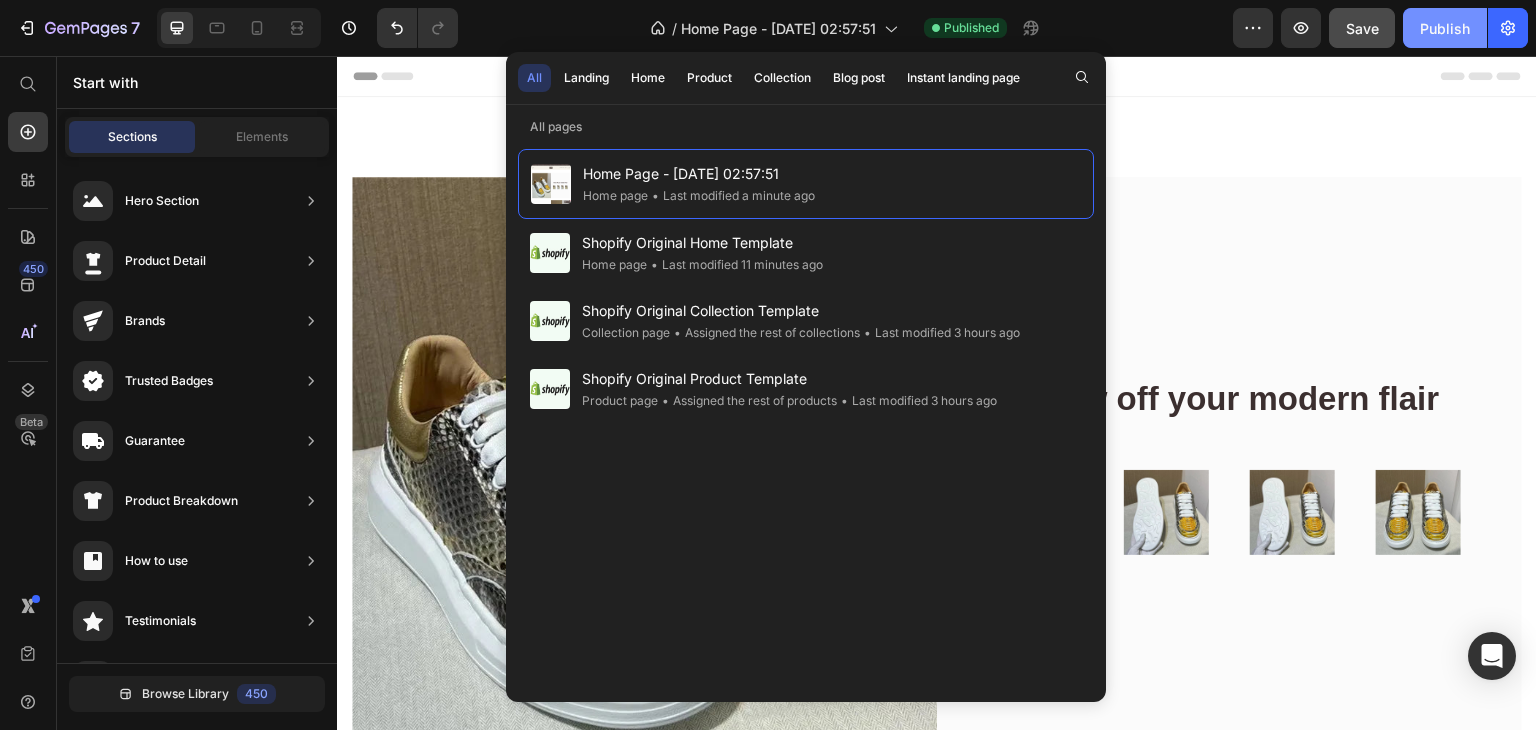 click on "Publish" at bounding box center (1445, 28) 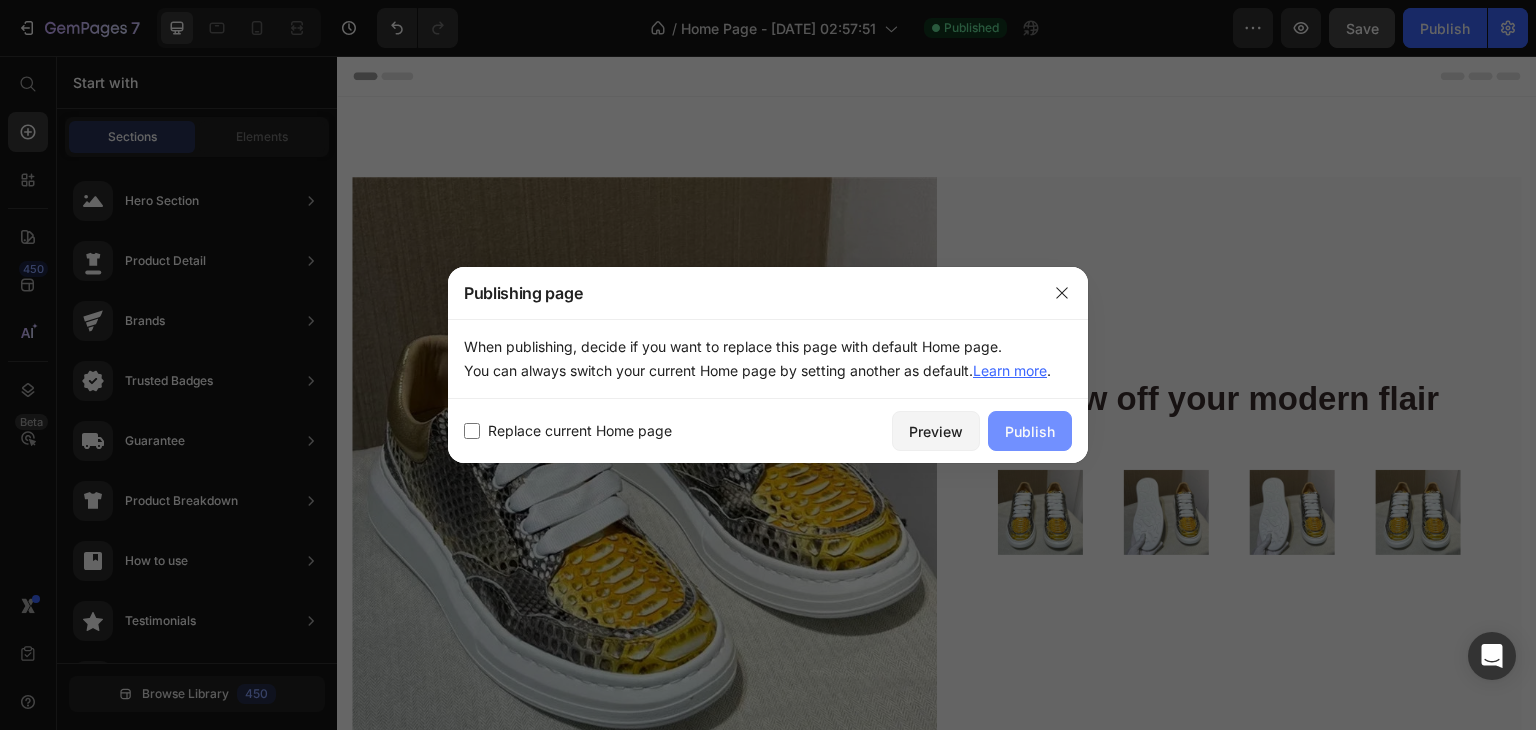 click on "Publish" at bounding box center [1030, 431] 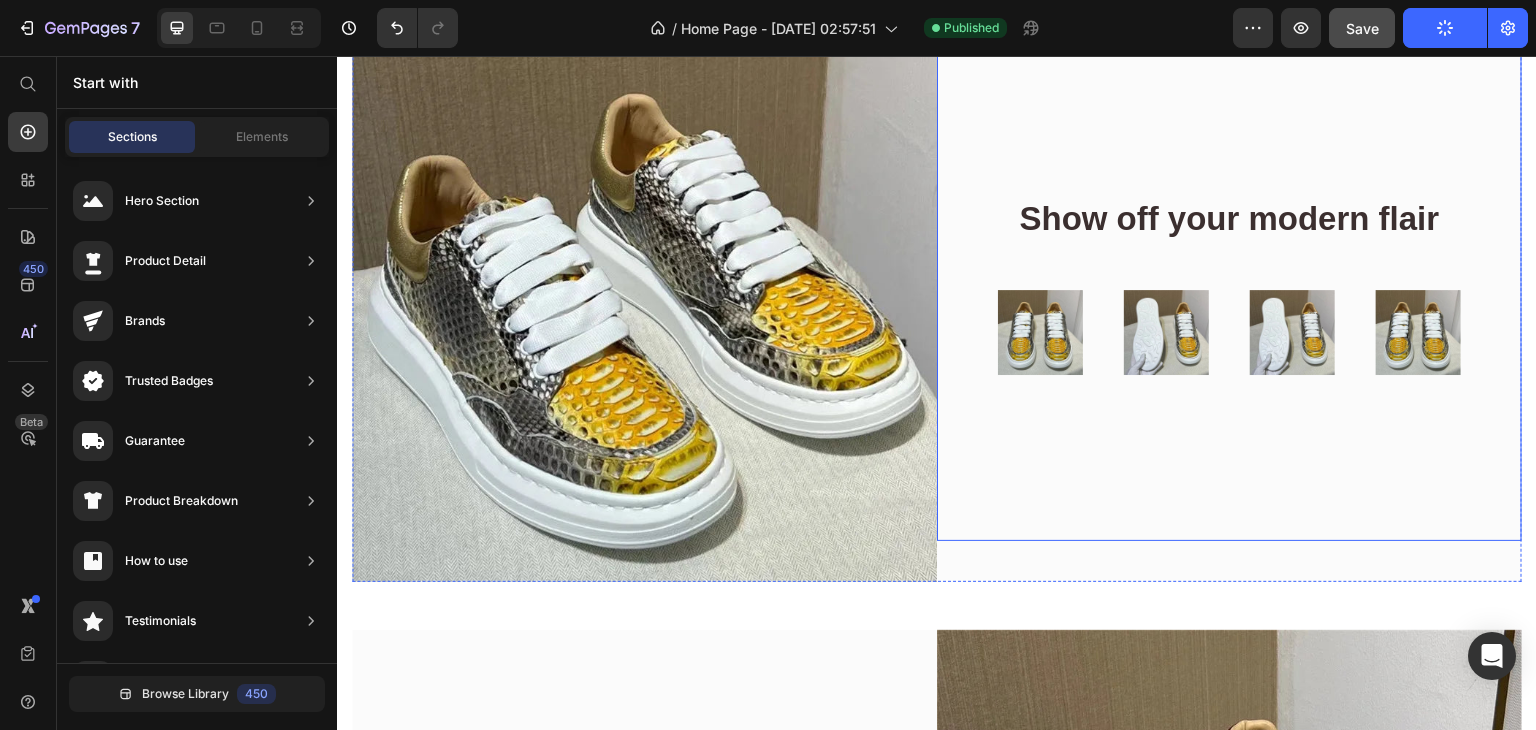 scroll, scrollTop: 200, scrollLeft: 0, axis: vertical 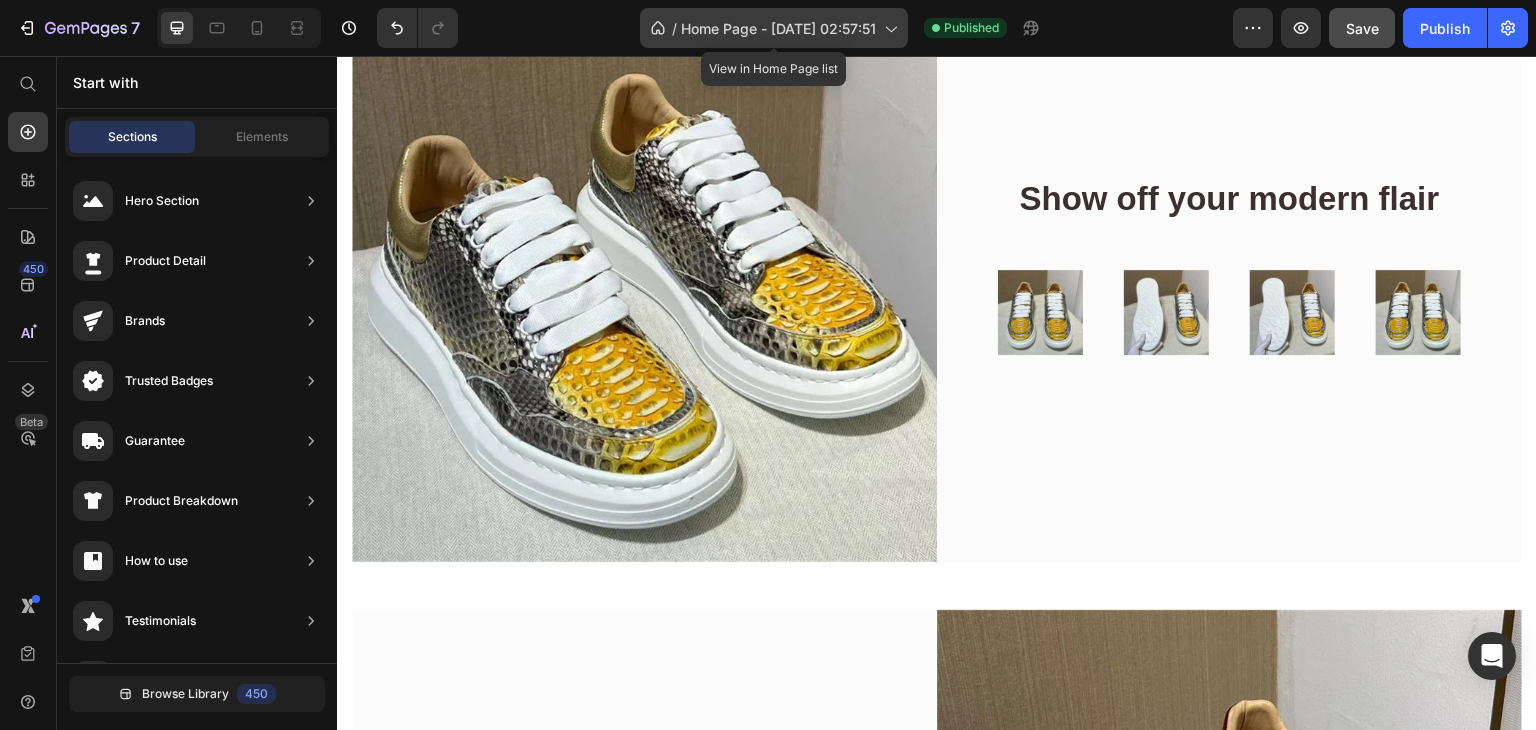 click on "Home Page - [DATE] 02:57:51" at bounding box center [778, 28] 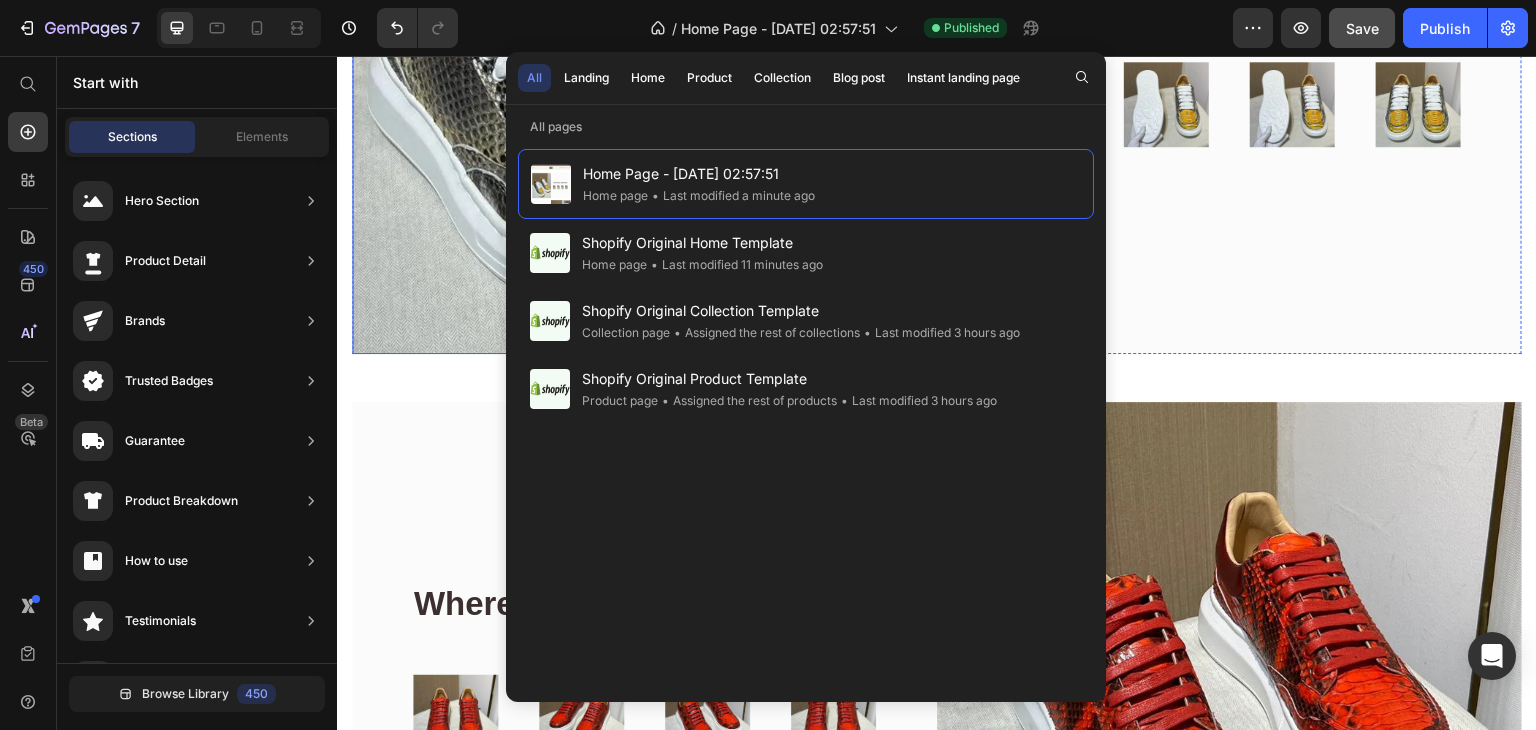 scroll, scrollTop: 500, scrollLeft: 0, axis: vertical 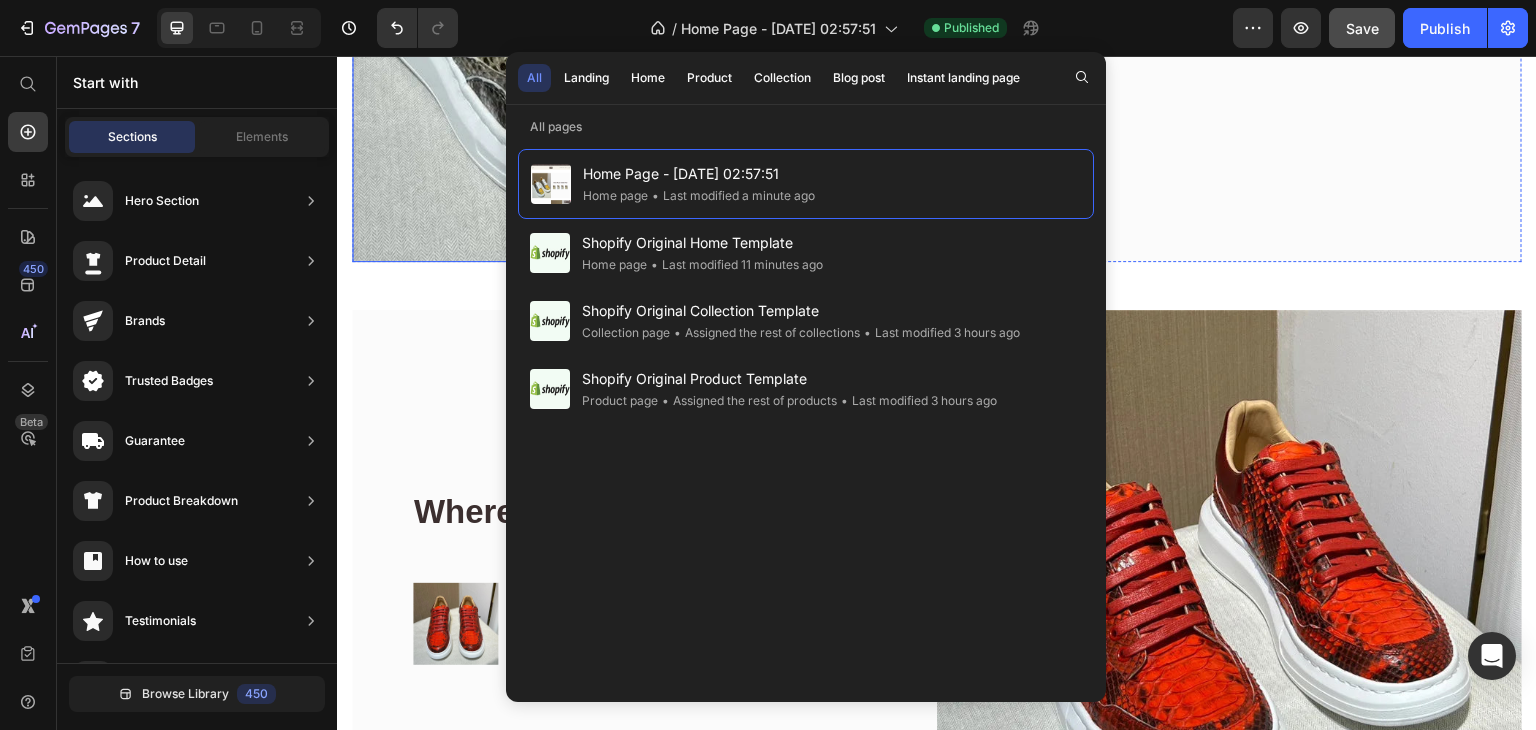 click at bounding box center (644, -31) 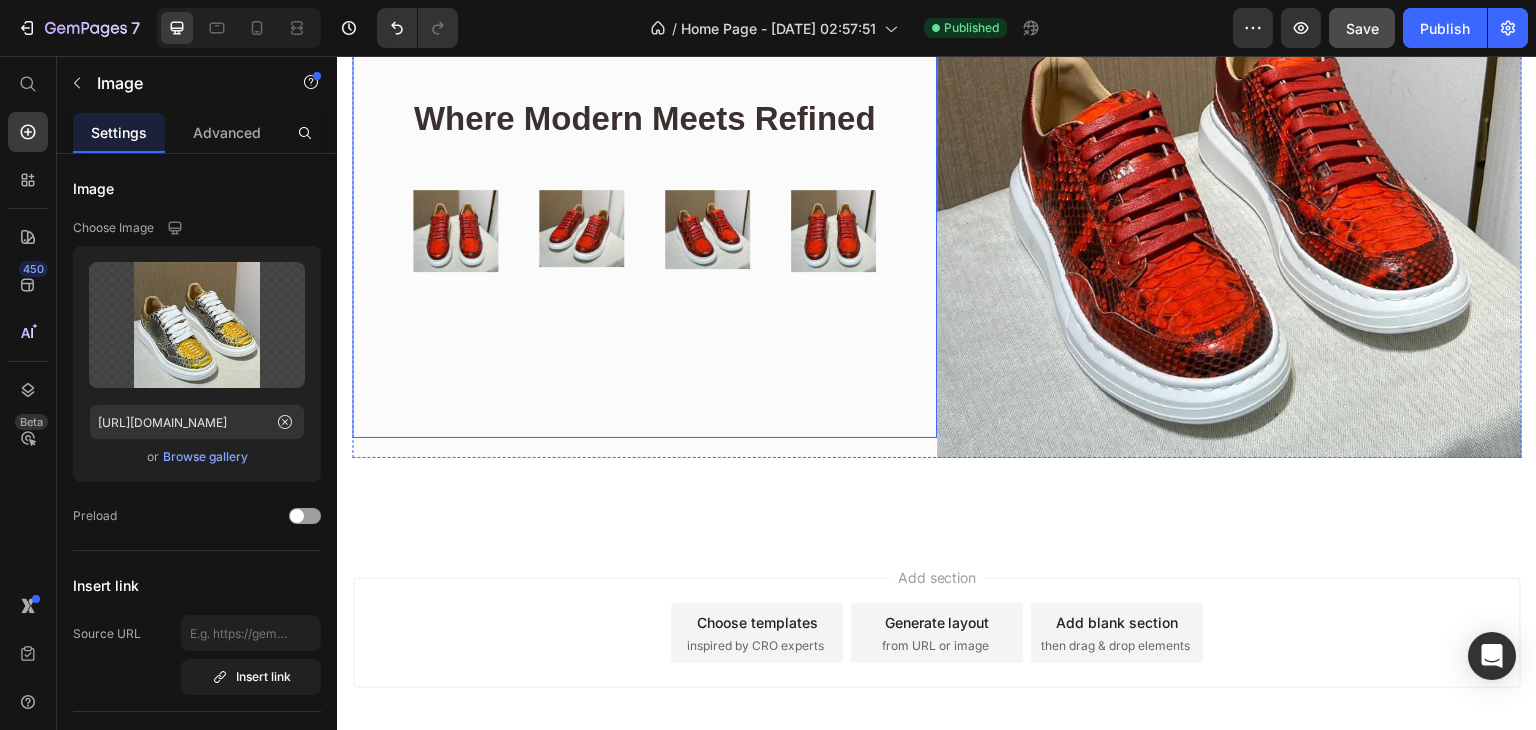 scroll, scrollTop: 981, scrollLeft: 0, axis: vertical 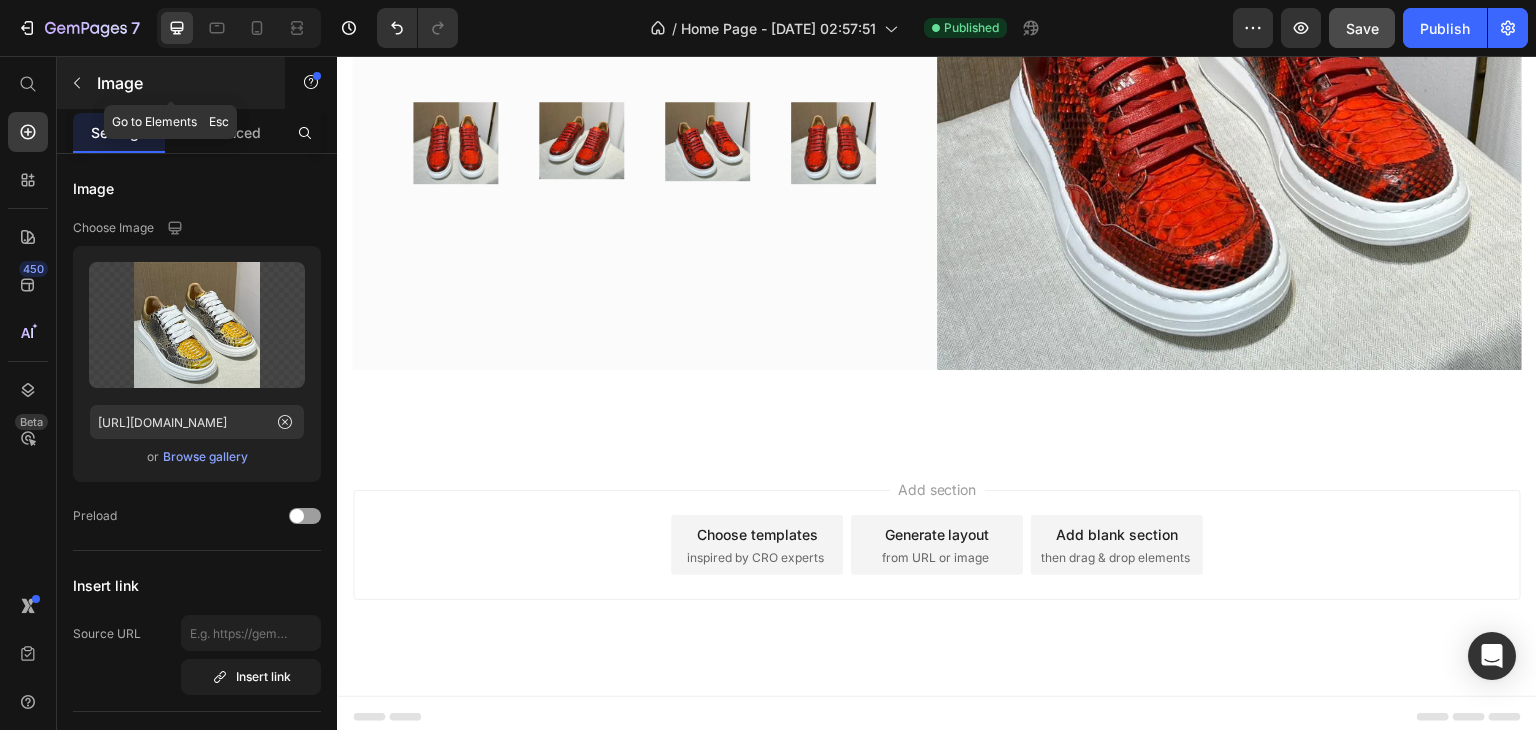 click 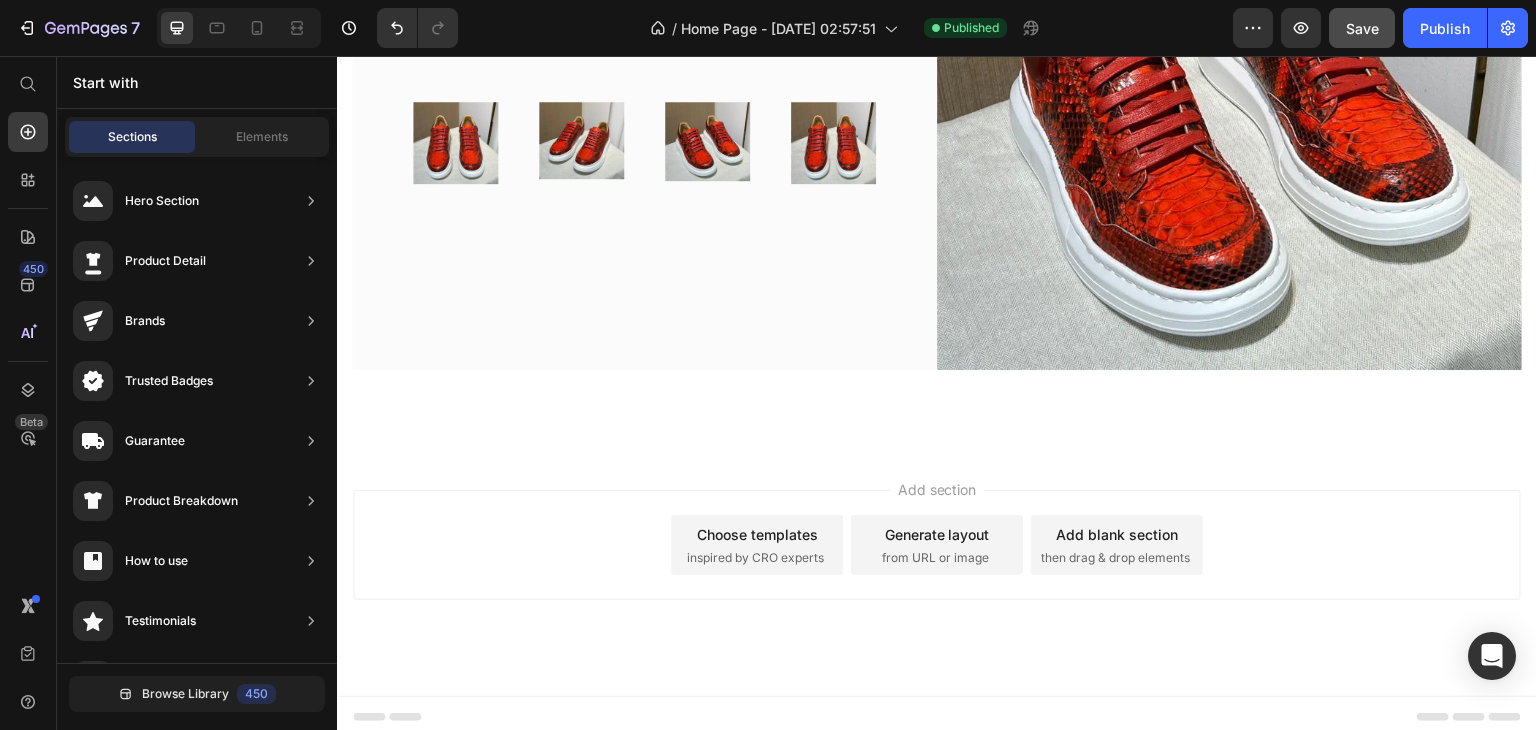 click on "Sections" at bounding box center [132, 137] 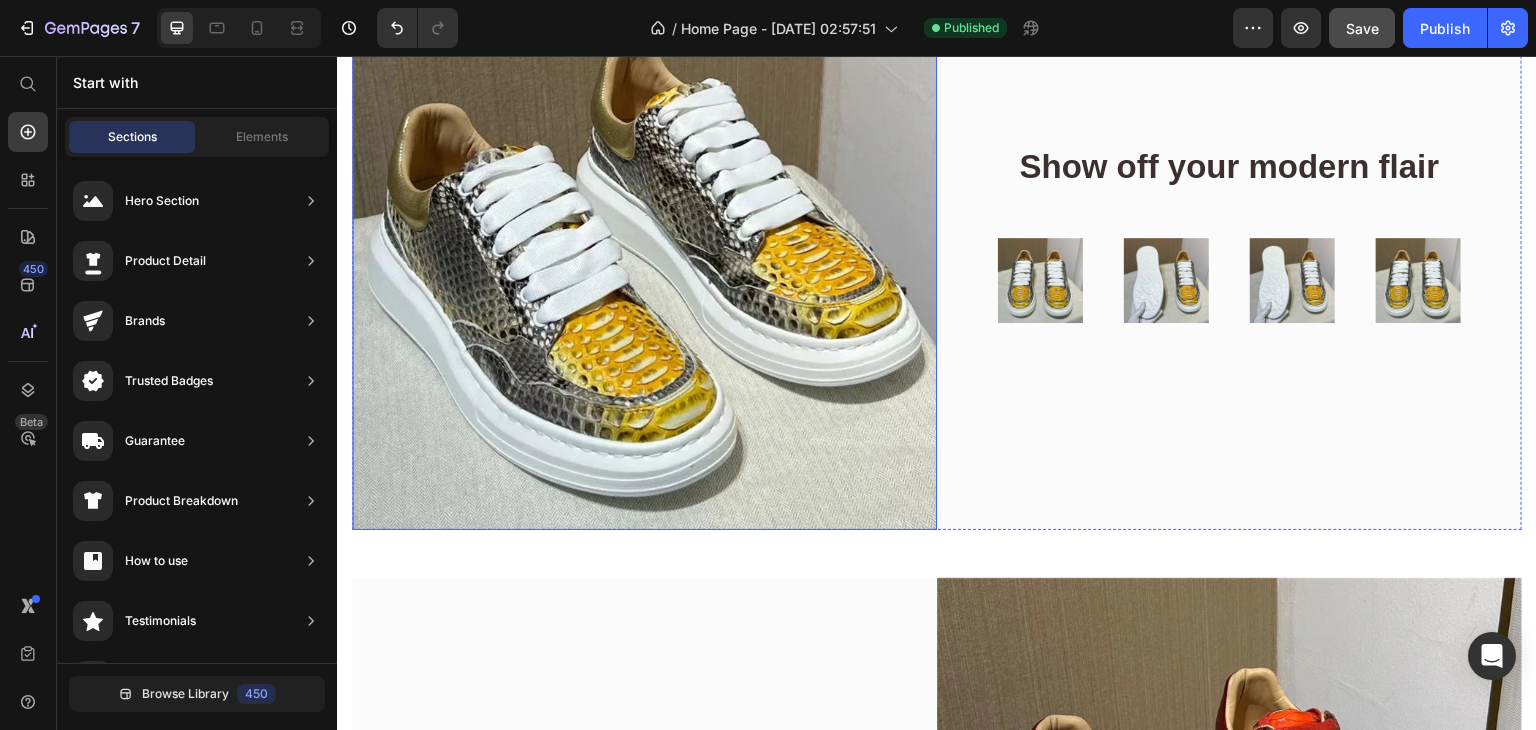 scroll, scrollTop: 0, scrollLeft: 0, axis: both 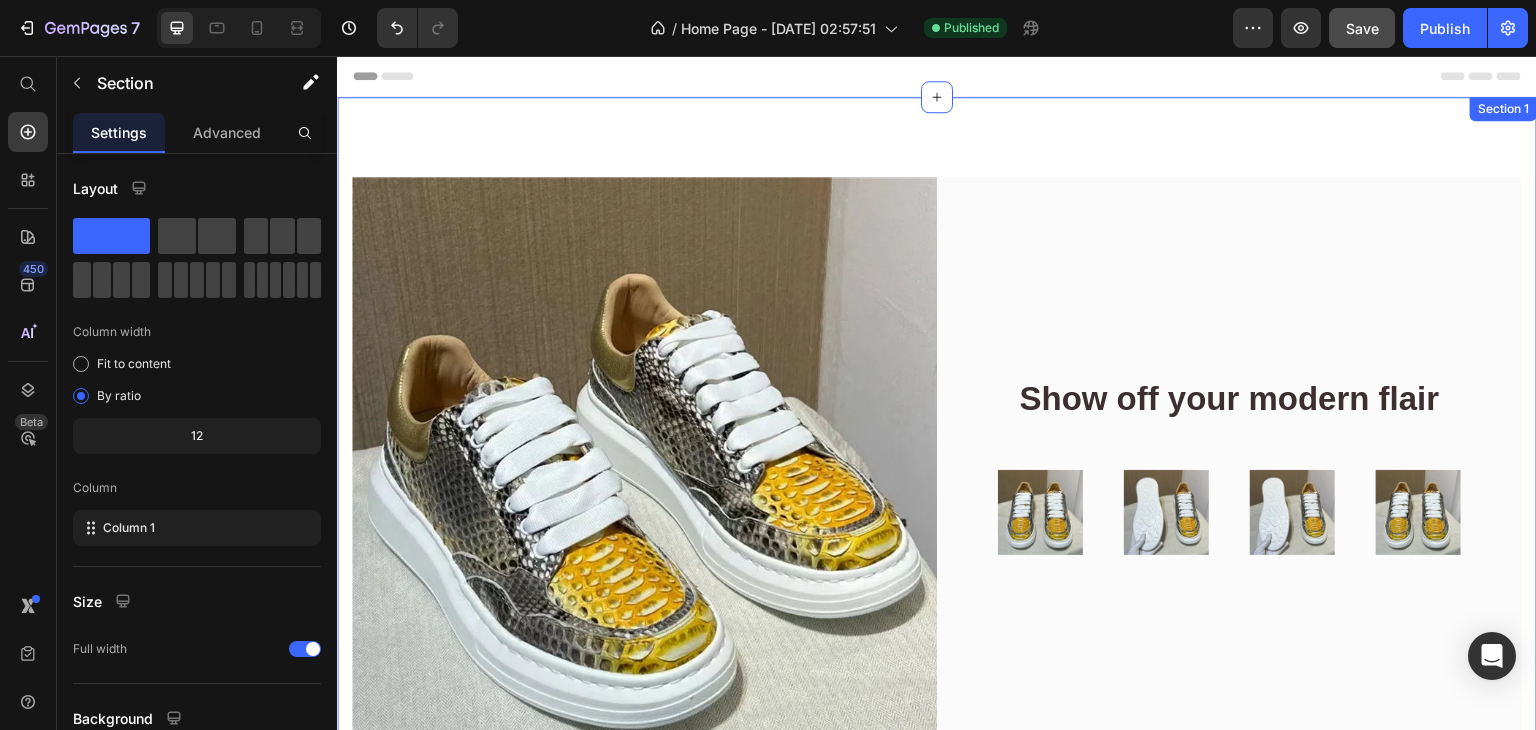 click on "Image Show off your modern flair Heading Row Image Row Image Row Image Row Image Row Row Row Row Where Modern Meets Refined Heading Row Image Row Image Row Image Row Image Row Row Row Image Row Section 1" at bounding box center (937, 764) 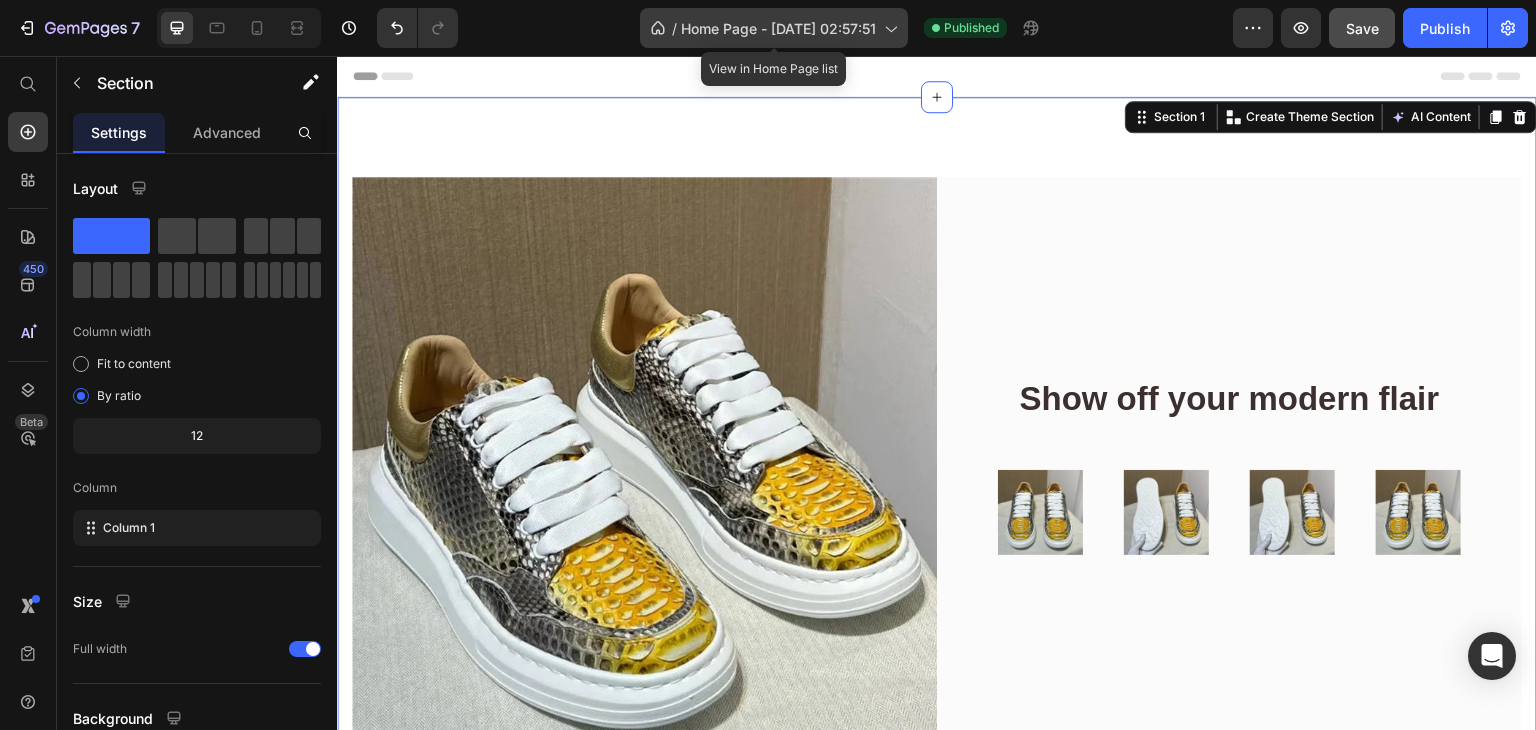 click on "Home Page - [DATE] 02:57:51" at bounding box center [778, 28] 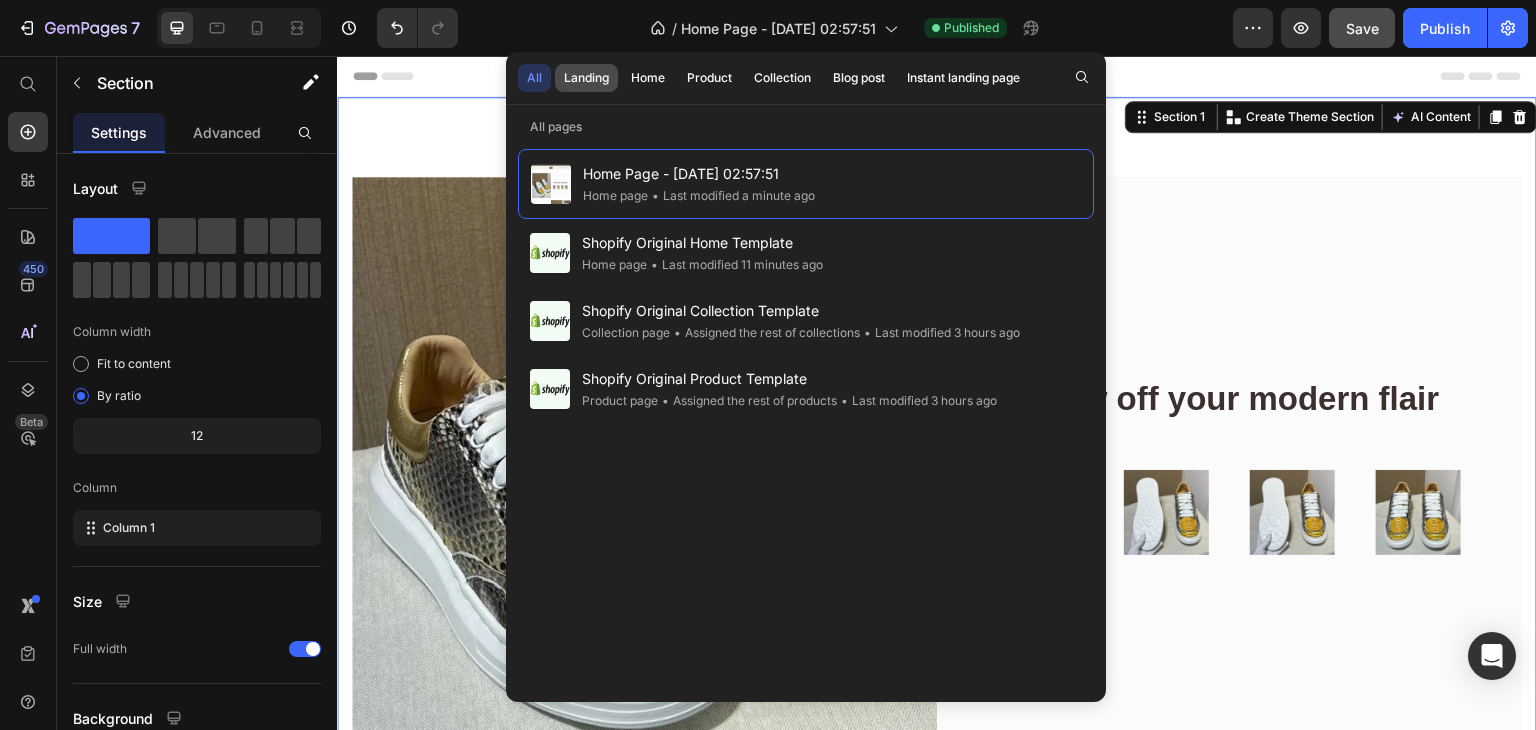 click on "Landing" 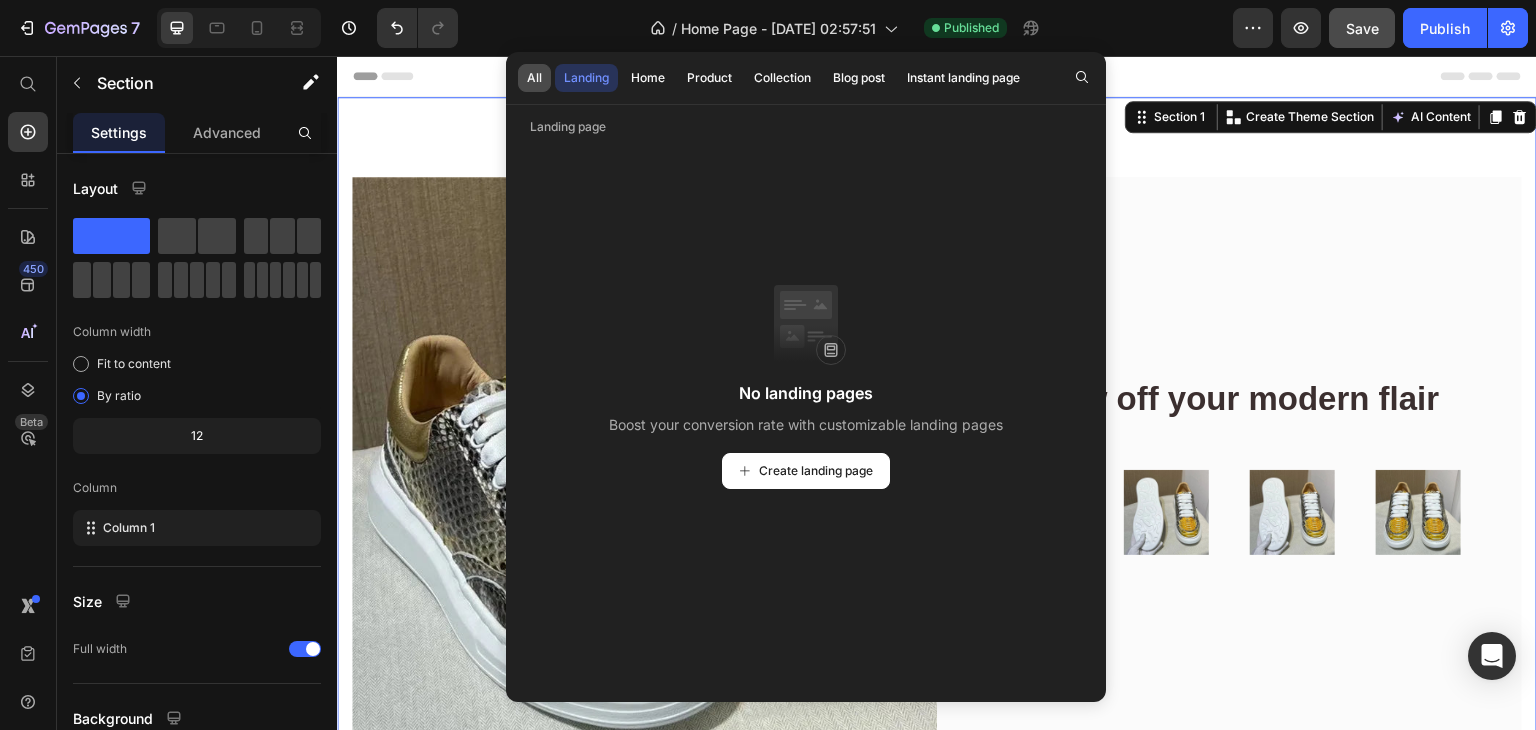 click on "All" at bounding box center (534, 78) 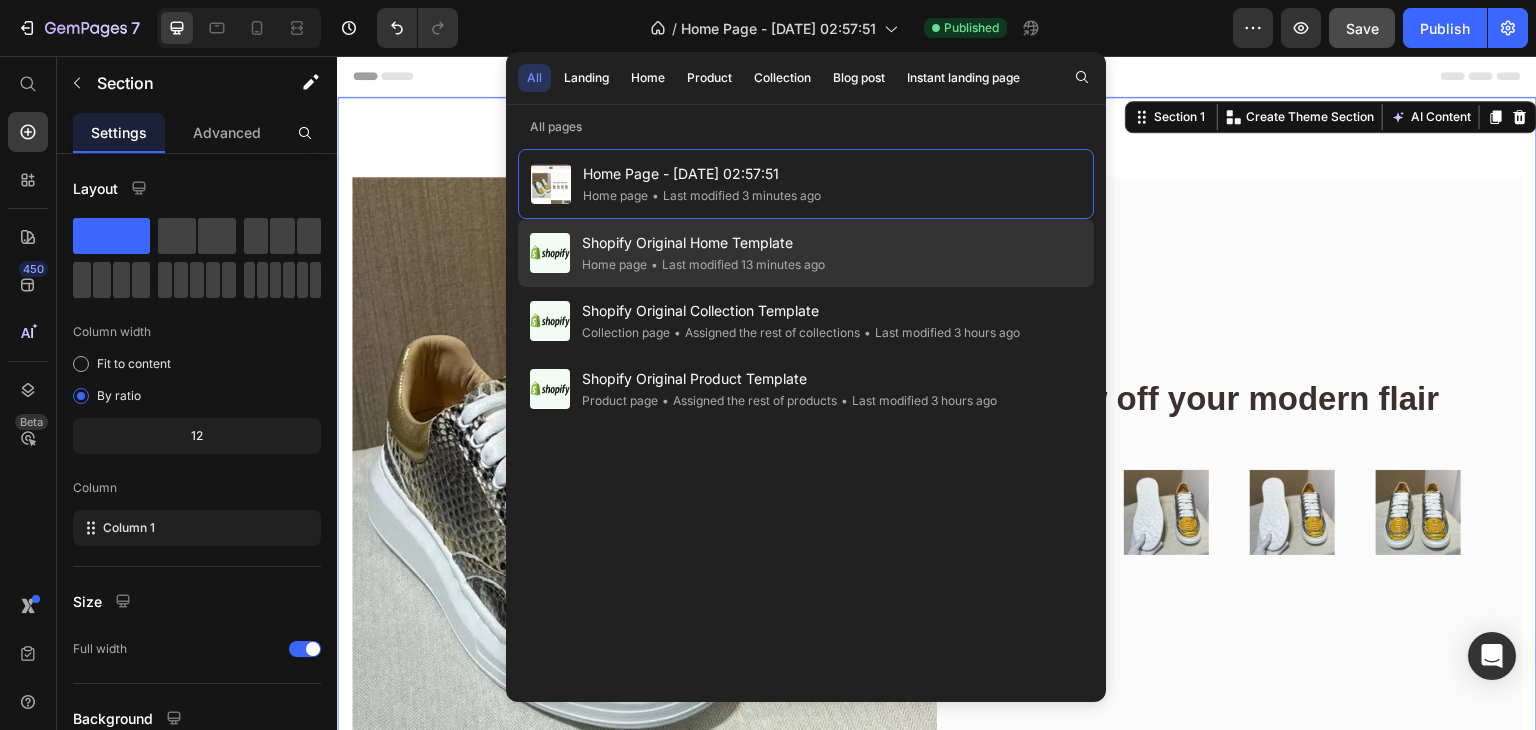 click on "• Last modified 13 minutes ago" 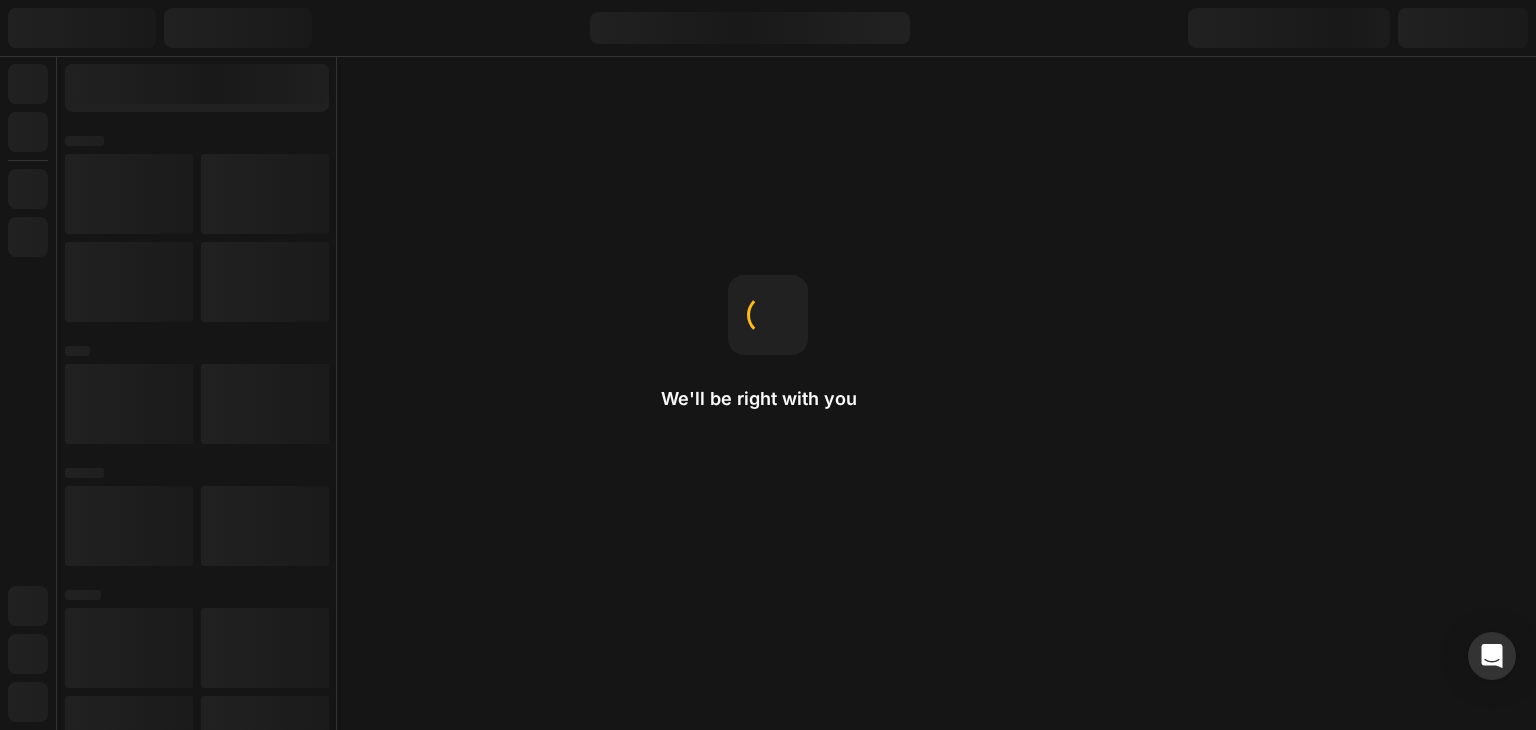 scroll, scrollTop: 0, scrollLeft: 0, axis: both 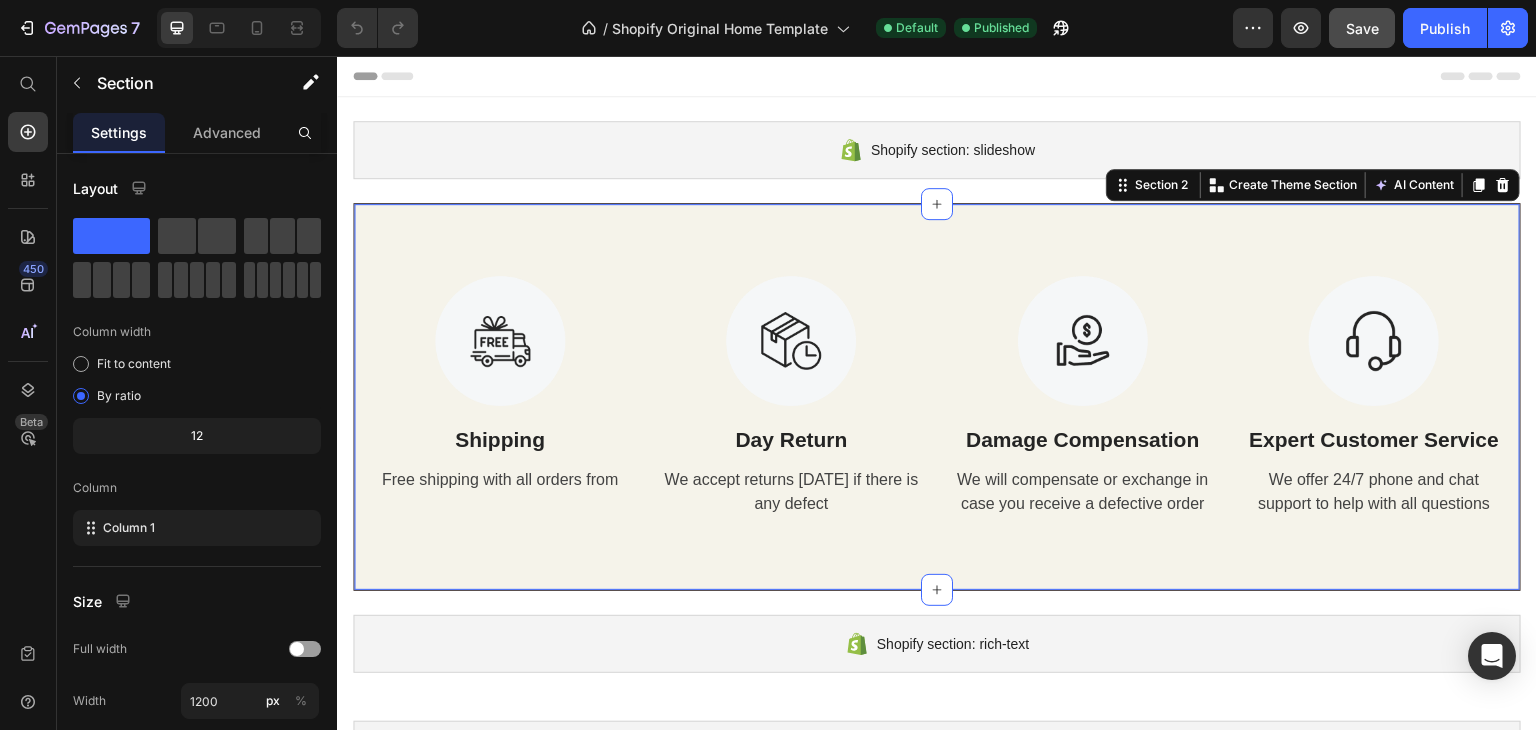click on "Image  Shipping Text Block Free shipping with all orders from  Text Image Day Return Text Block We accept returns within 7 days
if there is any defect Text Image Damage Compensation Text Block We will compensate or exchange in case you receive a defective order Text Image Expert Customer Service Text Block We offer 24/7 phone and chat support to help with all questions Text Row Section 2   You can create reusable sections Create Theme Section AI Content Write with GemAI What would you like to describe here? Tone and Voice Persuasive Product Getting products... Show more Generate" at bounding box center (937, 397) 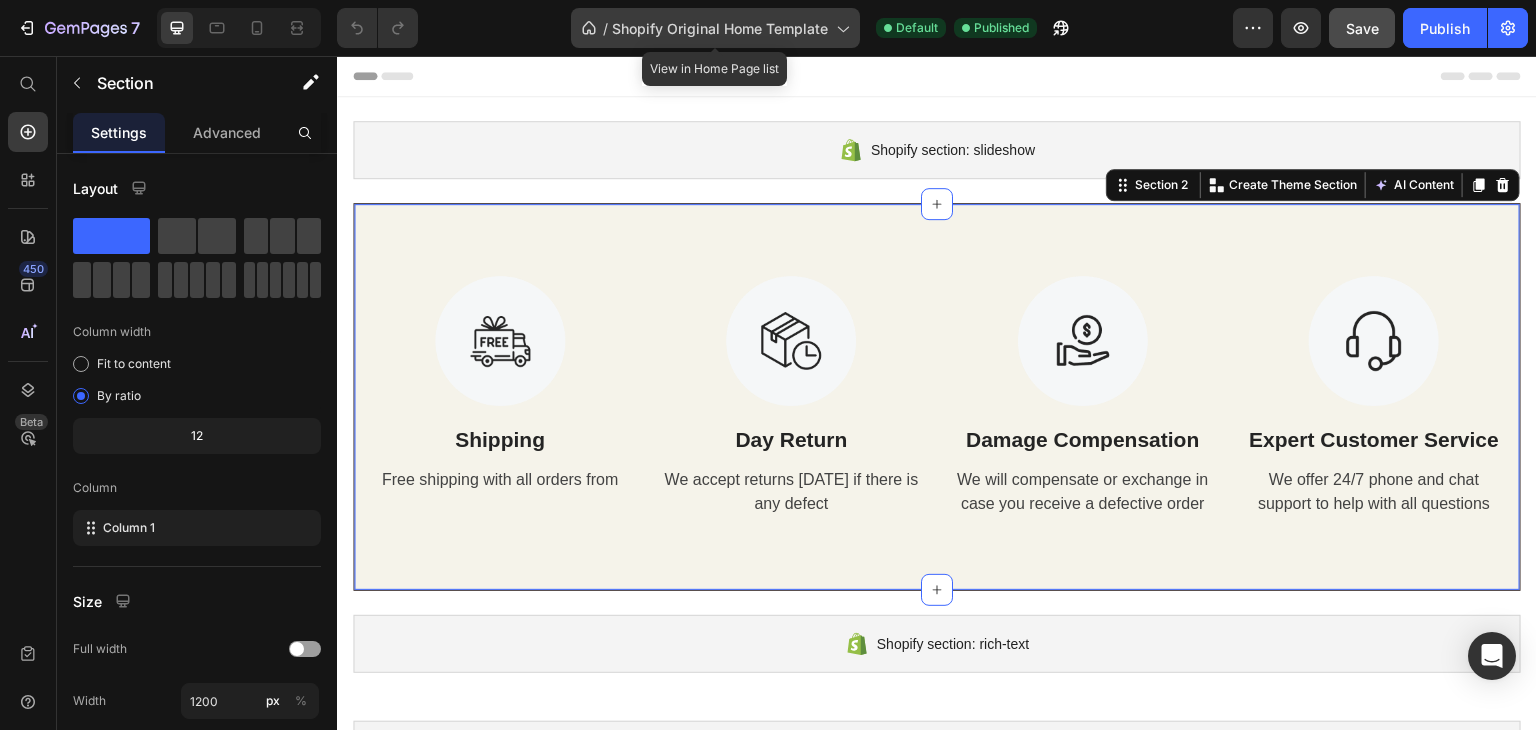 click on "Shopify Original Home Template" at bounding box center [720, 28] 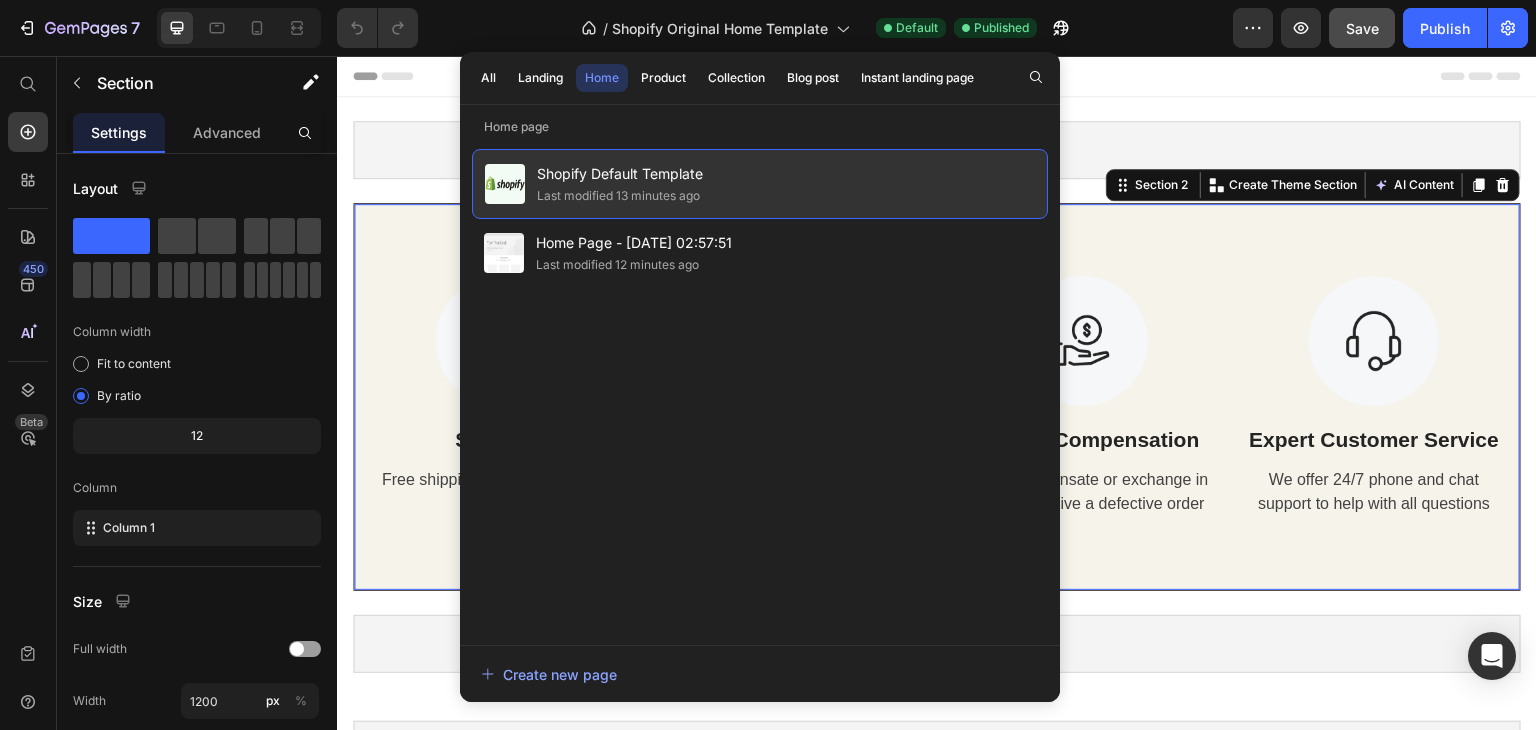 click on "Last modified 12 minutes ago" 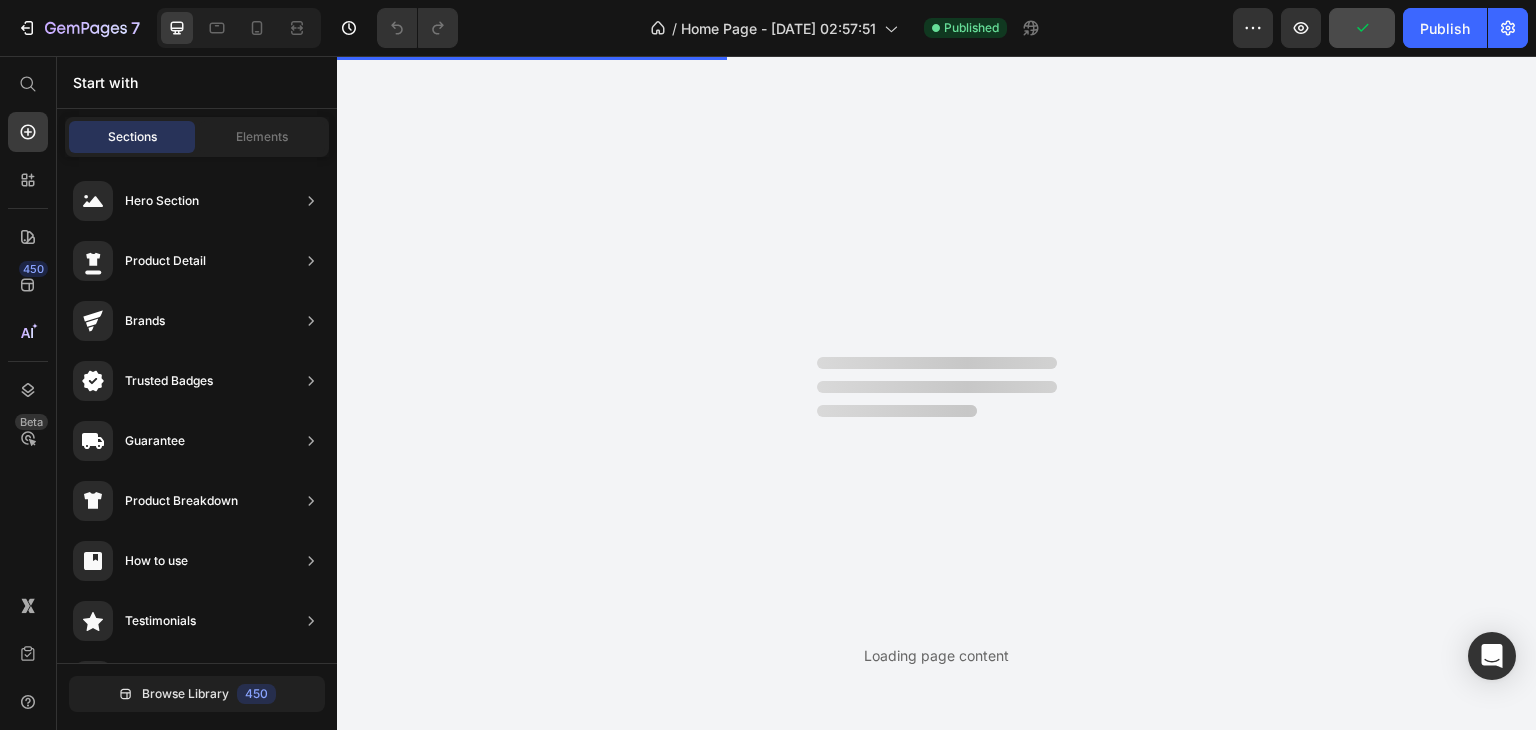 scroll, scrollTop: 0, scrollLeft: 0, axis: both 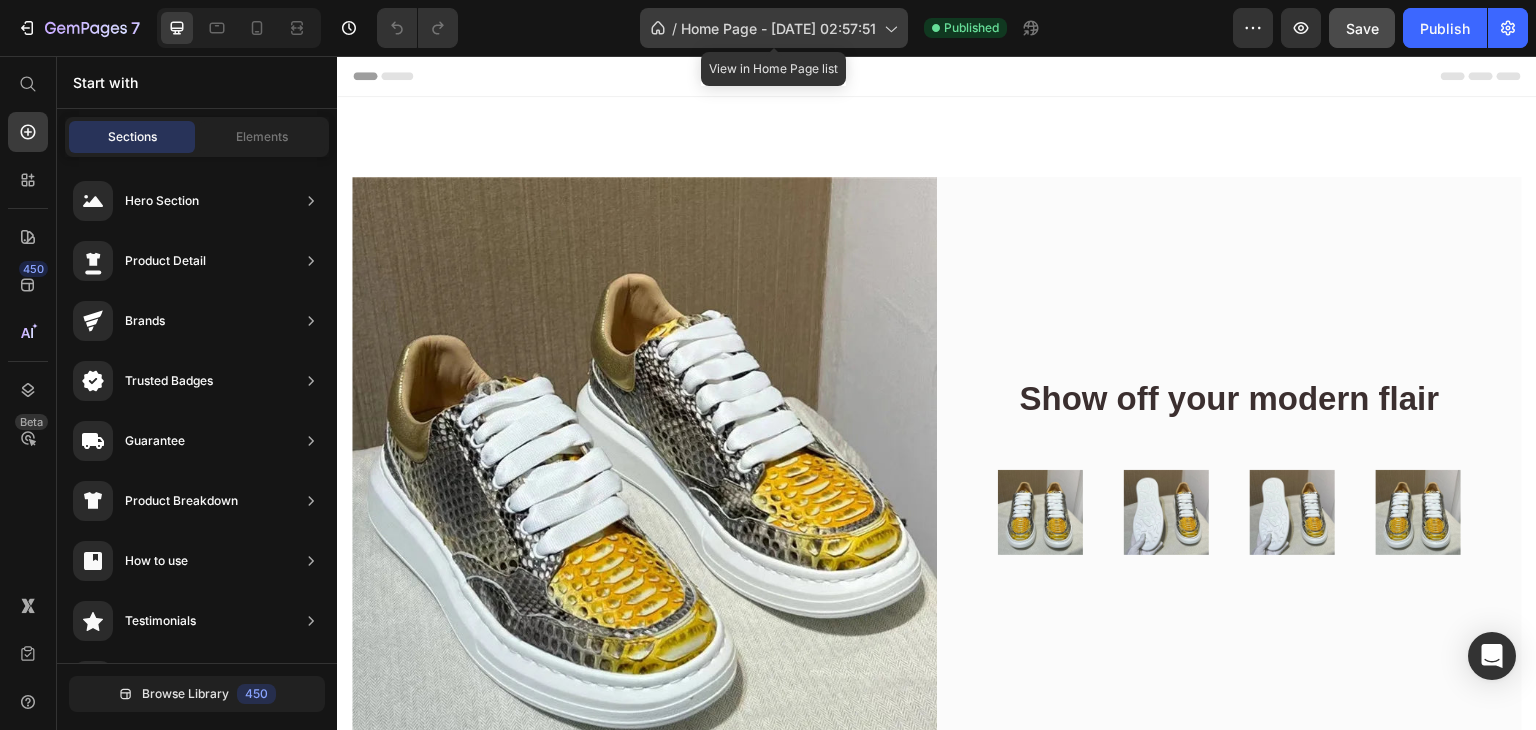 click on "Home Page - [DATE] 02:57:51" at bounding box center (778, 28) 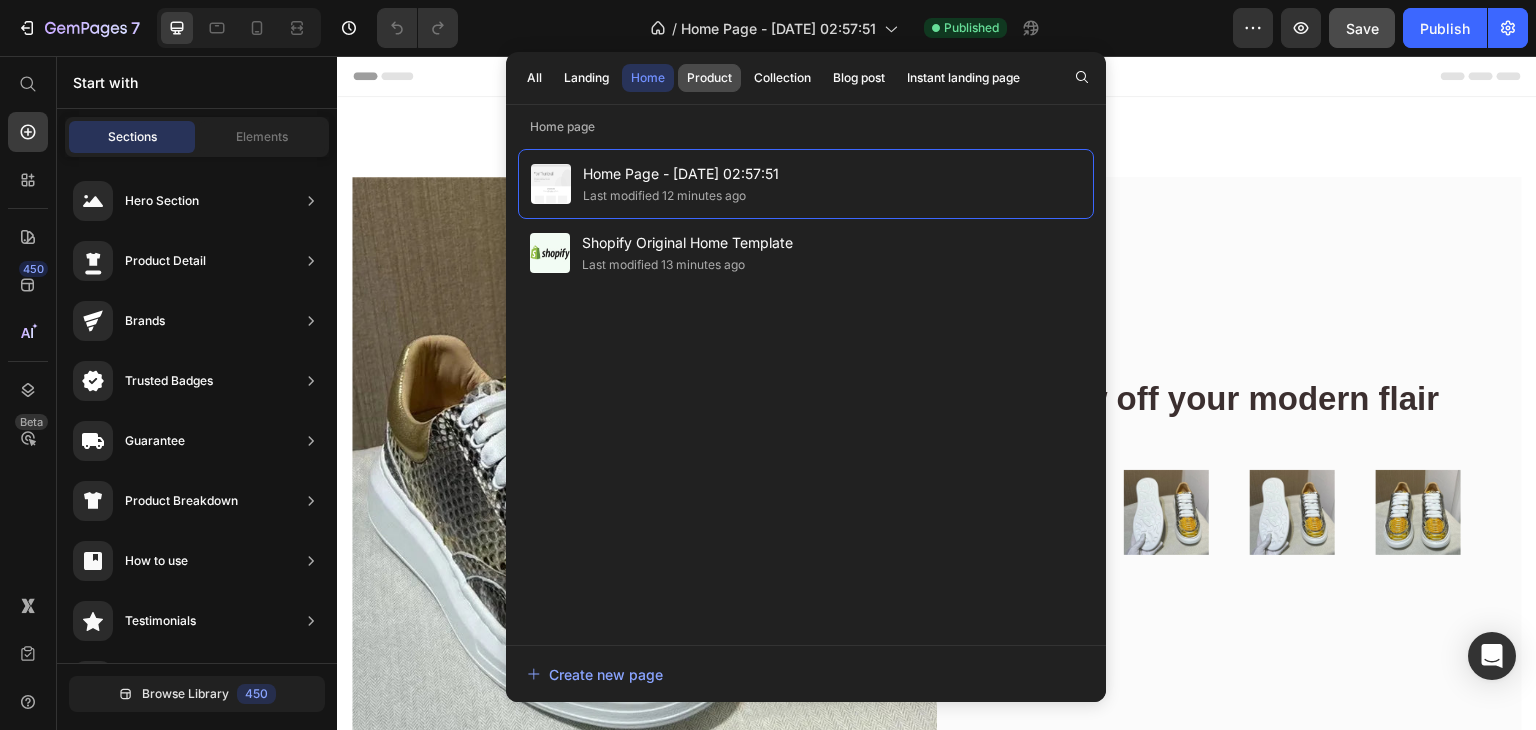 click on "Product" at bounding box center (709, 78) 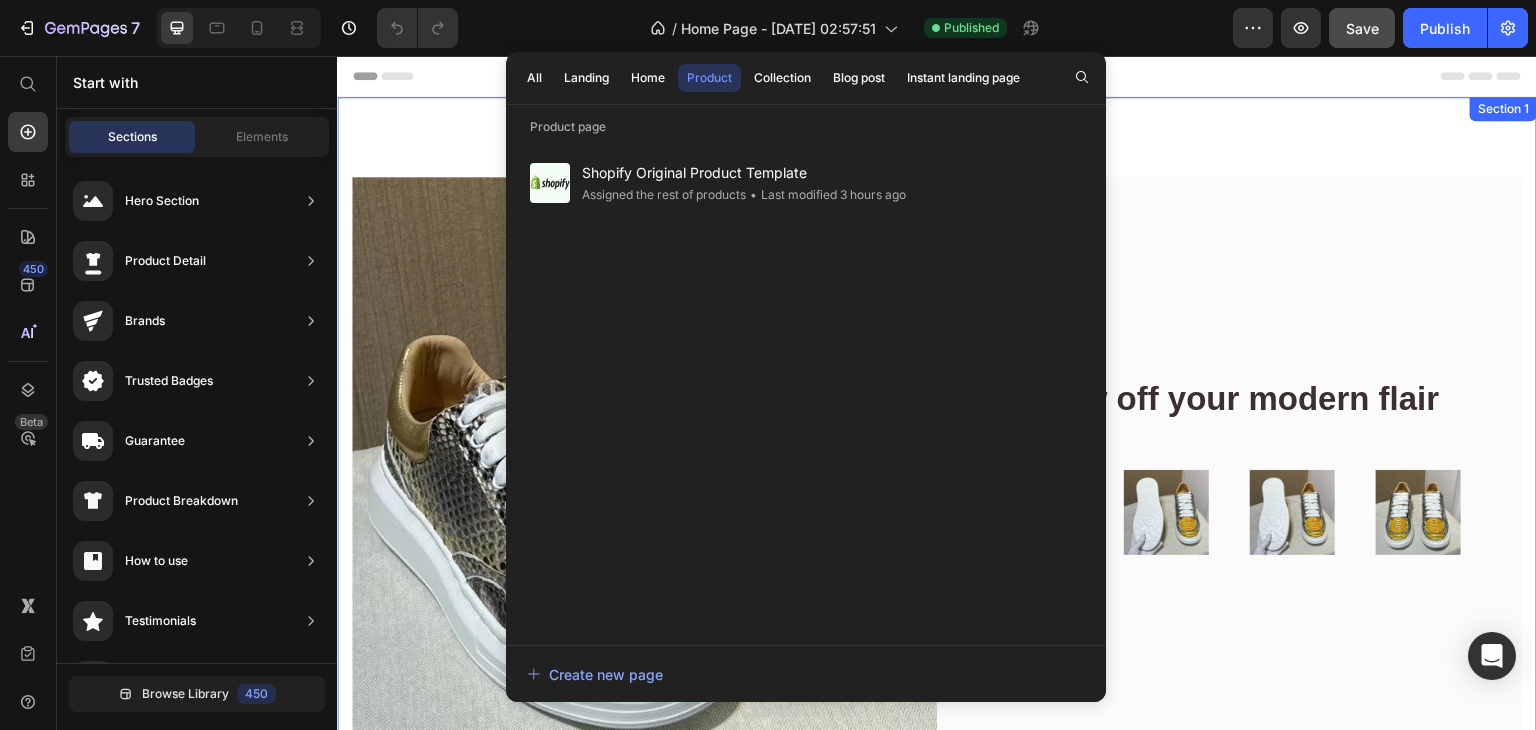 click at bounding box center (644, 469) 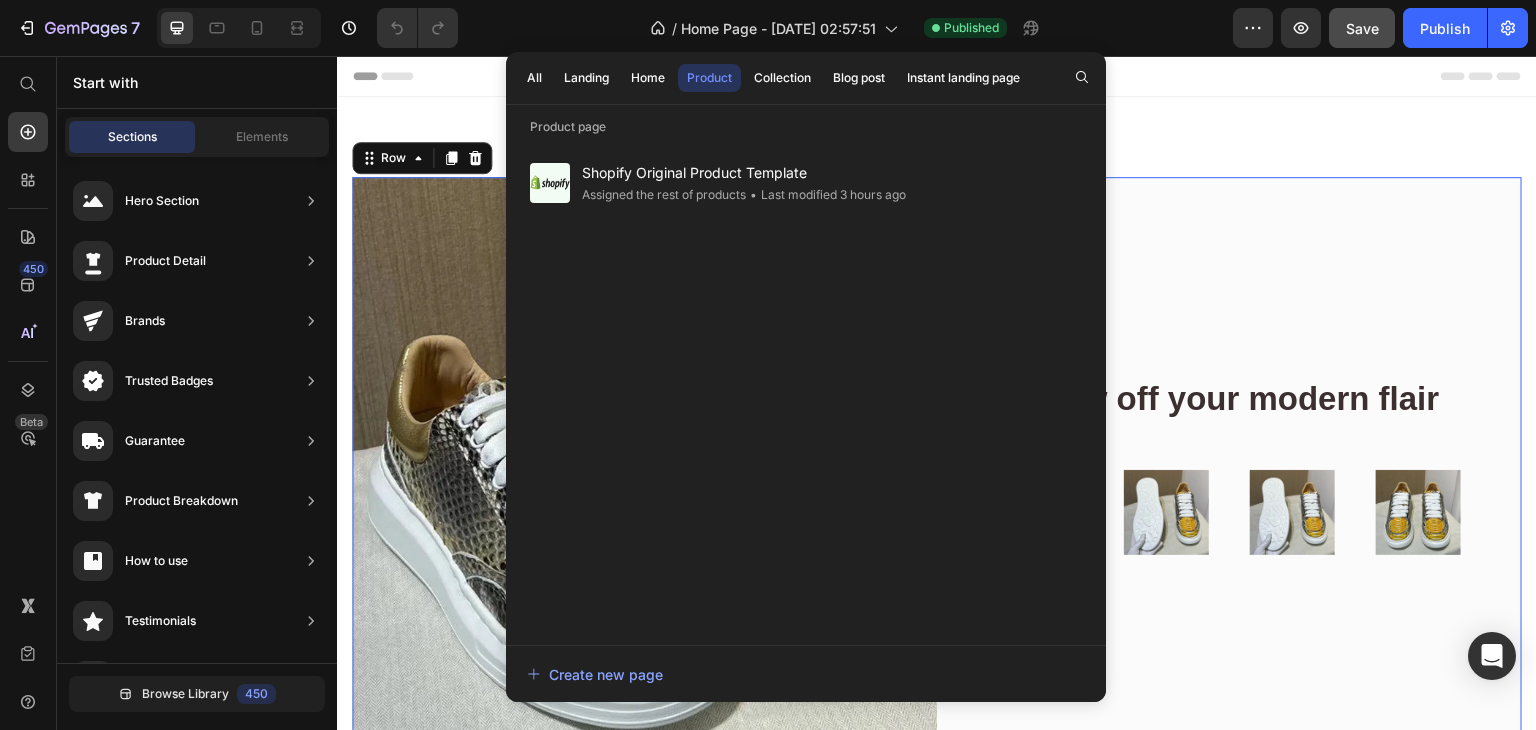 click on "Show off your modern flair Heading Row Image Row Image Row Image Row Image Row Row Row" at bounding box center (1229, 469) 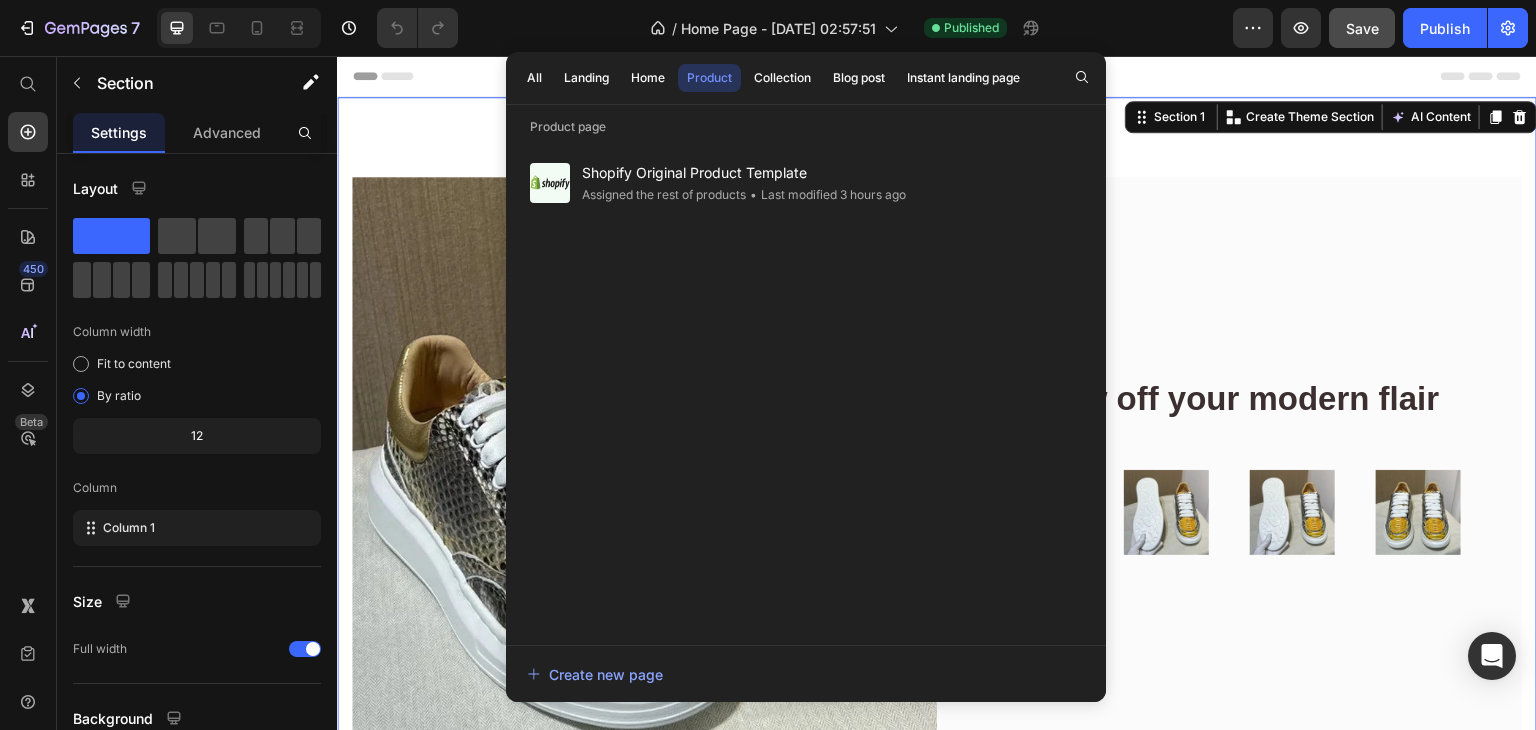 click on "Image Show off your modern flair Heading Row Image Row Image Row Image Row Image Row Row Row Row Where Modern Meets Refined Heading Row Image Row Image Row Image Row Image Row Row Row Image Row Section 1   You can create reusable sections Create Theme Section AI Content Write with GemAI What would you like to describe here? Tone and Voice Persuasive Product Getting products... Show more Generate" at bounding box center [937, 764] 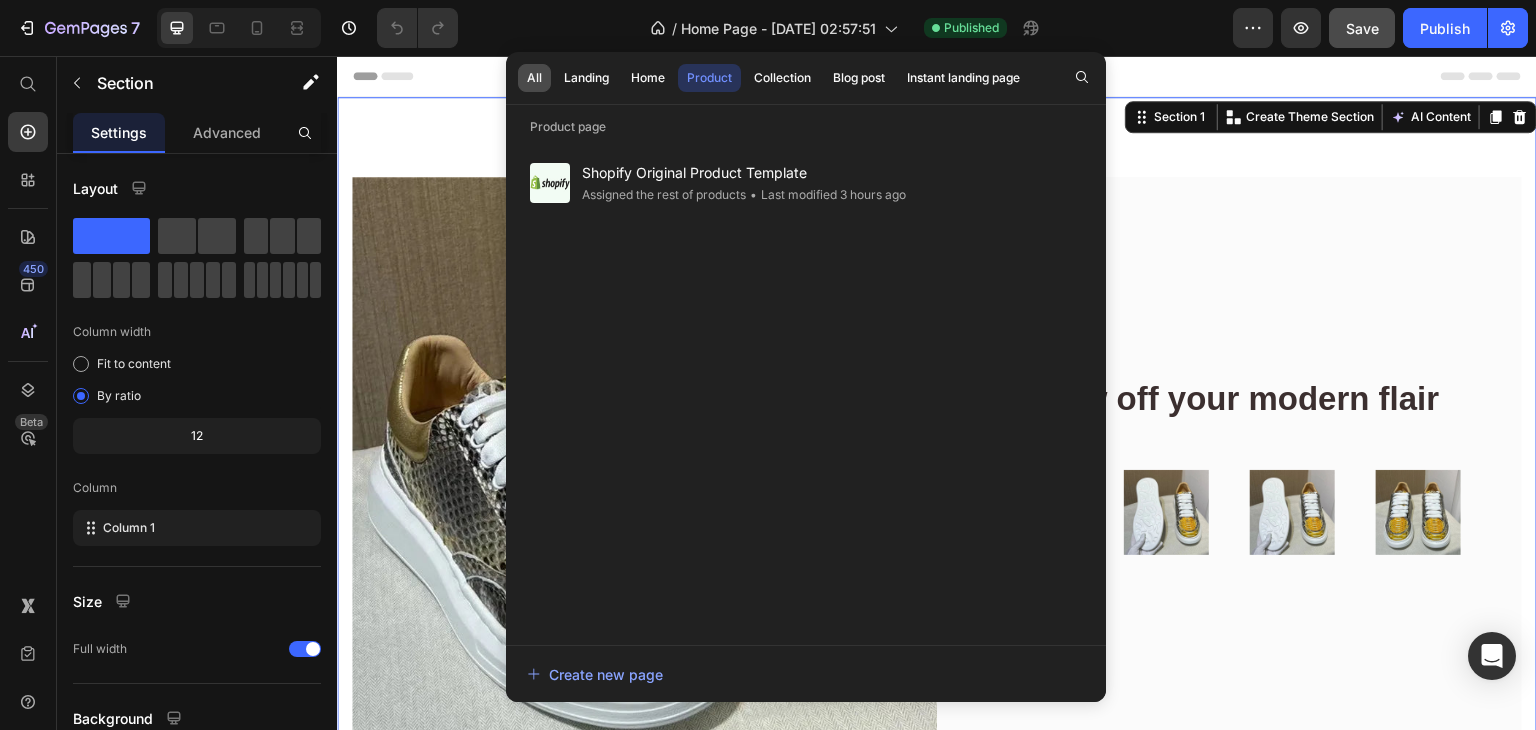 click on "All" 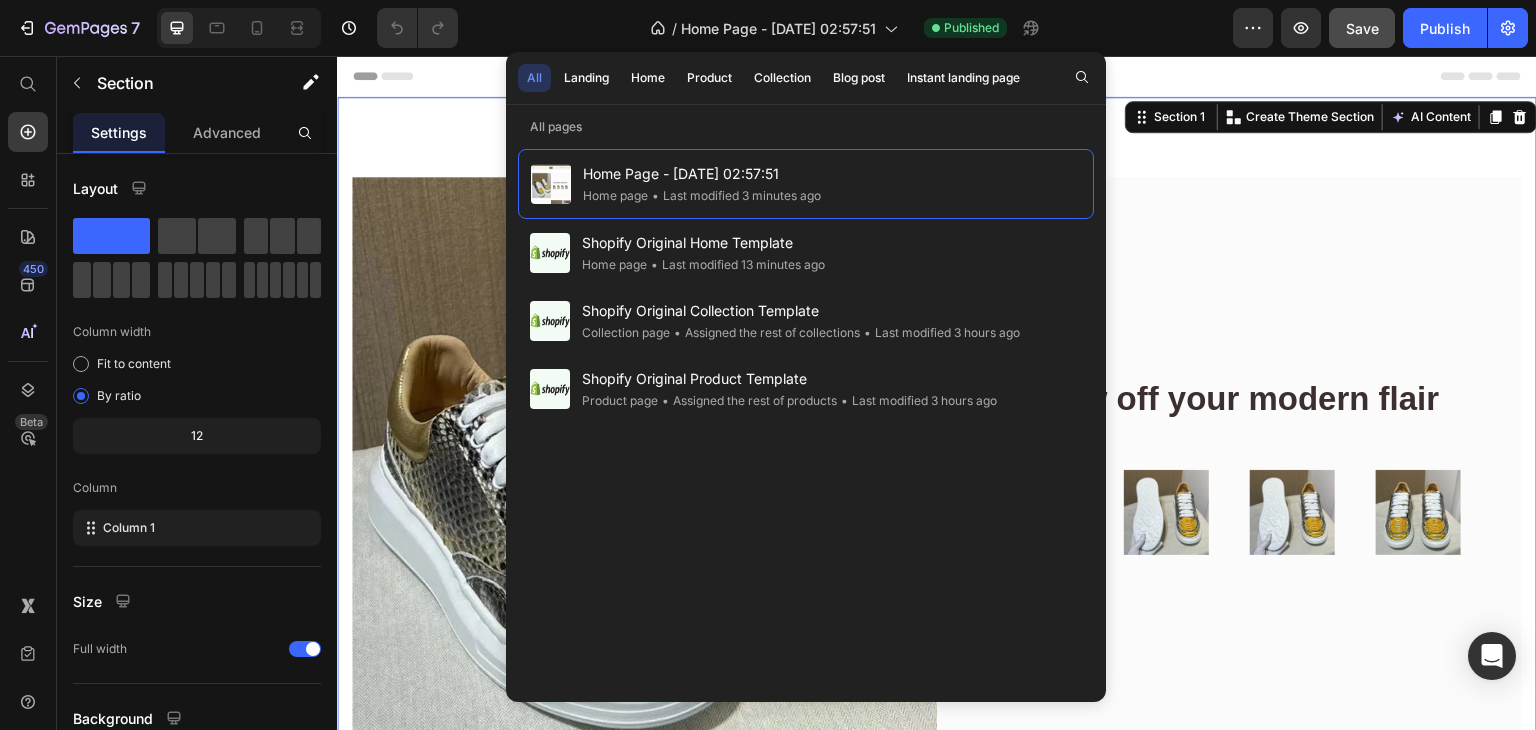 click on "Image Show off your modern flair Heading Row Image Row Image Row Image Row Image Row Row Row Row Where Modern Meets Refined Heading Row Image Row Image Row Image Row Image Row Row Row Image Row Section 1   You can create reusable sections Create Theme Section AI Content Write with GemAI What would you like to describe here? Tone and Voice Persuasive Product Trekhe | Men’s Pointed Toe Leather Brogue Shoes Show more Generate" at bounding box center (937, 764) 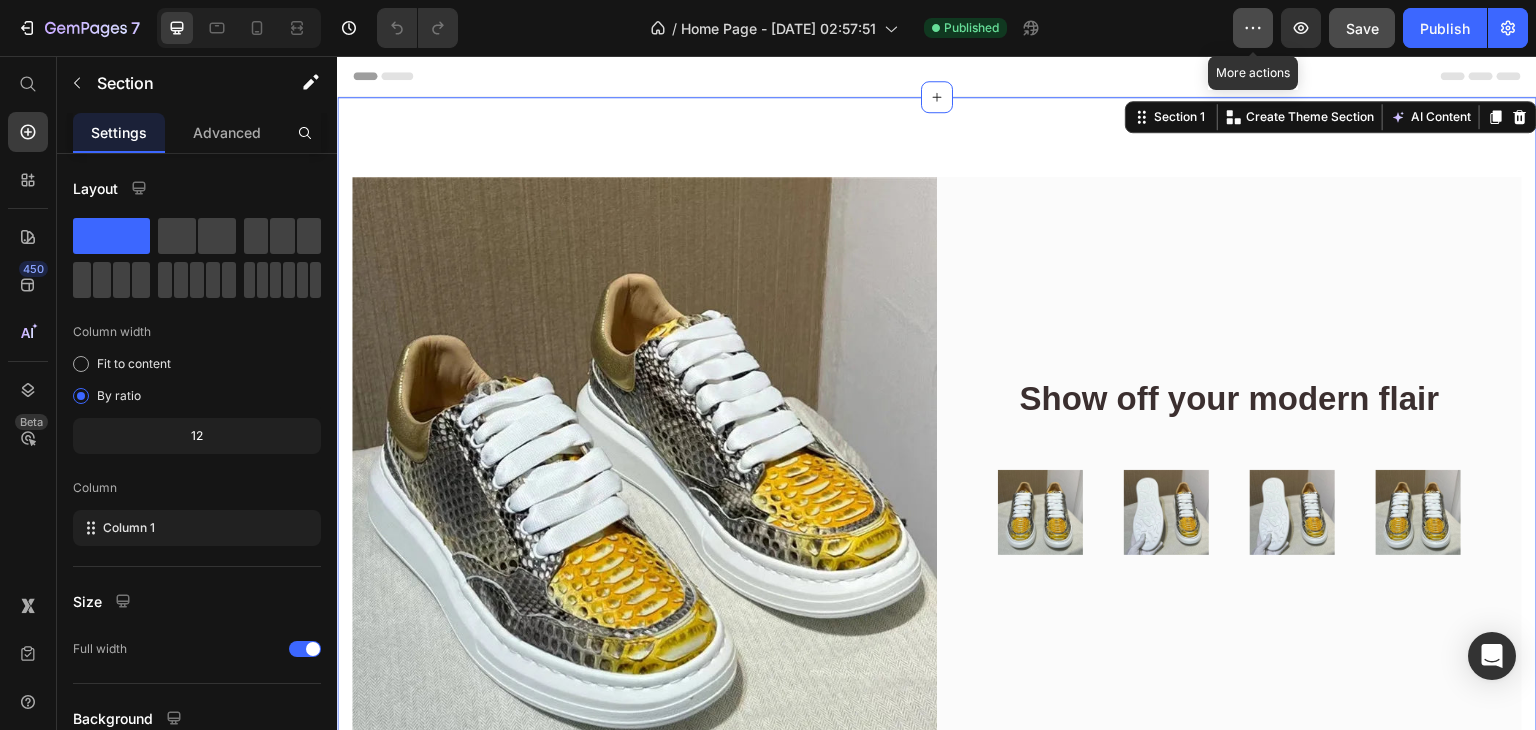 click 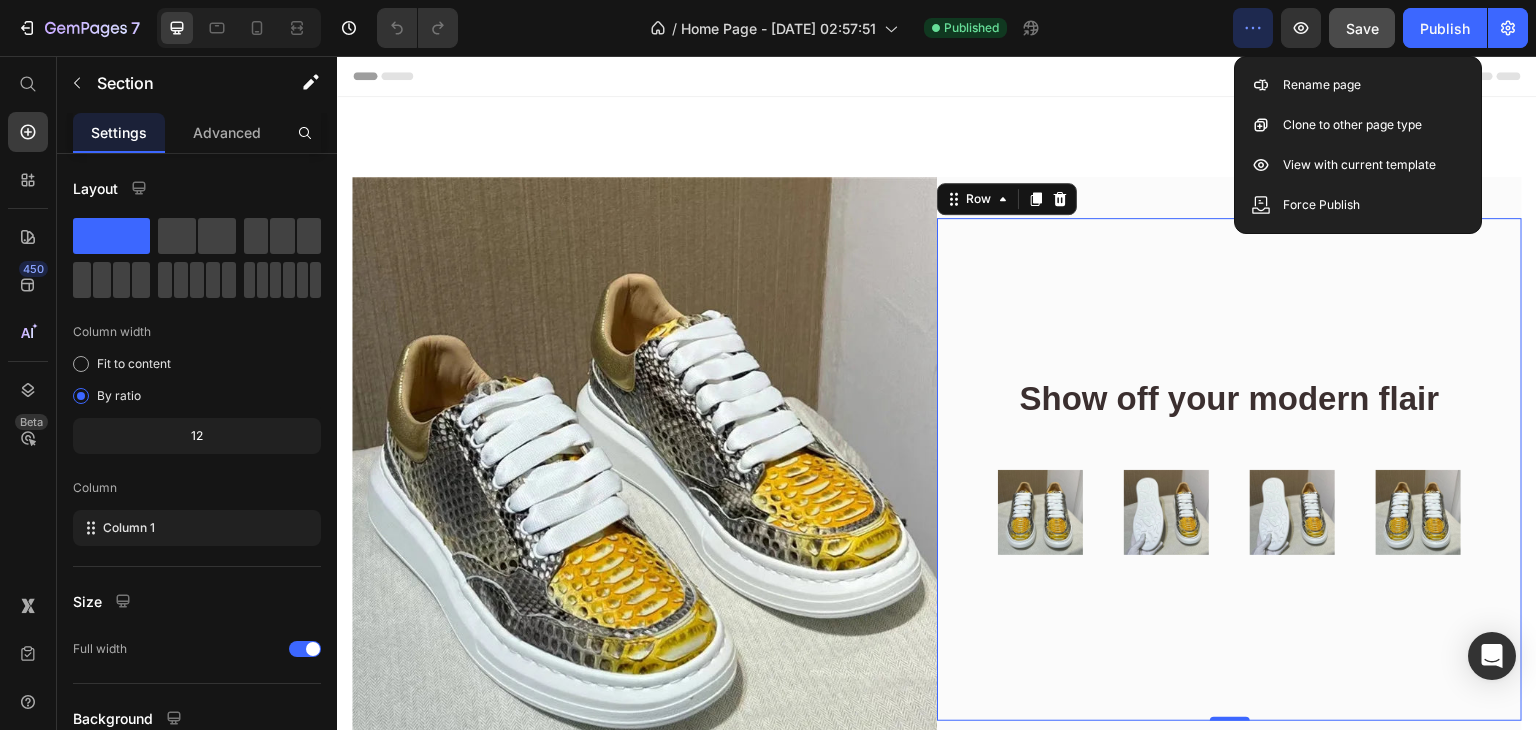 click on "Show off your modern flair Heading Row Image Row Image Row Image Row Image Row Row Row   0" at bounding box center (1229, 470) 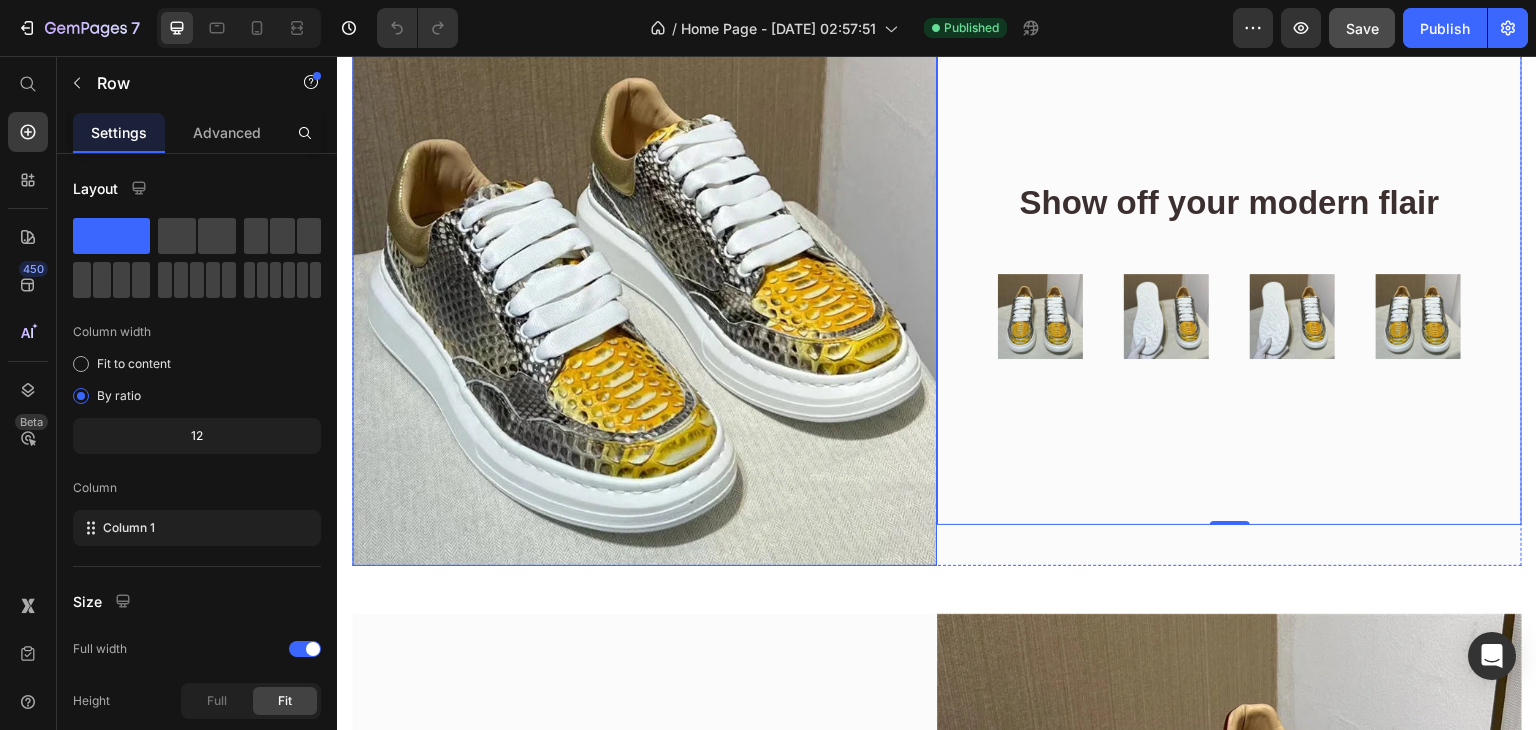 scroll, scrollTop: 200, scrollLeft: 0, axis: vertical 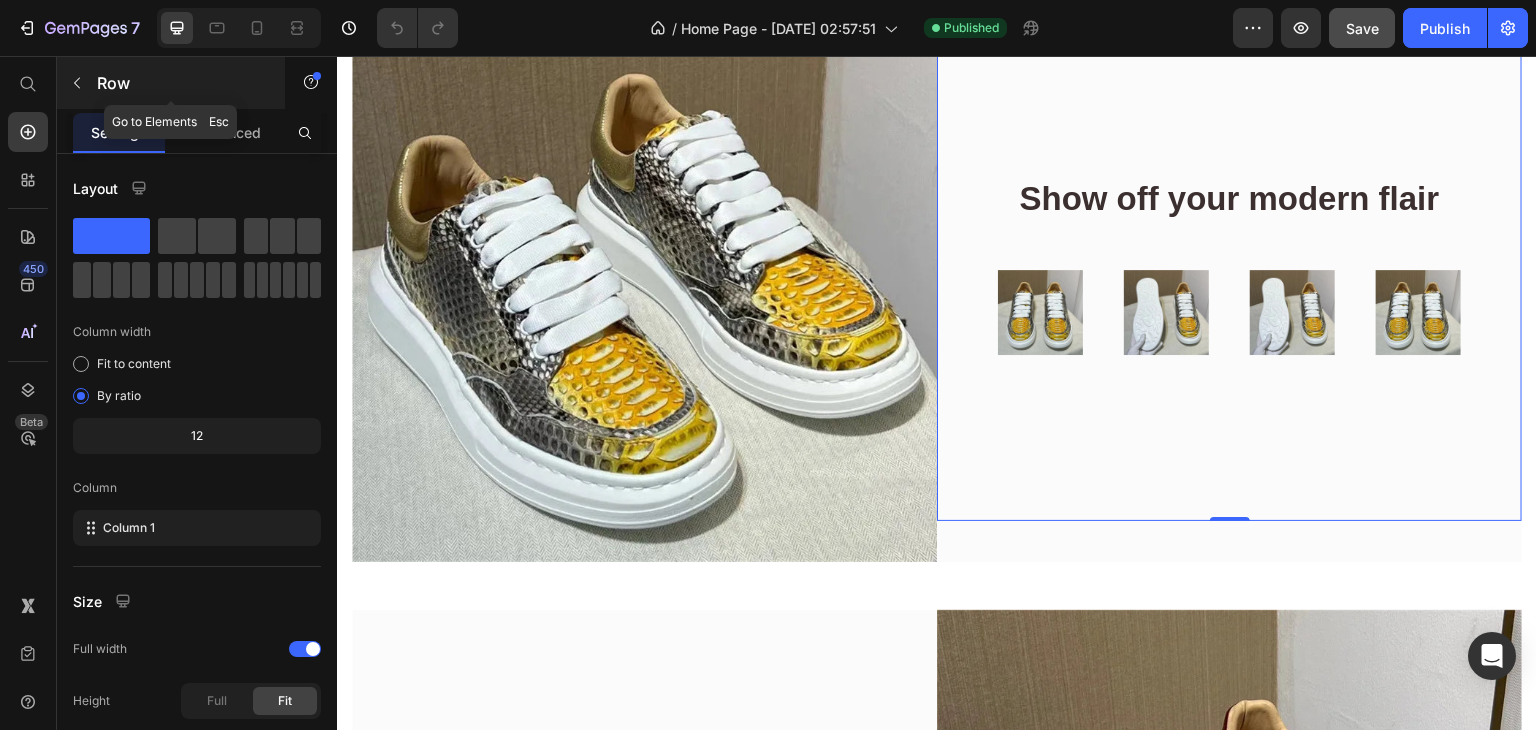 click at bounding box center (77, 83) 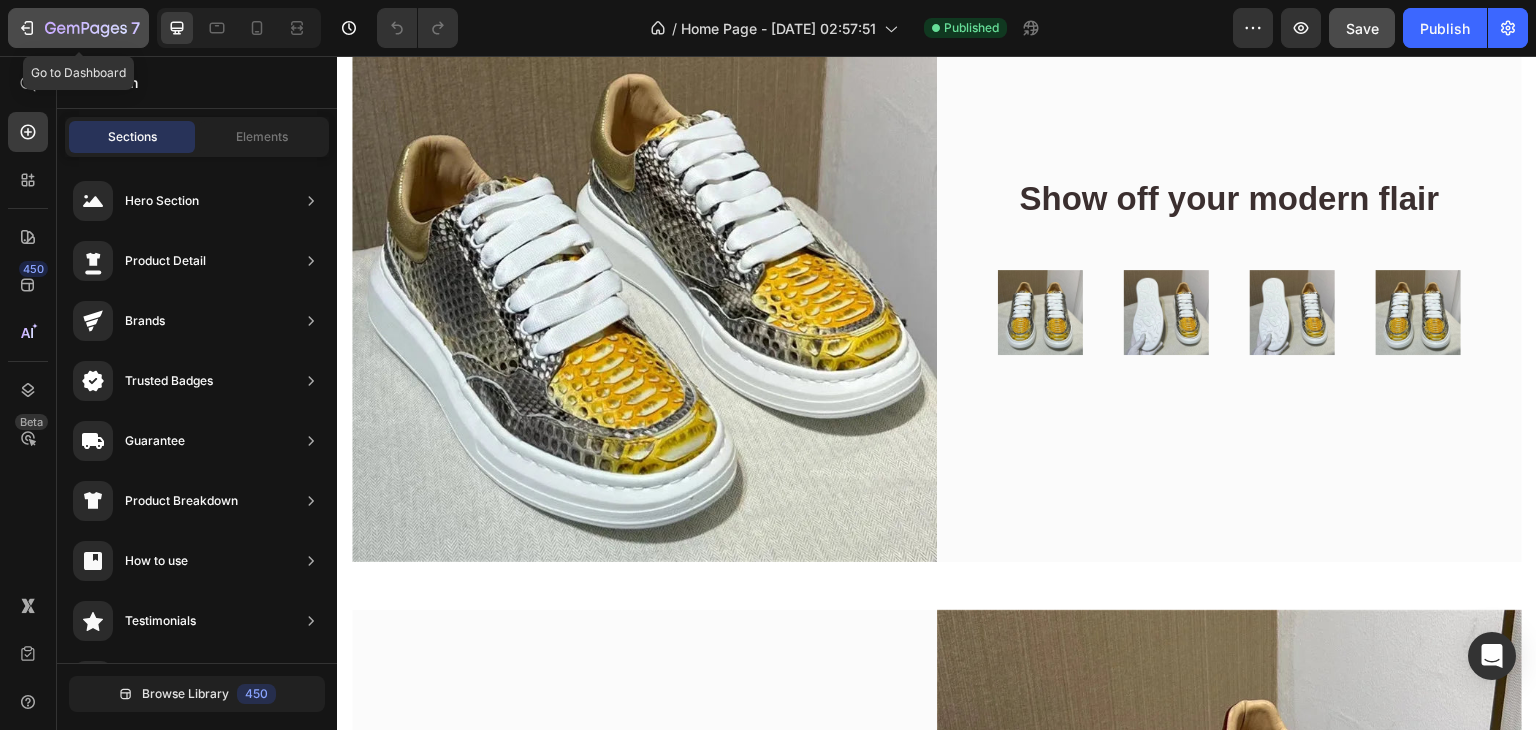 click 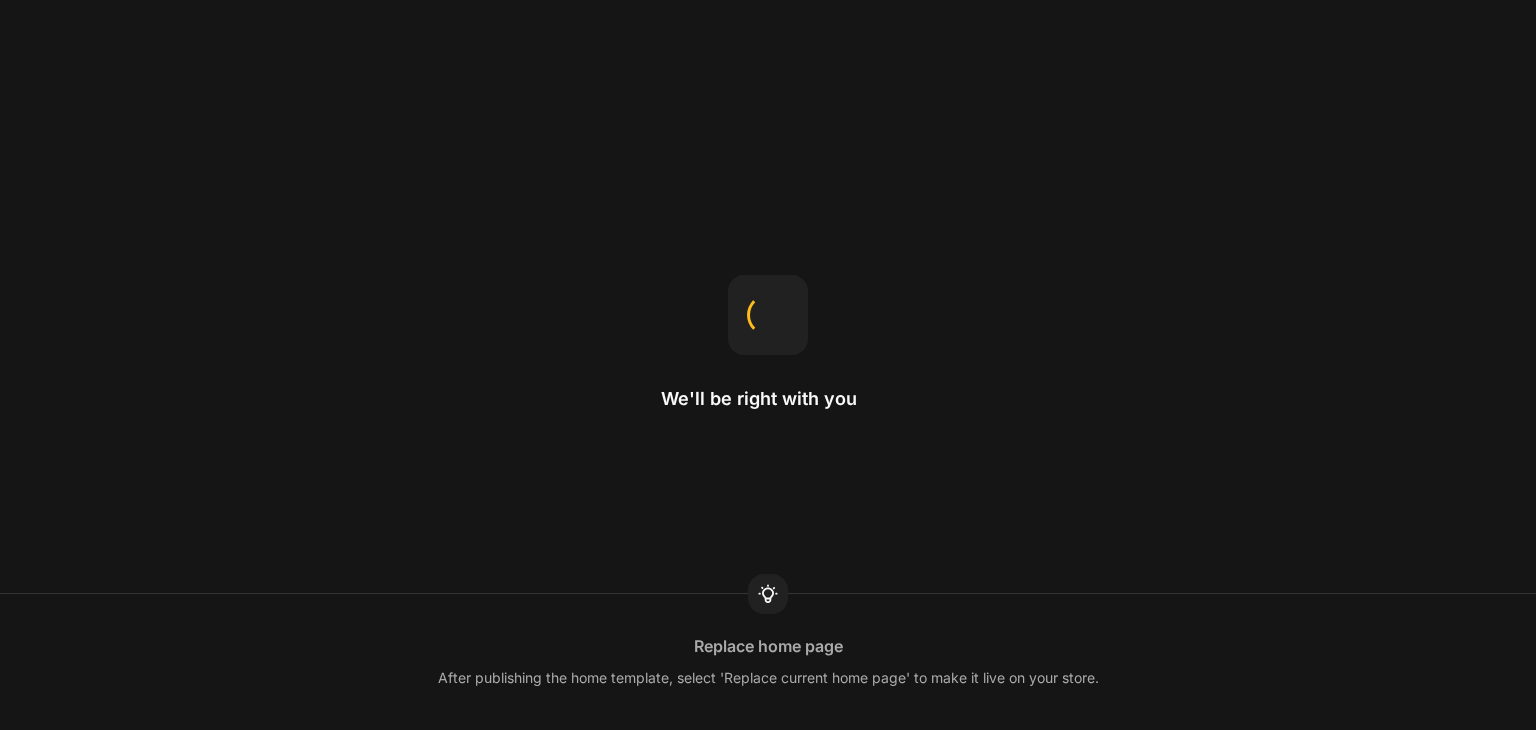 scroll, scrollTop: 0, scrollLeft: 0, axis: both 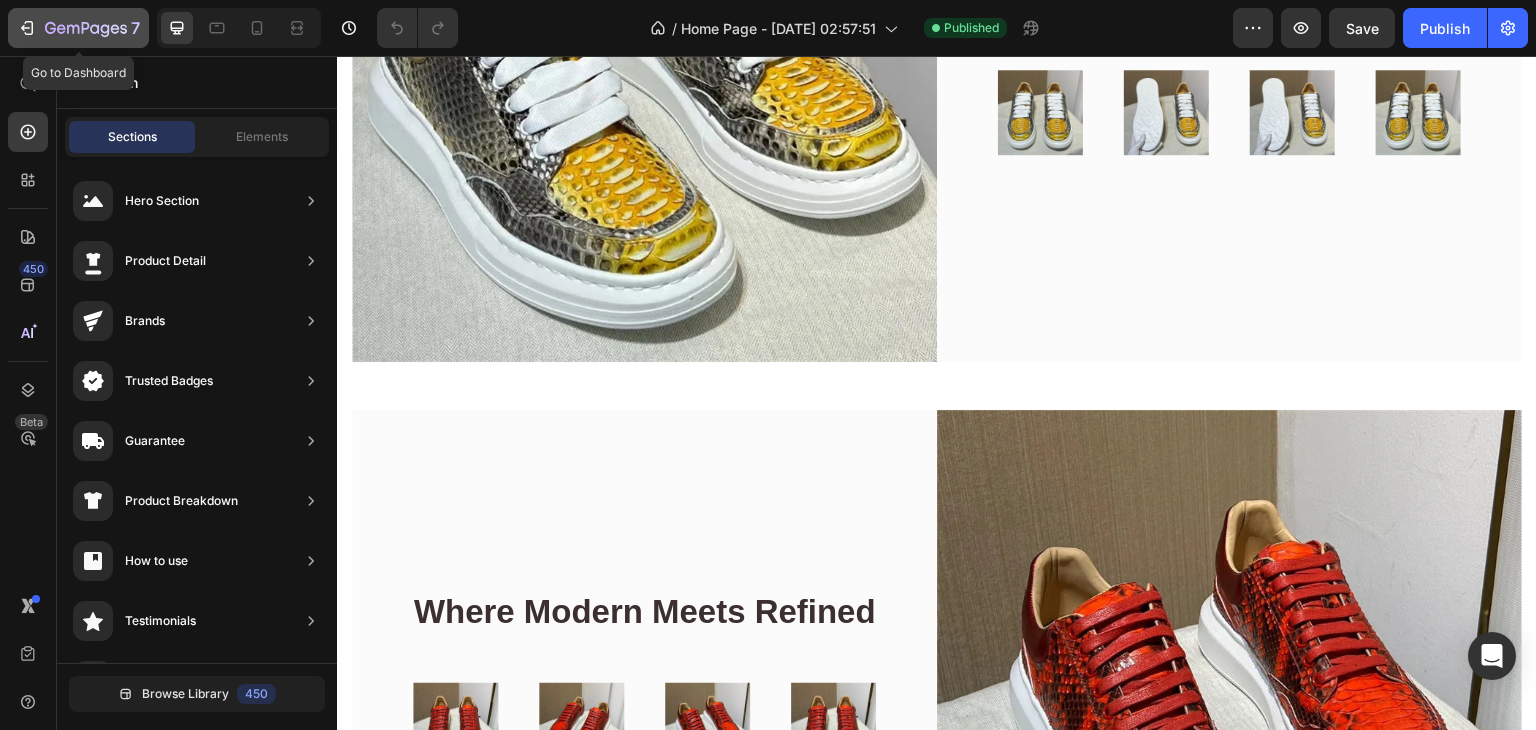click 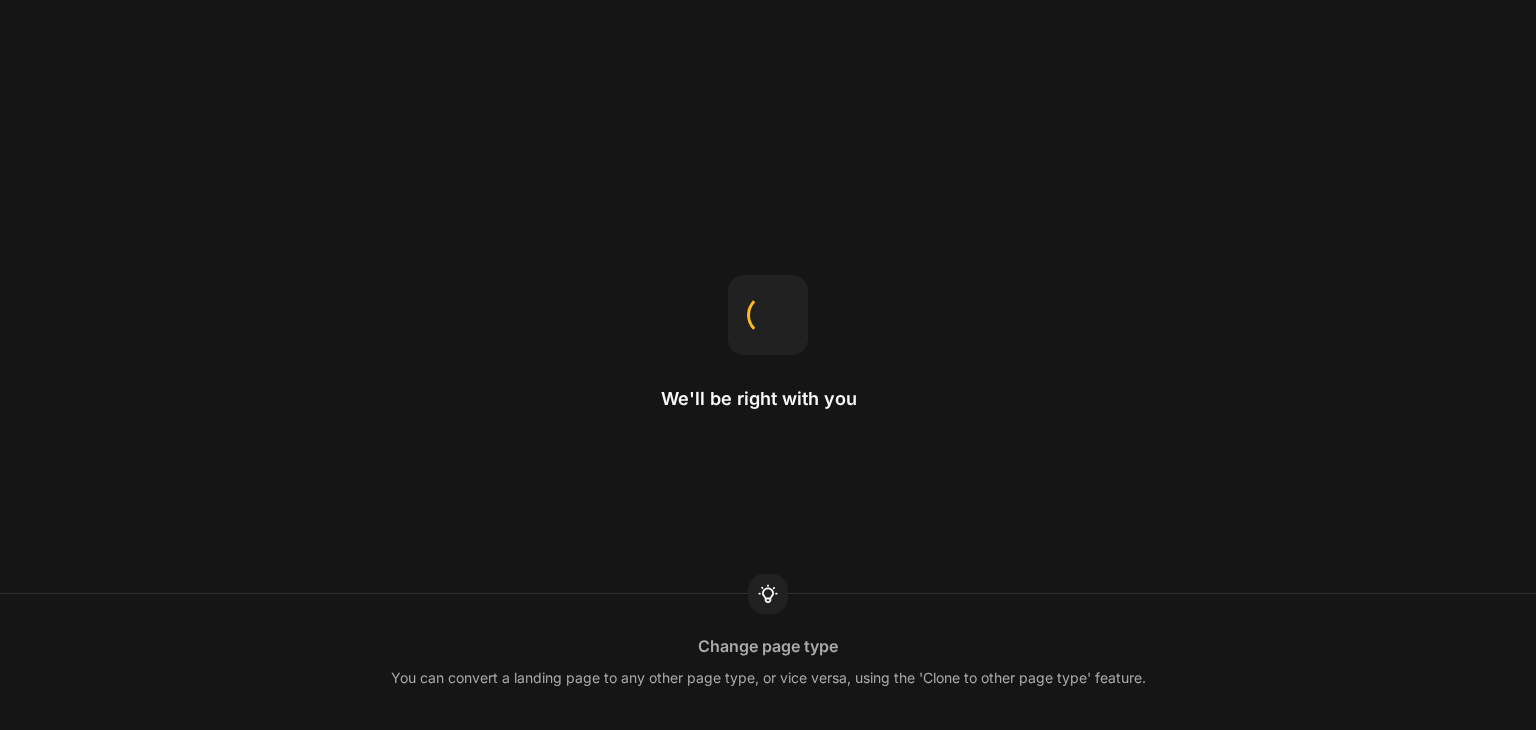 scroll, scrollTop: 0, scrollLeft: 0, axis: both 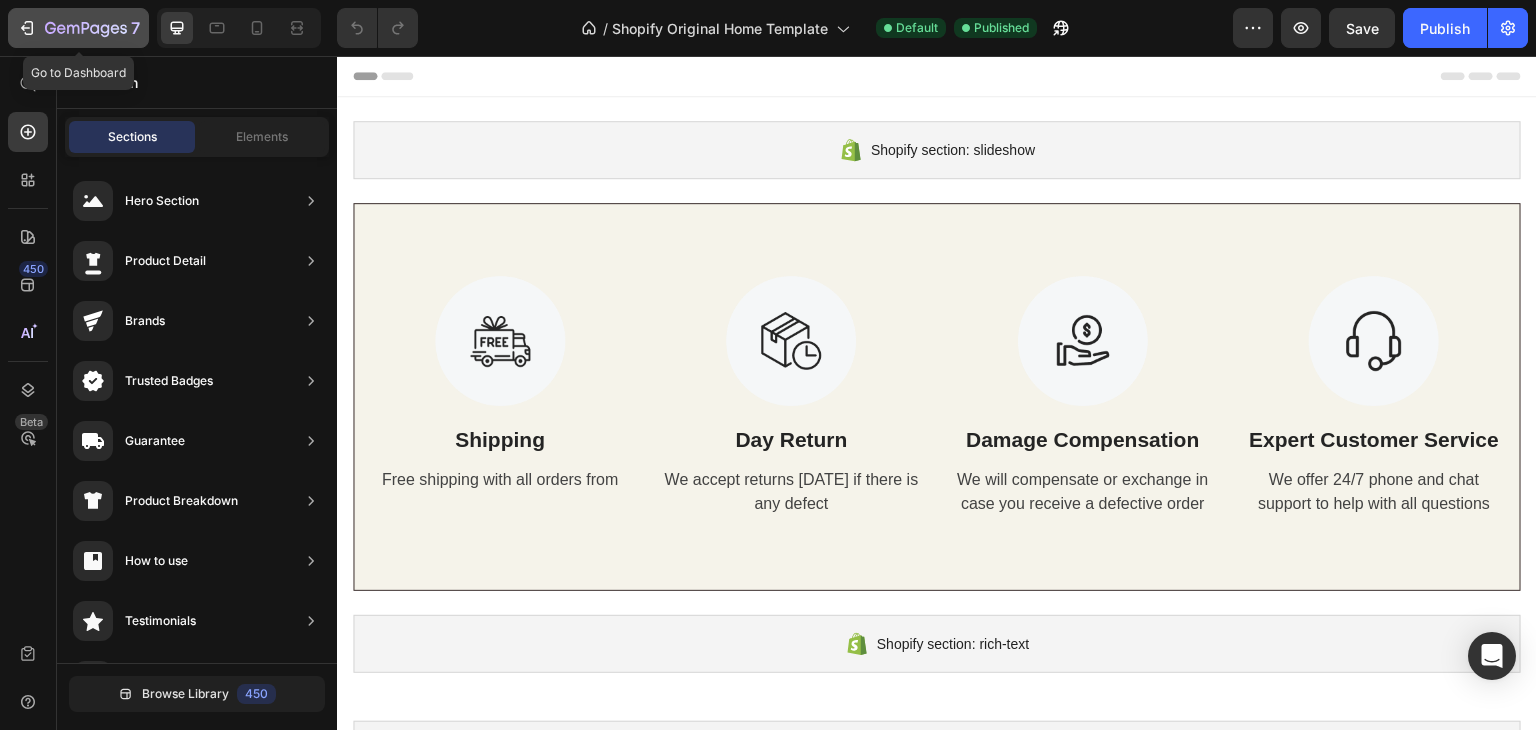 click 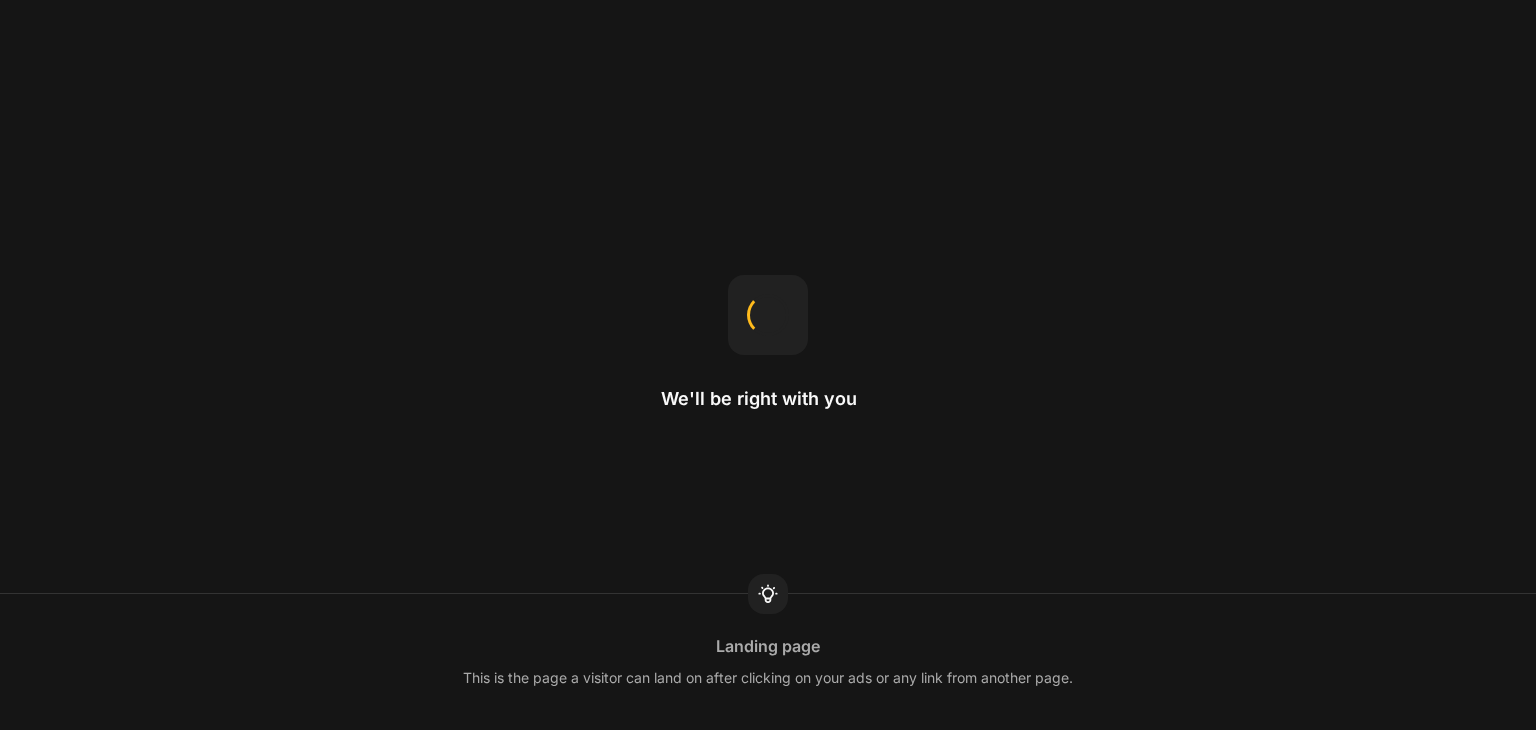 scroll, scrollTop: 0, scrollLeft: 0, axis: both 